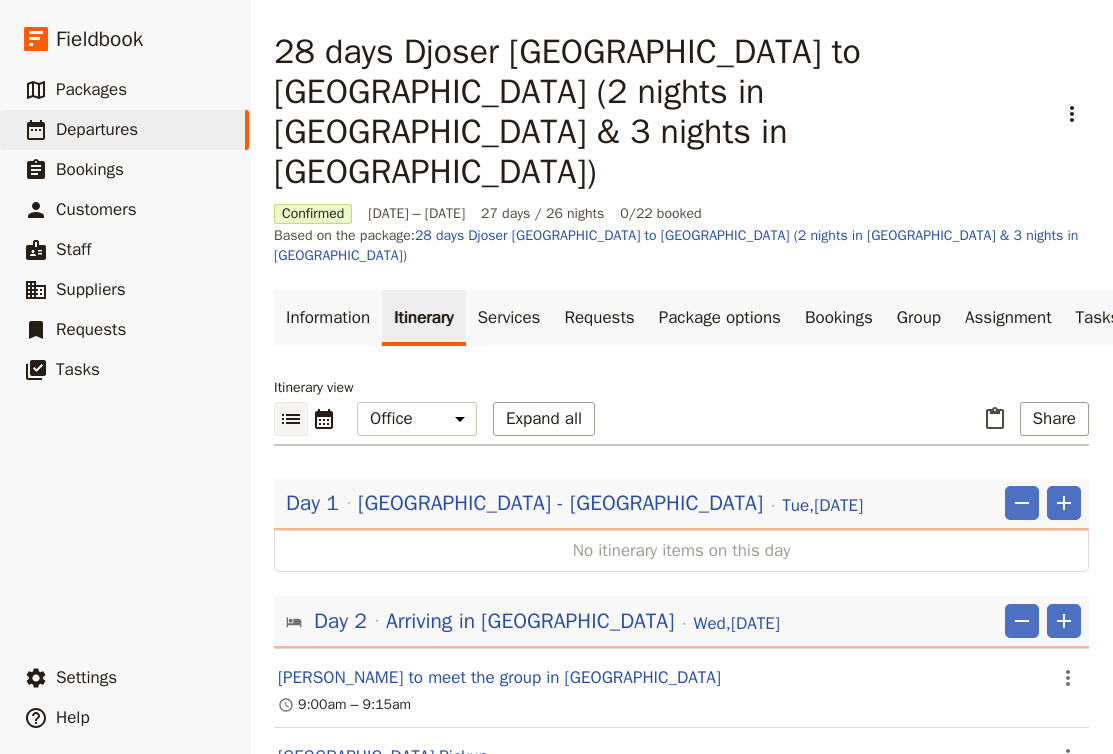 scroll, scrollTop: 0, scrollLeft: 0, axis: both 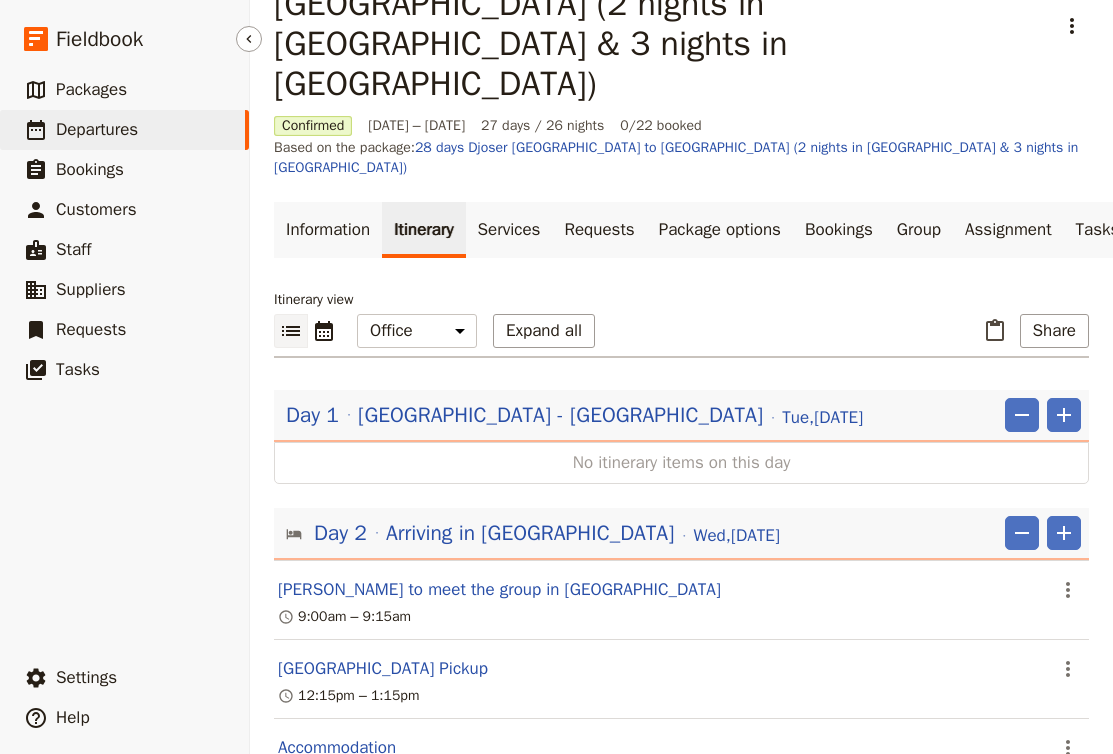 click on "Departures" at bounding box center (97, 130) 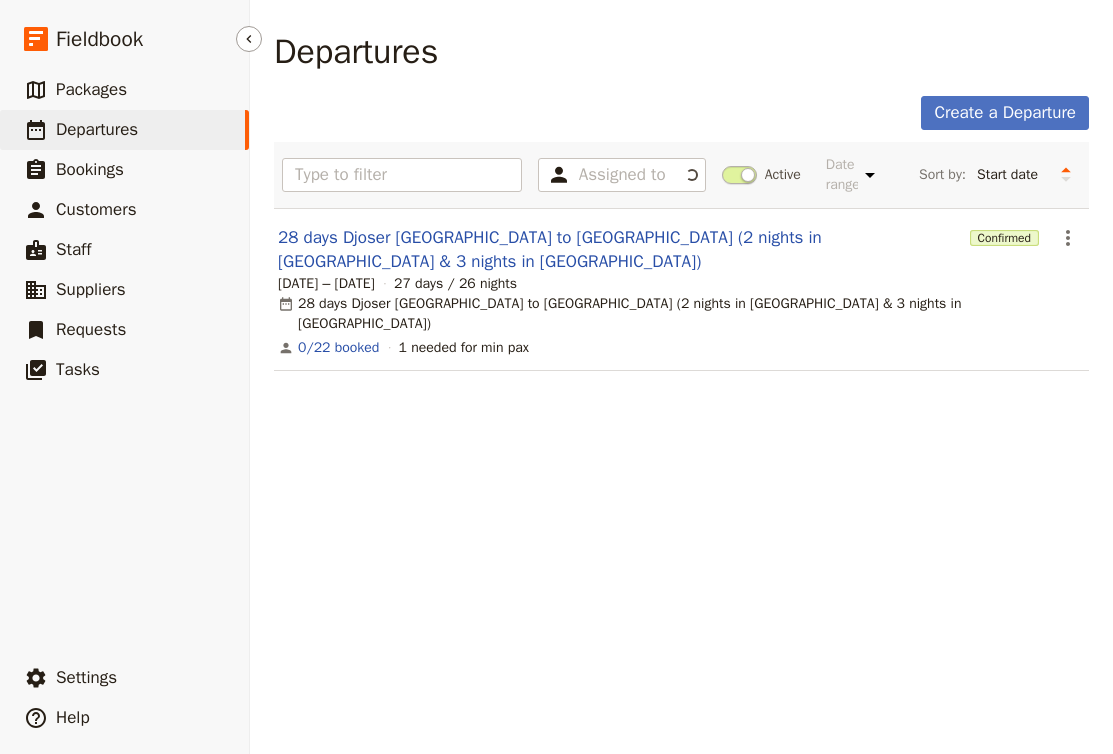 scroll, scrollTop: 0, scrollLeft: 0, axis: both 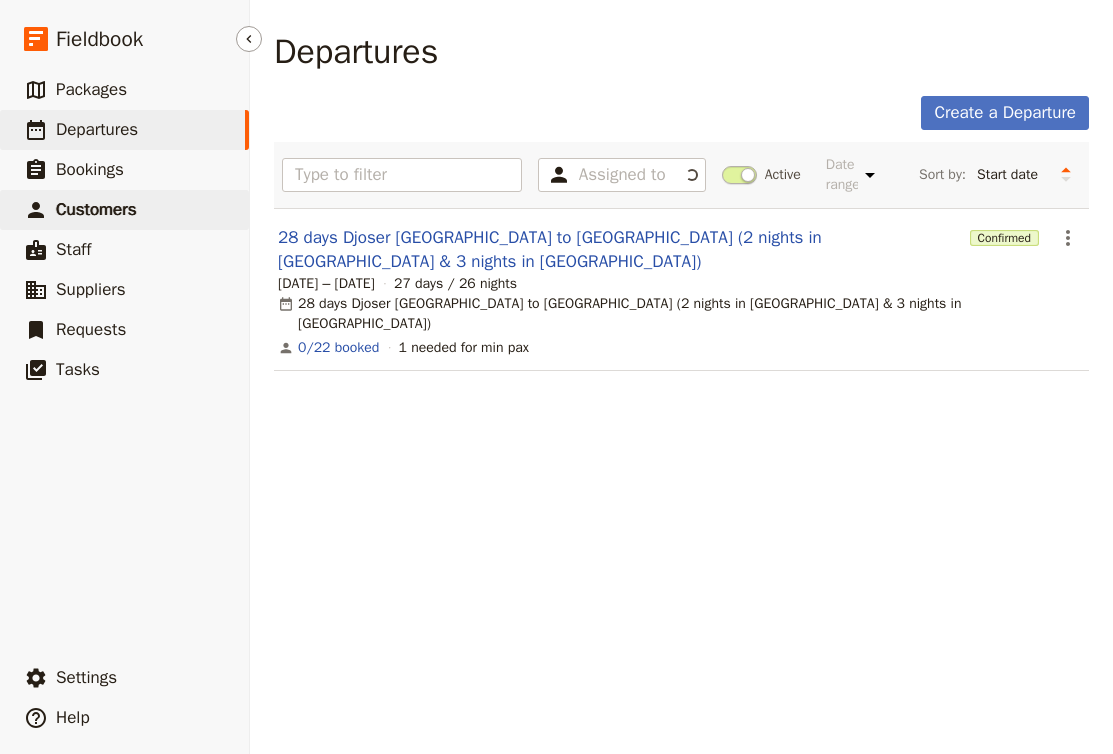 click on "Customers" at bounding box center (96, 209) 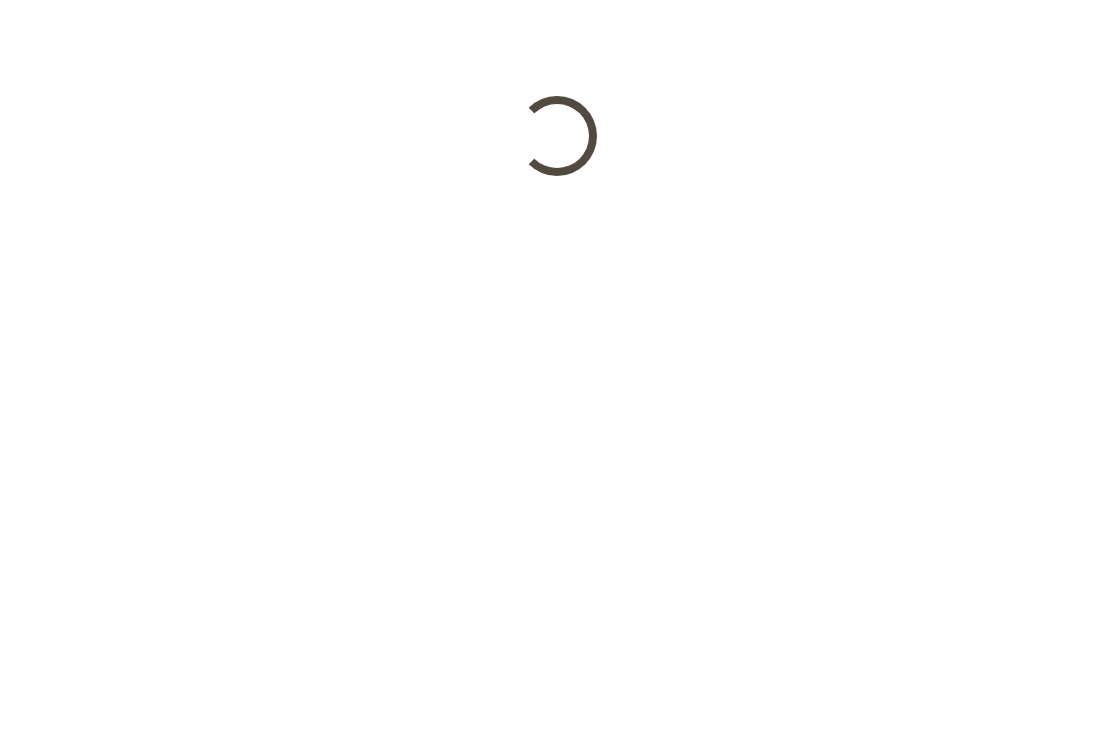 scroll, scrollTop: 0, scrollLeft: 0, axis: both 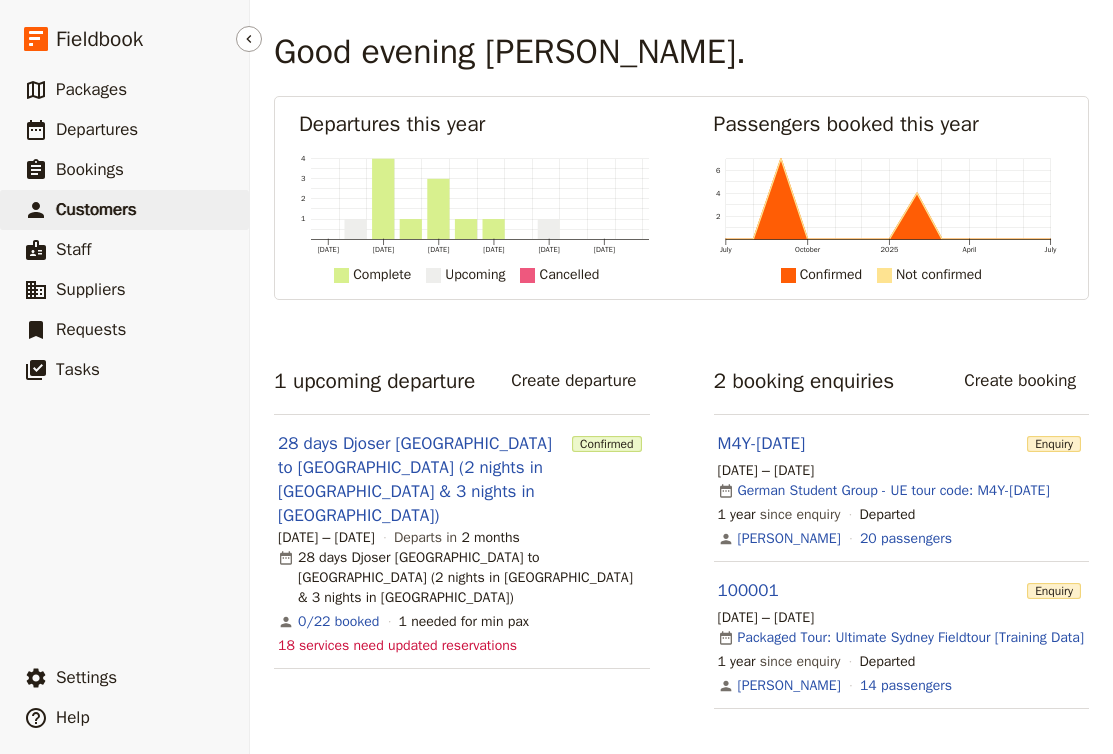 click on "Customers" at bounding box center [96, 209] 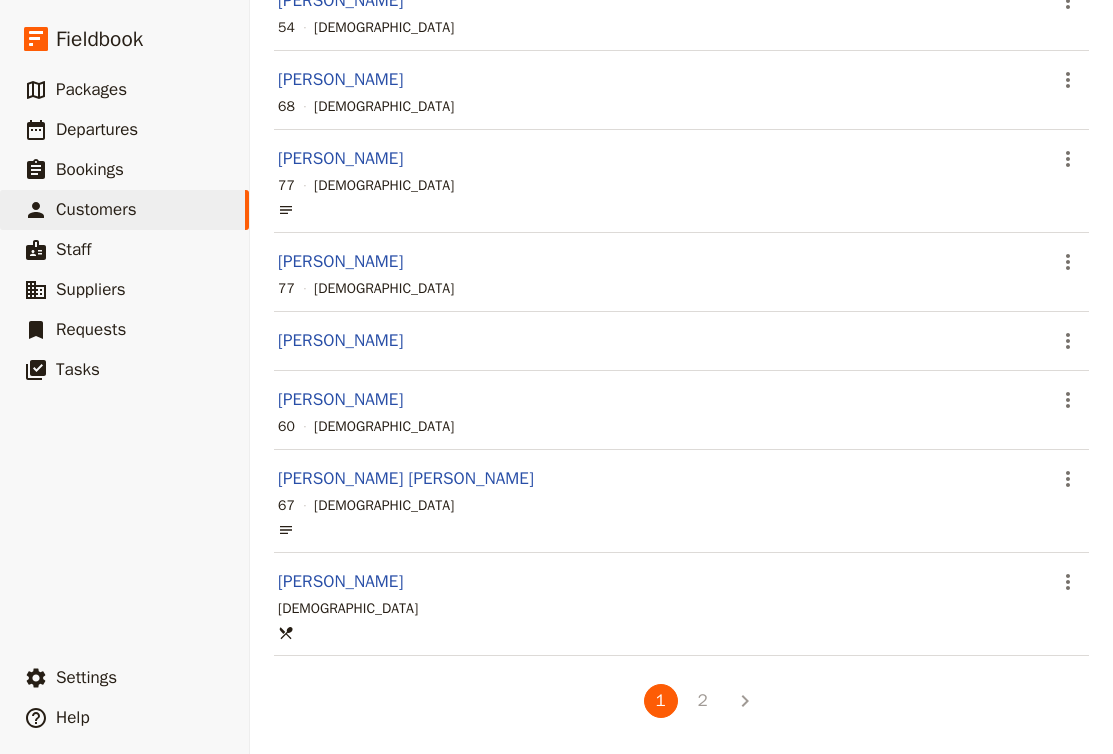 scroll, scrollTop: 1217, scrollLeft: 0, axis: vertical 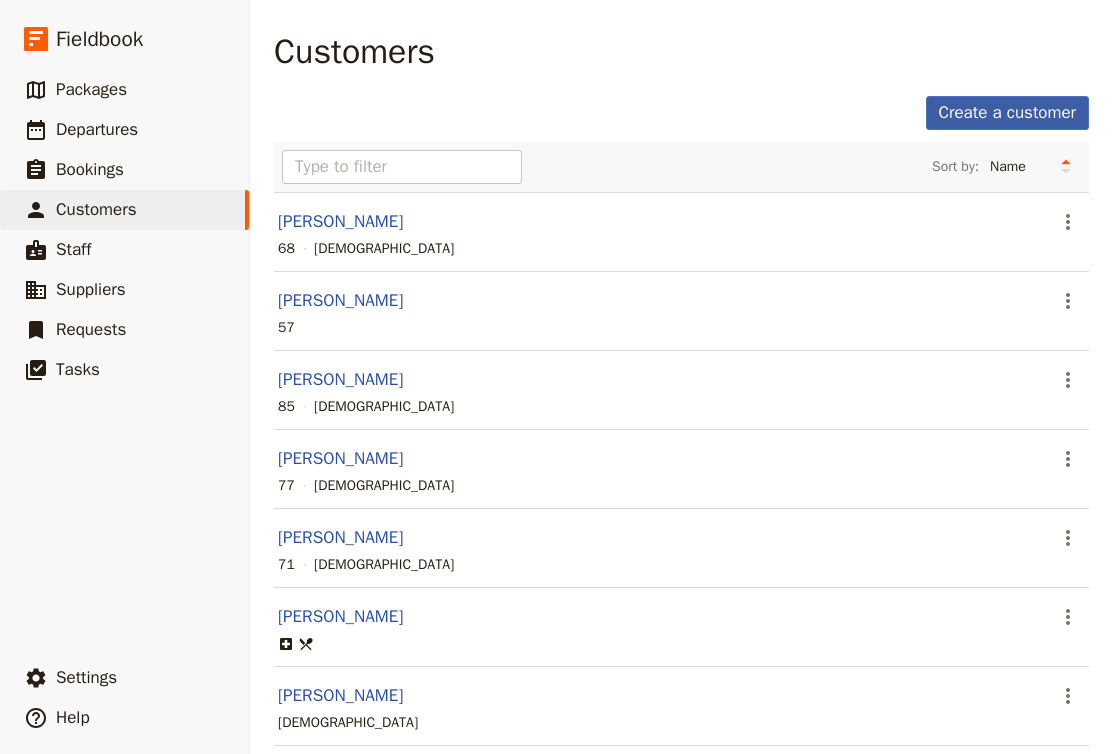 click on "Create a customer" at bounding box center (1008, 113) 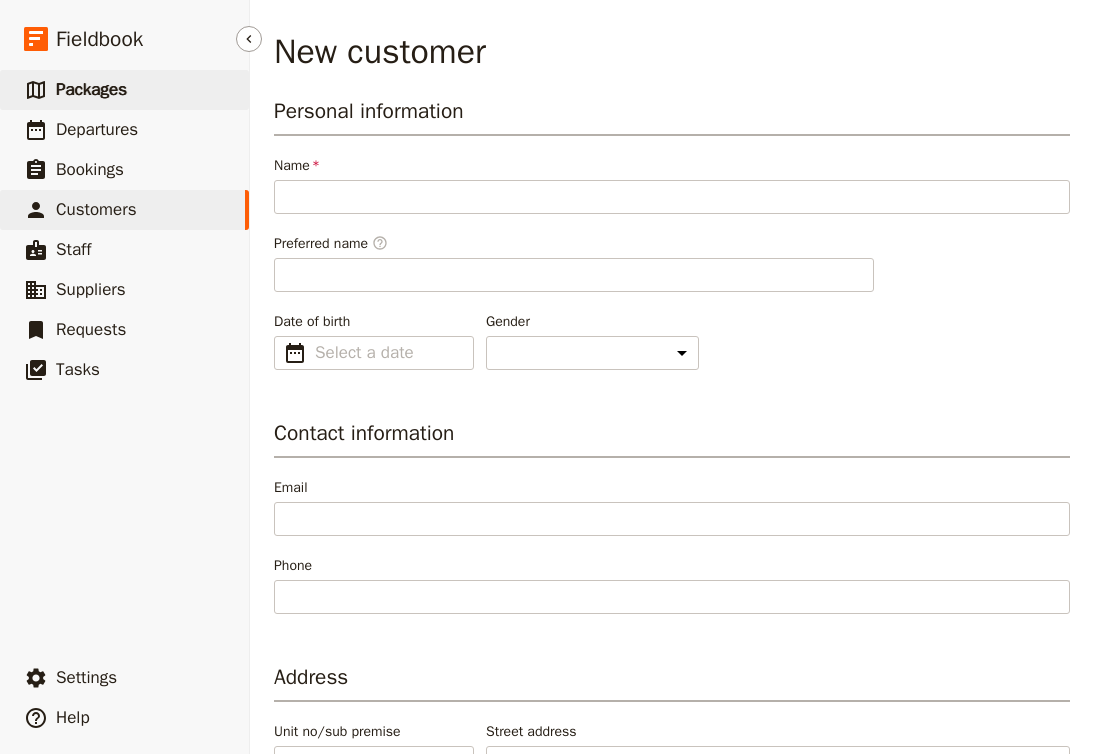 scroll, scrollTop: 0, scrollLeft: 0, axis: both 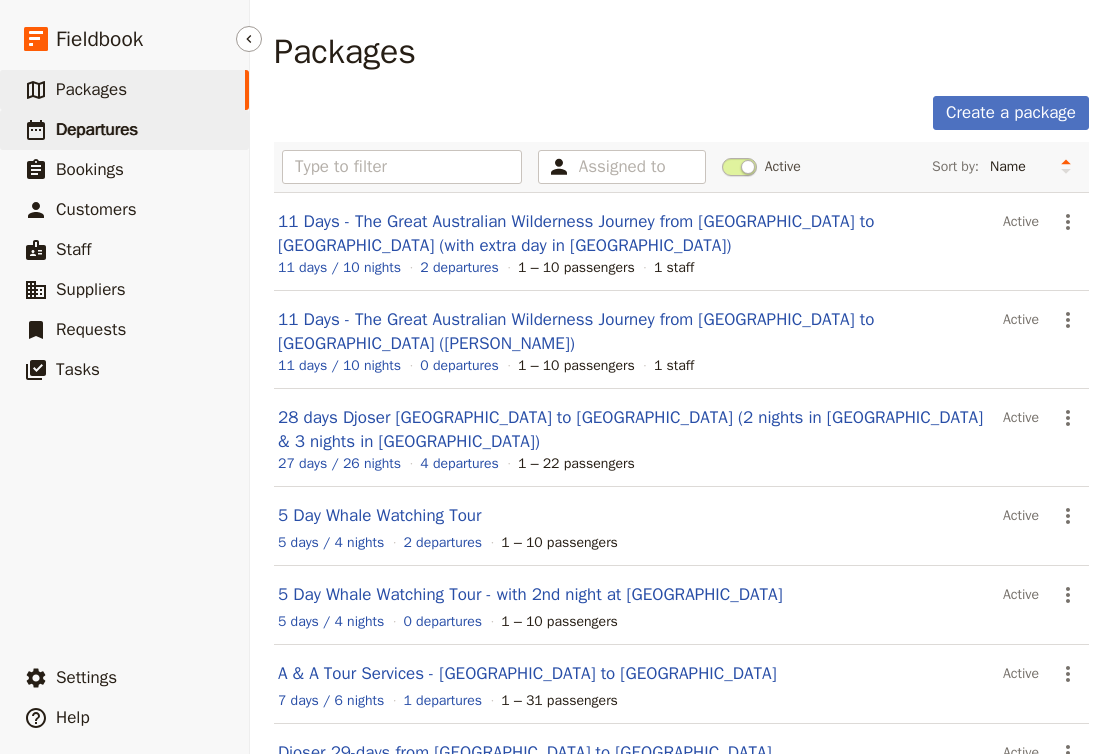 click on "Departures" at bounding box center [97, 129] 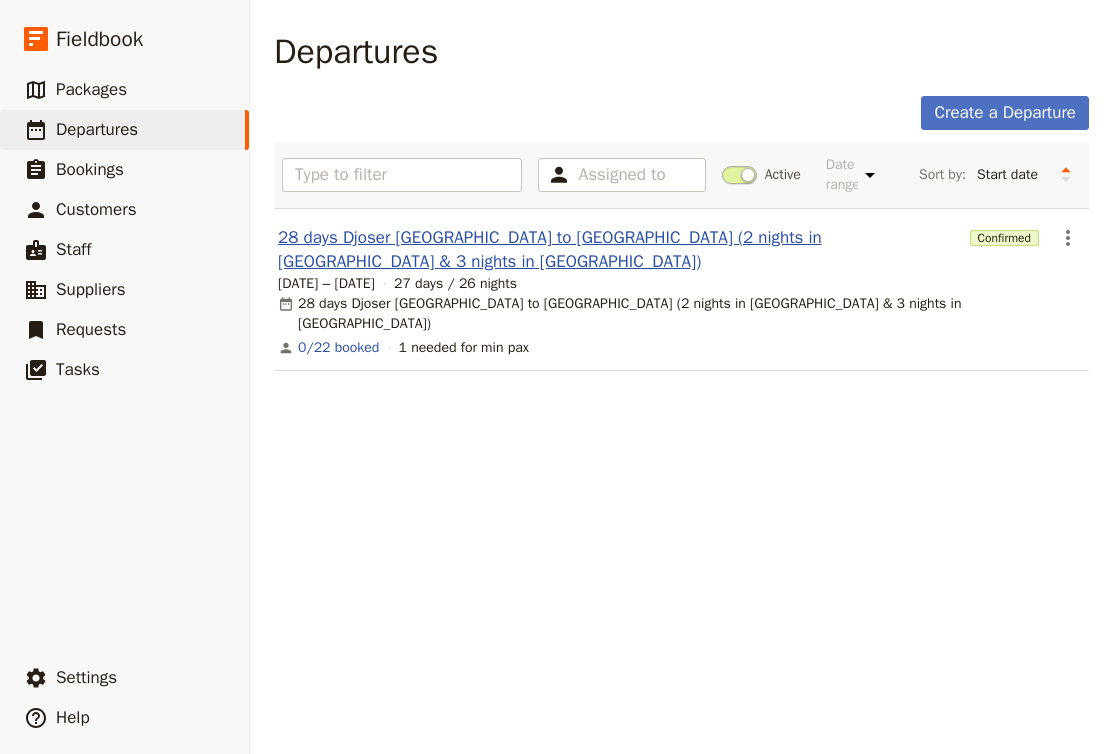 click on "28 days Djoser [GEOGRAPHIC_DATA] to [GEOGRAPHIC_DATA] (2 nights in [GEOGRAPHIC_DATA] & 3 nights in [GEOGRAPHIC_DATA])" at bounding box center (620, 250) 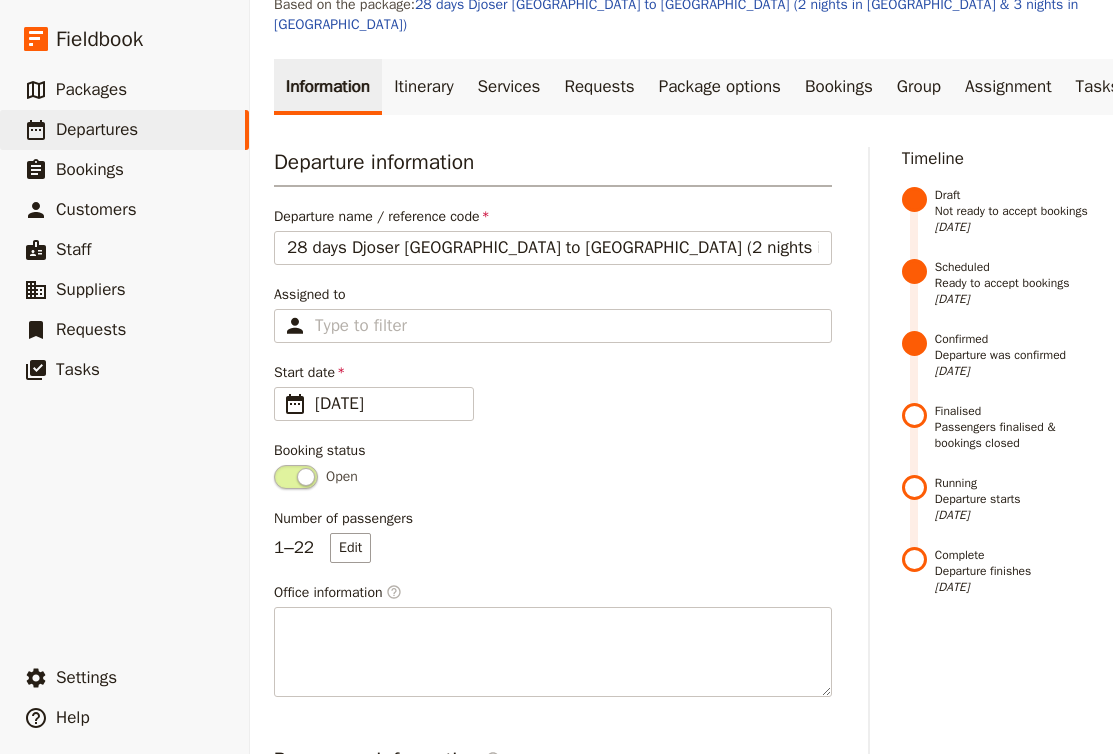 scroll, scrollTop: 235, scrollLeft: 0, axis: vertical 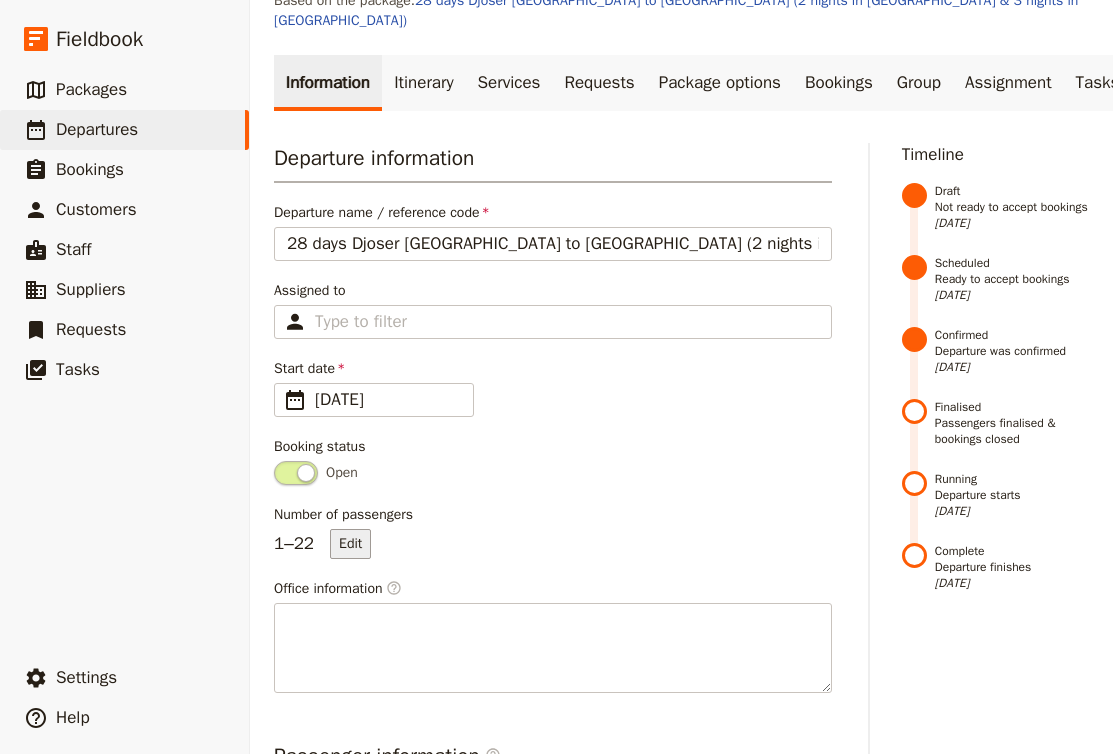 click on "Edit" at bounding box center (350, 544) 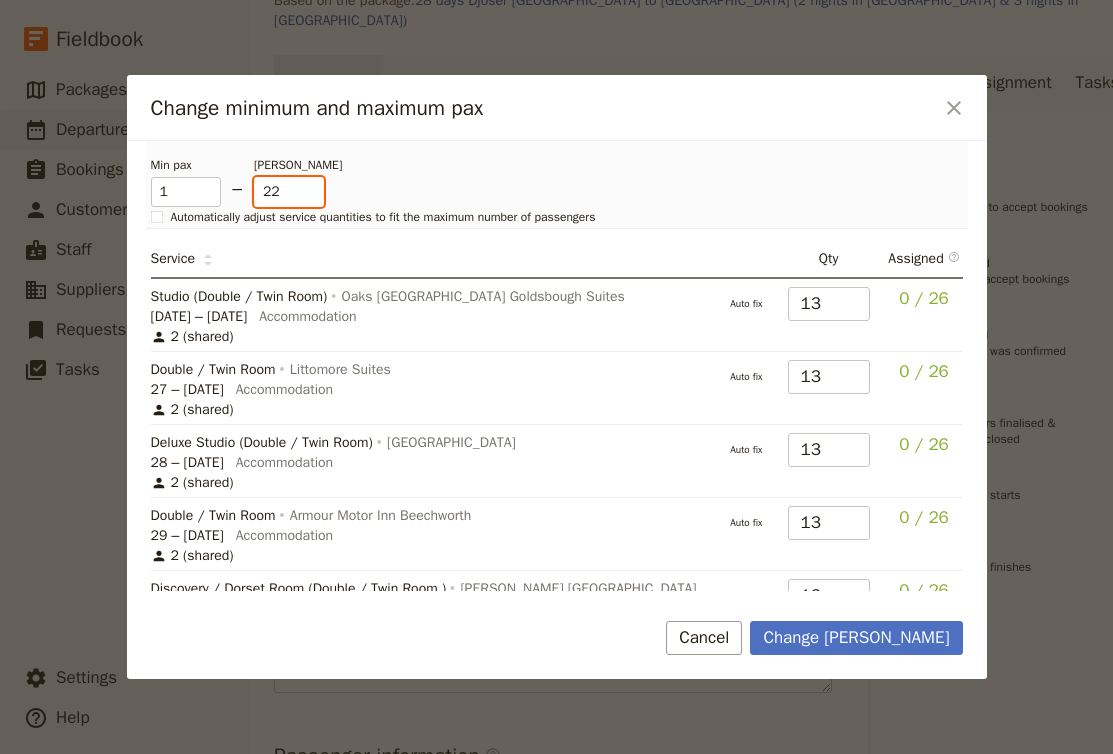 drag, startPoint x: 288, startPoint y: 186, endPoint x: 225, endPoint y: 175, distance: 63.953106 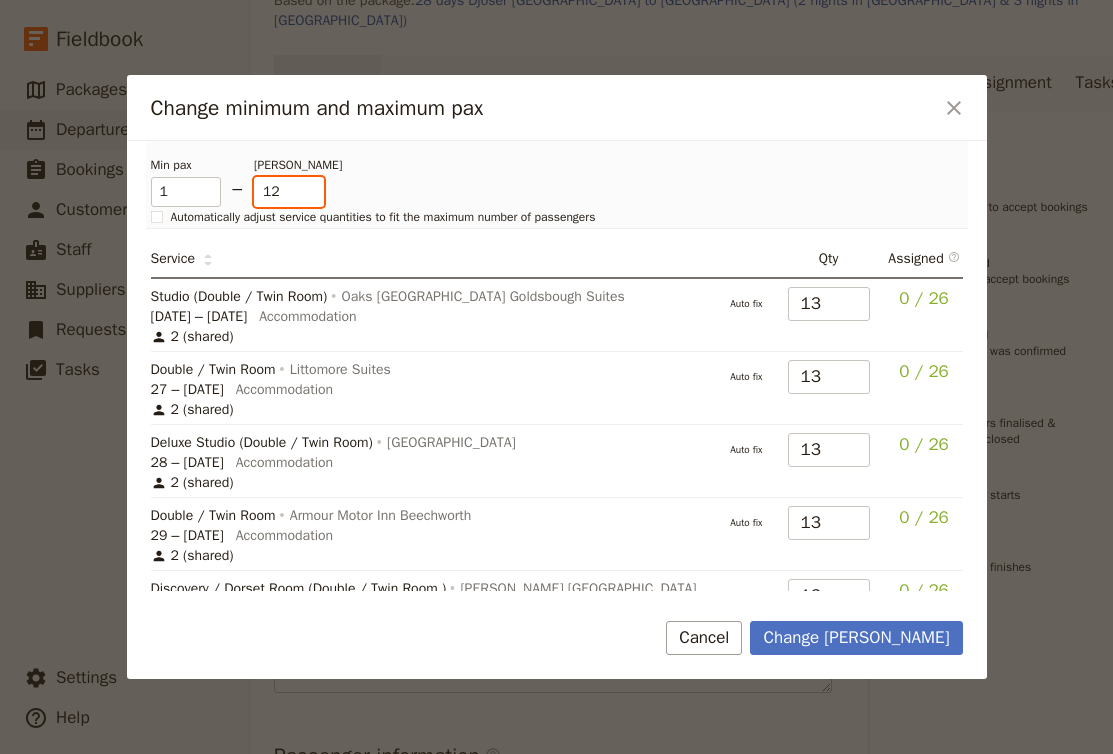 type on "12" 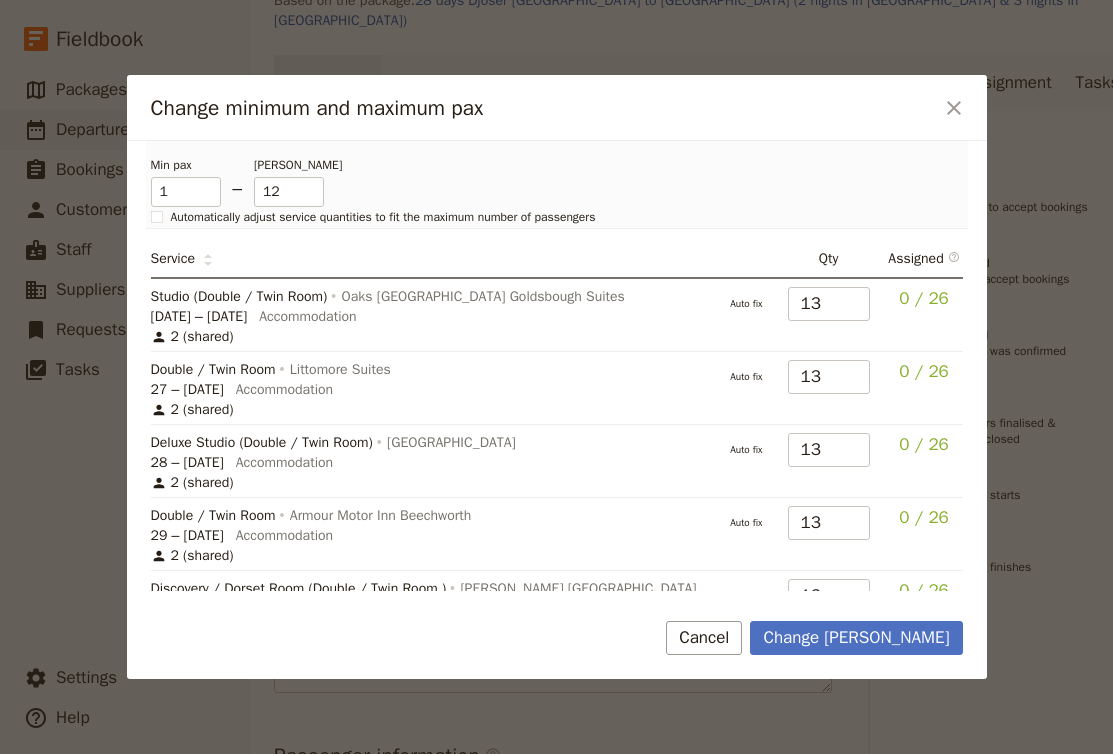 click on "Min pax 1 – Max pax 12" at bounding box center [551, 182] 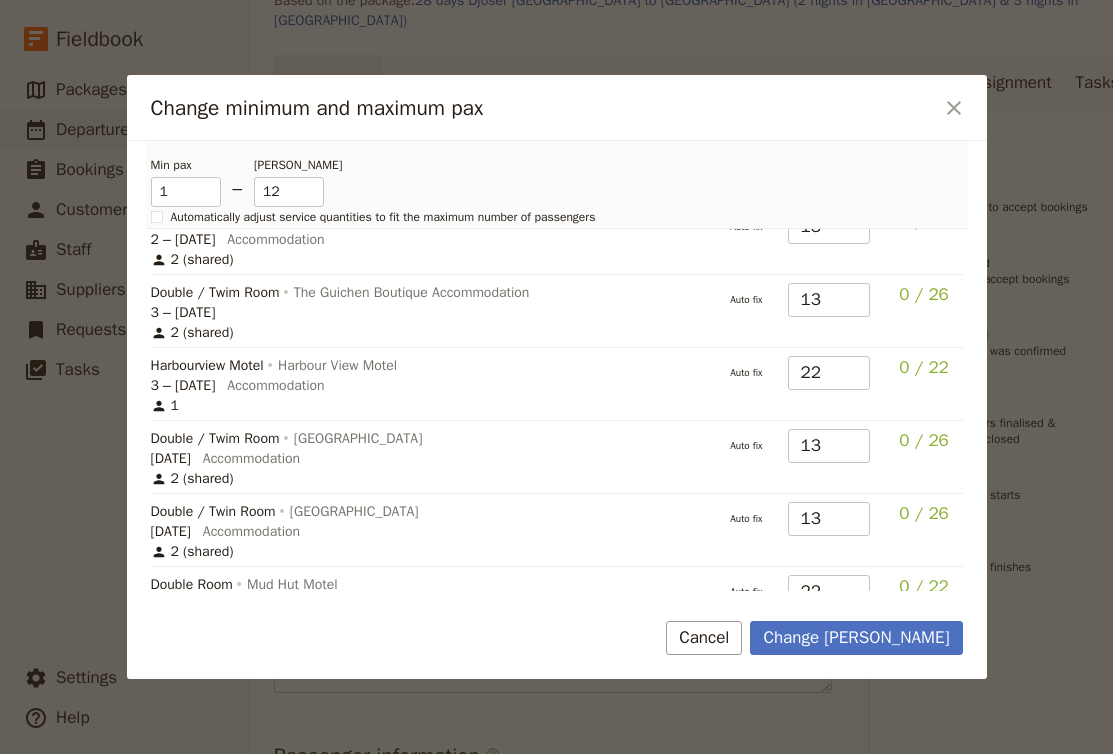scroll, scrollTop: 443, scrollLeft: 0, axis: vertical 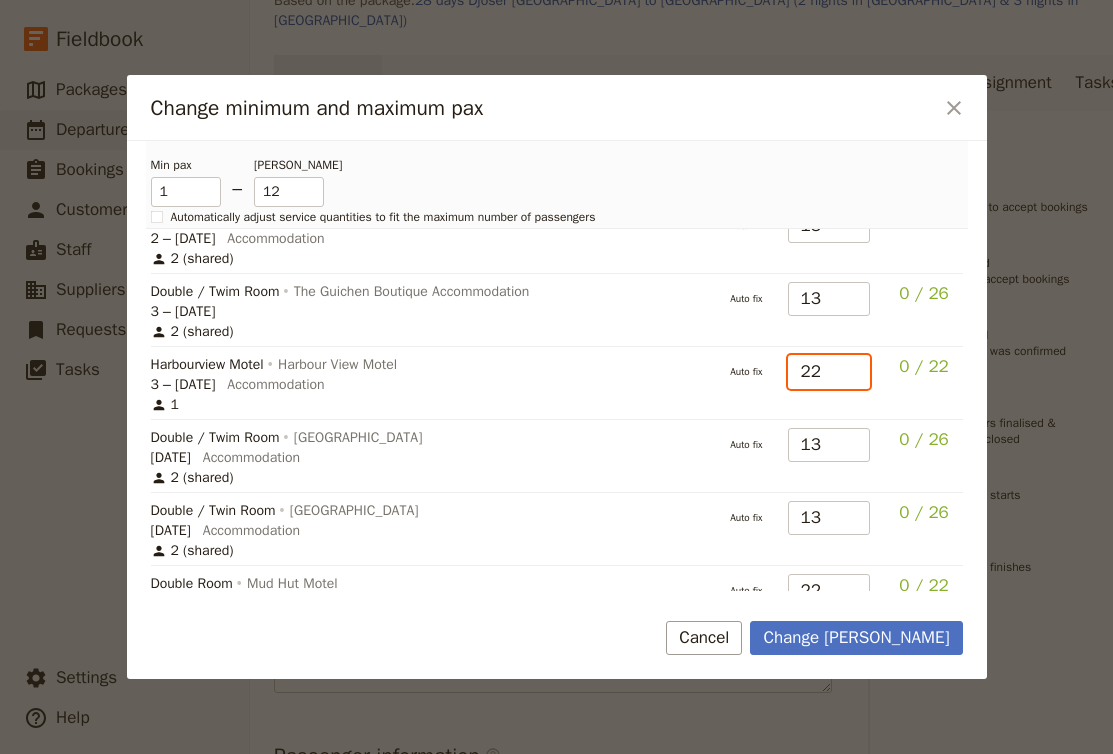 drag, startPoint x: 824, startPoint y: 369, endPoint x: 779, endPoint y: 368, distance: 45.01111 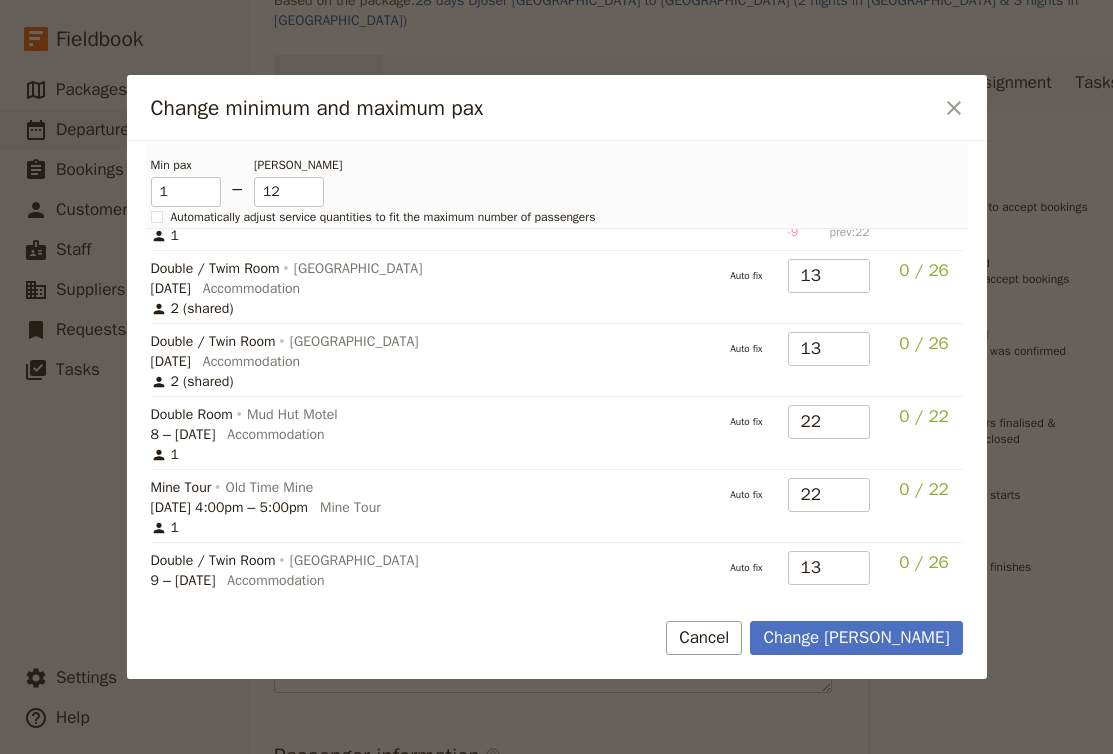 scroll, scrollTop: 613, scrollLeft: 0, axis: vertical 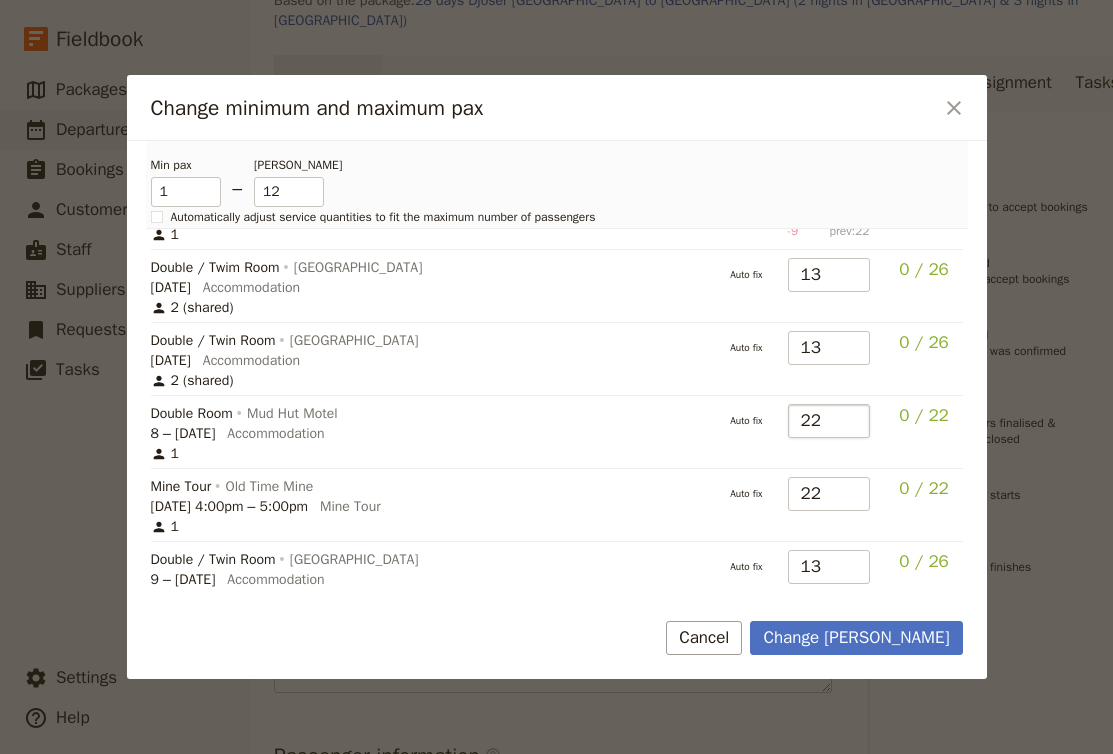 type on "13" 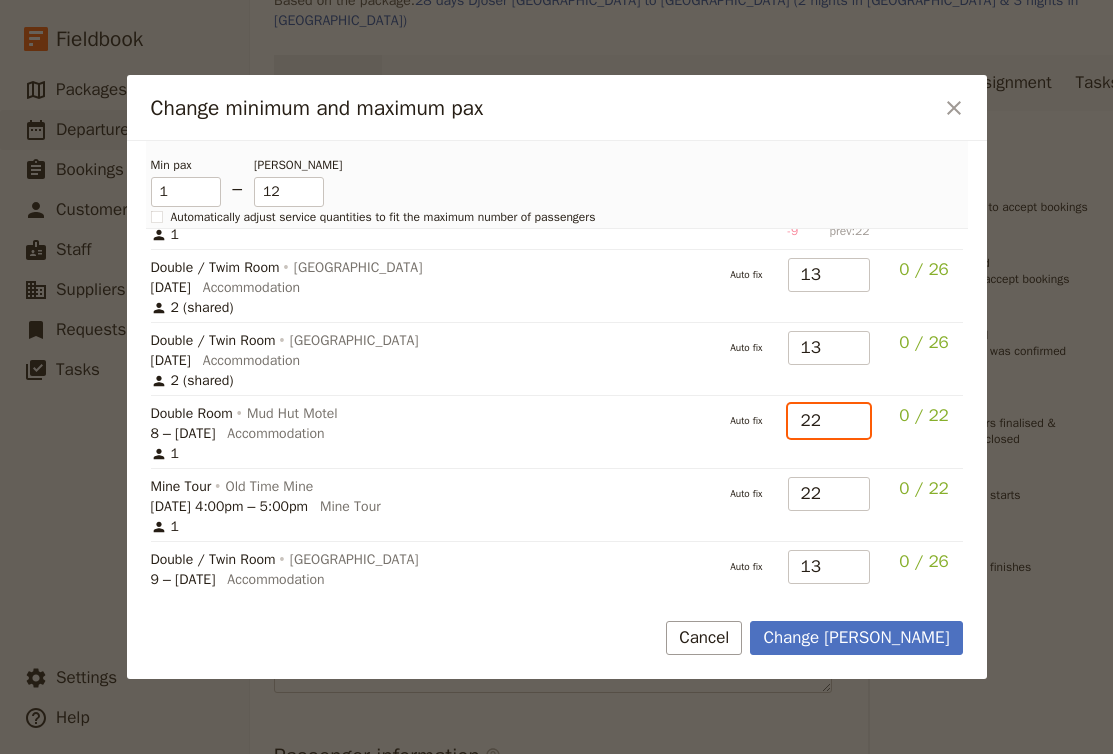 drag, startPoint x: 831, startPoint y: 421, endPoint x: 779, endPoint y: 416, distance: 52.23983 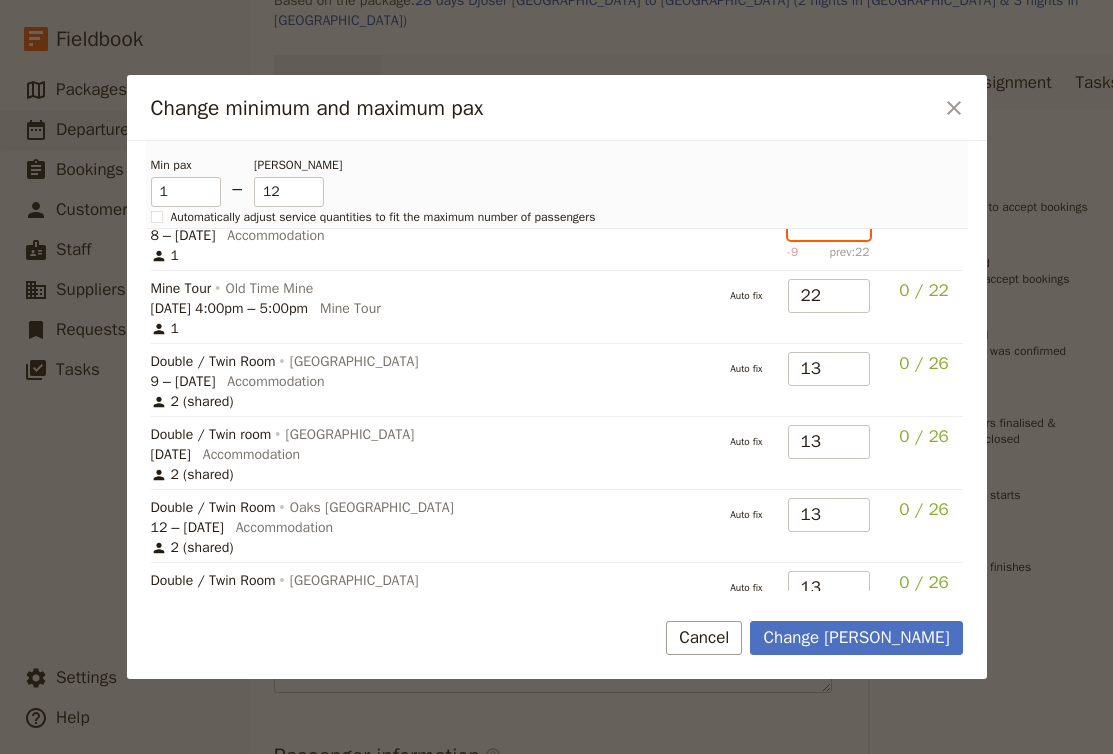 scroll, scrollTop: 813, scrollLeft: 0, axis: vertical 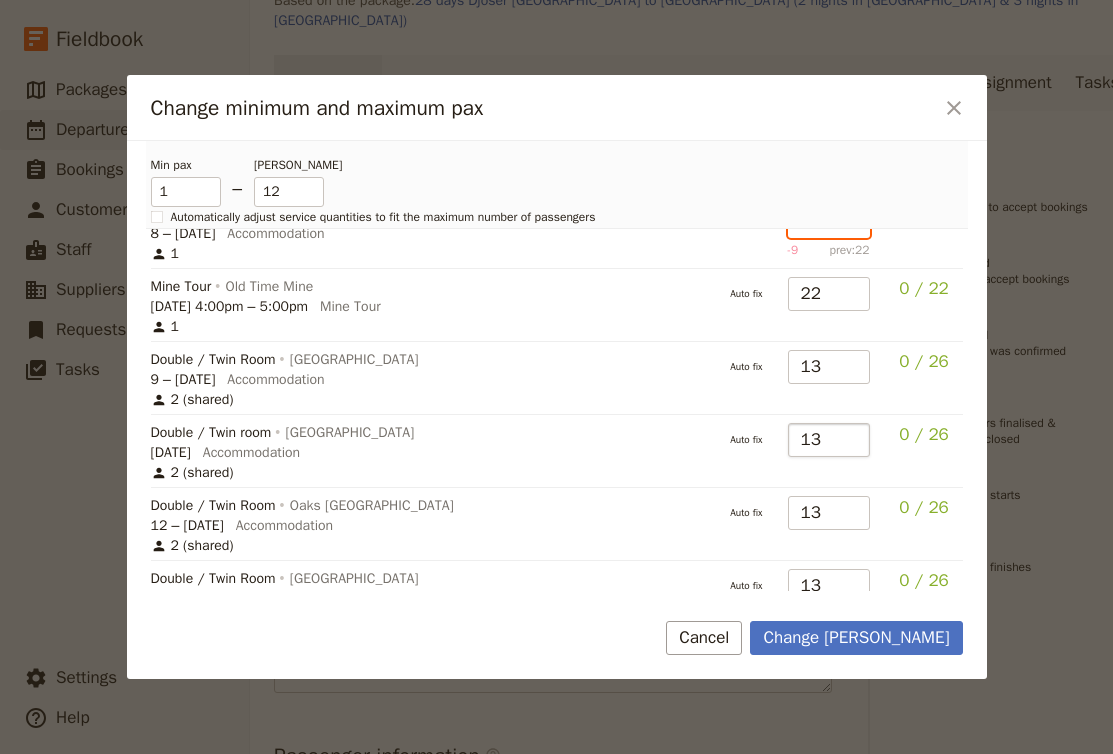 type on "13" 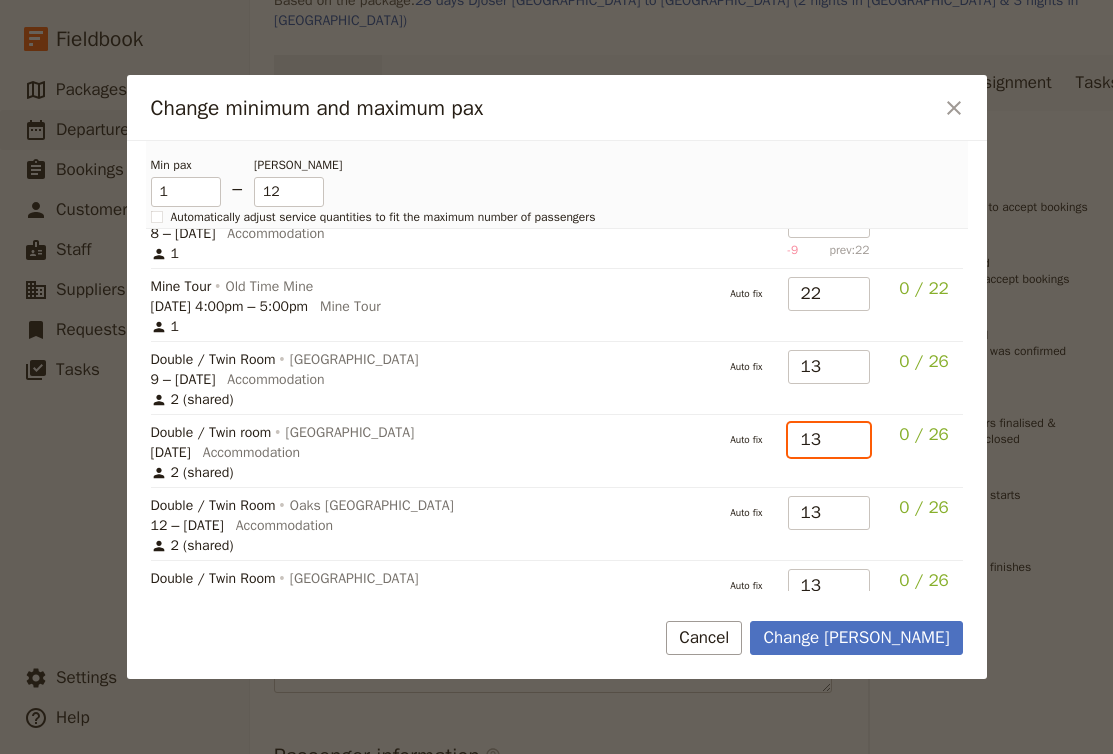 click on "13" at bounding box center (829, 440) 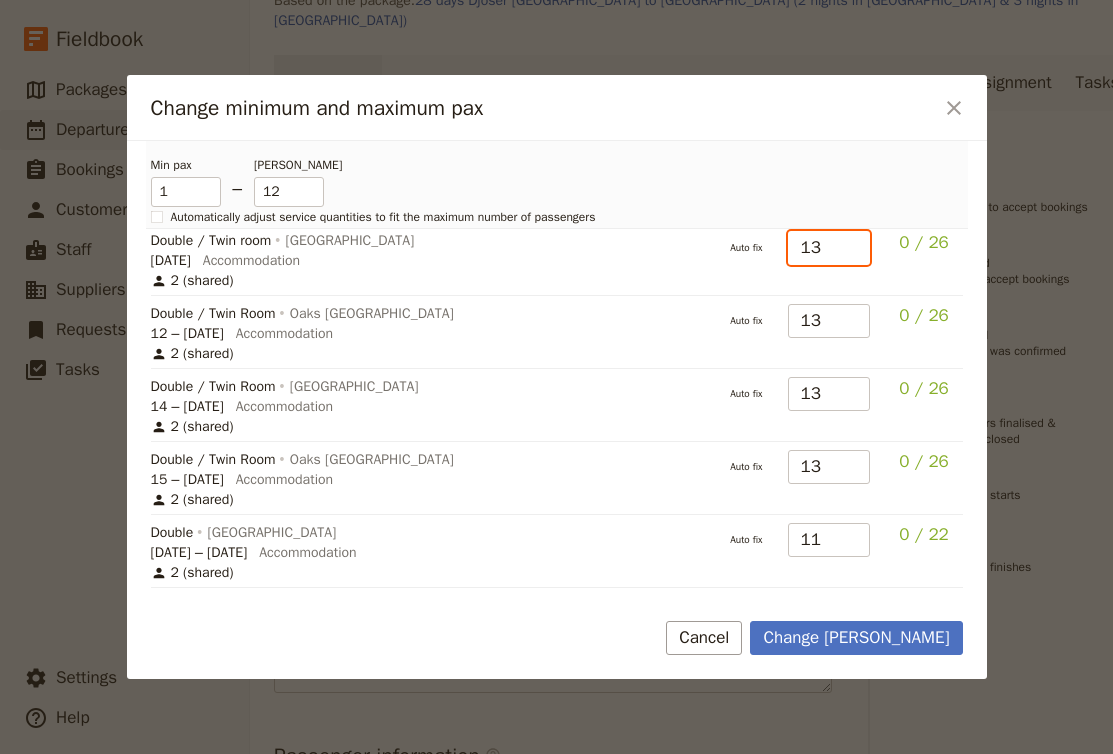 scroll, scrollTop: 1005, scrollLeft: 0, axis: vertical 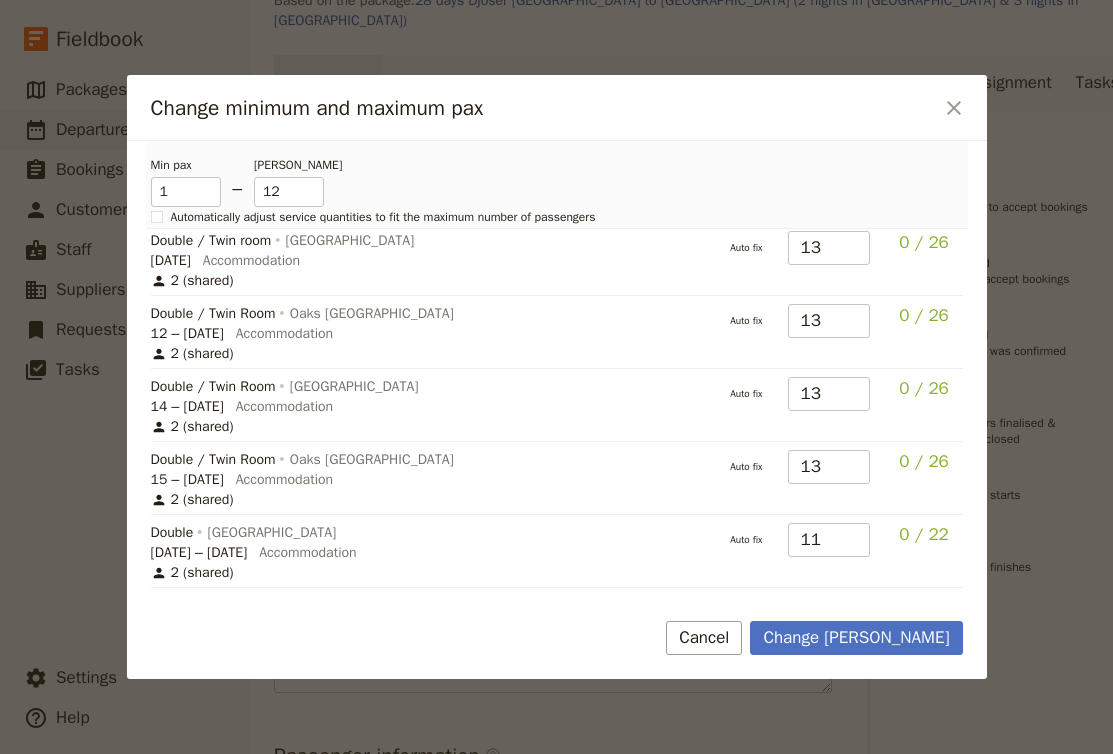 click on "Double Cairns Plaza Hotel" at bounding box center (428, 533) 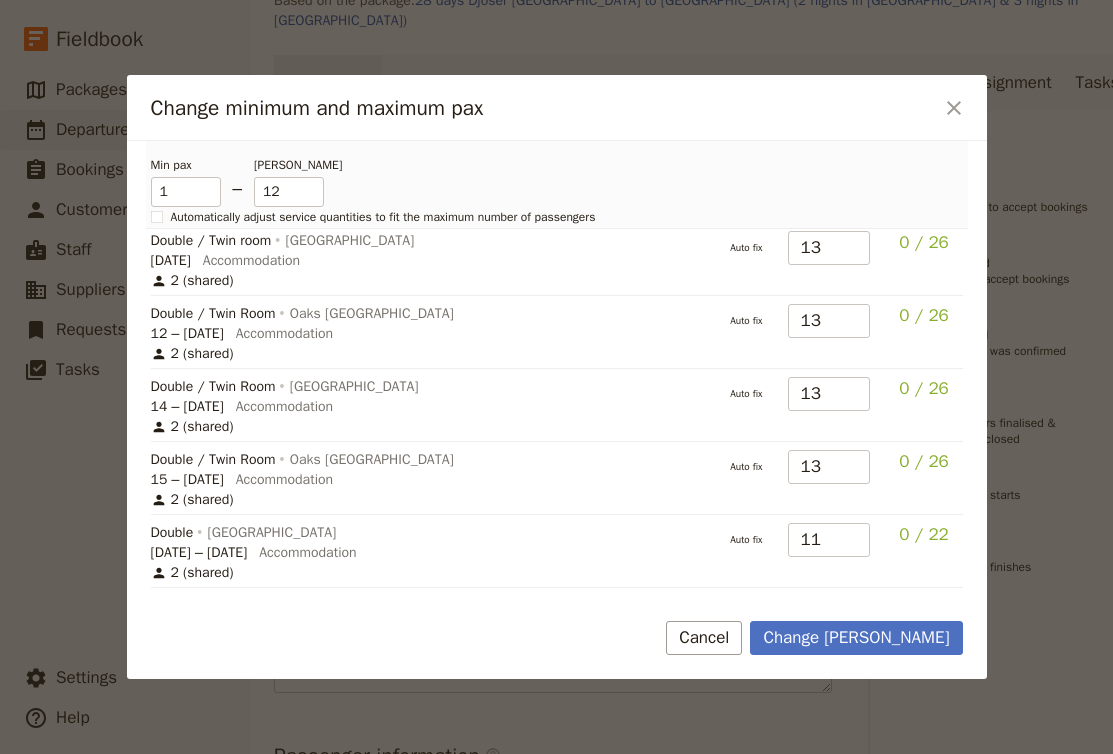 click on "13" at bounding box center (829, 478) 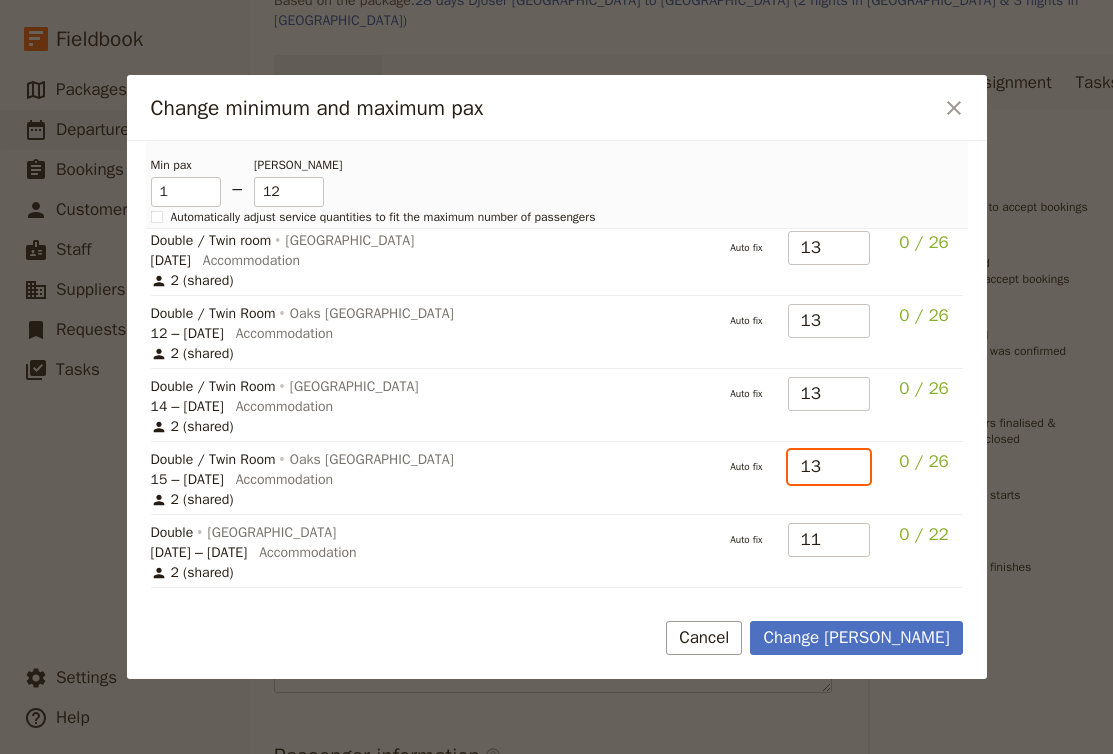 drag, startPoint x: 830, startPoint y: 479, endPoint x: 772, endPoint y: 471, distance: 58.549126 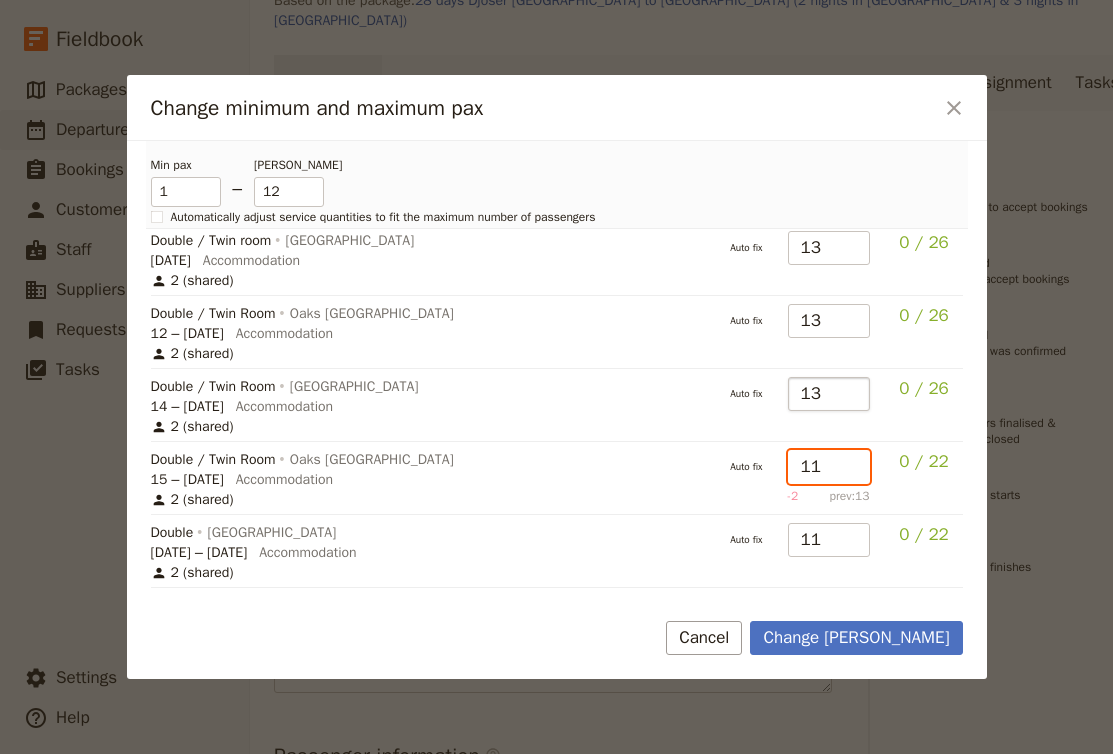 type on "11" 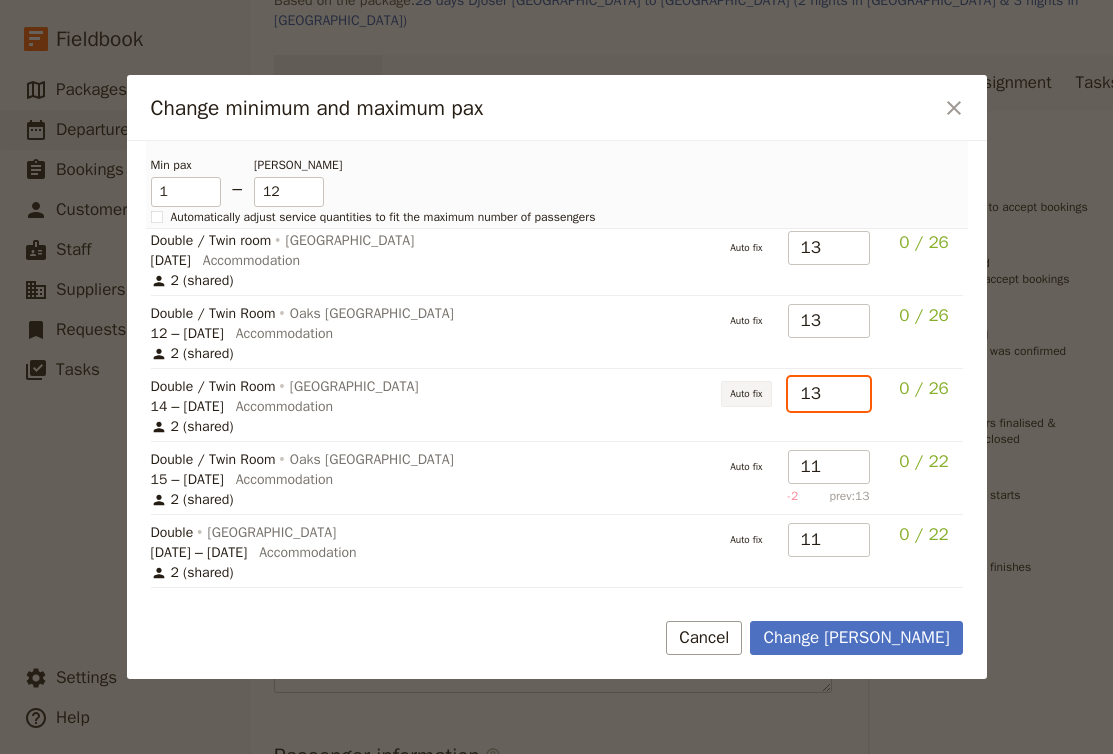 drag, startPoint x: 831, startPoint y: 397, endPoint x: 748, endPoint y: 396, distance: 83.00603 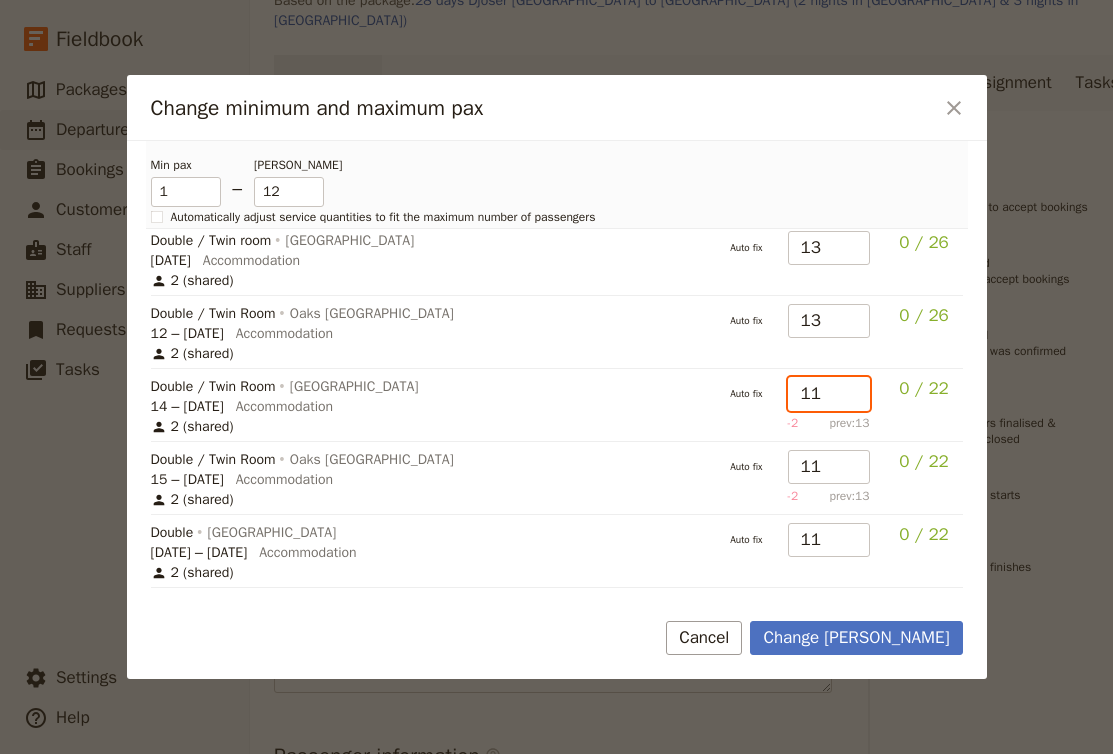 type on "11" 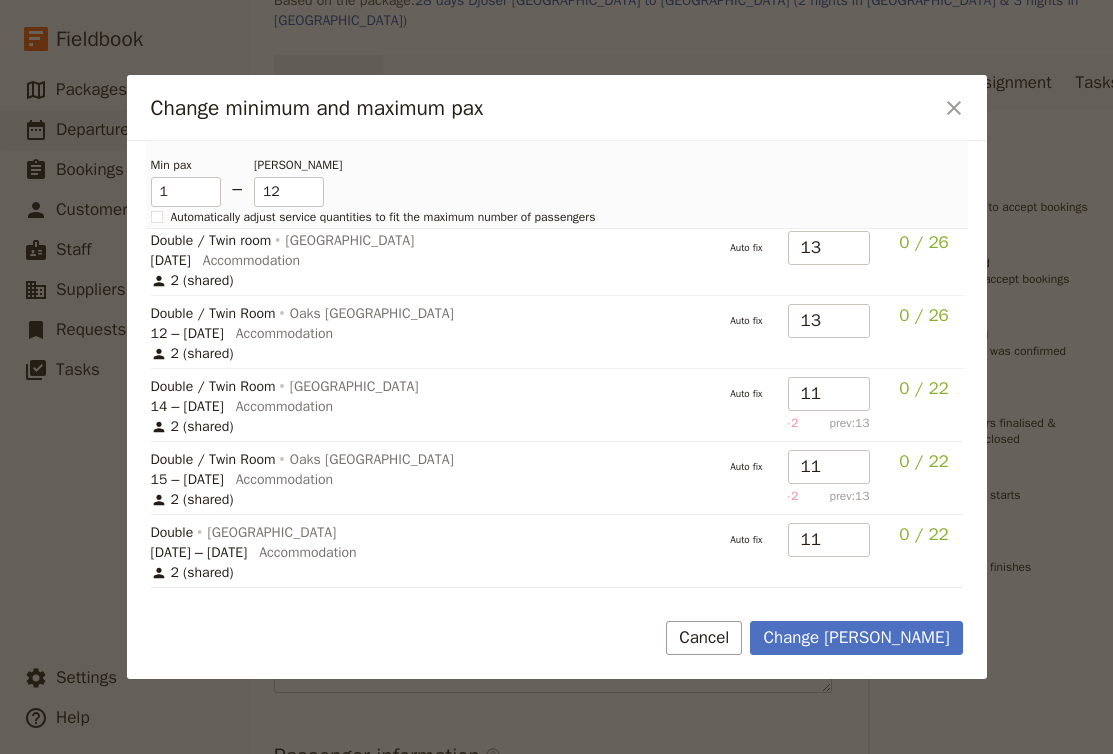 click on "13" at bounding box center [829, 332] 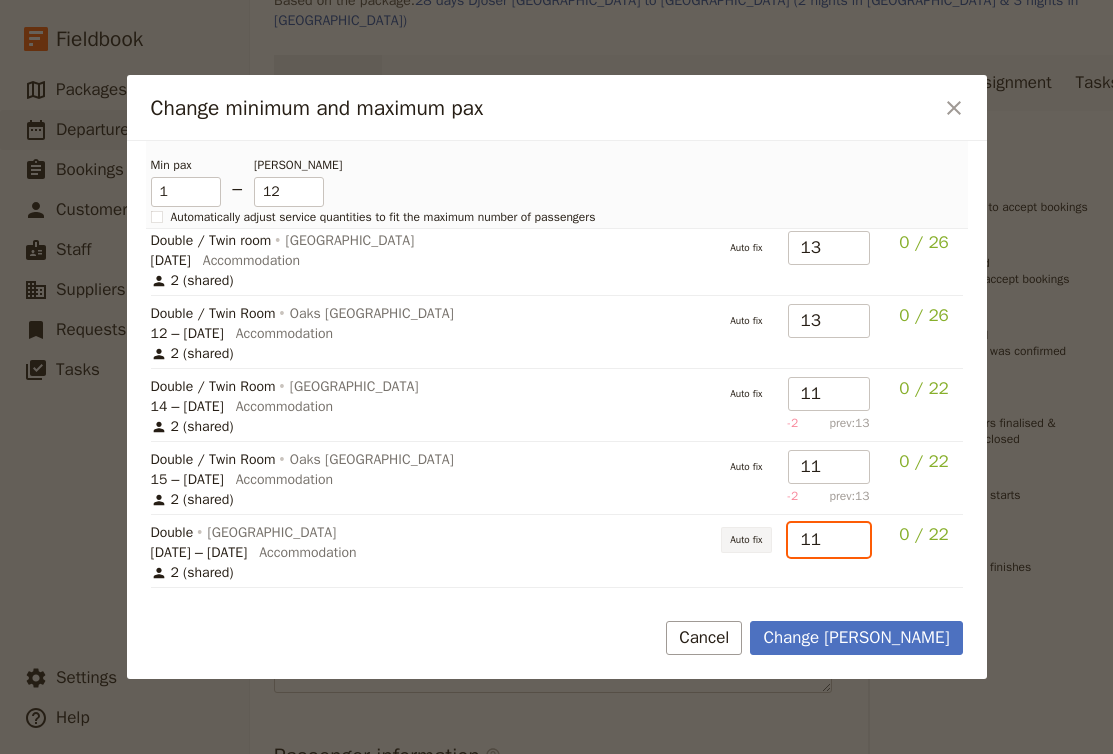 drag, startPoint x: 840, startPoint y: 539, endPoint x: 769, endPoint y: 536, distance: 71.063354 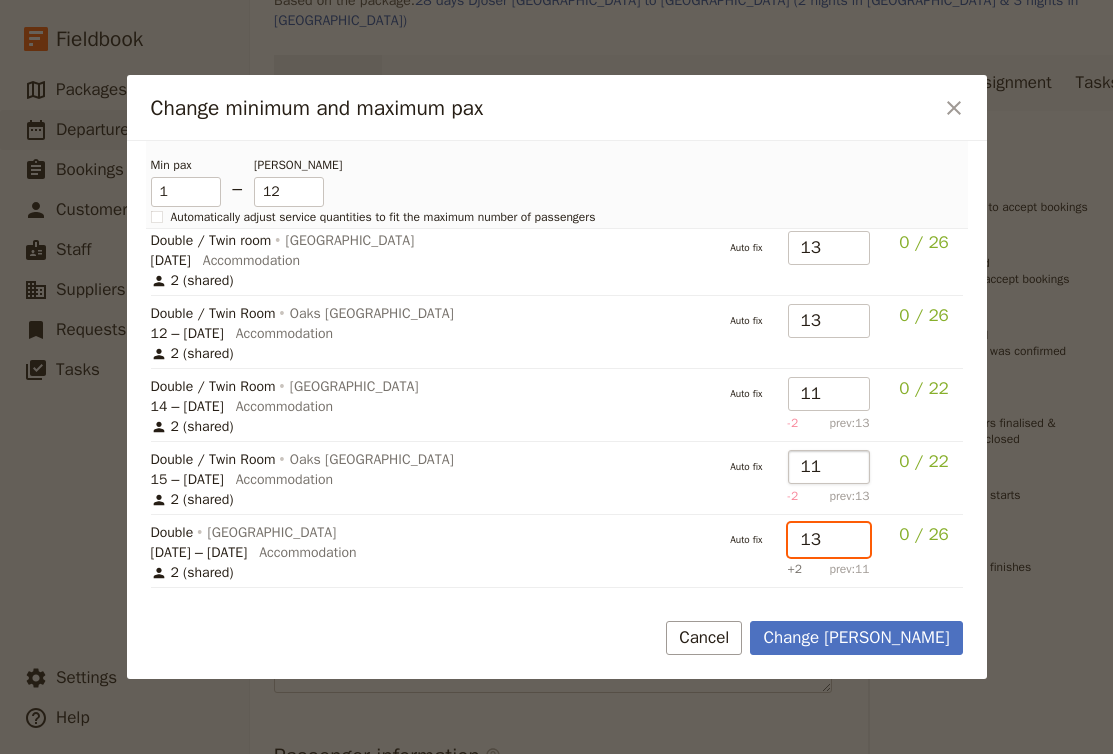type on "13" 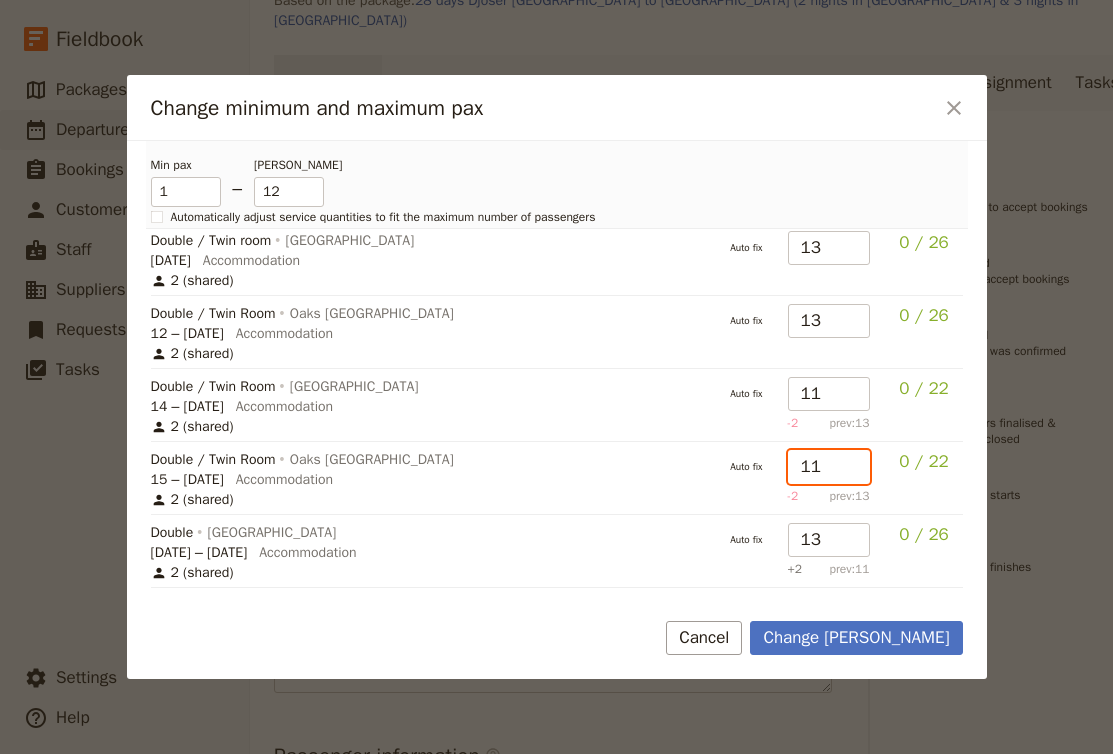drag, startPoint x: 823, startPoint y: 473, endPoint x: 778, endPoint y: 473, distance: 45 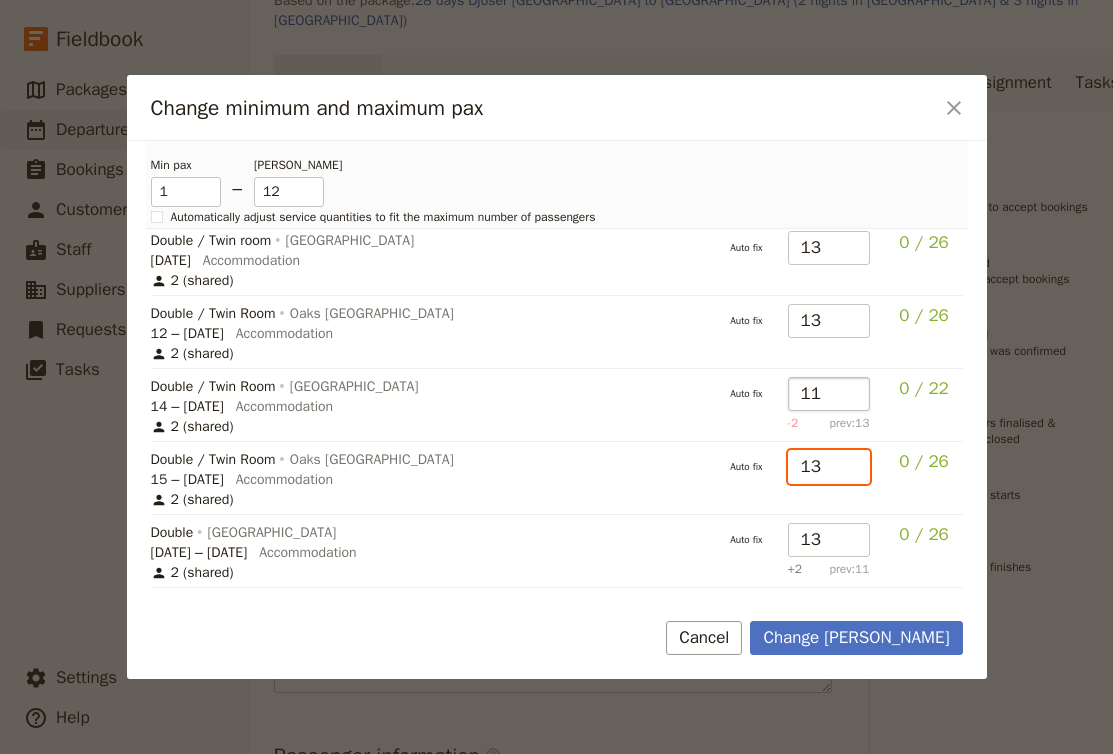 type on "13" 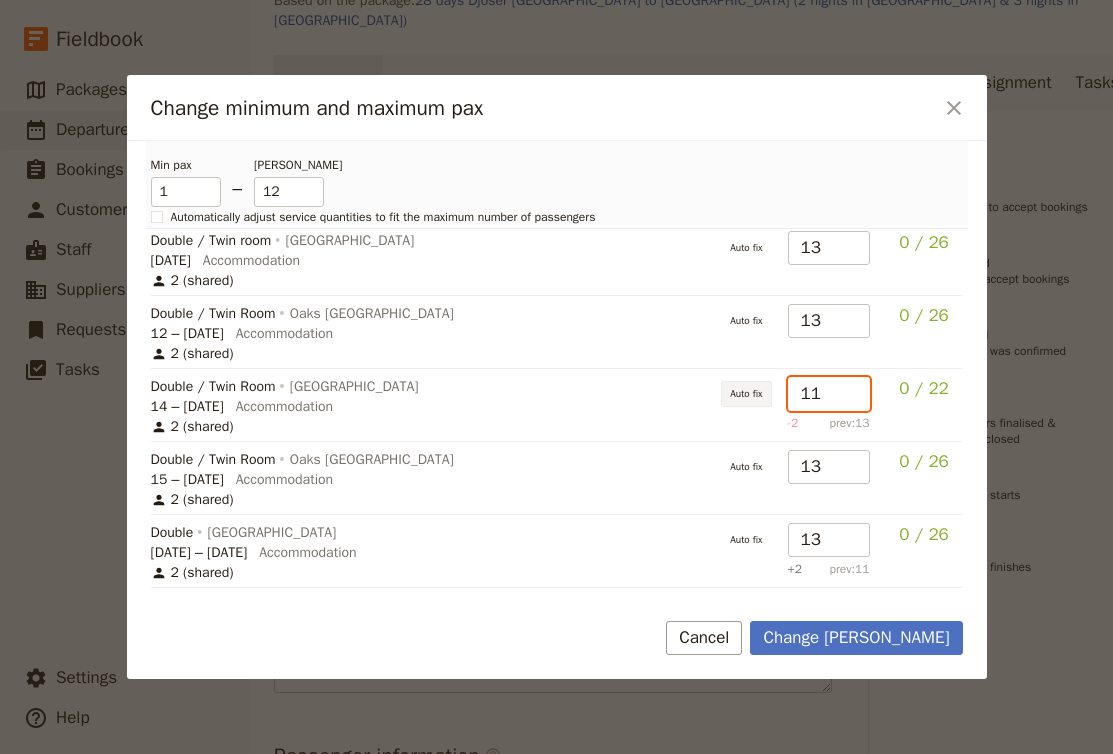 drag, startPoint x: 825, startPoint y: 395, endPoint x: 766, endPoint y: 393, distance: 59.03389 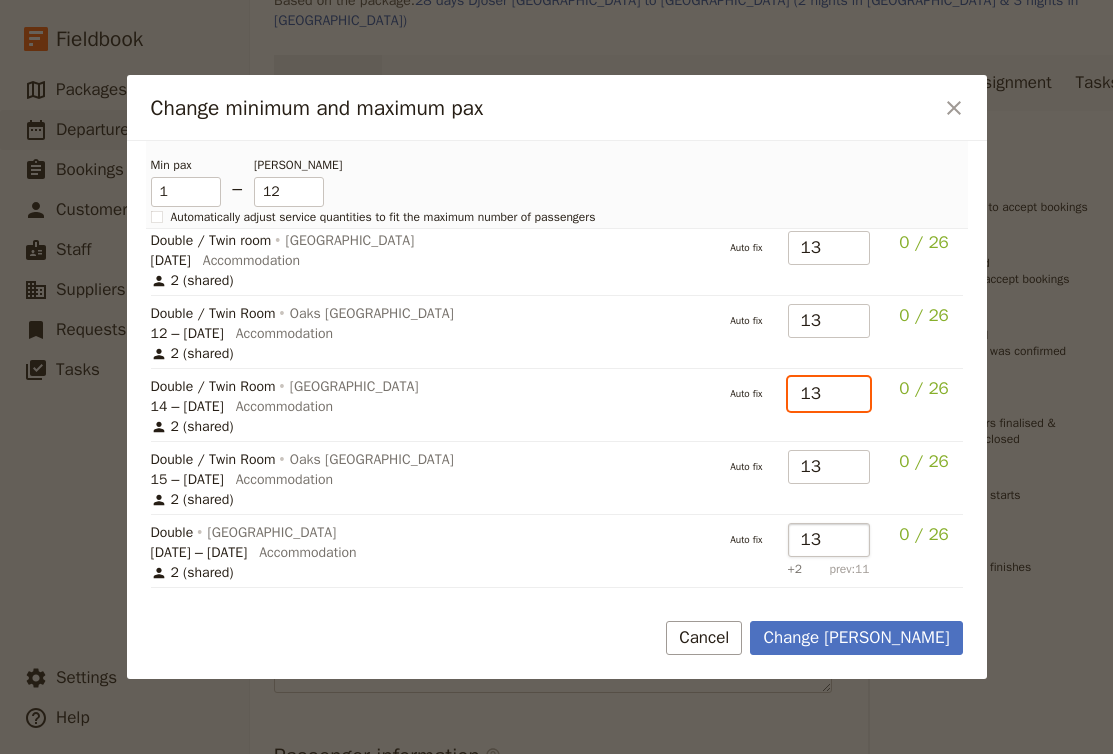 type on "13" 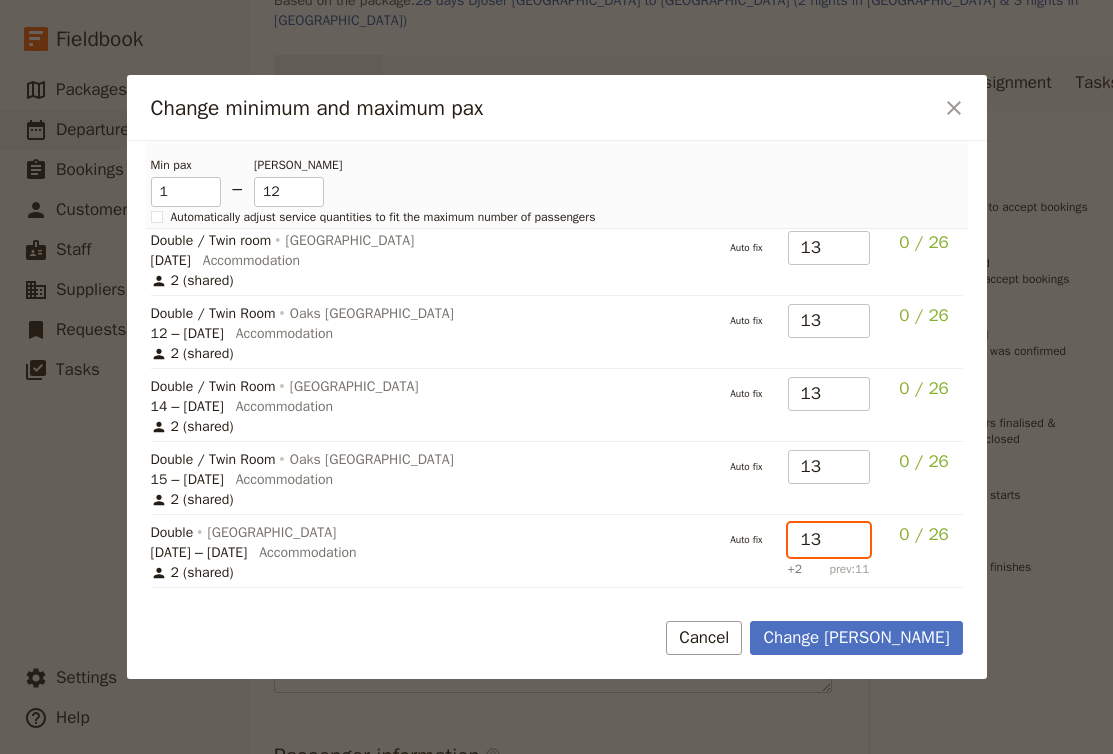 click on "13" at bounding box center [829, 540] 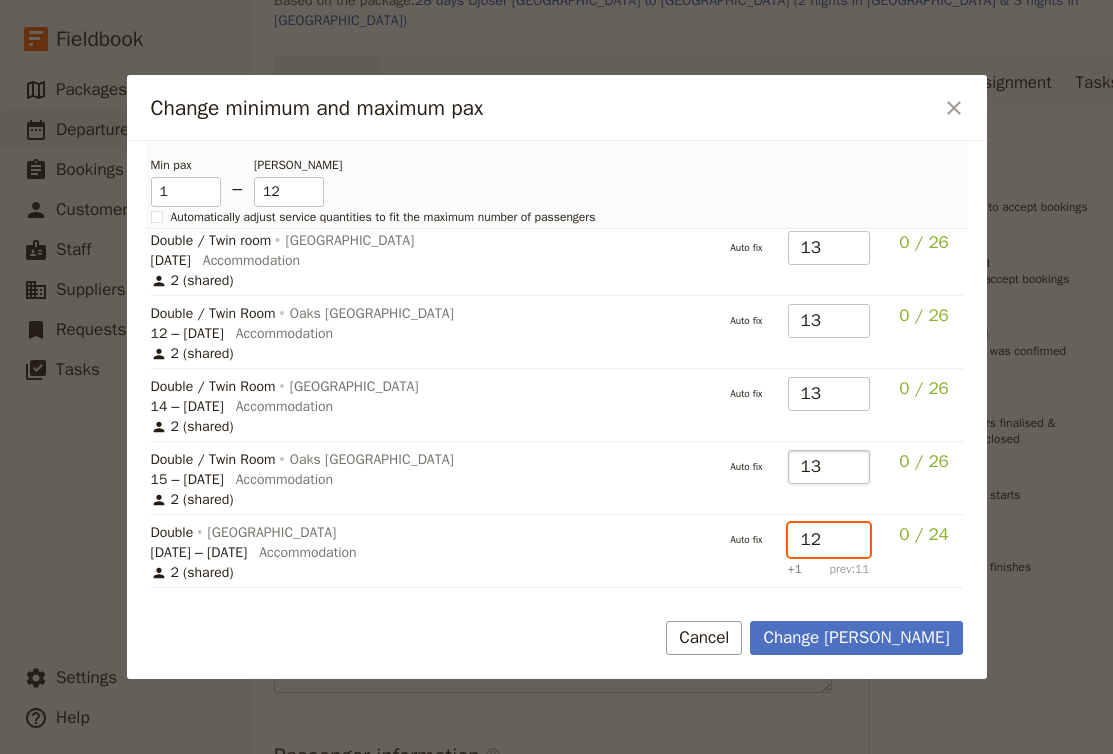 type on "12" 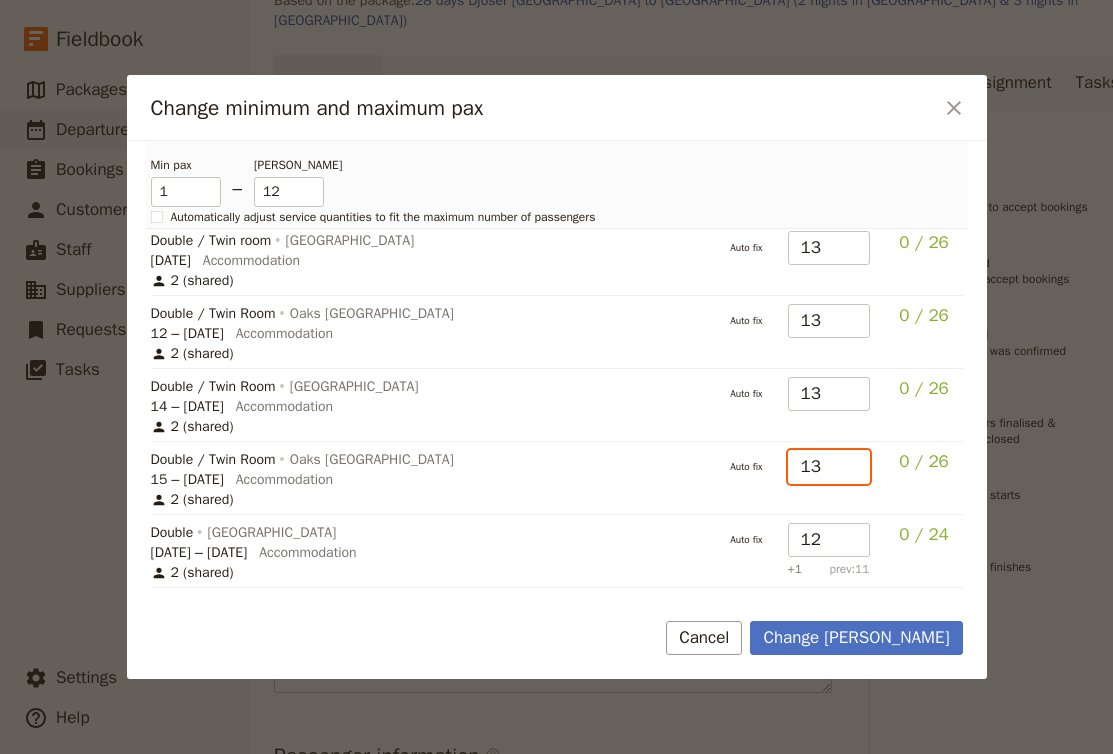 click on "13" at bounding box center (829, 467) 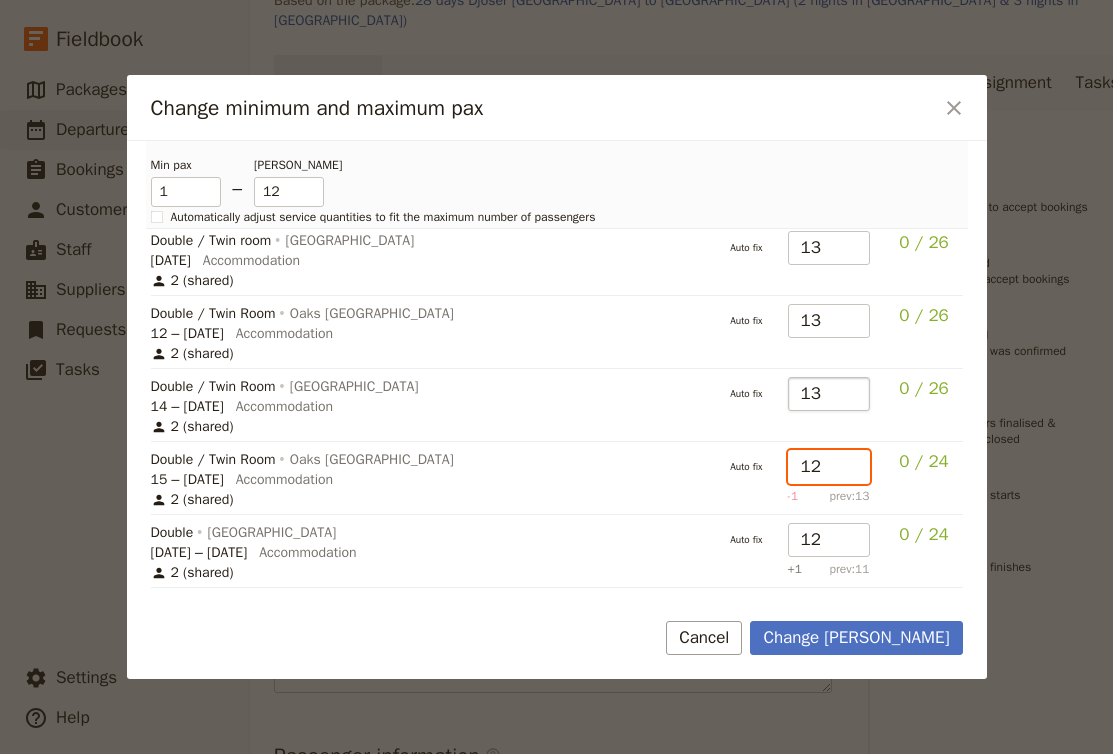 type on "12" 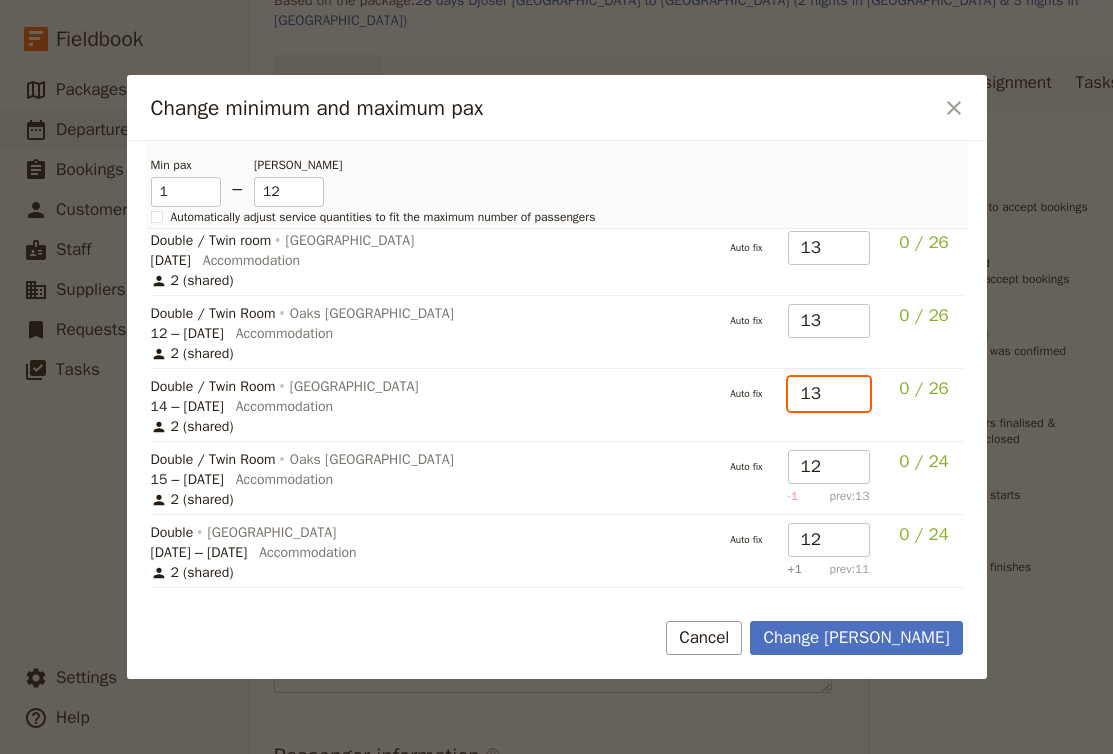 click on "13" at bounding box center [829, 394] 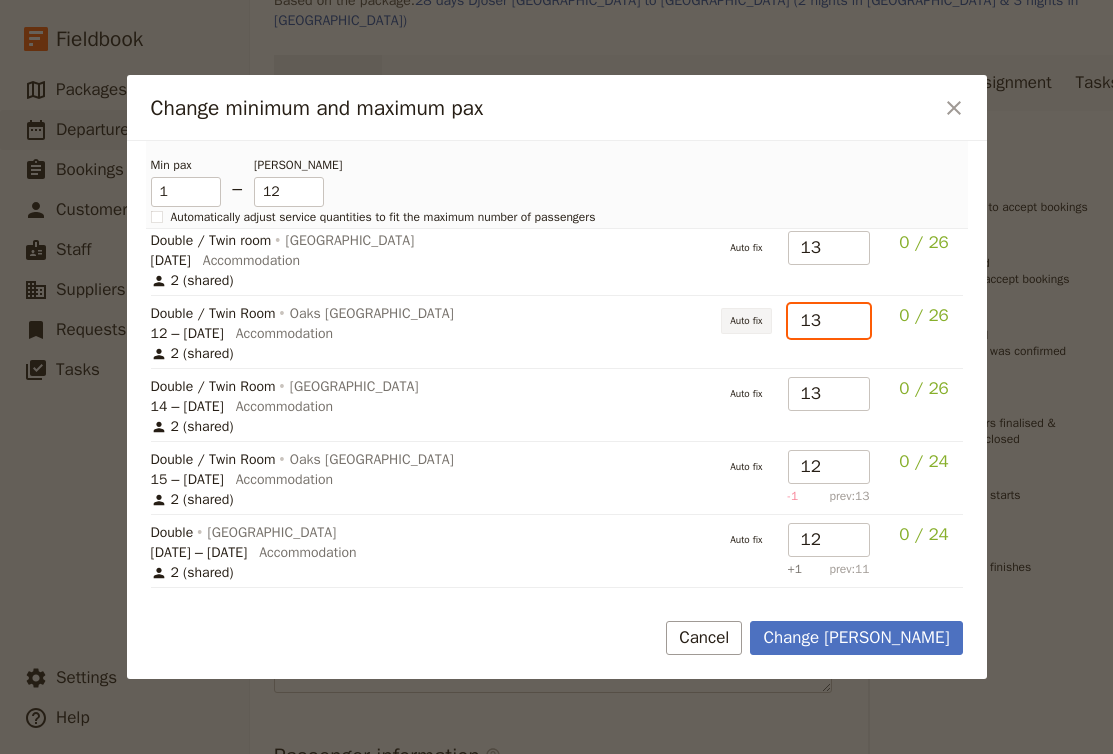 drag, startPoint x: 838, startPoint y: 324, endPoint x: 727, endPoint y: 309, distance: 112.00893 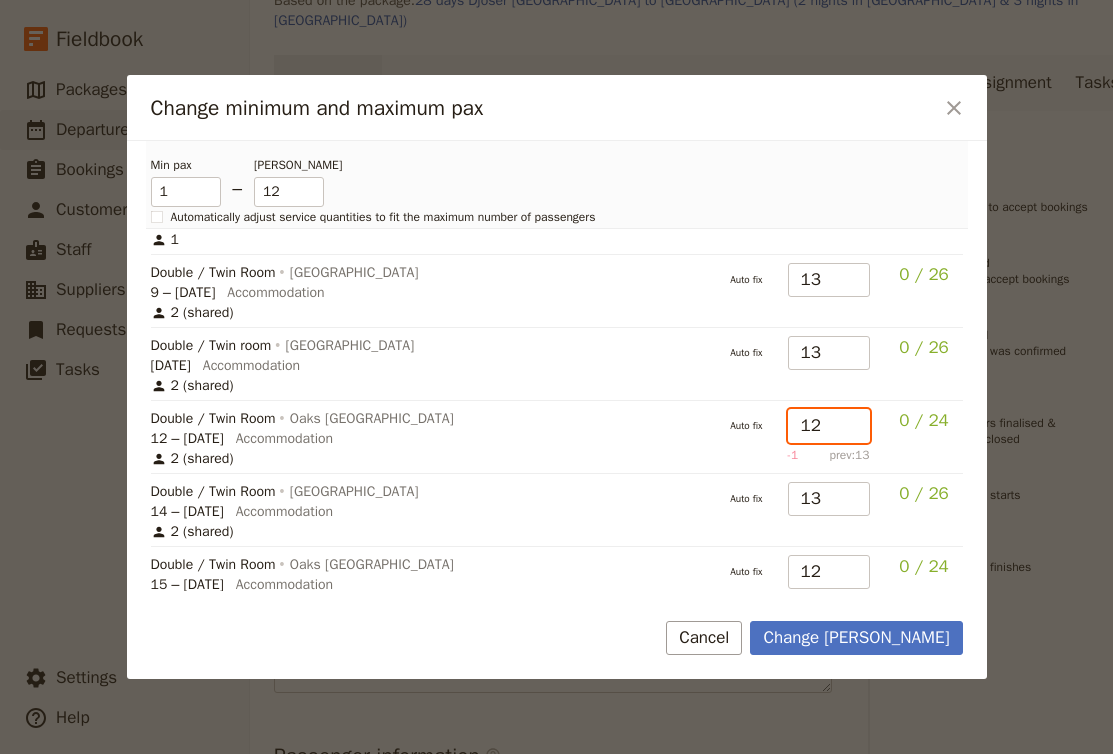 scroll, scrollTop: 898, scrollLeft: 0, axis: vertical 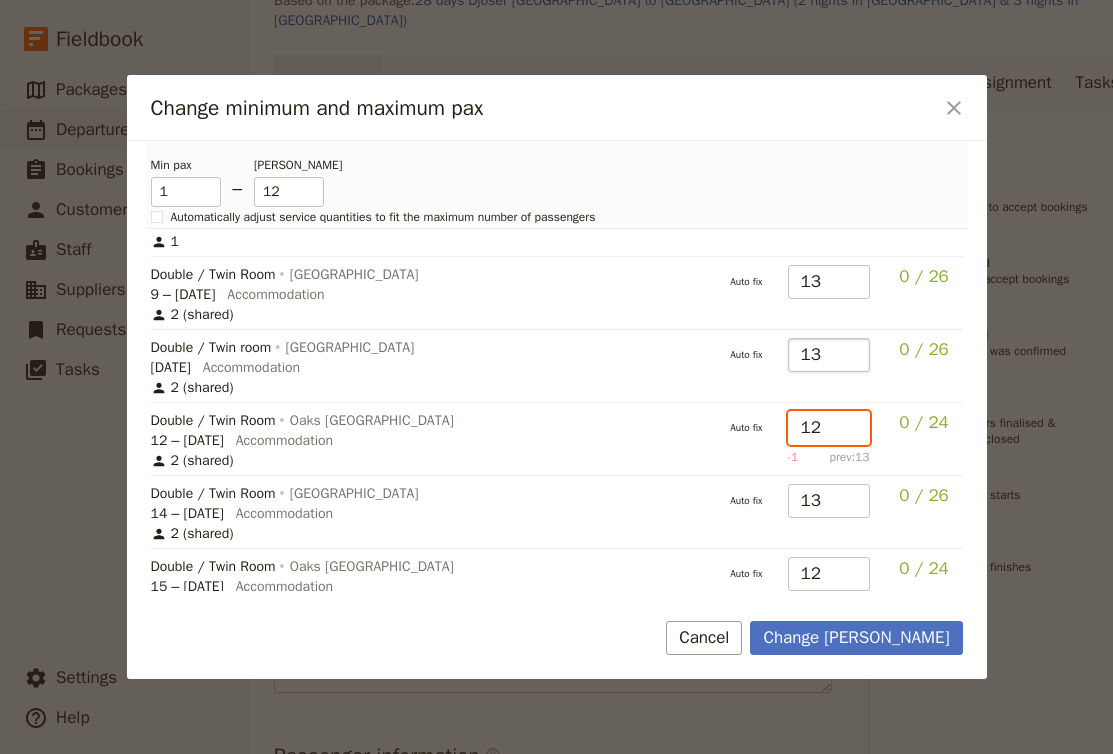 type on "12" 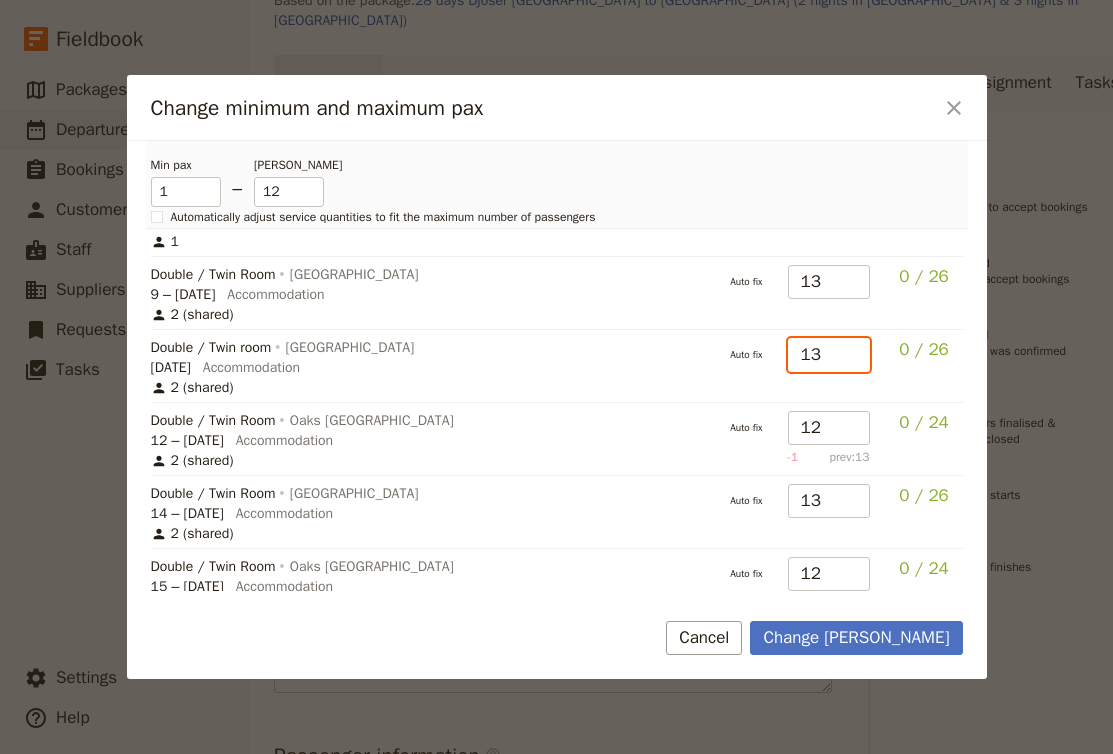 click on "13" at bounding box center [829, 355] 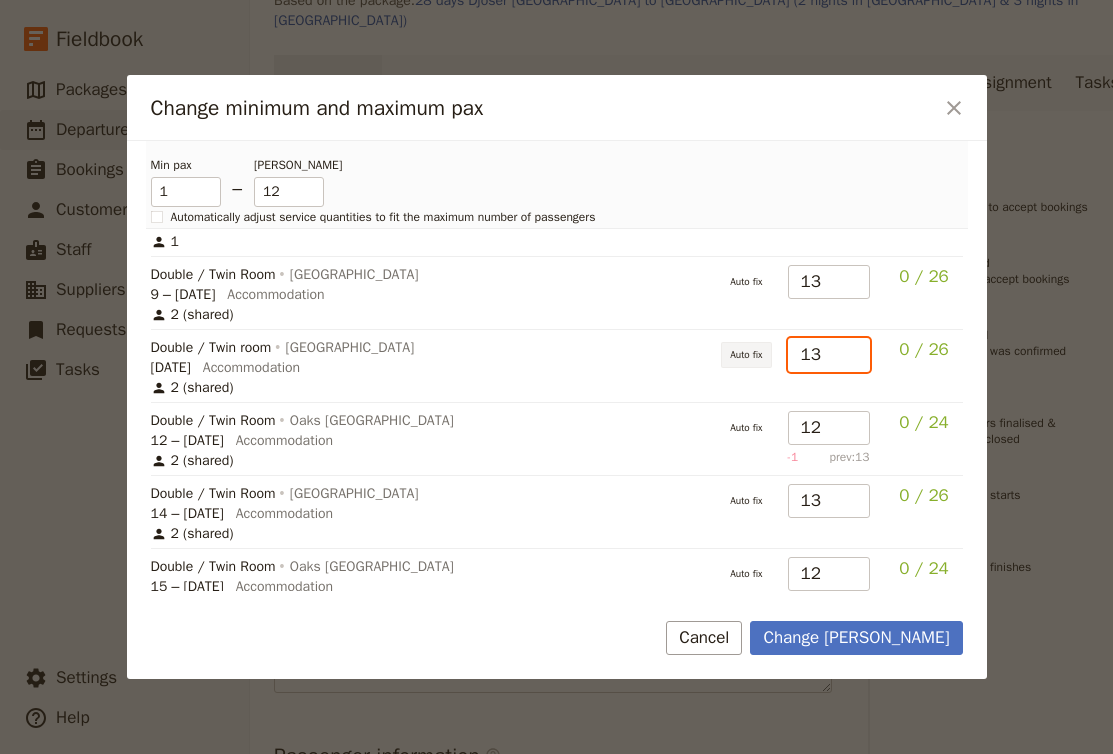 drag, startPoint x: 834, startPoint y: 359, endPoint x: 762, endPoint y: 359, distance: 72 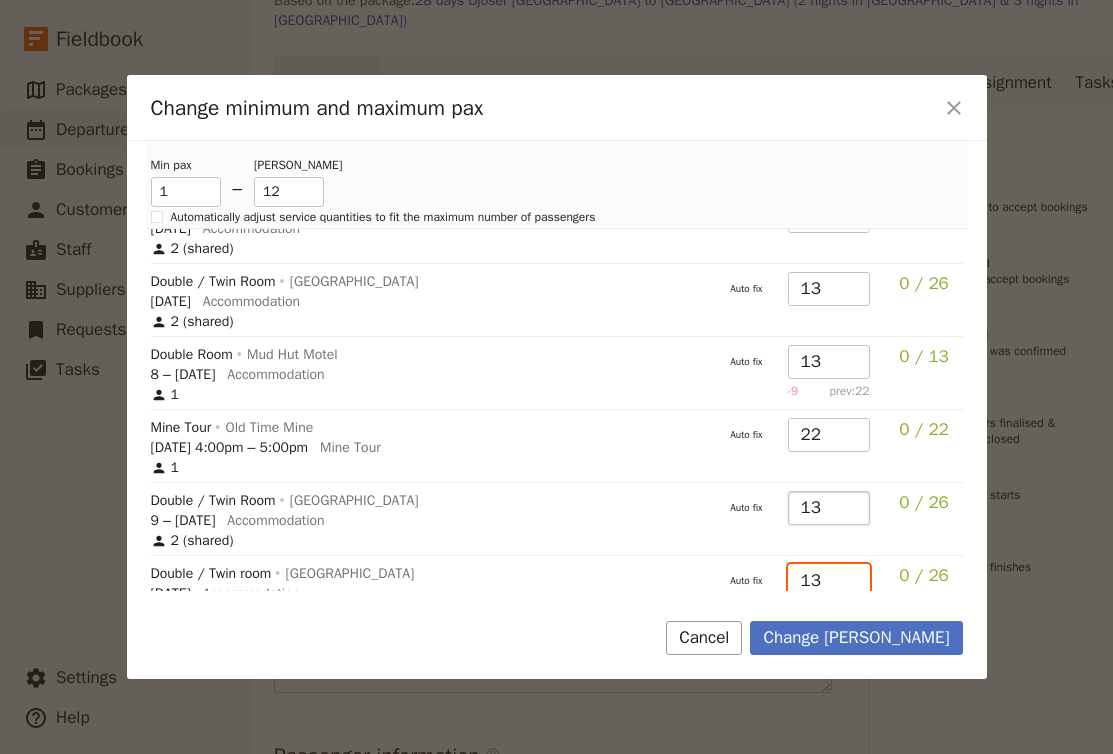 scroll, scrollTop: 661, scrollLeft: 0, axis: vertical 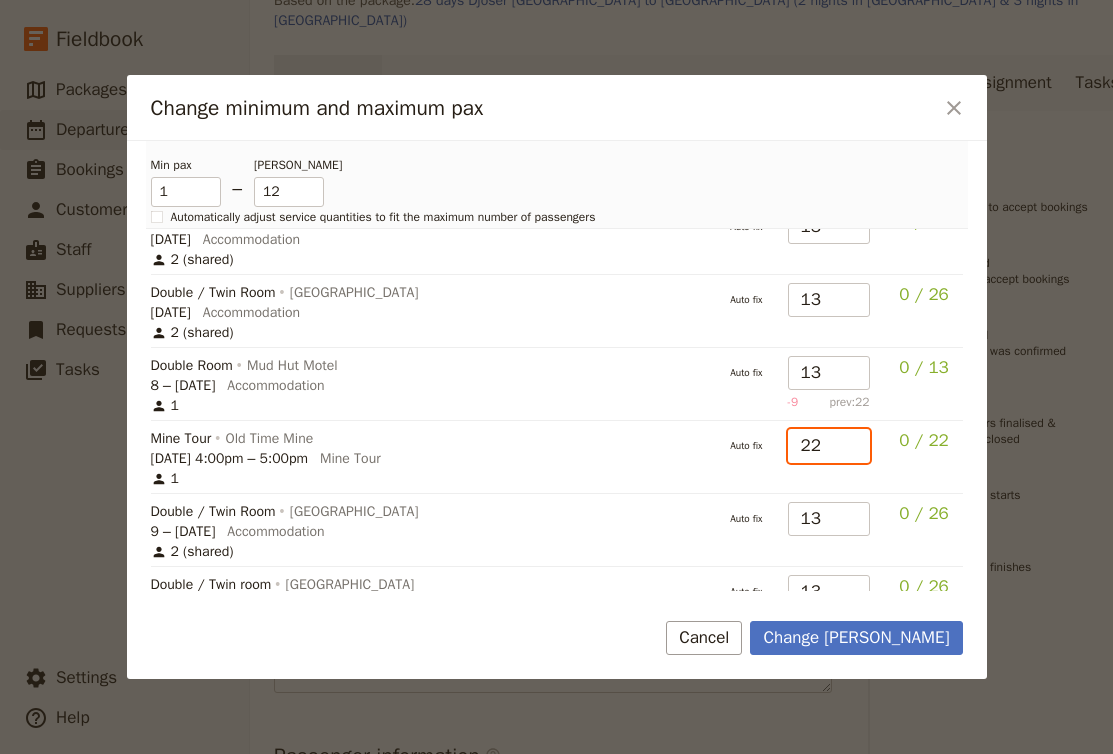 drag, startPoint x: 828, startPoint y: 434, endPoint x: 848, endPoint y: 438, distance: 20.396078 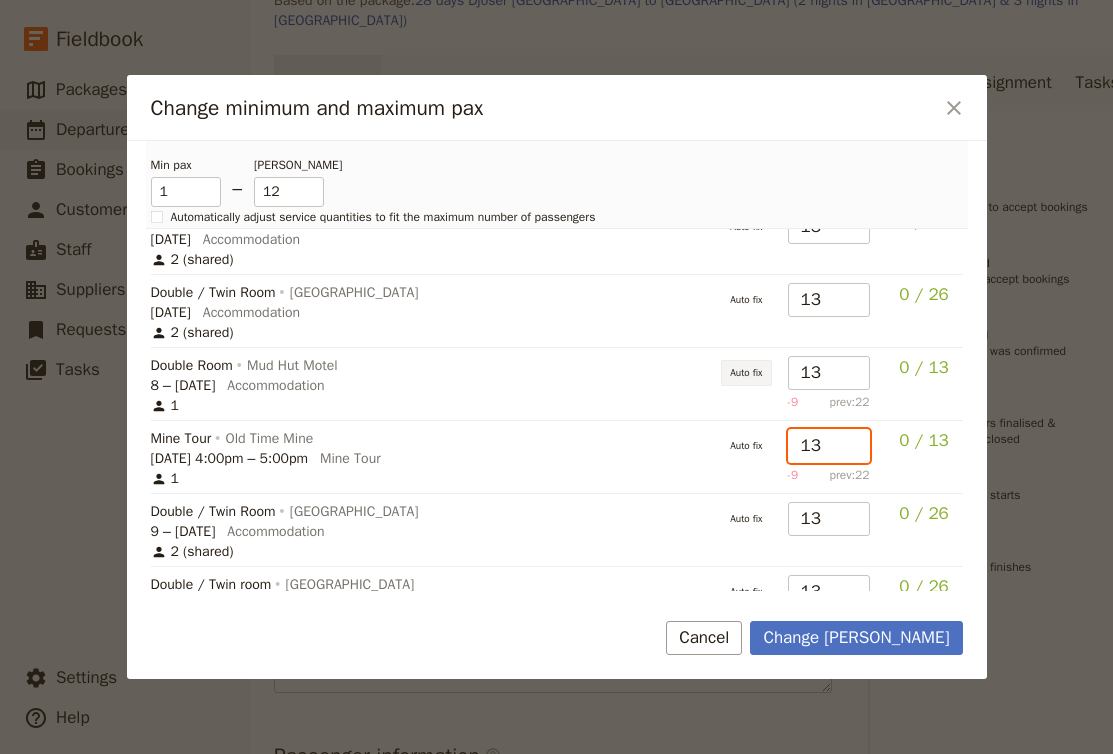 type on "13" 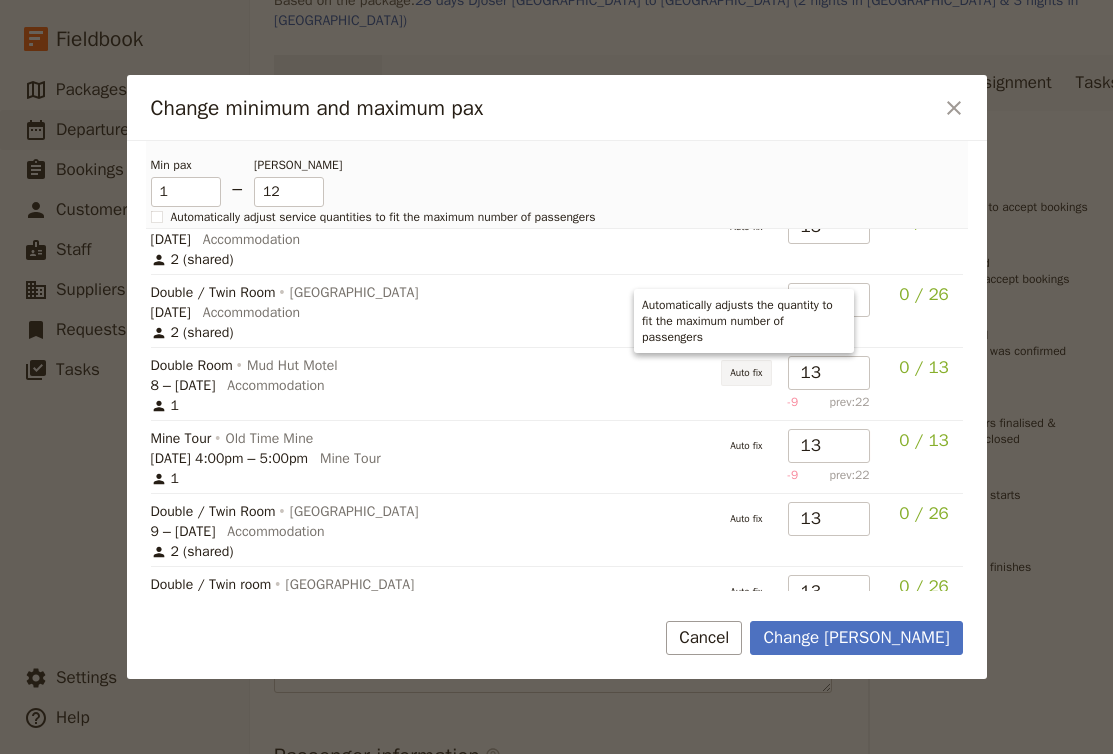 click on "Auto fix" at bounding box center (746, 373) 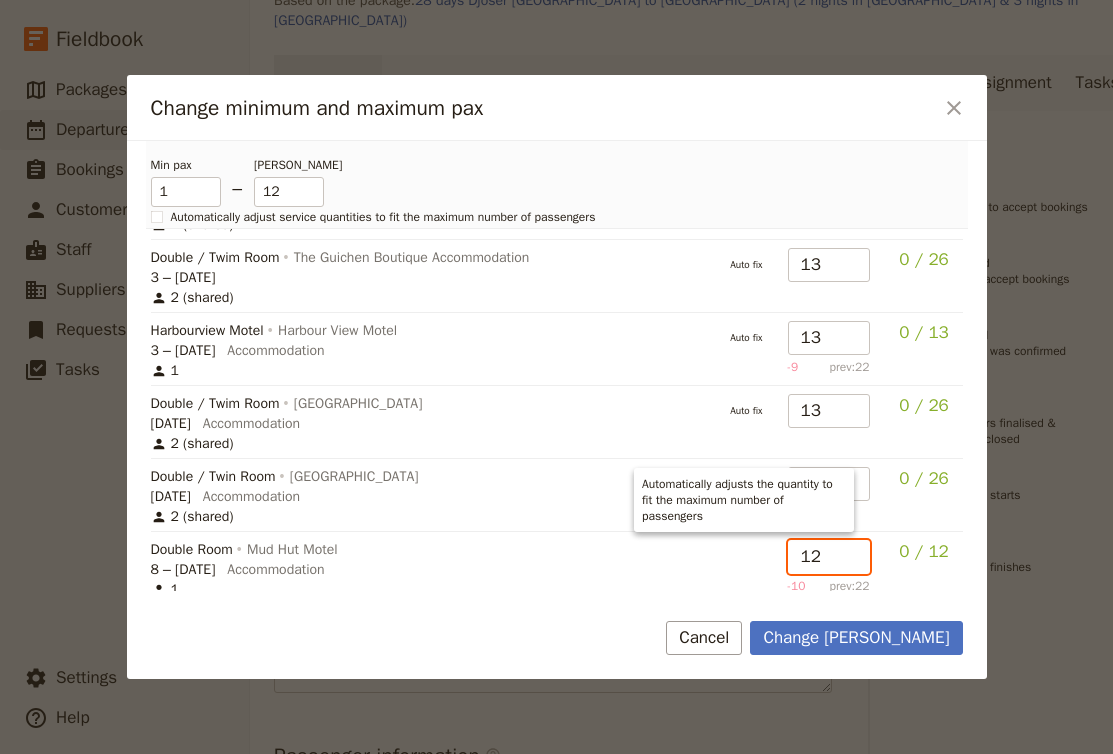 scroll, scrollTop: 451, scrollLeft: 0, axis: vertical 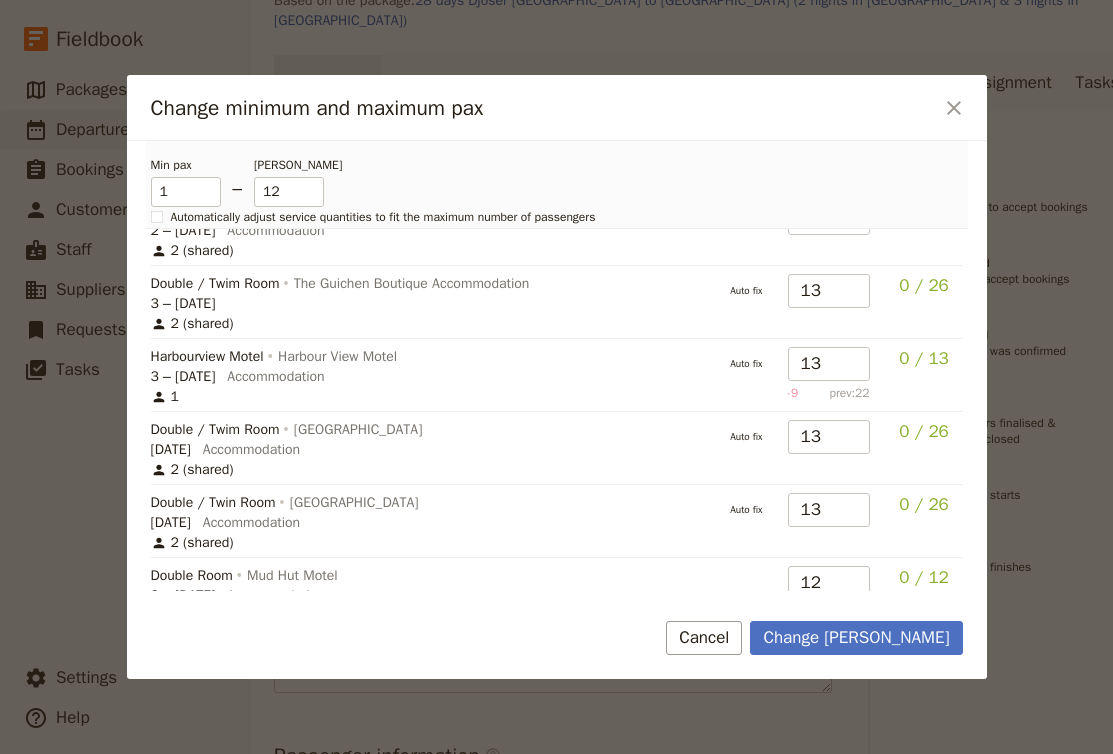 click on "13" at bounding box center (829, 302) 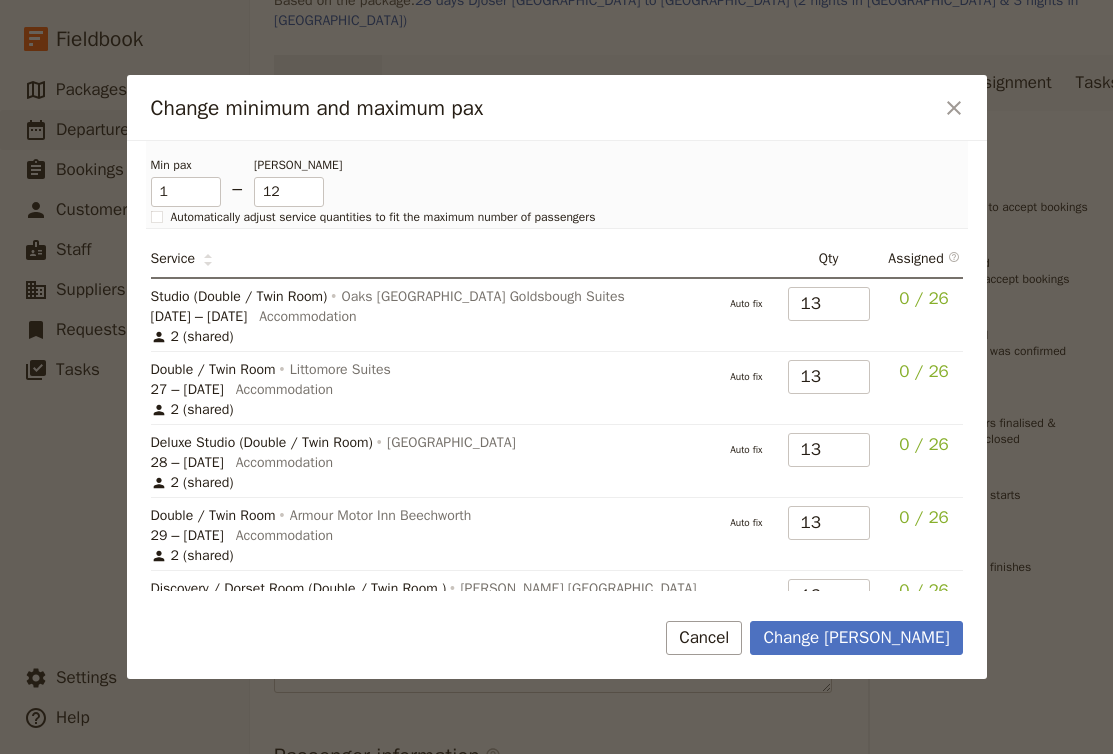 scroll, scrollTop: 0, scrollLeft: 0, axis: both 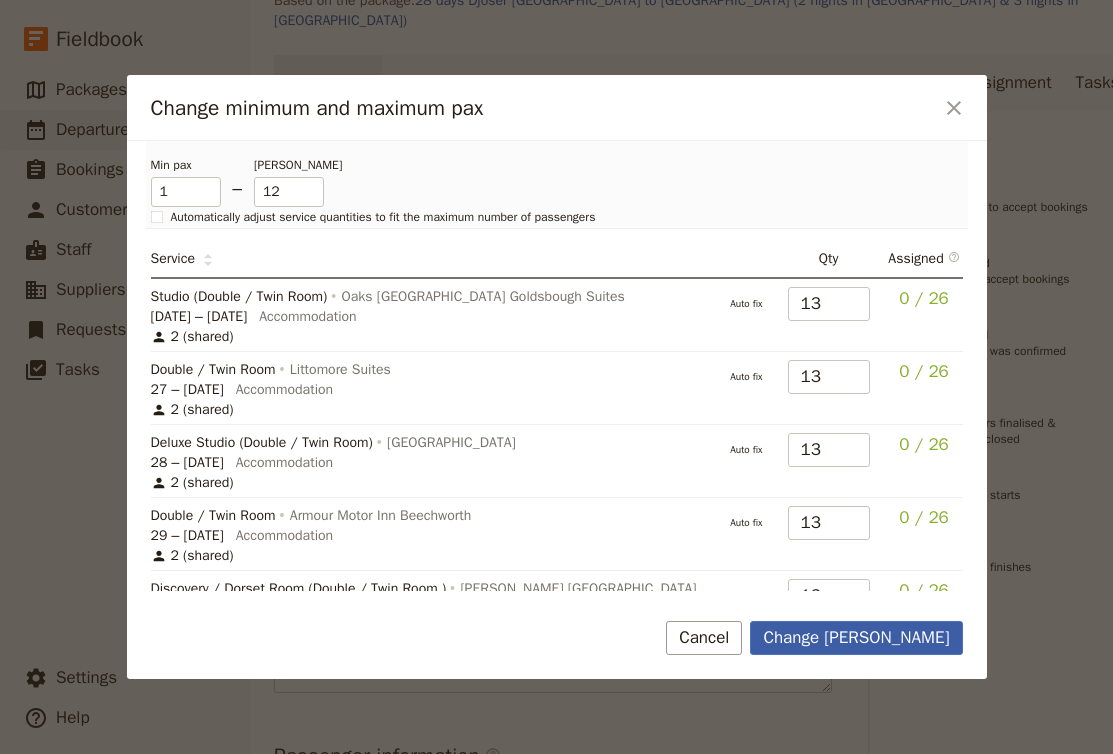 click on "Change max pax" at bounding box center [856, 638] 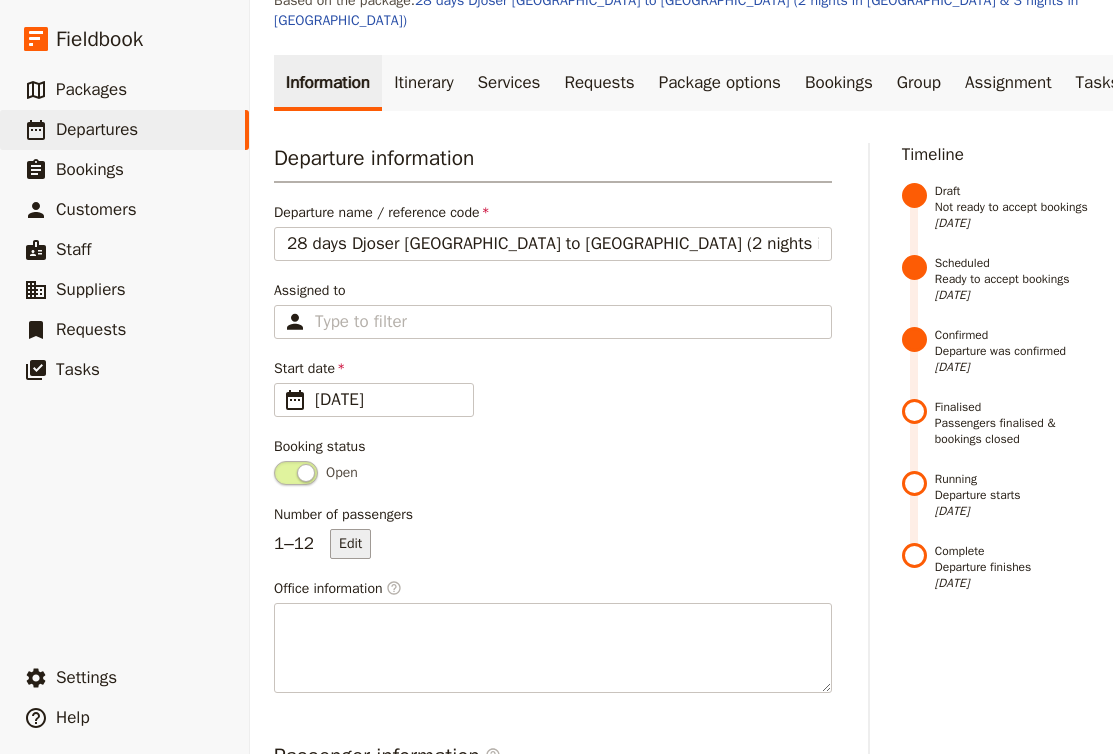 click on "Edit" at bounding box center [350, 544] 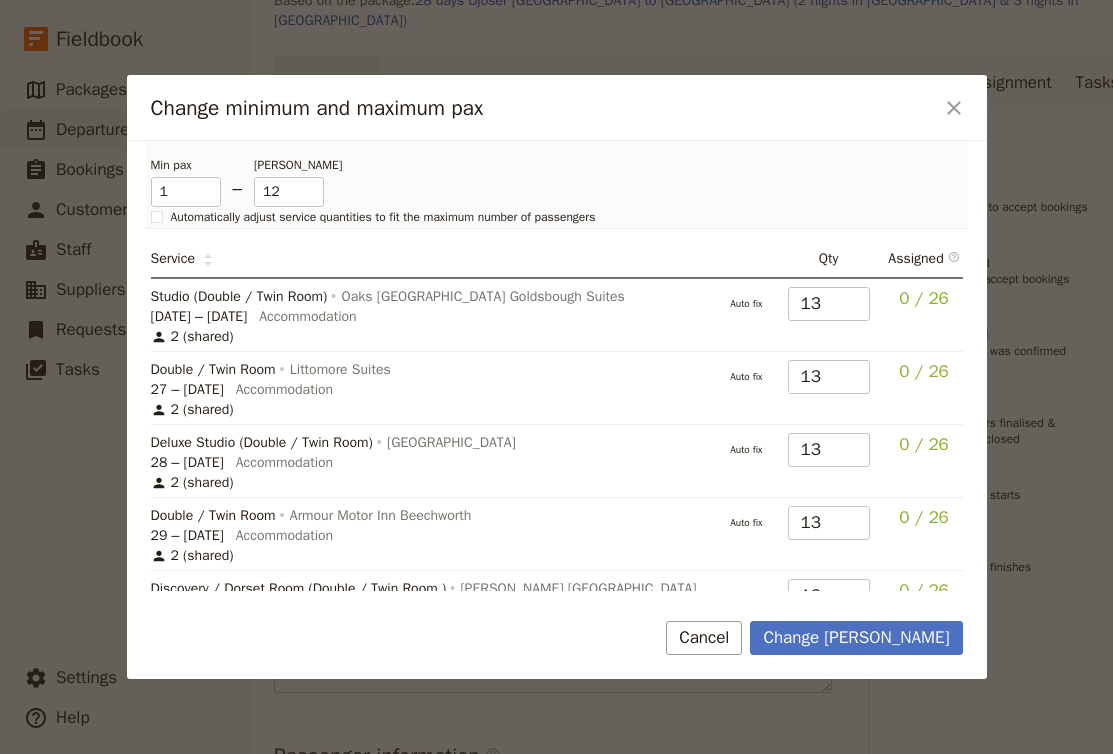 scroll, scrollTop: 0, scrollLeft: 0, axis: both 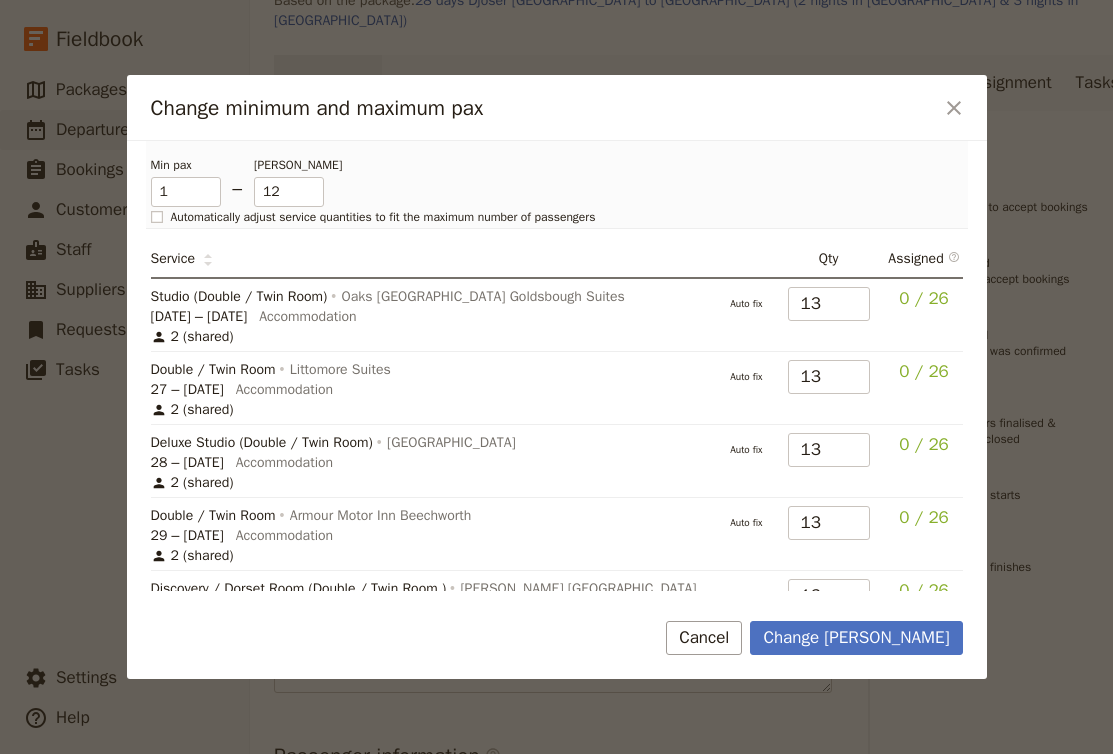 click on "Automatically adjust service quantities to fit the maximum number of passengers" at bounding box center (383, 217) 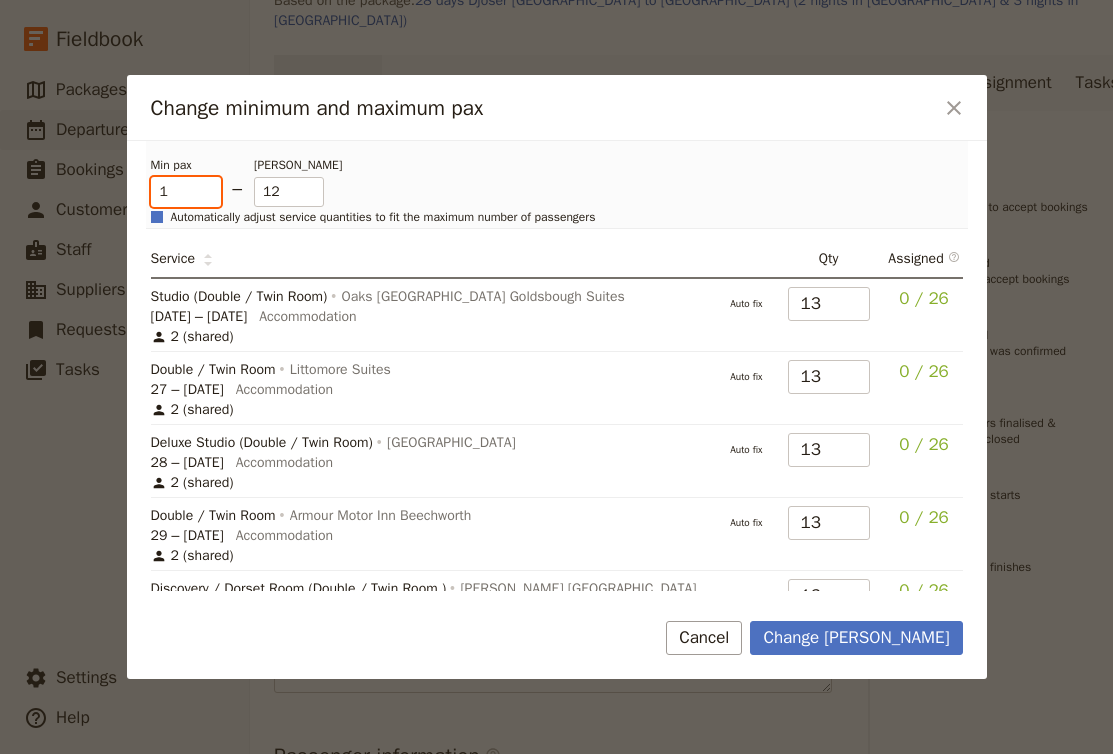 checkbox on "true" 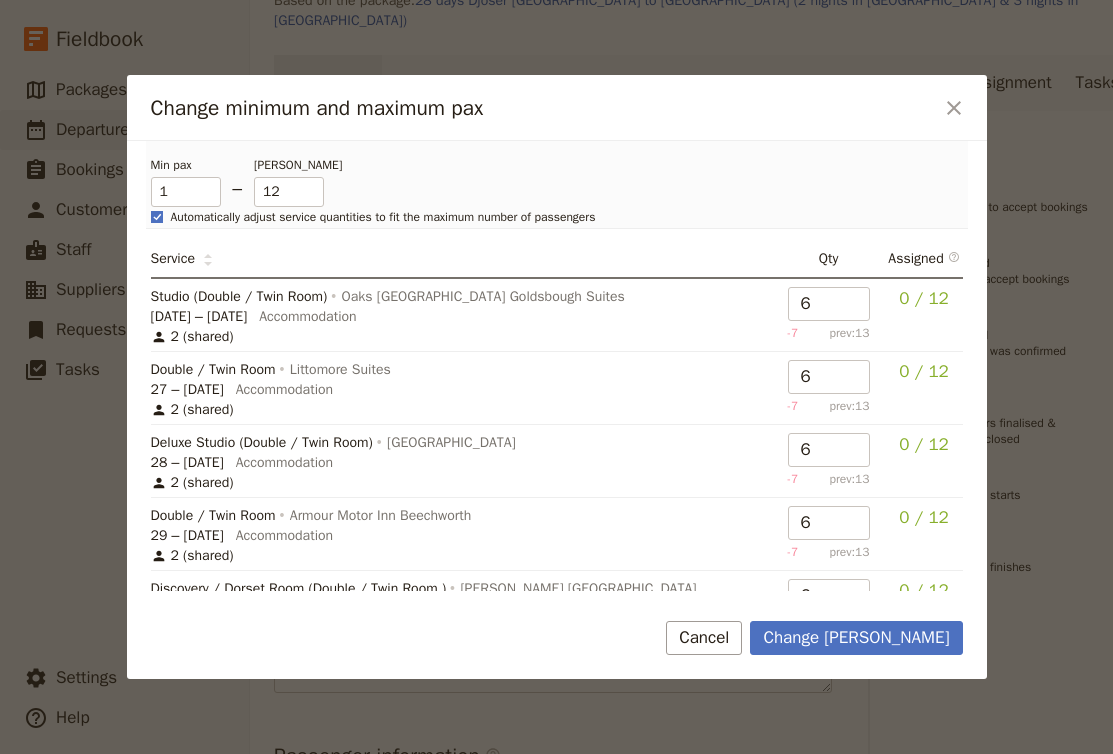 click on "Automatically adjust service quantities to fit the maximum number of passengers" at bounding box center (383, 217) 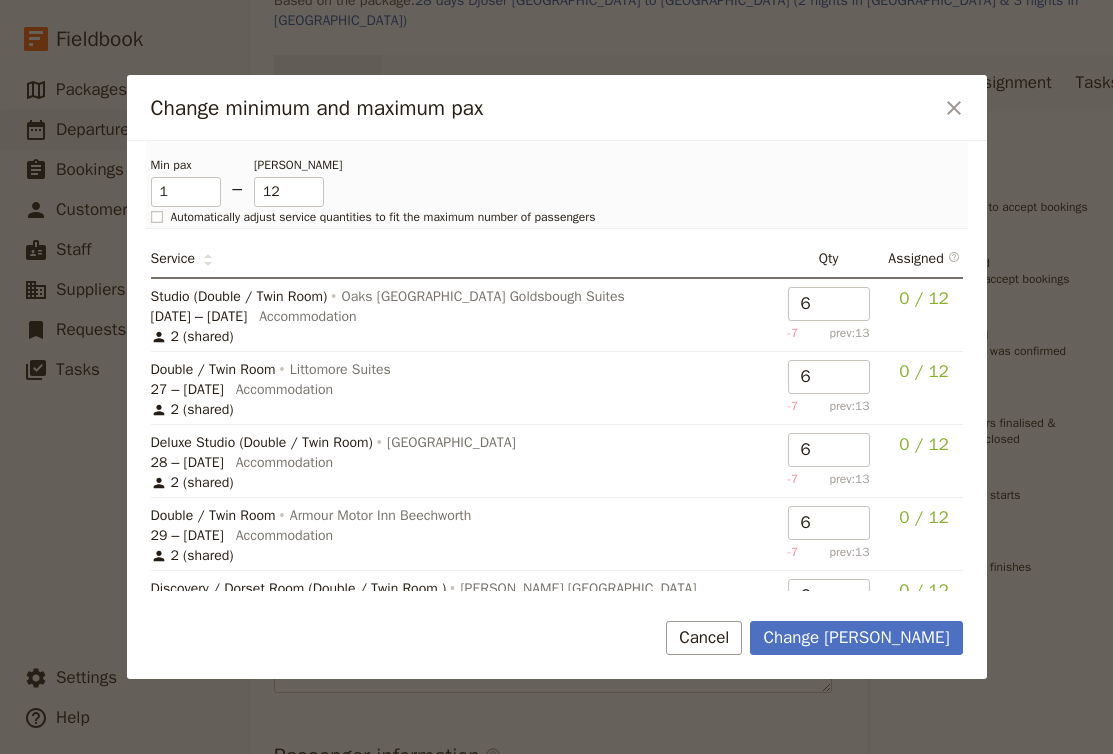 click on "Automatically adjust service quantities to fit the maximum number of passengers" at bounding box center (383, 217) 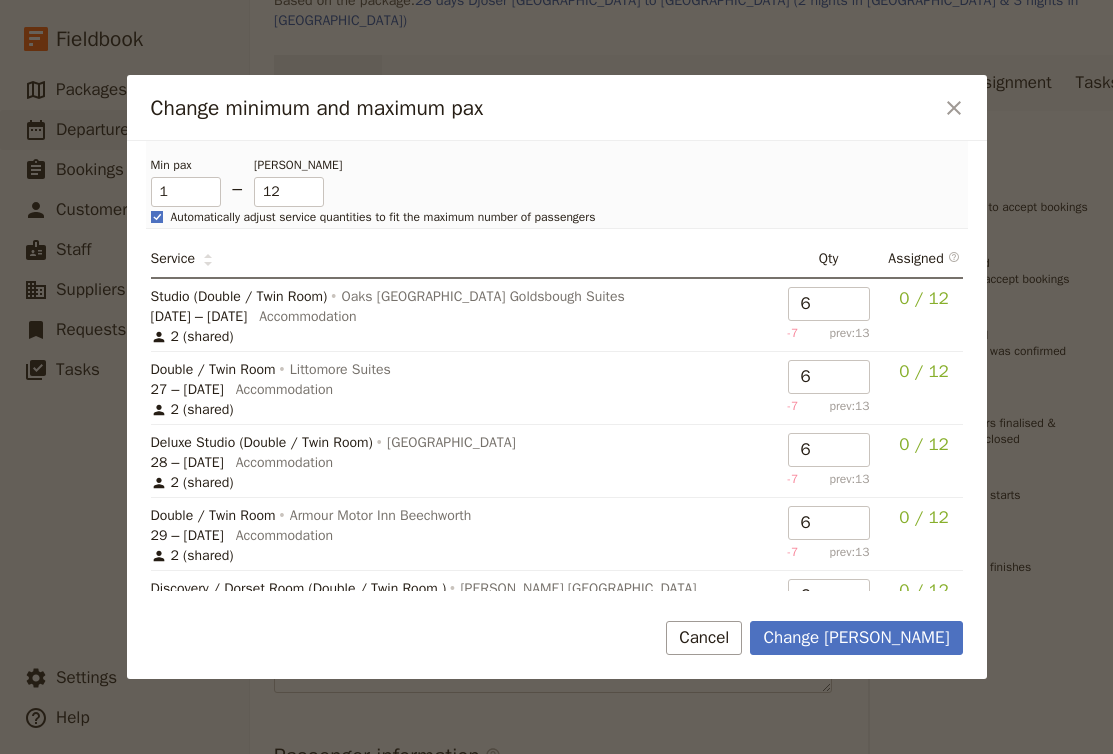 click on "Automatically adjust service quantities to fit the maximum number of passengers" at bounding box center (383, 217) 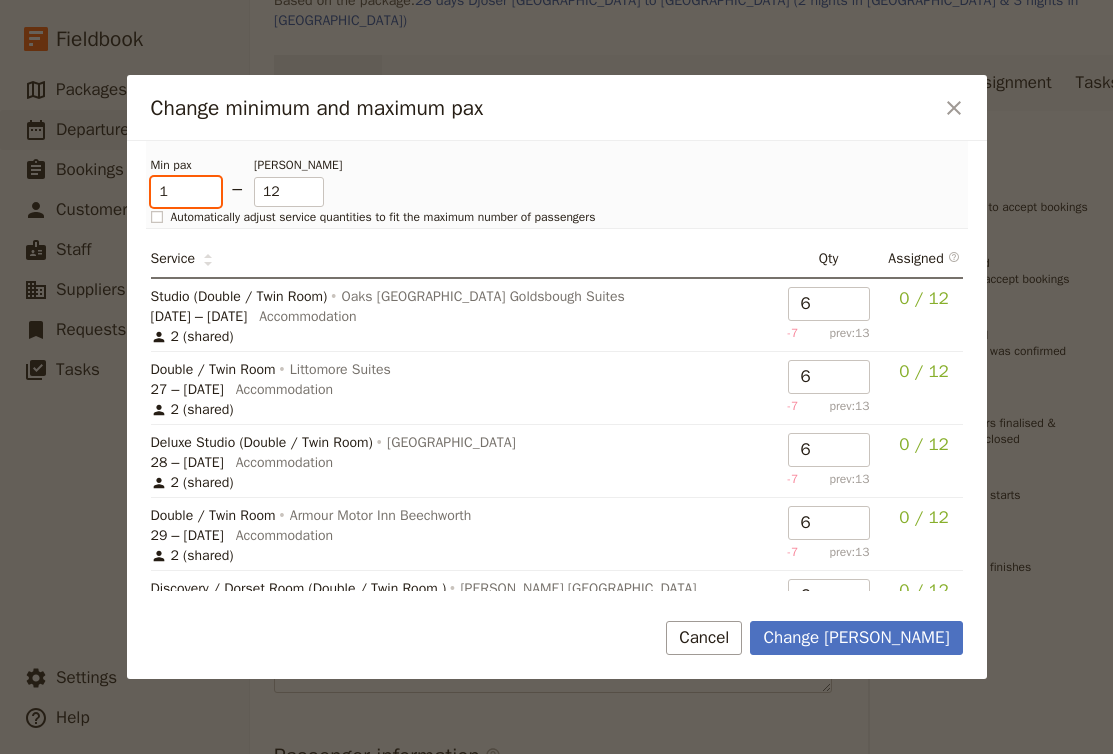 checkbox on "false" 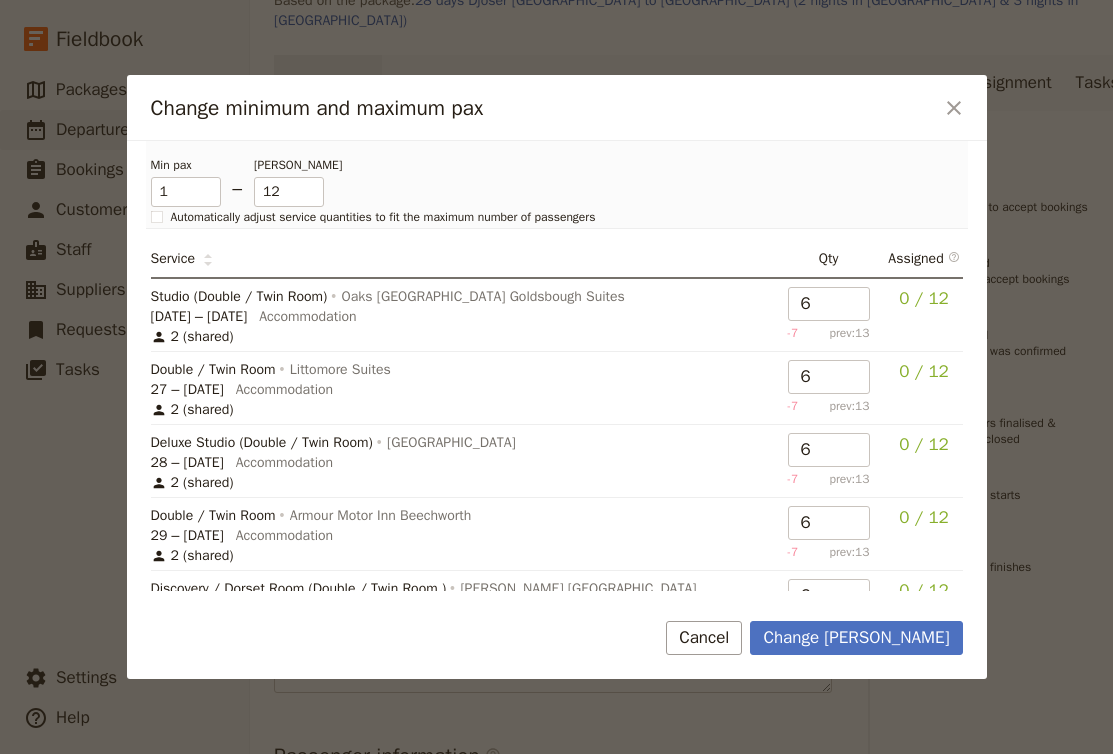 click on "Min pax 1 – Max pax 12" at bounding box center [551, 182] 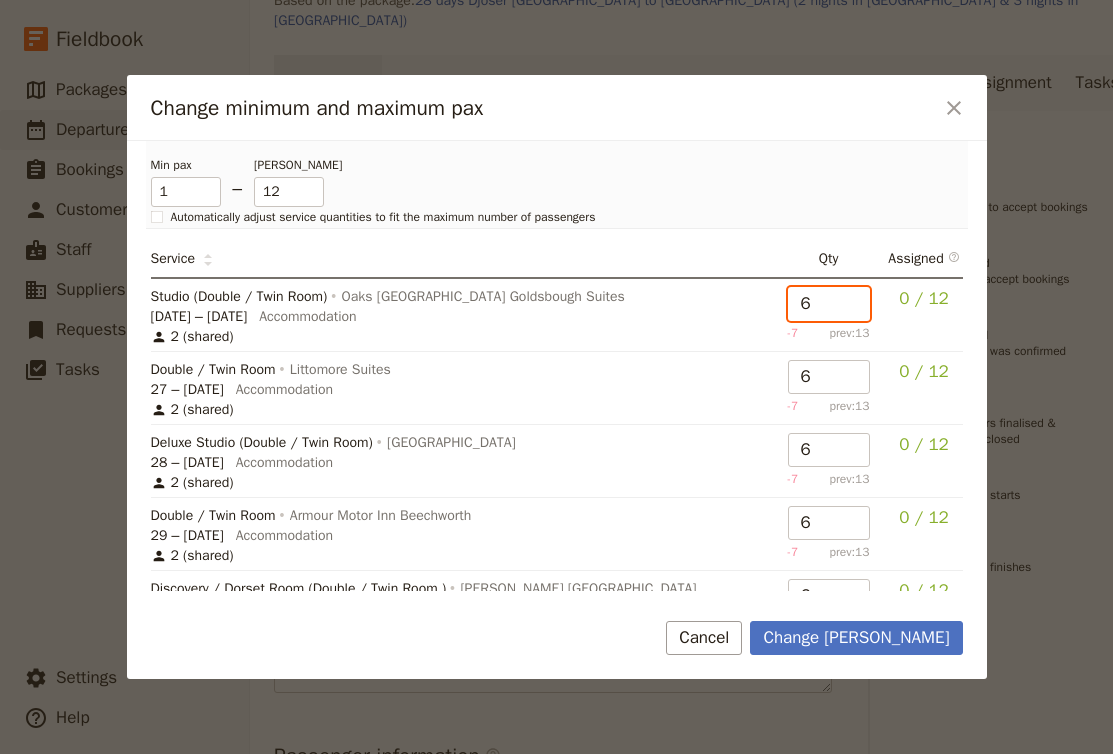drag, startPoint x: 828, startPoint y: 310, endPoint x: 771, endPoint y: 300, distance: 57.870544 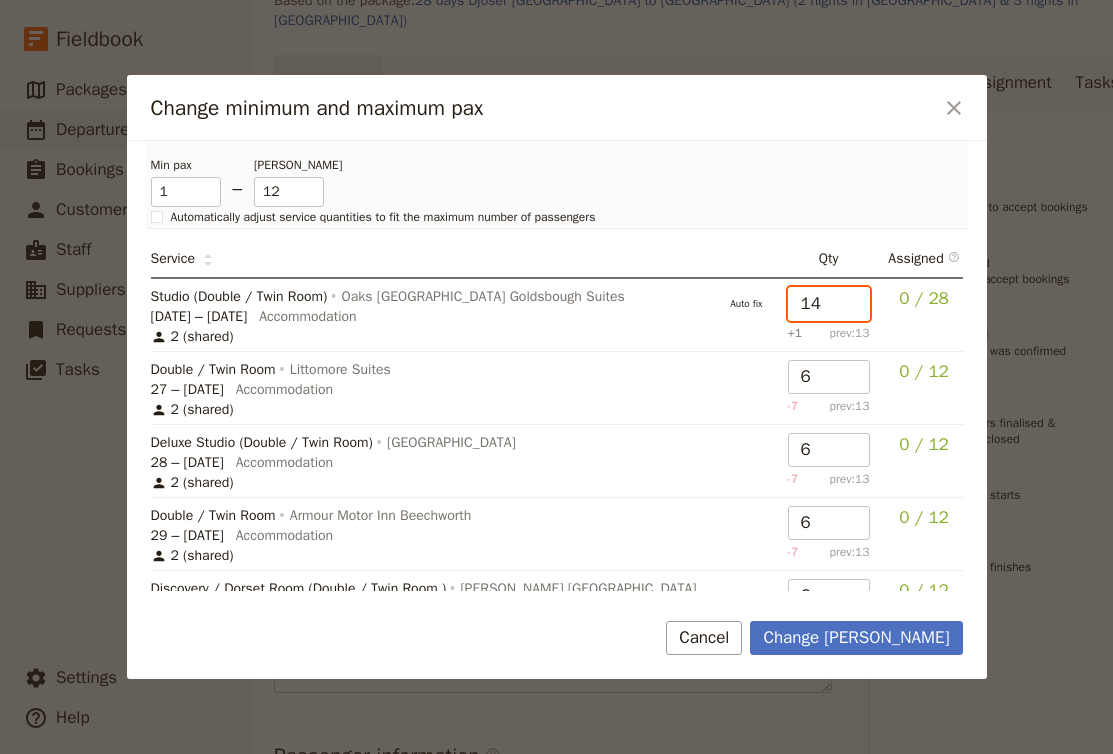 drag, startPoint x: 825, startPoint y: 303, endPoint x: 779, endPoint y: 299, distance: 46.173584 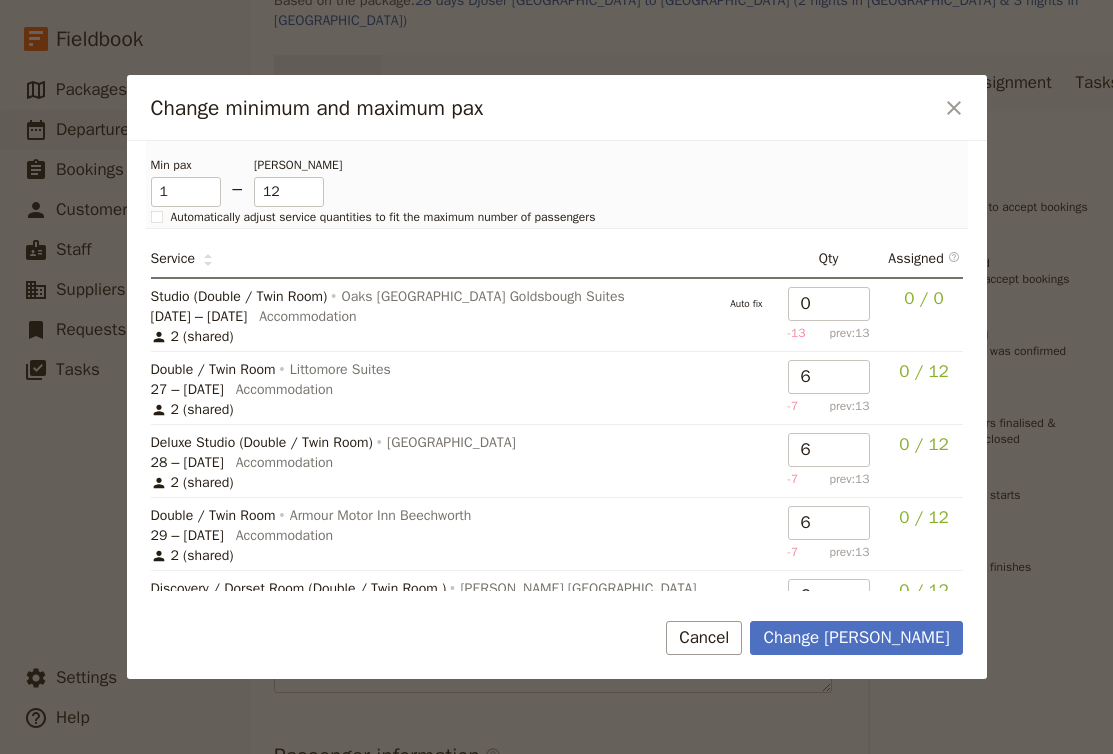 scroll, scrollTop: 0, scrollLeft: 0, axis: both 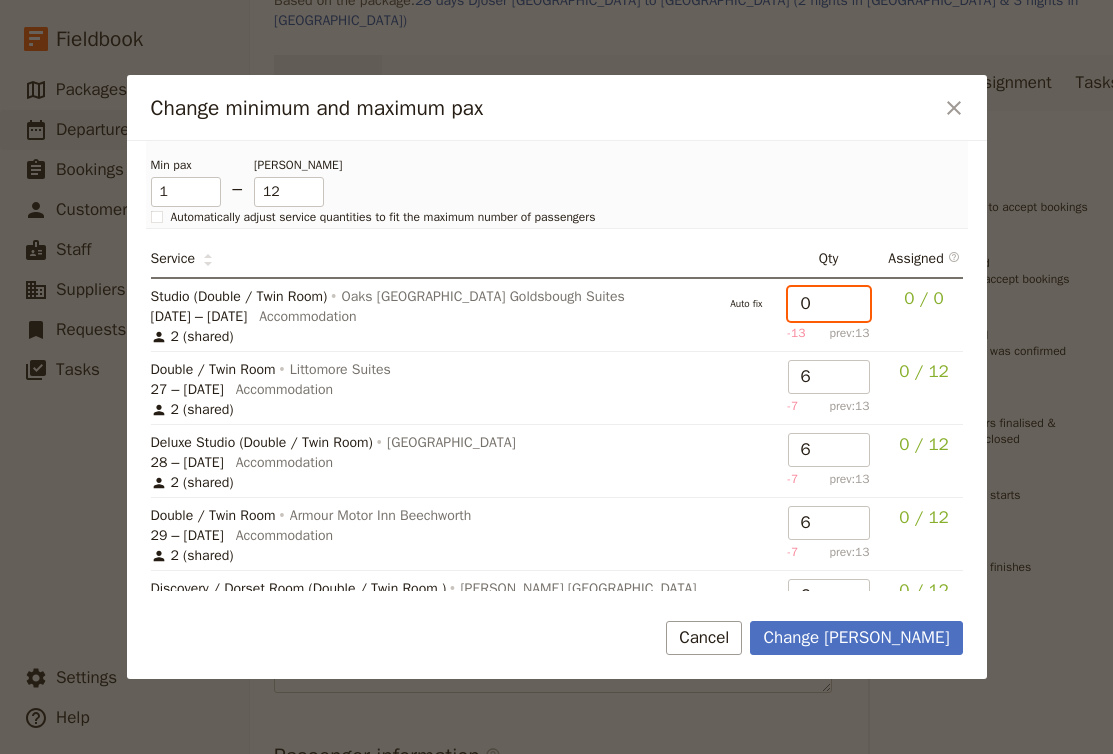drag, startPoint x: 823, startPoint y: 309, endPoint x: 810, endPoint y: 299, distance: 16.40122 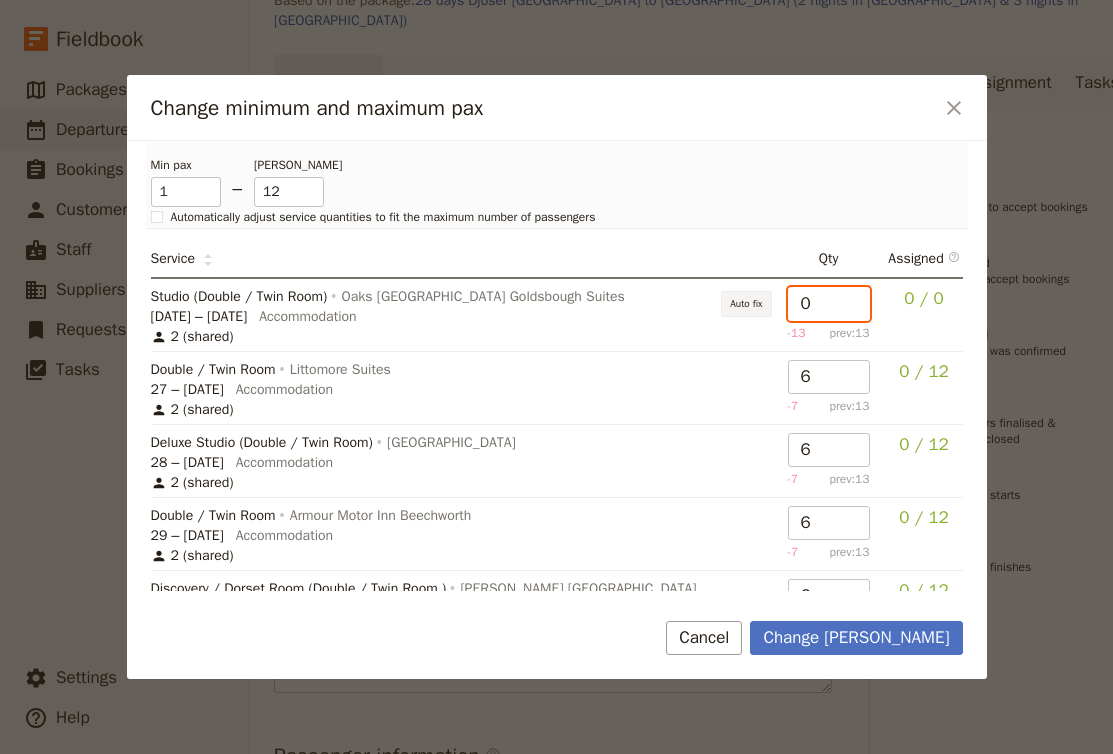 drag, startPoint x: 810, startPoint y: 298, endPoint x: 771, endPoint y: 297, distance: 39.012817 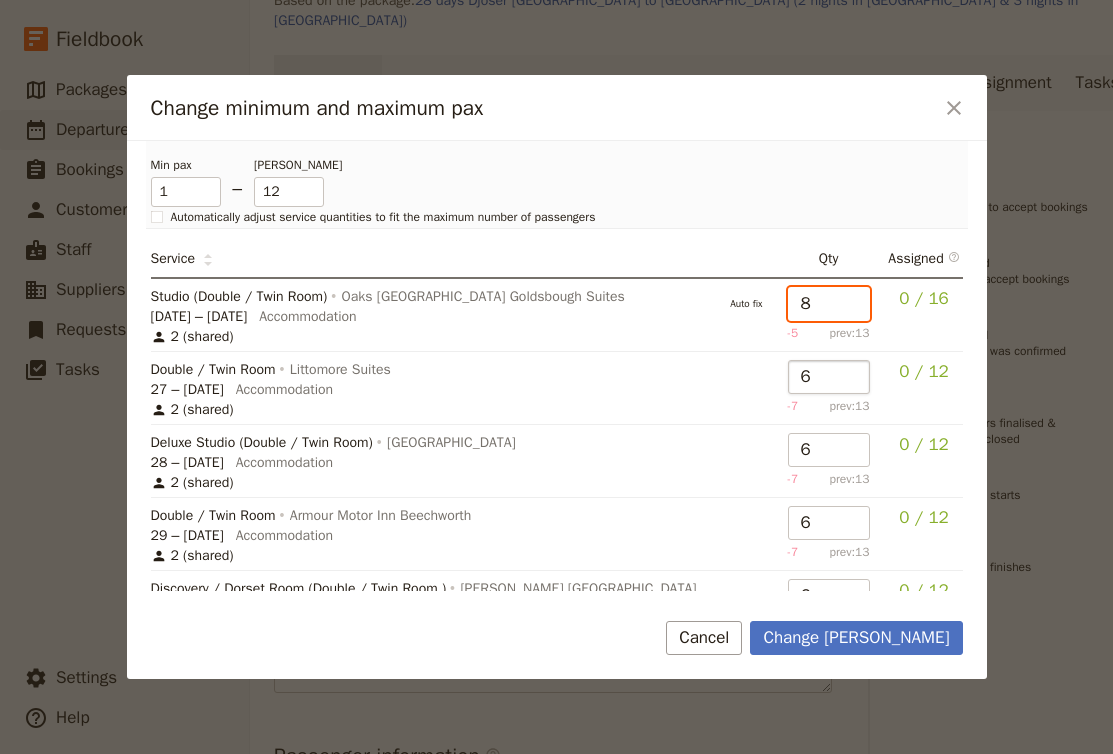type on "8" 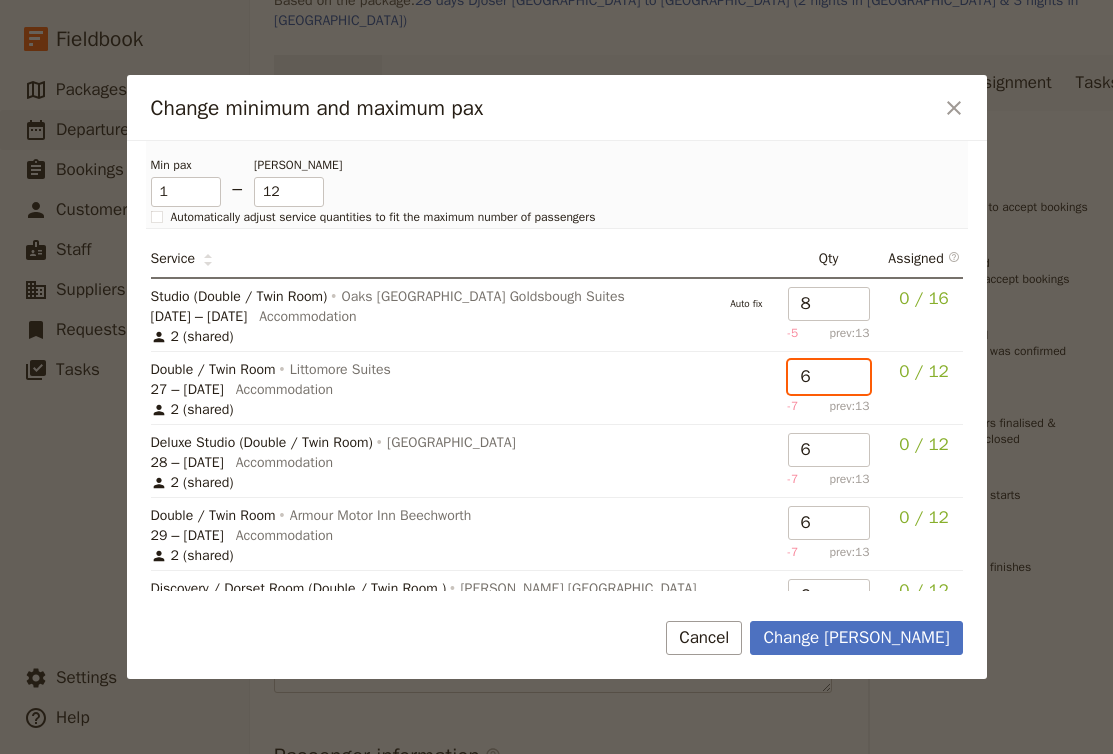click on "6" at bounding box center [829, 377] 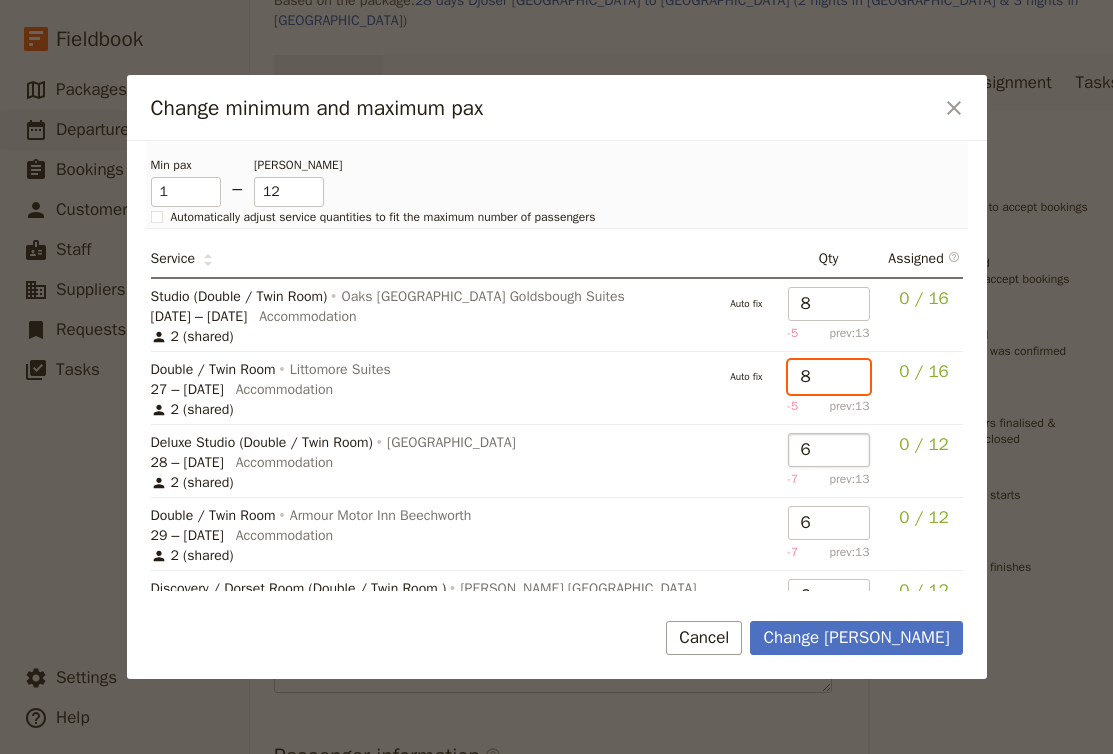 type on "8" 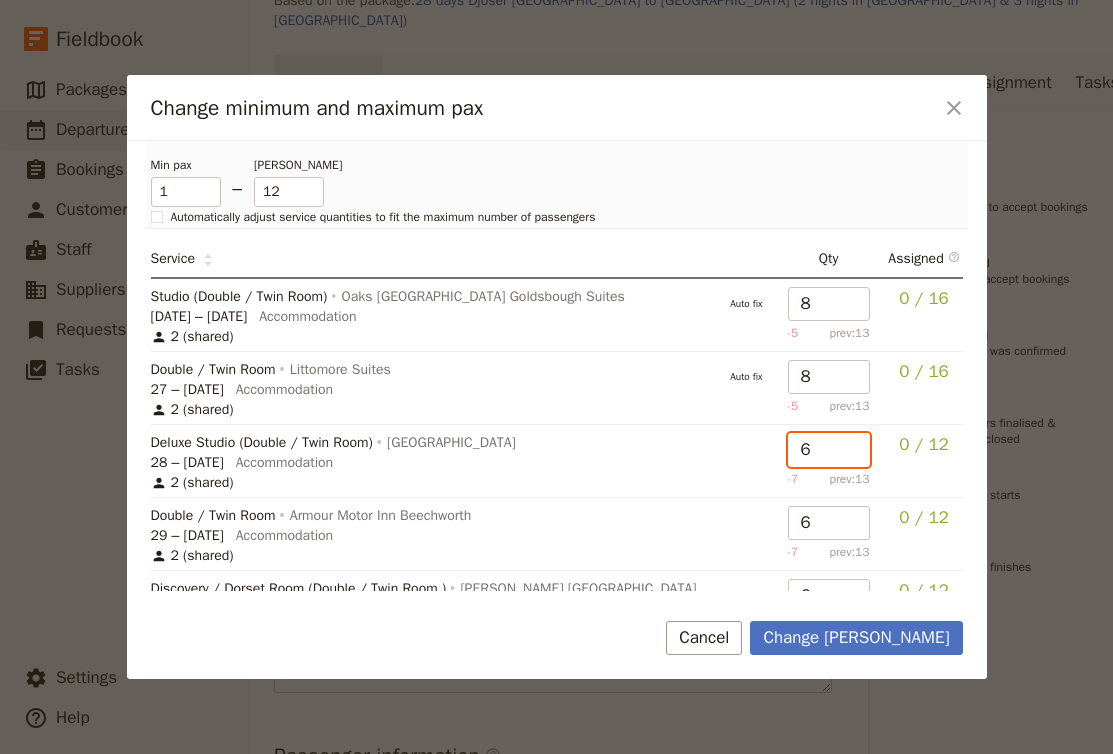 click on "6" at bounding box center (829, 450) 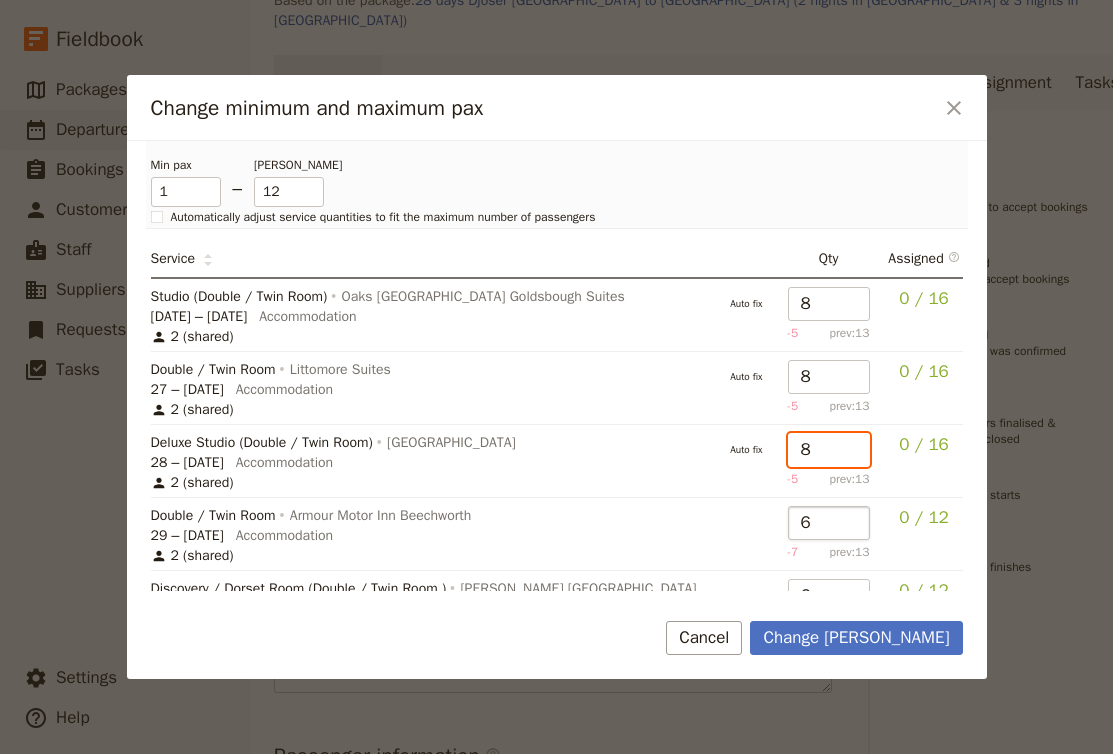 type on "8" 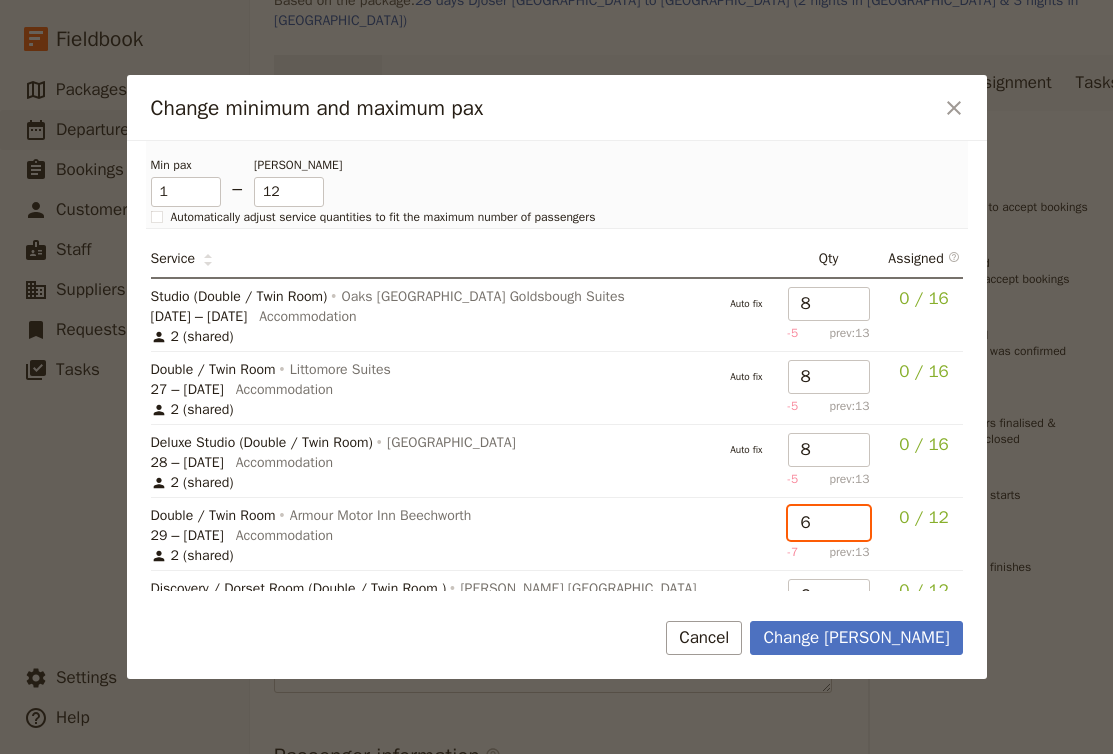 drag, startPoint x: 813, startPoint y: 518, endPoint x: 780, endPoint y: 516, distance: 33.06055 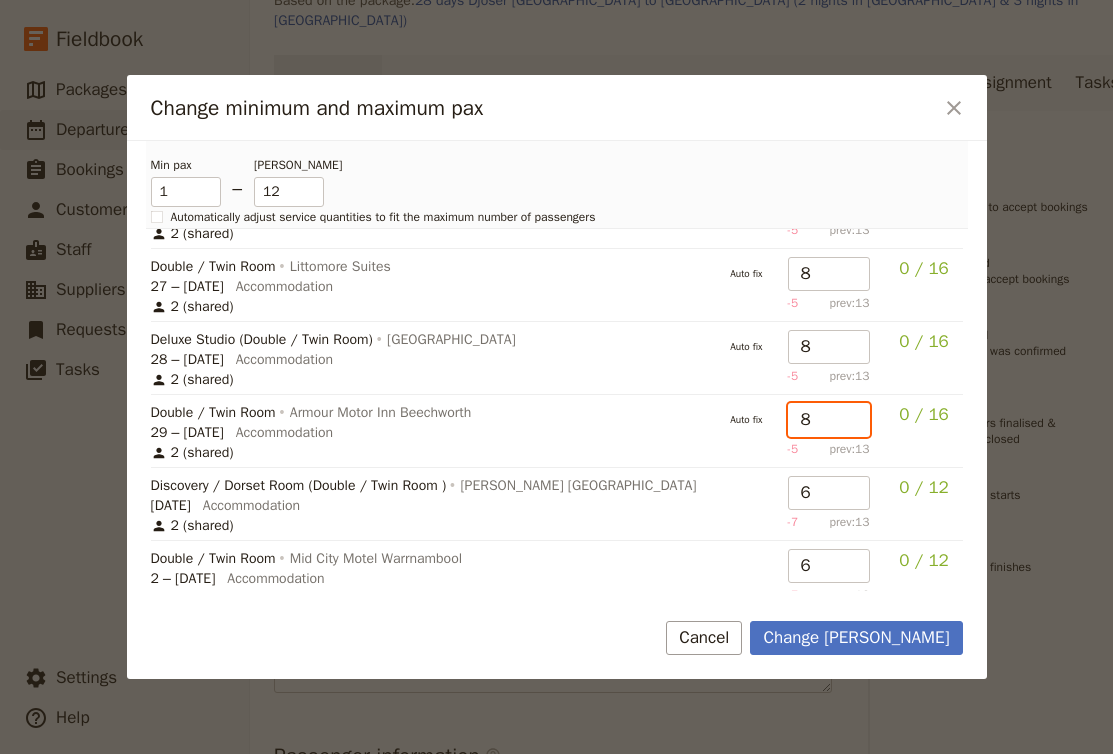 scroll, scrollTop: 128, scrollLeft: 0, axis: vertical 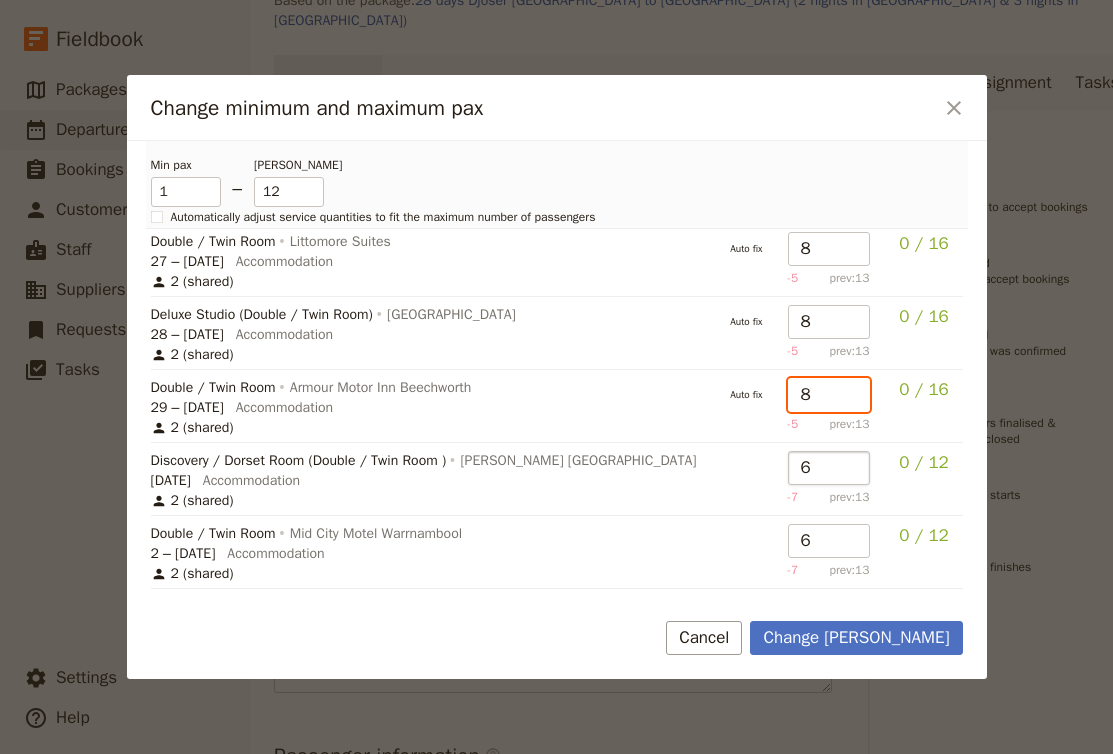 type on "8" 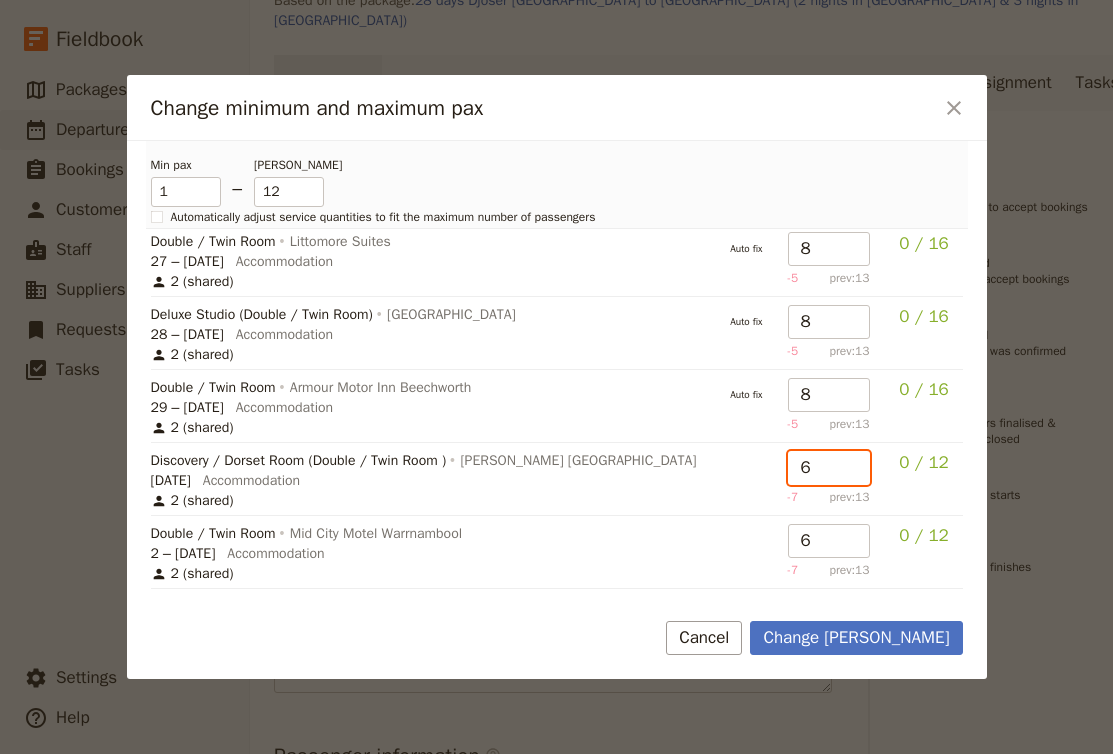 drag, startPoint x: 828, startPoint y: 466, endPoint x: 802, endPoint y: 466, distance: 26 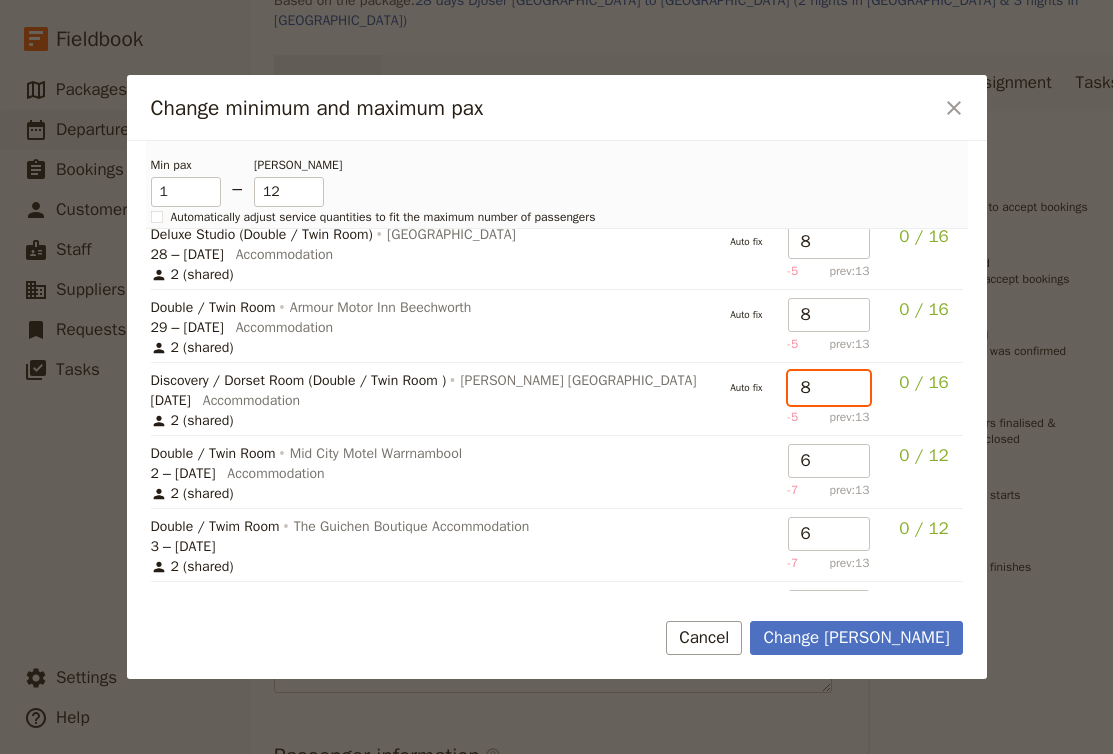 scroll, scrollTop: 213, scrollLeft: 0, axis: vertical 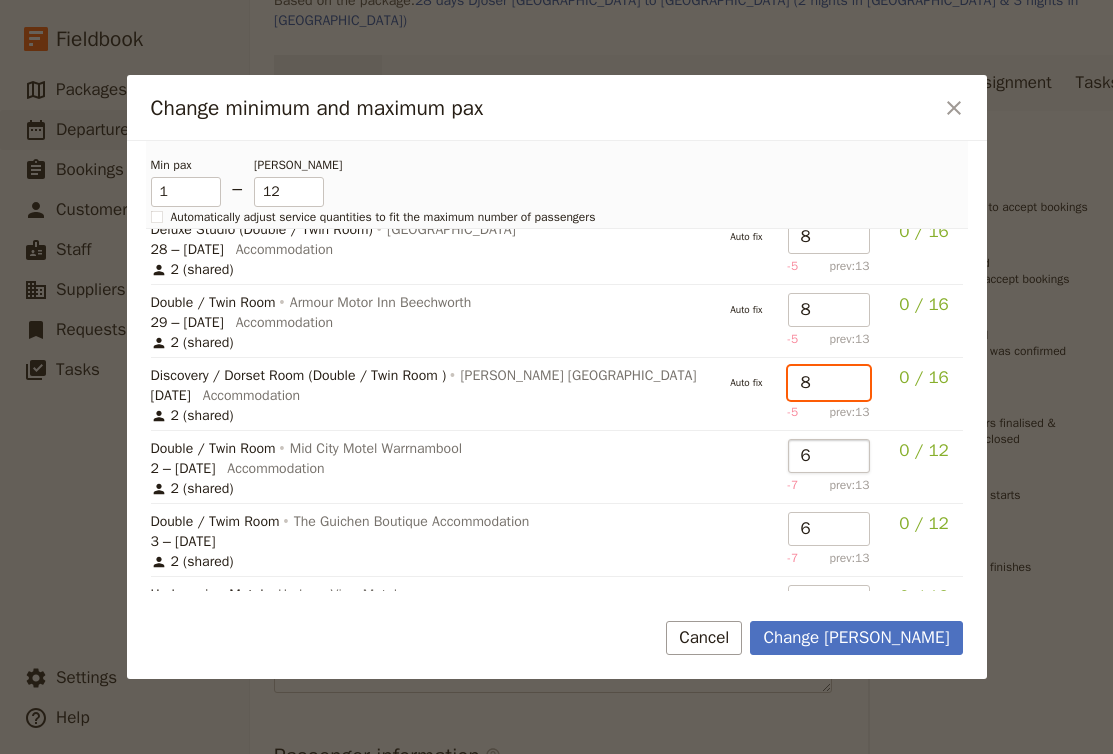 type on "8" 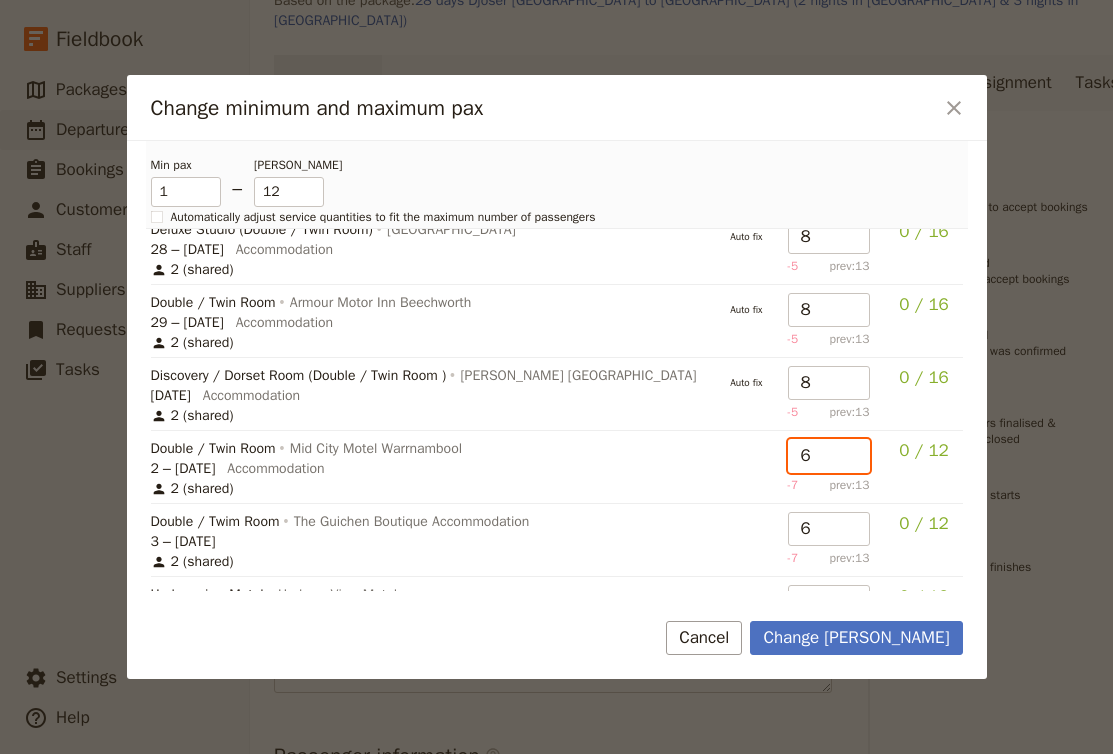 drag, startPoint x: 822, startPoint y: 457, endPoint x: 797, endPoint y: 457, distance: 25 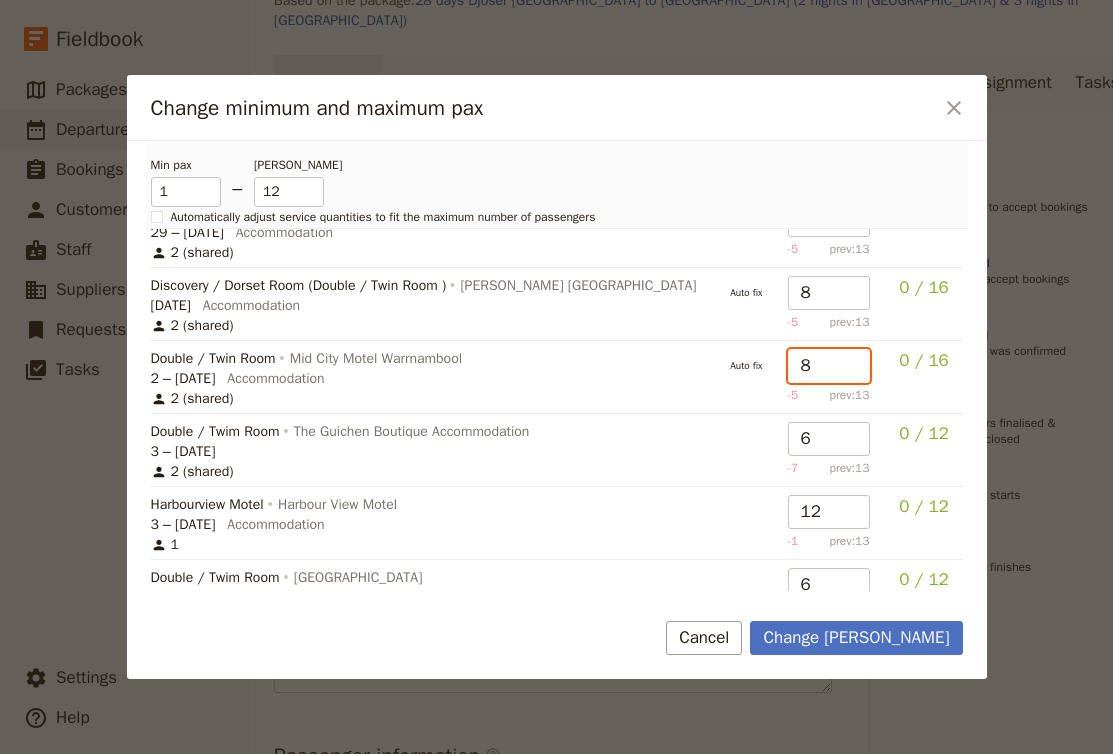 scroll, scrollTop: 309, scrollLeft: 0, axis: vertical 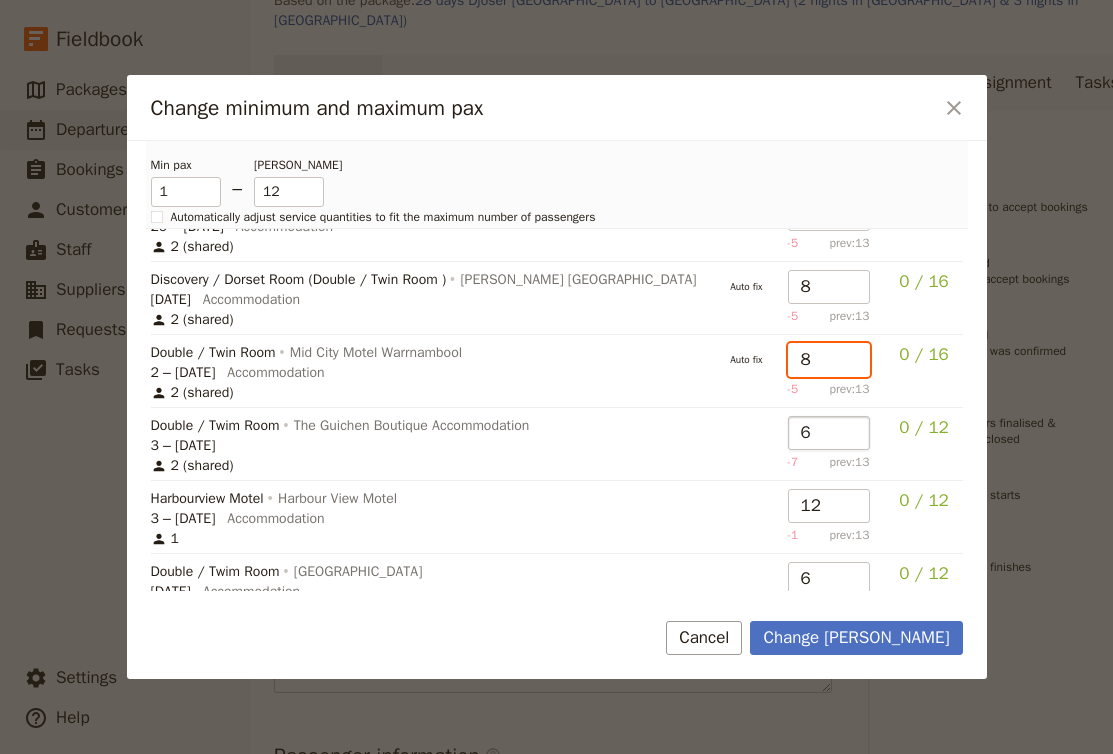 type on "8" 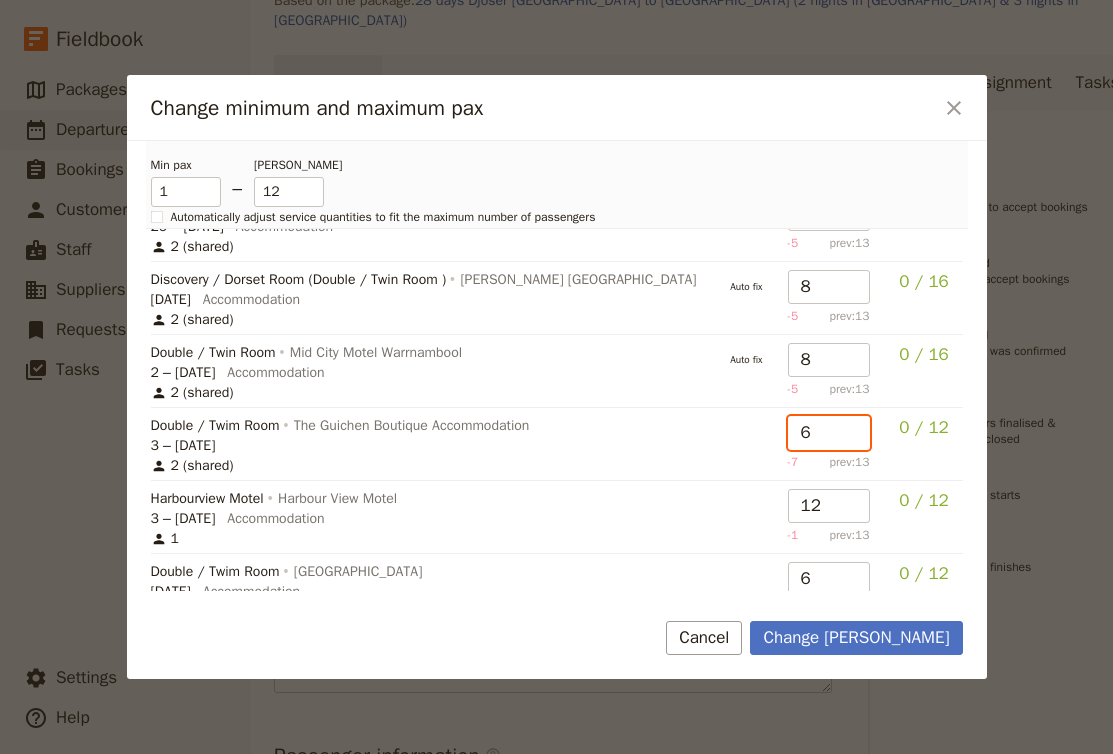 drag, startPoint x: 823, startPoint y: 439, endPoint x: 793, endPoint y: 439, distance: 30 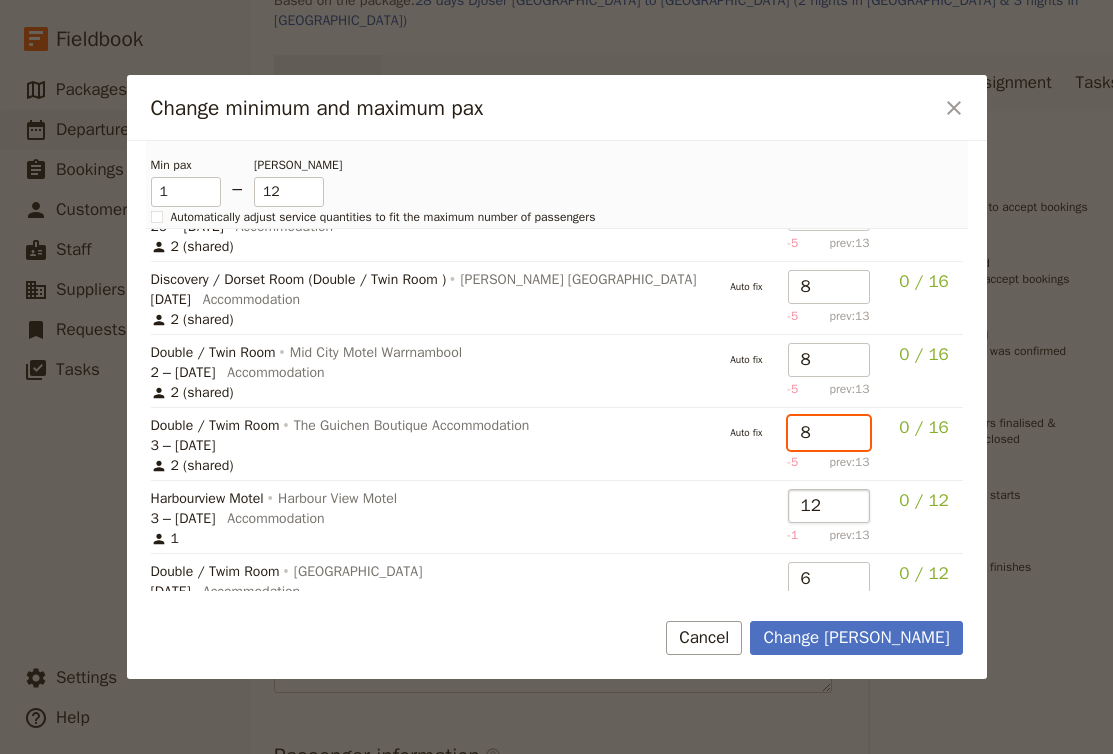 type on "8" 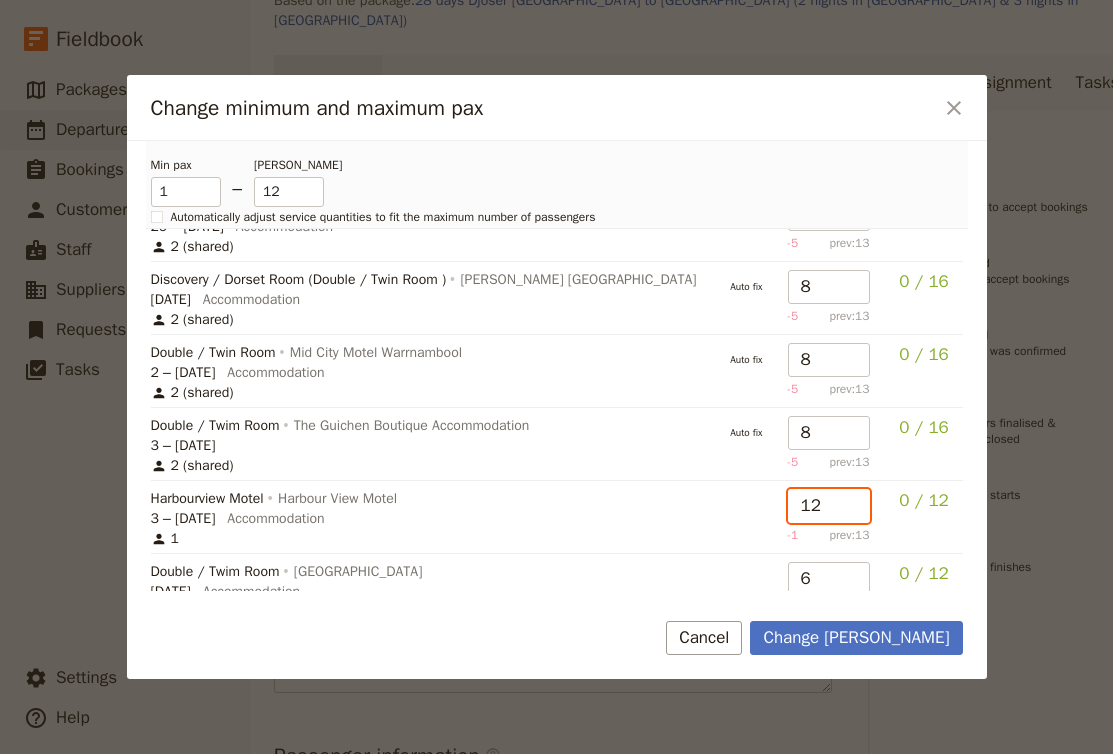 drag, startPoint x: 835, startPoint y: 505, endPoint x: 776, endPoint y: 505, distance: 59 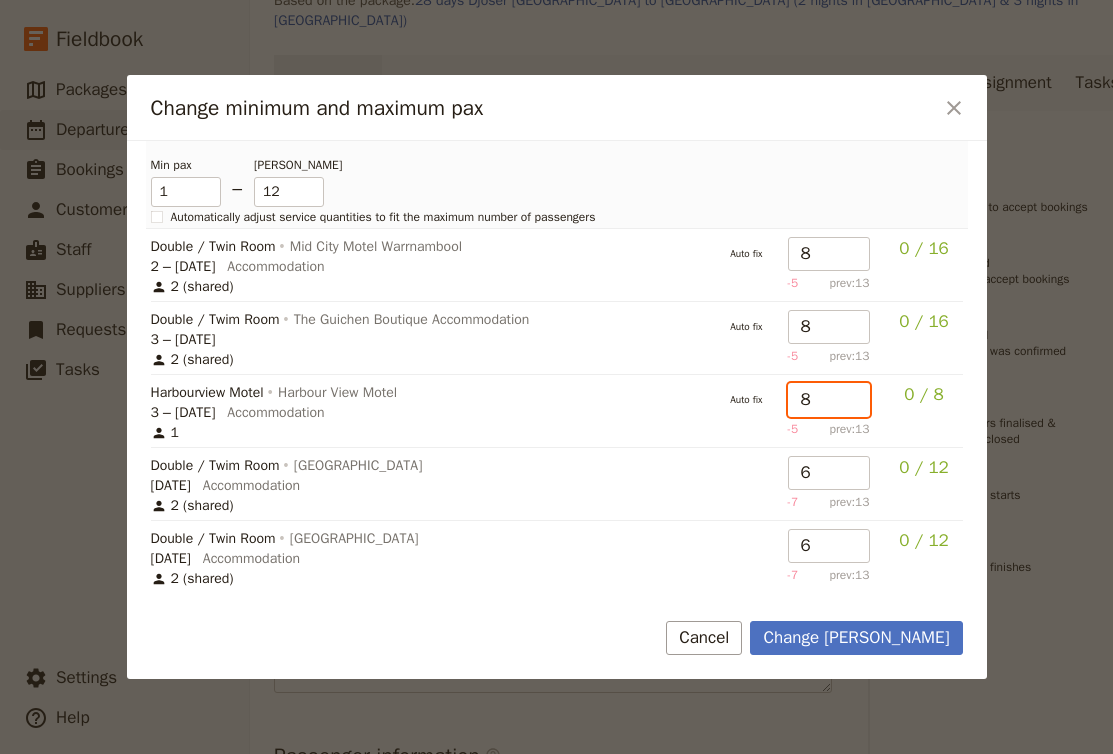 scroll, scrollTop: 433, scrollLeft: 0, axis: vertical 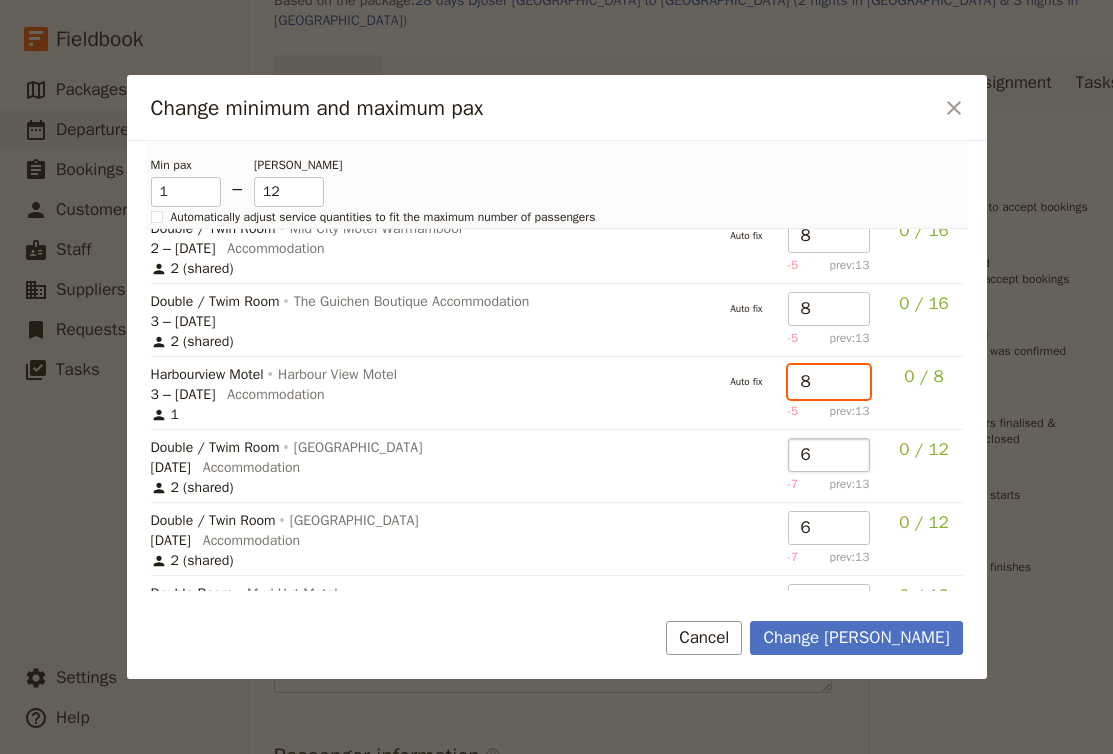 type on "8" 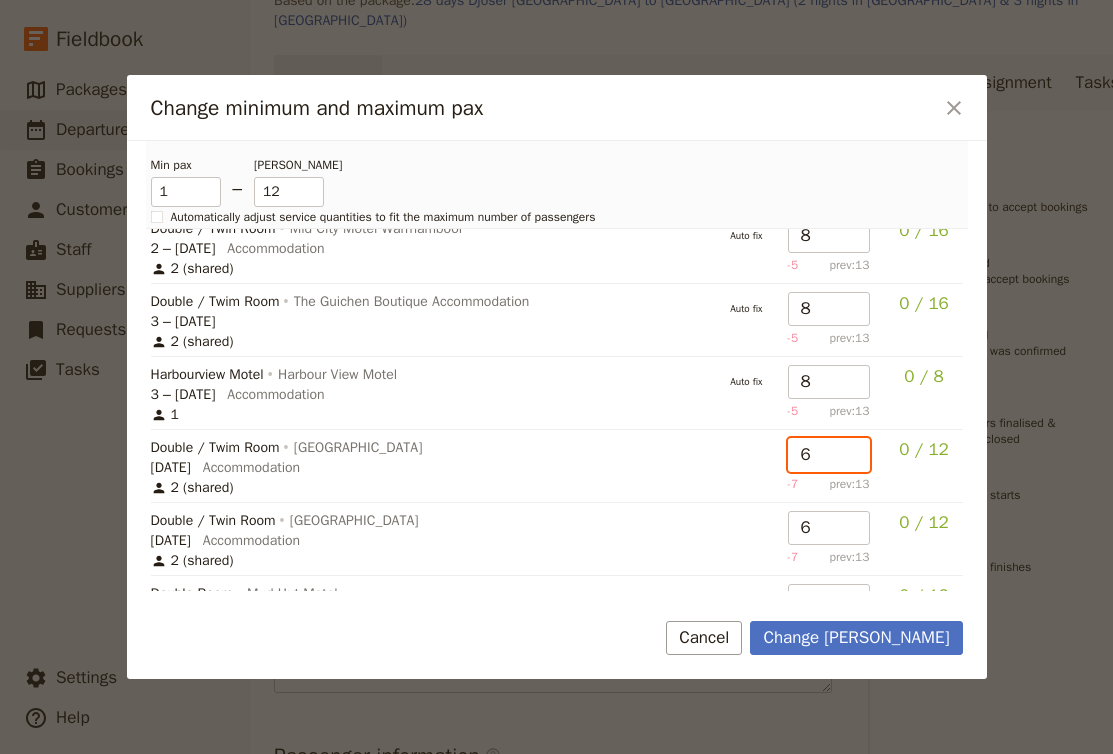 click on "6" at bounding box center (829, 455) 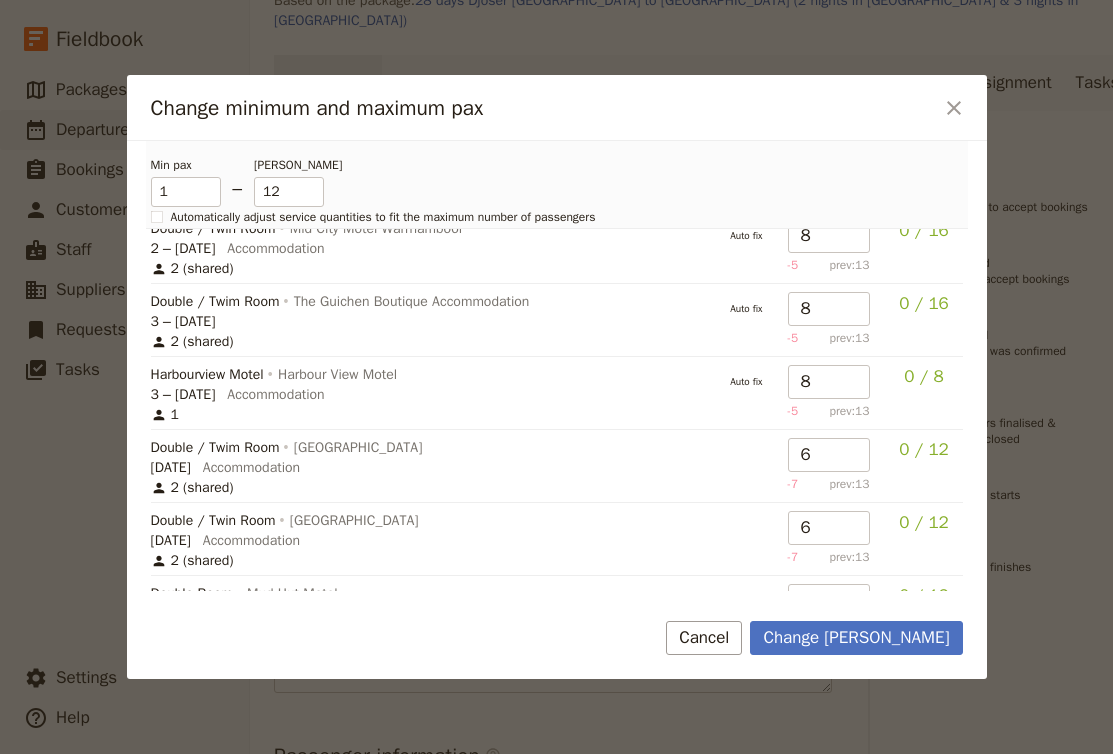 click on "0 / 8" at bounding box center (920, 393) 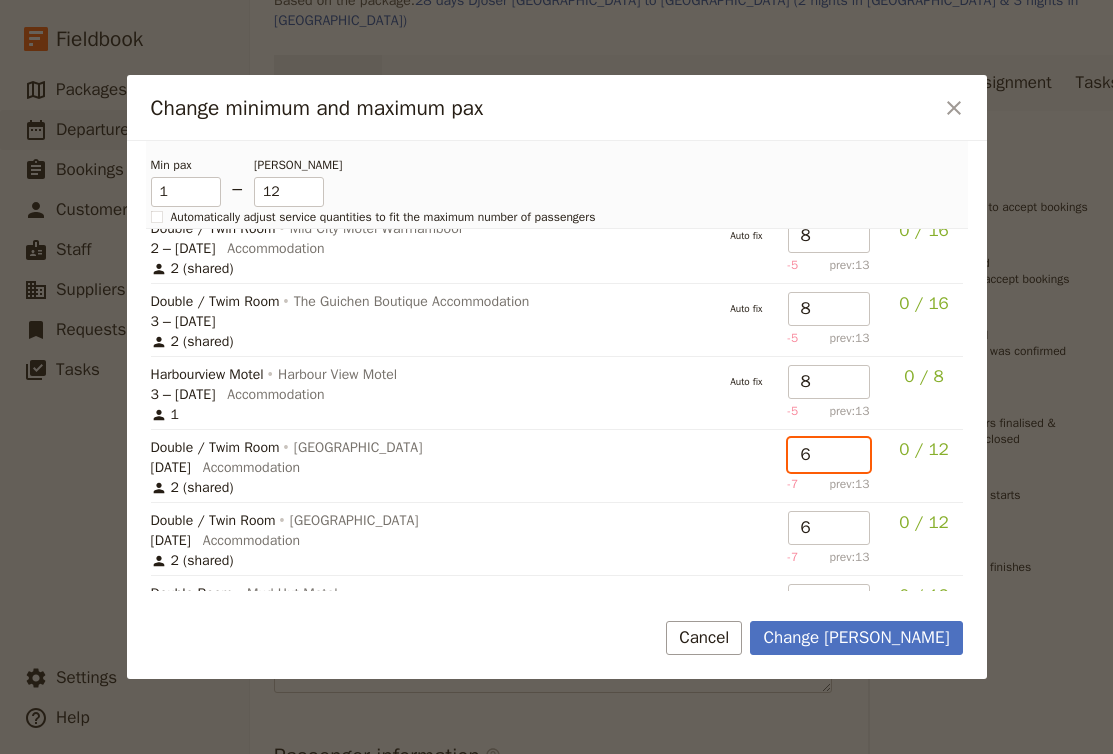 drag, startPoint x: 820, startPoint y: 460, endPoint x: 794, endPoint y: 453, distance: 26.925823 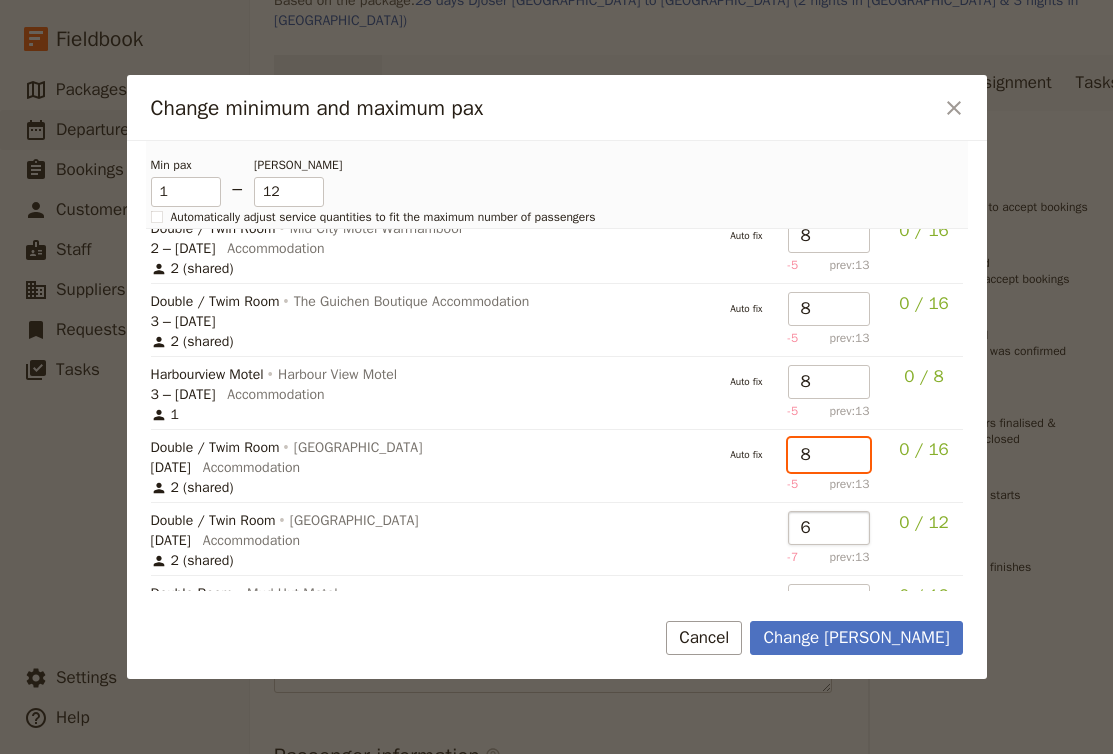 type on "8" 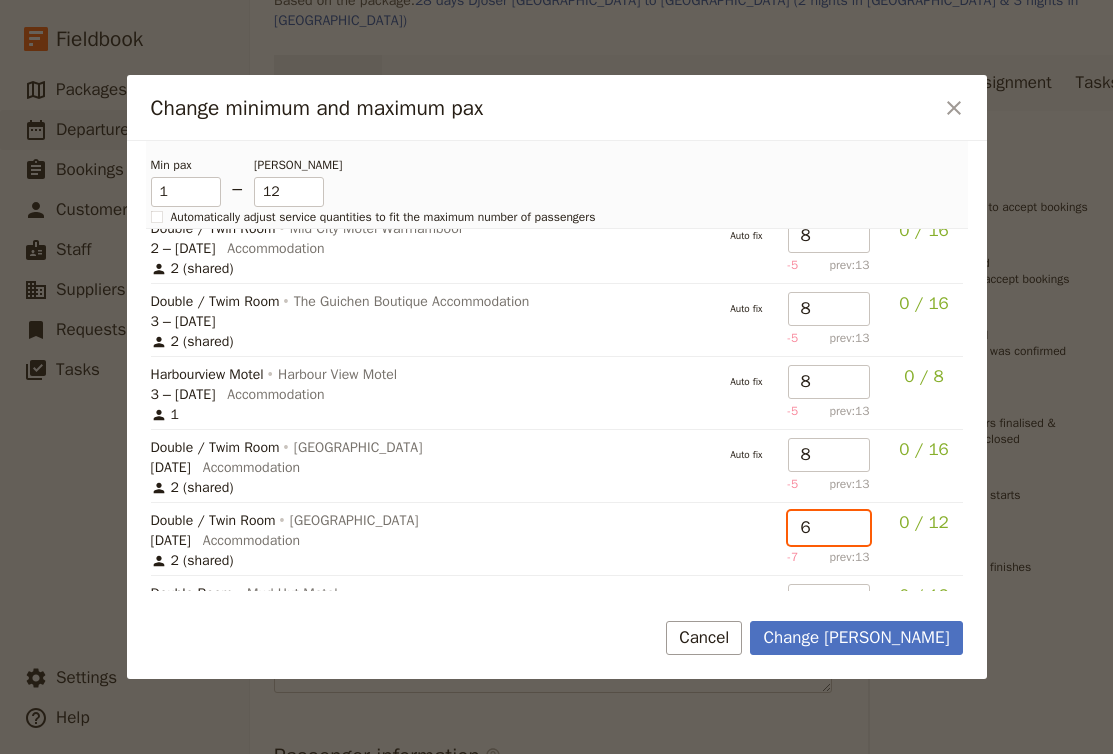 click on "6" at bounding box center [829, 528] 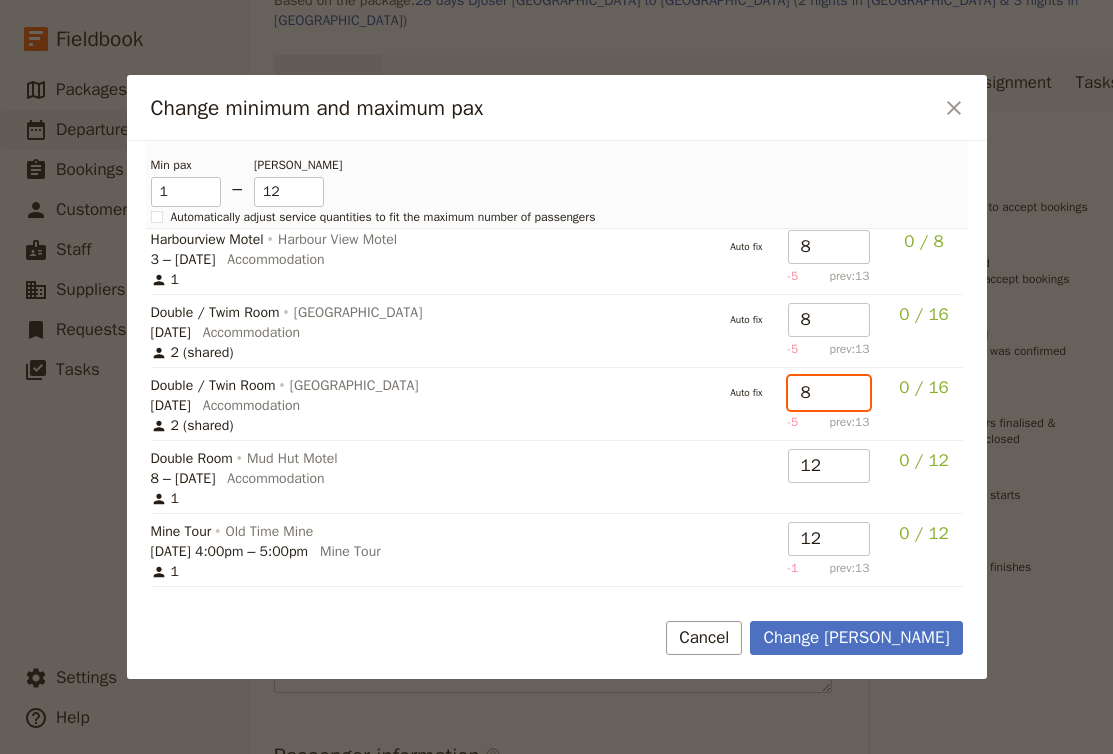 scroll, scrollTop: 569, scrollLeft: 0, axis: vertical 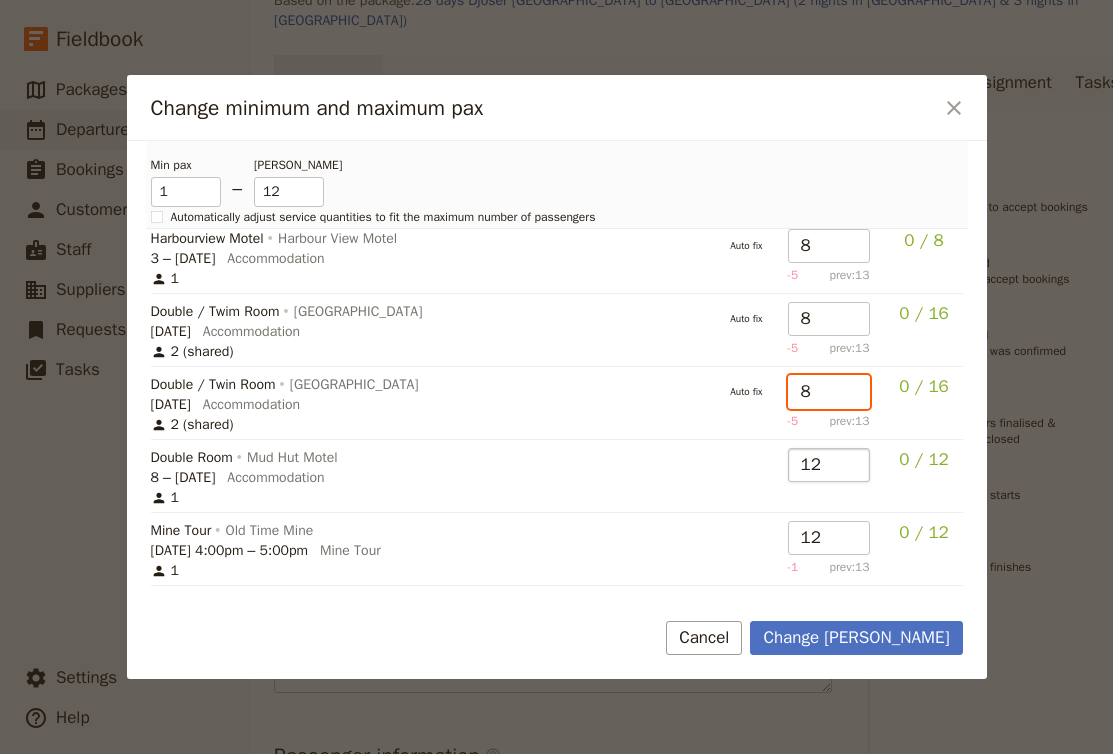 type on "8" 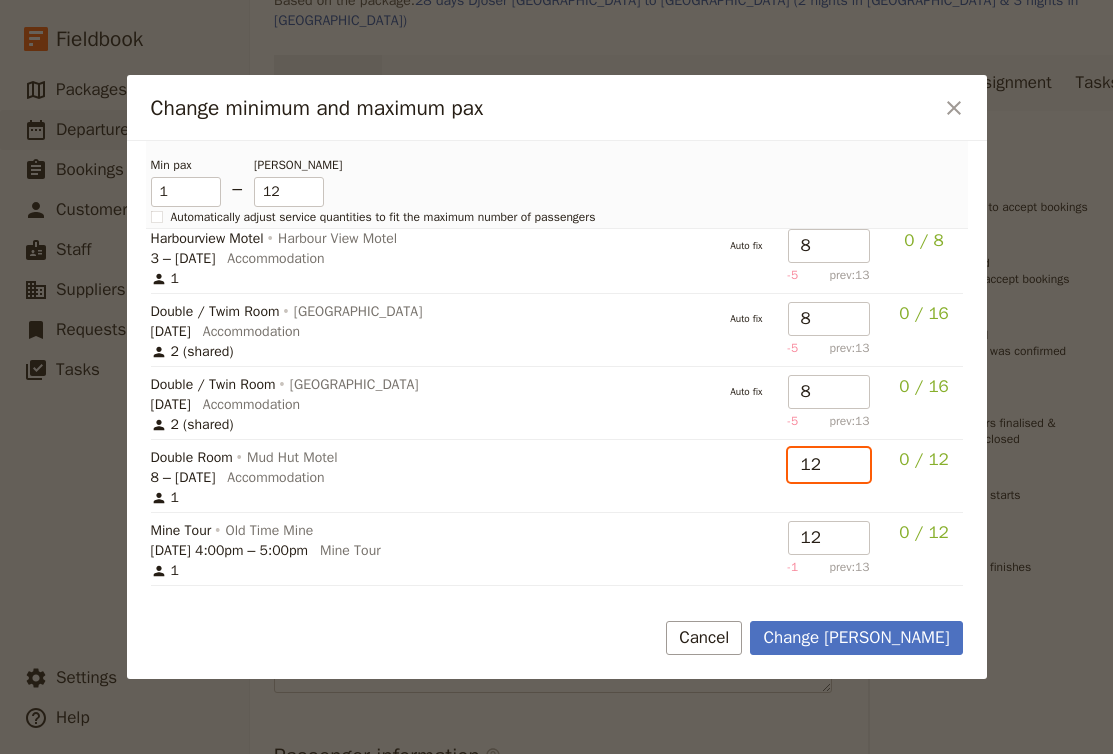 drag, startPoint x: 826, startPoint y: 461, endPoint x: 796, endPoint y: 461, distance: 30 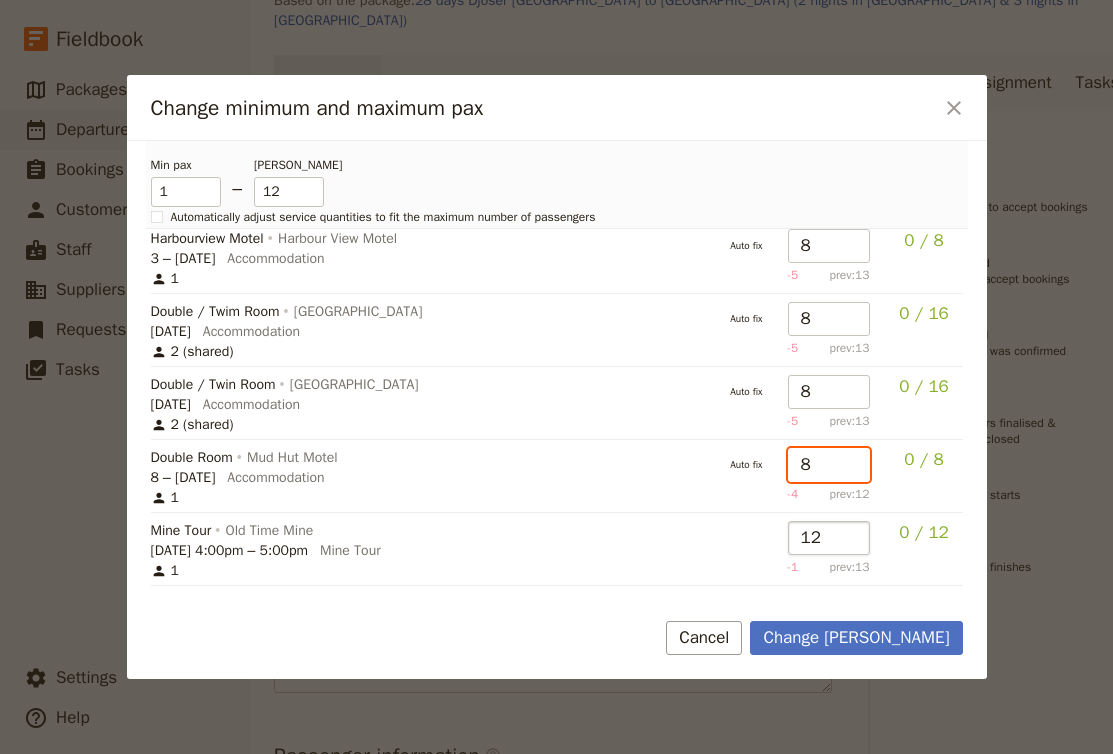 type on "8" 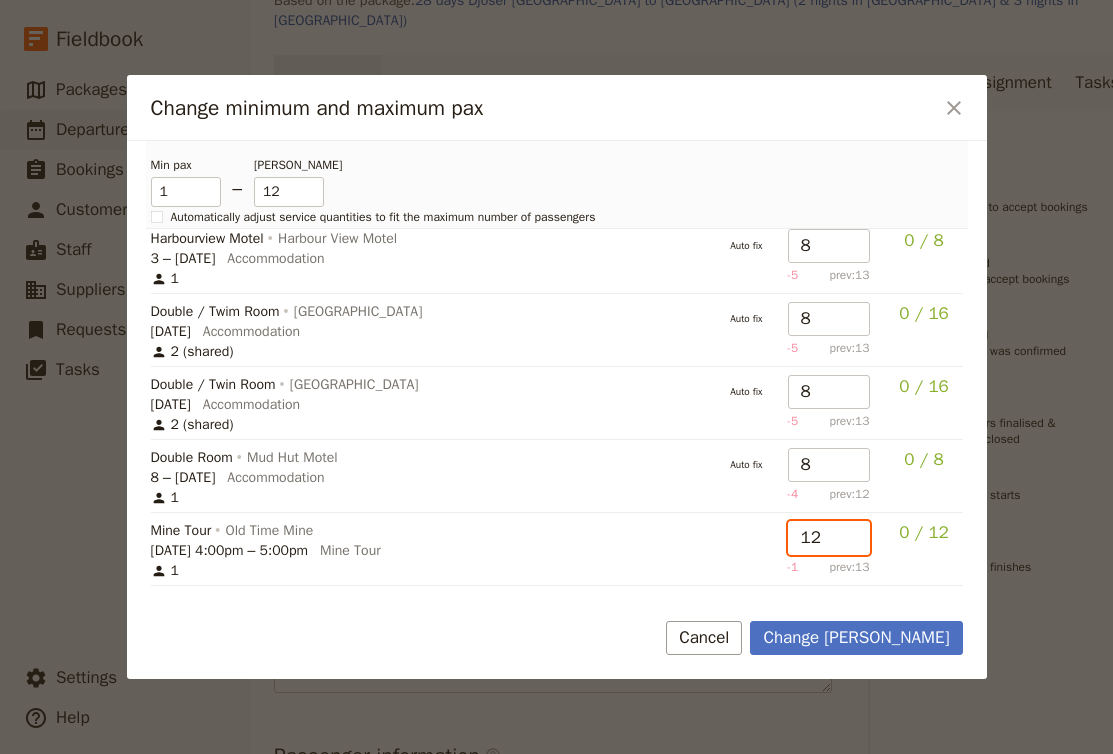 click on "12" at bounding box center [829, 538] 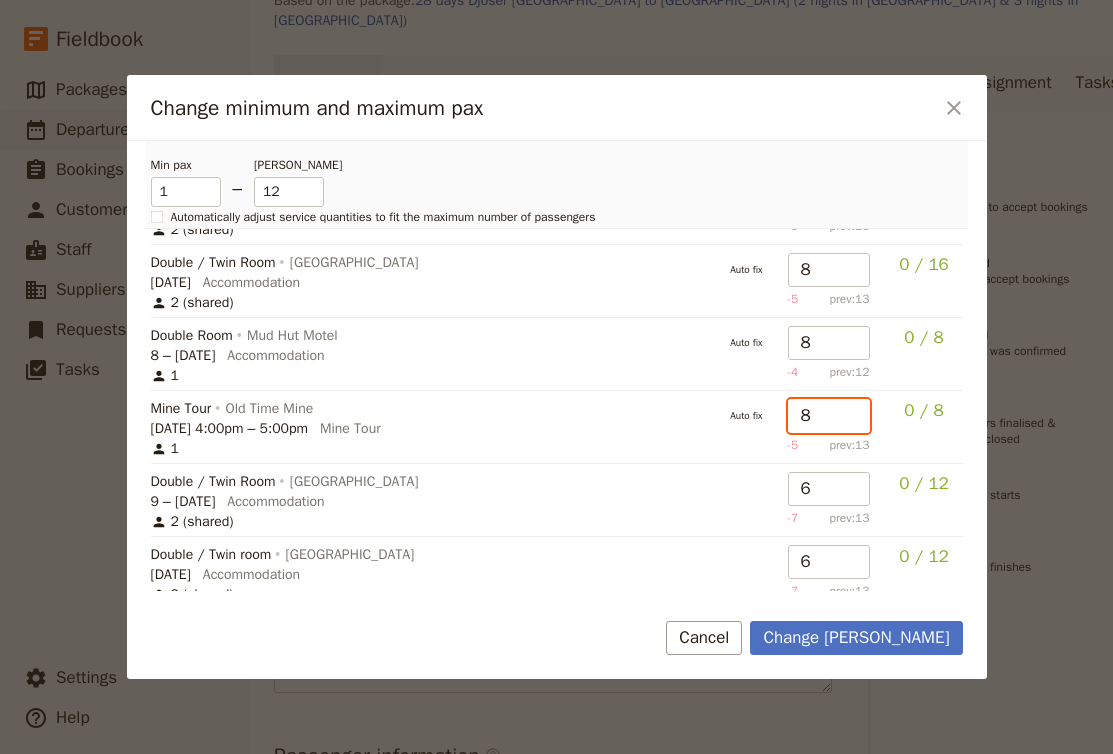 scroll, scrollTop: 736, scrollLeft: 0, axis: vertical 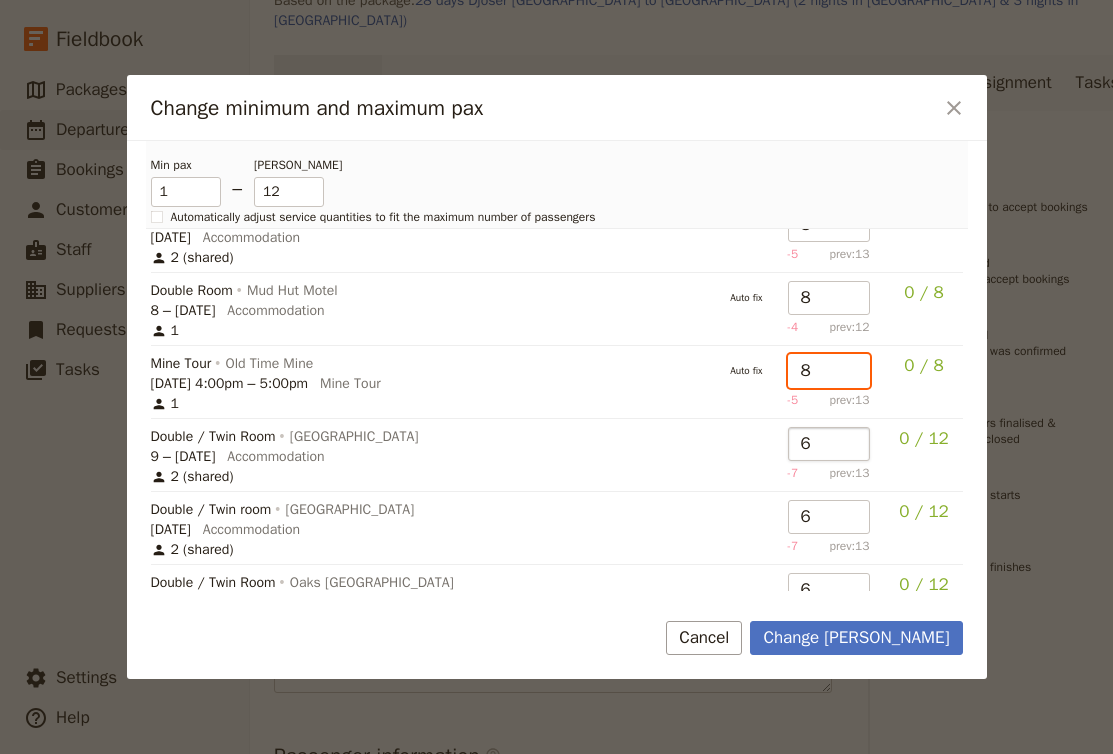 type on "8" 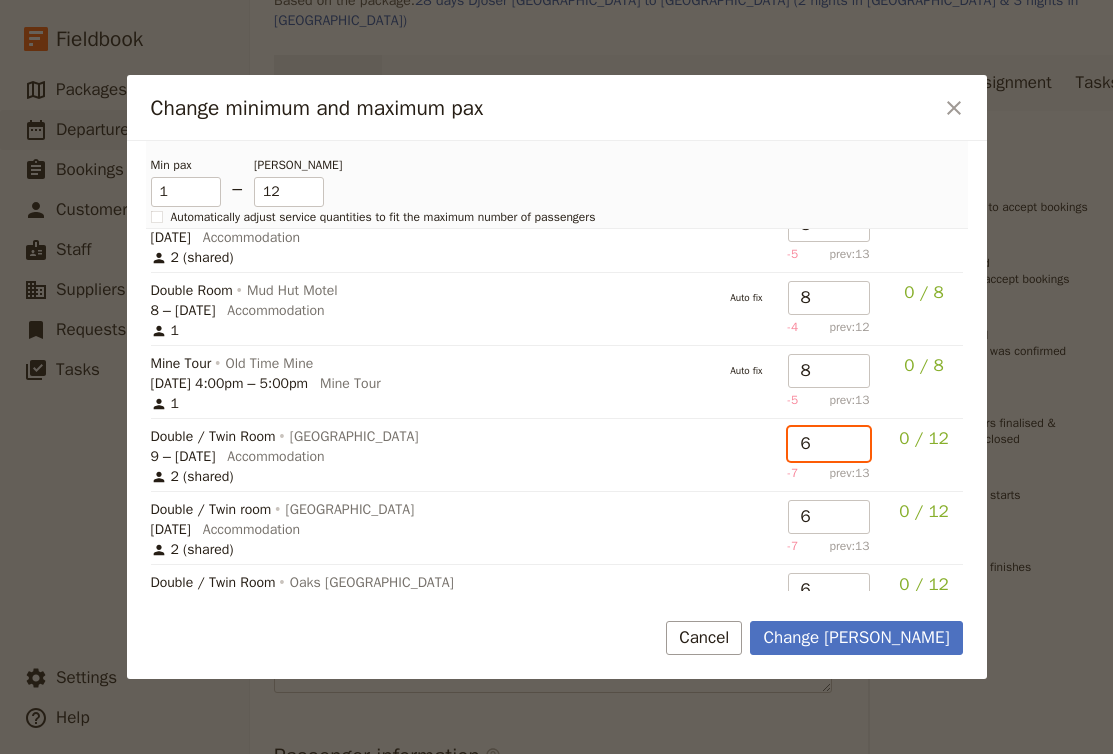 drag, startPoint x: 827, startPoint y: 436, endPoint x: 797, endPoint y: 434, distance: 30.066593 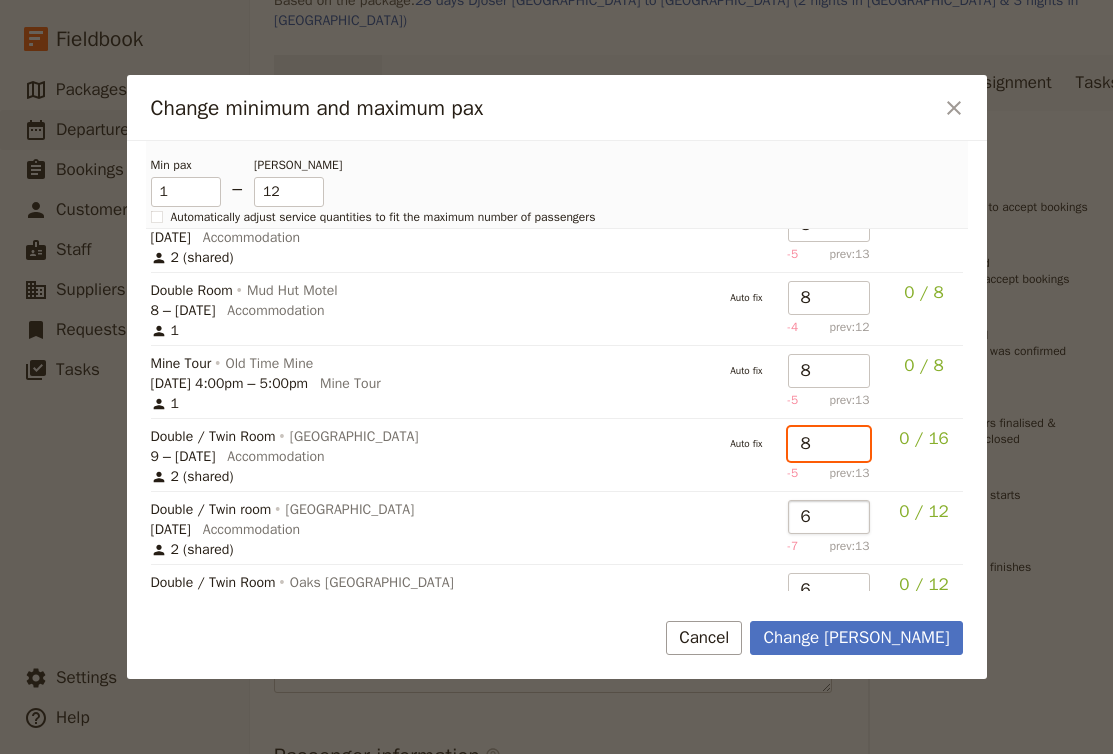 type on "8" 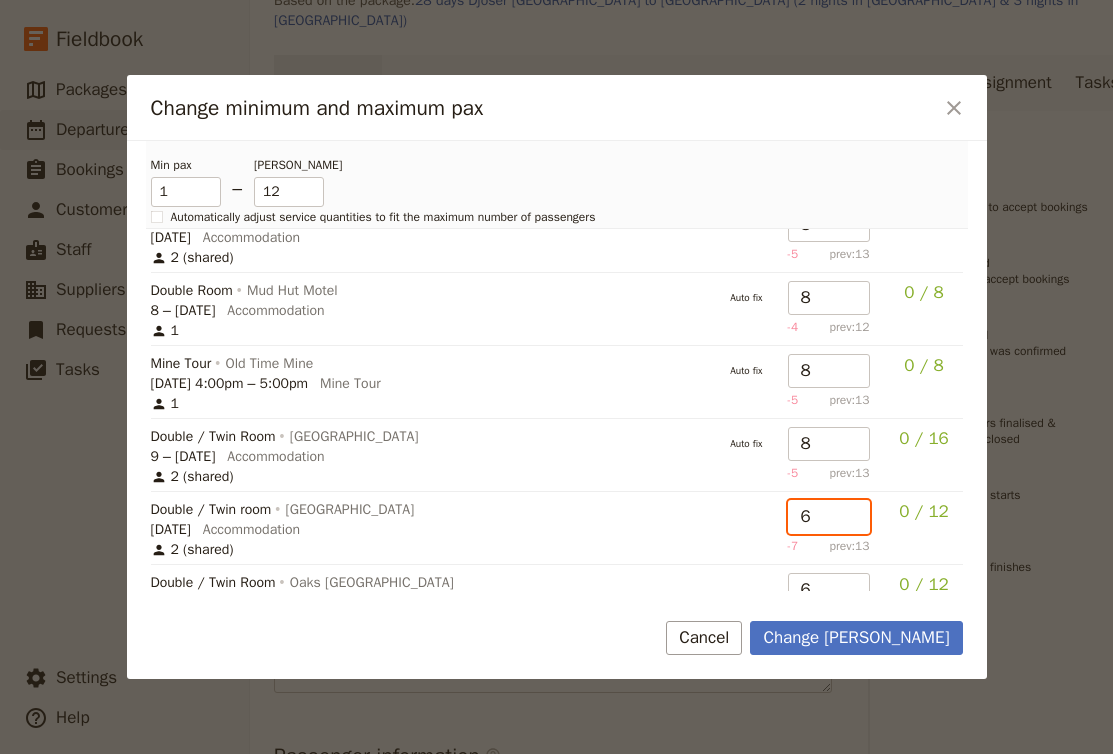 drag, startPoint x: 829, startPoint y: 529, endPoint x: 802, endPoint y: 526, distance: 27.166155 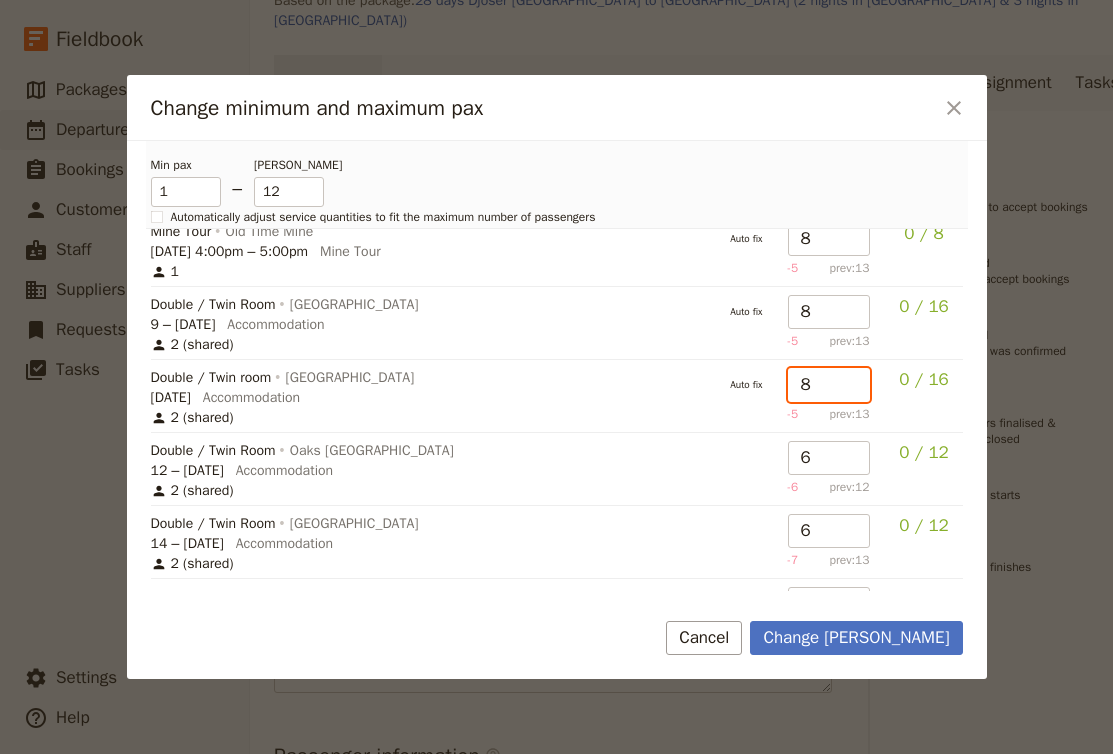 scroll, scrollTop: 873, scrollLeft: 0, axis: vertical 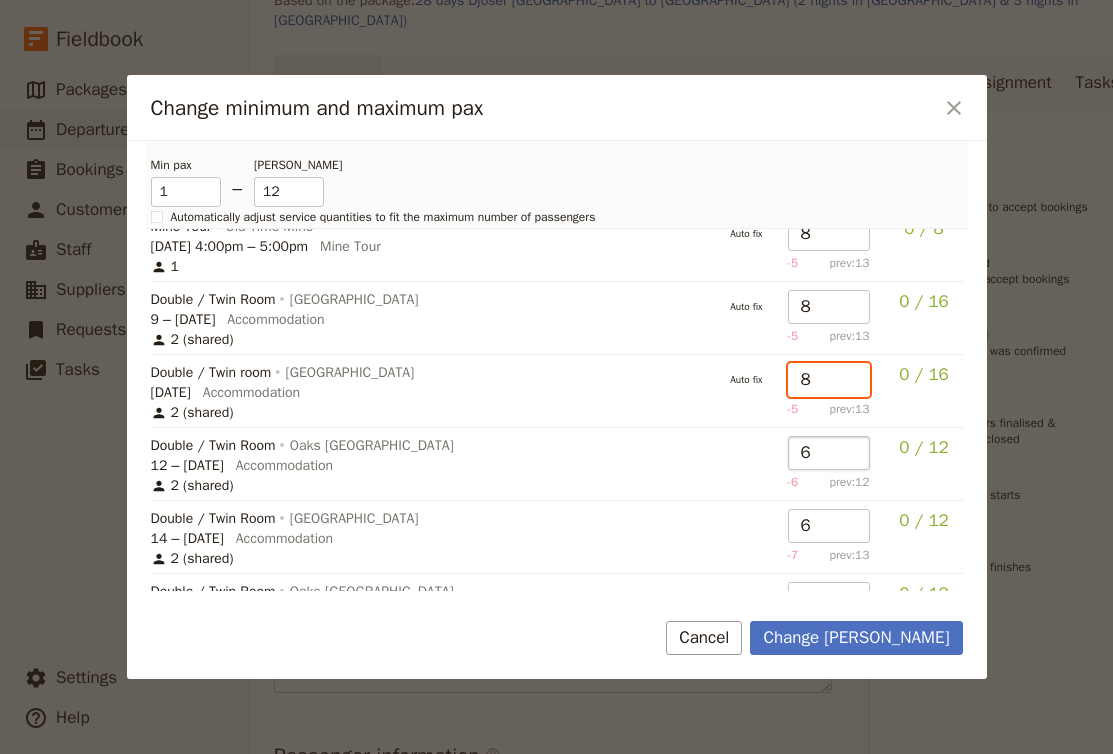 type on "8" 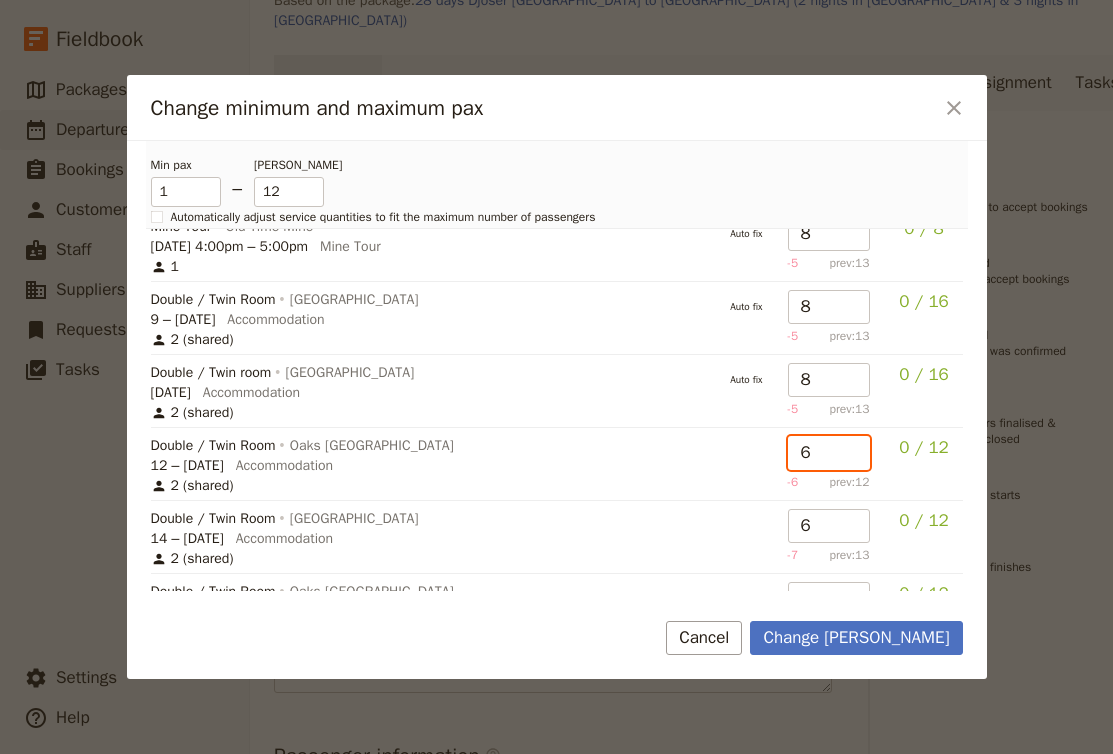 drag, startPoint x: 817, startPoint y: 449, endPoint x: 788, endPoint y: 449, distance: 29 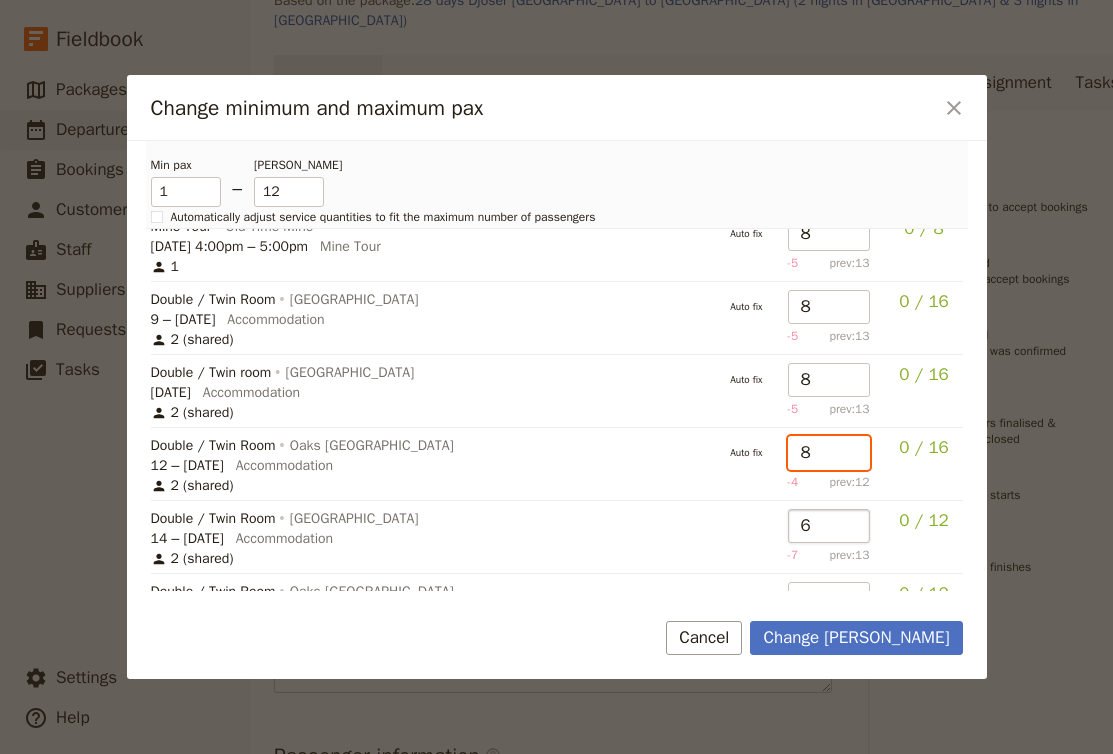 type on "8" 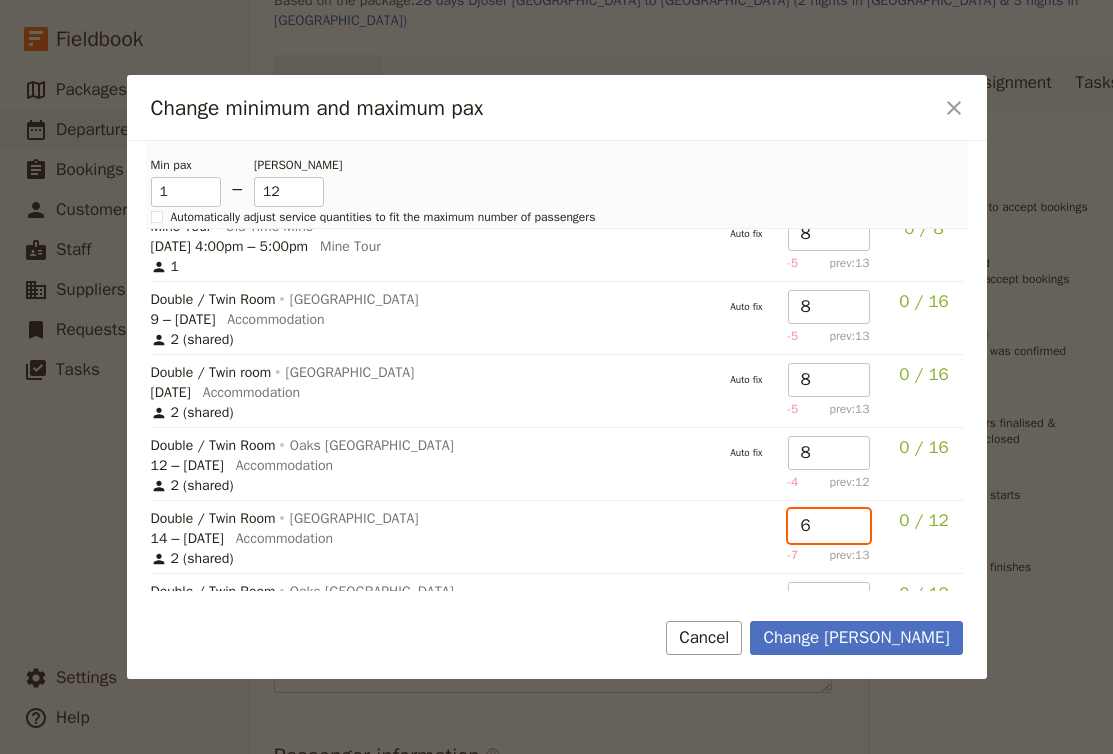 drag, startPoint x: 830, startPoint y: 531, endPoint x: 790, endPoint y: 530, distance: 40.012497 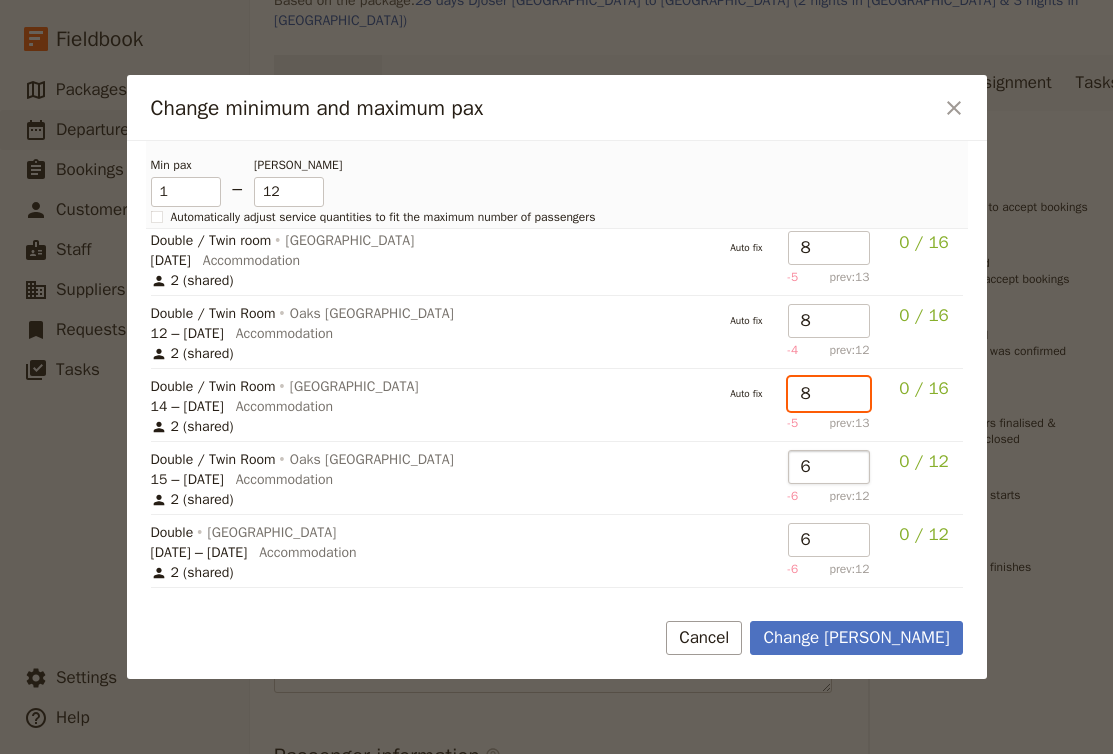 scroll, scrollTop: 1005, scrollLeft: 0, axis: vertical 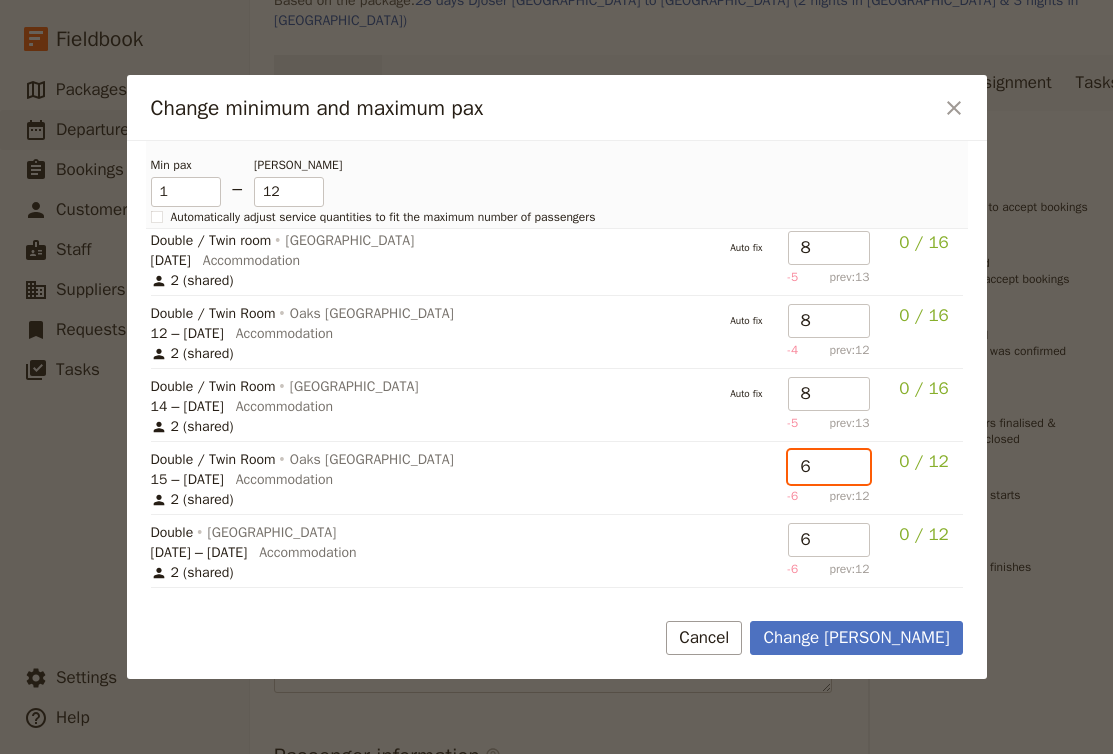 drag, startPoint x: 820, startPoint y: 466, endPoint x: 793, endPoint y: 466, distance: 27 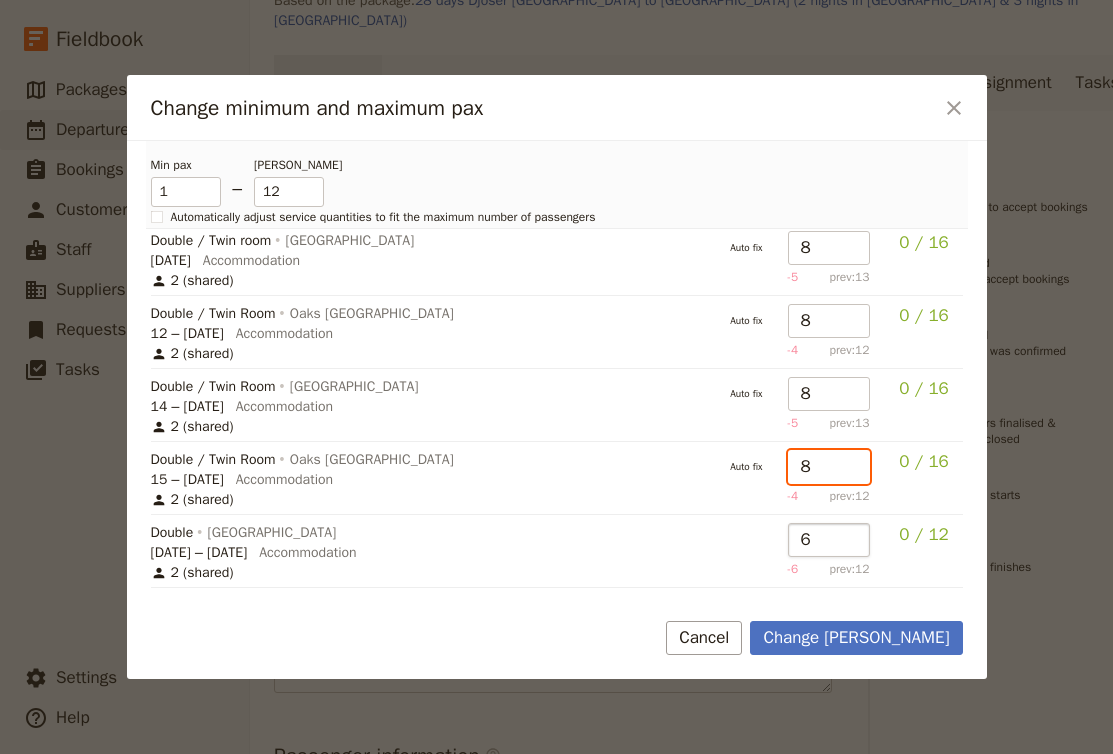 type on "8" 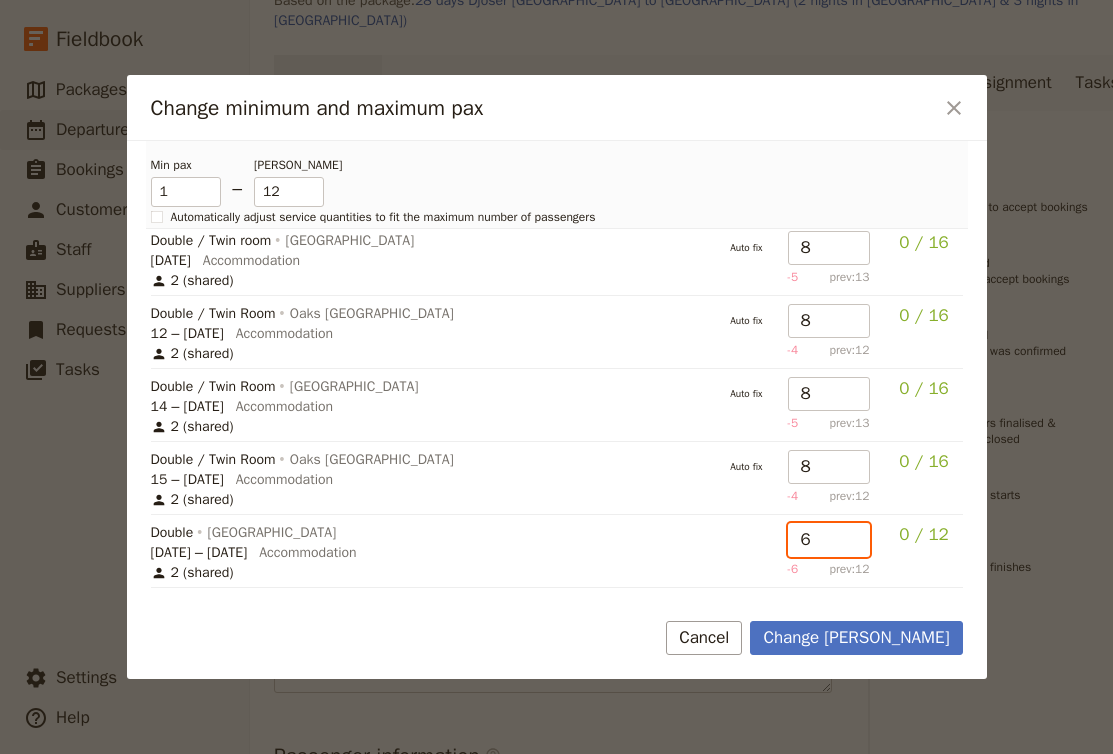 drag, startPoint x: 829, startPoint y: 542, endPoint x: 794, endPoint y: 542, distance: 35 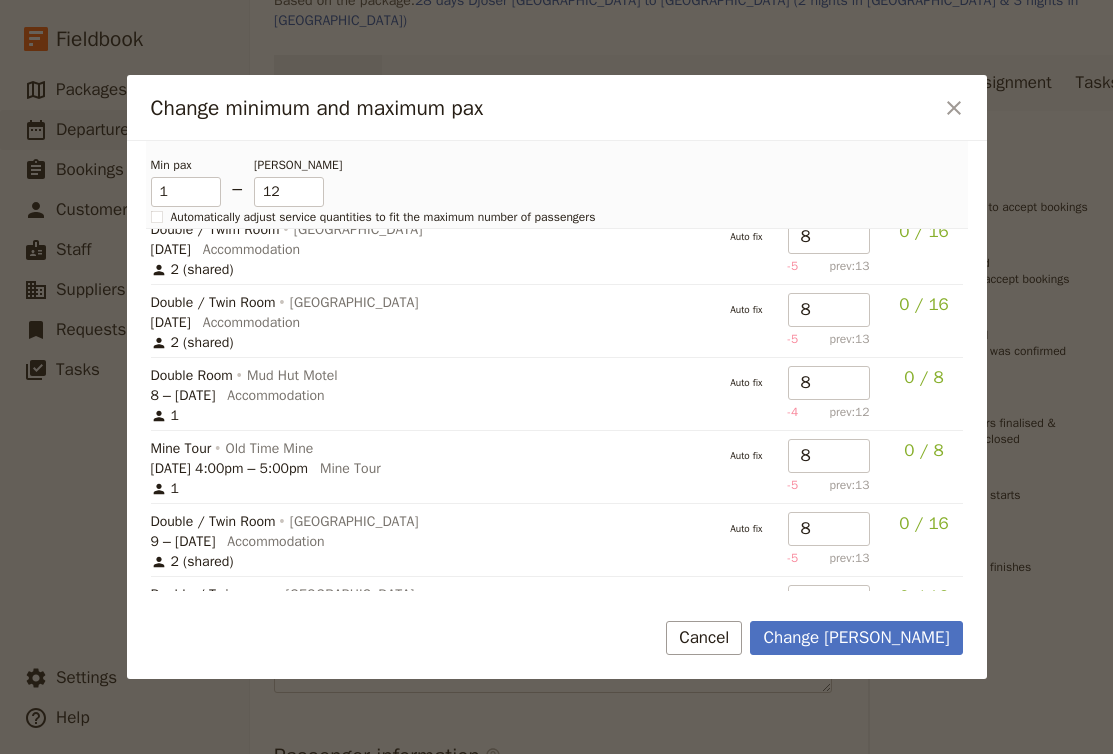 scroll, scrollTop: 642, scrollLeft: 0, axis: vertical 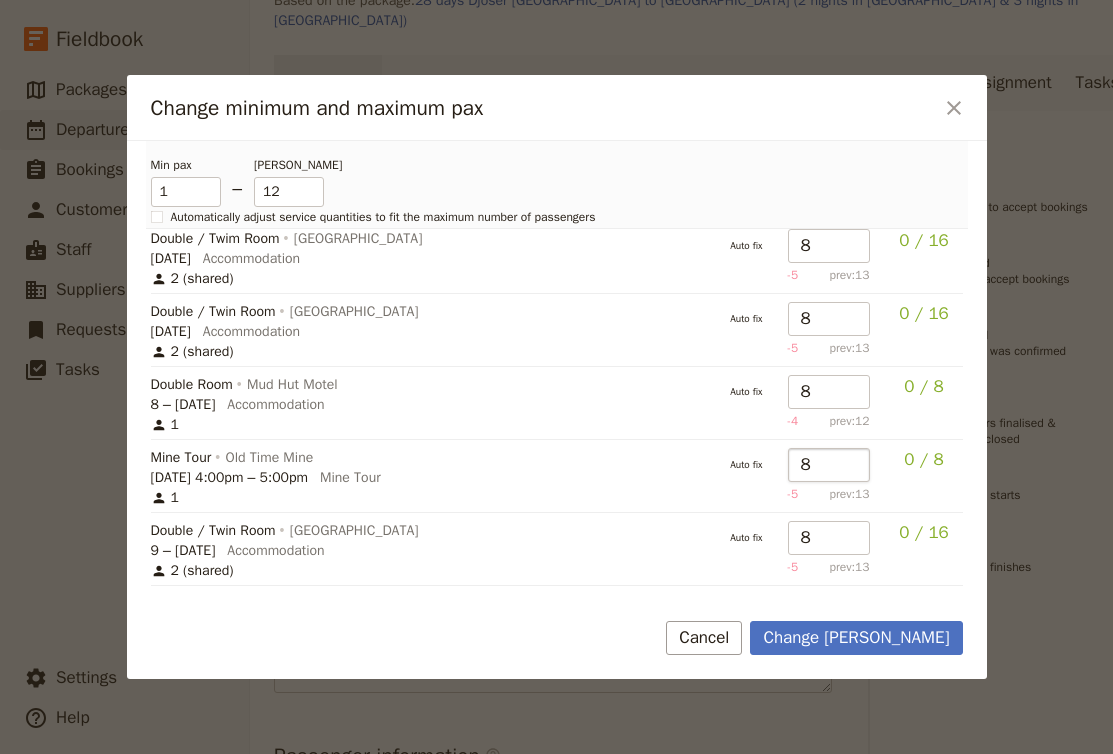 type on "8" 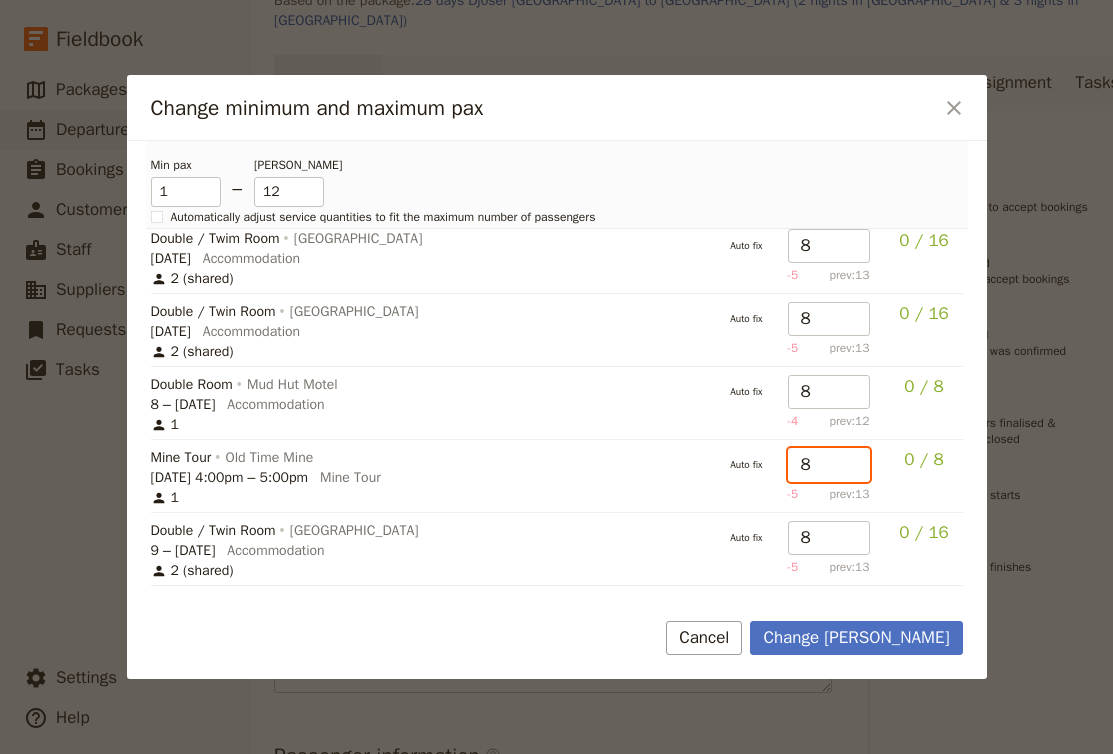 click on "8" at bounding box center (829, 465) 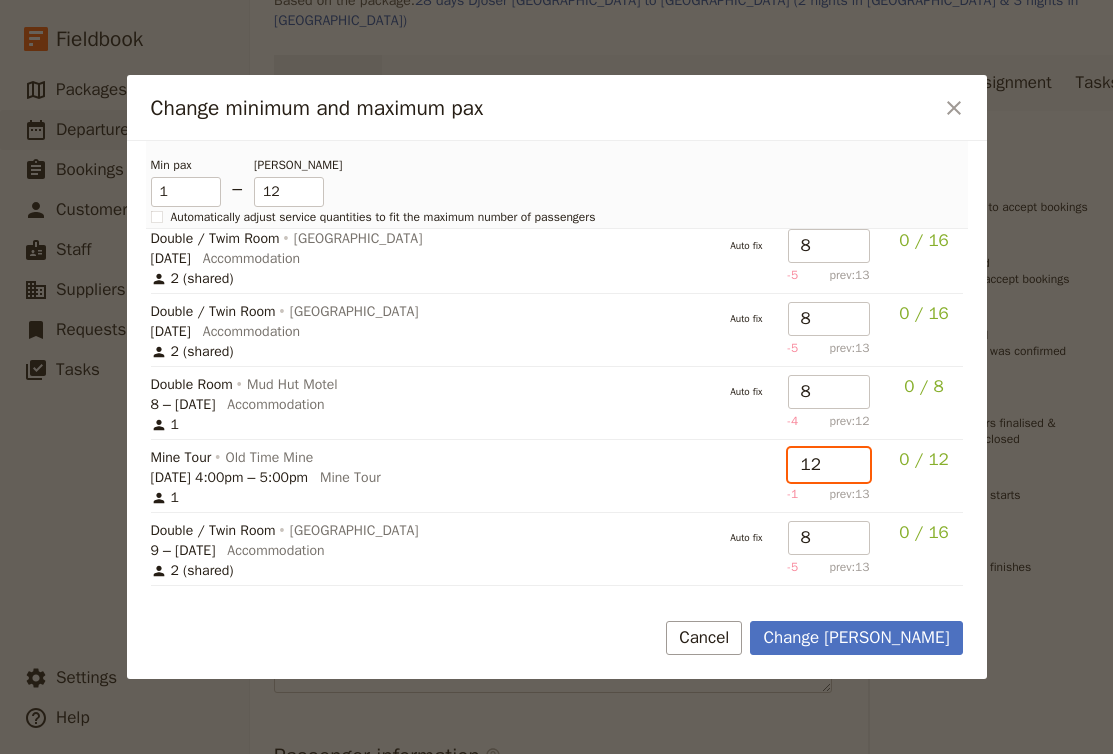 type on "12" 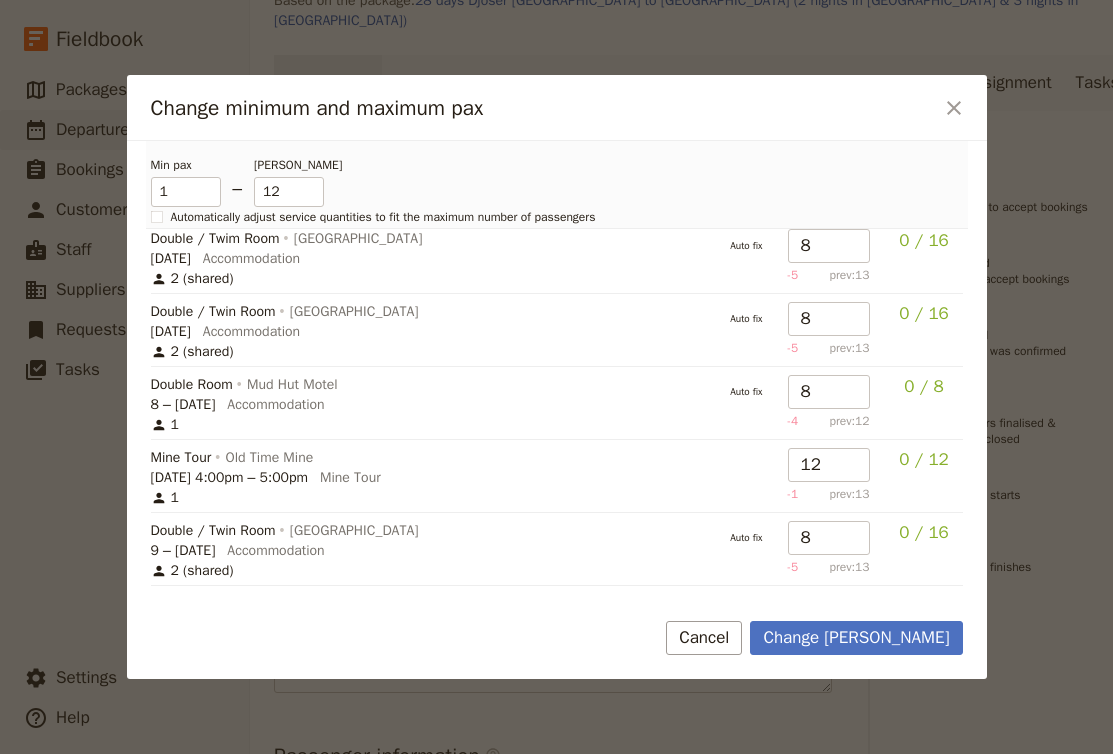 click on "0 / 12" at bounding box center [924, 459] 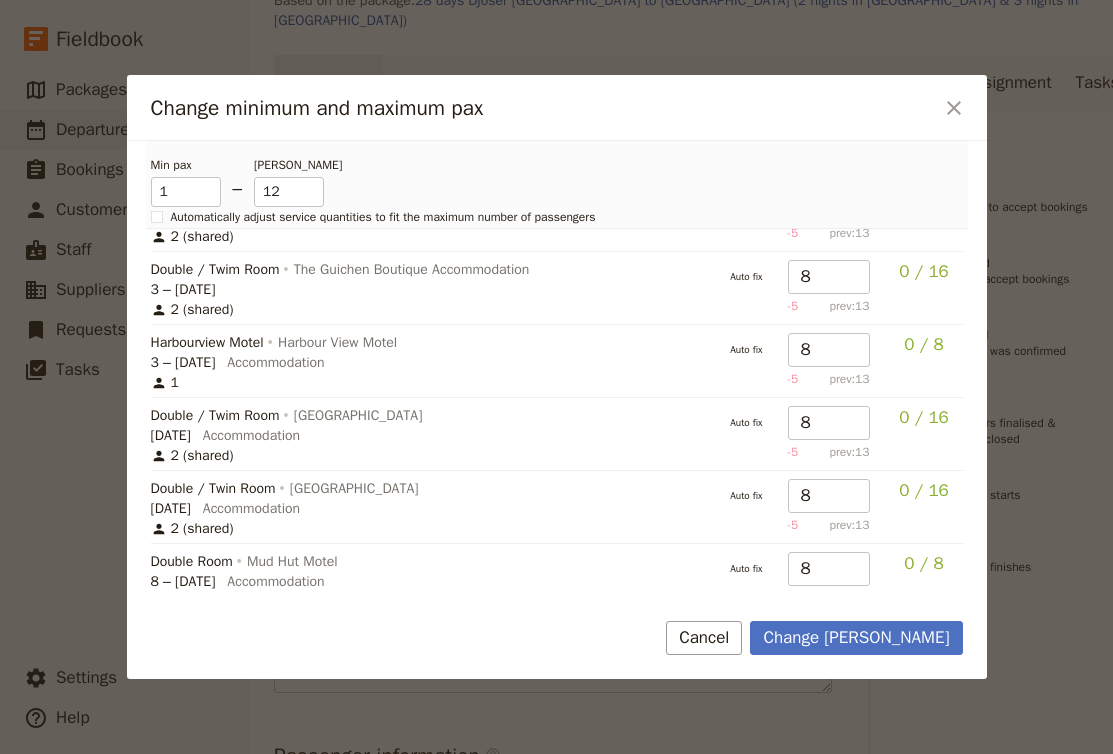 scroll, scrollTop: 416, scrollLeft: 0, axis: vertical 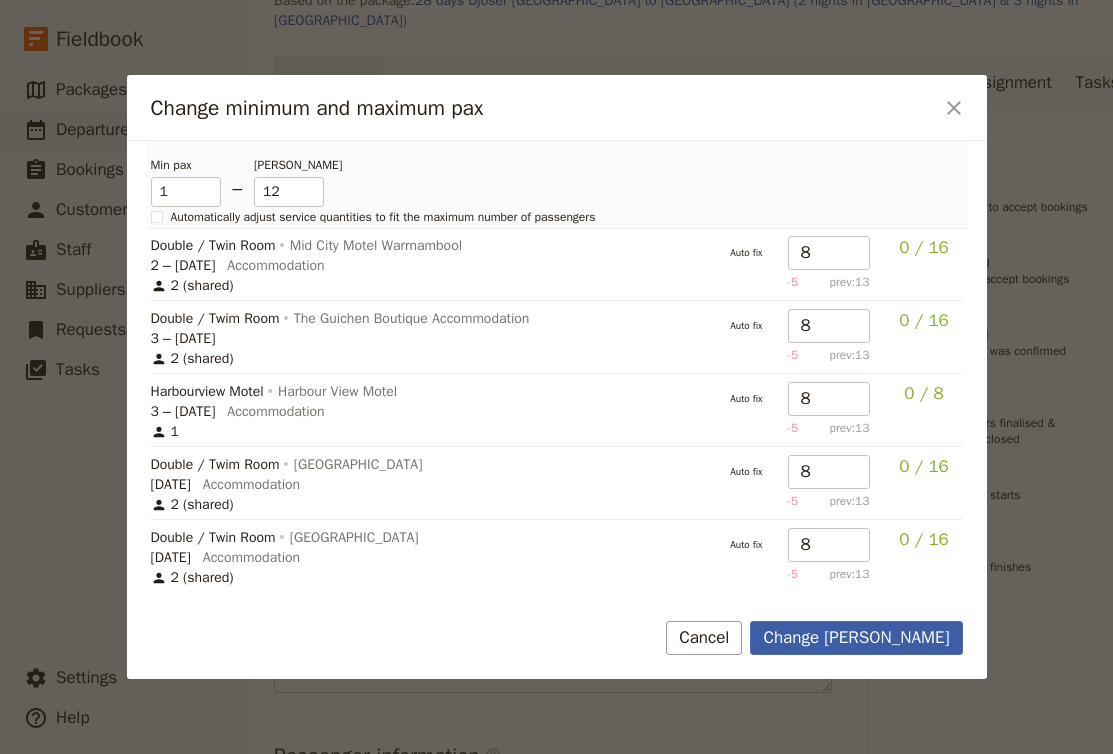 click on "Change max pax" at bounding box center (856, 638) 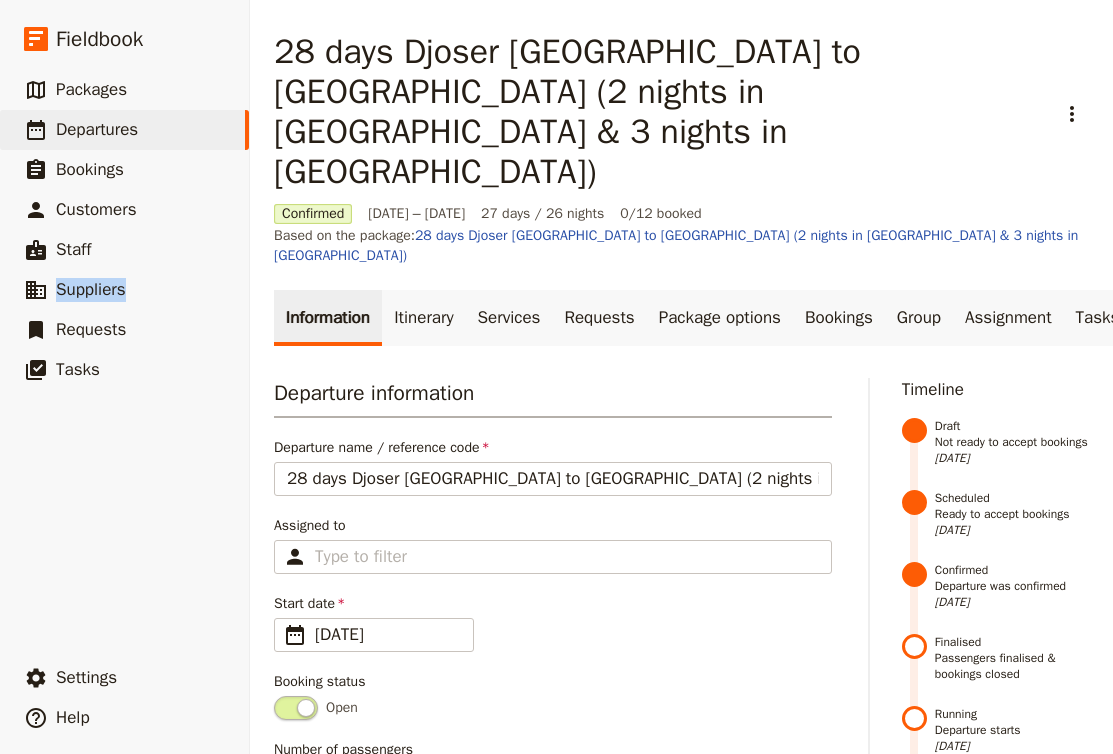scroll, scrollTop: 0, scrollLeft: 0, axis: both 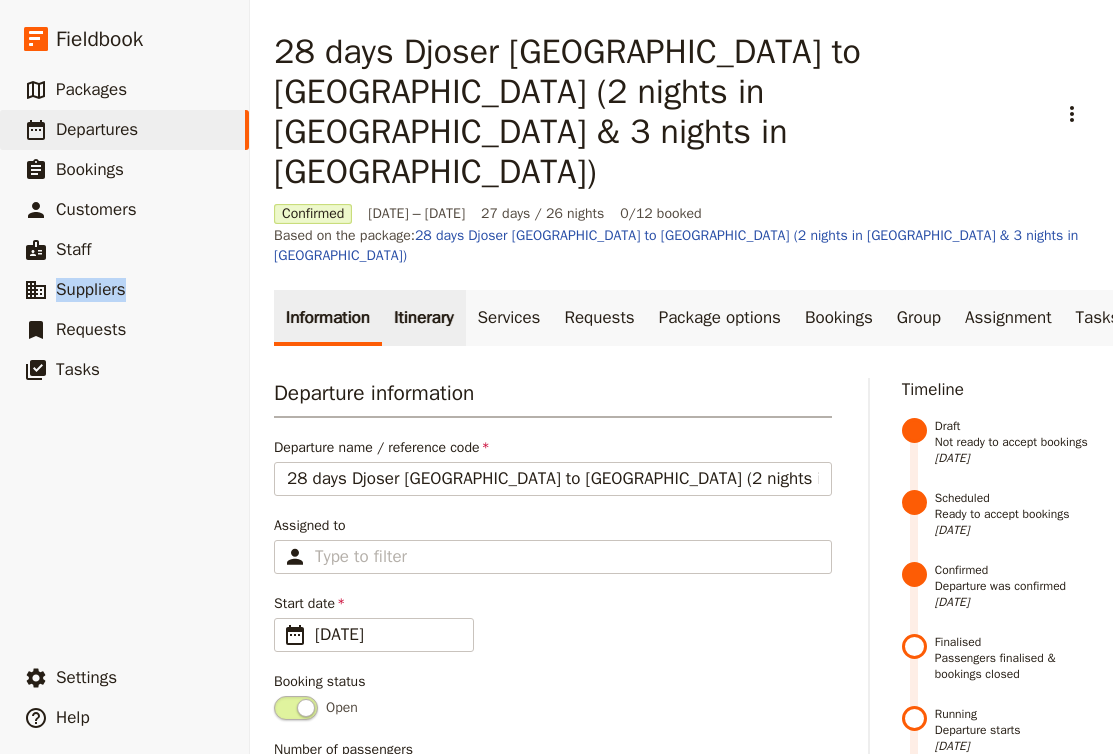 click on "Itinerary" at bounding box center [423, 318] 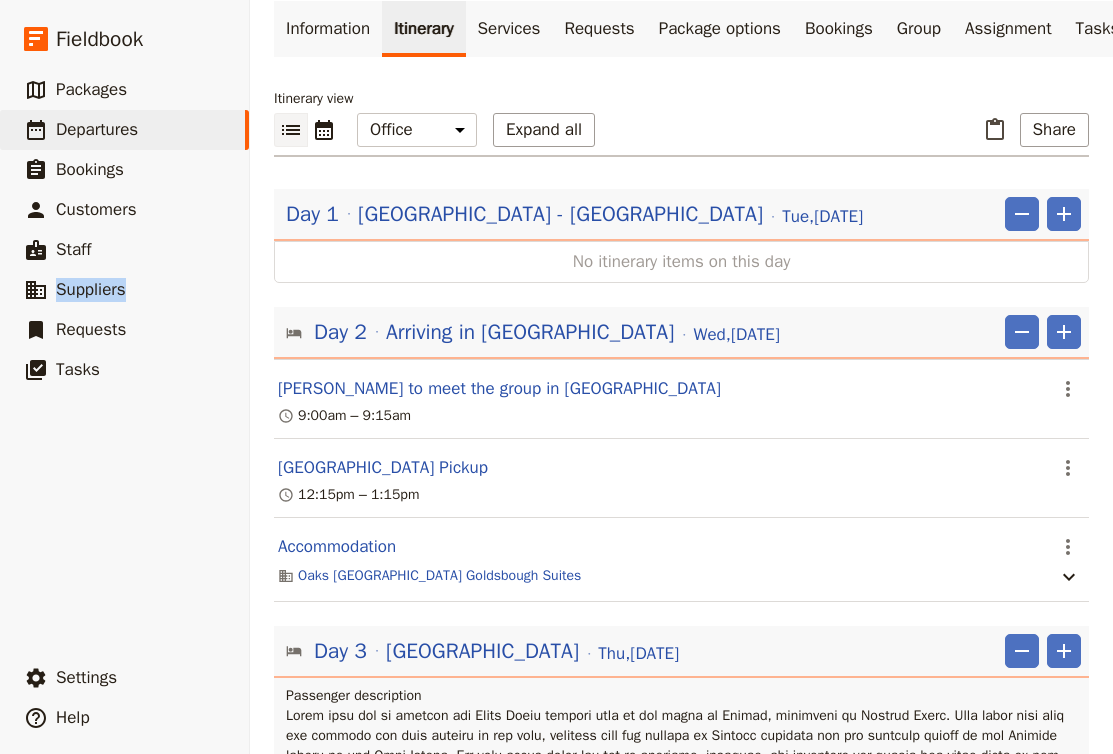 scroll, scrollTop: 291, scrollLeft: 0, axis: vertical 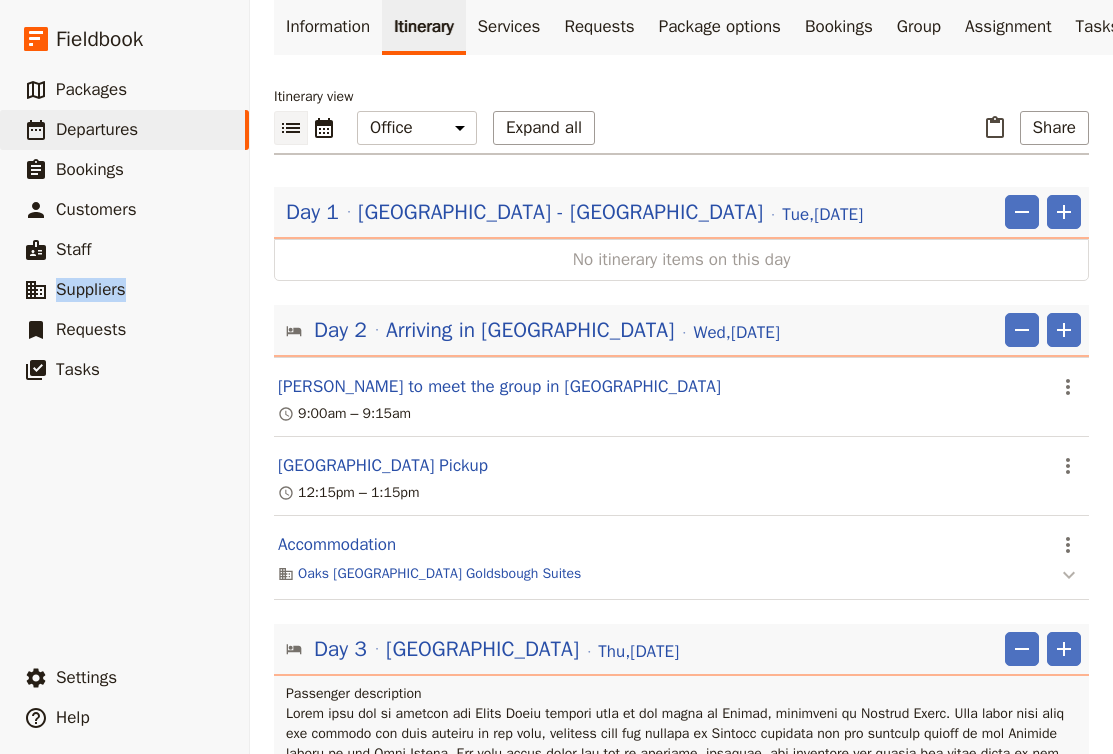 click 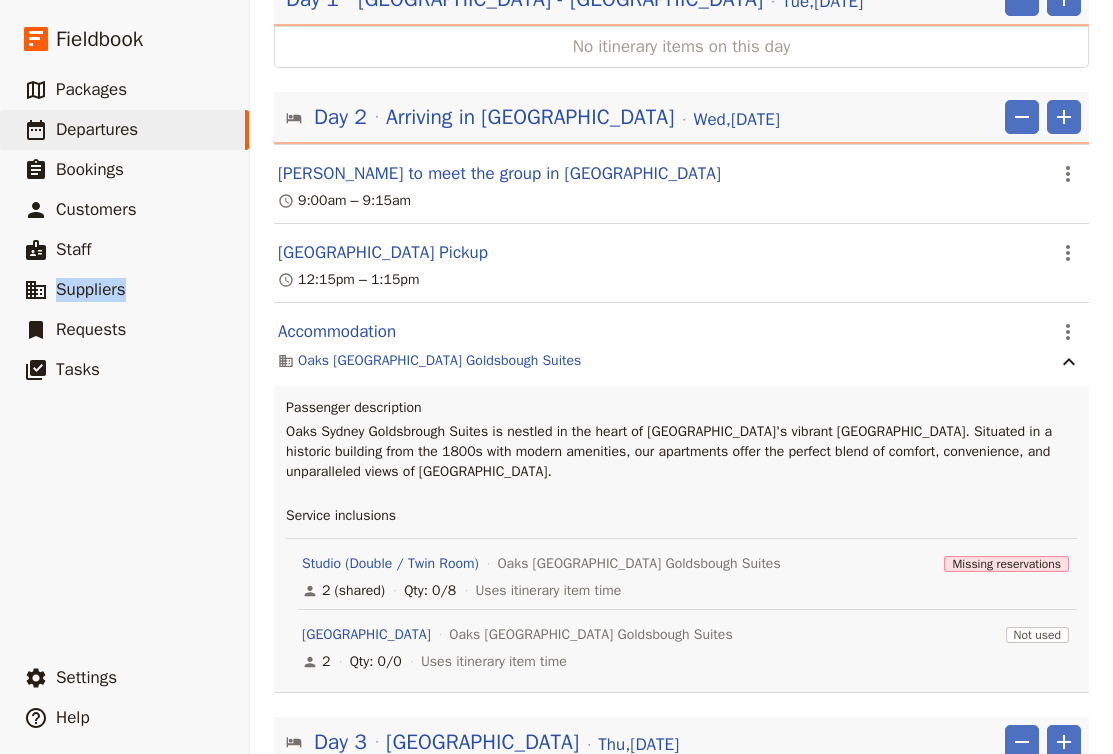 scroll, scrollTop: 513, scrollLeft: 0, axis: vertical 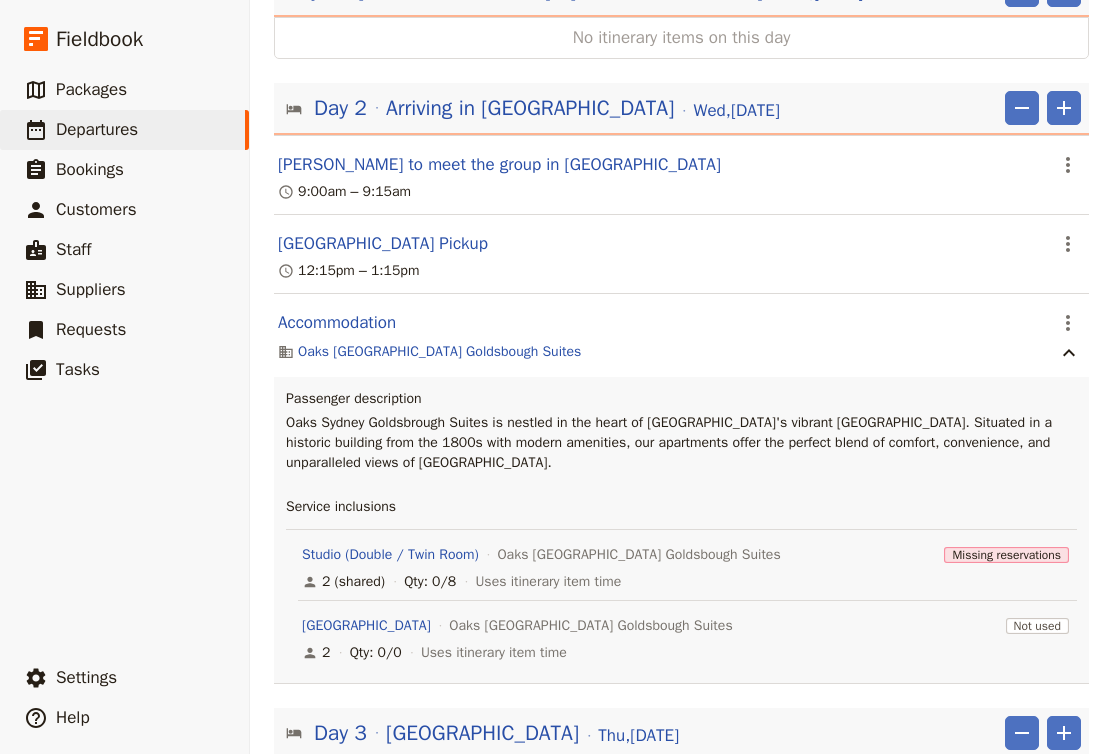 click on "Not used" at bounding box center (1037, 626) 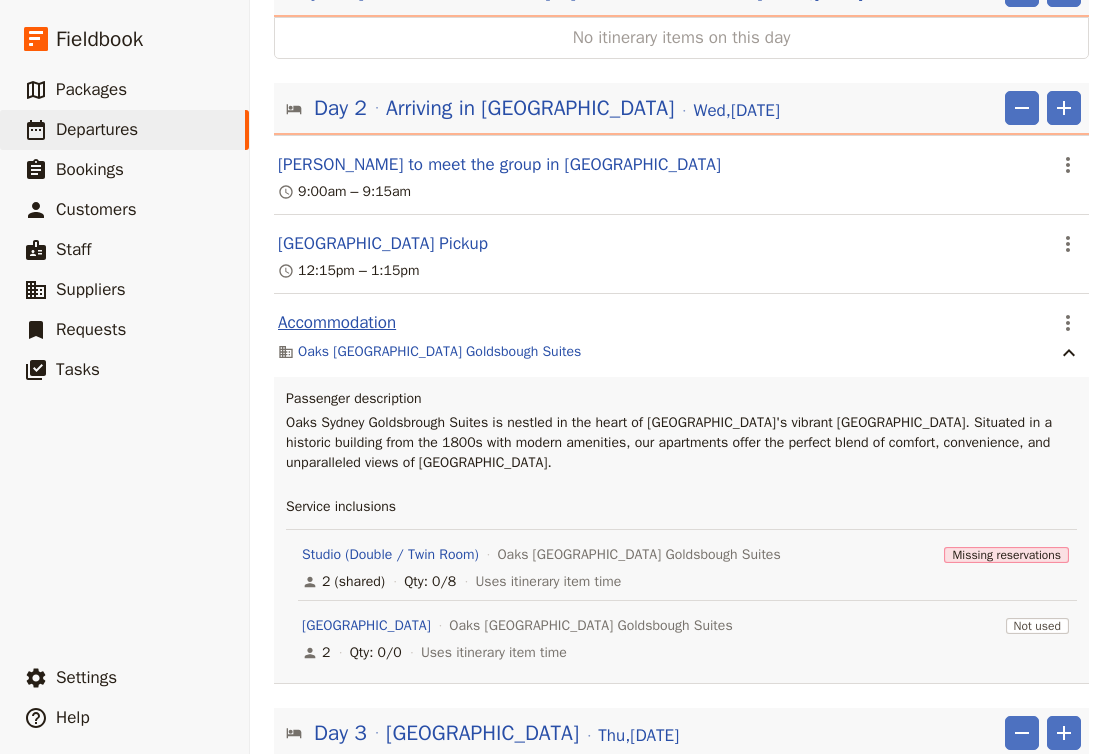 click on "Accommodation" at bounding box center [337, 323] 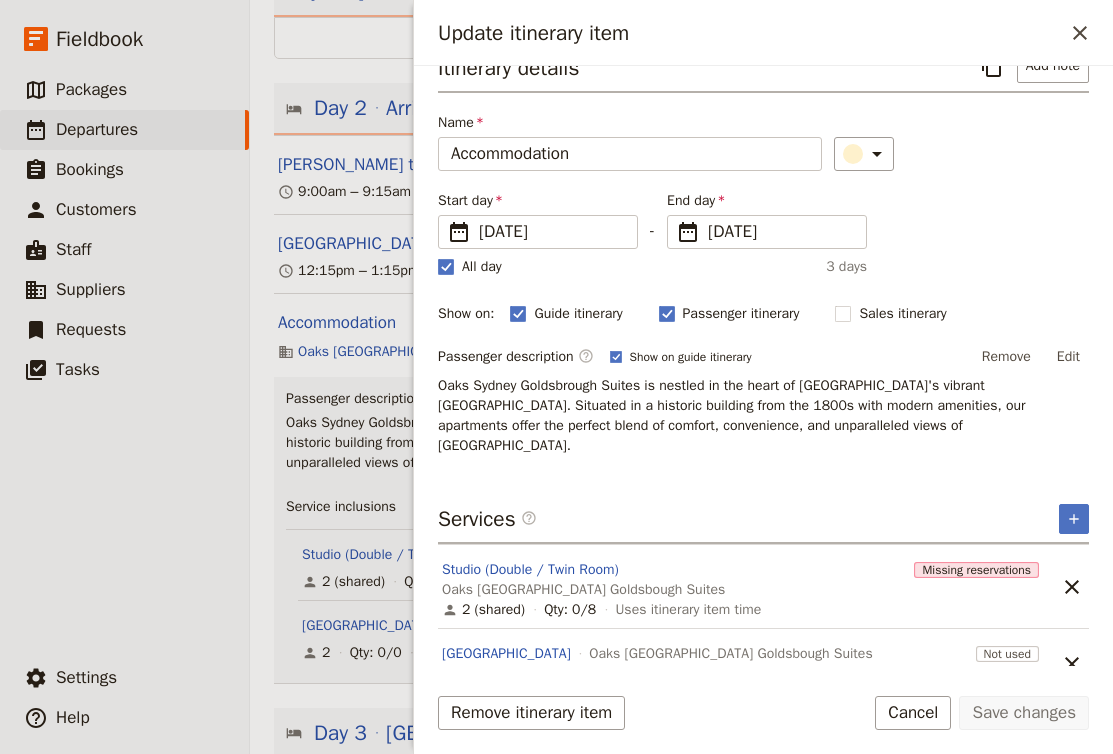 scroll, scrollTop: 32, scrollLeft: 0, axis: vertical 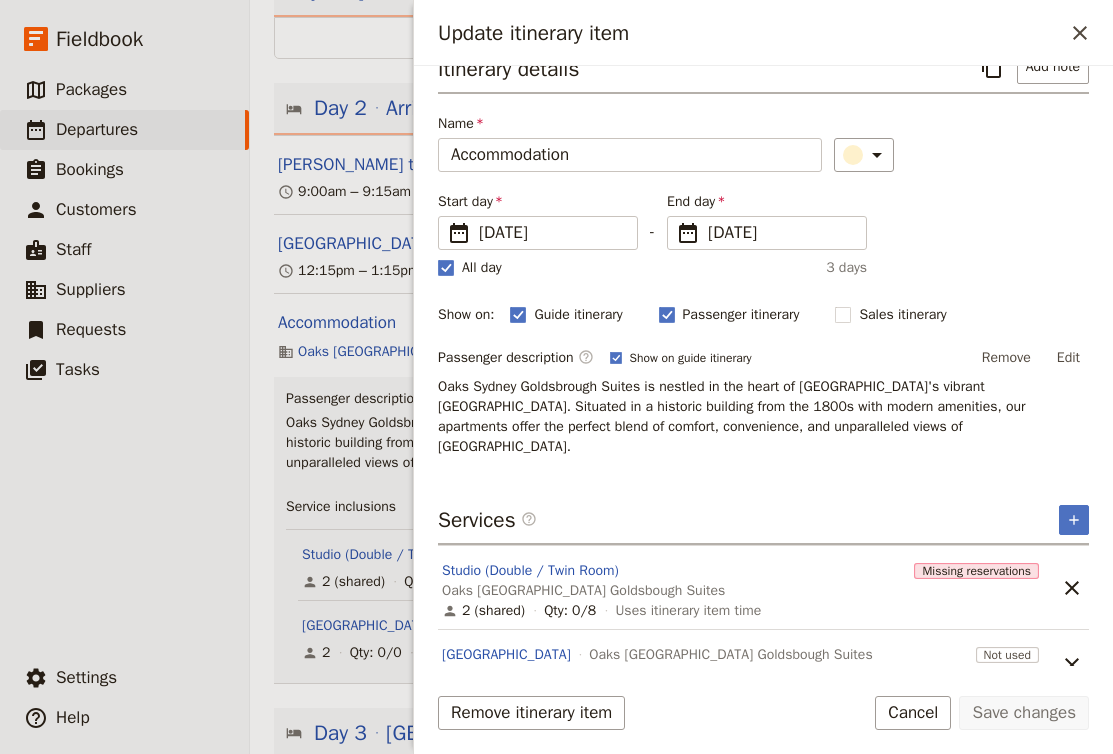 click on "Oaks Sydney Goldsbough Suites" at bounding box center (583, 591) 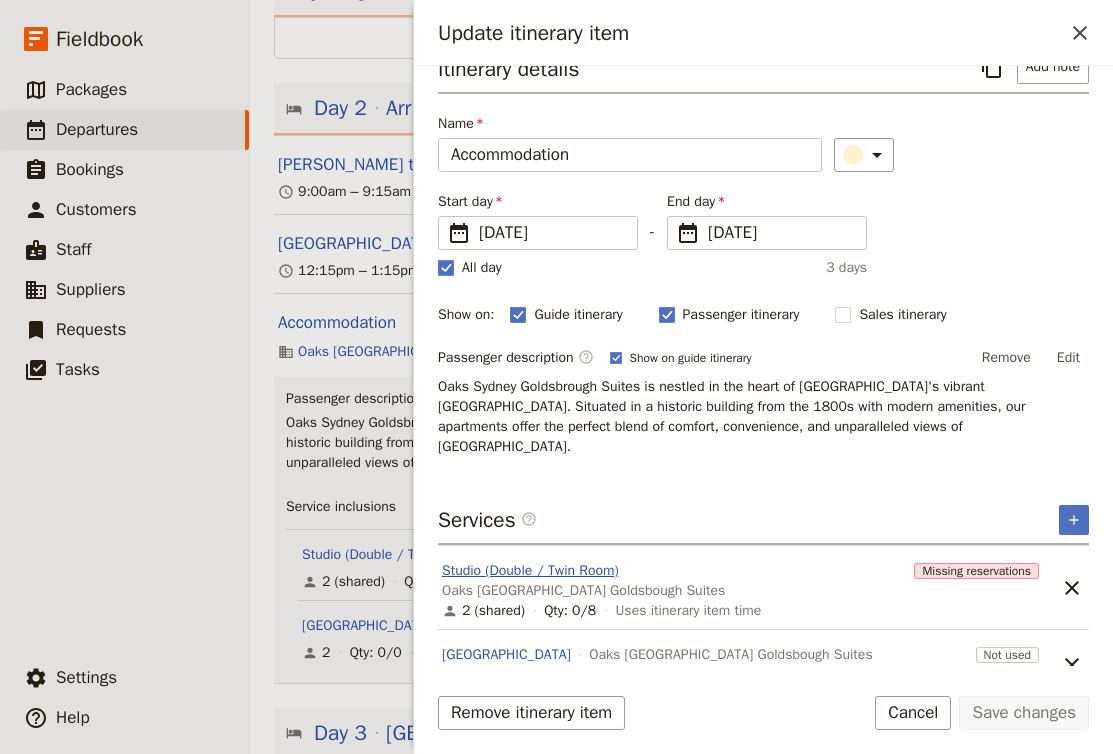 click on "Studio (Double / Twin Room)" at bounding box center (530, 571) 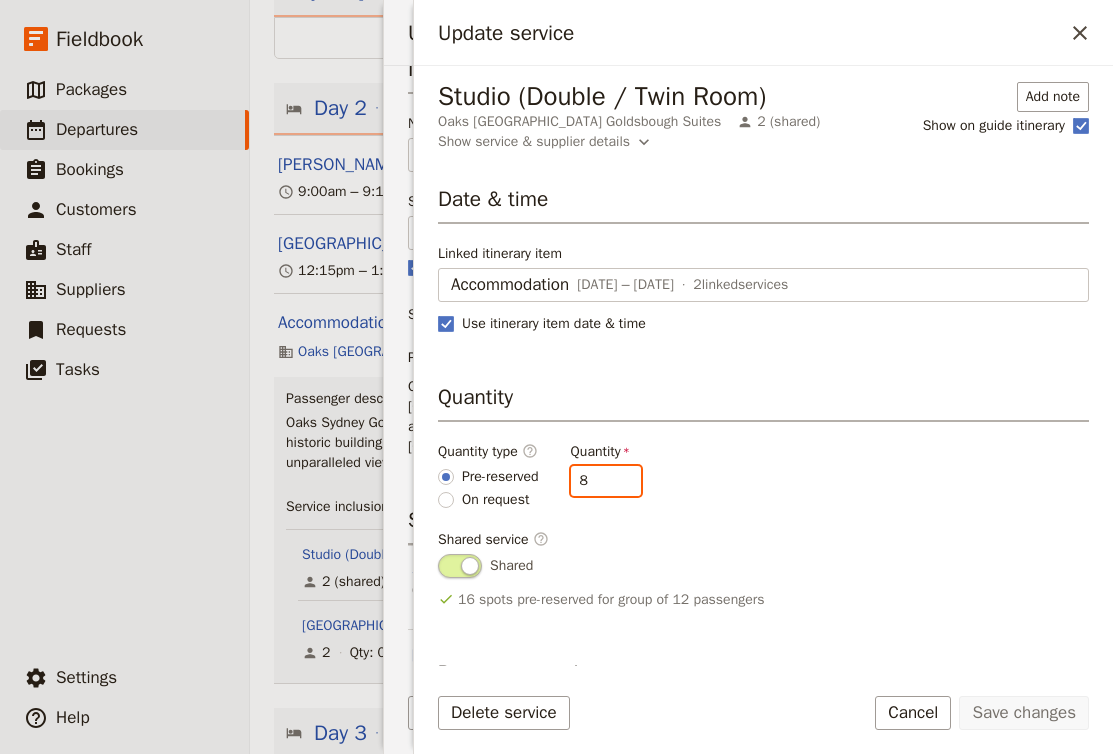click on "8" at bounding box center (606, 481) 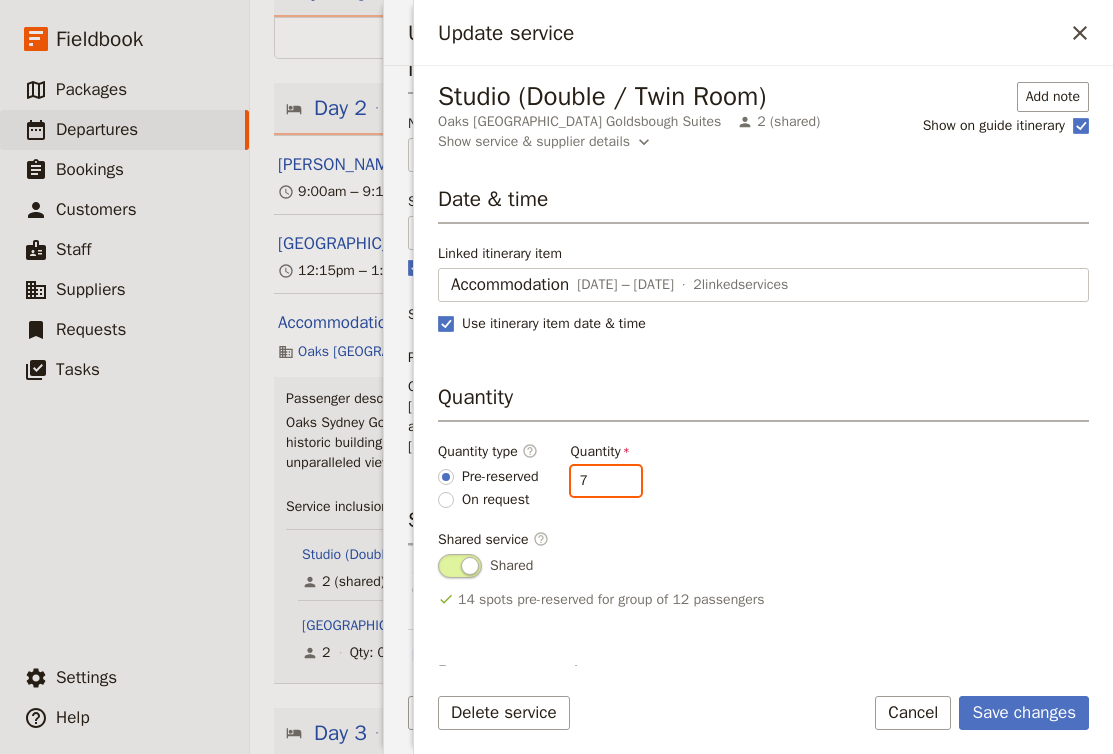 click on "7" at bounding box center [606, 481] 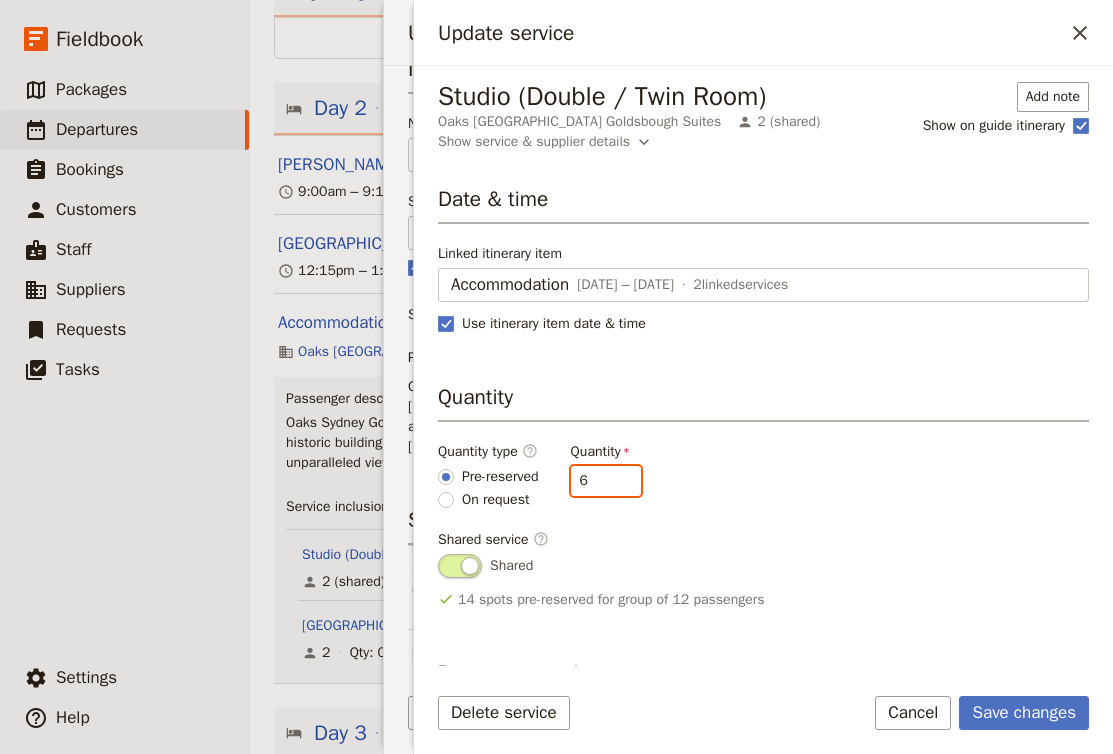 click on "6" at bounding box center (606, 481) 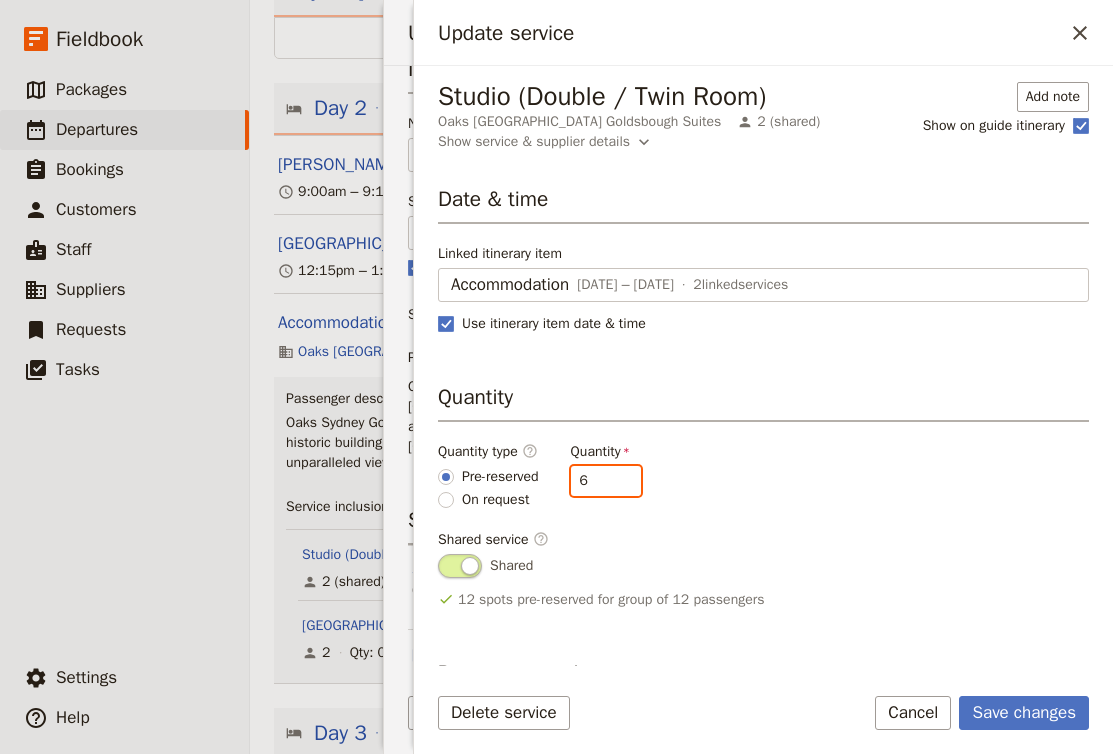 type on "5" 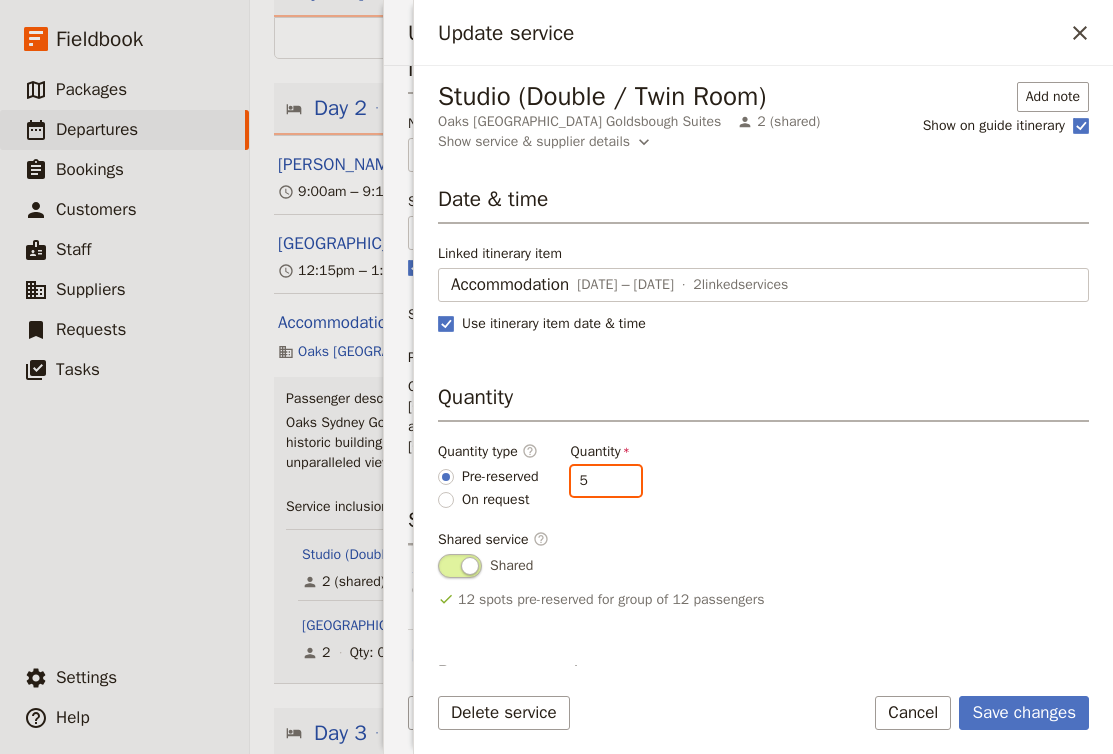 click on "5" at bounding box center [606, 481] 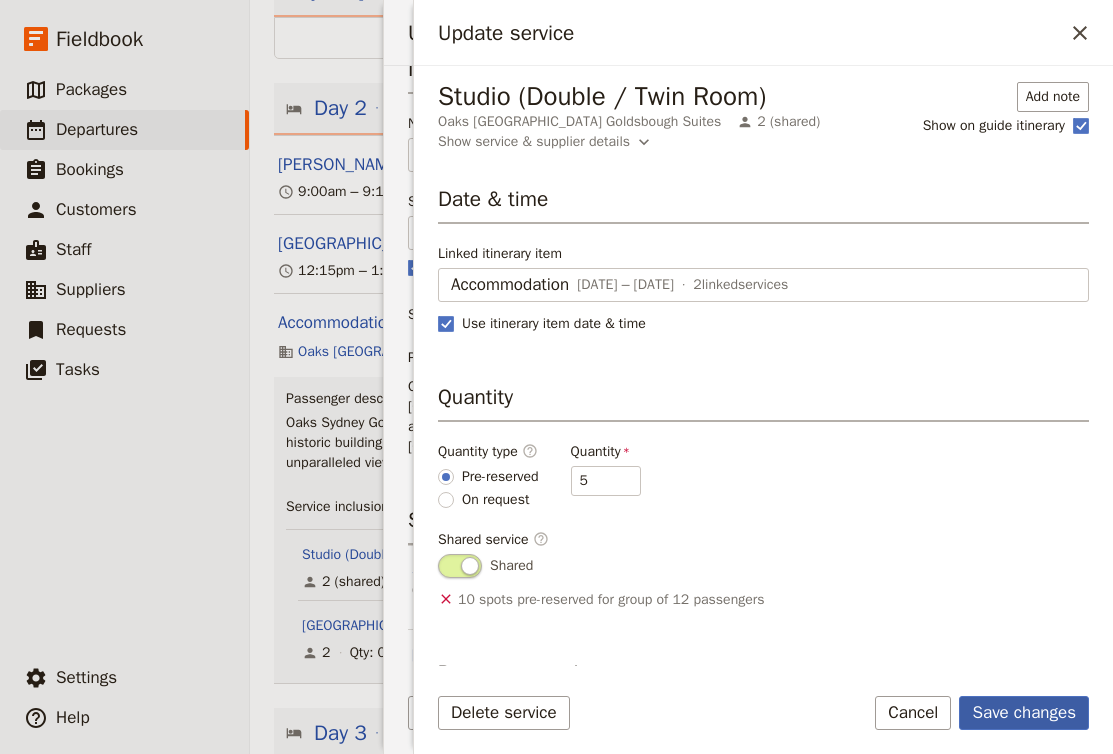 click on "Save changes" at bounding box center (1024, 713) 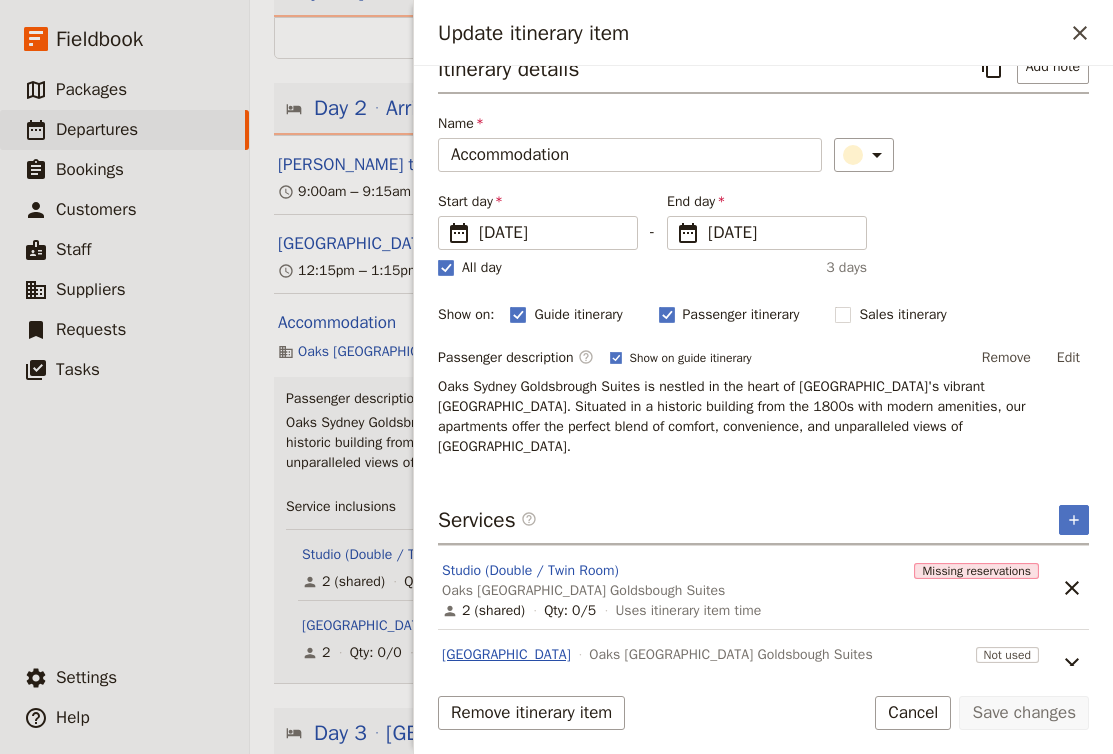 click on "Singel Room" at bounding box center [506, 655] 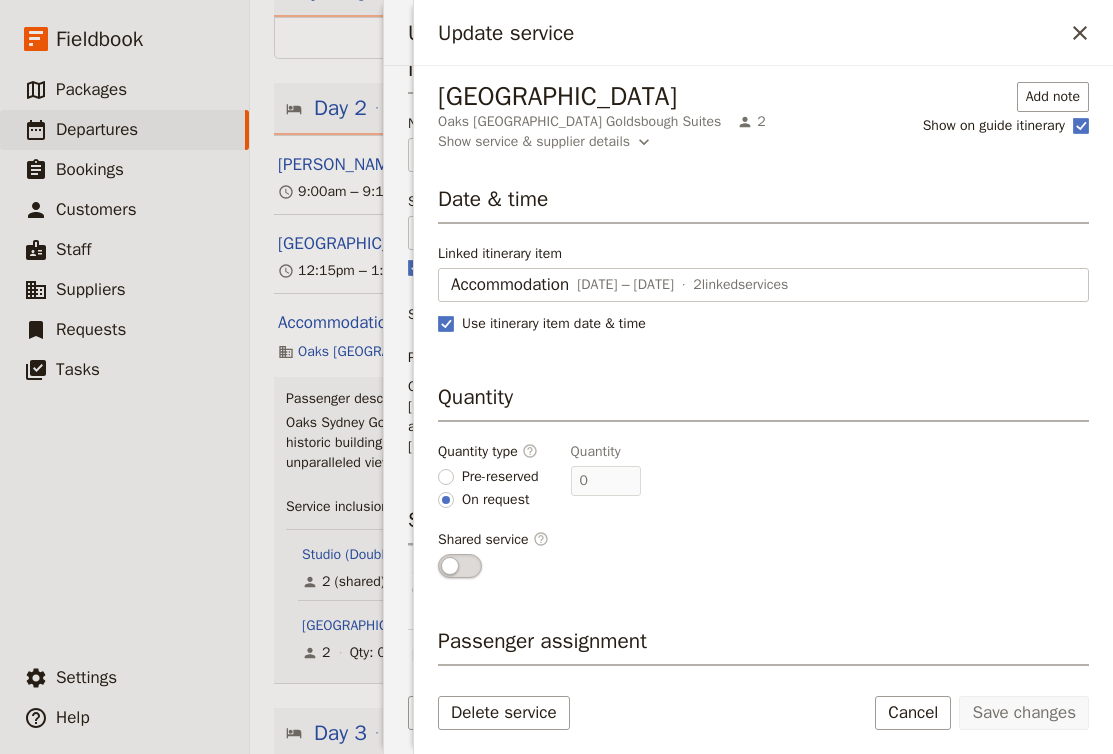 click on "Pre-reserved" at bounding box center (500, 477) 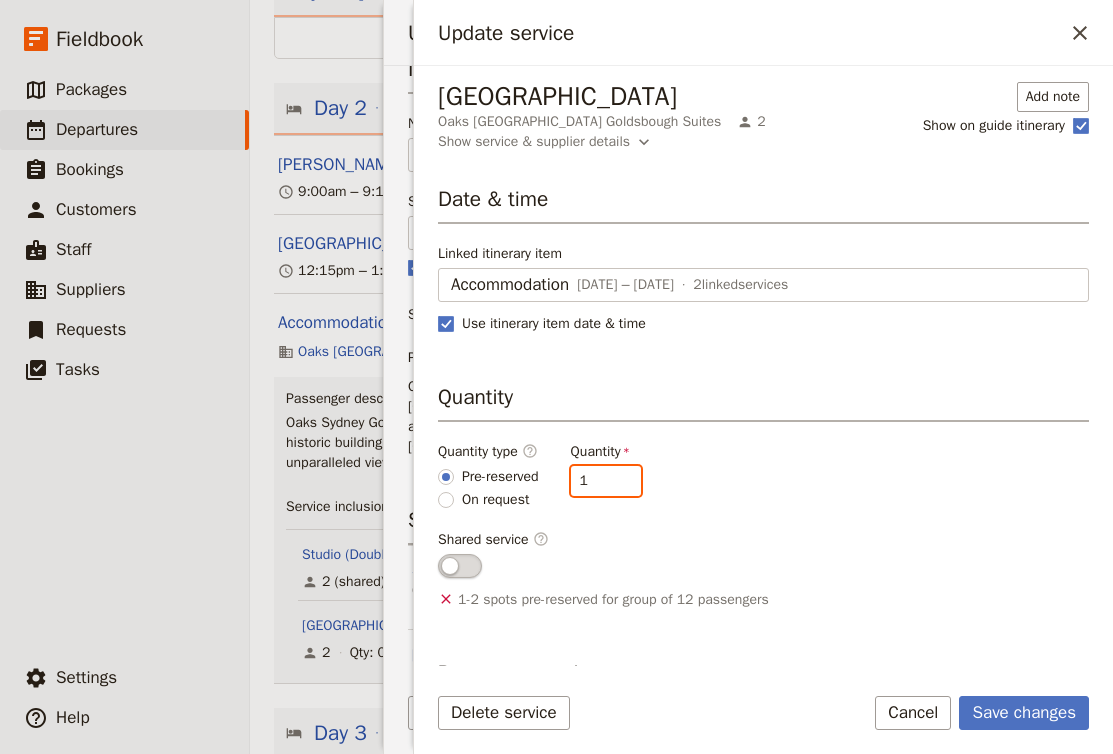 click on "1" at bounding box center (606, 481) 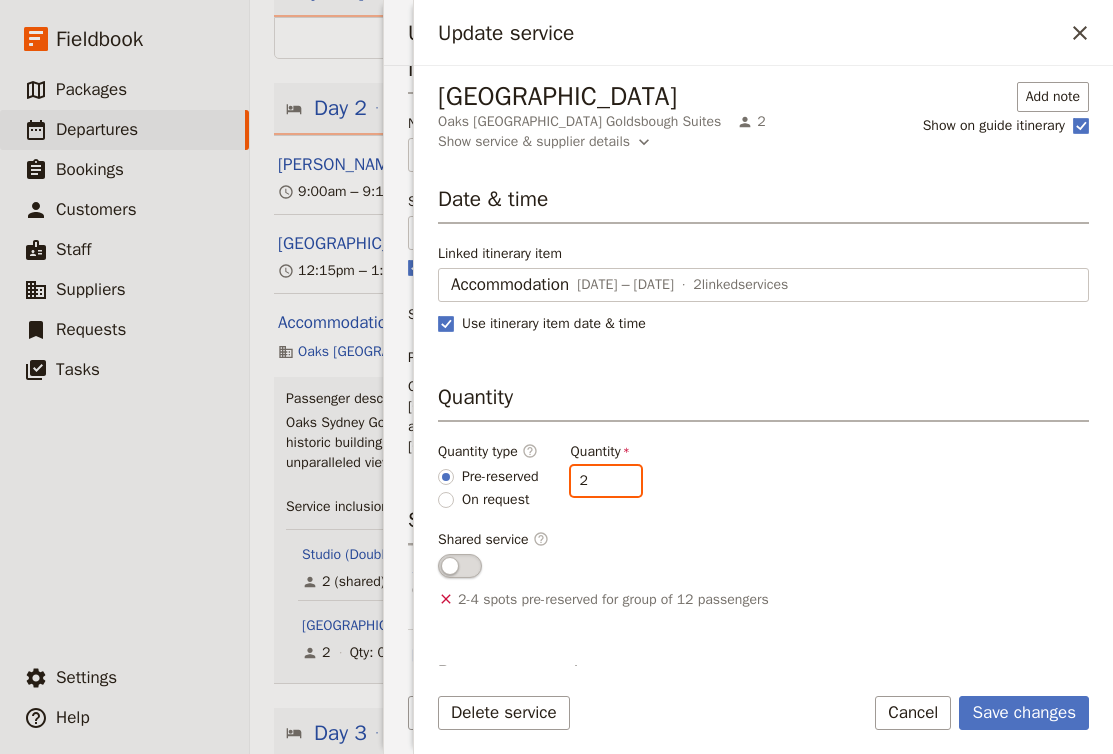 click on "2" at bounding box center [606, 481] 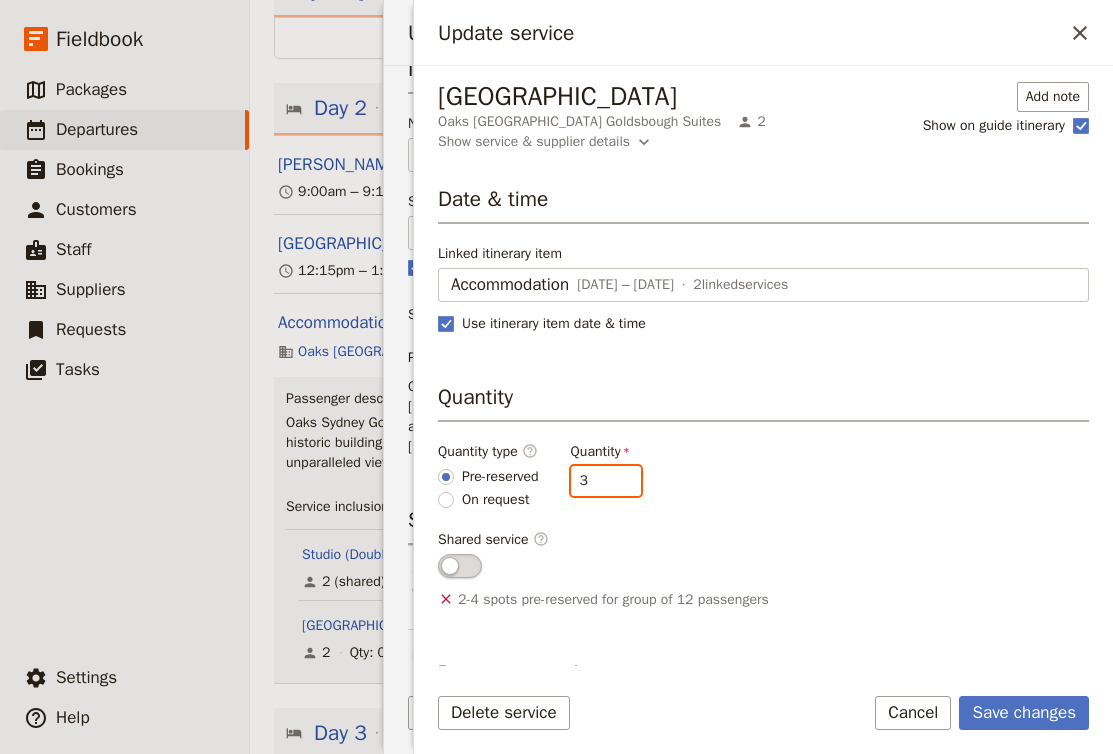 click on "3" at bounding box center (606, 481) 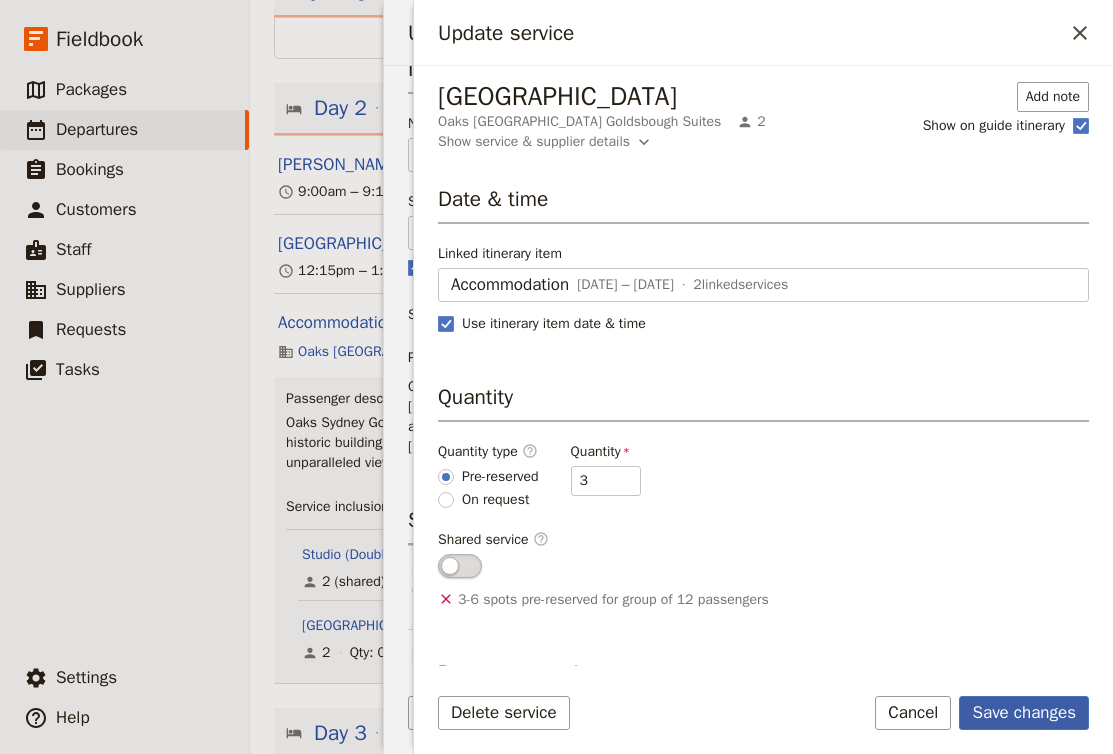 click on "Save changes" at bounding box center [1024, 713] 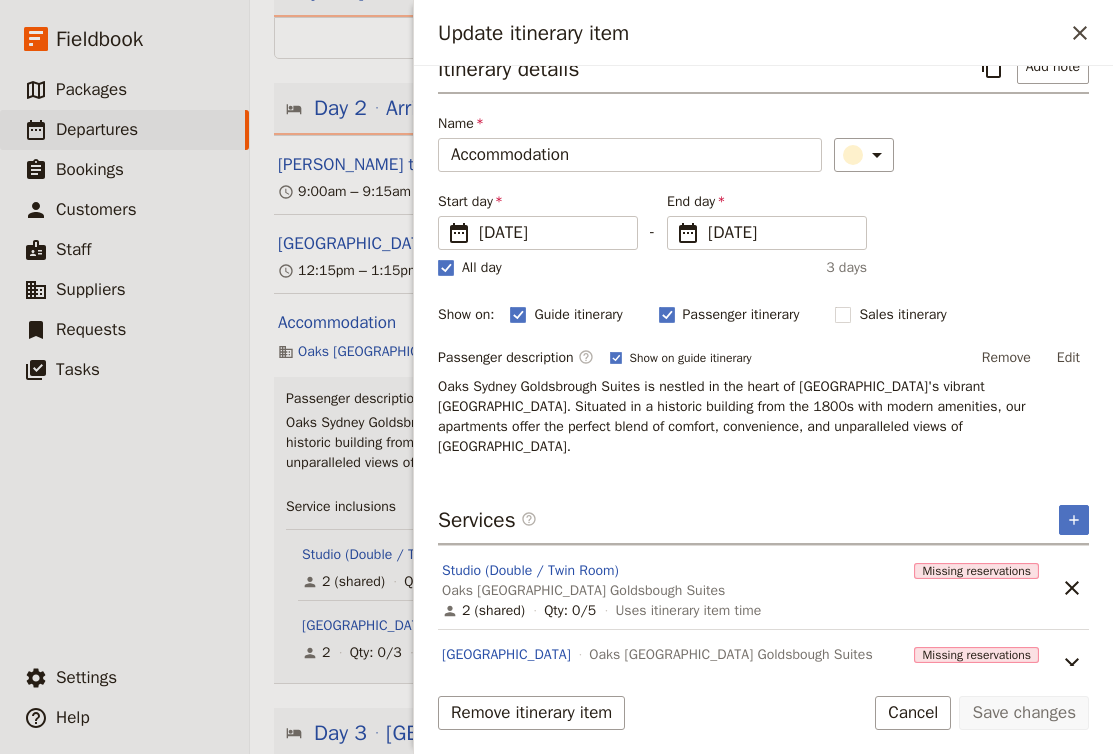 scroll, scrollTop: 0, scrollLeft: 0, axis: both 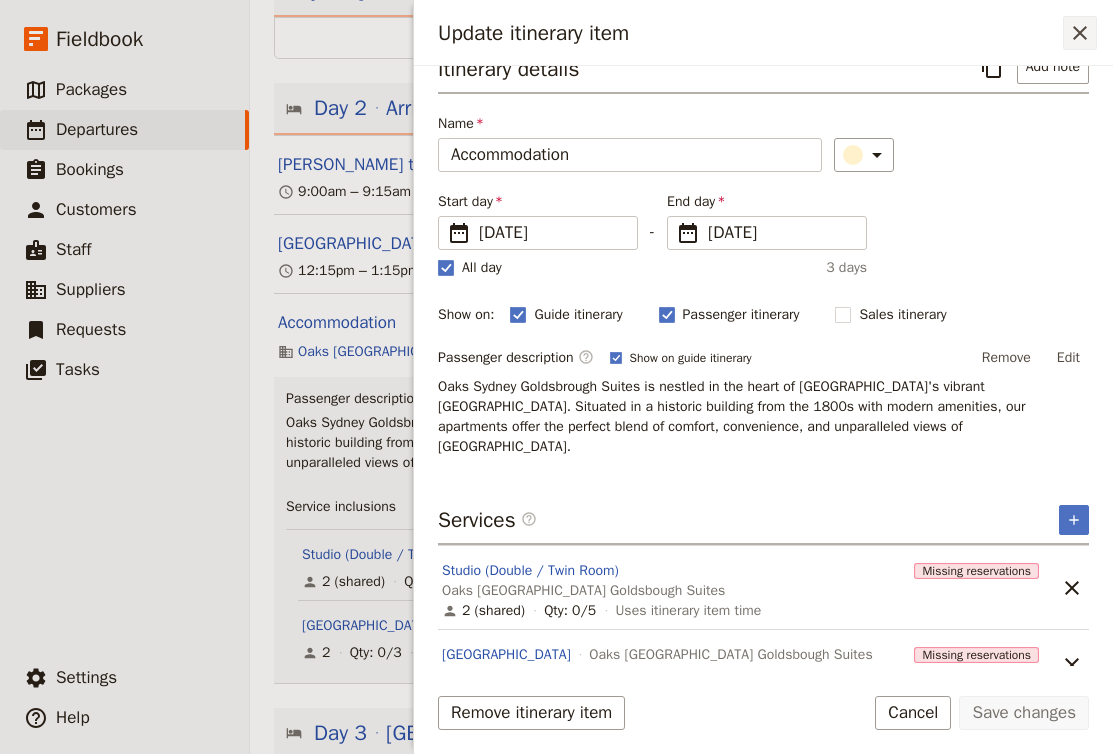 click 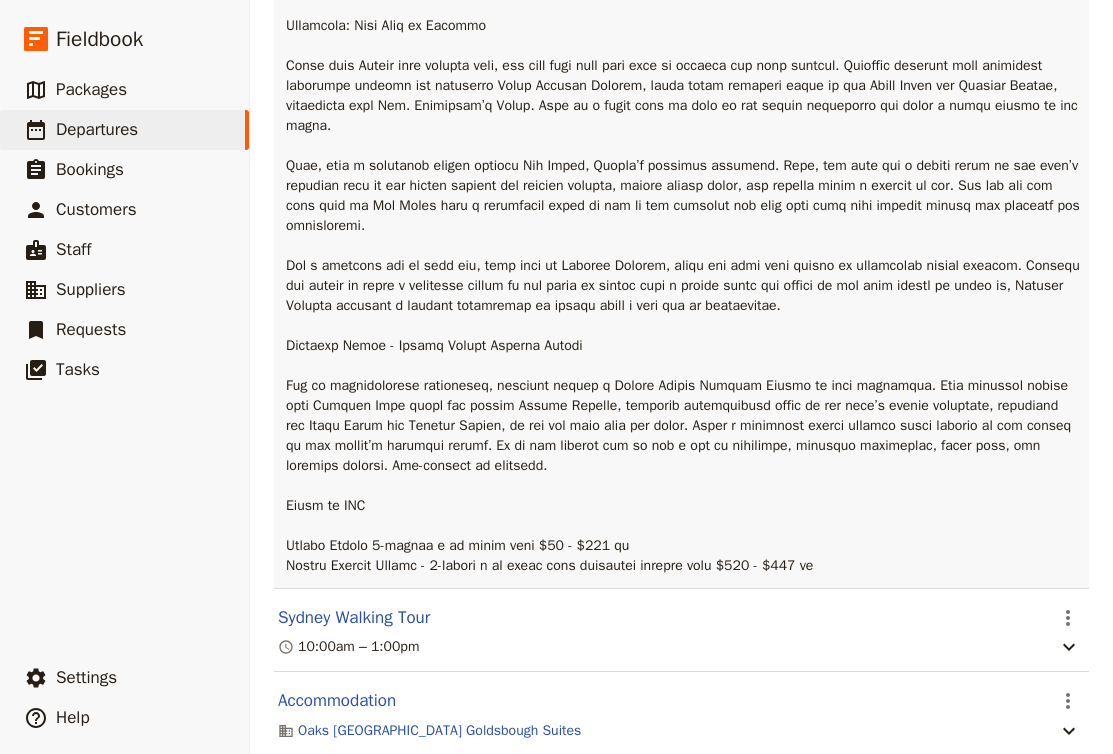 scroll, scrollTop: 1710, scrollLeft: 0, axis: vertical 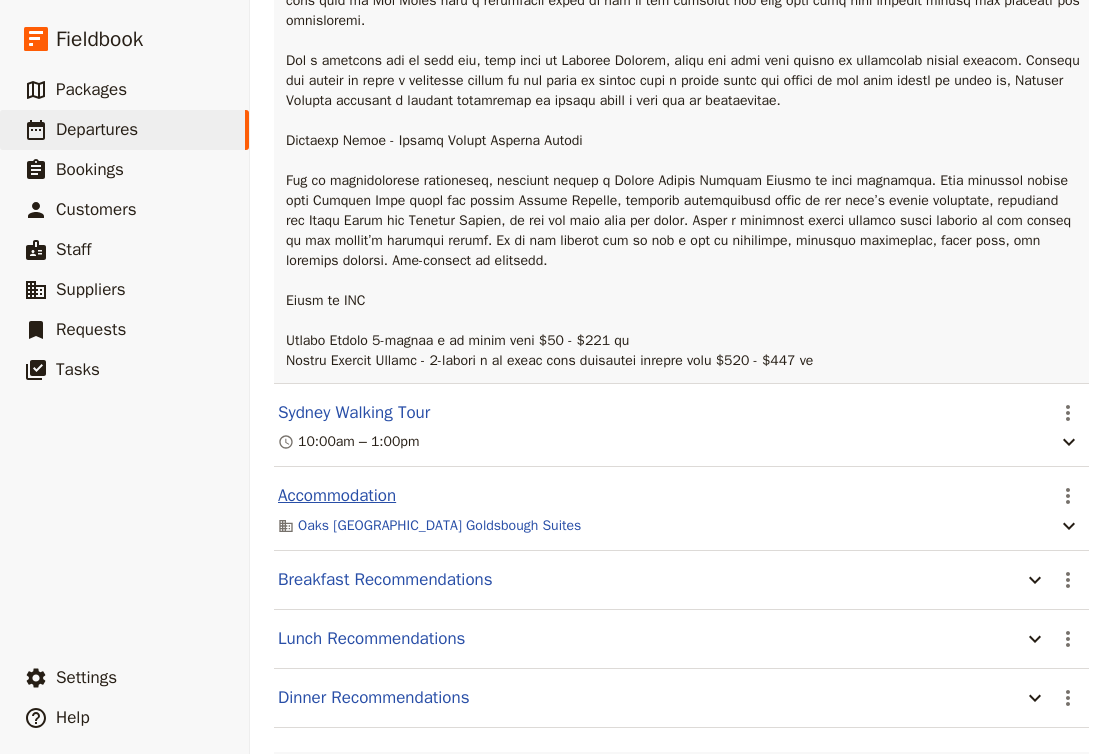 click on "Accommodation" at bounding box center [337, 496] 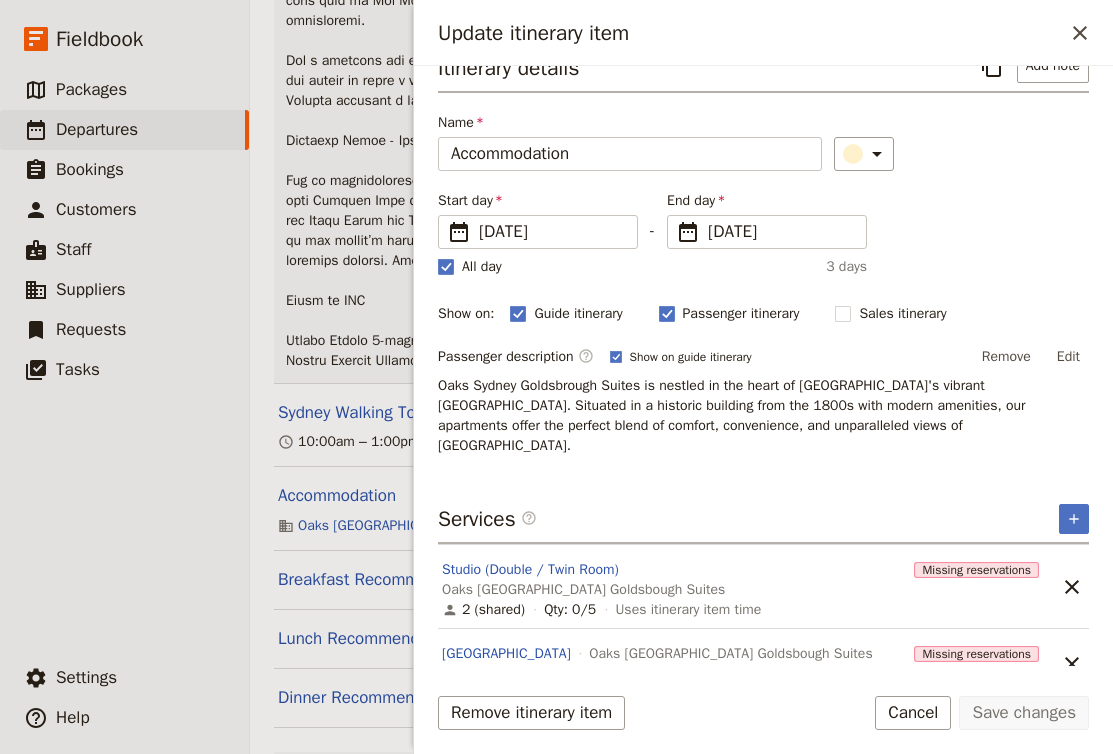scroll, scrollTop: 32, scrollLeft: 0, axis: vertical 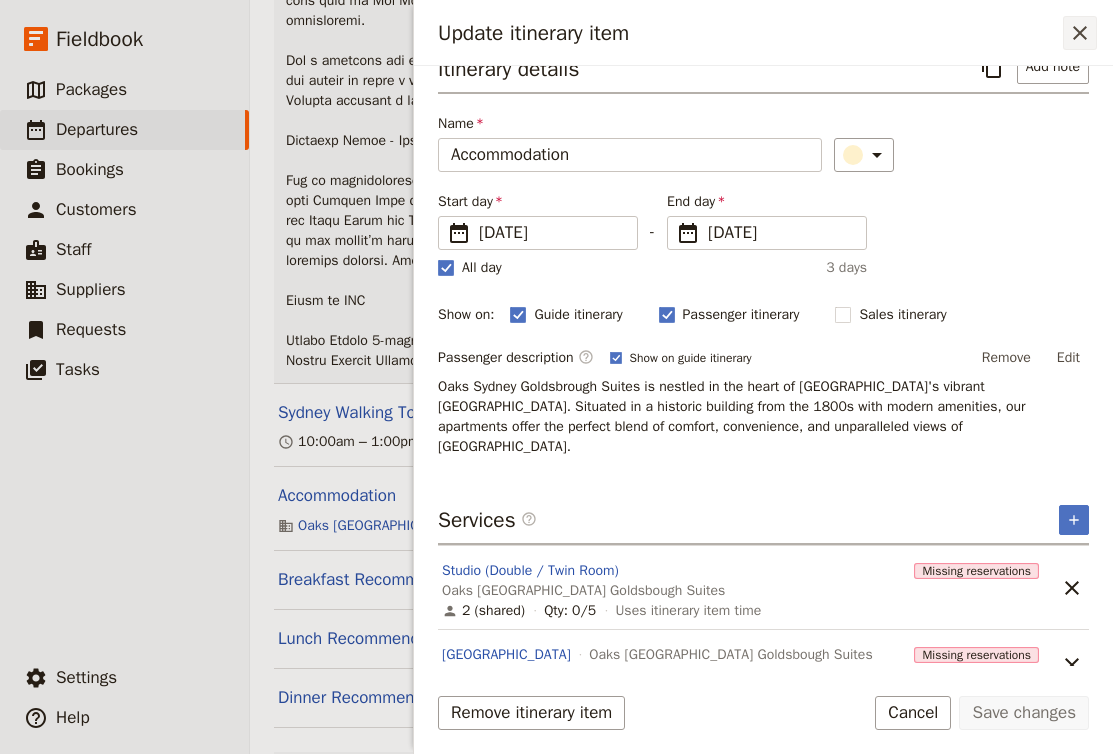 click 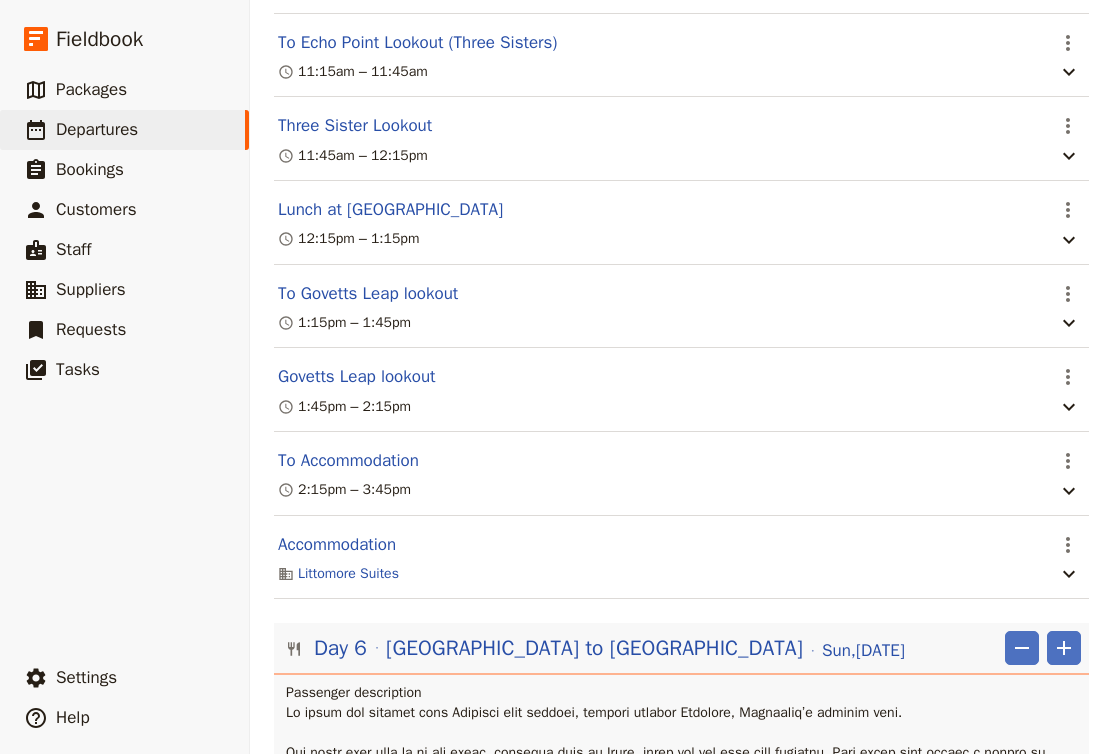 scroll, scrollTop: 4544, scrollLeft: 0, axis: vertical 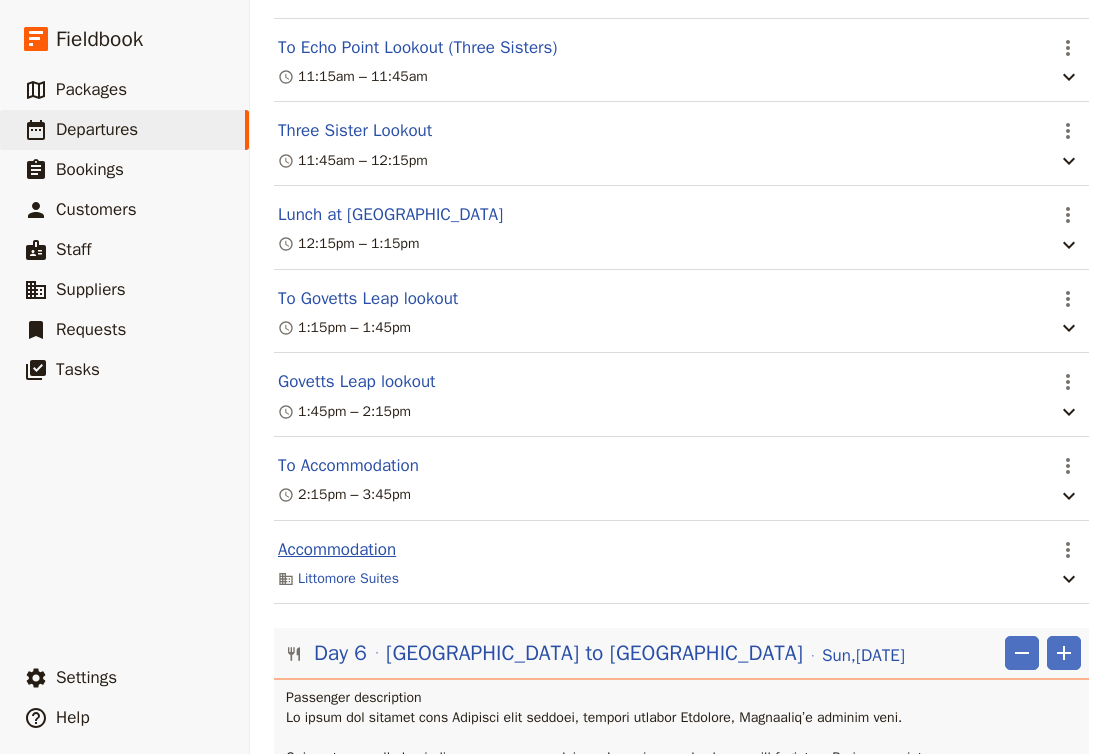 click on "Accommodation" at bounding box center [337, 550] 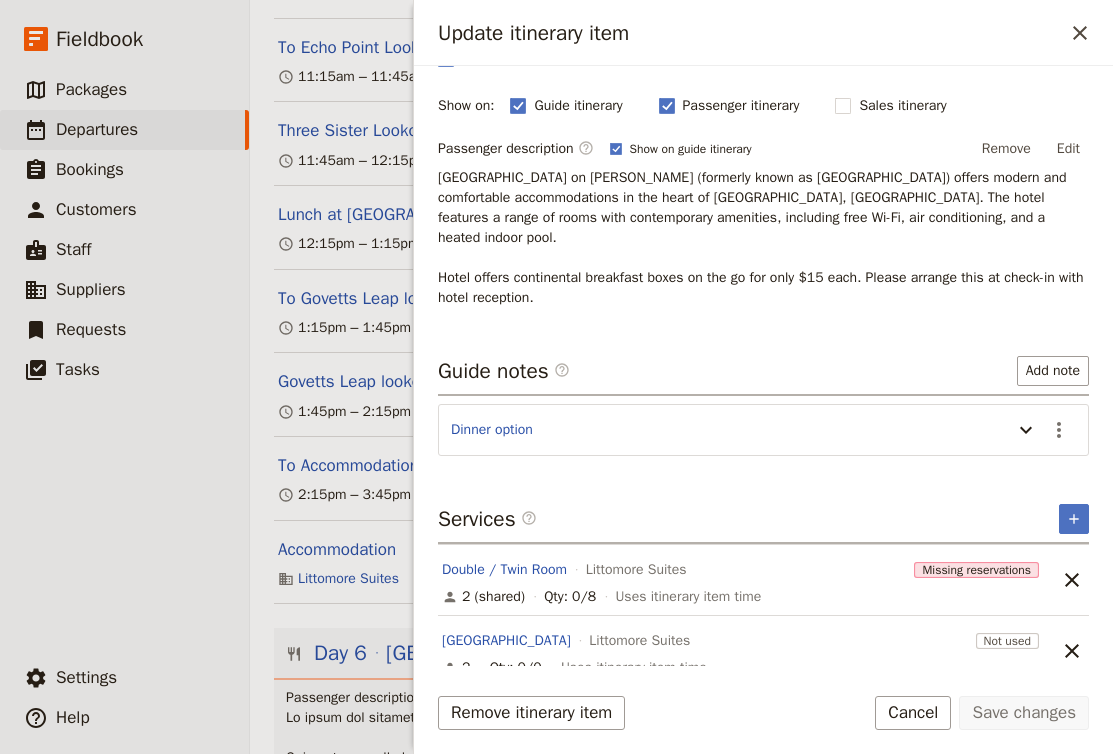 scroll, scrollTop: 240, scrollLeft: 0, axis: vertical 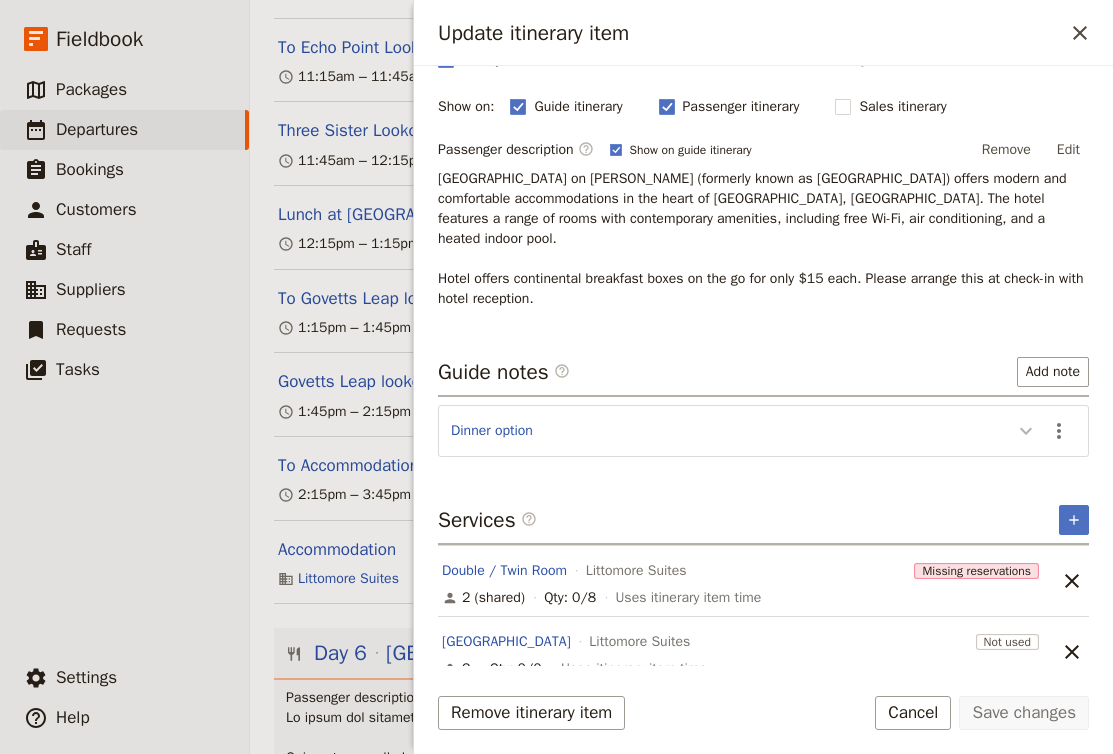 click at bounding box center [1026, 430] 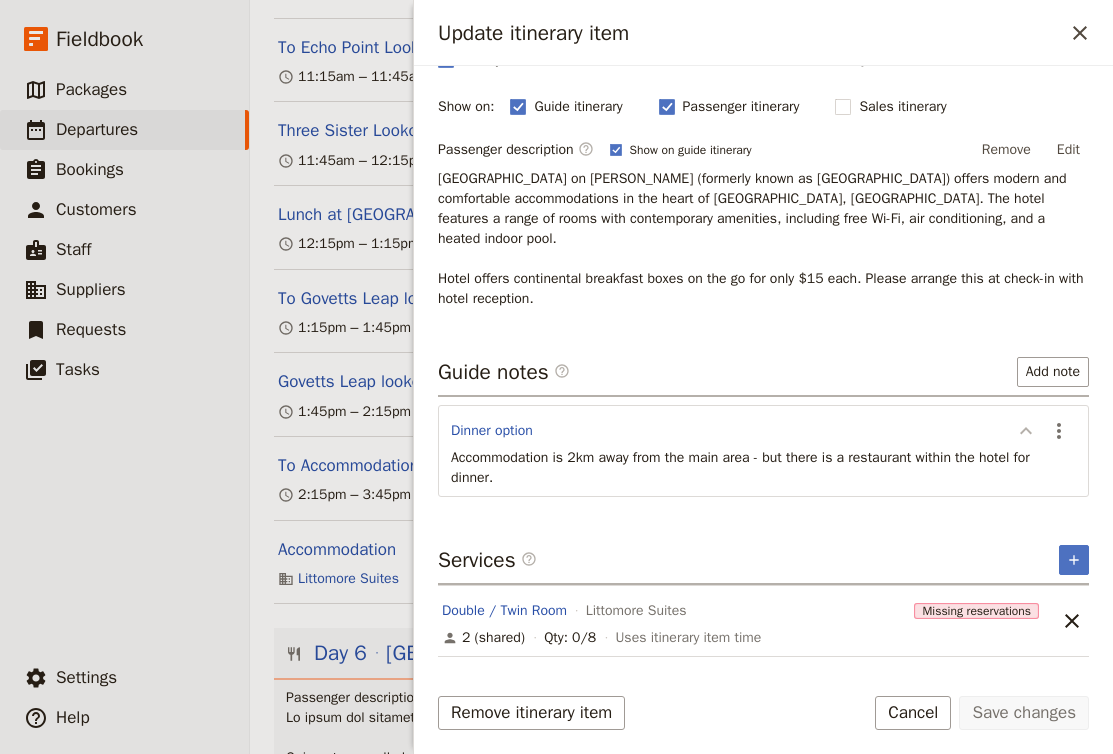 click 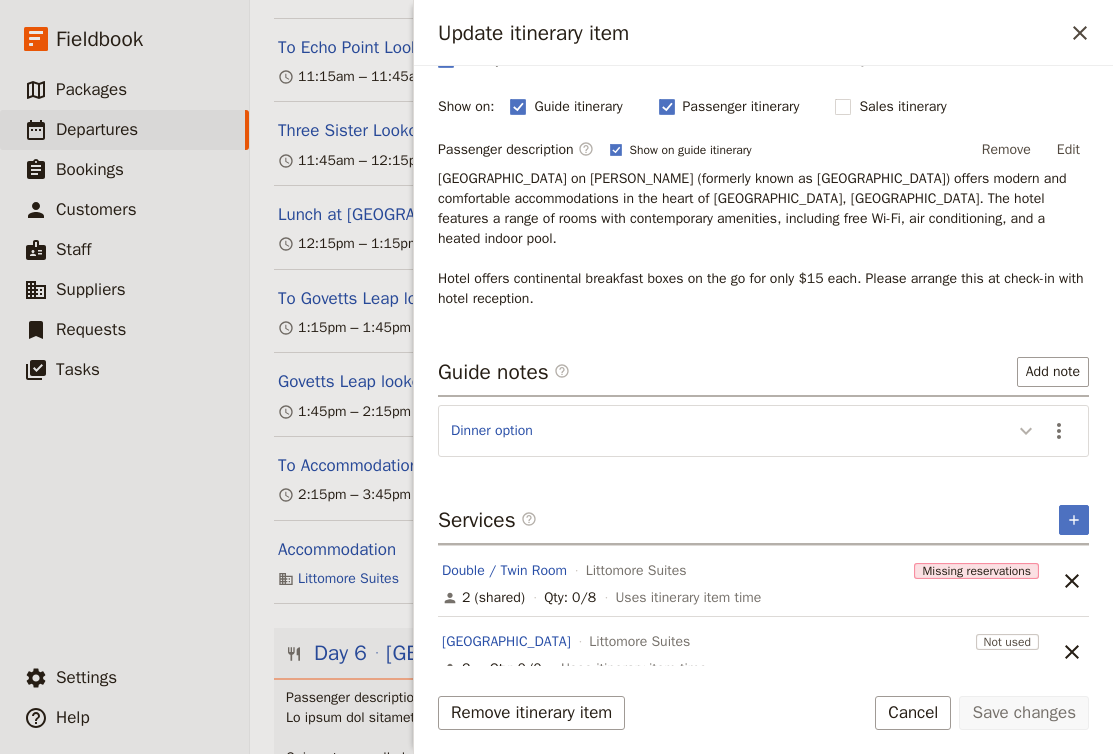 click 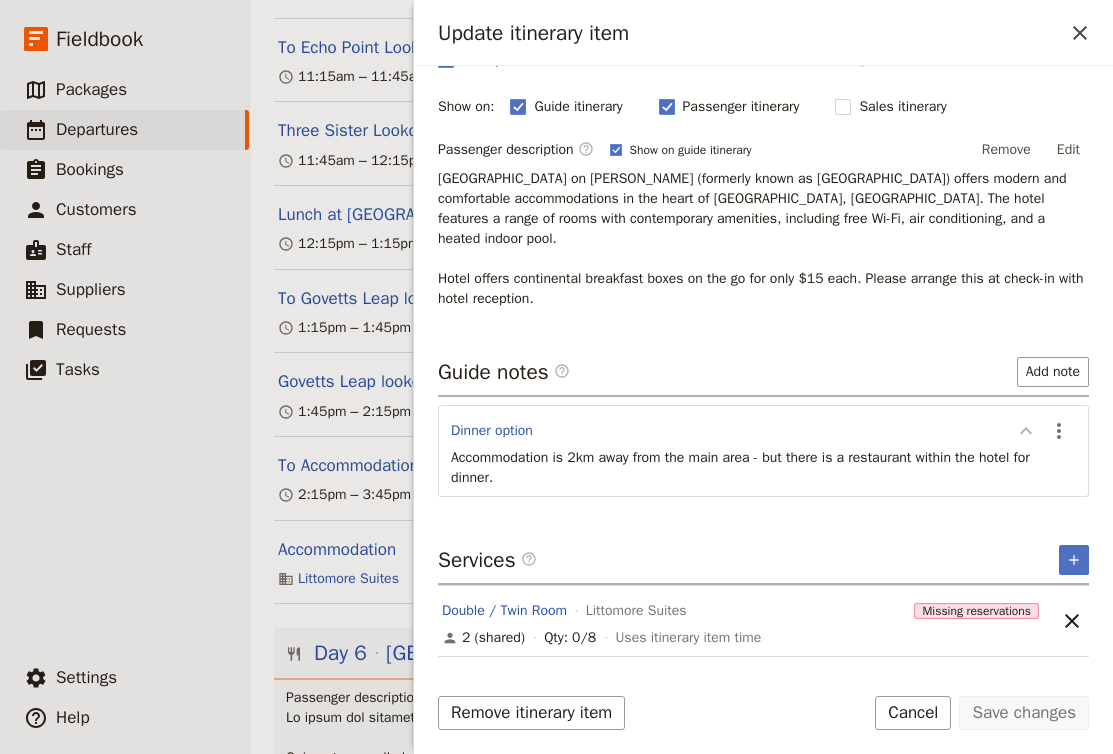 click 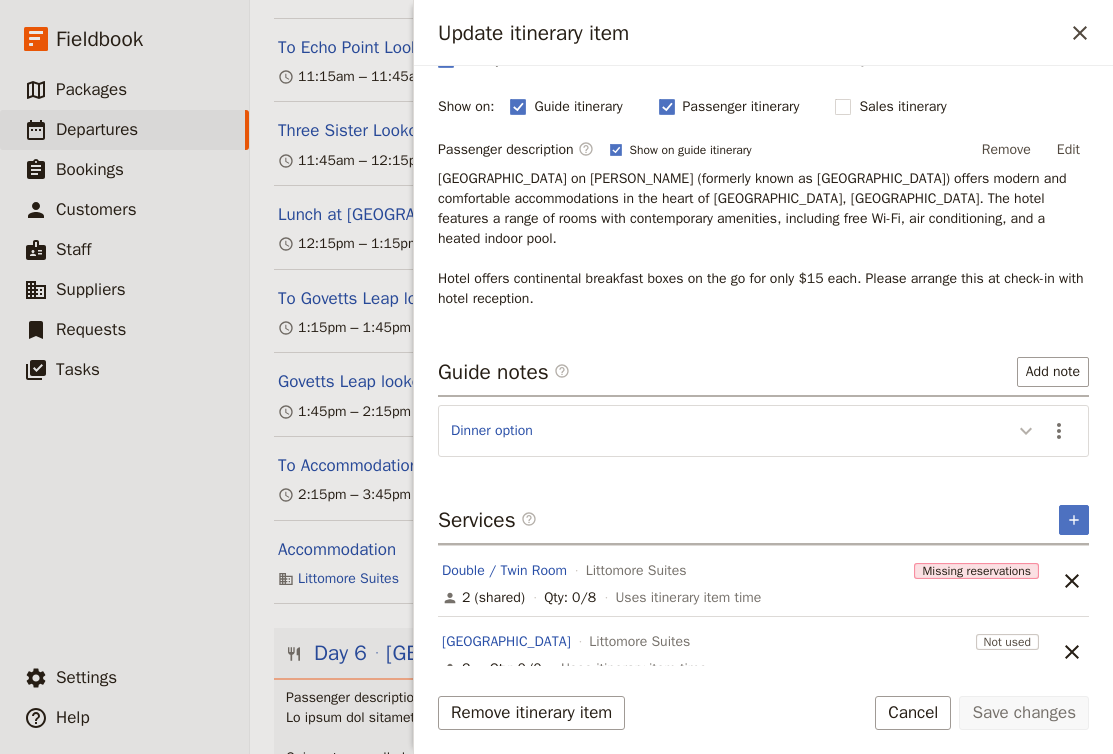 scroll, scrollTop: 0, scrollLeft: 0, axis: both 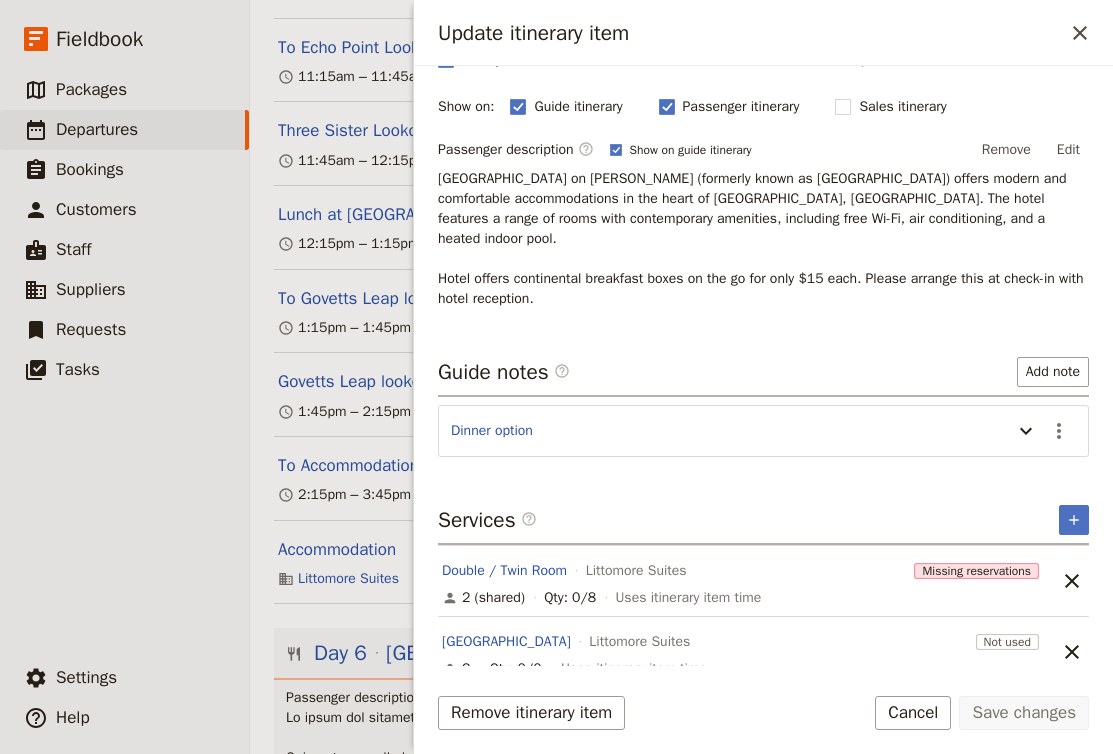 click on "Double / Twin Room  Littomore Suites" at bounding box center [674, 571] 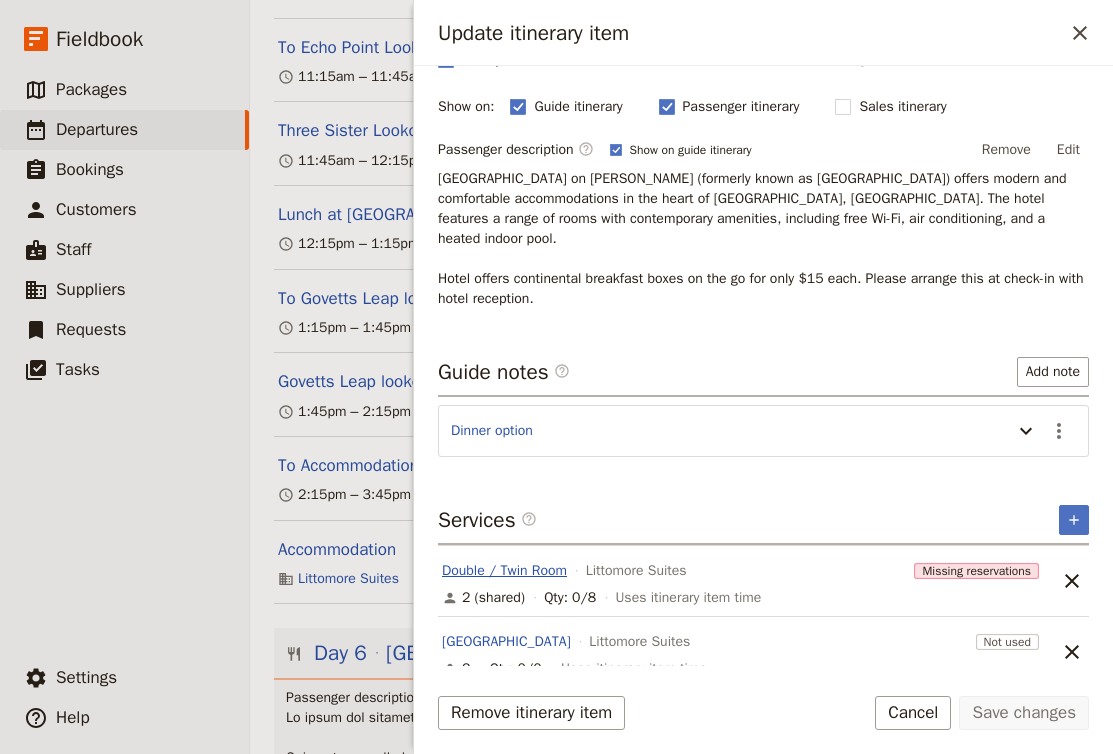 click on "Double / Twin Room" at bounding box center [504, 571] 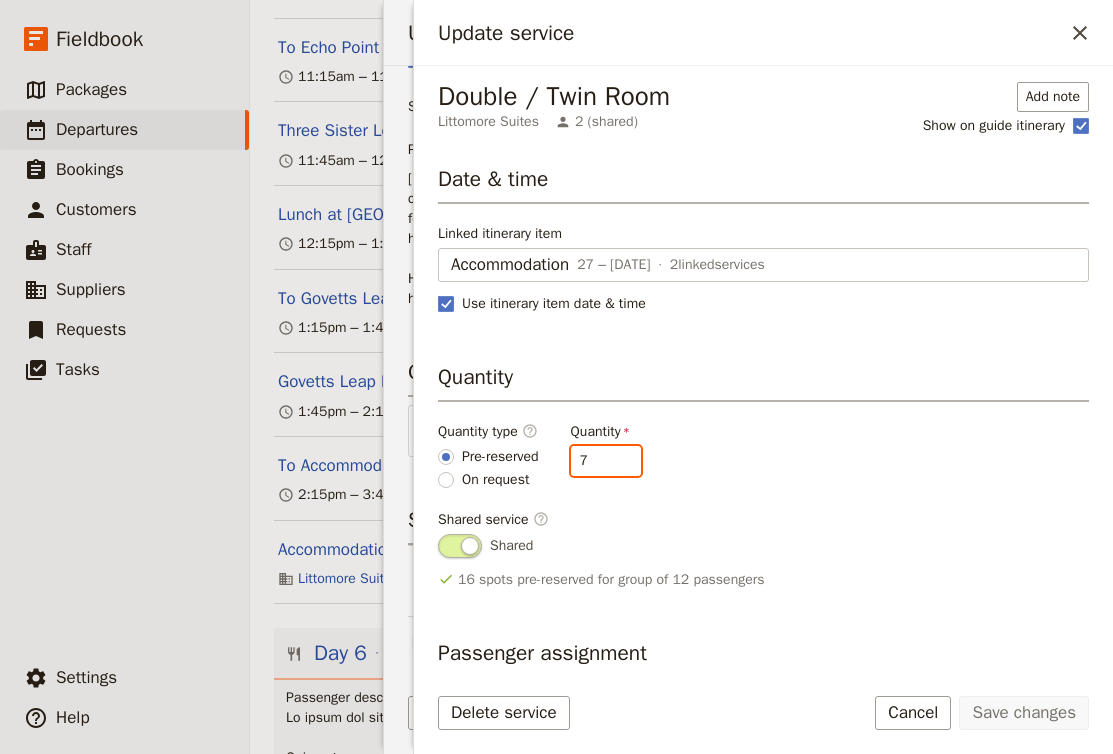click on "7" at bounding box center [606, 461] 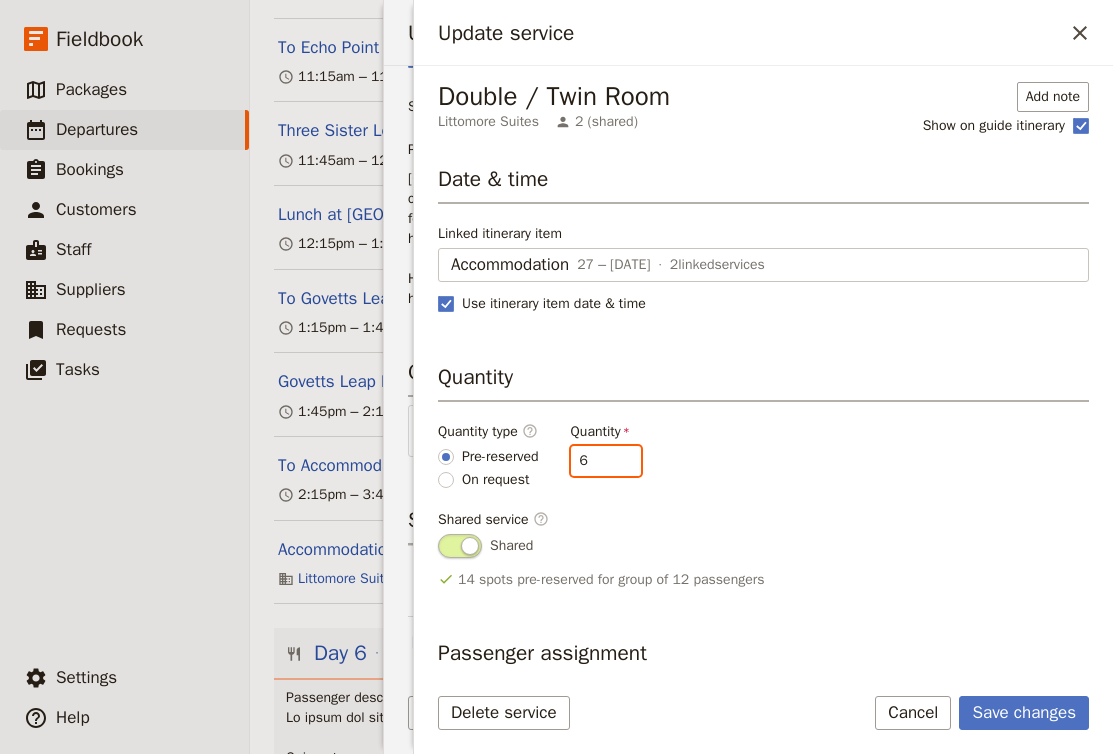 click on "6" at bounding box center [606, 461] 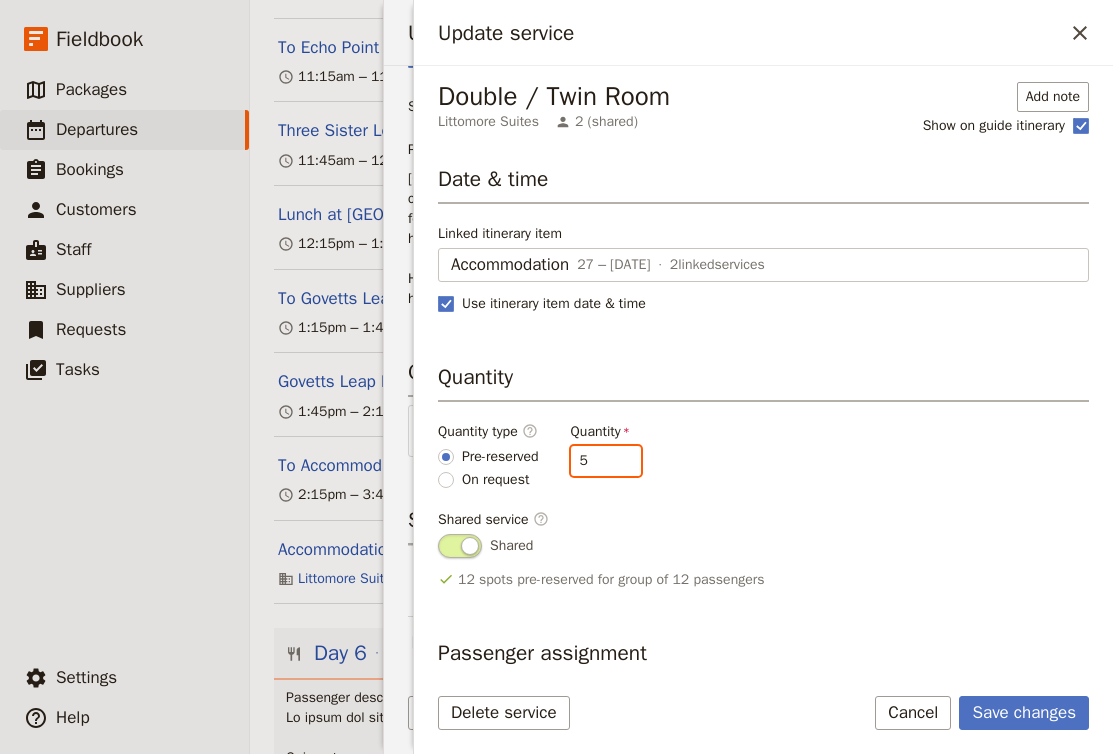 click on "5" at bounding box center [606, 461] 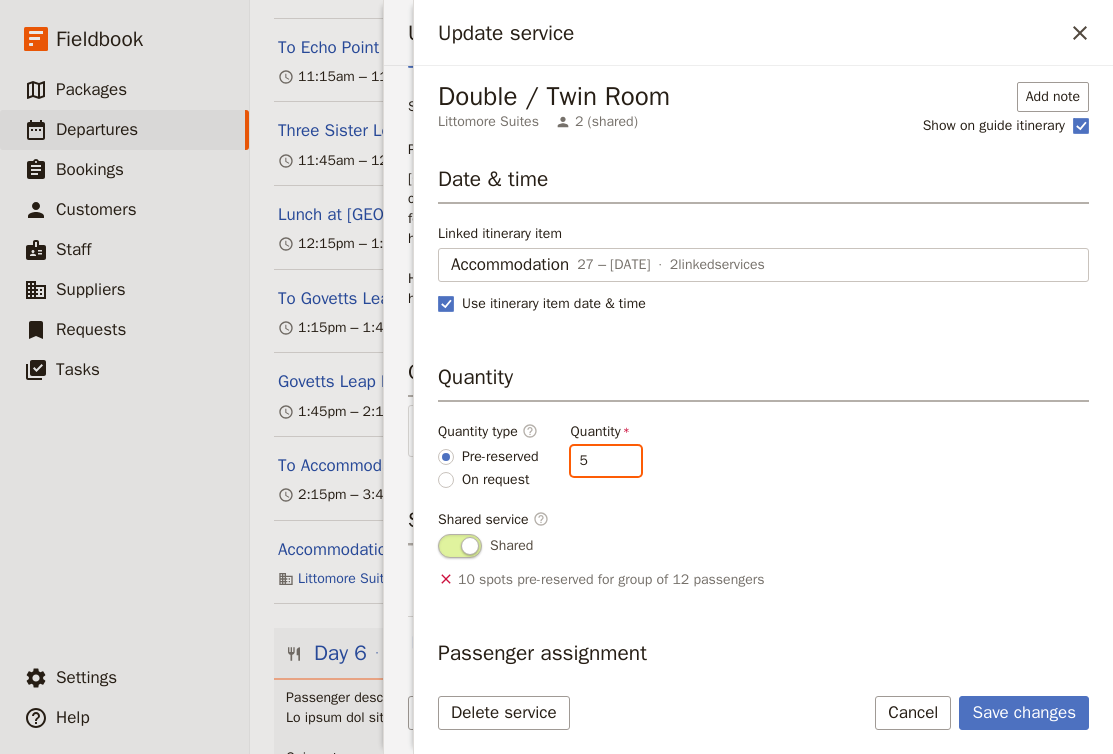 type on "4" 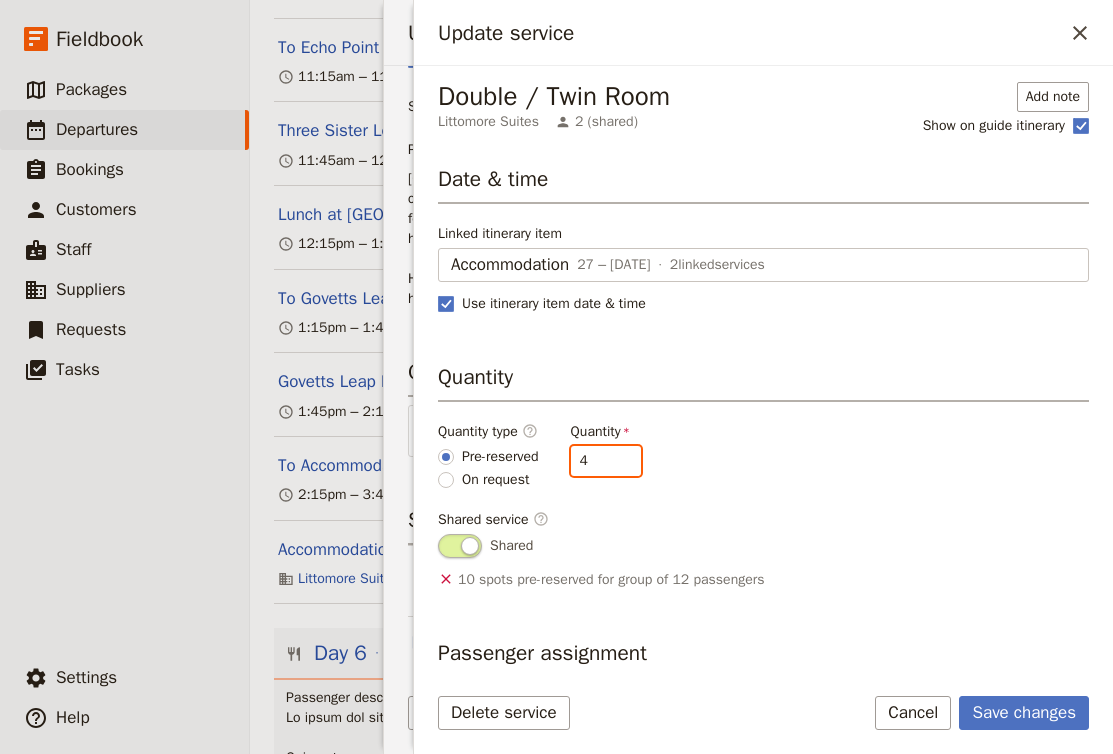 click on "4" at bounding box center (606, 461) 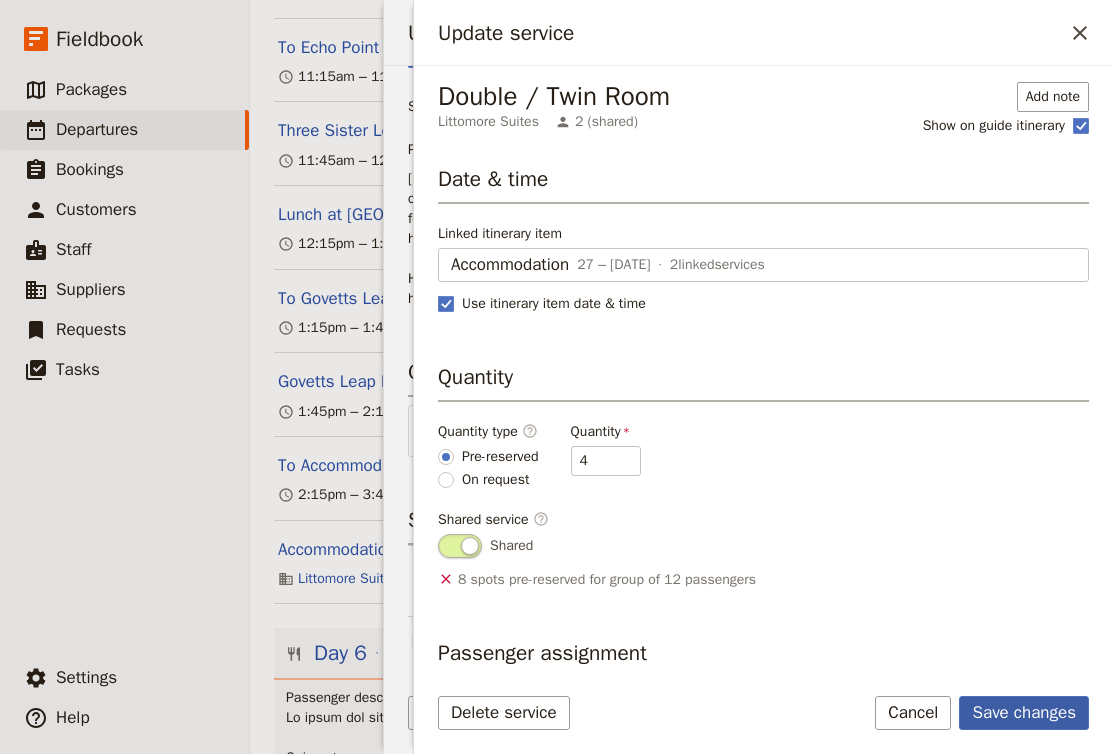 click on "Save changes" at bounding box center (1024, 713) 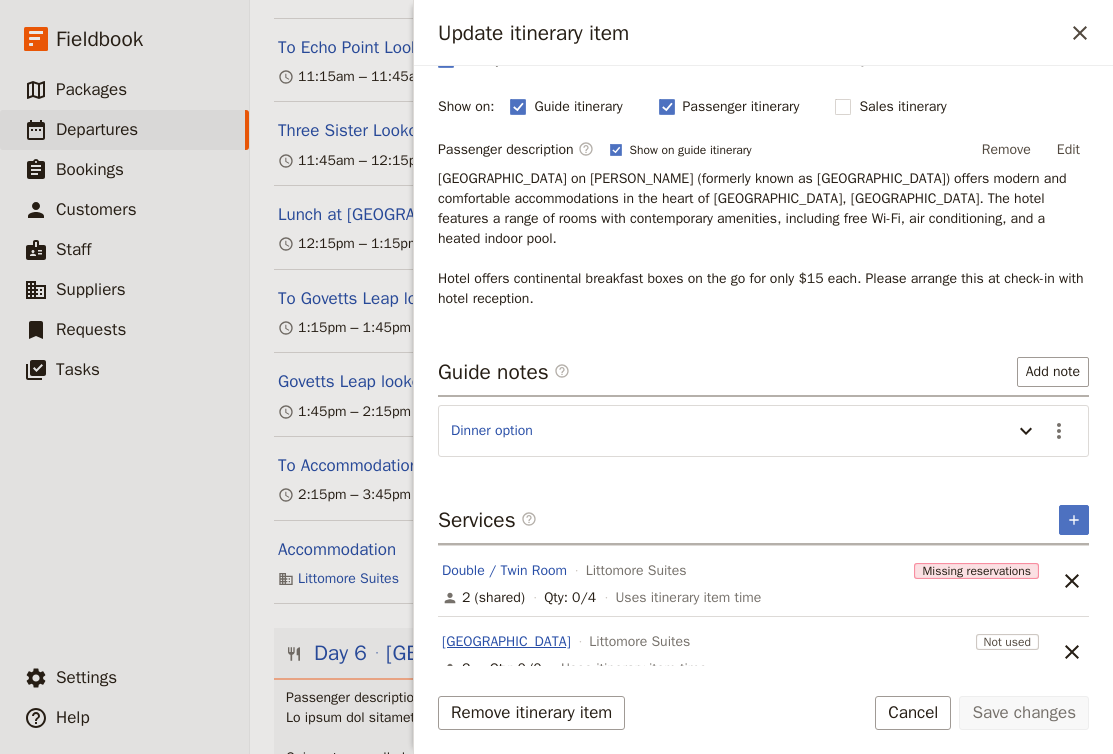click on "[GEOGRAPHIC_DATA]" at bounding box center (506, 642) 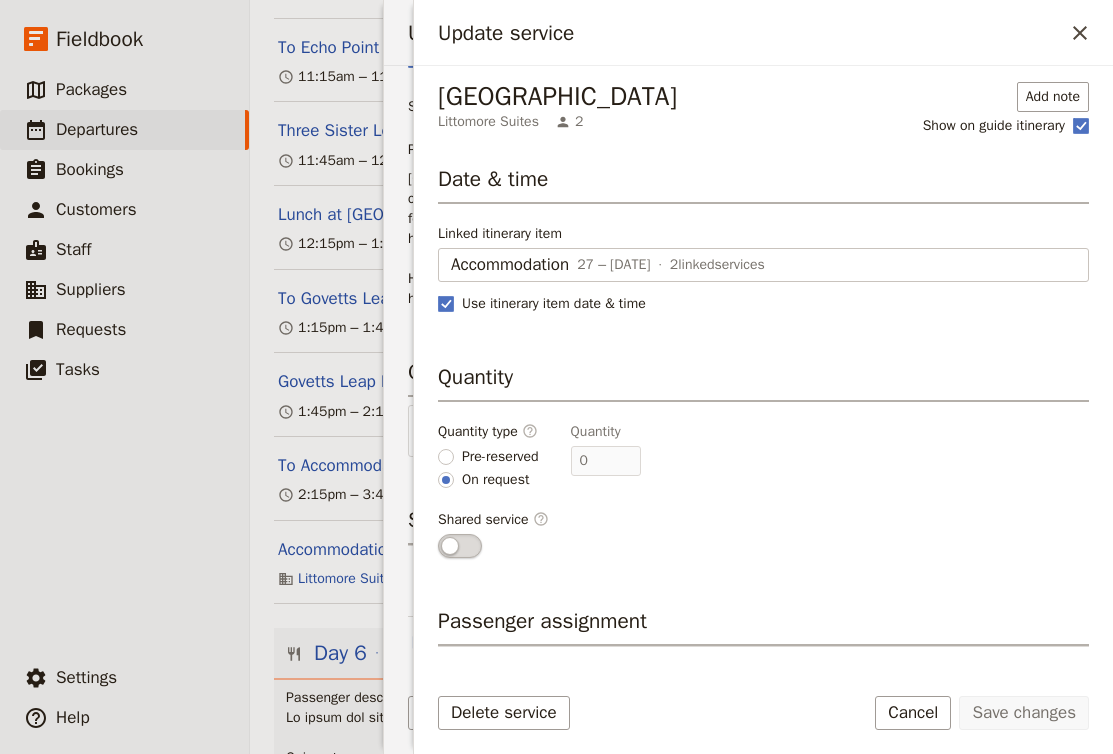 click on "Pre-reserved" at bounding box center [500, 457] 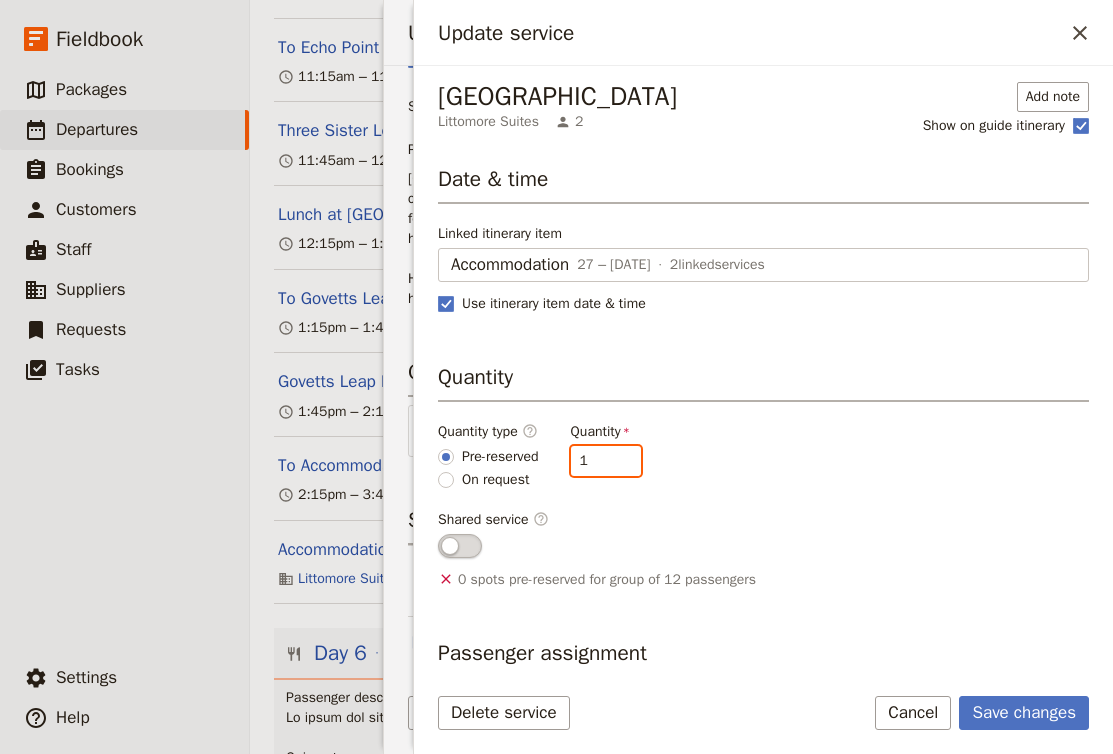 click on "1" at bounding box center (606, 461) 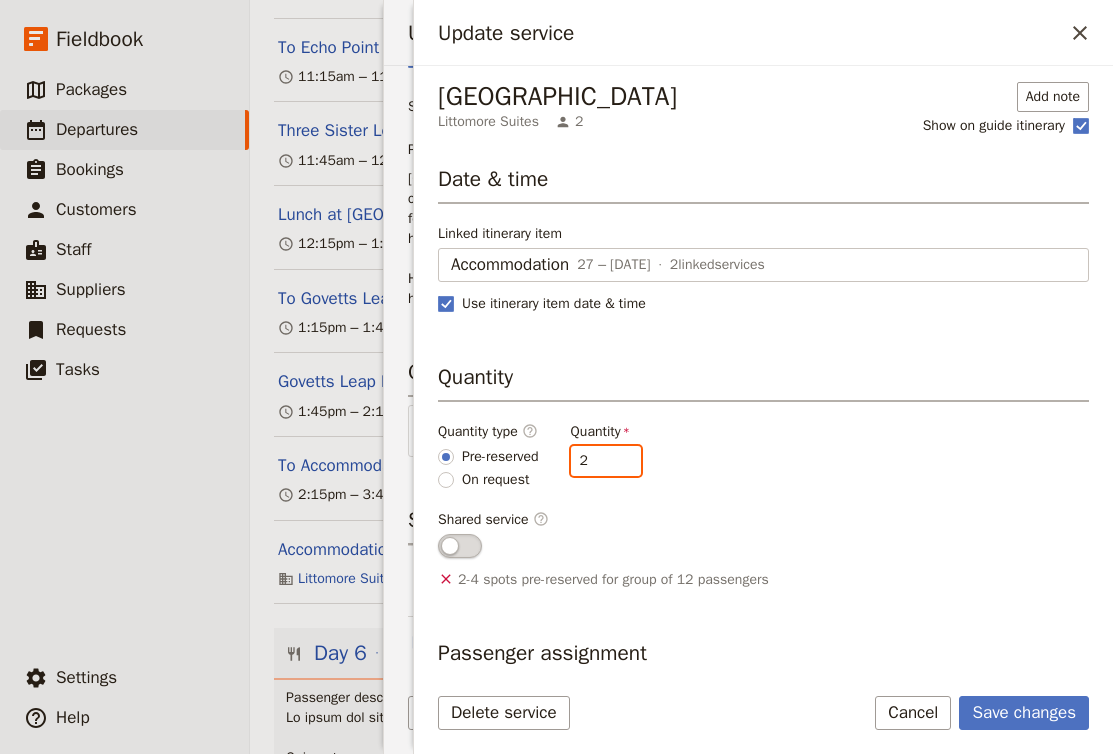 click on "2" at bounding box center (606, 461) 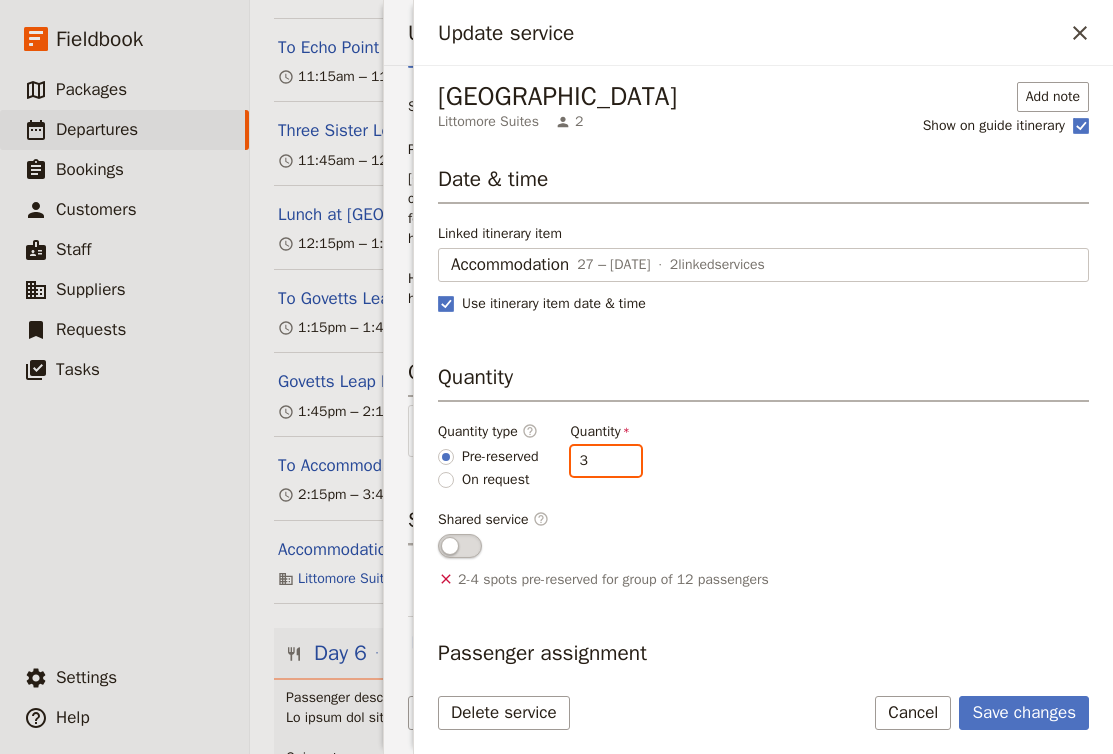 click on "3" at bounding box center (606, 461) 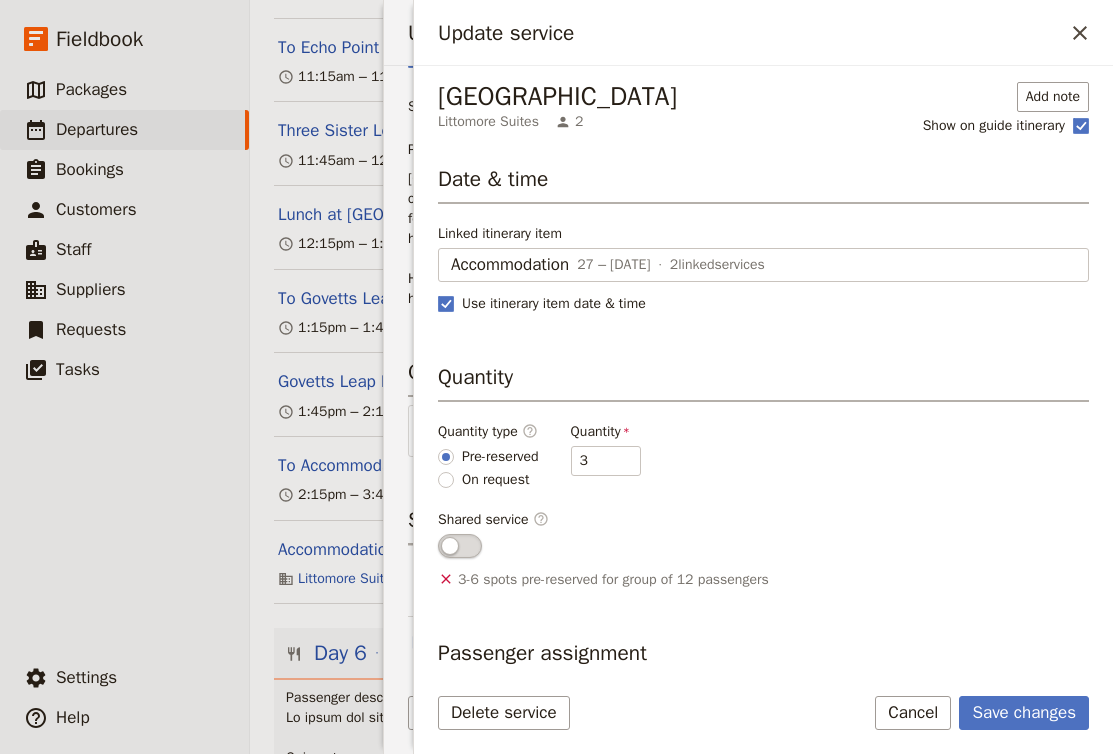 click at bounding box center [460, 546] 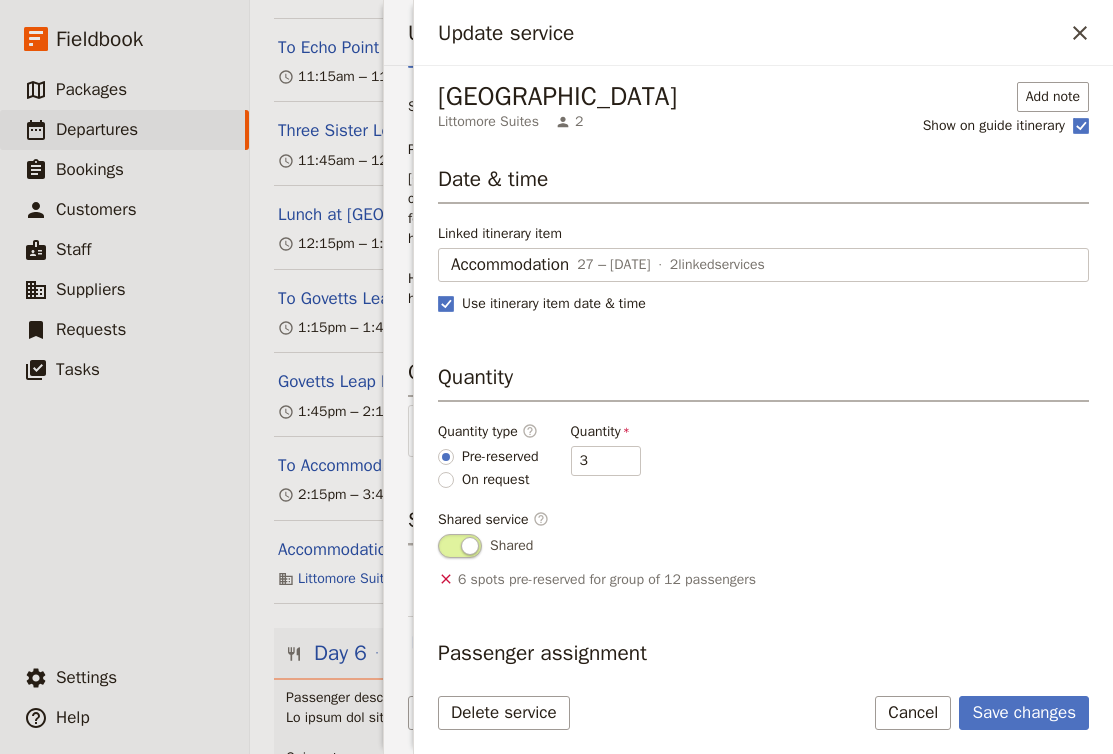 click at bounding box center [460, 546] 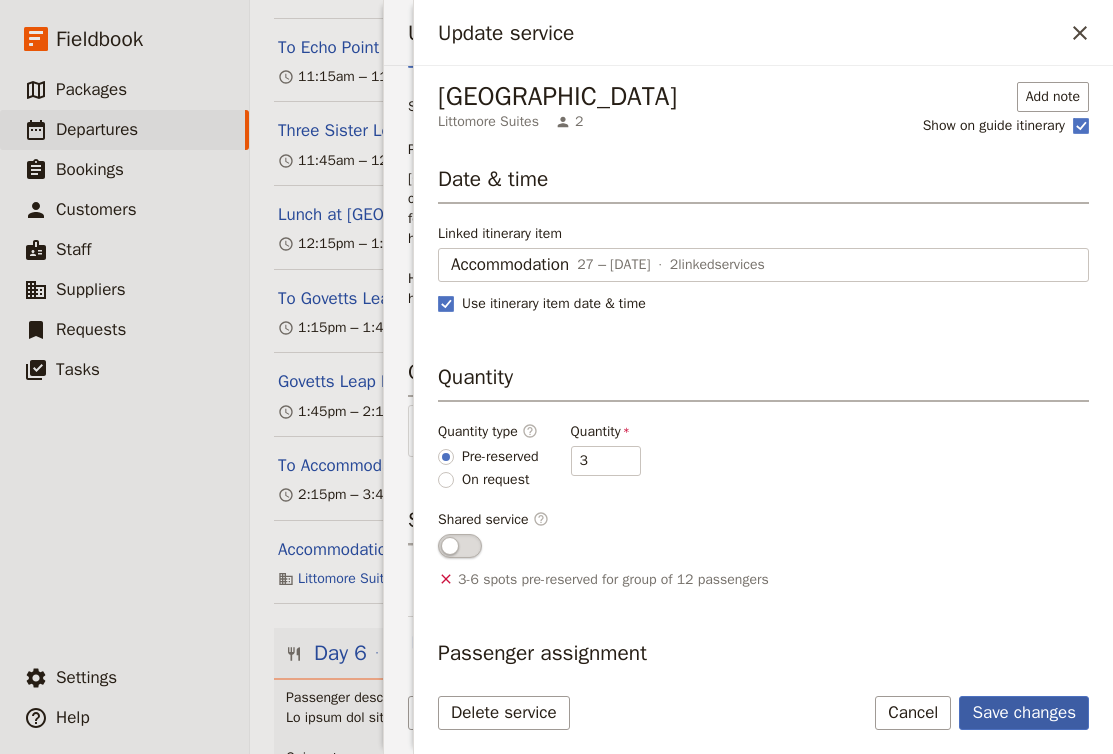 click on "Save changes" at bounding box center [1024, 713] 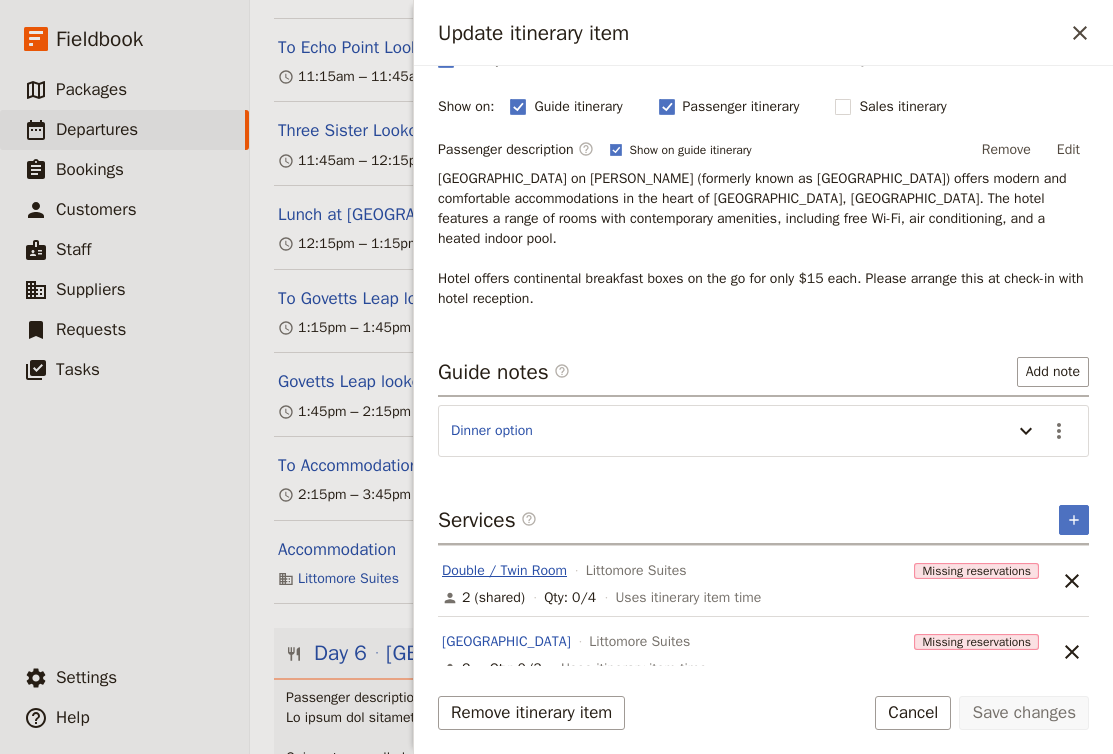click on "Double / Twin Room" at bounding box center (504, 571) 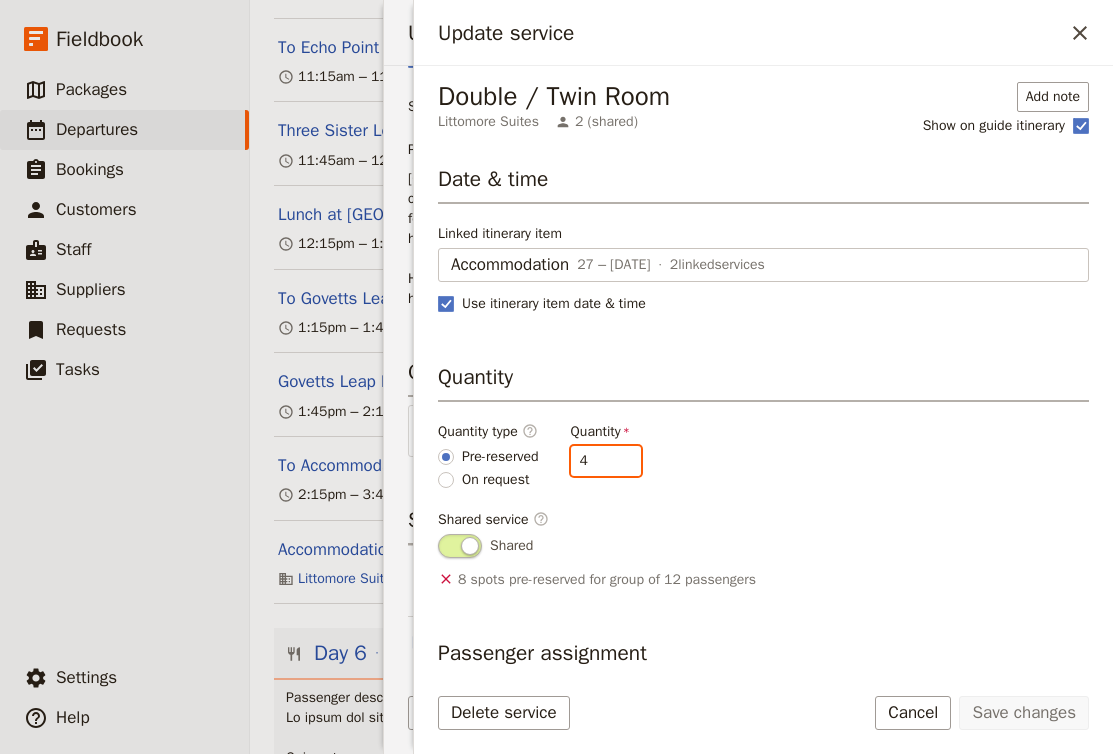 type on "5" 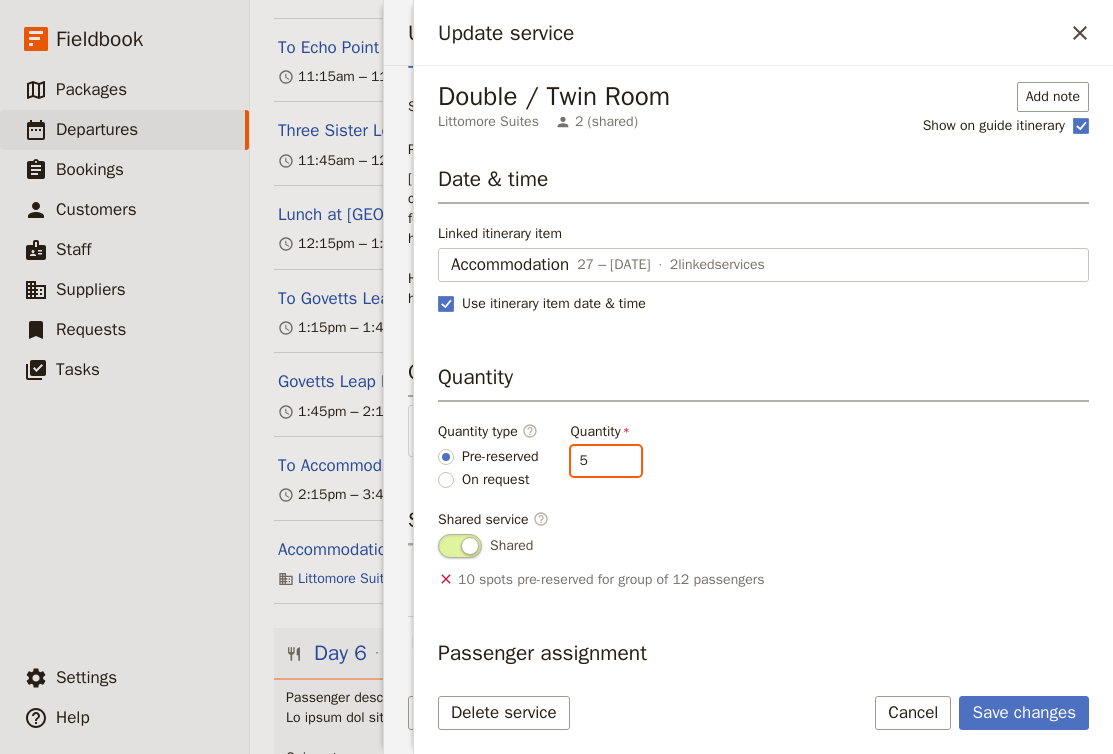 click on "5" at bounding box center [606, 461] 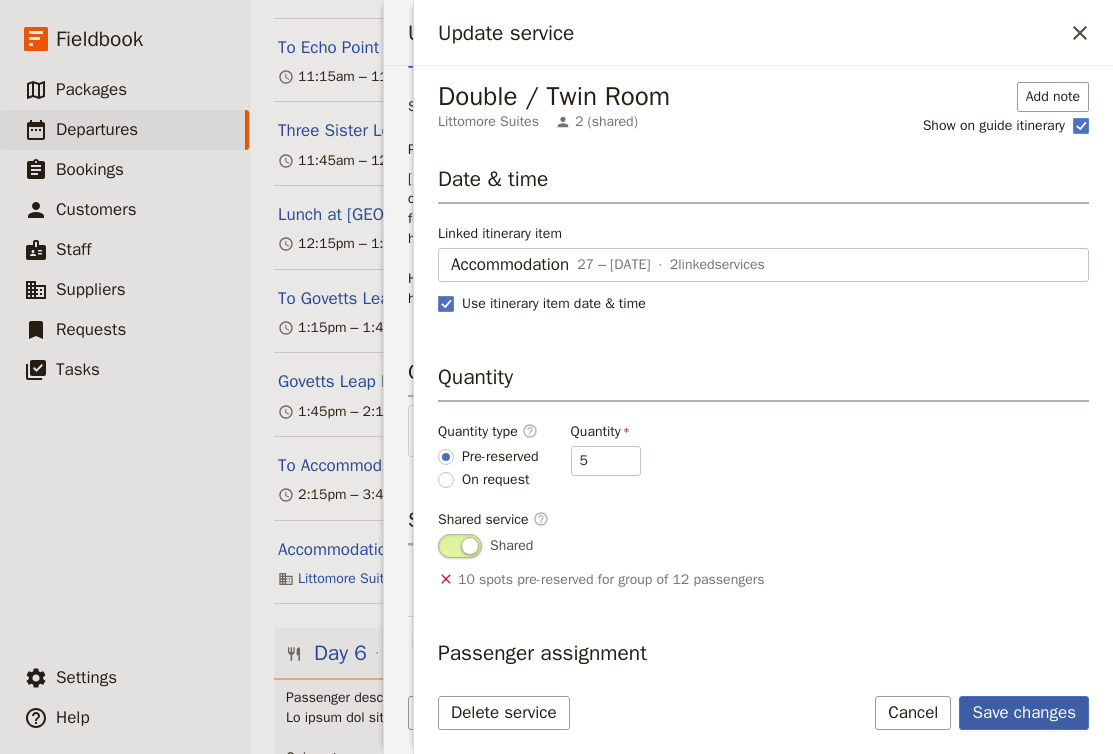 click on "Save changes" at bounding box center [1024, 713] 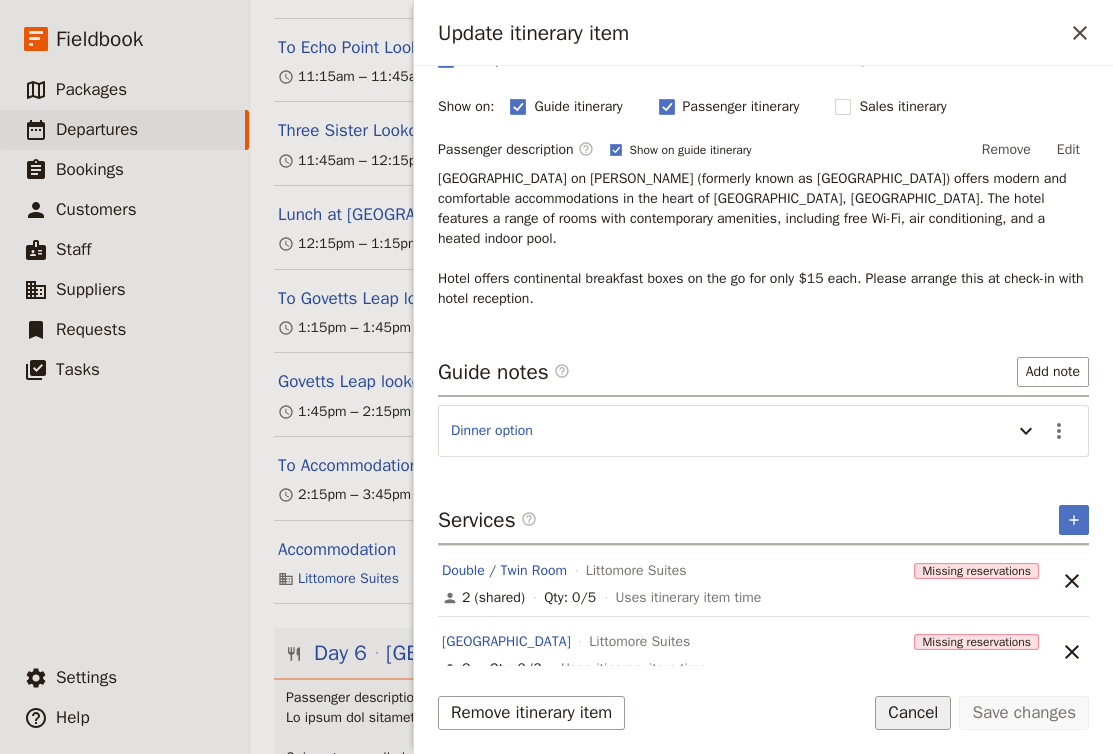 click on "Cancel" at bounding box center (913, 713) 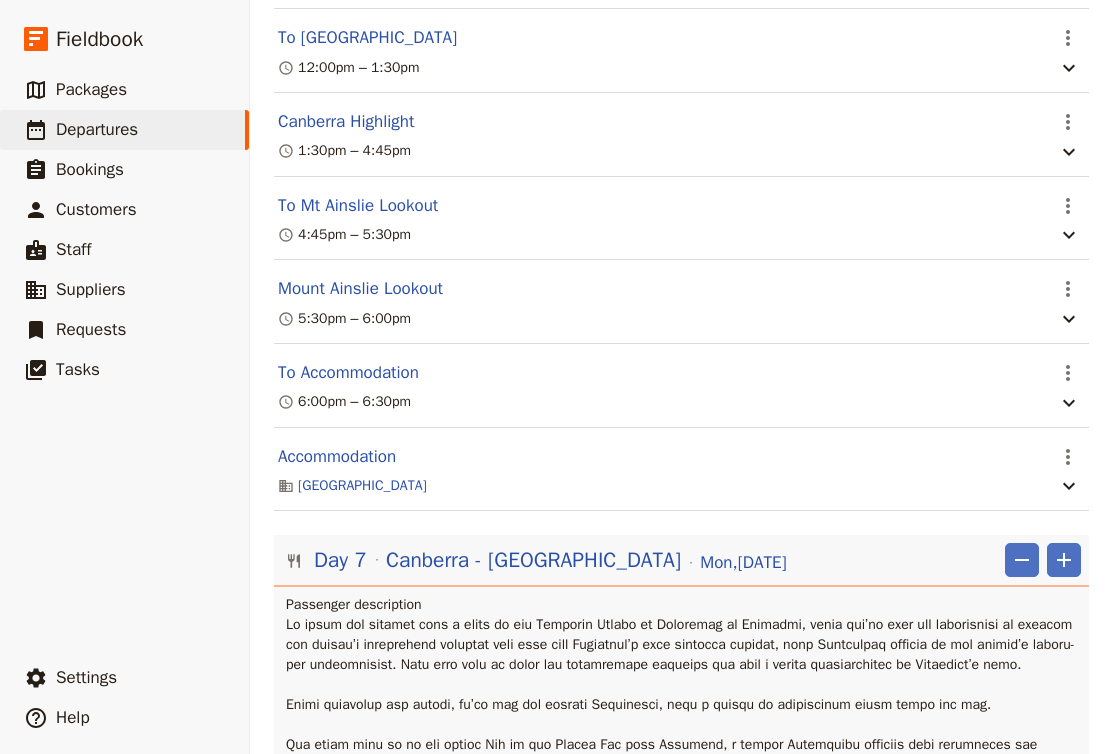 scroll, scrollTop: 6005, scrollLeft: 0, axis: vertical 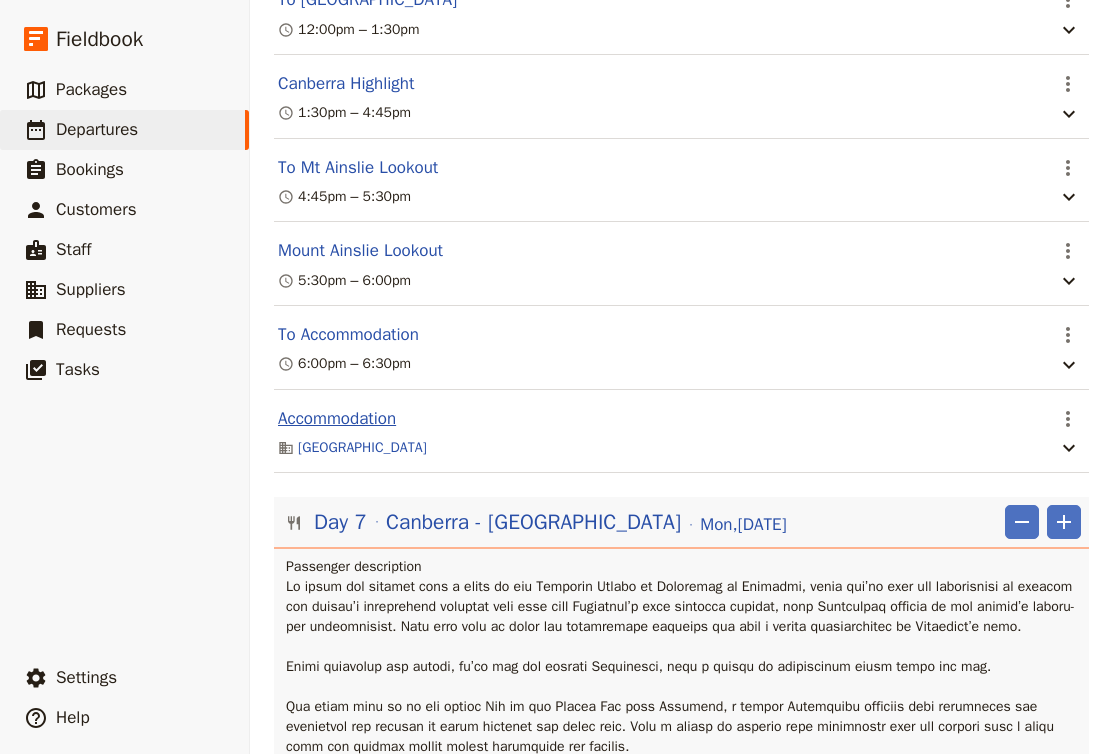 click on "Accommodation" at bounding box center [337, 419] 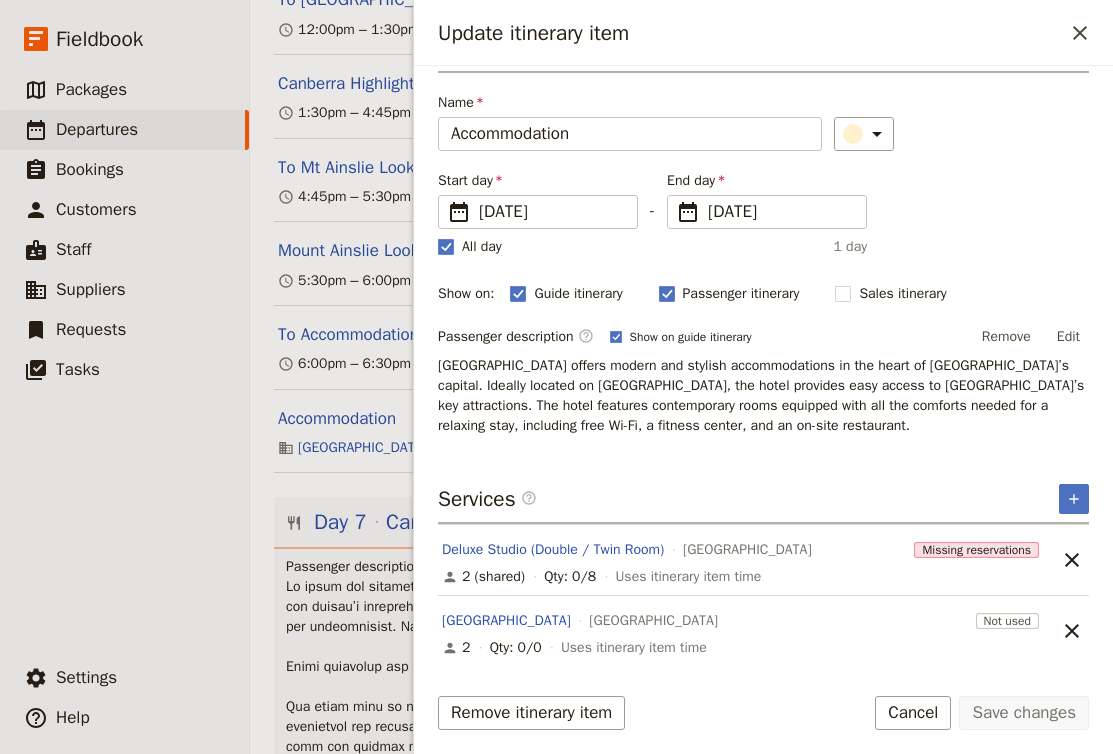 scroll, scrollTop: 52, scrollLeft: 0, axis: vertical 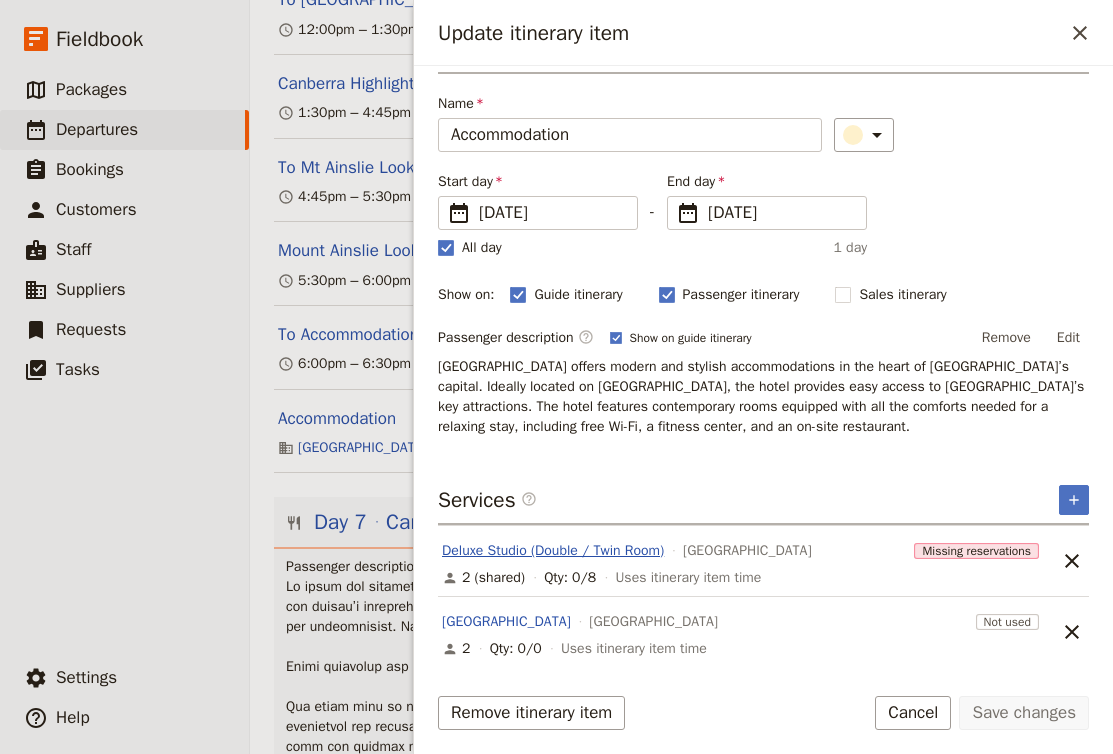 click on "Deluxe Studio (Double / Twin Room)" at bounding box center (553, 551) 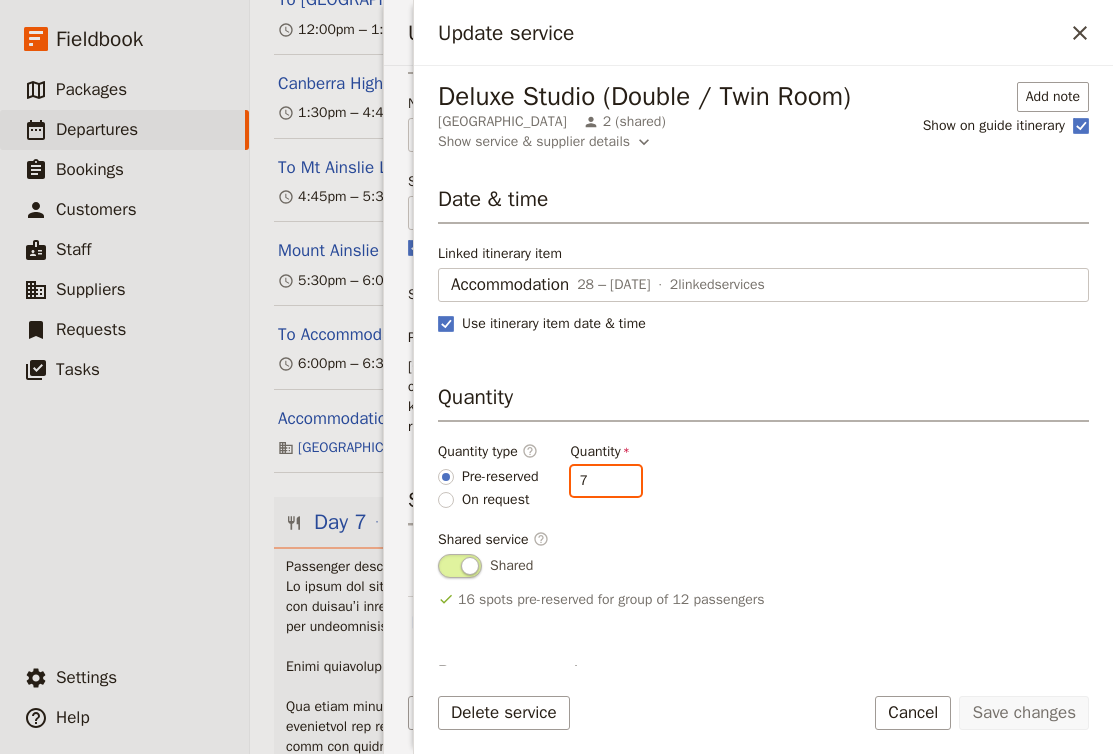 click on "7" at bounding box center [606, 481] 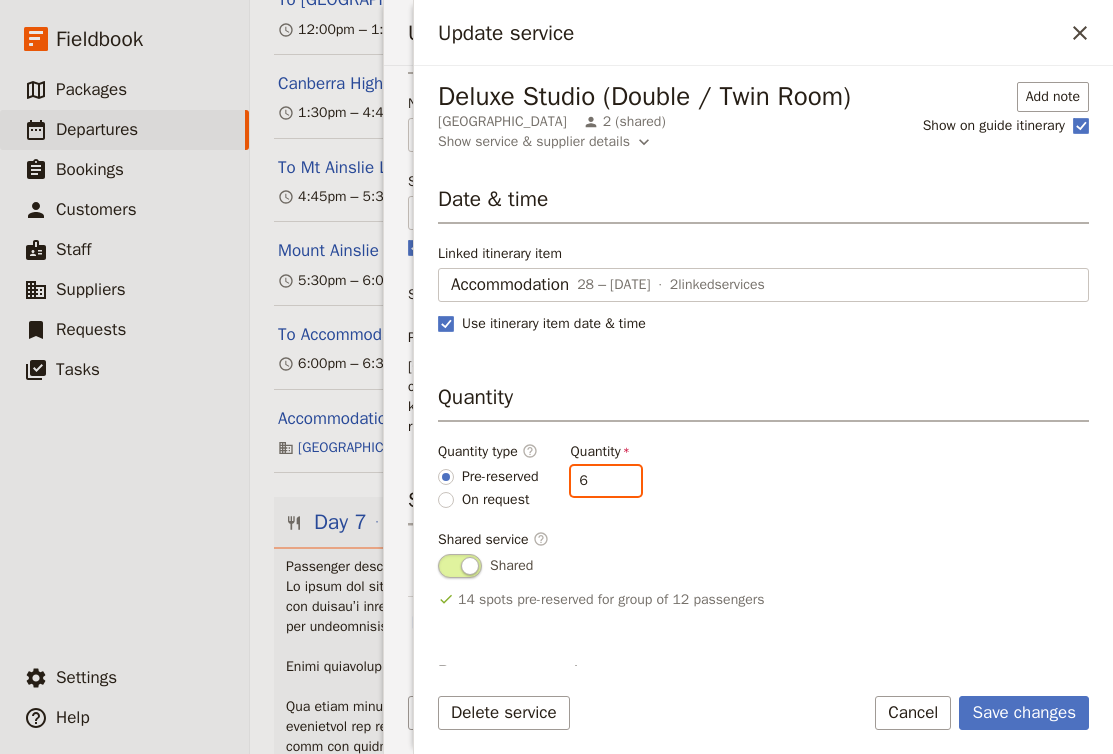 click on "6" at bounding box center [606, 481] 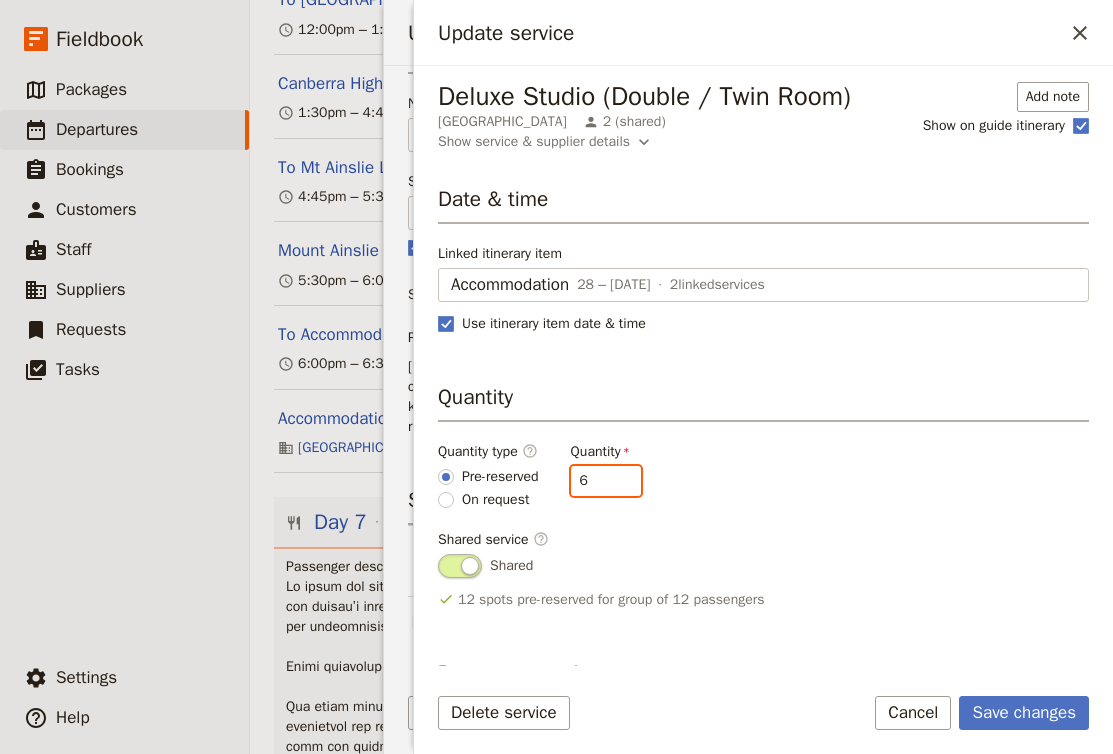 type on "5" 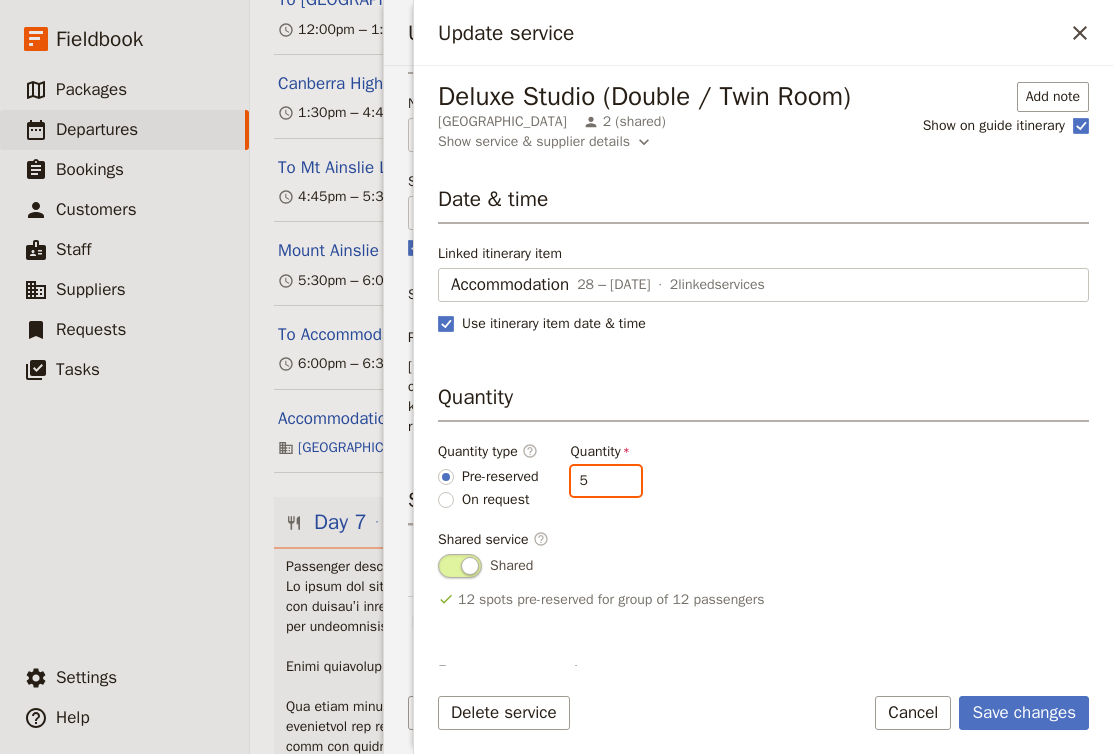 click on "5" at bounding box center (606, 481) 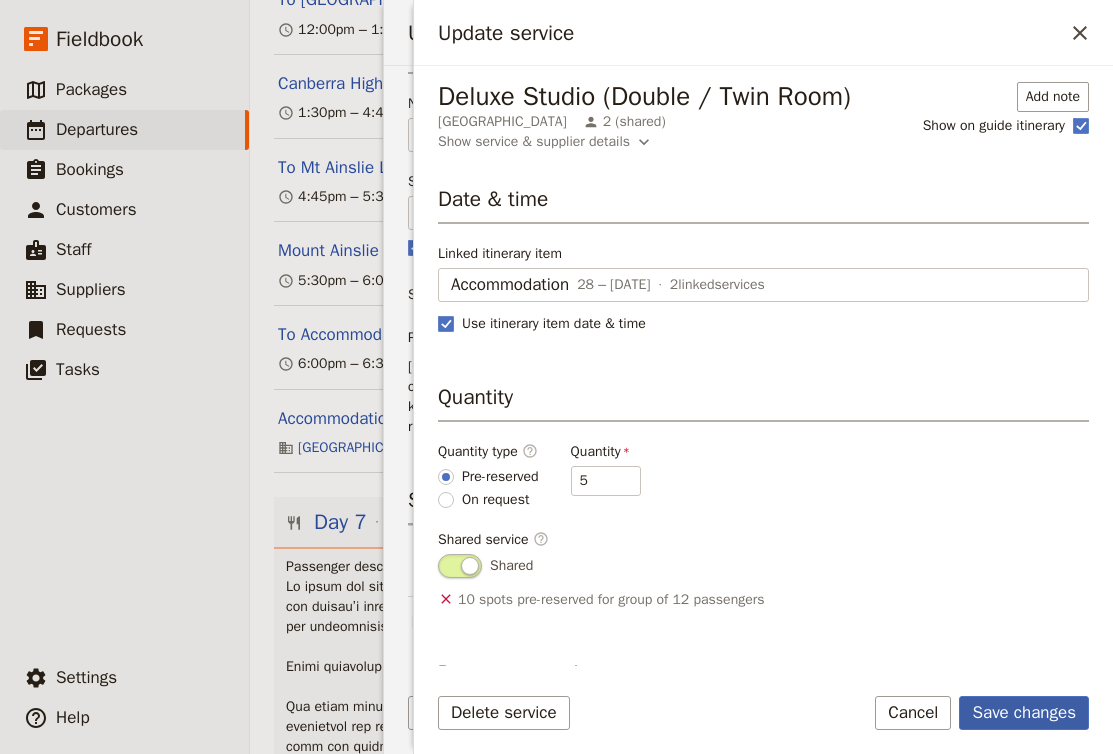 click on "Save changes" at bounding box center (1024, 713) 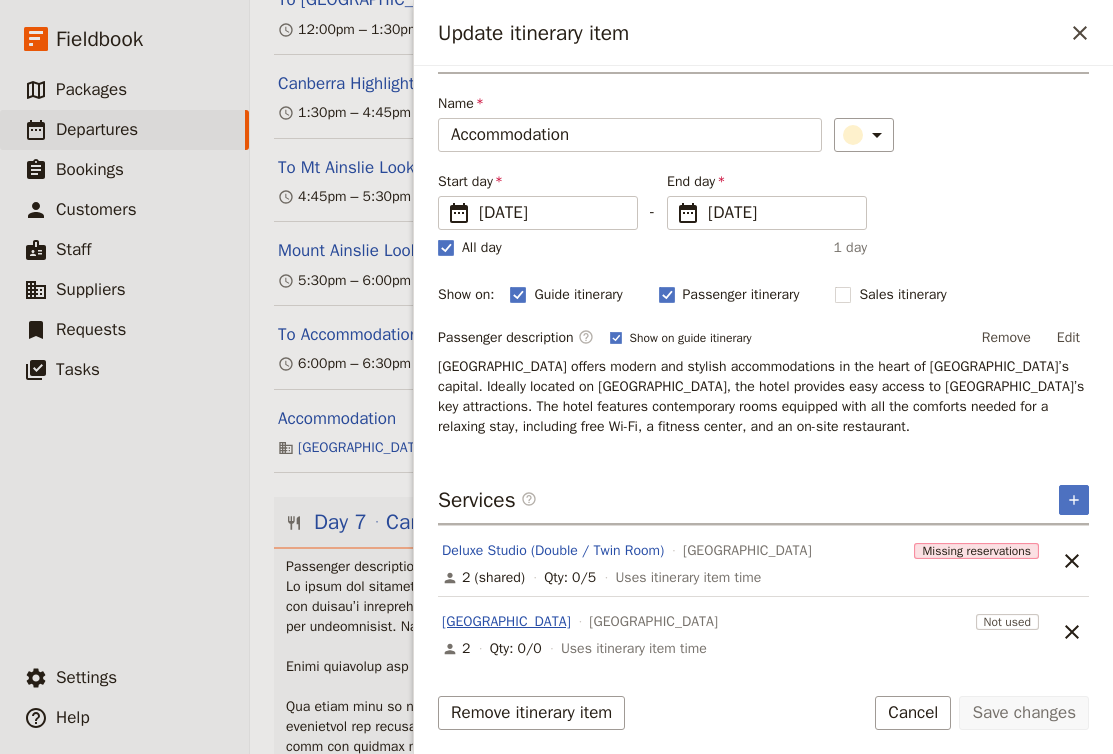 click on "Singel Room" at bounding box center (506, 622) 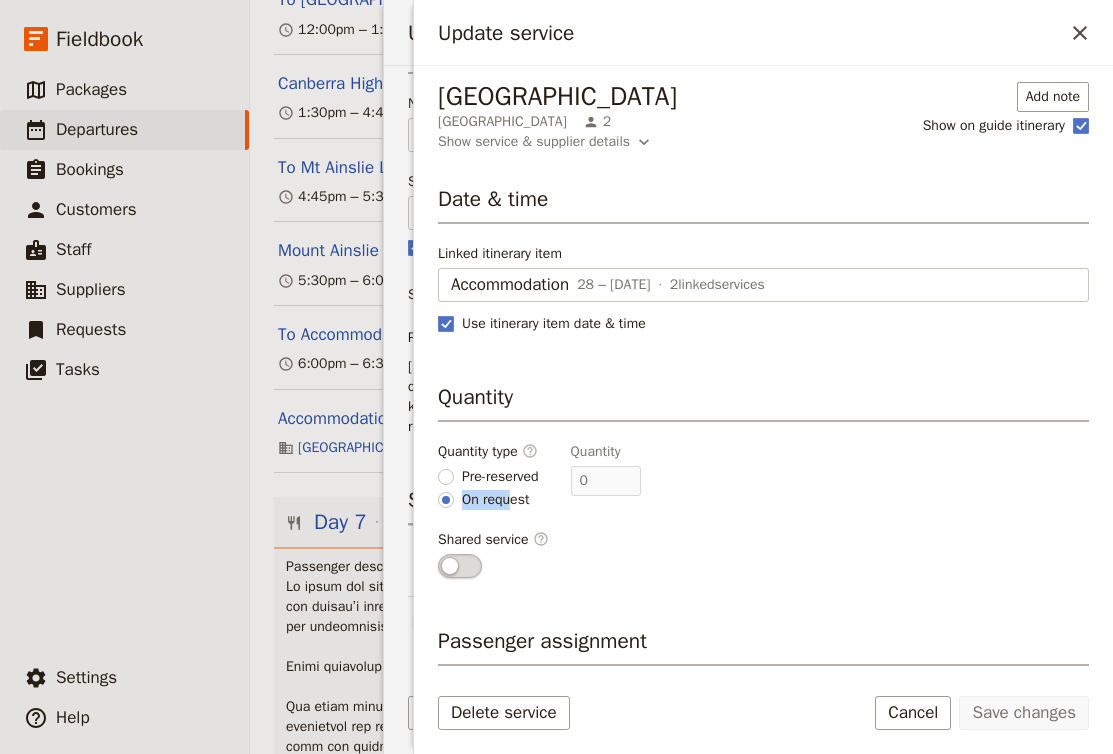 click on "On request" at bounding box center (495, 500) 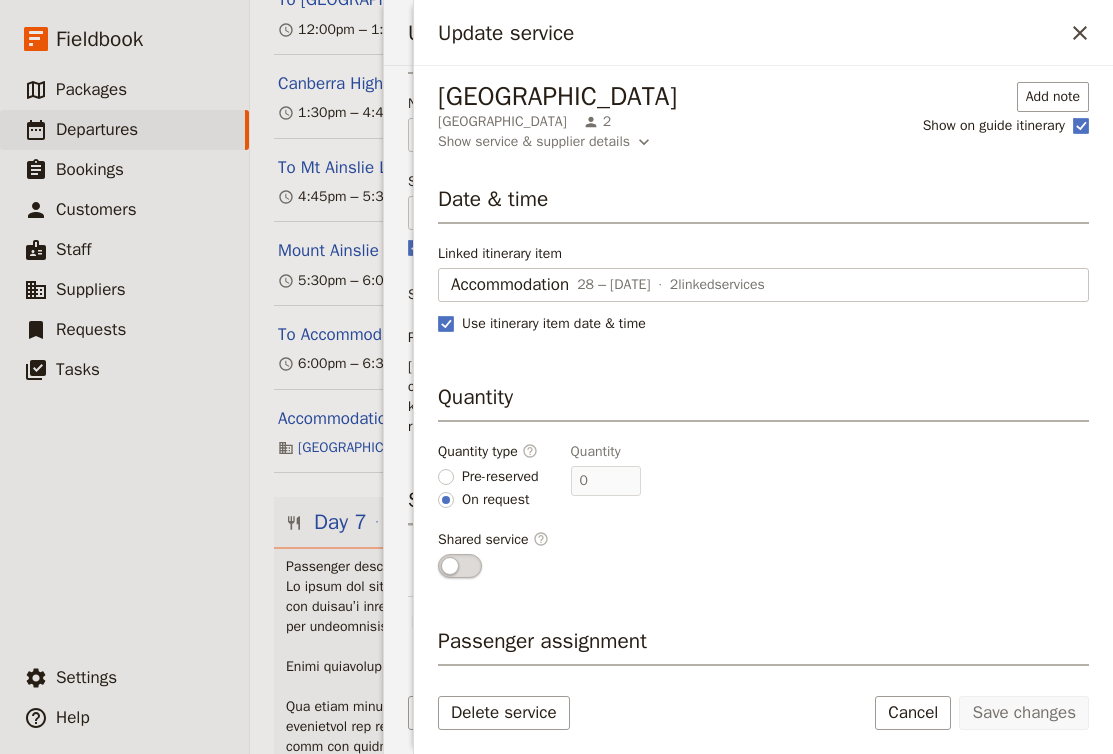 click on "Pre-reserved" at bounding box center (500, 477) 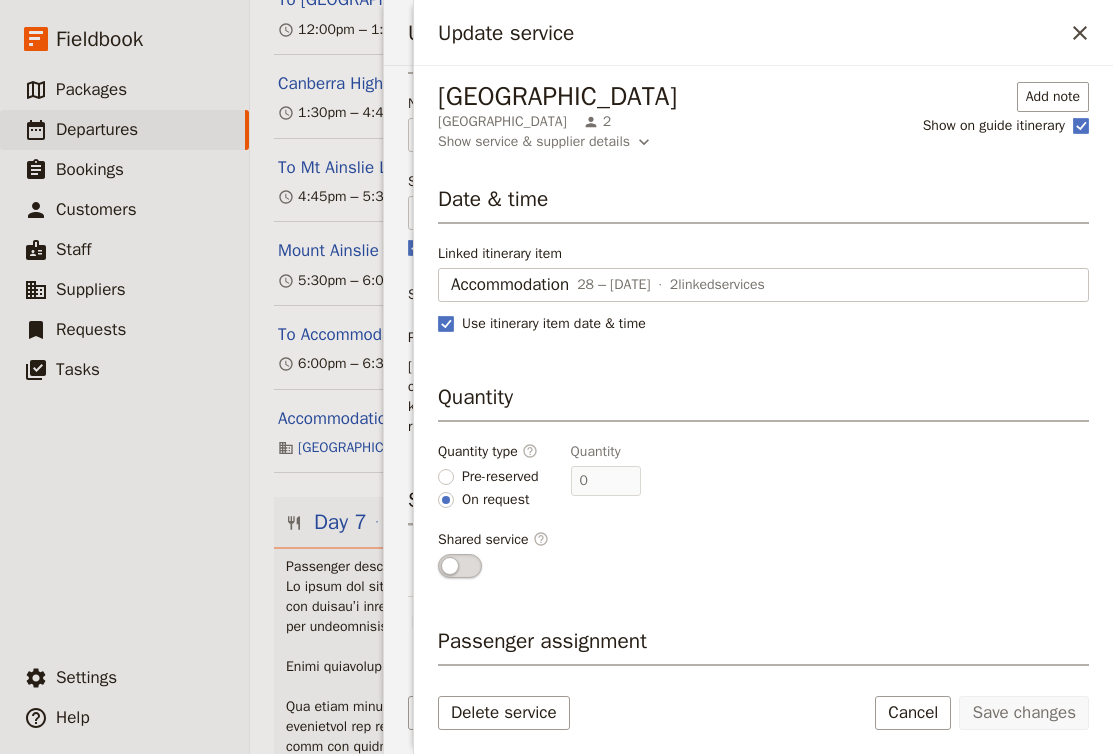 radio on "true" 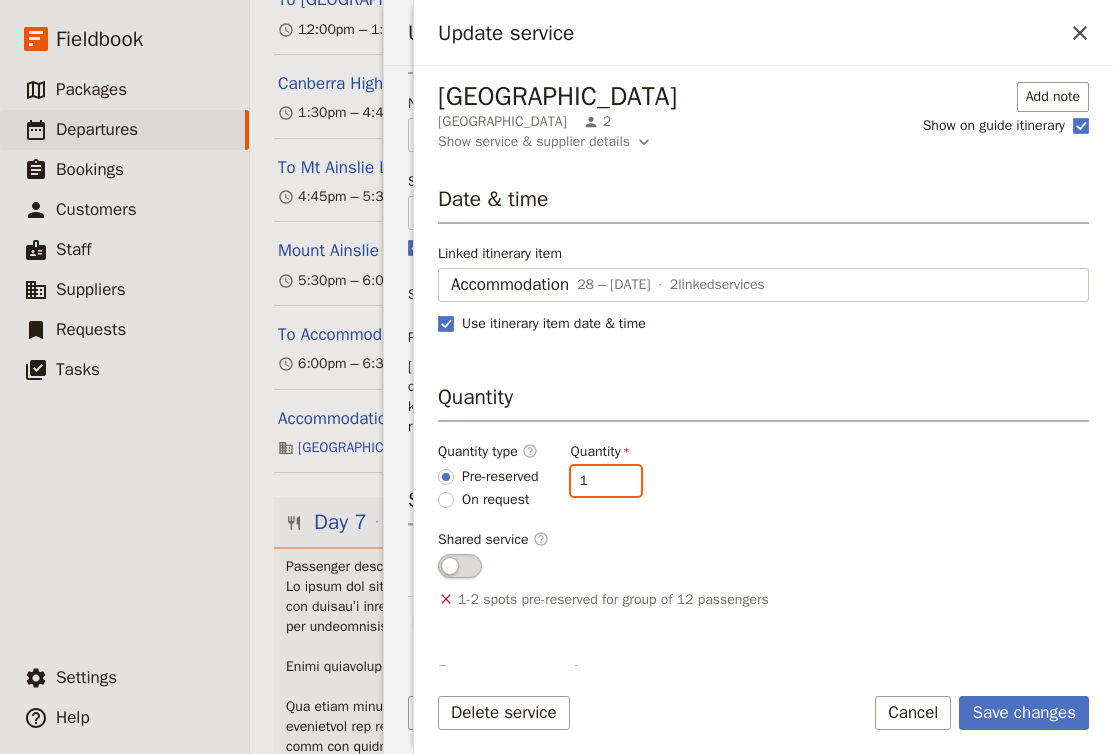 click on "1" at bounding box center (606, 481) 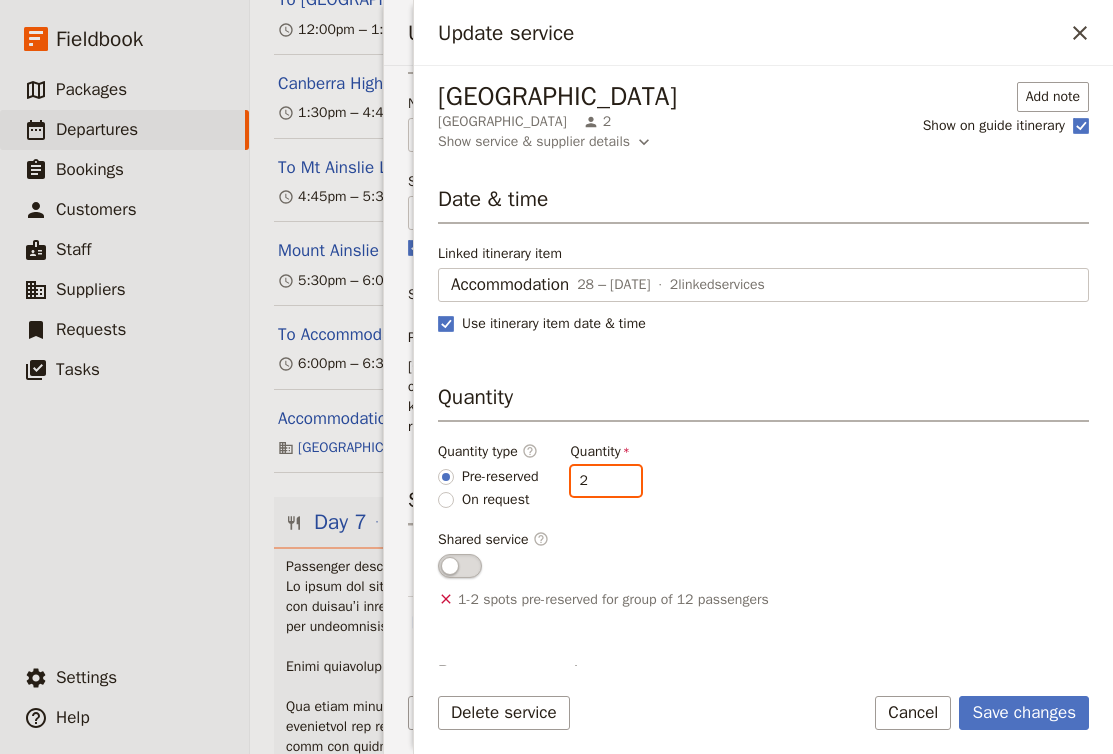 click on "2" at bounding box center [606, 481] 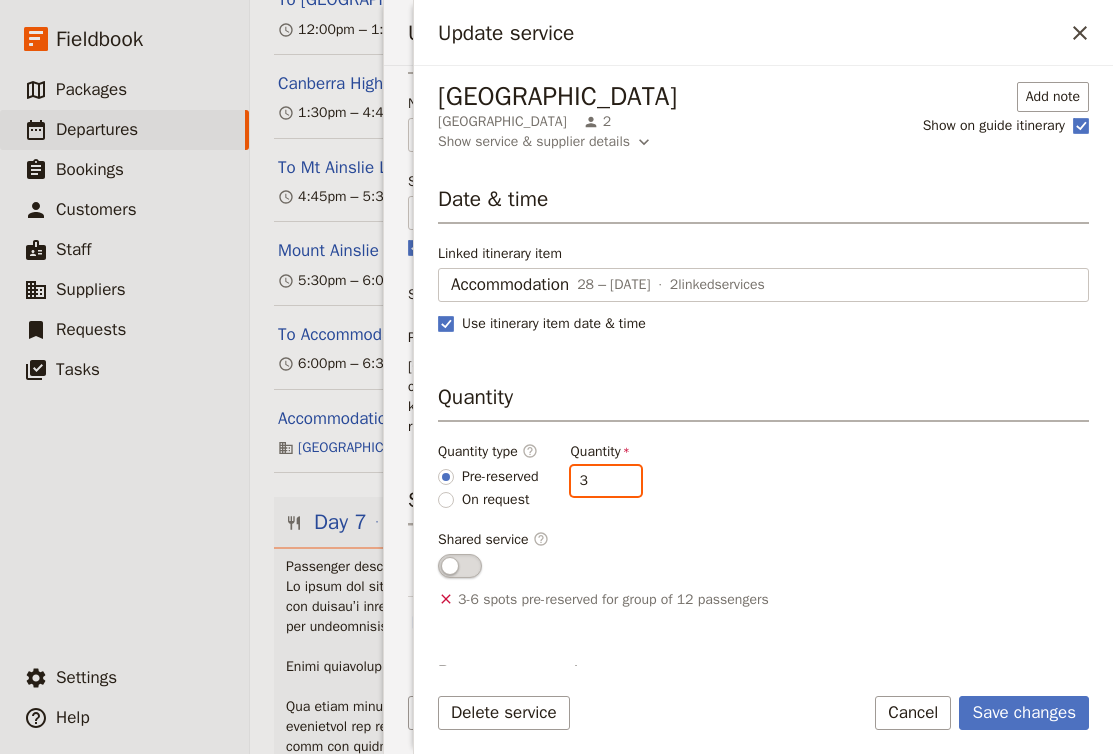click on "3" at bounding box center (606, 481) 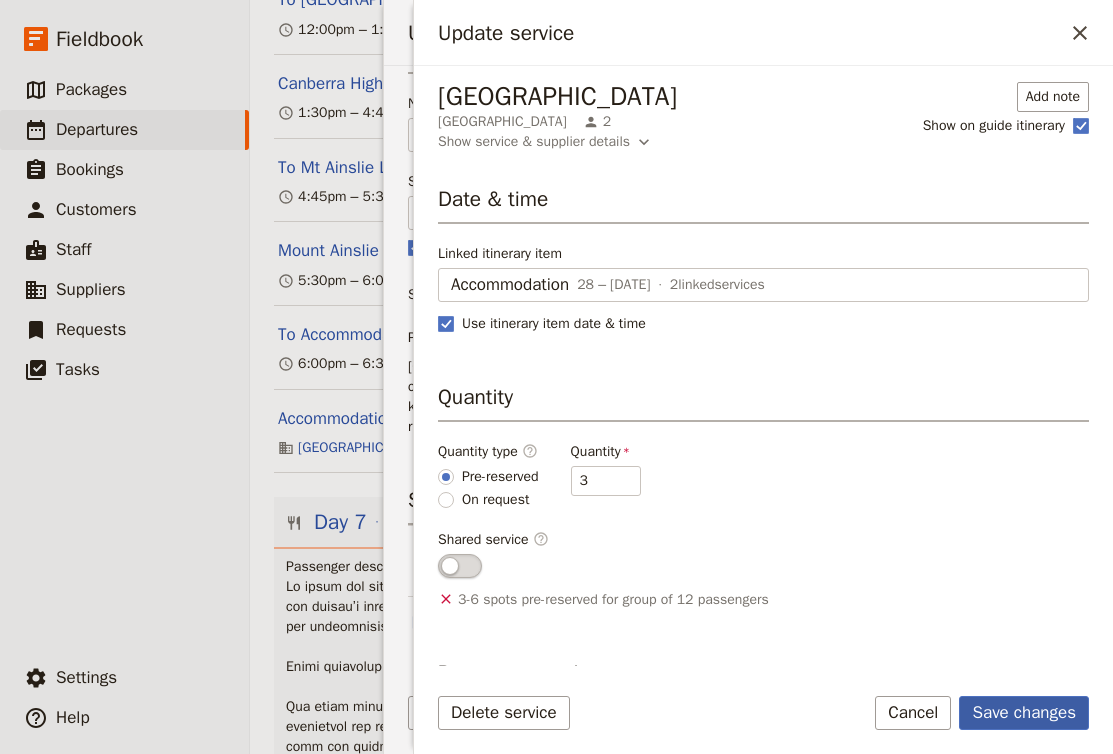 click on "Save changes" at bounding box center (1024, 713) 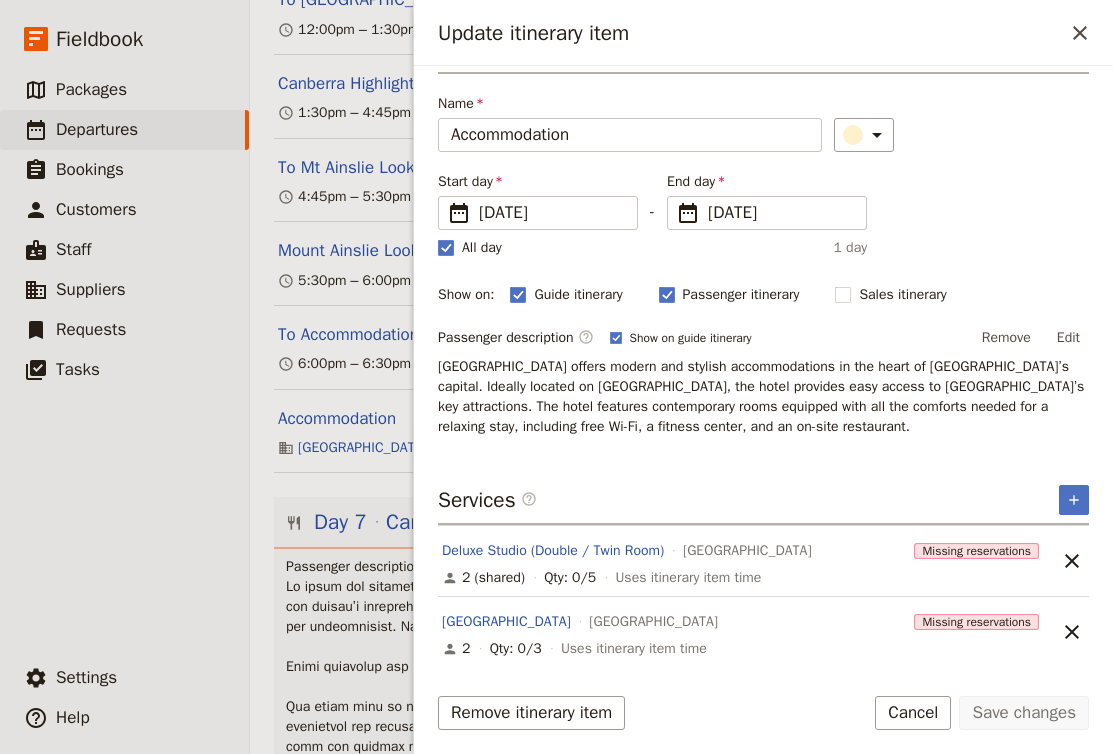 click at bounding box center [683, 767] 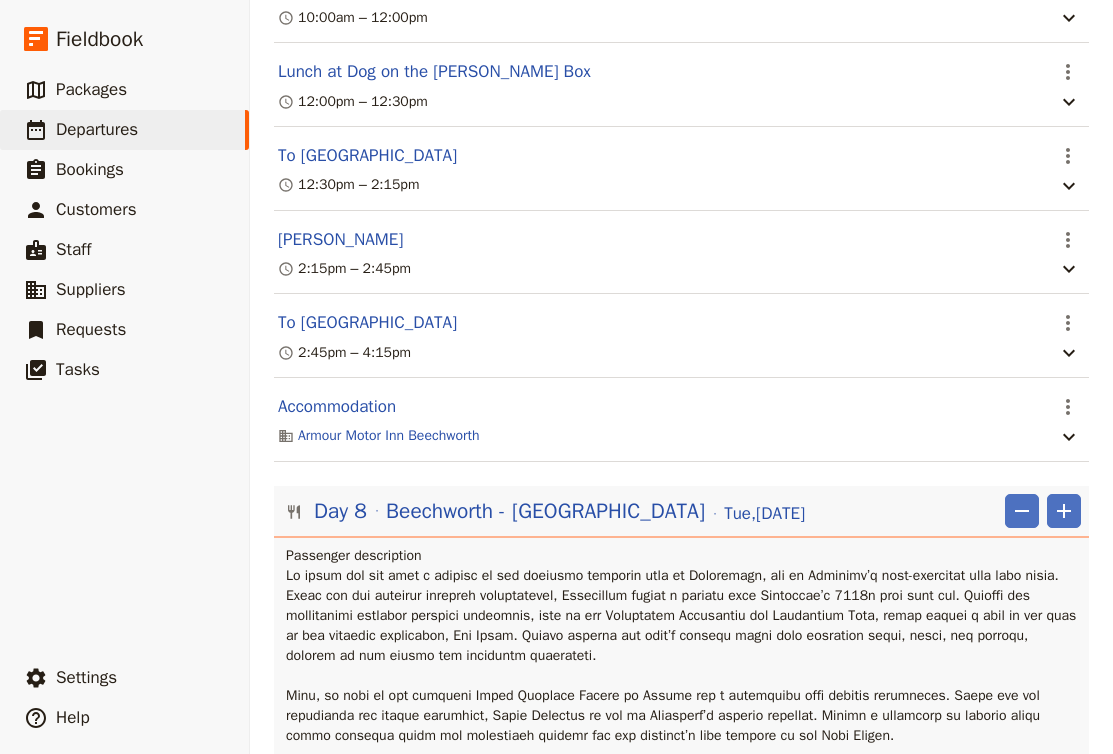 scroll, scrollTop: 7182, scrollLeft: 0, axis: vertical 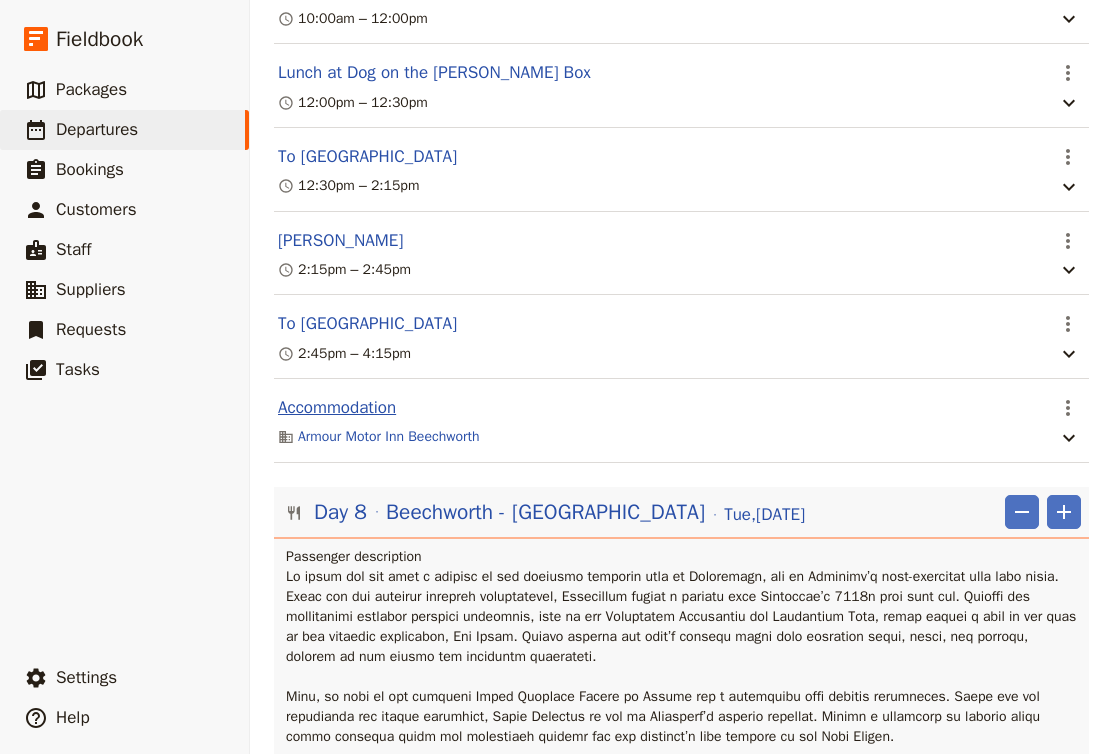 click on "Accommodation" at bounding box center [337, 408] 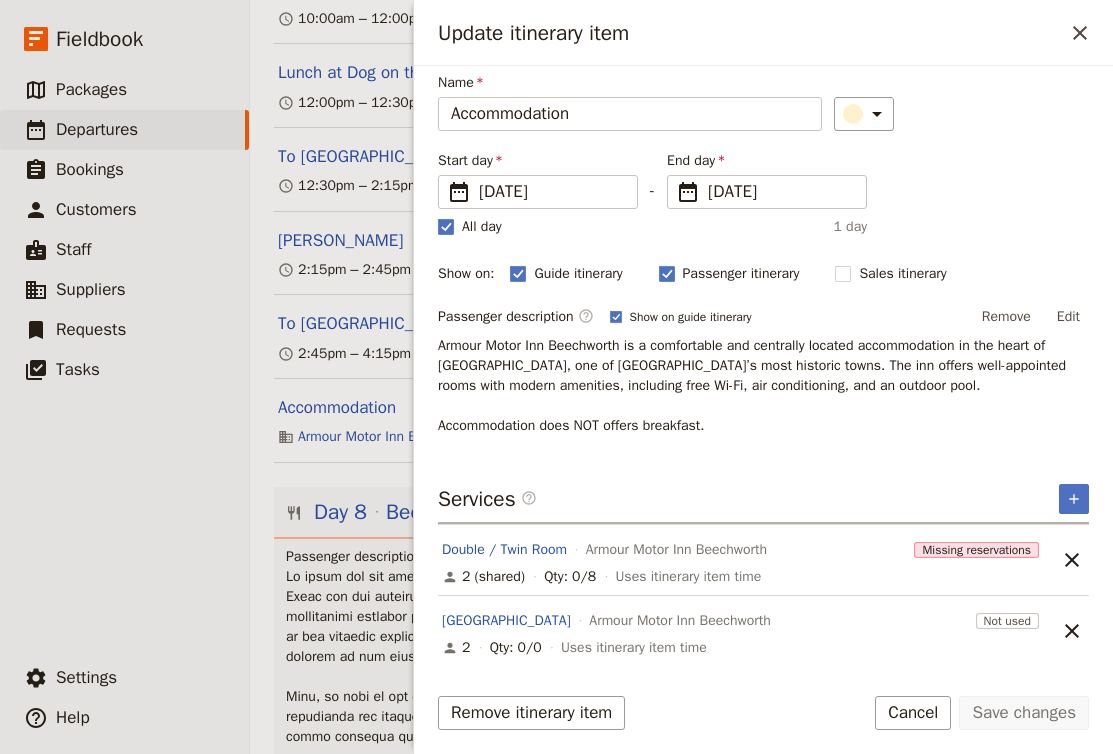 scroll, scrollTop: 72, scrollLeft: 0, axis: vertical 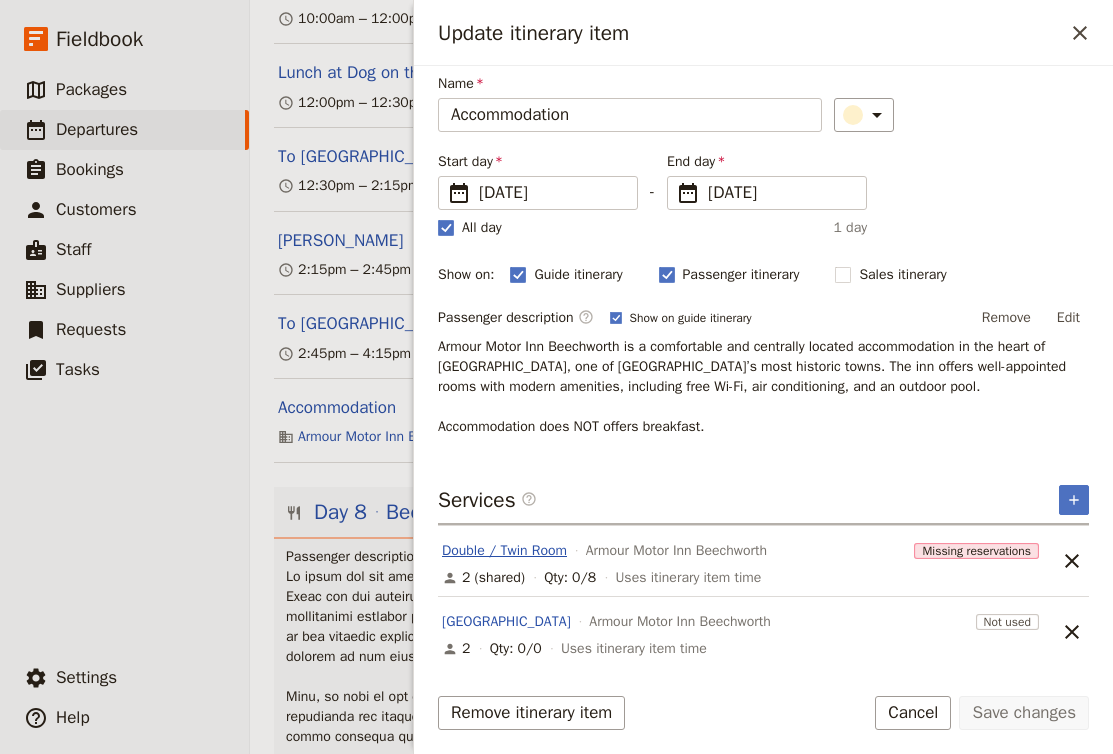 click on "Double / Twin Room" at bounding box center [504, 551] 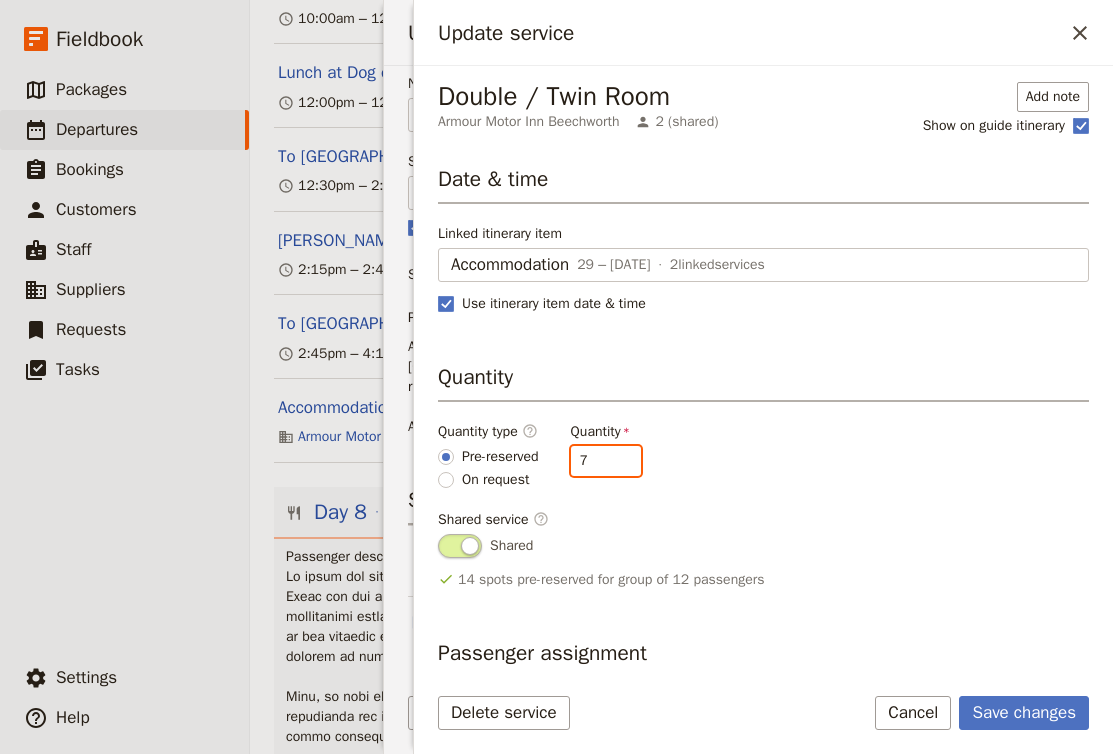 click on "7" at bounding box center (606, 461) 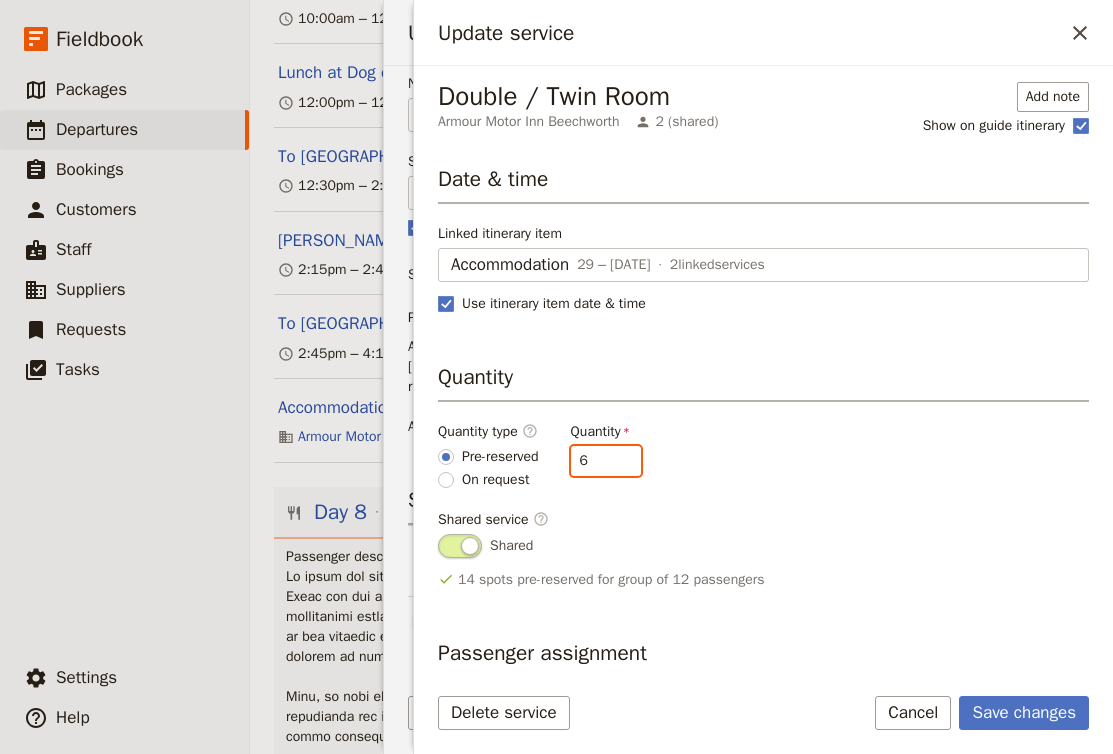 click on "6" at bounding box center [606, 461] 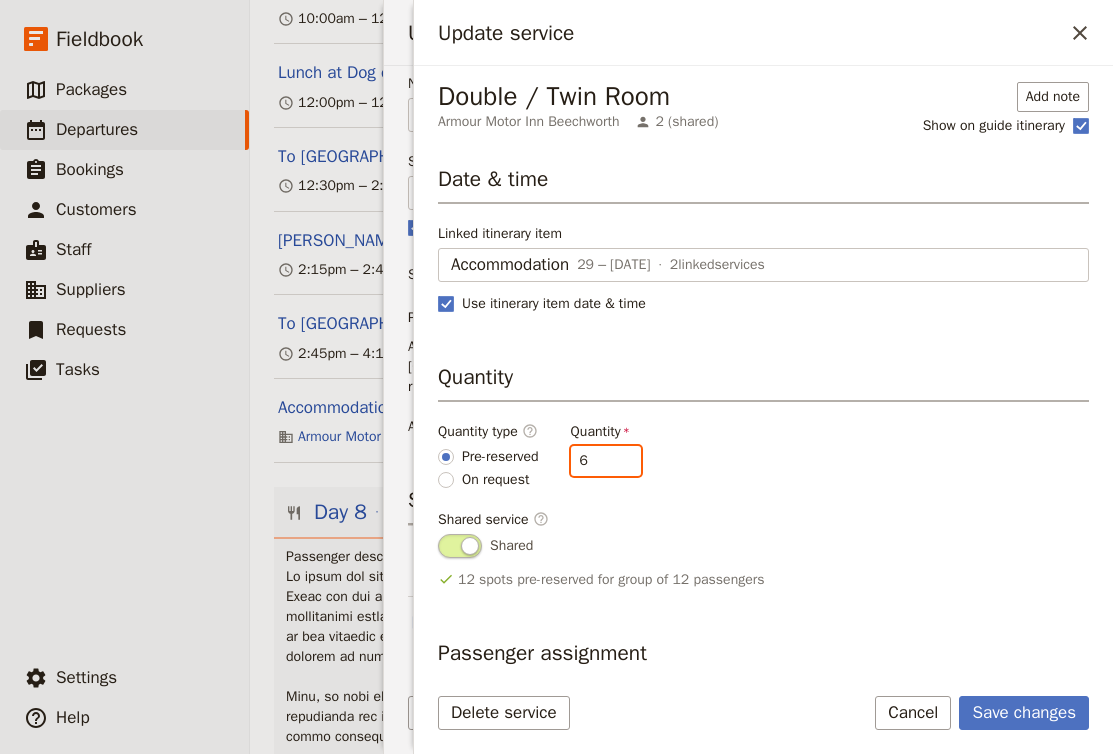 type on "5" 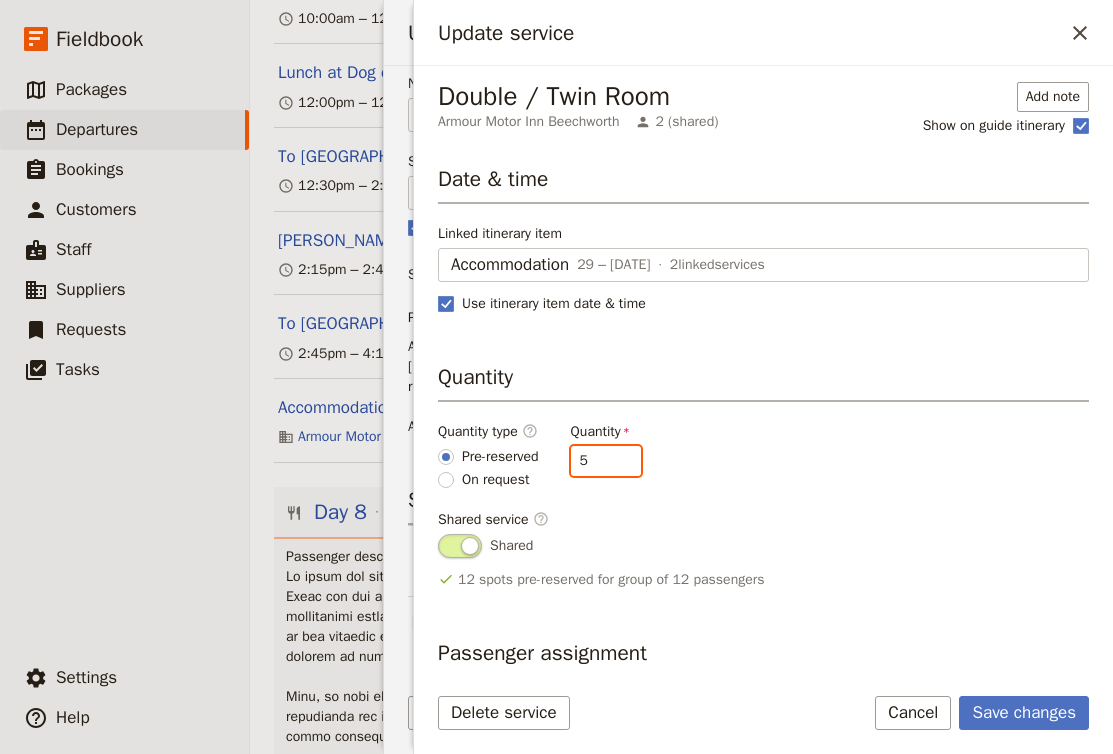 click on "5" at bounding box center (606, 461) 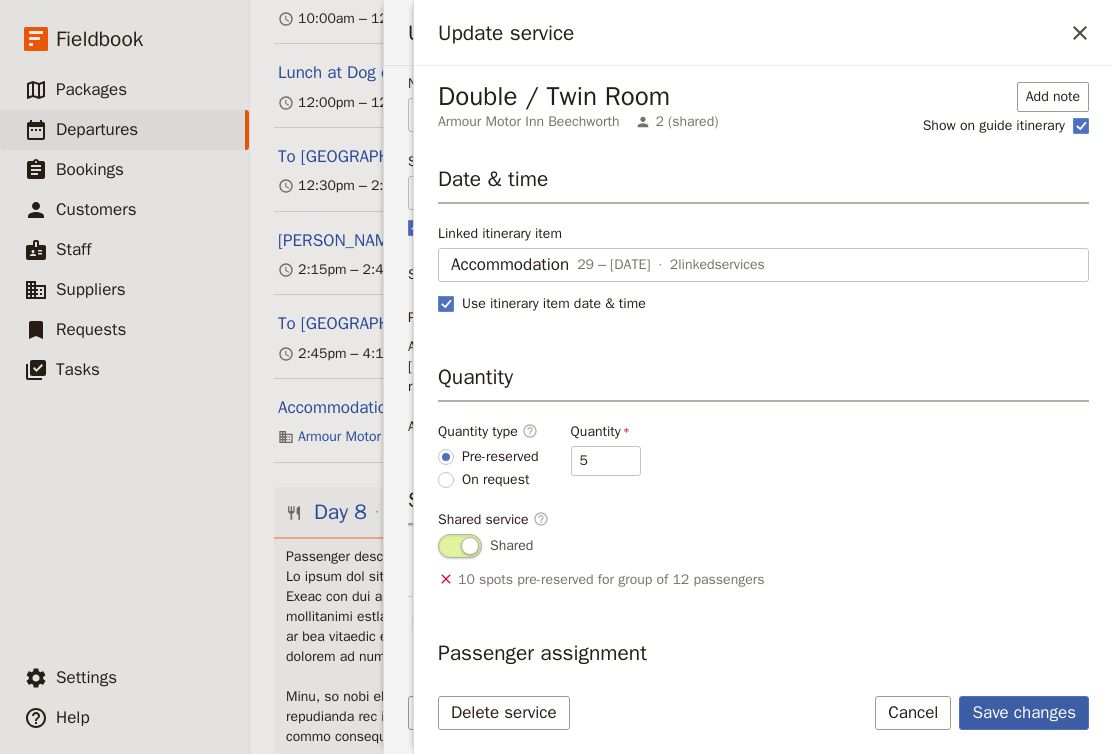 click on "Save changes" at bounding box center [1024, 713] 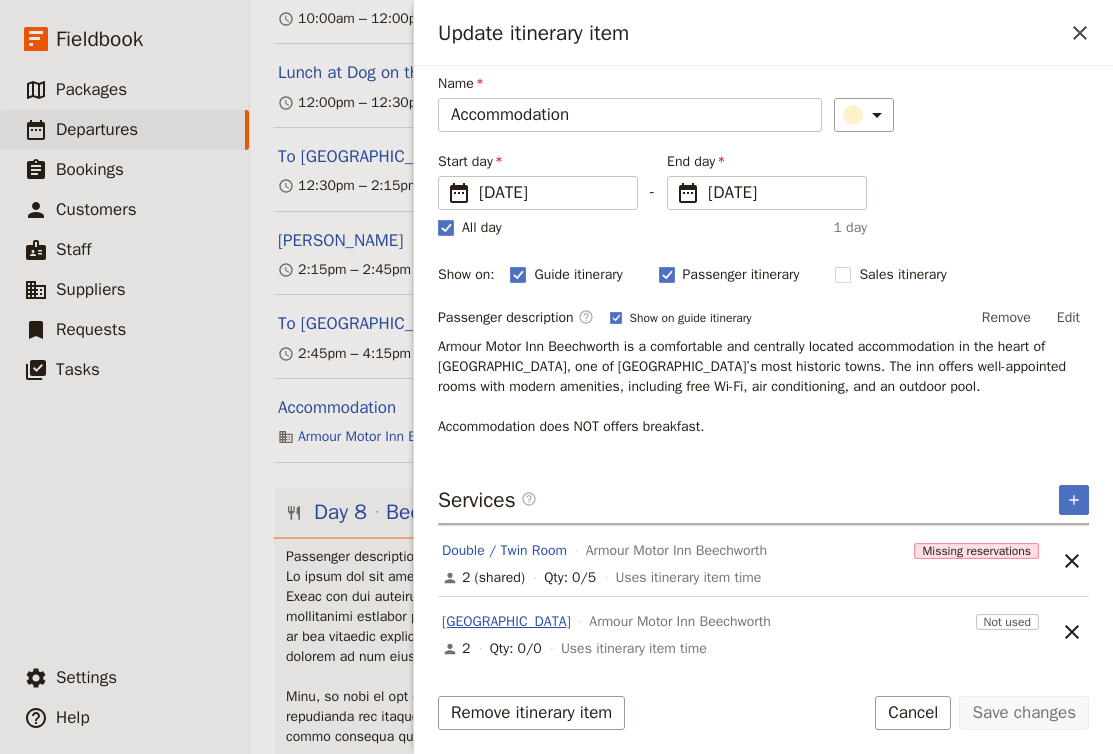click on "Singel Room" at bounding box center (506, 622) 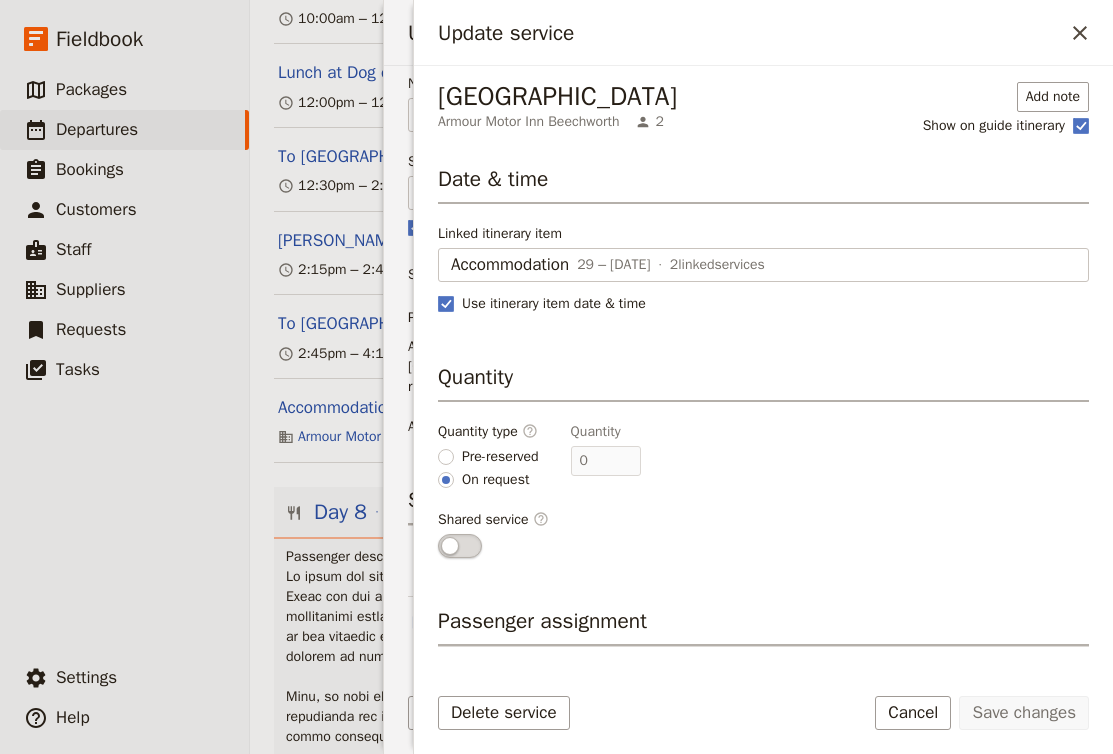 click on "Pre-reserved" at bounding box center [500, 457] 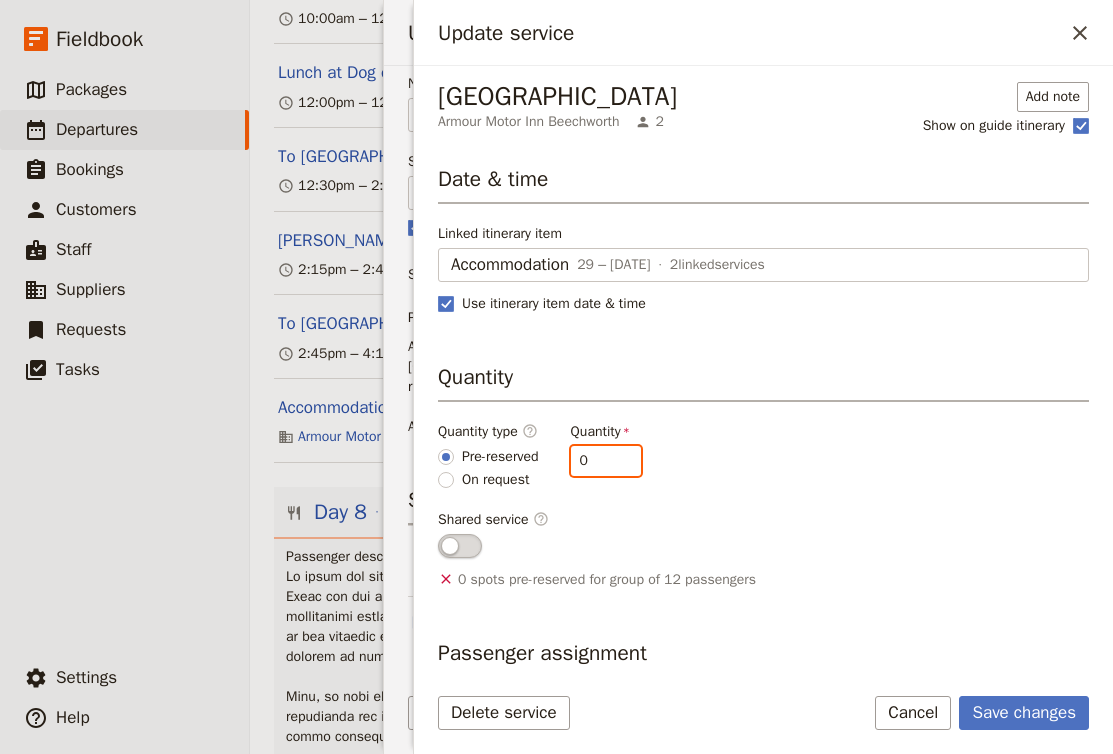 click on "0" at bounding box center [606, 461] 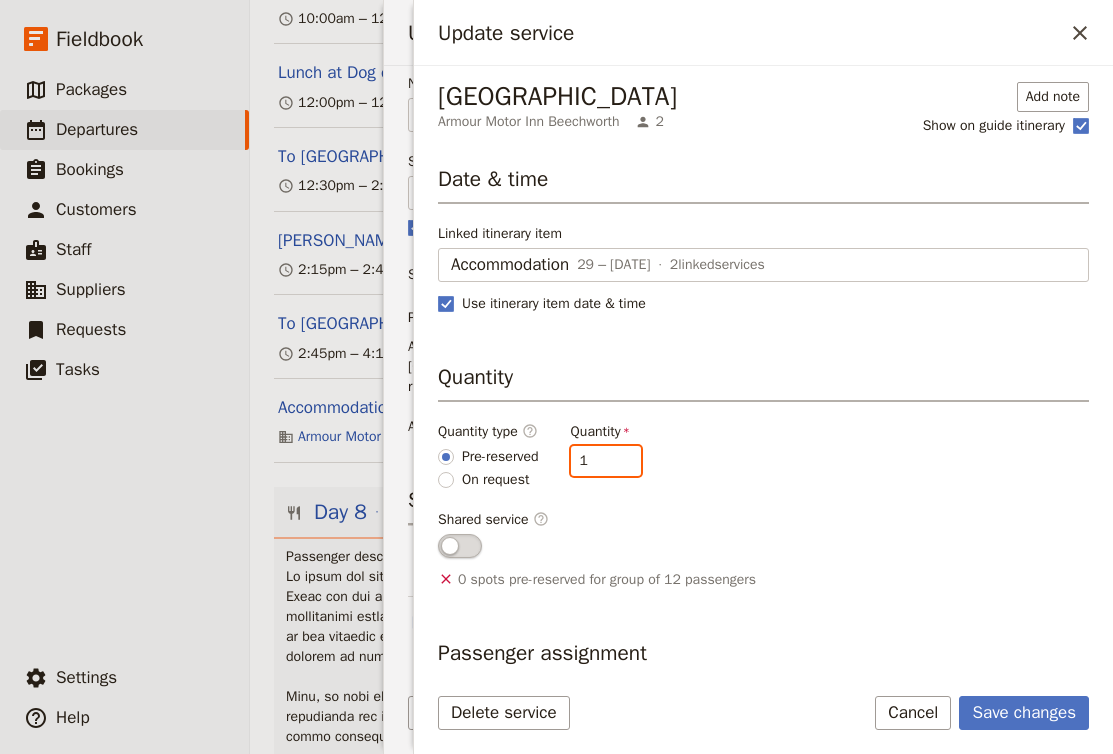 click on "1" at bounding box center [606, 461] 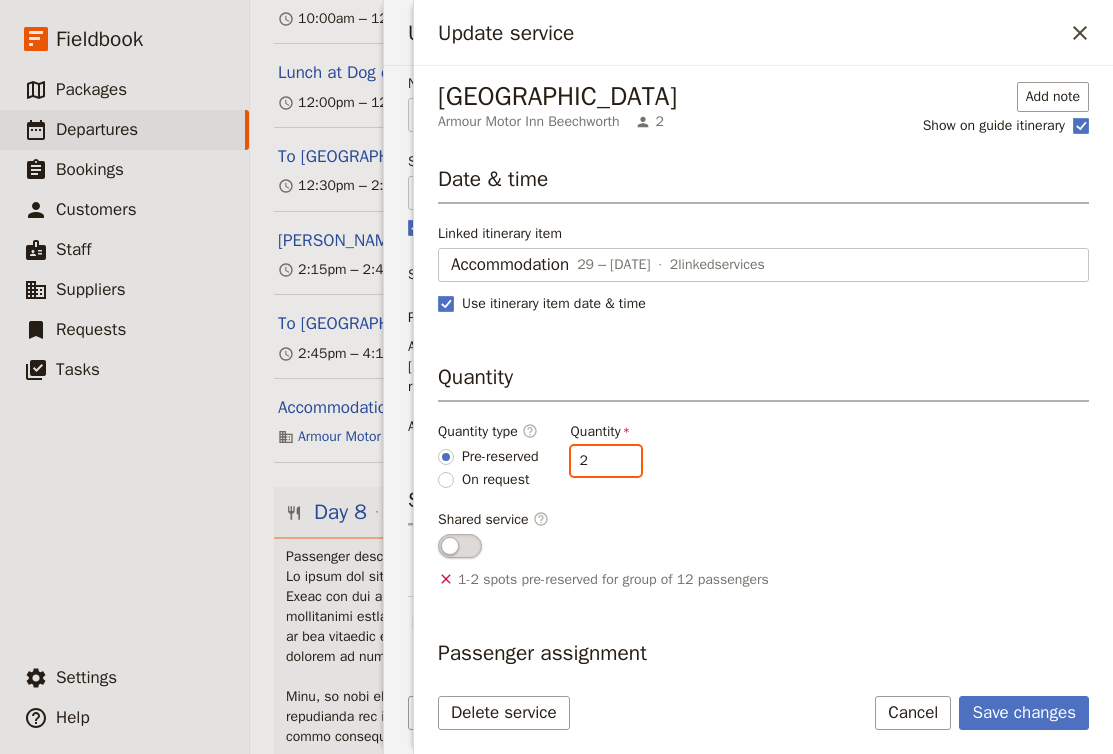 click on "2" at bounding box center (606, 461) 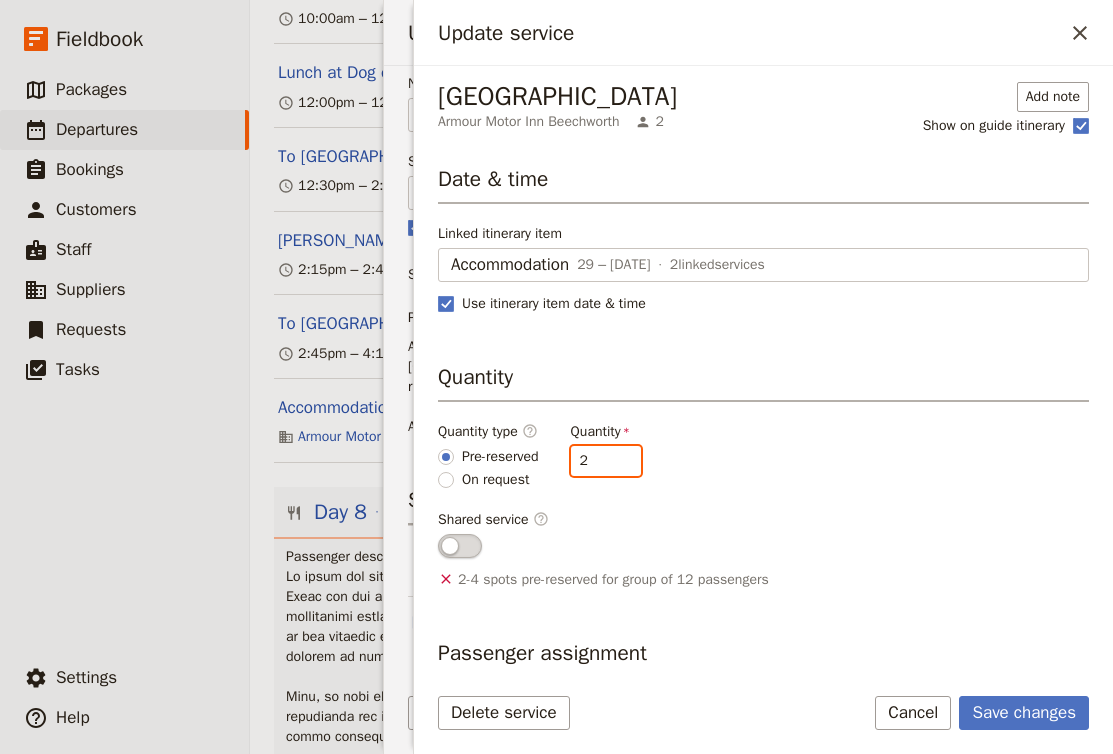 type on "3" 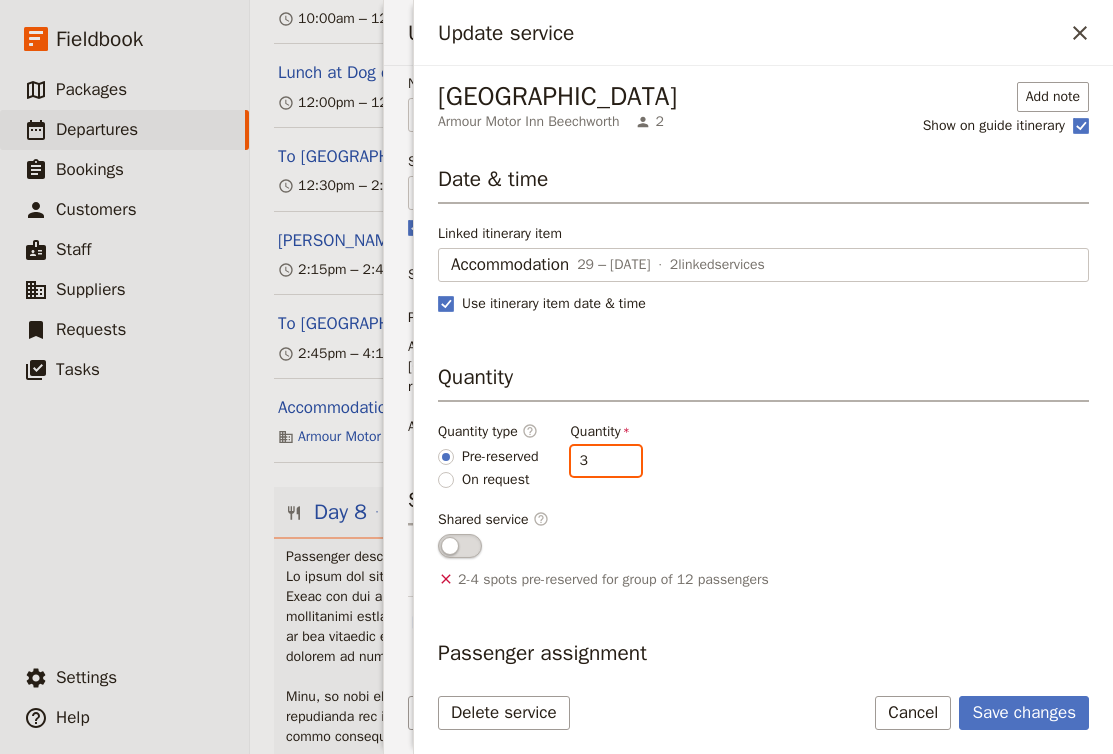click on "3" at bounding box center (606, 461) 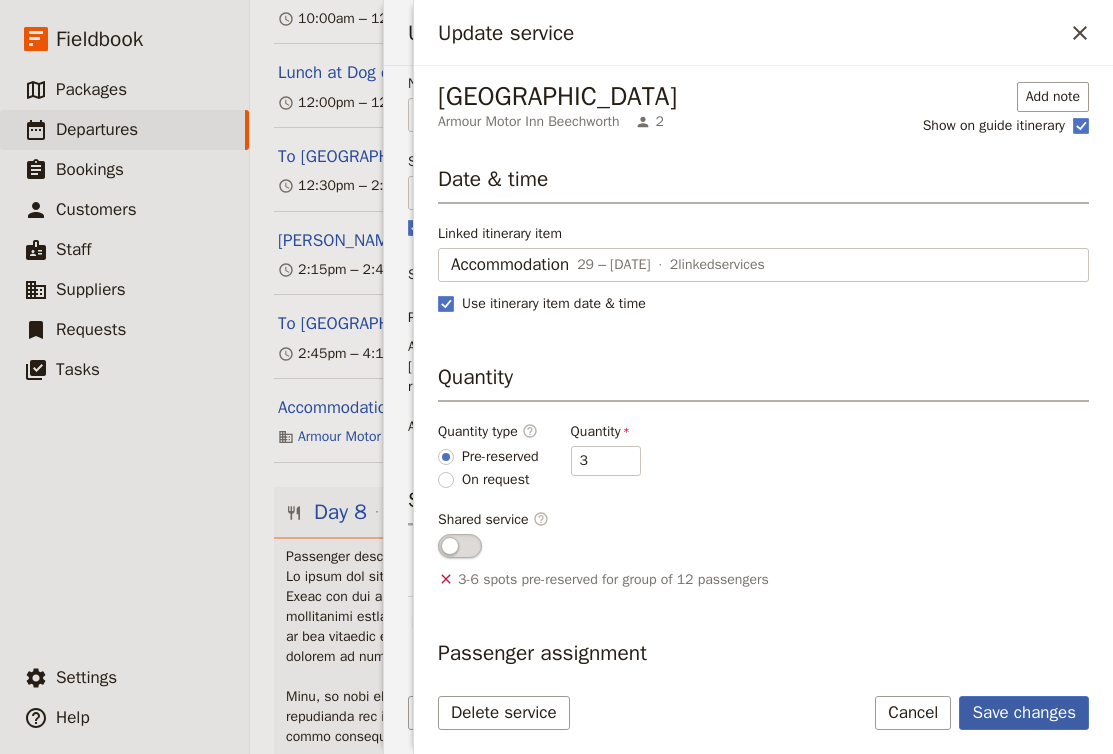 click on "Save changes" at bounding box center [1024, 713] 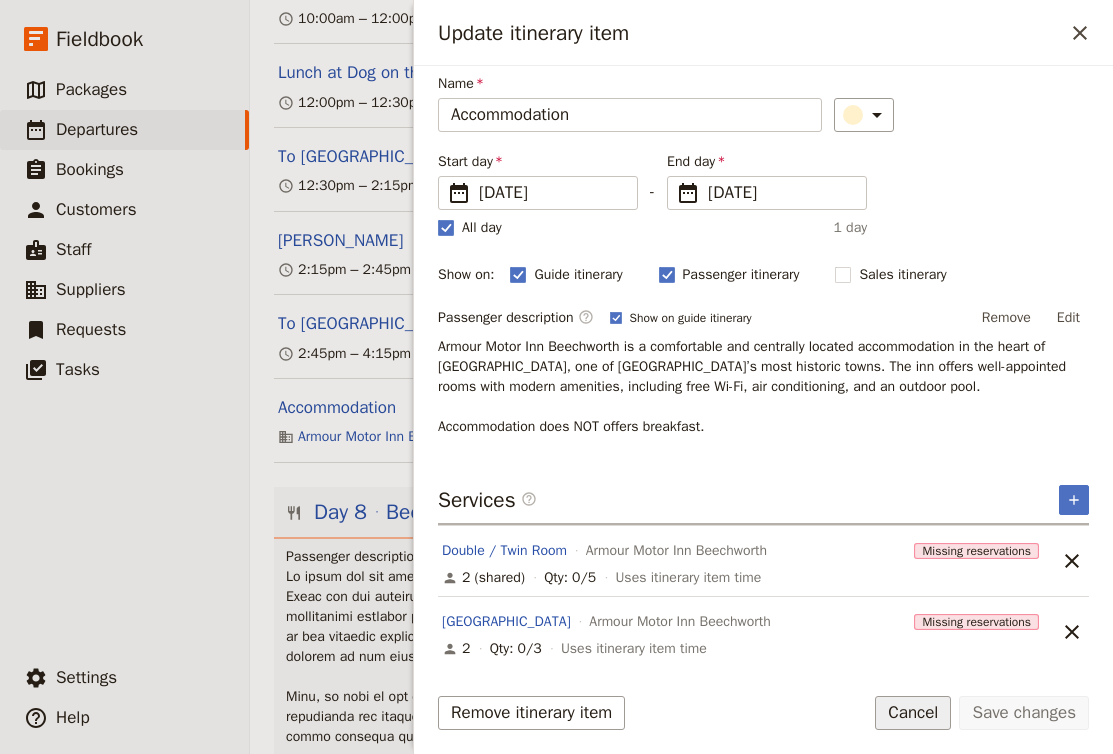 click on "Cancel" at bounding box center (913, 713) 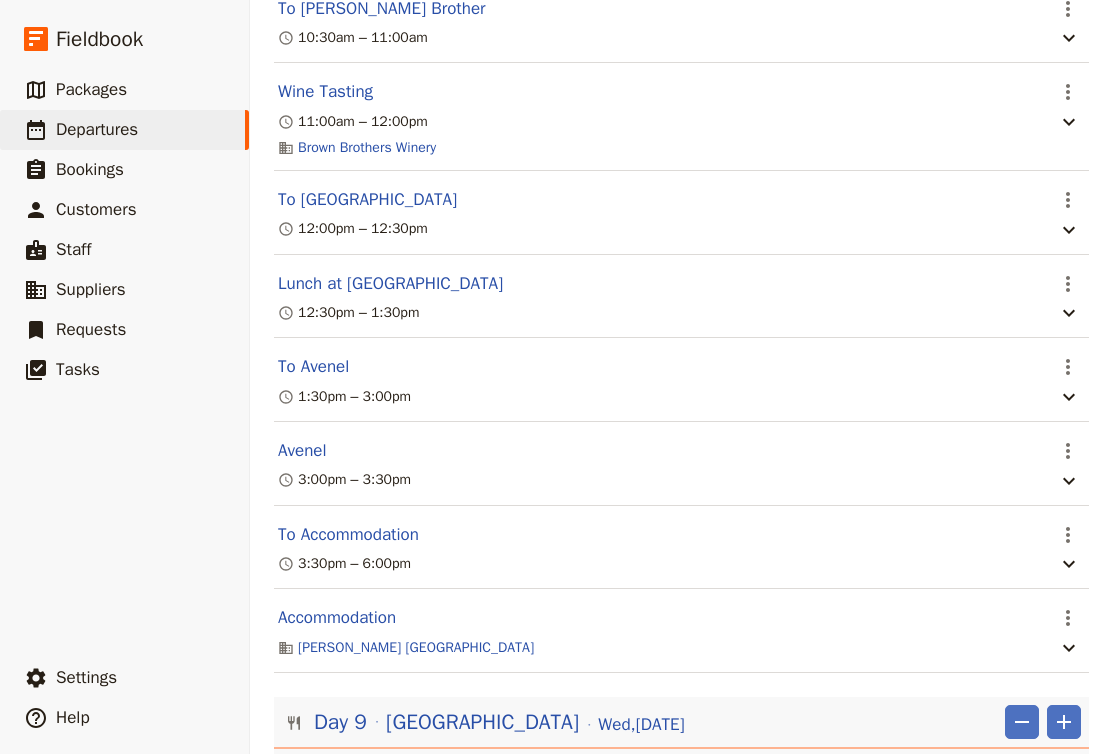 scroll, scrollTop: 8413, scrollLeft: 0, axis: vertical 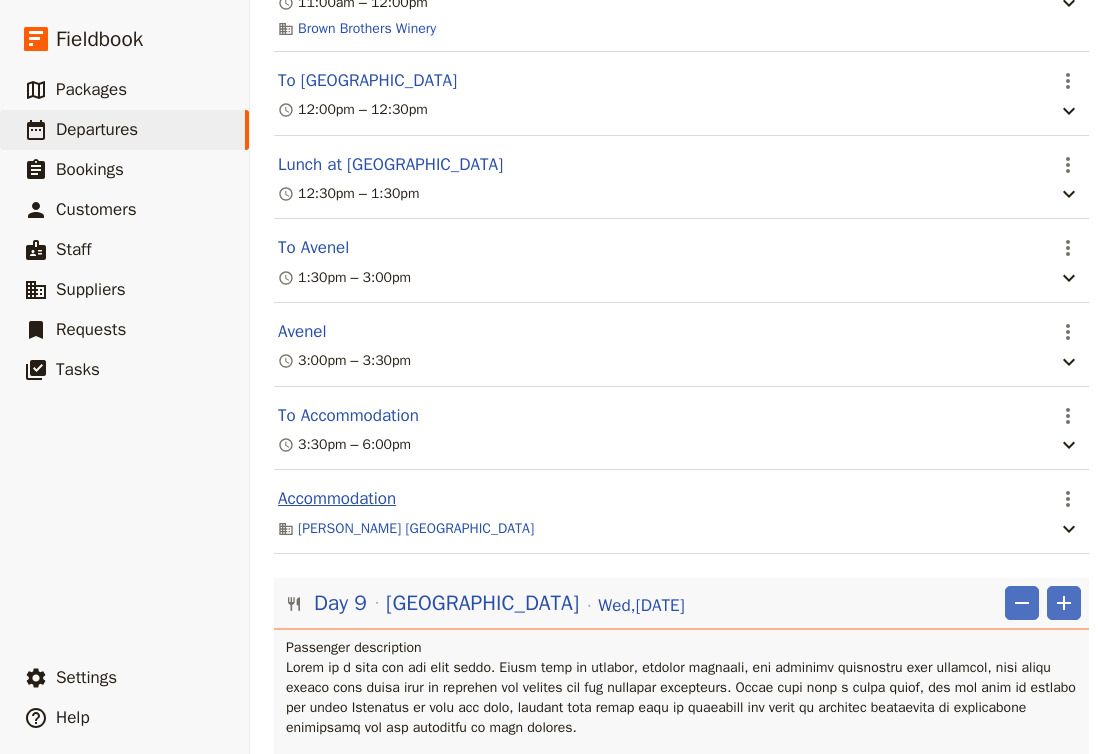 click on "Accommodation" at bounding box center [337, 499] 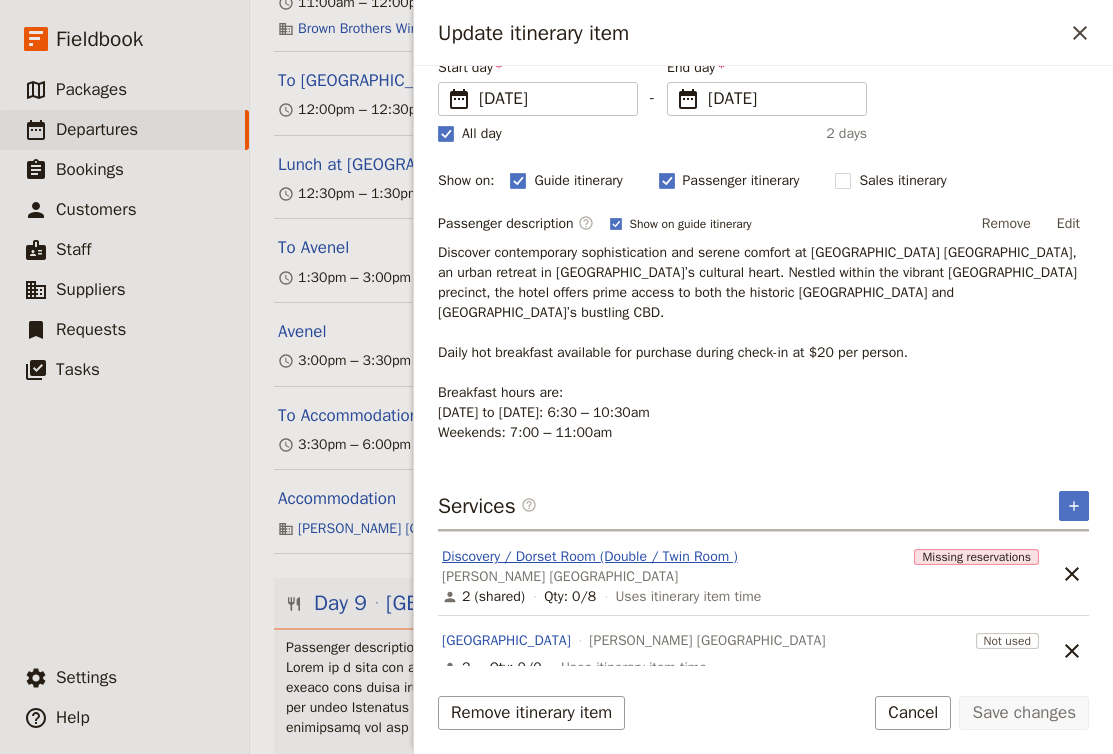 scroll, scrollTop: 165, scrollLeft: 0, axis: vertical 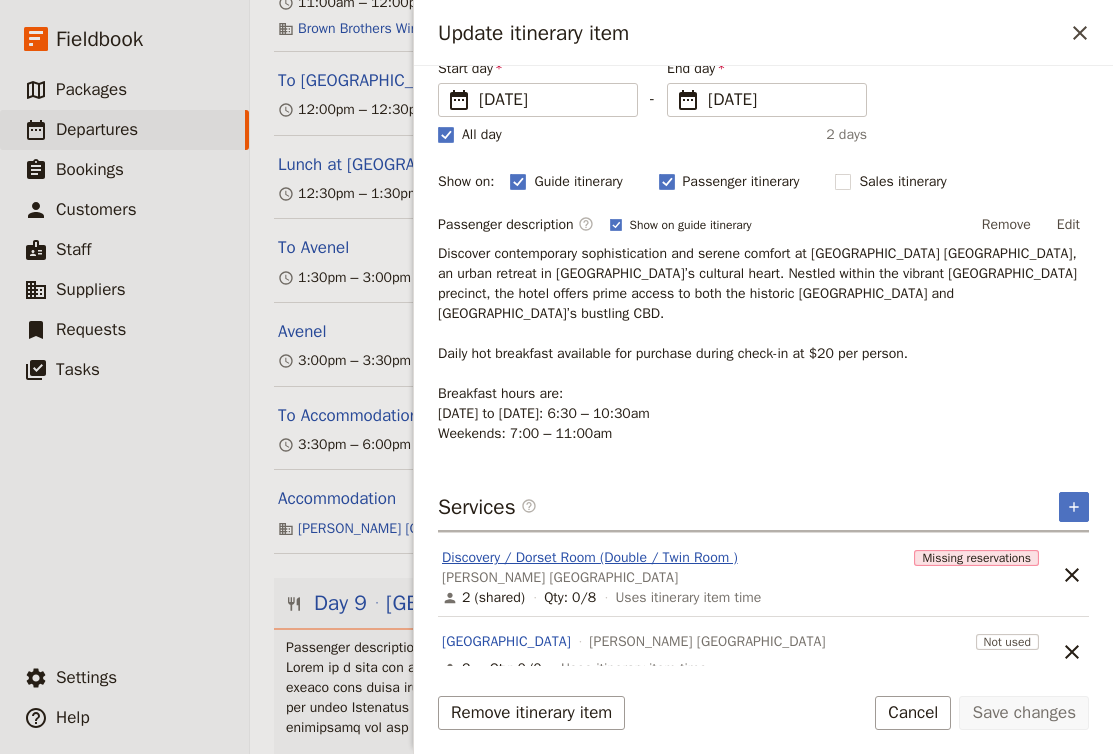 click on "Discovery / Dorset Room (Double / Twin Room )" at bounding box center [590, 558] 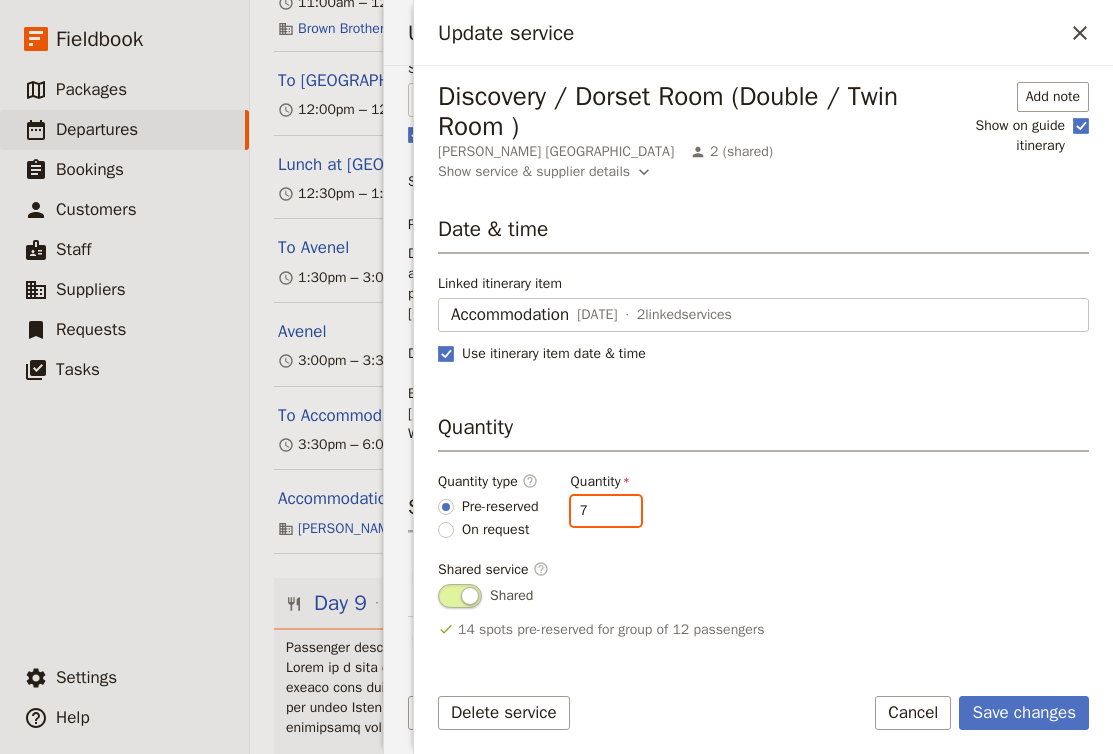 click on "7" at bounding box center (606, 511) 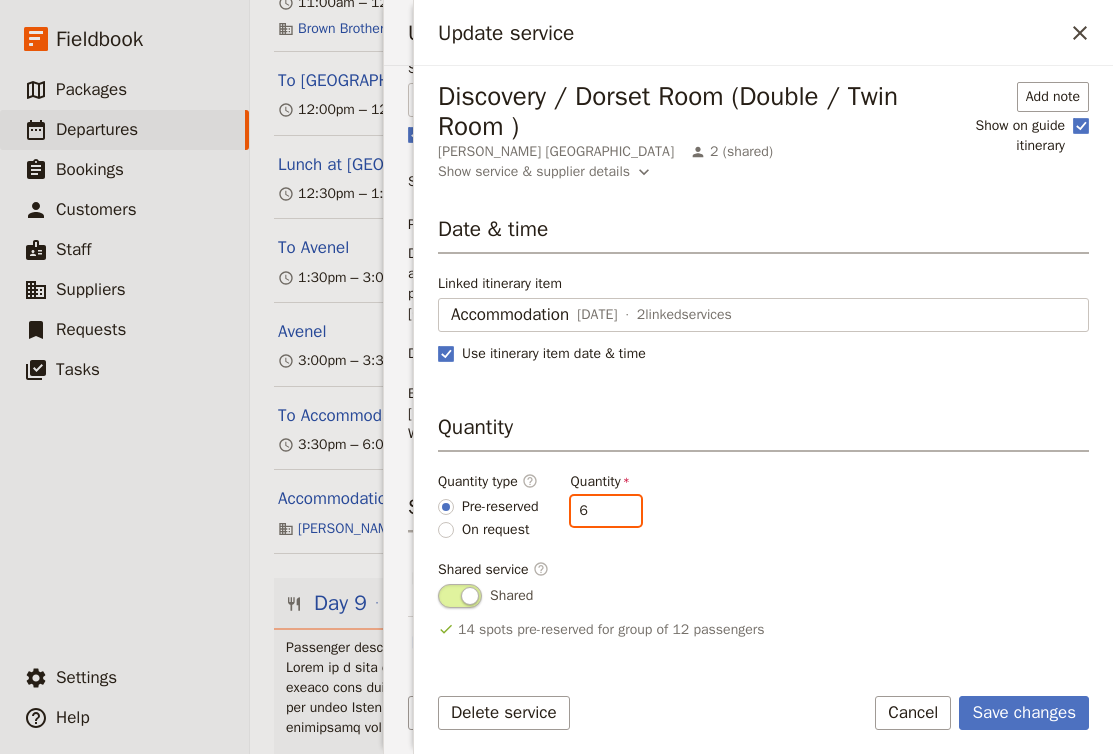 click on "6" at bounding box center (606, 511) 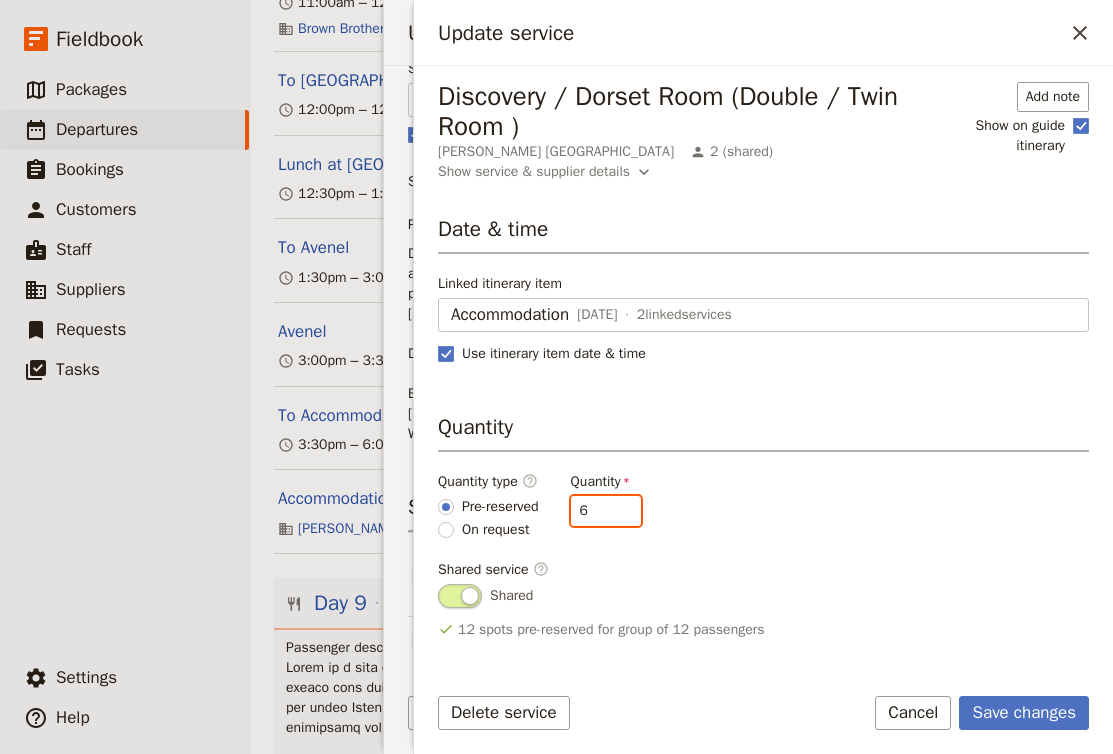 type on "5" 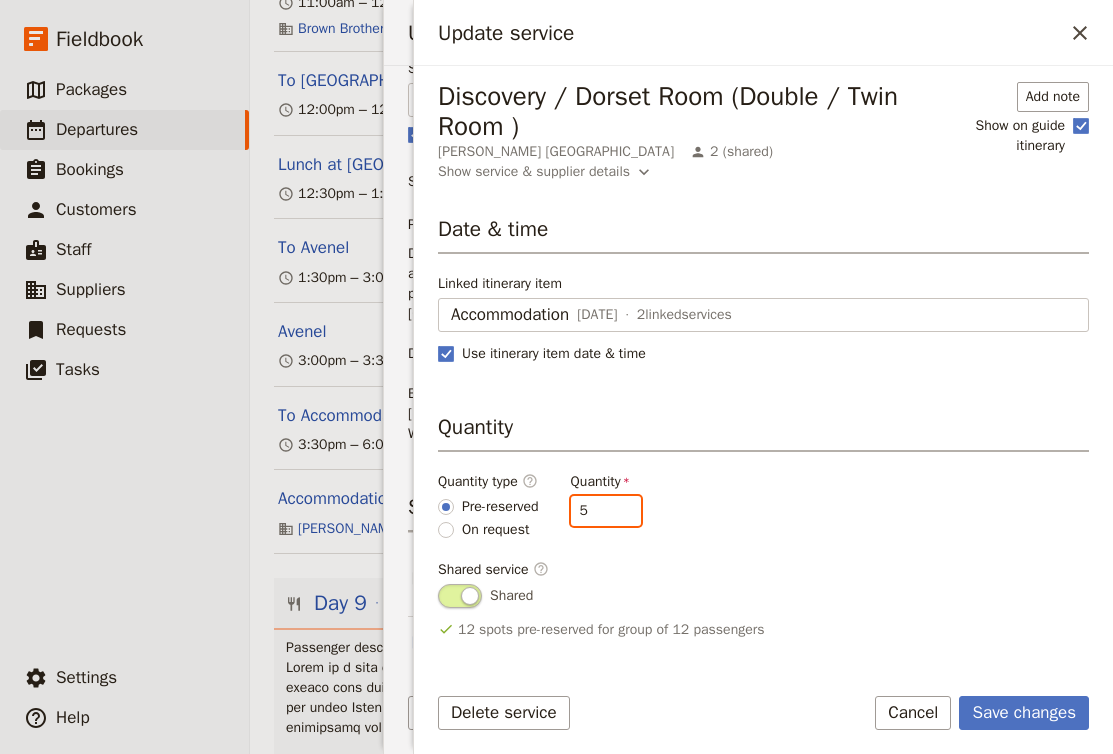 click on "5" at bounding box center (606, 511) 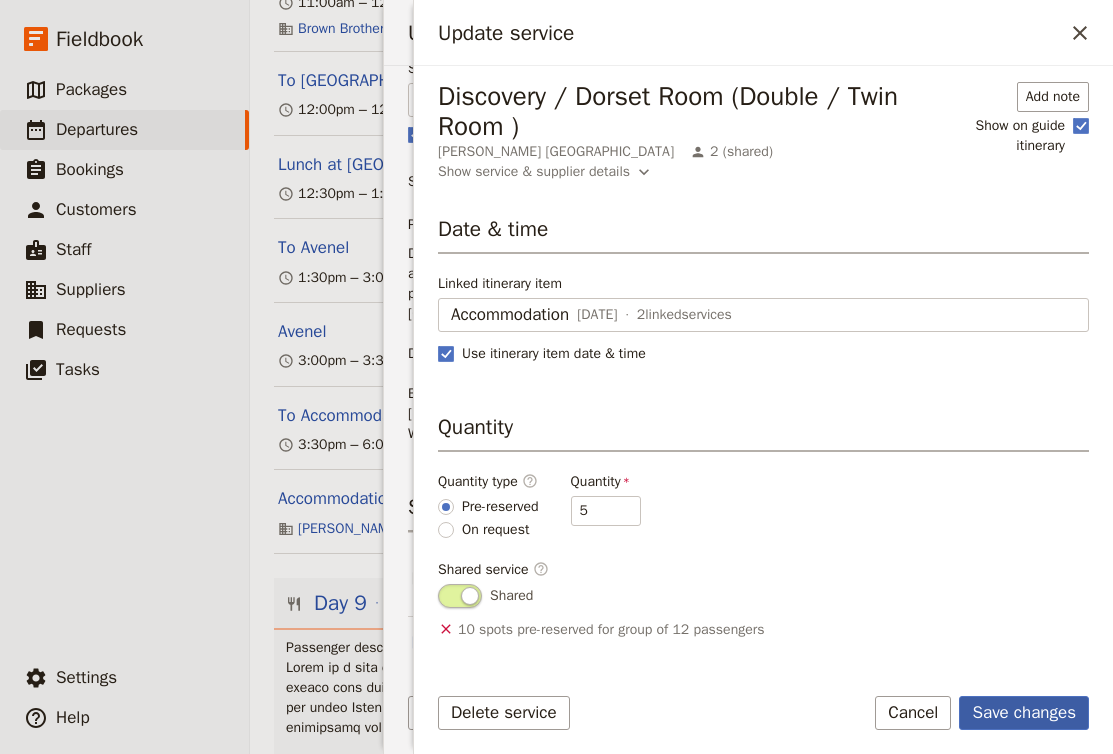 click on "Save changes" at bounding box center (1024, 713) 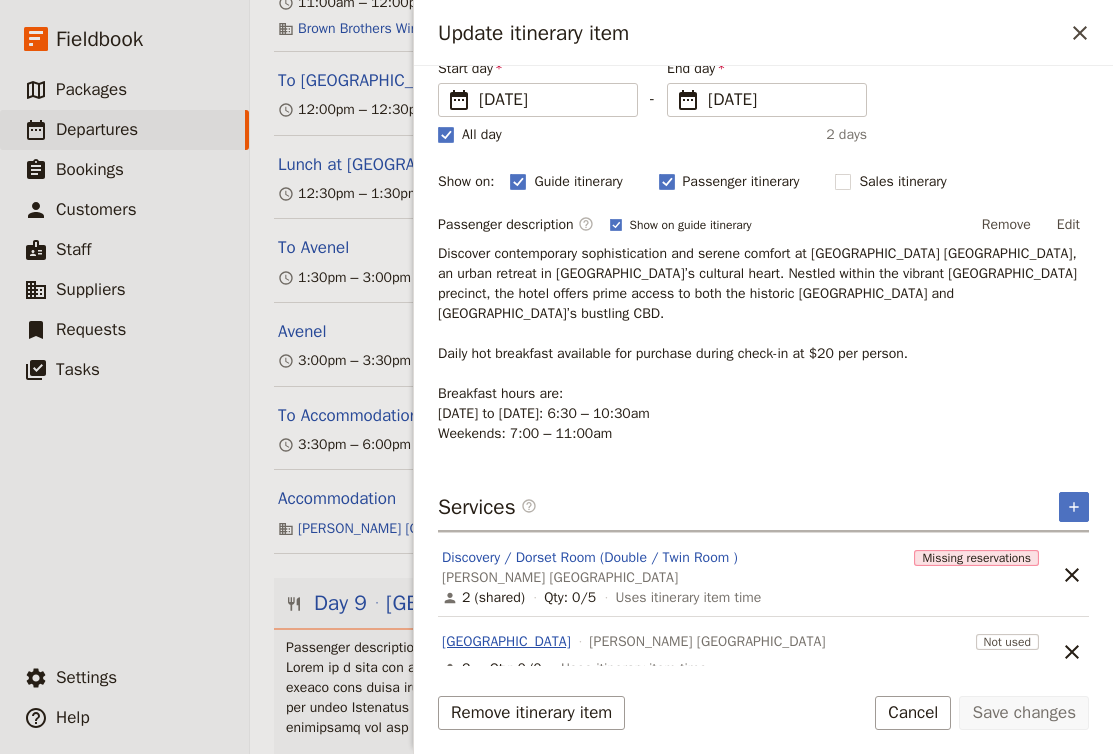 click on "Singel Room" at bounding box center (506, 642) 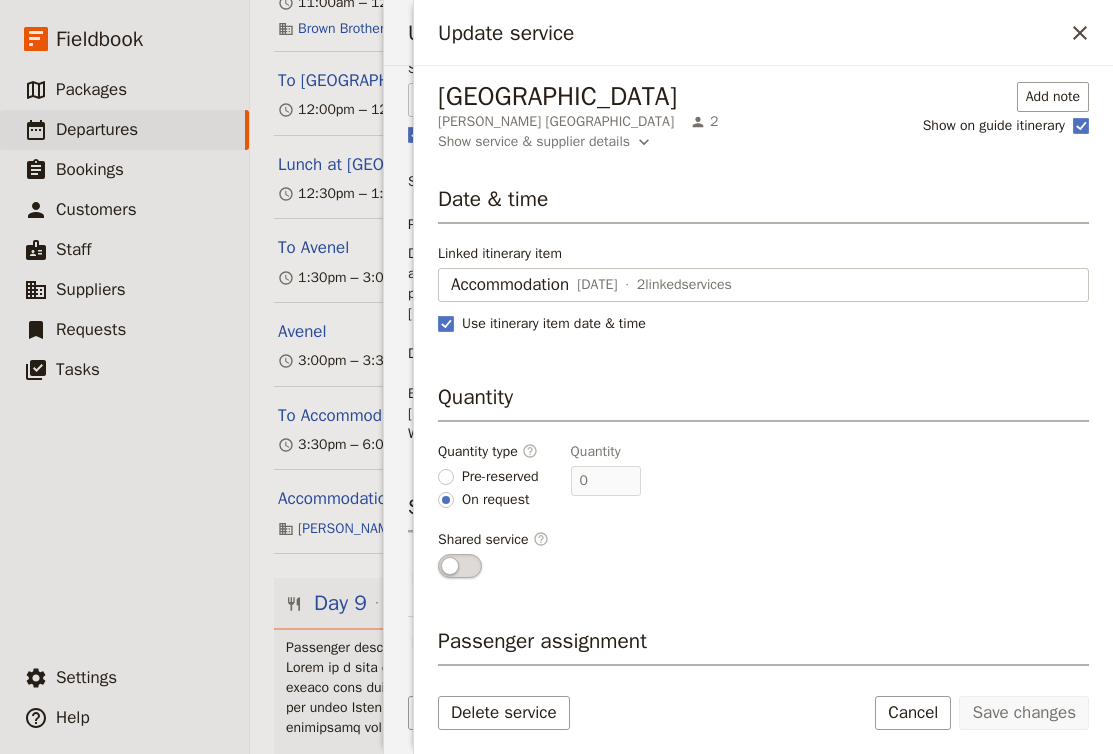 click on "Pre-reserved" at bounding box center [500, 477] 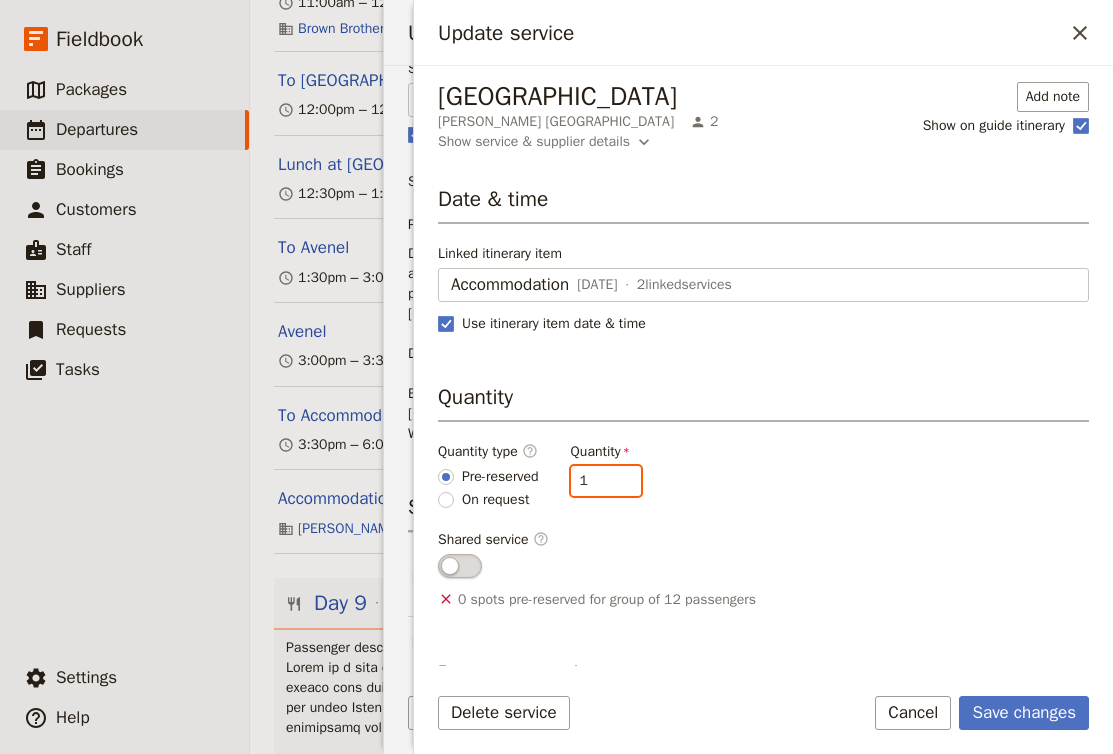 click on "1" at bounding box center (606, 481) 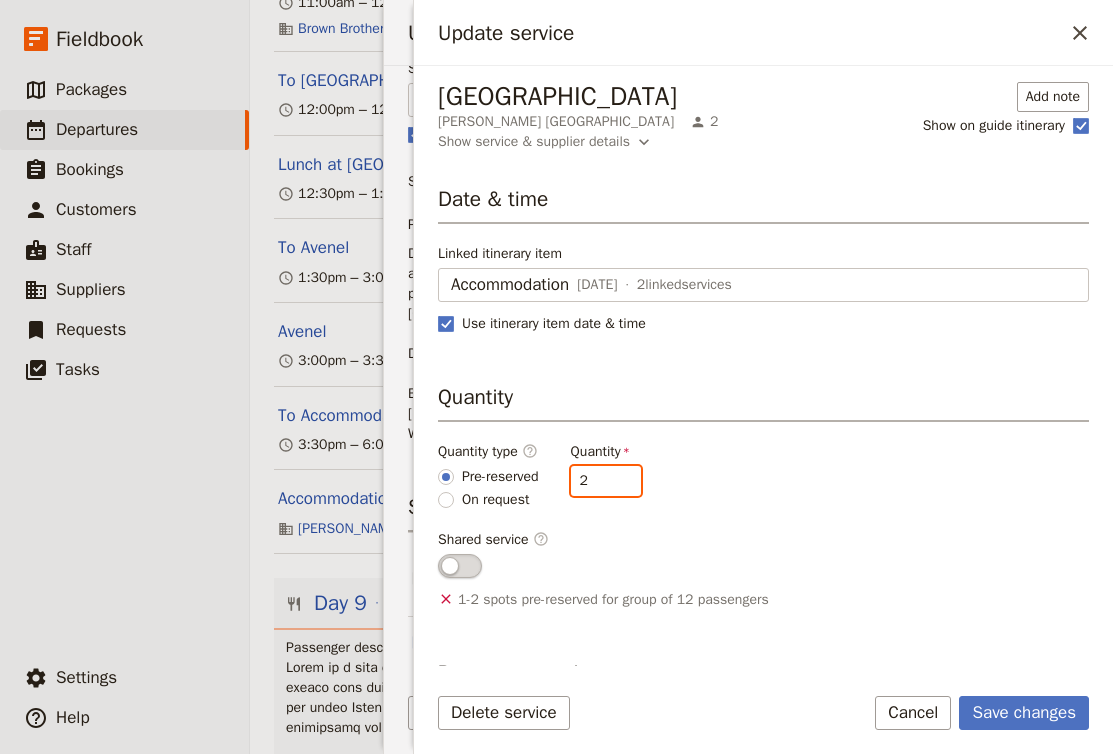 click on "2" at bounding box center (606, 481) 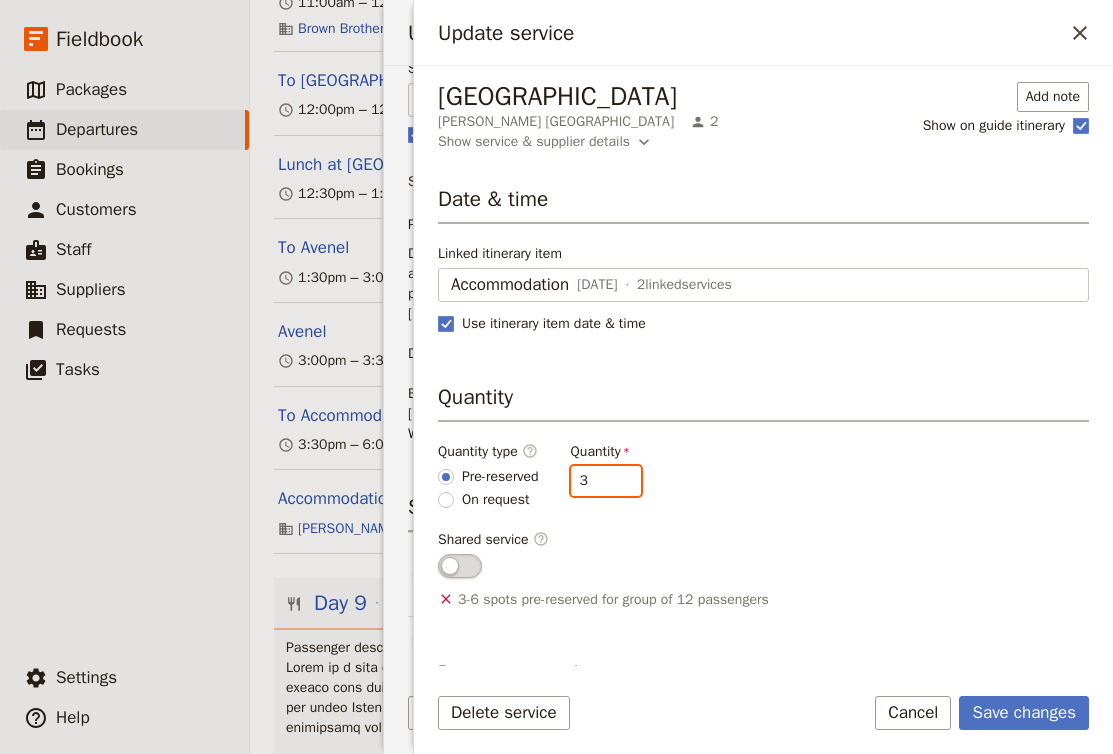click on "3" at bounding box center (606, 481) 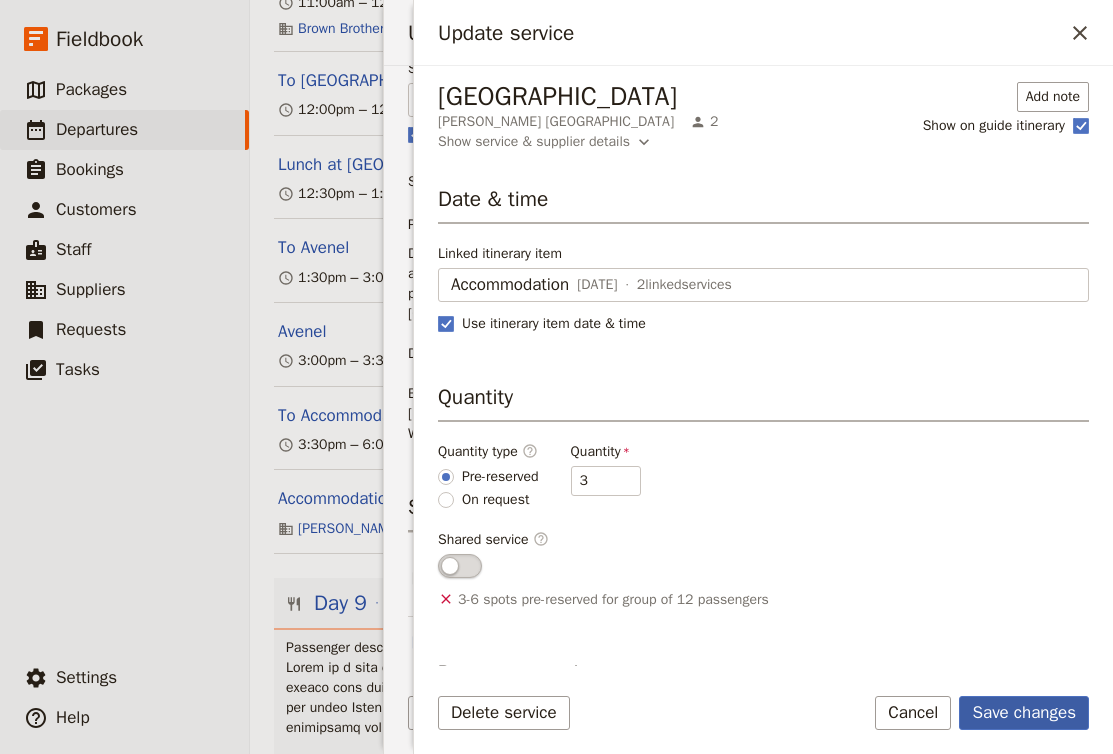 click on "Save changes" at bounding box center [1024, 713] 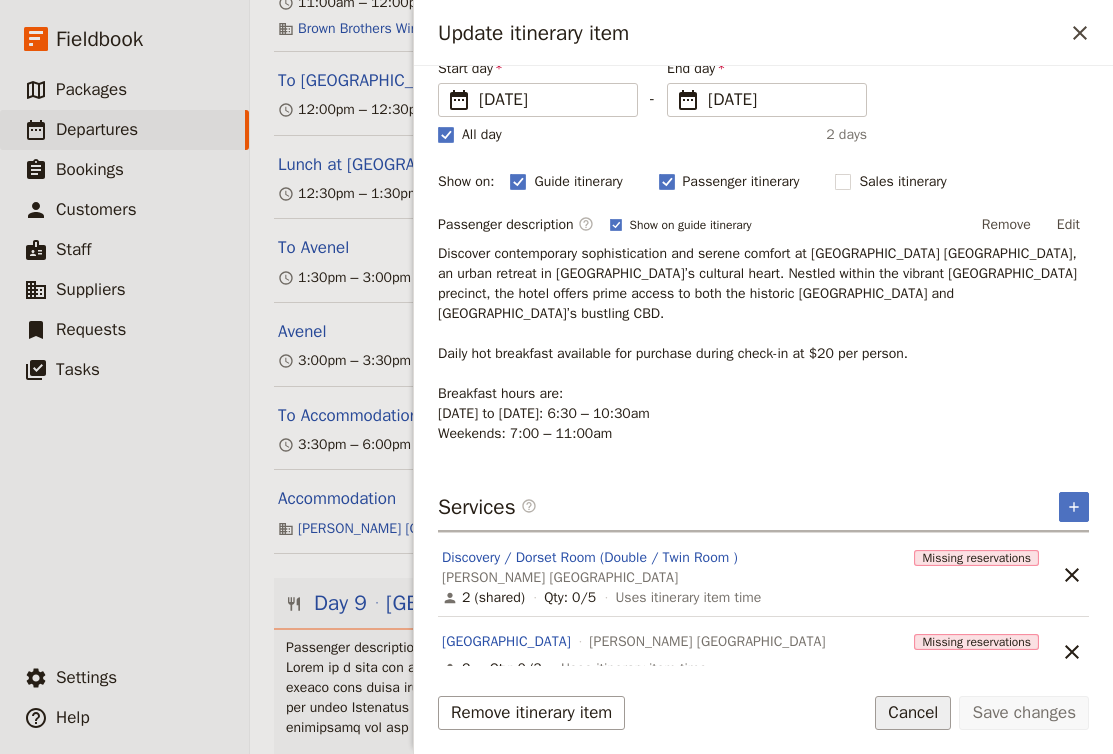 click on "Cancel" at bounding box center [913, 713] 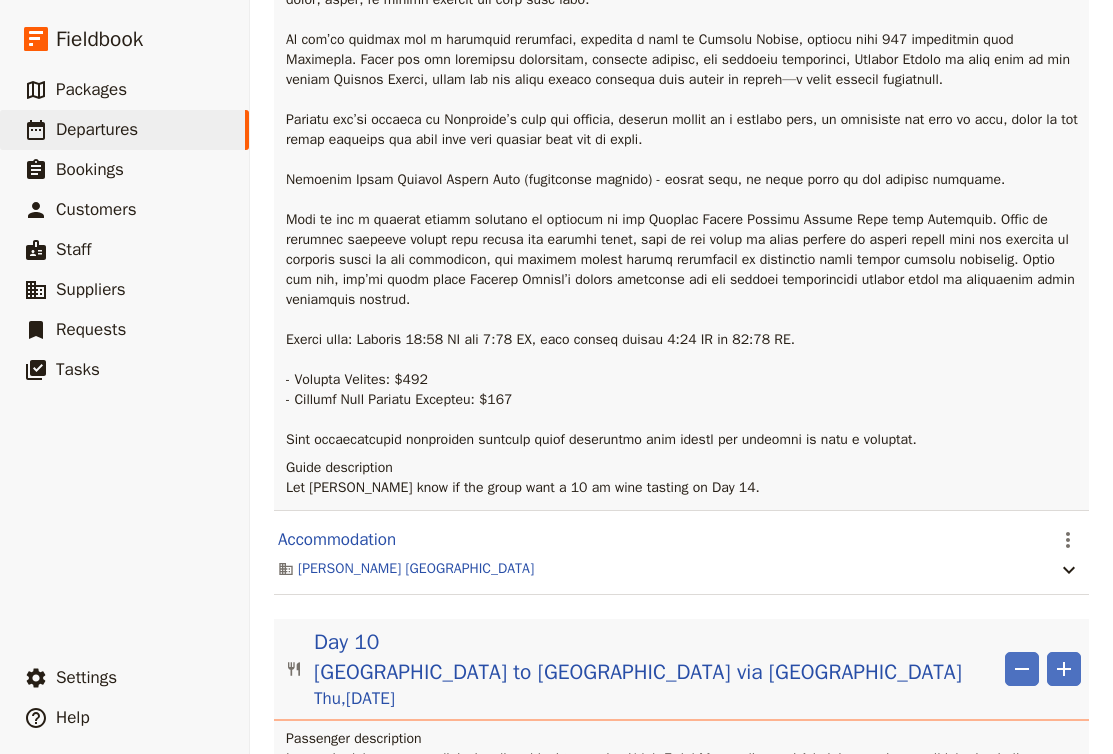 scroll, scrollTop: 9990, scrollLeft: 0, axis: vertical 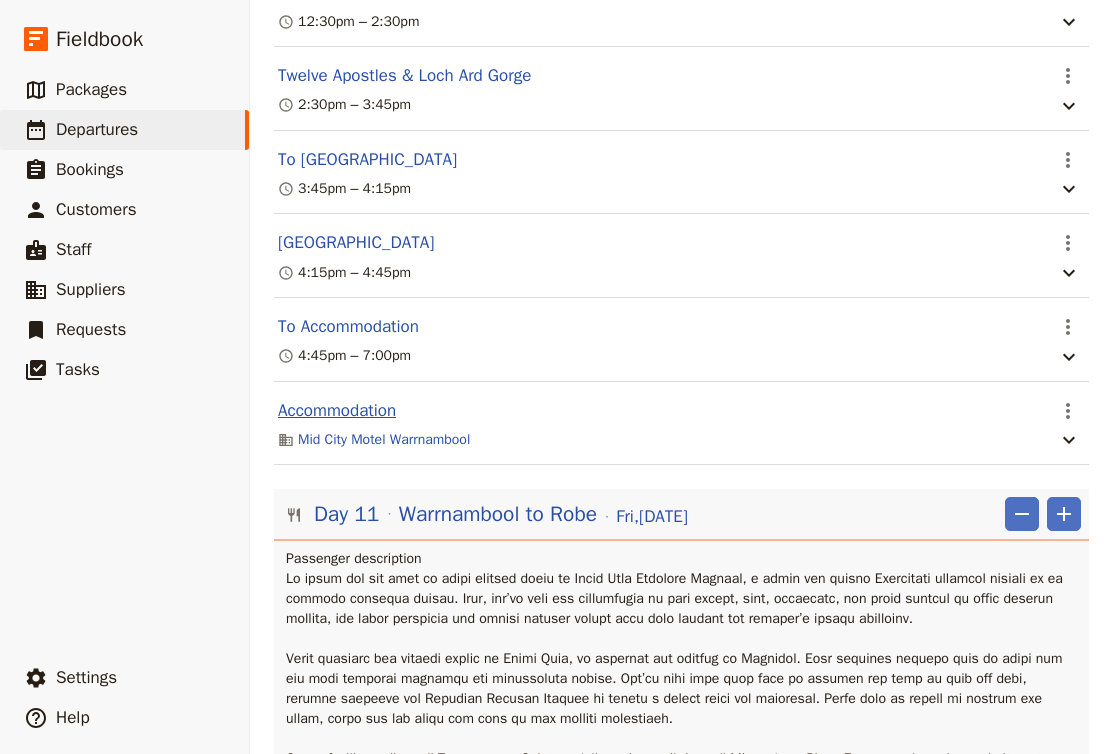 click on "Accommodation" at bounding box center [337, 411] 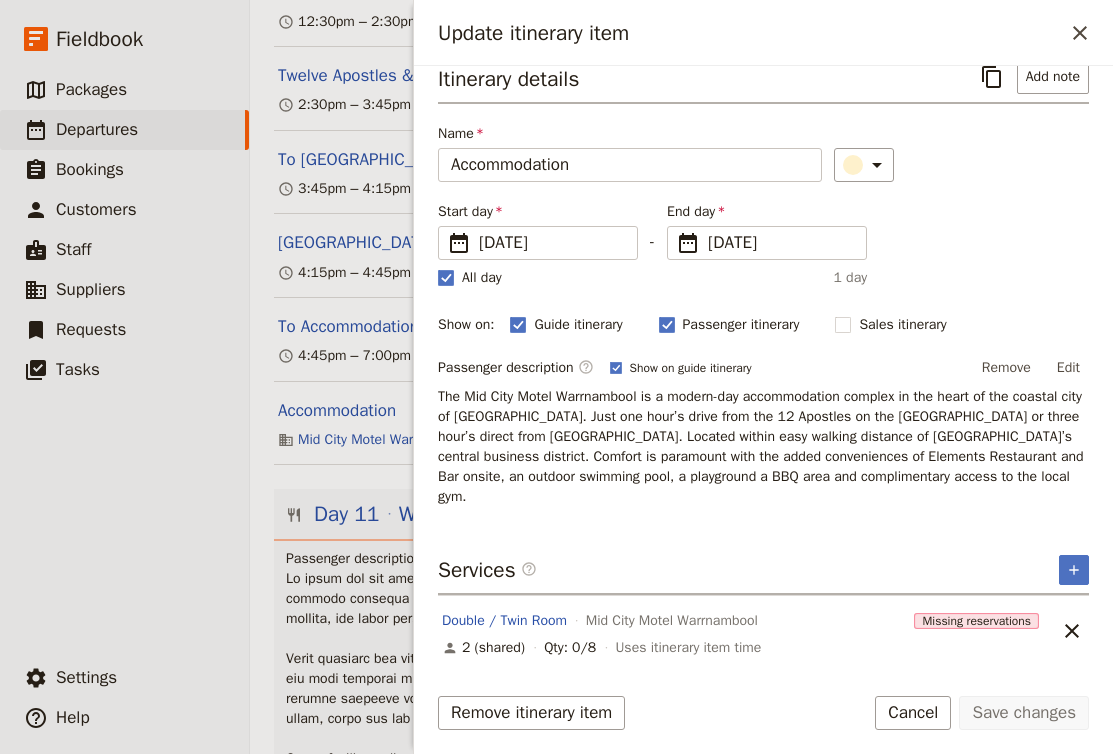 scroll, scrollTop: 21, scrollLeft: 0, axis: vertical 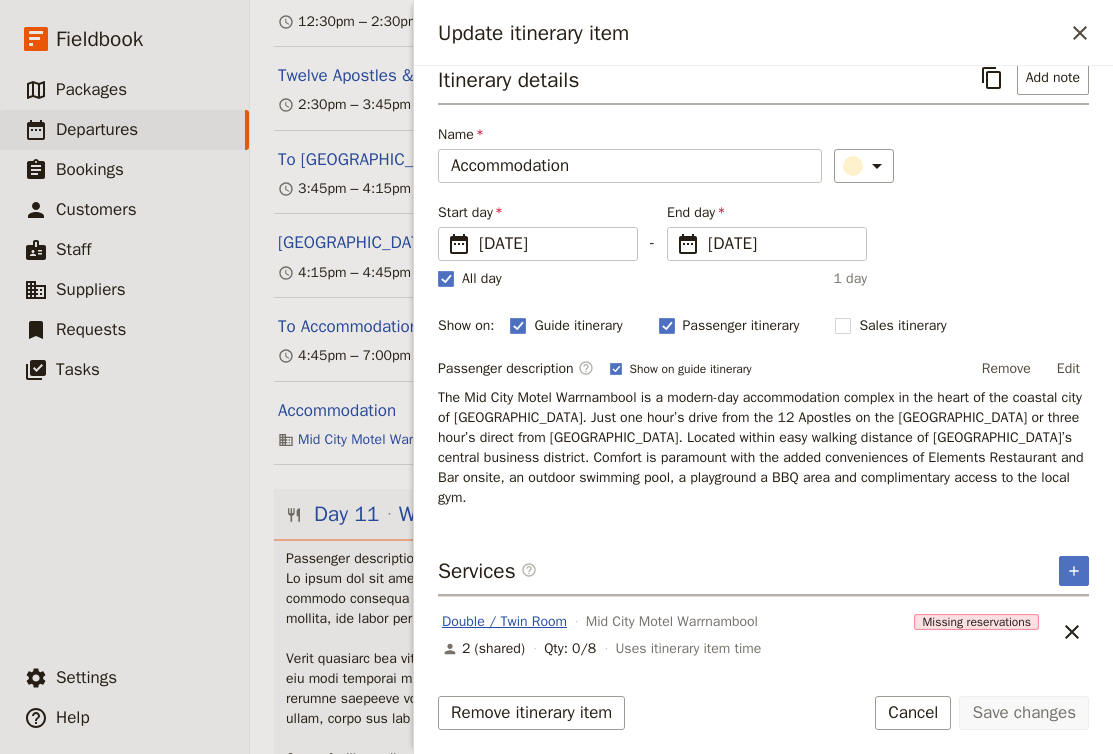 click on "Double / Twin Room" at bounding box center [504, 622] 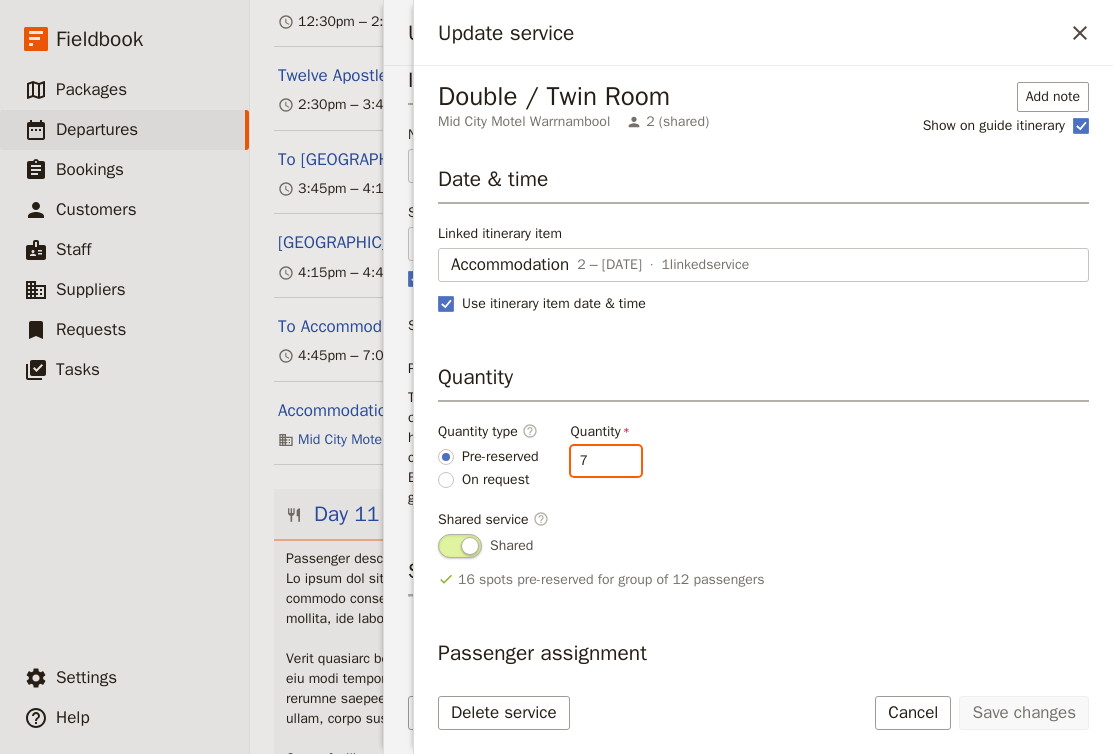 click on "7" at bounding box center [606, 461] 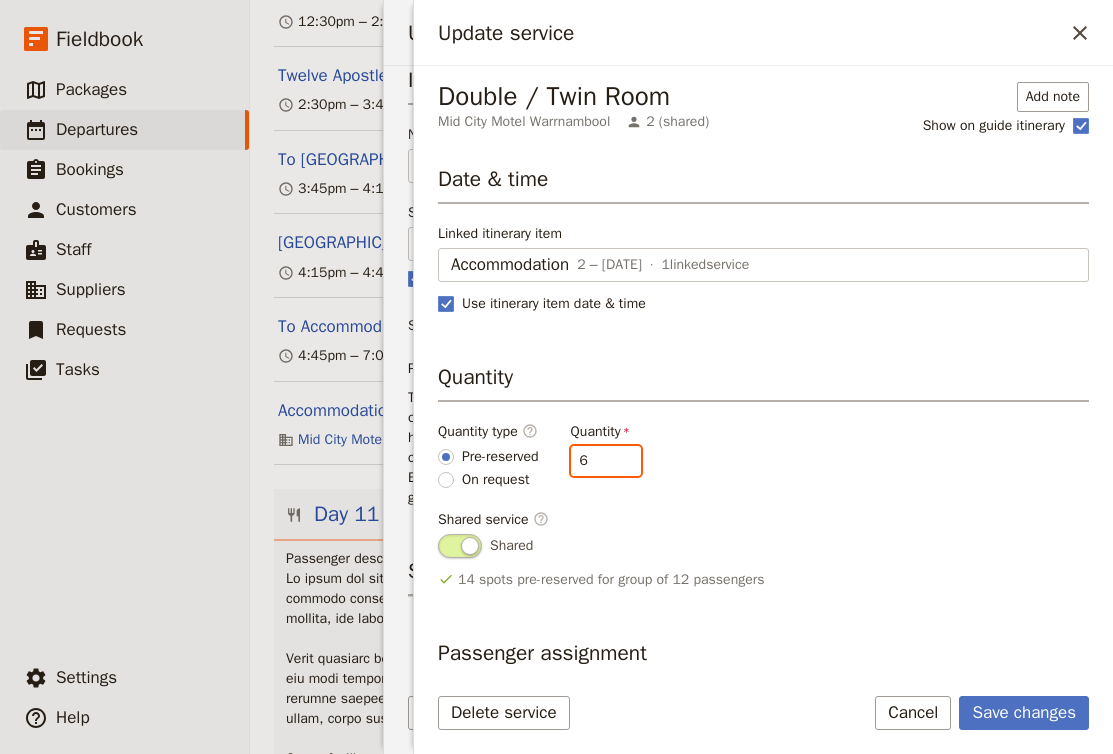 click on "6" at bounding box center (606, 461) 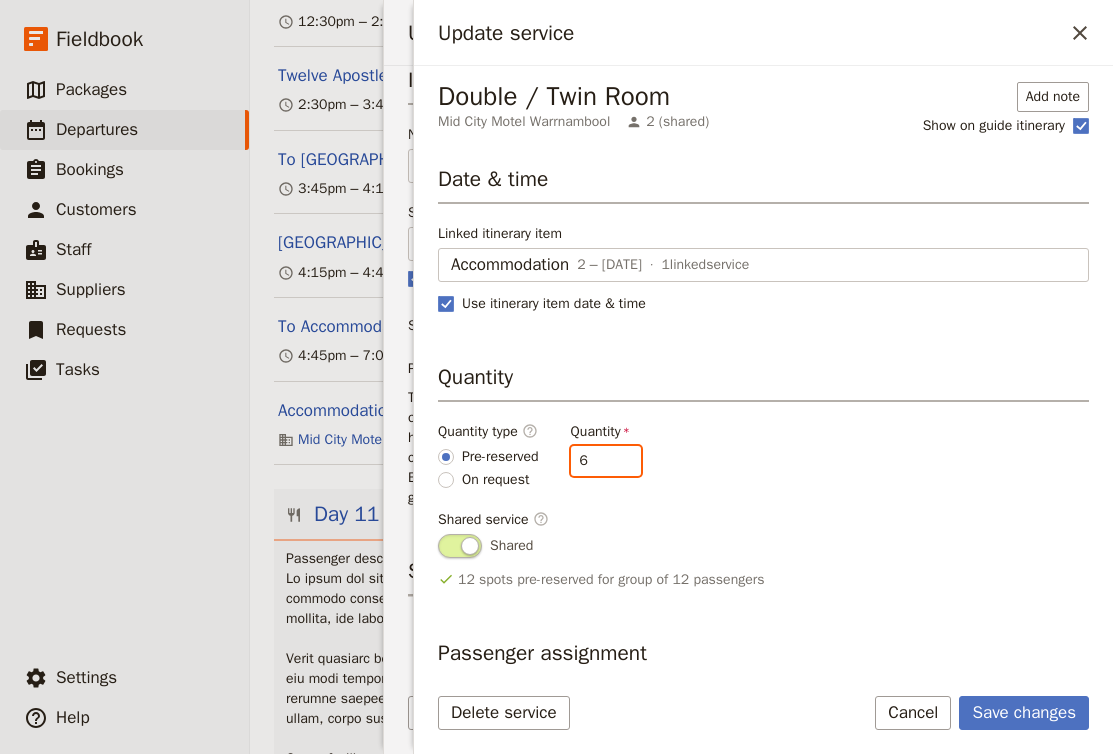 type on "5" 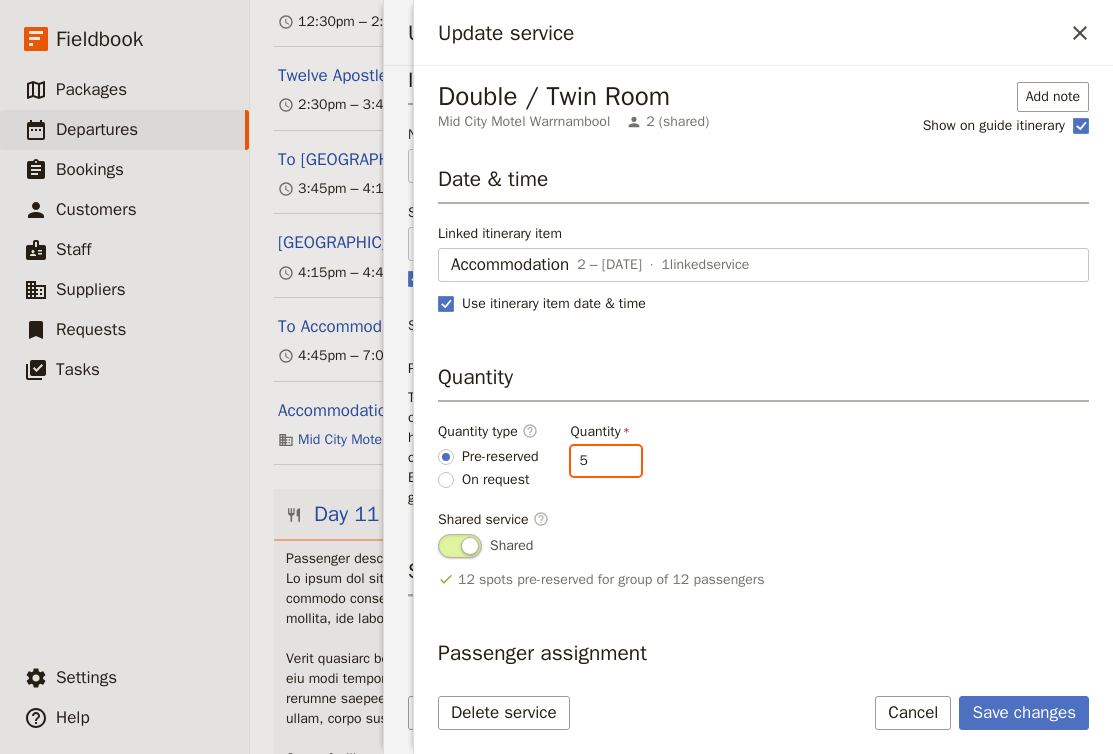 click on "5" at bounding box center [606, 461] 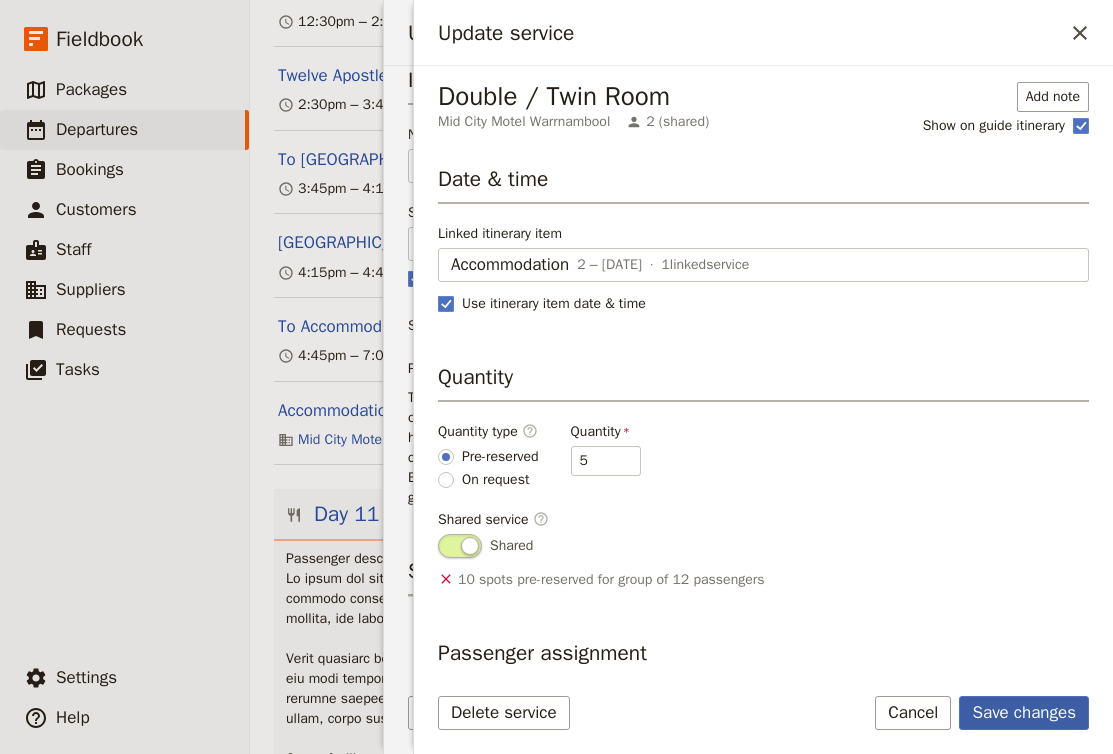 click on "Save changes" at bounding box center (1024, 713) 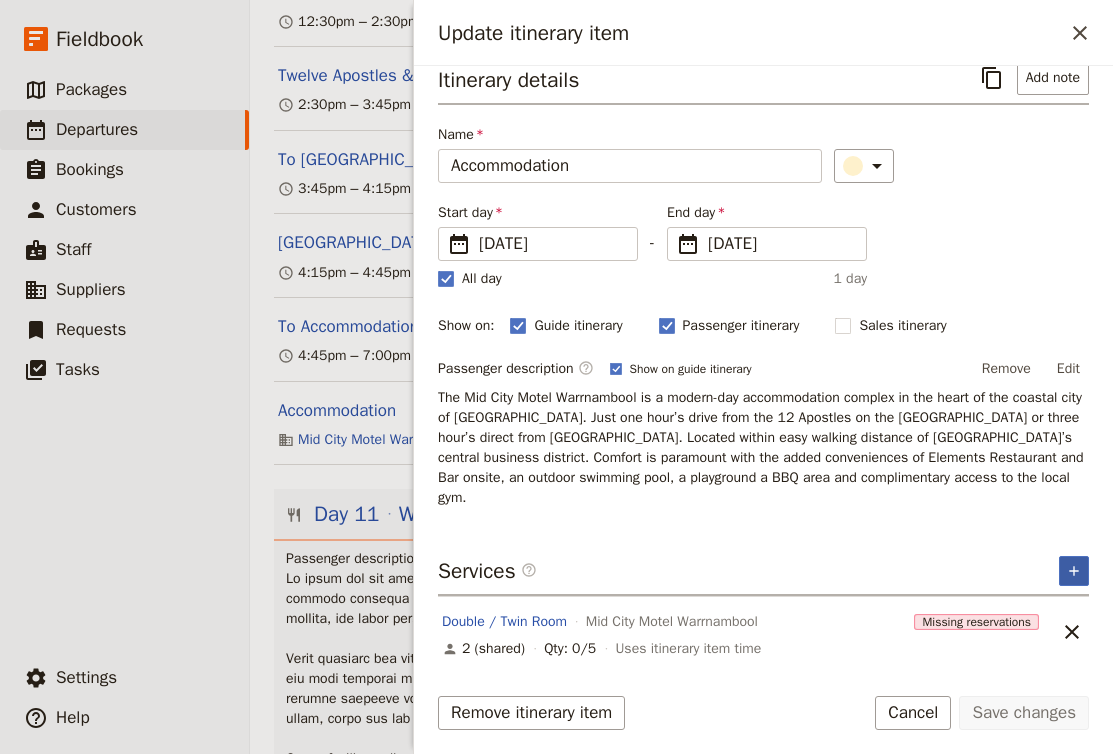 click 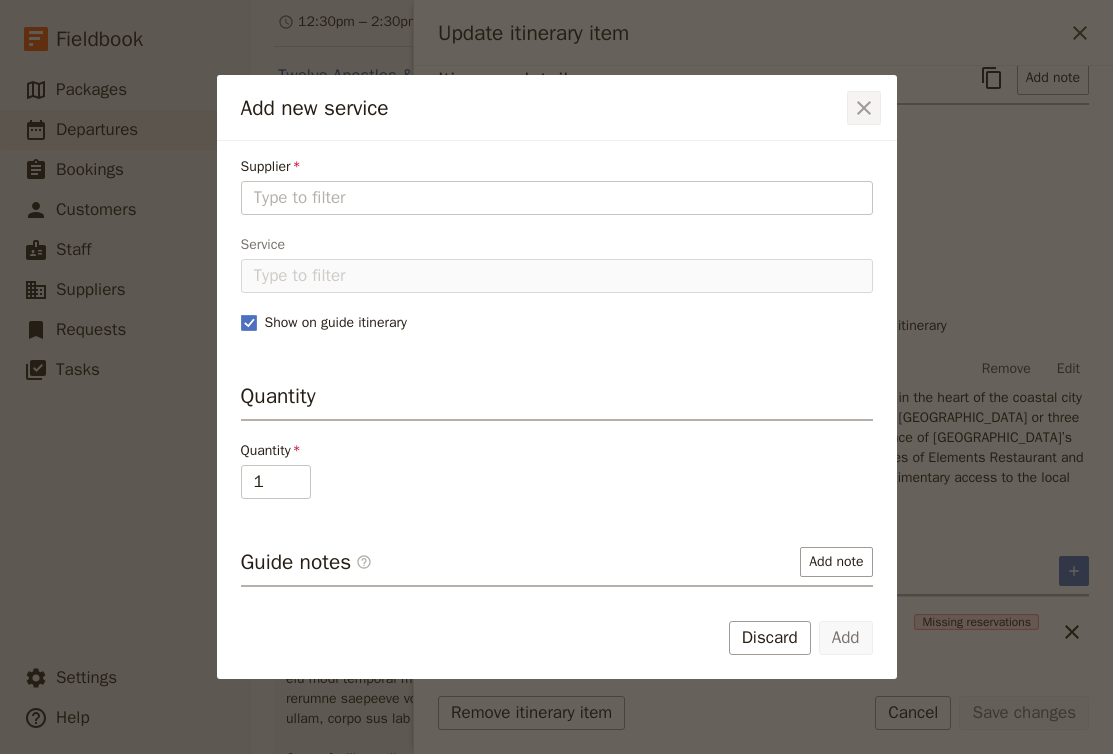 click 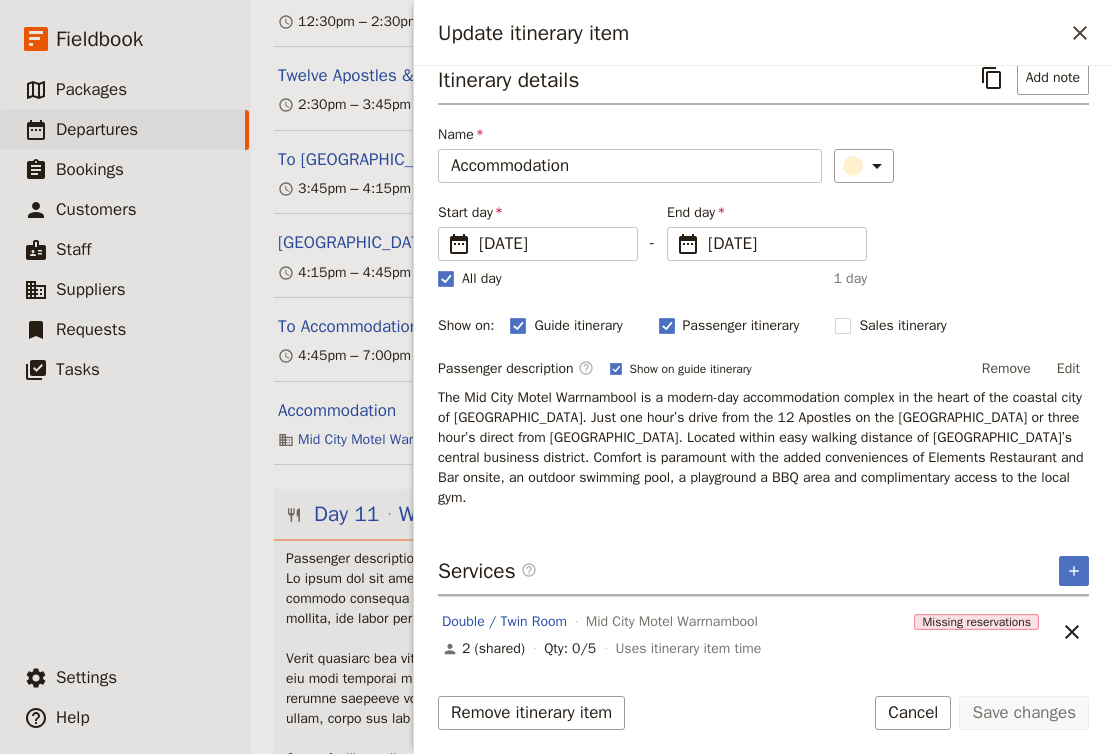 scroll, scrollTop: 9, scrollLeft: 0, axis: vertical 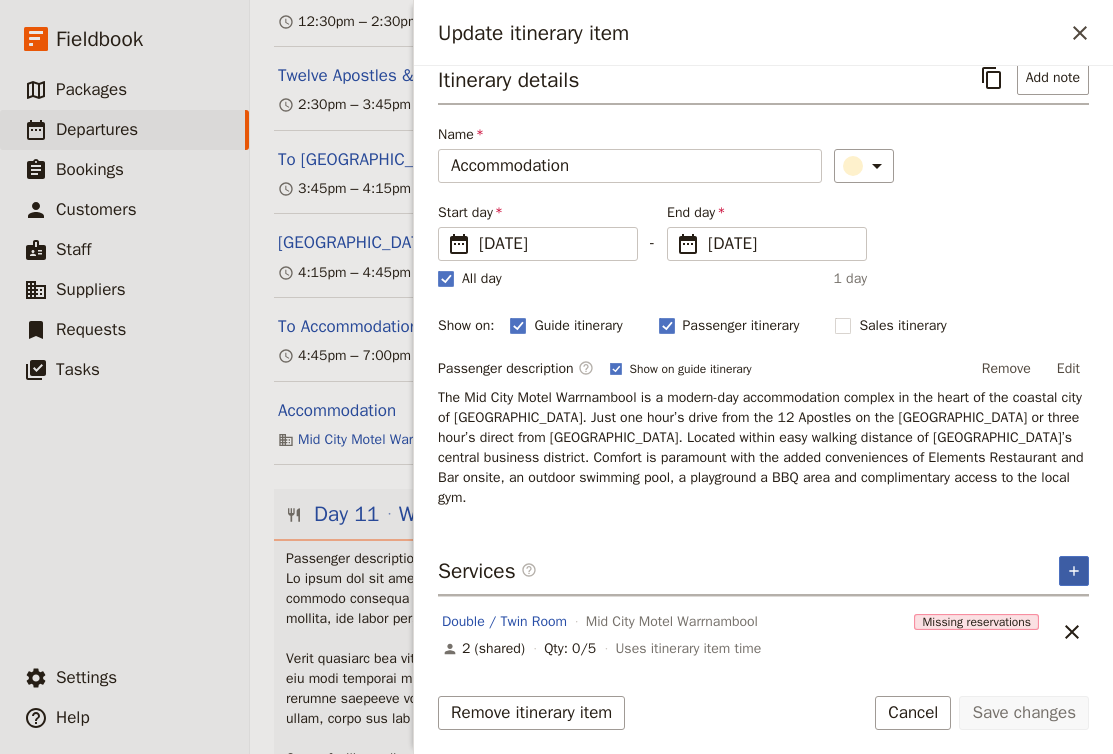 click 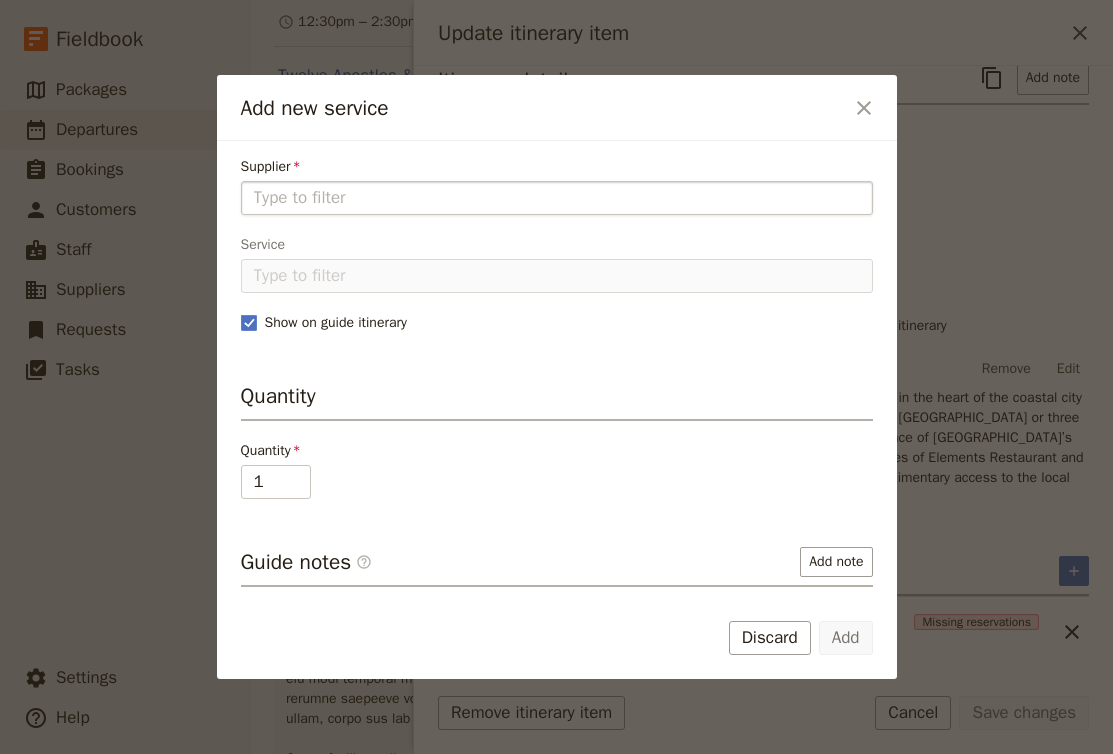click on "Supplier" at bounding box center [557, 198] 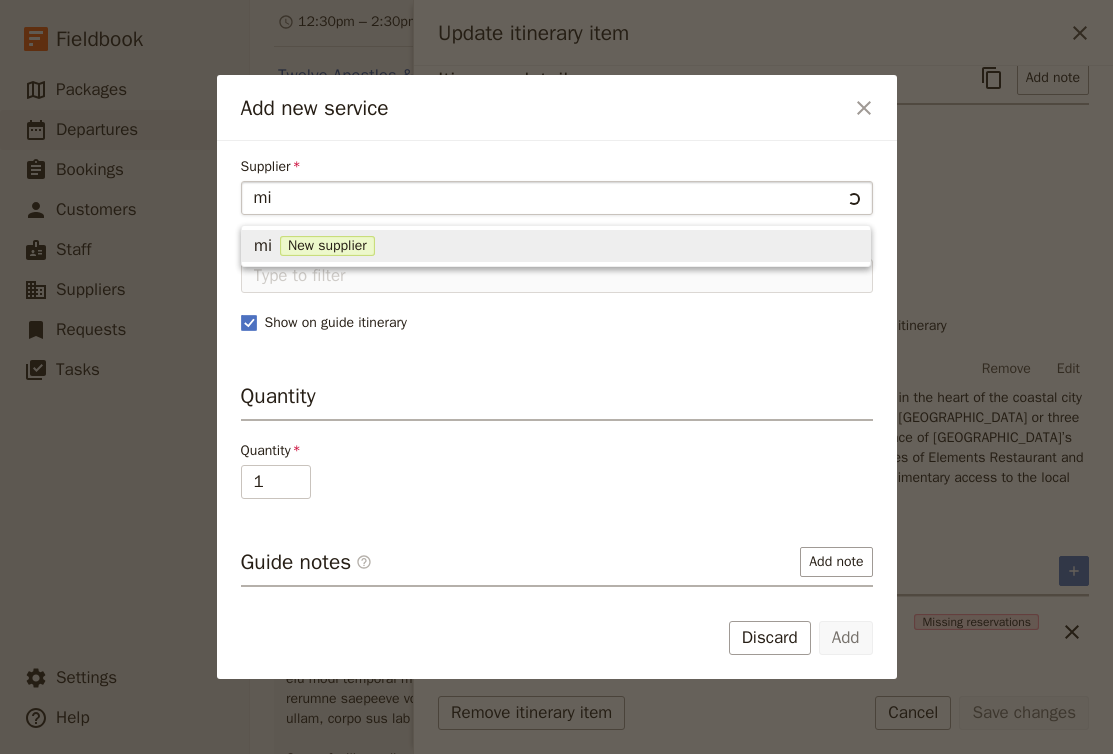 type on "mid" 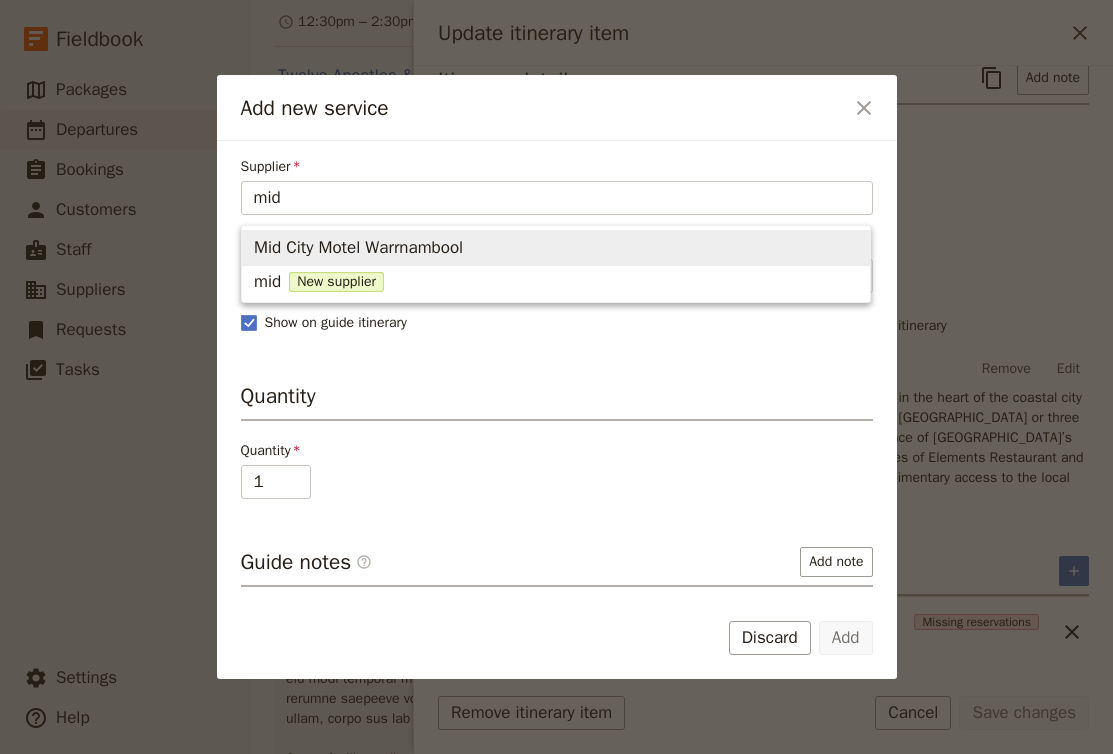 click on "Mid City Motel Warrnambool" at bounding box center (556, 248) 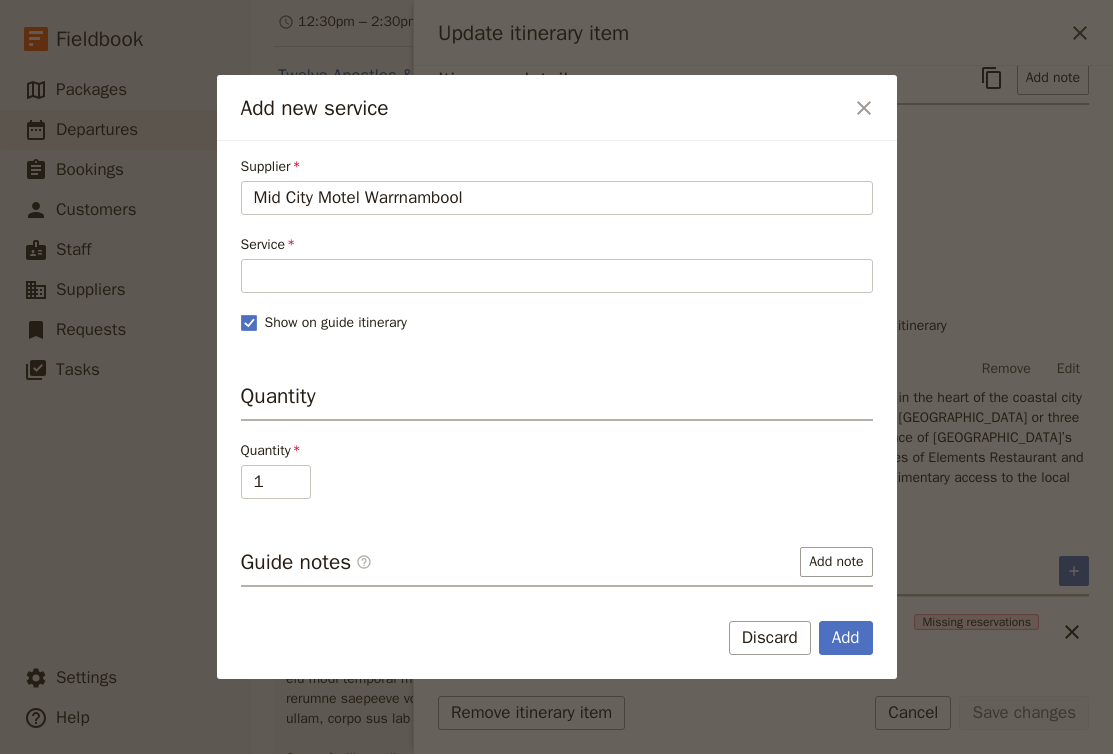 type on "Mid City Motel Warrnambool" 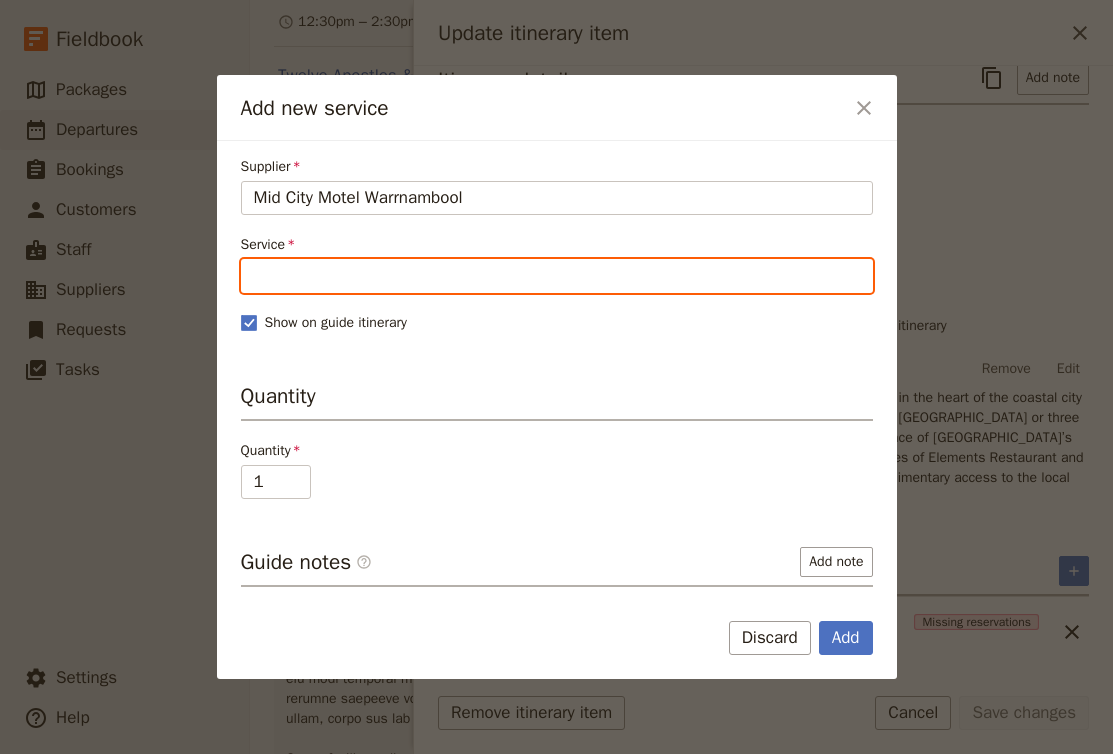 click on "Service" at bounding box center [557, 276] 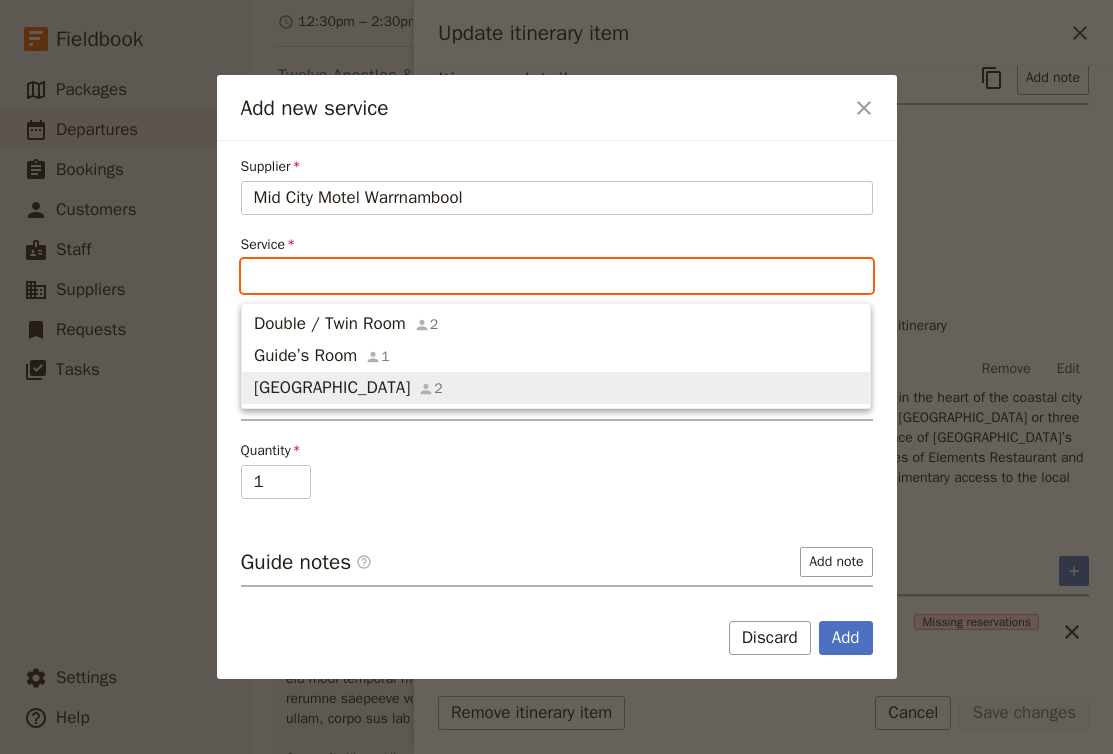 click on "Singel Room 2" at bounding box center [556, 388] 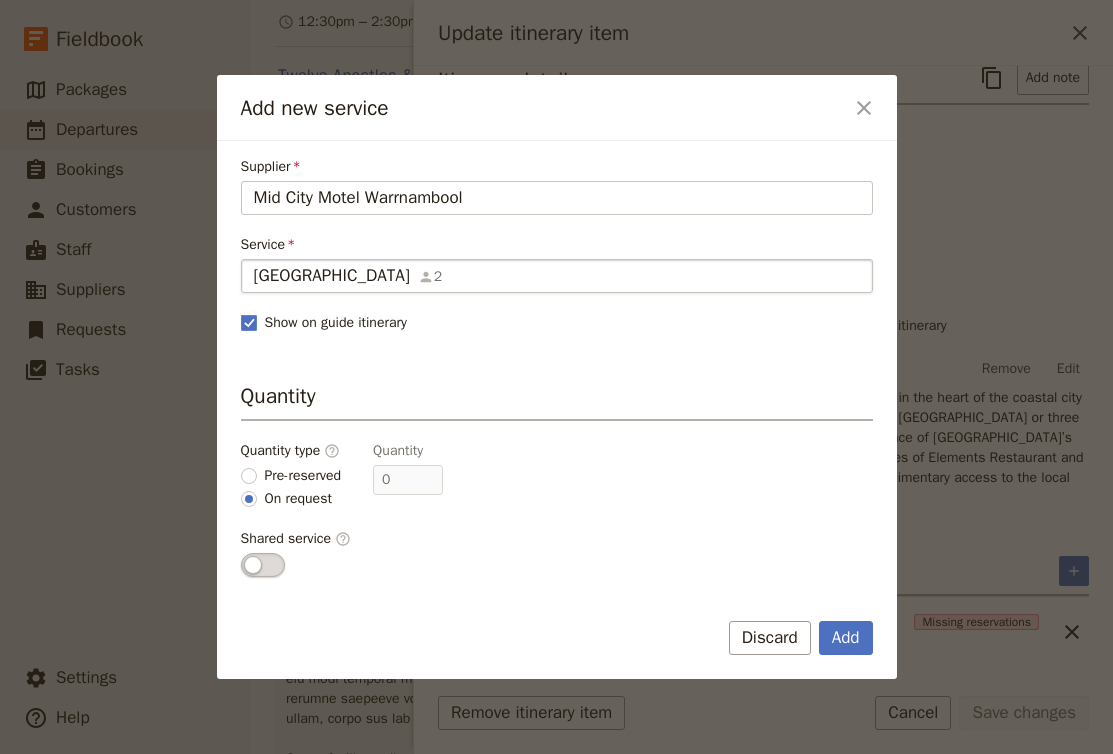 click on "Singel Room 2" at bounding box center (557, 276) 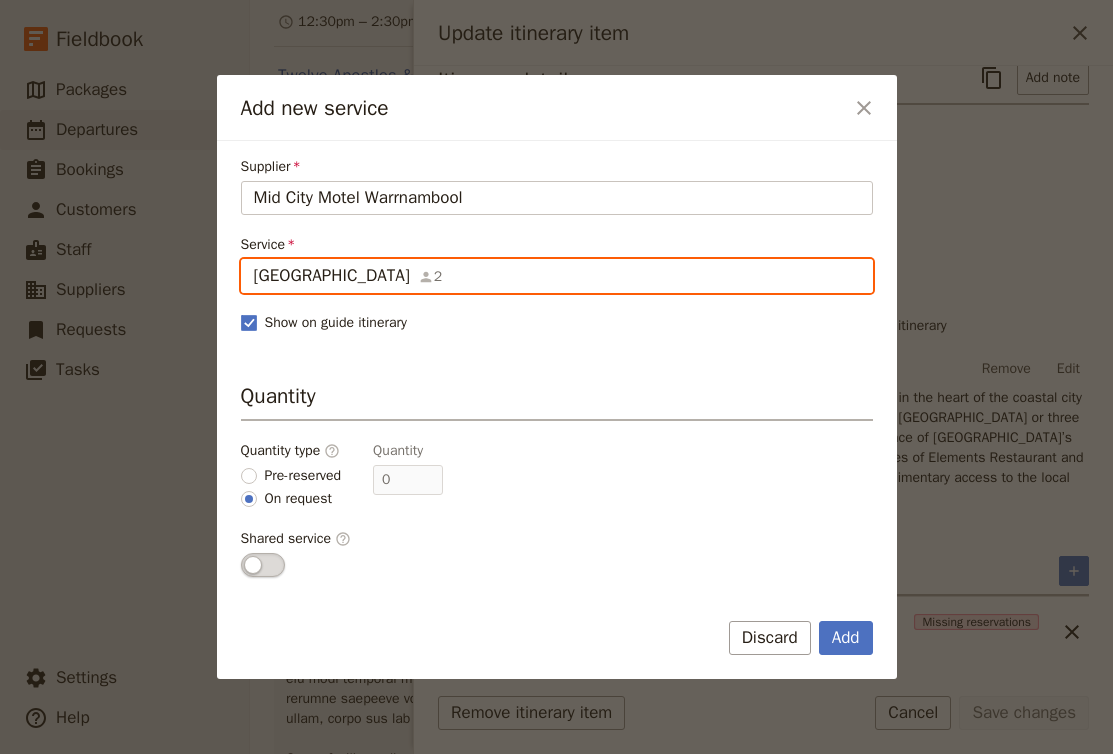 click on "Singel Room" at bounding box center (253, 259) 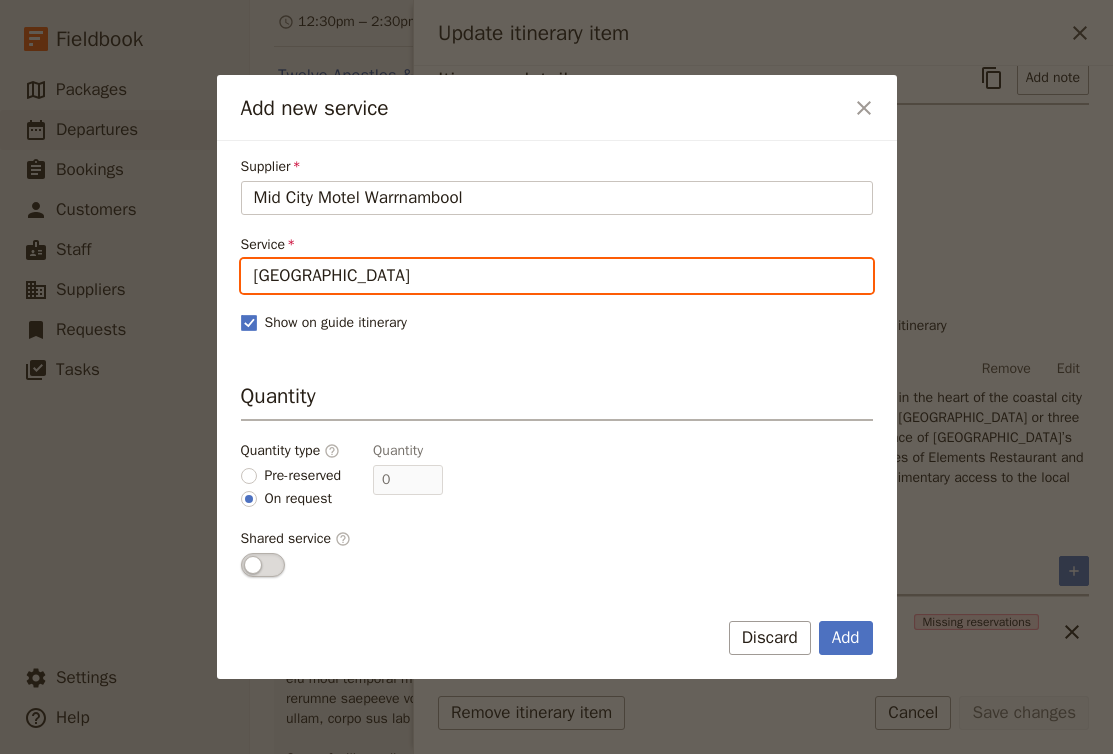 click on "Singel Room" at bounding box center [557, 276] 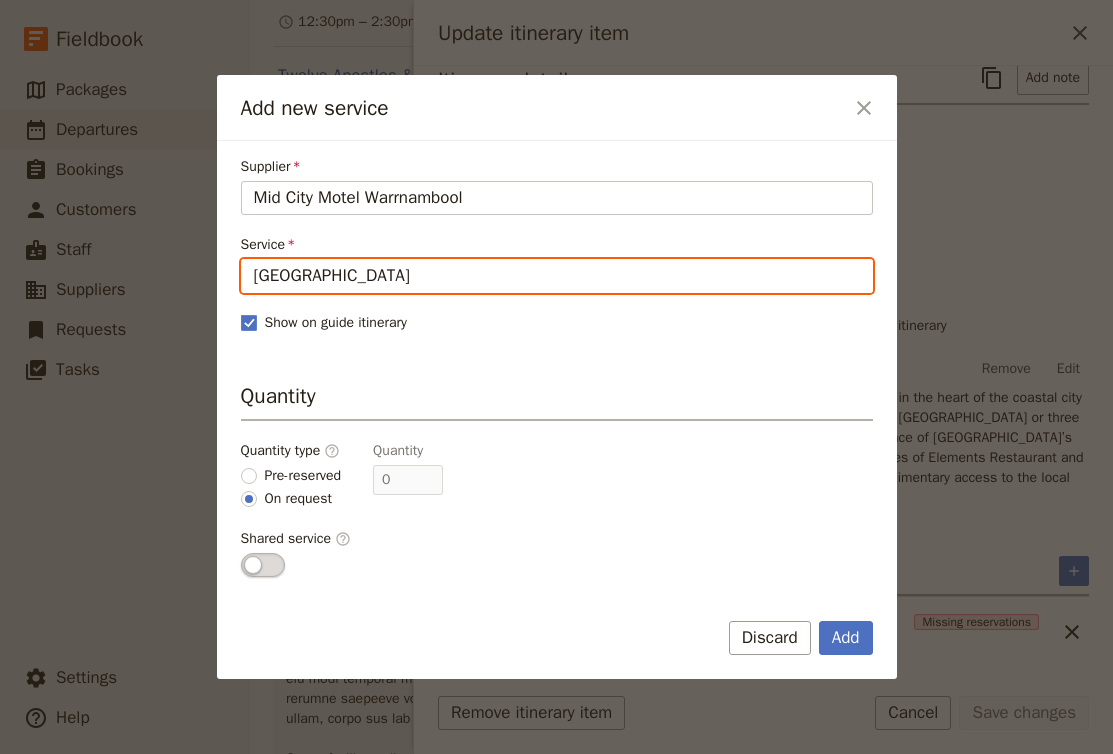 click on "Singel Room" at bounding box center [557, 276] 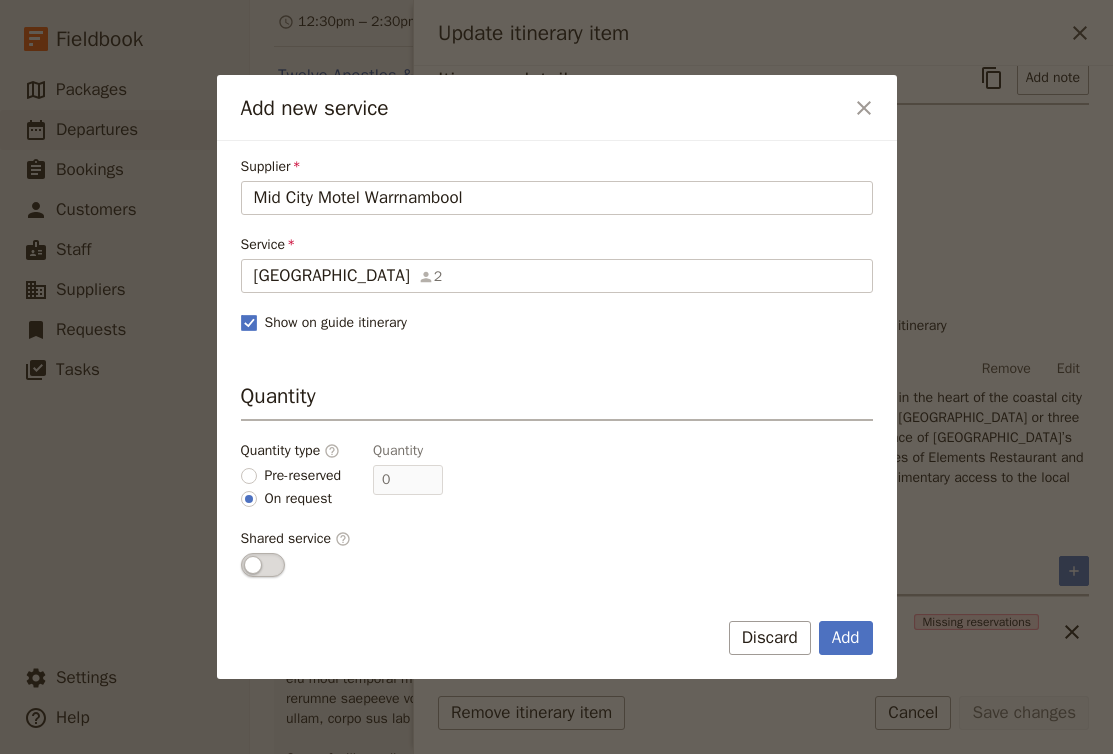 click on "Quantity Quantity type ​ Pre-reserved On request Quantity 0 Shared service ​" at bounding box center [557, 479] 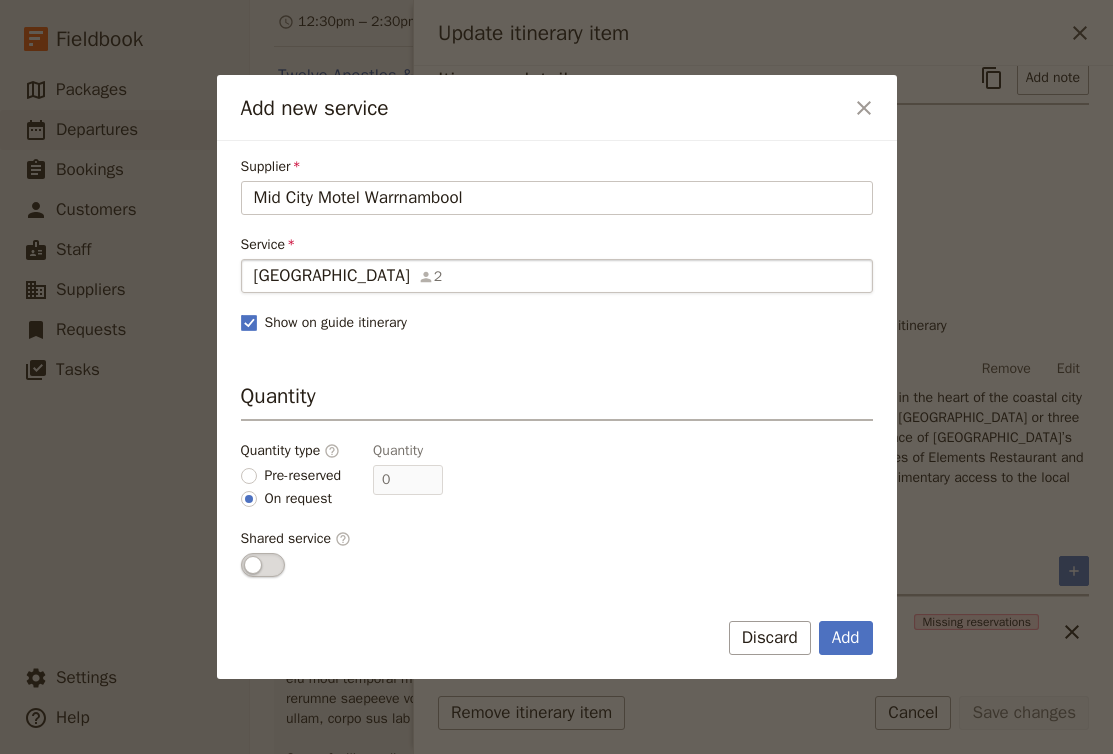 click on "Singel Room 2" at bounding box center [557, 276] 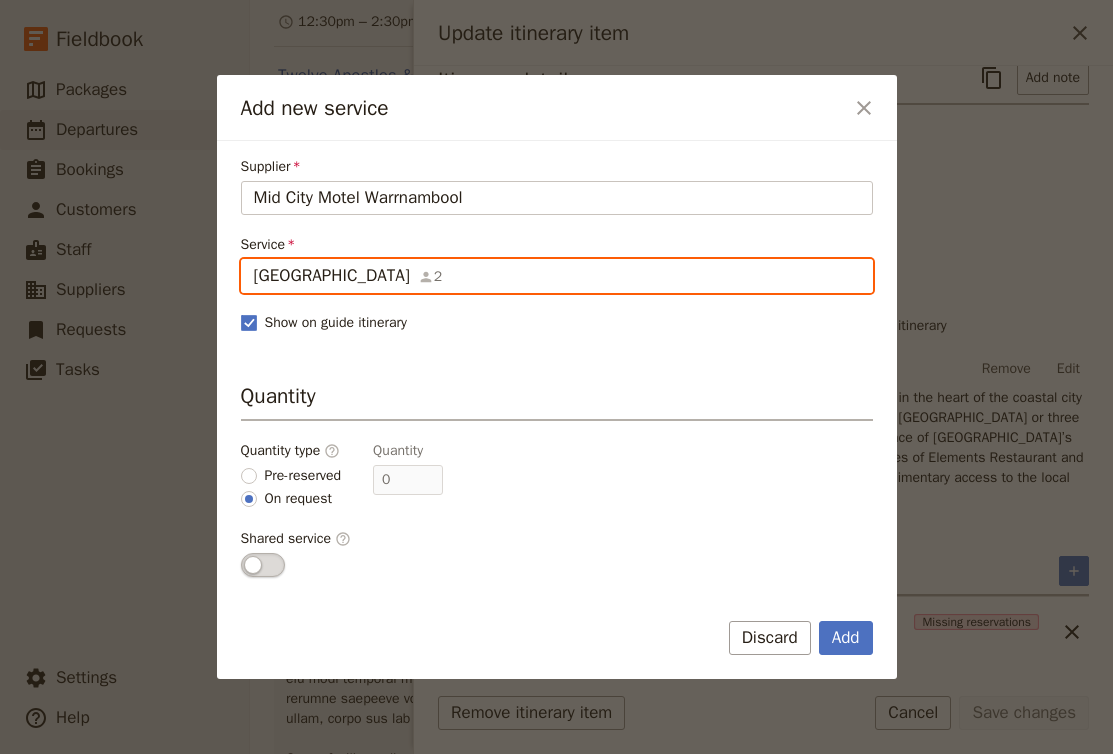 click on "Singel Room" at bounding box center (253, 259) 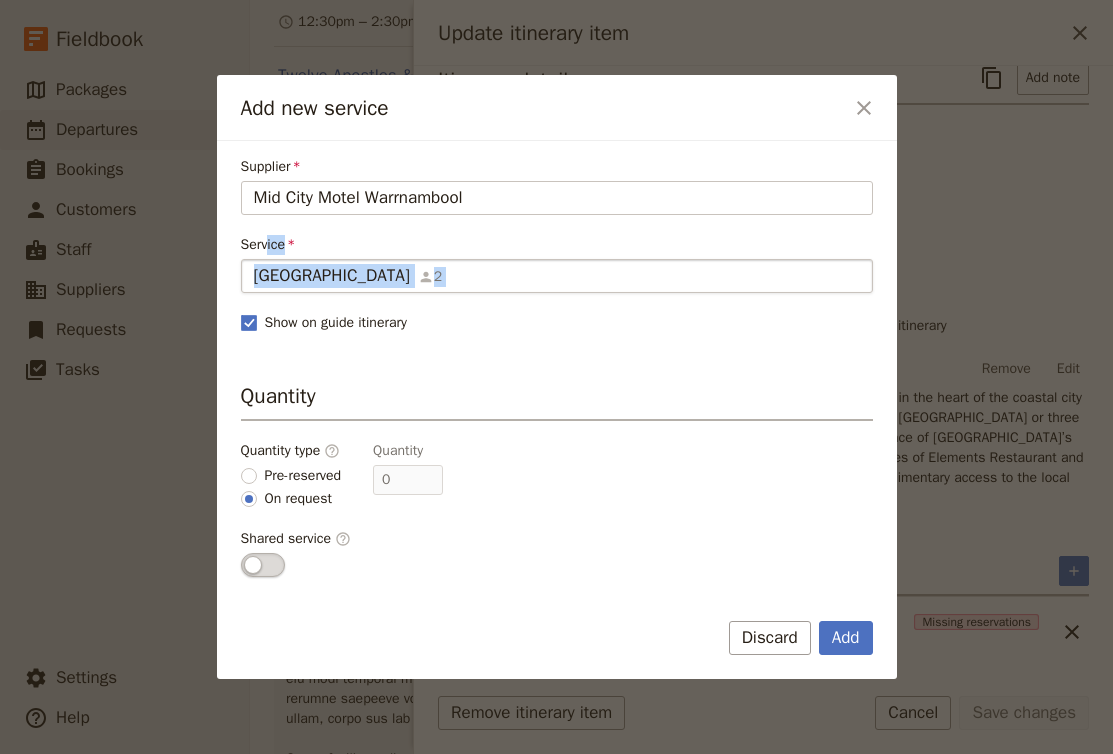 drag, startPoint x: 506, startPoint y: 294, endPoint x: 273, endPoint y: 252, distance: 236.75514 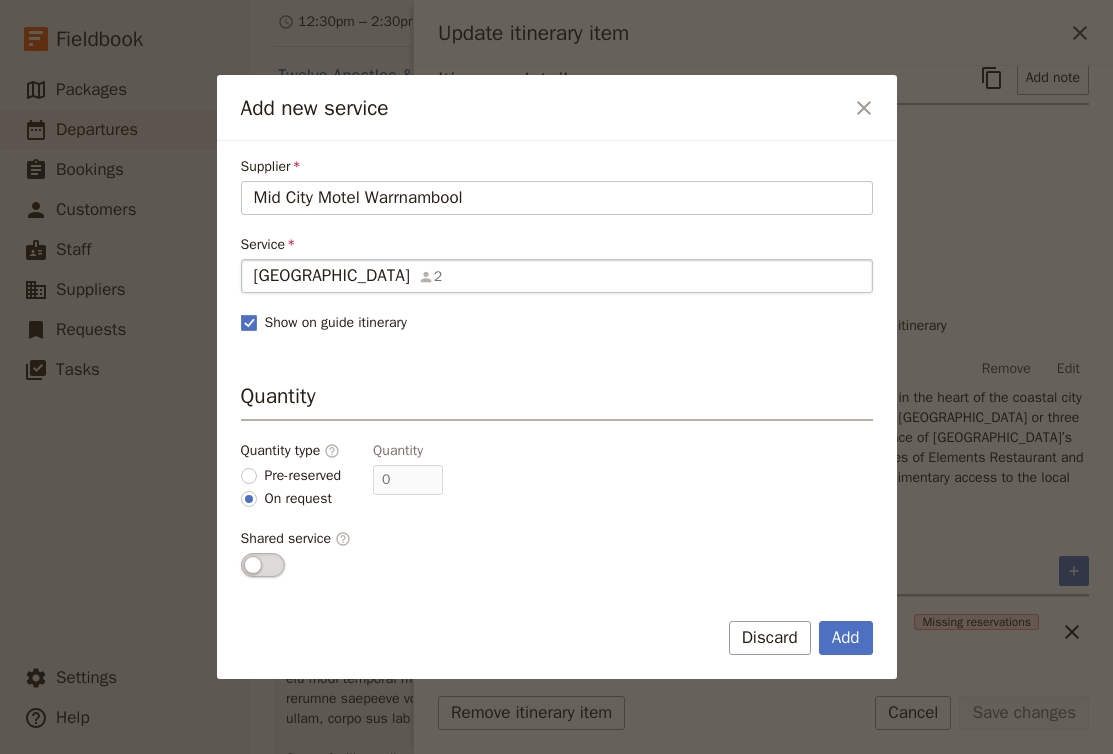 click on "Singel Room 2 Singel Room" at bounding box center (557, 276) 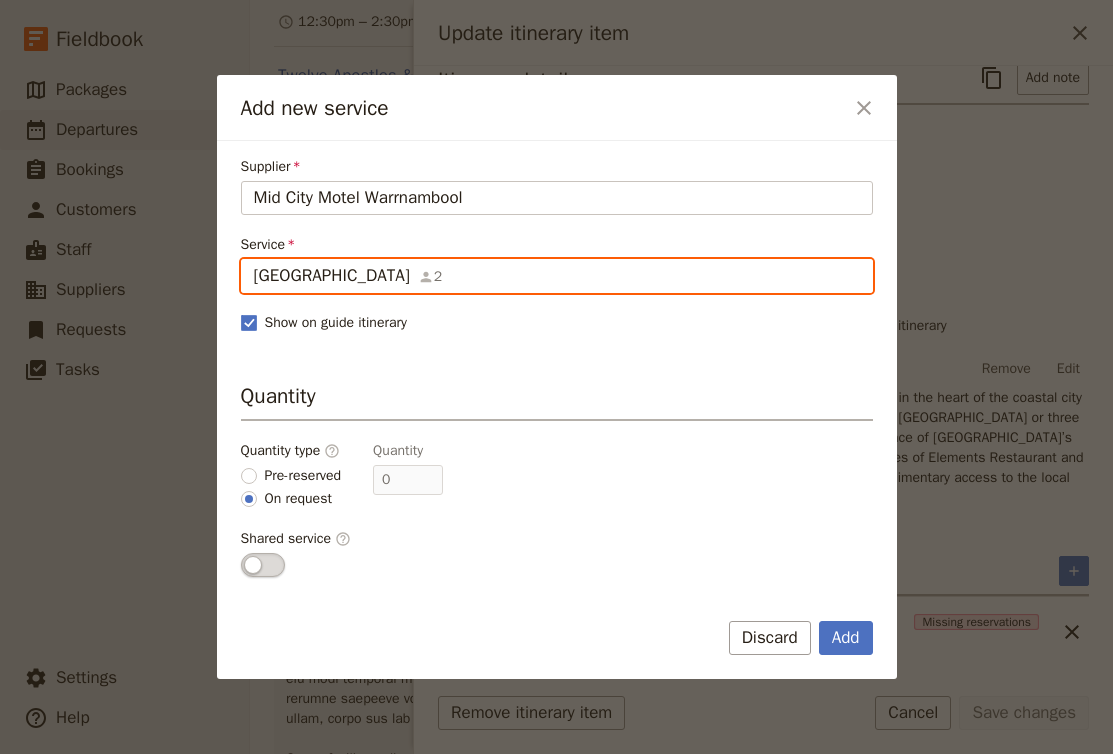 click on "Singel Room" at bounding box center (253, 259) 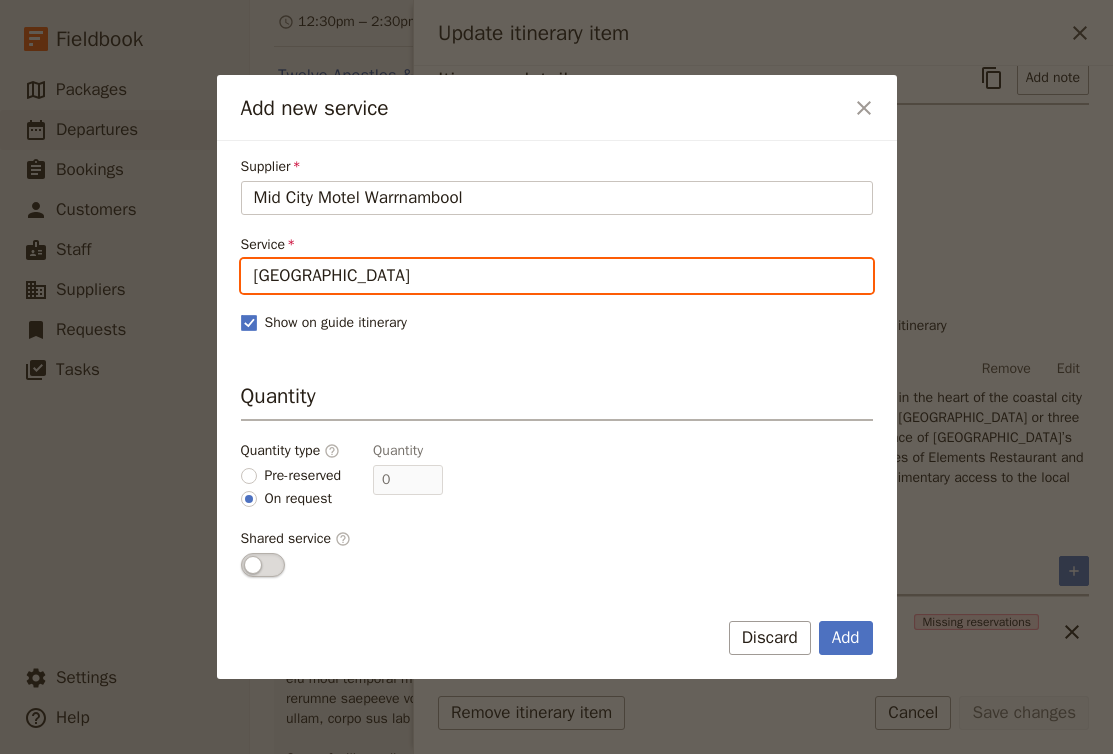 click on "Singel Room" at bounding box center [557, 276] 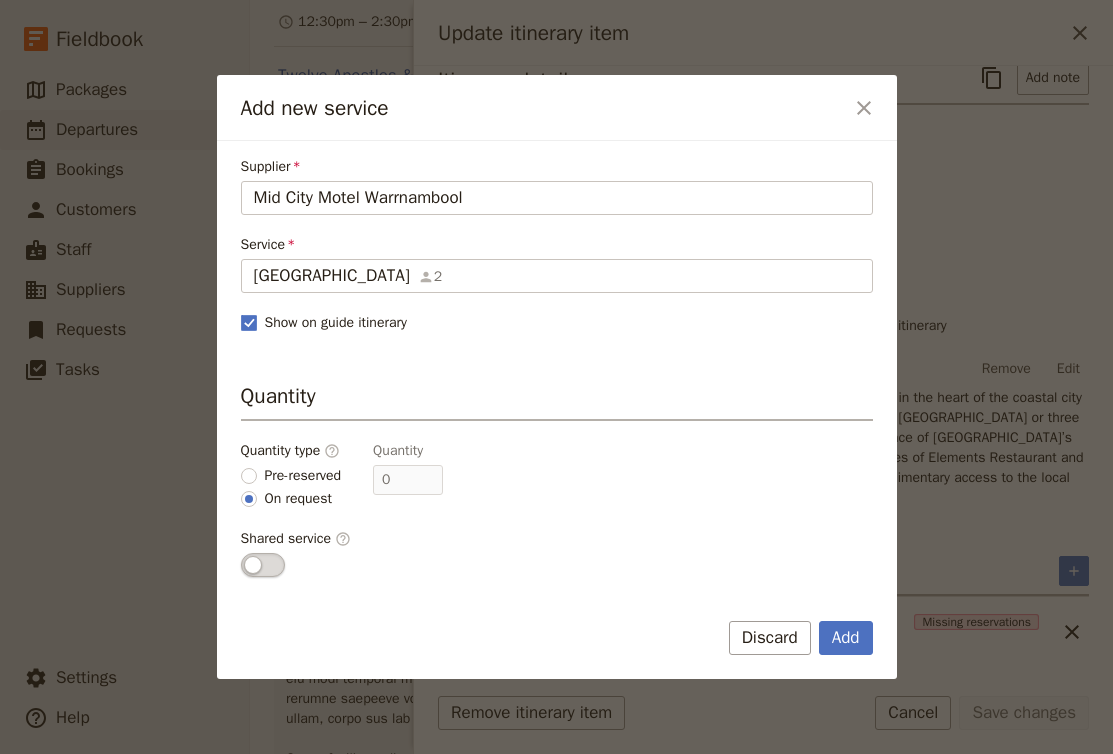 click on "Quantity" at bounding box center (557, 401) 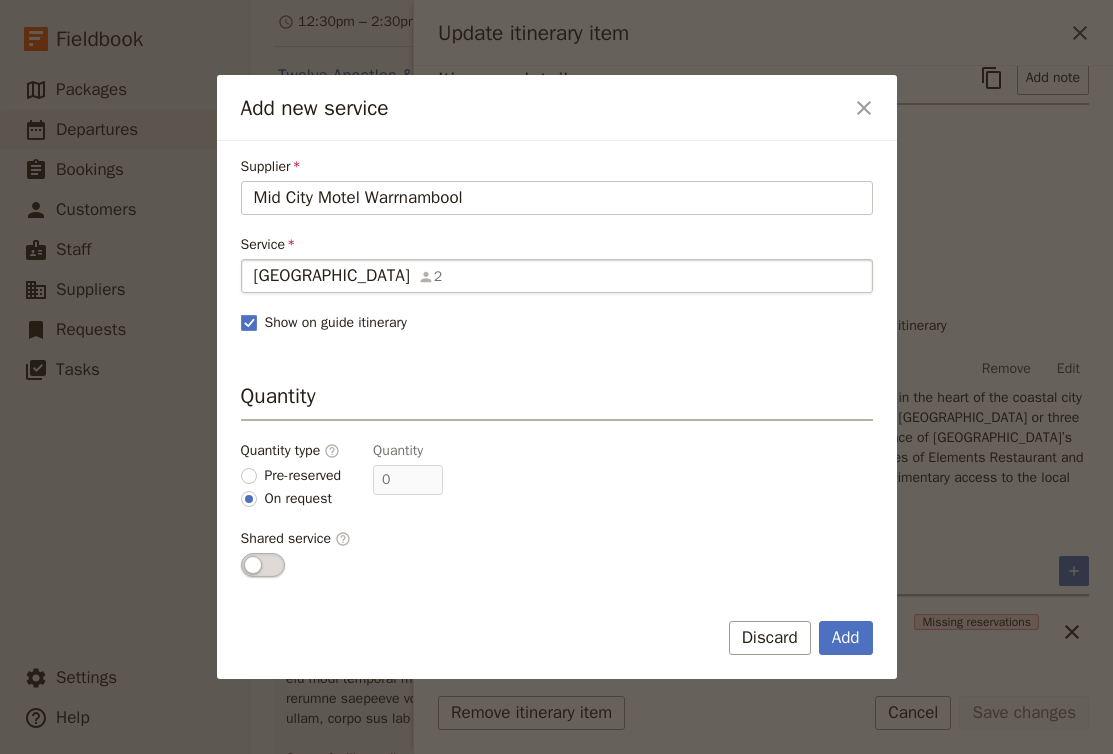 click on "Singel Room 2" at bounding box center (557, 276) 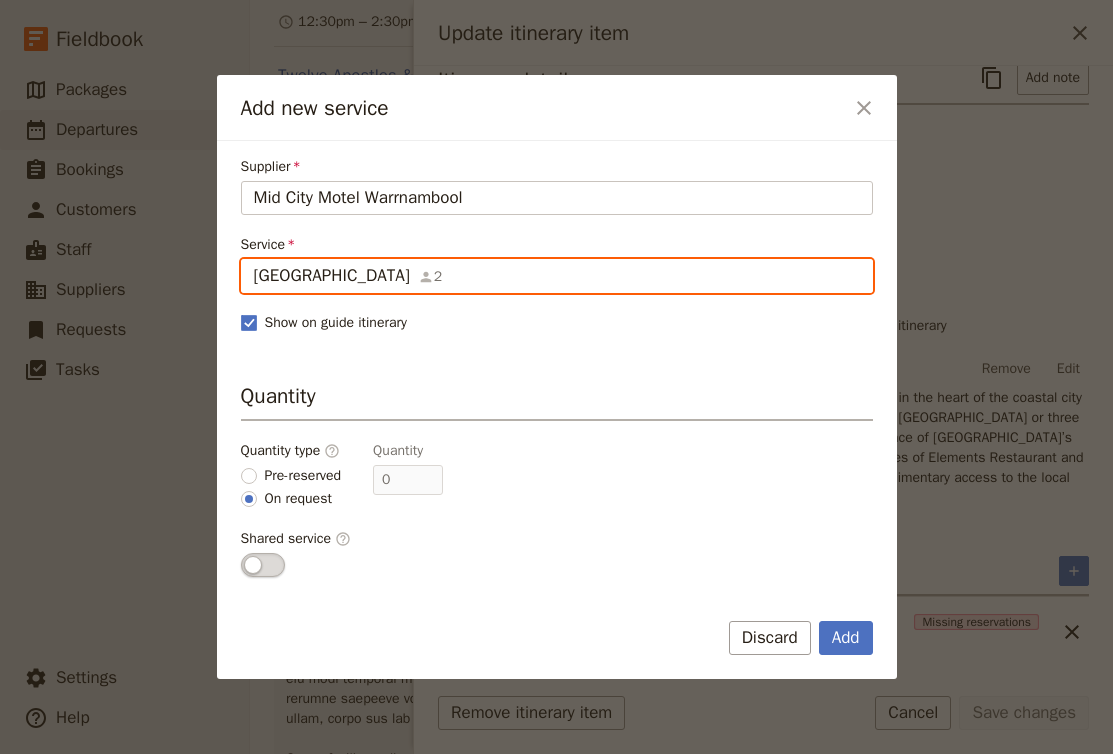click on "Singel Room" at bounding box center (253, 259) 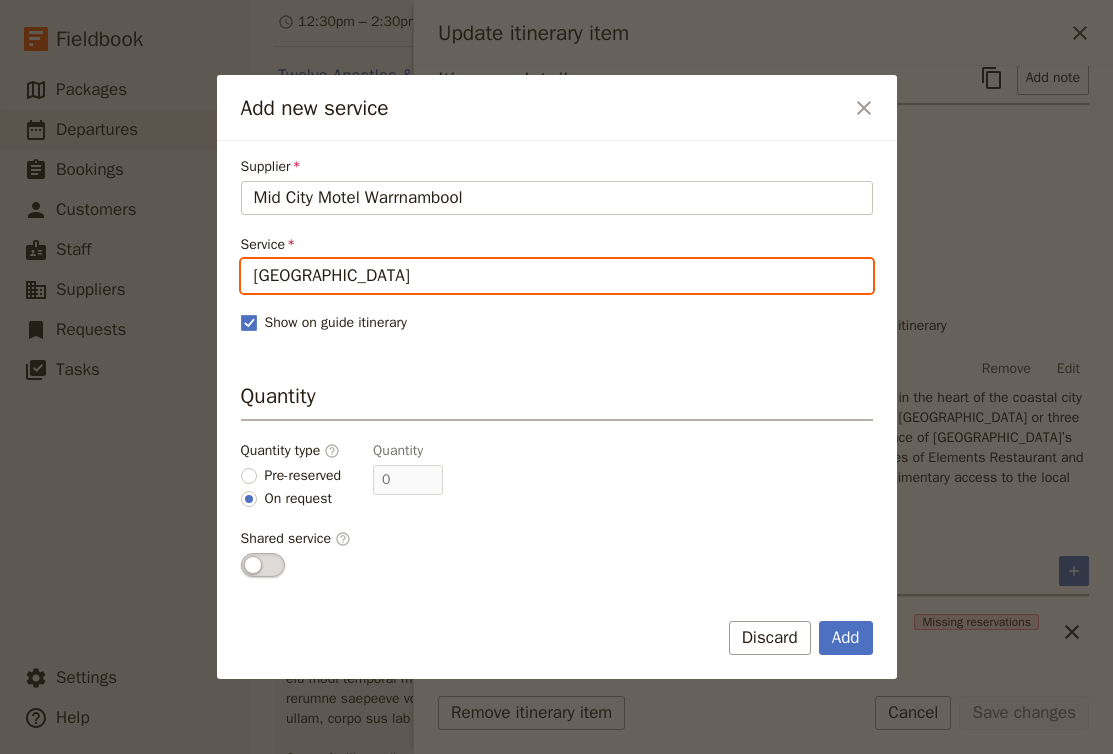 drag, startPoint x: 443, startPoint y: 272, endPoint x: 127, endPoint y: 246, distance: 317.0678 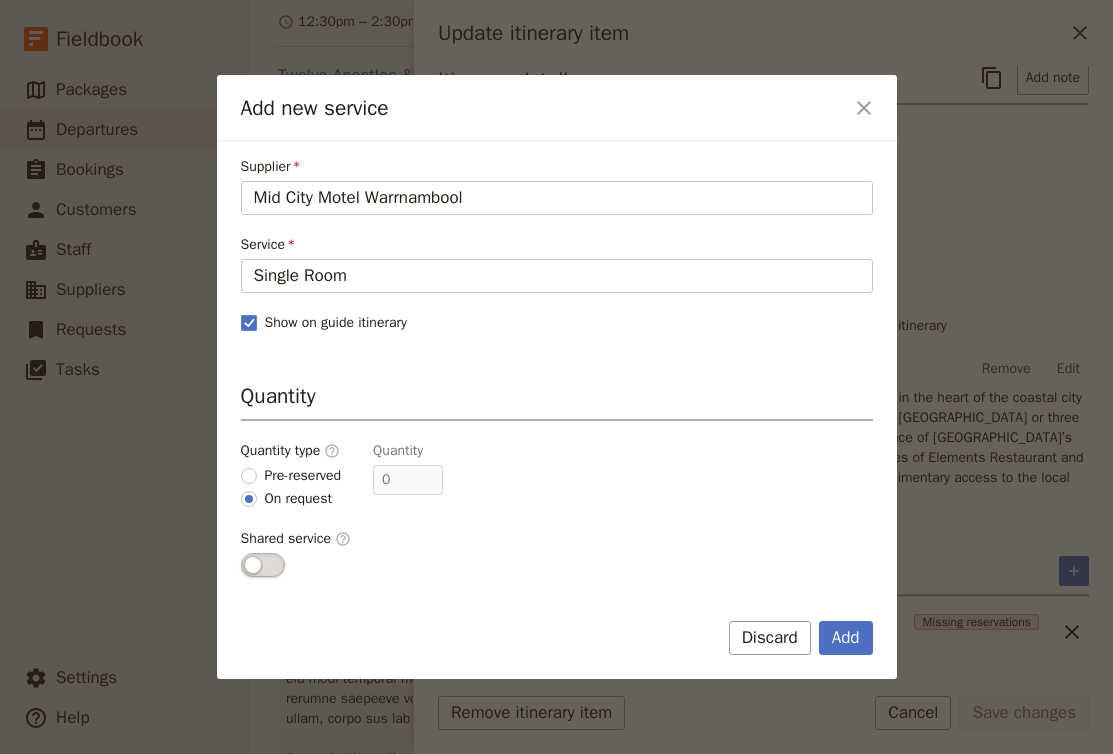 type on "Singel Room" 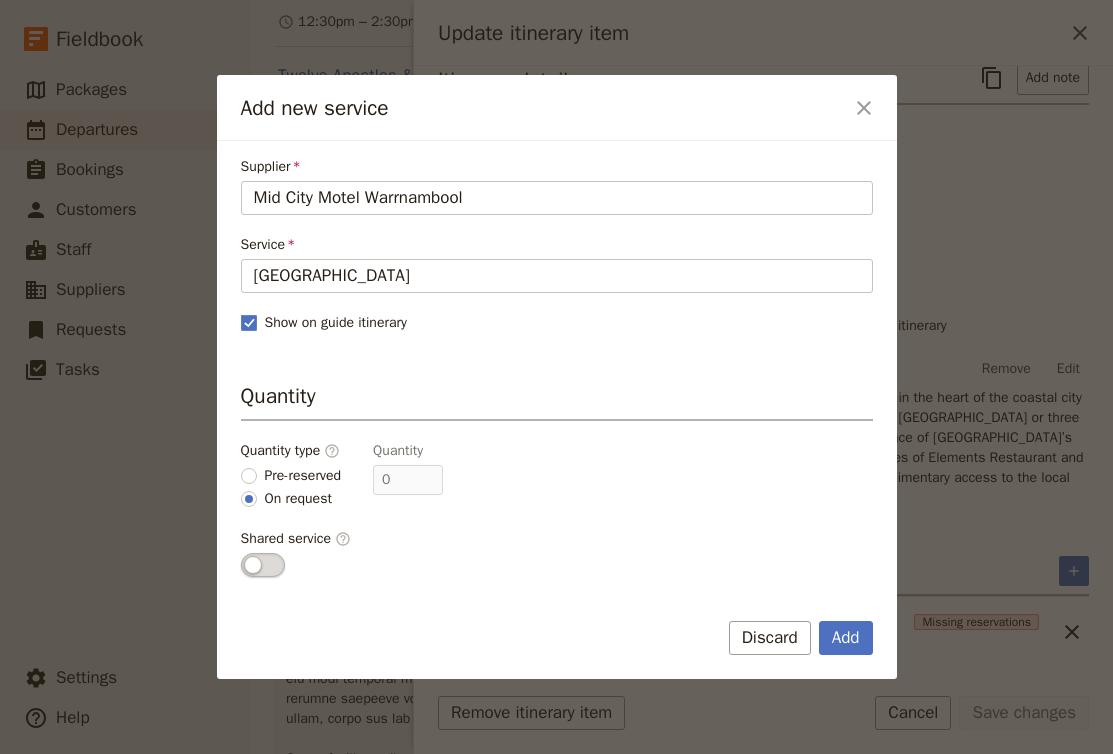 click on "Quantity" at bounding box center [557, 401] 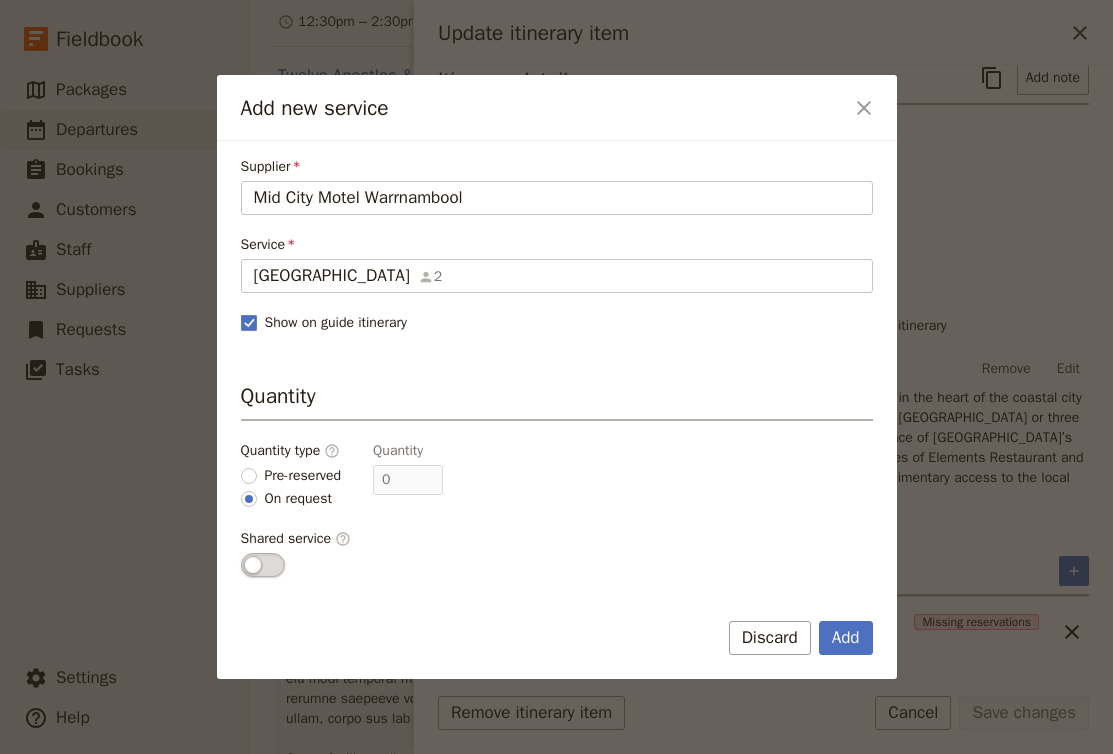 click on "Pre-reserved" at bounding box center (303, 476) 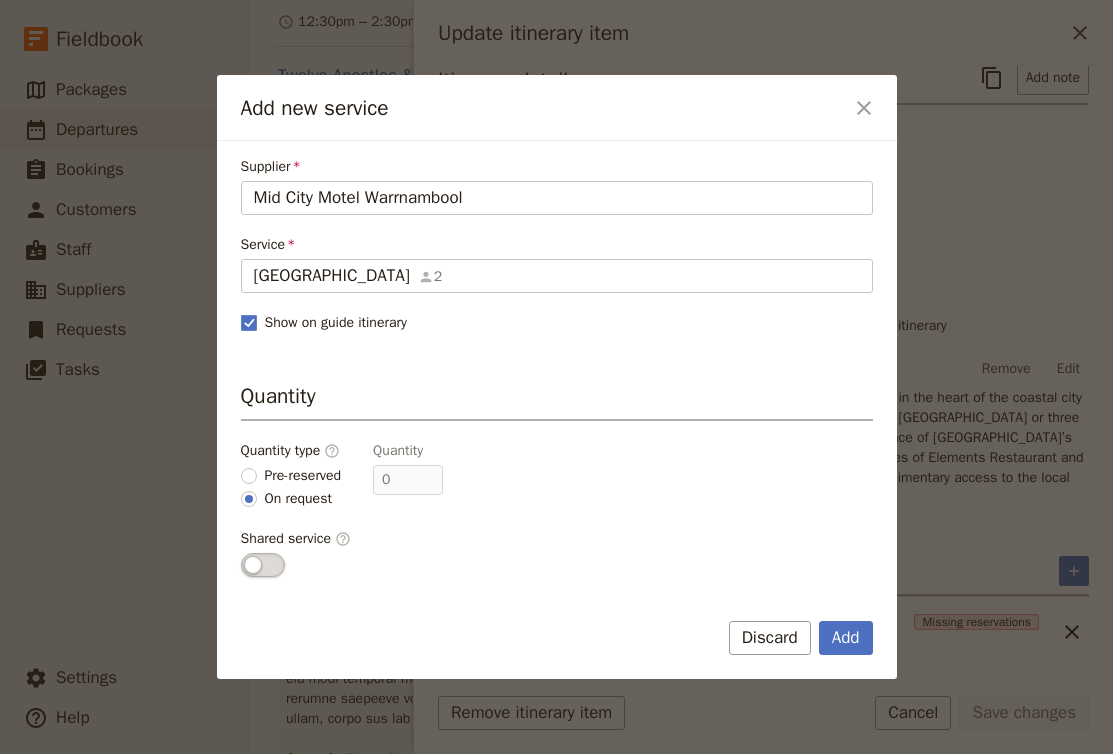 radio on "true" 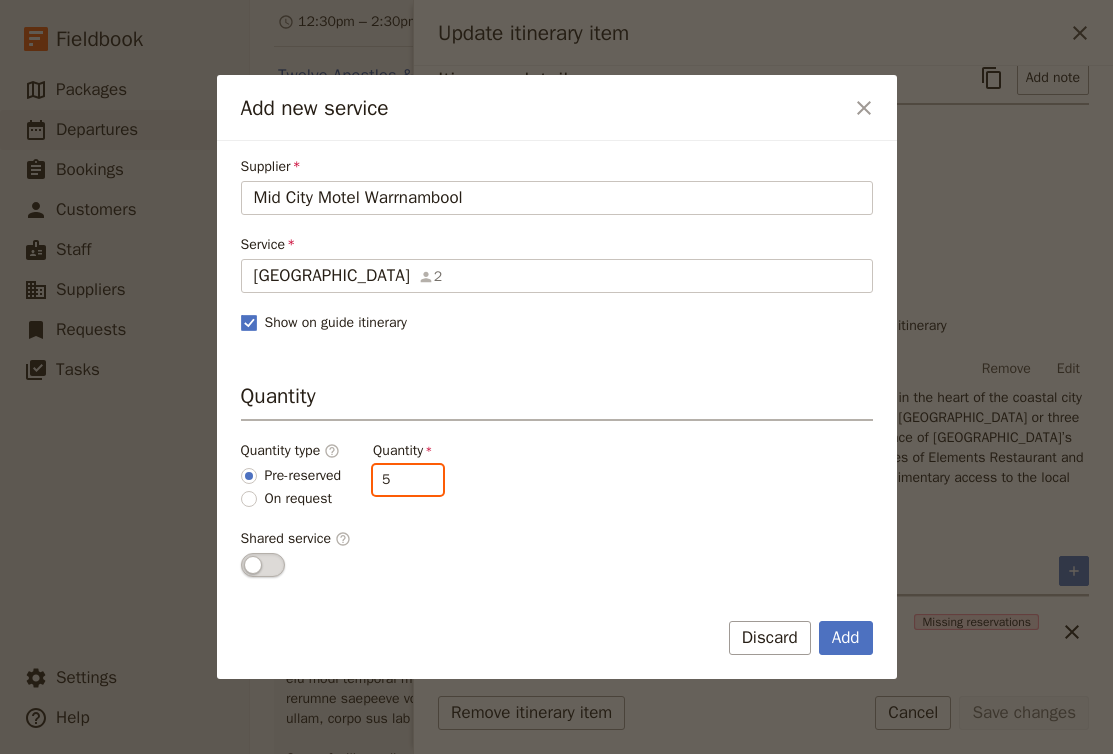 click on "5" at bounding box center [408, 480] 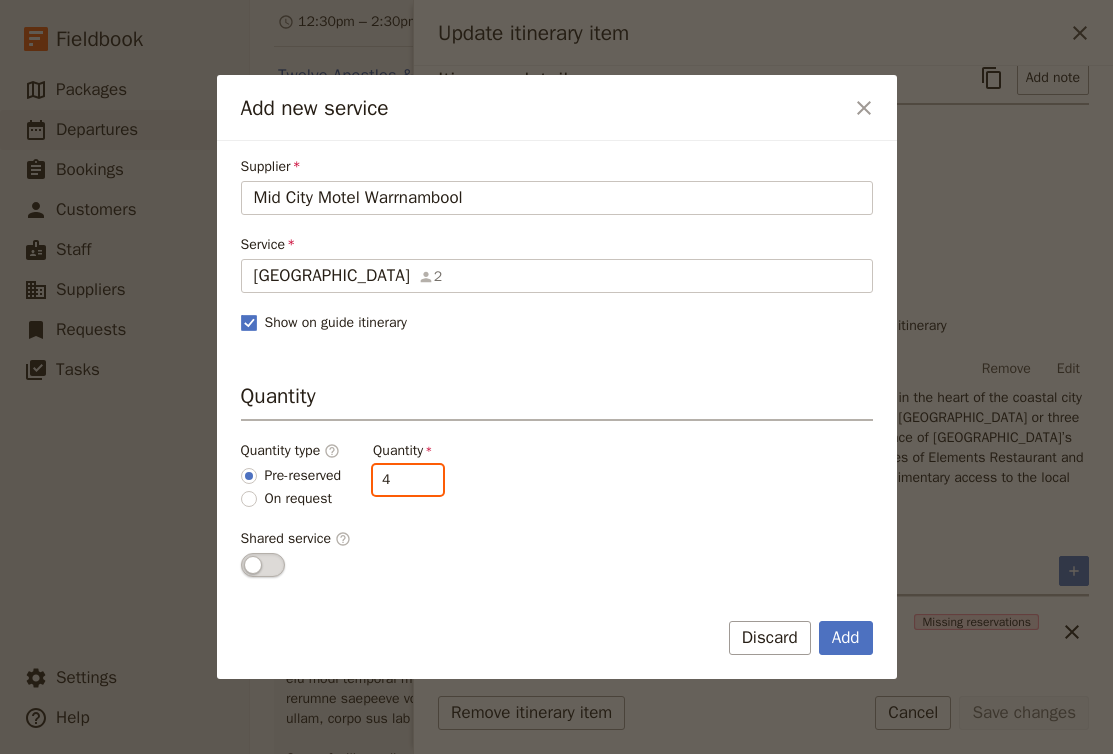 click on "4" at bounding box center [408, 480] 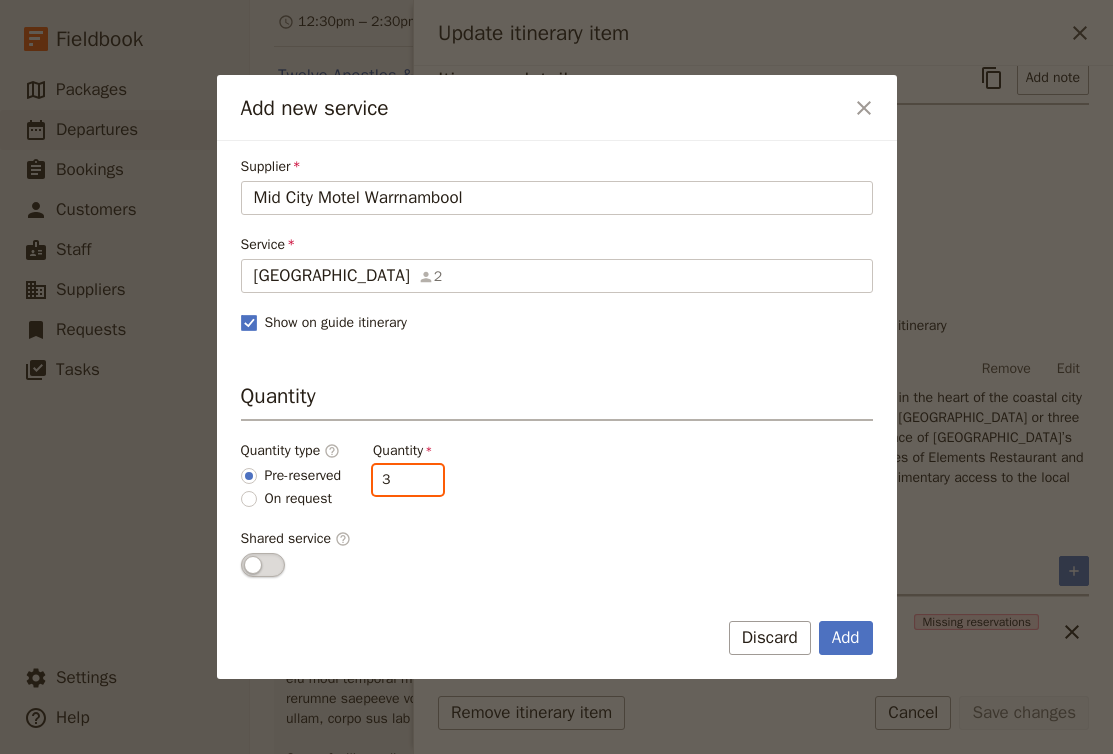 click on "3" at bounding box center (408, 480) 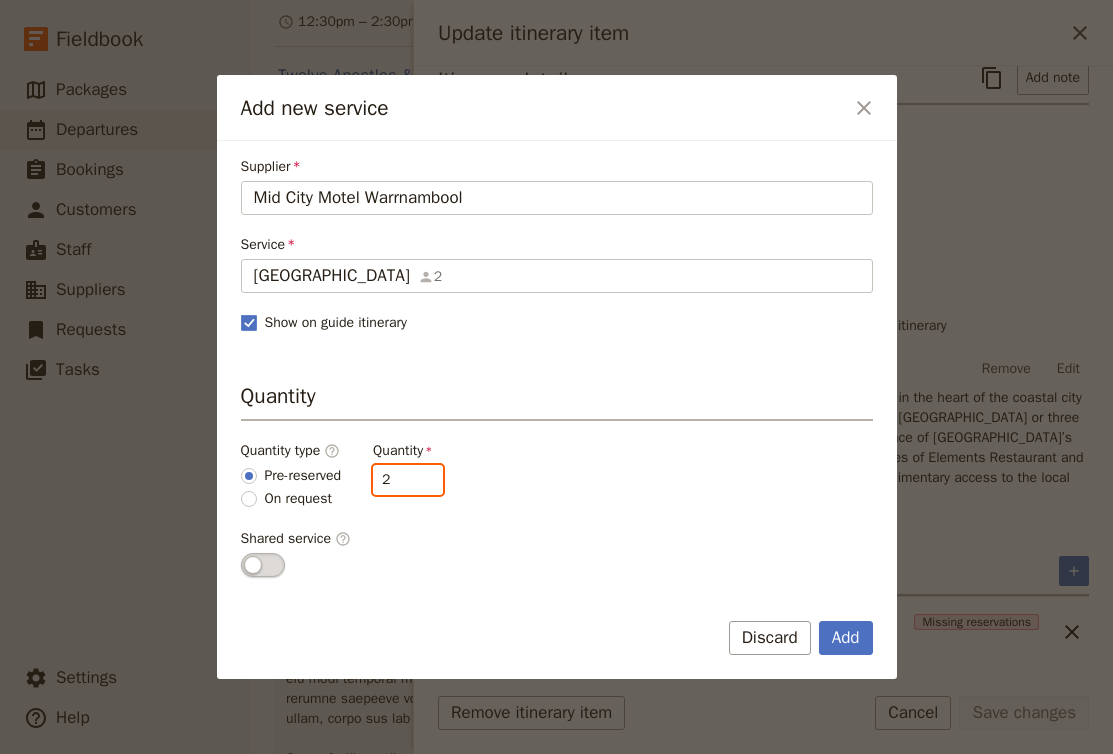 click on "2" at bounding box center (408, 480) 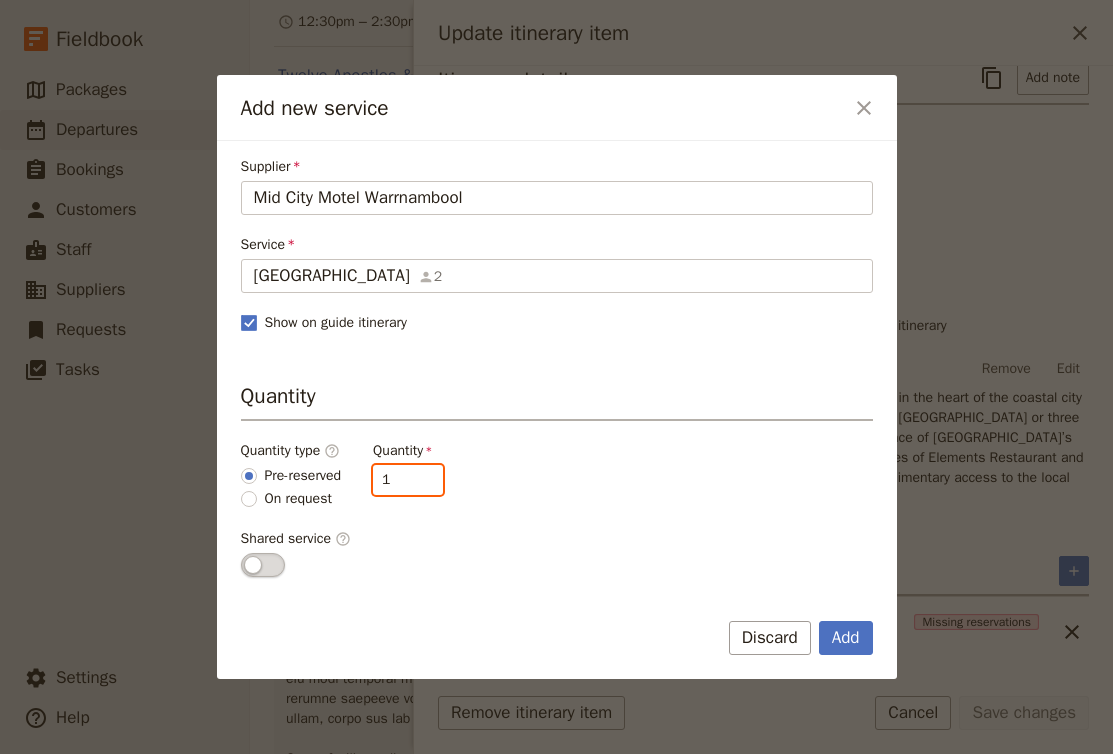 click on "1" at bounding box center [408, 480] 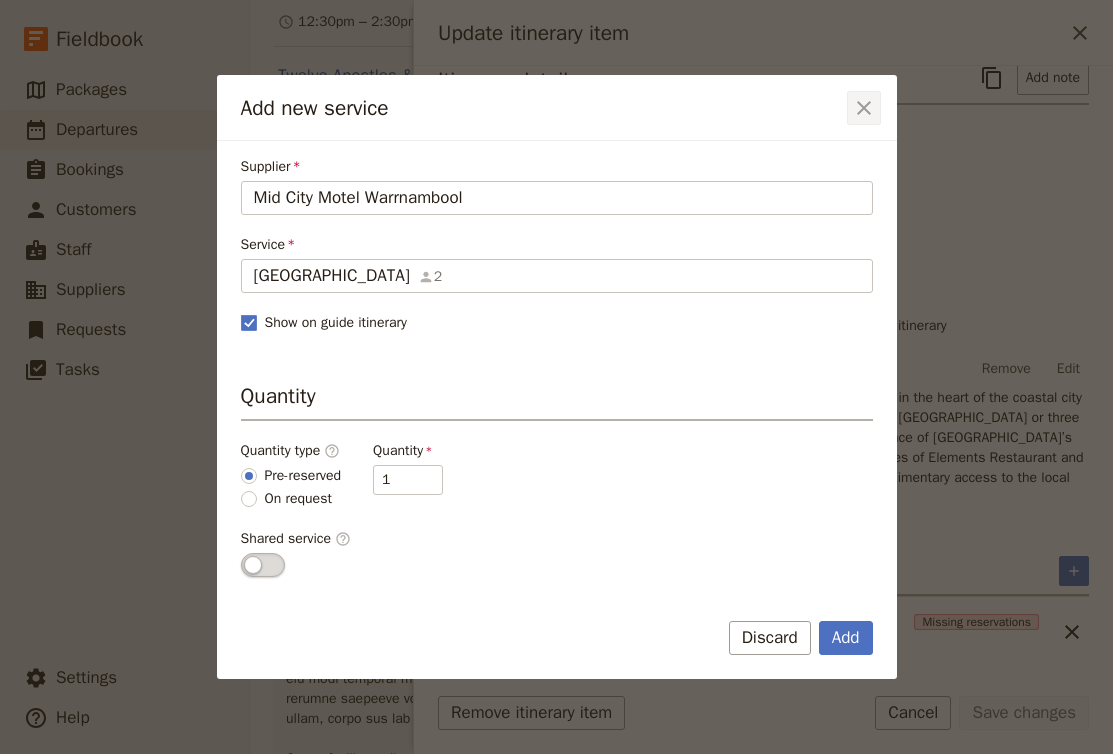 click 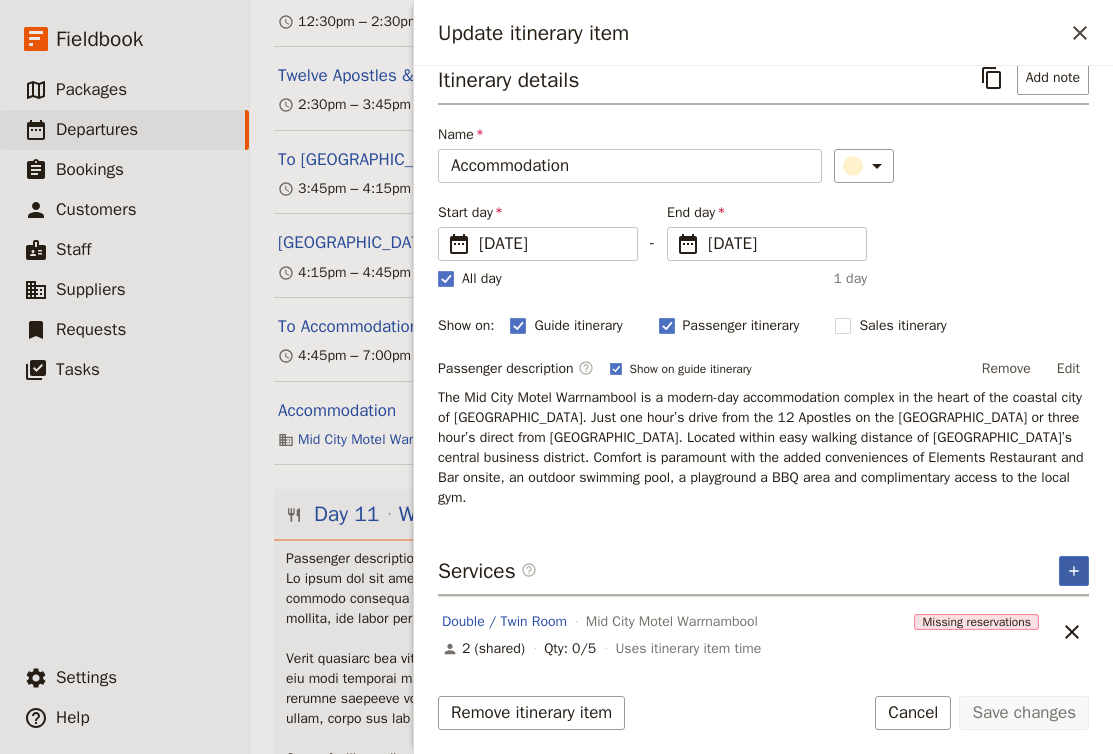 scroll, scrollTop: 0, scrollLeft: 0, axis: both 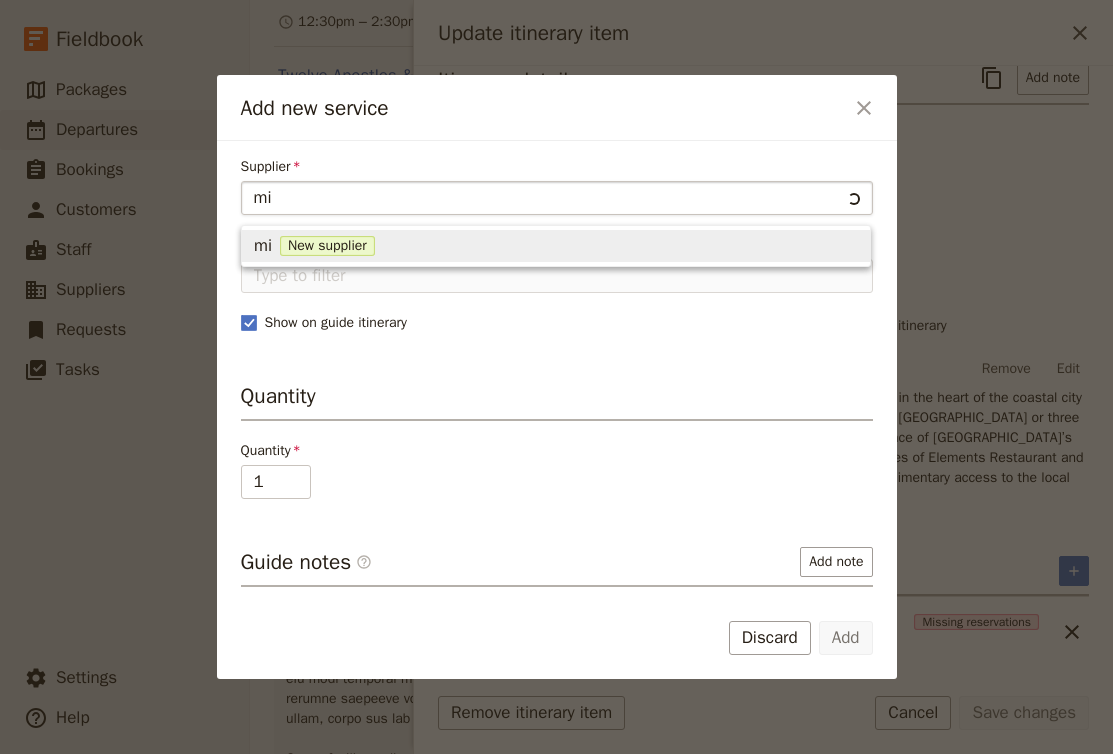 type on "mid" 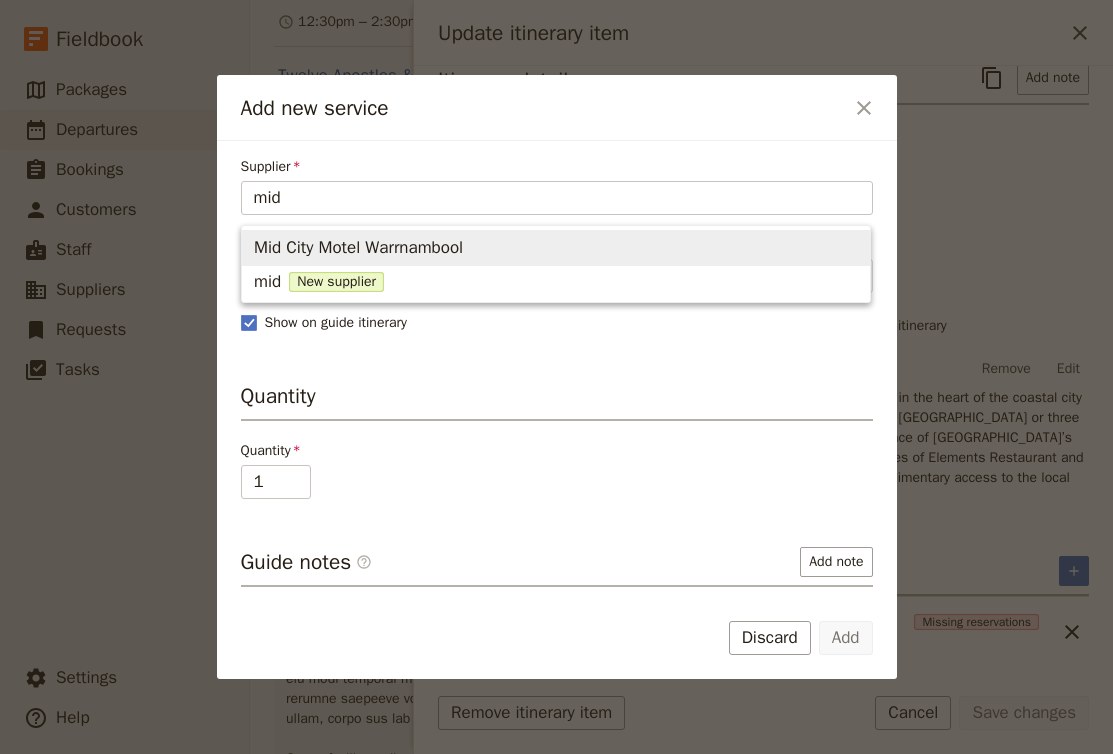 click on "Mid City Motel Warrnambool" at bounding box center [556, 248] 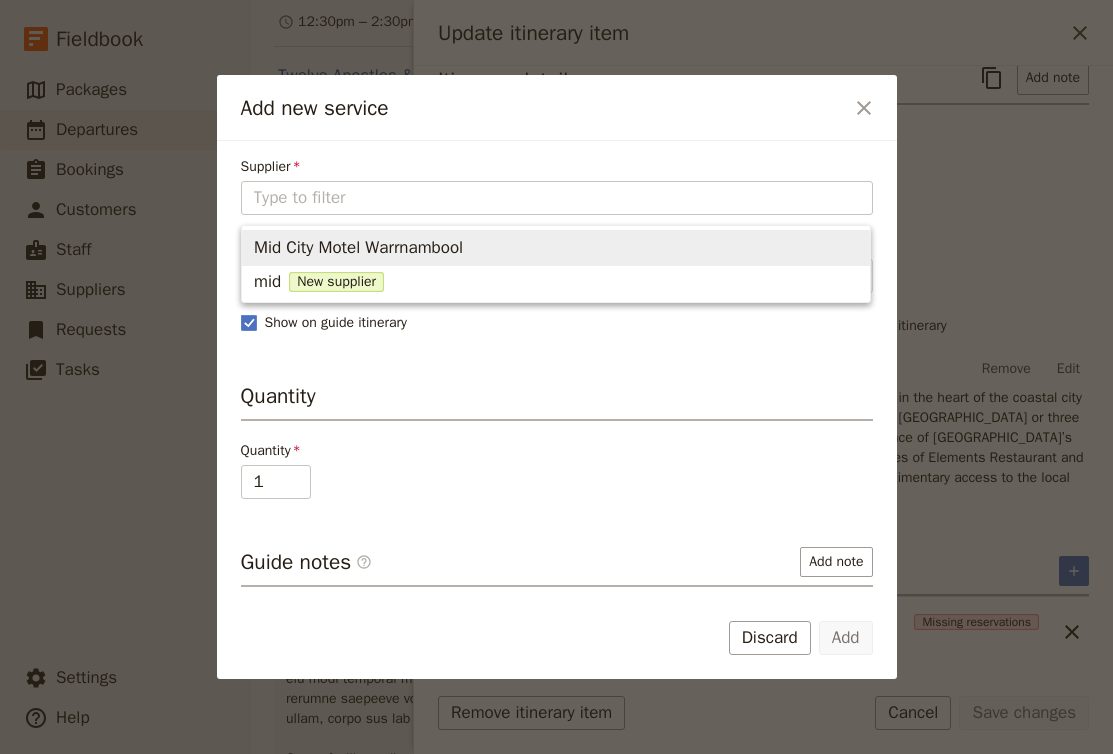 type on "Mid City Motel Warrnambool" 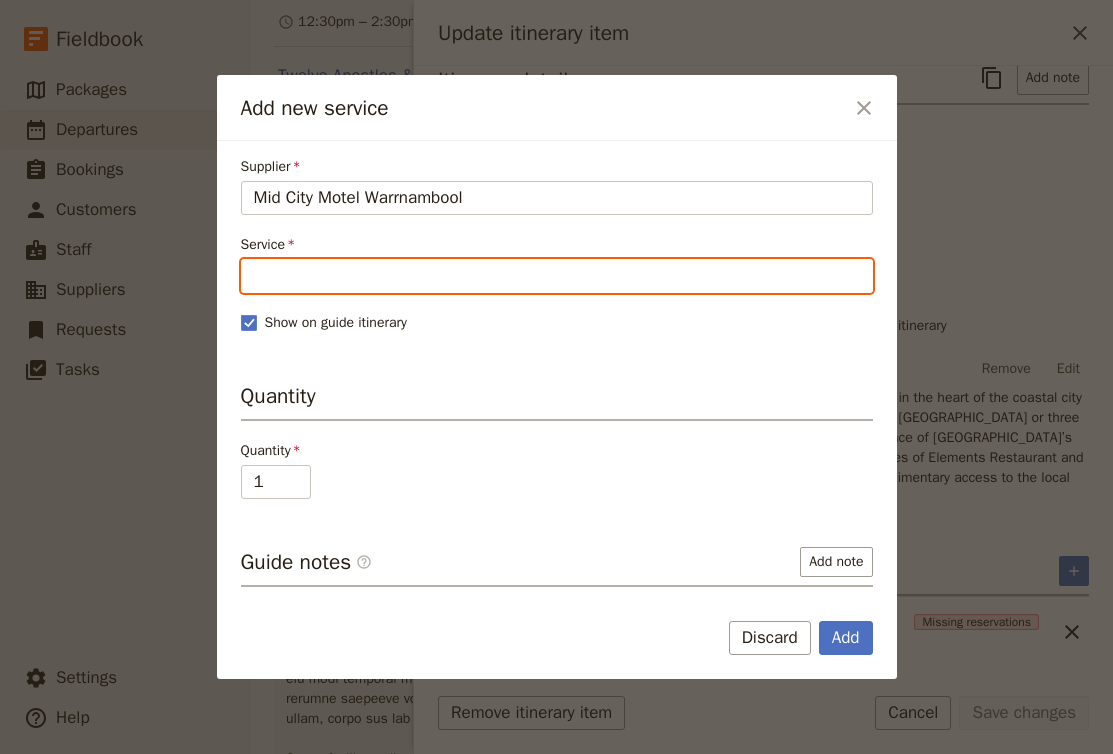 click on "Service" at bounding box center [557, 276] 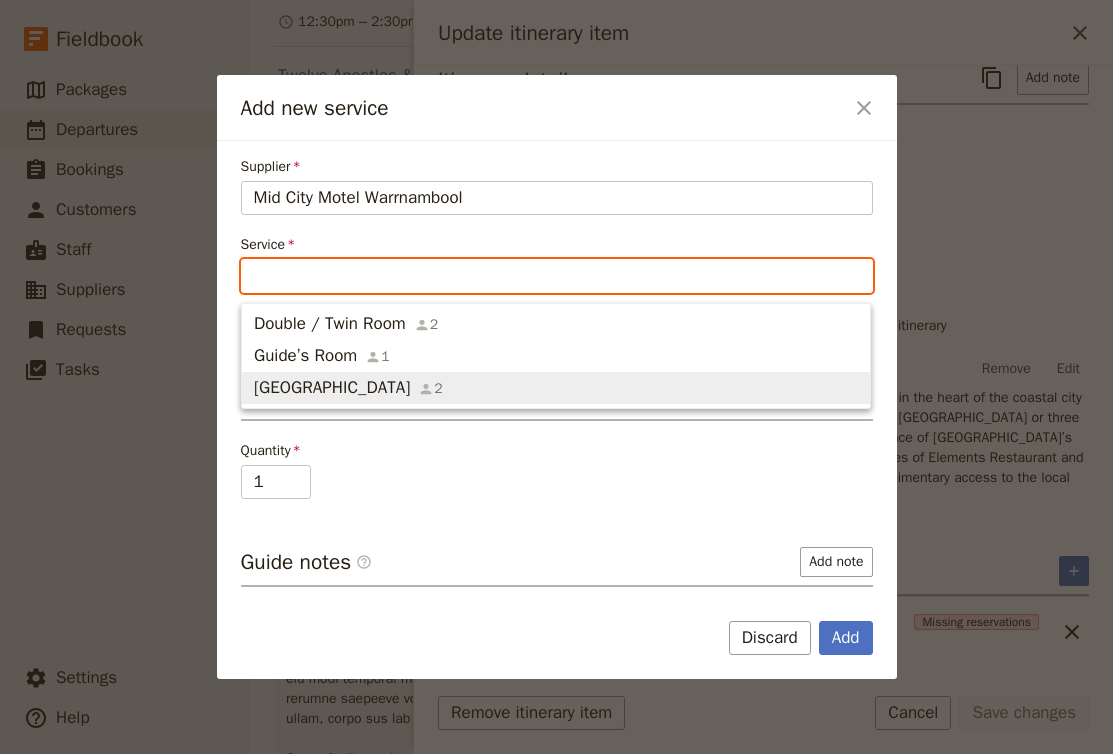 click on "Singel Room 2" at bounding box center [556, 388] 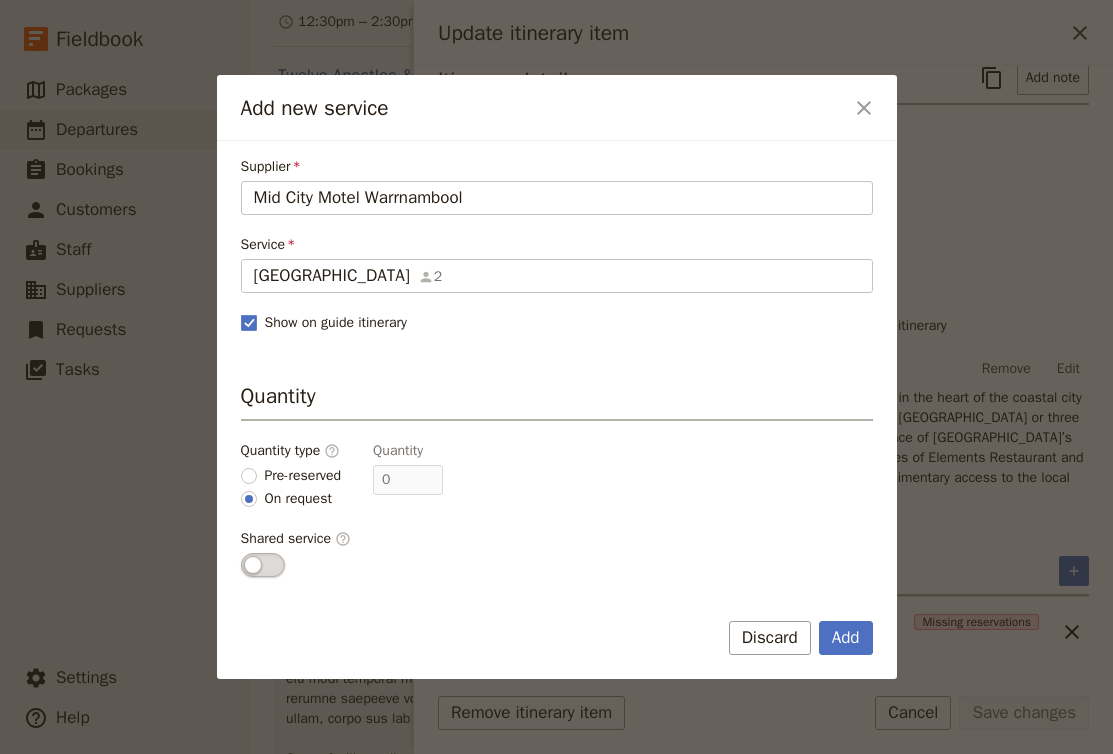 click on "Pre-reserved" at bounding box center (303, 476) 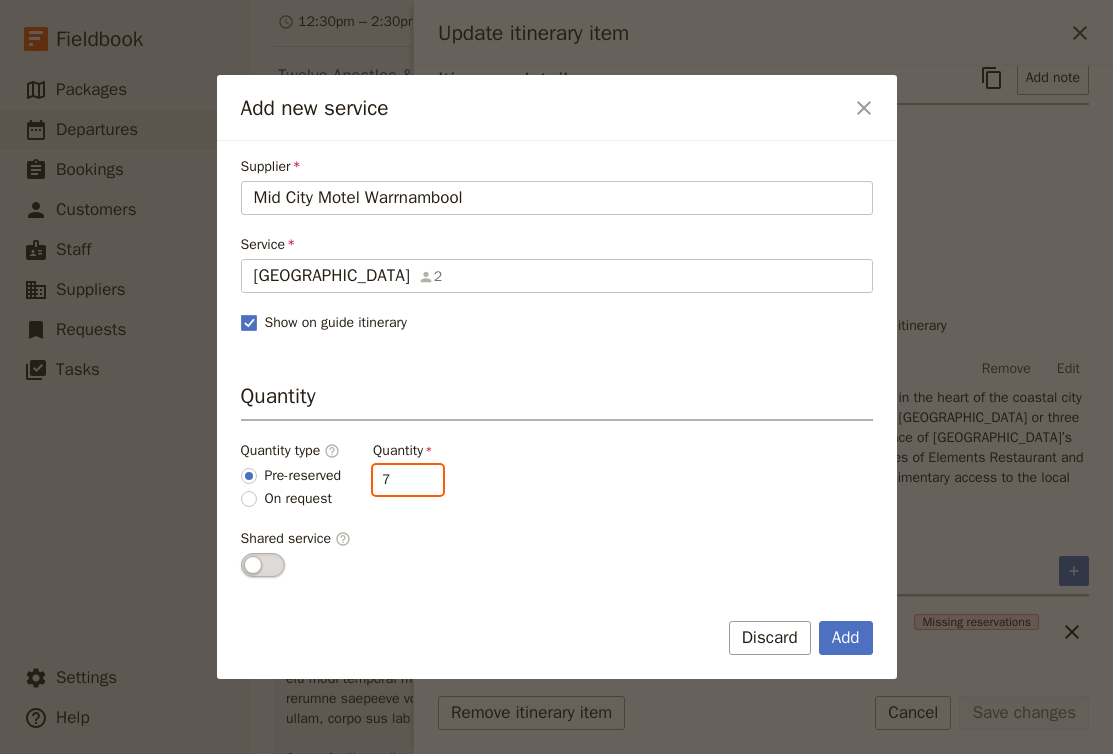 click on "7" at bounding box center (408, 480) 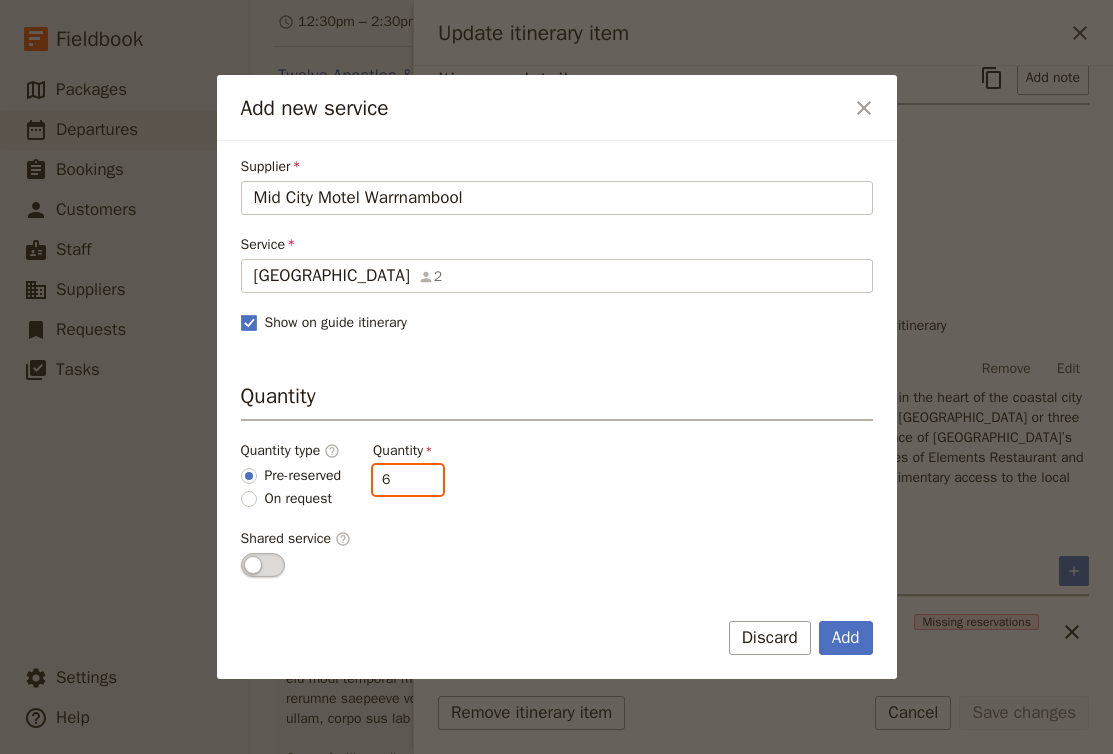 click on "6" at bounding box center [408, 480] 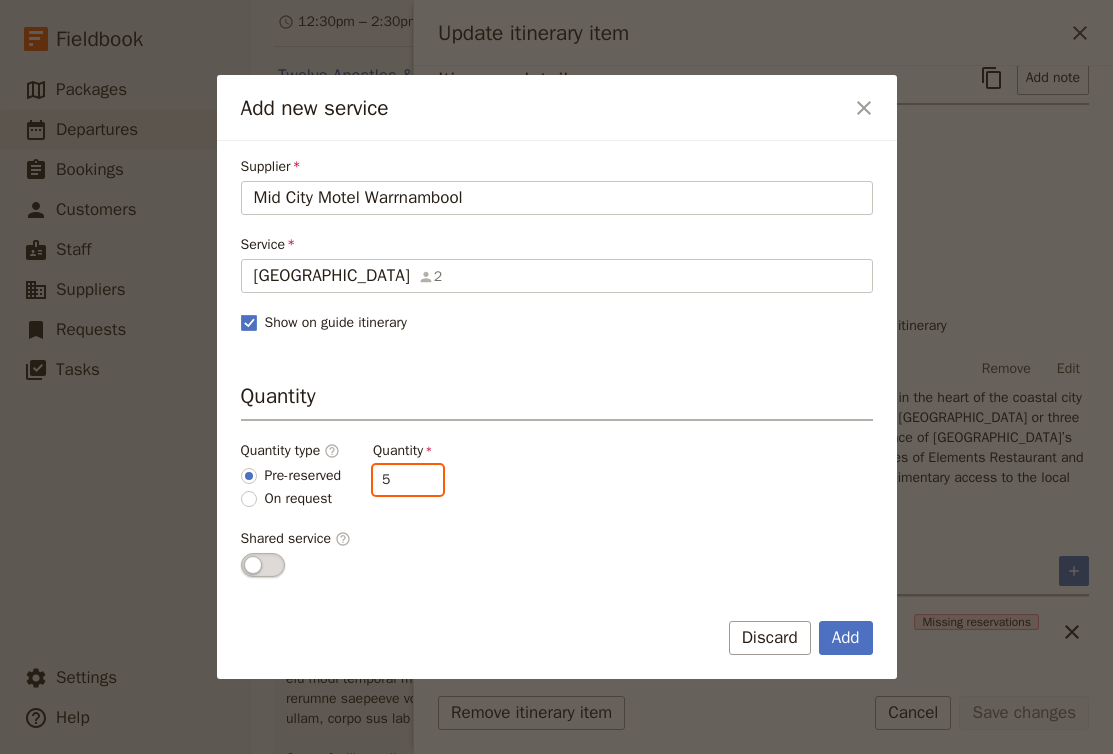 click on "5" at bounding box center [408, 480] 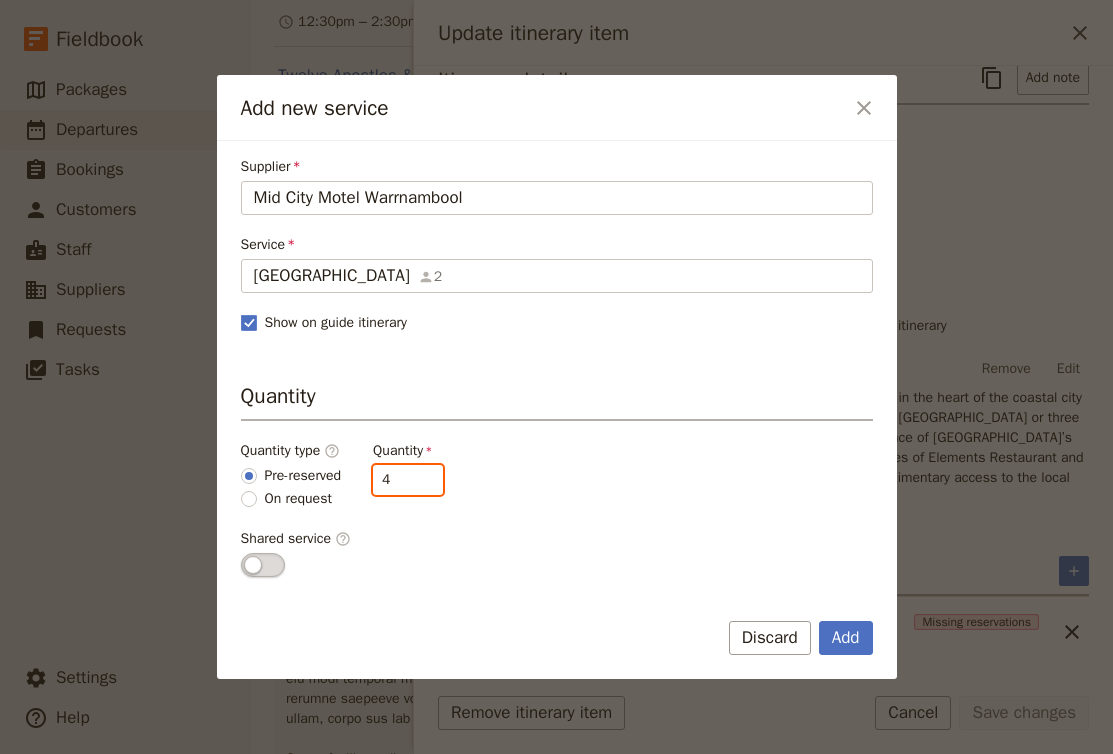 click on "4" at bounding box center (408, 480) 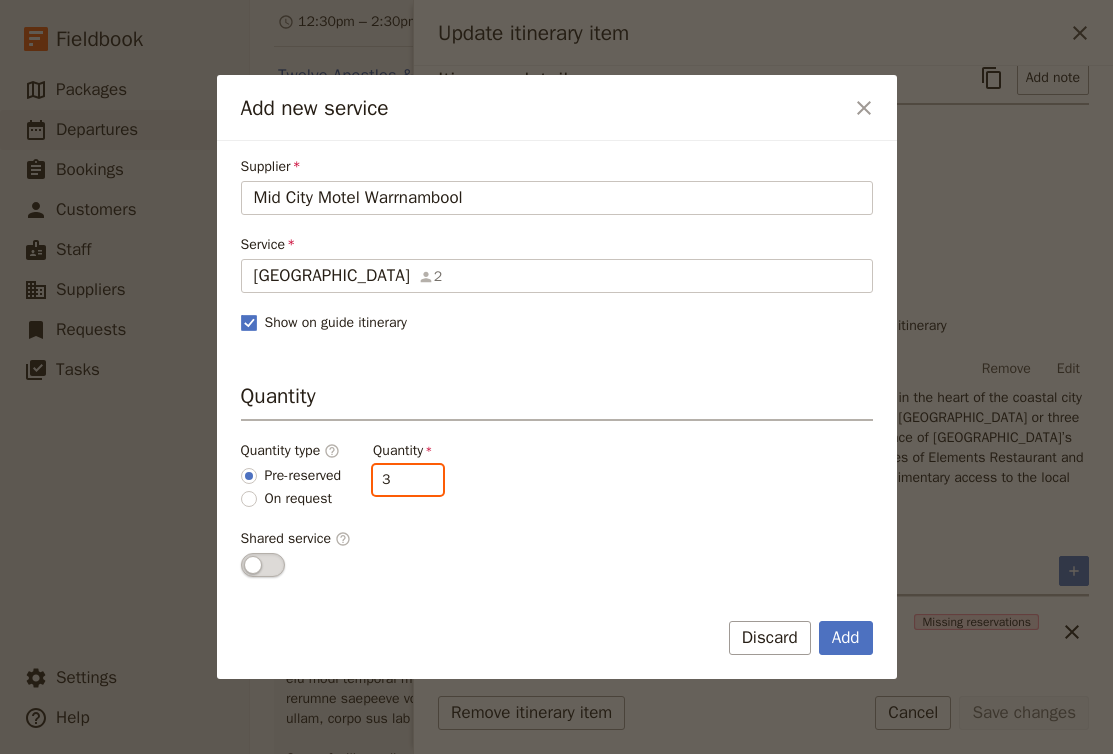 click on "3" at bounding box center [408, 480] 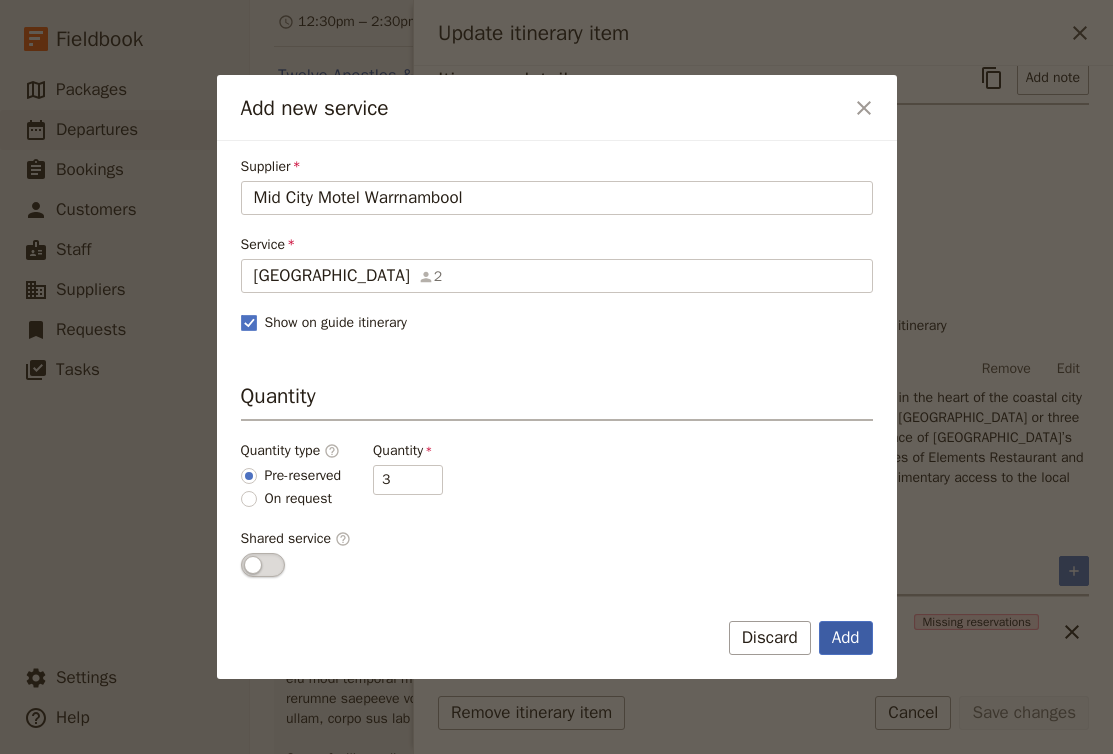 click on "Add" at bounding box center [846, 638] 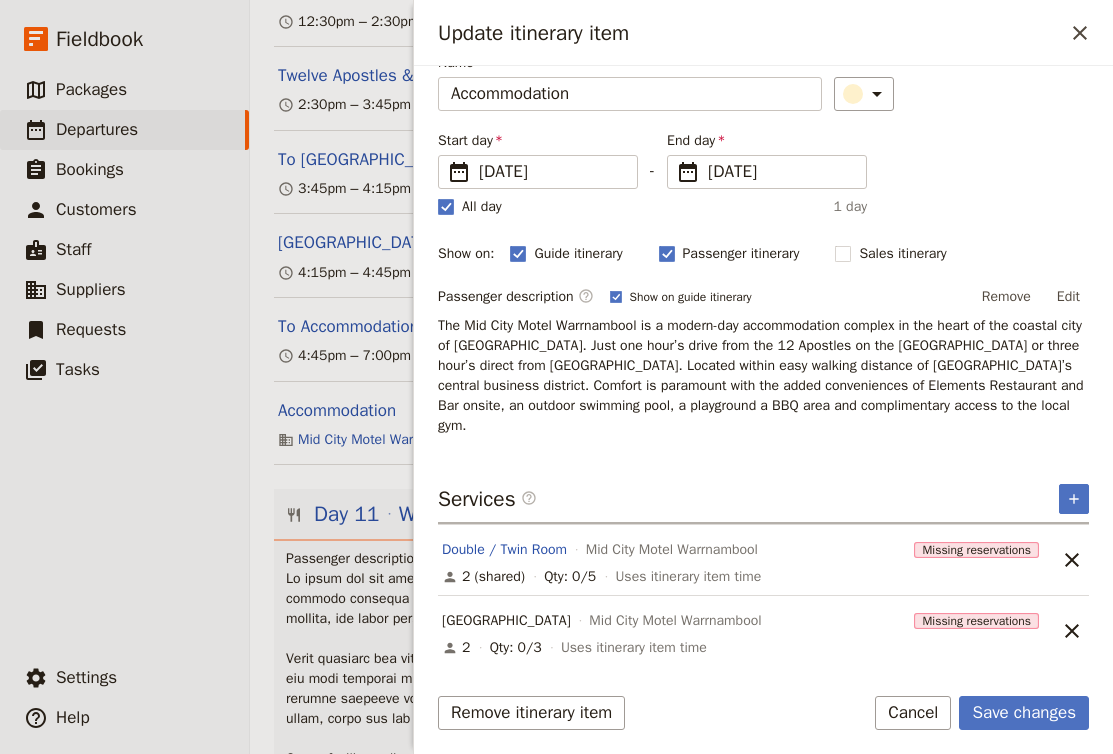 scroll, scrollTop: 92, scrollLeft: 0, axis: vertical 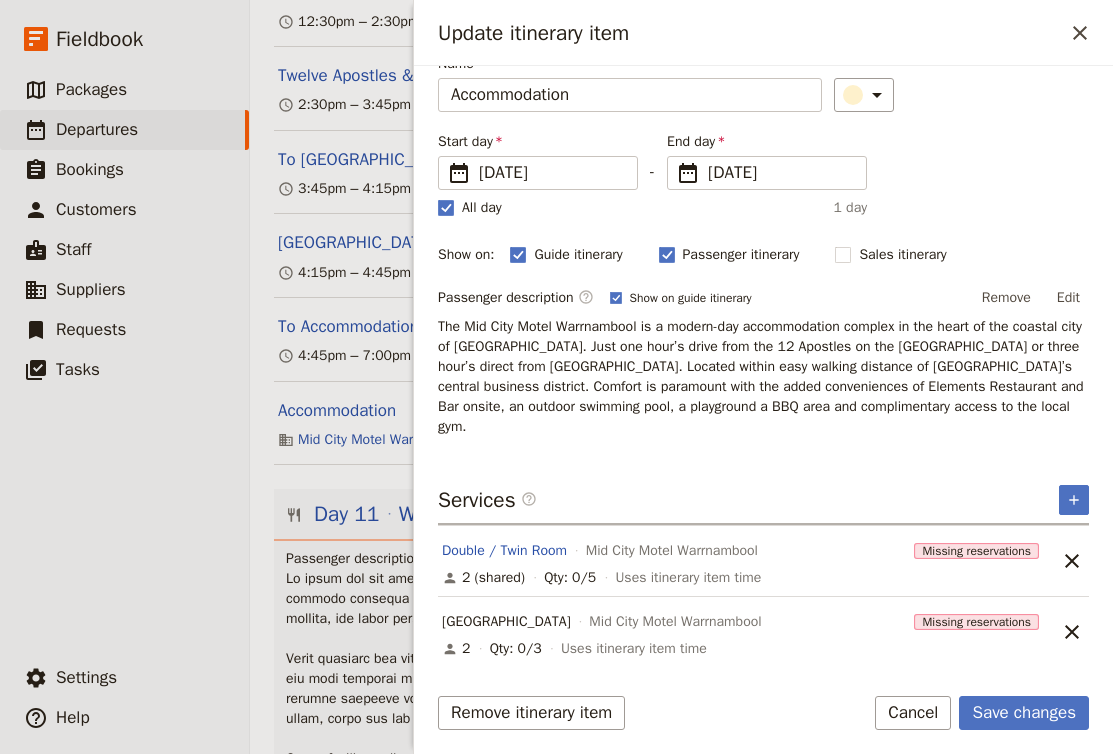 click on "Itinerary details ​ Add note Name Accommodation ​ Start day ​ 2 Oct 2025 02/10/2025 2025-10-02 - End day ​ 2 Oct 2025 02/10/2025 2025-10-02 All day 1 day Show on: Guide itinerary ​ Passenger itinerary ​ Sales itinerary ​ Passenger description ​ Show on guide itinerary Remove Edit The Mid City Motel Warrnambool is a modern-day accommodation complex in the heart of the coastal city of Warrnambool. Just one hour’s drive from the 12 Apostles on the Great Ocean Road or three hour’s direct from Melbourne. Located within easy walking distance of Warrnambool’s central business district. Comfort is paramount with the added conveniences of Elements Restaurant and Bar onsite, an outdoor swimming pool, a playground a BBQ area and complimentary access to the local gym. Services ​ ​ Double / Twin Room  Mid City Motel Warrnambool Missing reservations 2 (shared) Qty: 0/5 Uses itinerary item time ​ Singel Room Mid City Motel Warrnambool Missing reservations 2 Qty: 0/3 Uses itinerary item time ​" at bounding box center (763, 410) 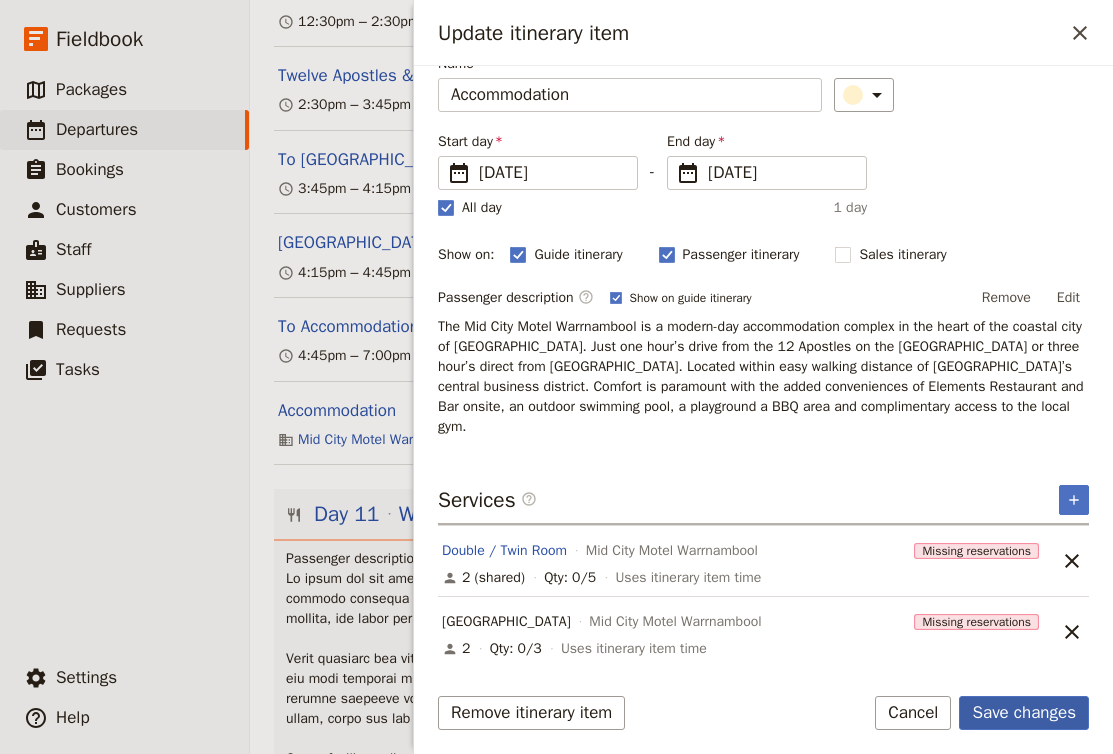 click on "Save changes" at bounding box center (1024, 713) 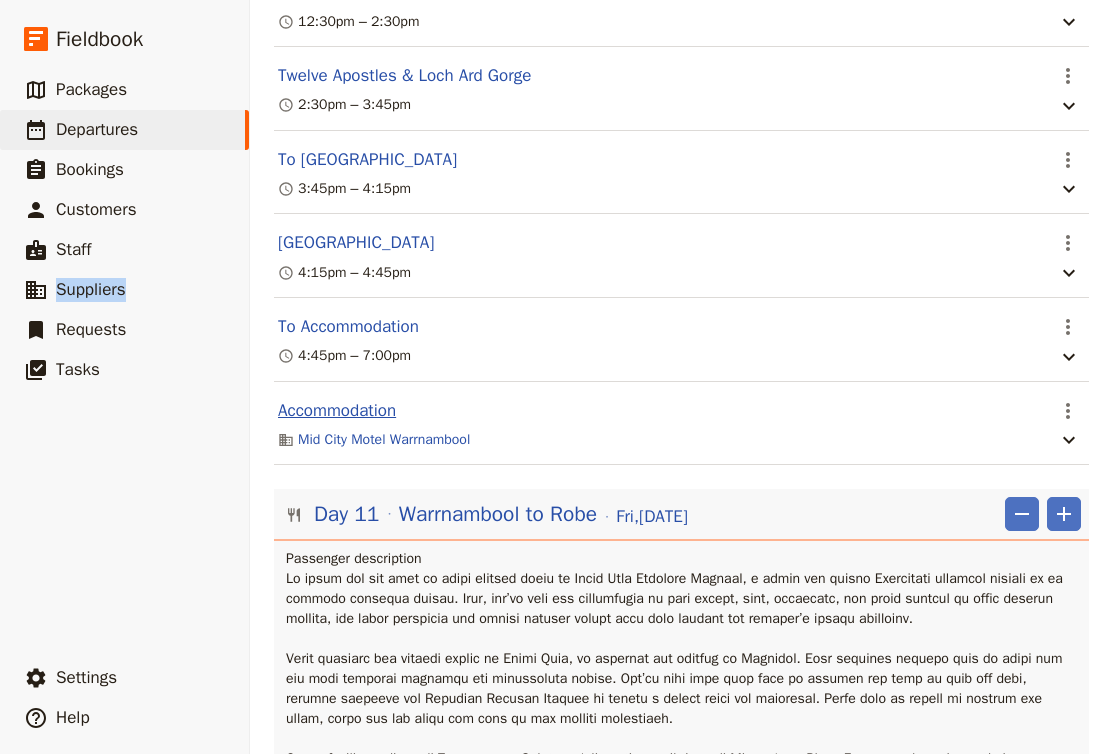click on "Accommodation" at bounding box center (337, 411) 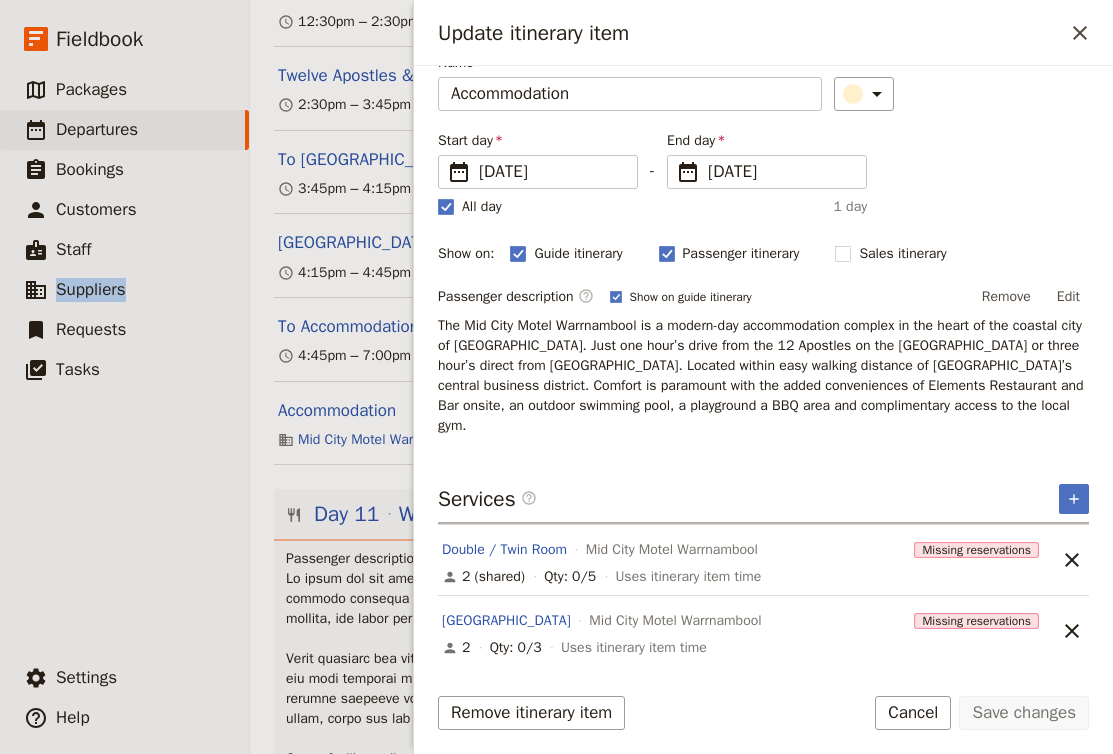 scroll, scrollTop: 92, scrollLeft: 0, axis: vertical 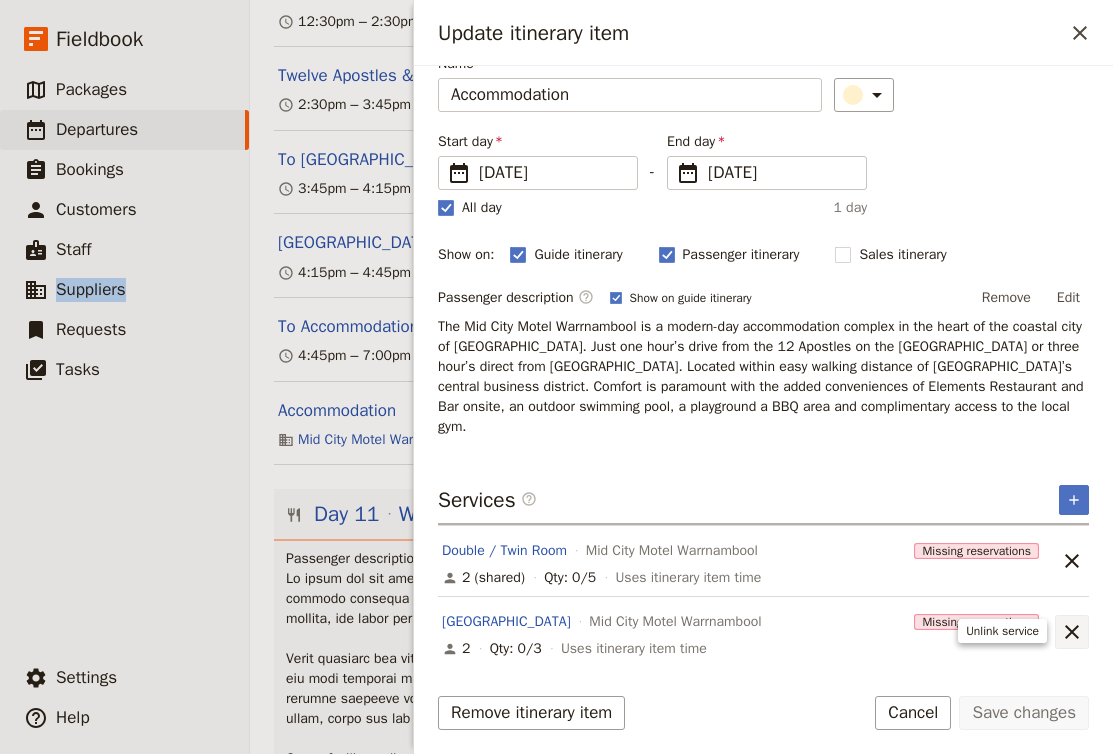 click 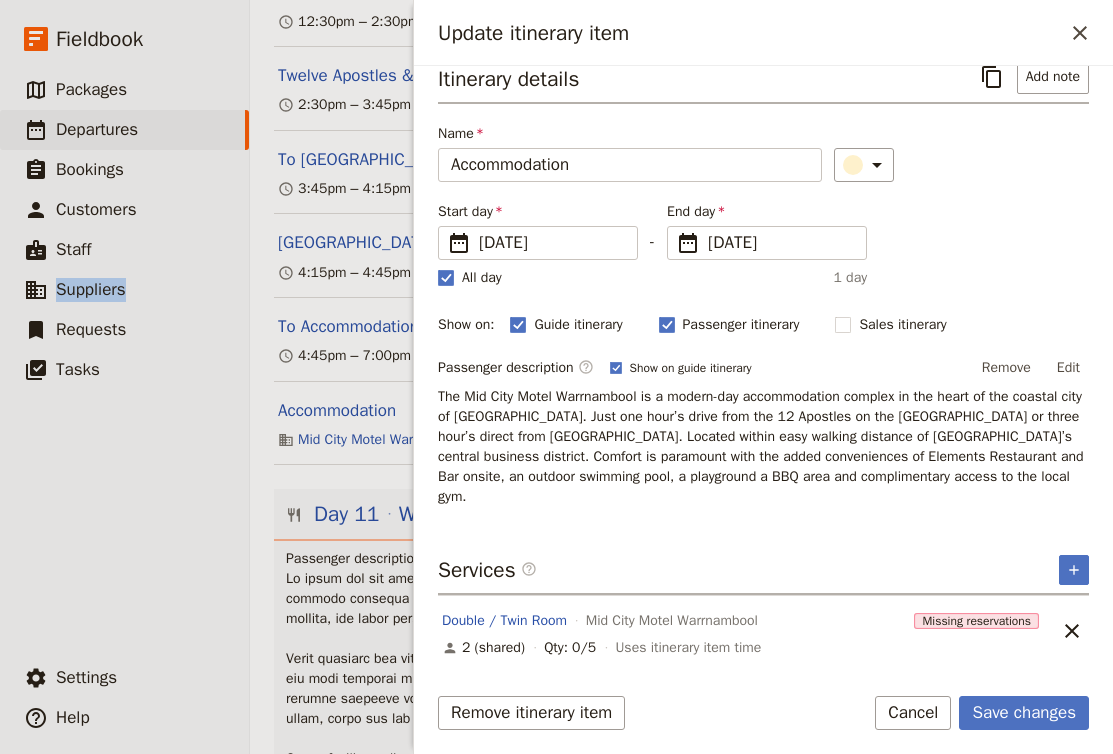 scroll, scrollTop: 16, scrollLeft: 0, axis: vertical 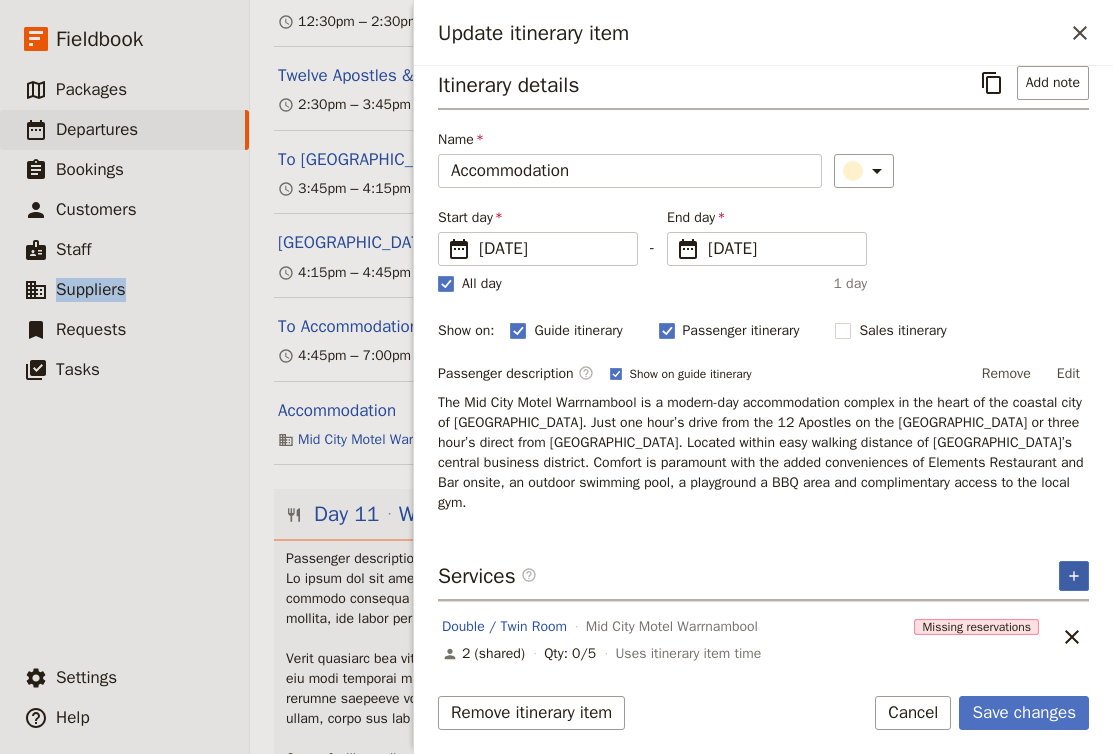 click 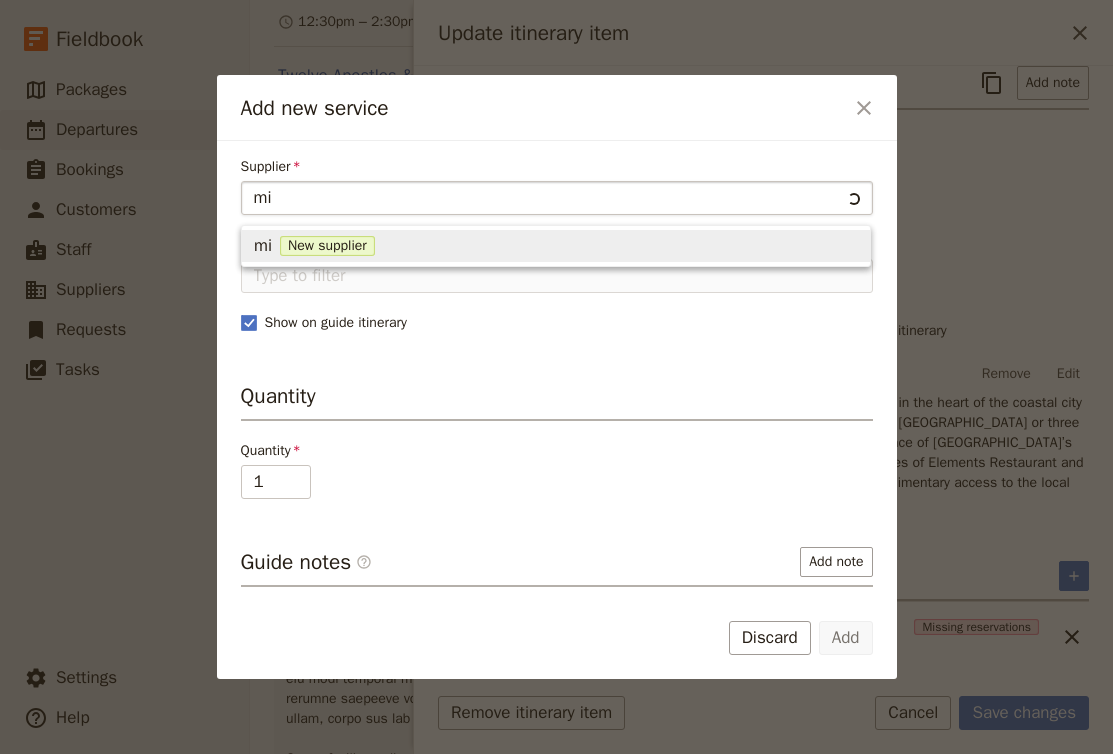 type on "mid" 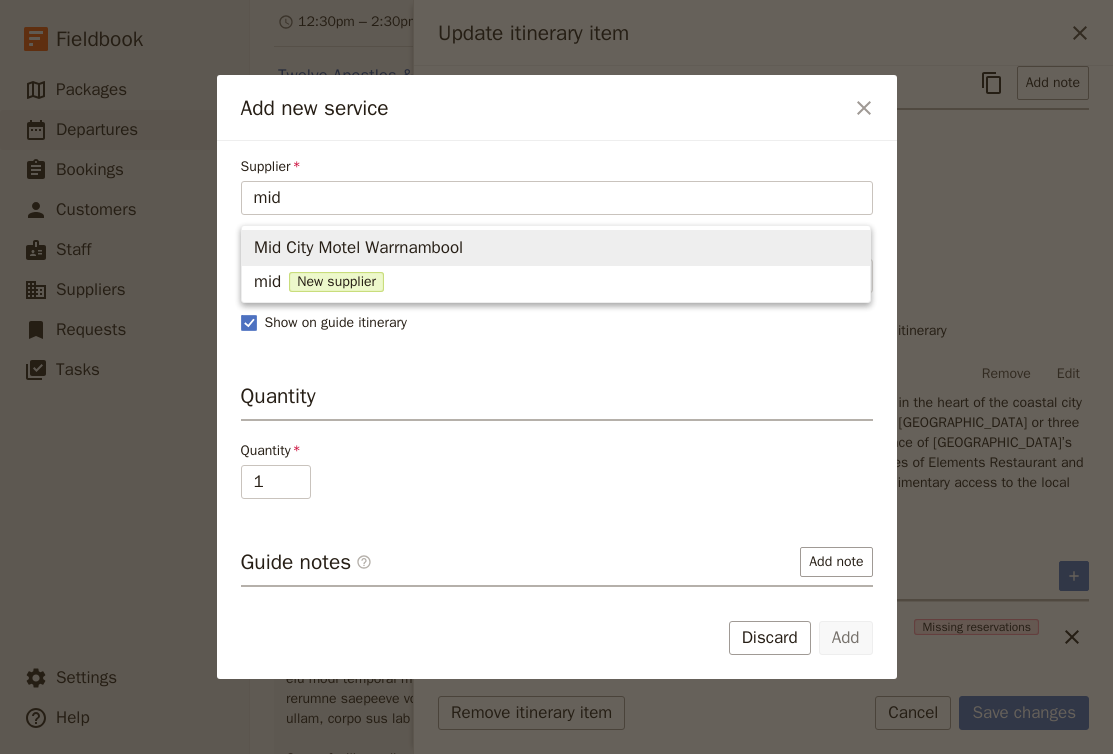 click on "Mid City Motel Warrnambool" at bounding box center [358, 248] 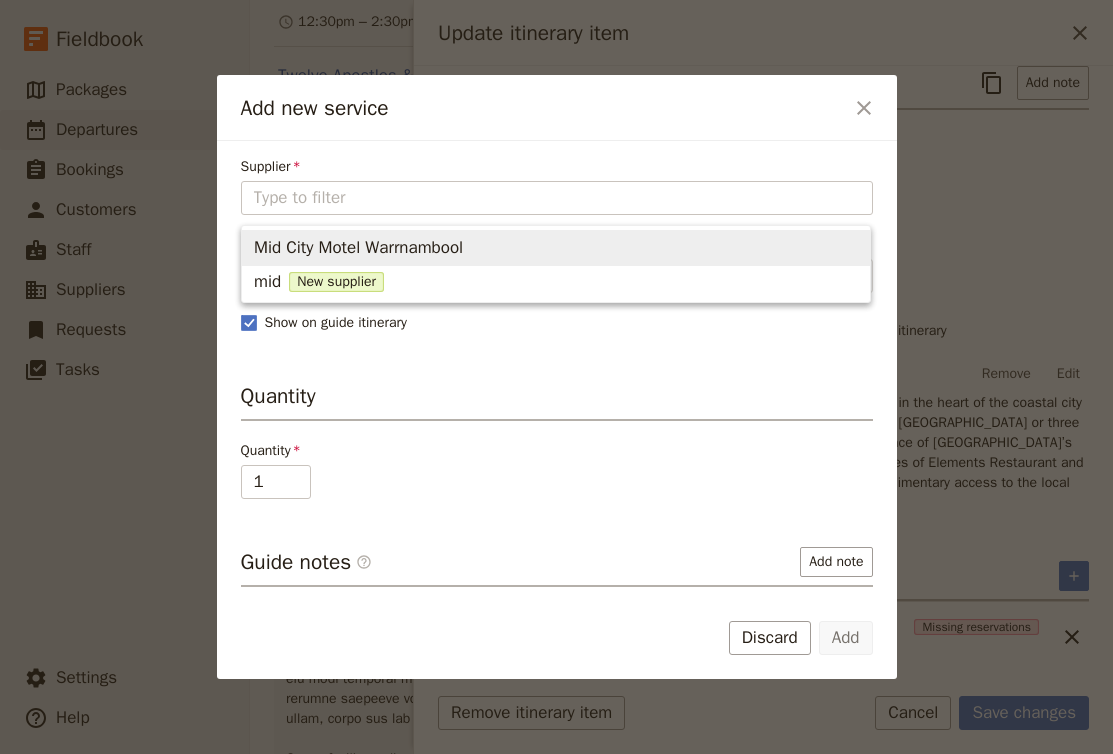 type on "Mid City Motel Warrnambool" 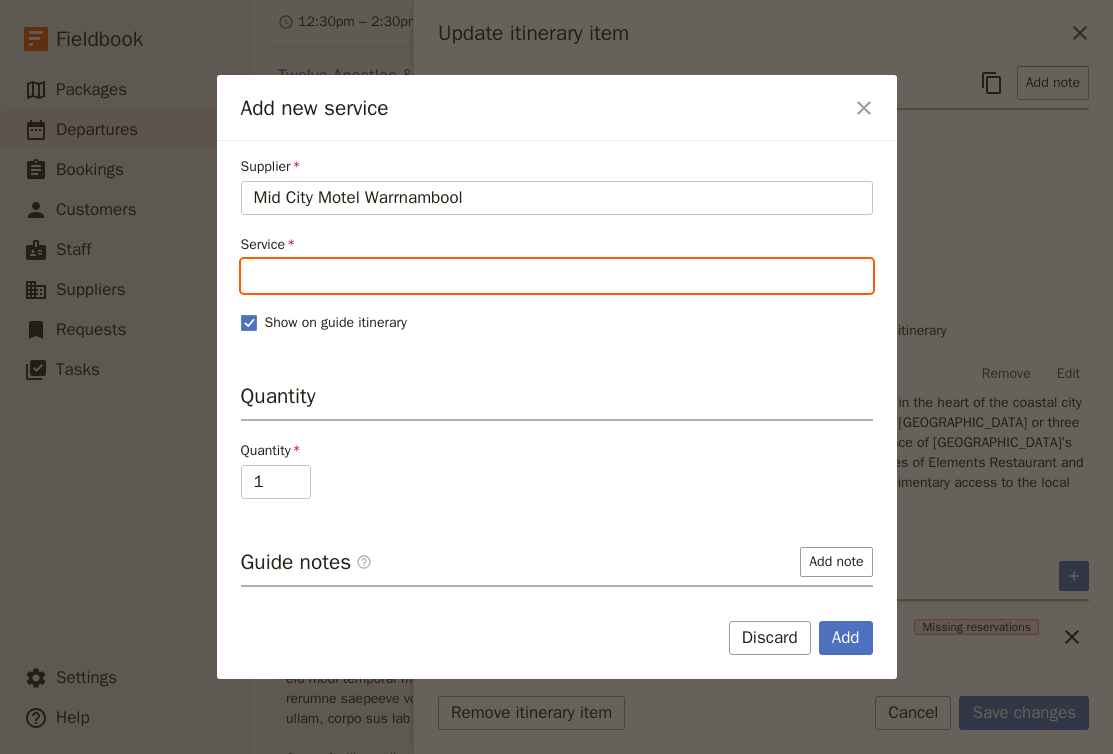 click on "Service" at bounding box center (557, 276) 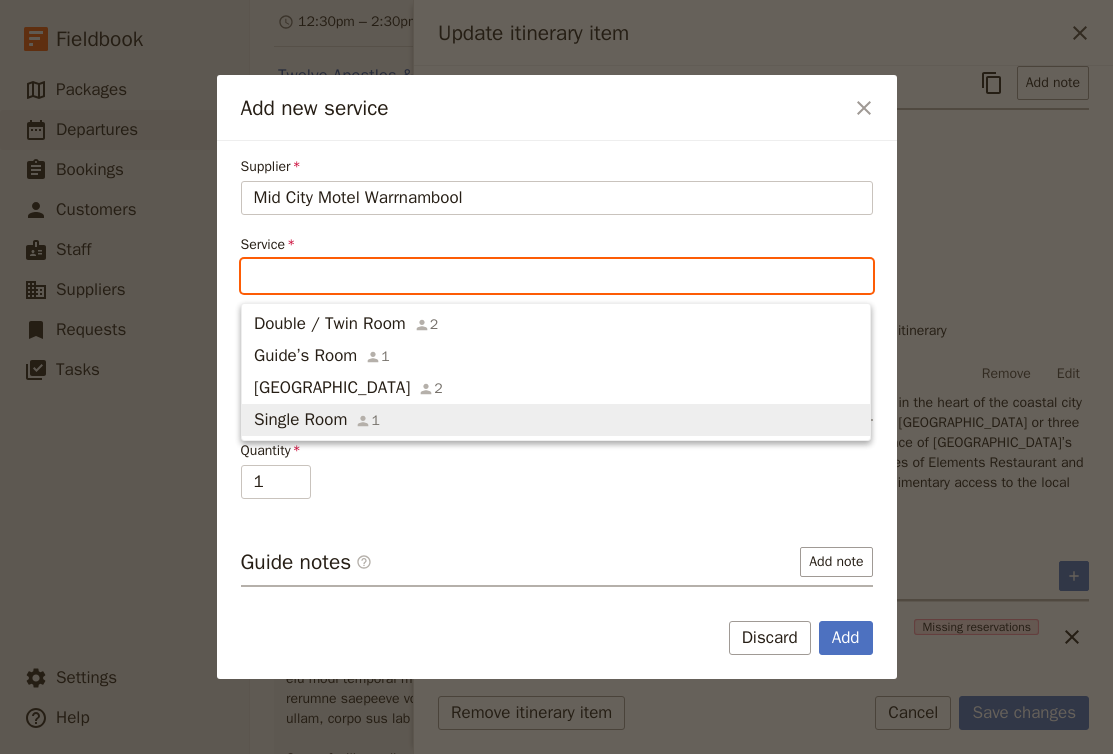 click on "Single Room 1" at bounding box center [556, 420] 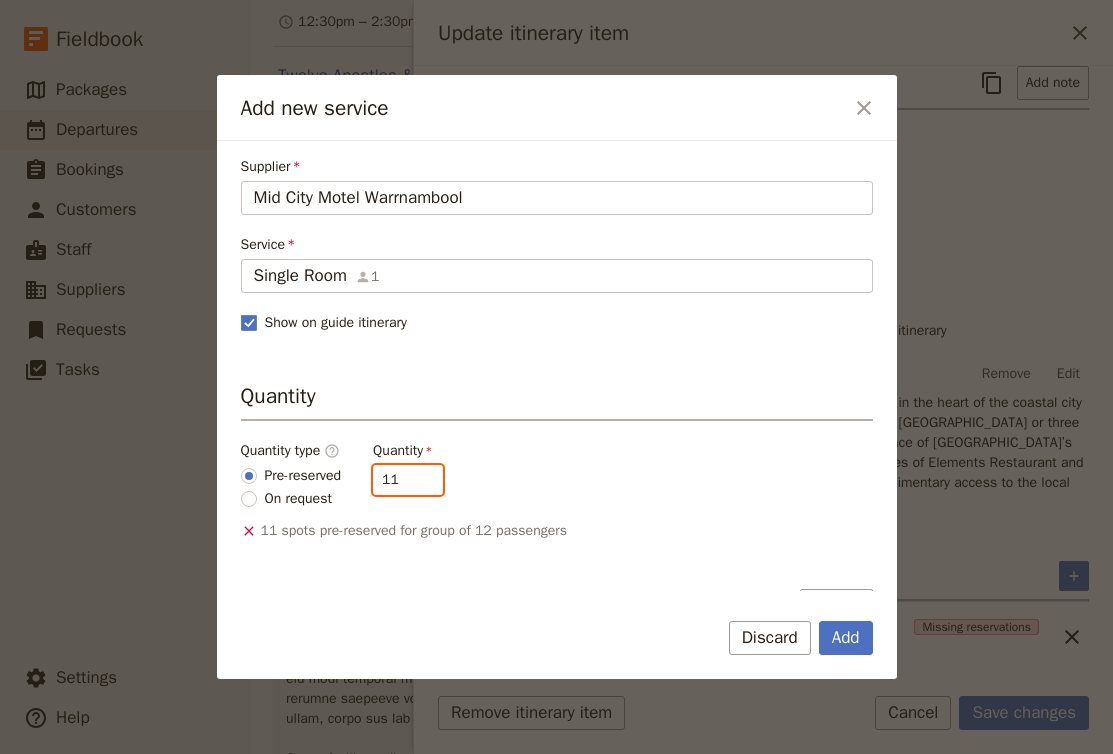 click on "11" at bounding box center [408, 480] 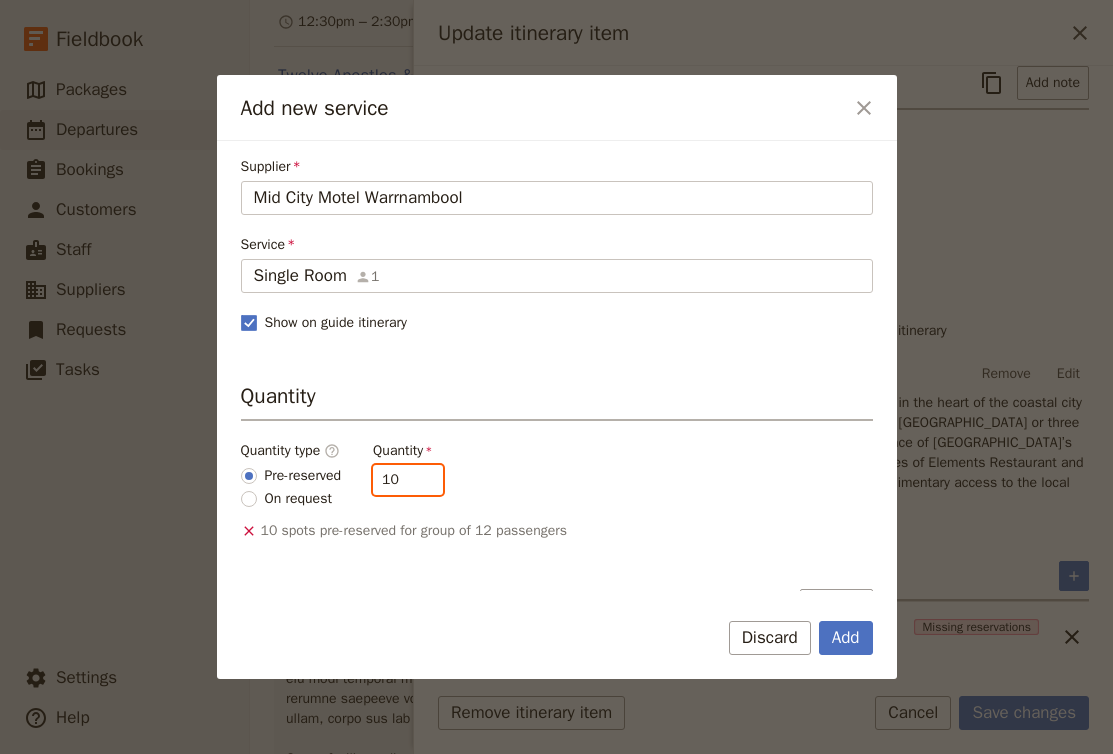 click on "10" at bounding box center [408, 480] 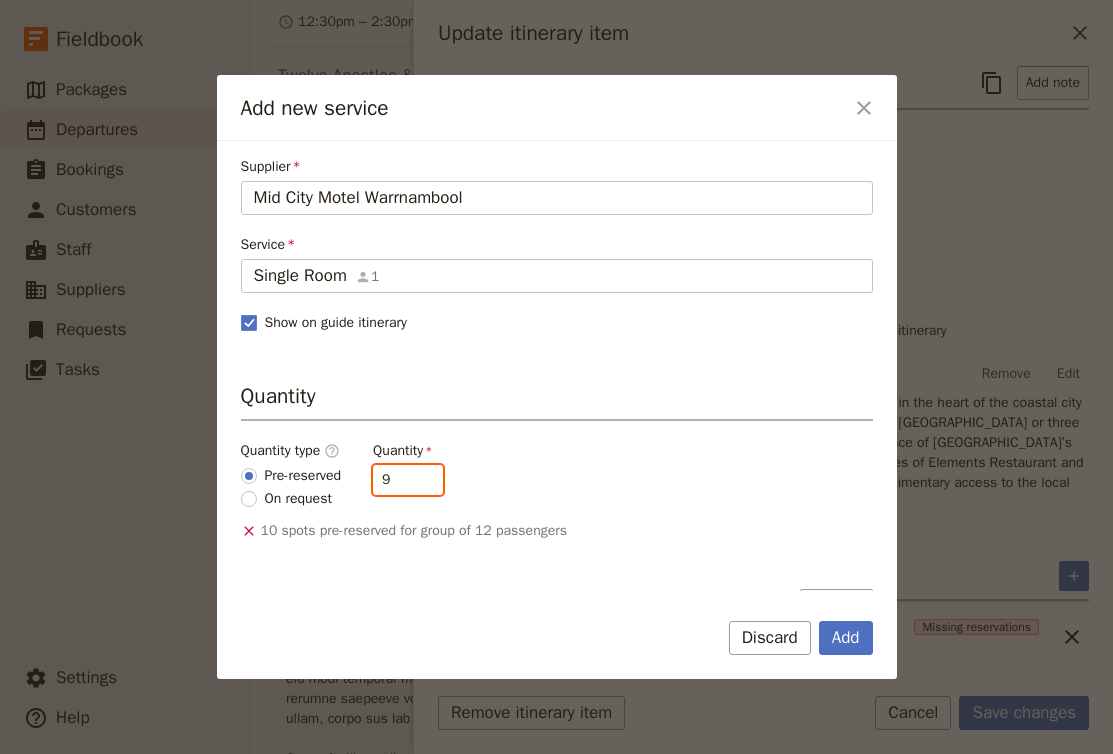 click on "9" at bounding box center [408, 480] 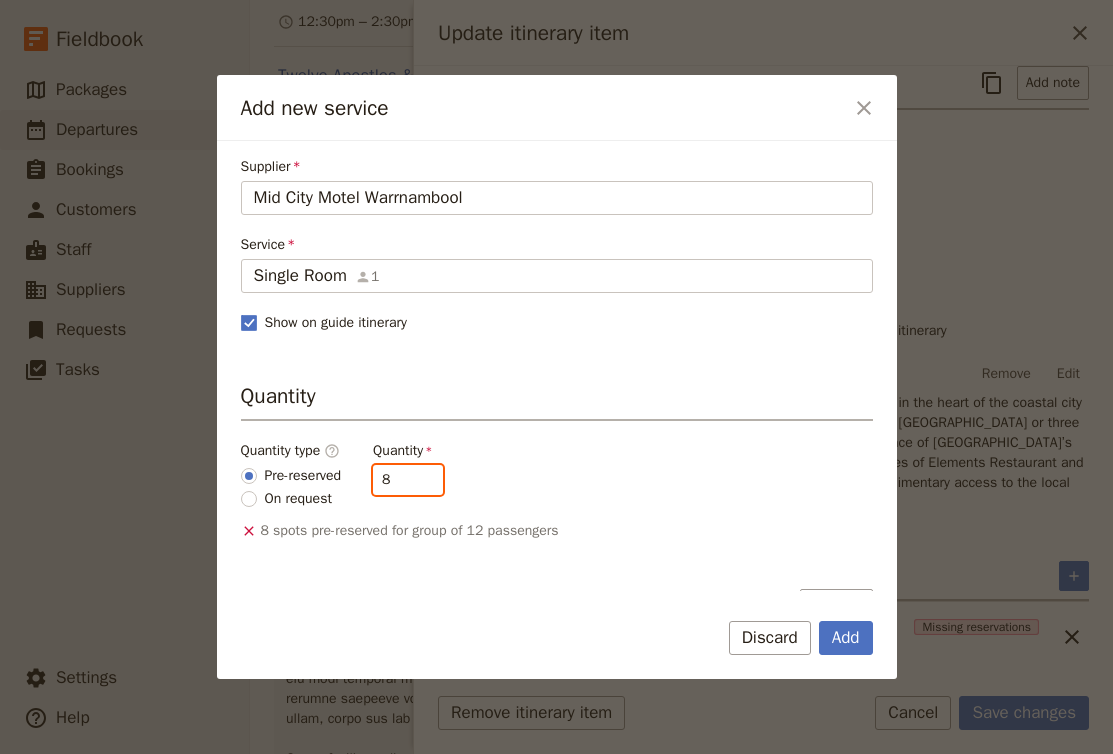 click on "8" at bounding box center (408, 480) 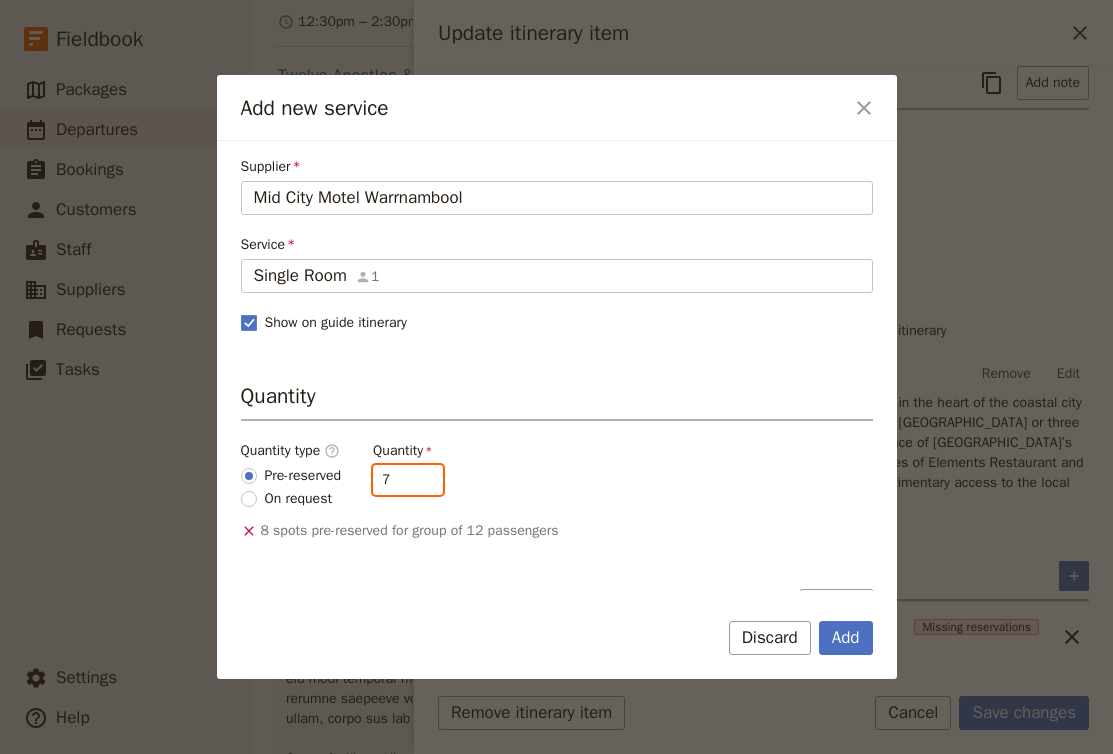 click on "7" at bounding box center (408, 480) 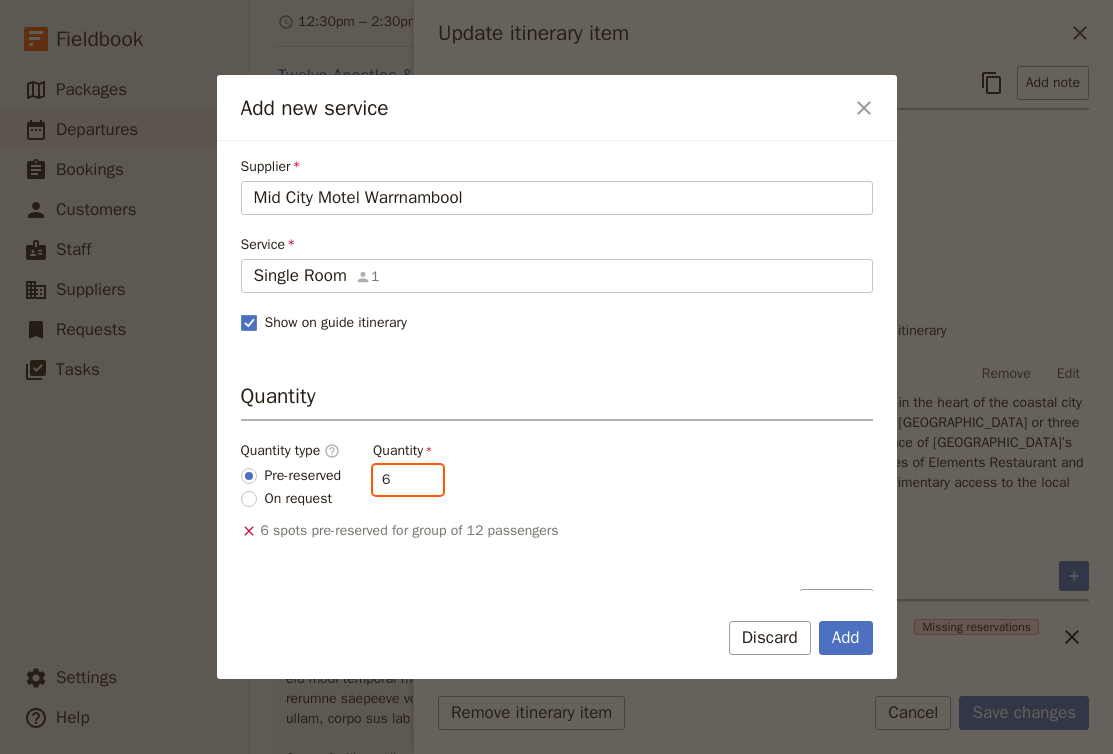 click on "6" at bounding box center (408, 480) 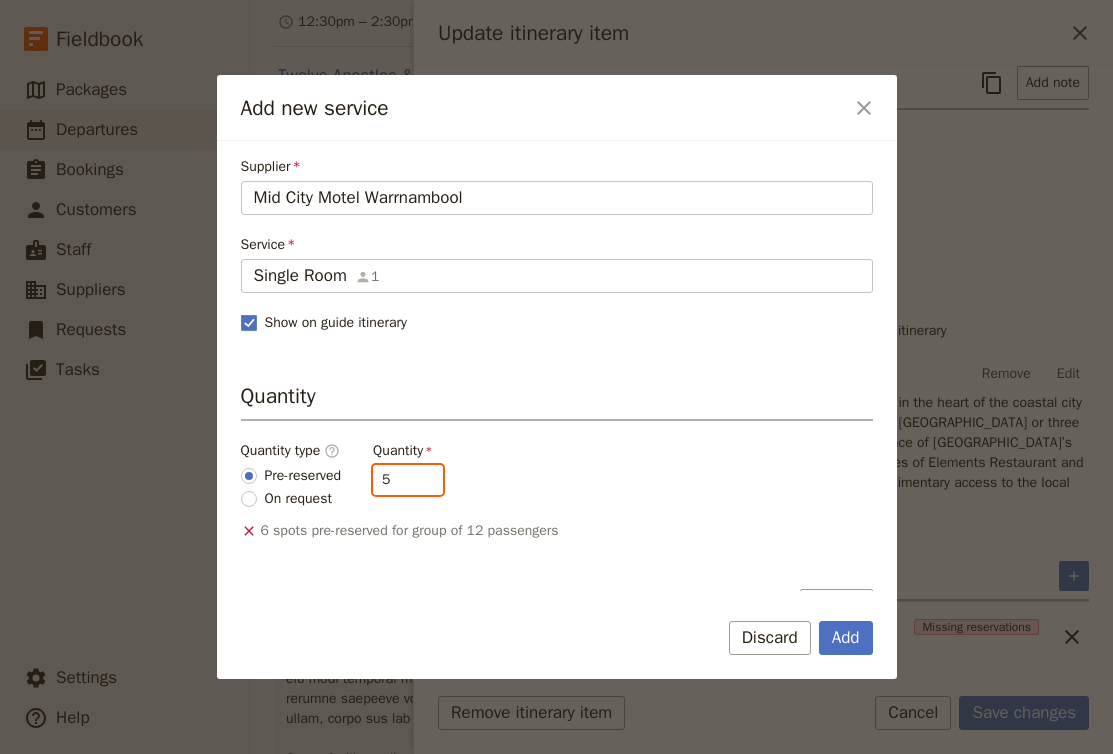 click on "5" at bounding box center (408, 480) 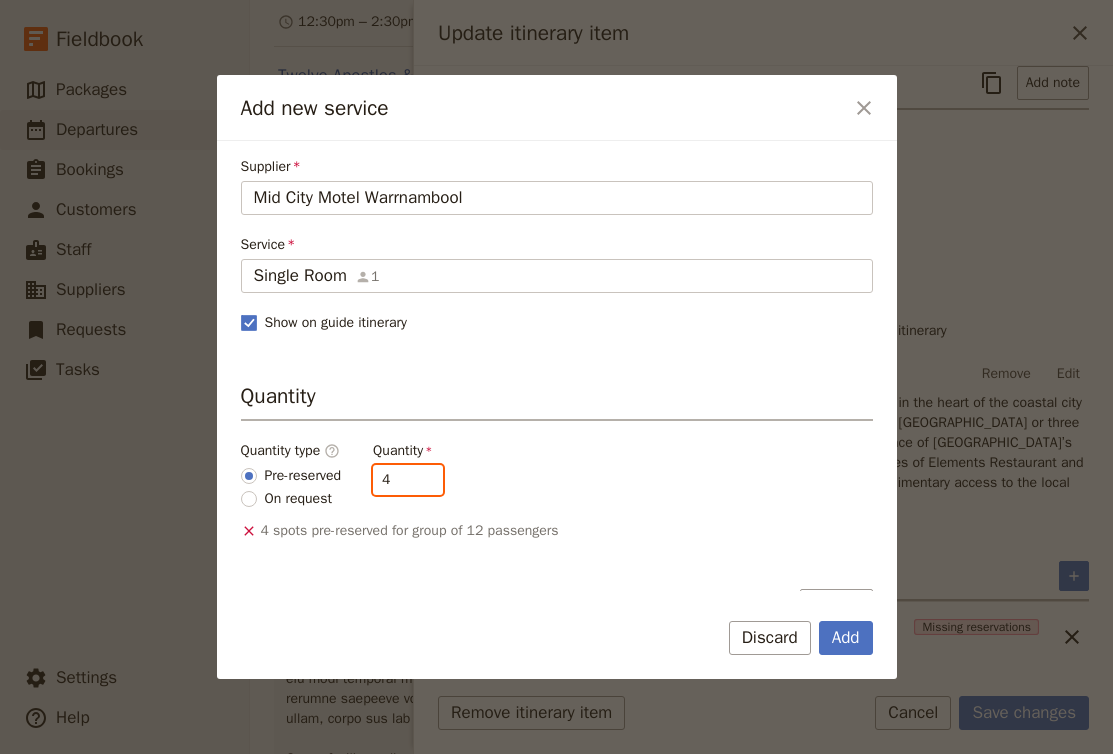 click on "4" at bounding box center (408, 480) 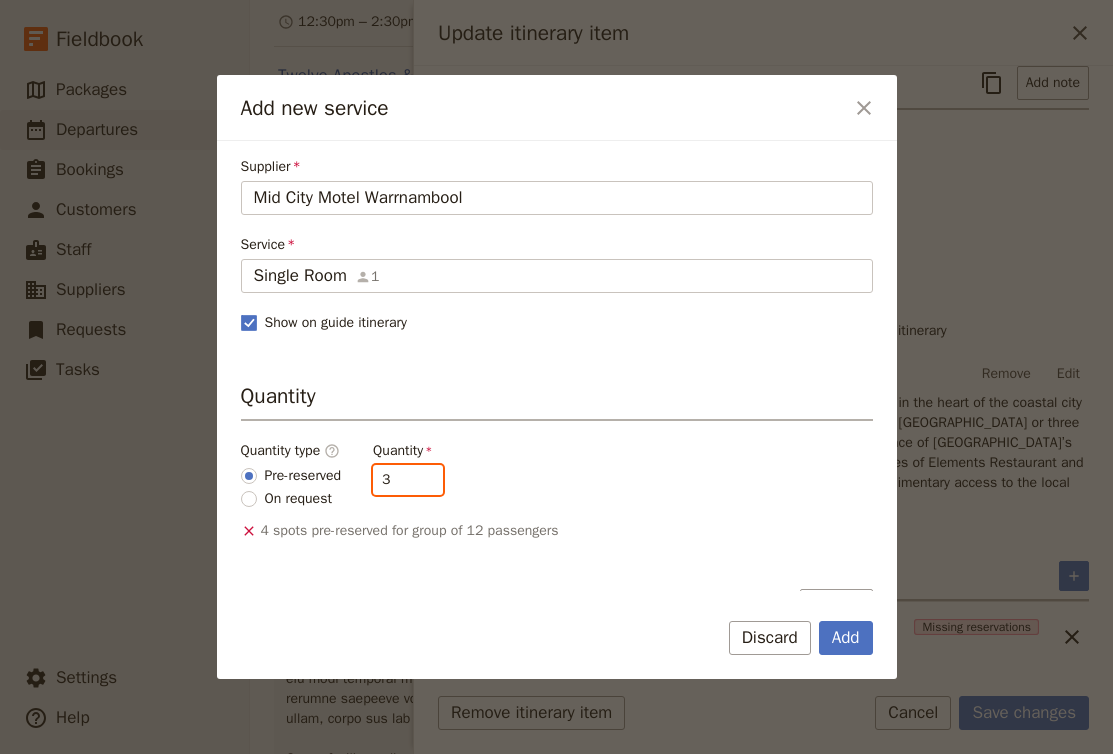 click on "3" at bounding box center (408, 480) 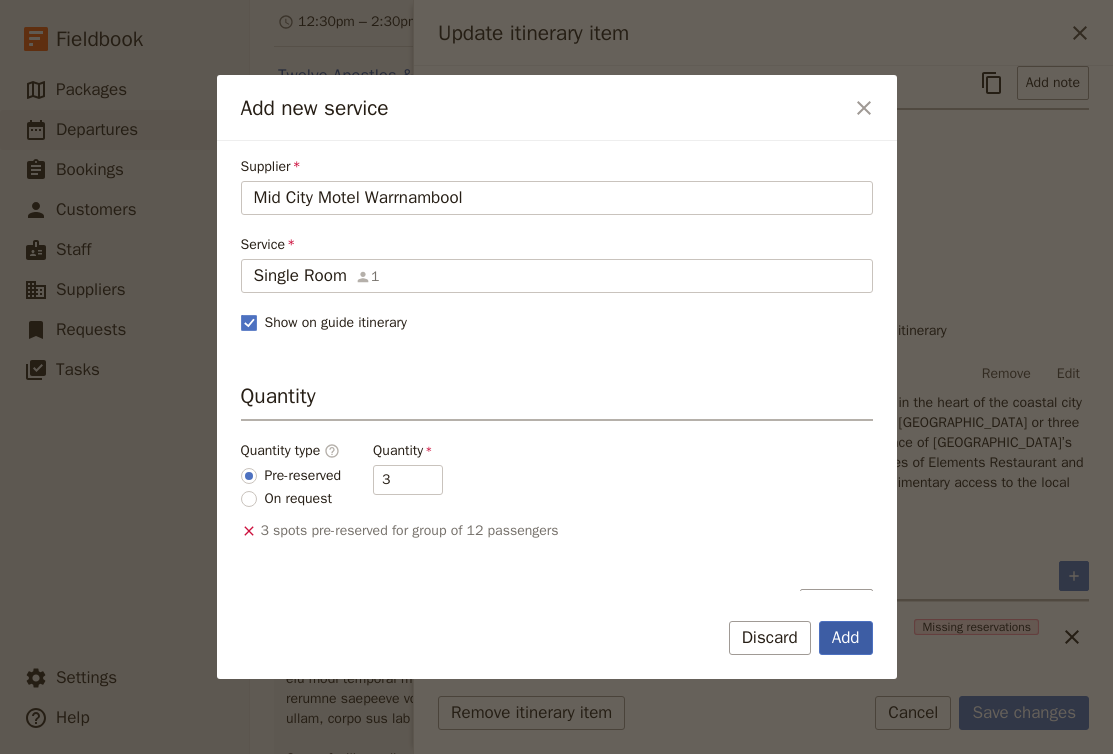 click on "Add" at bounding box center (846, 638) 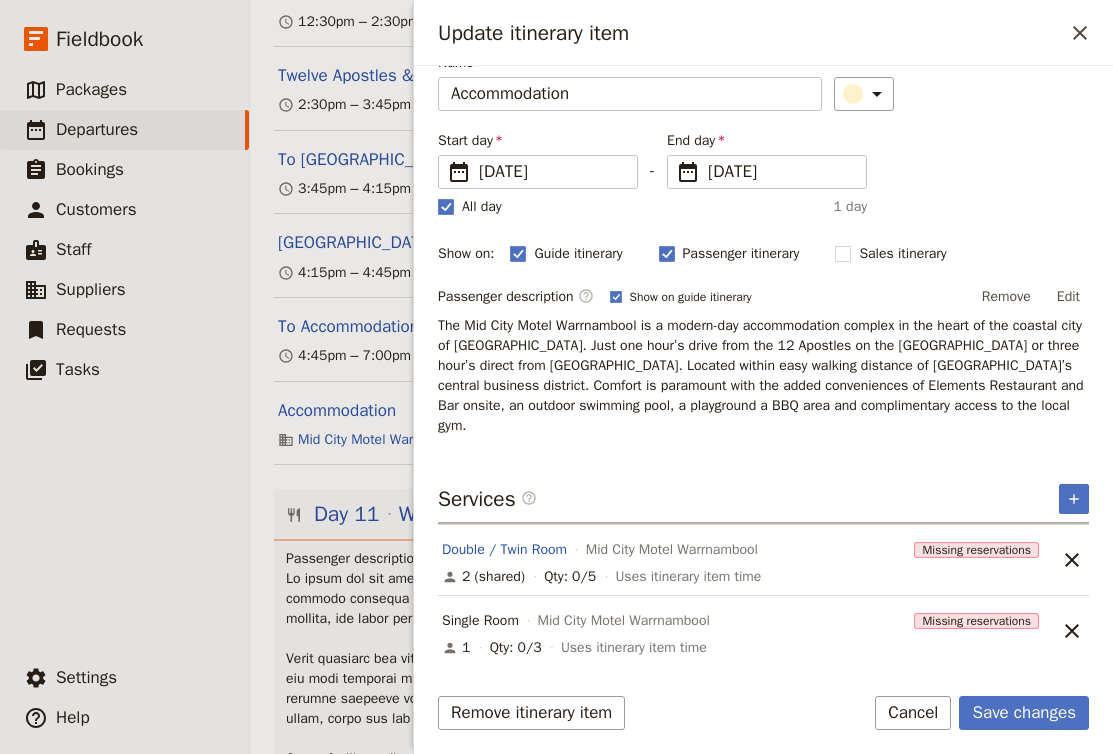 scroll, scrollTop: 92, scrollLeft: 0, axis: vertical 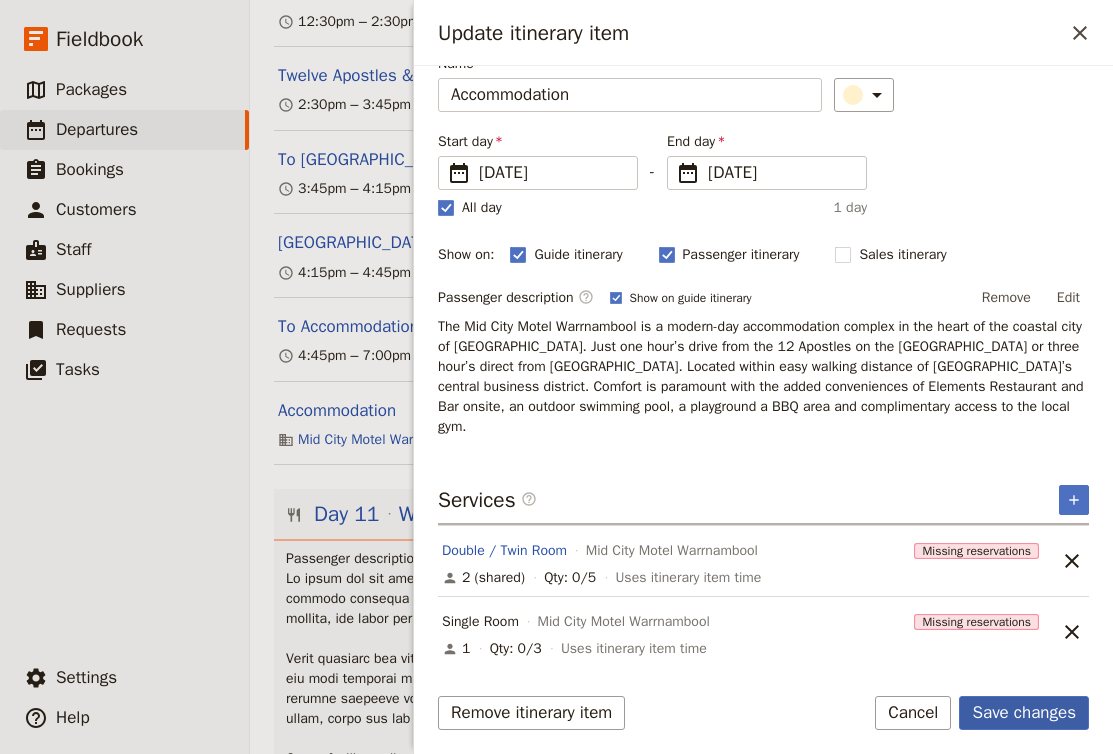 click on "Save changes" at bounding box center [1024, 713] 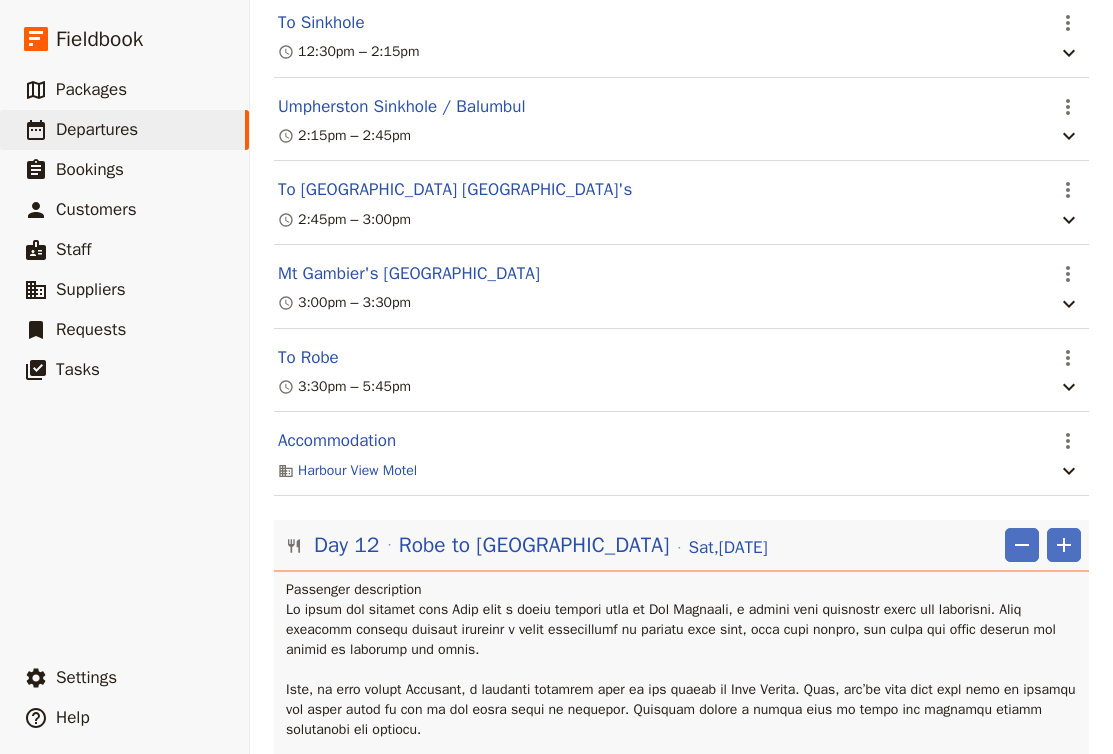 scroll, scrollTop: 12760, scrollLeft: 0, axis: vertical 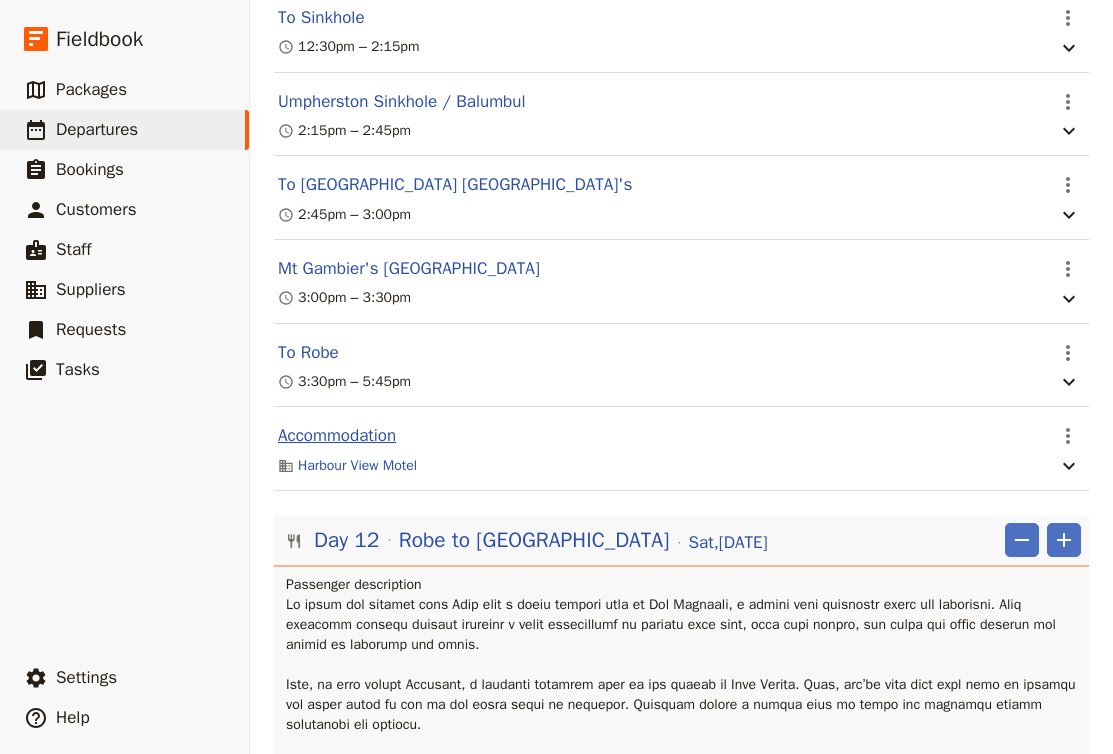 click on "Accommodation" at bounding box center [337, 436] 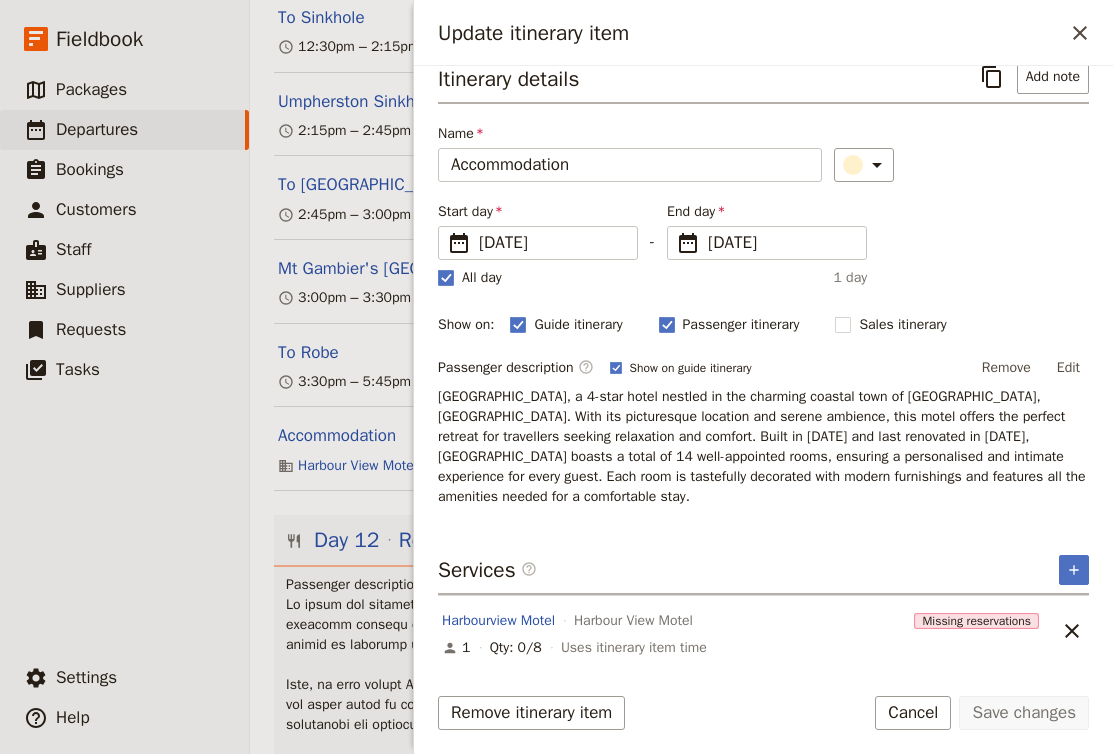 scroll, scrollTop: 21, scrollLeft: 0, axis: vertical 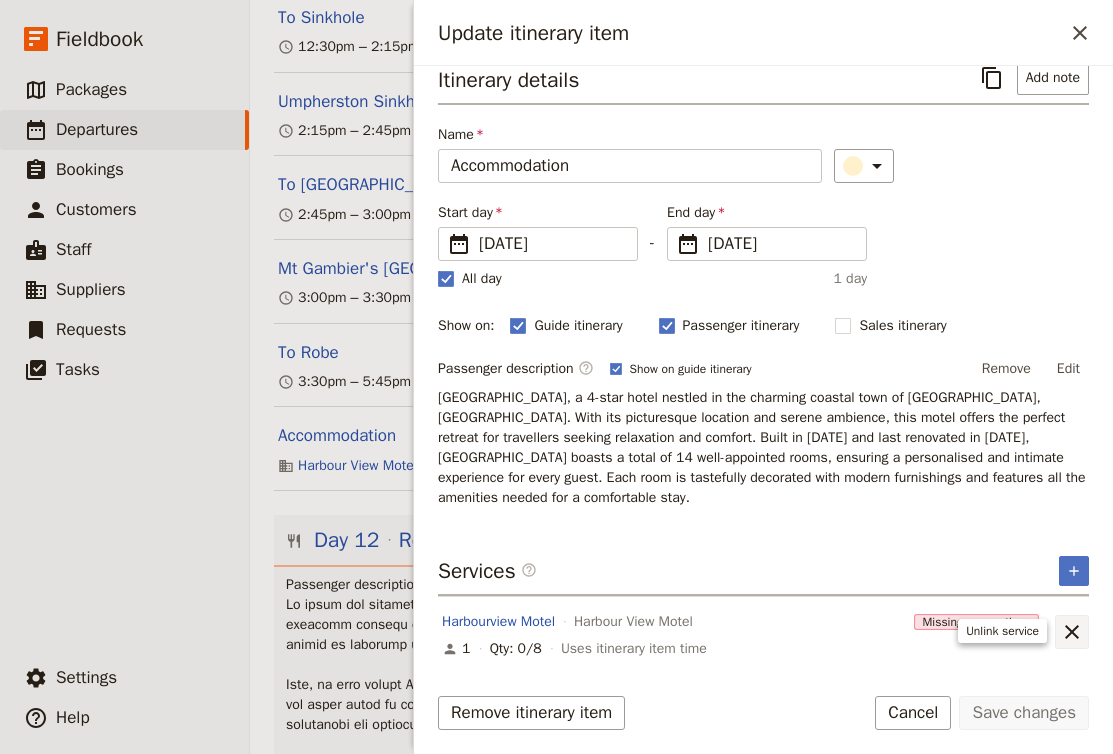 click 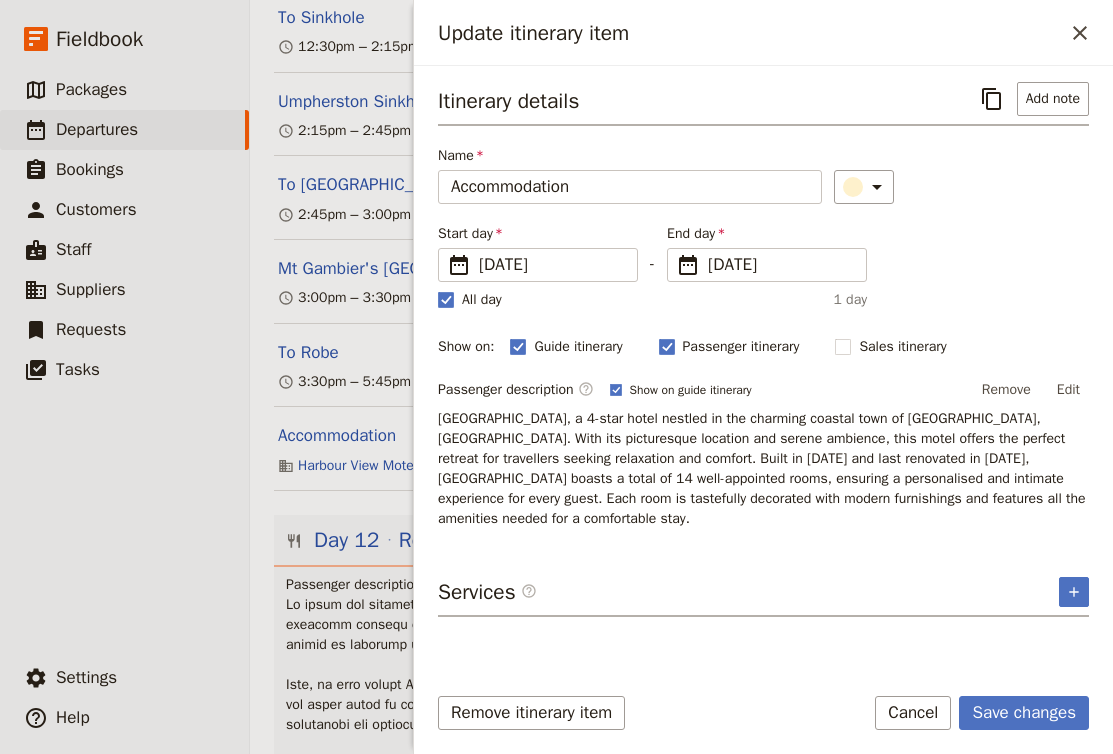scroll, scrollTop: 0, scrollLeft: 0, axis: both 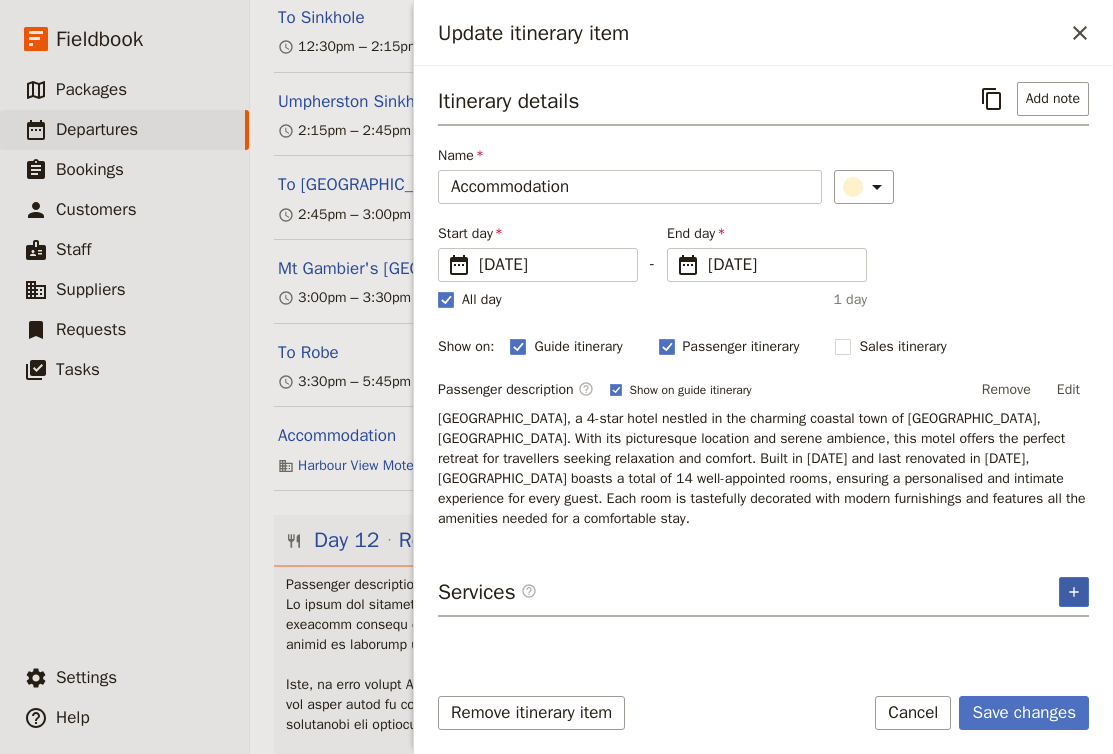 click 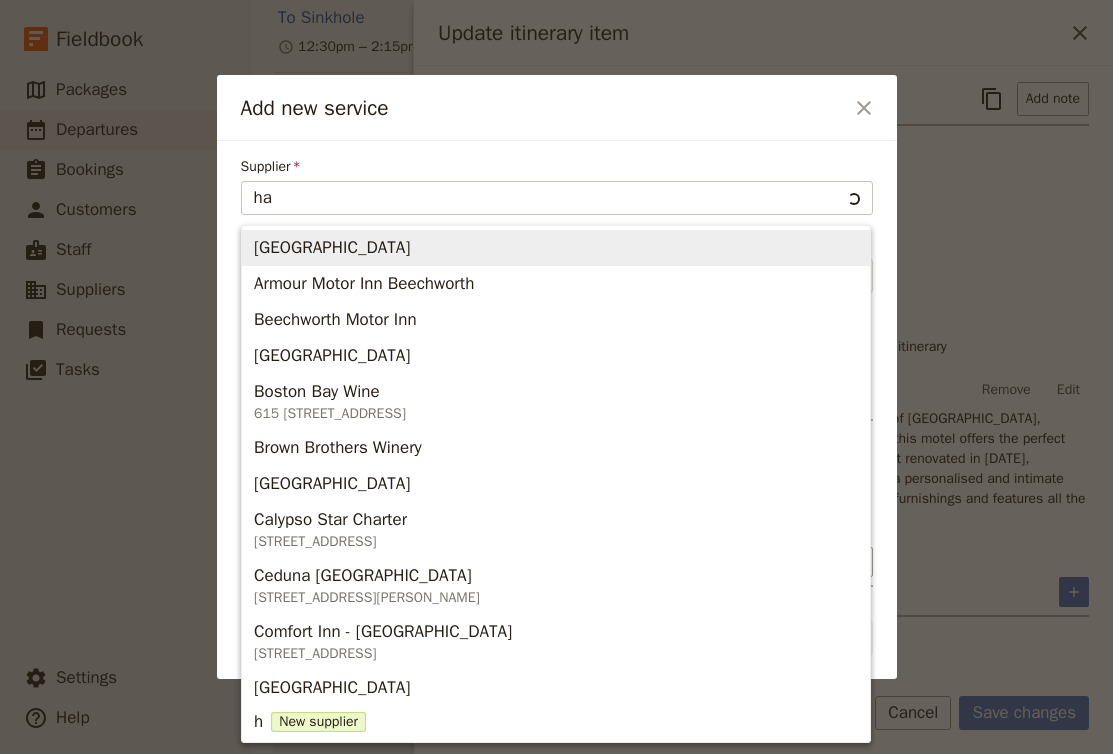 type on "har" 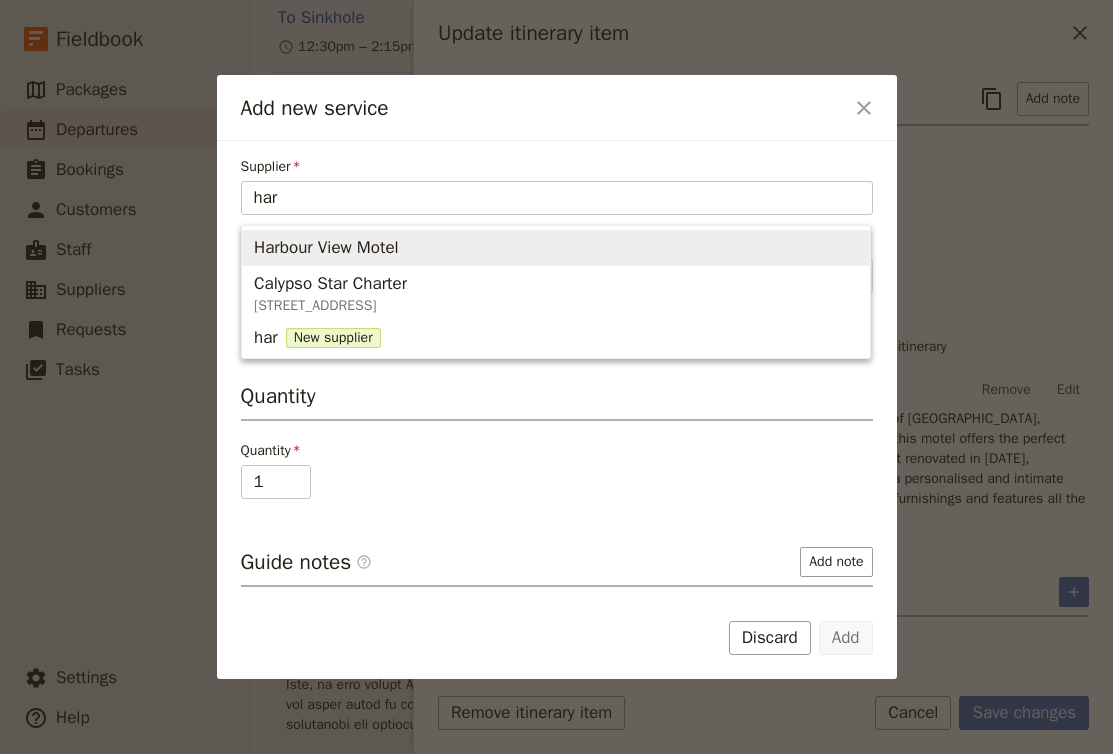 click on "Harbour View Motel" at bounding box center (556, 248) 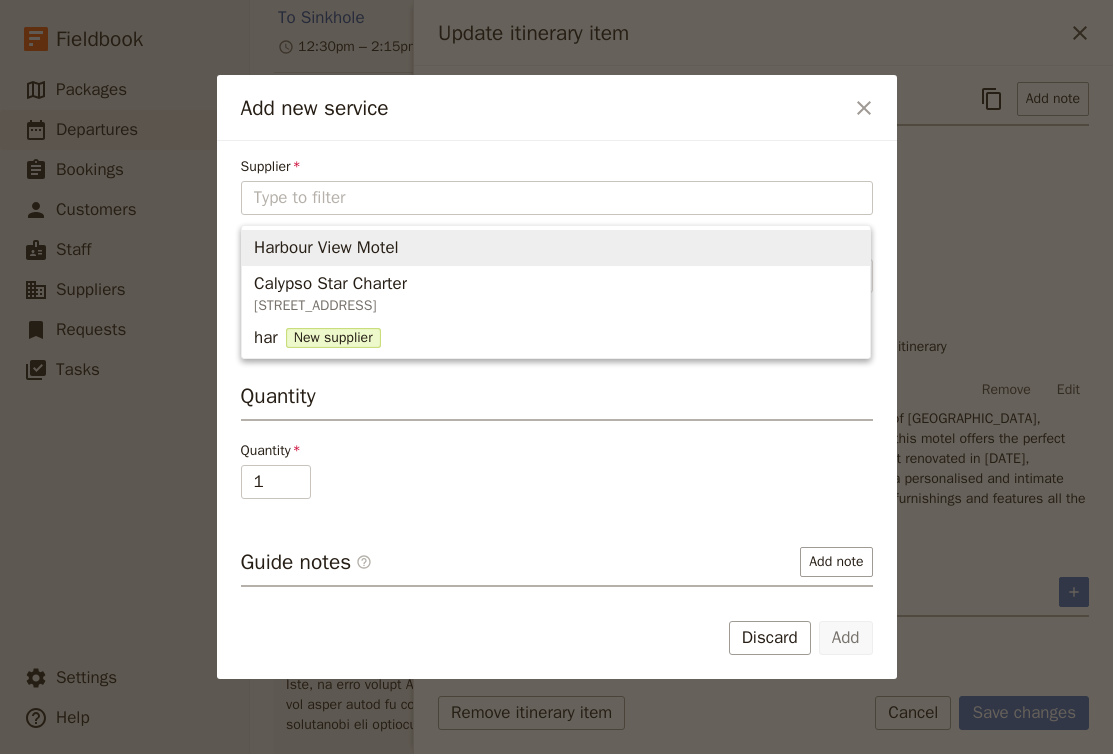 type on "Harbour View Motel" 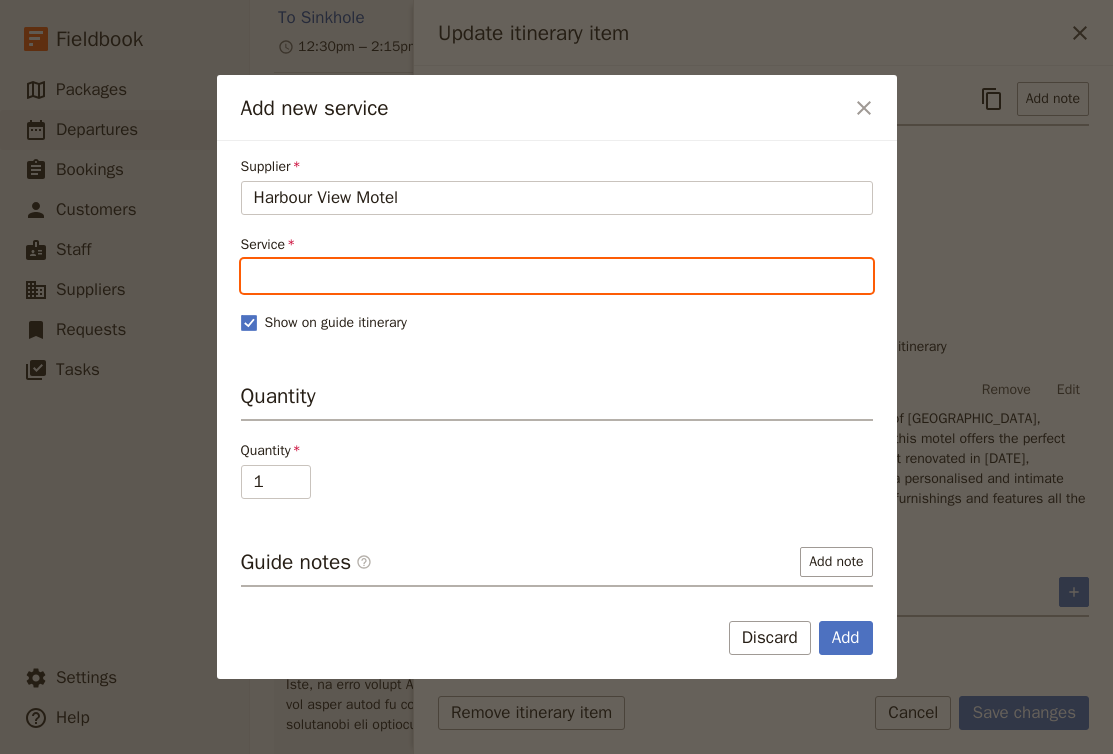 click on "Service" at bounding box center [557, 276] 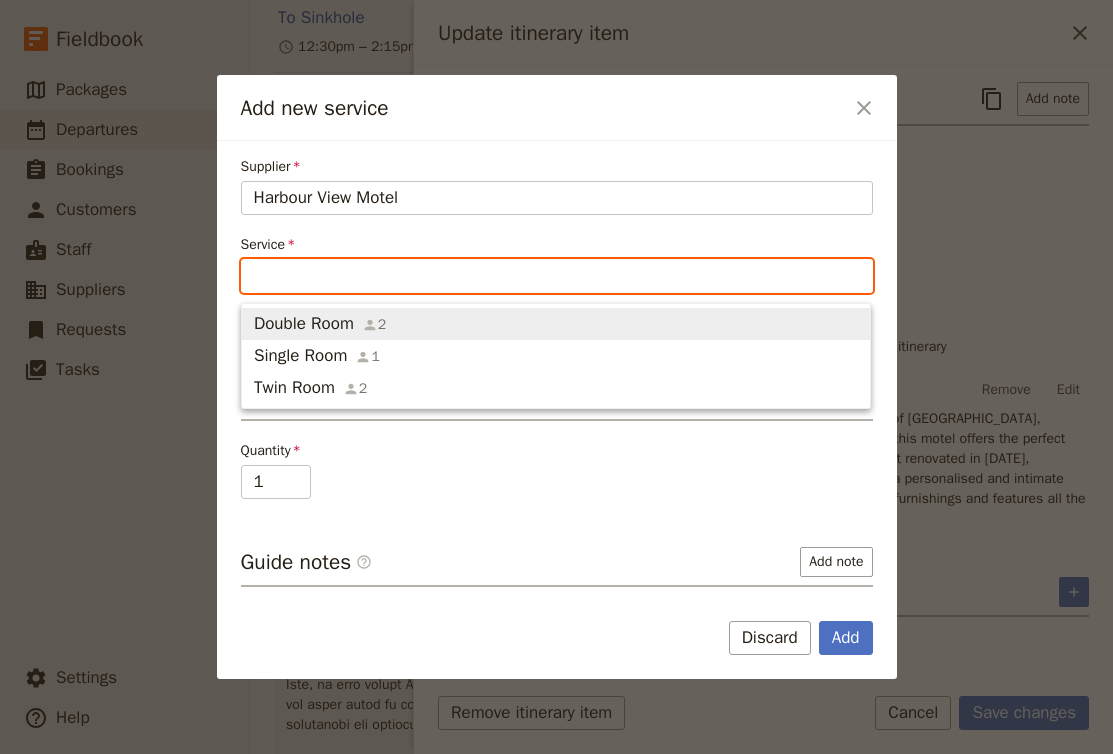 click on "Double Room 2" at bounding box center [556, 324] 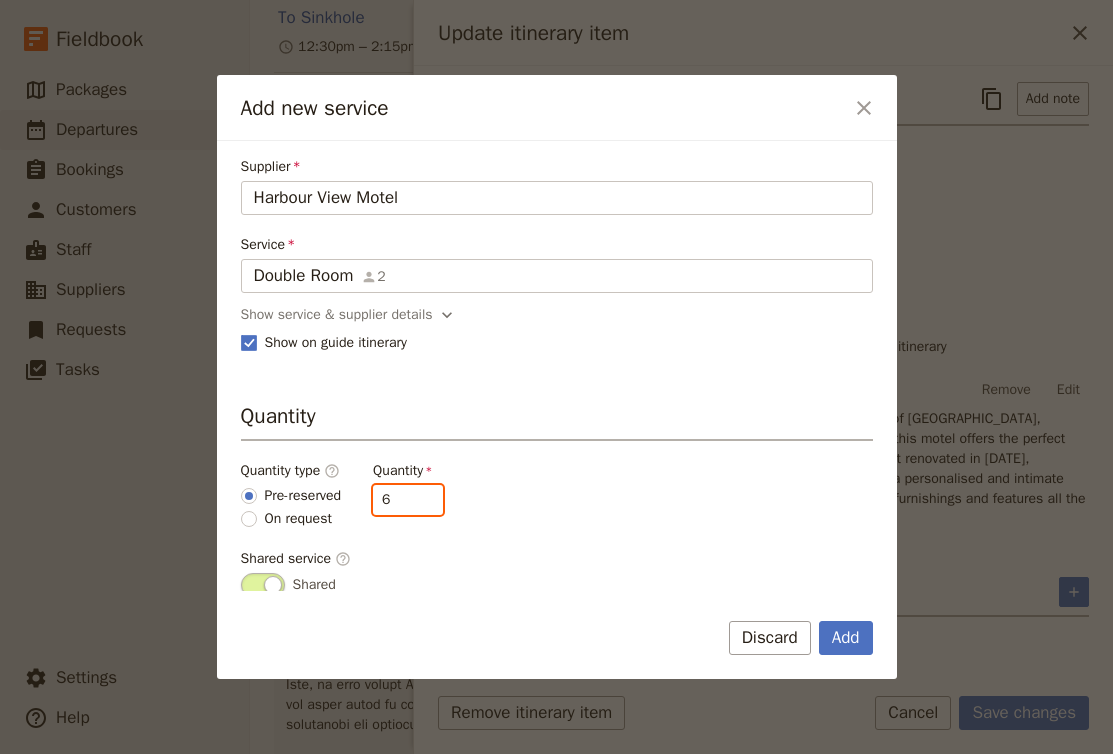 type on "5" 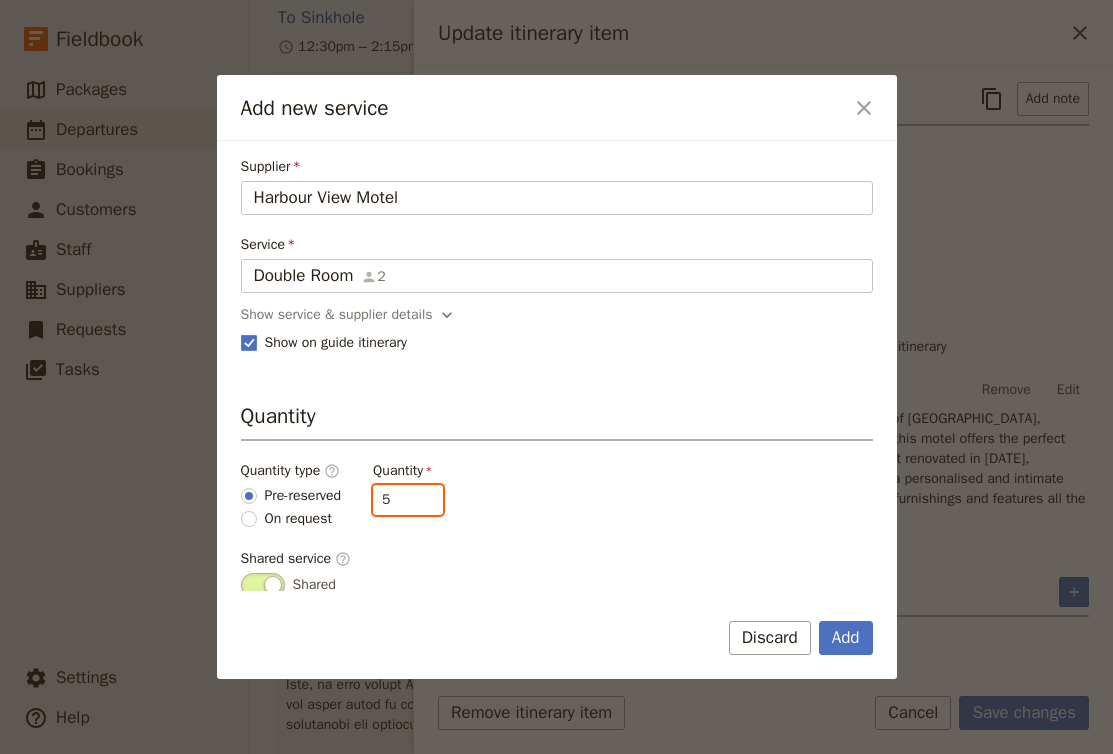 click on "5" at bounding box center [408, 500] 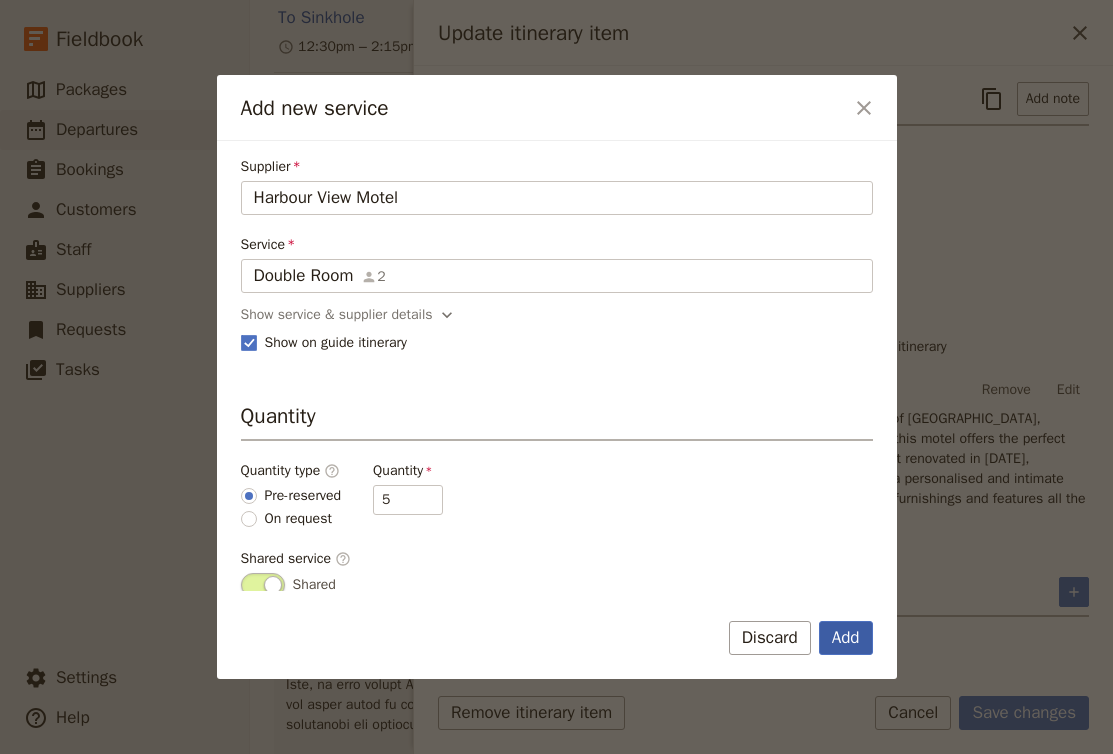 click on "Add" at bounding box center [846, 638] 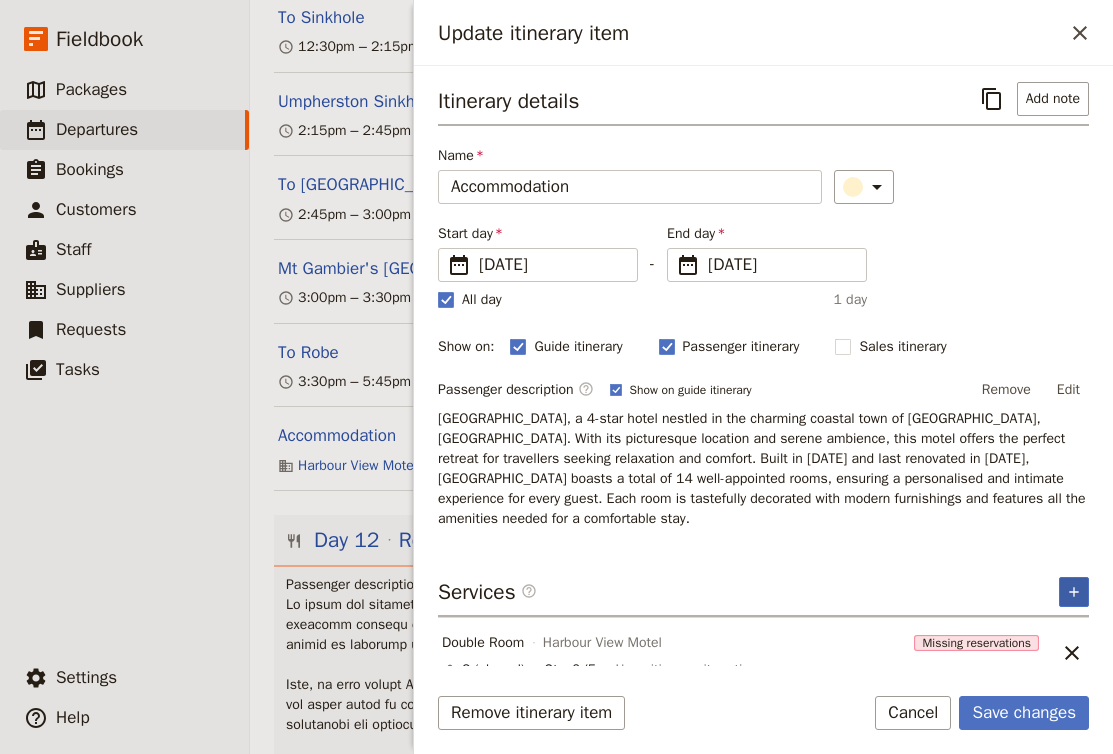 click 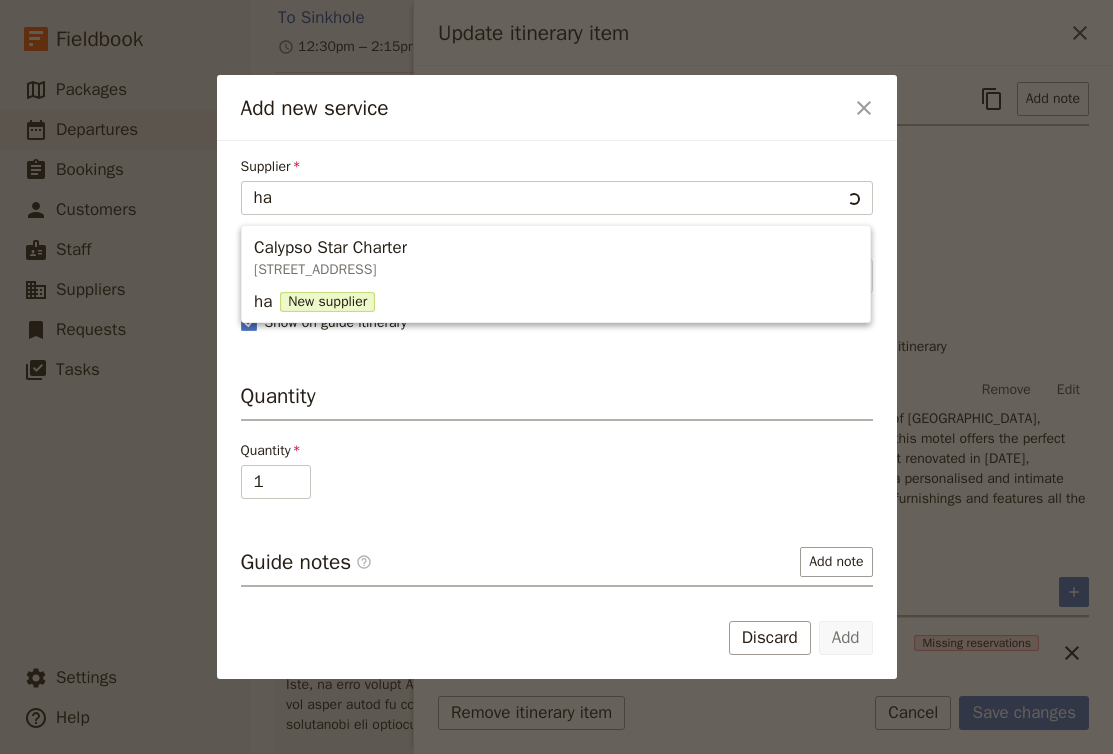type on "har" 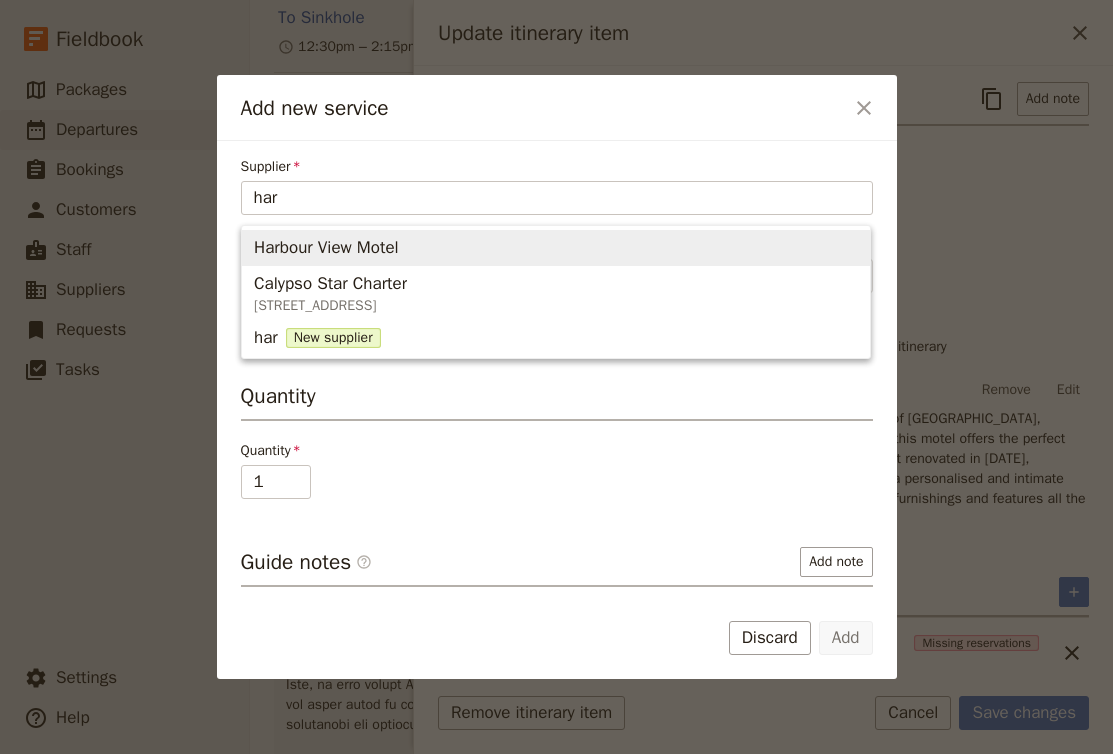 click on "Harbour View Motel" at bounding box center [556, 248] 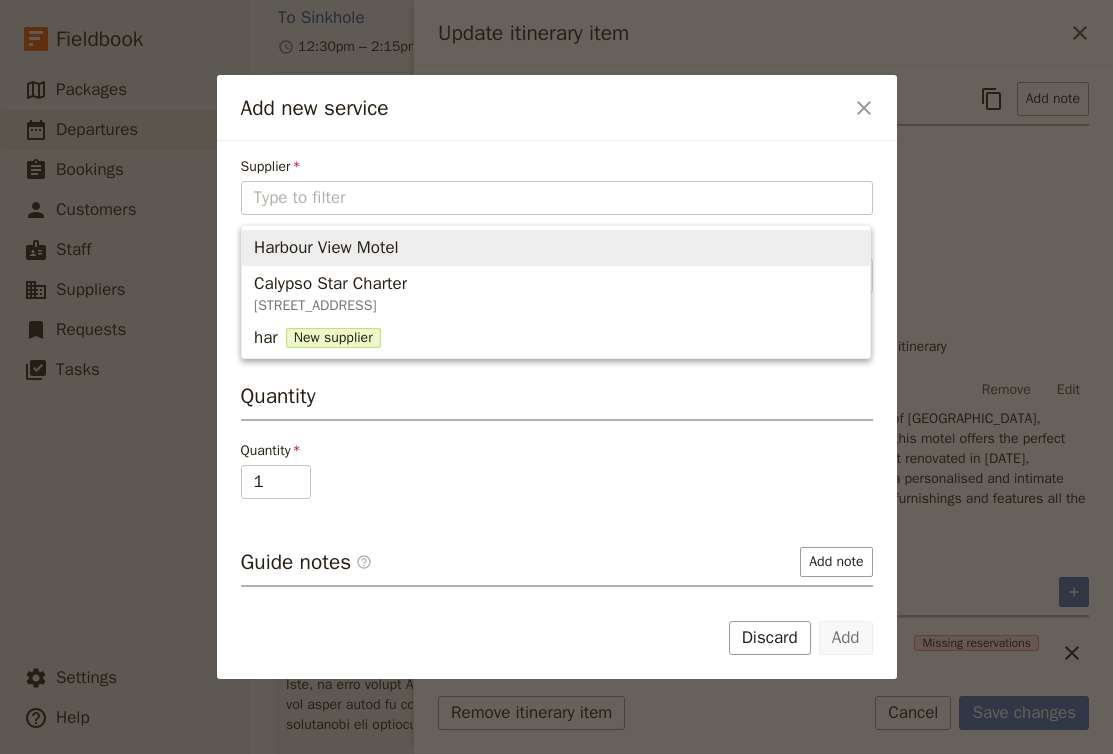 type on "Harbour View Motel" 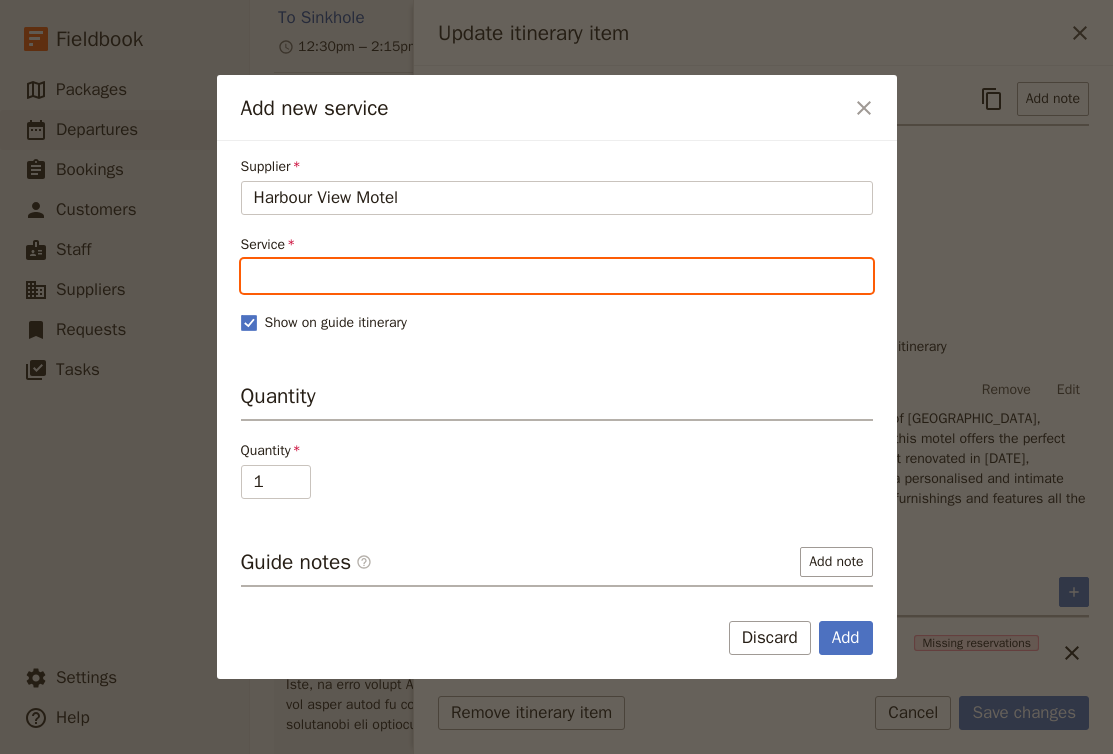 click on "Service" at bounding box center (557, 276) 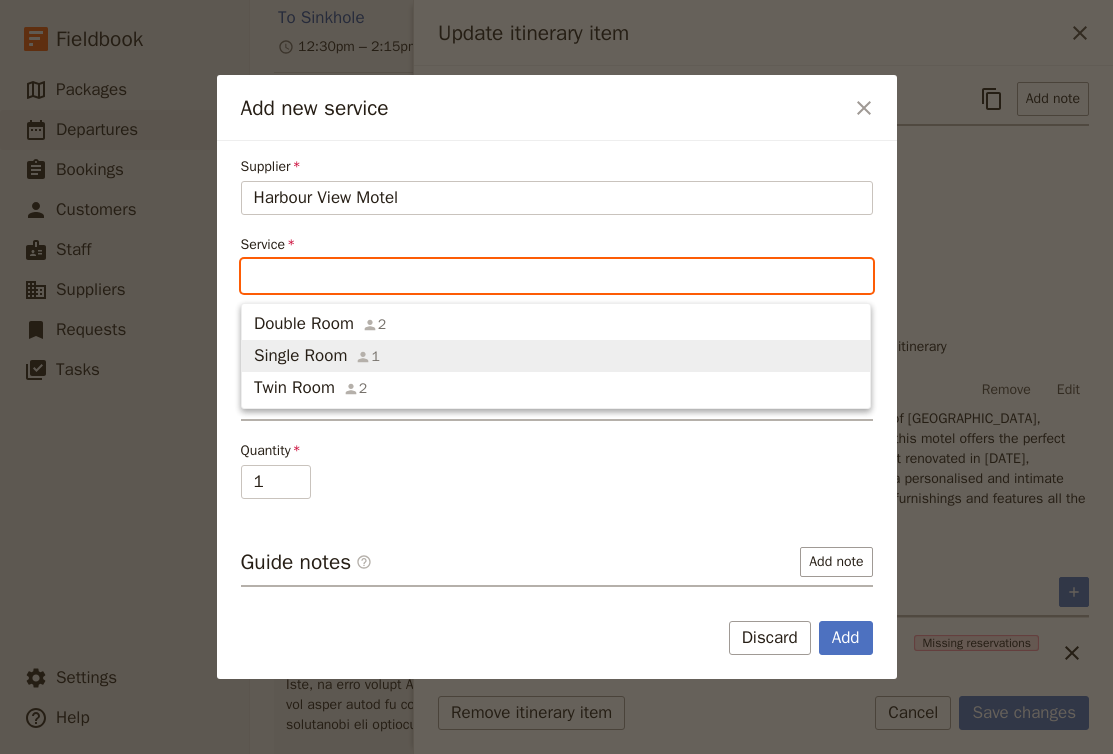 click on "Single Room" at bounding box center [300, 356] 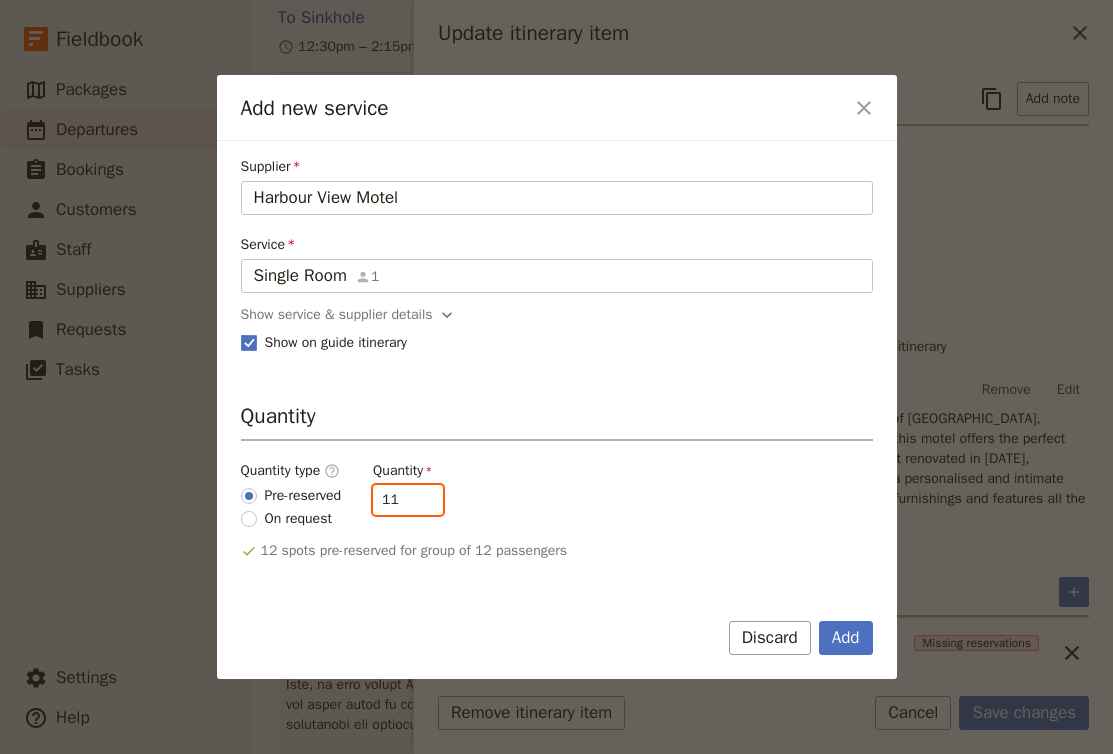 click on "11" at bounding box center [408, 500] 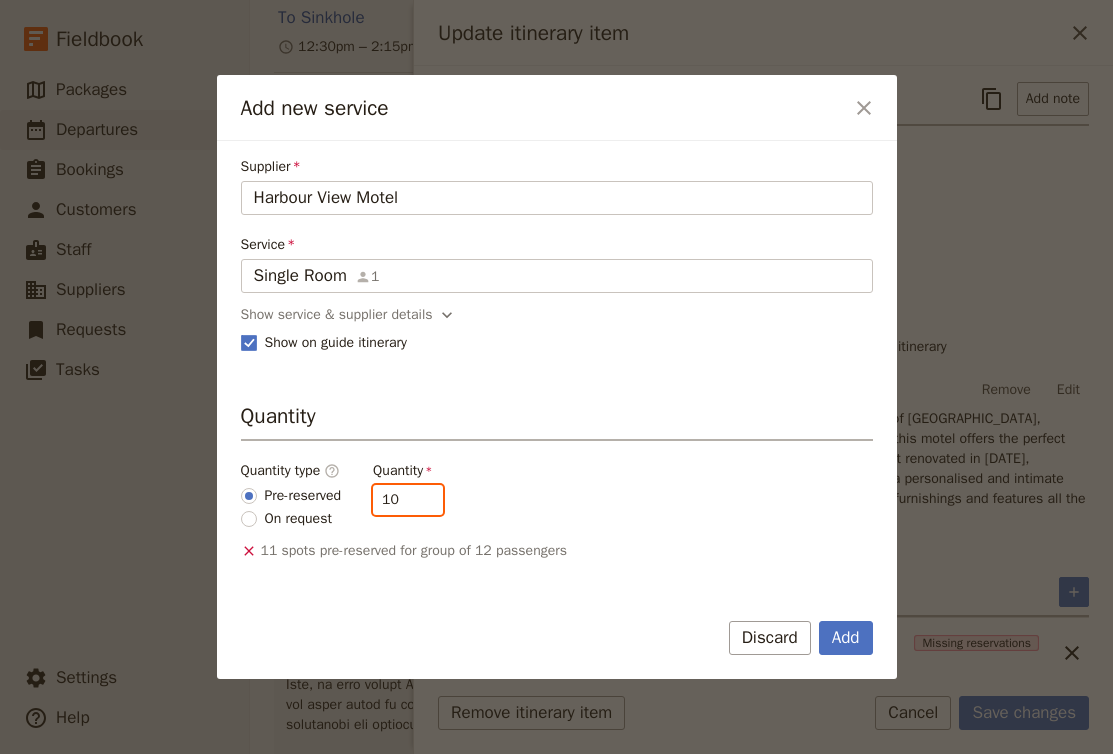 click on "10" at bounding box center [408, 500] 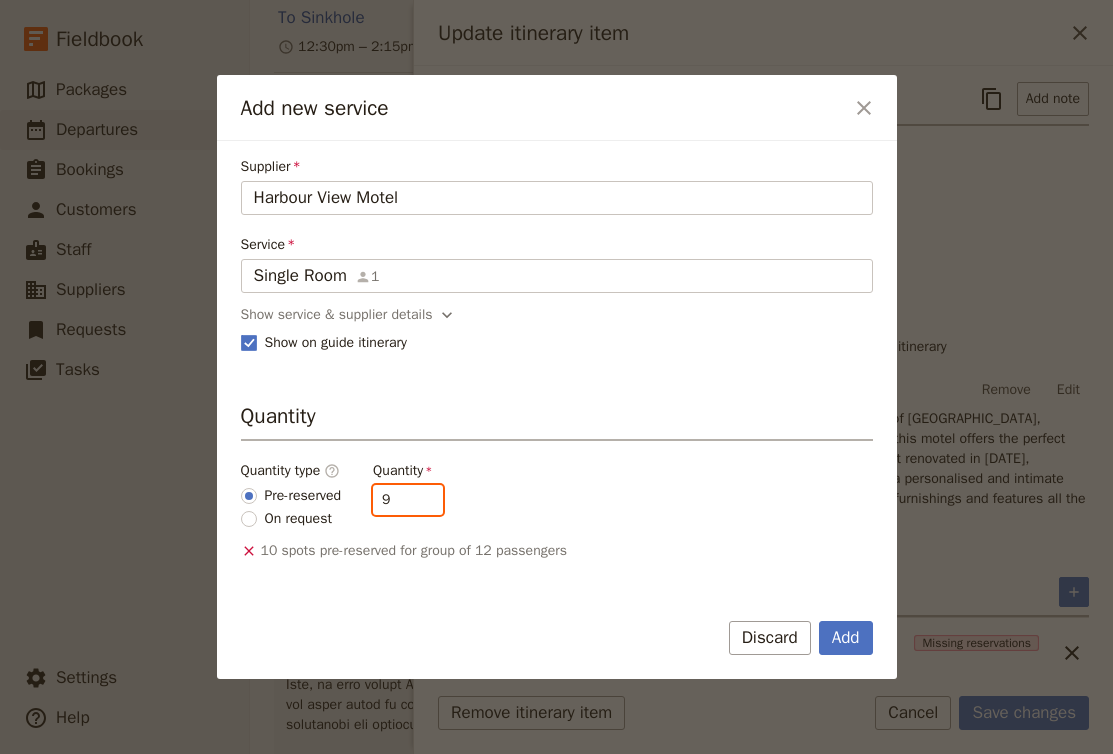 click on "9" at bounding box center [408, 500] 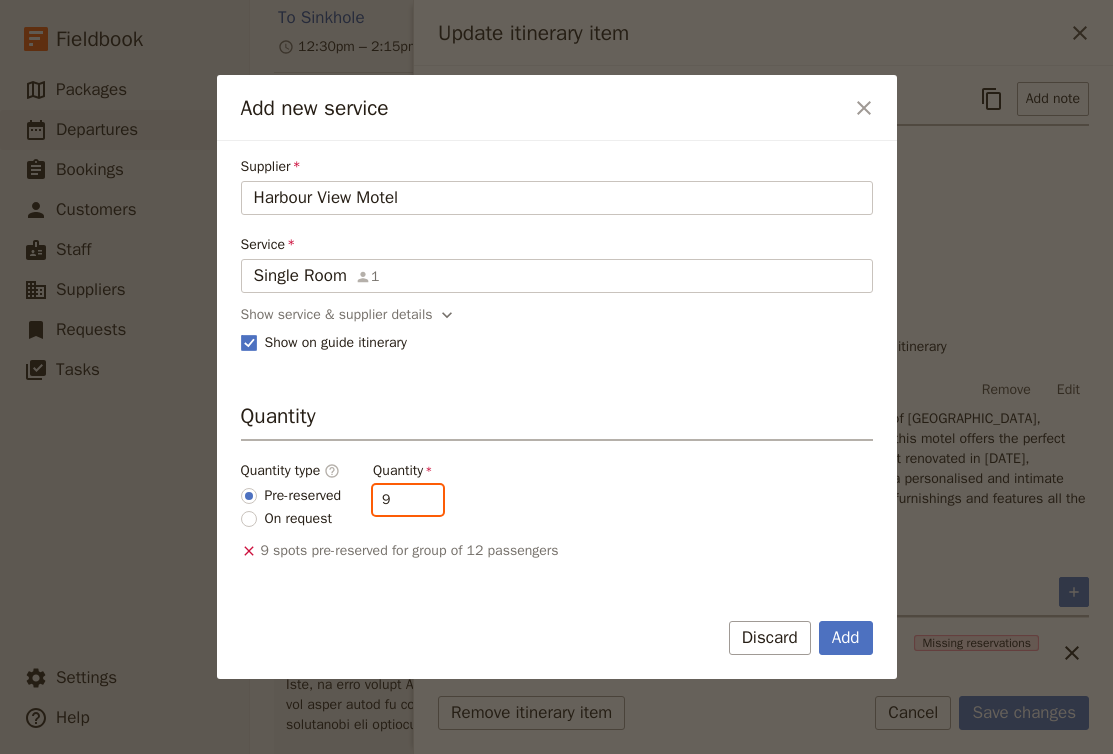 drag, startPoint x: 413, startPoint y: 504, endPoint x: 355, endPoint y: 504, distance: 58 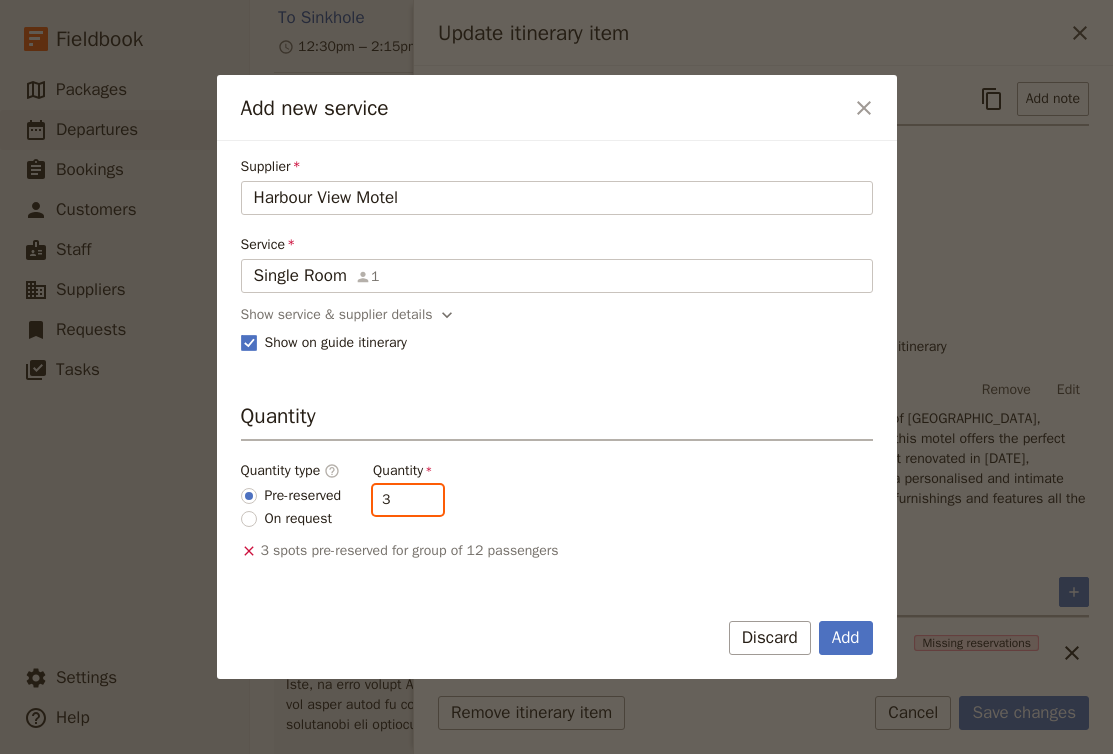 type on "3" 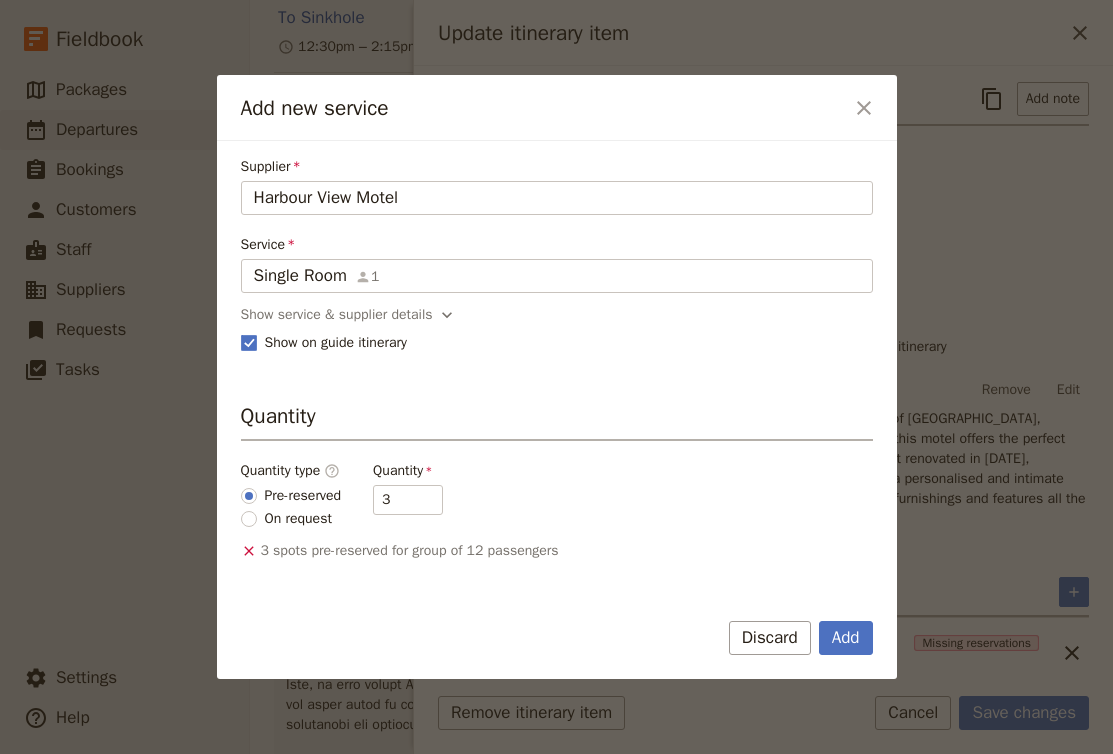 click on "Quantity type ​ Pre-reserved On request Quantity 3" at bounding box center [557, 495] 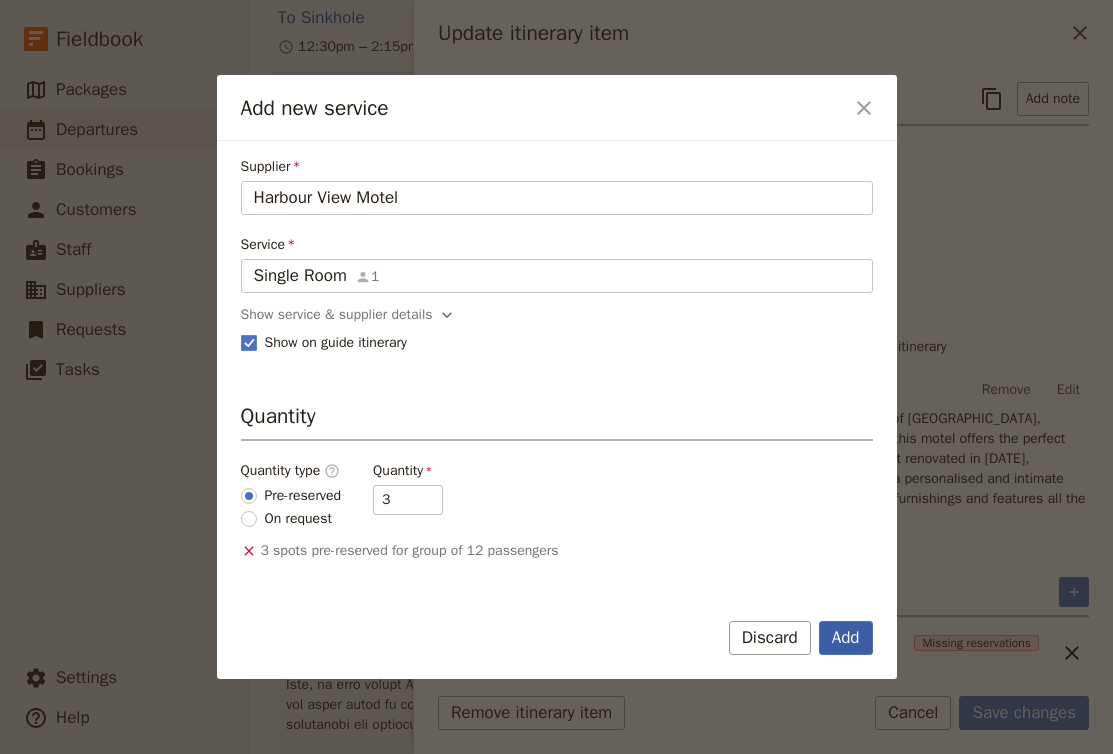 click on "Add" at bounding box center [846, 638] 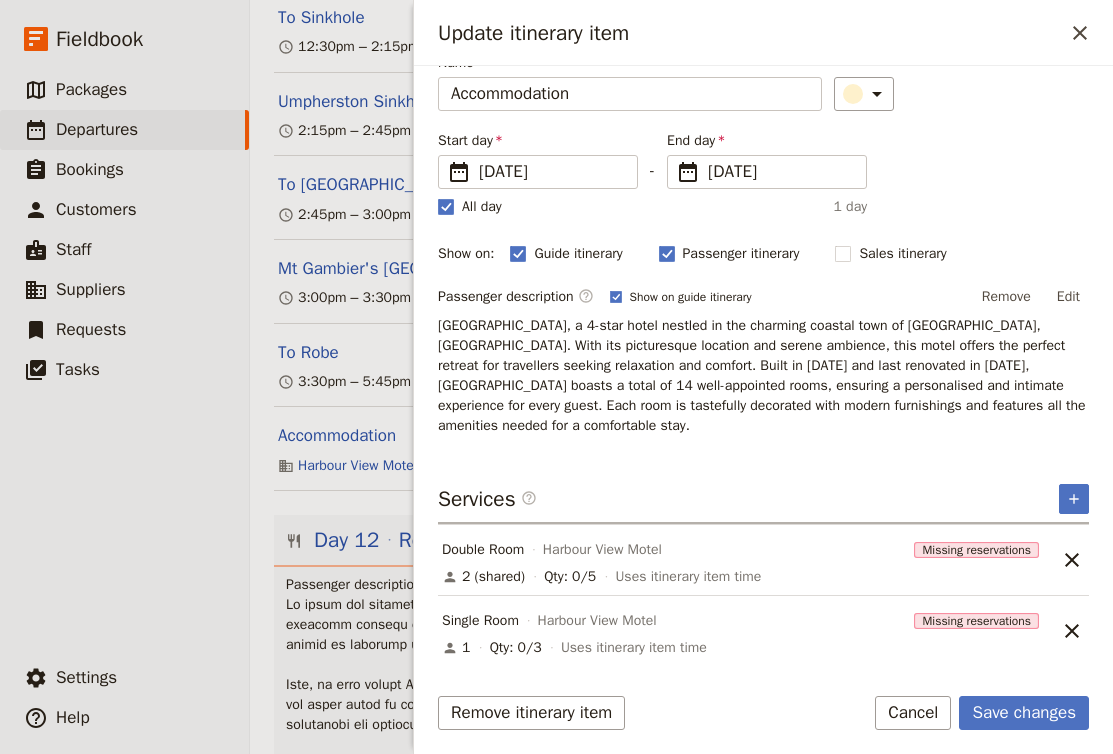 scroll, scrollTop: 92, scrollLeft: 0, axis: vertical 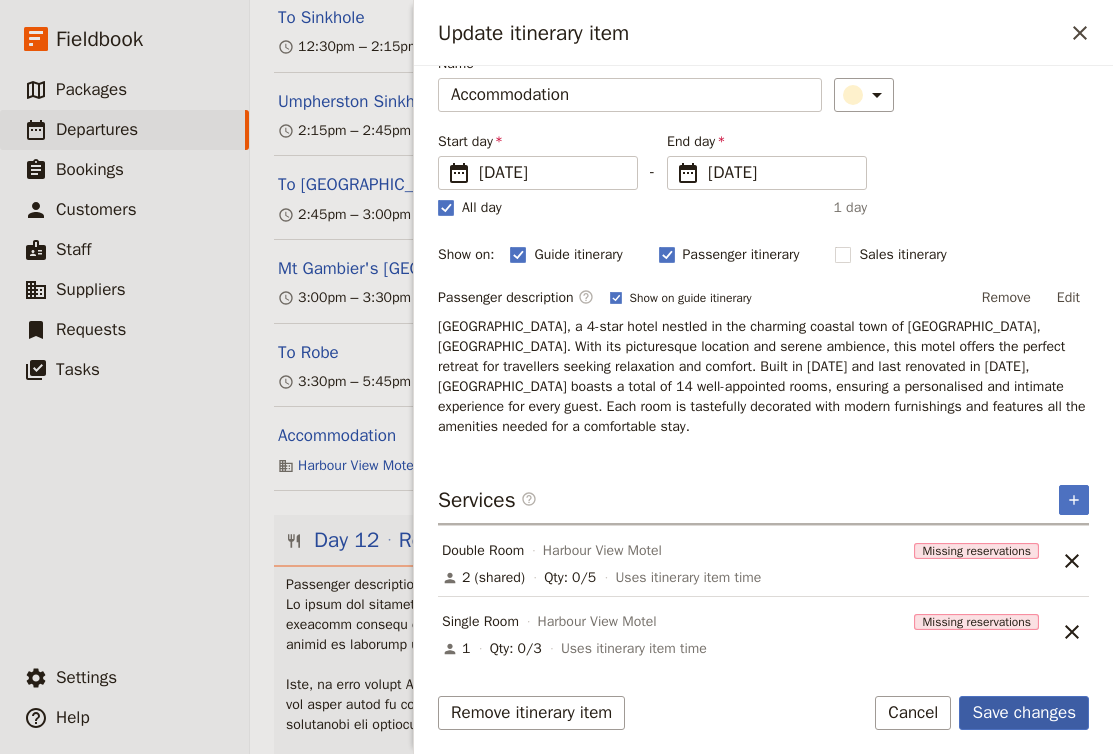click on "Save changes" at bounding box center [1024, 713] 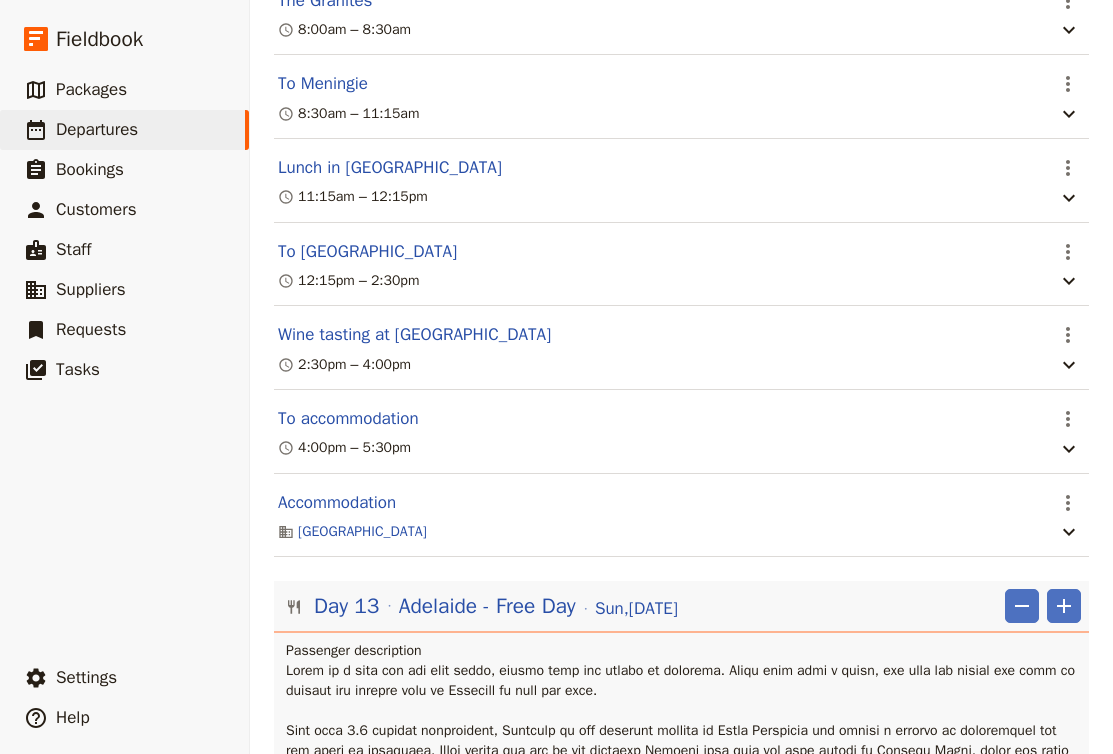 scroll, scrollTop: 13981, scrollLeft: 0, axis: vertical 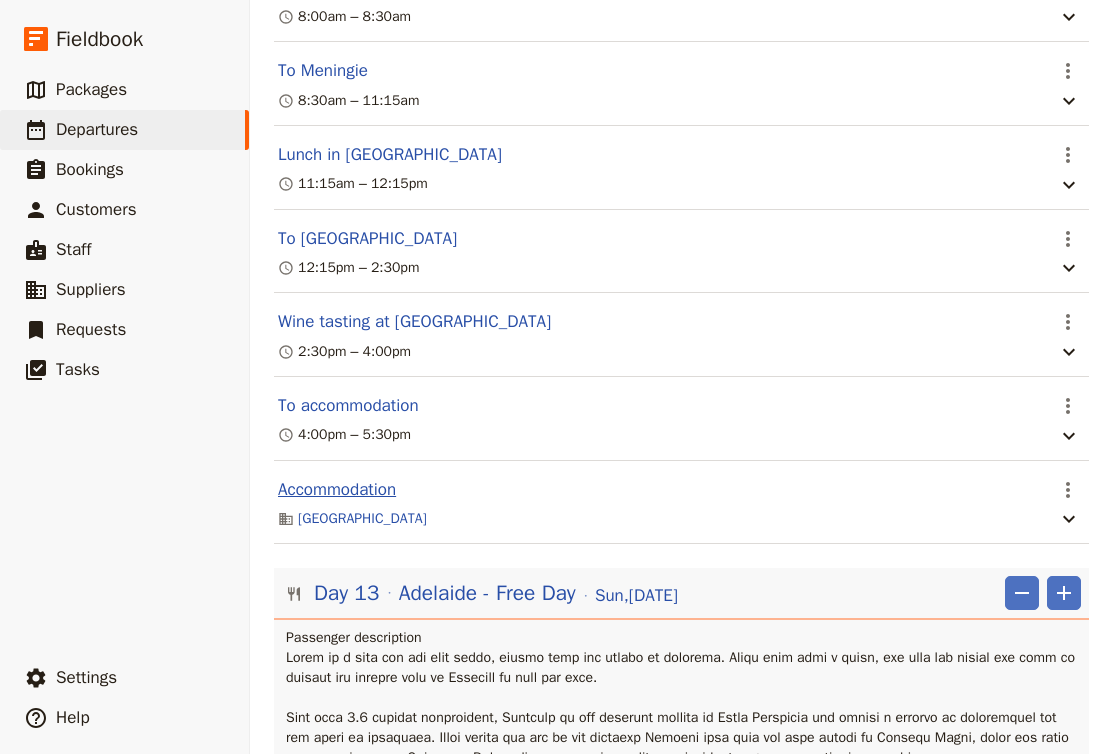 click on "Accommodation" at bounding box center (337, 490) 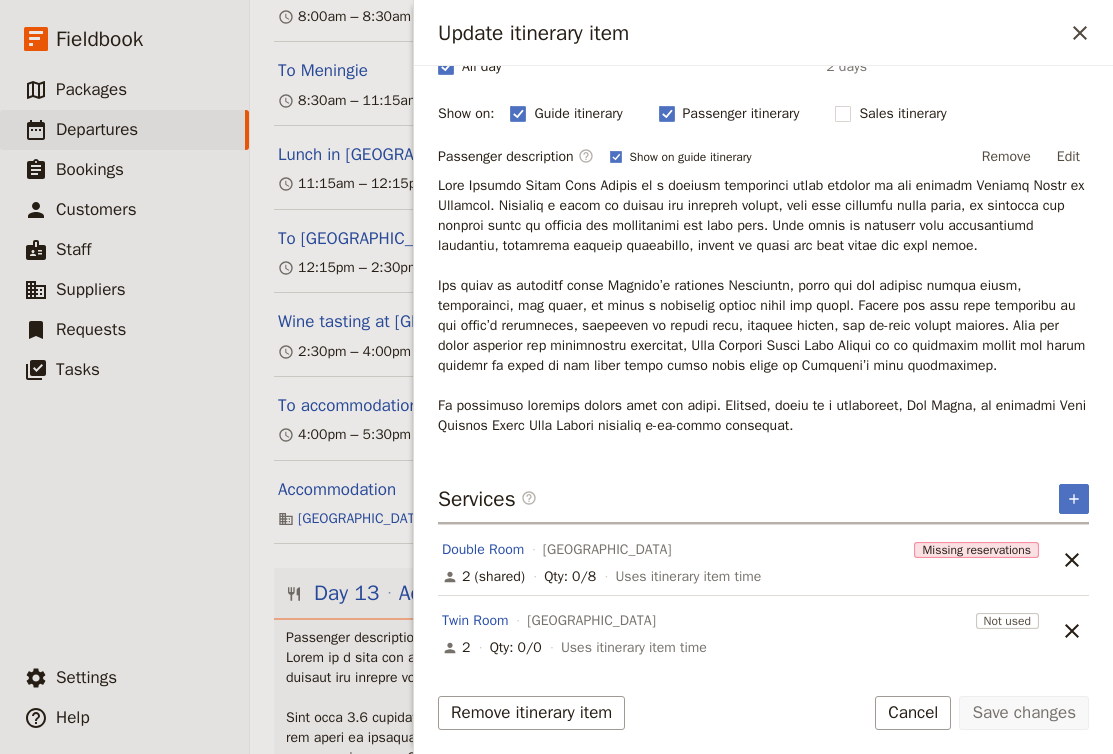 scroll, scrollTop: 232, scrollLeft: 0, axis: vertical 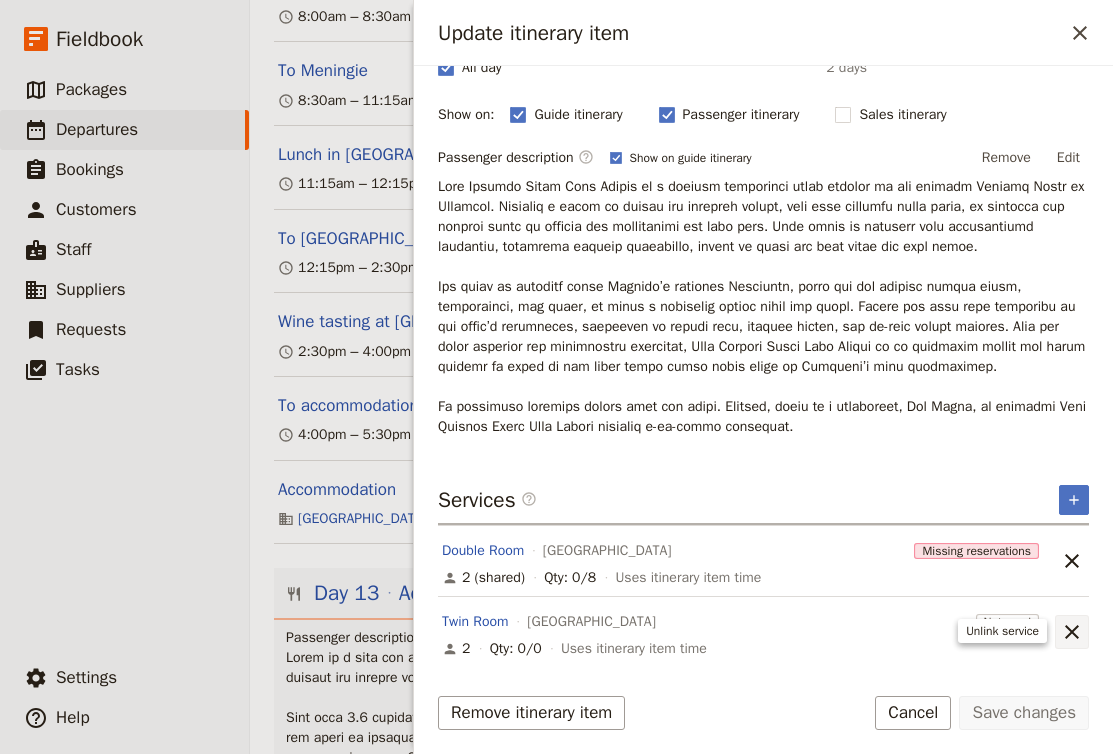 click 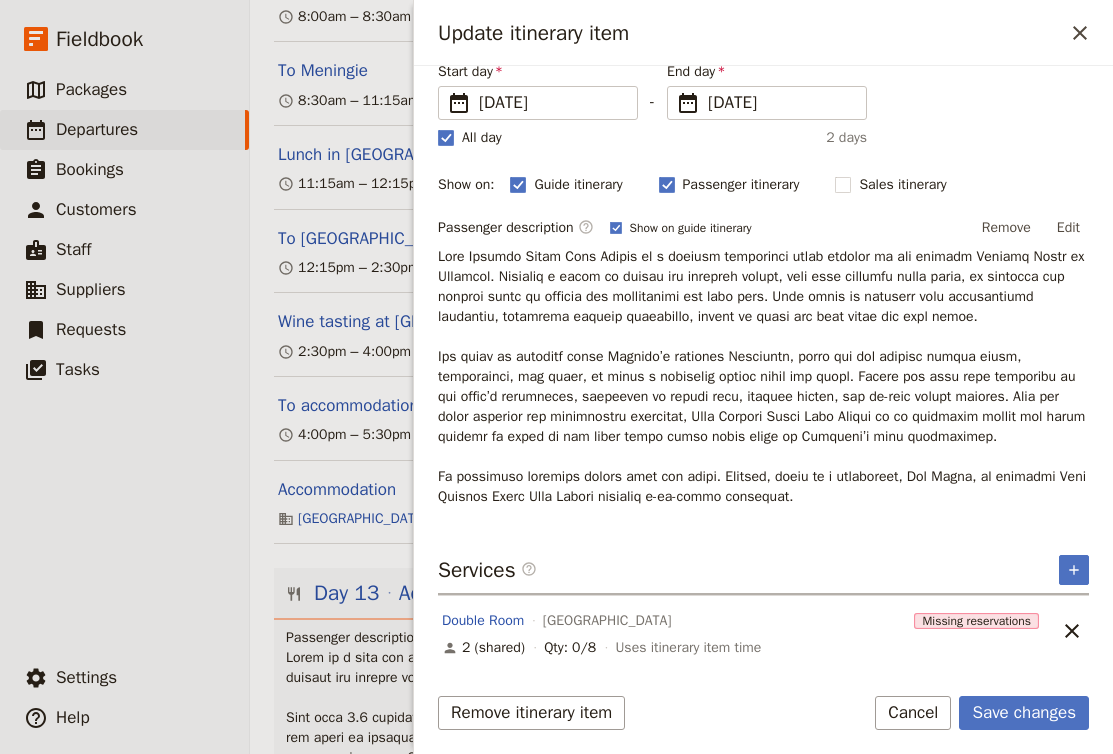 scroll, scrollTop: 161, scrollLeft: 0, axis: vertical 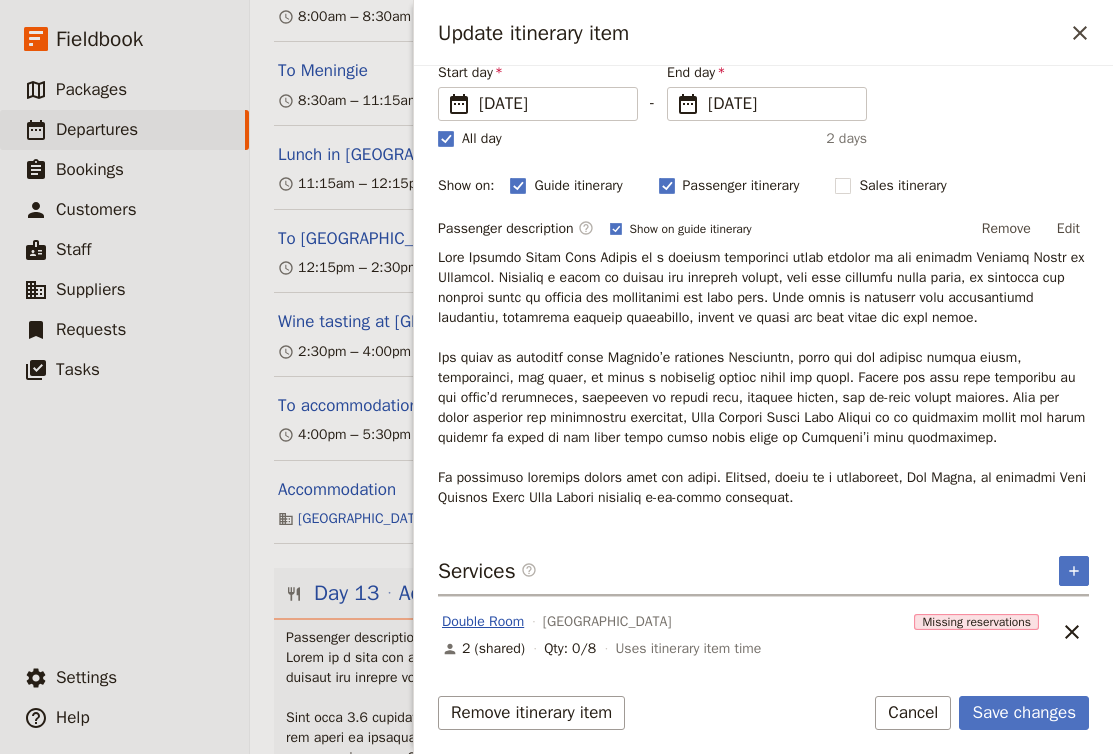 click on "Double Room" at bounding box center [483, 622] 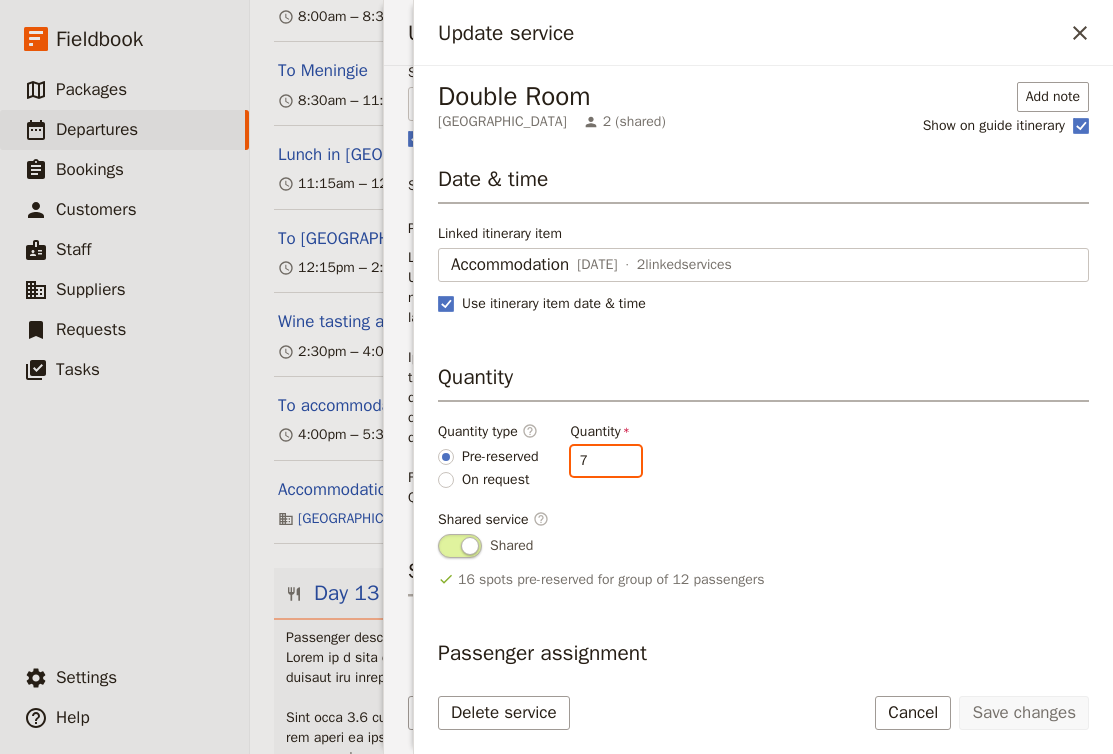 click on "7" at bounding box center [606, 461] 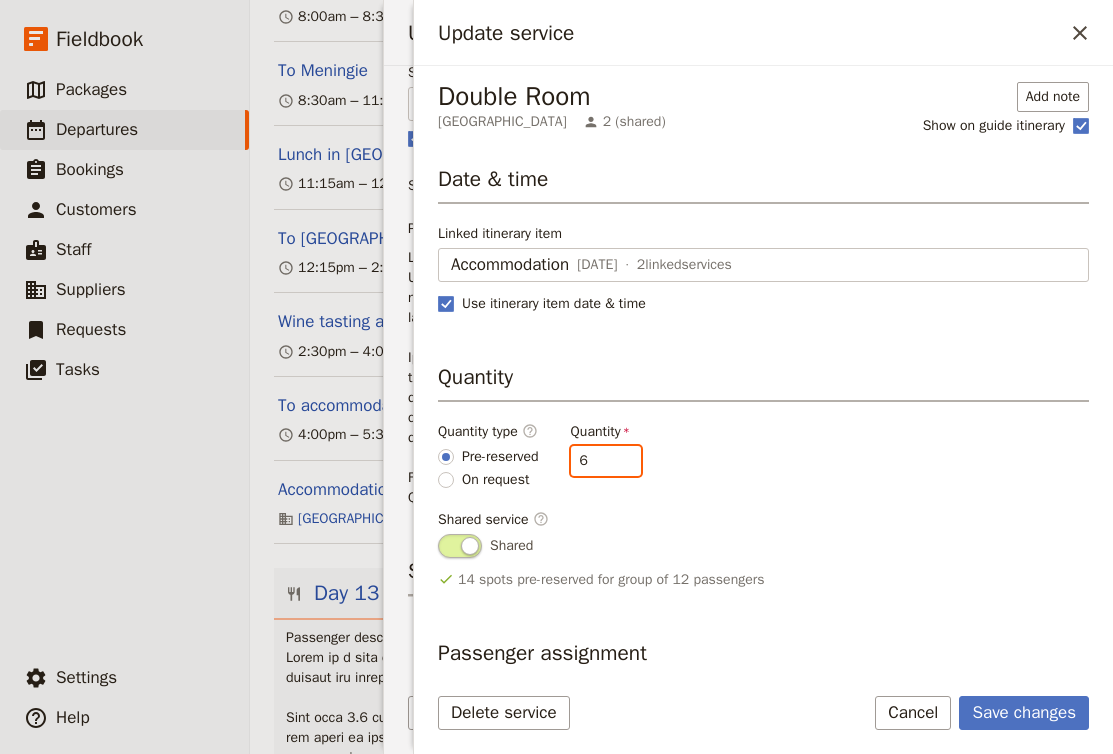 click on "6" at bounding box center (606, 461) 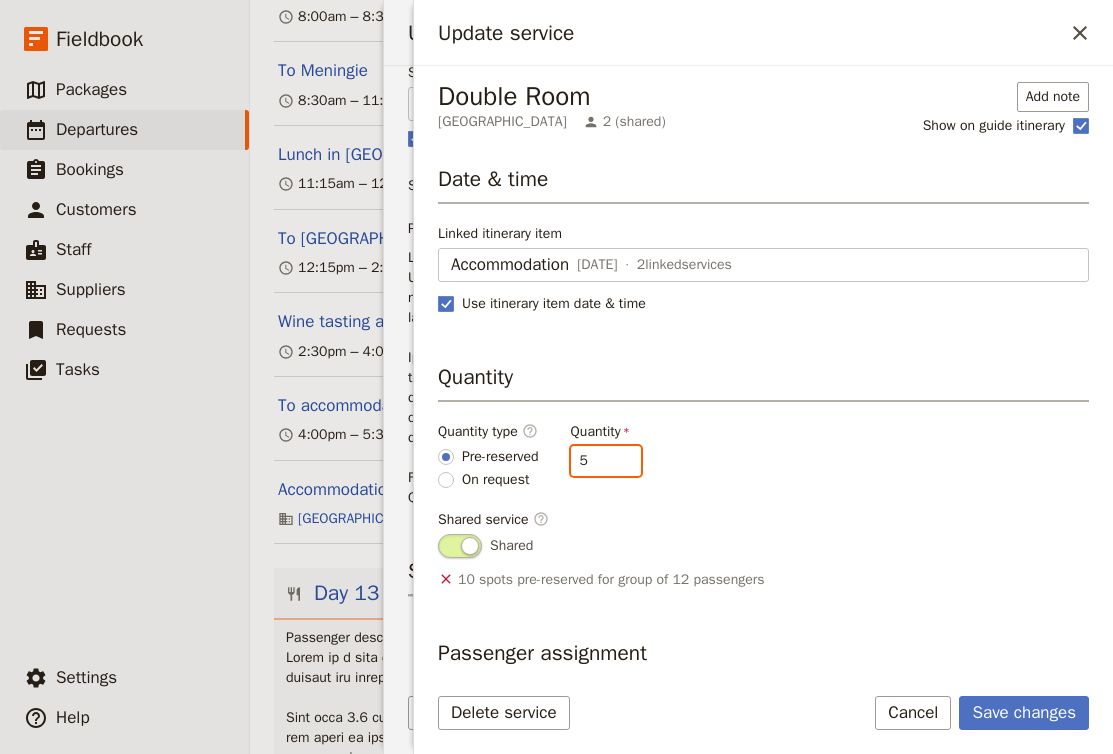 click on "5" at bounding box center (606, 461) 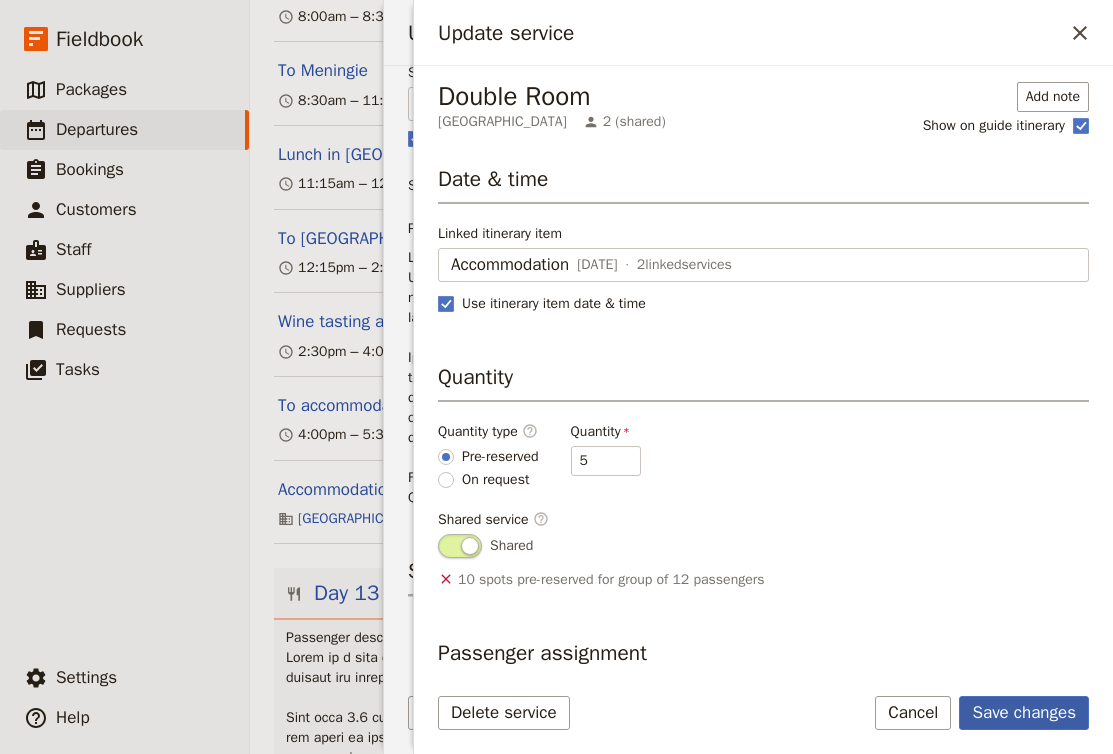 click on "Save changes" at bounding box center (1024, 713) 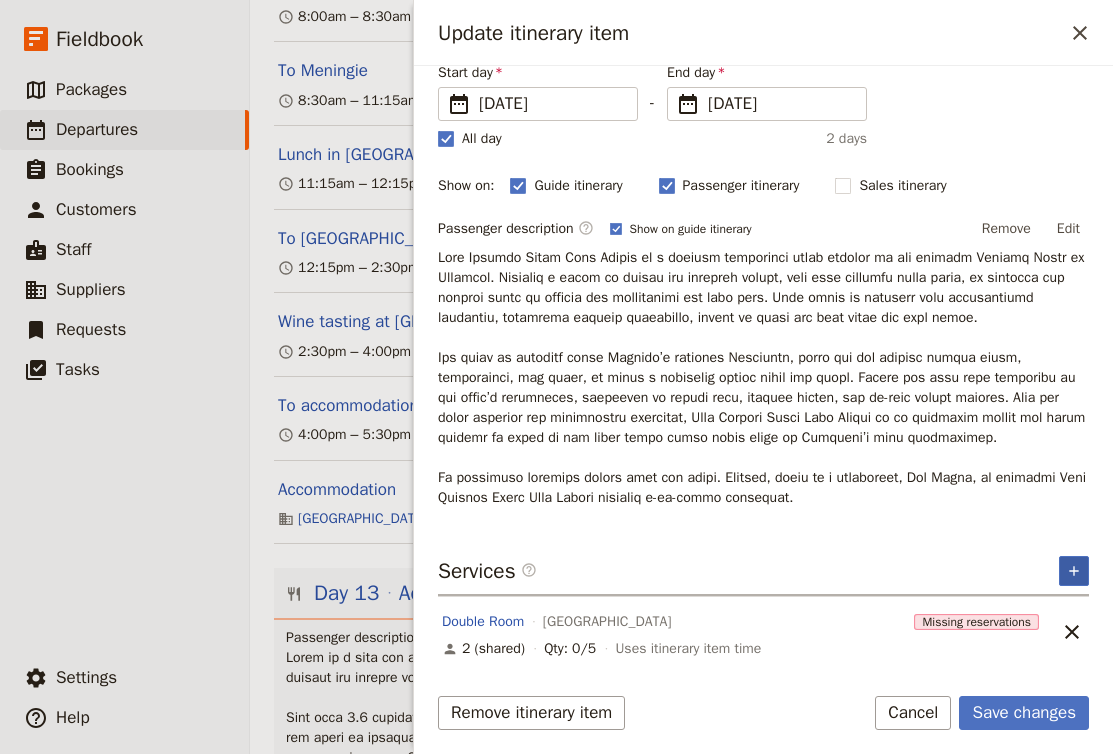 click on "​" at bounding box center [1074, 571] 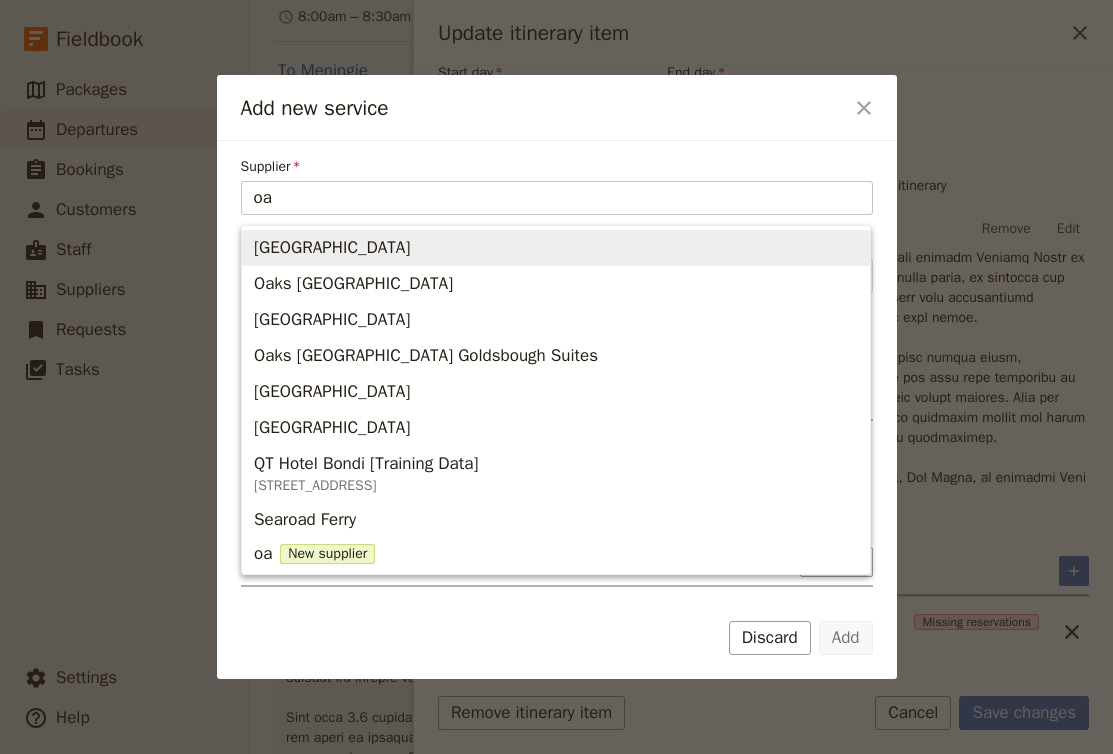 type on "oak" 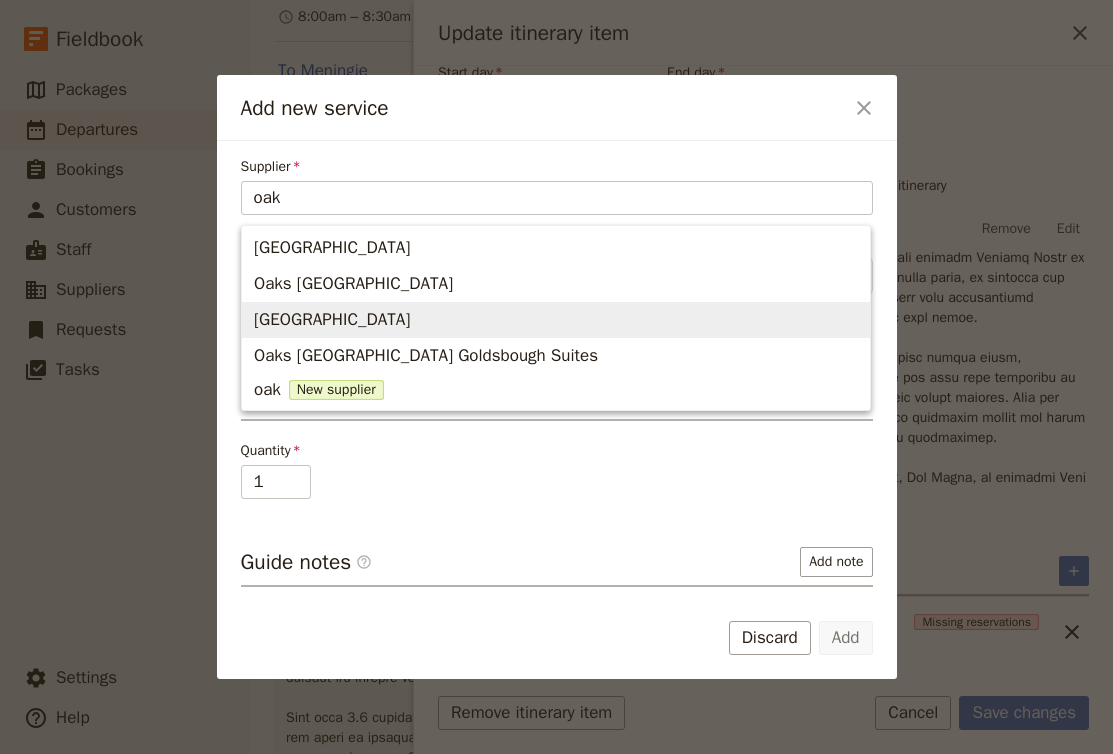 click on "Oaks Glenelg Plaza Pier Suites" at bounding box center [332, 320] 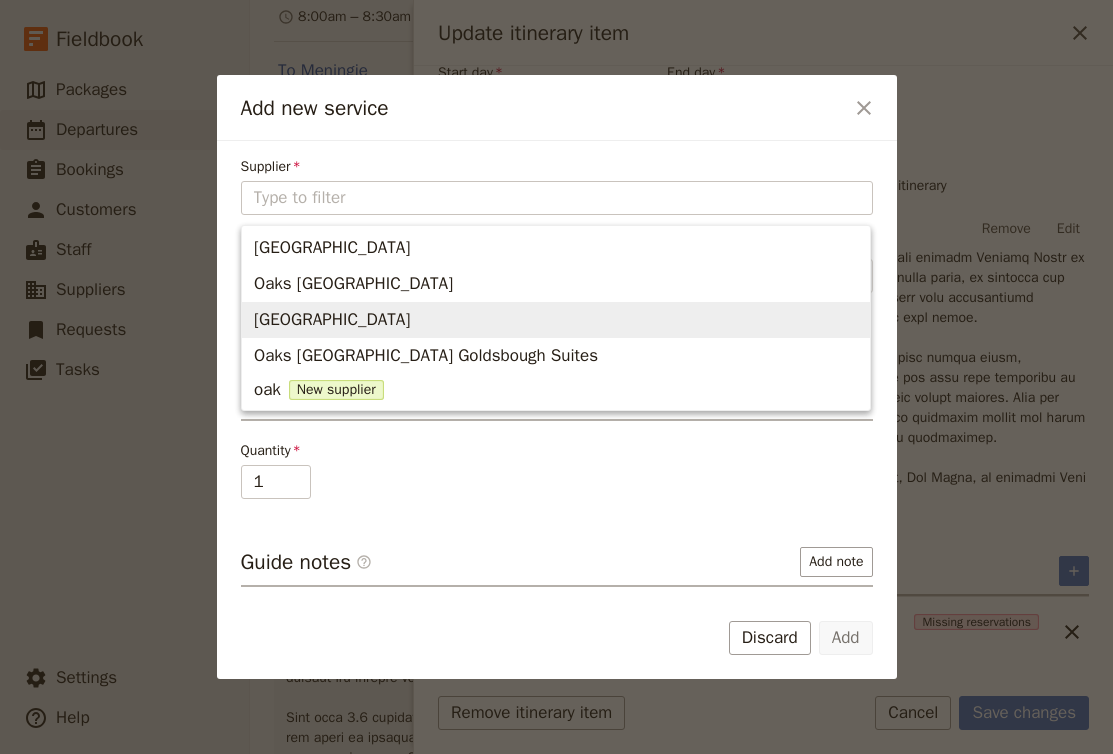 type on "Oaks Glenelg Plaza Pier Suites" 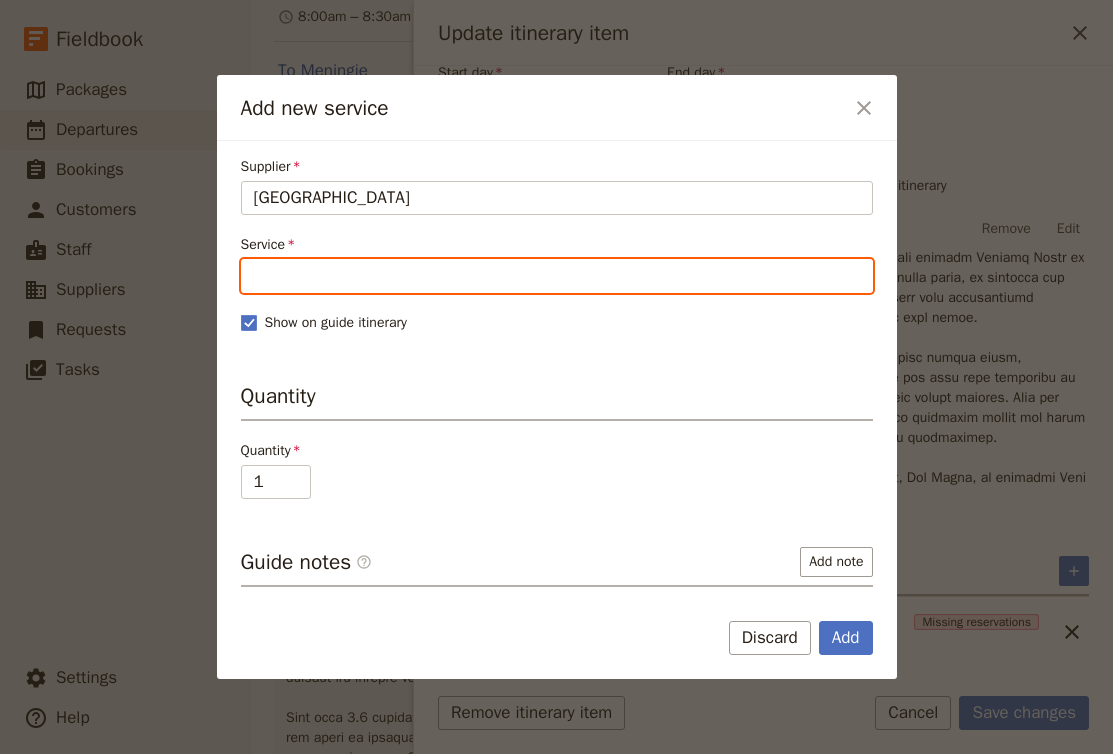 click on "Service" at bounding box center [557, 276] 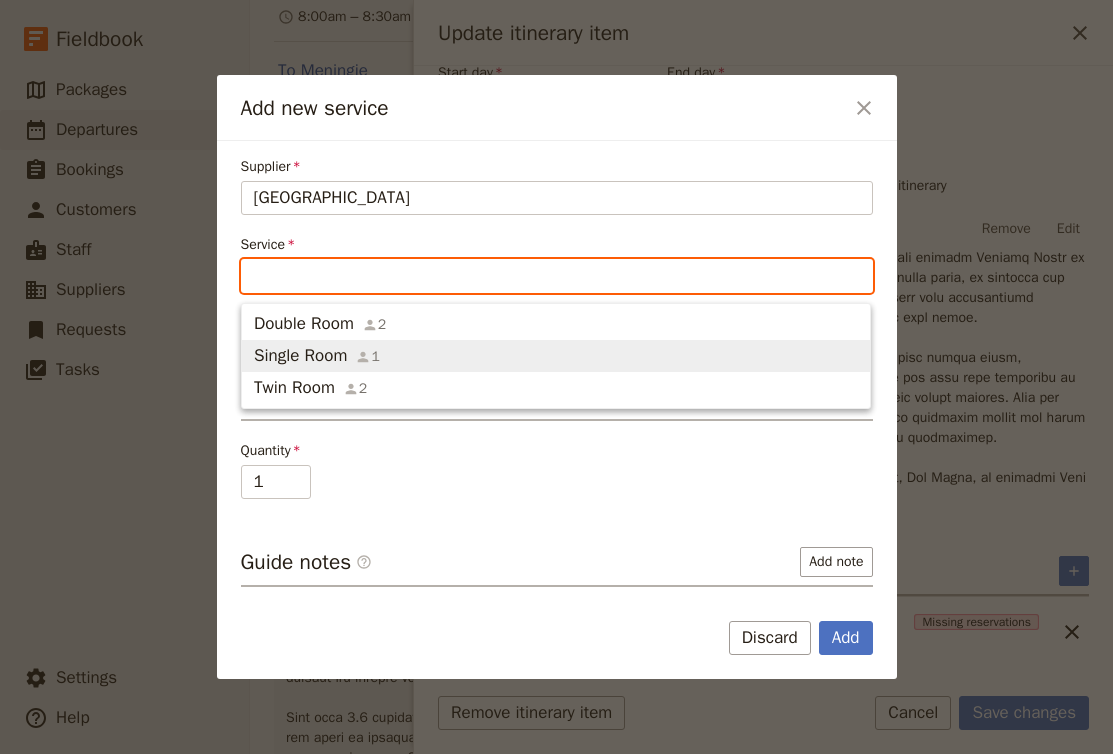 click on "Single Room 1" at bounding box center [556, 356] 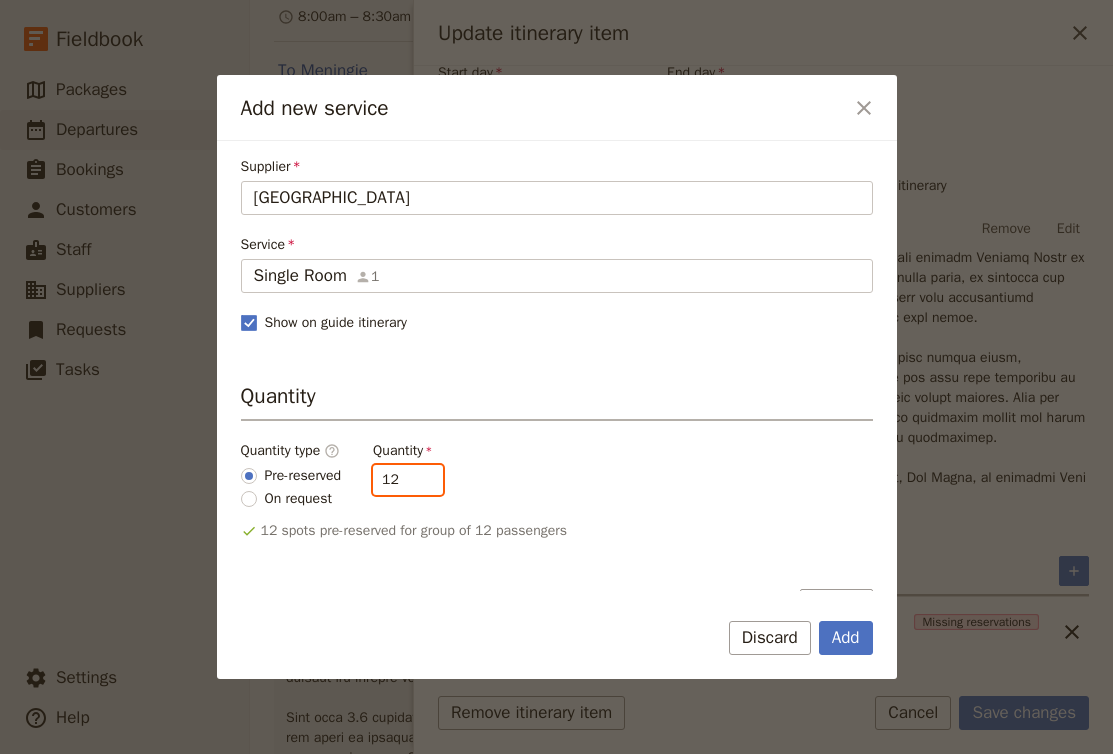 drag, startPoint x: 409, startPoint y: 481, endPoint x: 368, endPoint y: 478, distance: 41.109608 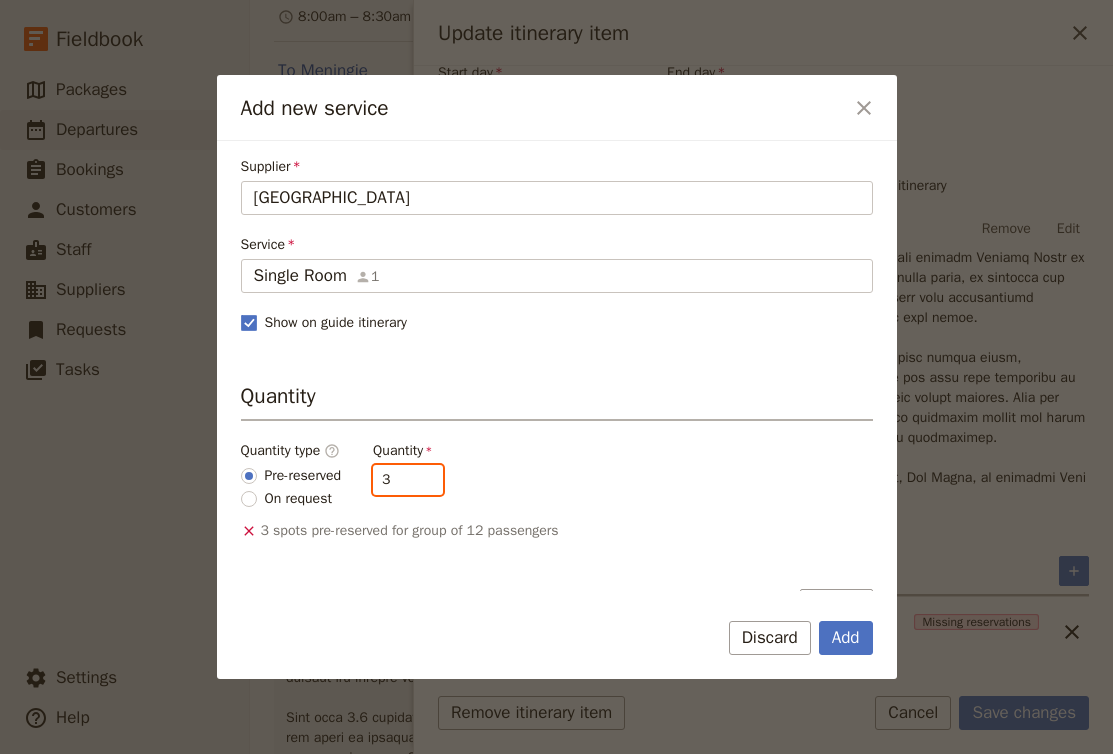type on "3" 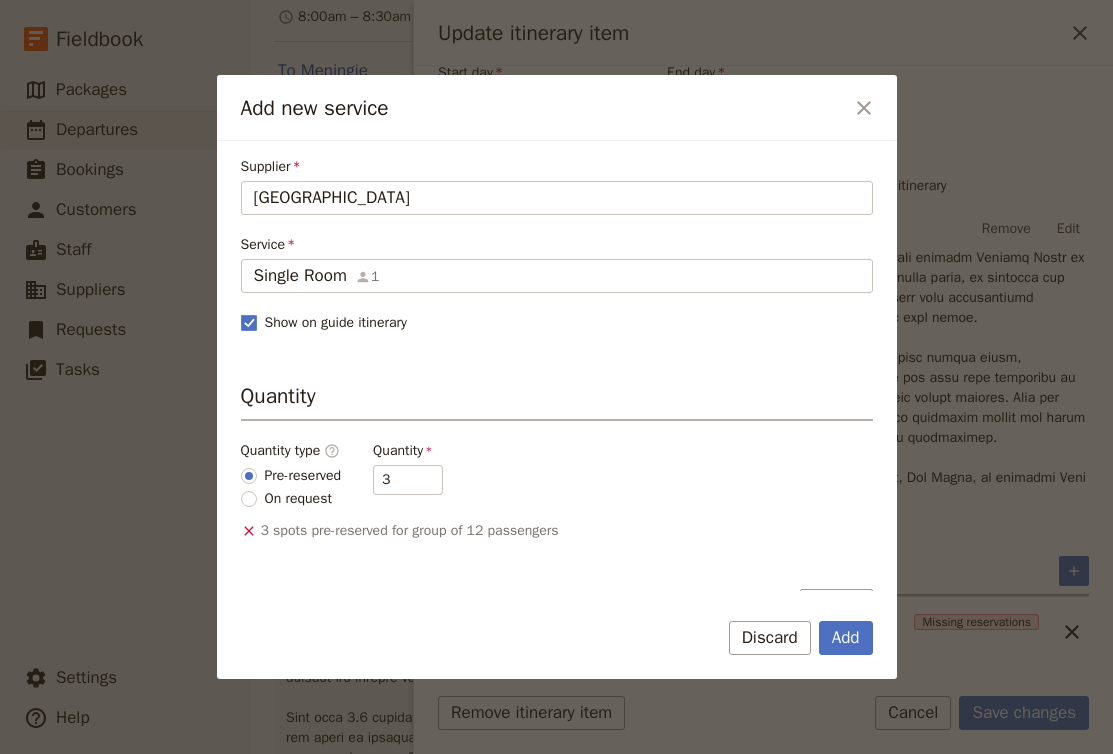 click on "Quantity type ​ Pre-reserved On request Quantity 3" at bounding box center (557, 475) 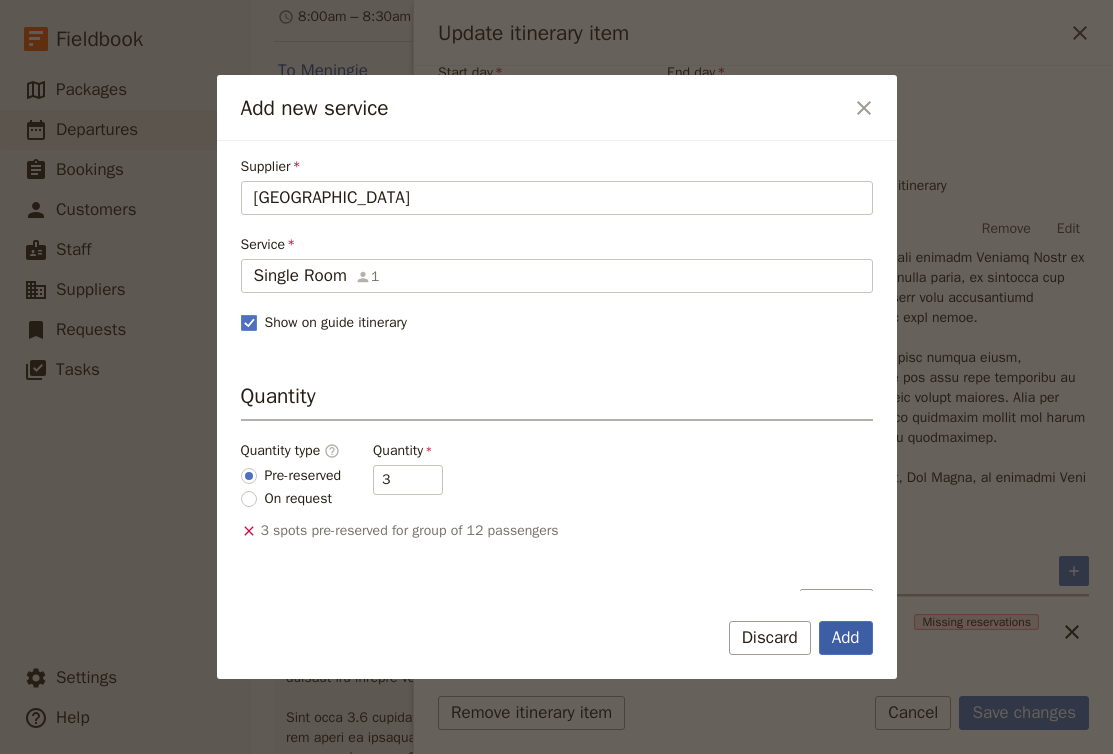 click on "Add" at bounding box center (846, 638) 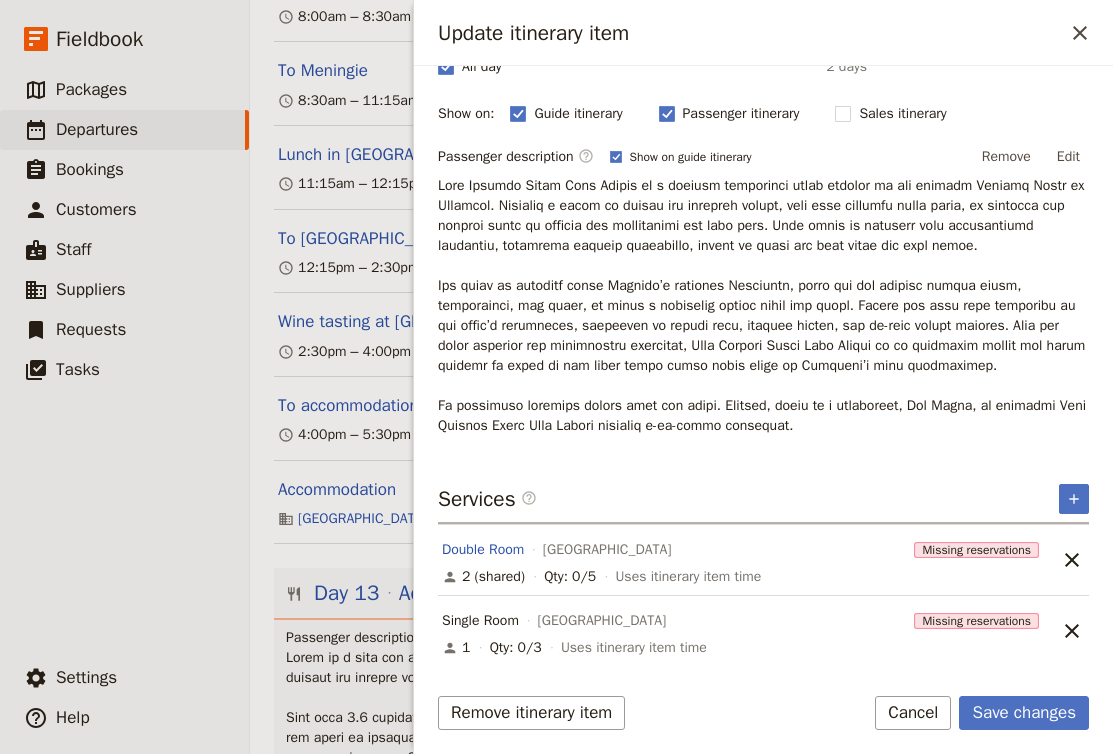 scroll, scrollTop: 232, scrollLeft: 0, axis: vertical 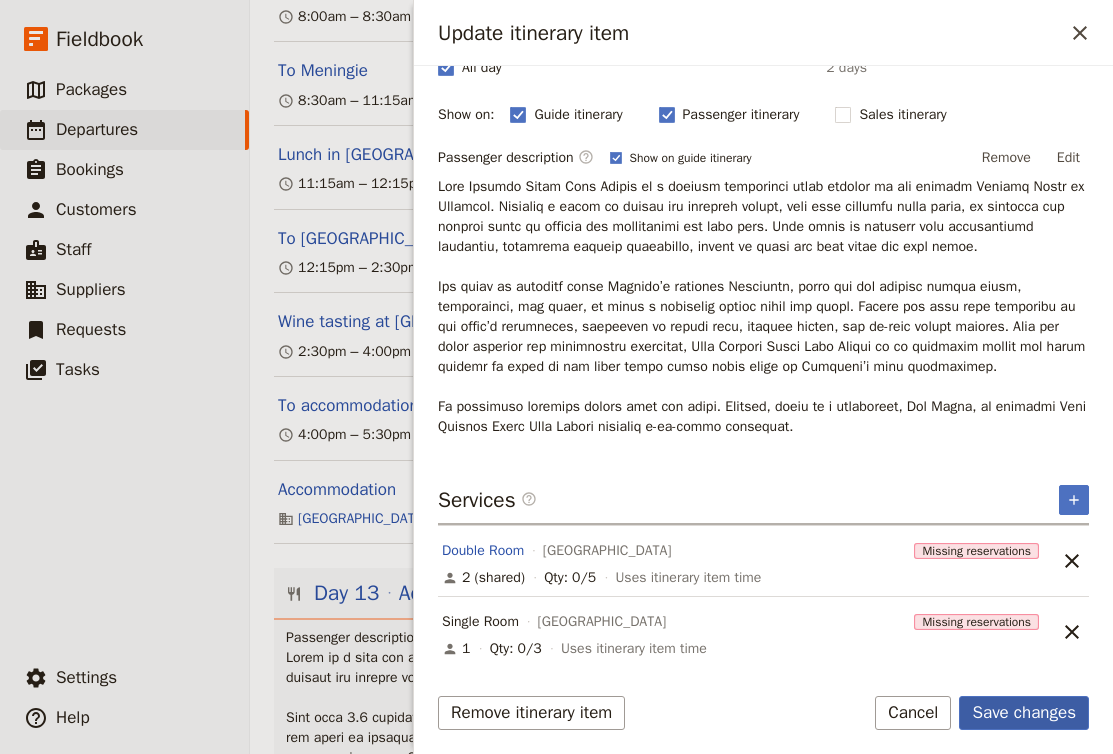 click on "Save changes" at bounding box center [1024, 713] 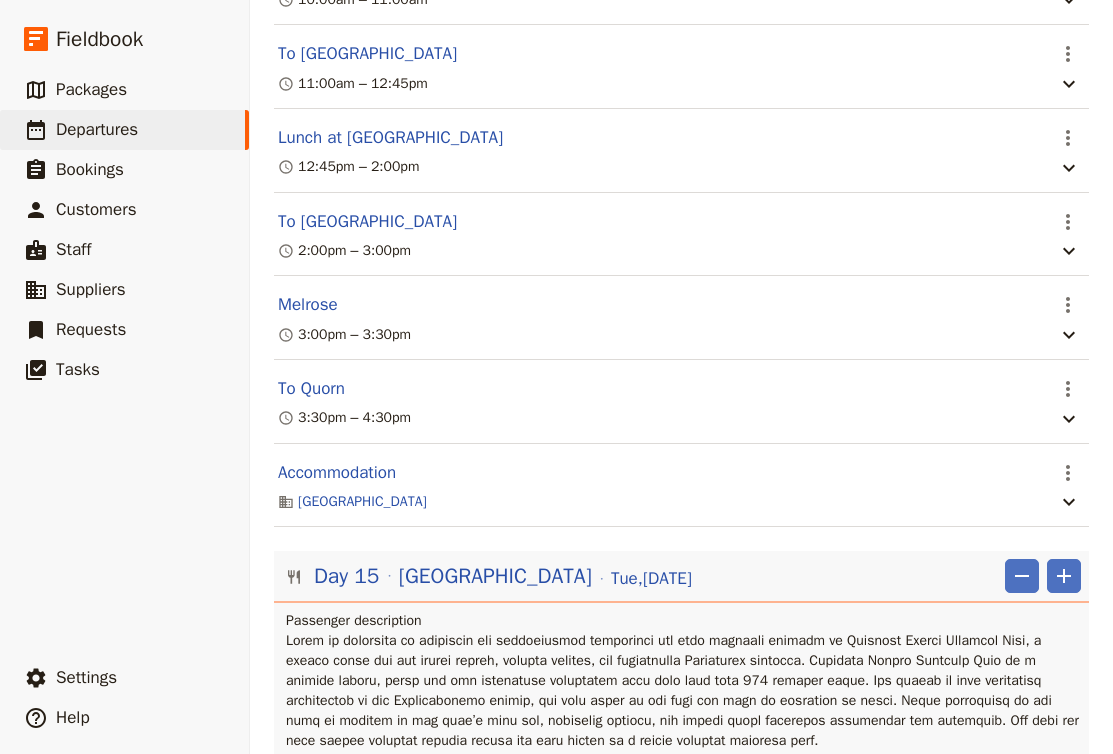 scroll, scrollTop: 16688, scrollLeft: 0, axis: vertical 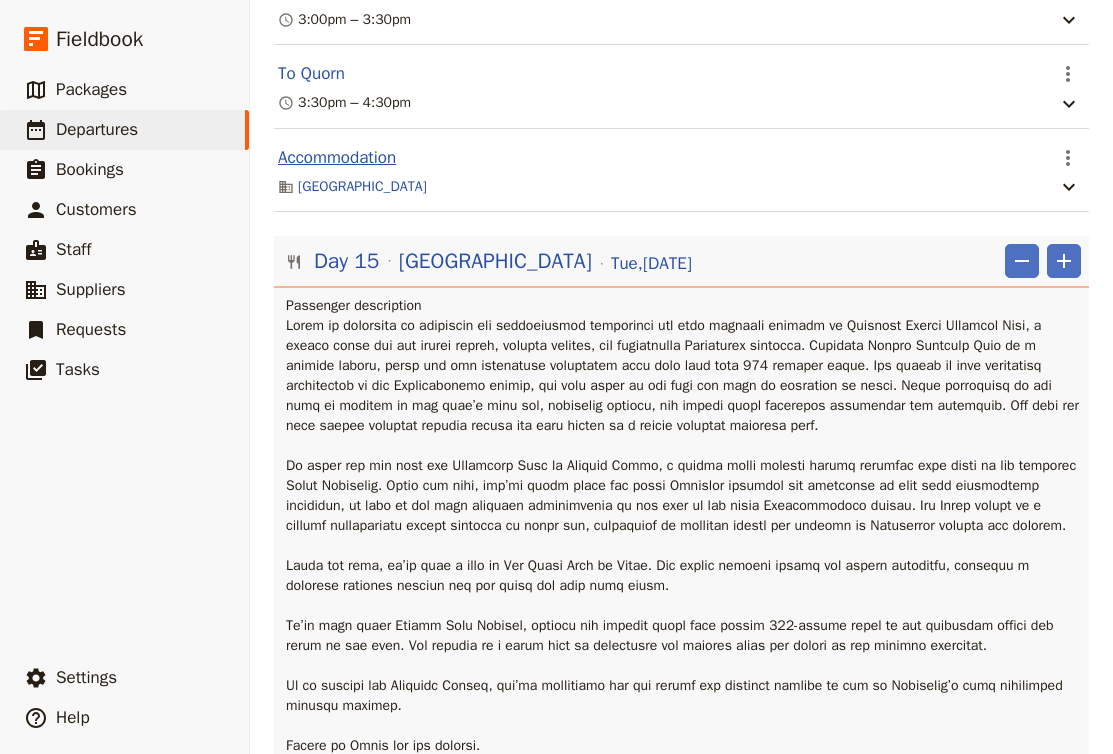 click on "Accommodation" at bounding box center (337, 158) 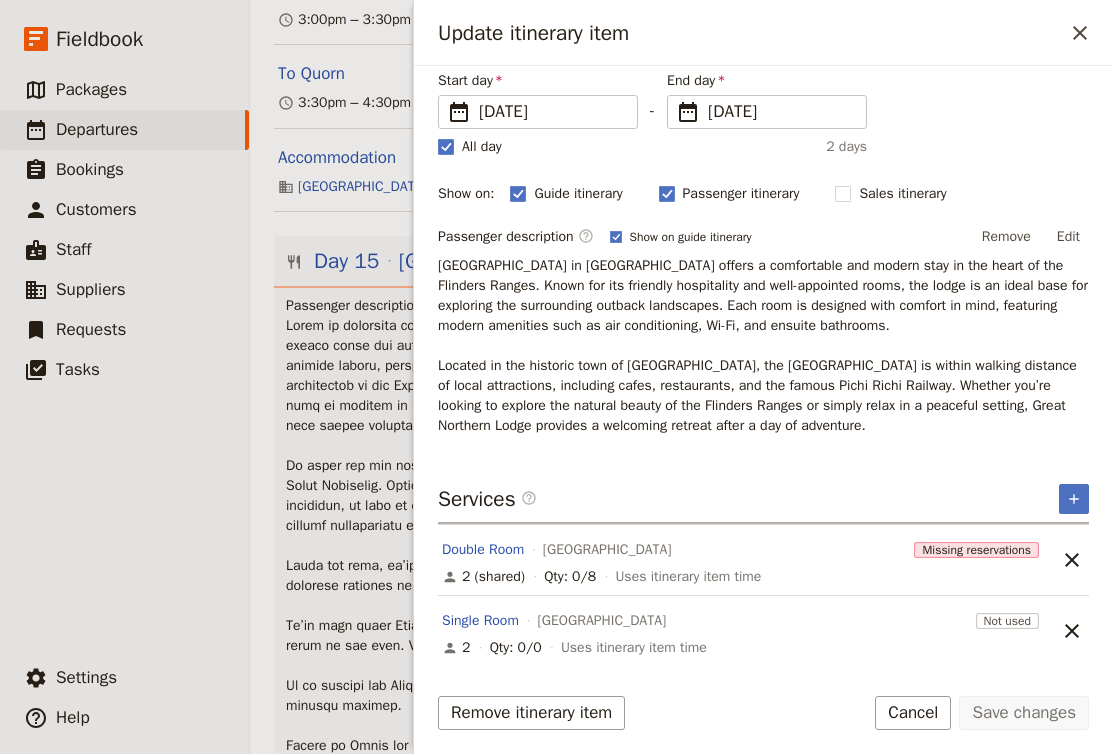 scroll, scrollTop: 152, scrollLeft: 0, axis: vertical 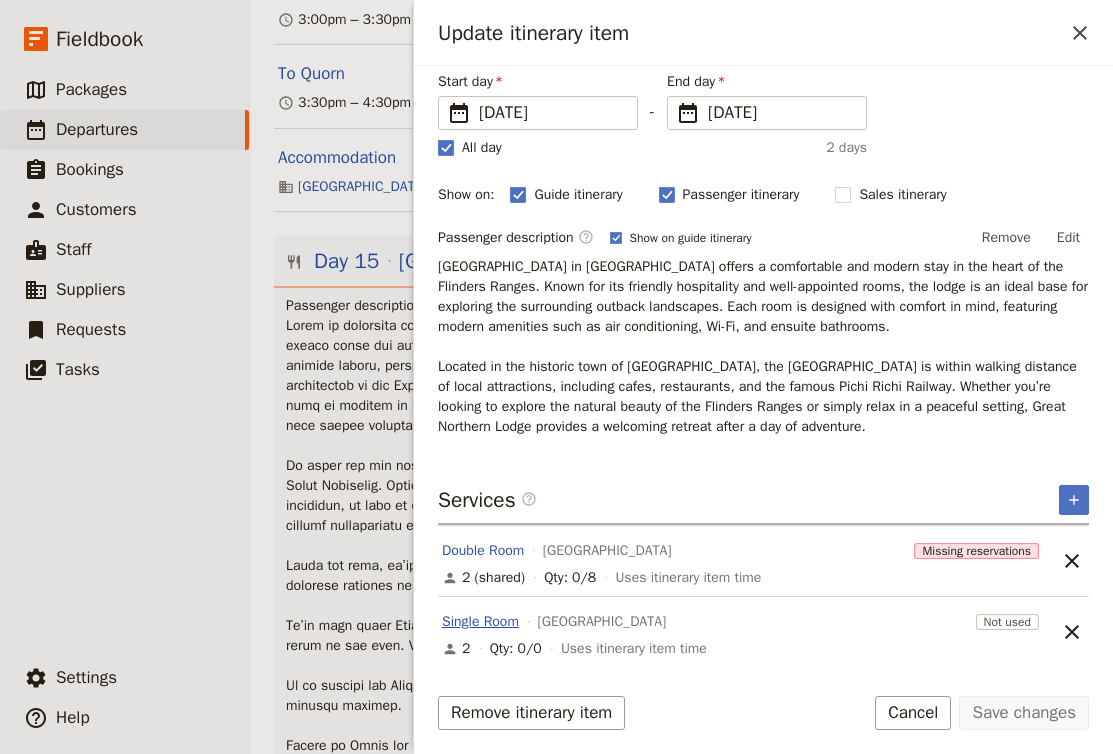 click on "Single Room" at bounding box center (480, 622) 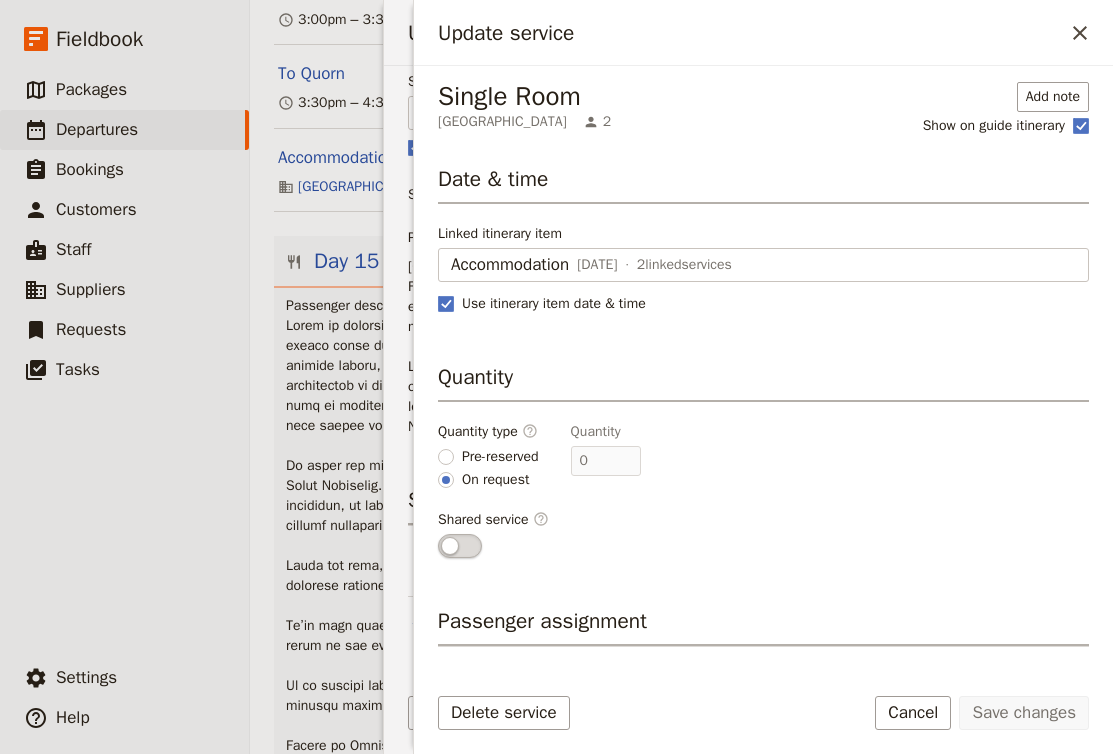 click on "Quantity type ​ Pre-reserved On request Quantity 0" at bounding box center (763, 456) 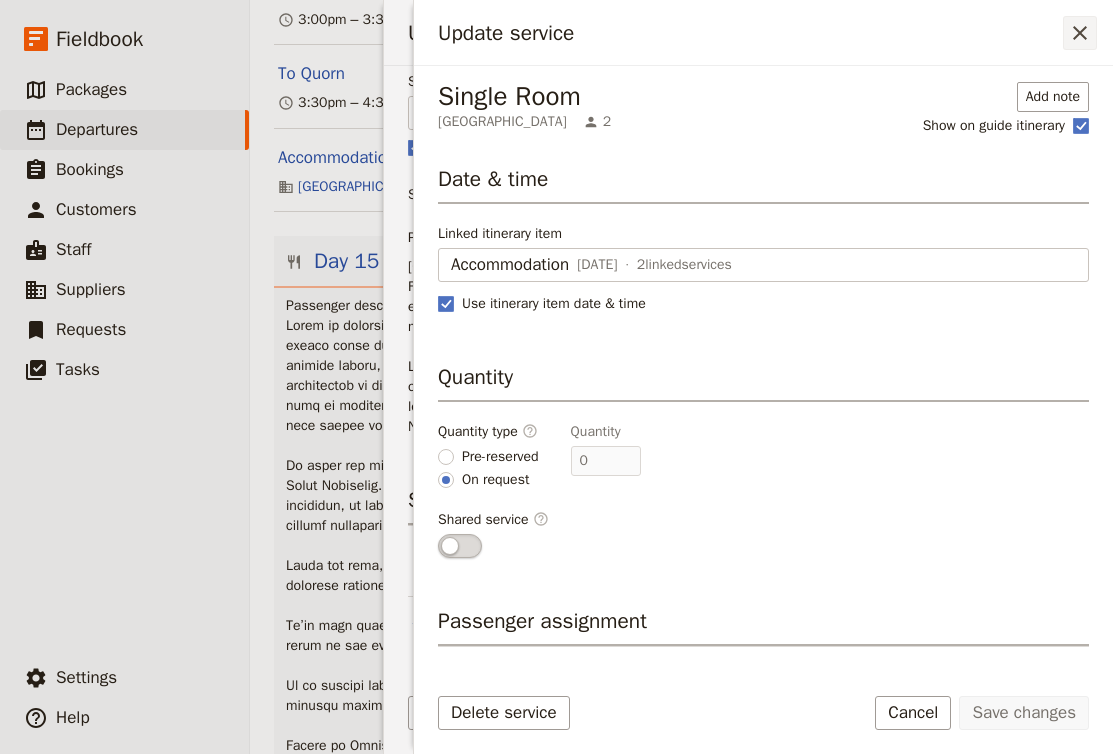 click 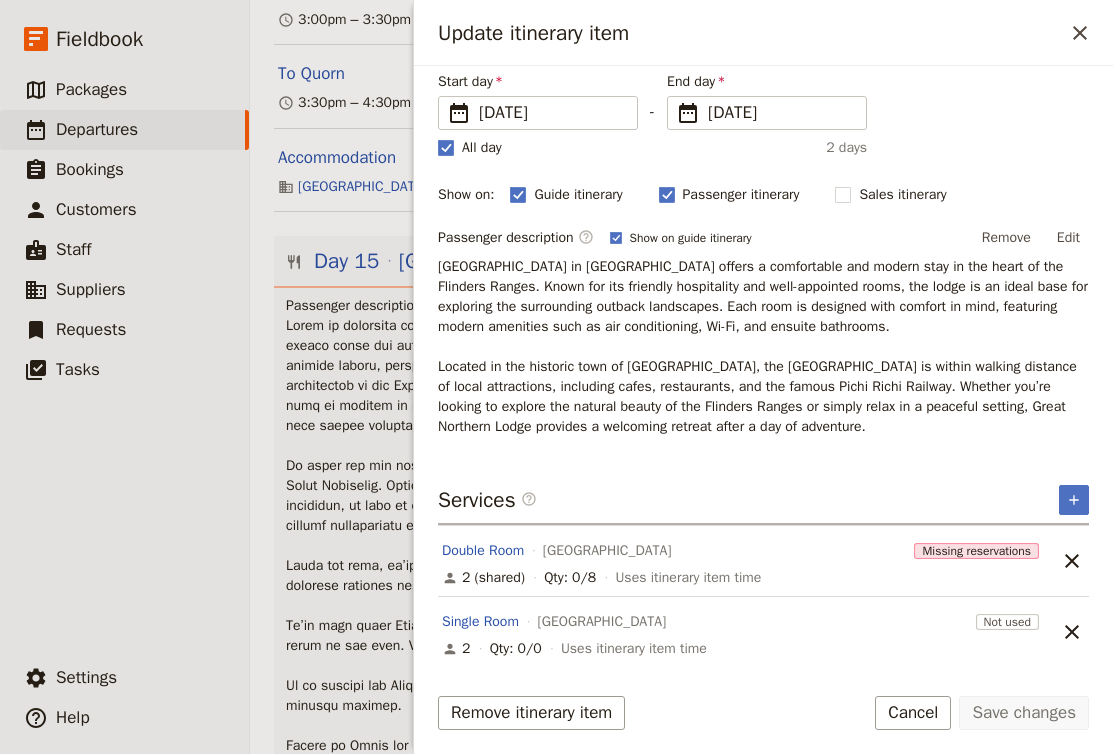 click on "Double Room Great Northern Lodge" at bounding box center (674, 551) 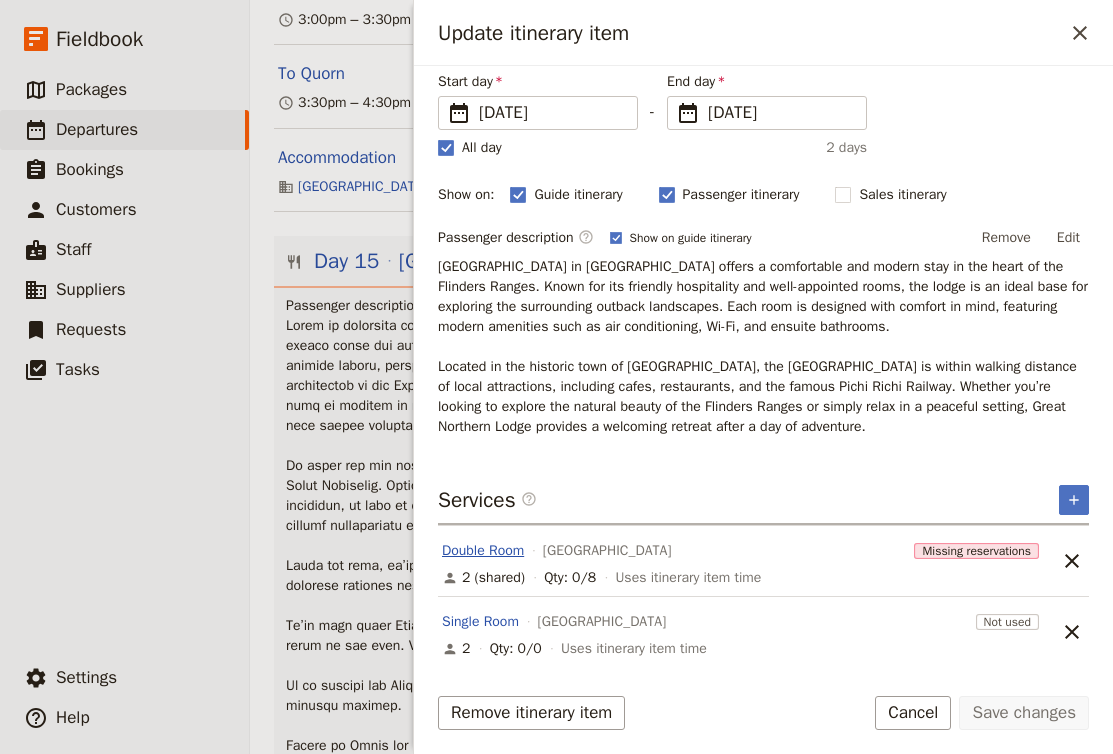 click on "Double Room" at bounding box center [483, 551] 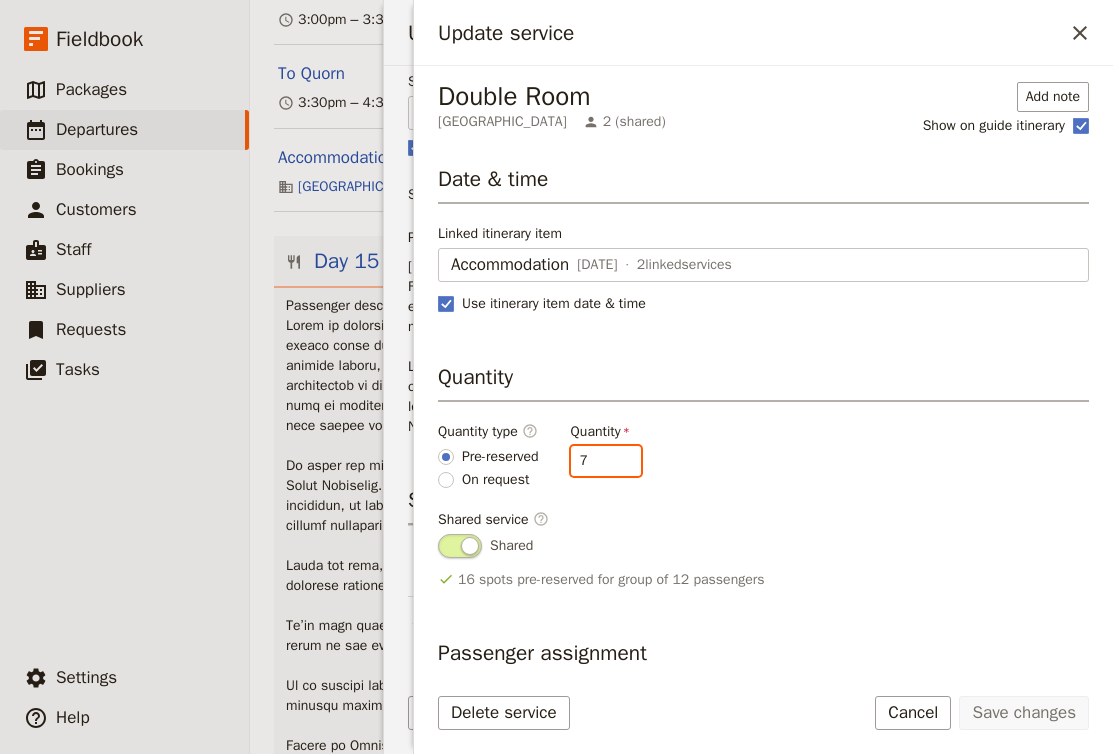 click on "7" at bounding box center [606, 461] 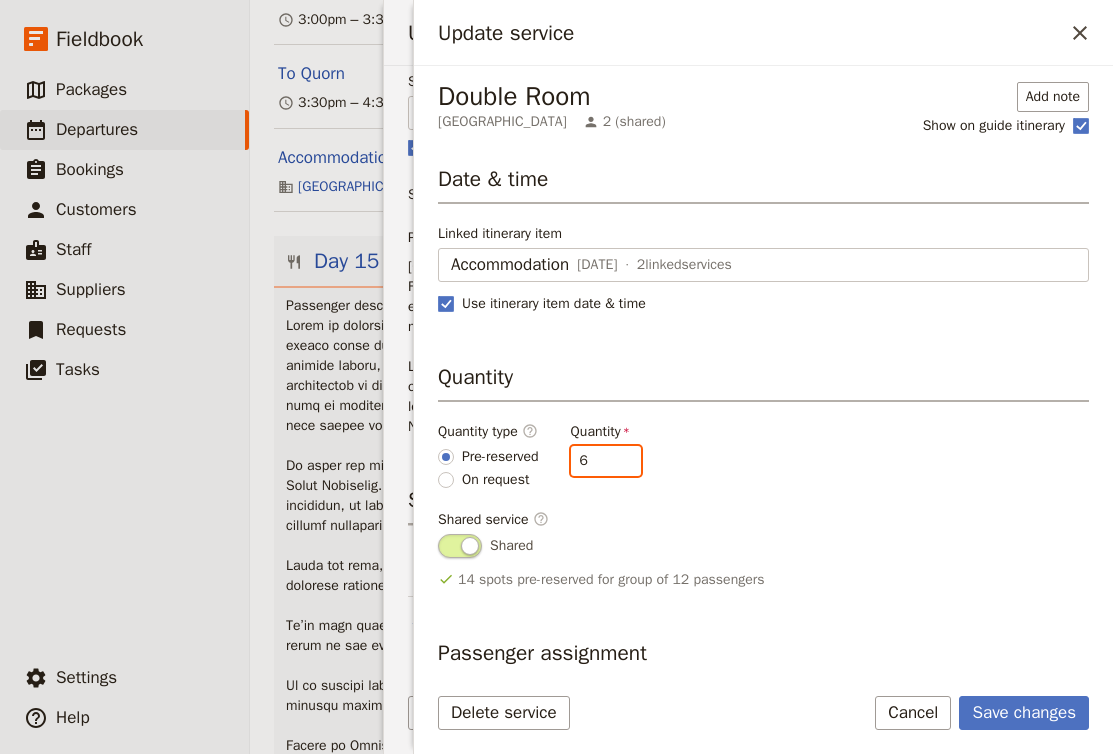 click on "6" at bounding box center [606, 461] 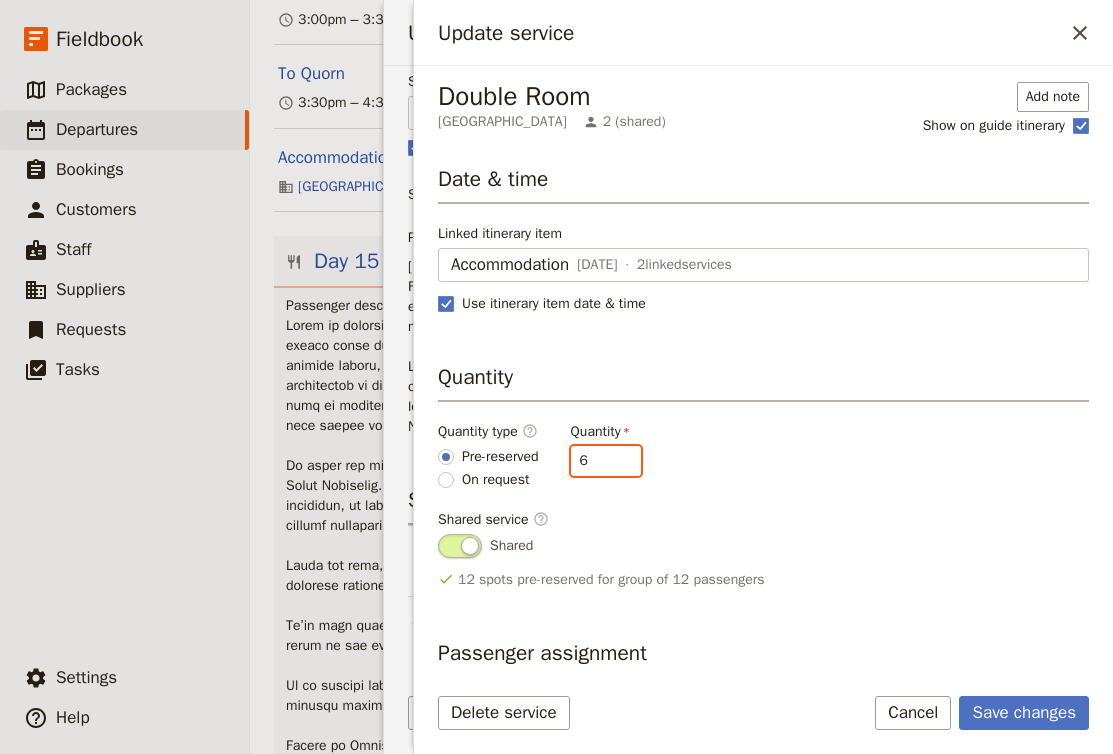 type on "5" 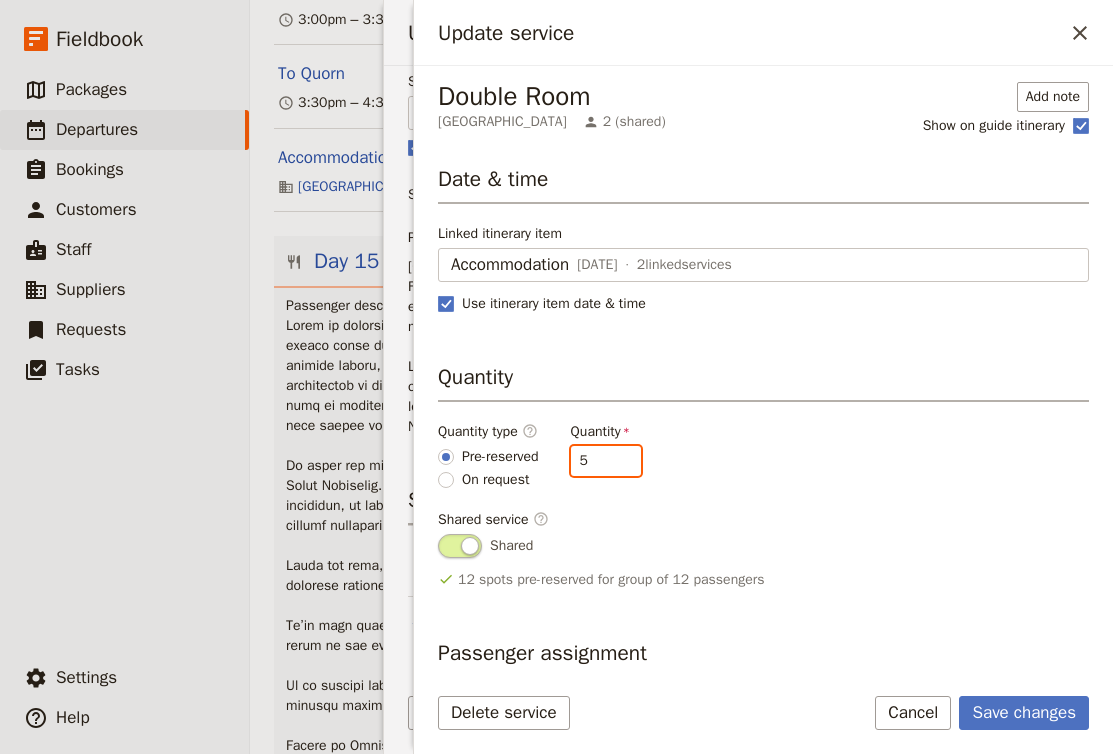 click on "5" at bounding box center (606, 461) 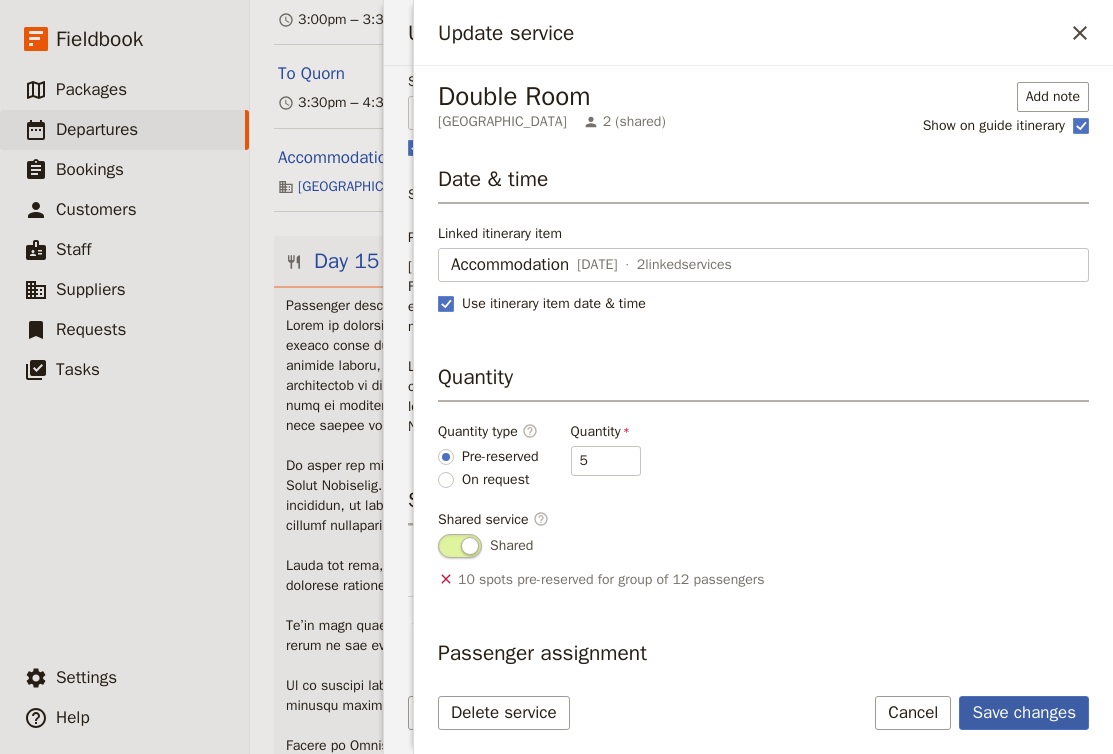 click on "Save changes" at bounding box center [1024, 713] 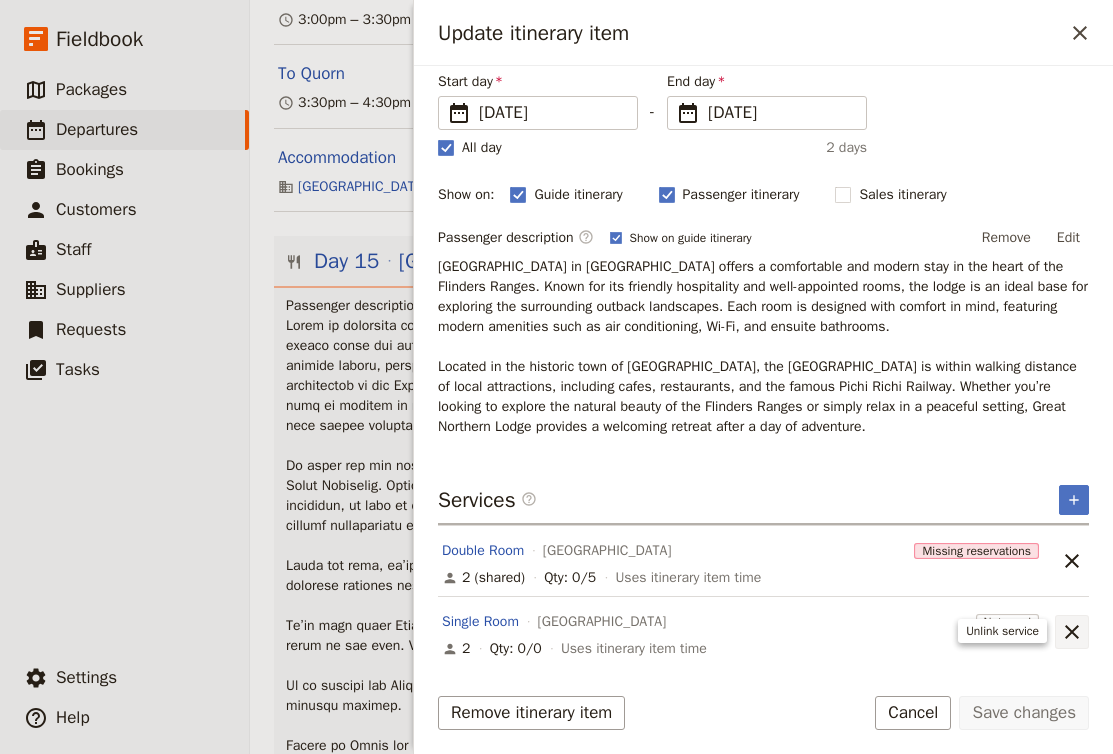 click 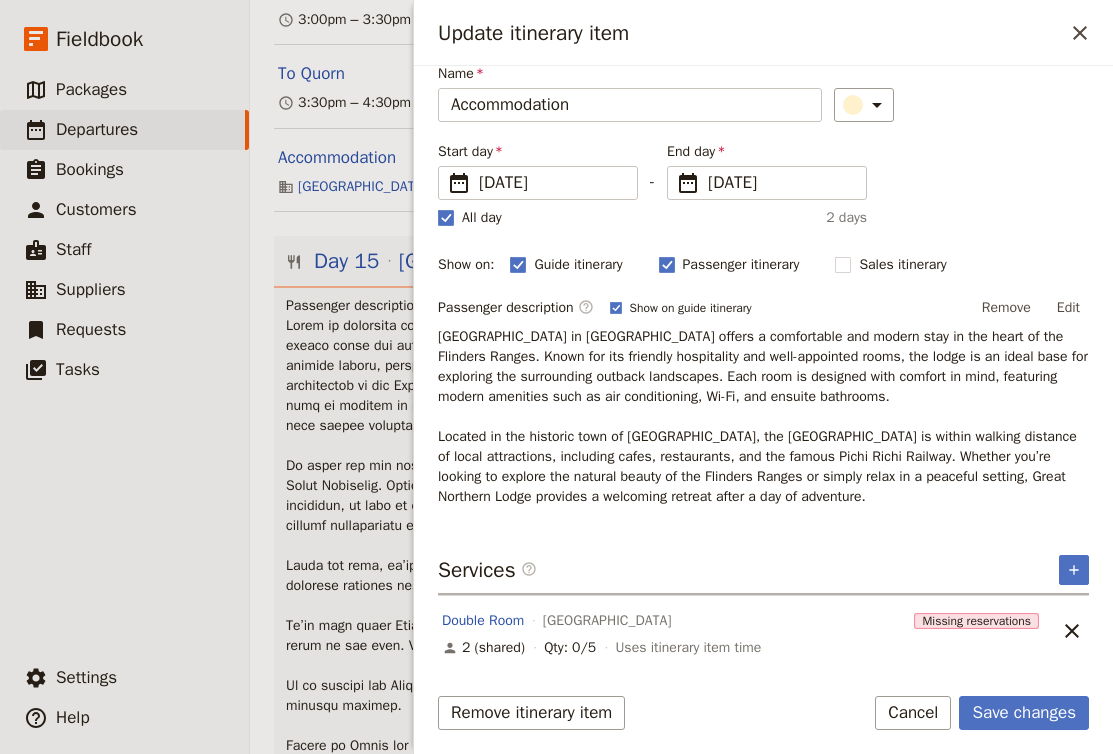 scroll, scrollTop: 81, scrollLeft: 0, axis: vertical 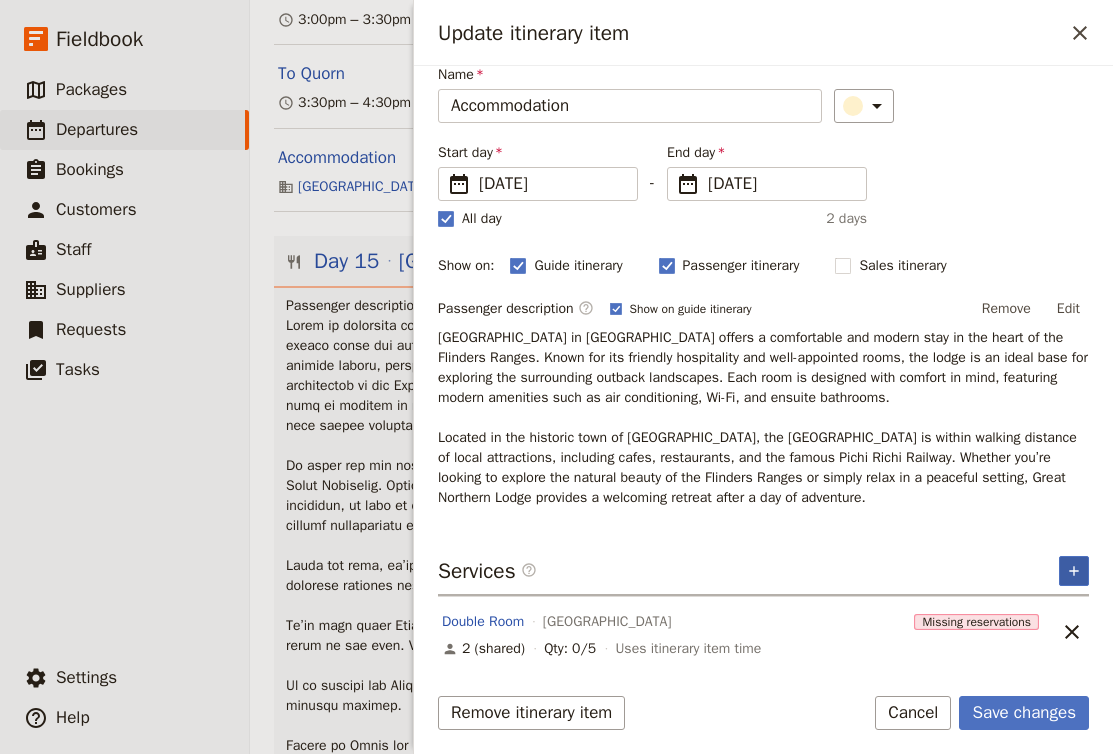 click 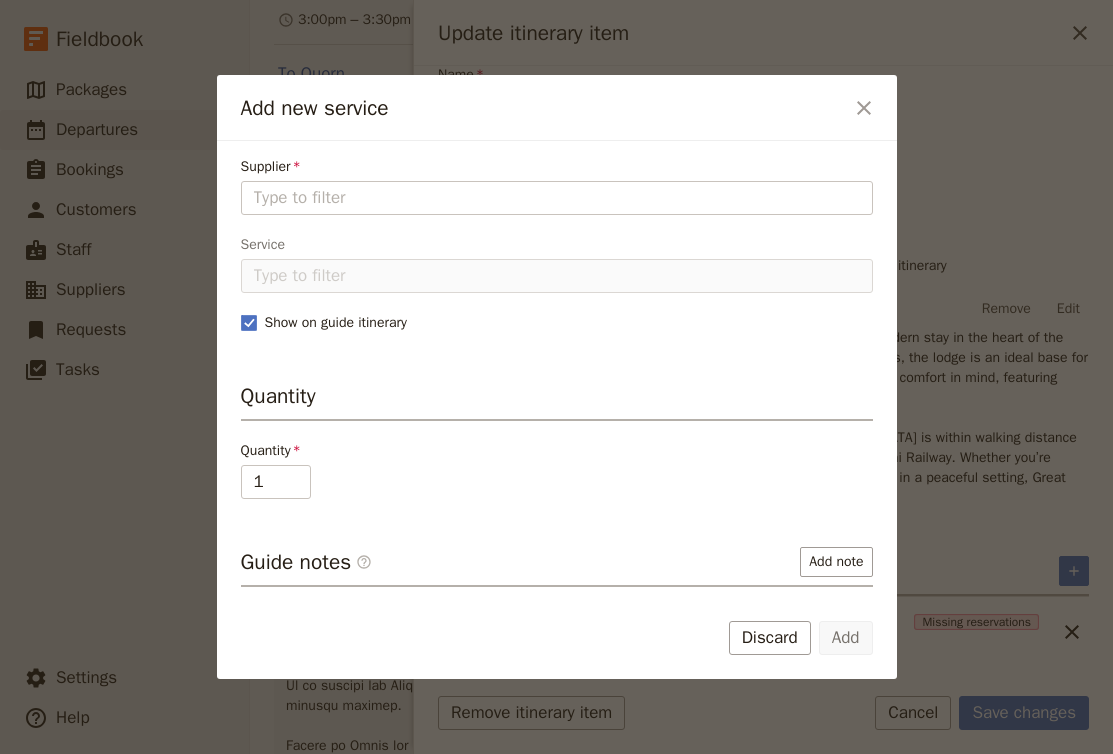scroll, scrollTop: 0, scrollLeft: 0, axis: both 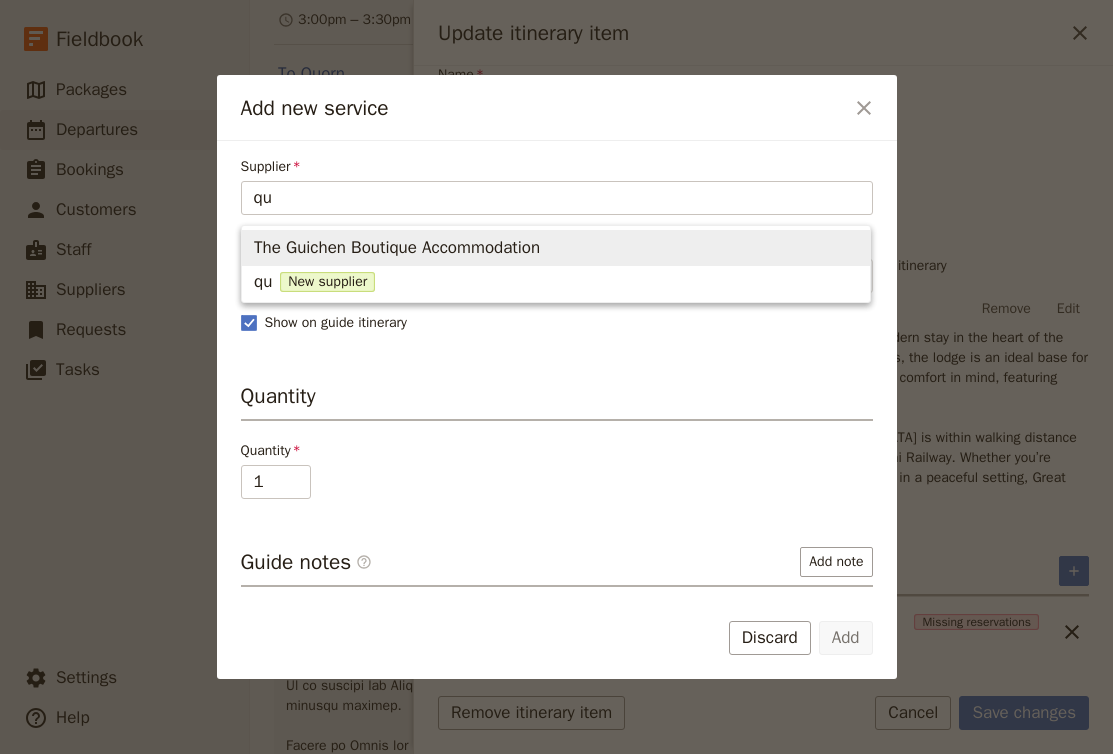 type on "q" 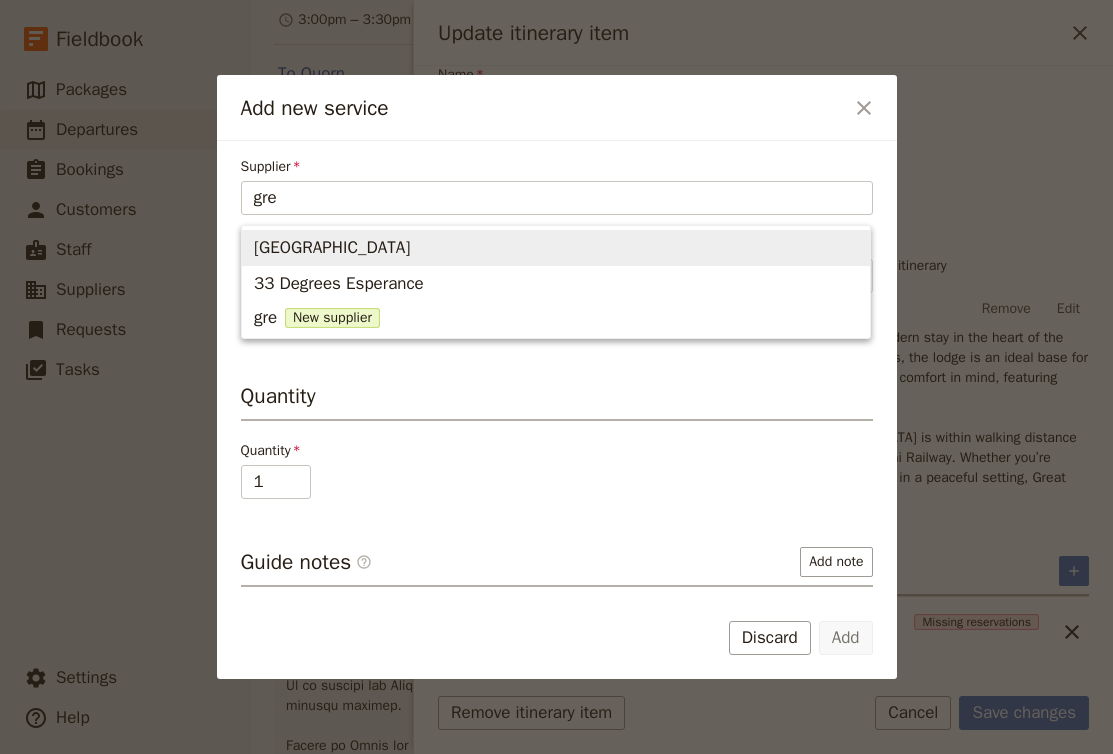 type on "grea" 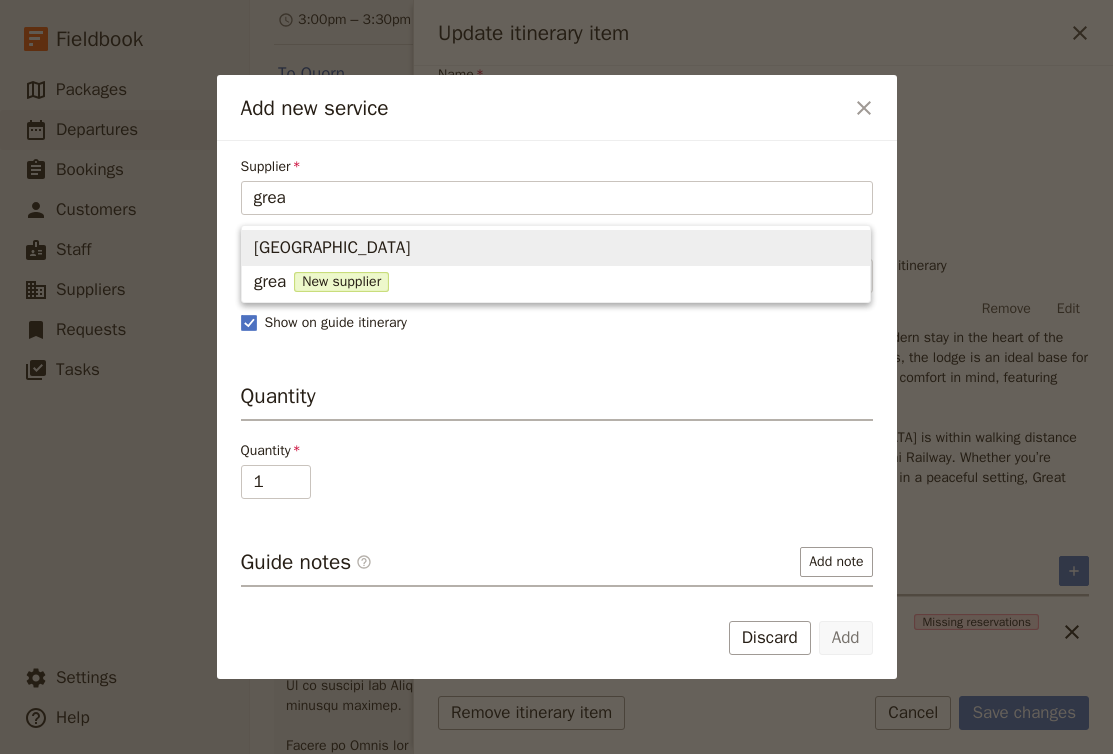 click on "Great Northern Lodge" at bounding box center [556, 248] 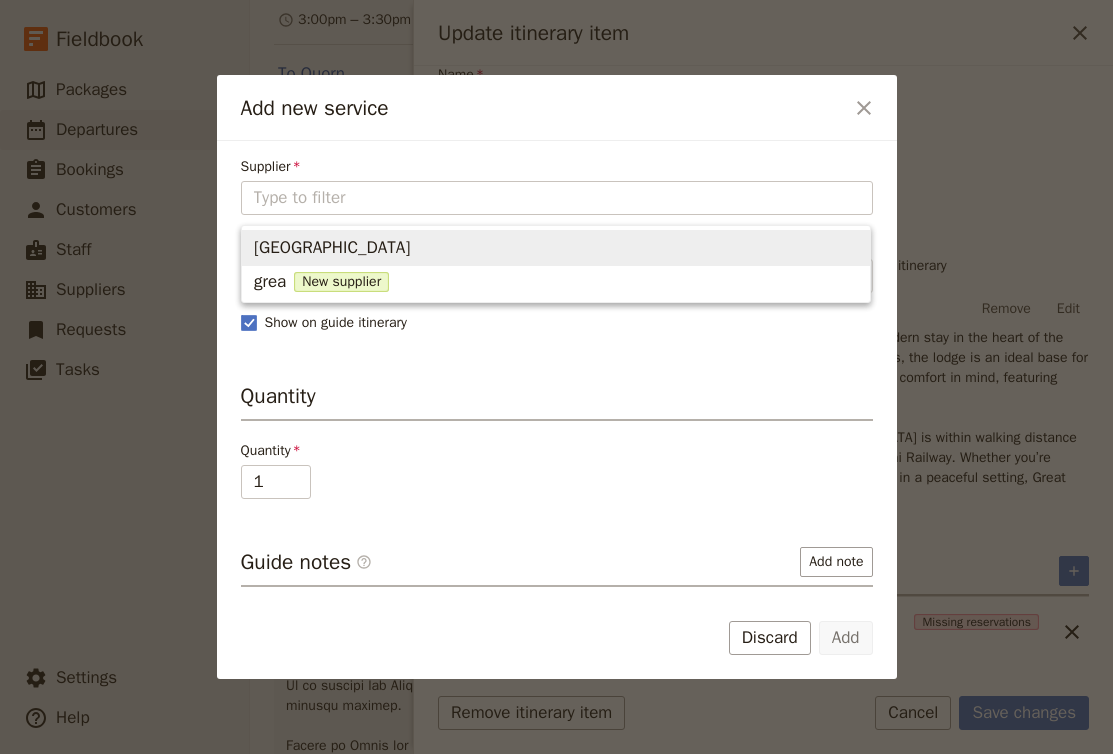 type on "Great Northern Lodge" 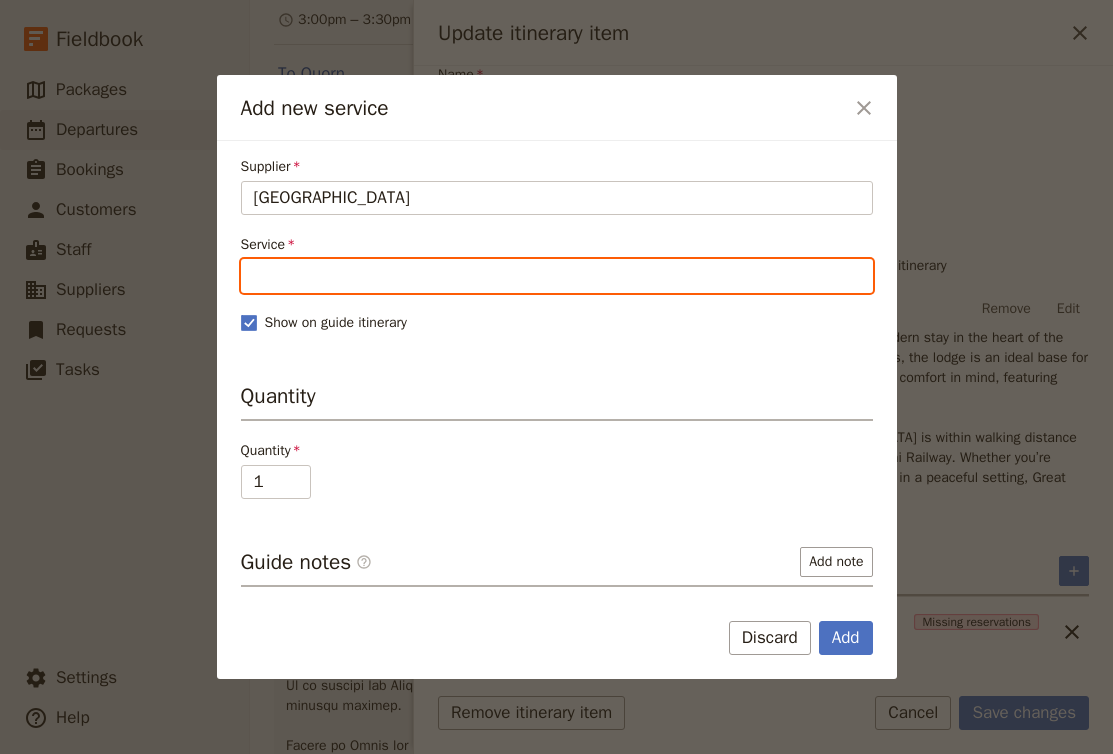 click on "Service" at bounding box center [557, 276] 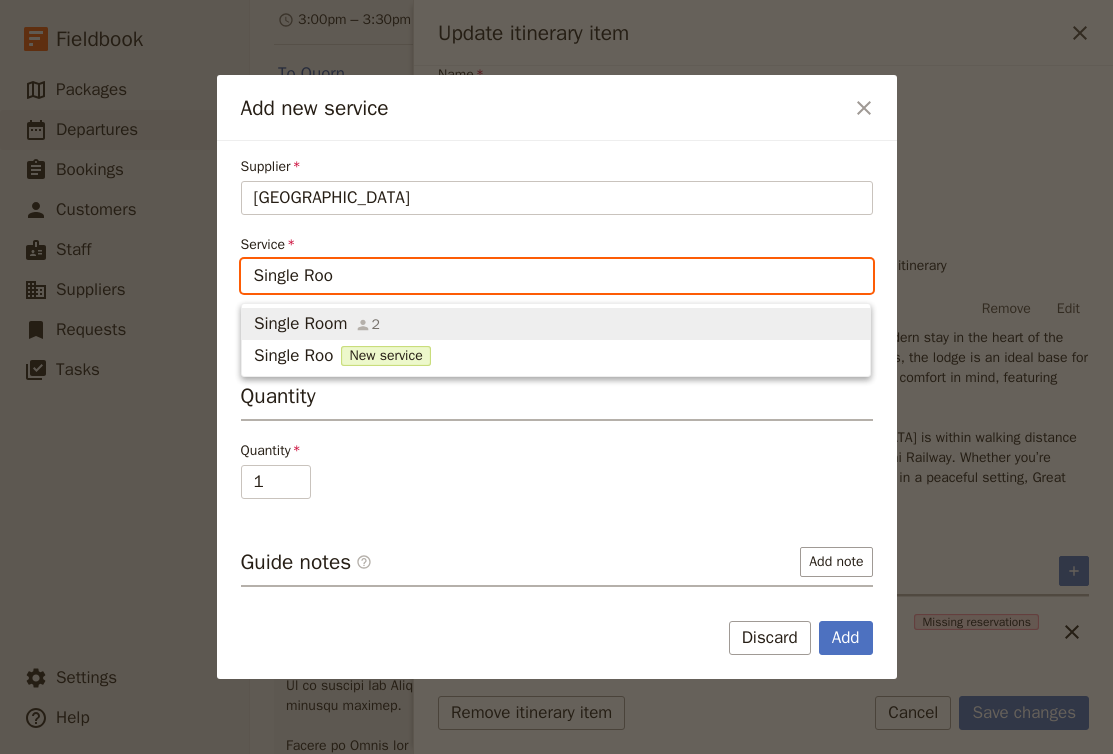 type on "Single Room" 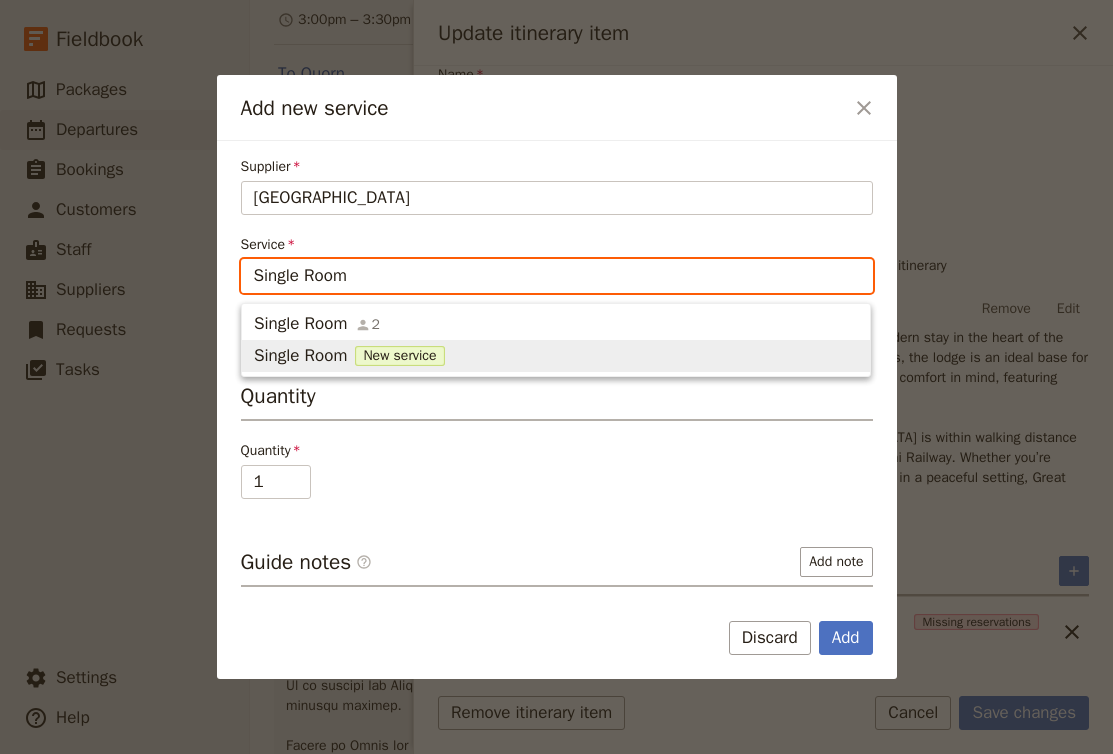 click on "Single Room   New service" at bounding box center (556, 356) 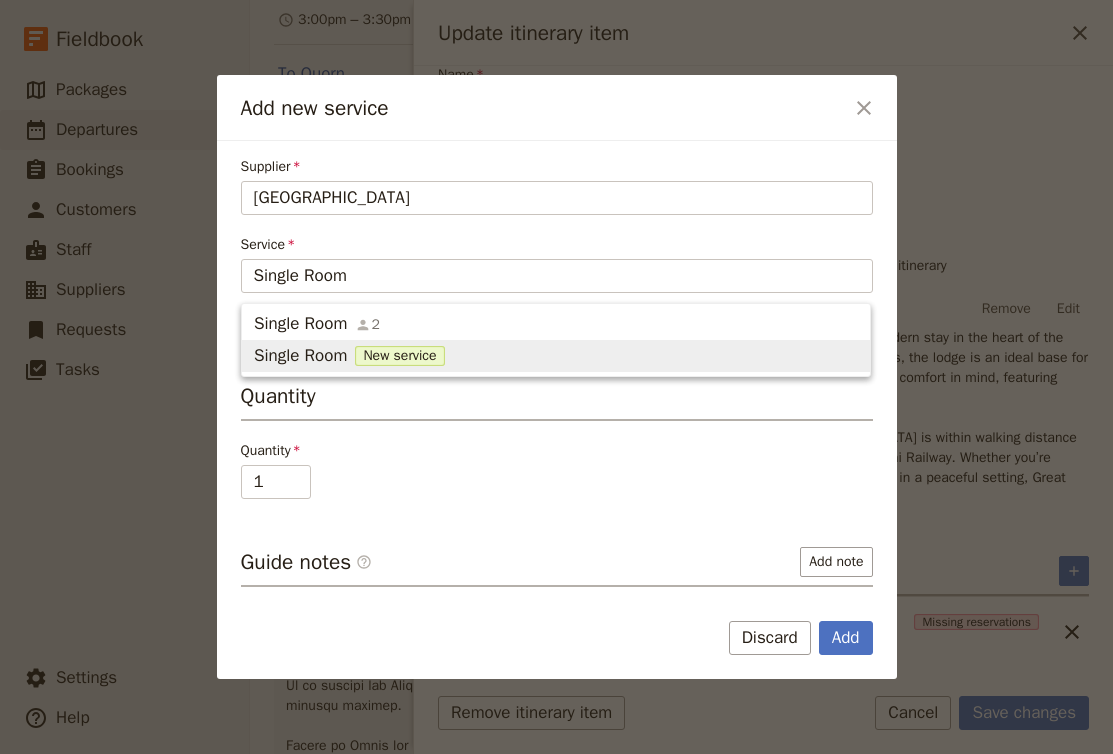 type 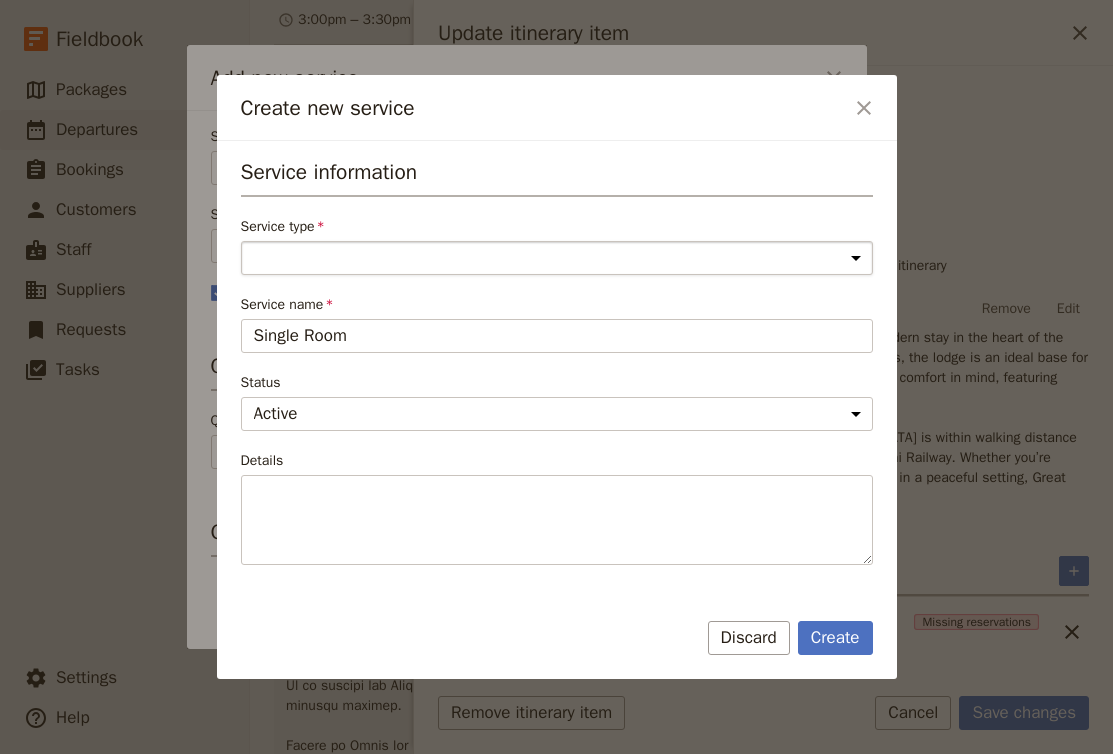 select on "AccommodationService" 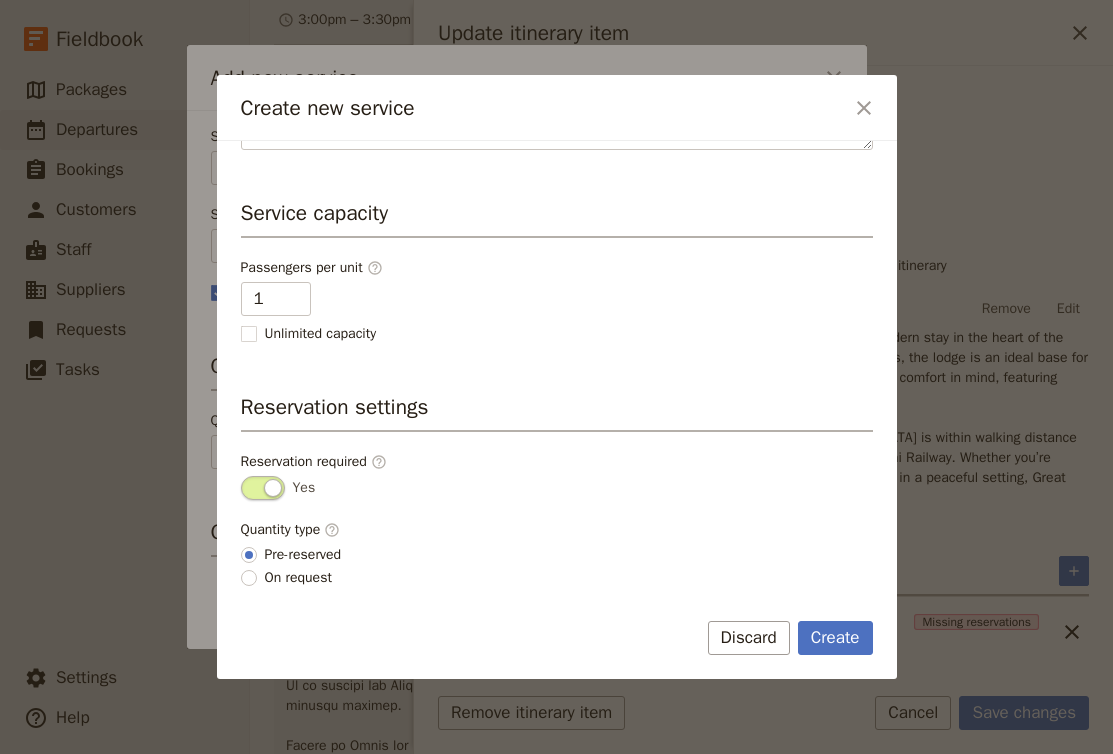 scroll, scrollTop: 415, scrollLeft: 0, axis: vertical 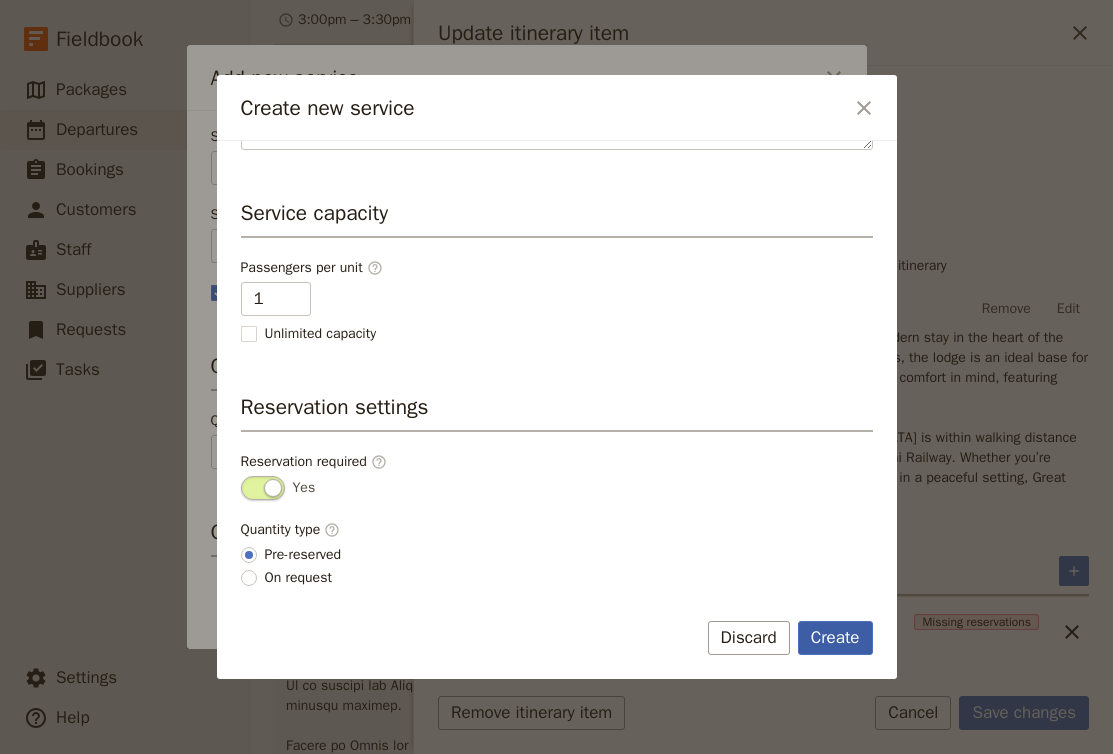 click on "Create" at bounding box center (835, 638) 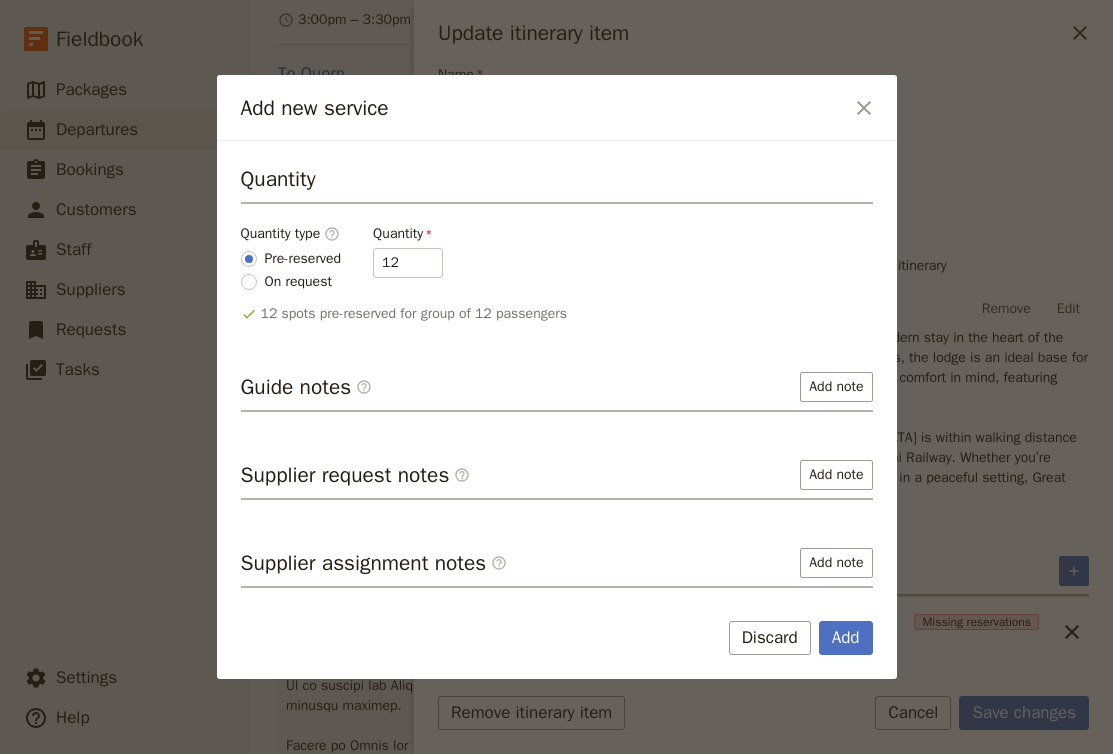 scroll, scrollTop: 217, scrollLeft: 0, axis: vertical 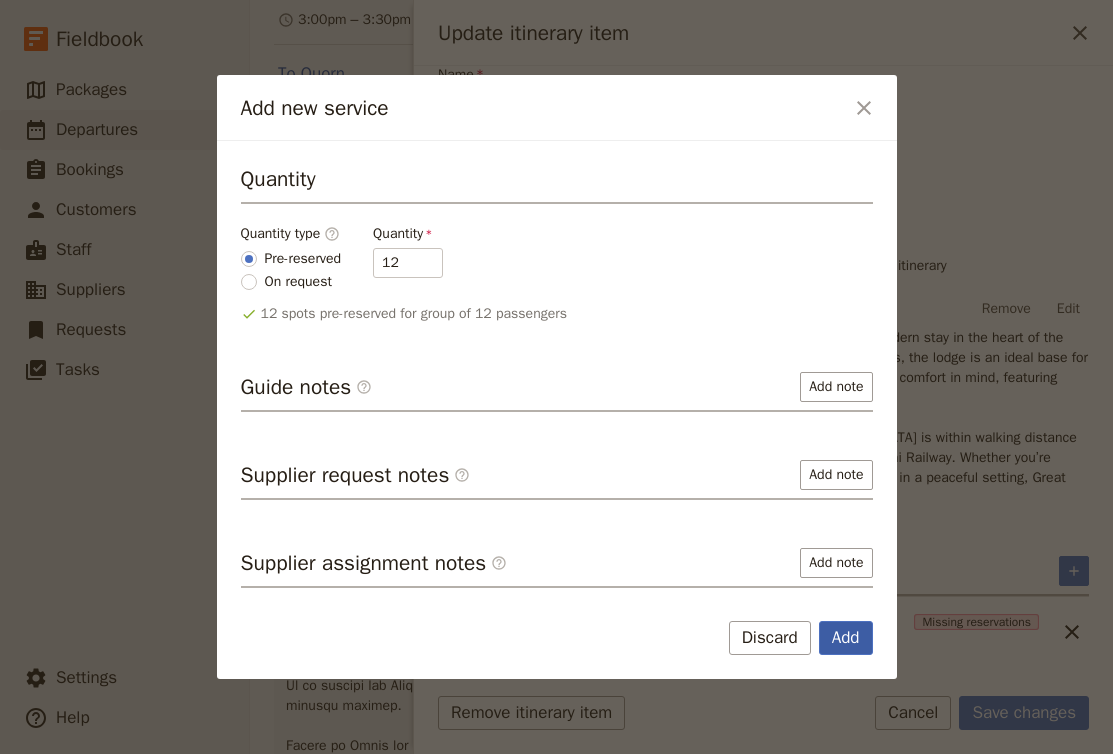 click on "Add" at bounding box center (846, 638) 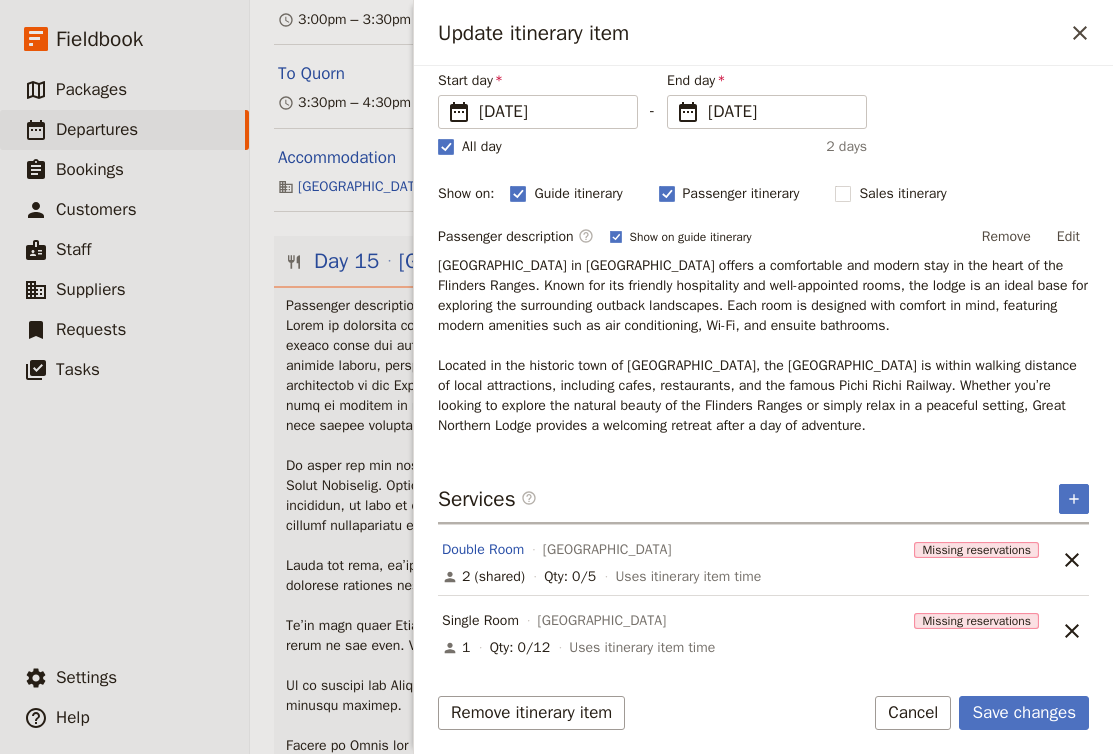 scroll, scrollTop: 152, scrollLeft: 0, axis: vertical 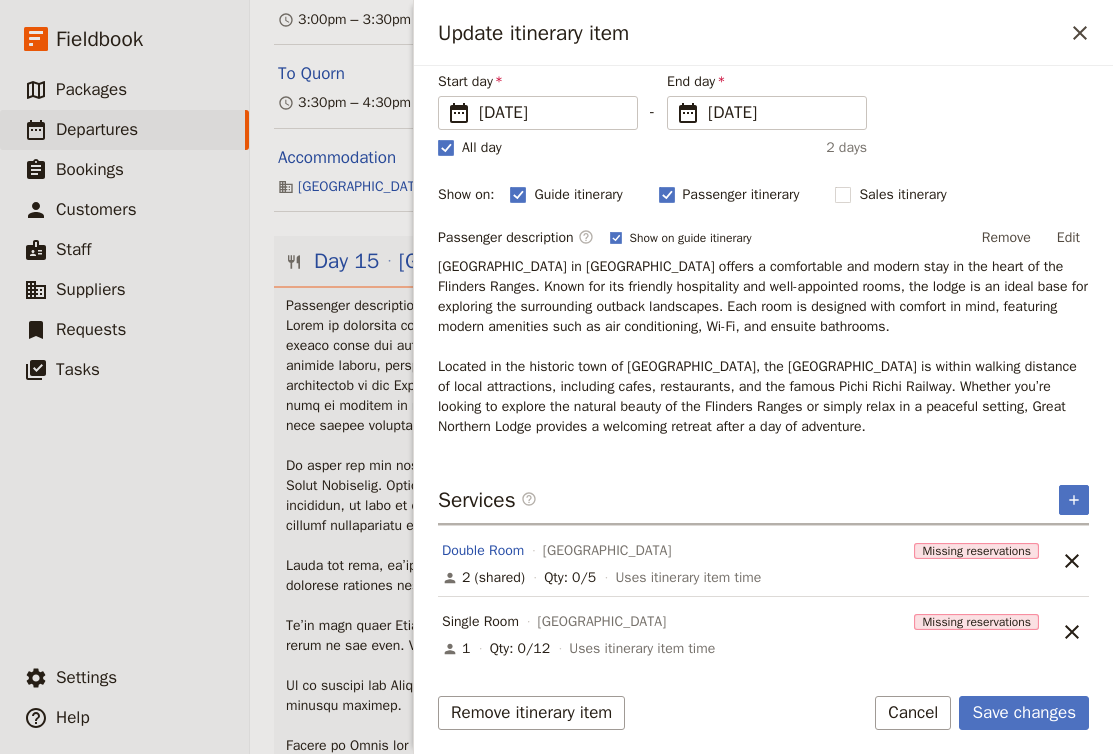 click on "Single Room" at bounding box center (480, 622) 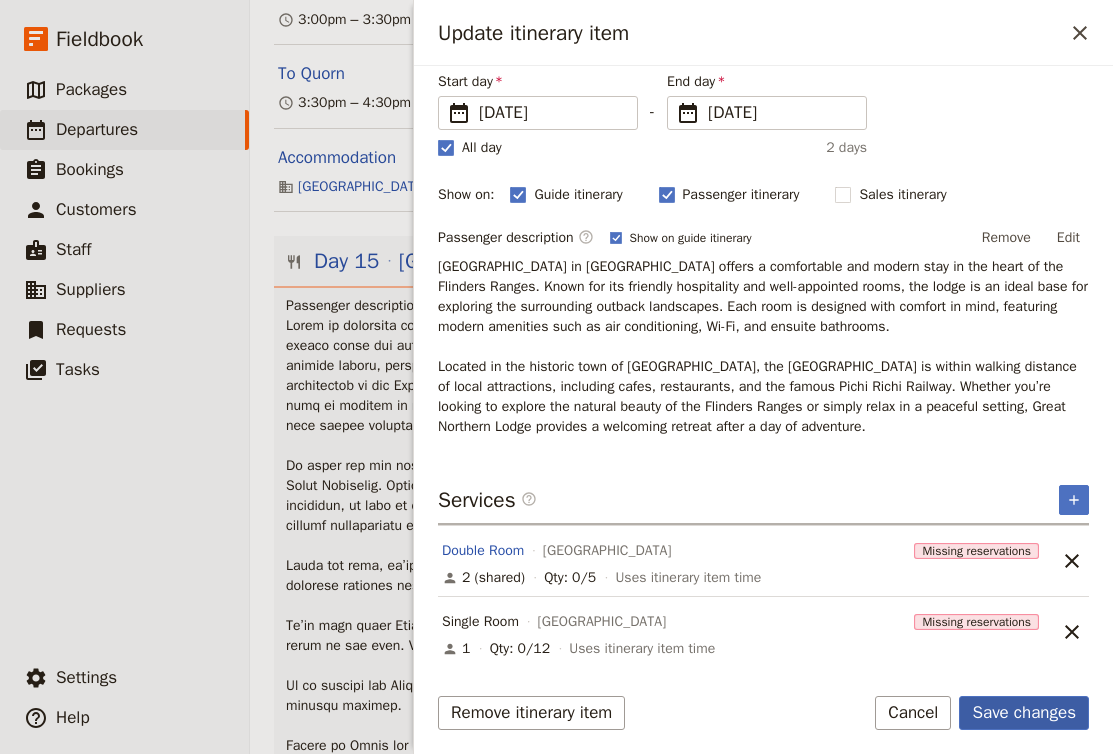click on "Save changes" at bounding box center (1024, 713) 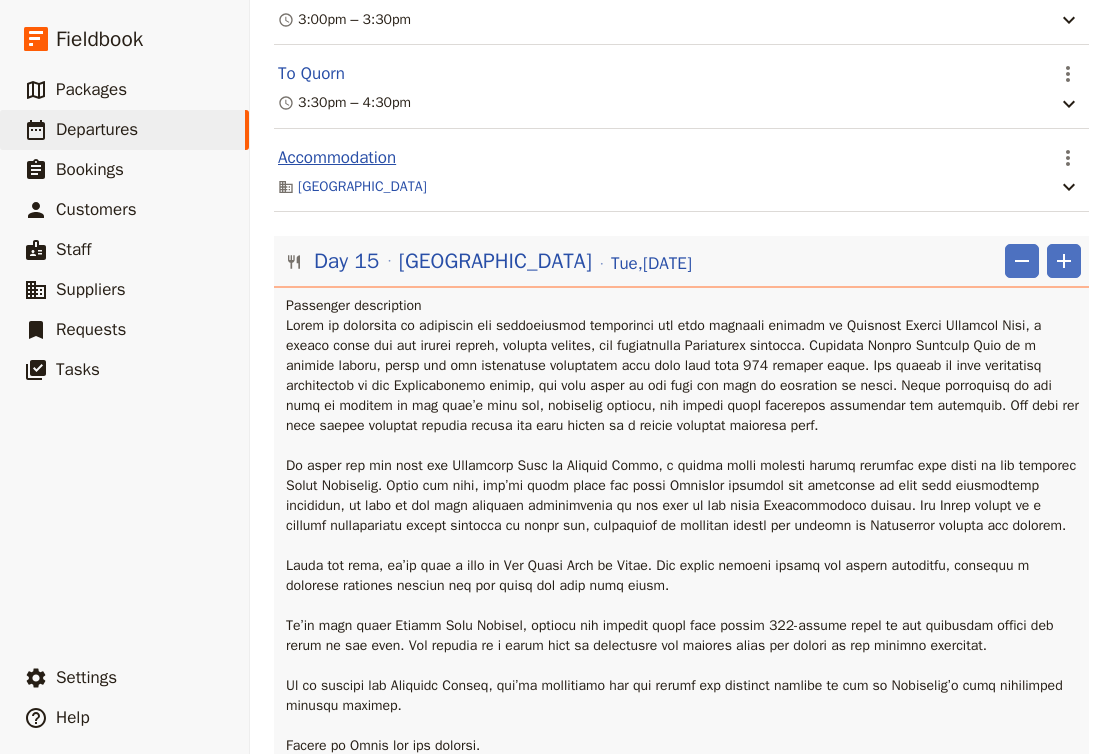 click on "Accommodation" at bounding box center (337, 158) 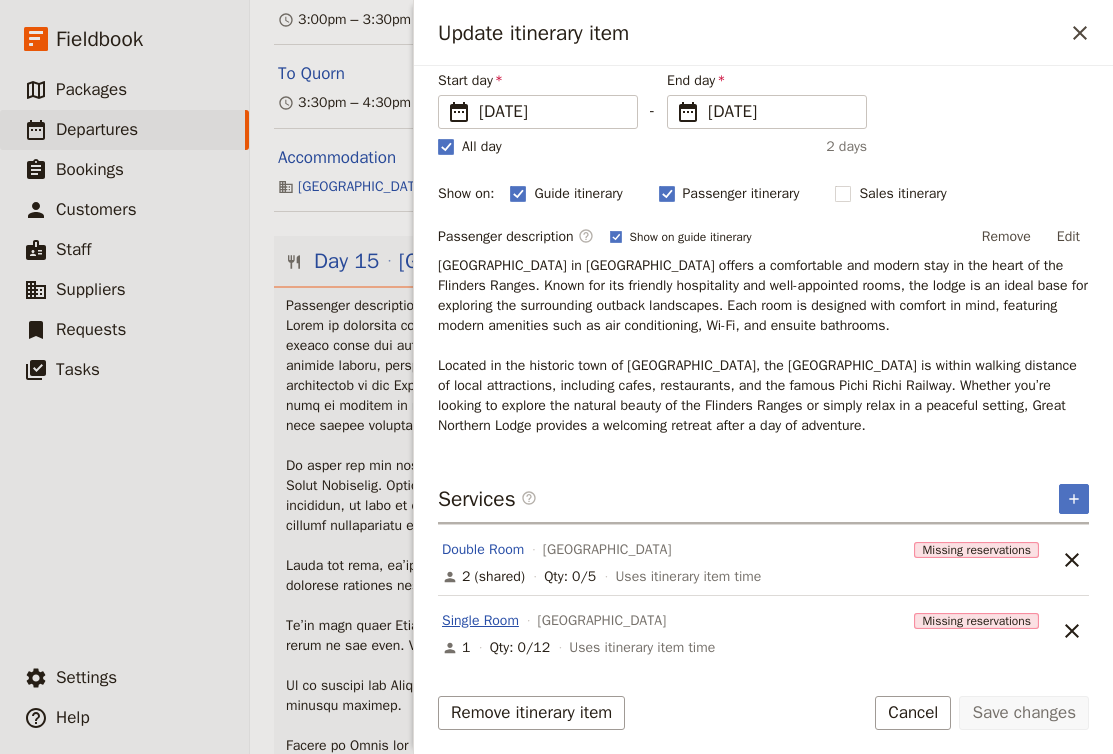 scroll, scrollTop: 152, scrollLeft: 0, axis: vertical 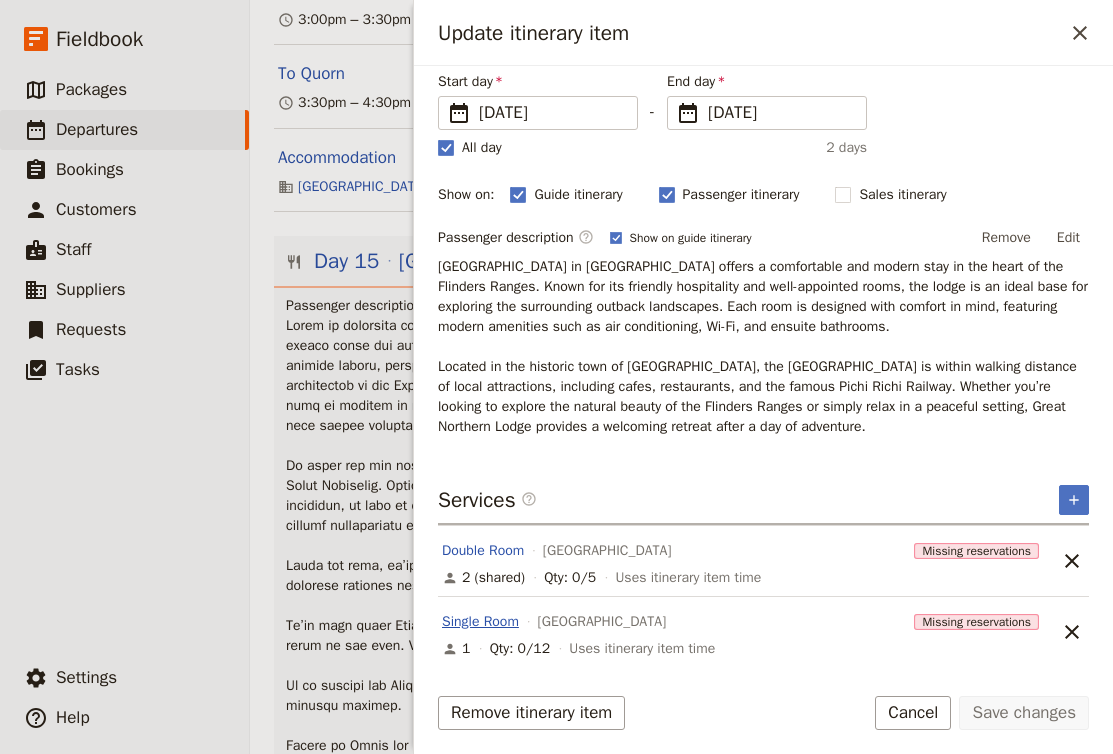 click on "Single Room" at bounding box center (480, 622) 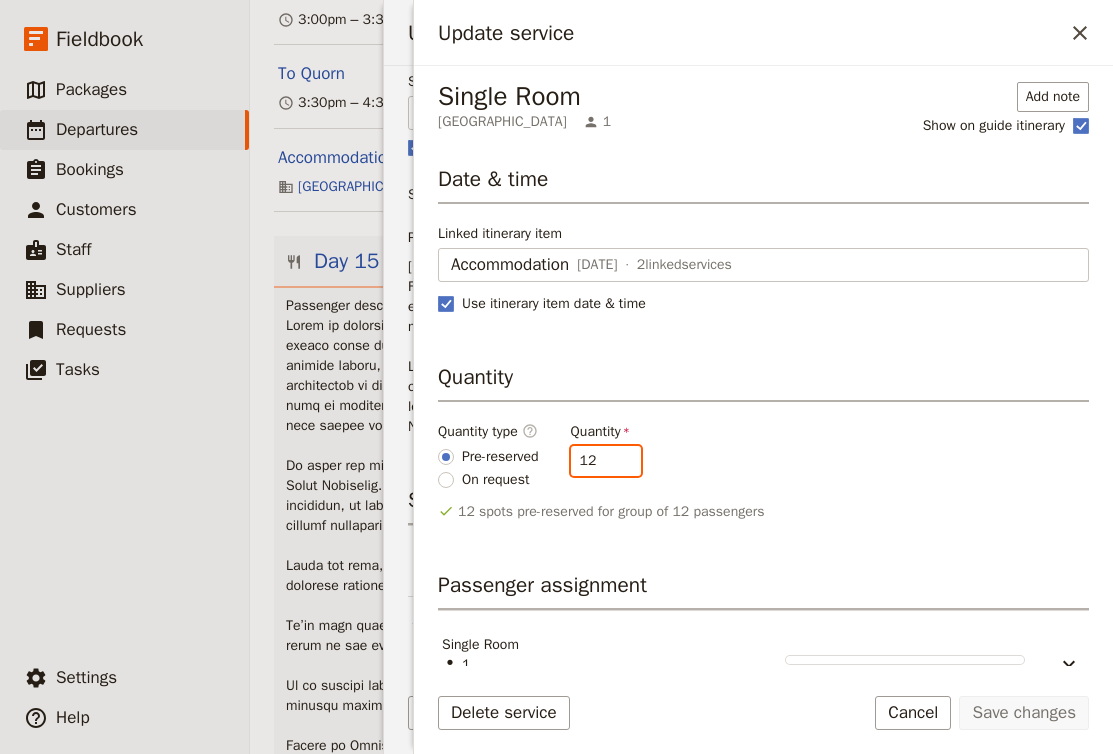drag, startPoint x: 613, startPoint y: 461, endPoint x: 553, endPoint y: 458, distance: 60.074955 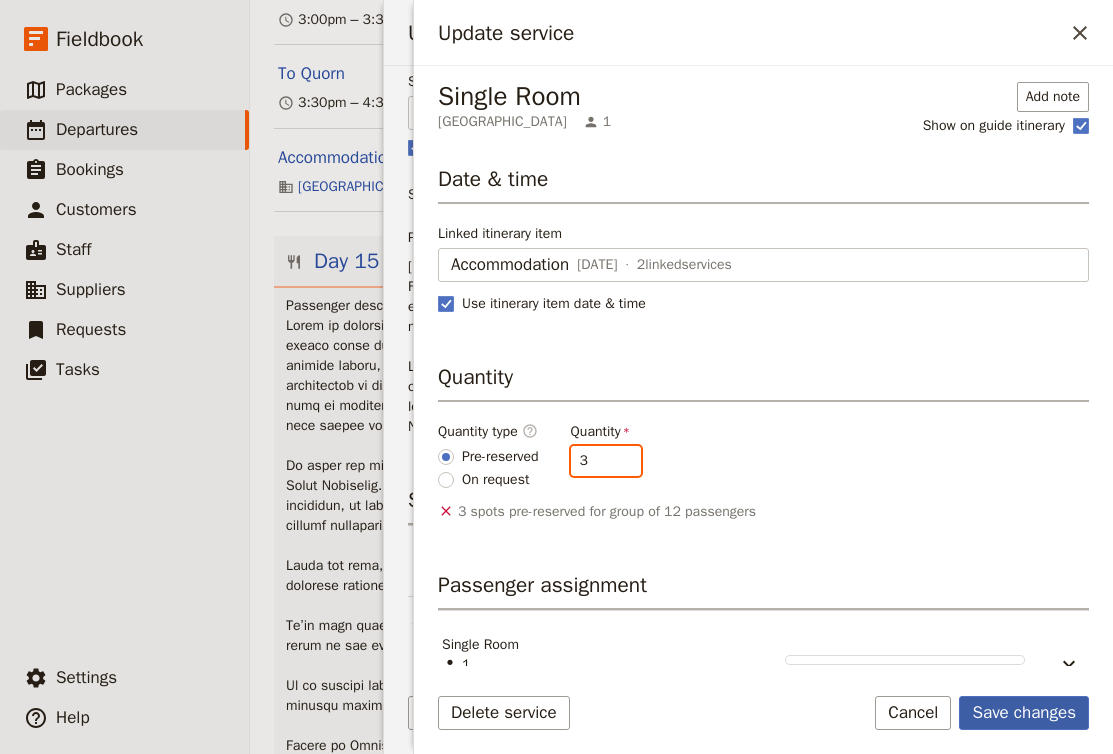 type on "3" 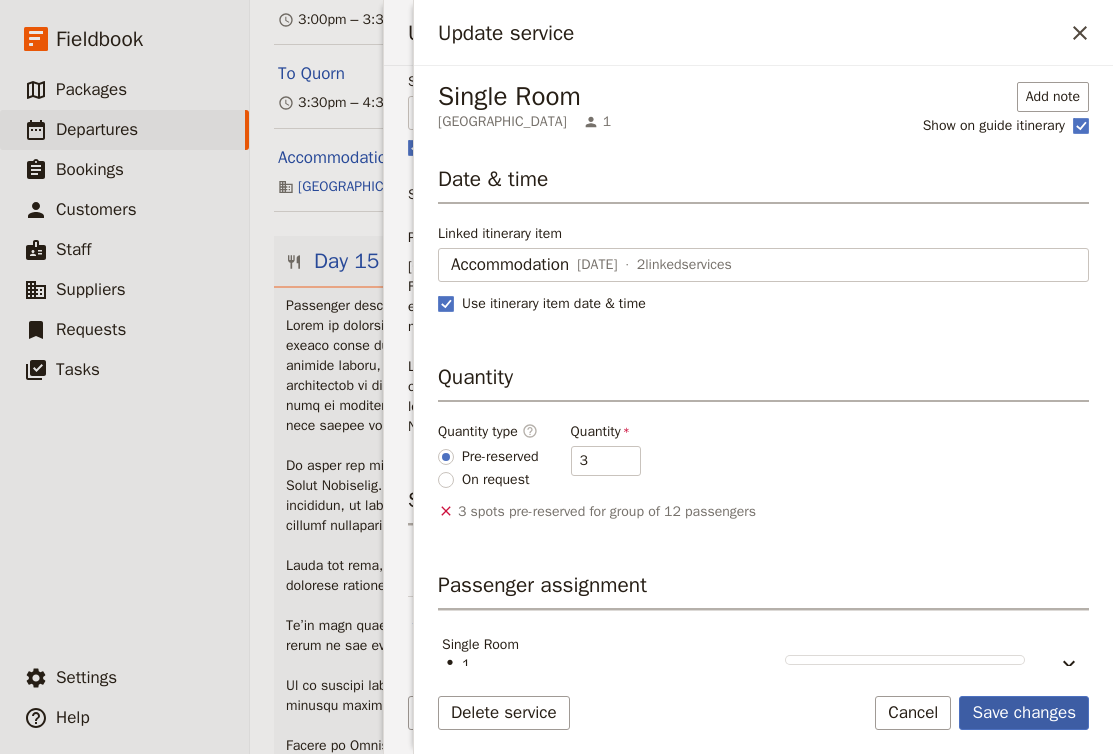 click on "Save changes" at bounding box center (1024, 713) 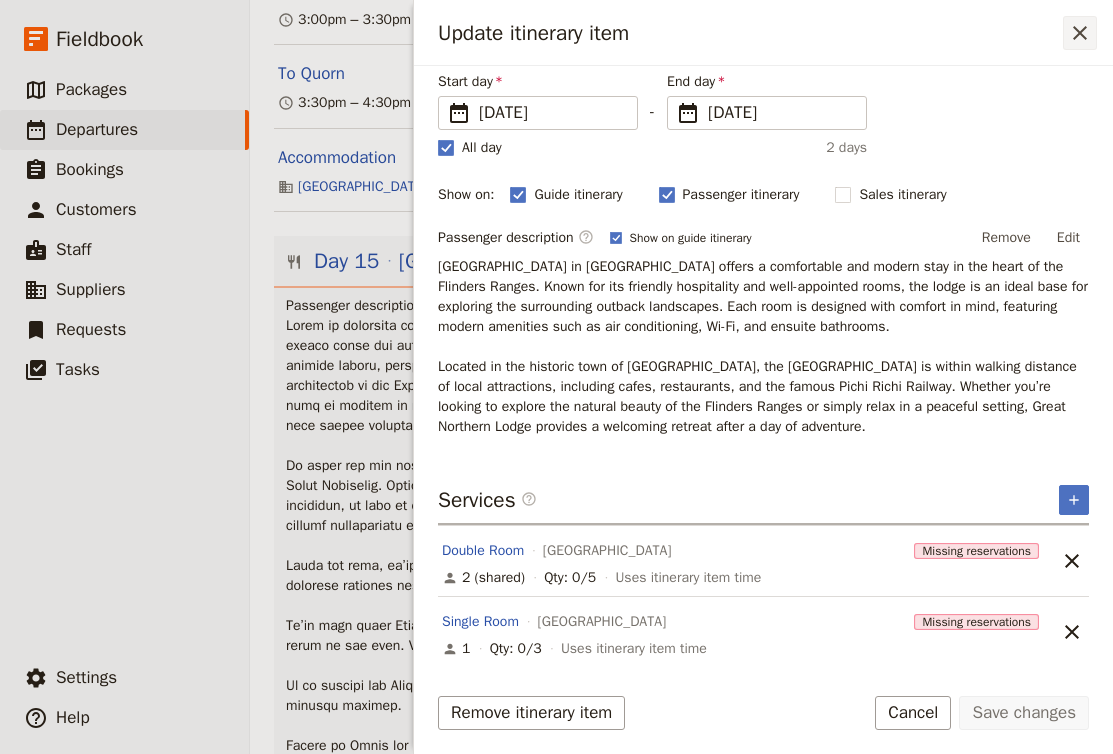 click on "​" at bounding box center (1080, 33) 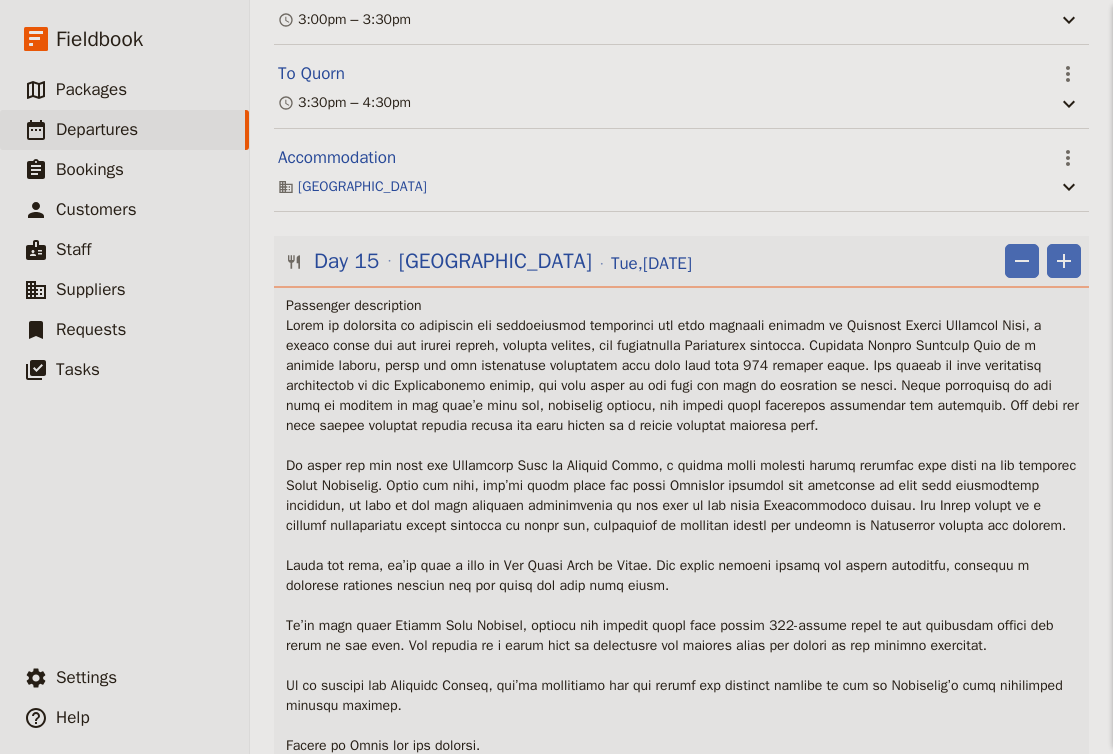 scroll, scrollTop: 0, scrollLeft: 0, axis: both 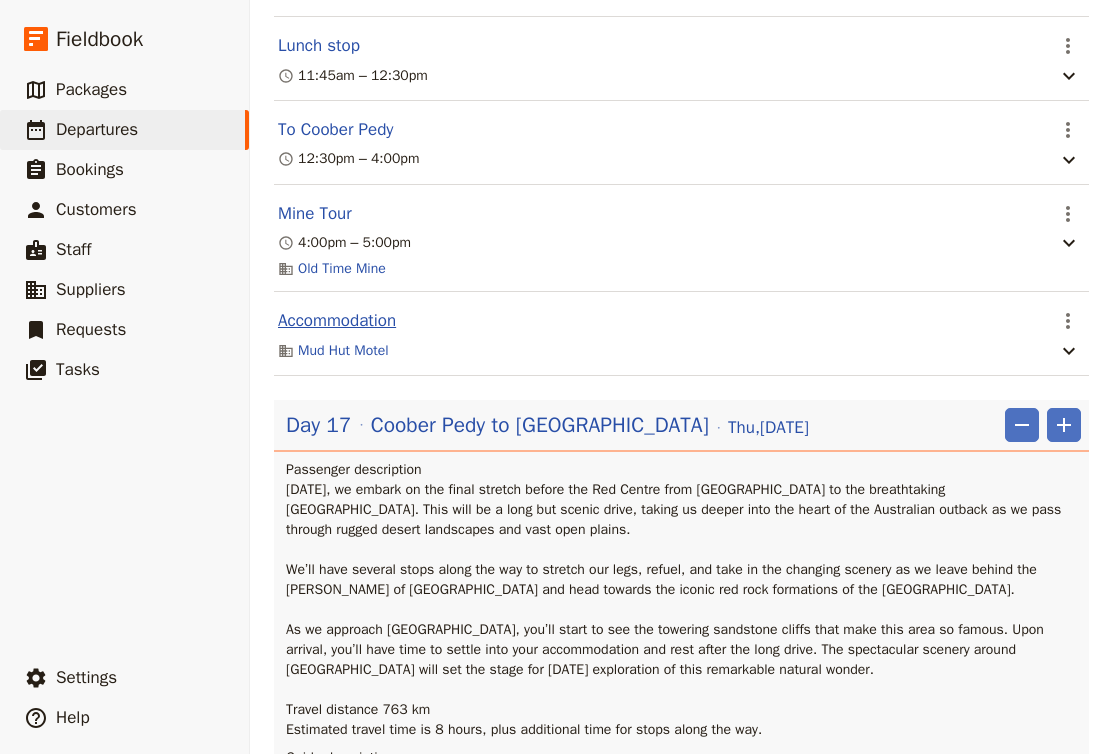 click on "Accommodation" at bounding box center [337, 321] 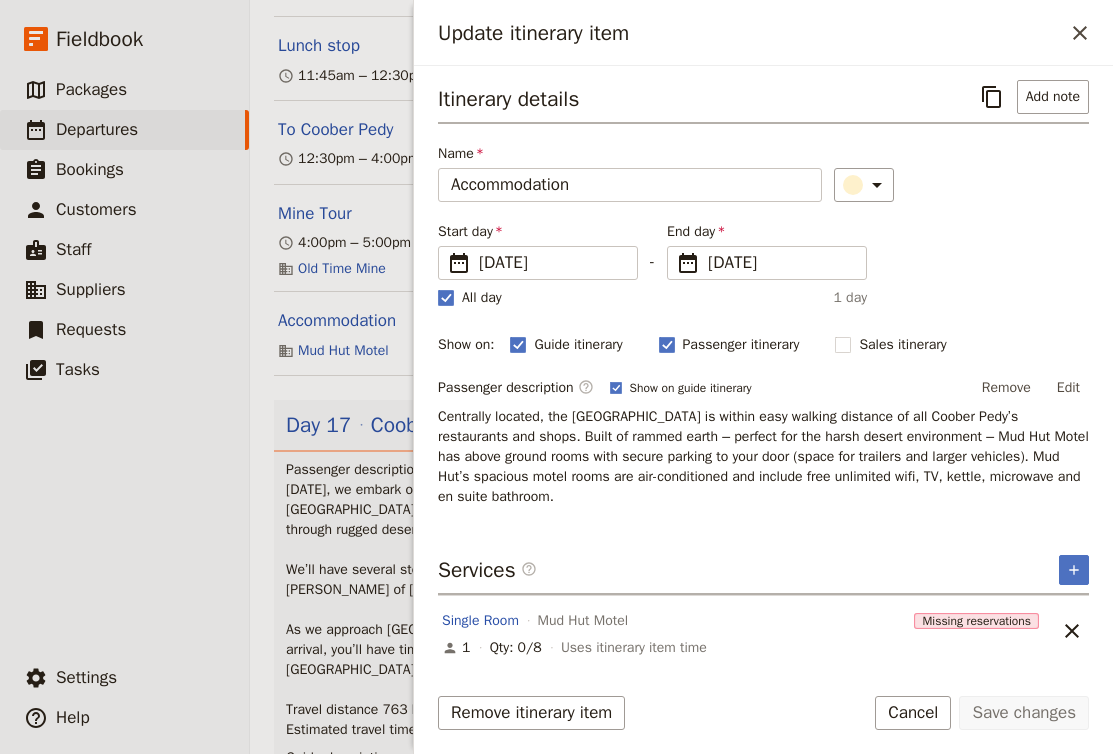 scroll, scrollTop: 1, scrollLeft: 0, axis: vertical 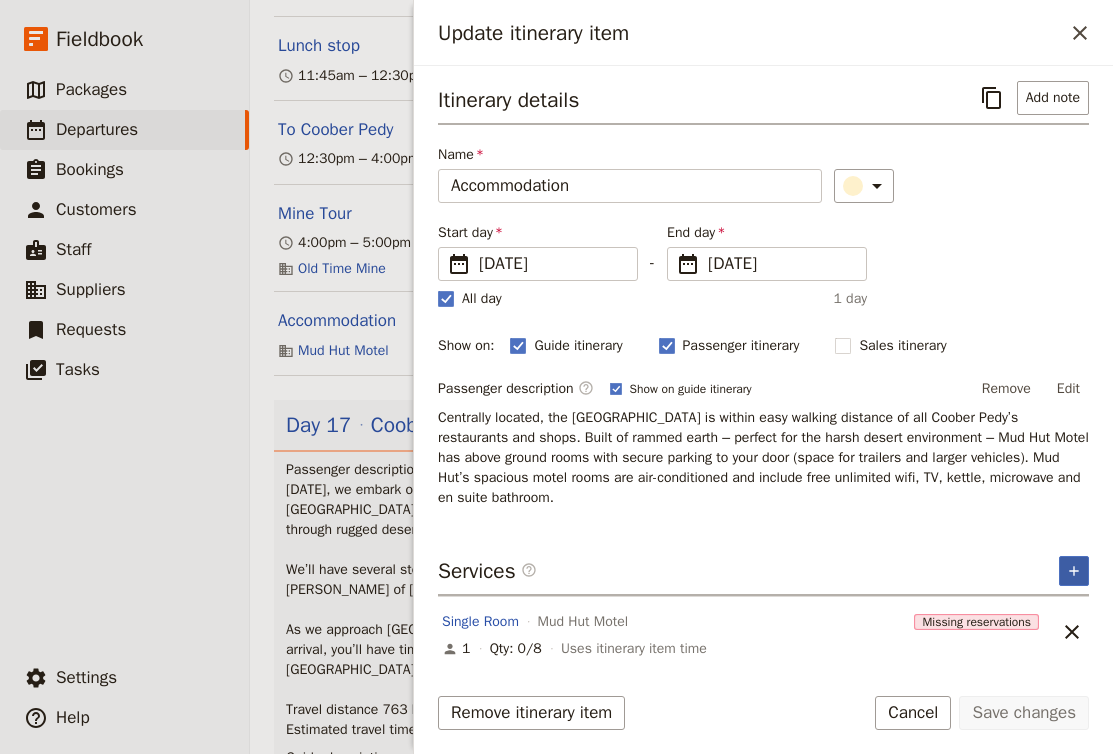click on "​" at bounding box center (1074, 571) 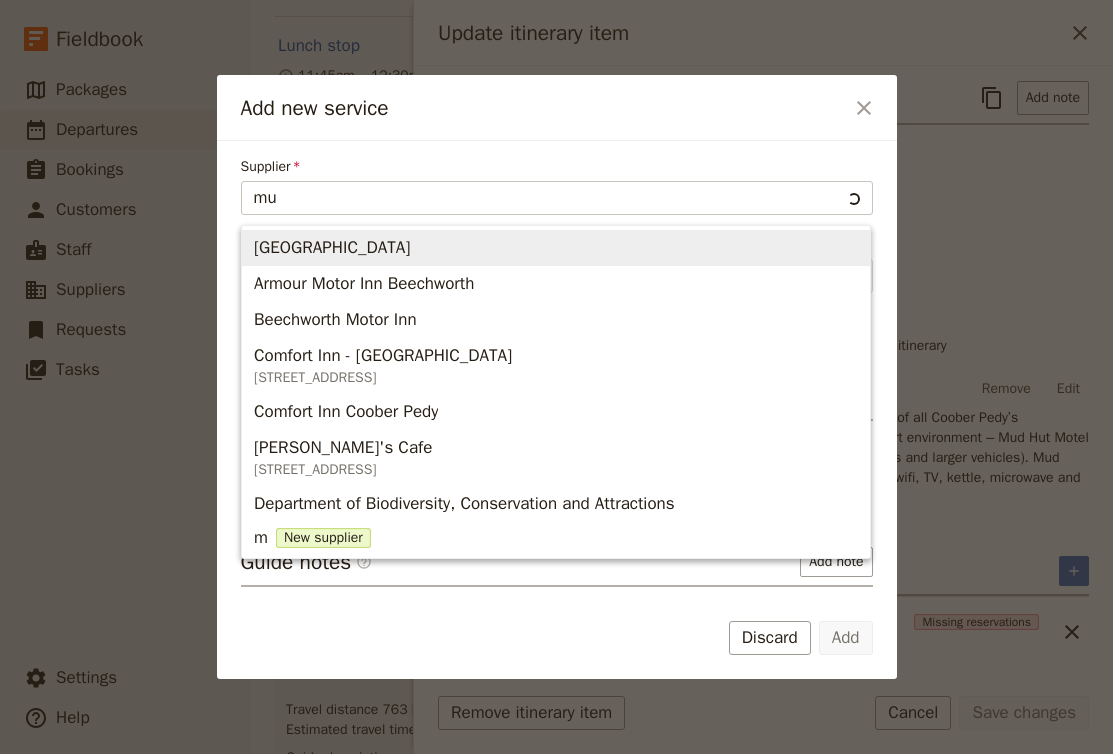 type on "mud" 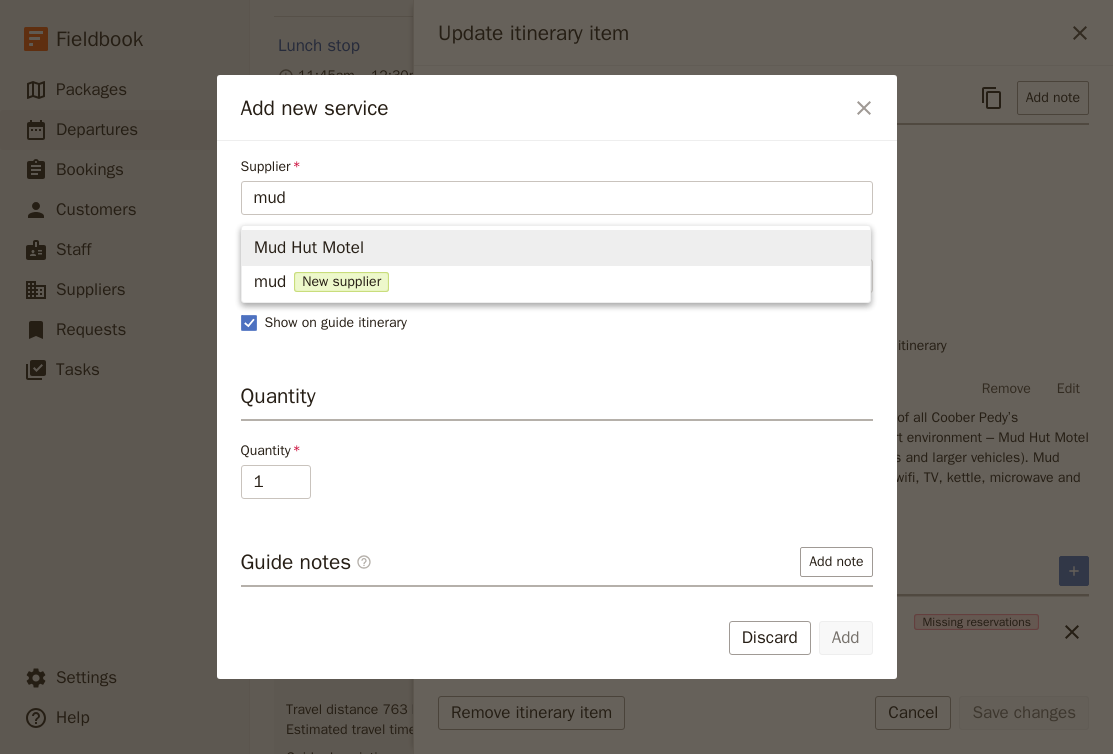 click on "Mud Hut Motel" at bounding box center (556, 248) 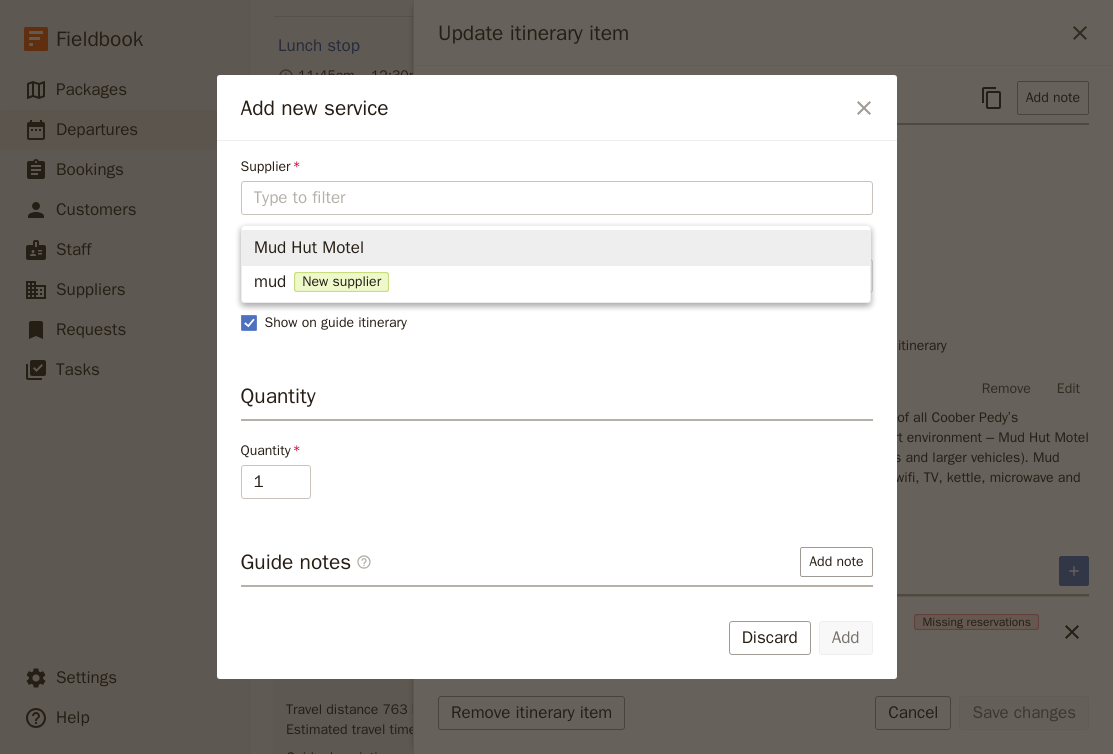 type on "Mud Hut Motel" 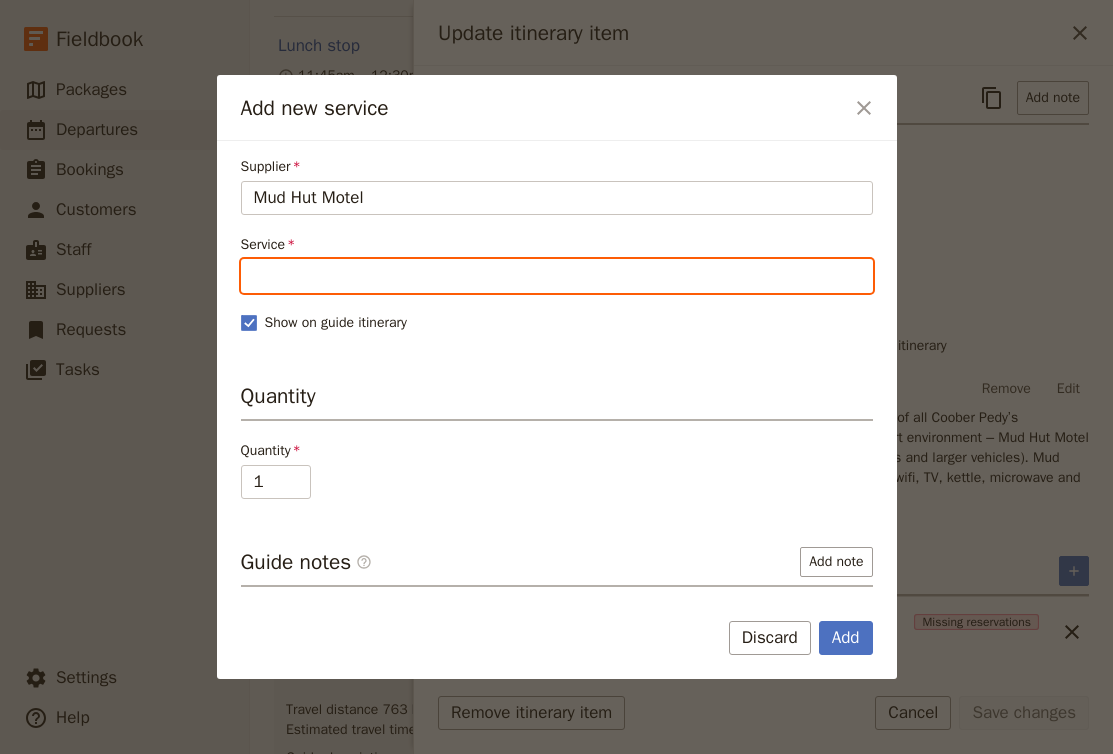 click on "Service" at bounding box center (557, 276) 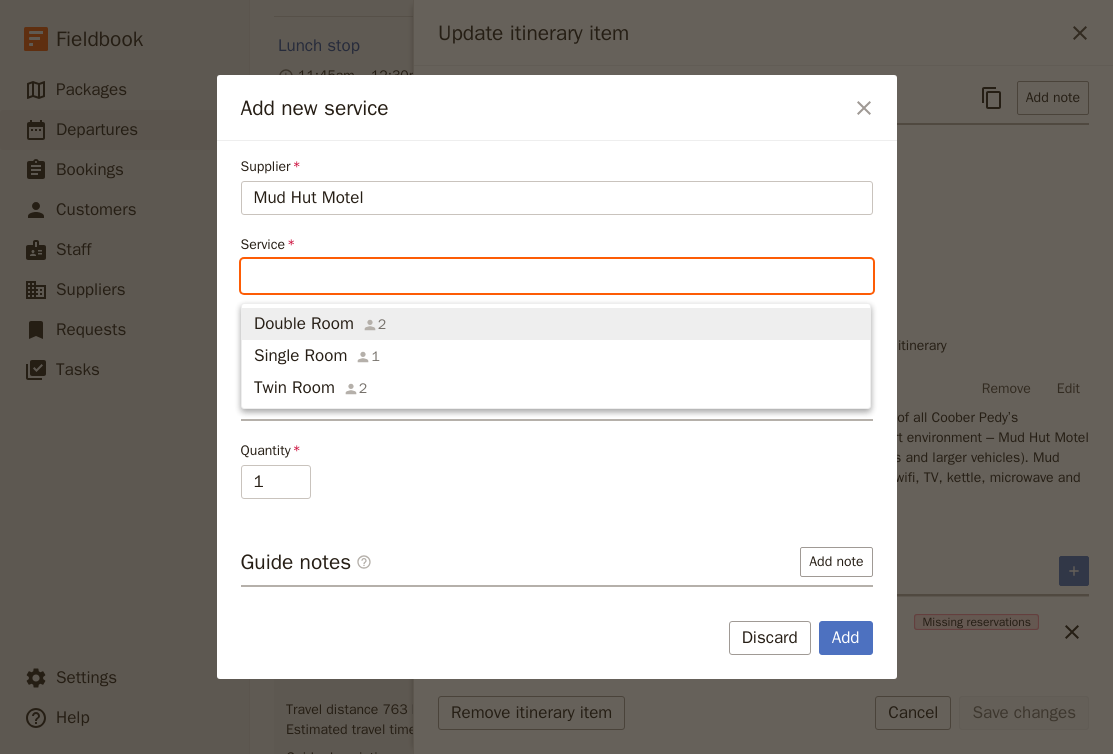click on "Double Room 2" at bounding box center (556, 324) 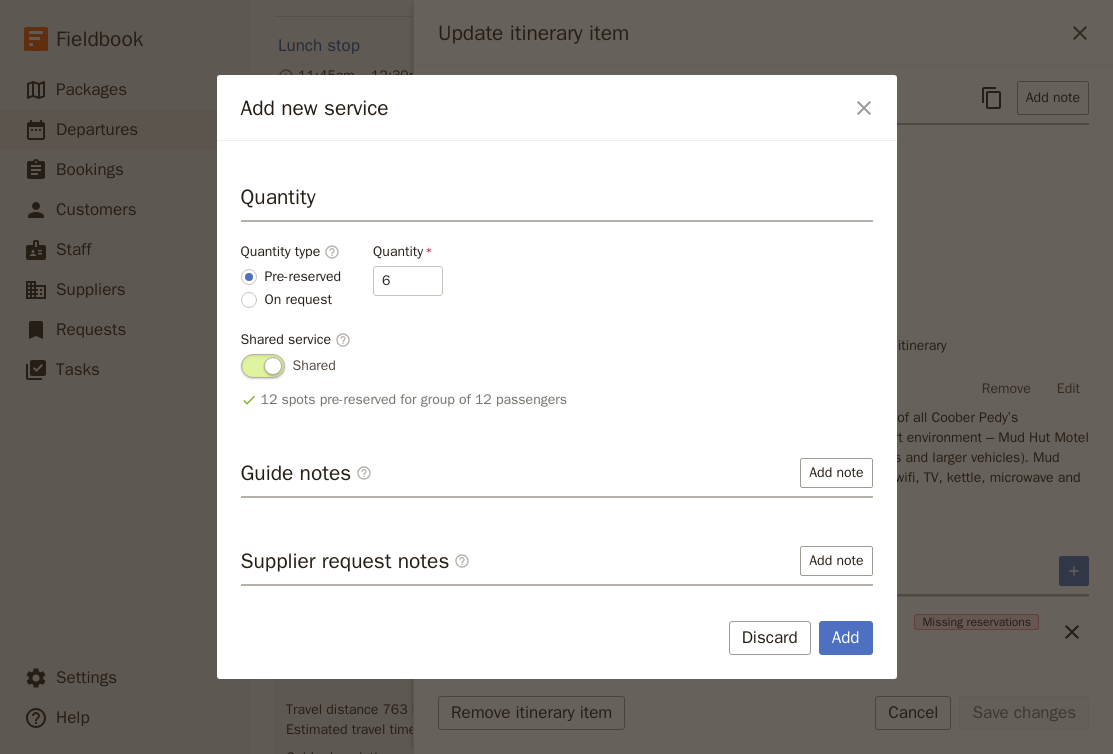 scroll, scrollTop: 220, scrollLeft: 0, axis: vertical 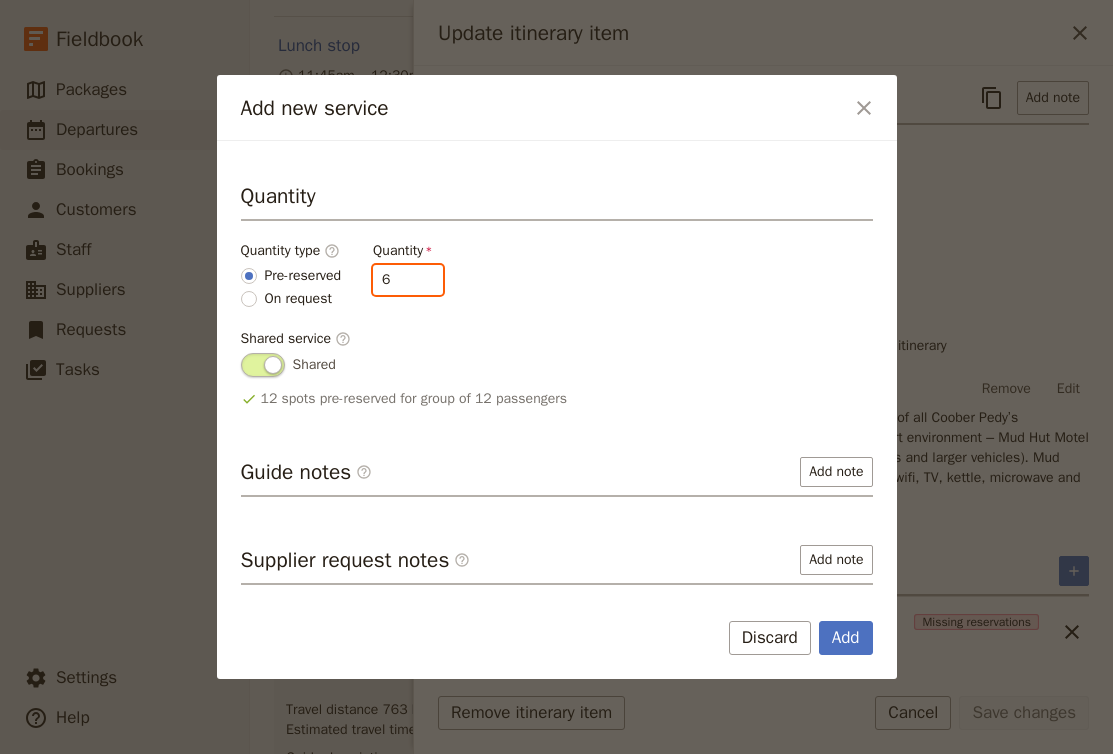 drag, startPoint x: 415, startPoint y: 283, endPoint x: 350, endPoint y: 278, distance: 65.192024 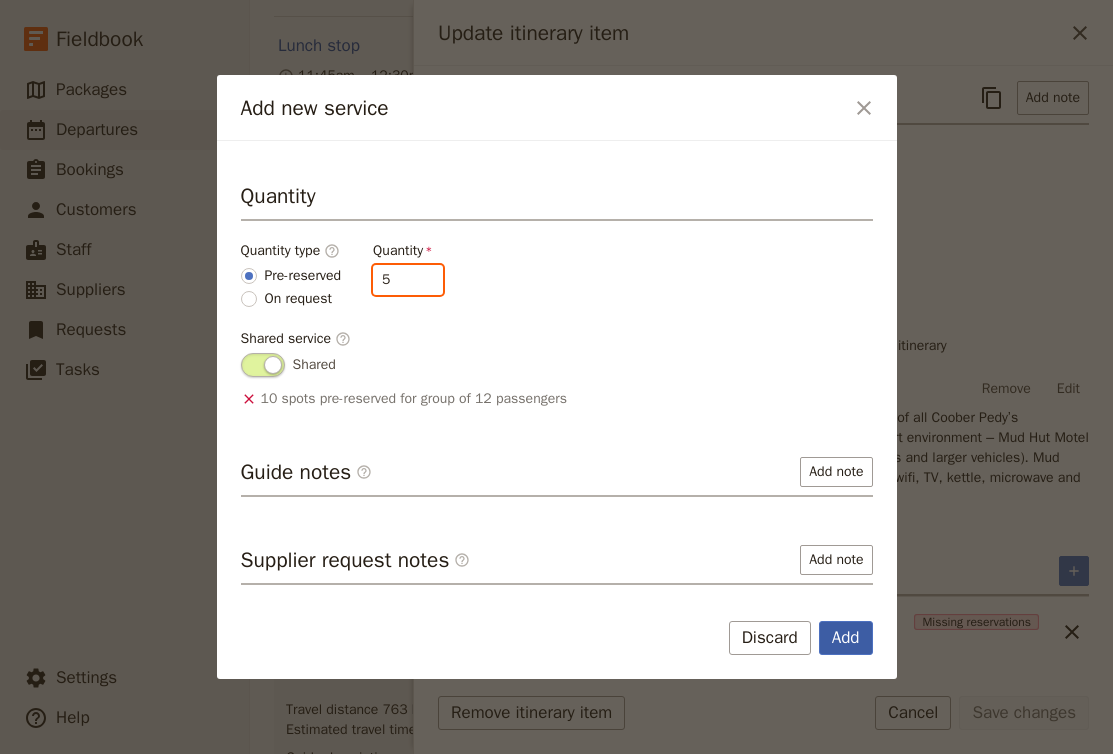 type on "5" 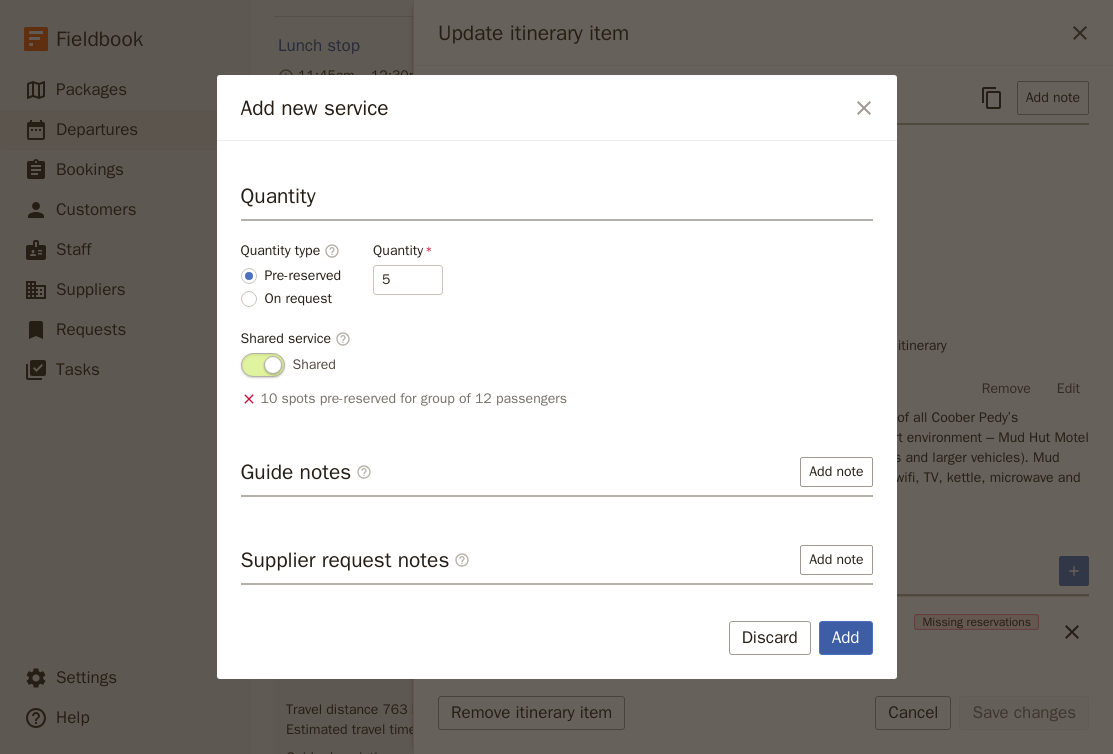 click on "Add" at bounding box center [846, 638] 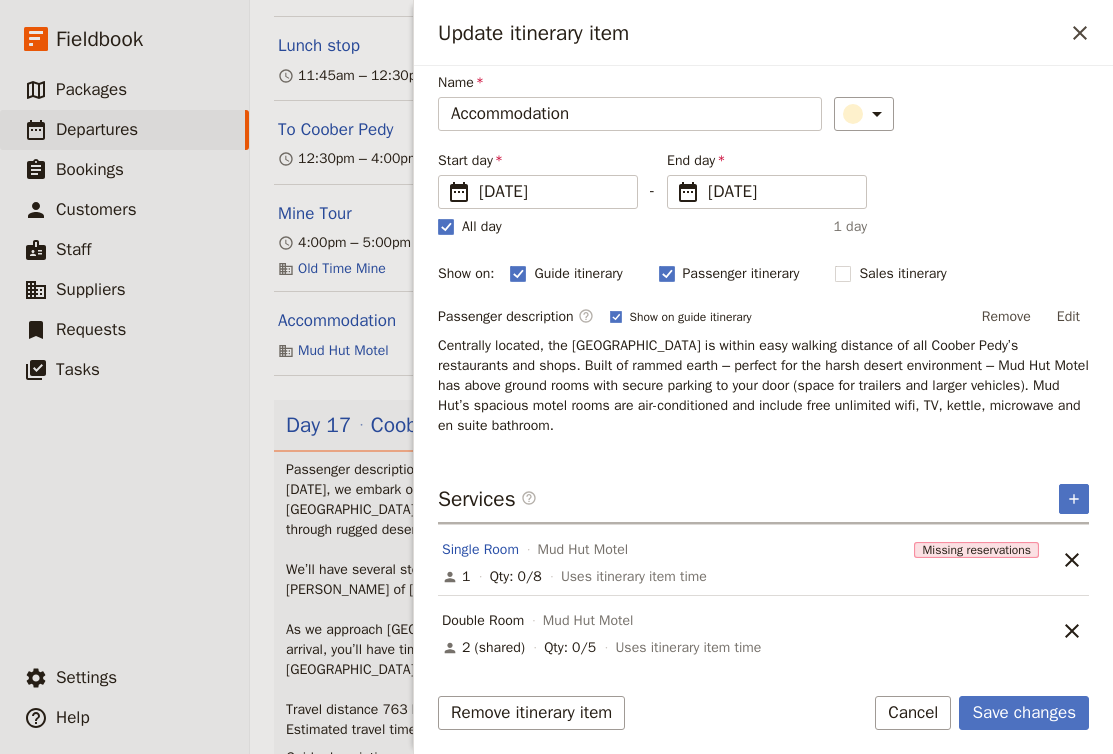 scroll, scrollTop: 72, scrollLeft: 0, axis: vertical 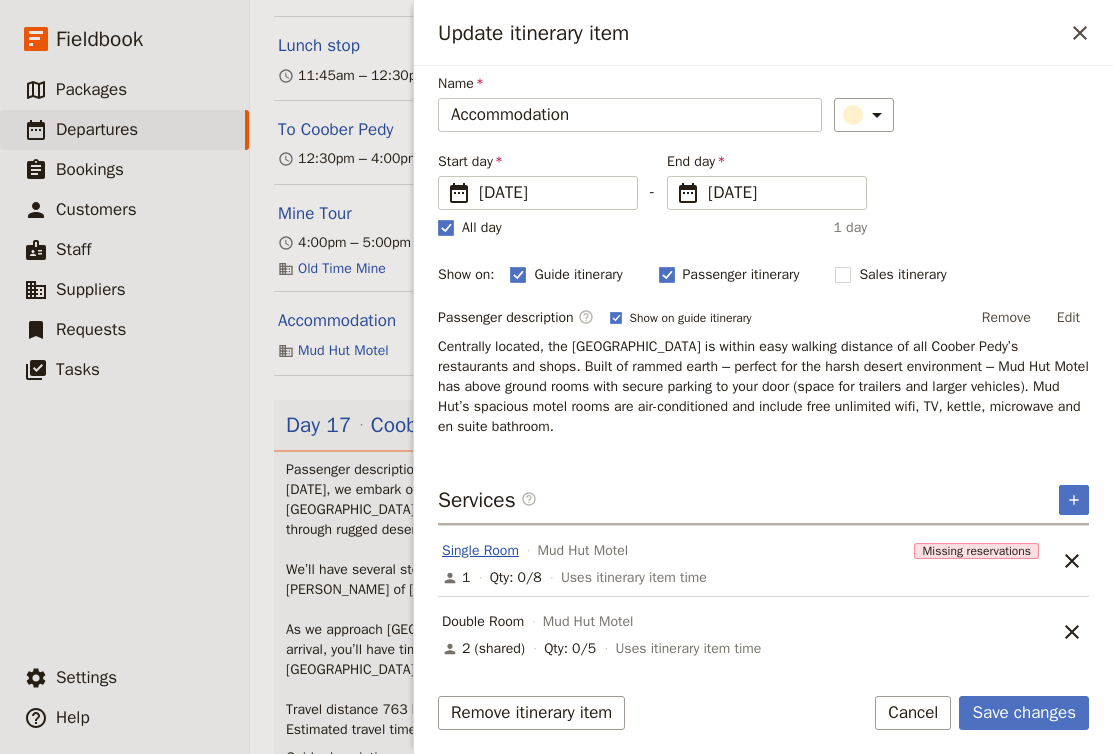 click on "Single Room" at bounding box center (480, 551) 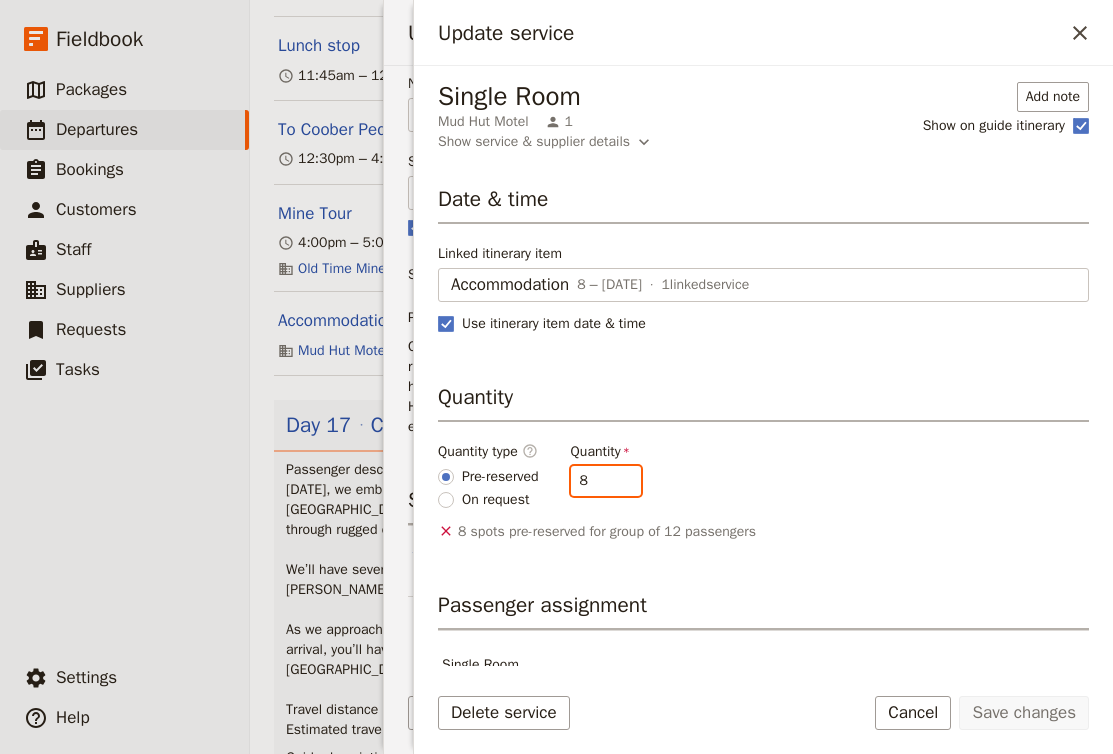 drag, startPoint x: 619, startPoint y: 482, endPoint x: 572, endPoint y: 480, distance: 47.042534 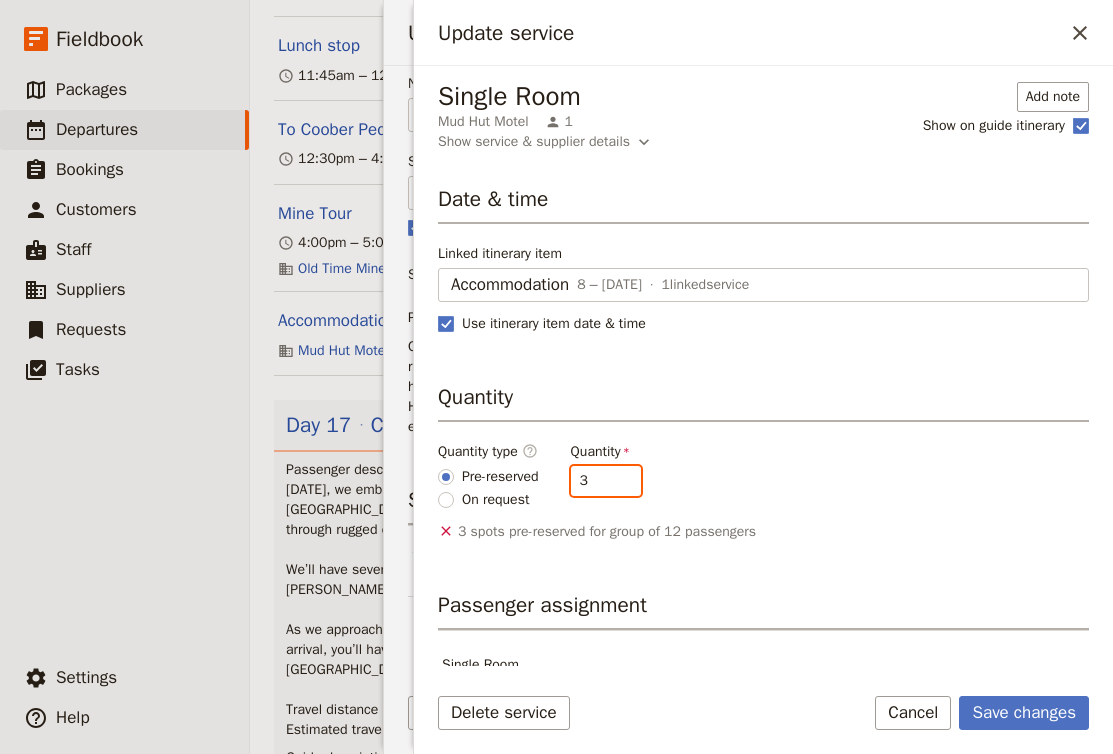 type on "3" 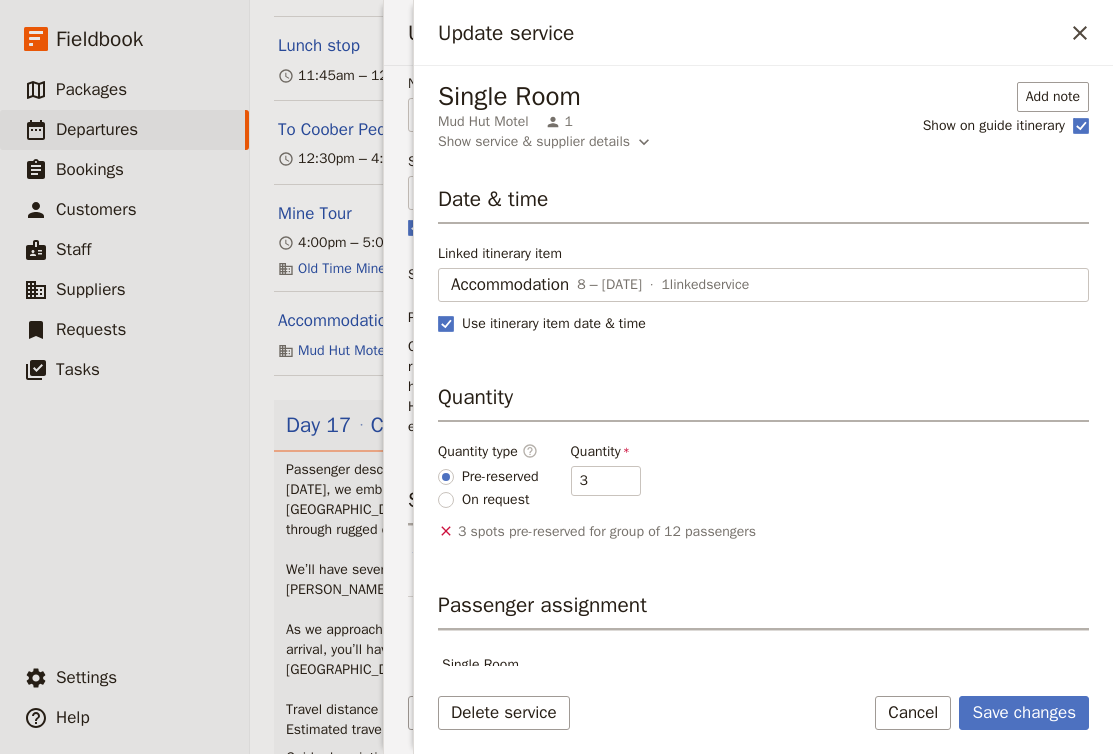 click on "Quantity type ​ Pre-reserved On request Quantity 3" at bounding box center [763, 476] 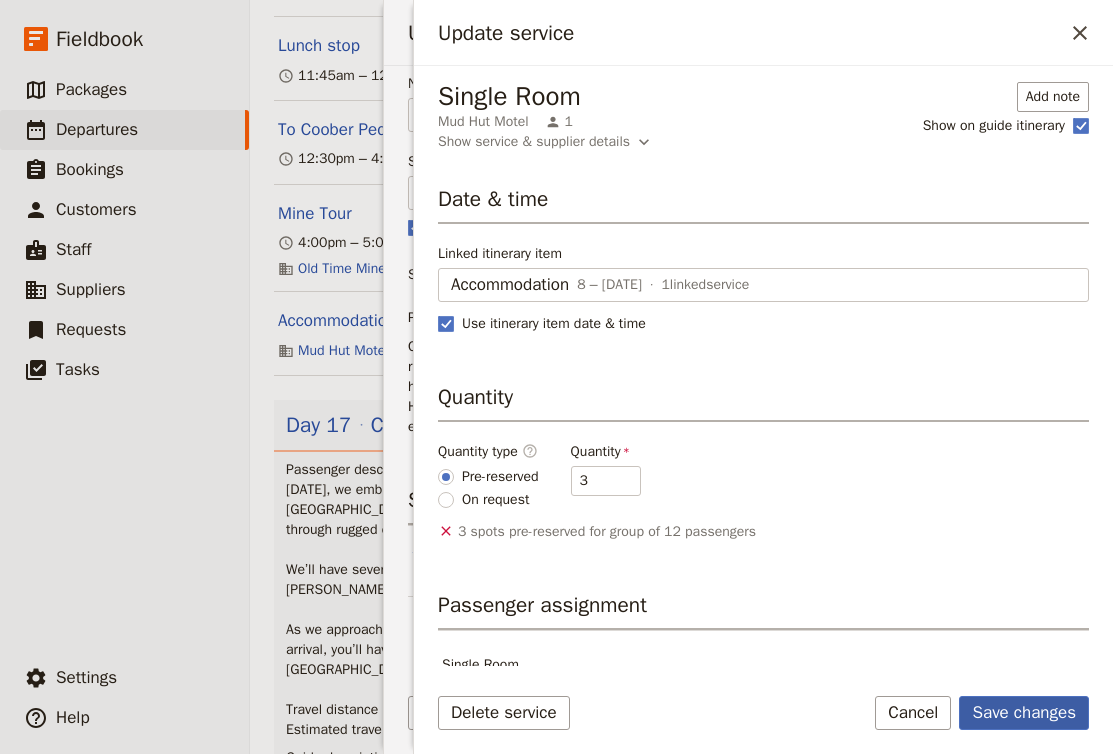 click on "Save changes" at bounding box center [1024, 713] 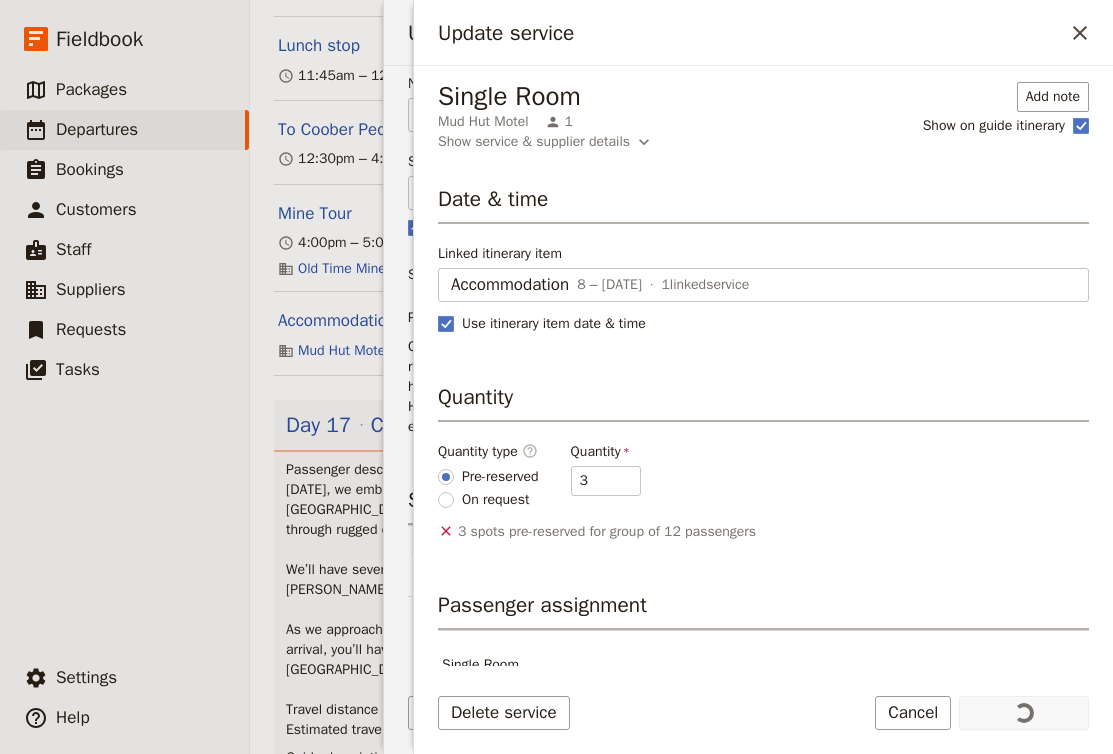 scroll, scrollTop: 1, scrollLeft: 0, axis: vertical 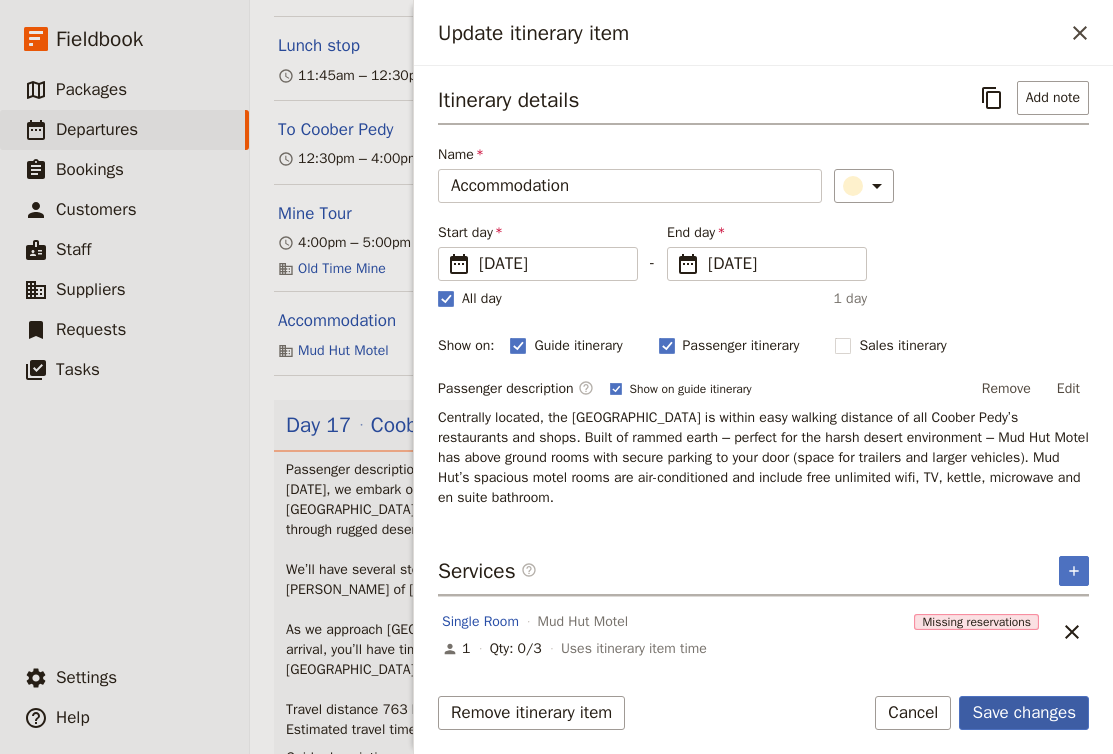 click on "Save changes" at bounding box center [1024, 713] 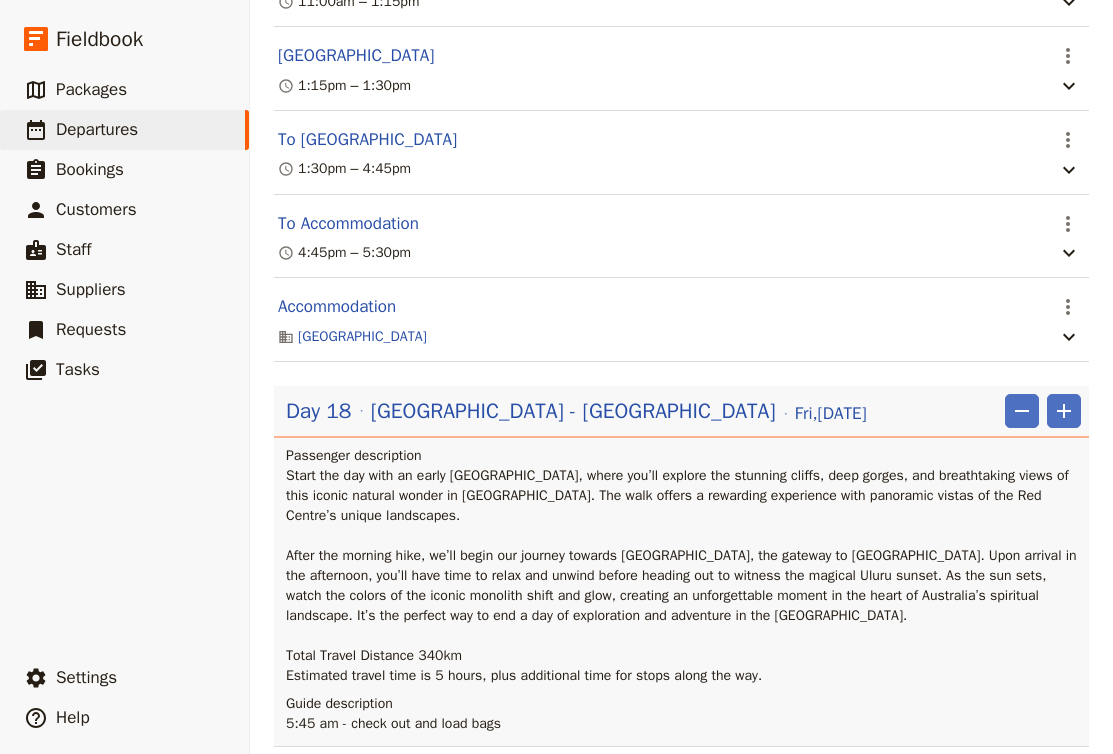 scroll, scrollTop: 20281, scrollLeft: 0, axis: vertical 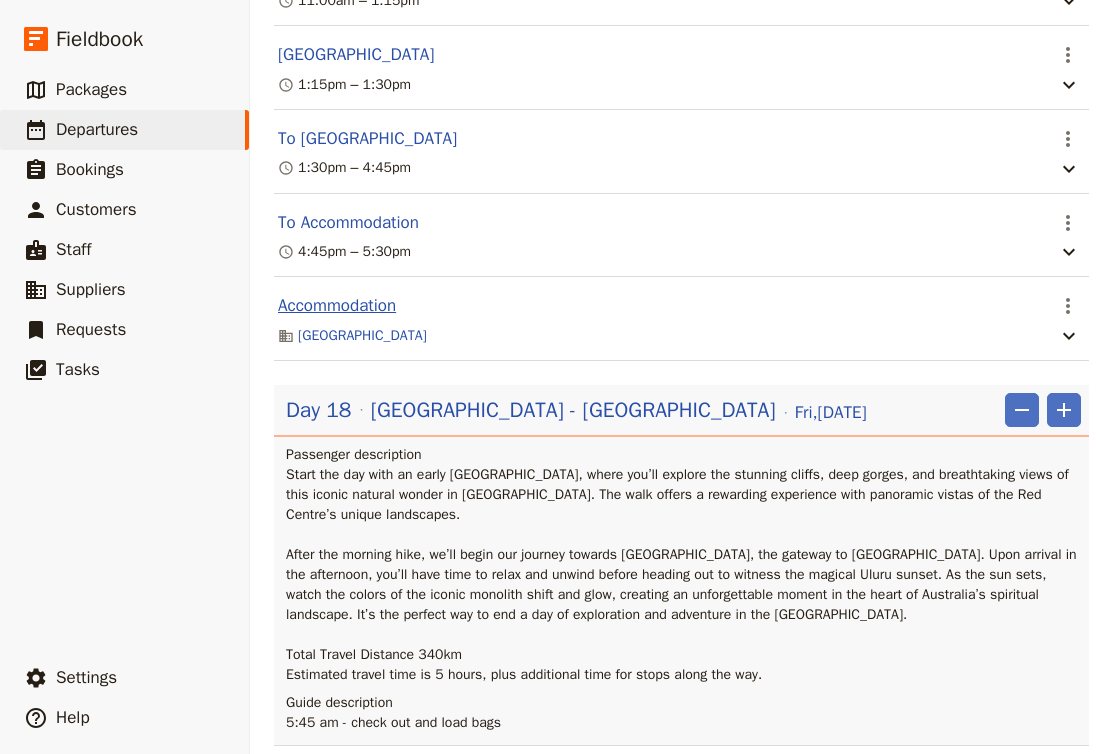 click on "Accommodation" at bounding box center [337, 306] 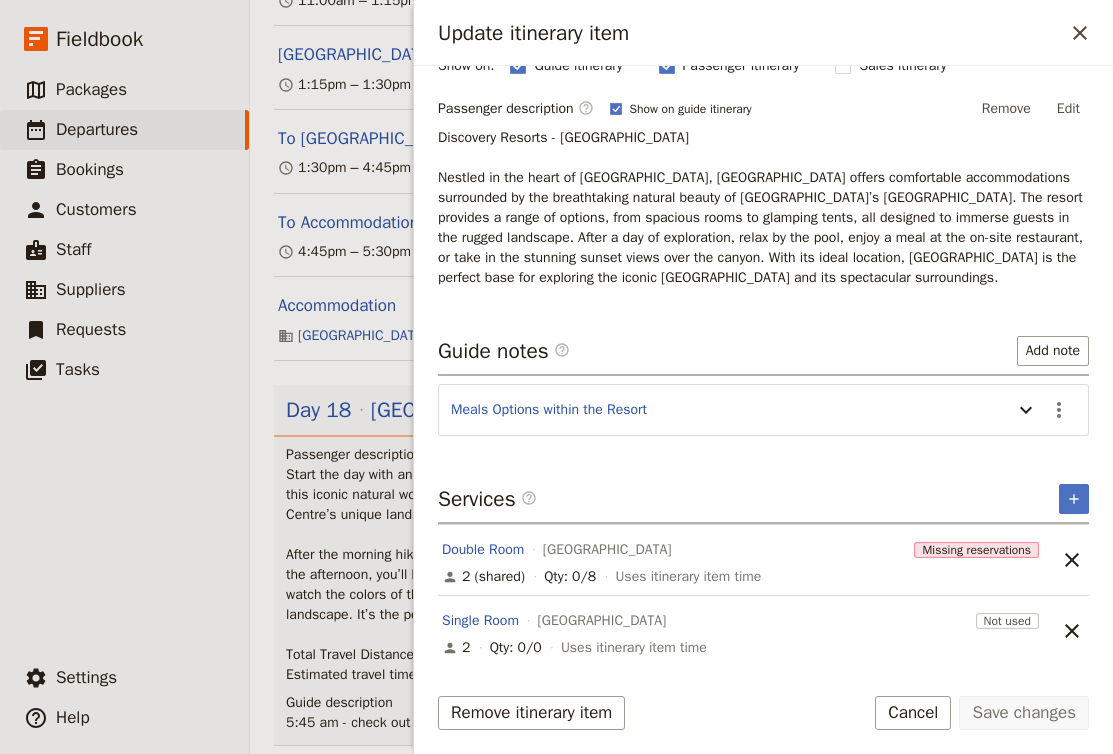 scroll, scrollTop: 300, scrollLeft: 0, axis: vertical 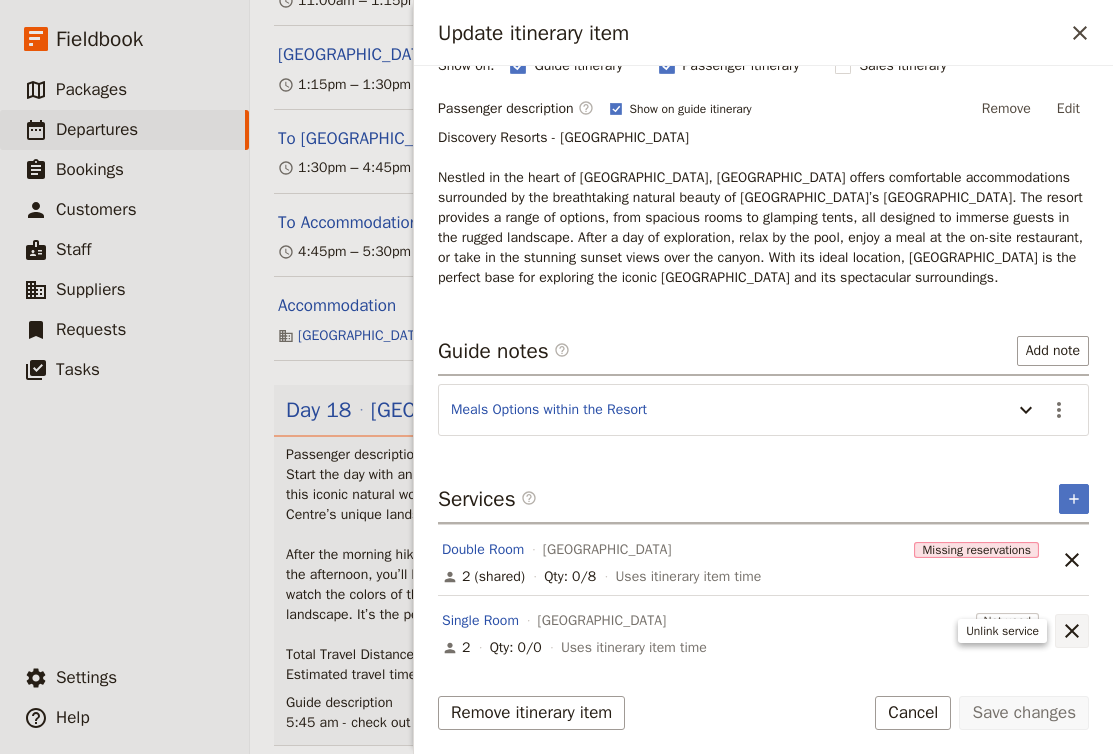 click 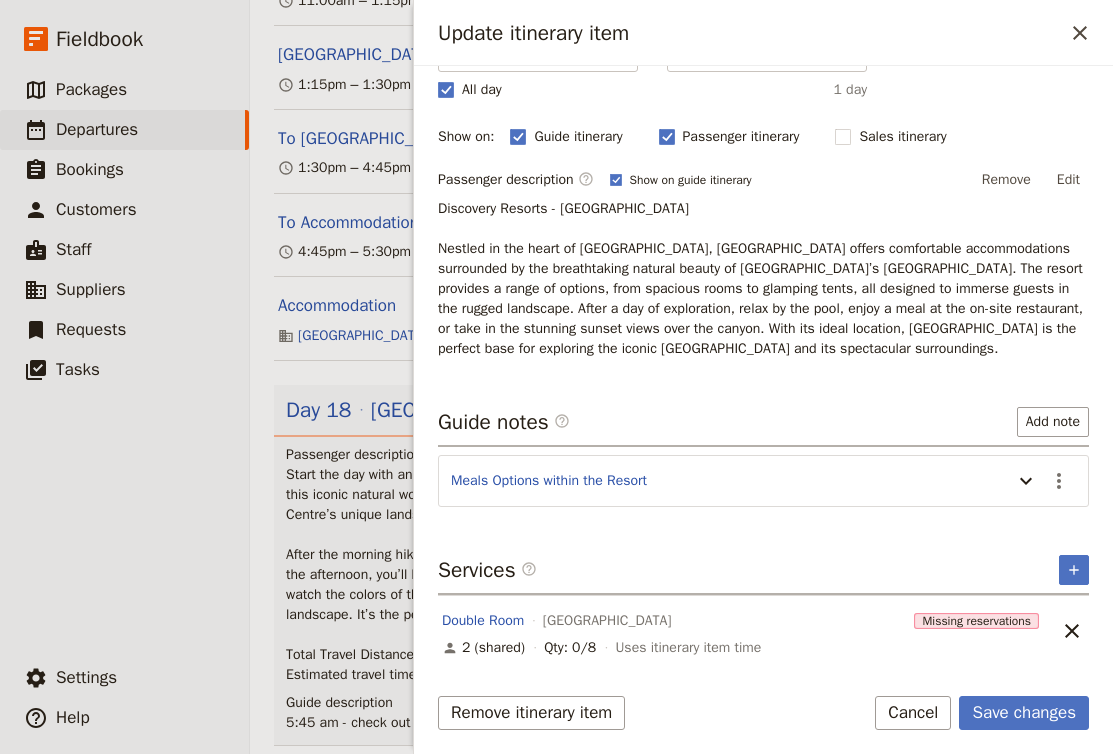 scroll, scrollTop: 229, scrollLeft: 0, axis: vertical 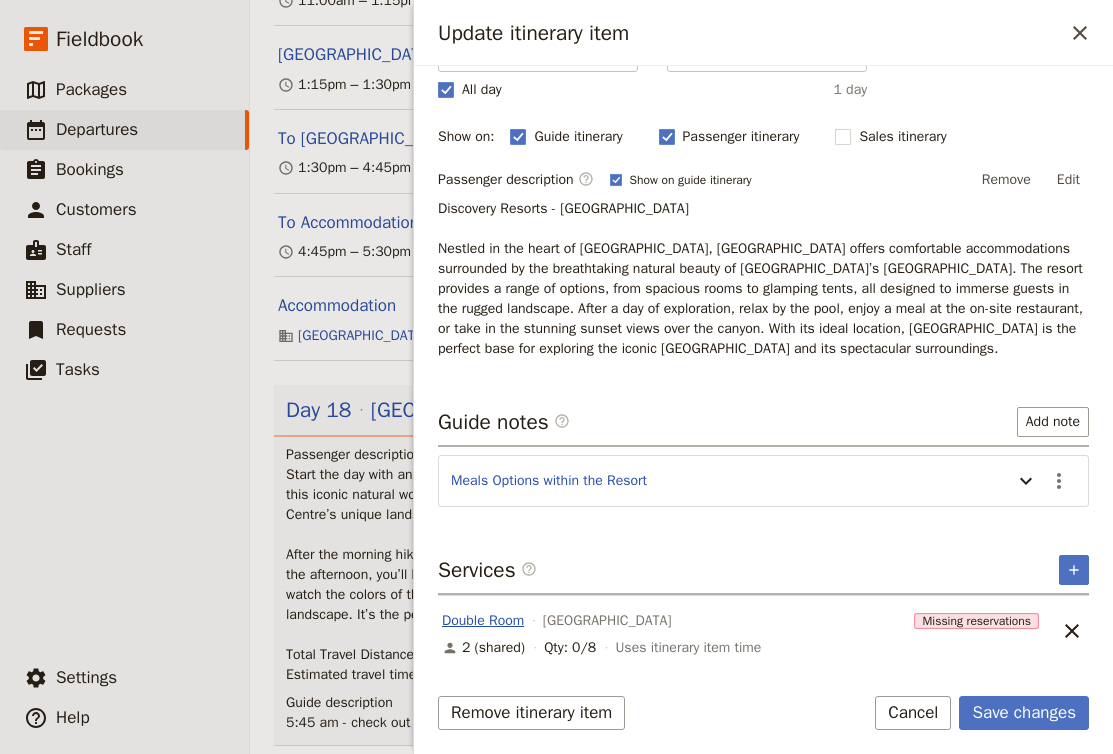 click on "Double Room" at bounding box center (483, 621) 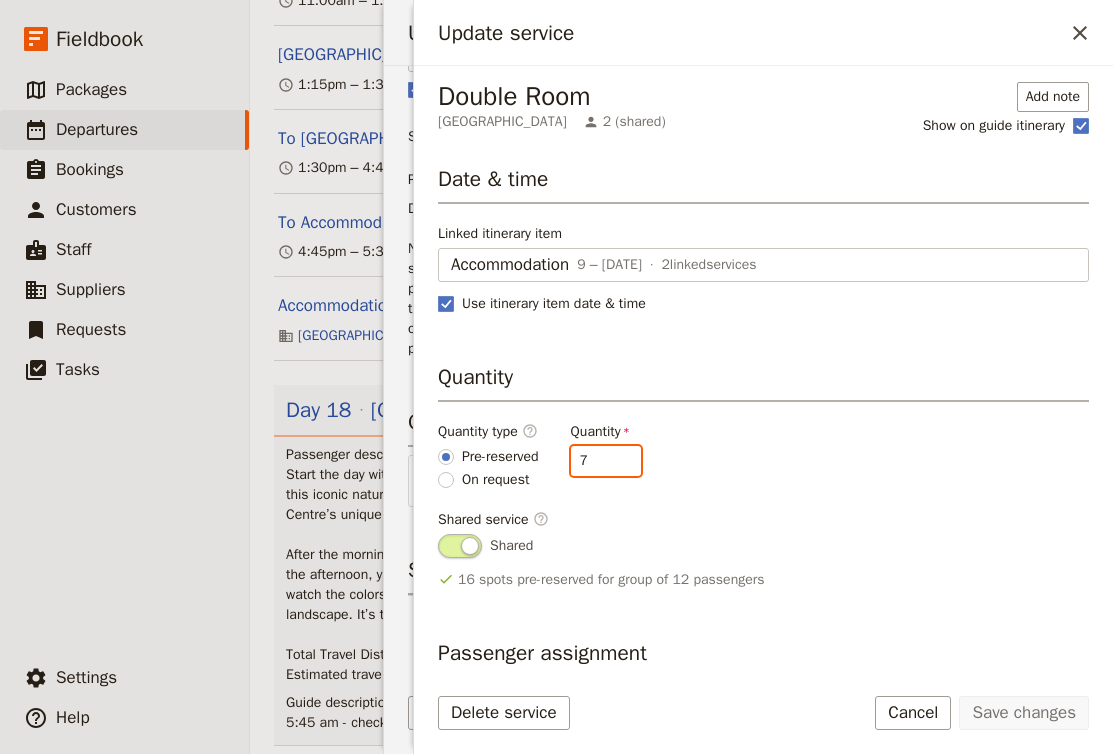 click on "7" at bounding box center [606, 461] 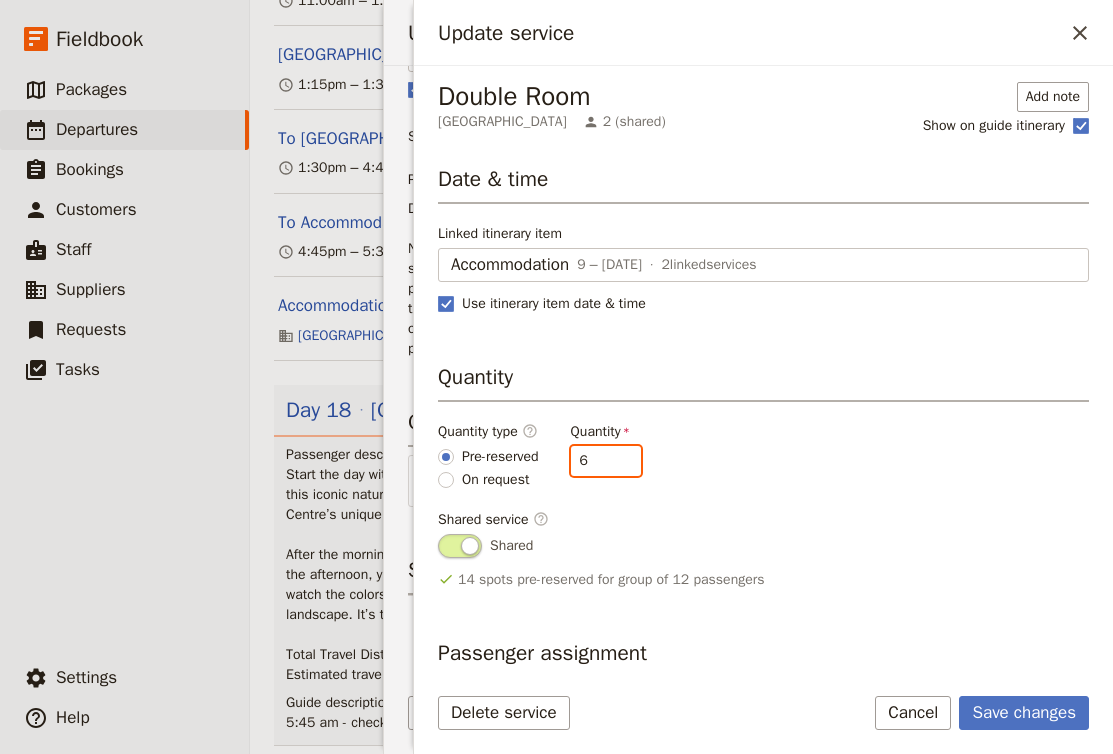click on "6" at bounding box center [606, 461] 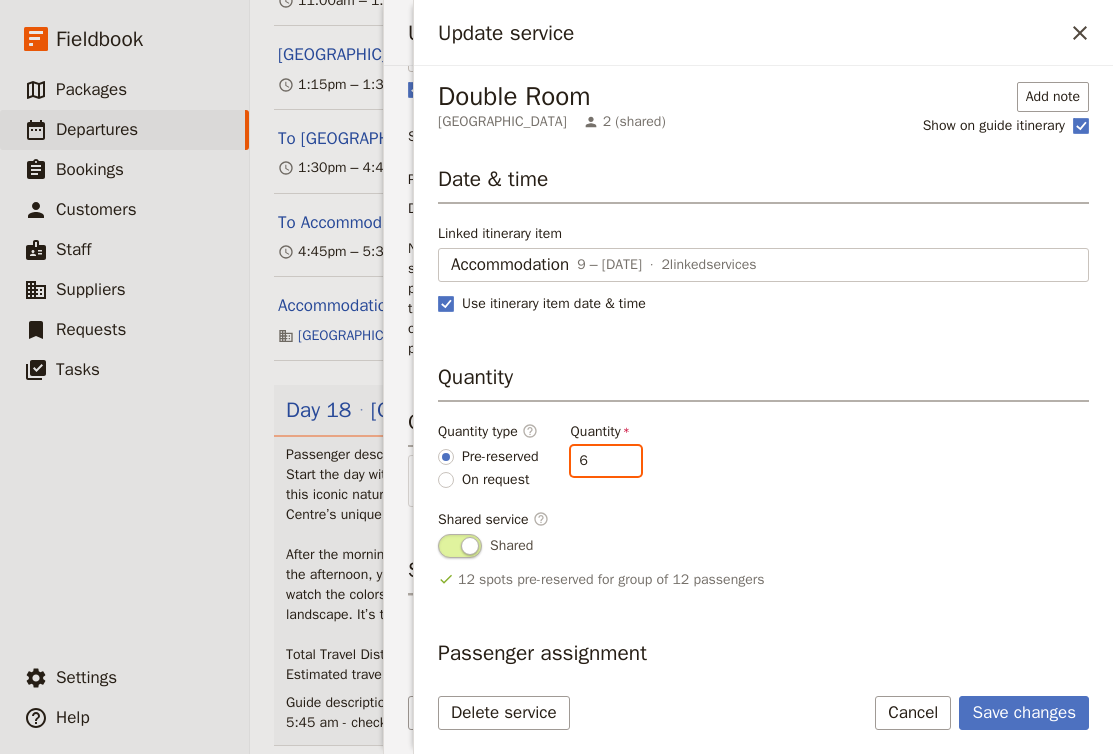 type on "5" 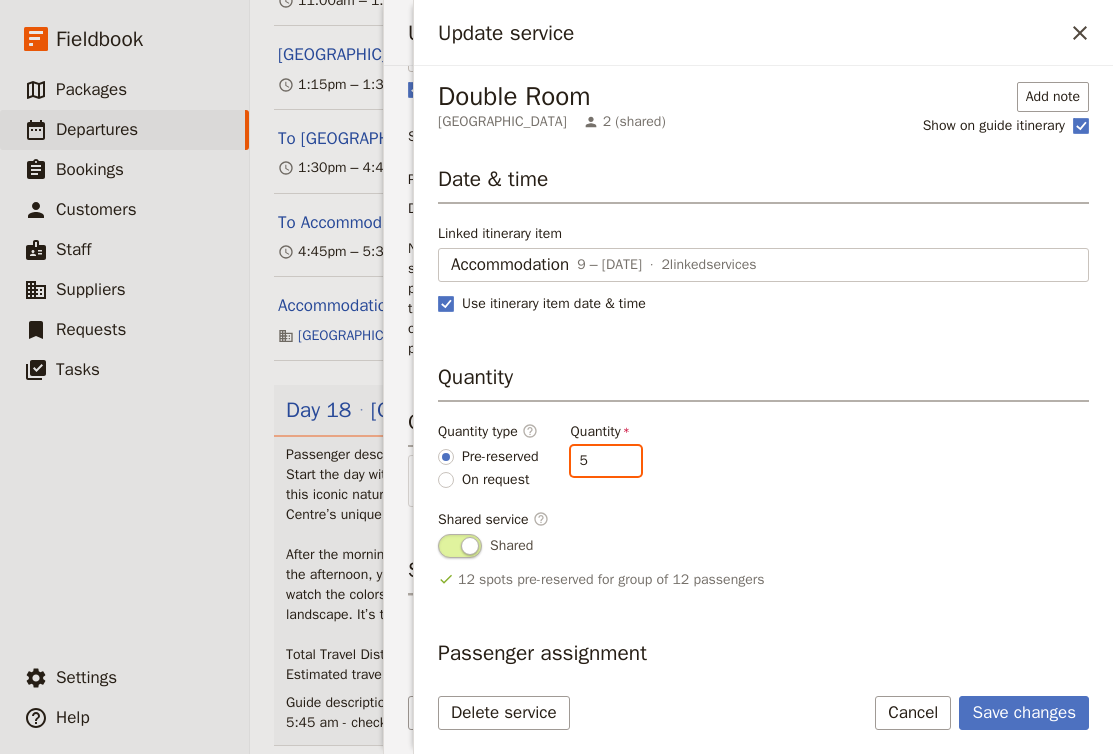 click on "5" at bounding box center [606, 461] 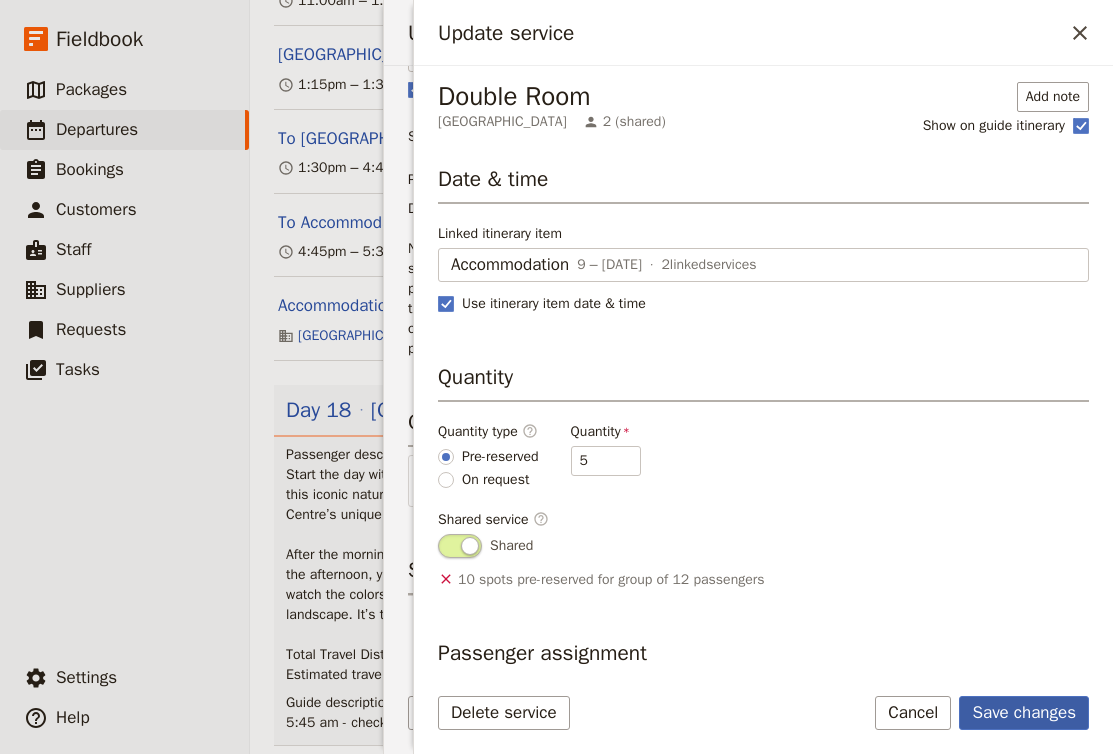 click on "Save changes" at bounding box center [1024, 713] 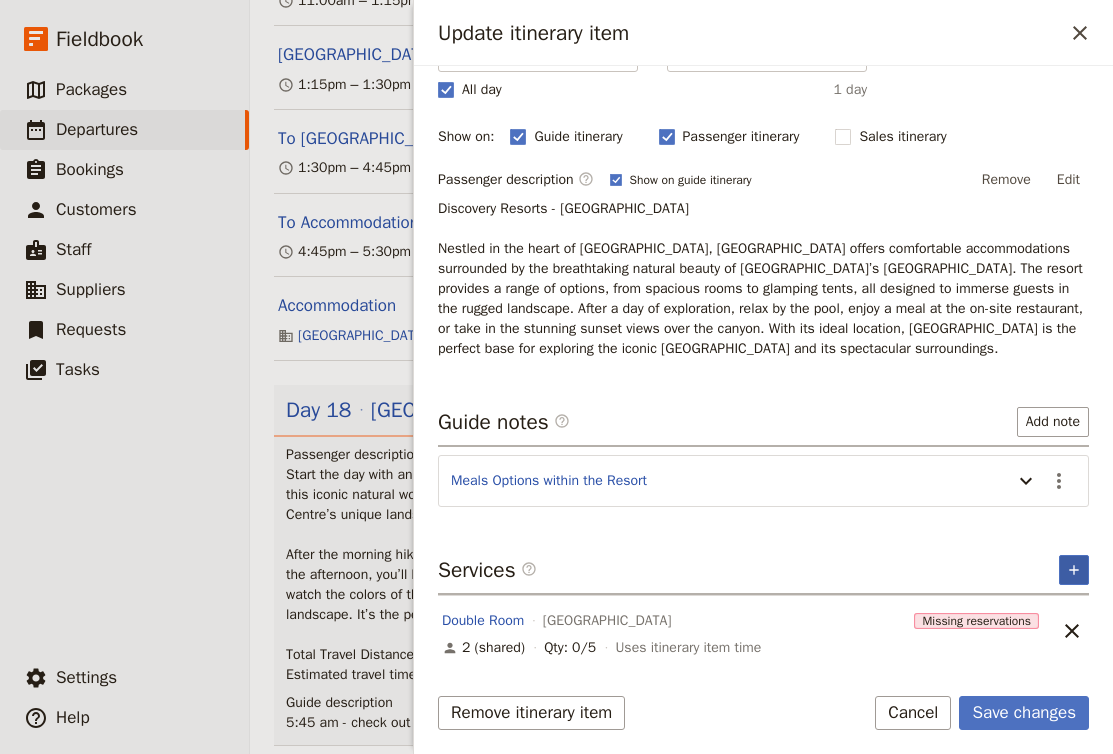 click 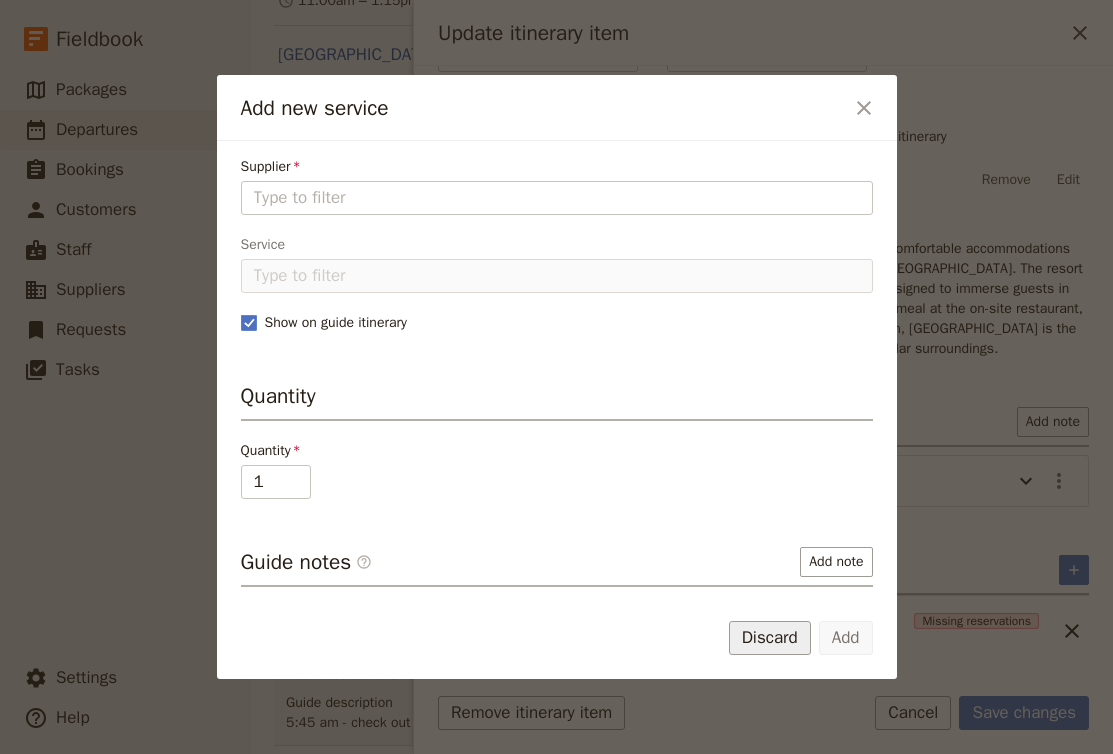 click on "Discard" at bounding box center (770, 638) 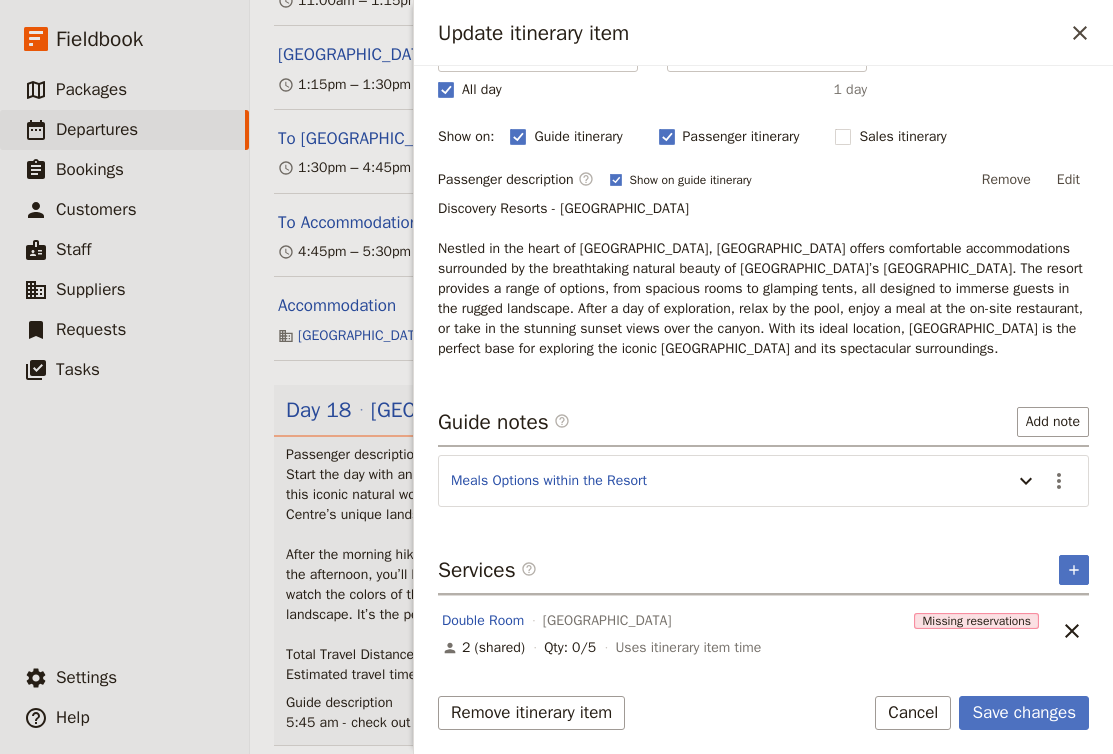 scroll, scrollTop: 229, scrollLeft: 0, axis: vertical 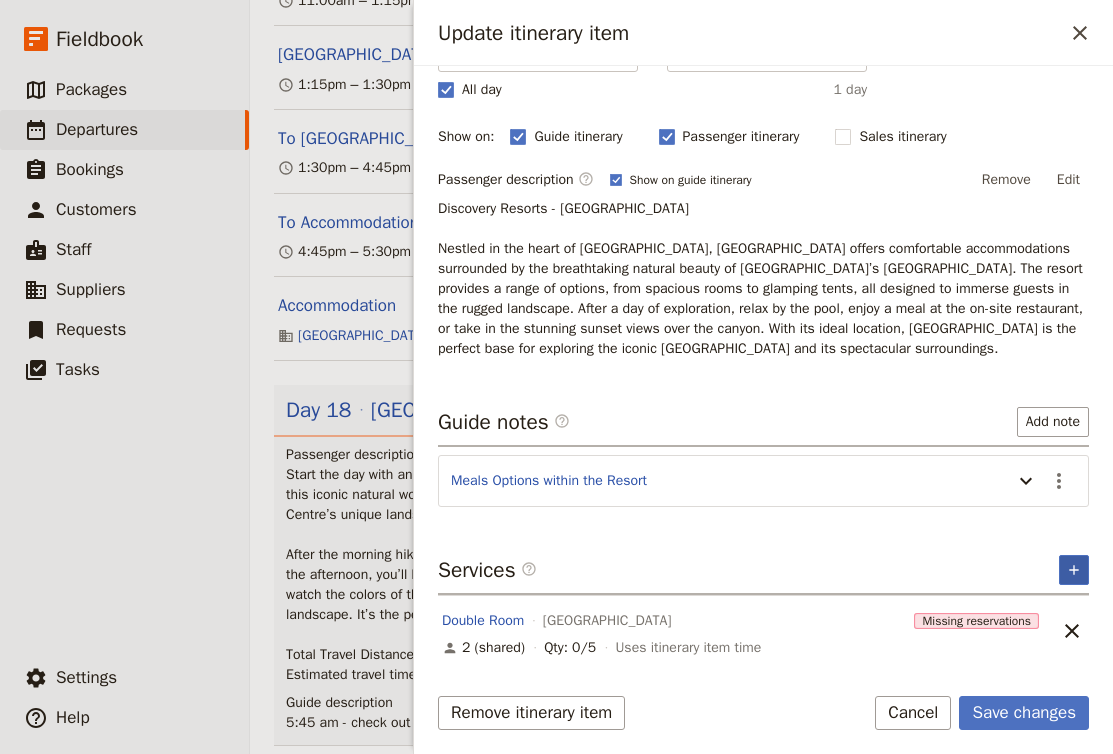 click 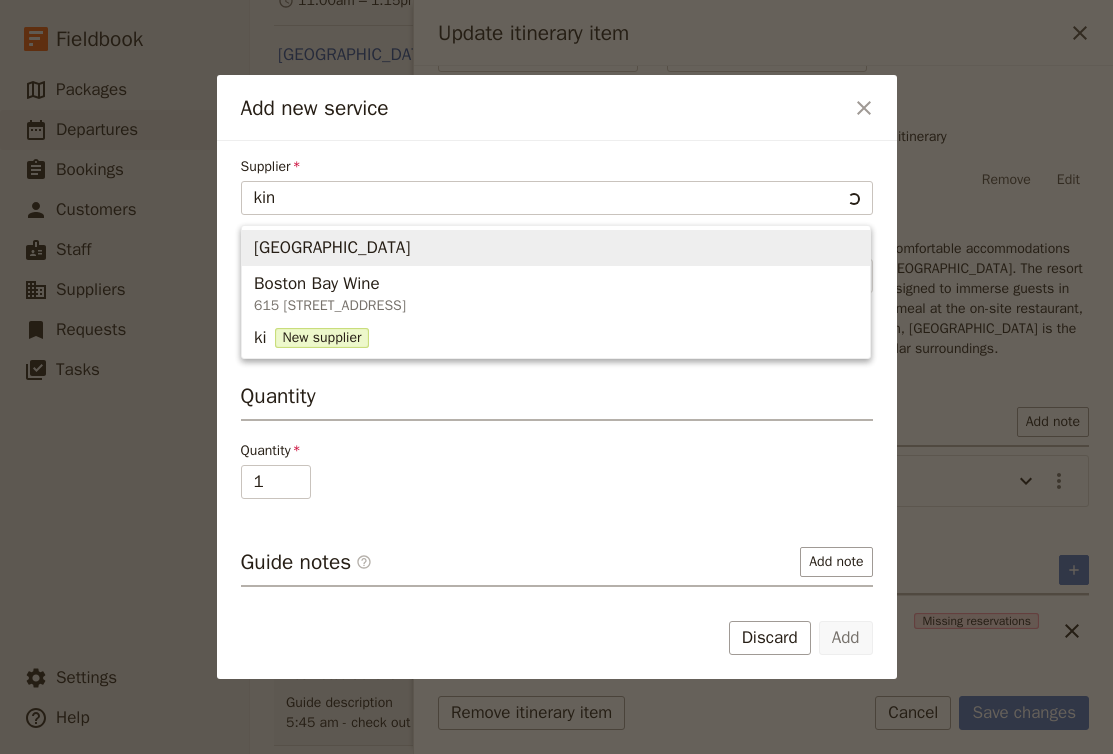 type on "king" 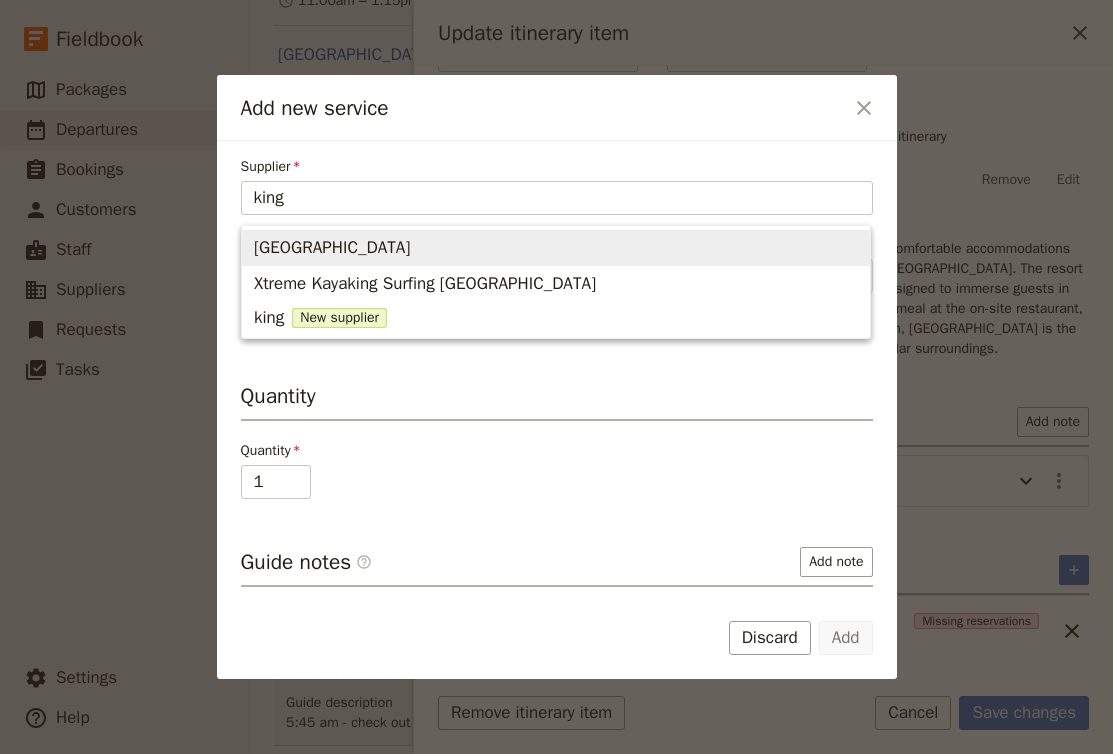 click on "[GEOGRAPHIC_DATA]" at bounding box center (556, 248) 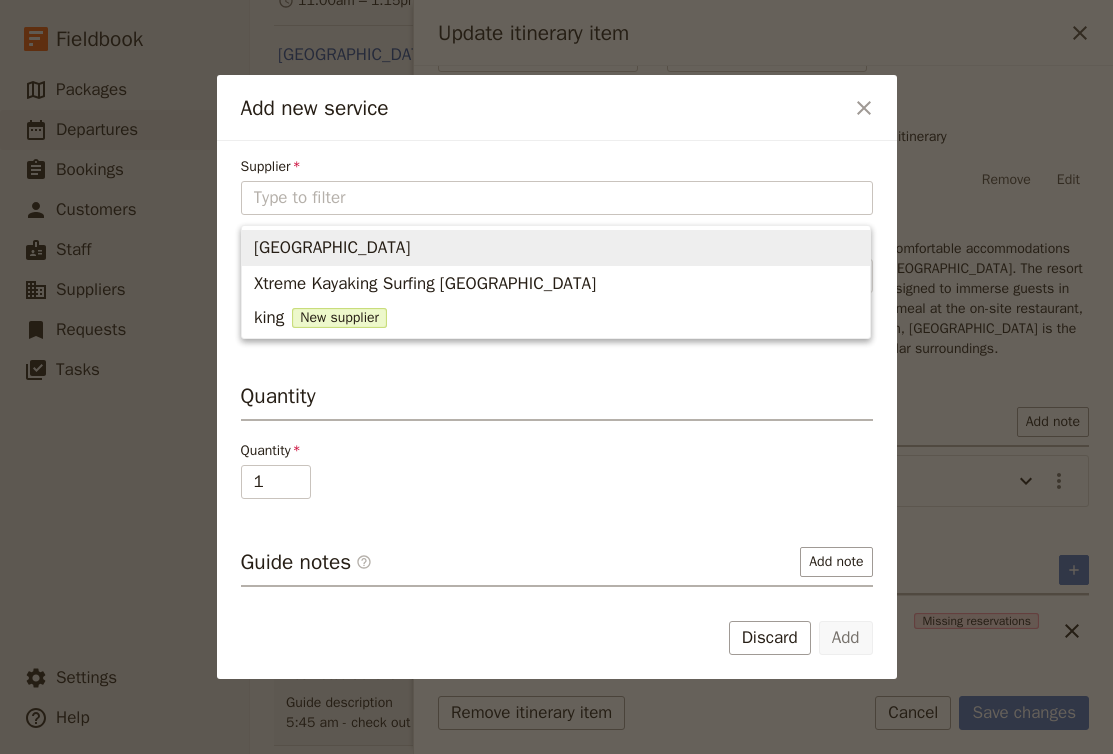 type on "[GEOGRAPHIC_DATA]" 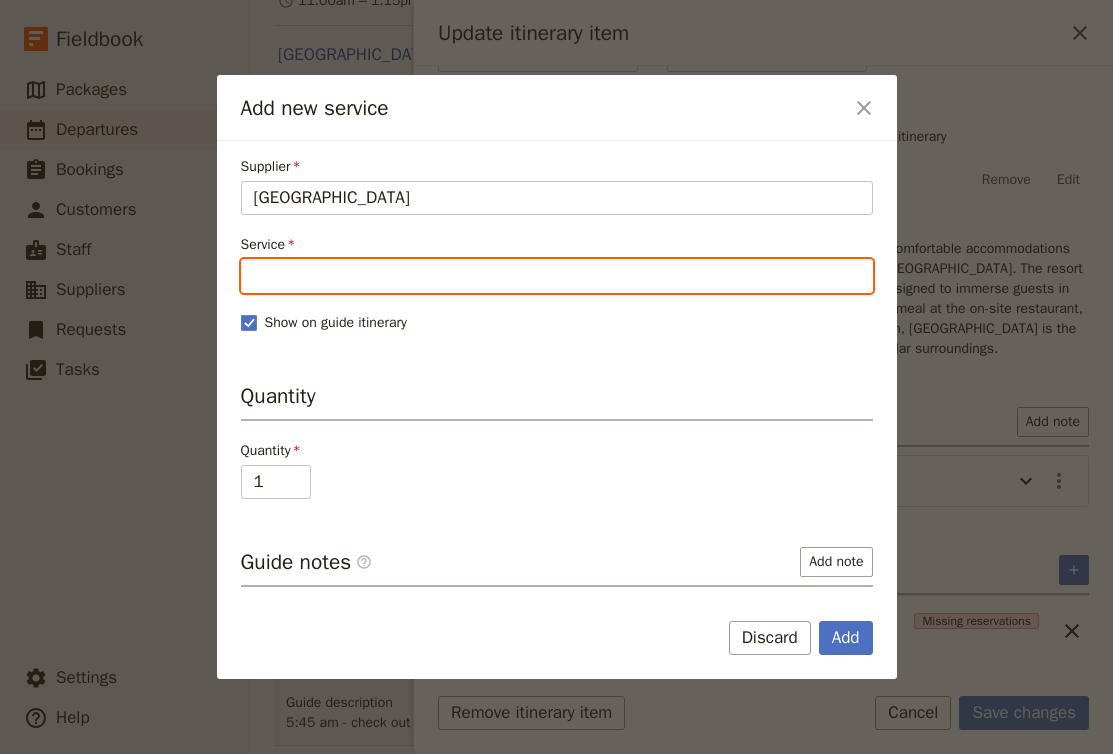 click on "Service" at bounding box center (557, 276) 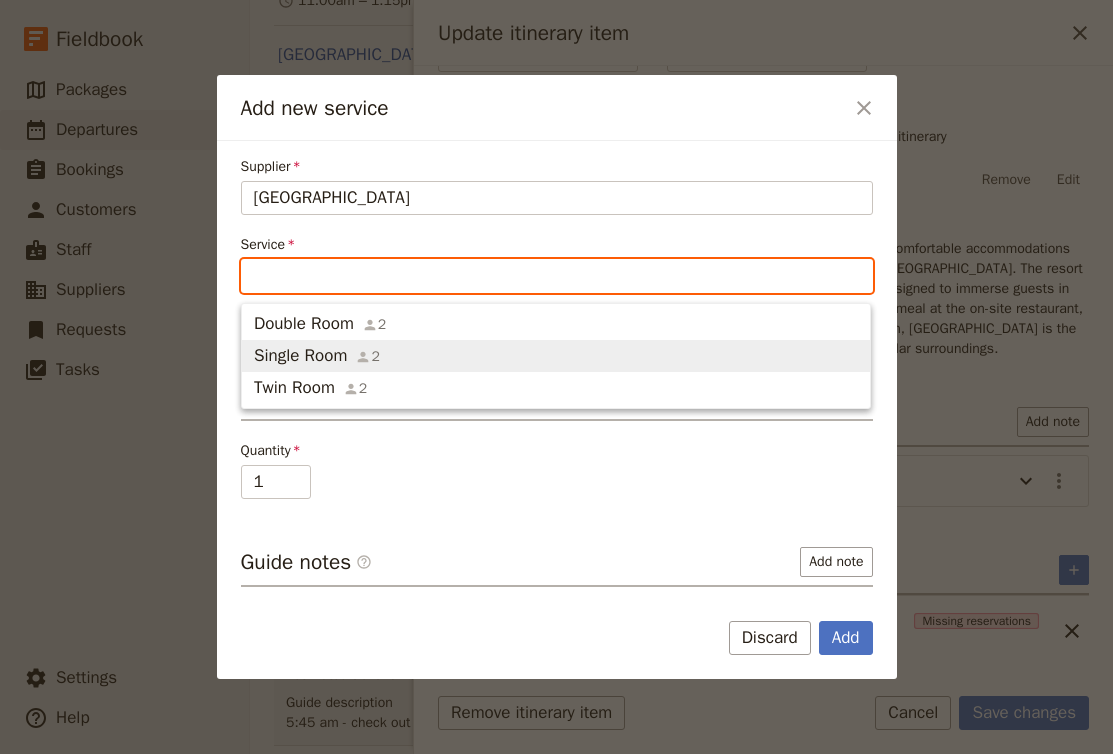 click on "Single Room 2" at bounding box center [556, 356] 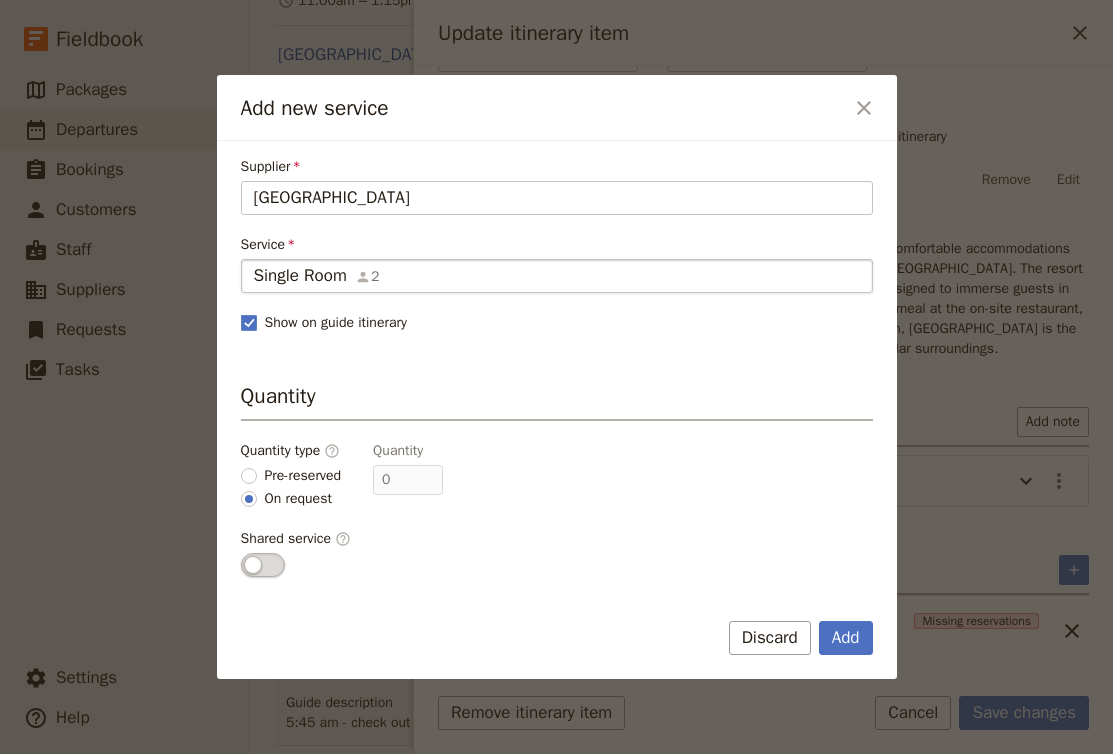 click on "Single Room 2" at bounding box center [557, 276] 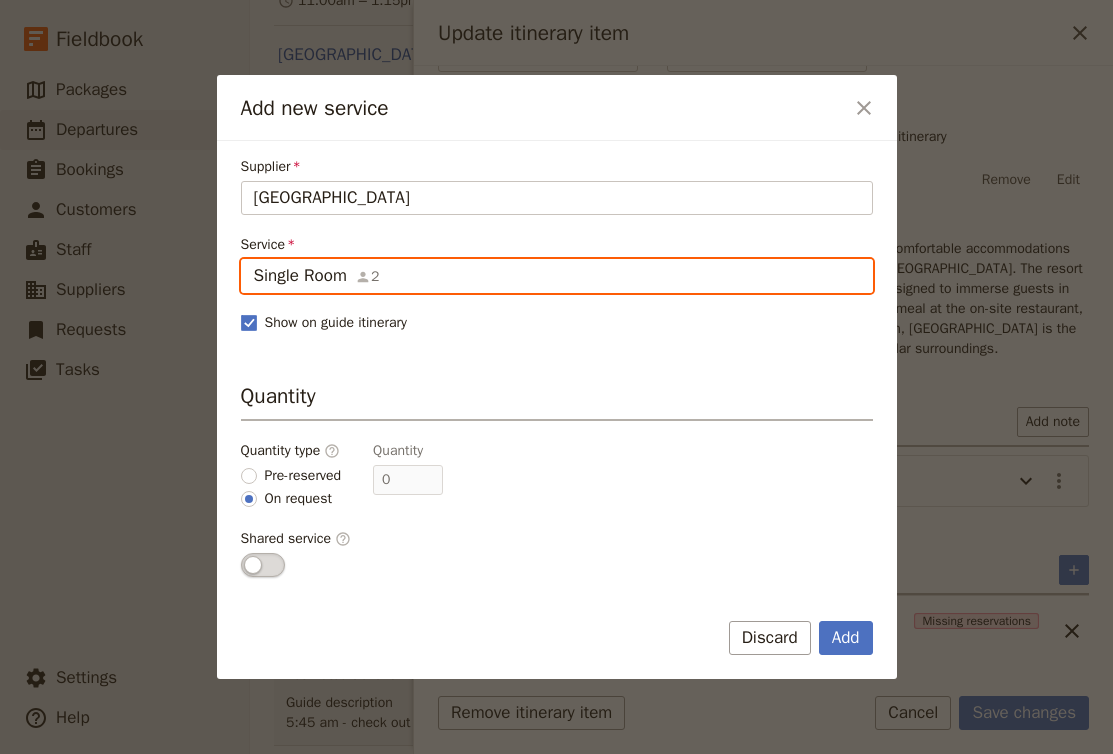 click on "Single Room" at bounding box center (253, 259) 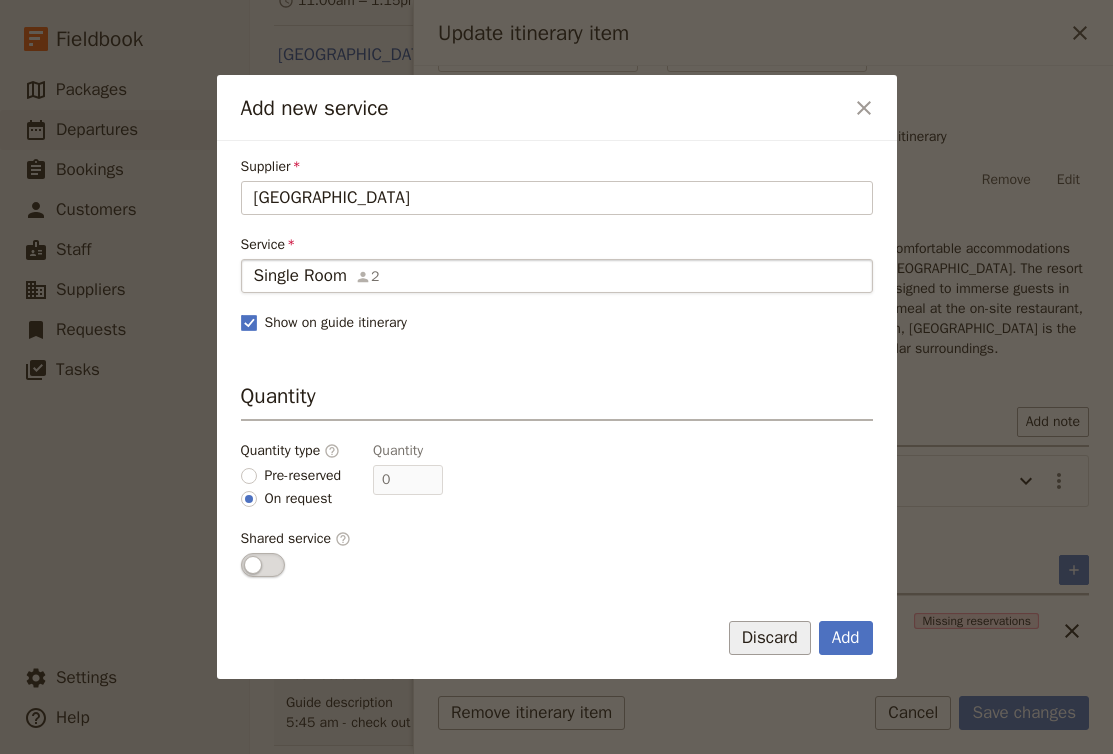 click on "Discard" at bounding box center [770, 638] 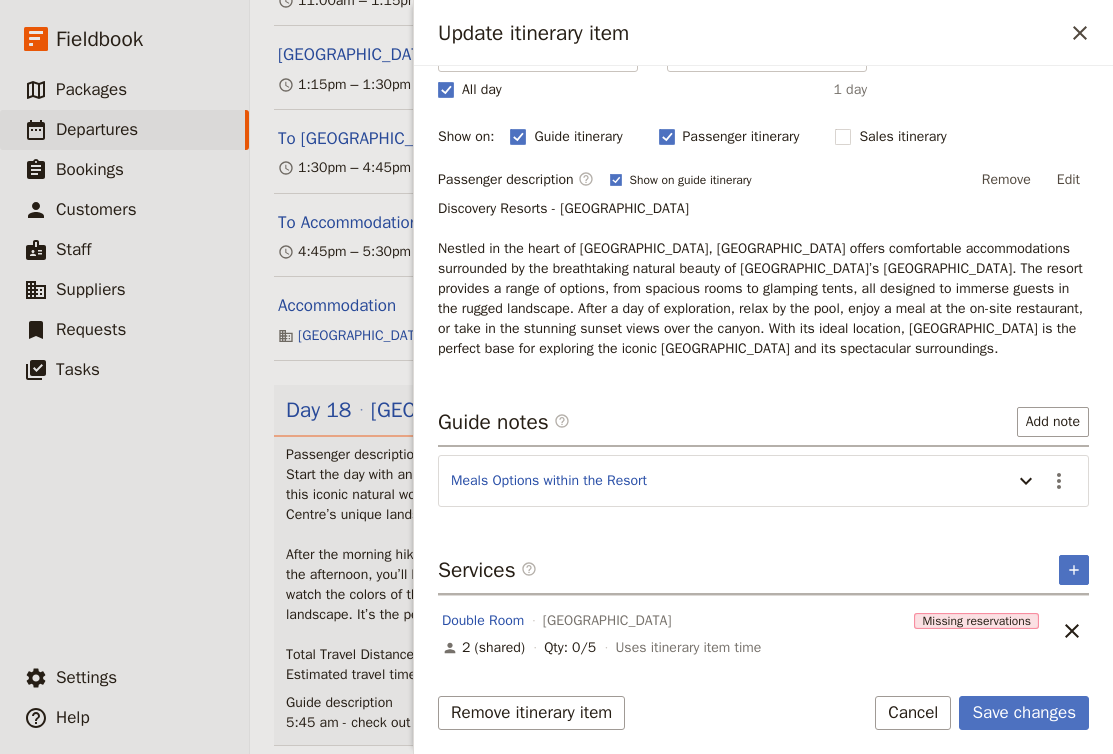 click on "Passenger description" at bounding box center [683, 455] 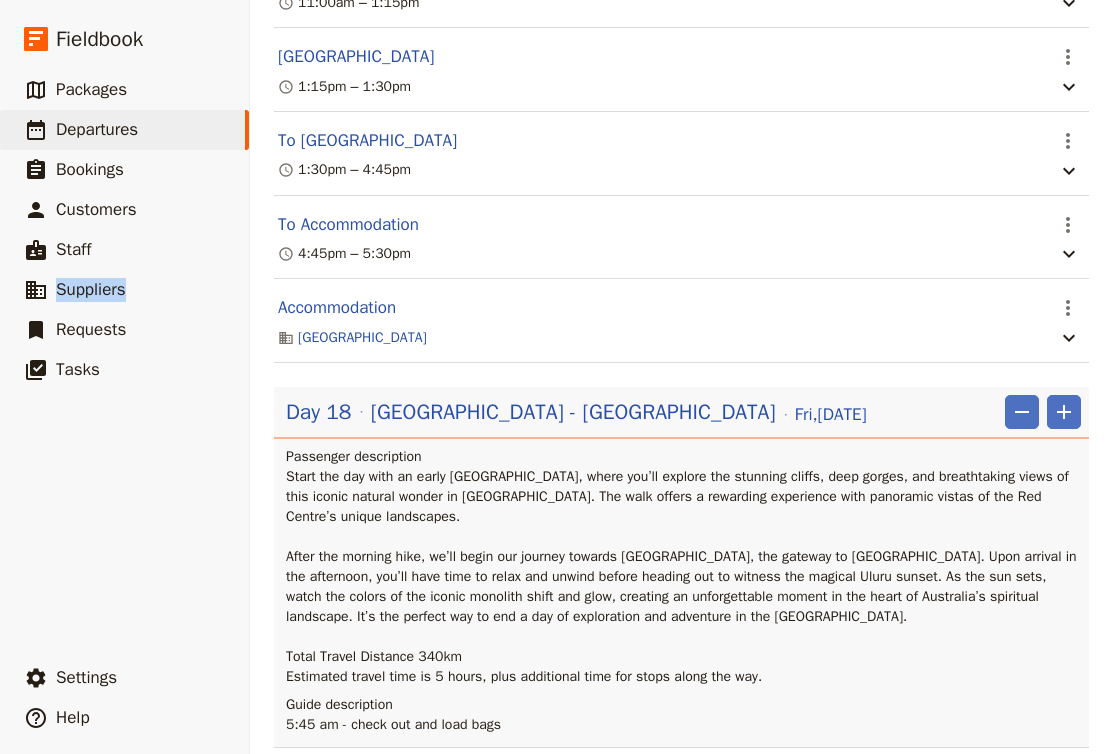 scroll, scrollTop: 20278, scrollLeft: 0, axis: vertical 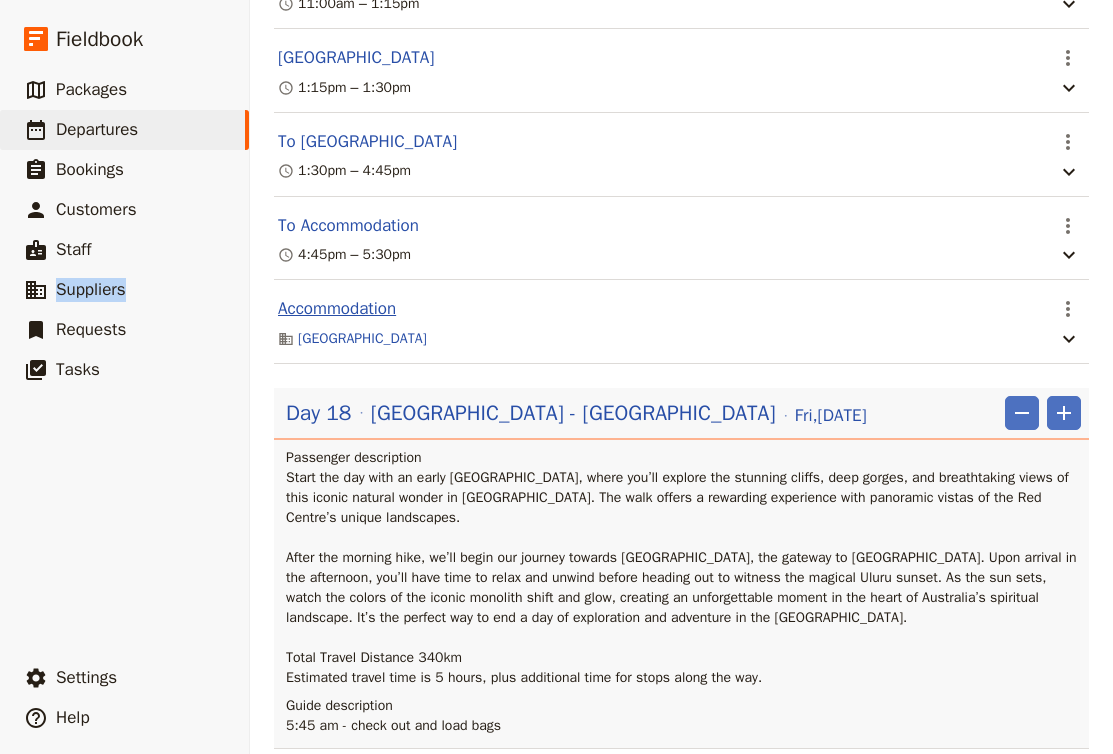 click on "Accommodation" at bounding box center [337, 309] 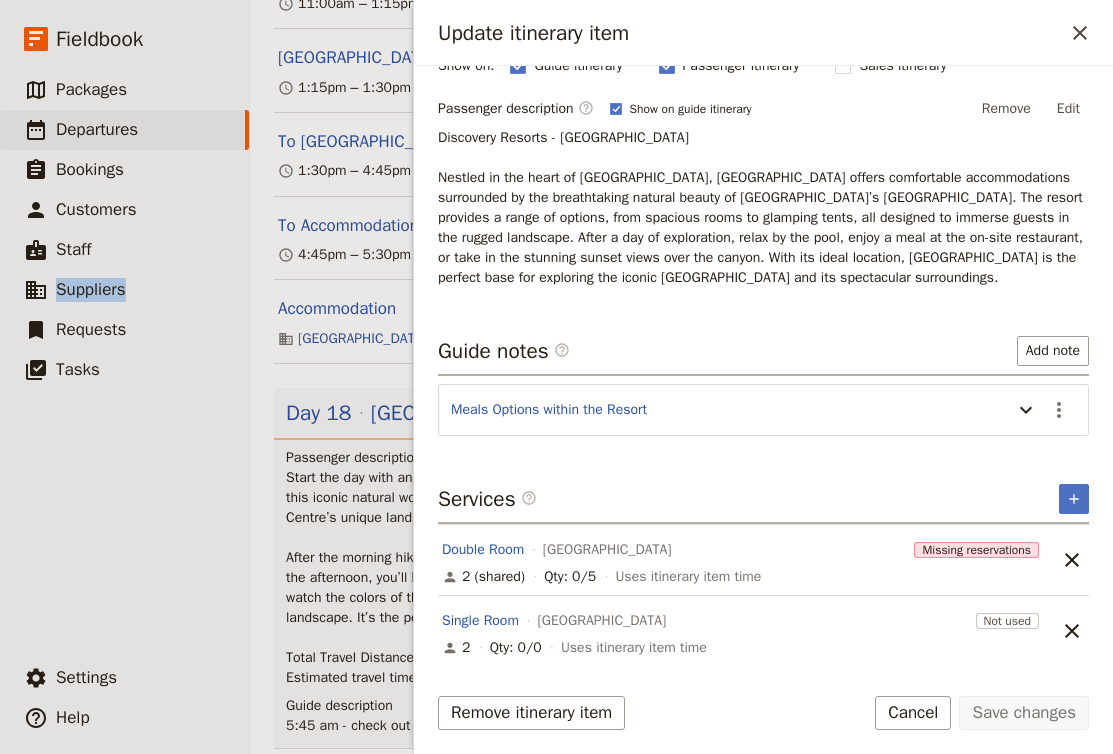 scroll, scrollTop: 300, scrollLeft: 0, axis: vertical 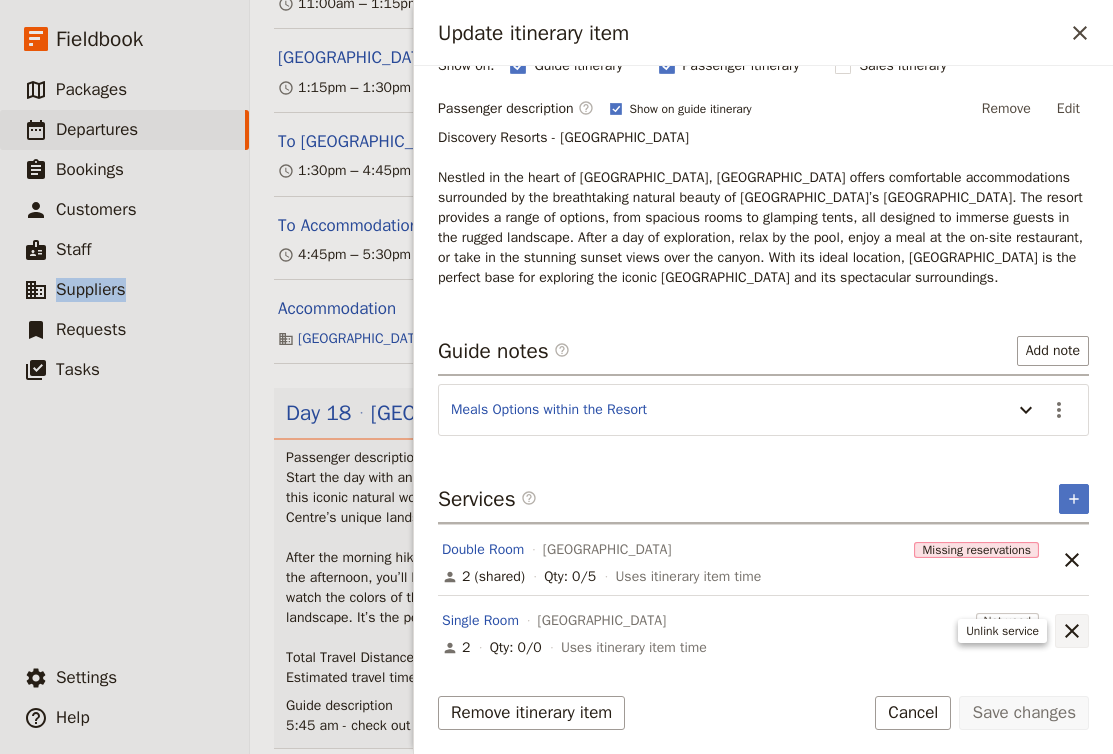click 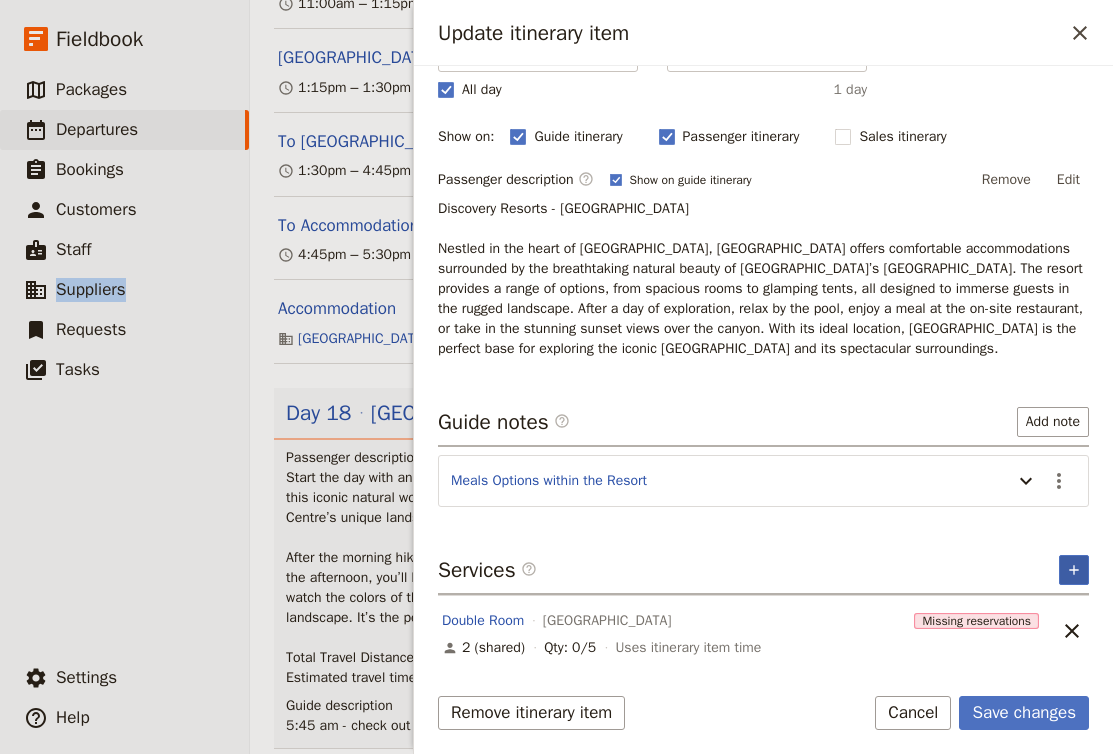 scroll, scrollTop: 229, scrollLeft: 0, axis: vertical 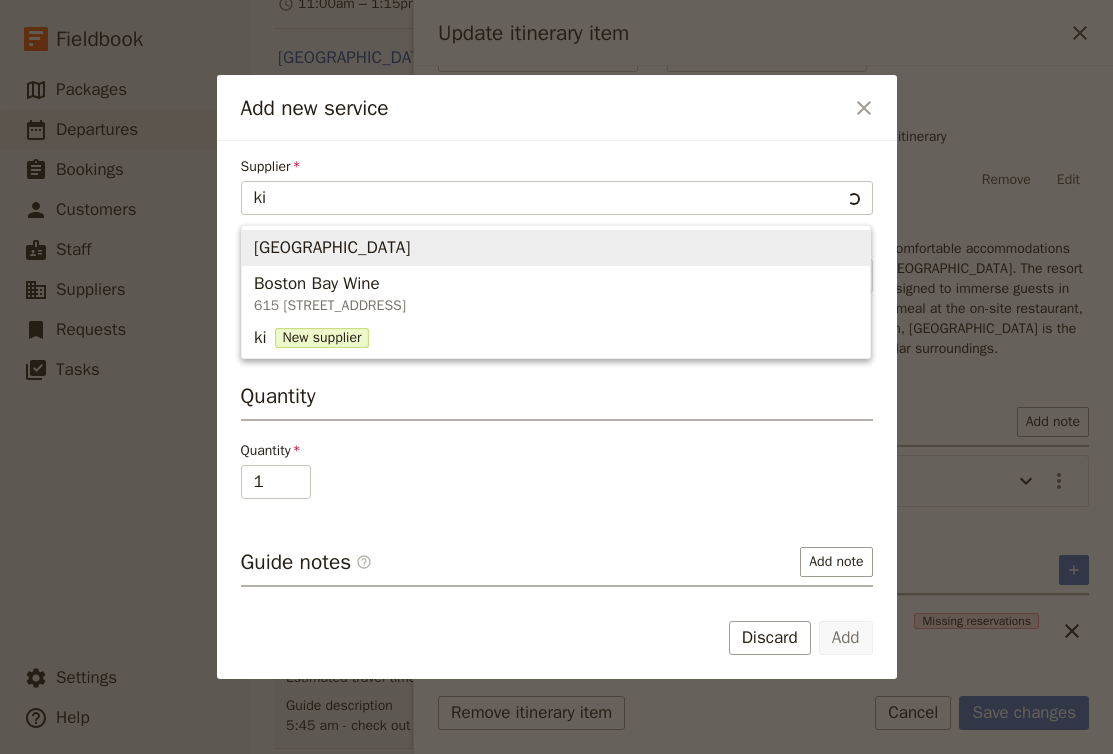 type on "kin" 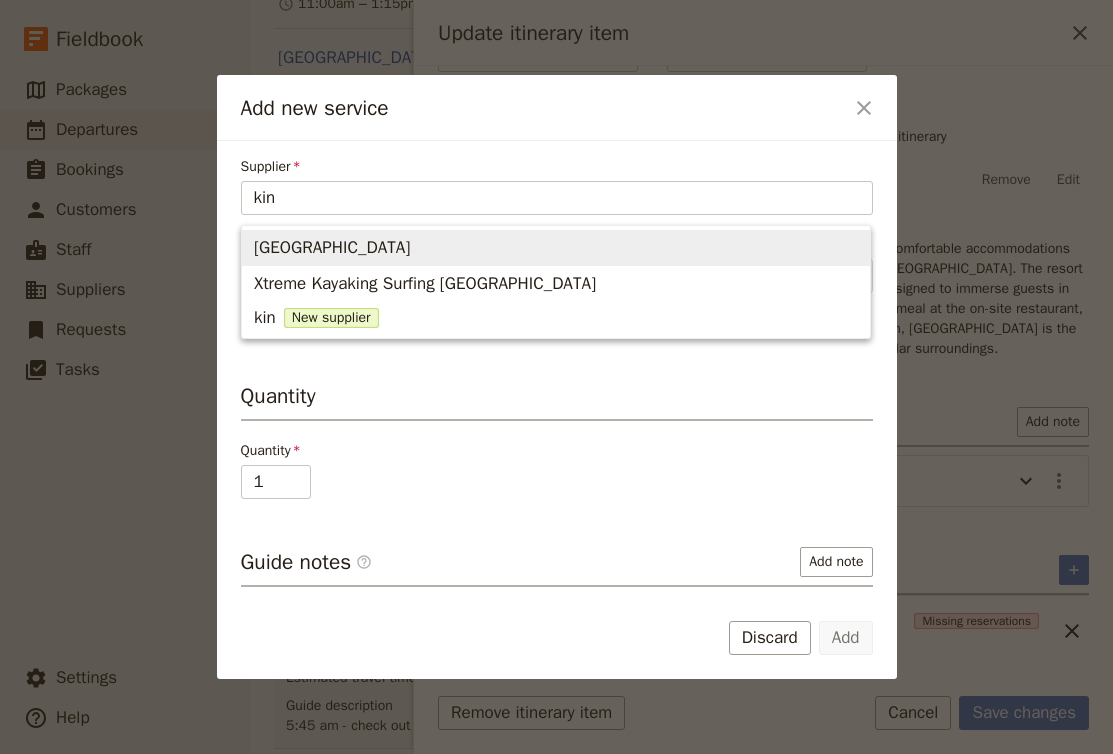 click on "[GEOGRAPHIC_DATA]" at bounding box center (556, 248) 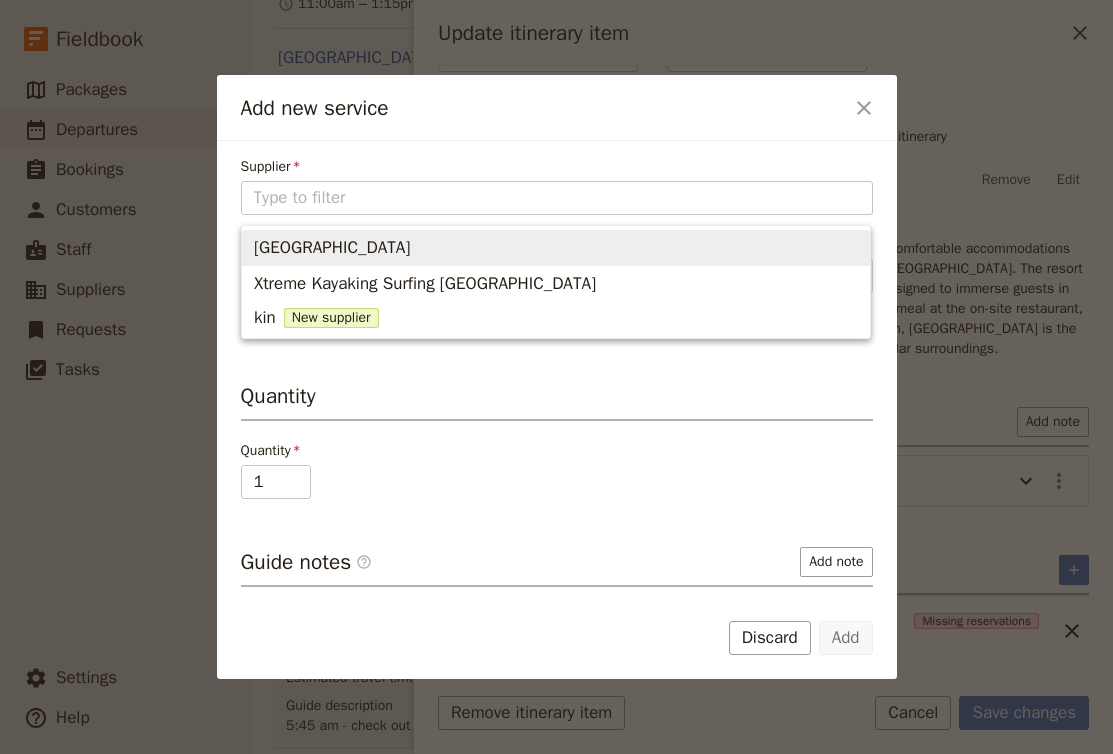 type on "[GEOGRAPHIC_DATA]" 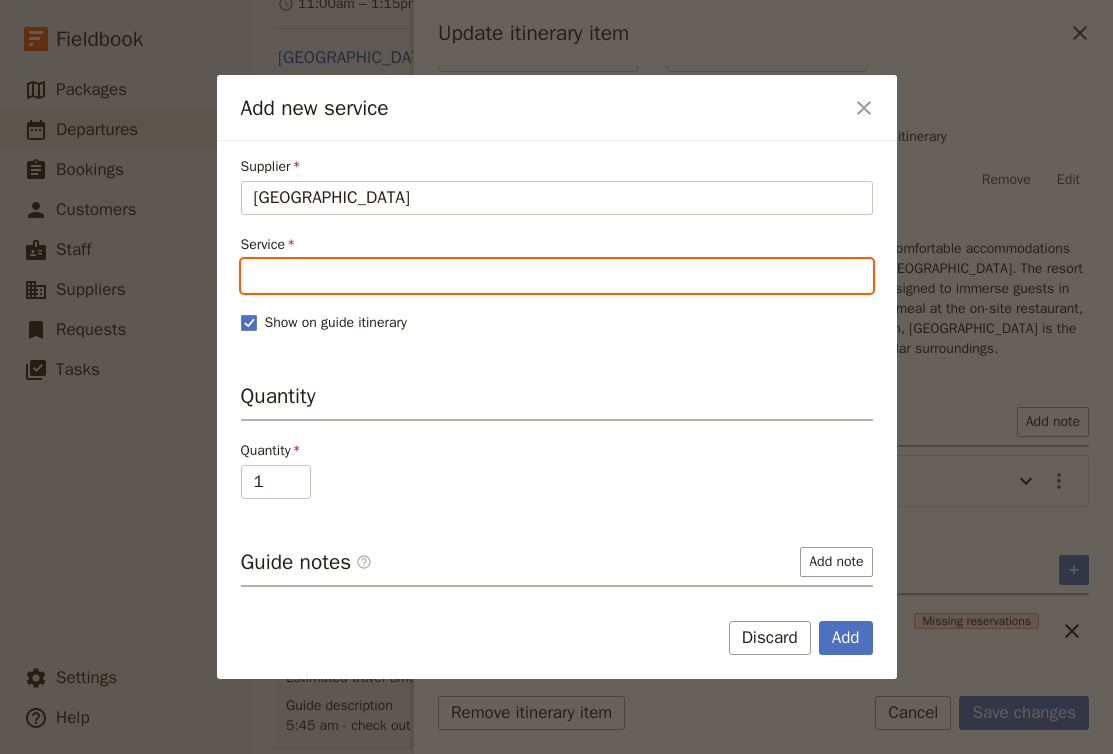 click on "Service" at bounding box center (557, 276) 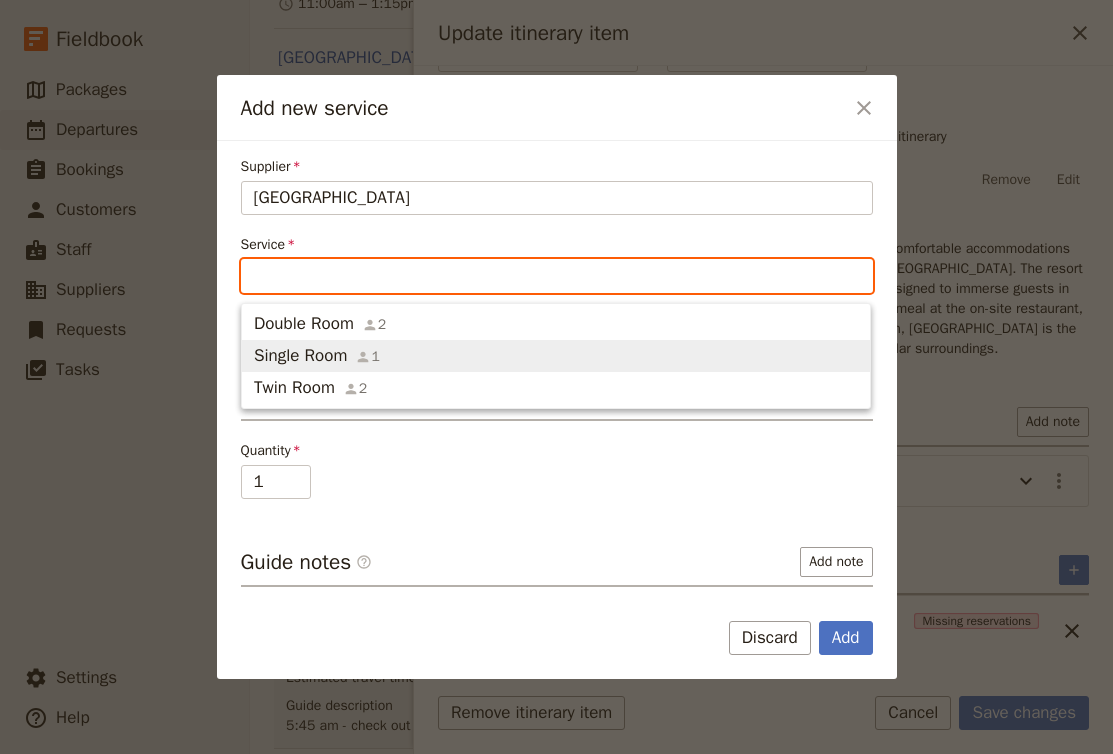 click on "Single Room 1" at bounding box center (556, 356) 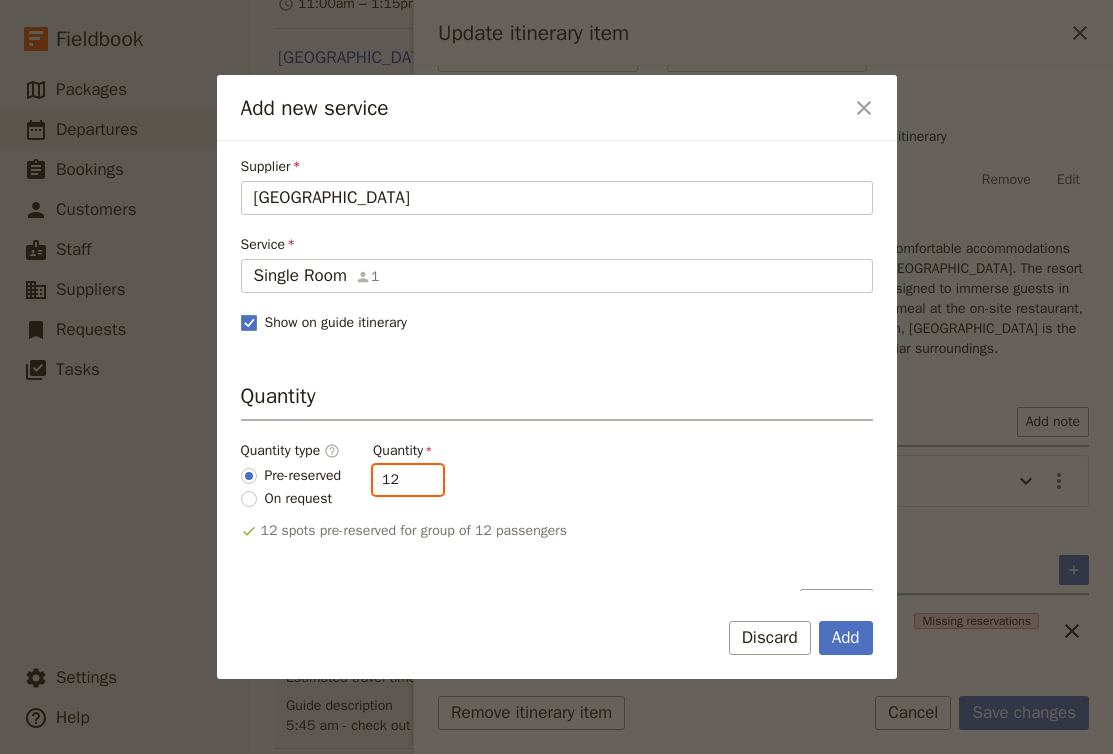 drag, startPoint x: 414, startPoint y: 481, endPoint x: 338, endPoint y: 477, distance: 76.105194 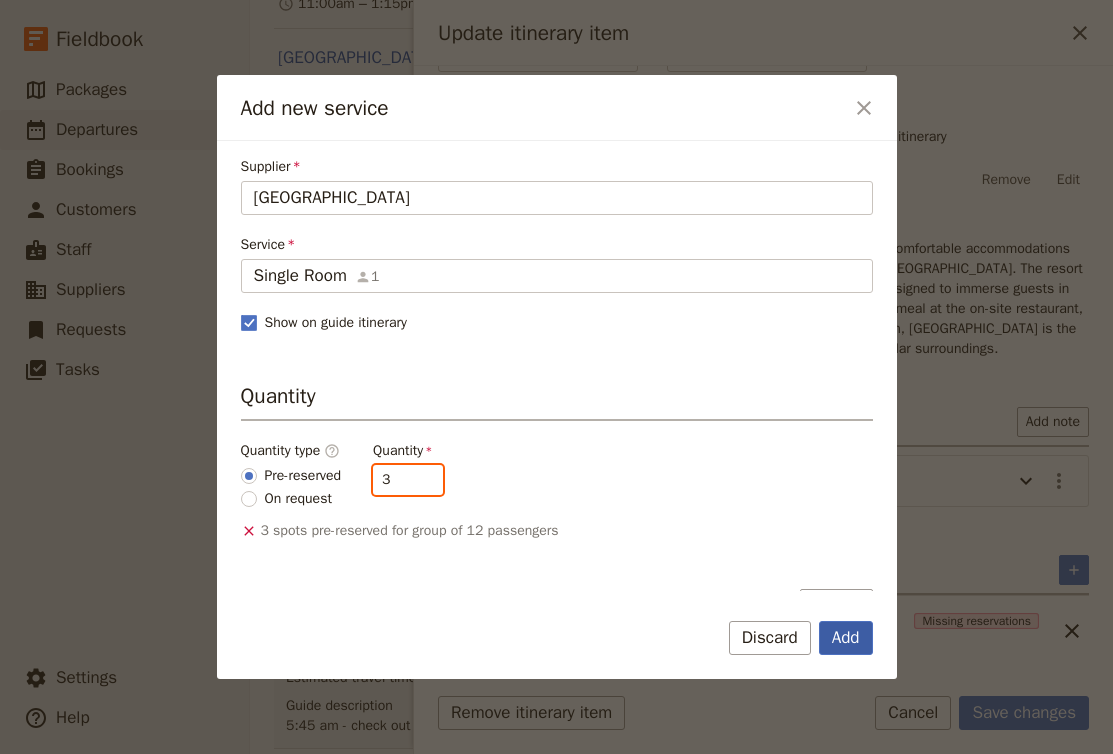 type on "3" 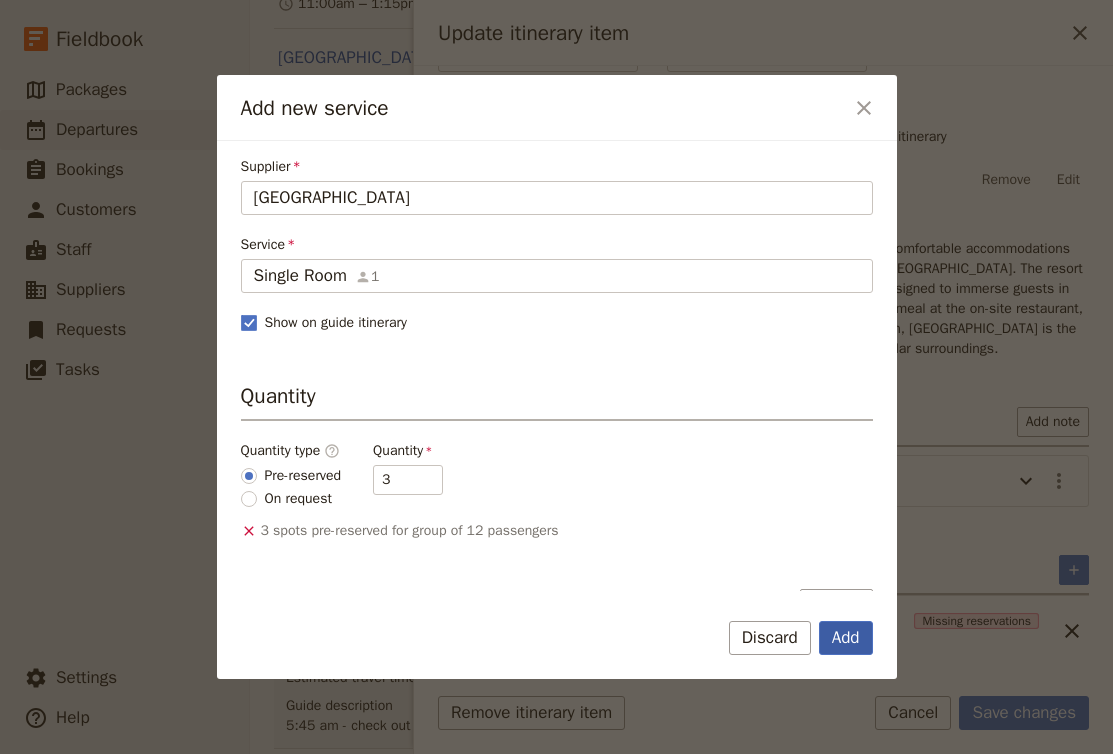 click on "Add" at bounding box center (846, 638) 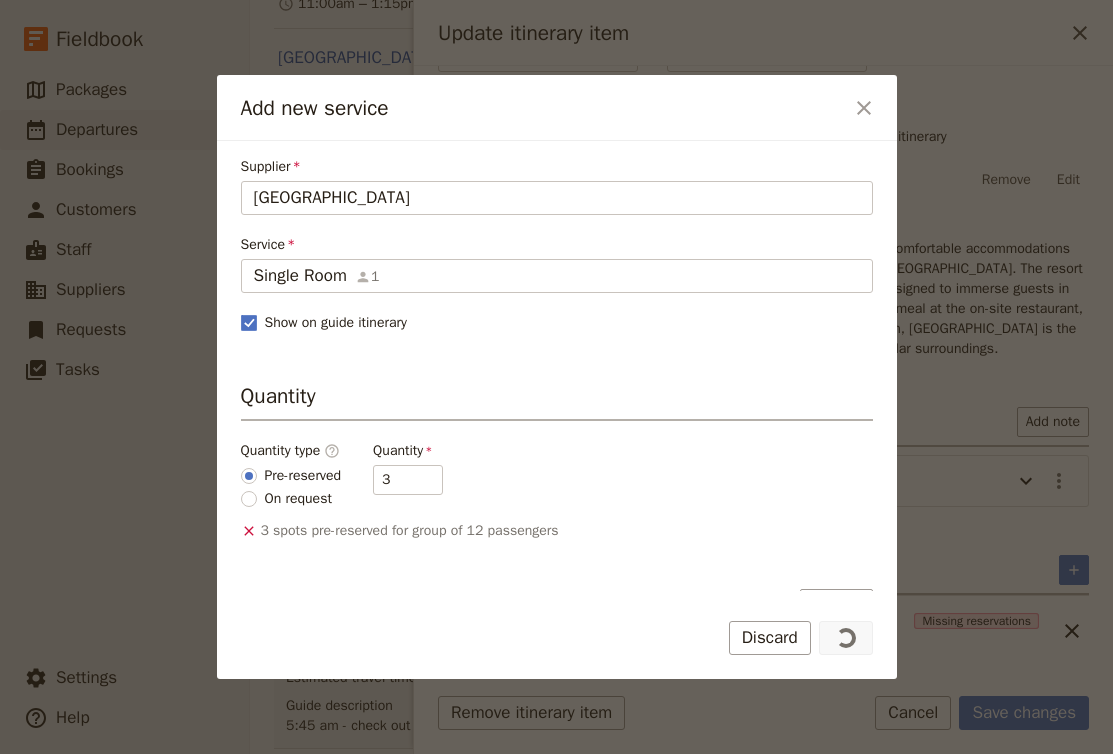 scroll, scrollTop: 0, scrollLeft: 0, axis: both 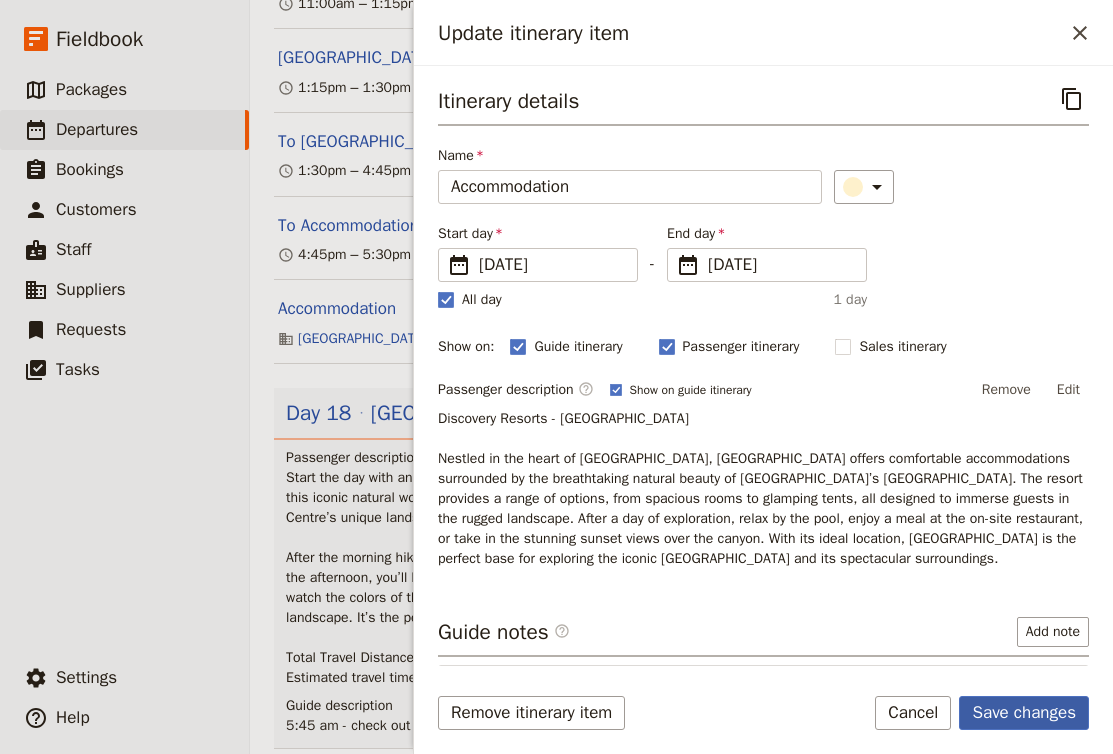 click on "Save changes" at bounding box center (1024, 713) 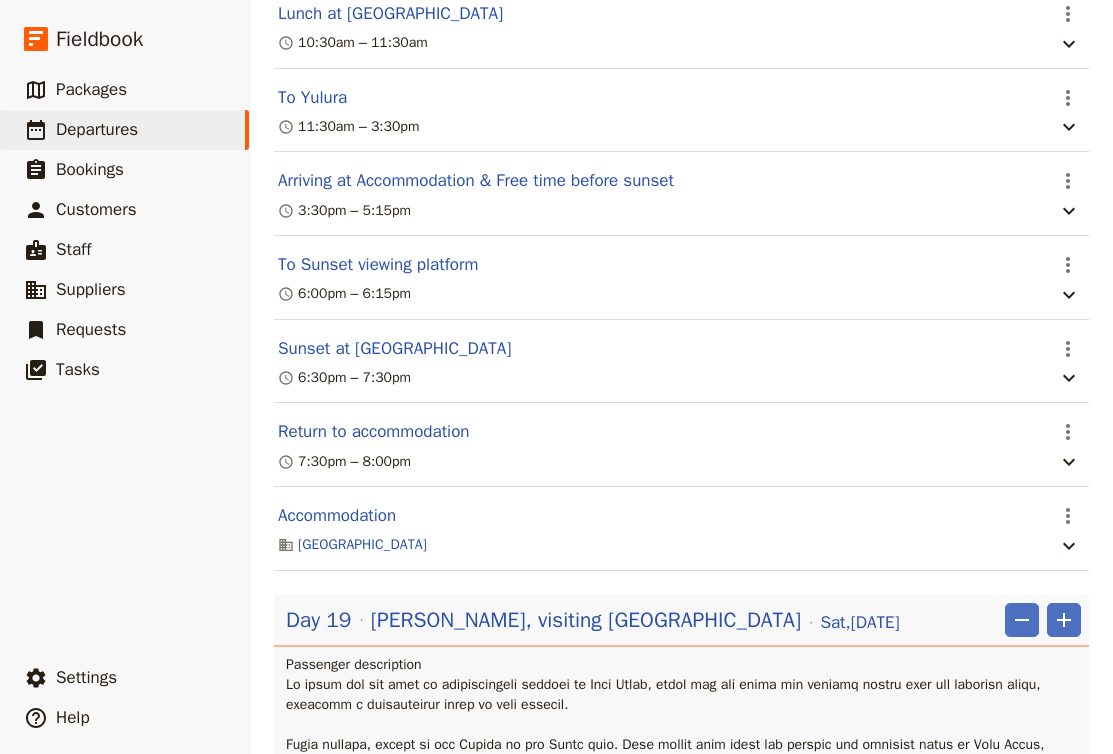 scroll, scrollTop: 21297, scrollLeft: 0, axis: vertical 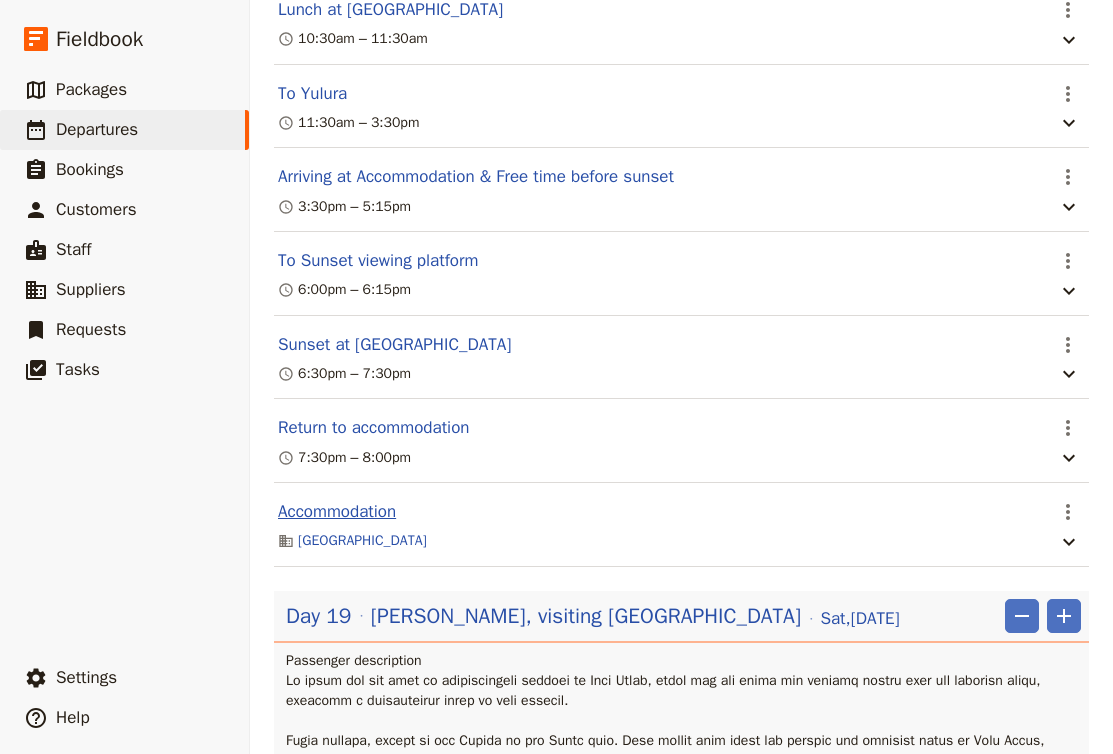 click on "Accommodation" at bounding box center [337, 512] 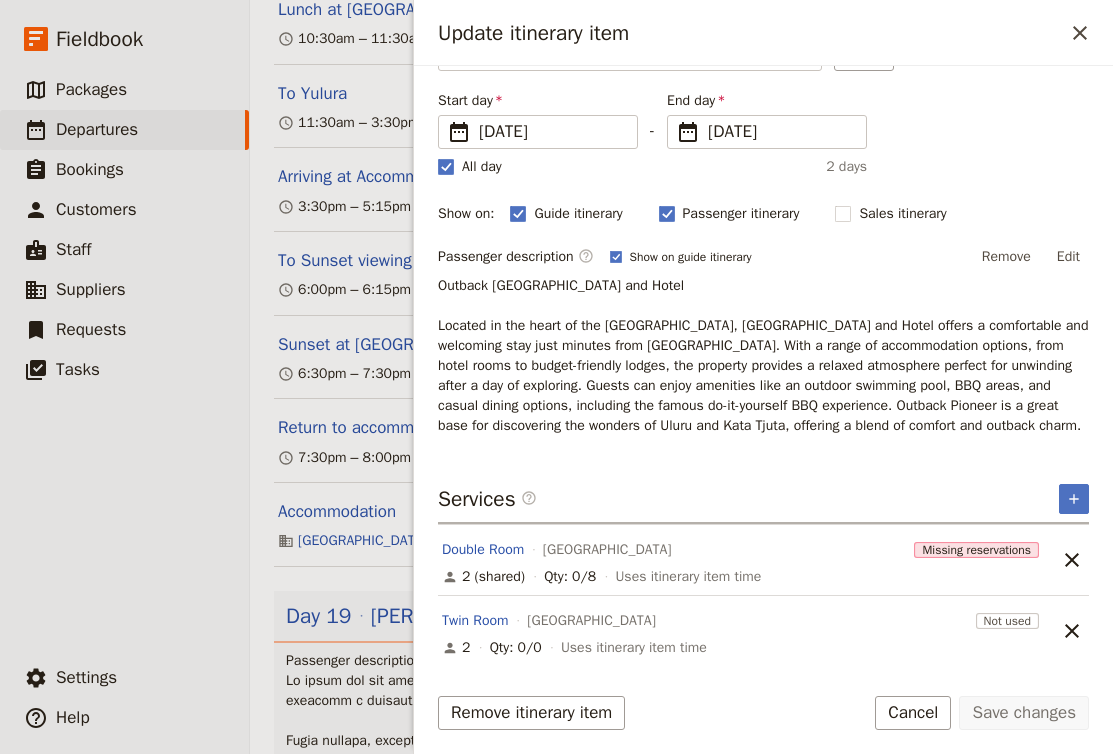scroll, scrollTop: 132, scrollLeft: 0, axis: vertical 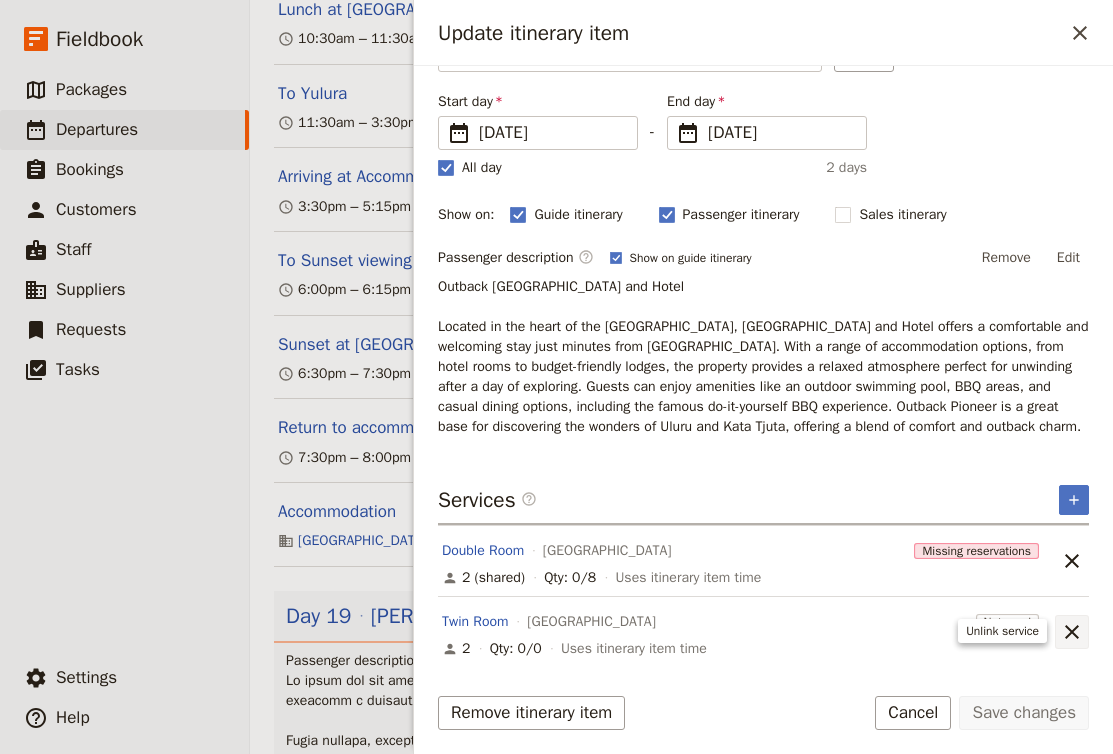 click 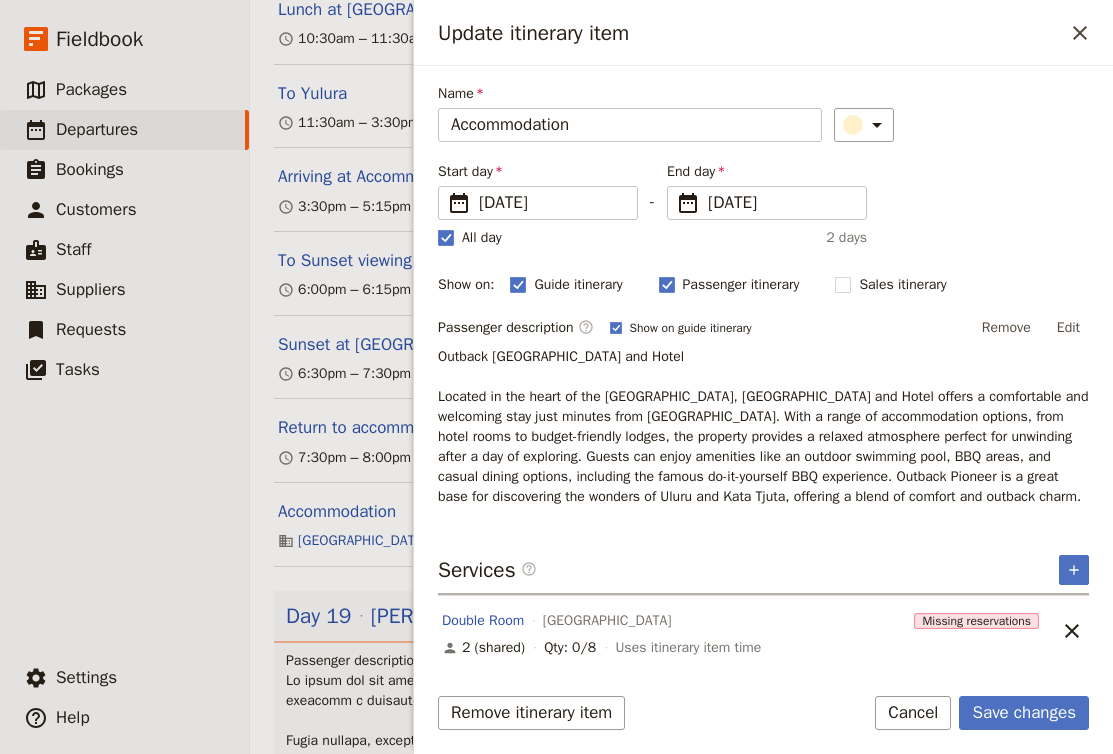 scroll, scrollTop: 61, scrollLeft: 0, axis: vertical 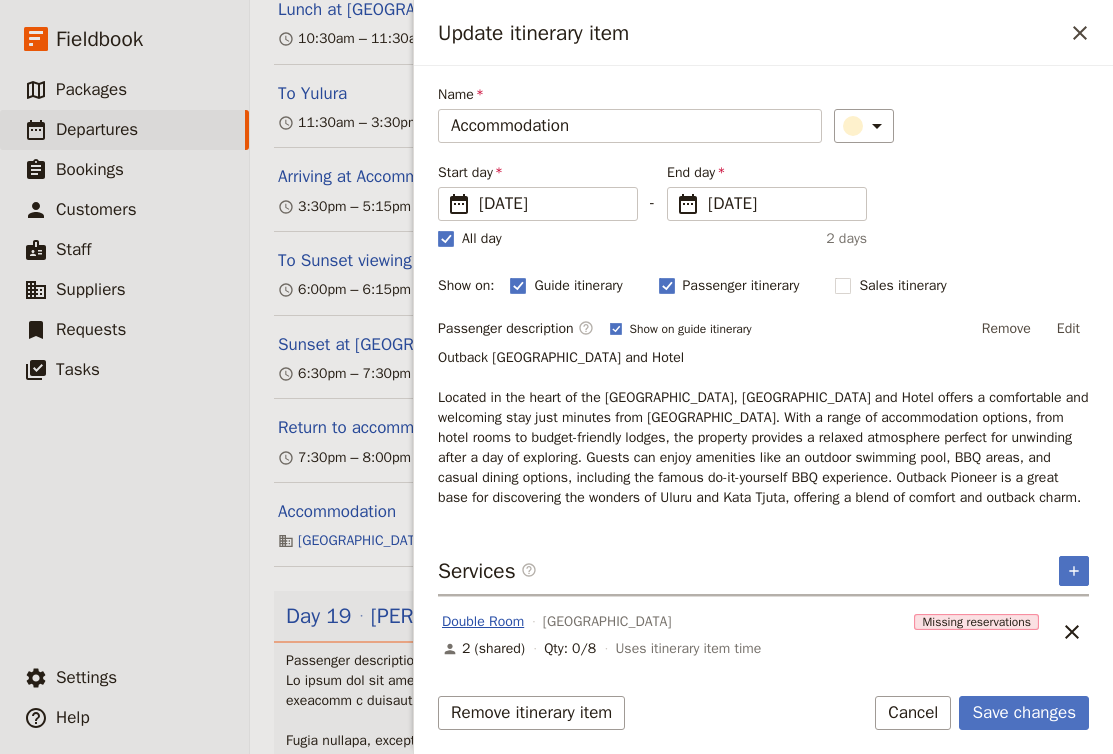 click on "Double Room" at bounding box center (483, 622) 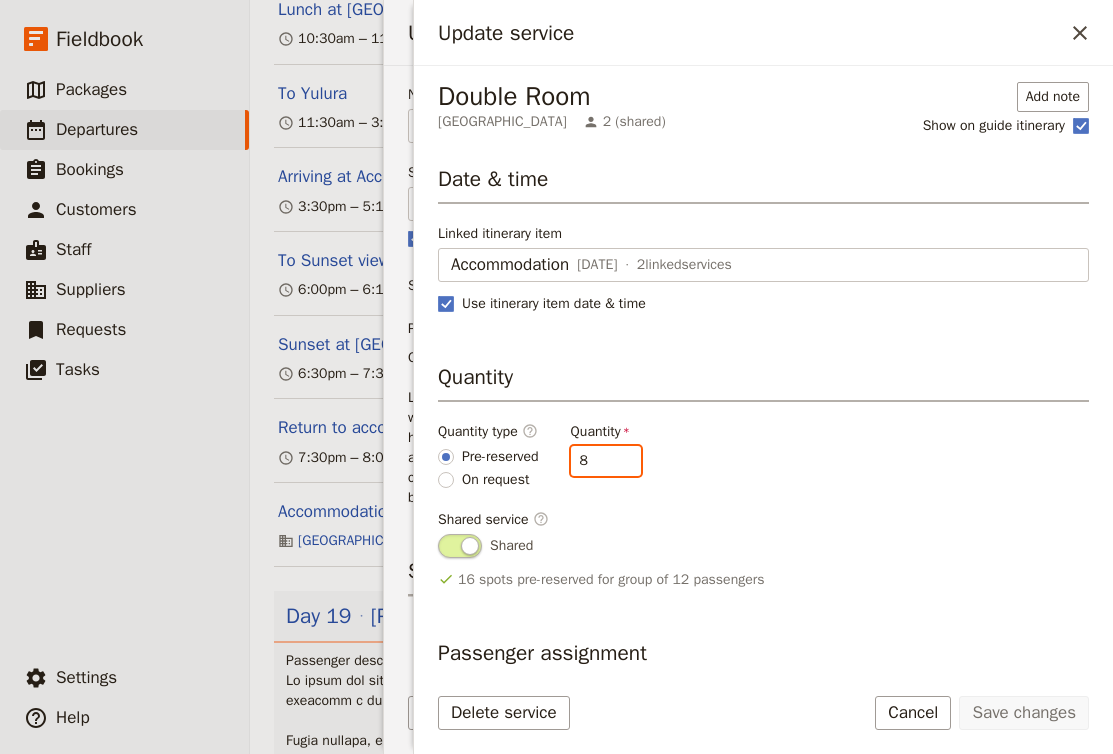 click on "8" at bounding box center (606, 461) 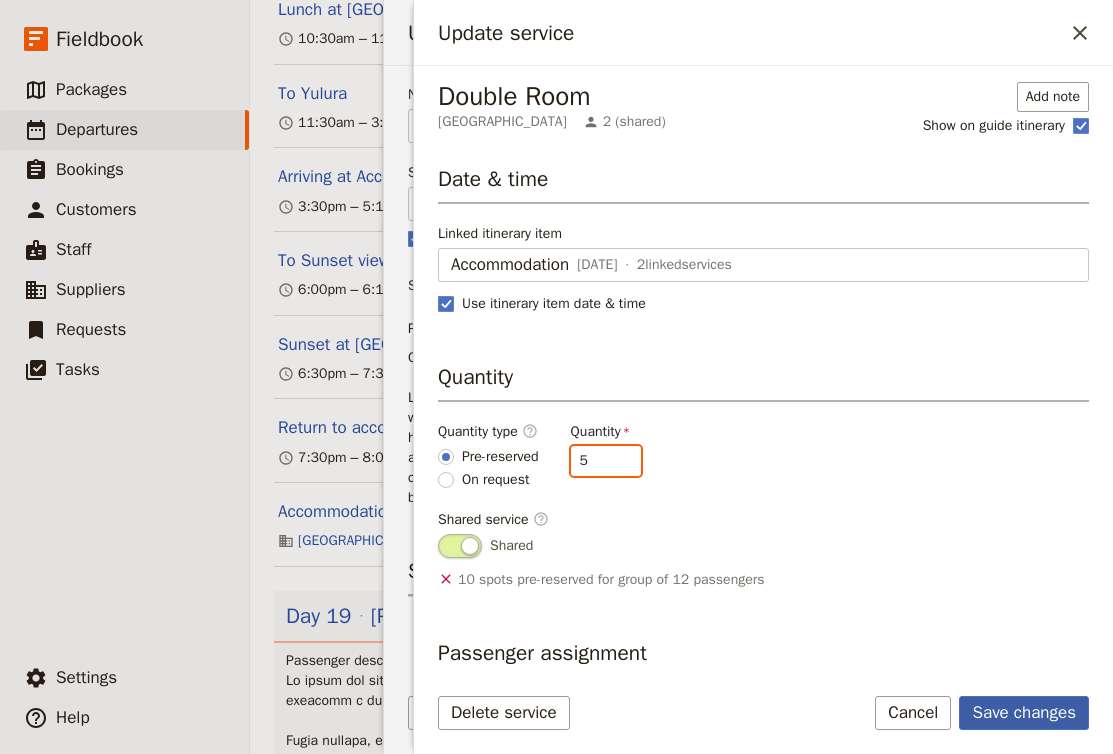 type on "5" 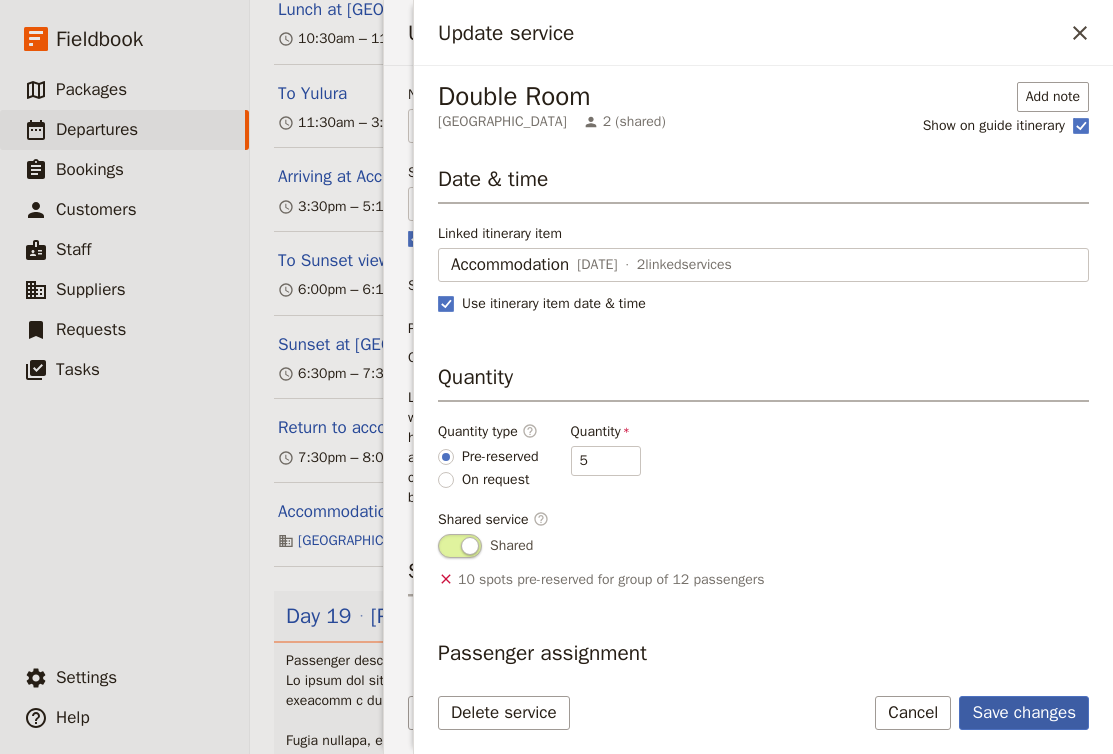 click on "Save changes" at bounding box center [1024, 713] 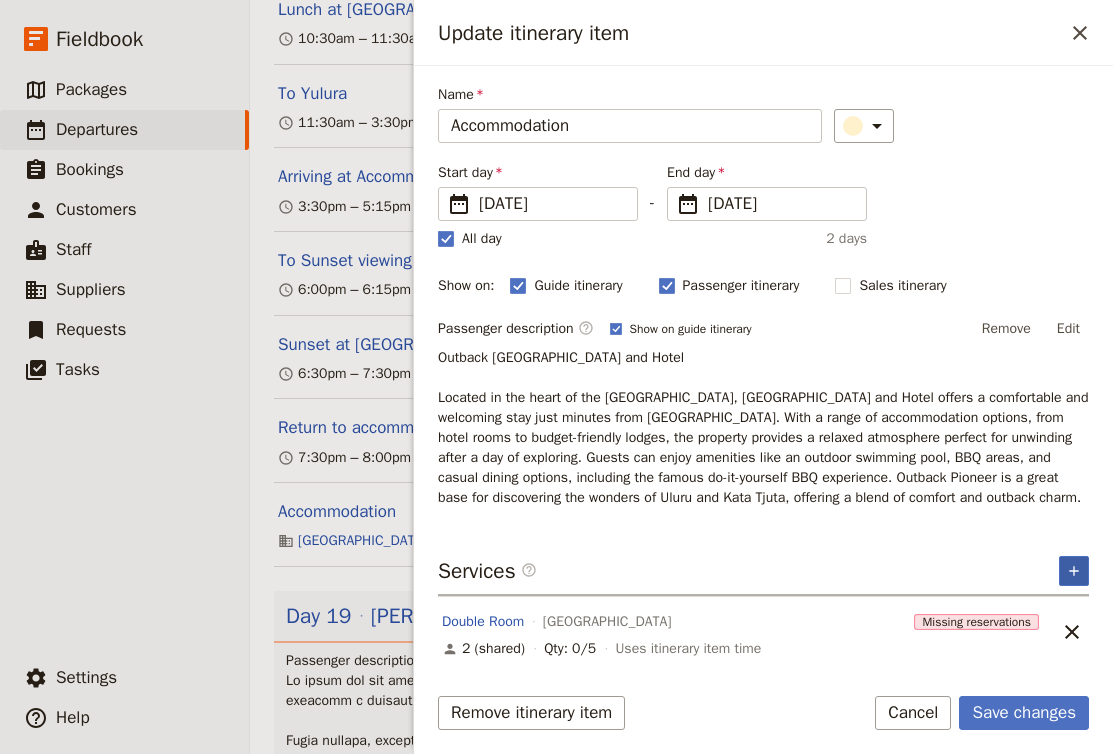 click on "​" at bounding box center [1074, 571] 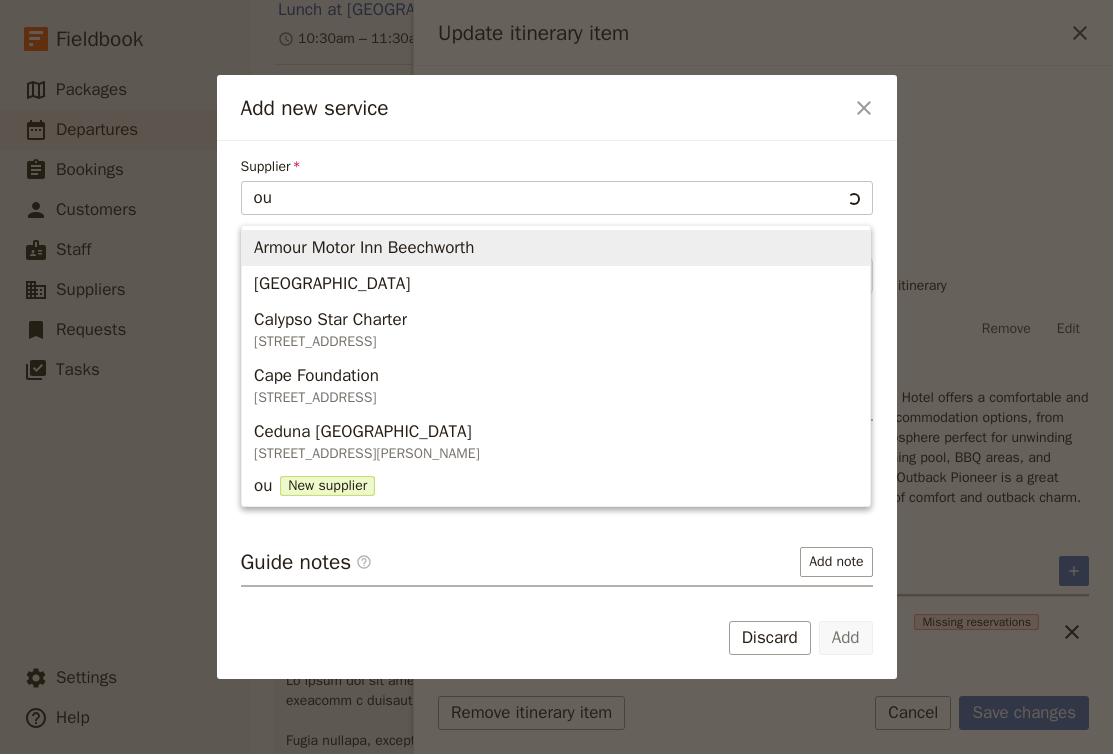type on "out" 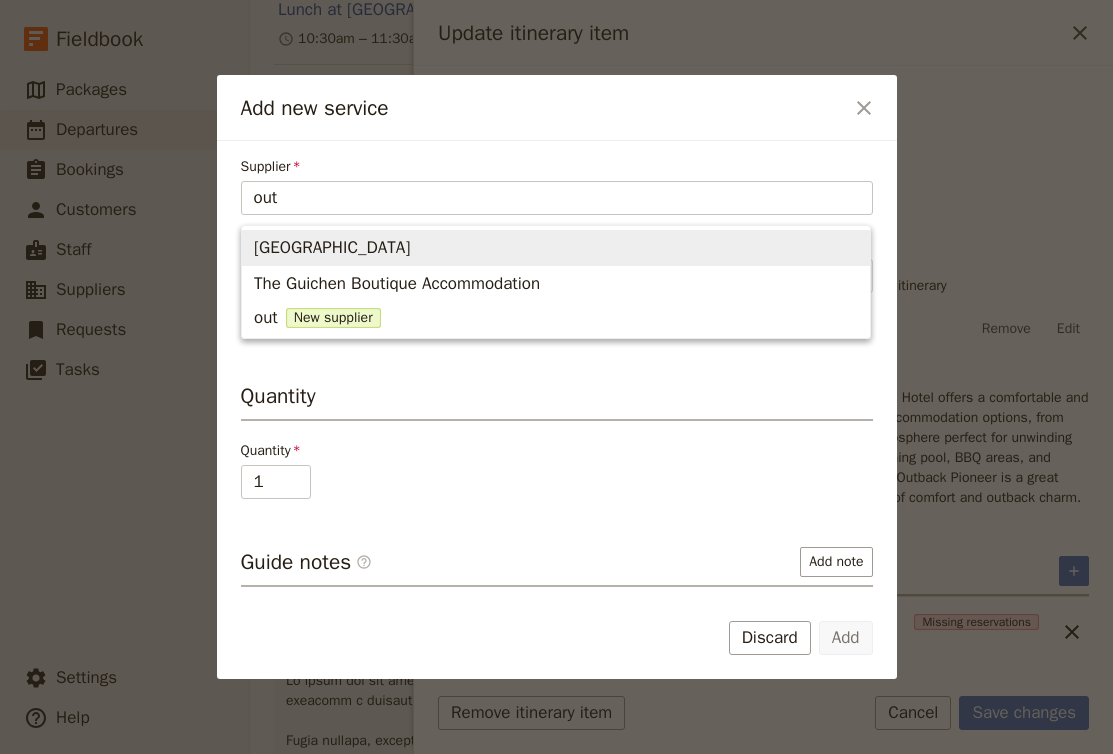 click on "Outback Hotel & Lodge" at bounding box center (556, 248) 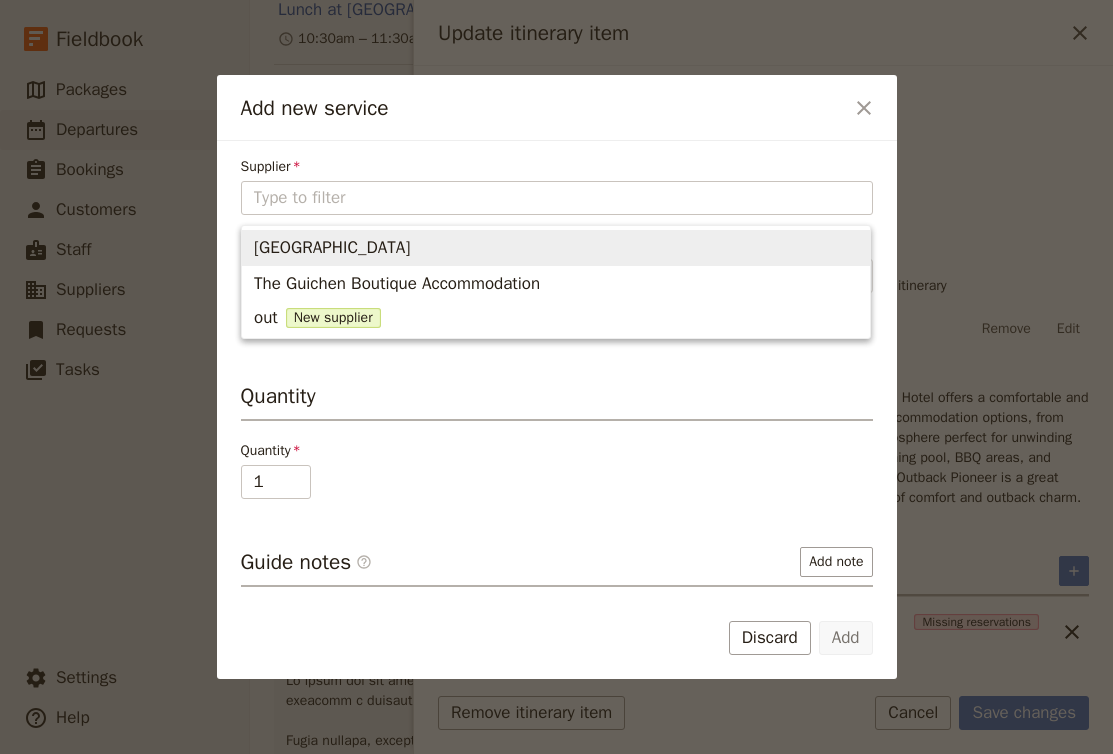 type on "Outback Hotel & Lodge" 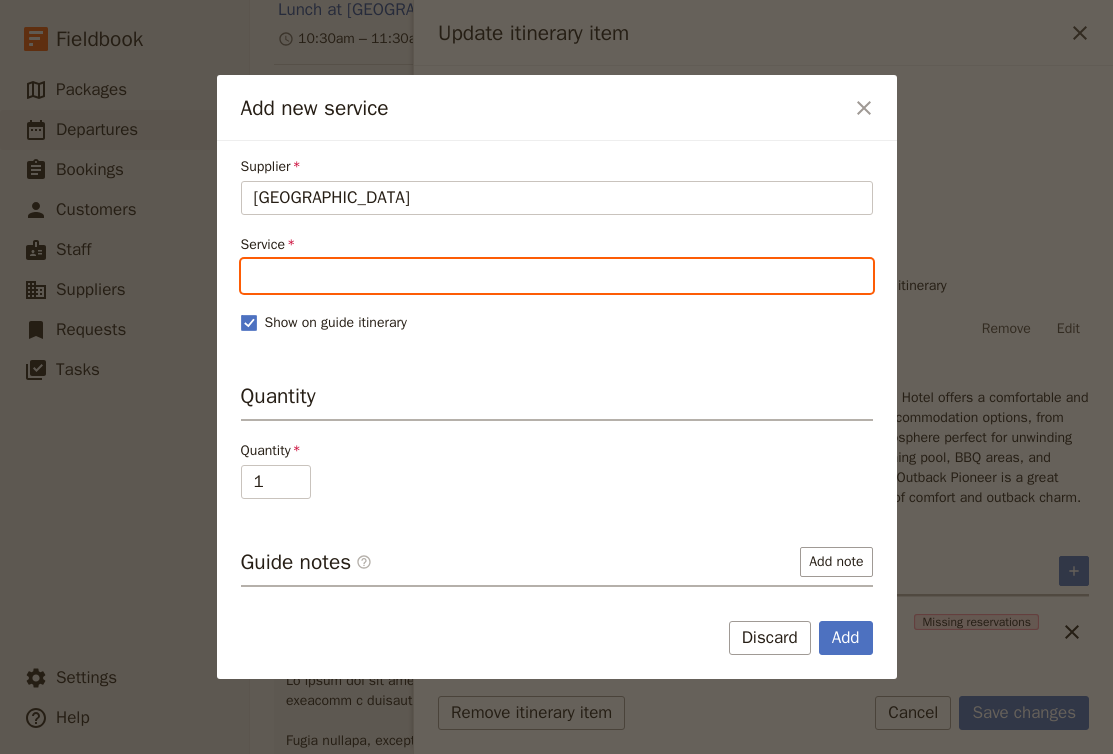 click on "Service" at bounding box center (557, 276) 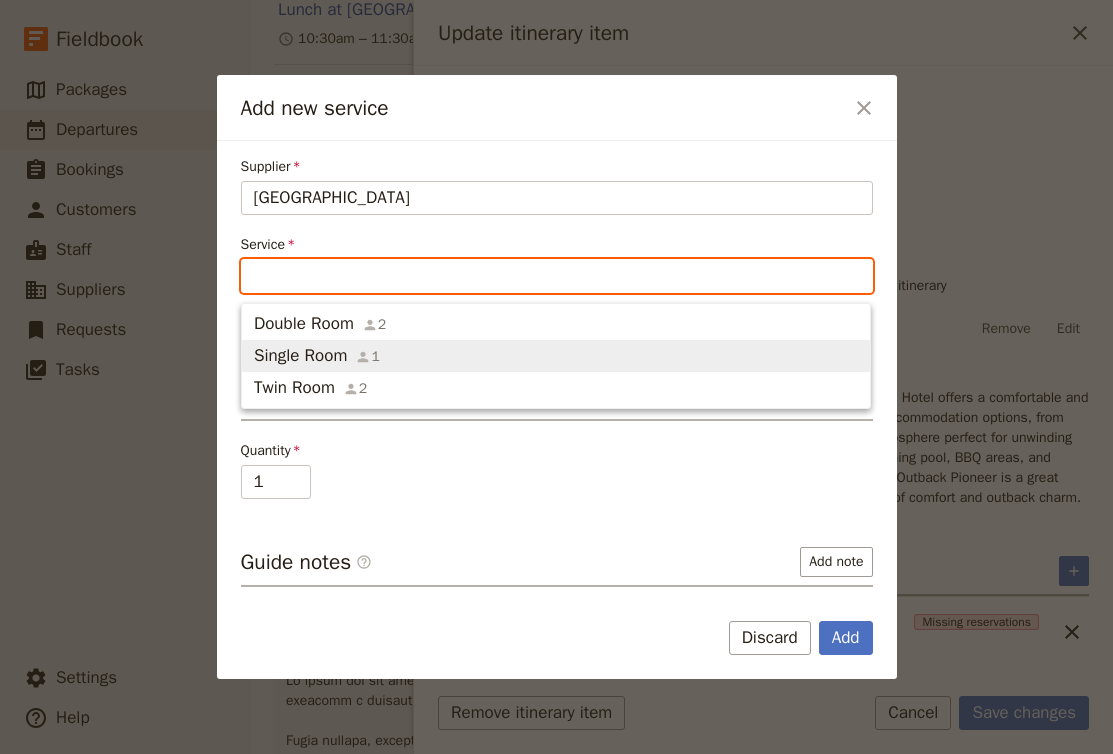 click on "Single Room 1" at bounding box center (556, 356) 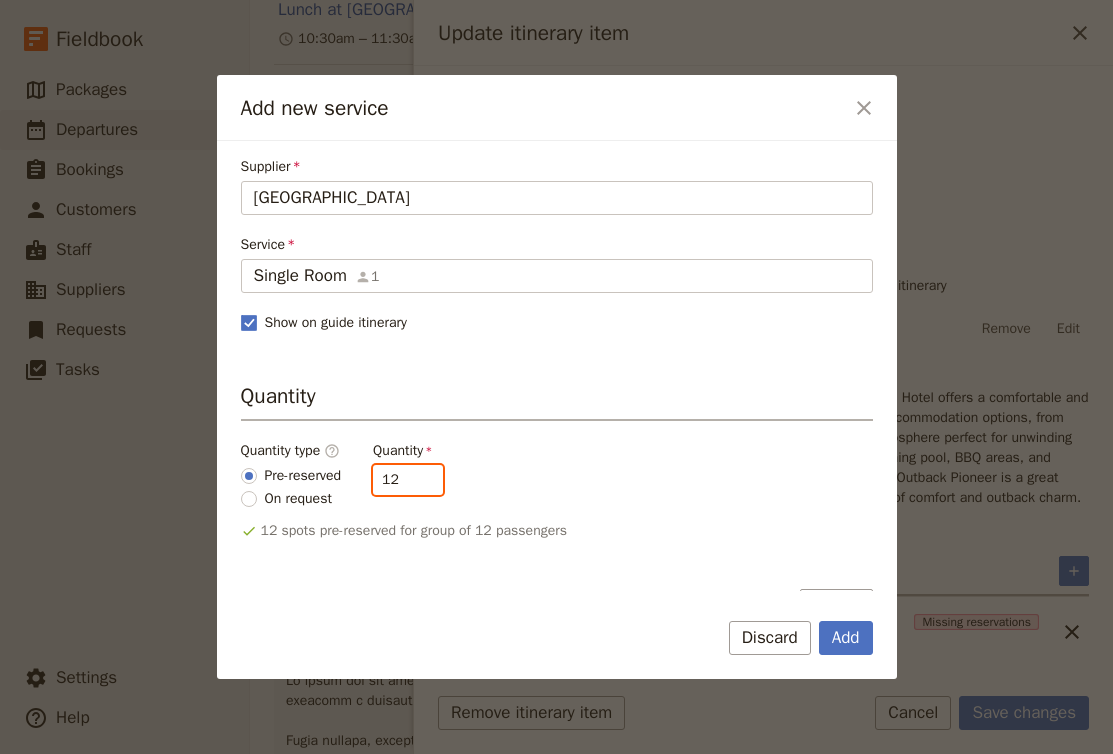 drag, startPoint x: 416, startPoint y: 487, endPoint x: 333, endPoint y: 481, distance: 83.21658 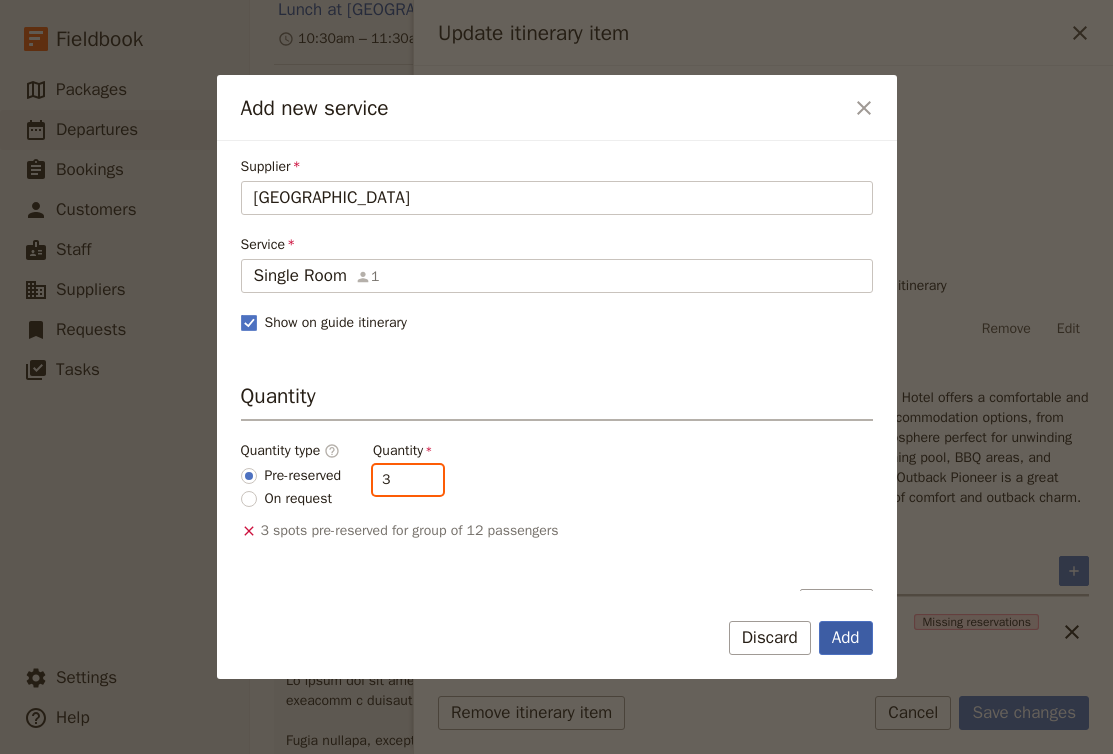 type on "3" 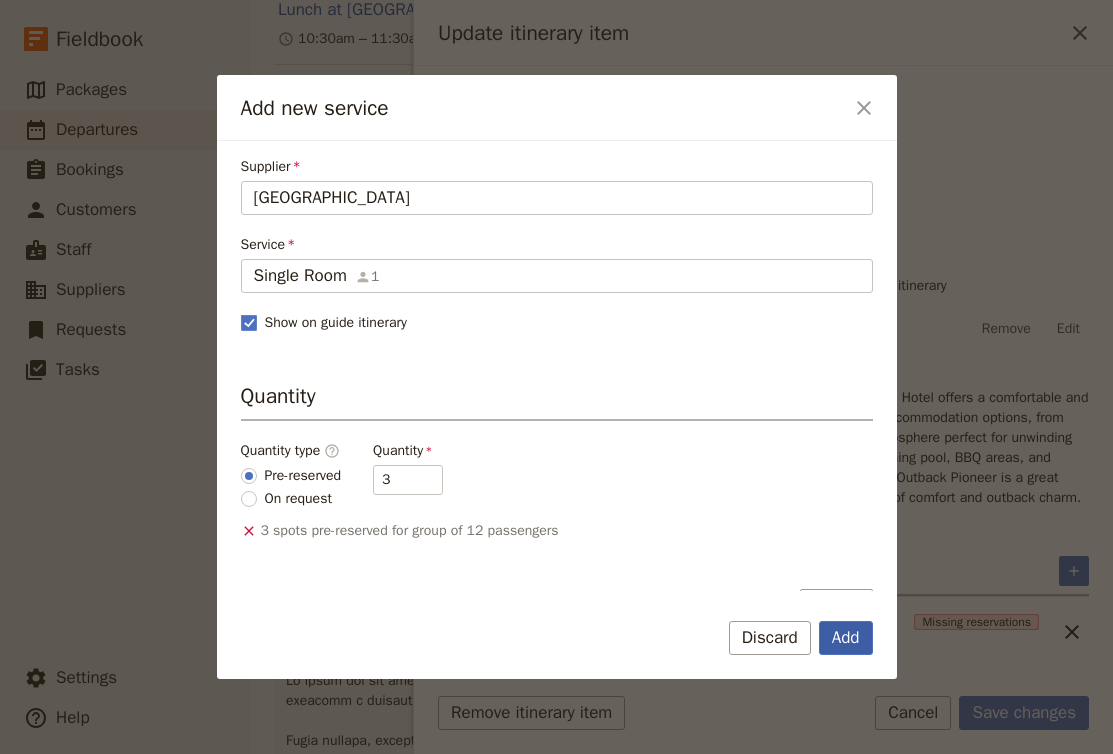 click on "Add" at bounding box center [846, 638] 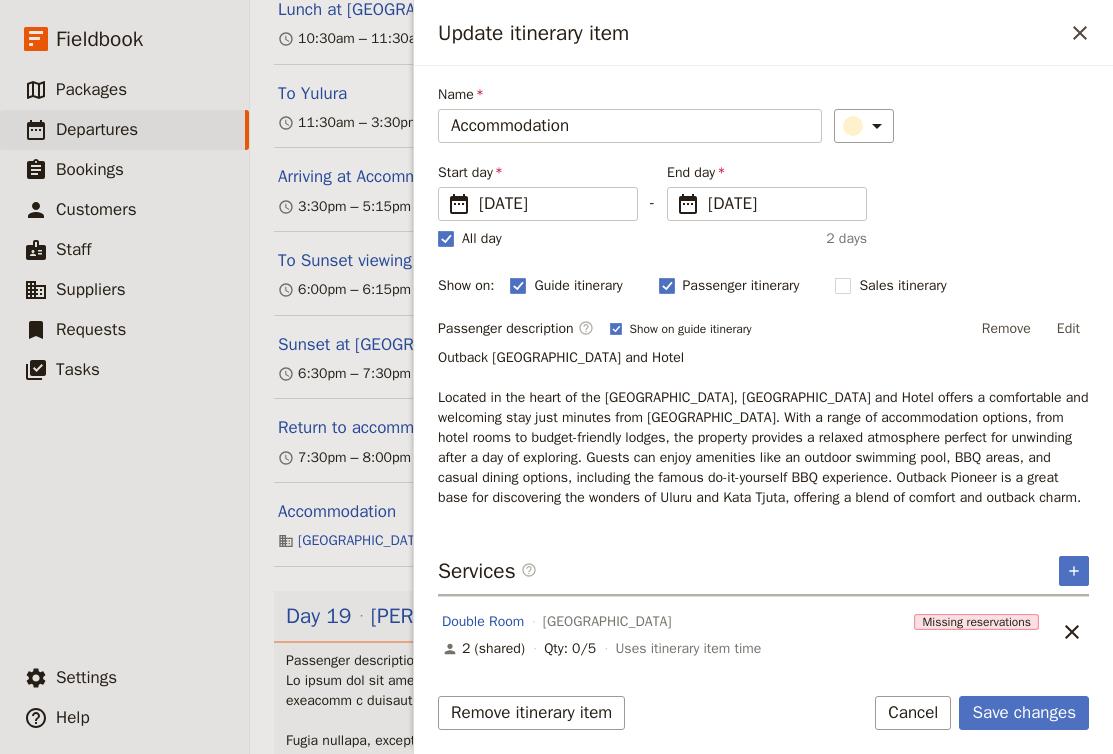 scroll, scrollTop: 0, scrollLeft: 0, axis: both 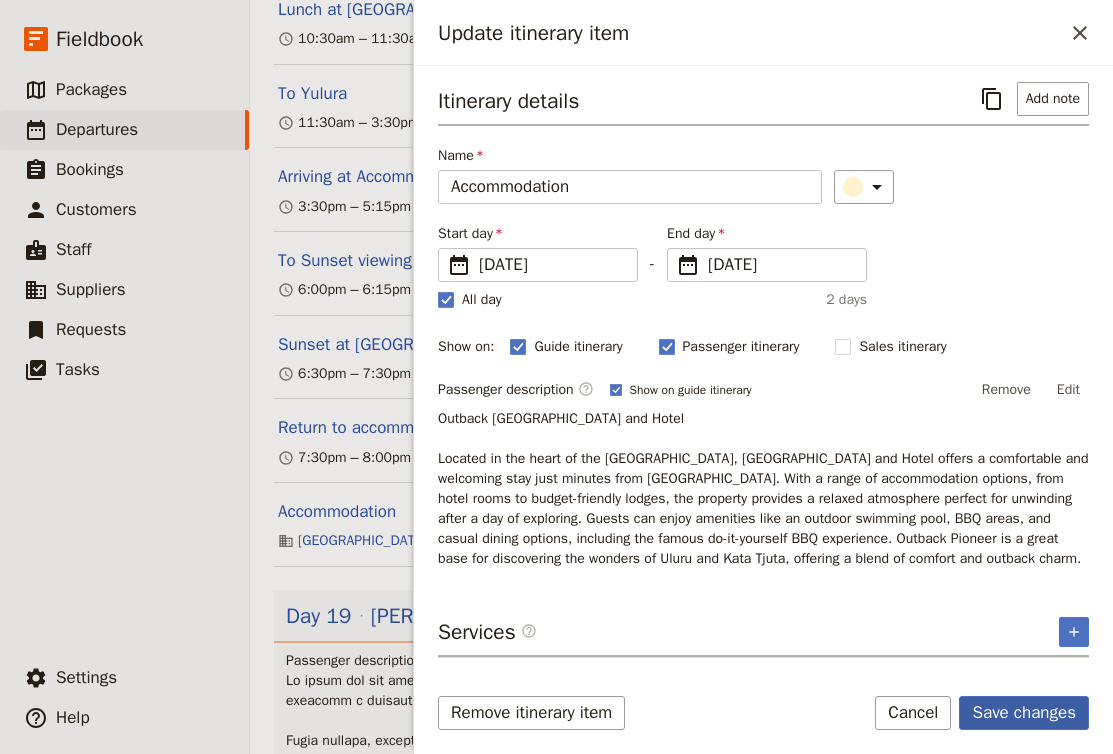 click on "Save changes" at bounding box center [1024, 713] 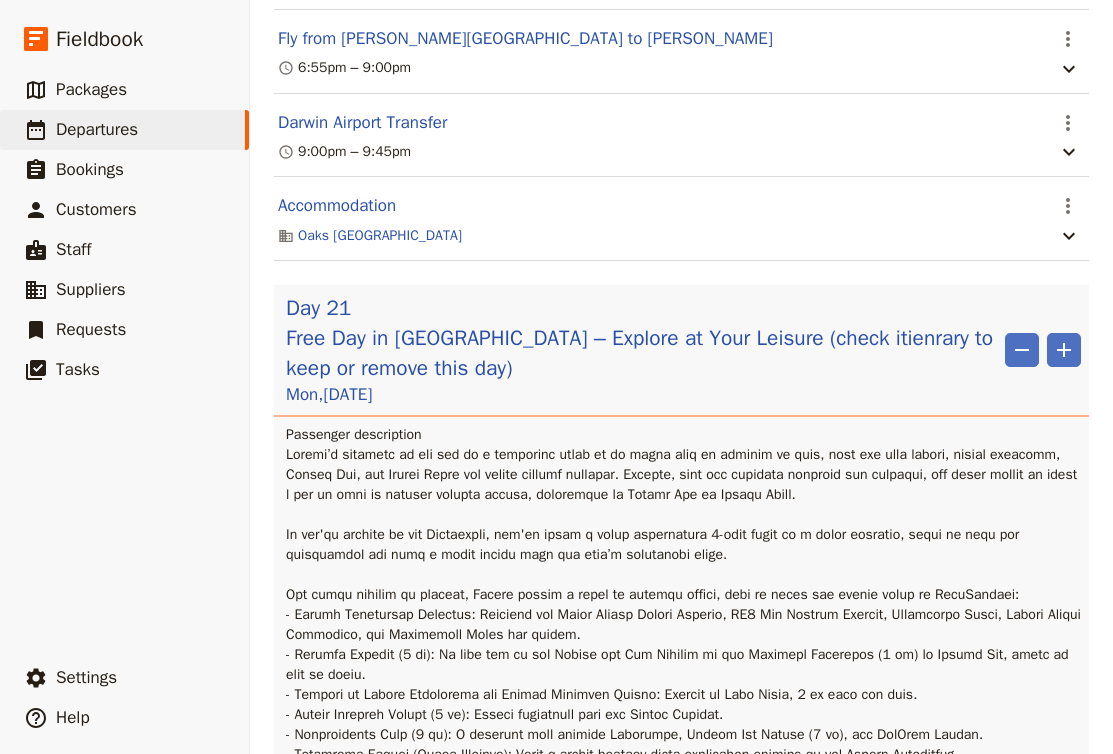 scroll, scrollTop: 24284, scrollLeft: 0, axis: vertical 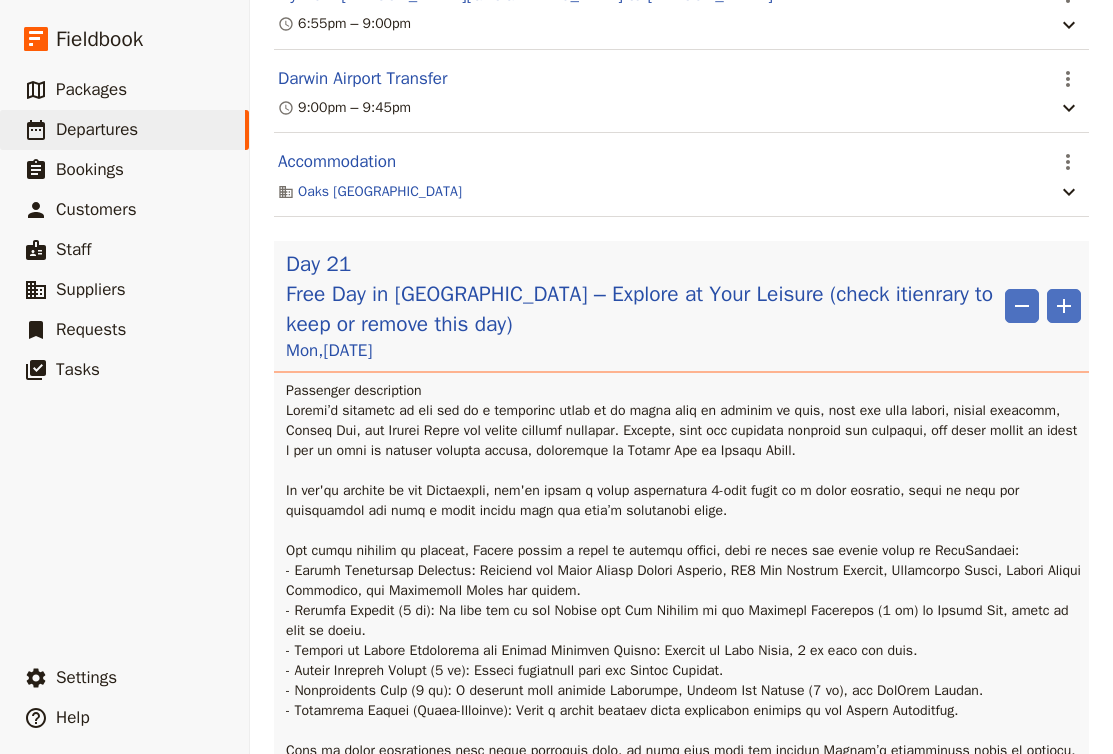 click on "Accommodation ​ Oaks Darwin Elan Hotel" at bounding box center [681, 175] 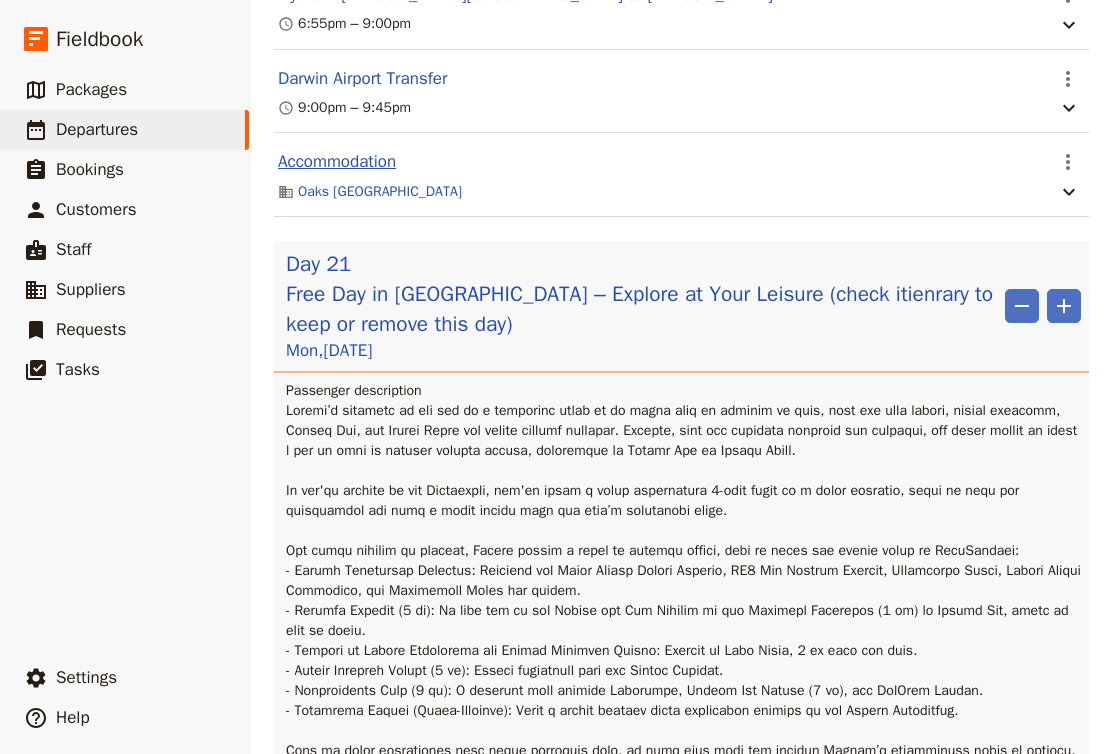 click on "Accommodation" at bounding box center [337, 162] 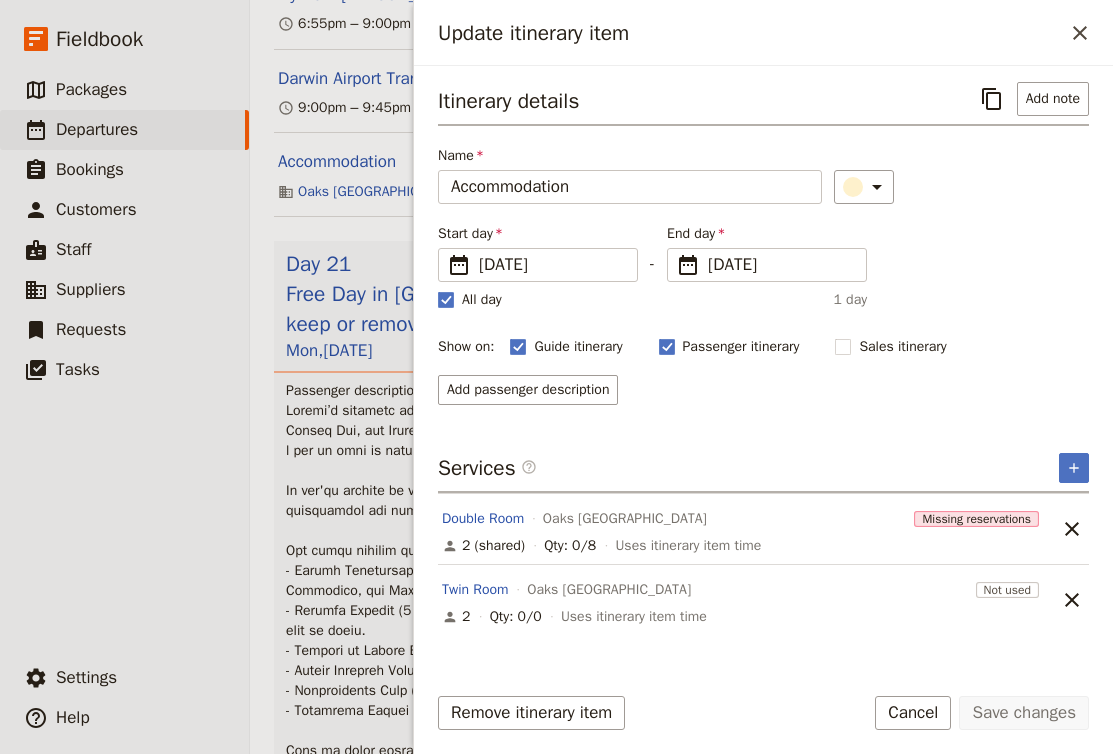 scroll, scrollTop: 0, scrollLeft: 0, axis: both 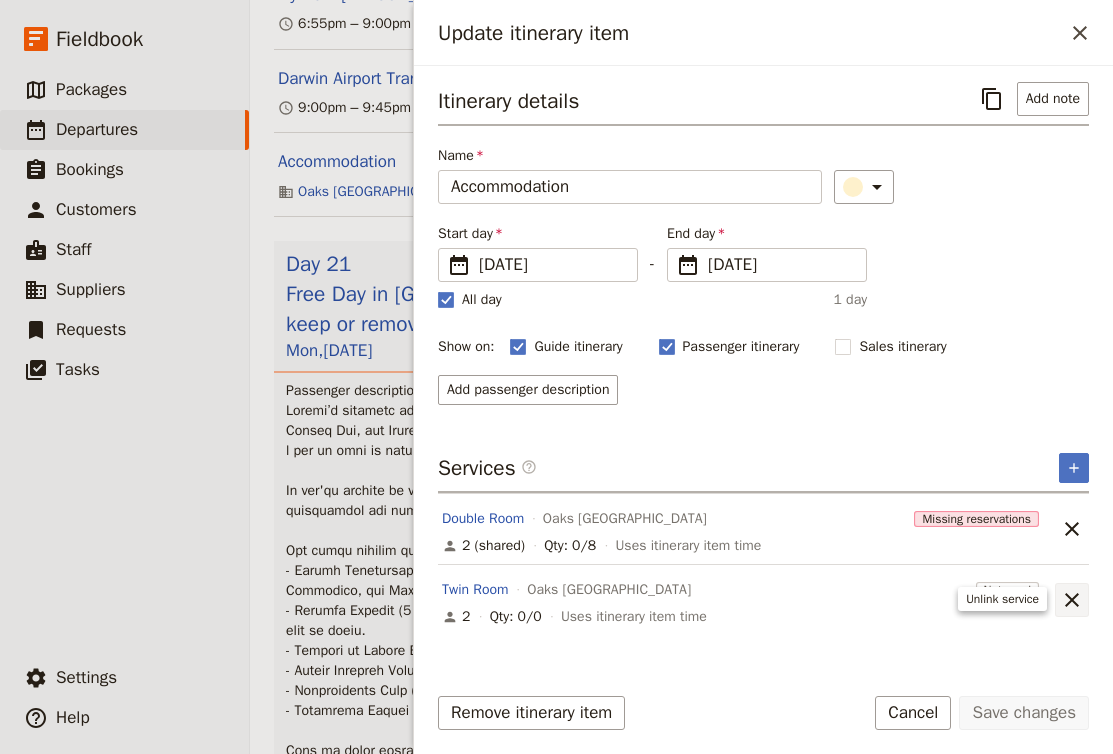 click 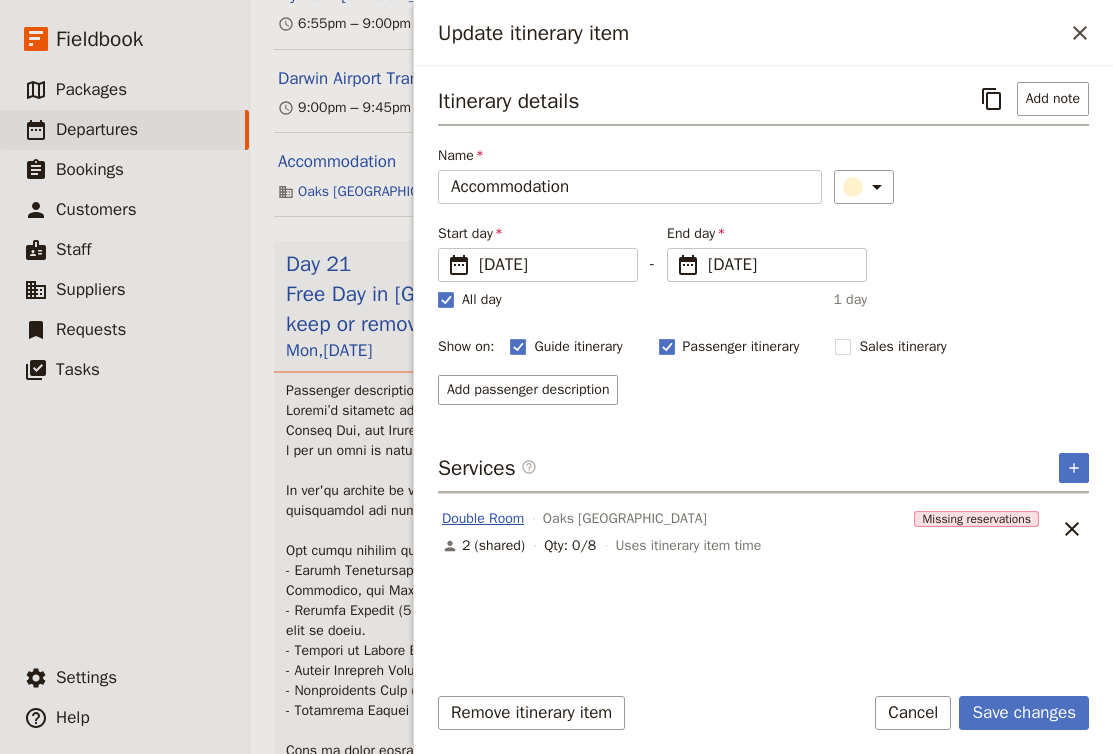 click on "Double Room" at bounding box center (483, 519) 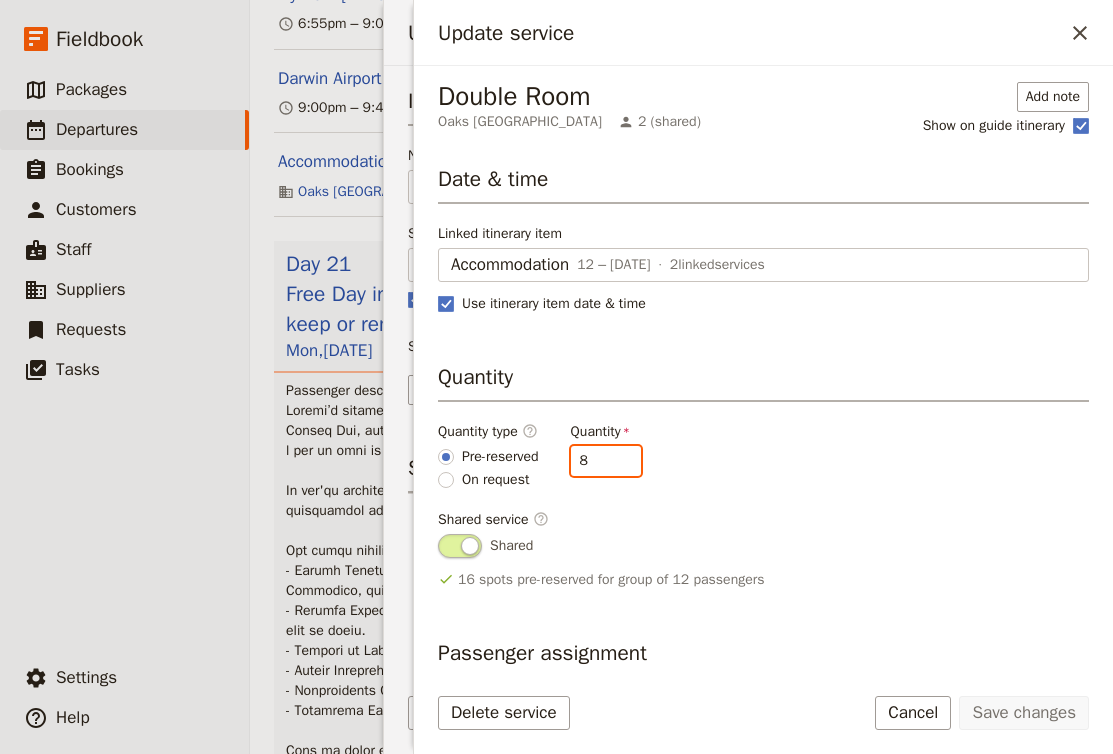 drag, startPoint x: 617, startPoint y: 465, endPoint x: 595, endPoint y: 465, distance: 22 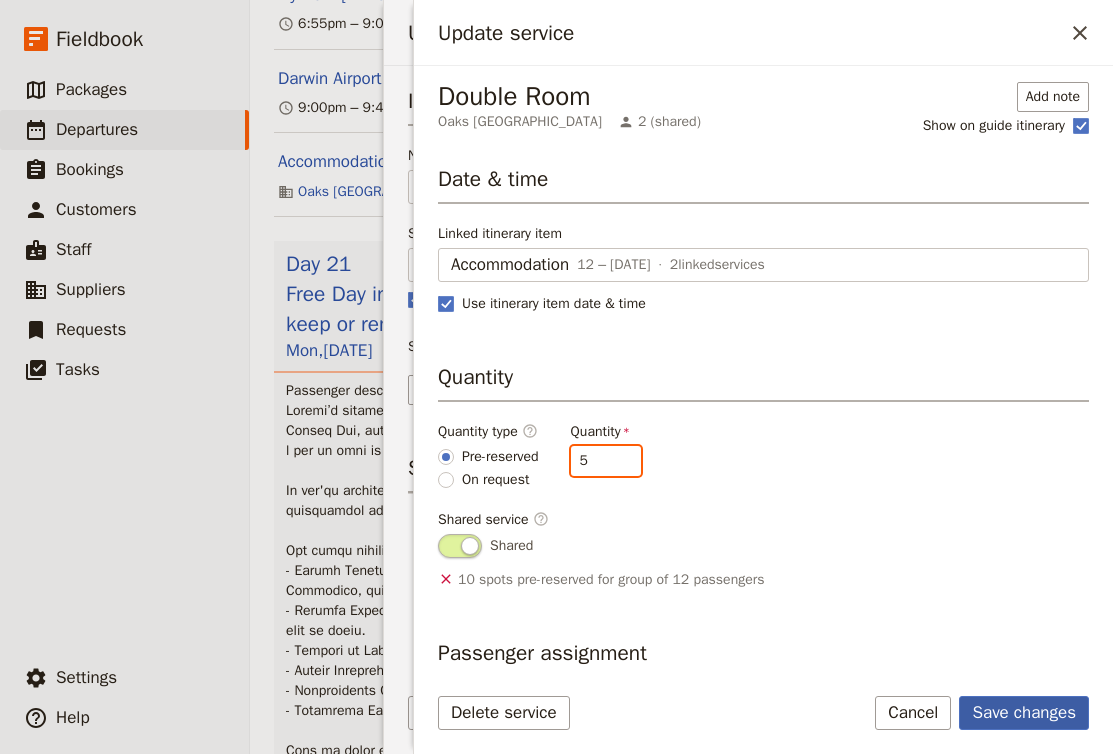 type on "5" 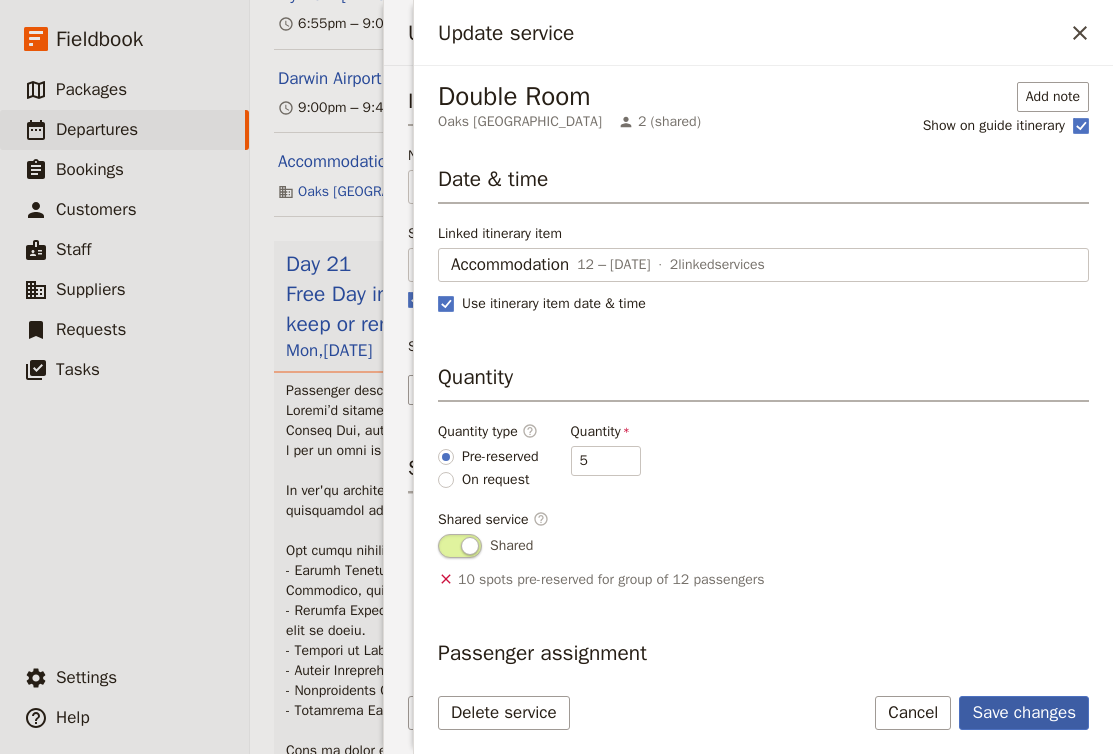 click on "Save changes" at bounding box center [1024, 713] 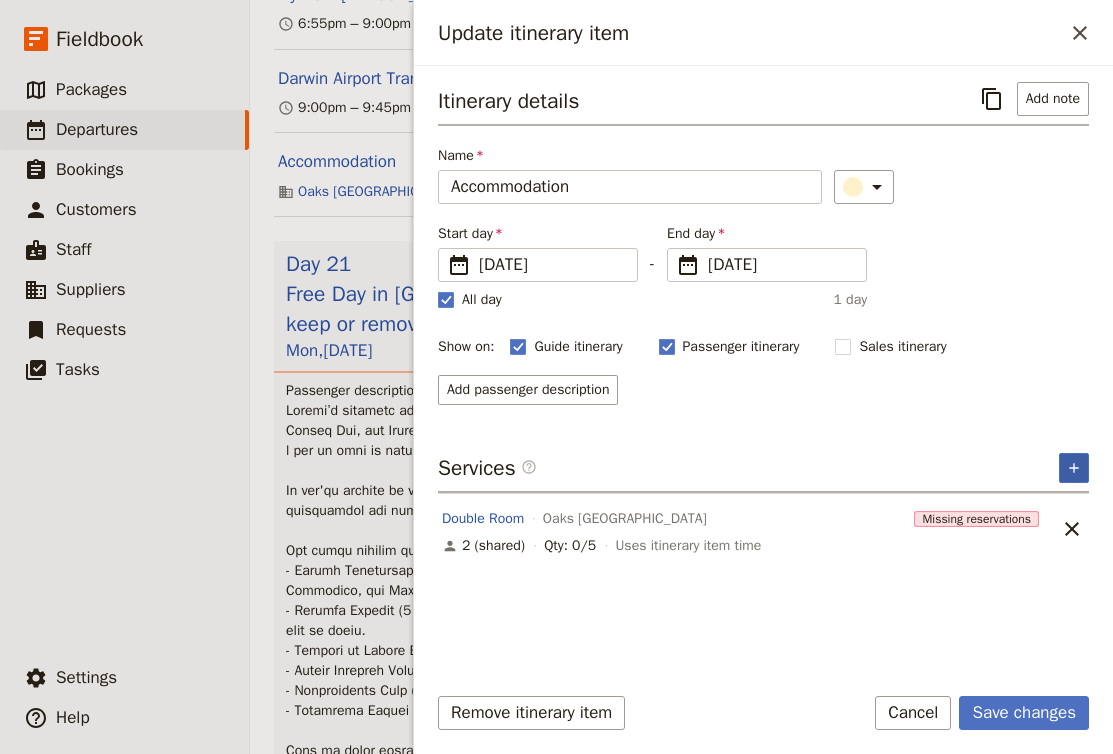 click 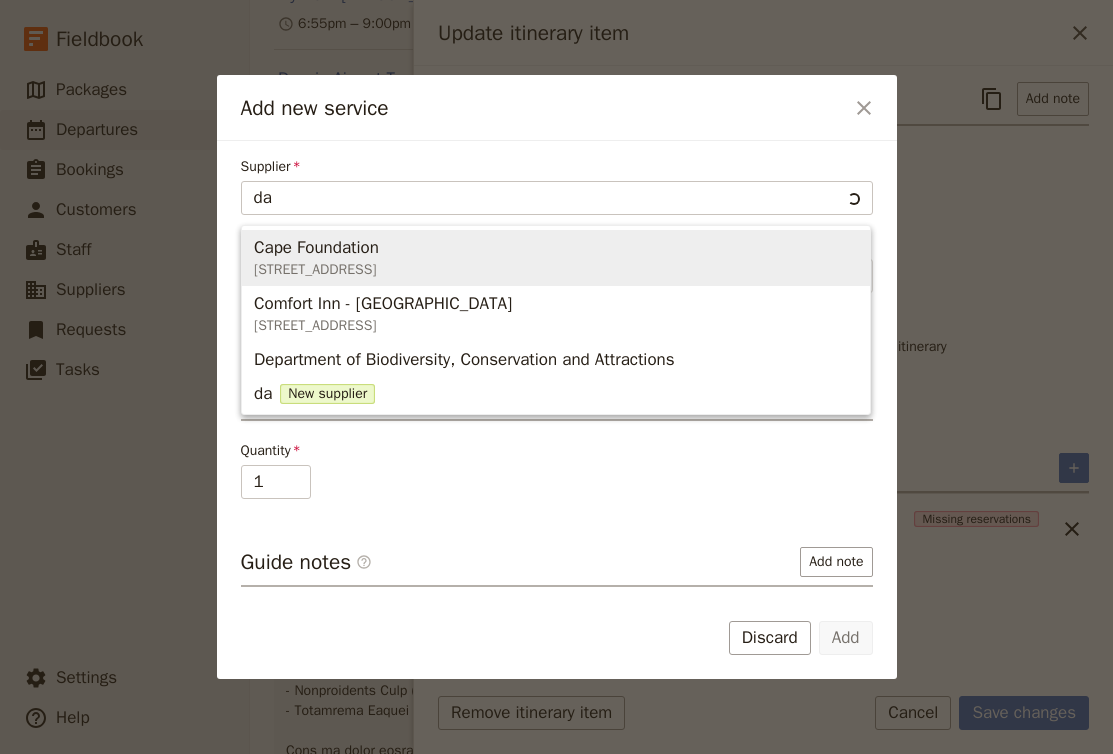 type on "dar" 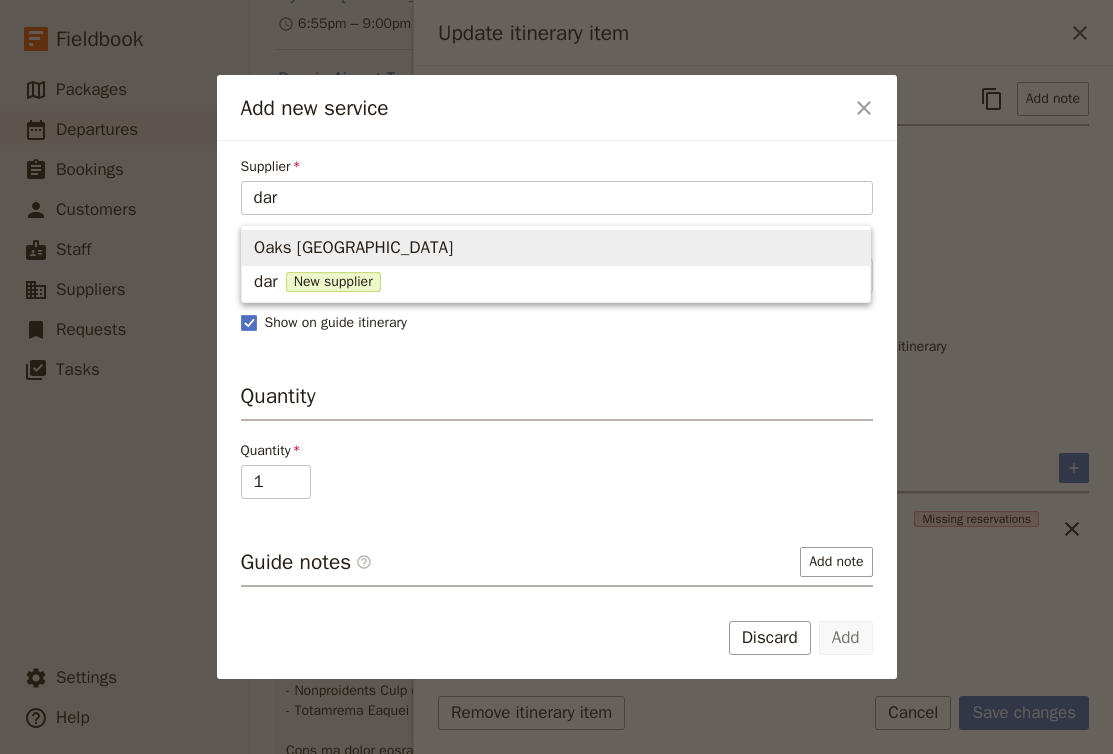 click on "Oaks Darwin Elan Hotel" at bounding box center [556, 248] 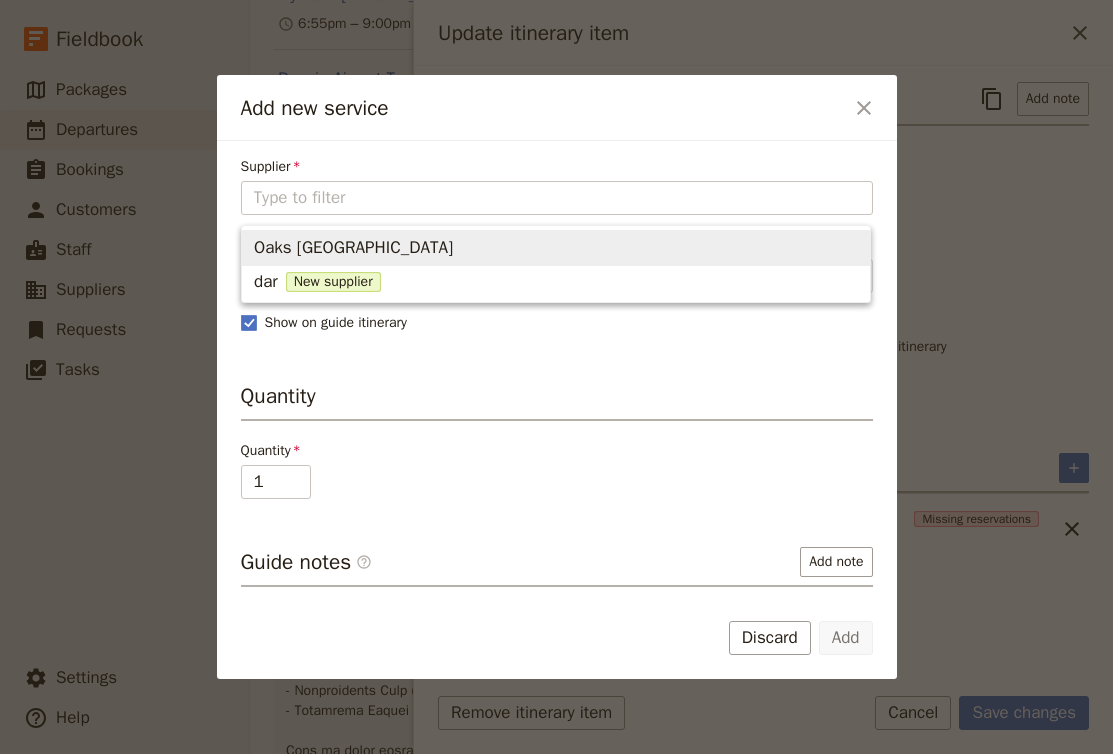 type on "Oaks Darwin Elan Hotel" 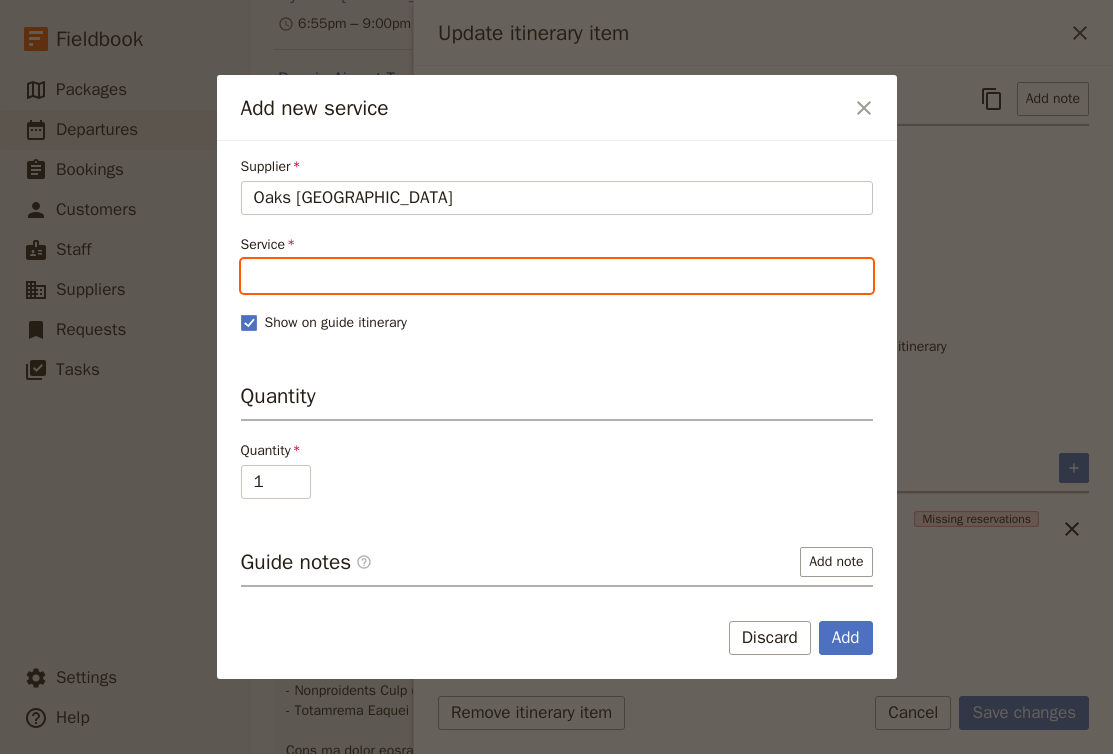 click on "Service" at bounding box center [557, 276] 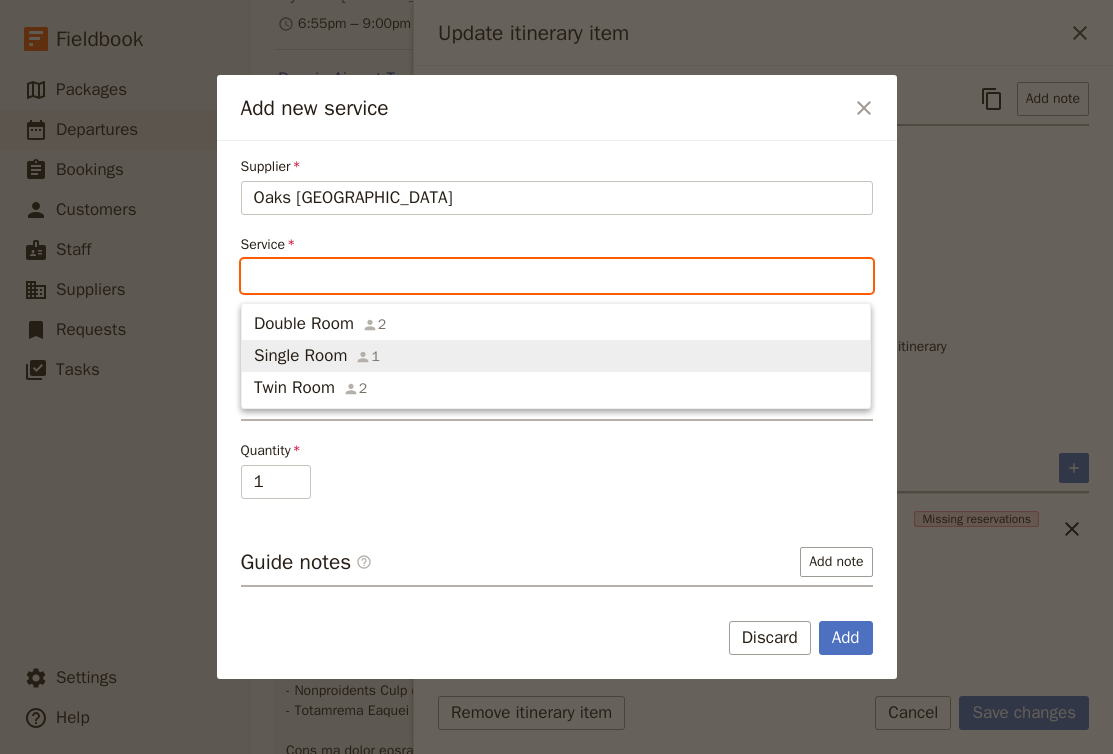 click on "Single Room 1" at bounding box center (556, 356) 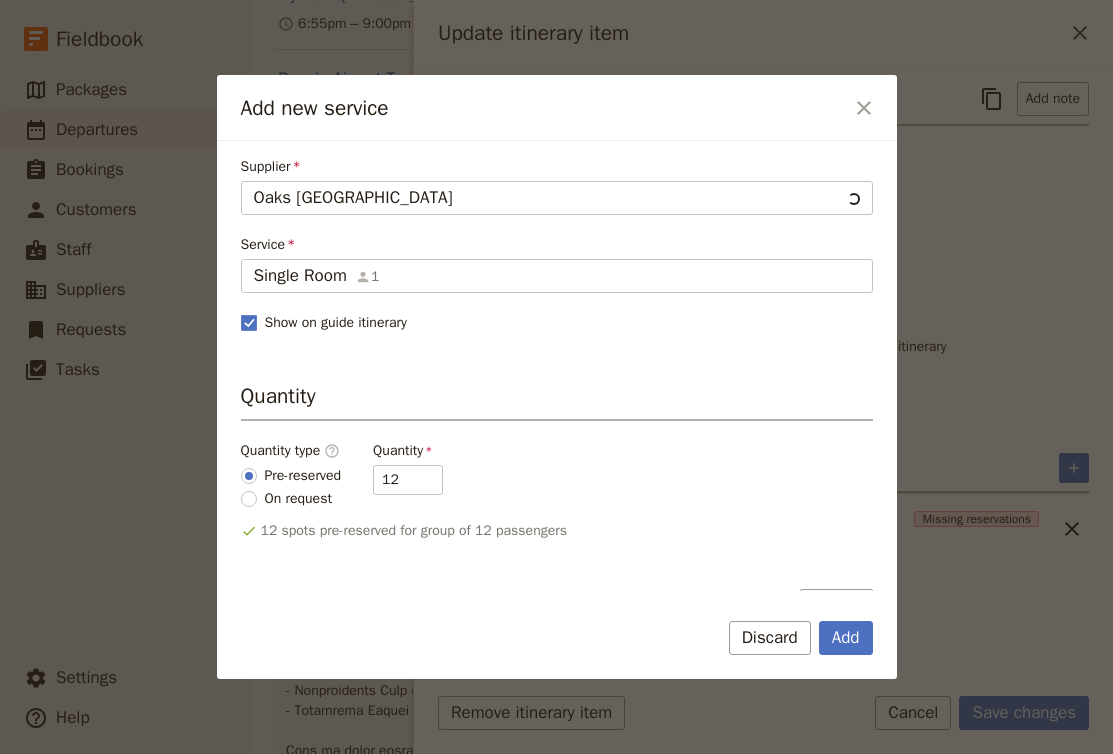 type on "Single Room" 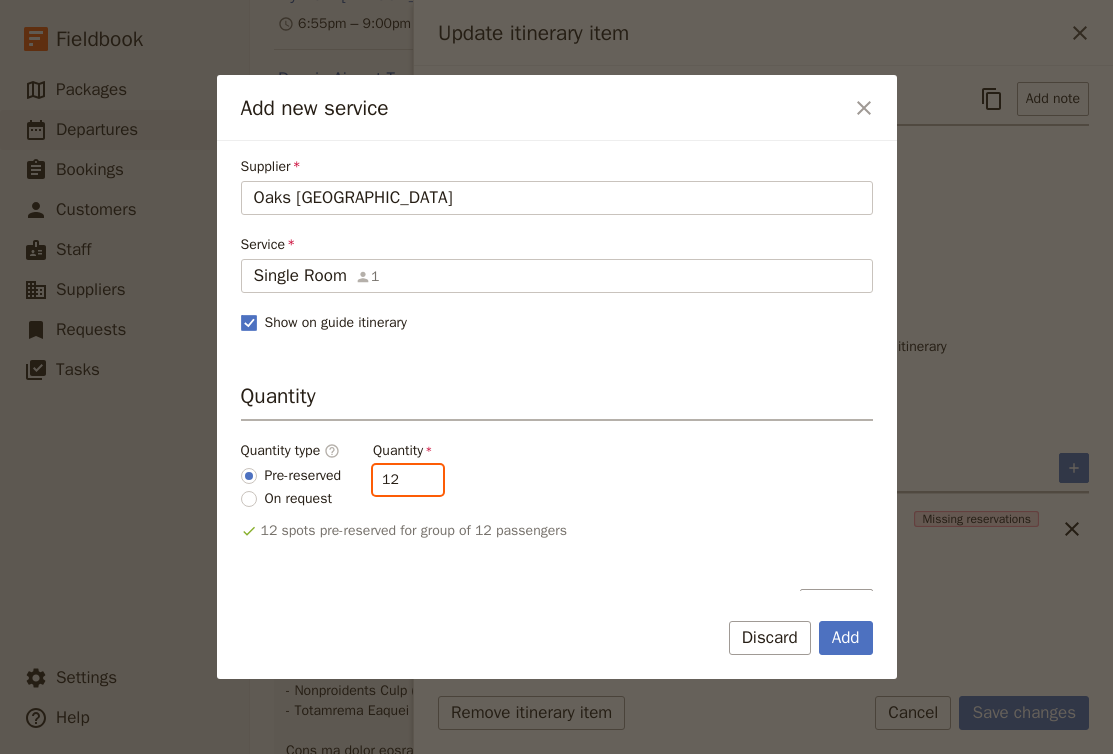 drag, startPoint x: 412, startPoint y: 484, endPoint x: 361, endPoint y: 481, distance: 51.088158 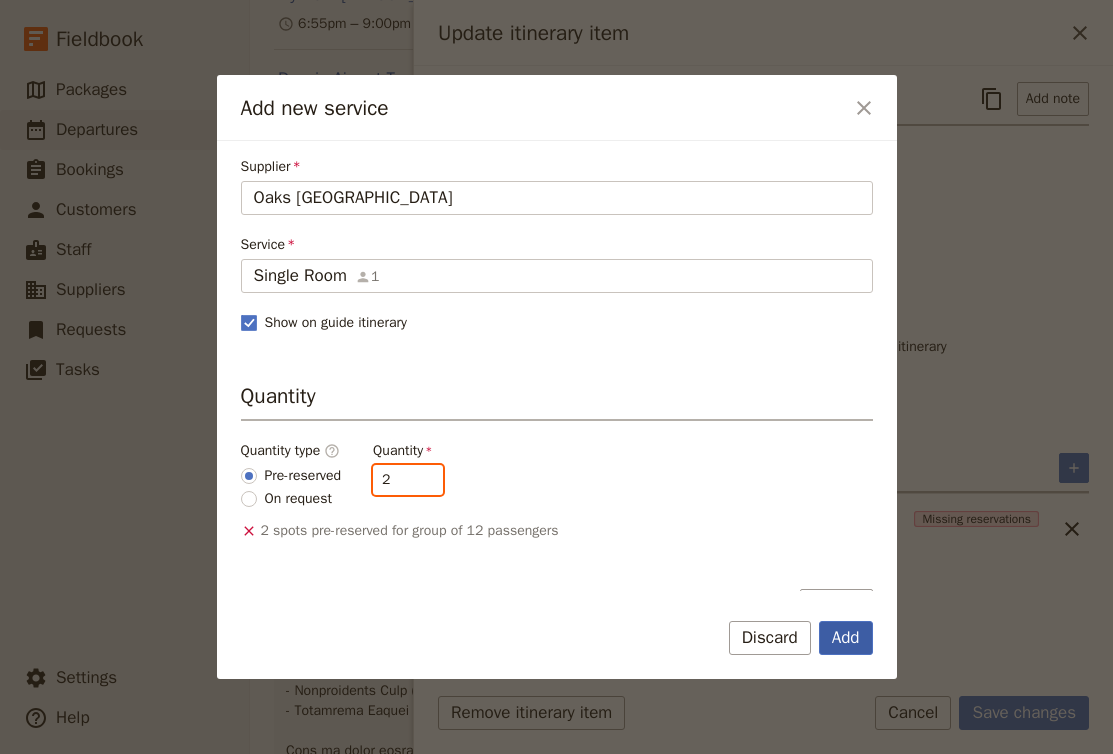 type on "2" 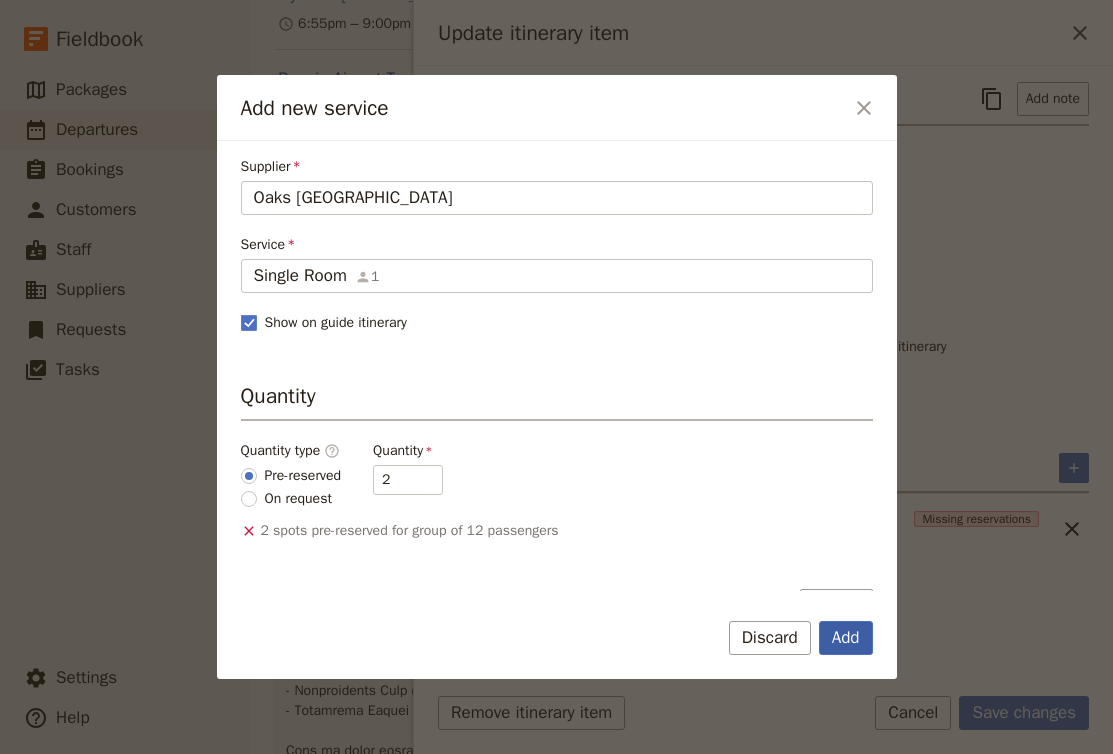 click on "Add" at bounding box center (846, 638) 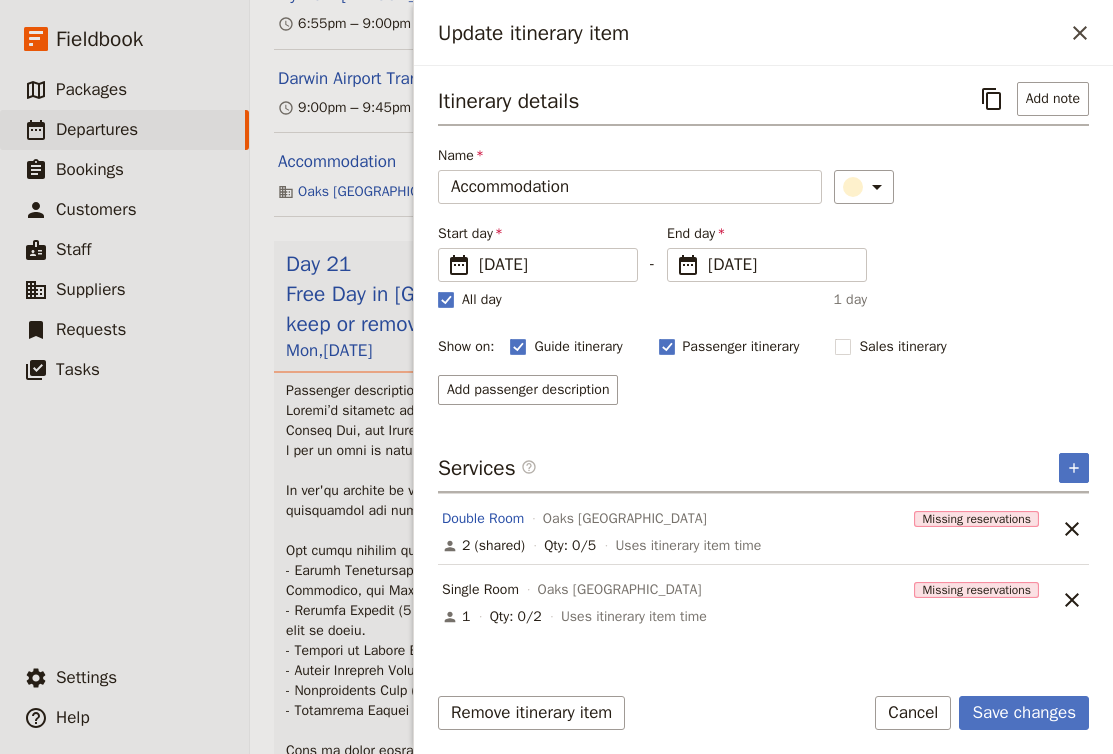 click on "Itinerary details ​ Add note Name Accommodation ​ Start day ​ 12 Oct 2025 12/10/2025 2025-10-12 - End day ​ 12 Oct 2025 12/10/2025 2025-10-12 All day 1 day Show on: Guide itinerary ​ Passenger itinerary ​ Sales itinerary ​ Add passenger description Services ​ ​ Double Room  Oaks Darwin Elan Hotel Missing reservations 2 (shared) Qty: 0/5 Uses itinerary item time ​ Single Room Oaks Darwin Elan Hotel Missing reservations 1 Qty: 0/2 Uses itinerary item time ​ Remove itinerary item Save changes Cancel" at bounding box center (763, 410) 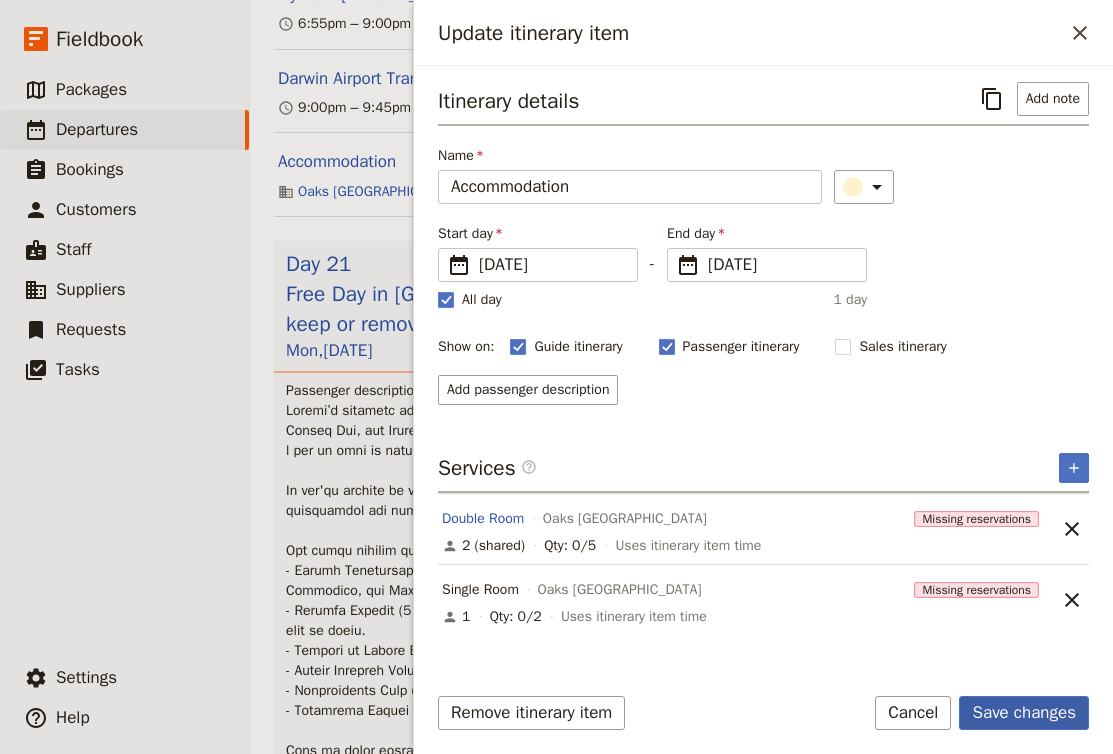 click on "Save changes" at bounding box center [1024, 713] 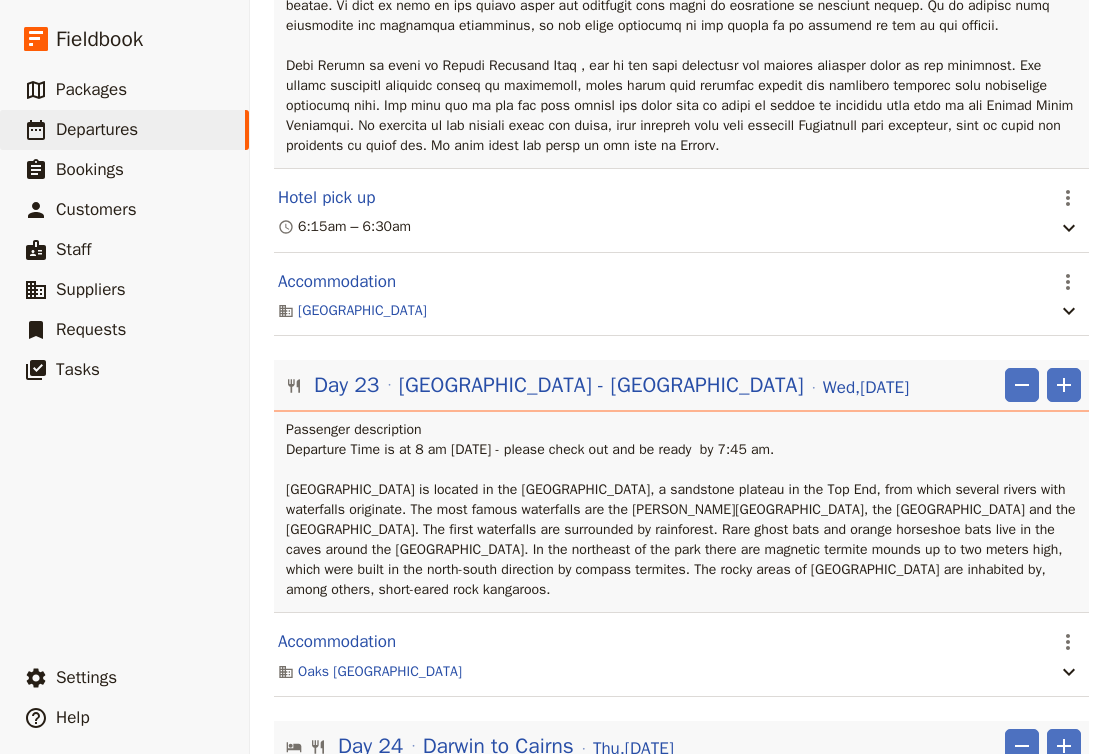 scroll, scrollTop: 25288, scrollLeft: 0, axis: vertical 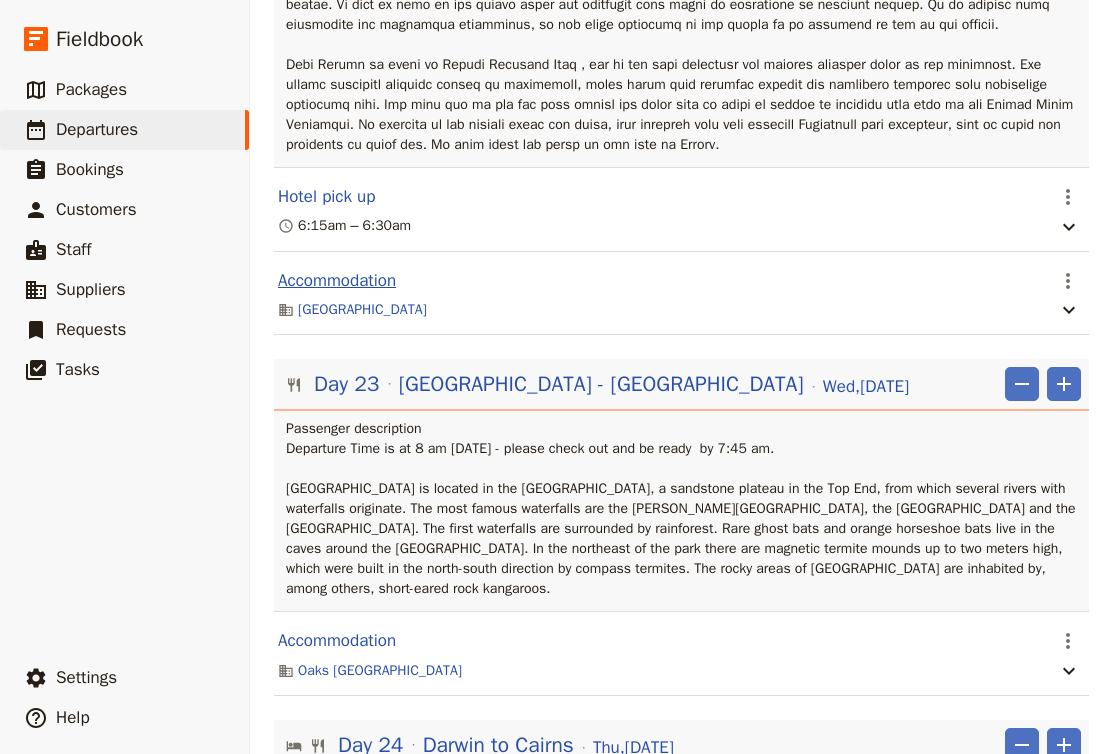 click on "Accommodation" at bounding box center [337, 281] 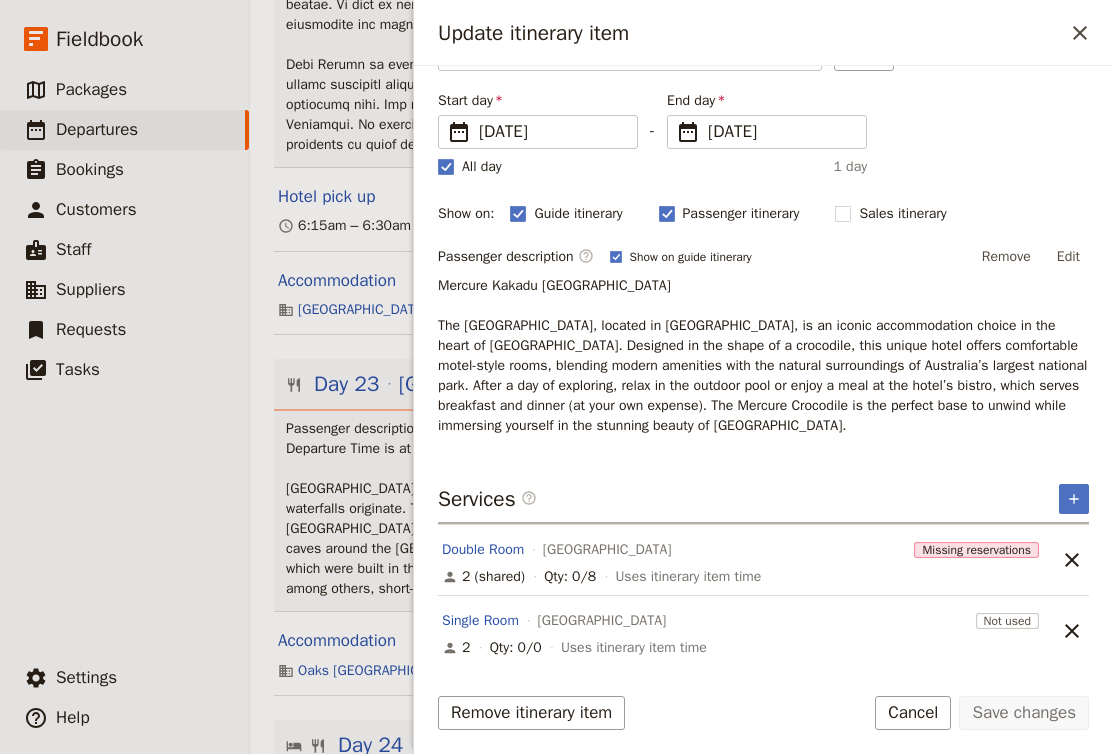 scroll, scrollTop: 132, scrollLeft: 0, axis: vertical 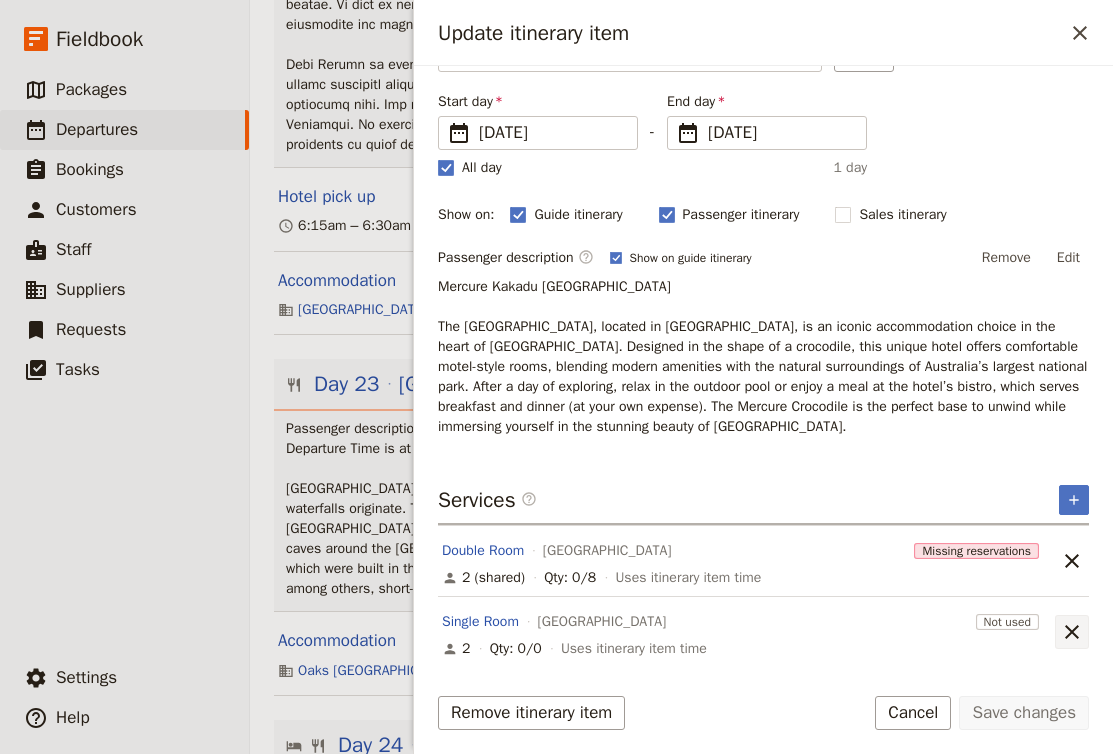 click 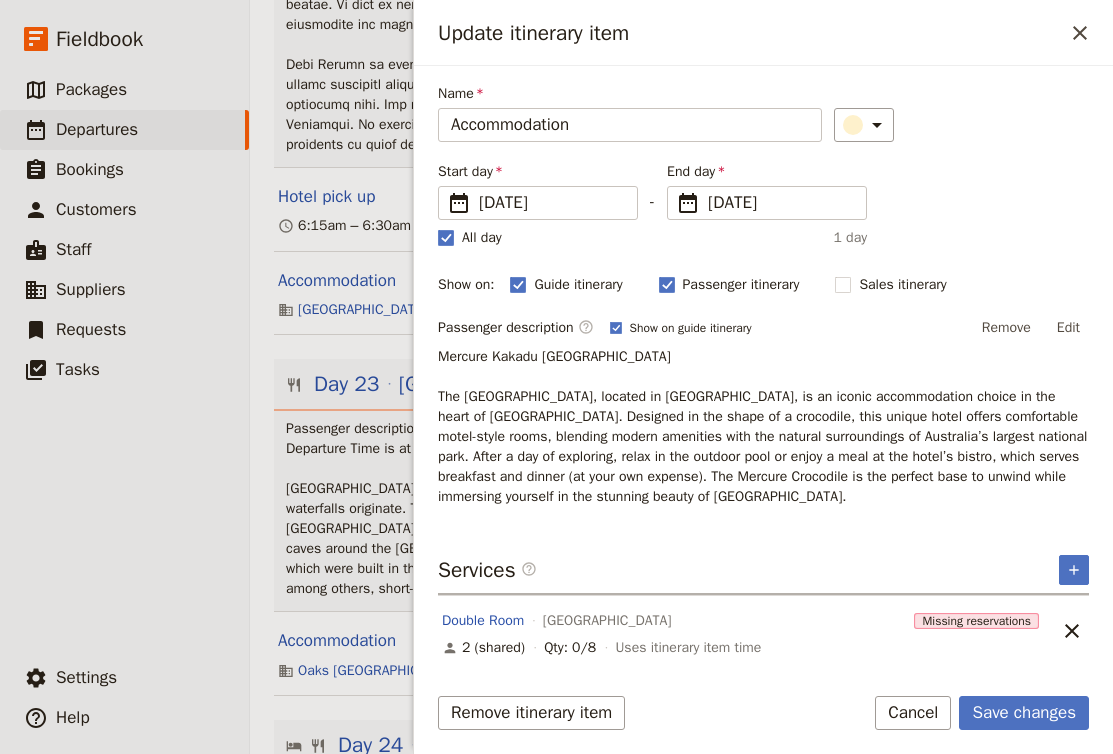 scroll, scrollTop: 61, scrollLeft: 0, axis: vertical 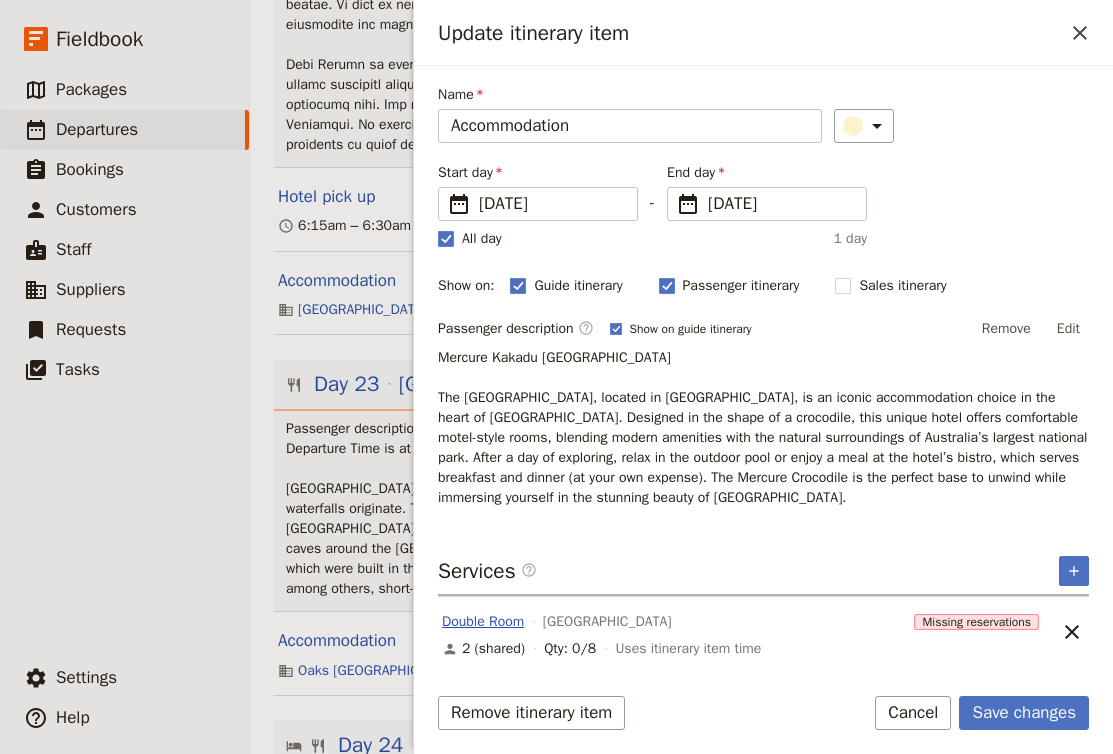 click on "Double Room" at bounding box center (483, 622) 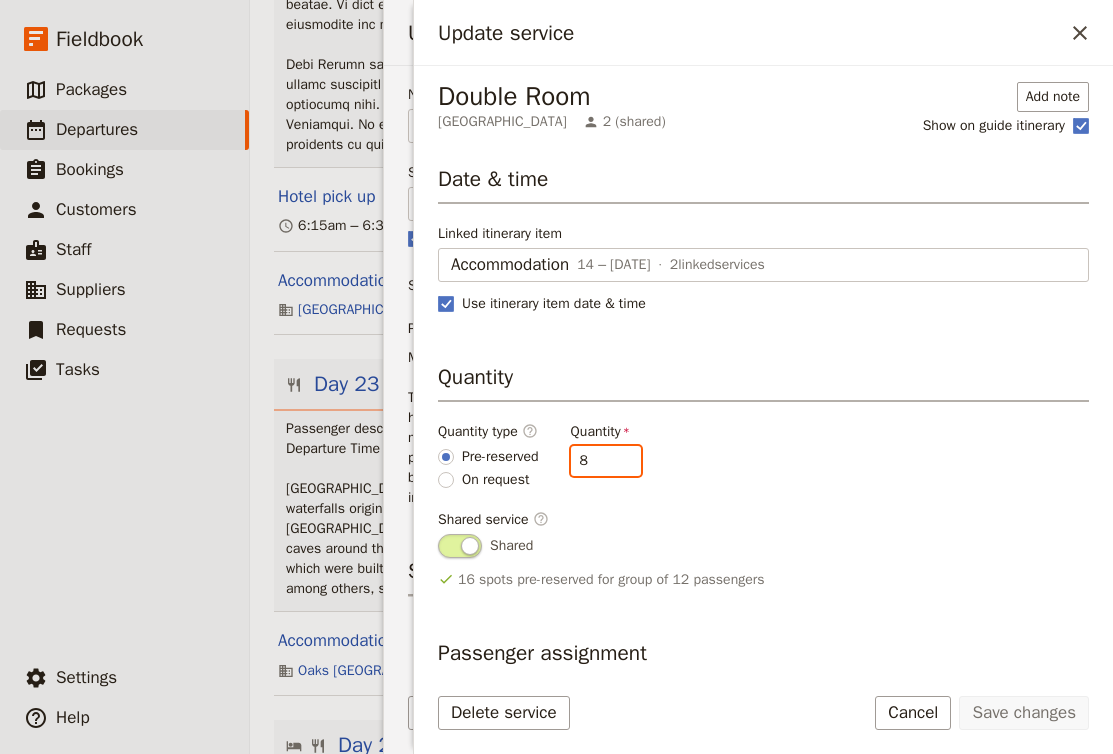 drag, startPoint x: 624, startPoint y: 457, endPoint x: 577, endPoint y: 450, distance: 47.518417 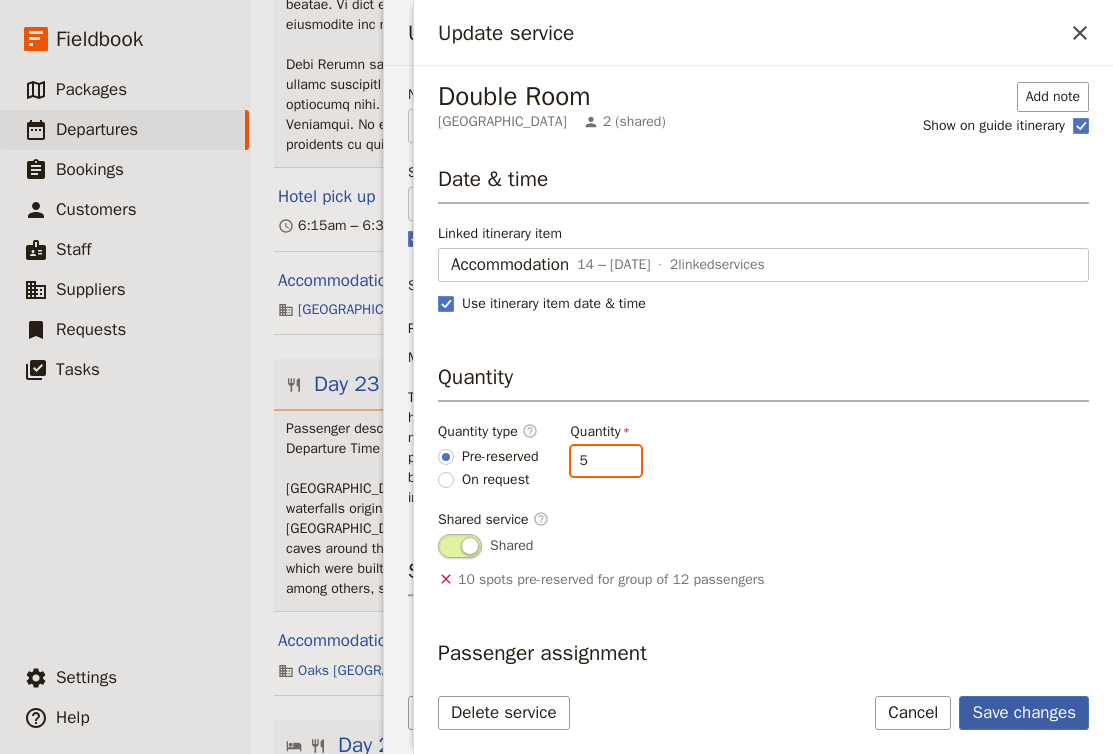 type on "5" 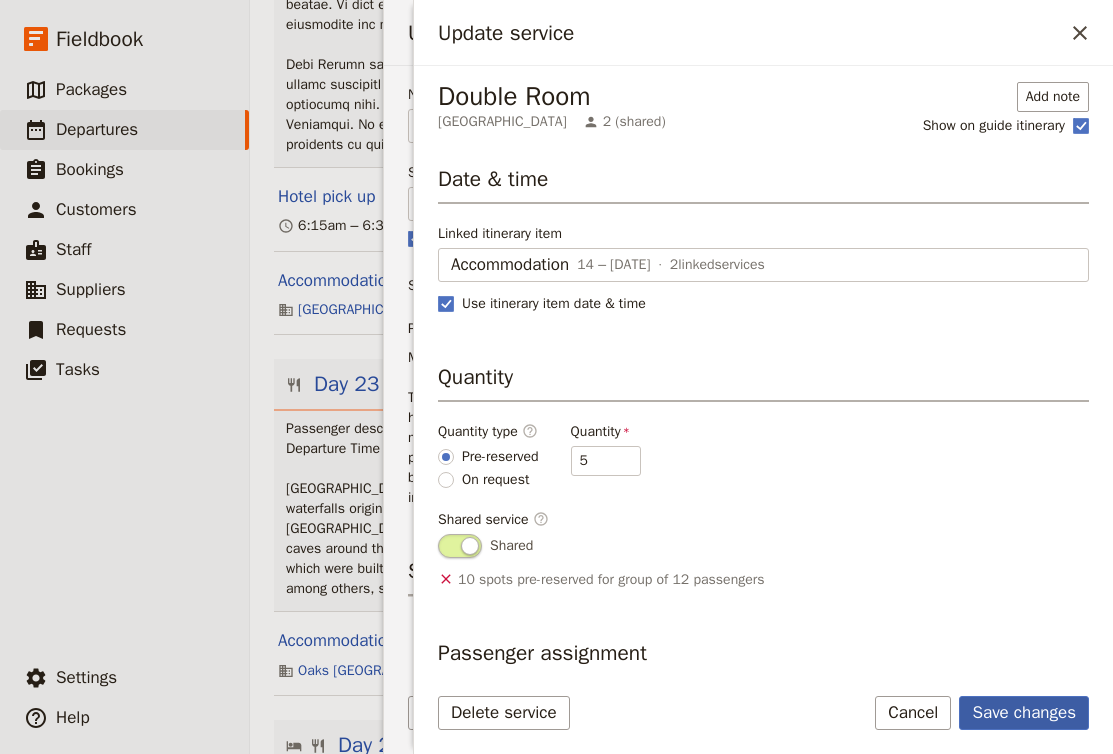 click on "Save changes" at bounding box center [1024, 713] 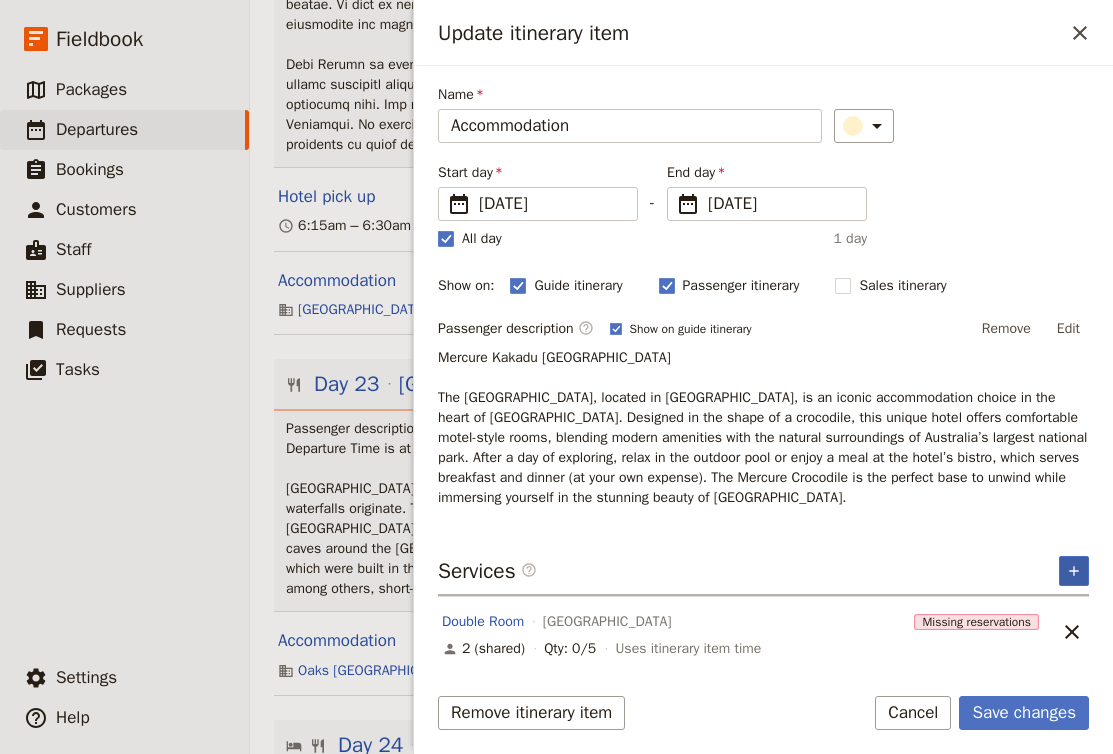 scroll, scrollTop: 0, scrollLeft: 0, axis: both 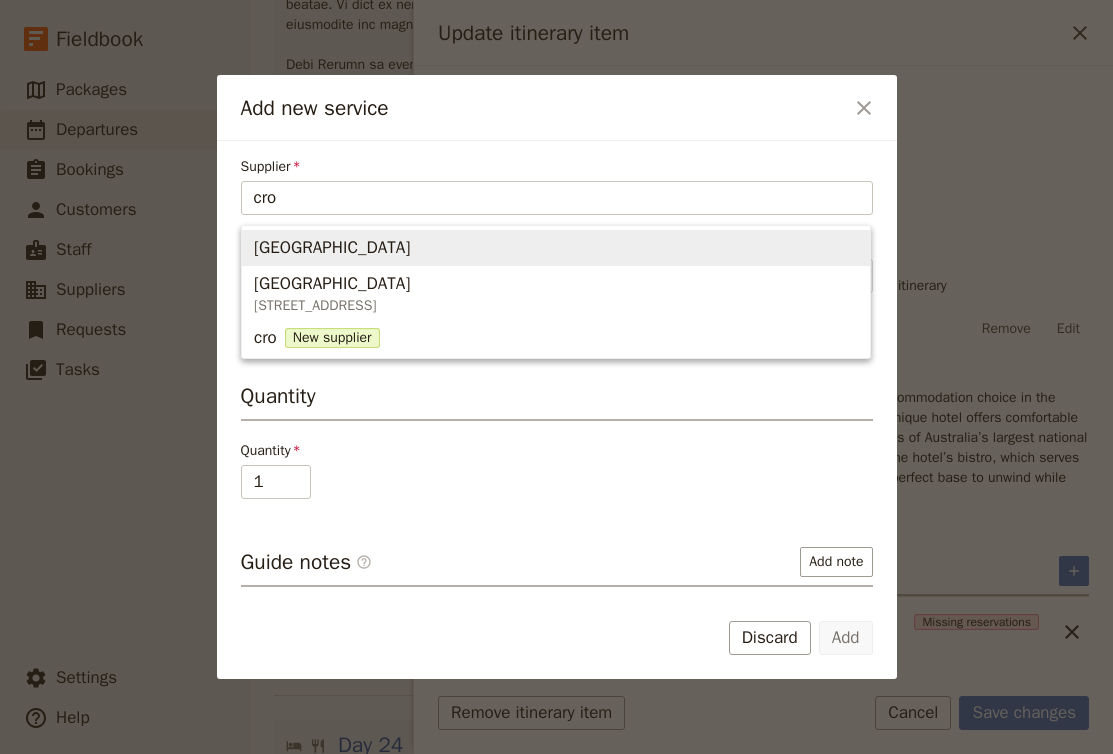 type on "Cro" 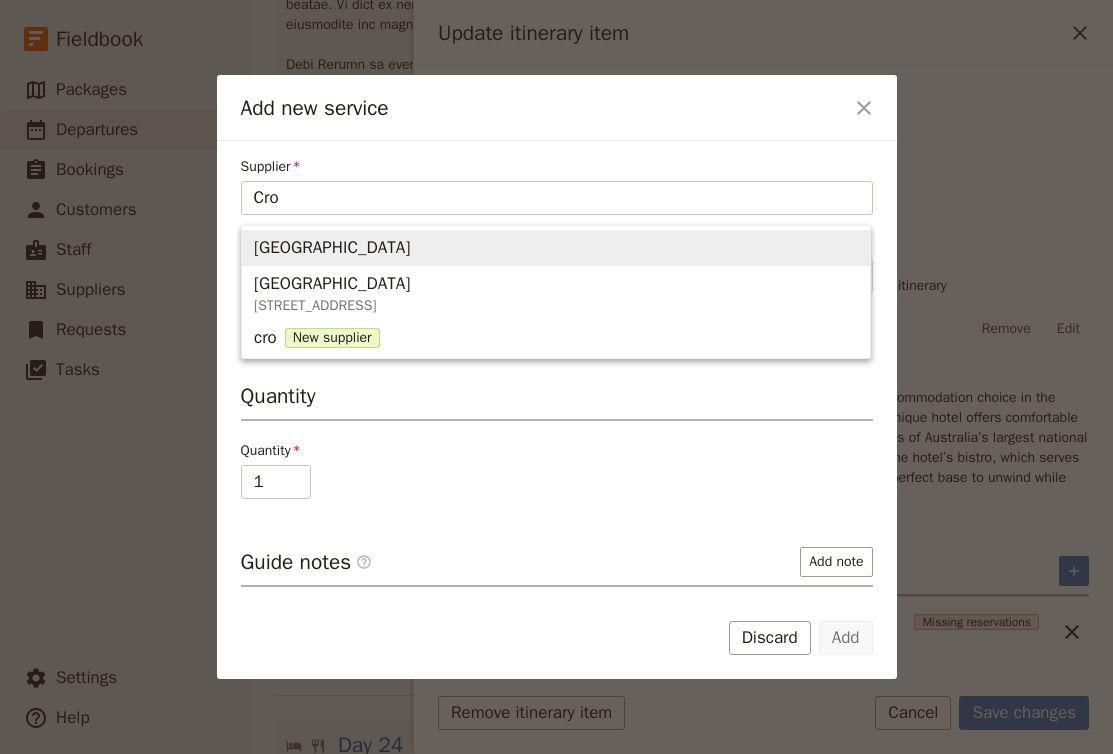 drag, startPoint x: 630, startPoint y: 269, endPoint x: 588, endPoint y: 252, distance: 45.310043 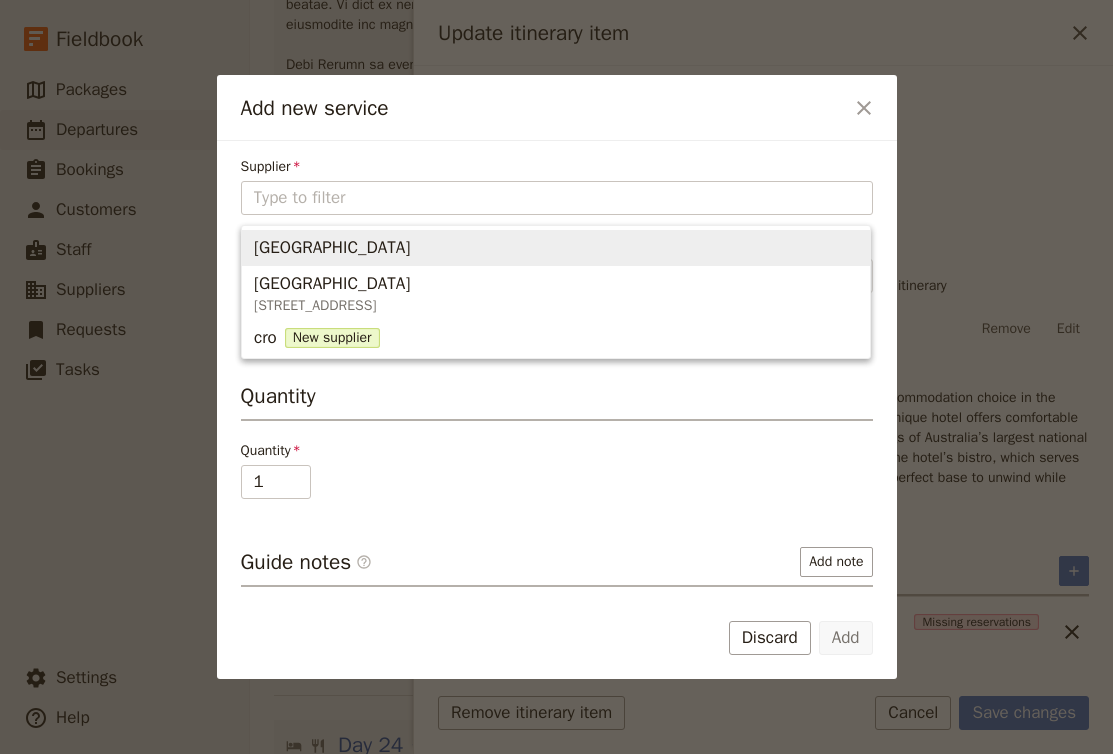 type on "[GEOGRAPHIC_DATA]" 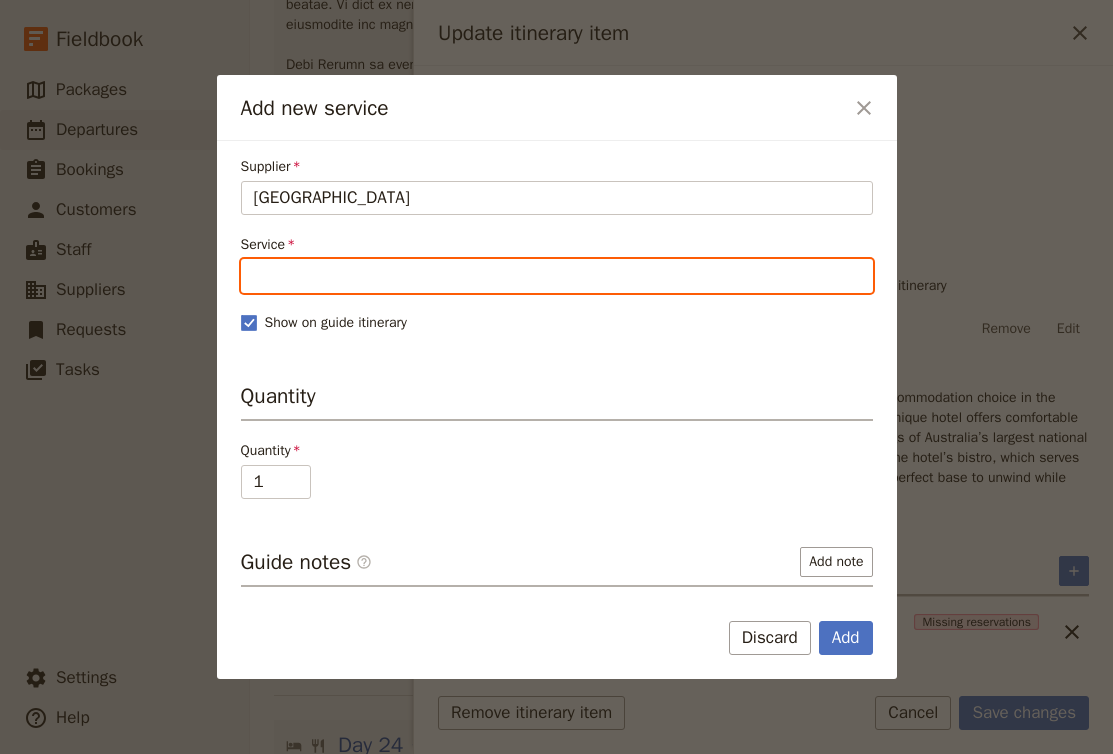 click on "Service" at bounding box center [557, 276] 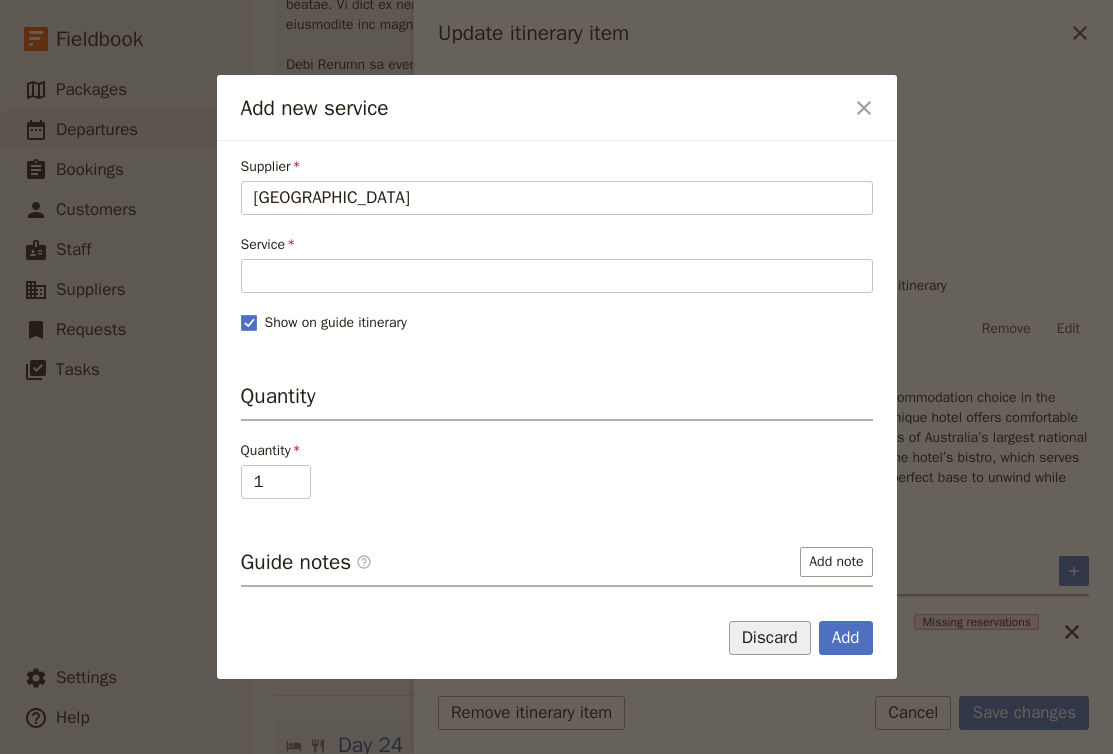 click on "Discard" at bounding box center (770, 638) 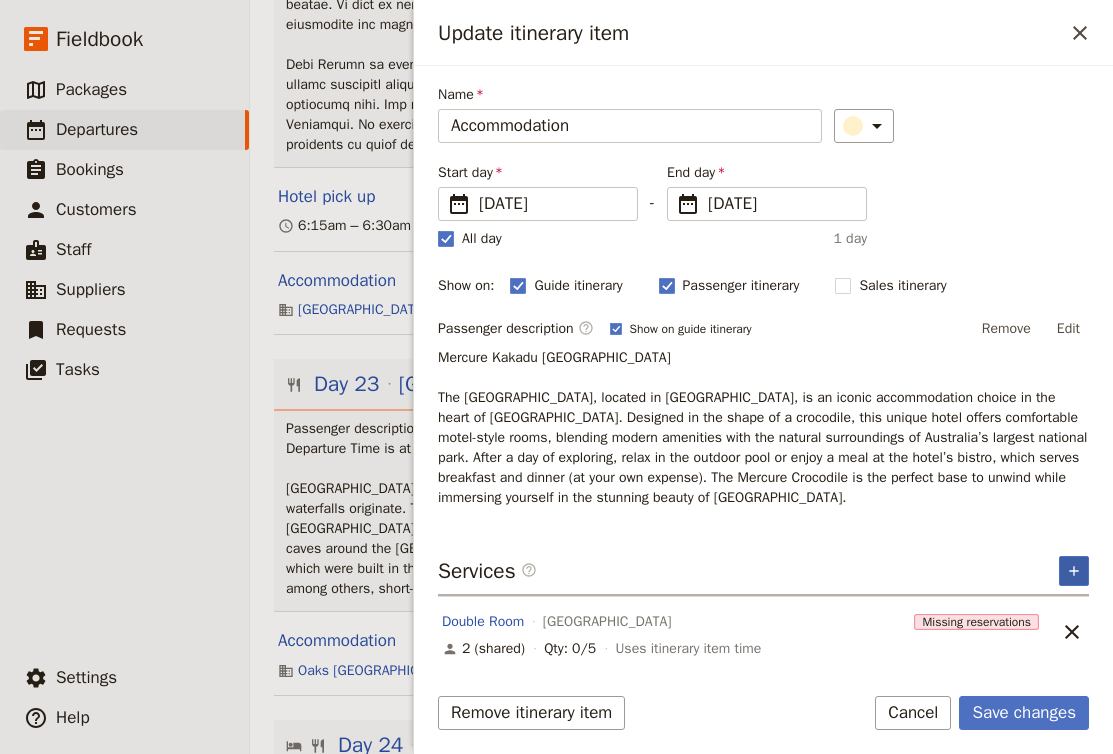 click 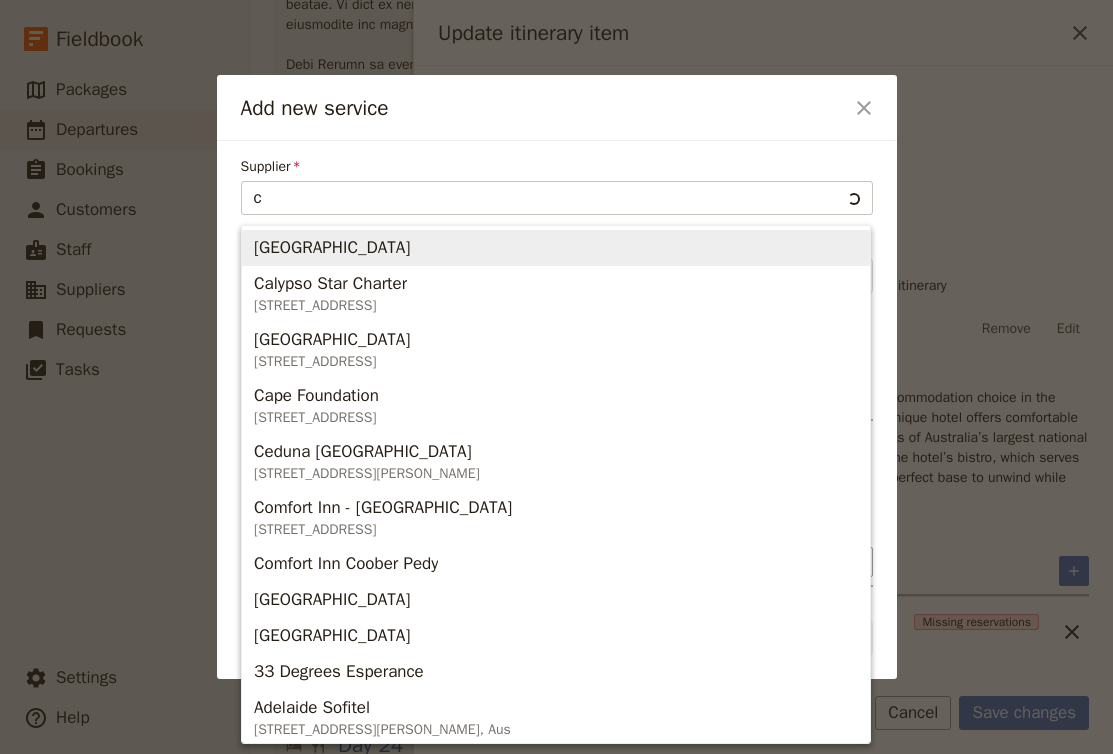 type on "cr" 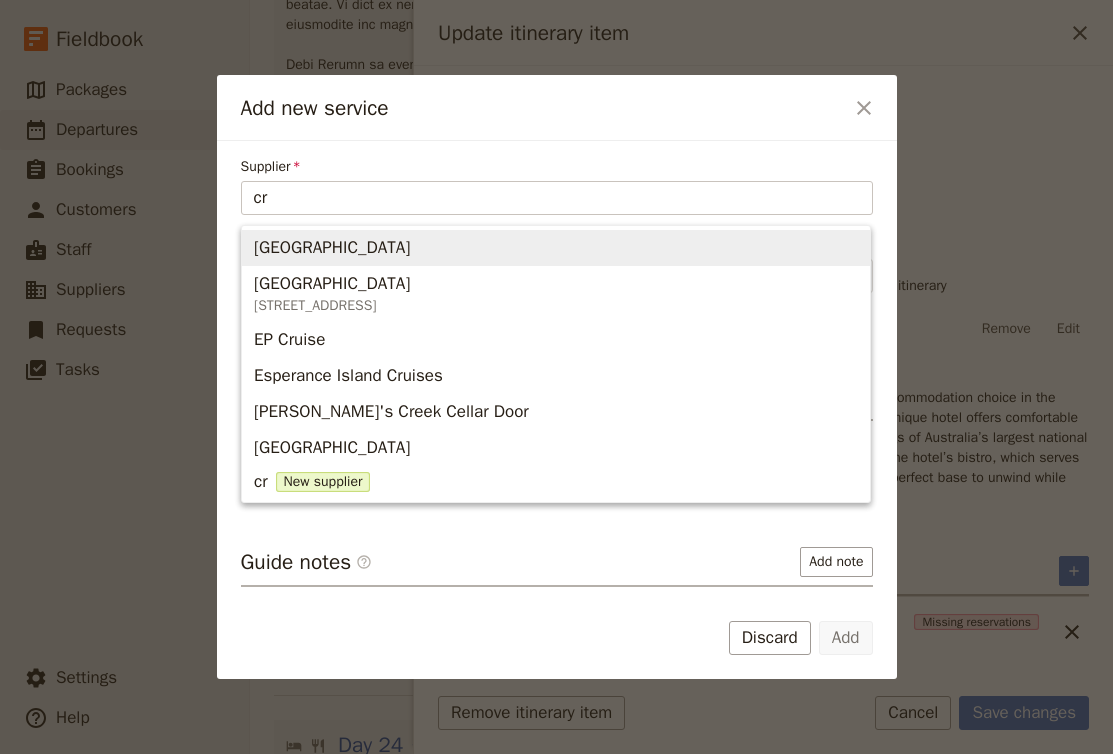 click on "[GEOGRAPHIC_DATA]" at bounding box center (556, 248) 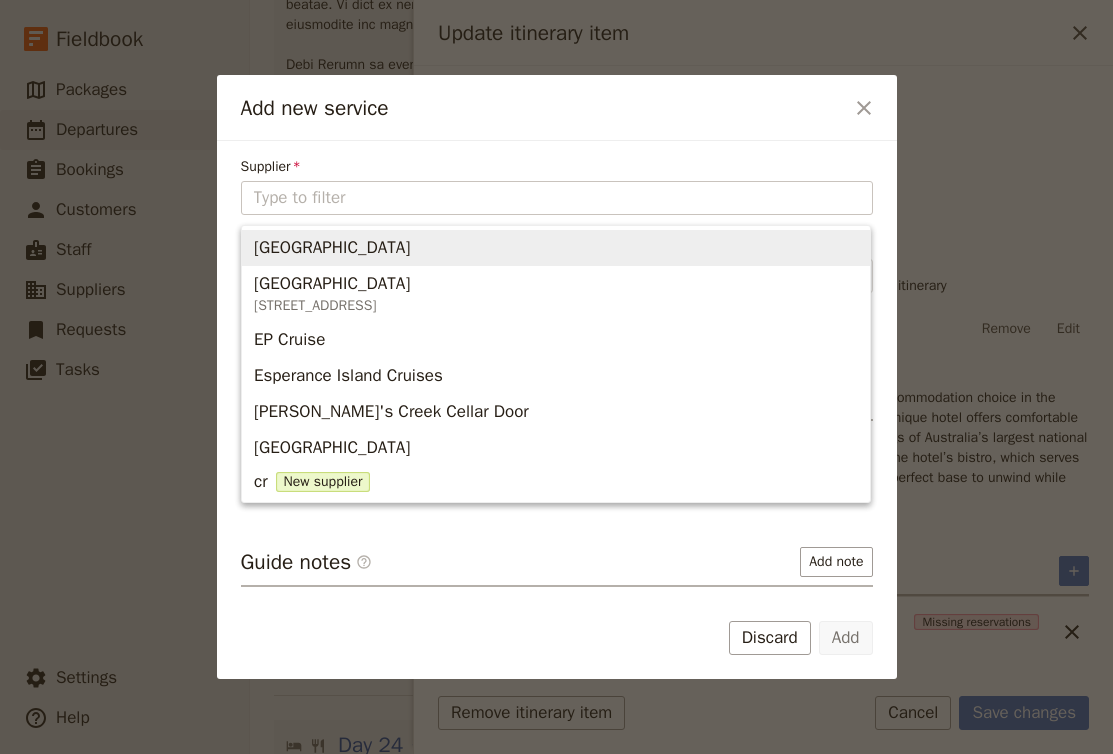 type on "[GEOGRAPHIC_DATA]" 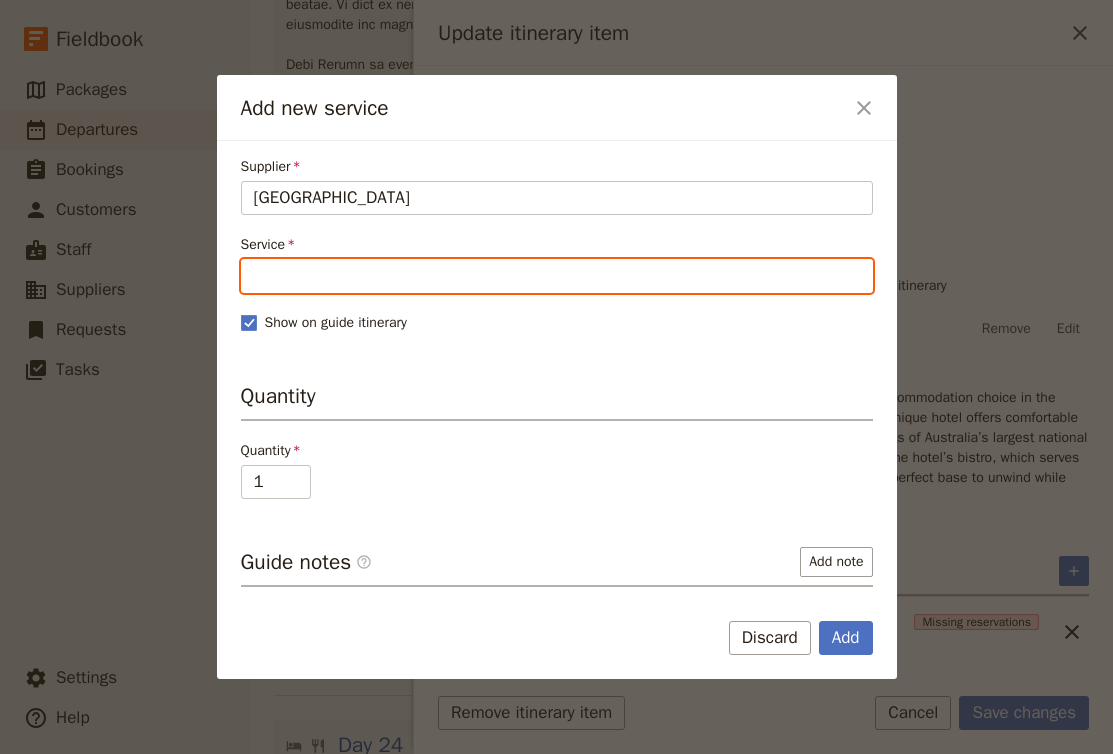 click on "Service" at bounding box center (557, 276) 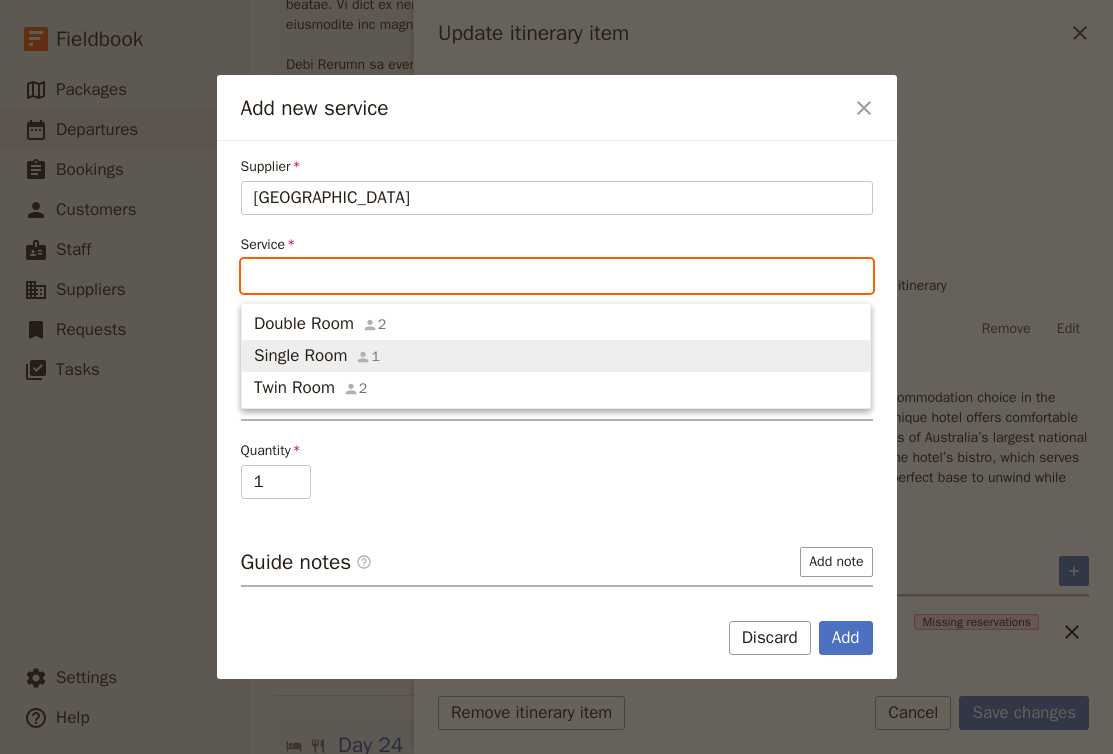 click on "Single Room 1" at bounding box center (556, 356) 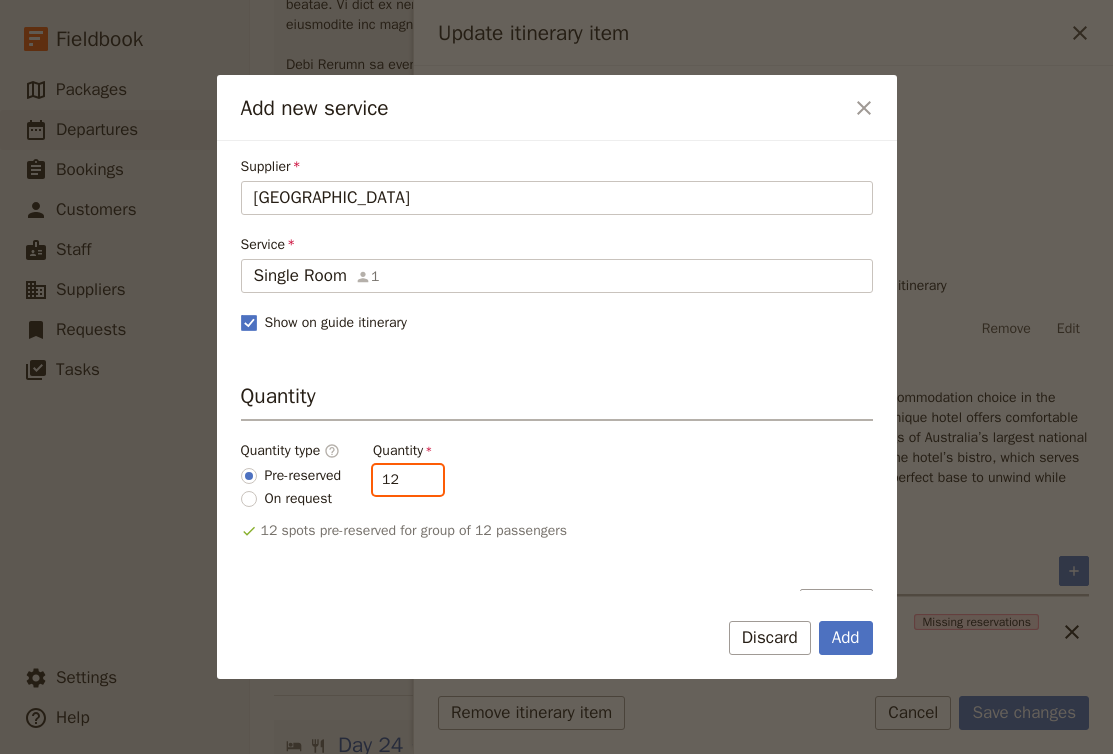 drag, startPoint x: 420, startPoint y: 481, endPoint x: 369, endPoint y: 478, distance: 51.088158 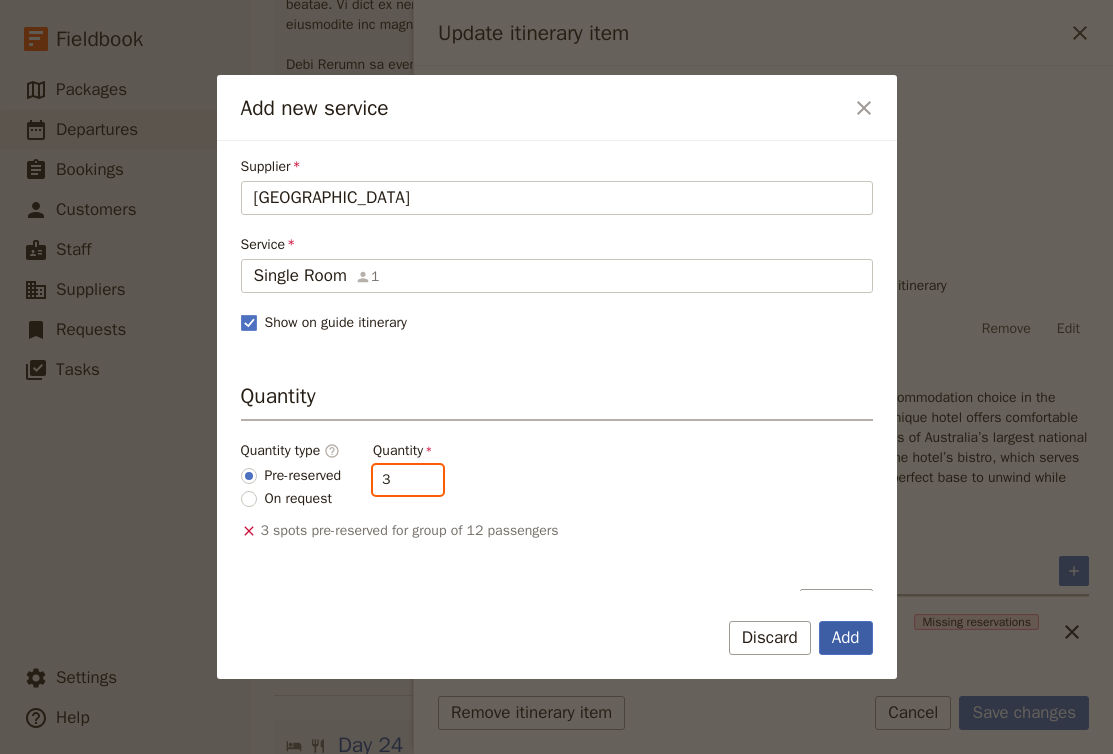 type on "3" 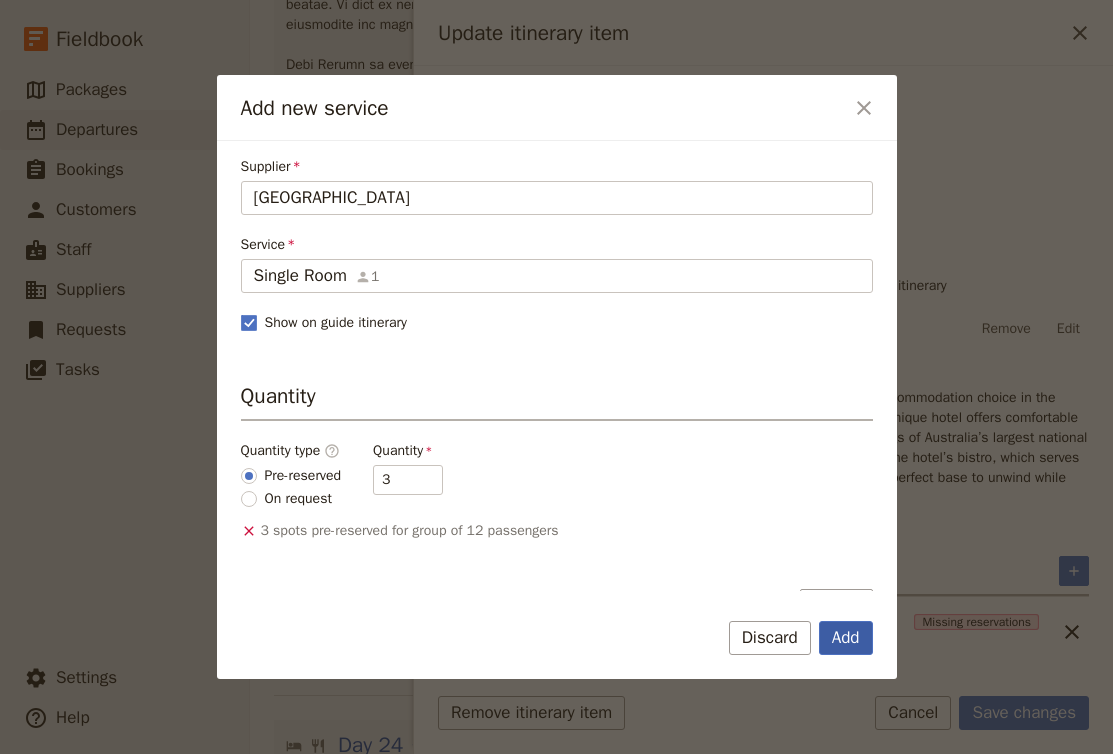 click on "Add" at bounding box center [846, 638] 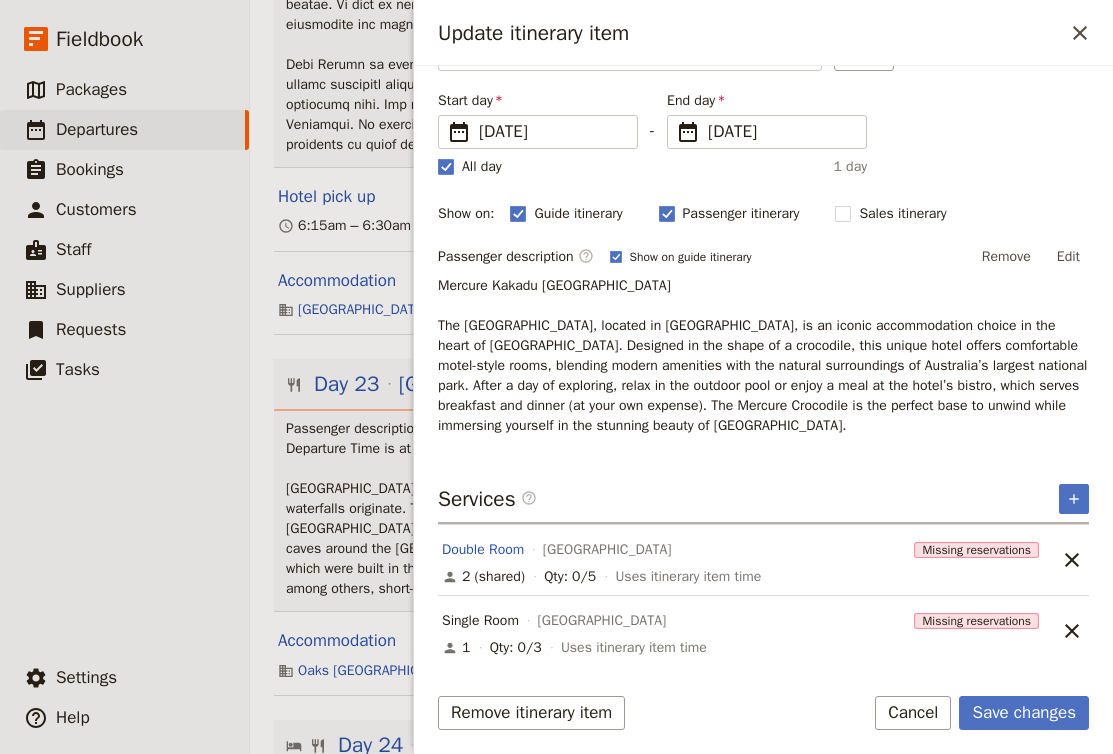 scroll, scrollTop: 132, scrollLeft: 0, axis: vertical 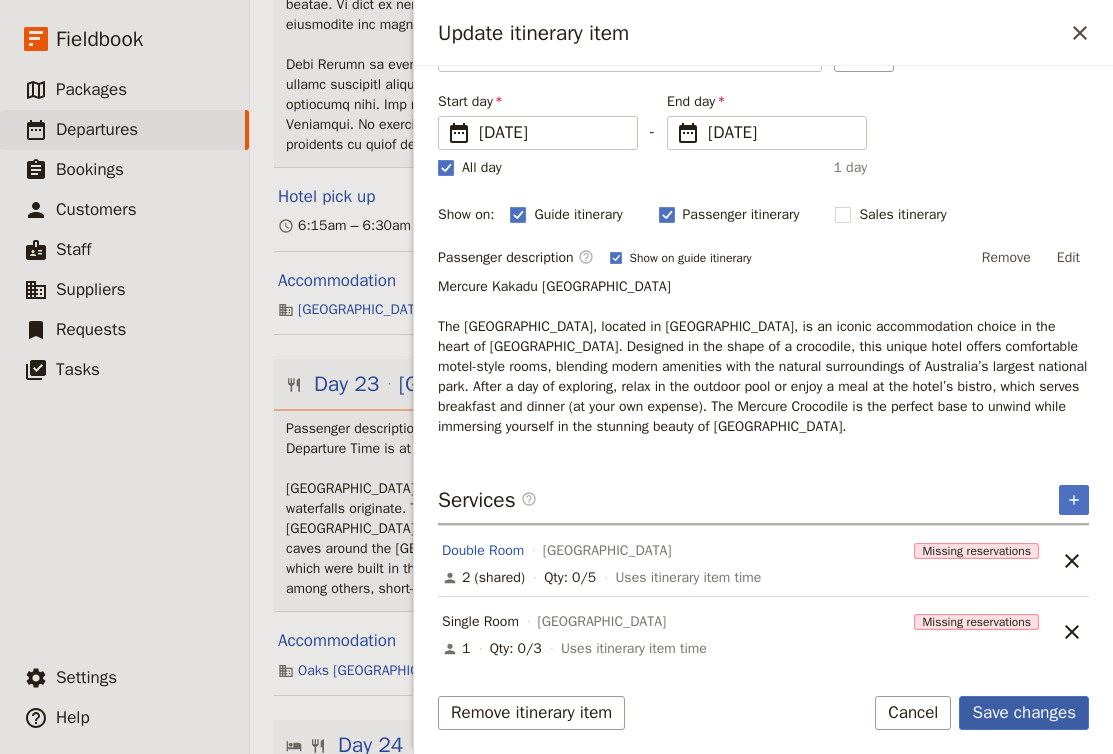 click on "Save changes" at bounding box center [1024, 713] 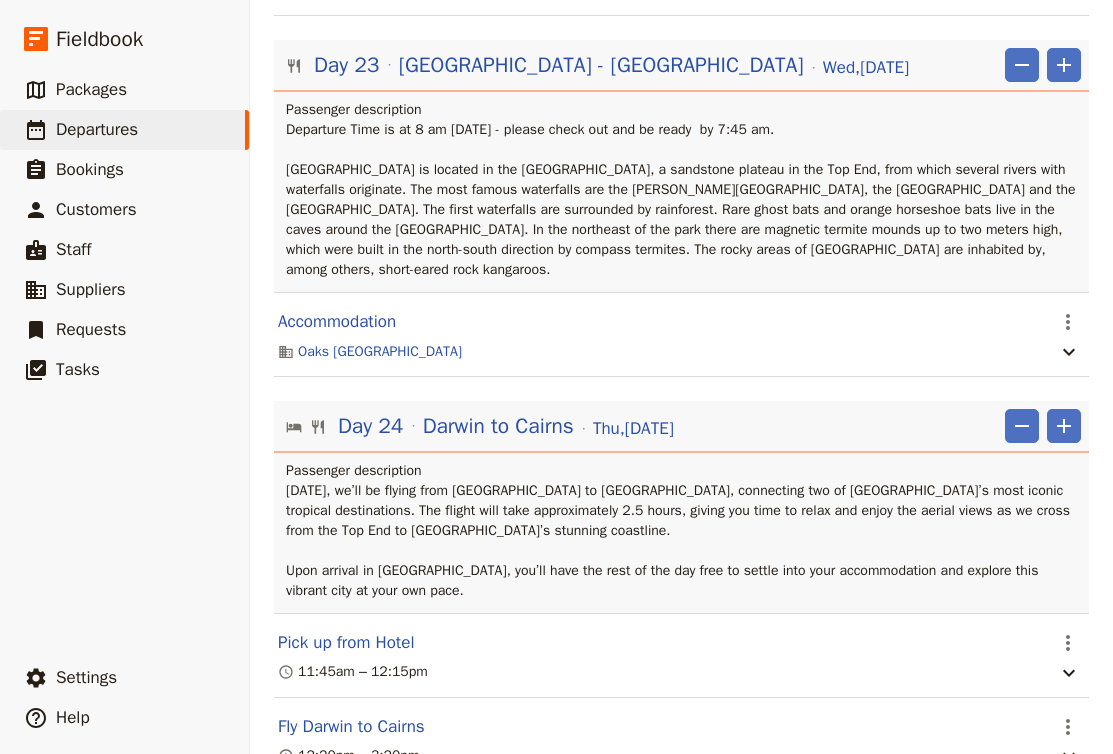 scroll, scrollTop: 25606, scrollLeft: 0, axis: vertical 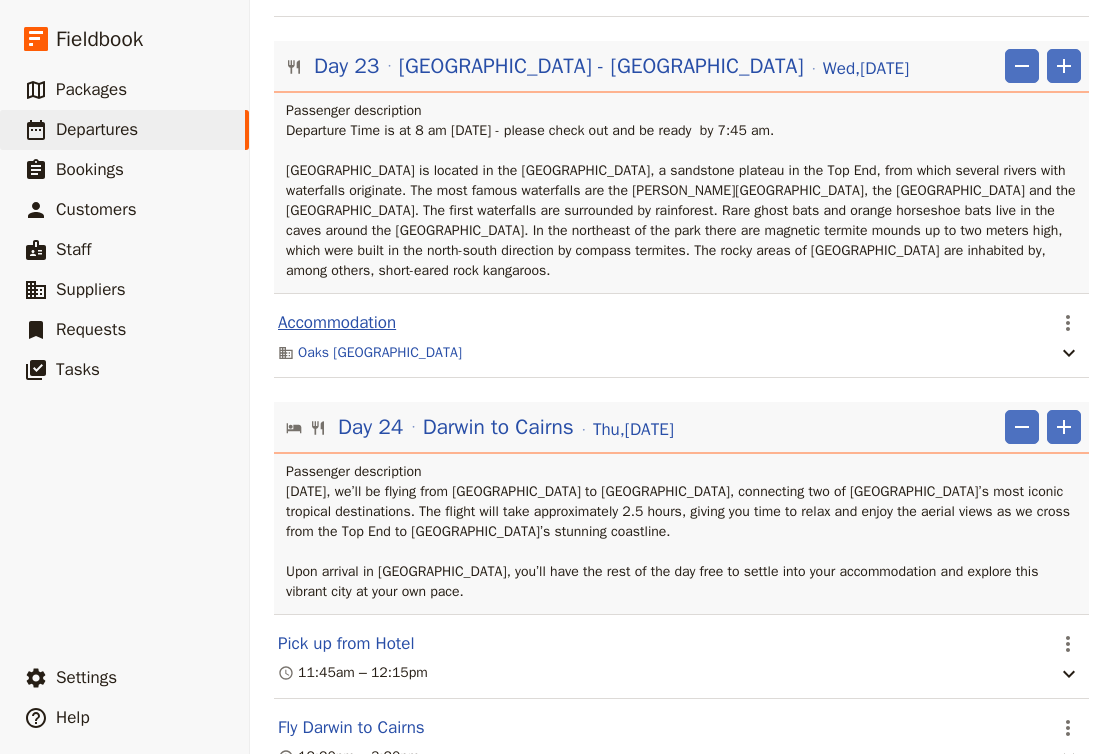 click on "Accommodation" at bounding box center (337, 323) 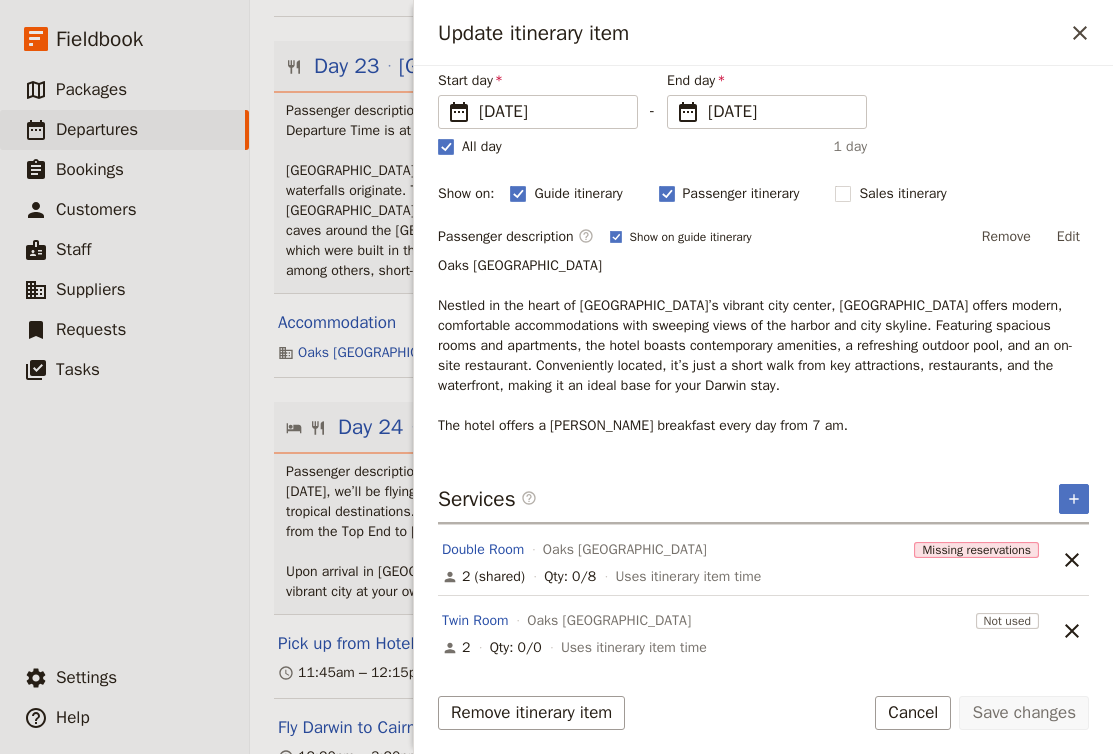 scroll, scrollTop: 152, scrollLeft: 0, axis: vertical 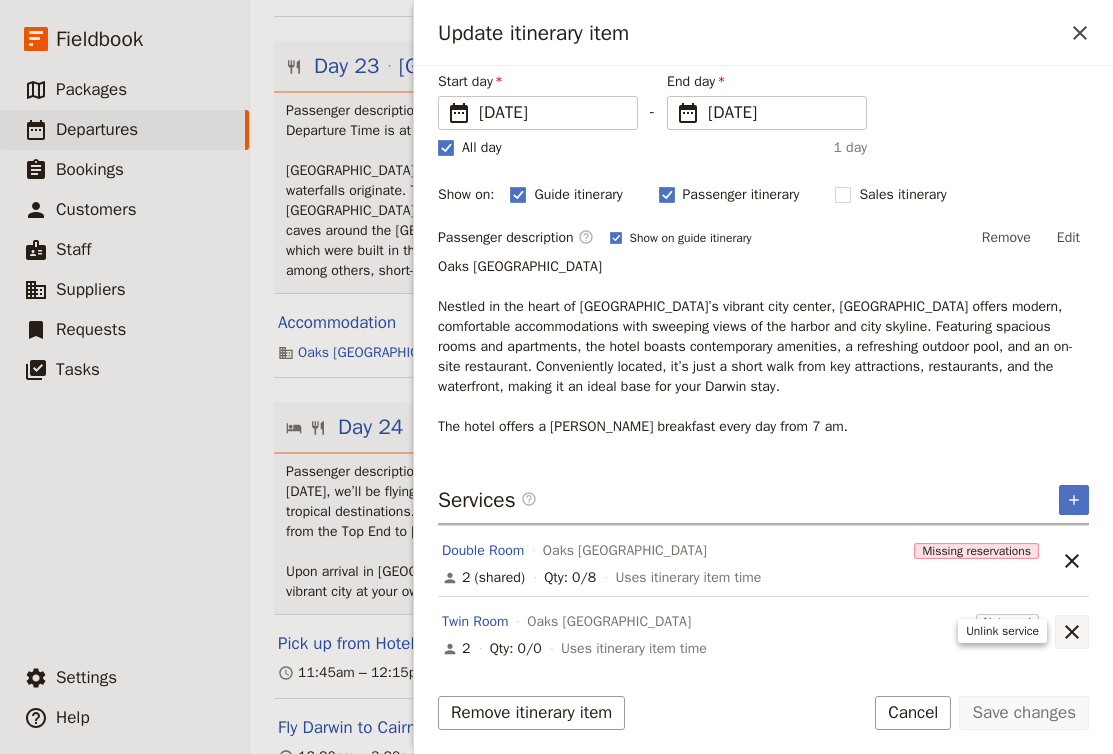 click 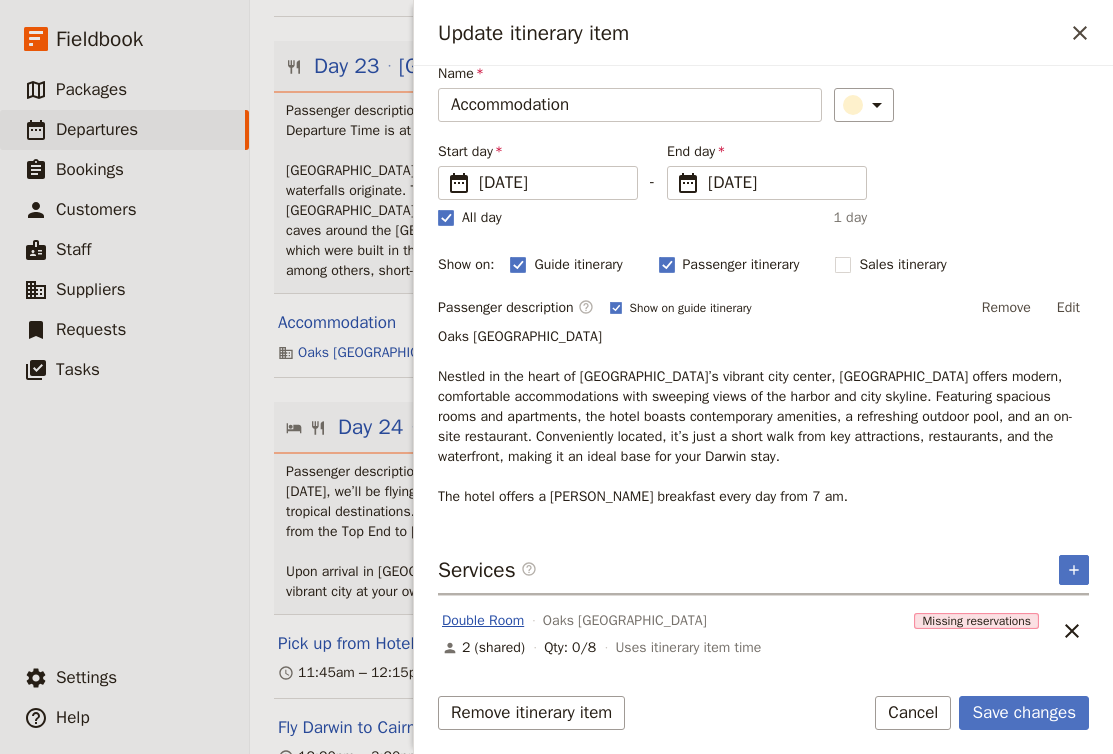 scroll, scrollTop: 81, scrollLeft: 0, axis: vertical 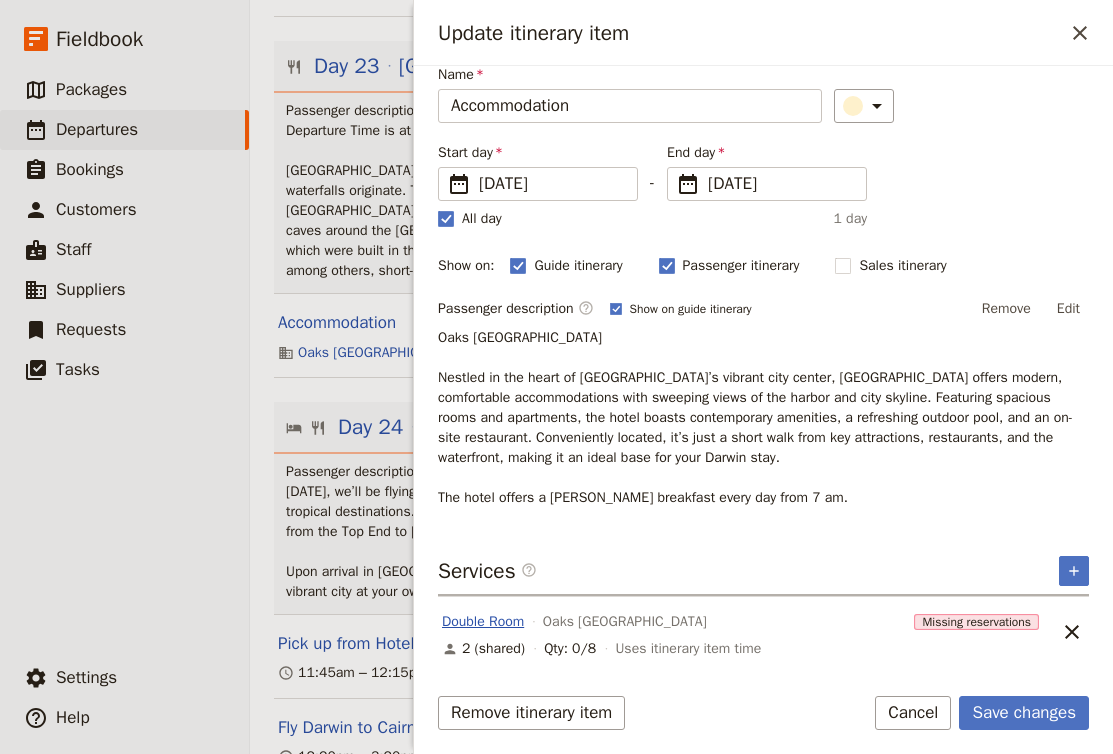 click on "Double Room" at bounding box center (483, 622) 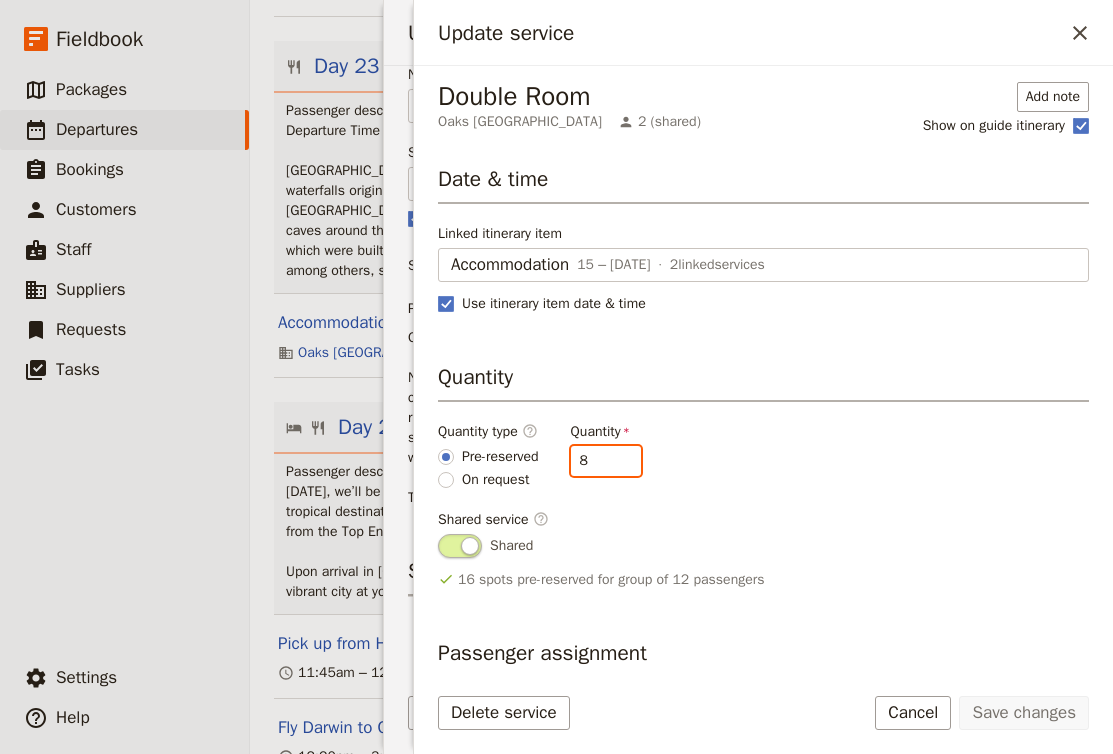 drag, startPoint x: 610, startPoint y: 464, endPoint x: 585, endPoint y: 453, distance: 27.313 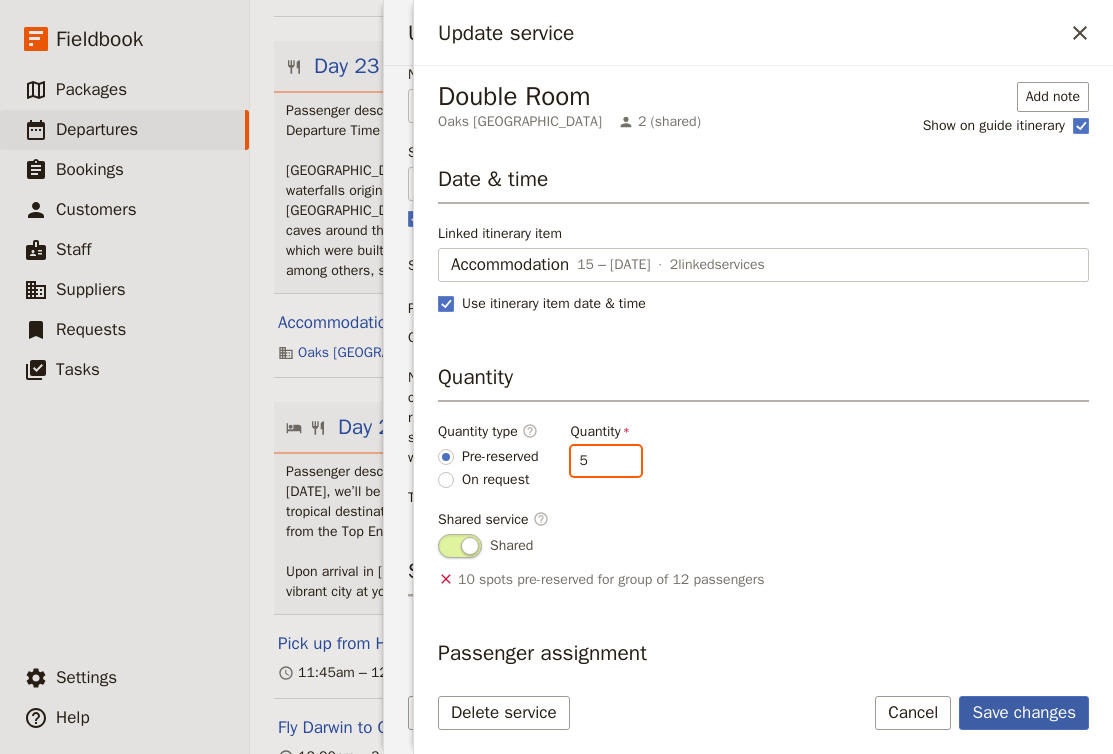 type on "5" 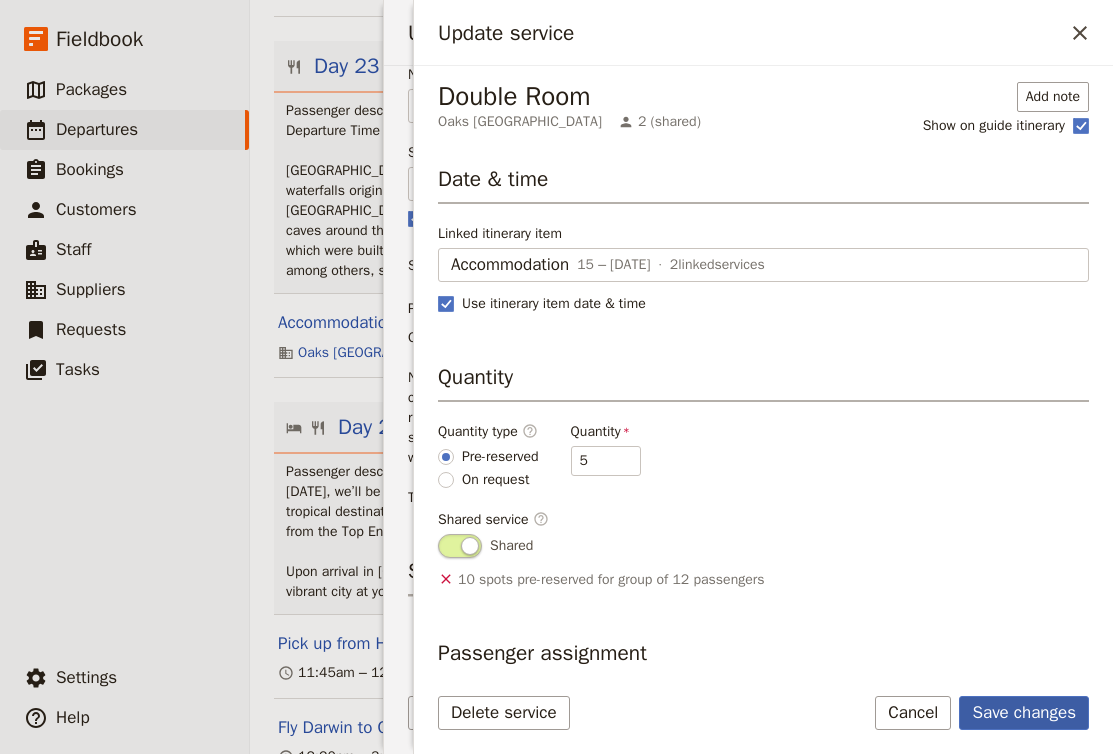 click on "Save changes" at bounding box center (1024, 713) 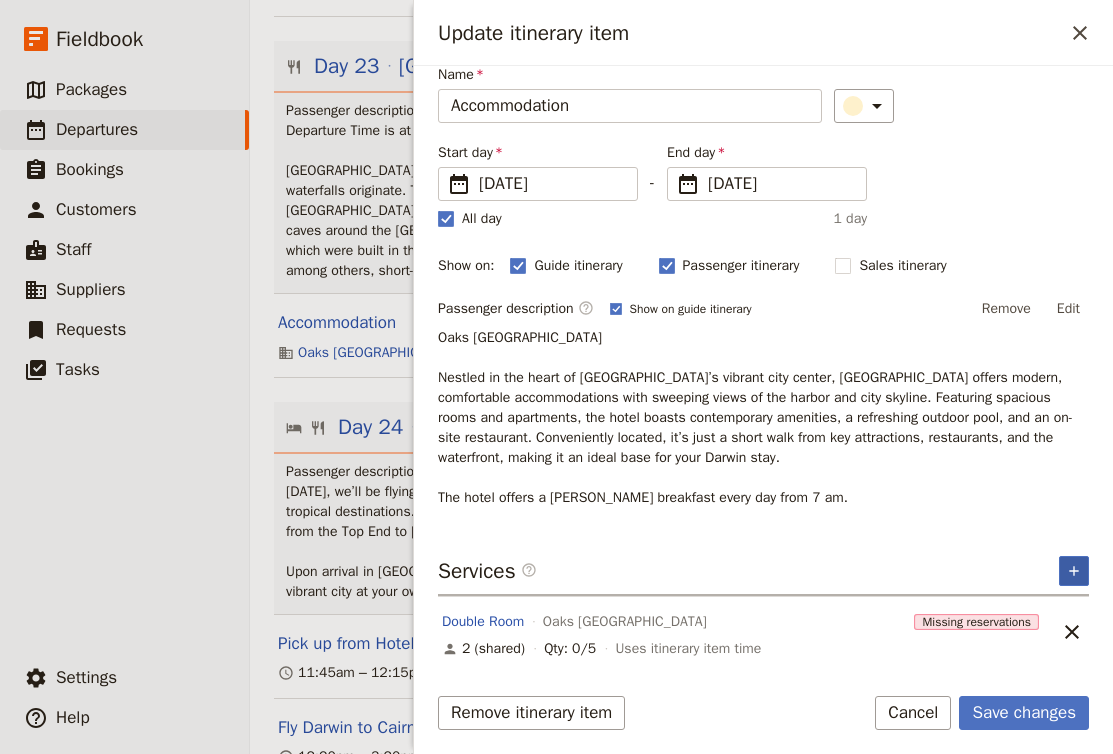 click 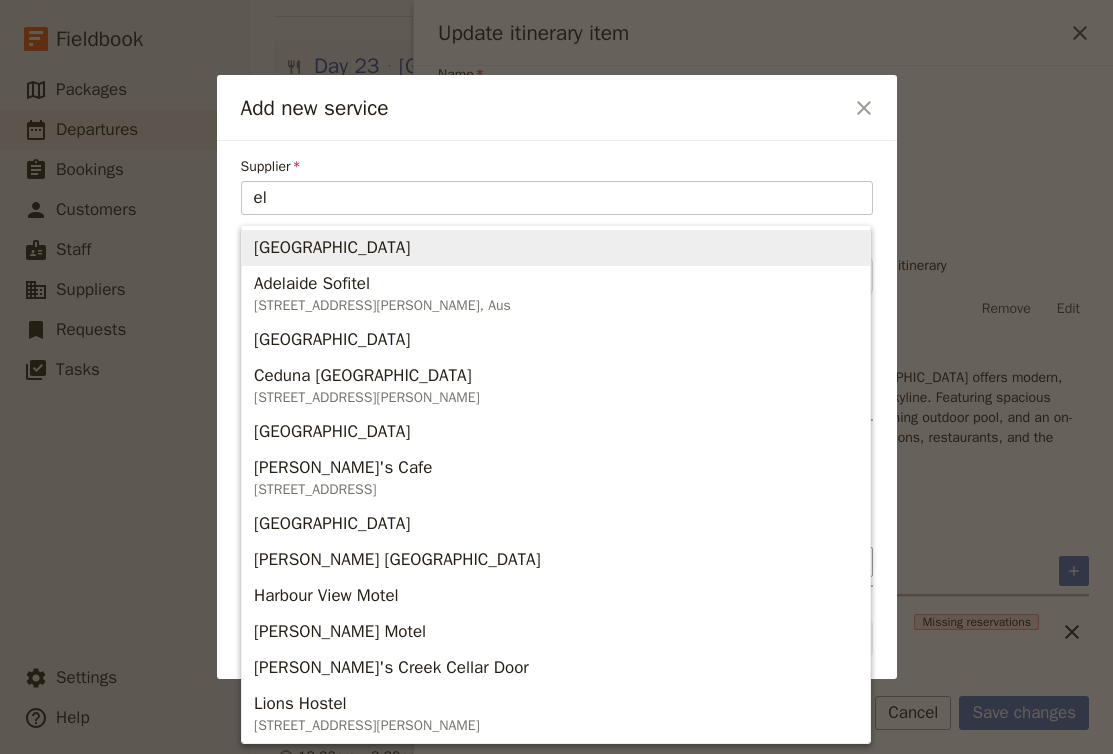 type on "ela" 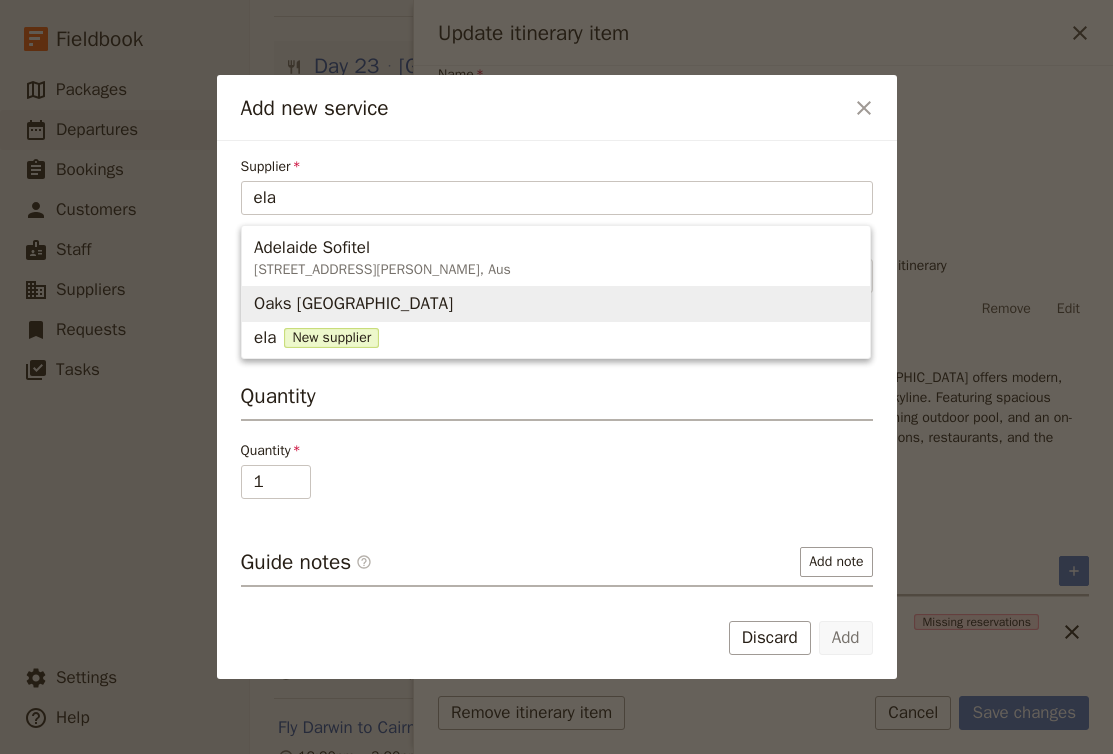 click on "Oaks Darwin Elan Hotel" at bounding box center (556, 304) 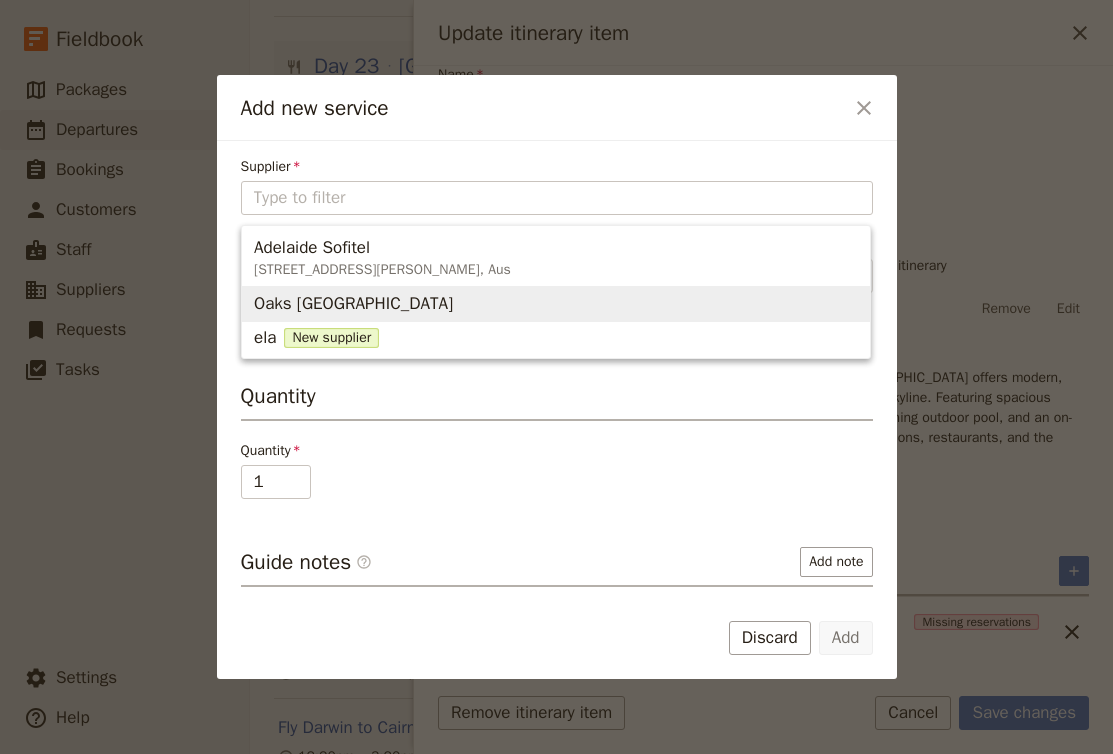 type on "Oaks Darwin Elan Hotel" 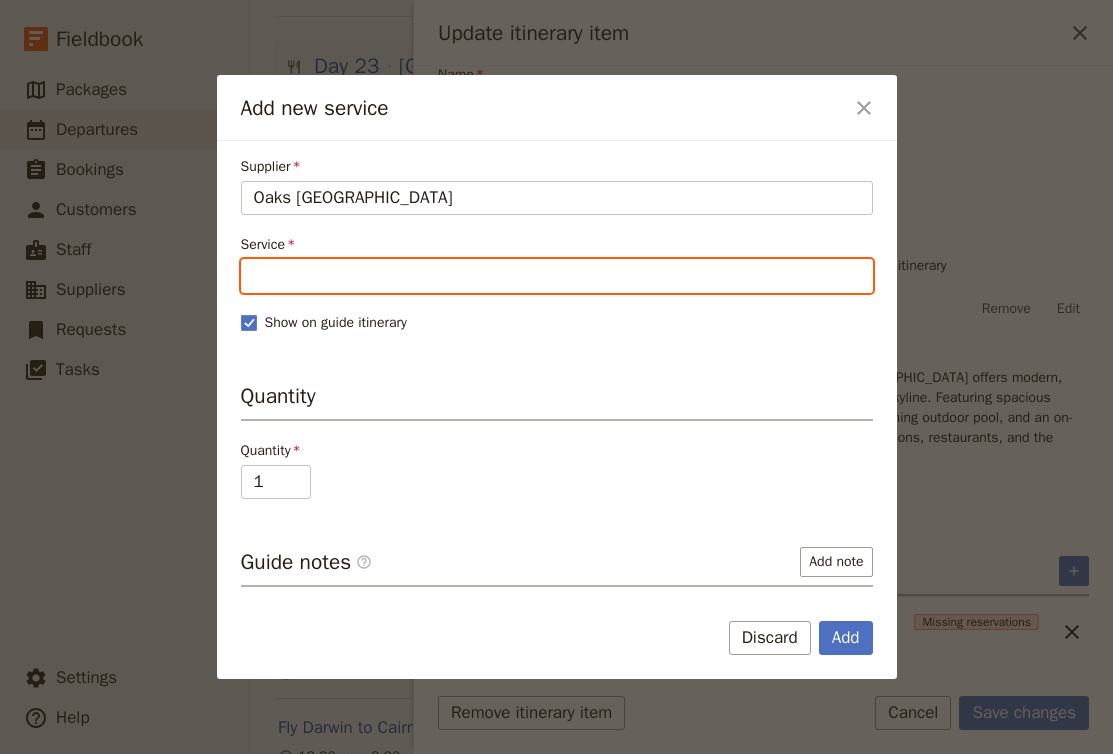 click on "Service" at bounding box center [557, 276] 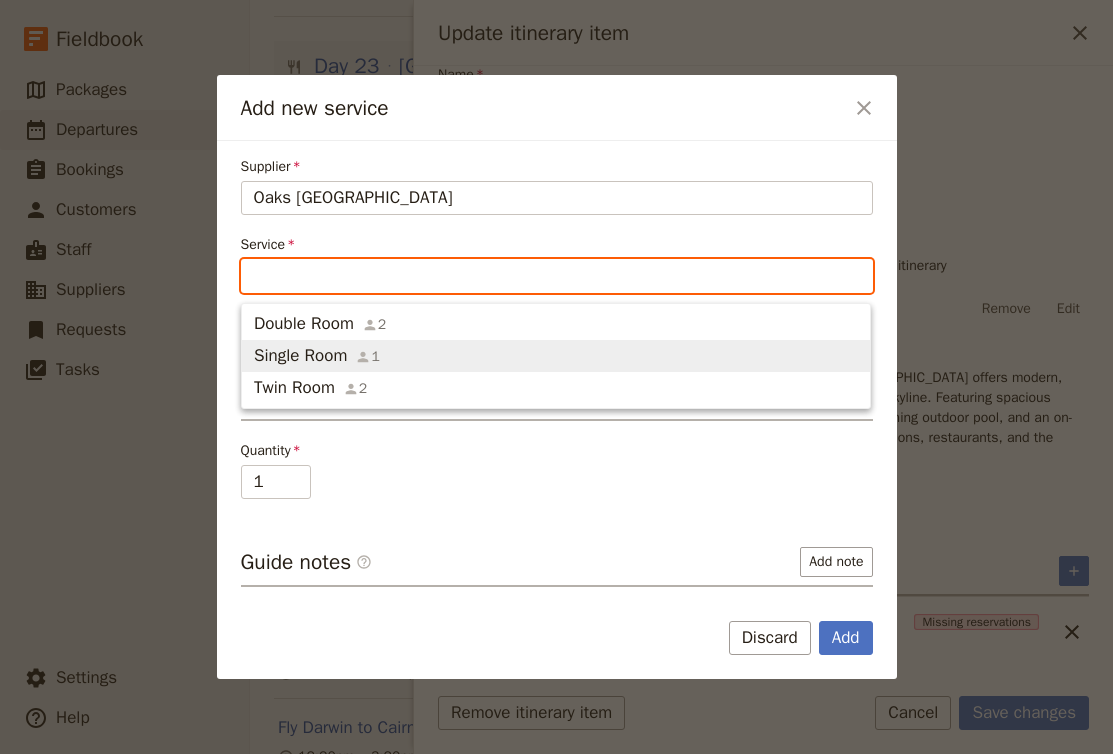 click on "Single Room 1" at bounding box center [556, 356] 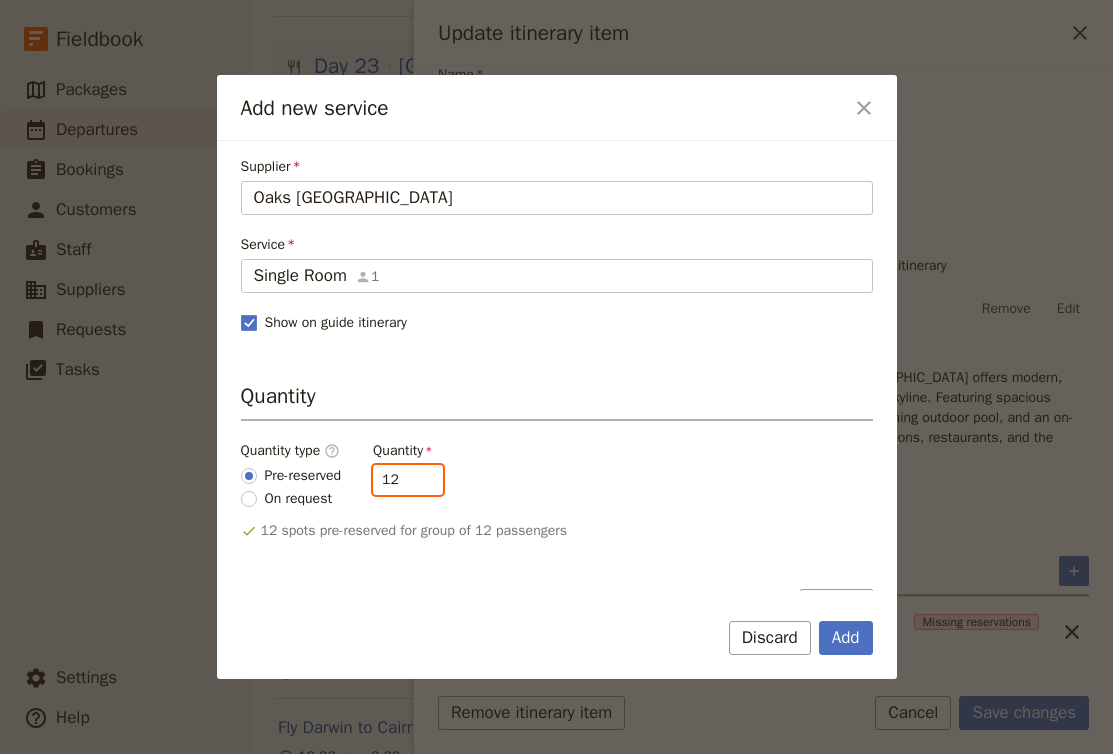 drag, startPoint x: 417, startPoint y: 482, endPoint x: 356, endPoint y: 481, distance: 61.008198 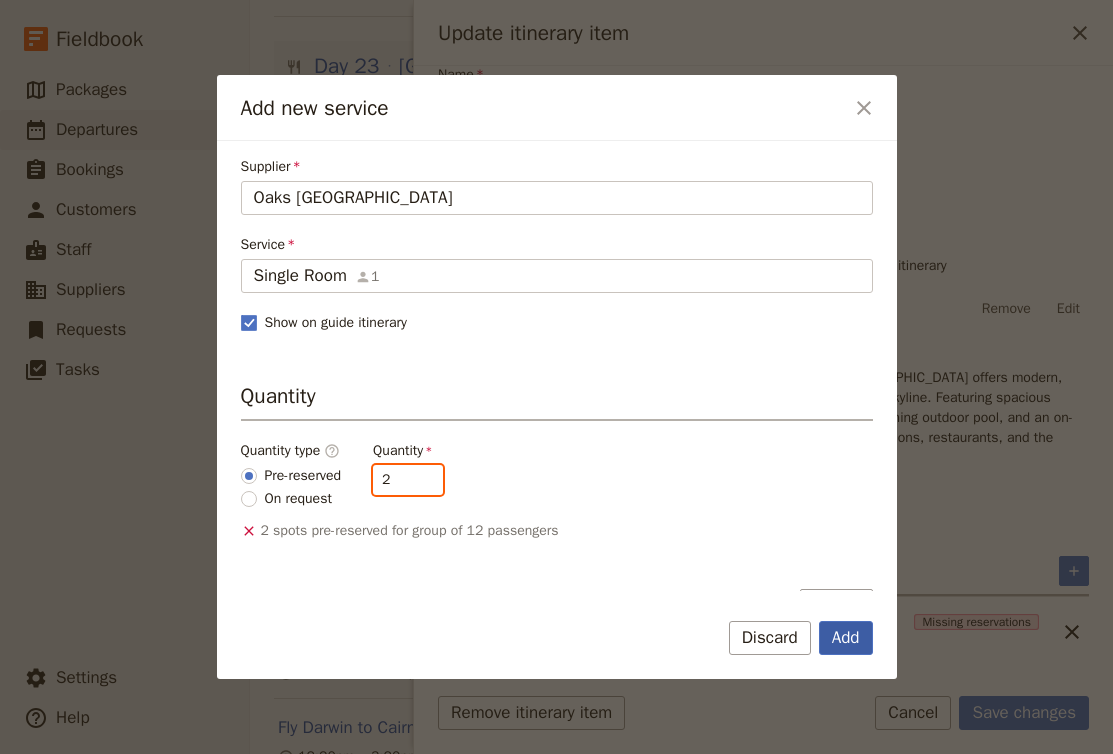 type on "2" 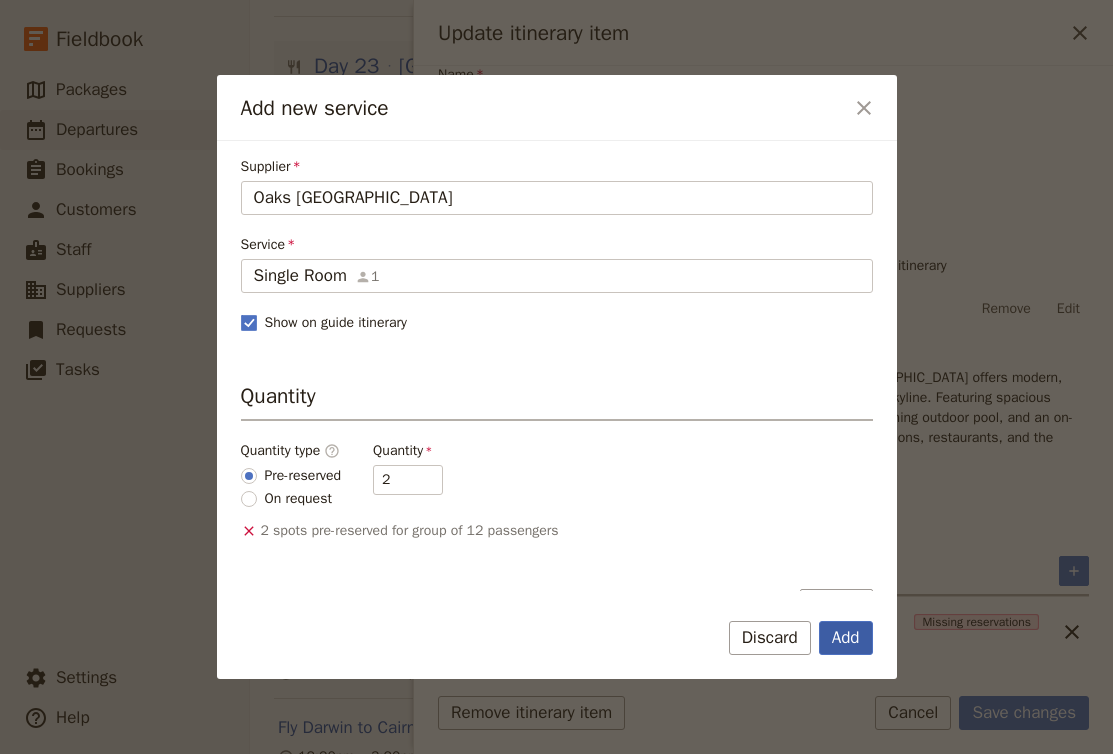 click on "Add" at bounding box center (846, 638) 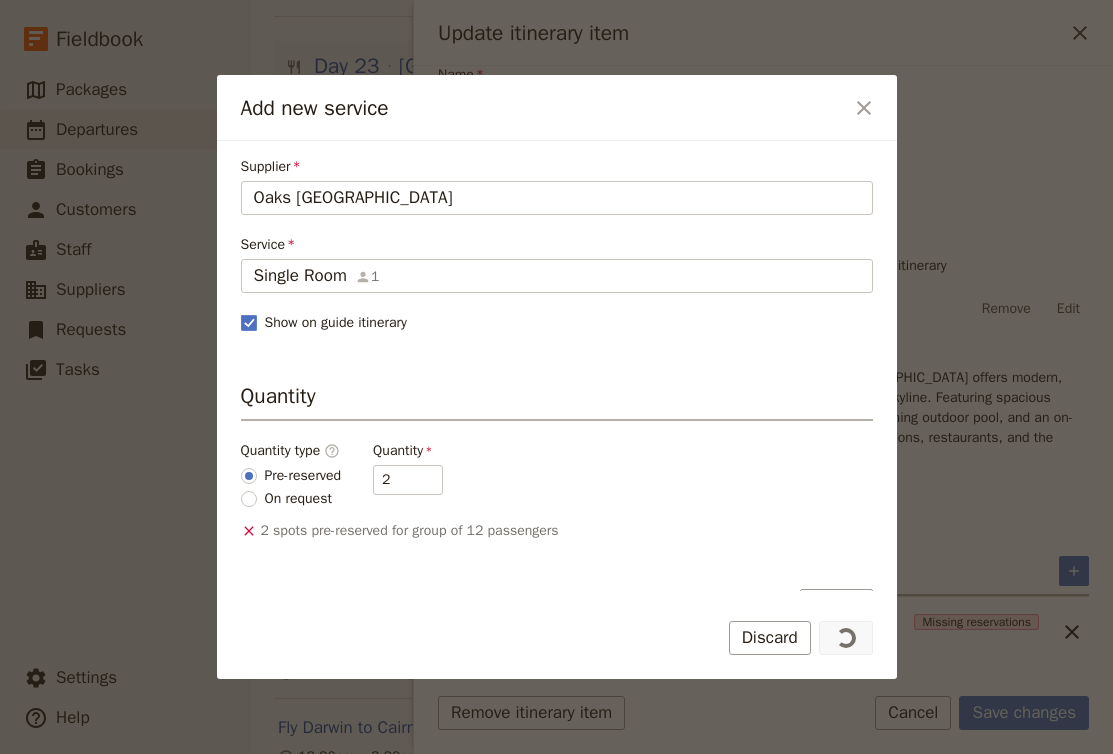 scroll, scrollTop: 0, scrollLeft: 0, axis: both 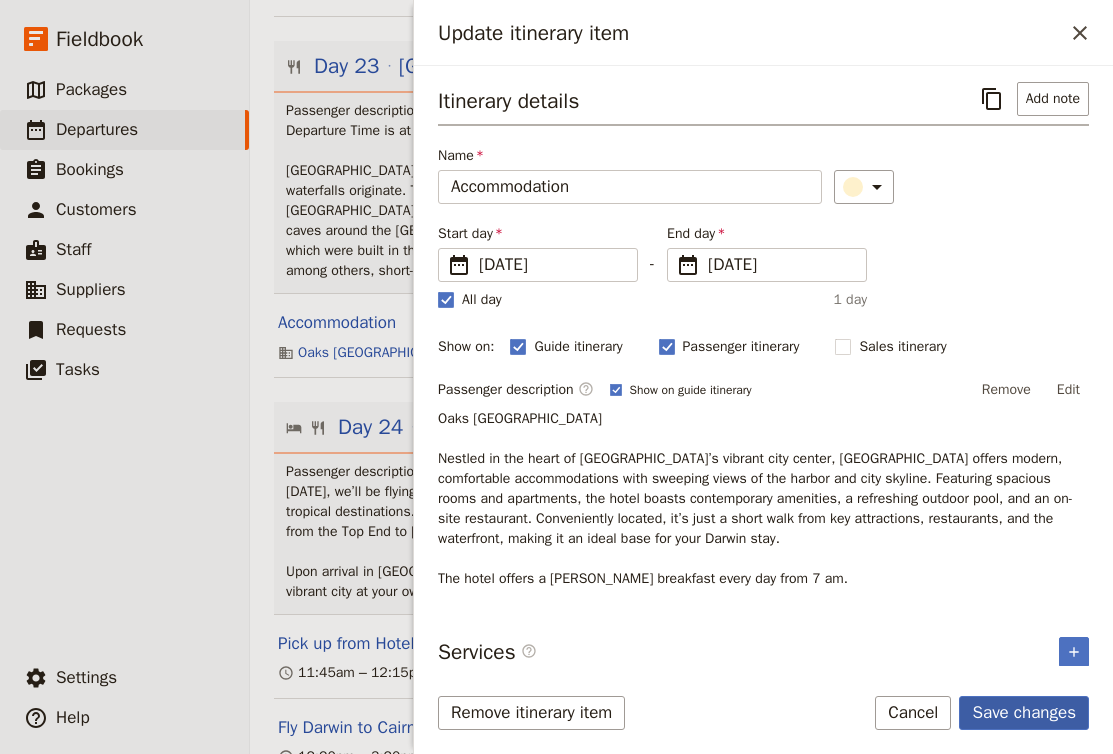 click on "Save changes" at bounding box center [1024, 713] 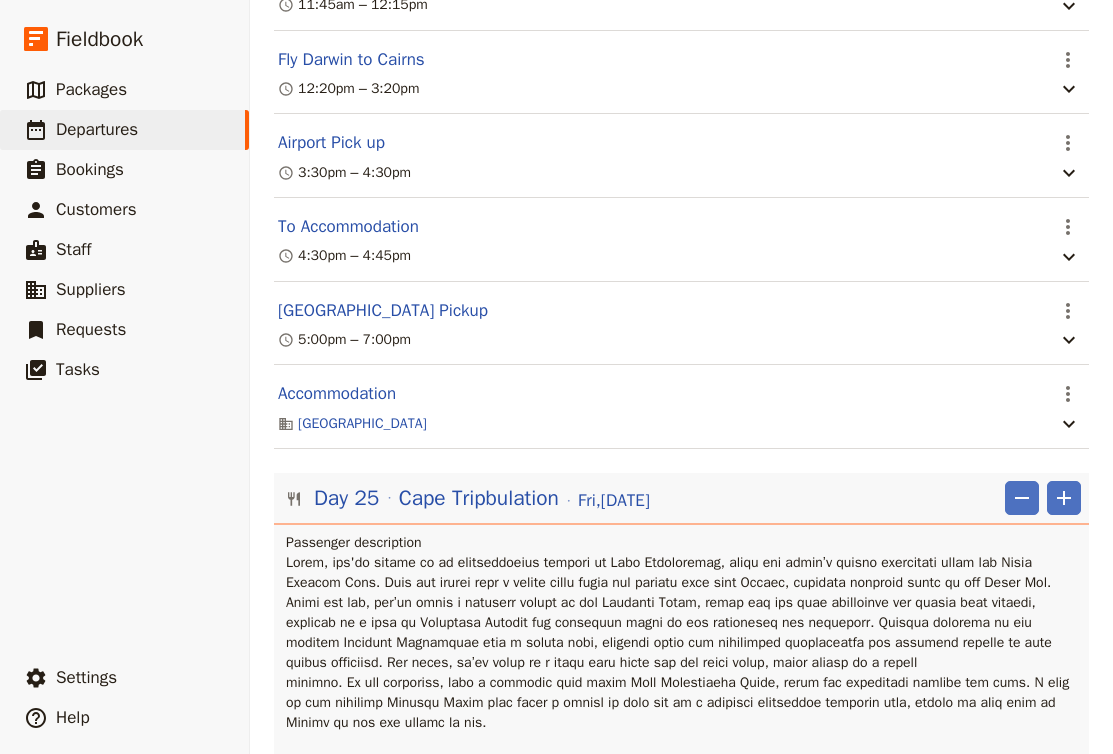 scroll, scrollTop: 26285, scrollLeft: 0, axis: vertical 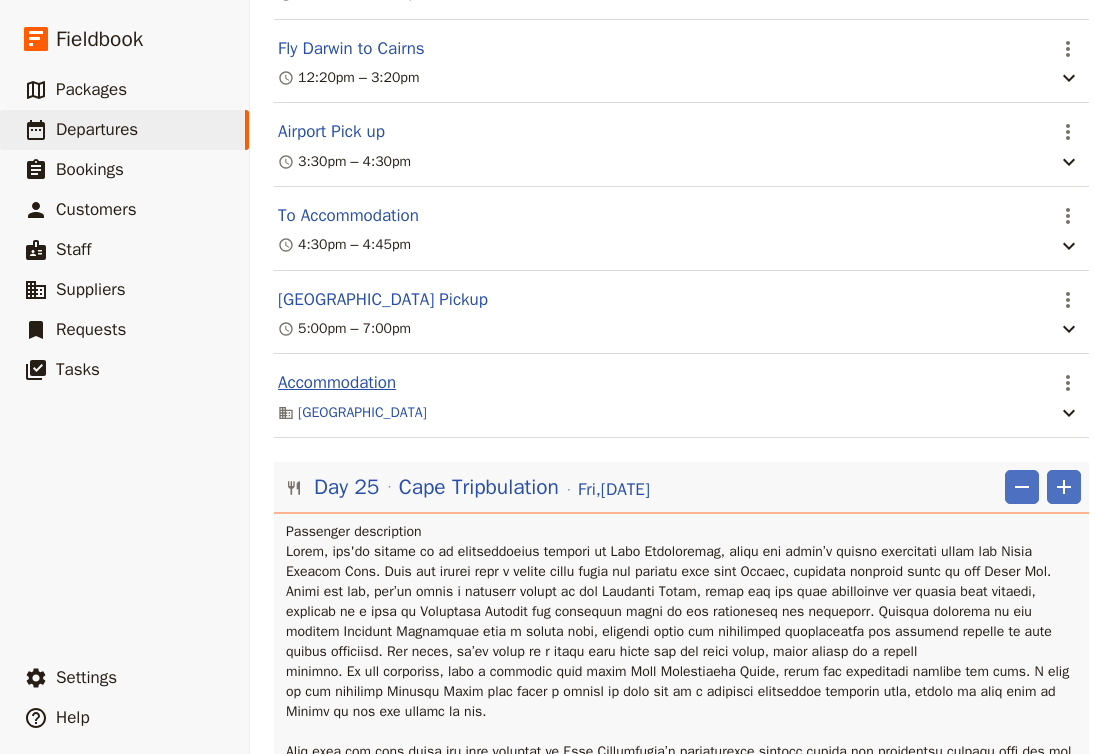 click on "Accommodation" at bounding box center [337, 383] 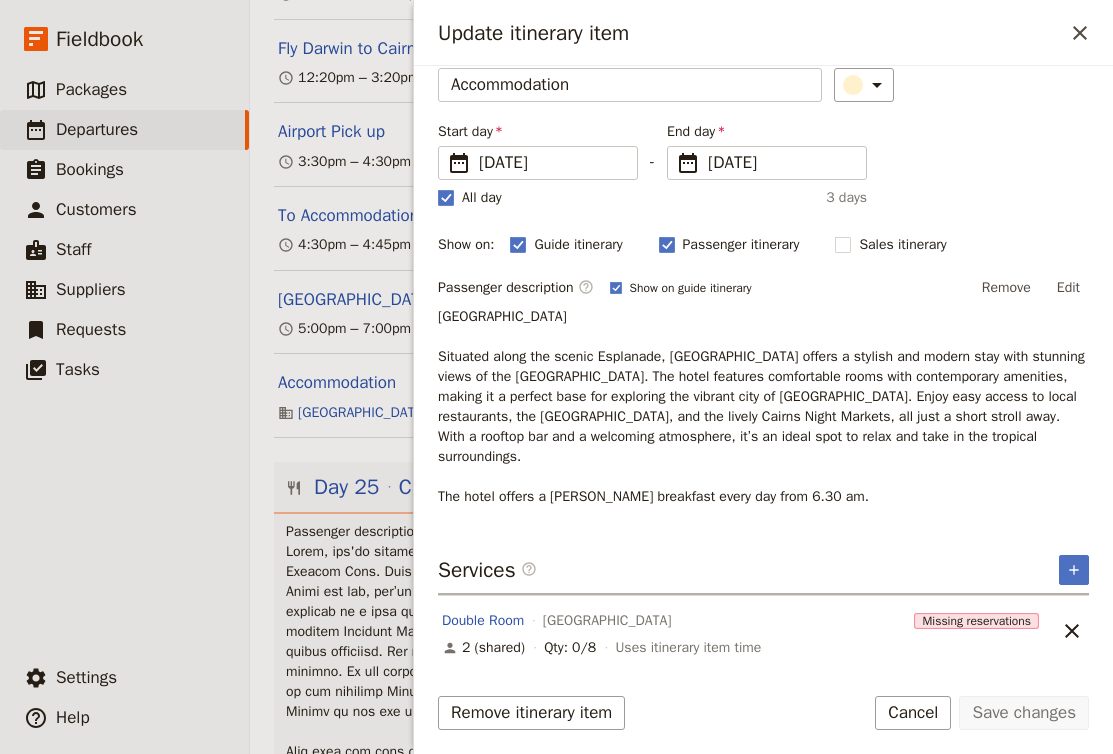scroll, scrollTop: 101, scrollLeft: 0, axis: vertical 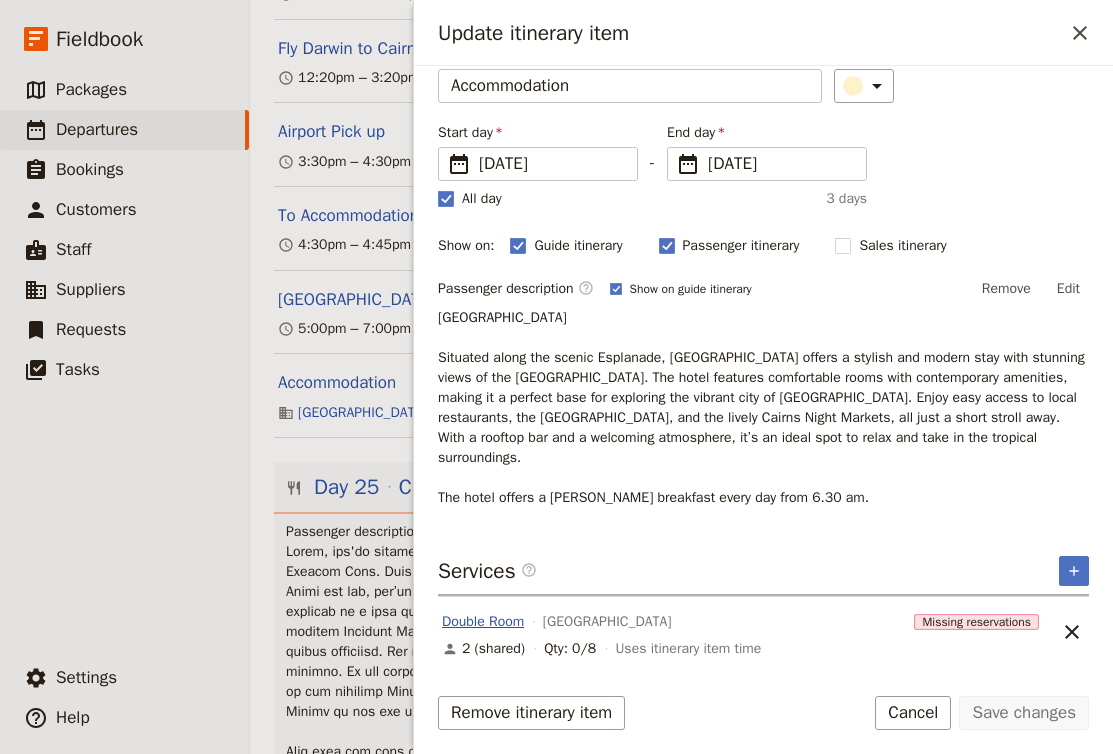 click on "Double Room" at bounding box center (483, 622) 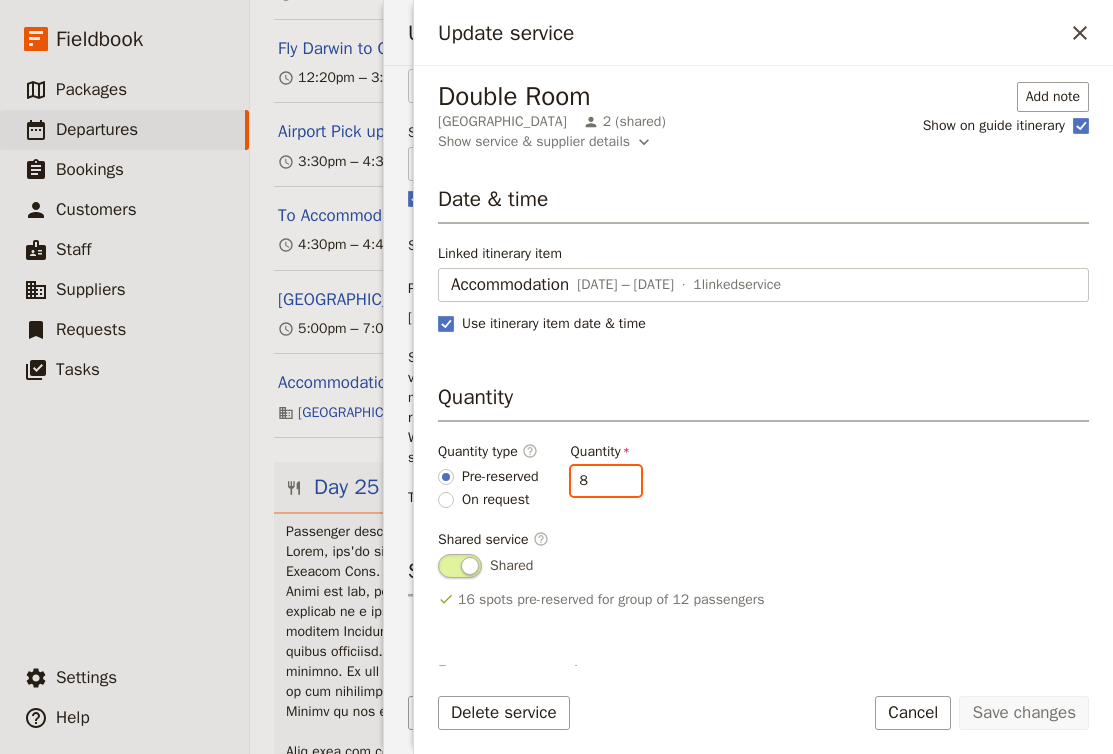 drag, startPoint x: 609, startPoint y: 477, endPoint x: 545, endPoint y: 473, distance: 64.12488 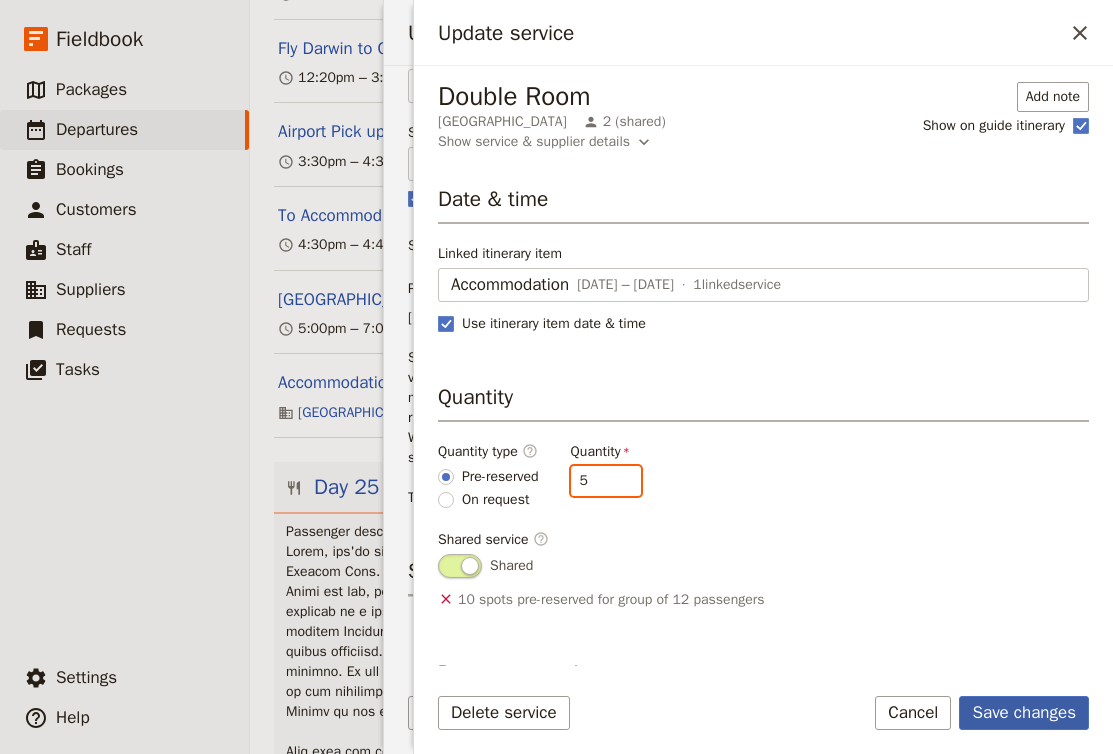type on "5" 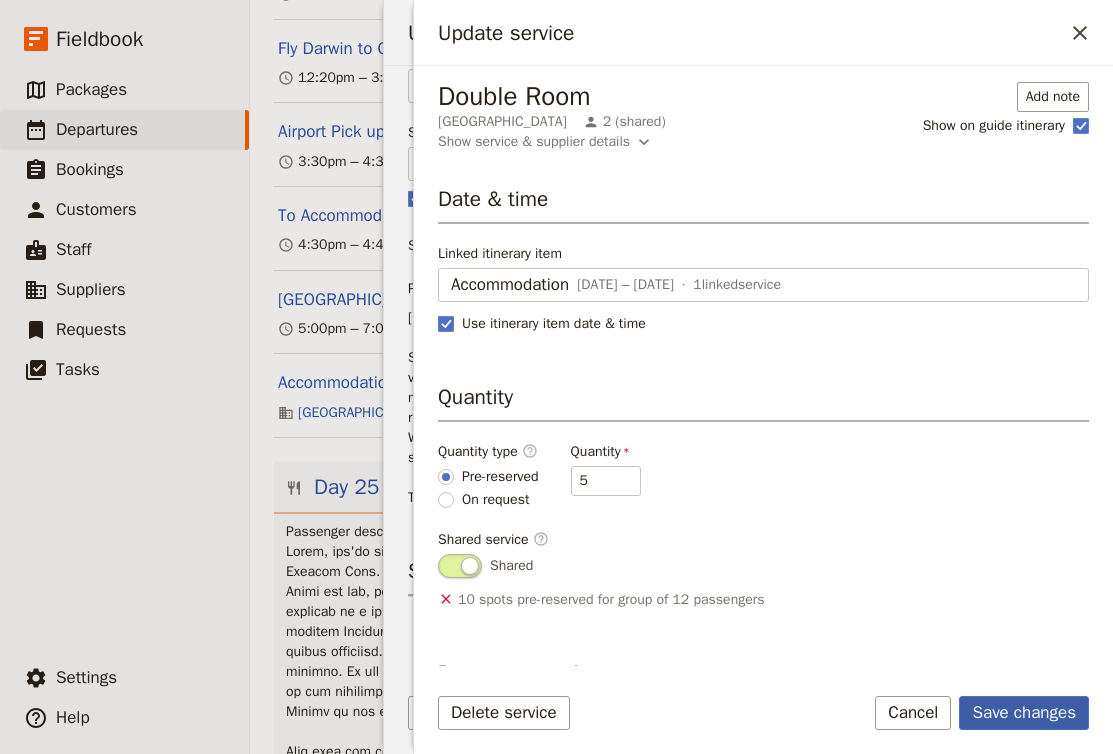 click on "Save changes" at bounding box center [1024, 713] 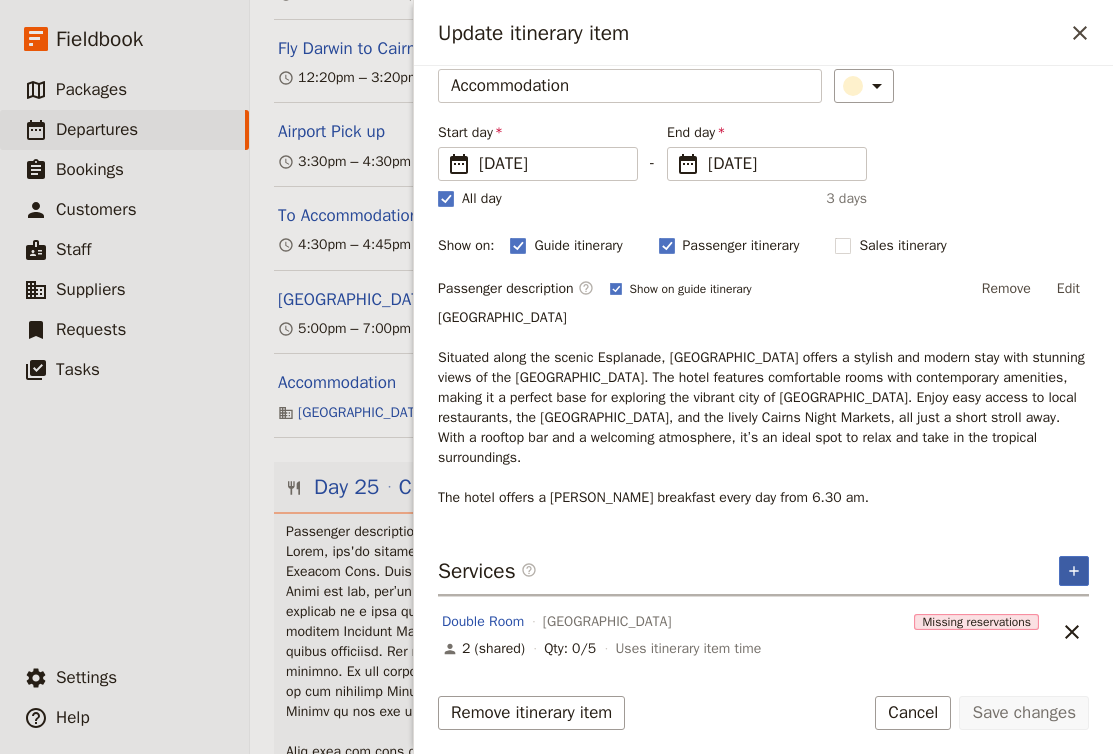 click 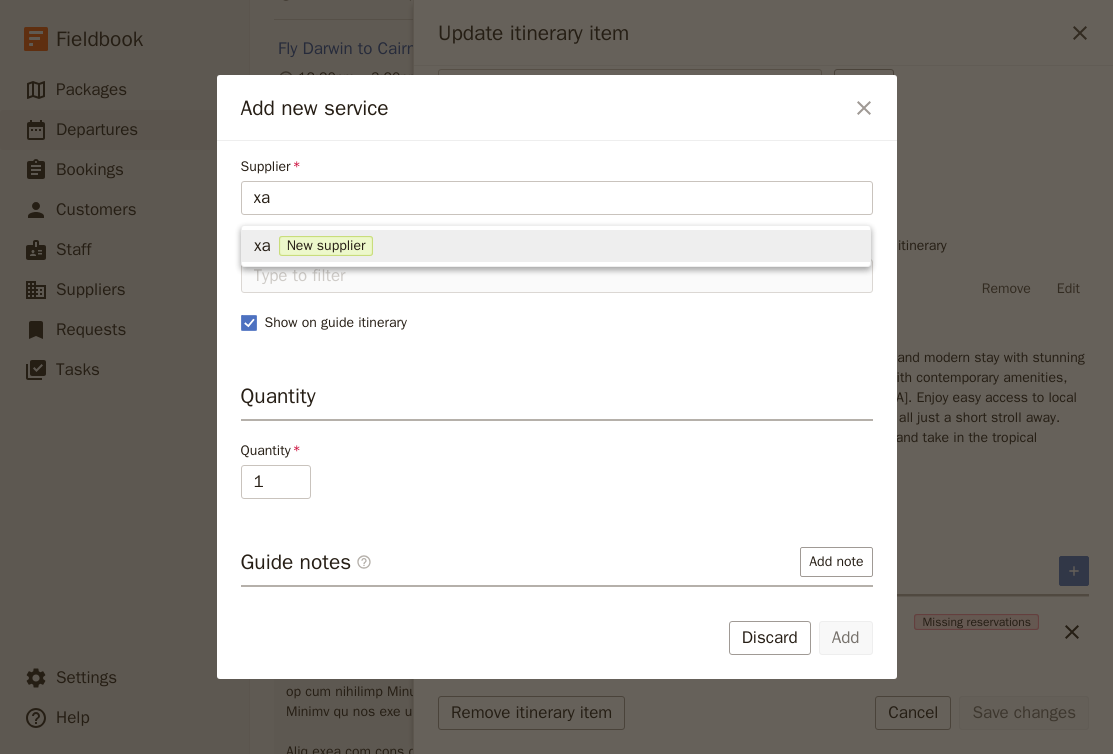 type on "x" 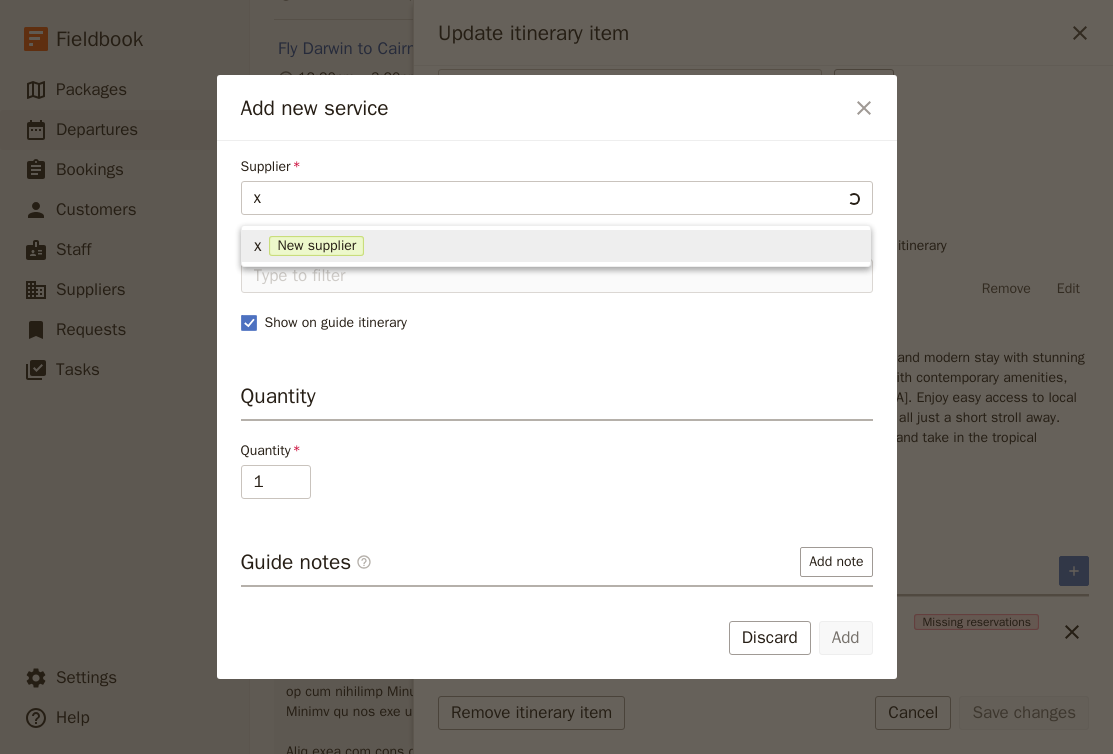 type 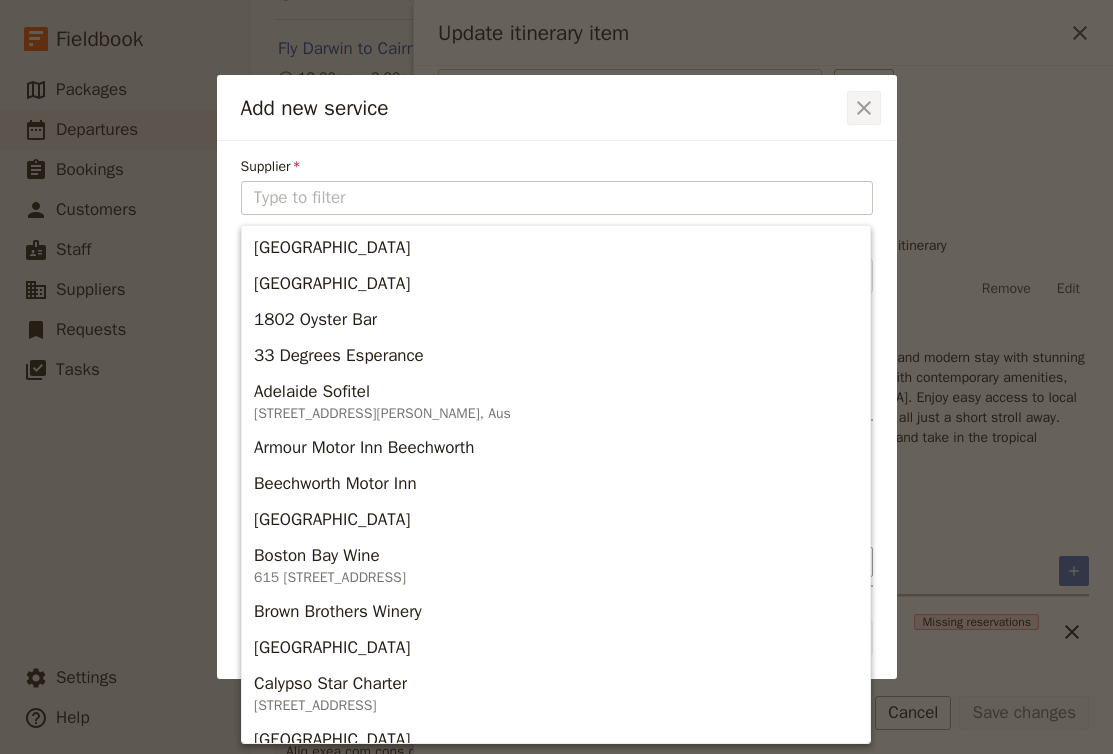click on "​" at bounding box center (864, 108) 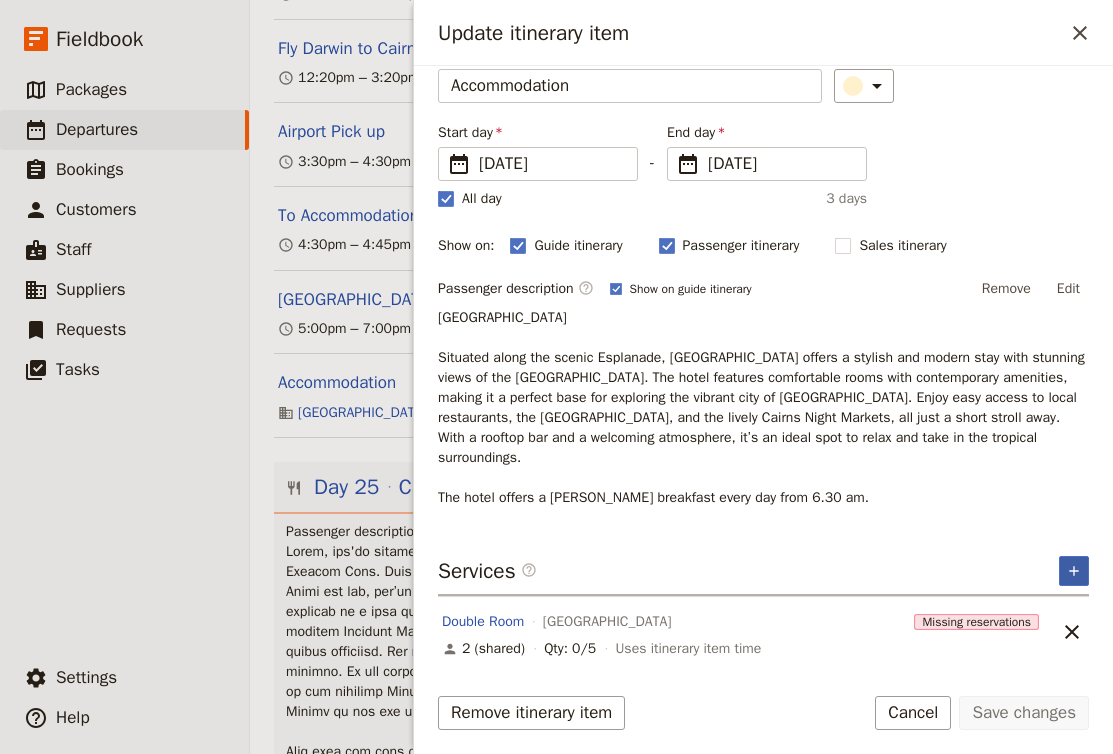 click 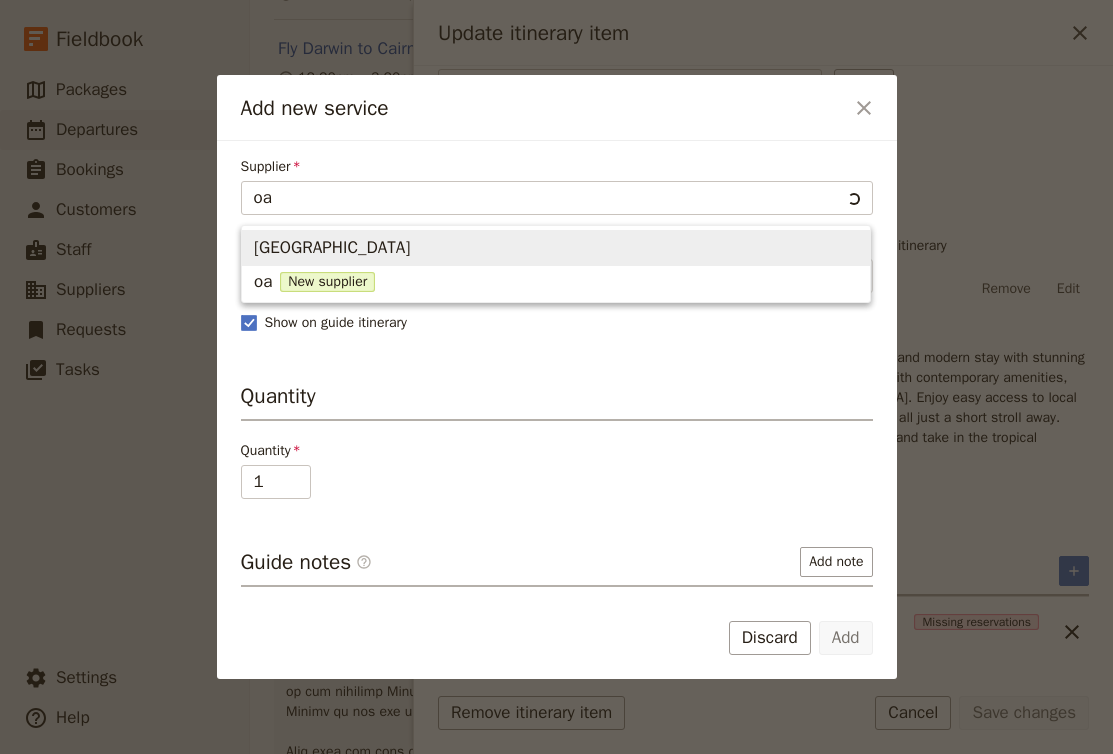type on "oak" 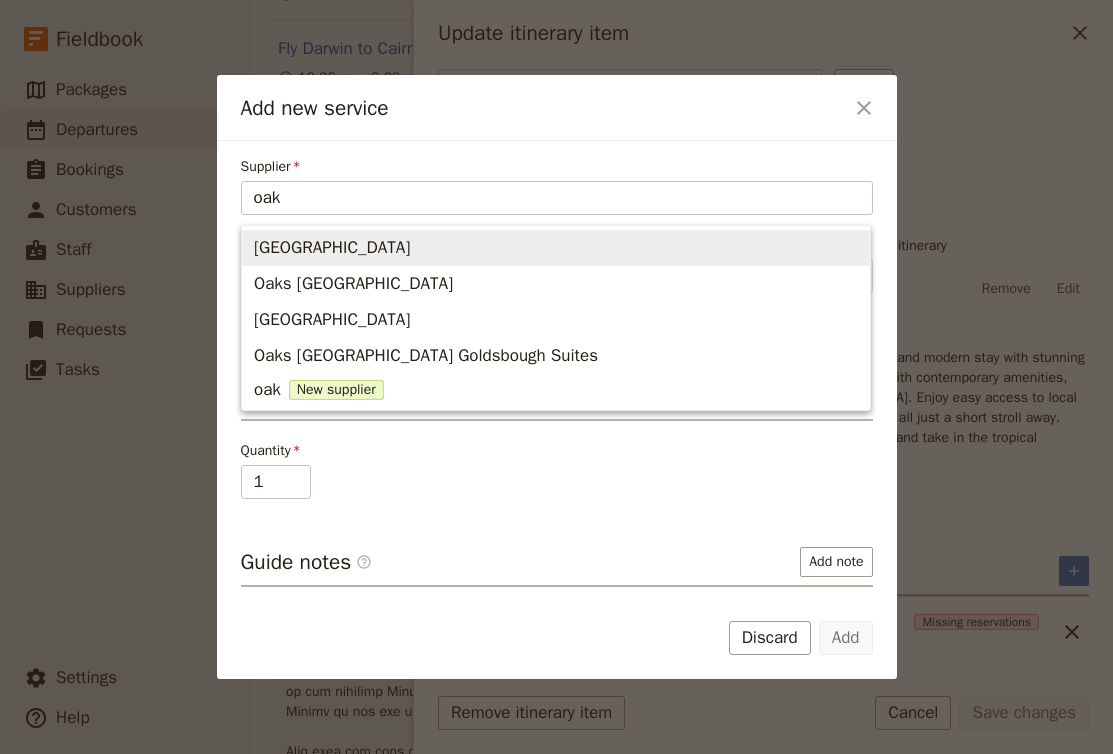 click on "Oaks Cairns Hotel" at bounding box center (556, 248) 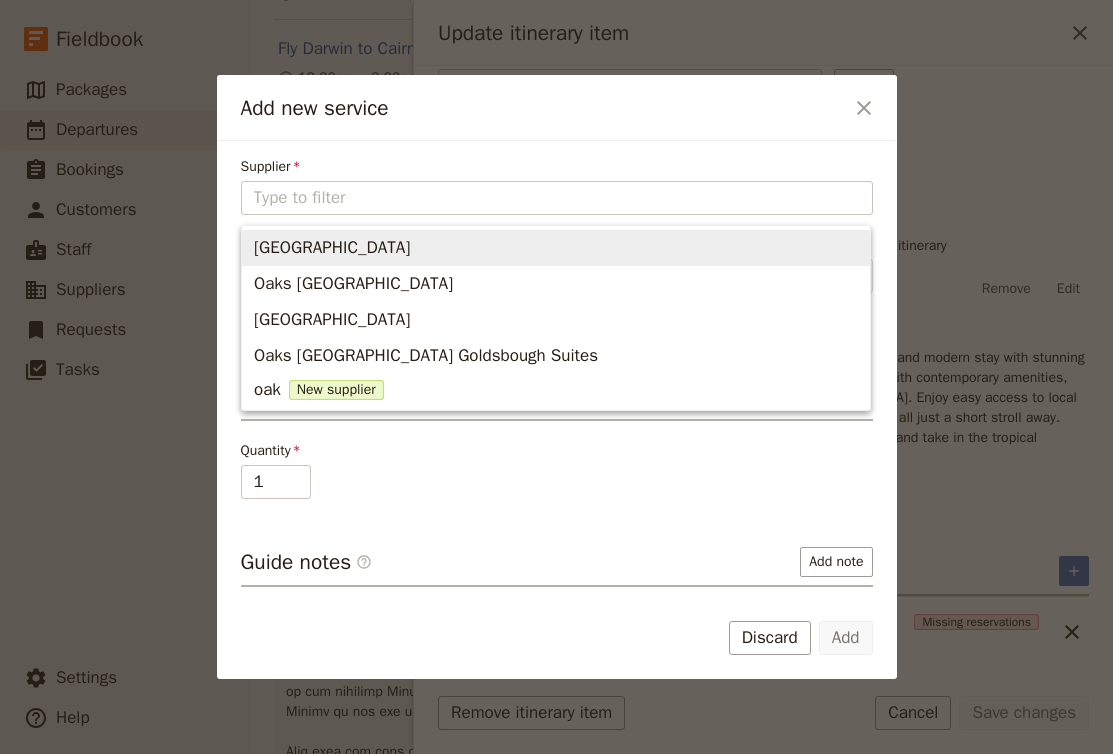 type on "Oaks Cairns Hotel" 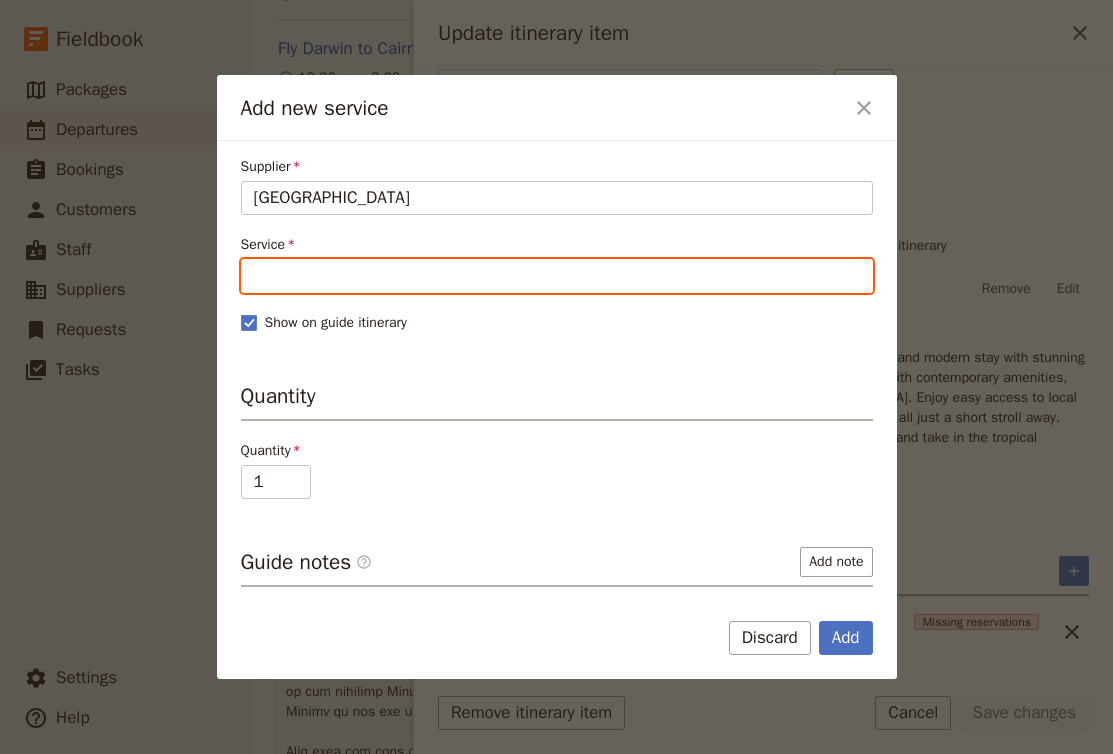 click on "Service" at bounding box center (557, 276) 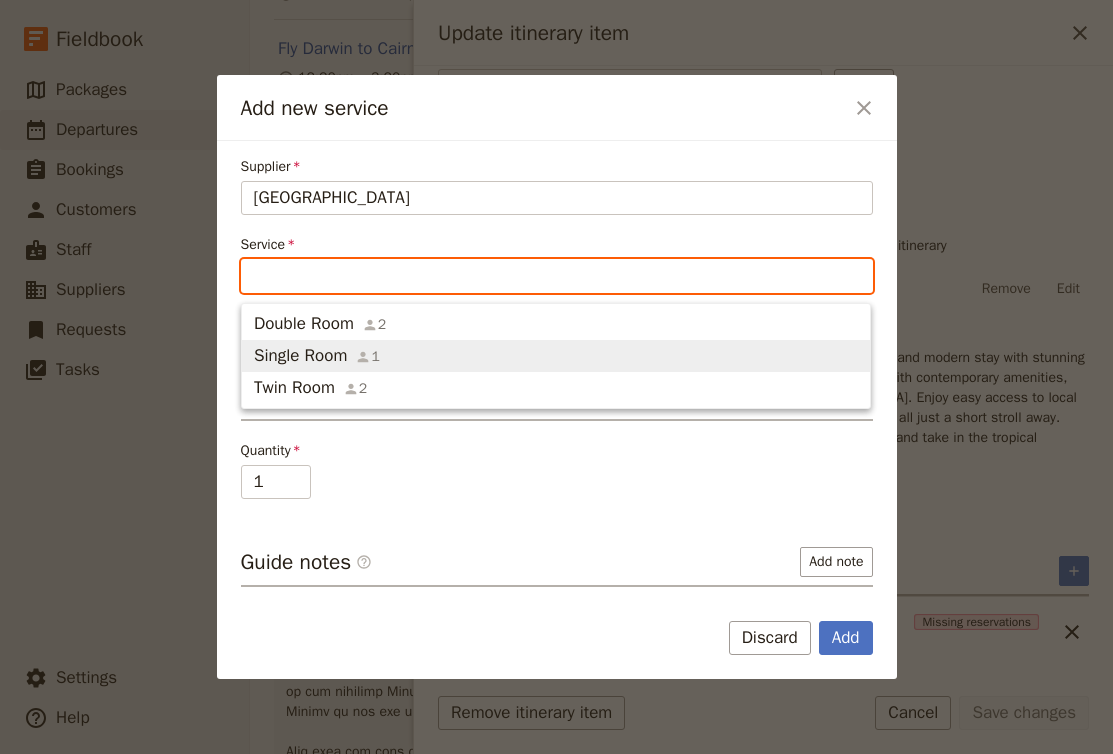 click on "Single Room 1" at bounding box center (556, 356) 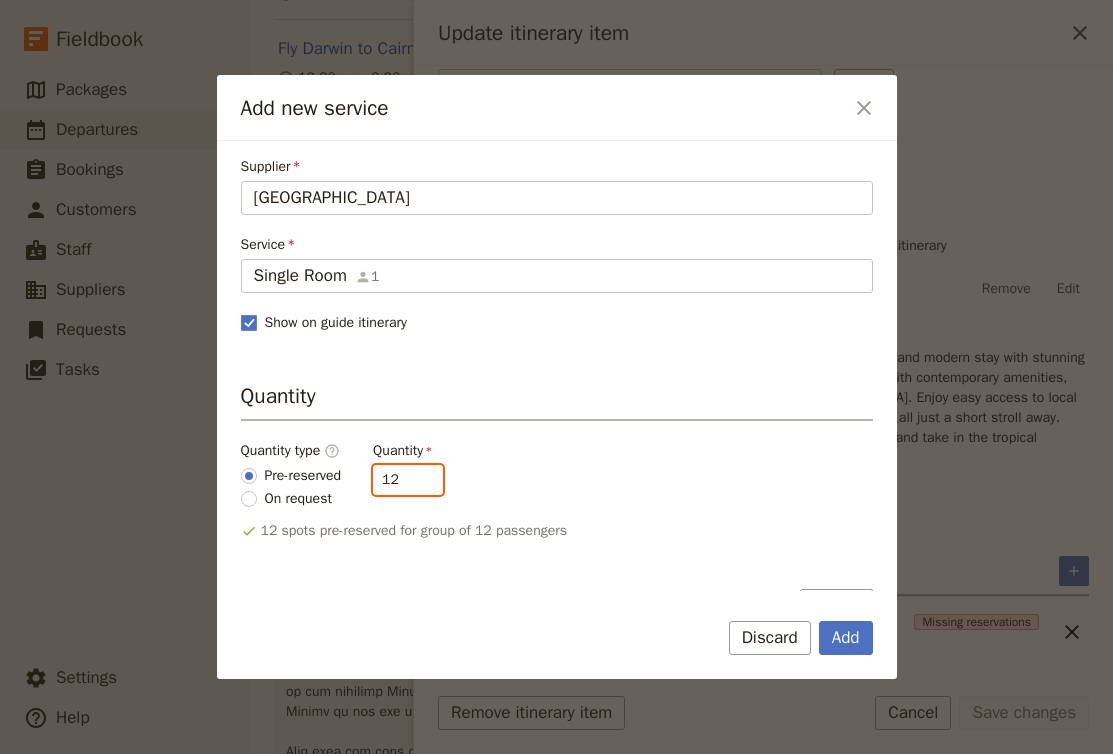drag, startPoint x: 413, startPoint y: 482, endPoint x: 357, endPoint y: 479, distance: 56.0803 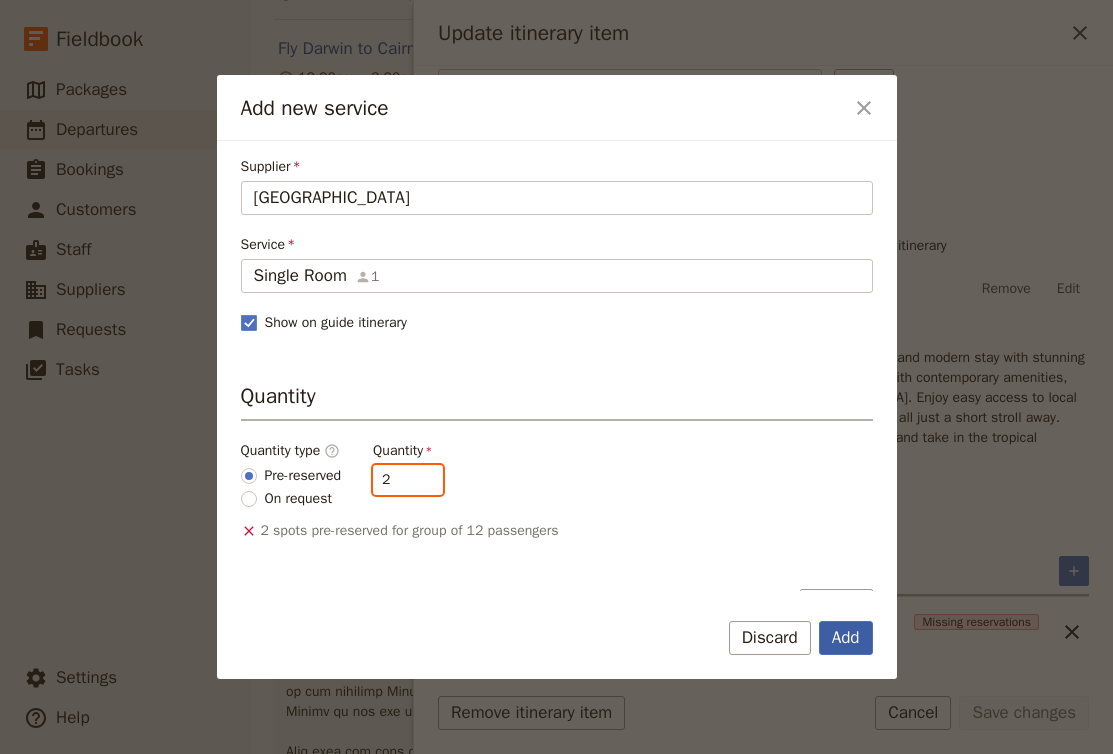 type on "2" 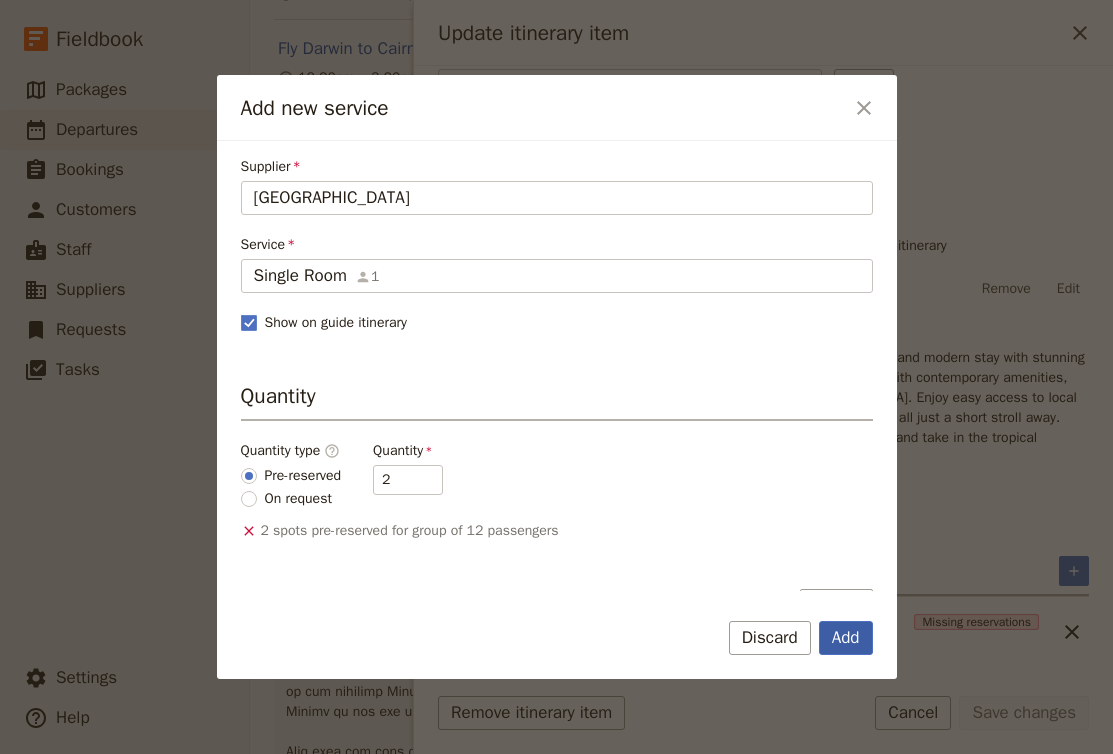 click on "Add" at bounding box center (846, 638) 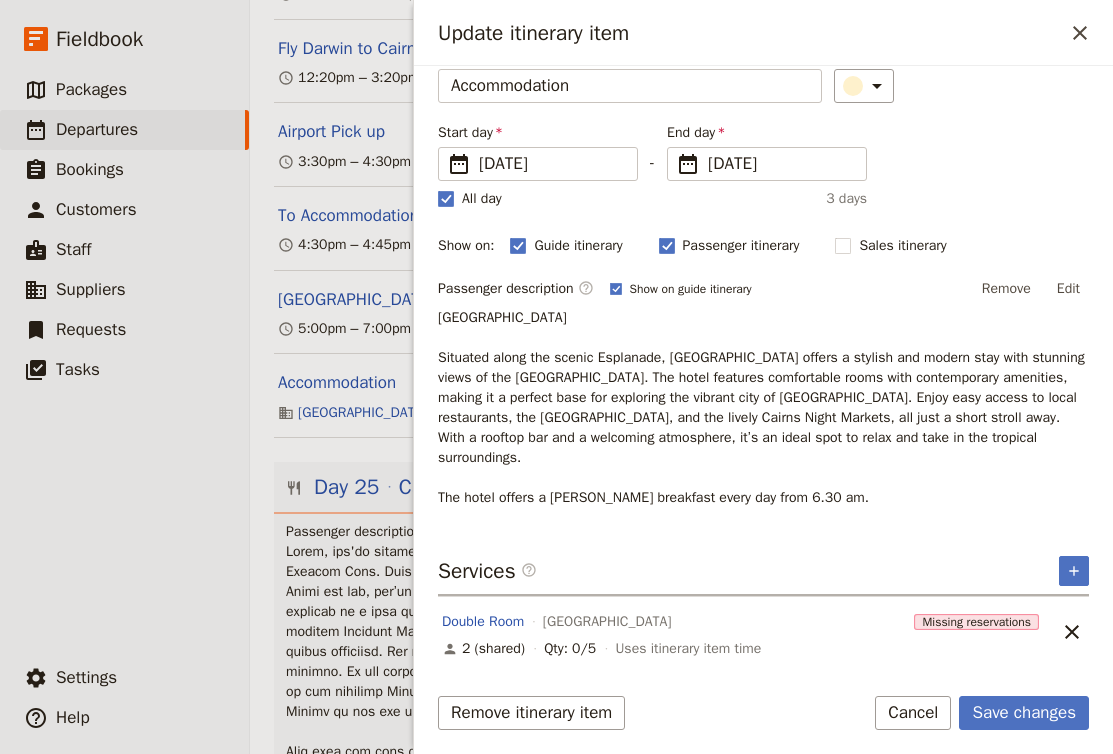 scroll, scrollTop: 0, scrollLeft: 0, axis: both 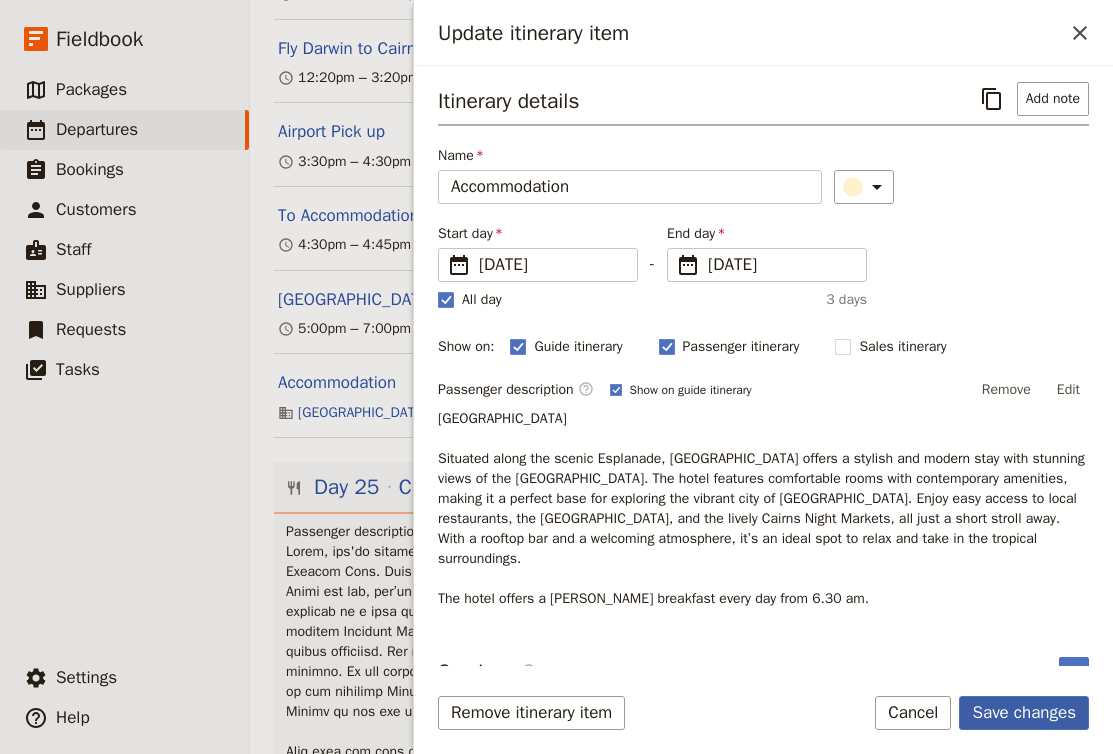 click on "Save changes" at bounding box center (1024, 713) 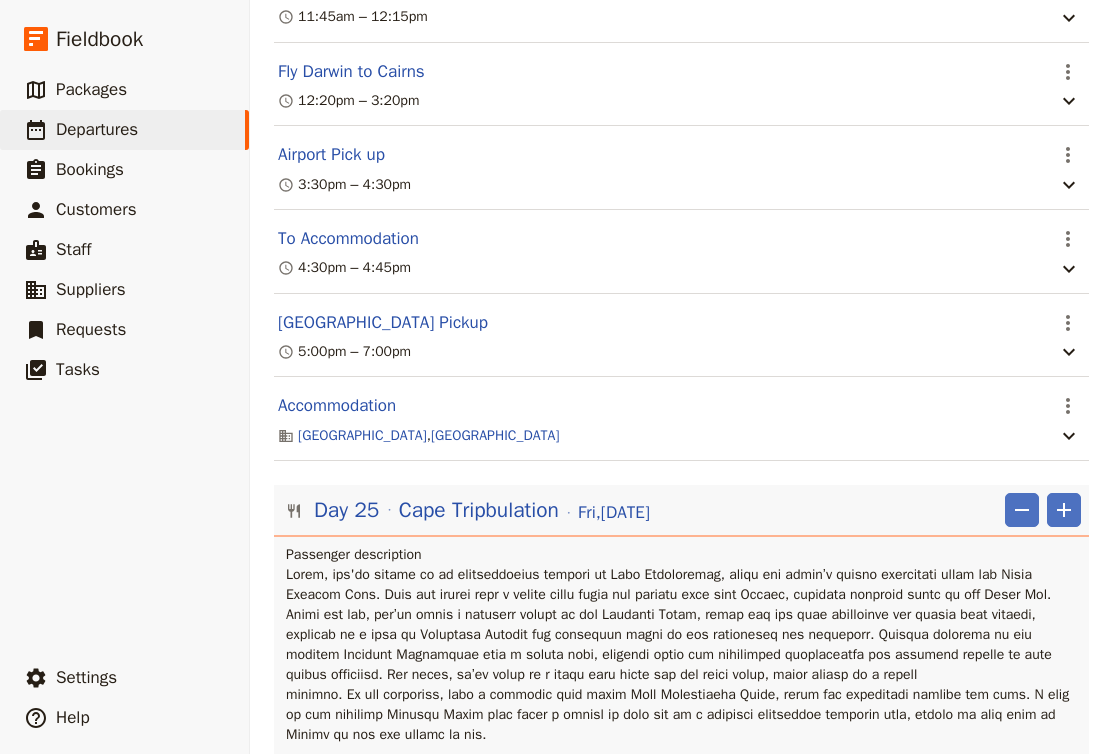 scroll, scrollTop: 26267, scrollLeft: 0, axis: vertical 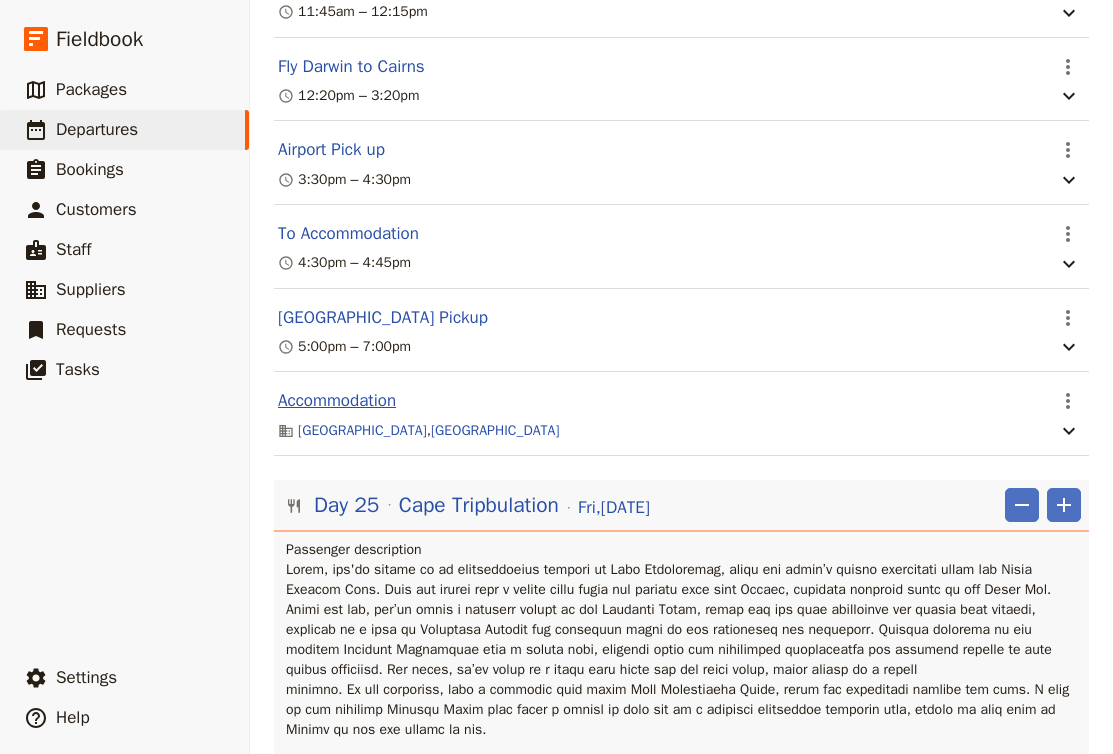 click on "Accommodation" at bounding box center [337, 401] 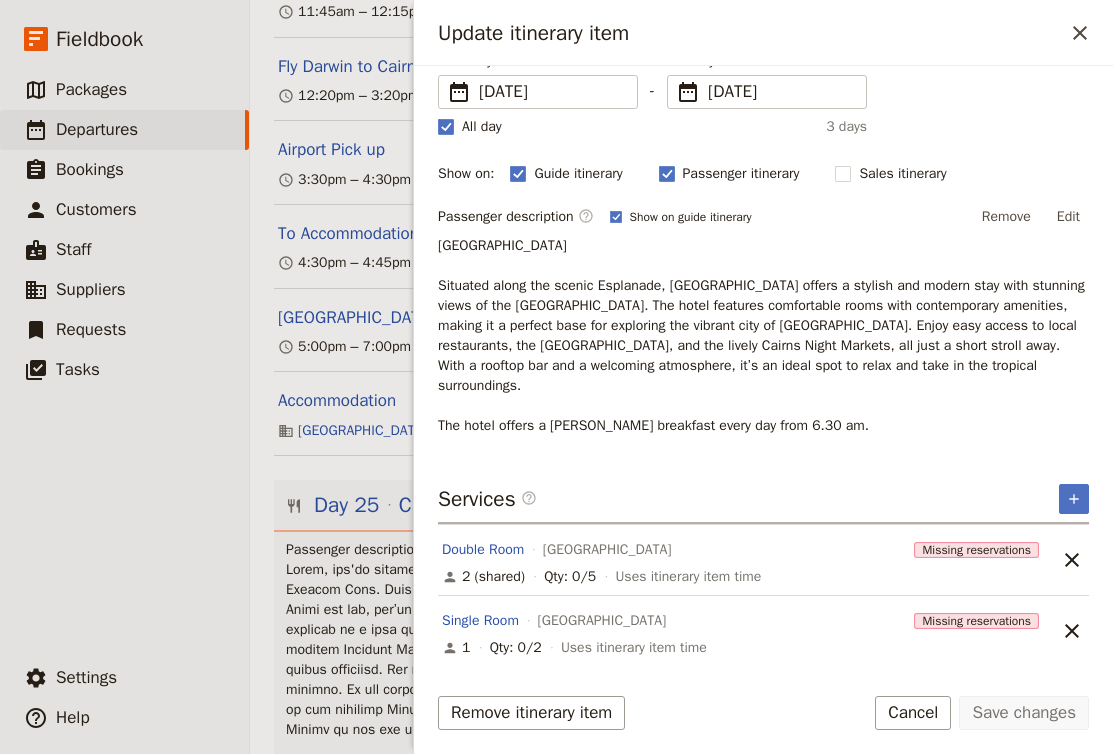 scroll, scrollTop: 172, scrollLeft: 0, axis: vertical 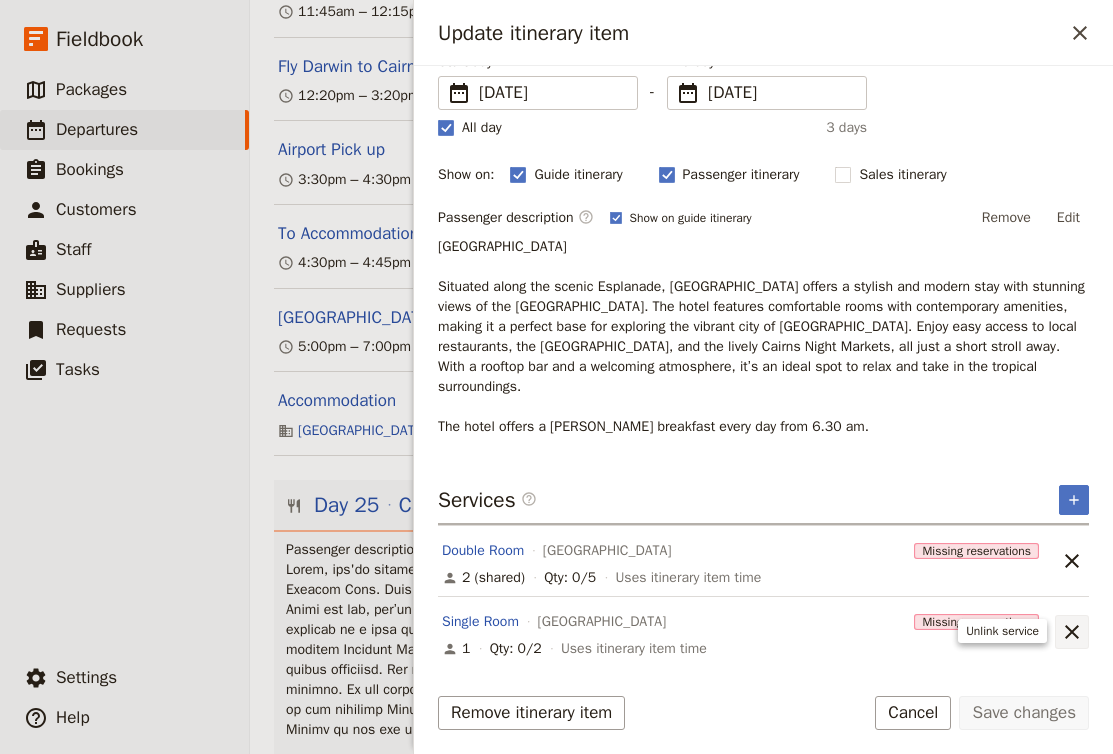 click 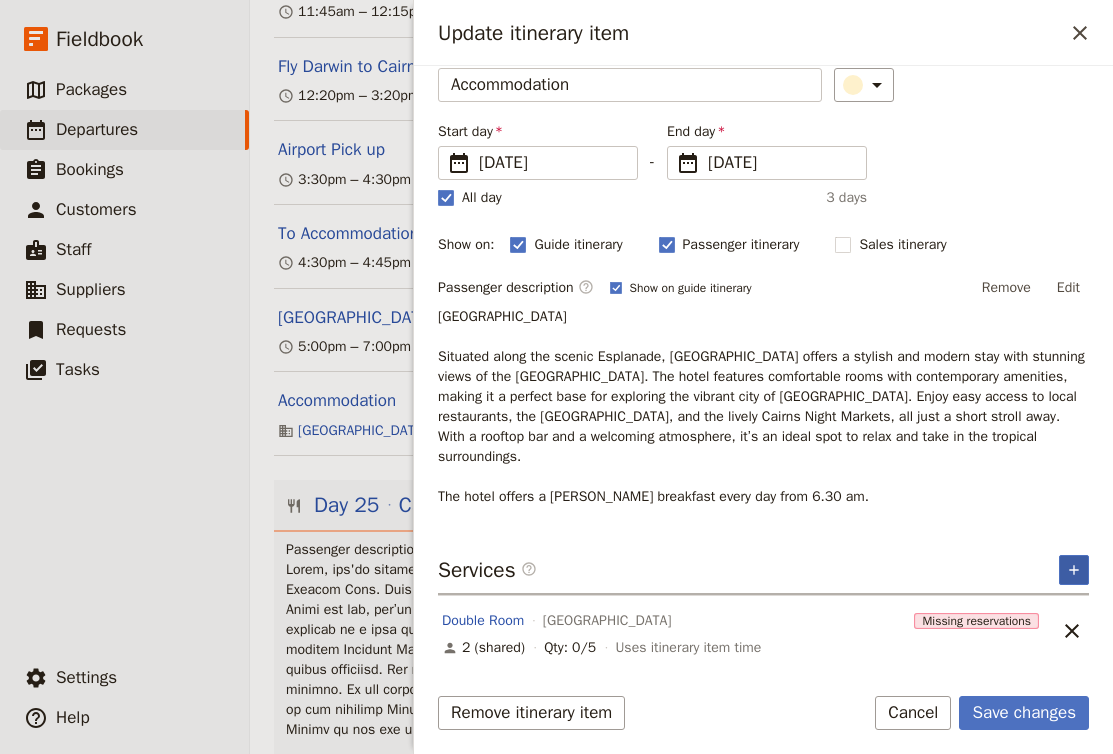 scroll, scrollTop: 101, scrollLeft: 0, axis: vertical 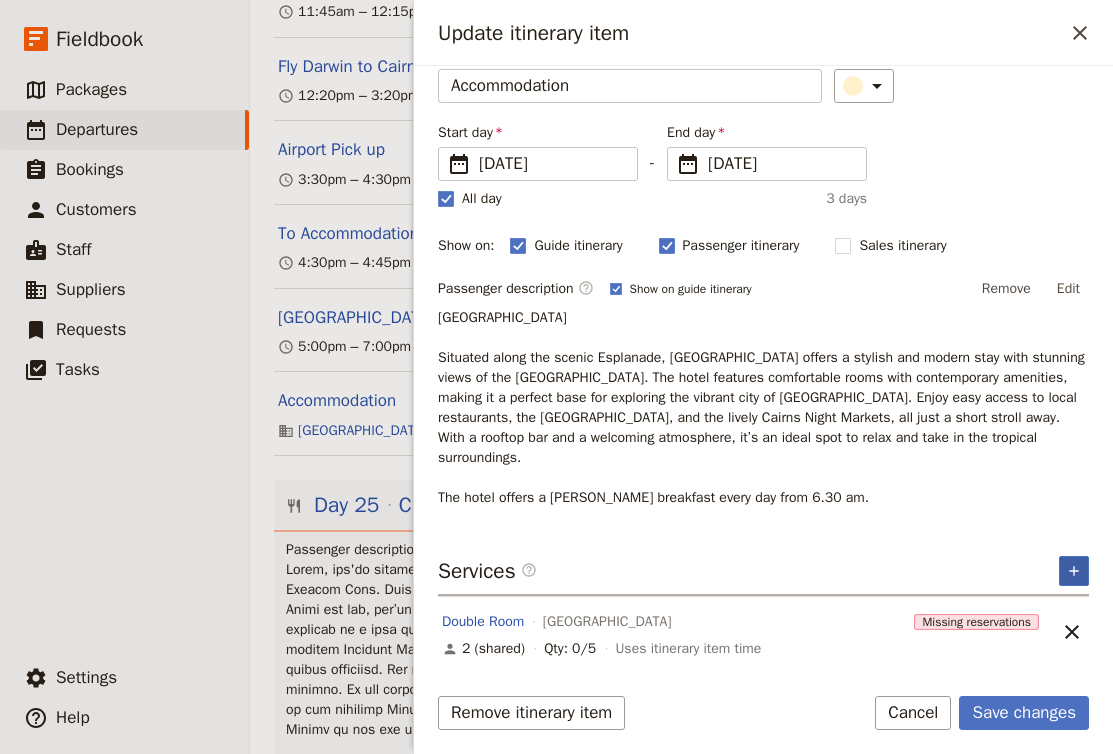 click 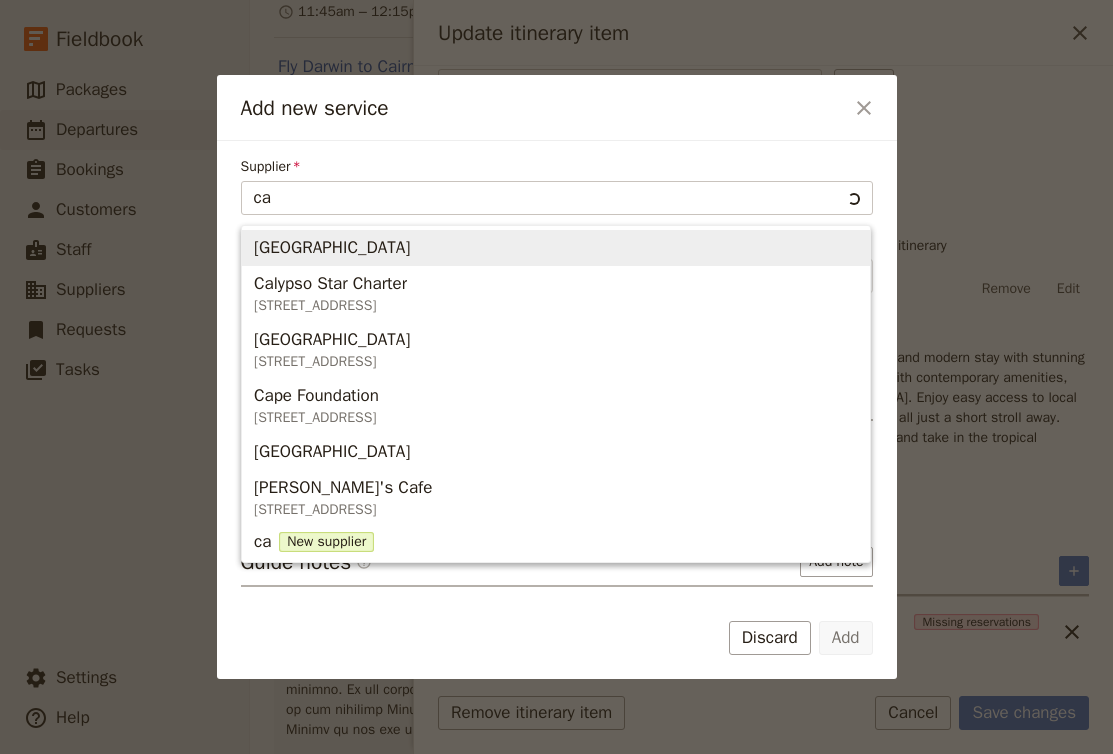 type on "cai" 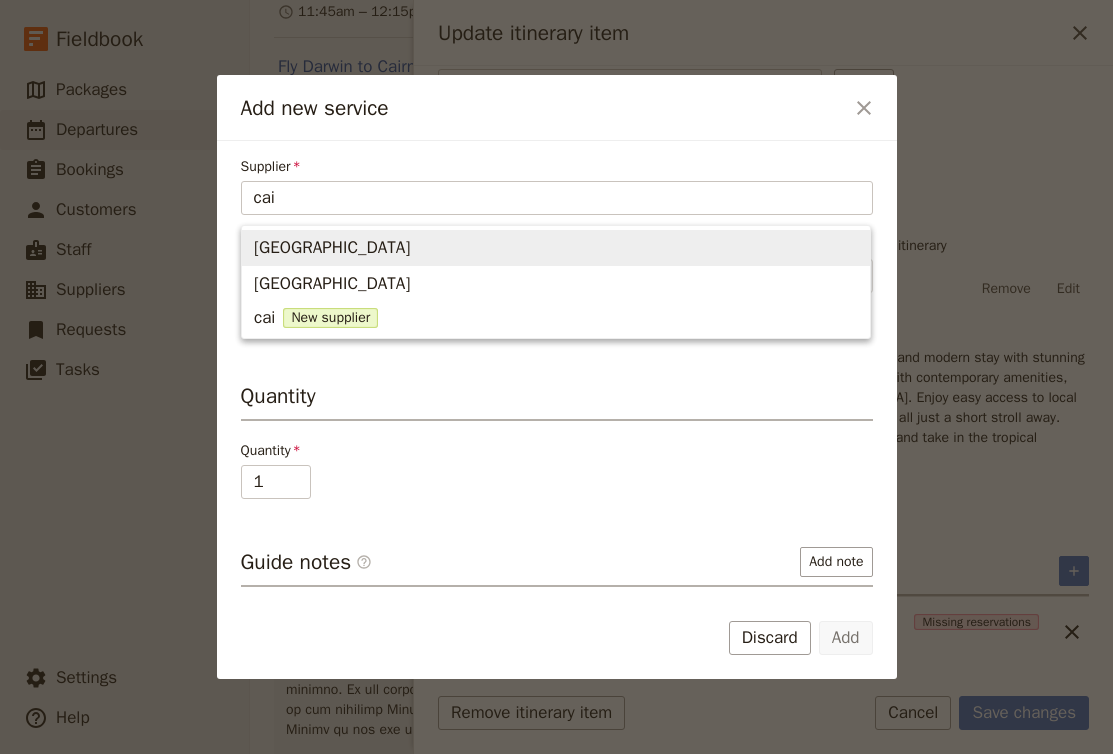 click on "[GEOGRAPHIC_DATA]" at bounding box center [556, 248] 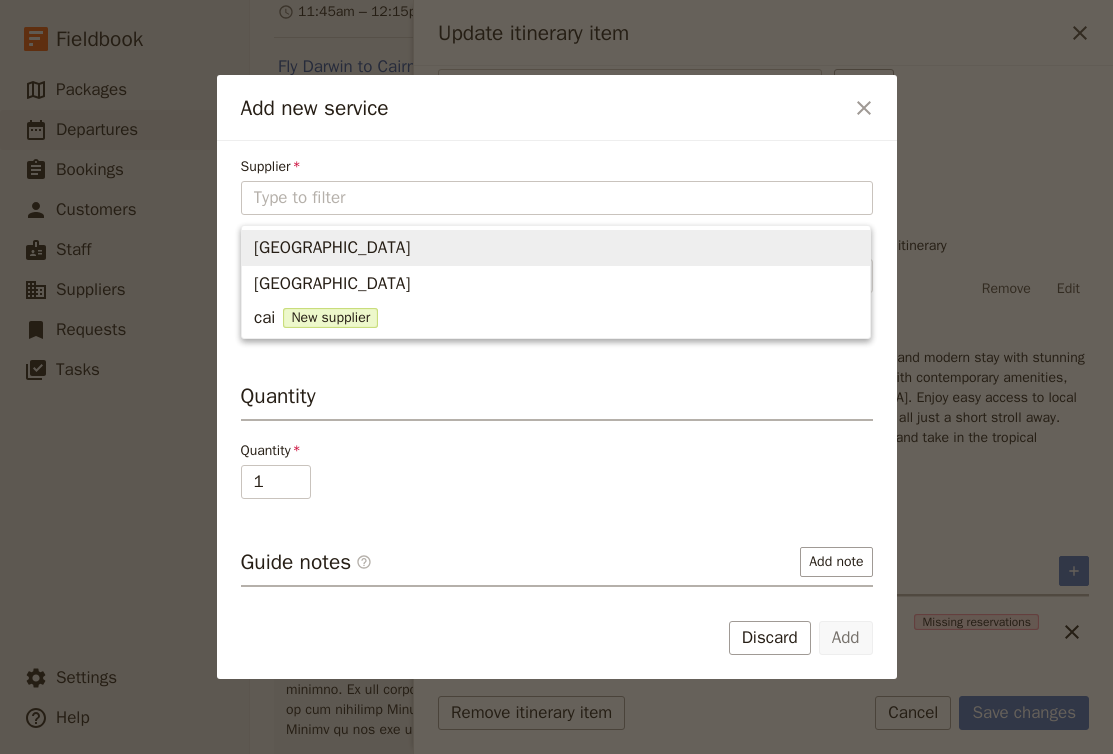 type on "[GEOGRAPHIC_DATA]" 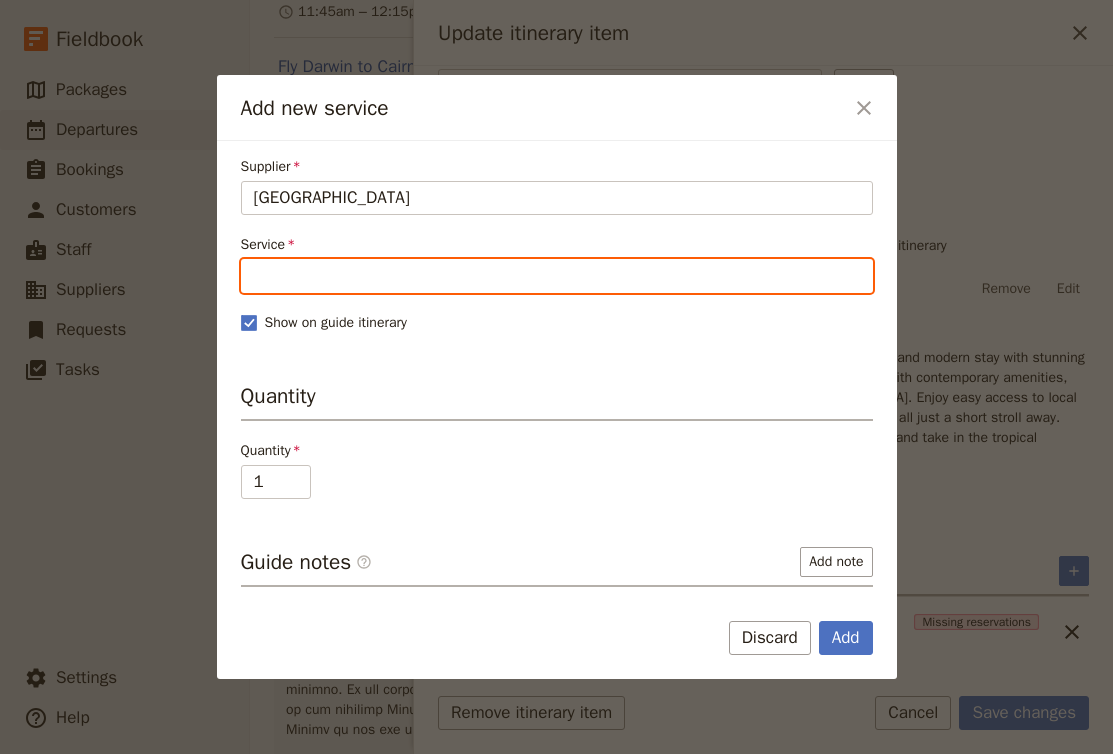 click on "Service" at bounding box center [557, 276] 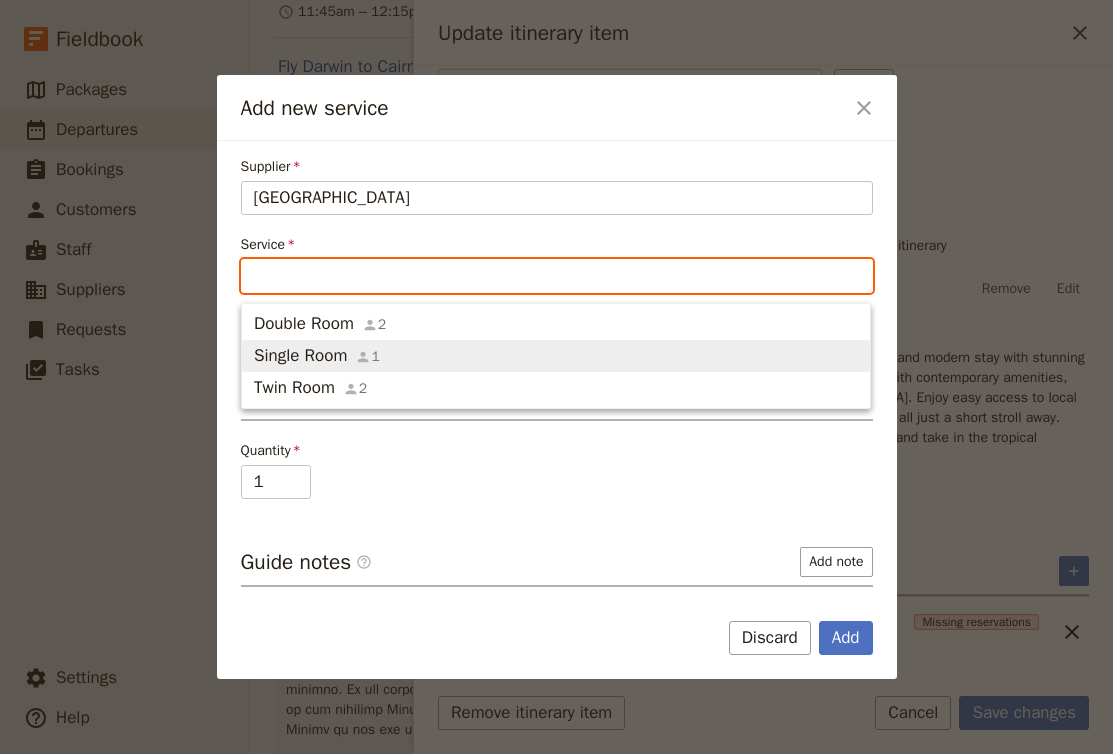 click on "Single Room 1" at bounding box center [556, 356] 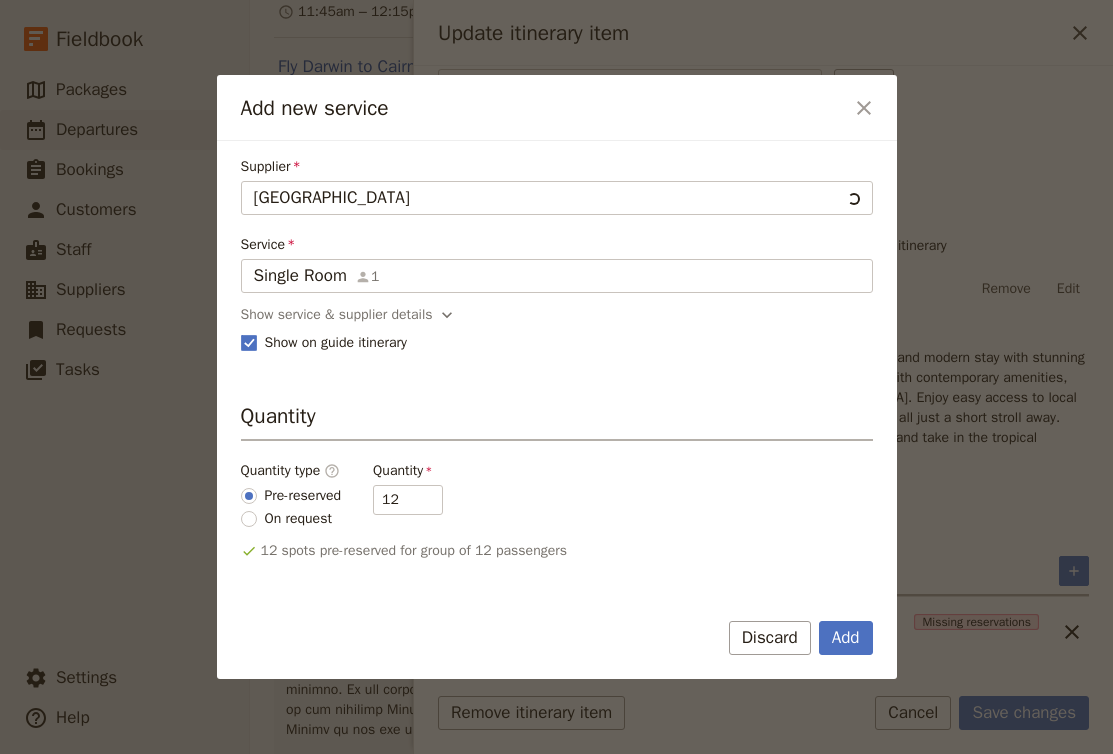type on "Single Room" 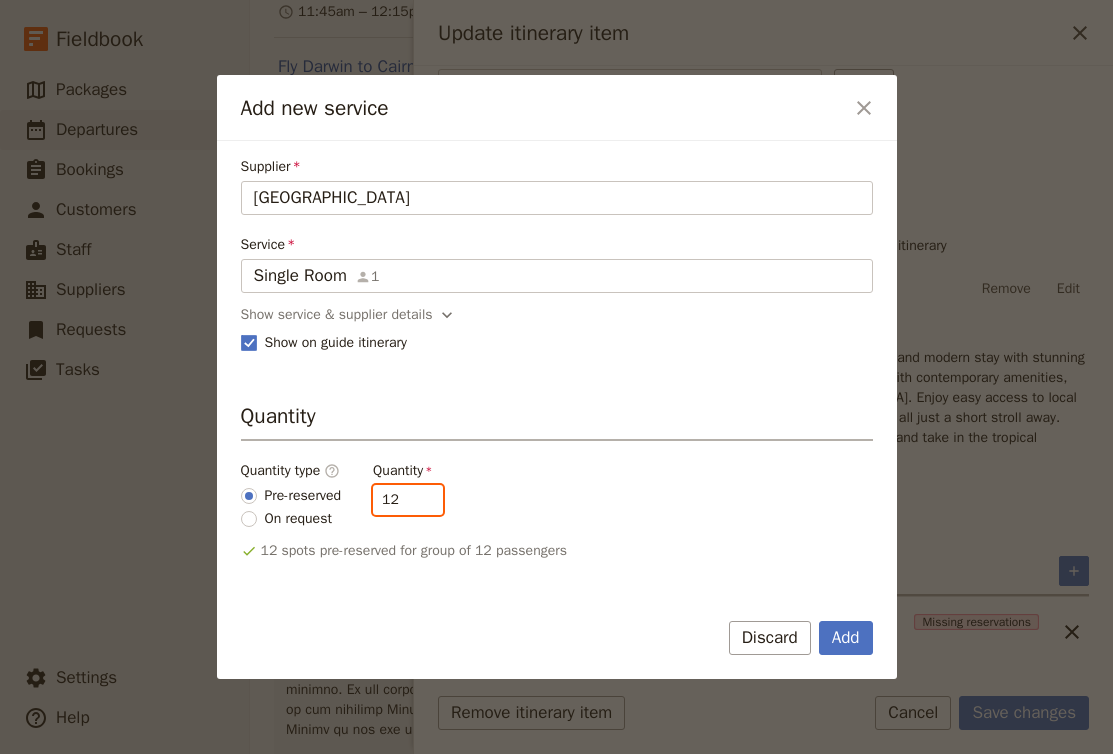 drag, startPoint x: 422, startPoint y: 507, endPoint x: 380, endPoint y: 502, distance: 42.296574 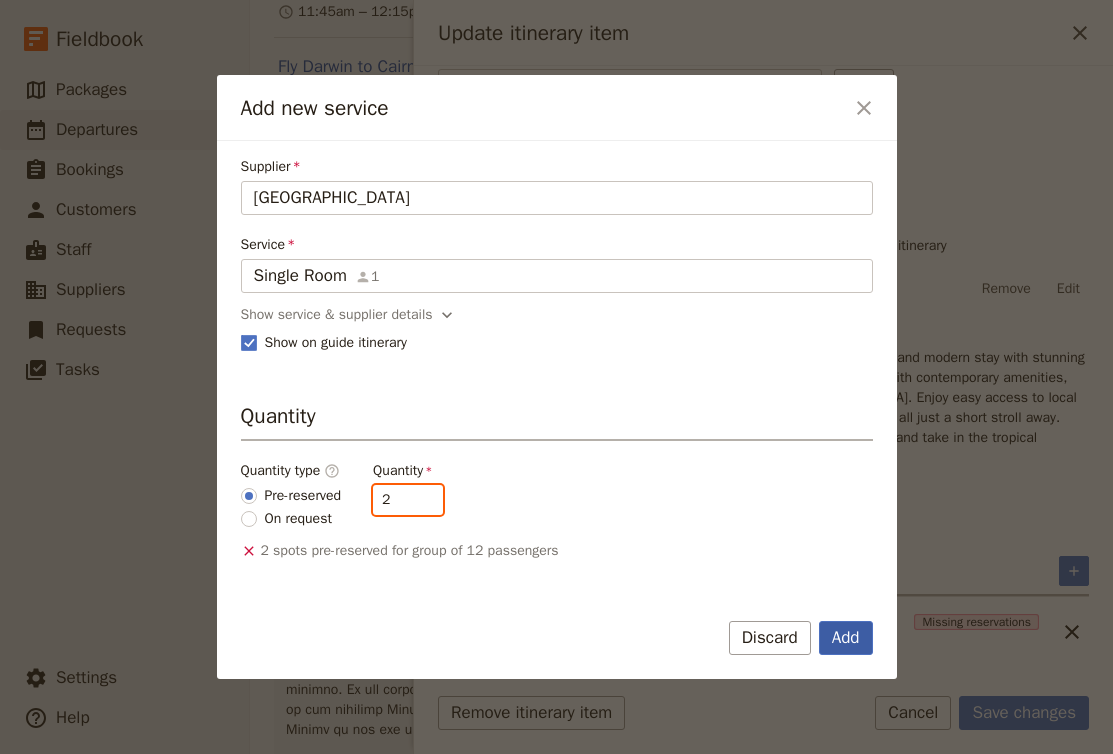 type on "2" 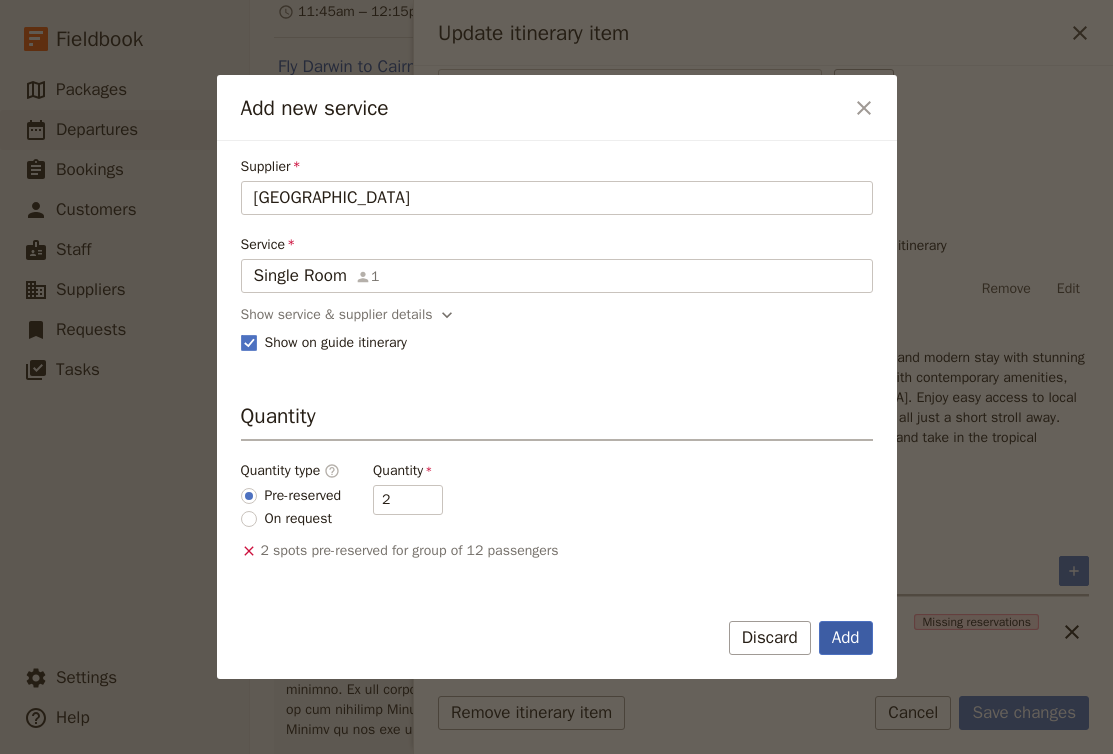 click on "Add" at bounding box center [846, 638] 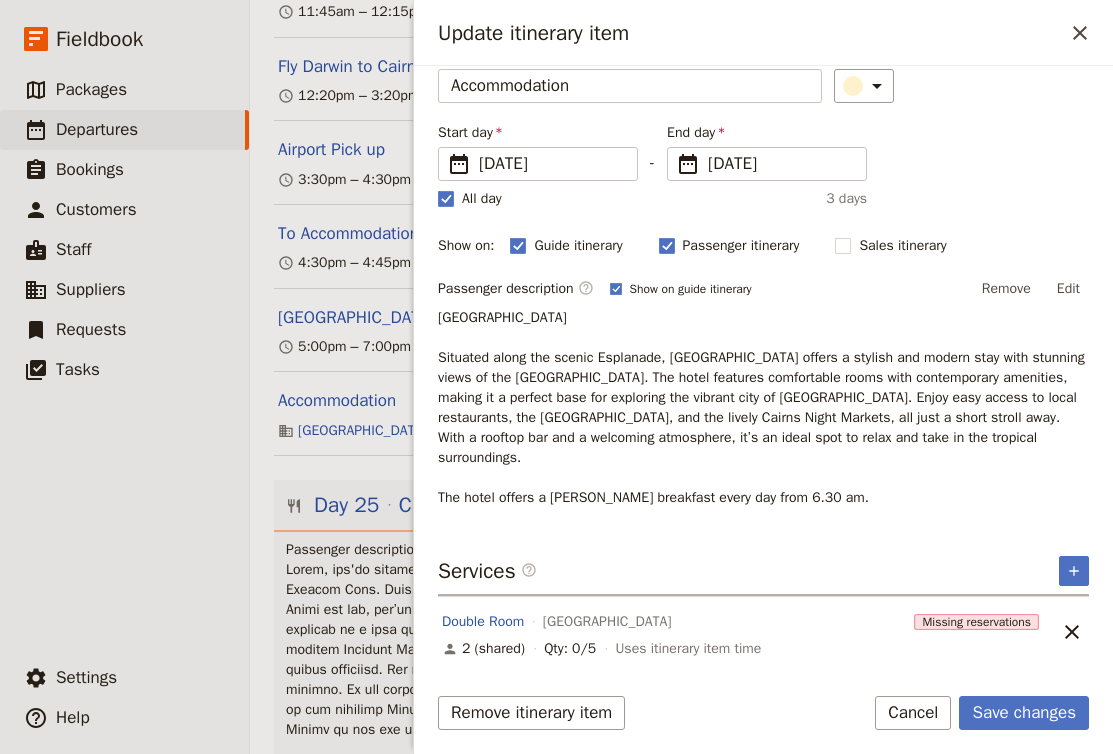 scroll, scrollTop: 0, scrollLeft: 0, axis: both 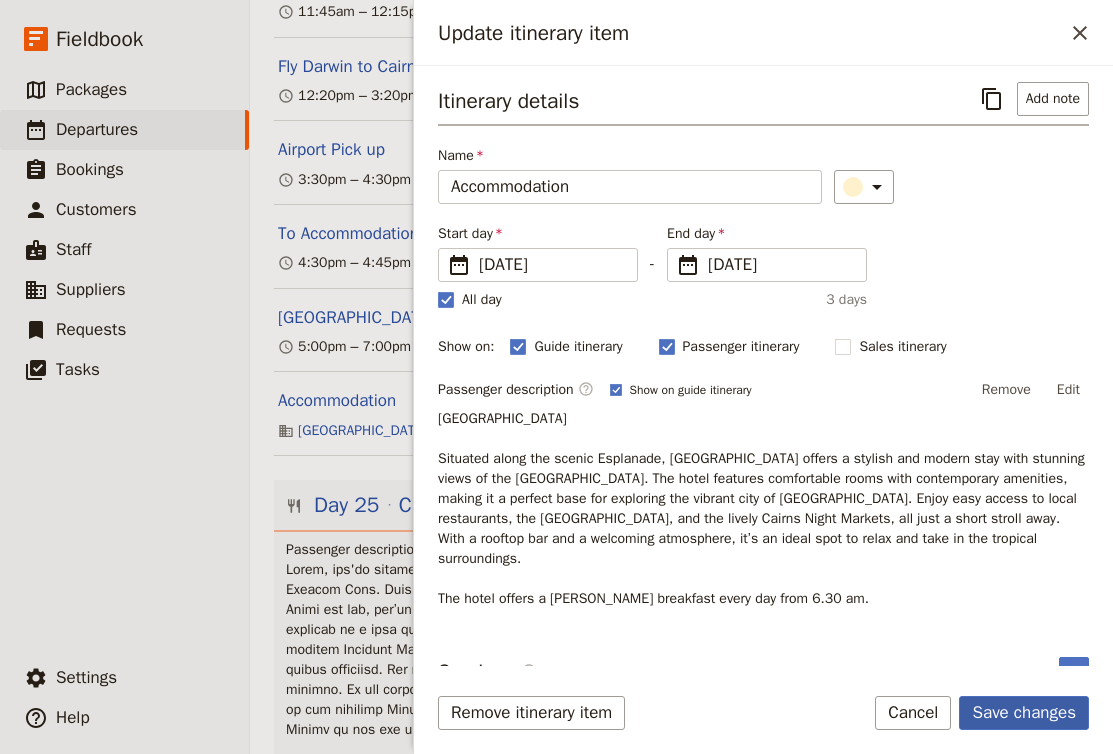 click on "Save changes" at bounding box center [1024, 713] 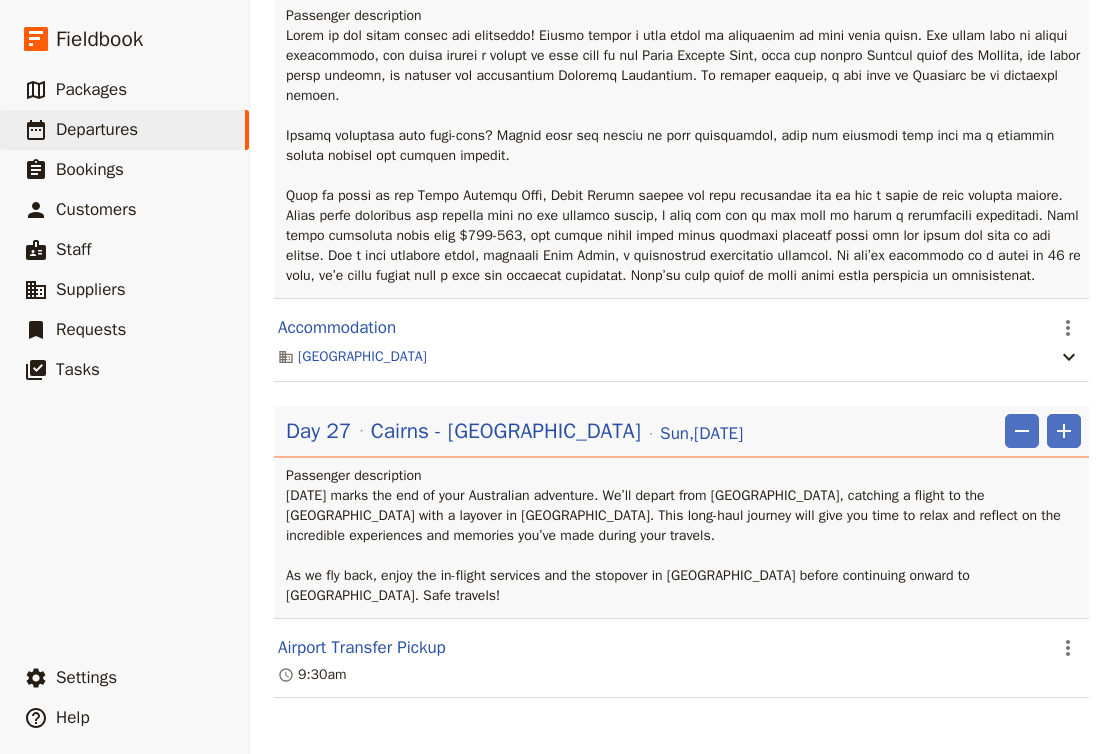 scroll, scrollTop: 27435, scrollLeft: 0, axis: vertical 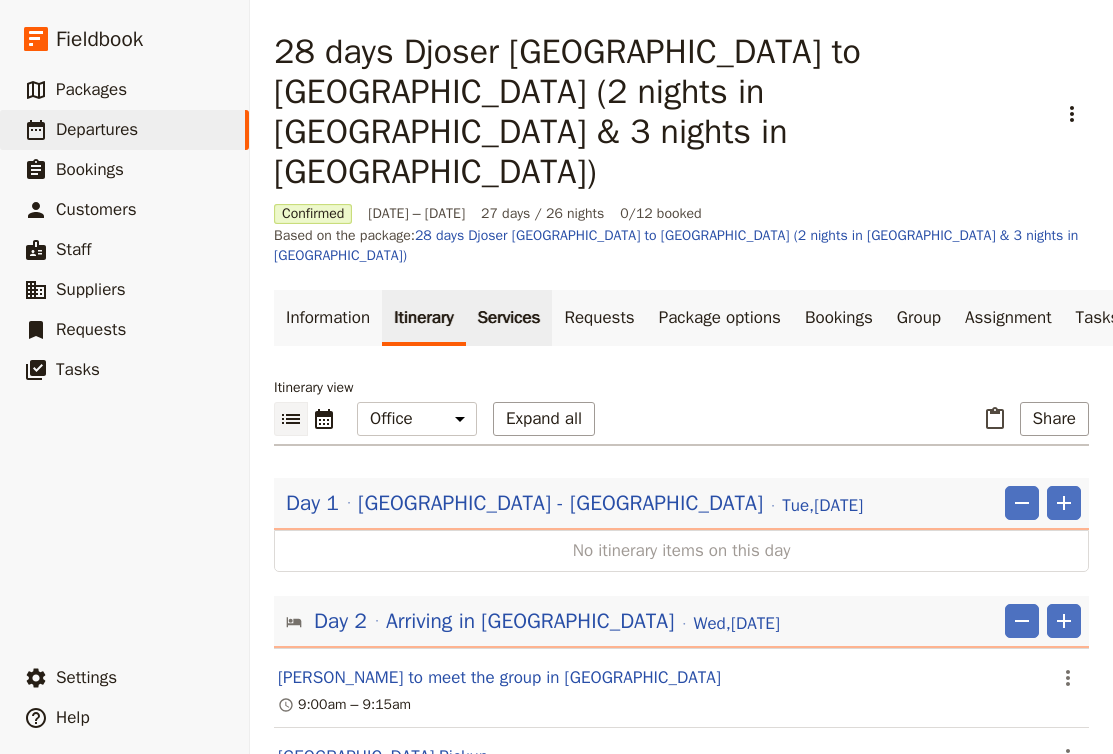 click on "Services" at bounding box center [509, 318] 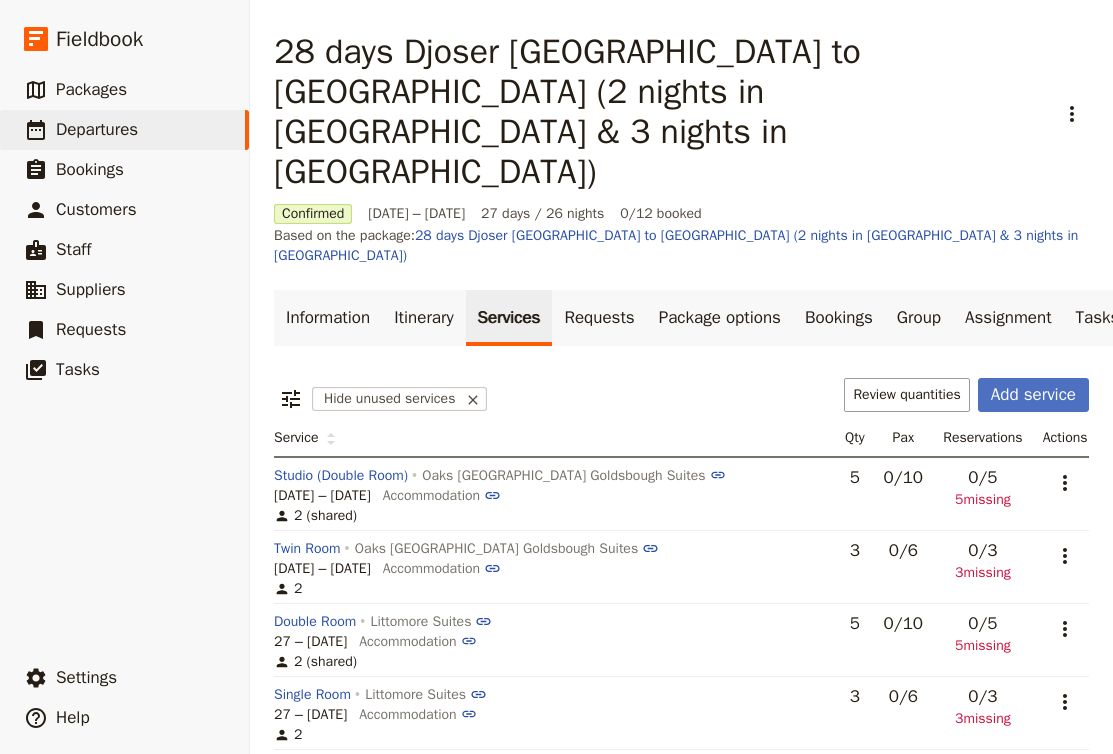 click on "0  /  3 3  missing" at bounding box center (983, 567) 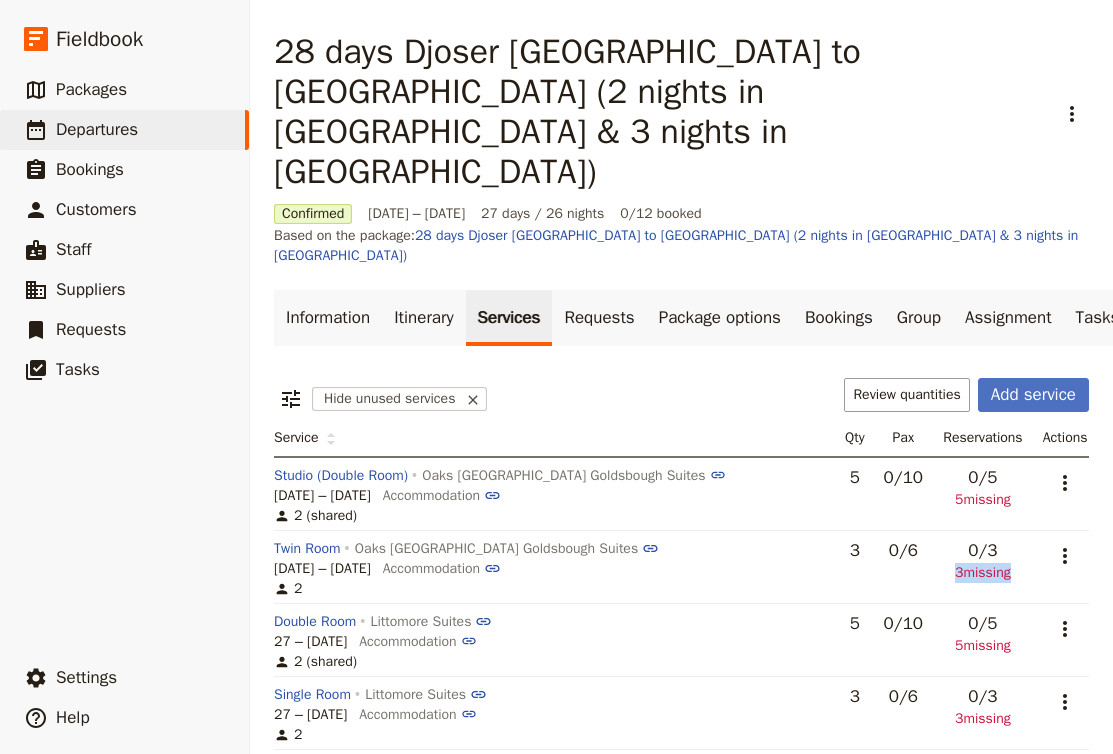 click on "3  missing" at bounding box center [983, 573] 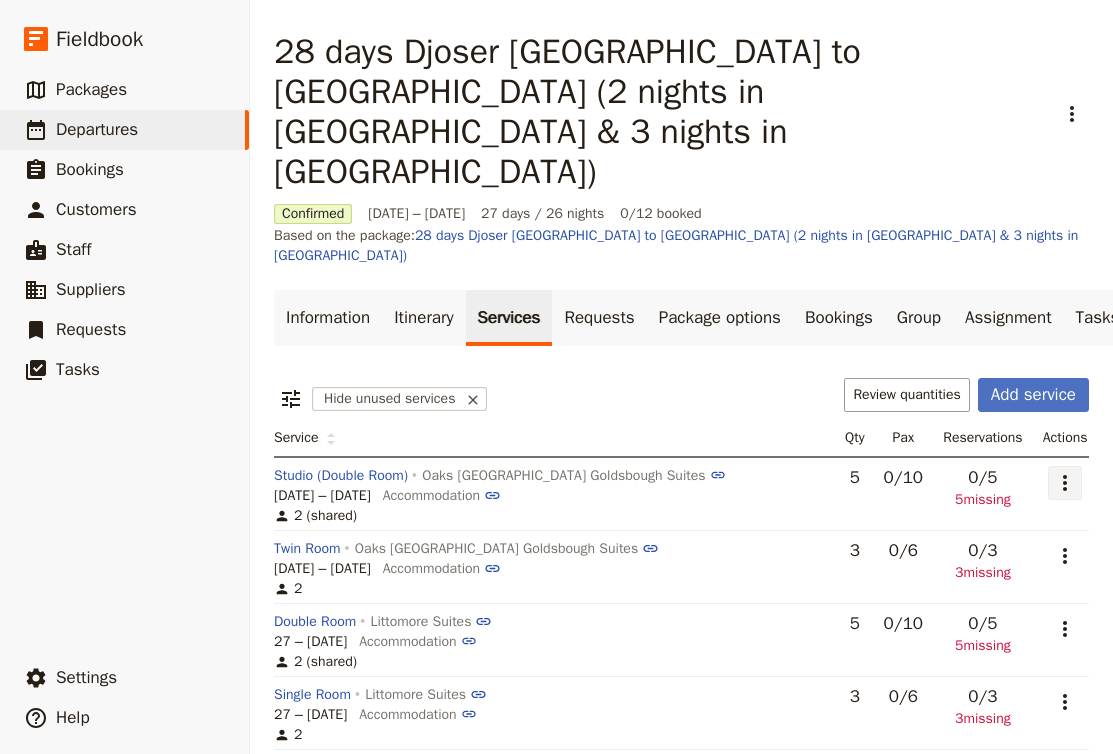 click 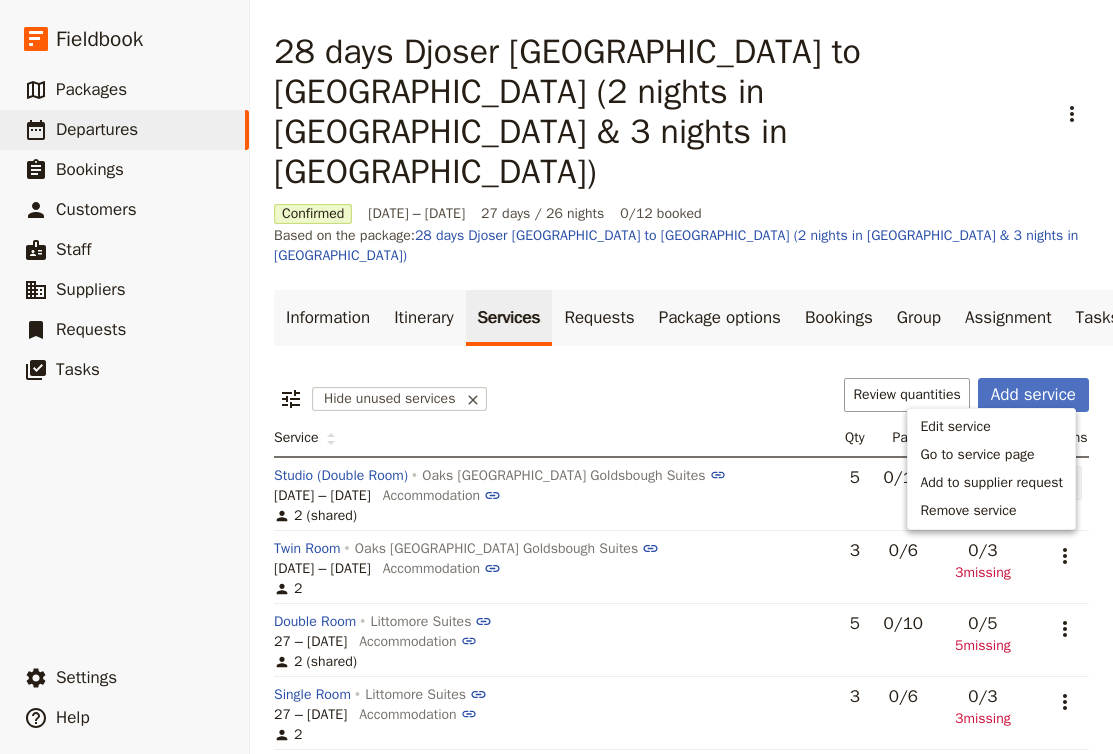 click 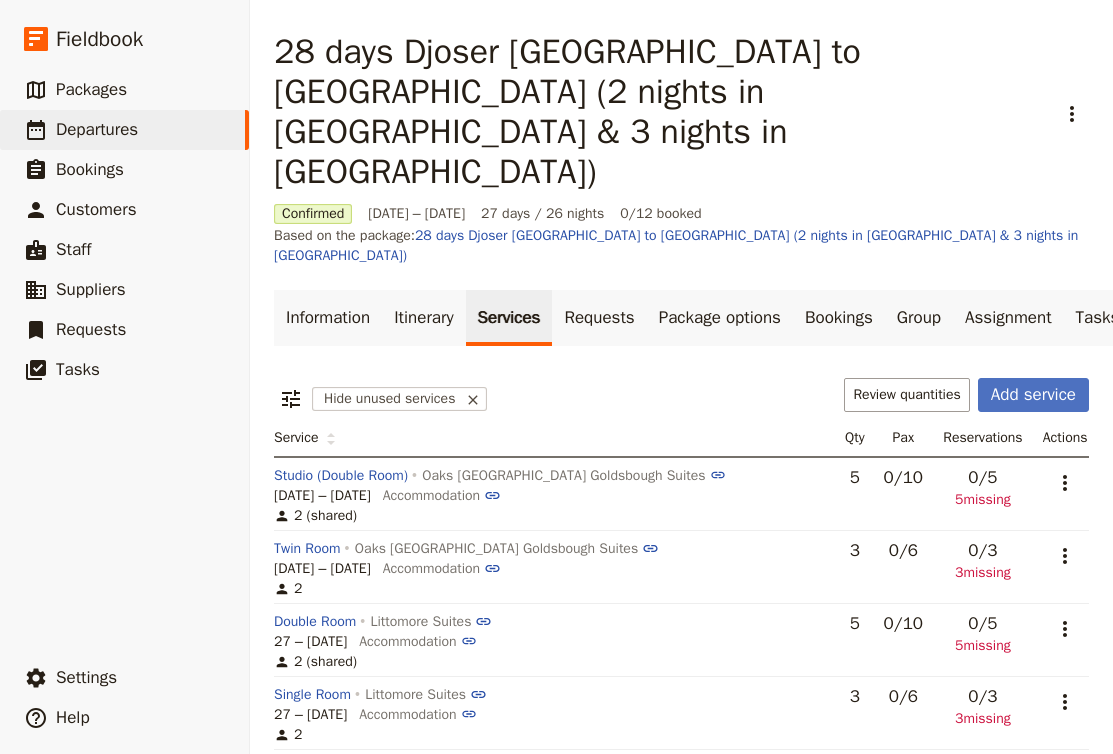 scroll, scrollTop: 0, scrollLeft: 0, axis: both 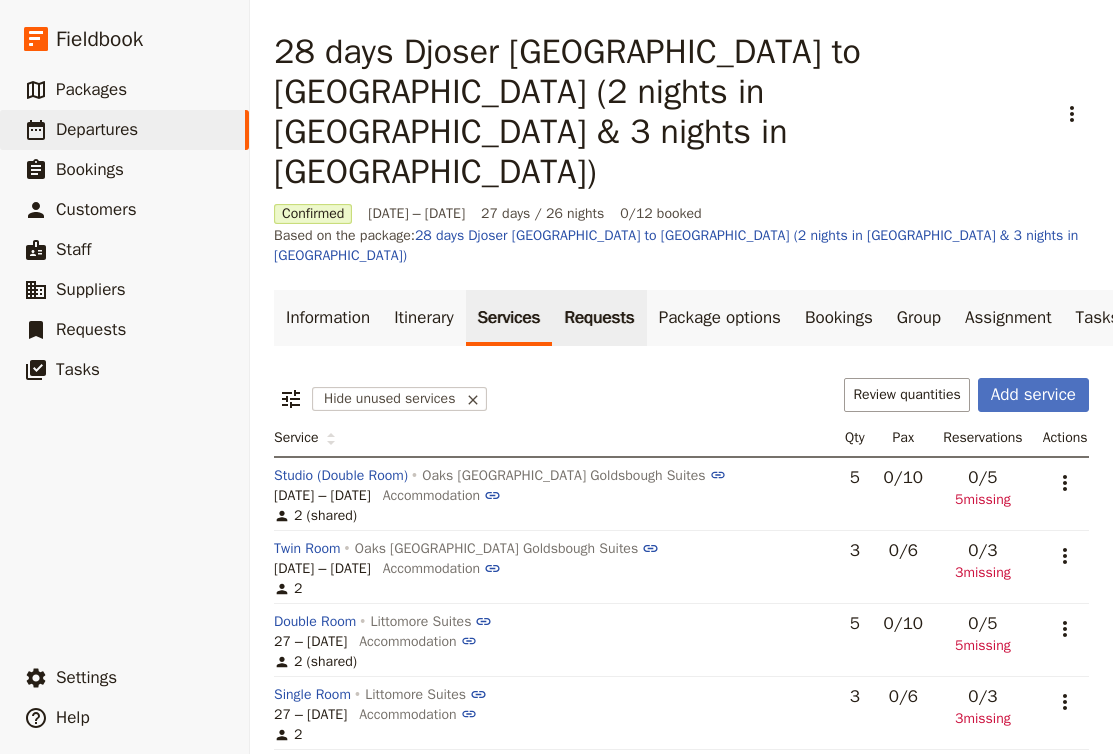 click on "Requests" at bounding box center [599, 318] 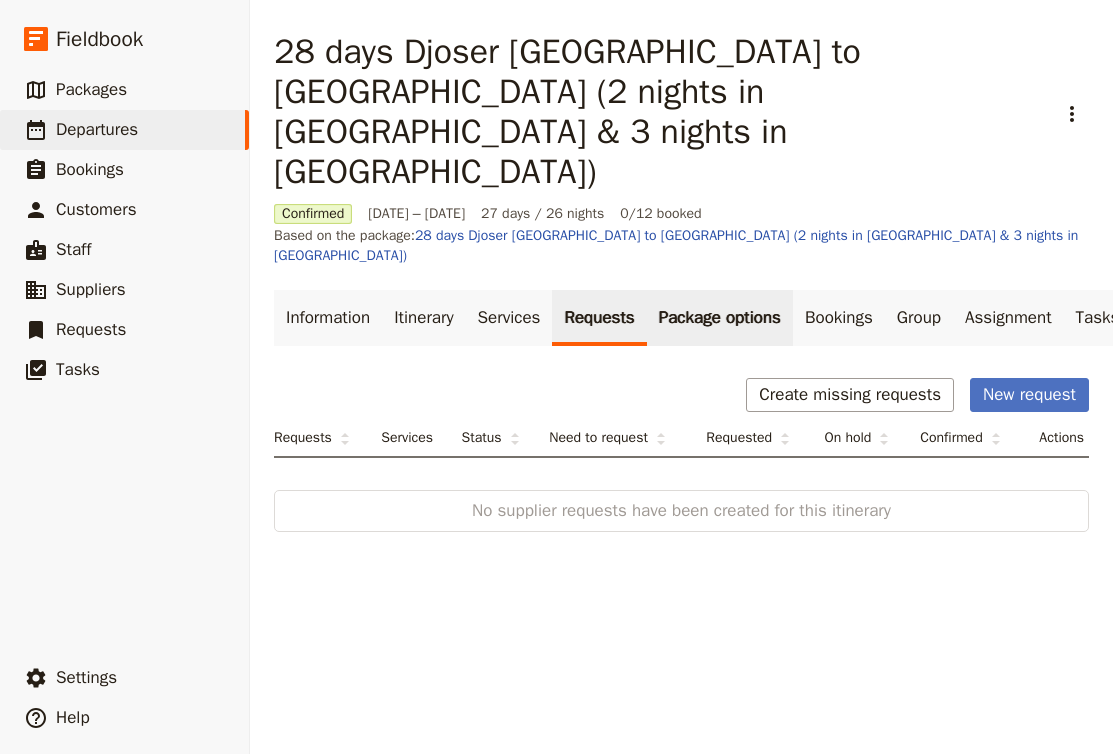 click on "Package options" at bounding box center [720, 318] 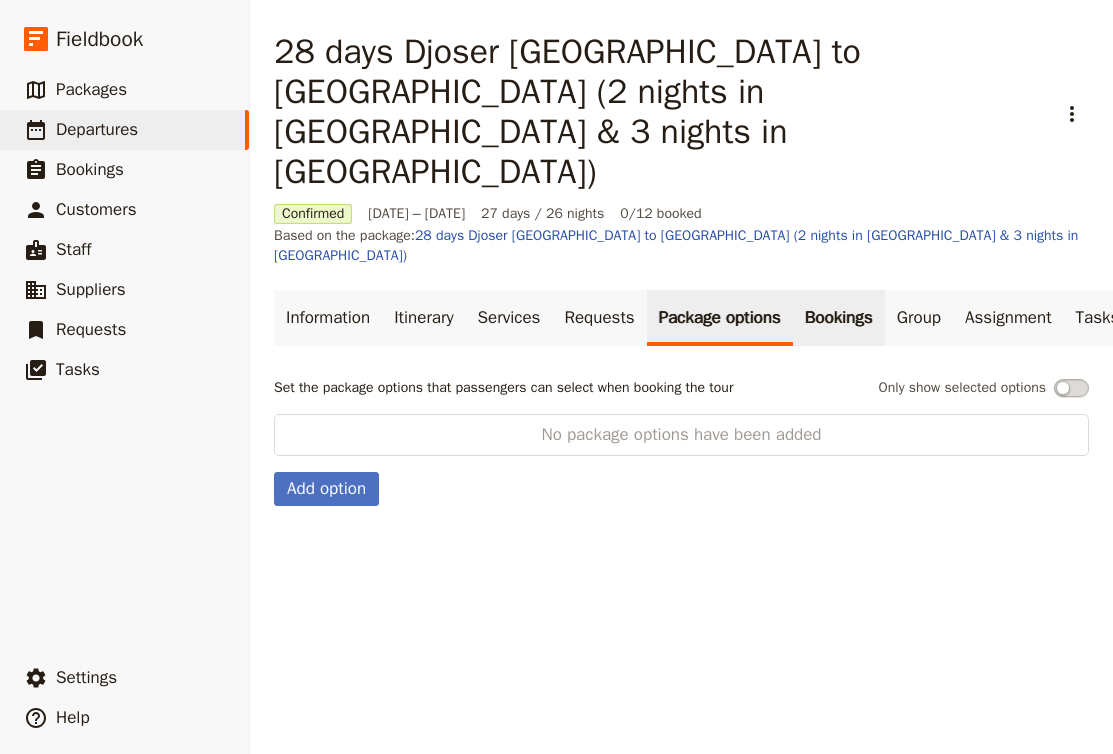 click on "Bookings" at bounding box center [839, 318] 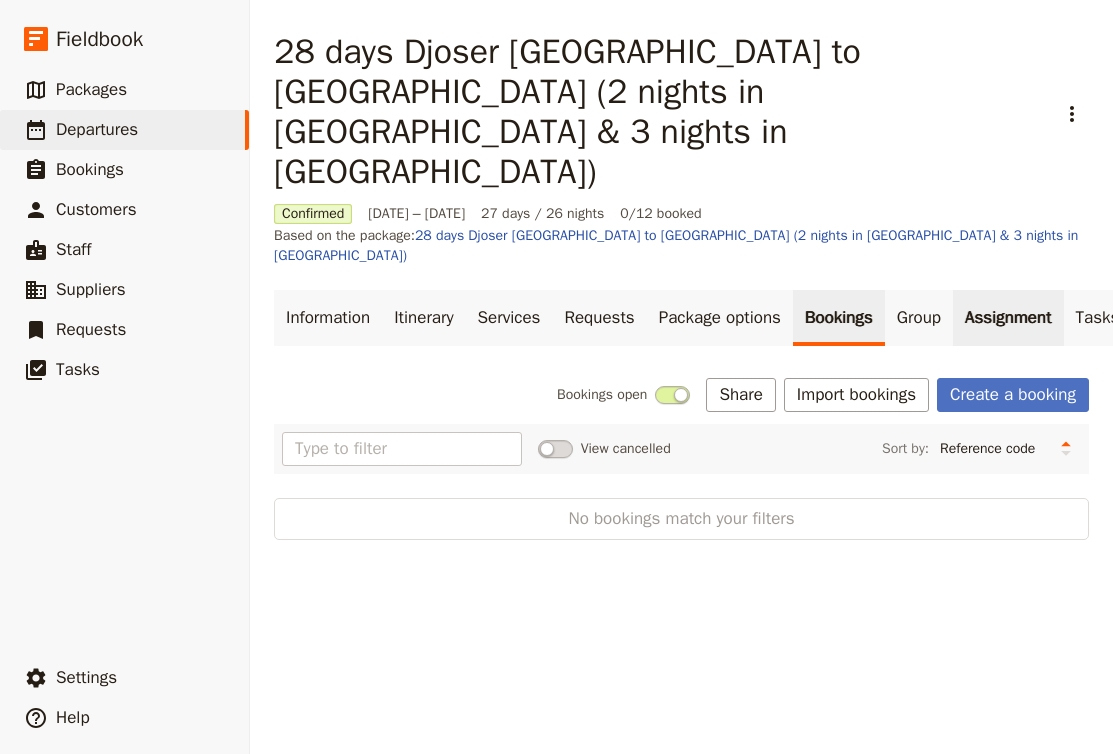 click on "Assignment" at bounding box center (1008, 318) 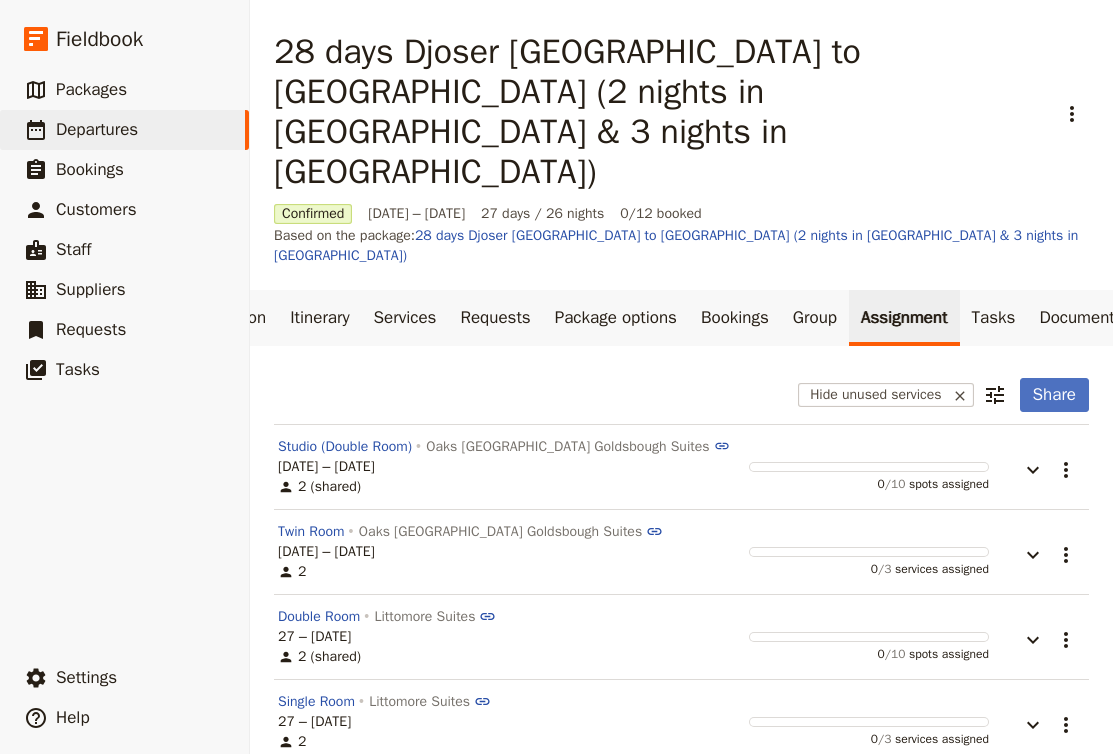scroll, scrollTop: 0, scrollLeft: 128, axis: horizontal 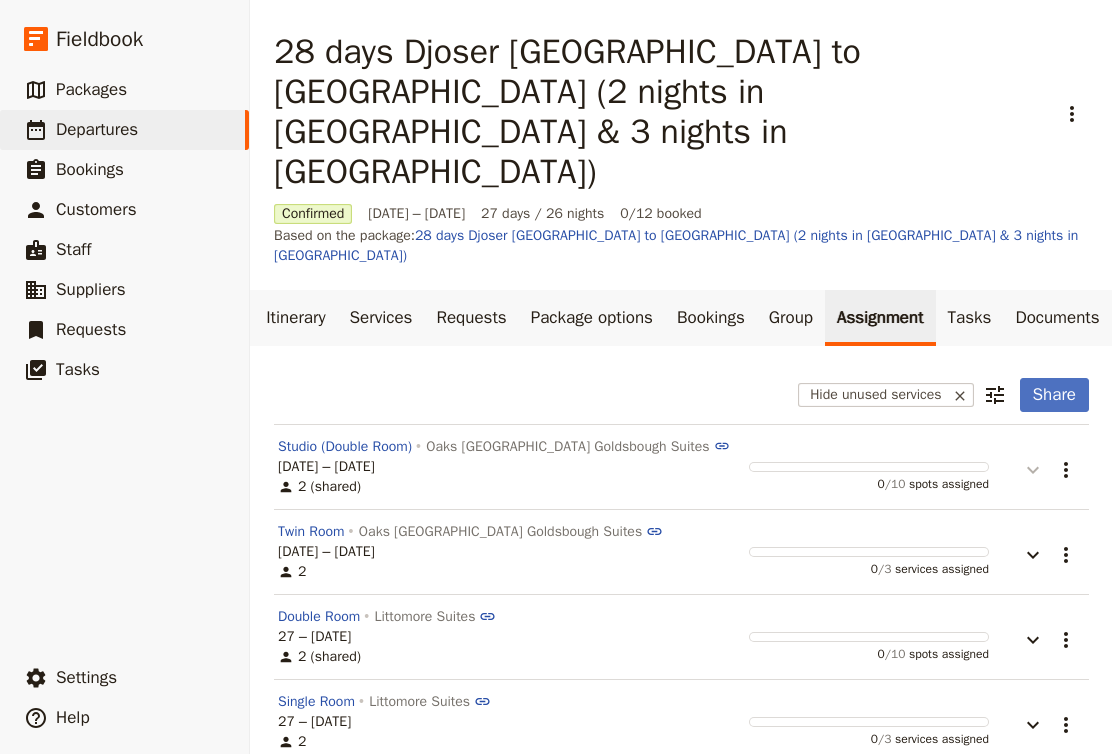 click 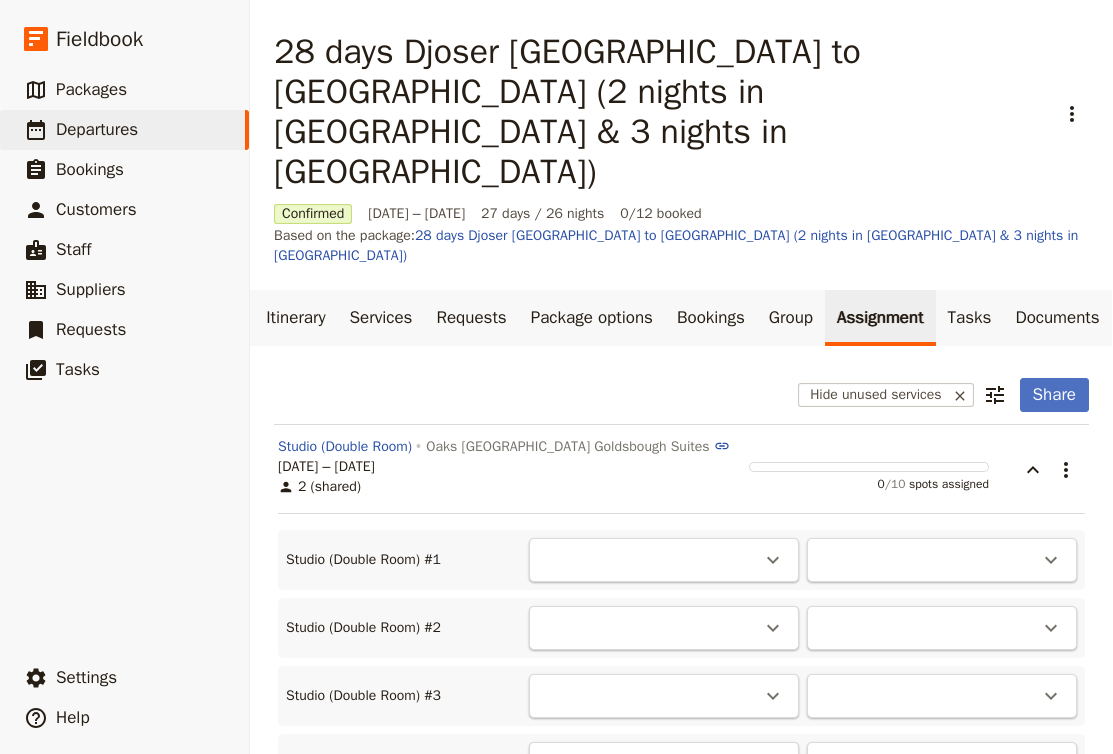 click on "​" at bounding box center (664, 560) 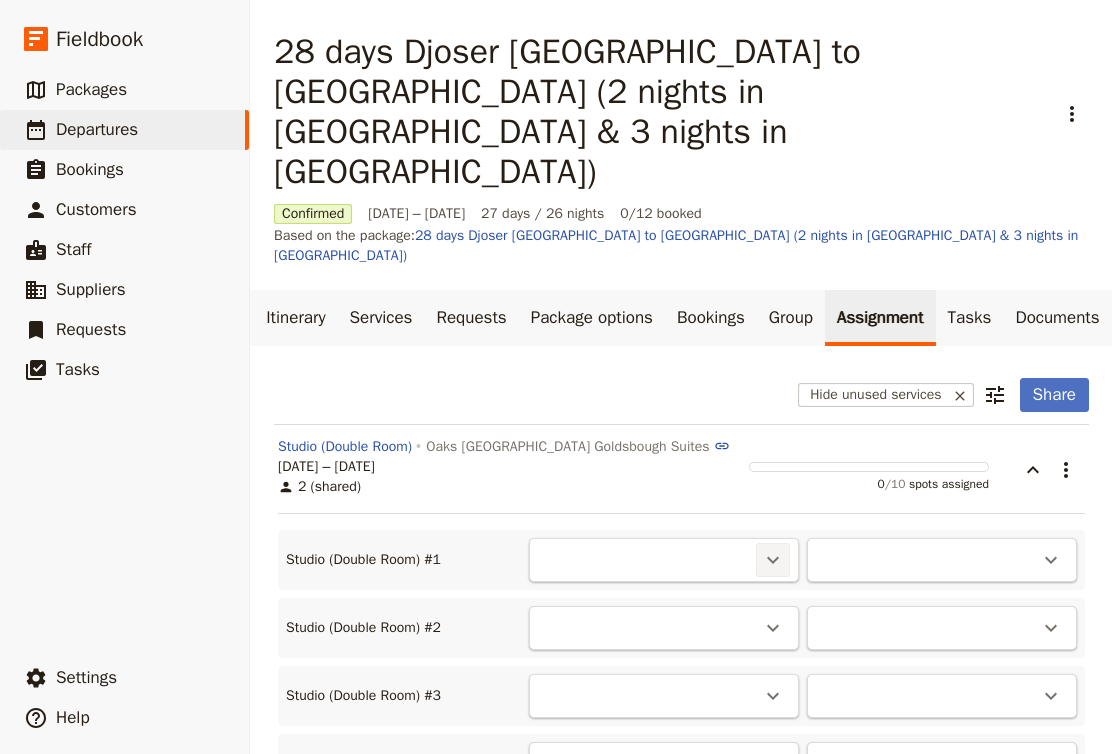 click on "​" at bounding box center [773, 560] 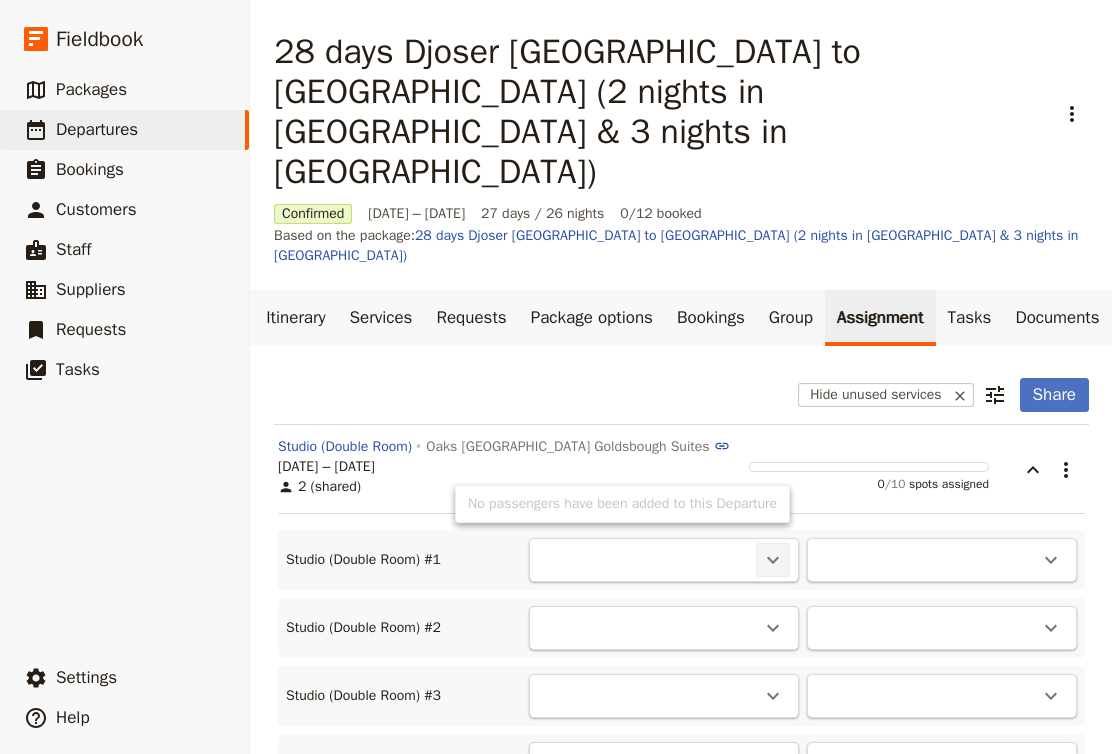 click on "​" at bounding box center (773, 560) 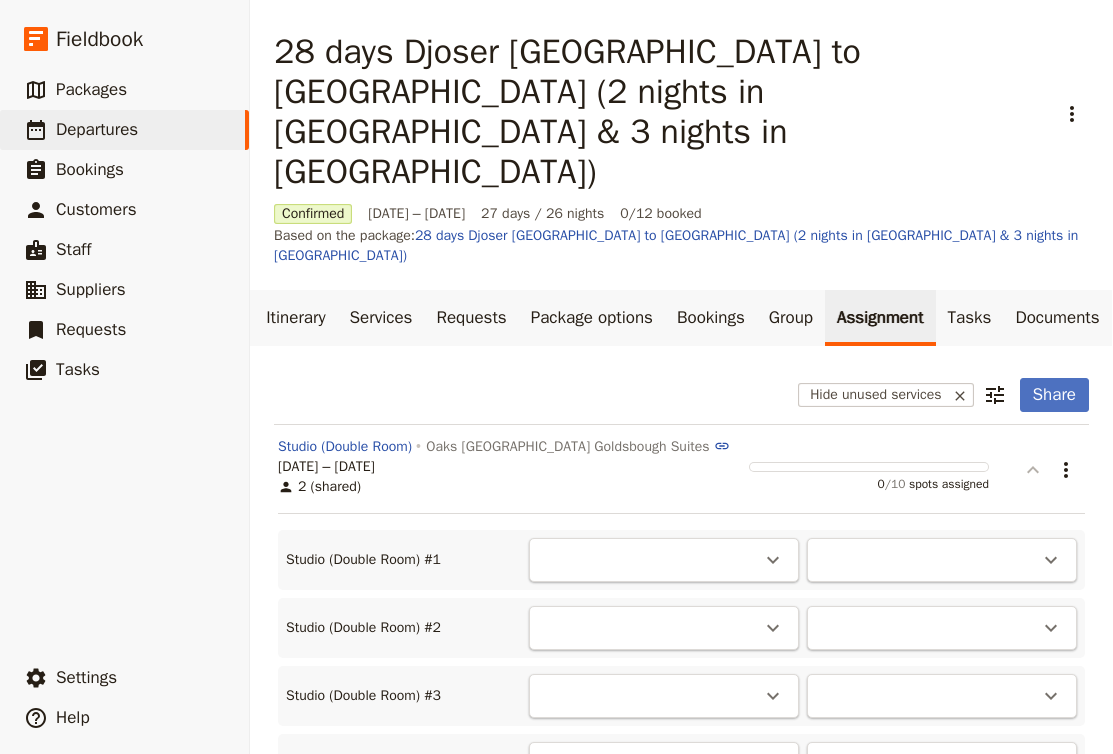 click 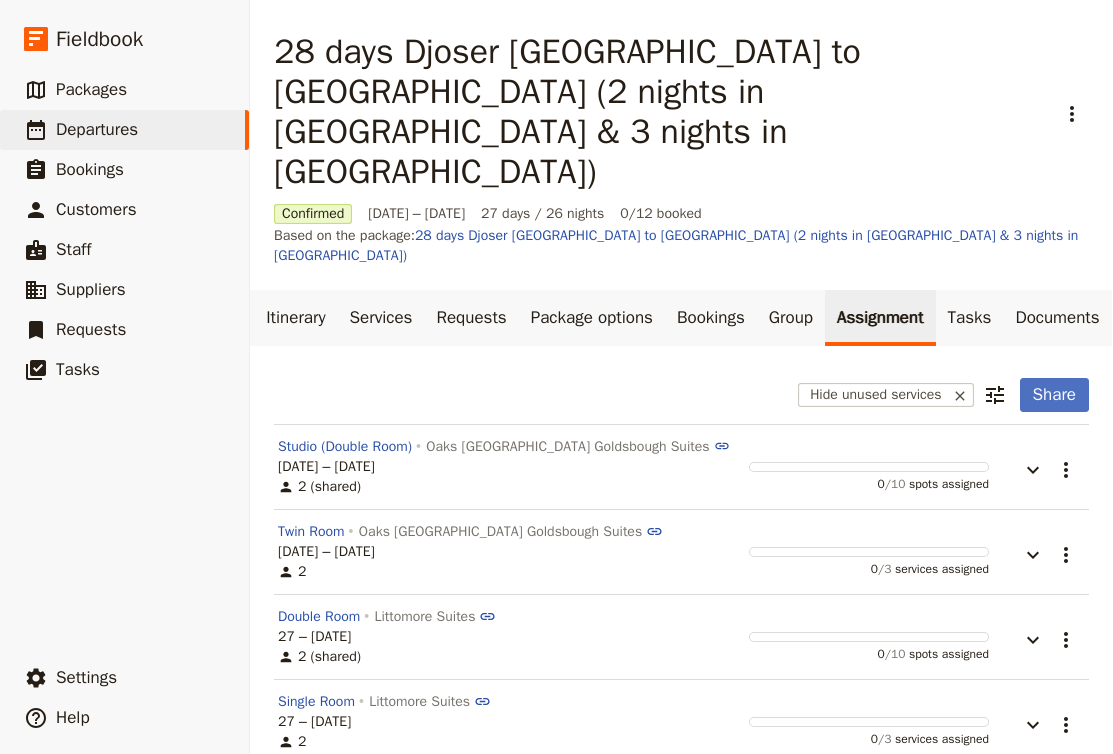 scroll, scrollTop: 0, scrollLeft: 0, axis: both 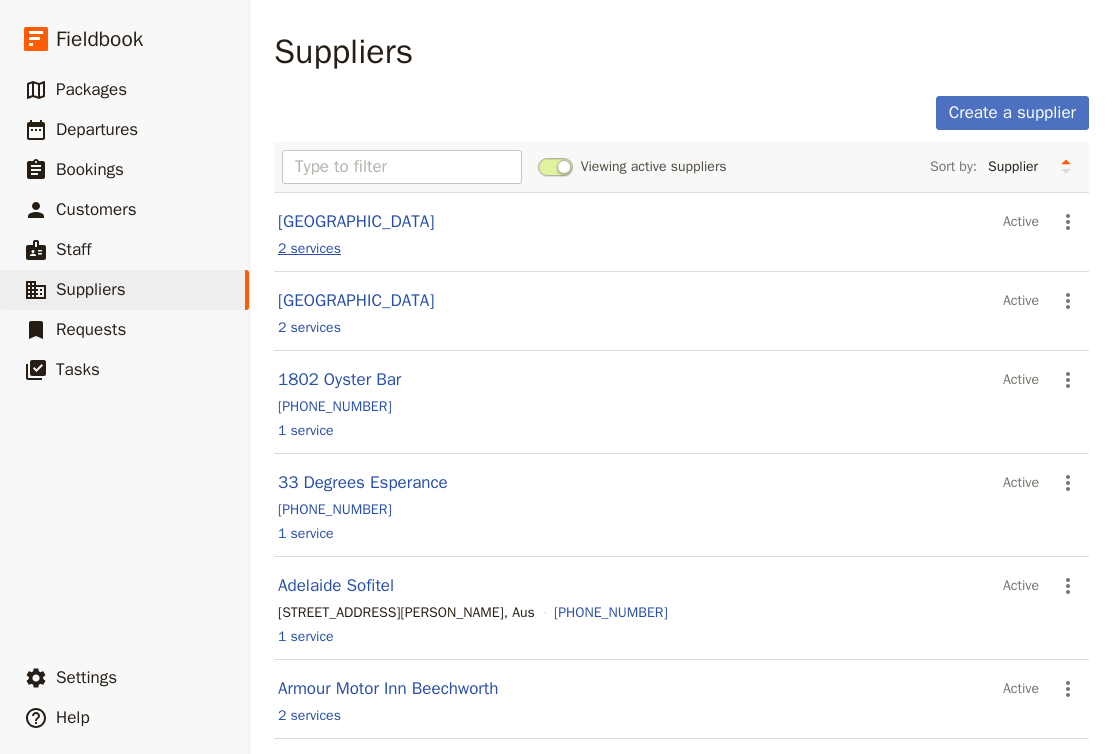 click on "2 services" at bounding box center (309, 249) 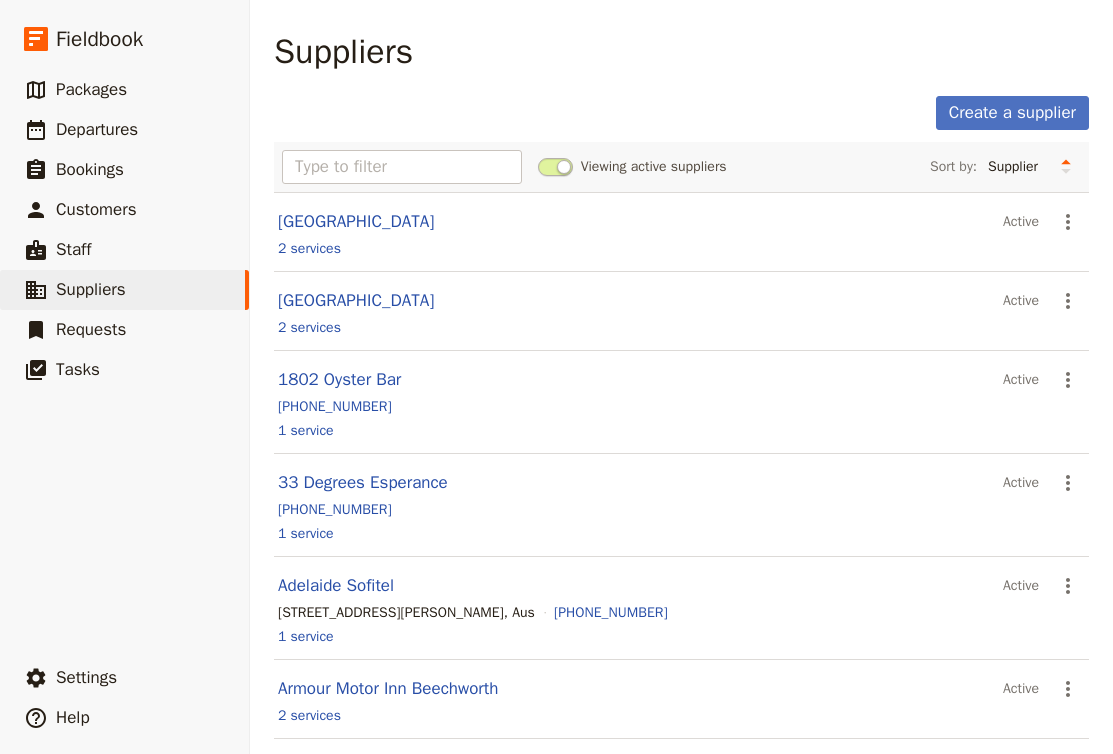 scroll, scrollTop: 0, scrollLeft: 0, axis: both 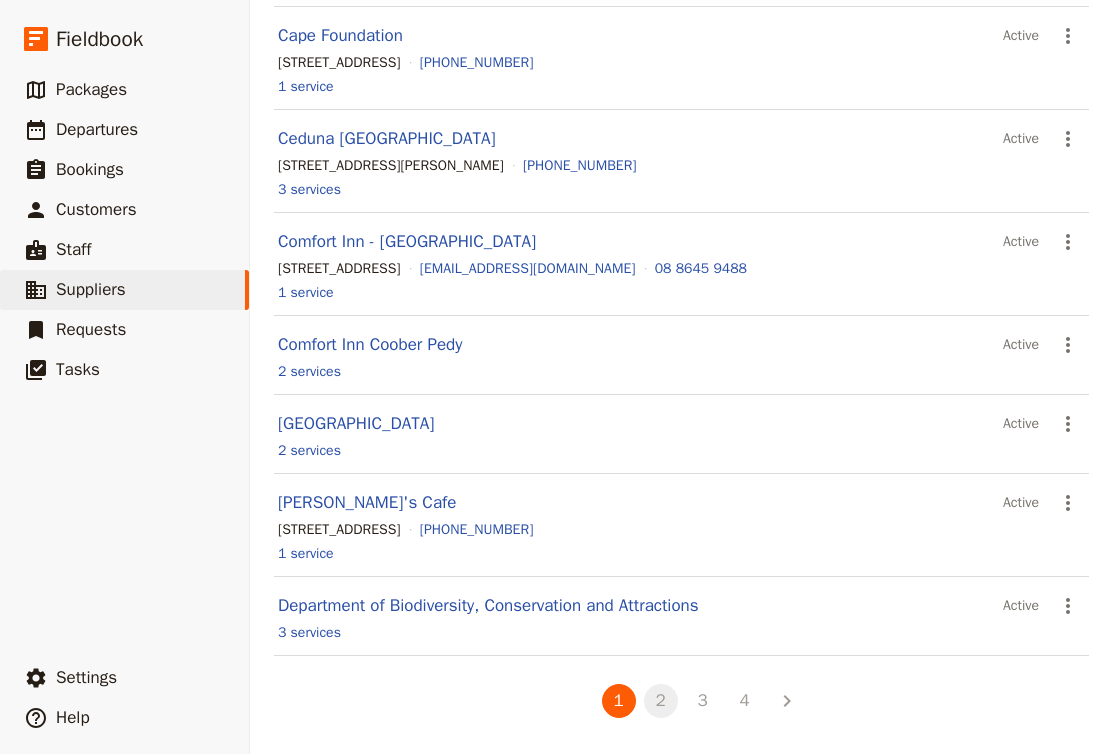 click on "2" at bounding box center [661, 701] 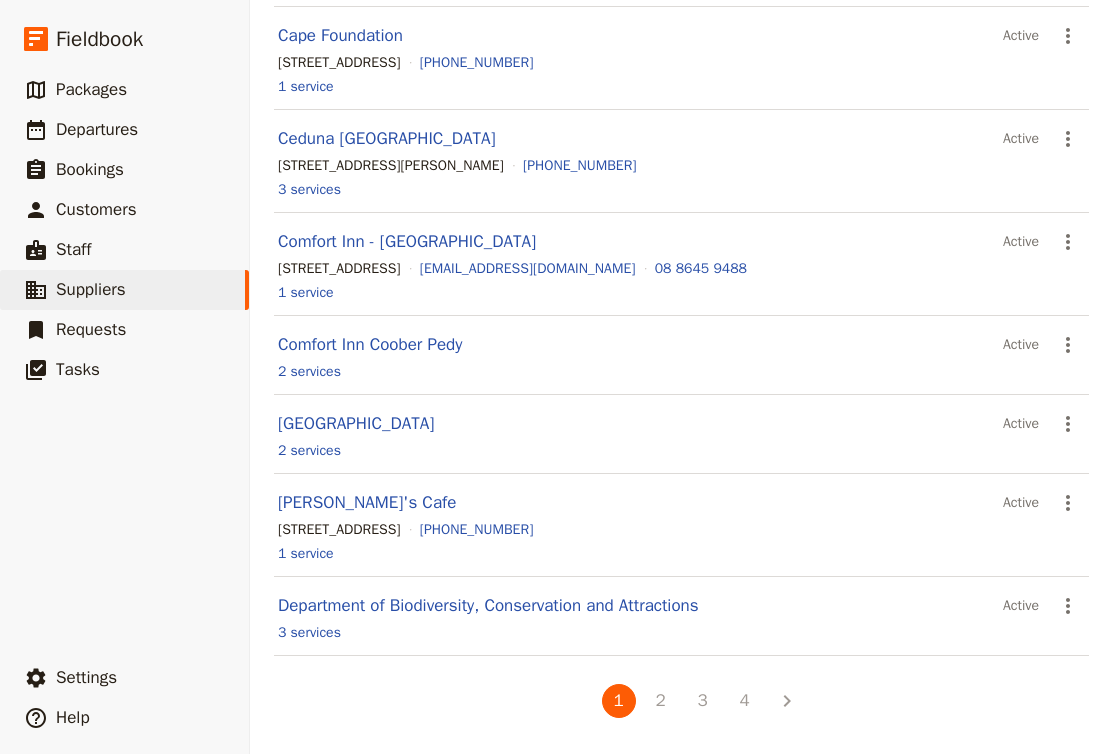 scroll, scrollTop: 0, scrollLeft: 0, axis: both 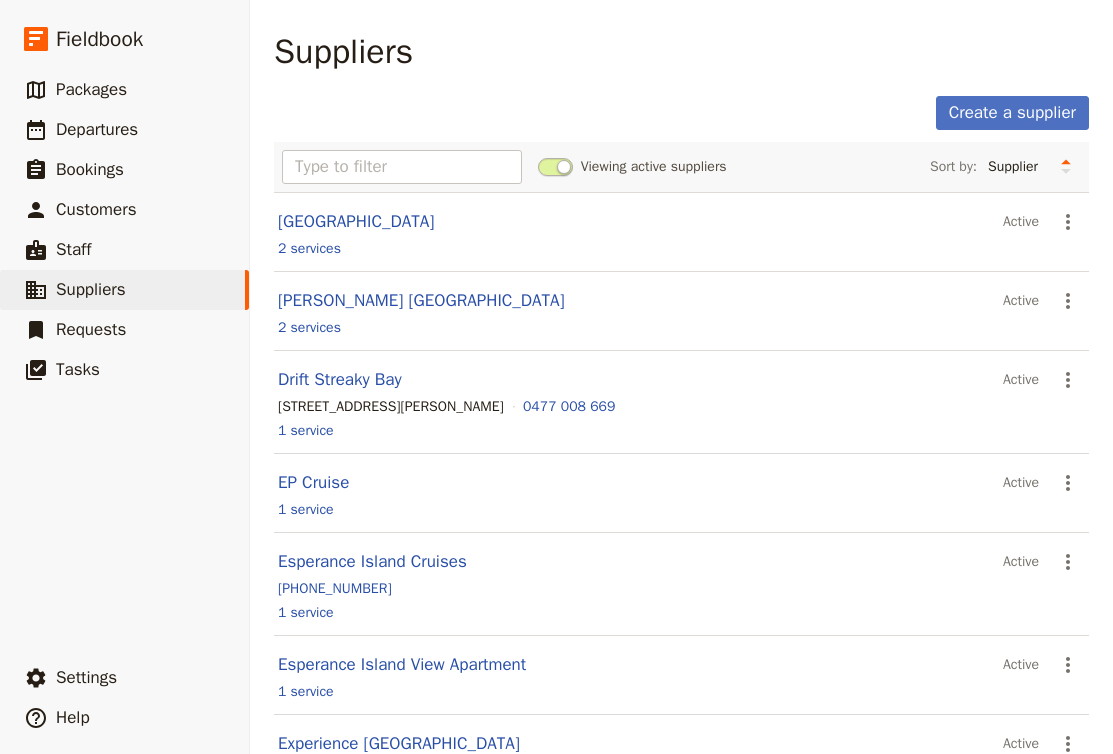 click on "Viewing active suppliers Sort by: Supplier Location Most recently updated Most recently created" at bounding box center (681, 167) 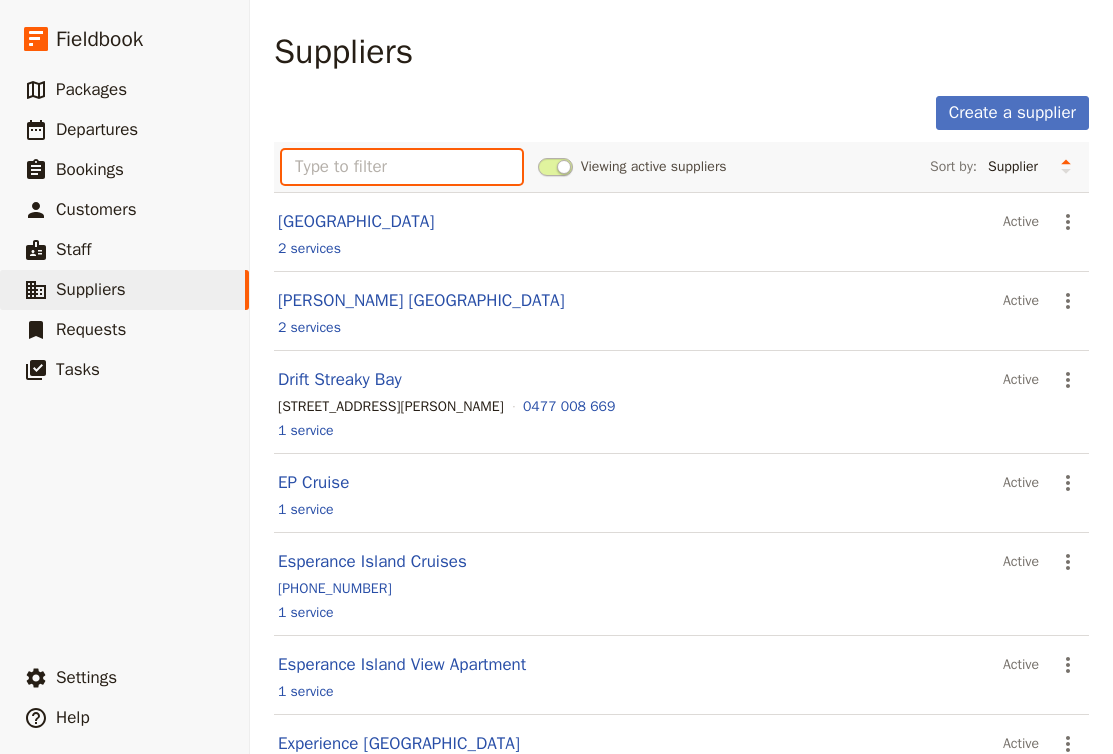 click at bounding box center (402, 167) 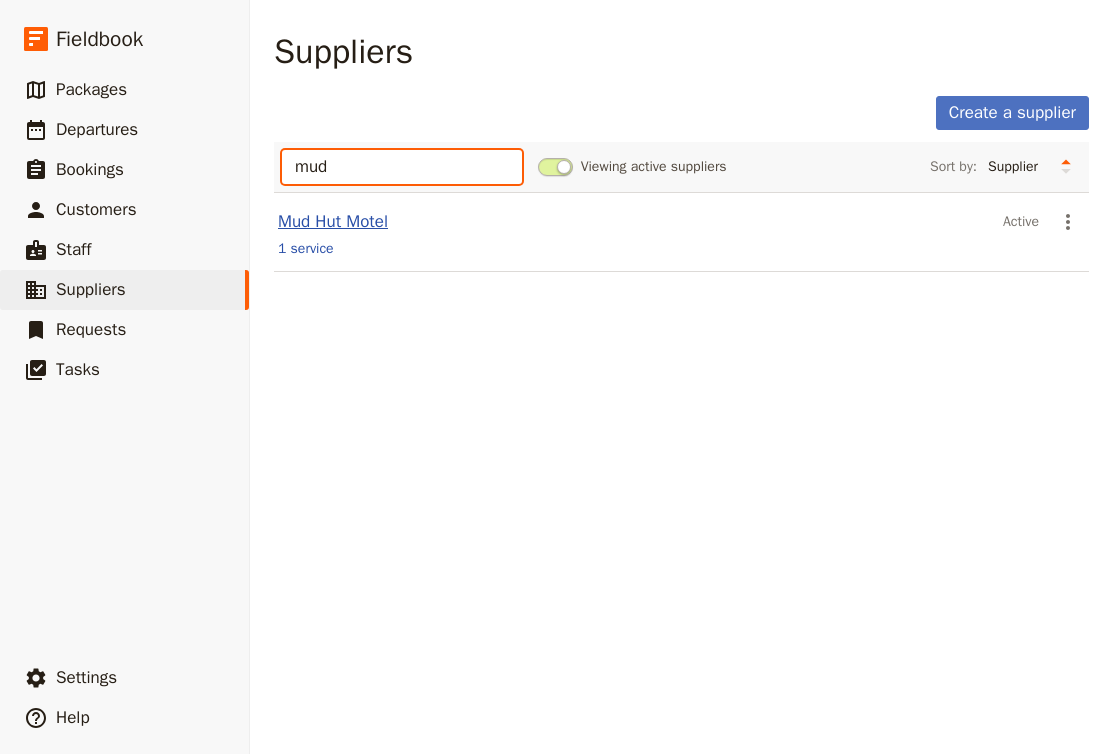 type on "mud" 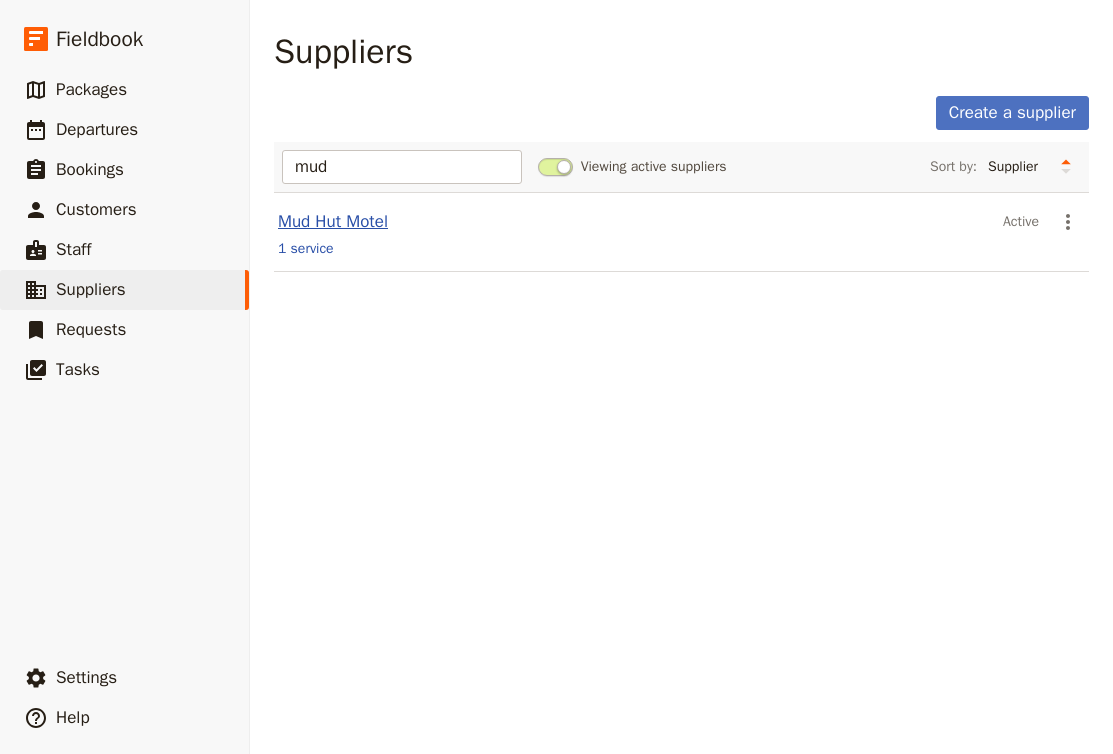 click on "Mud Hut Motel" at bounding box center (333, 221) 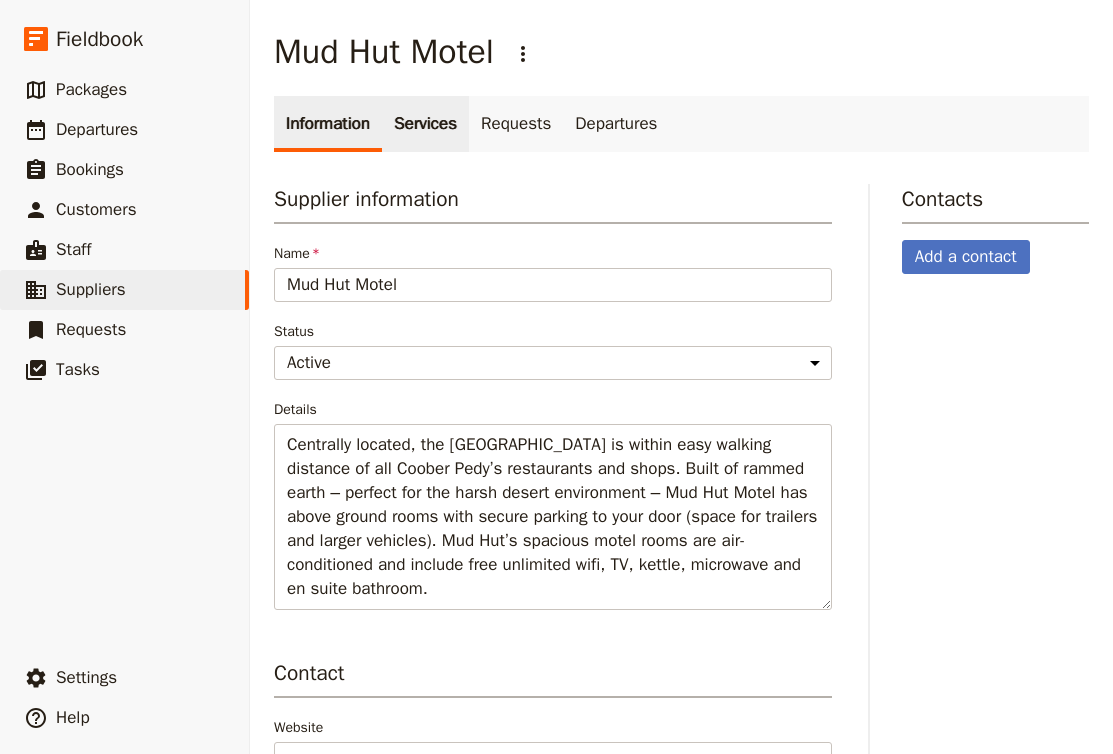 scroll, scrollTop: 0, scrollLeft: 0, axis: both 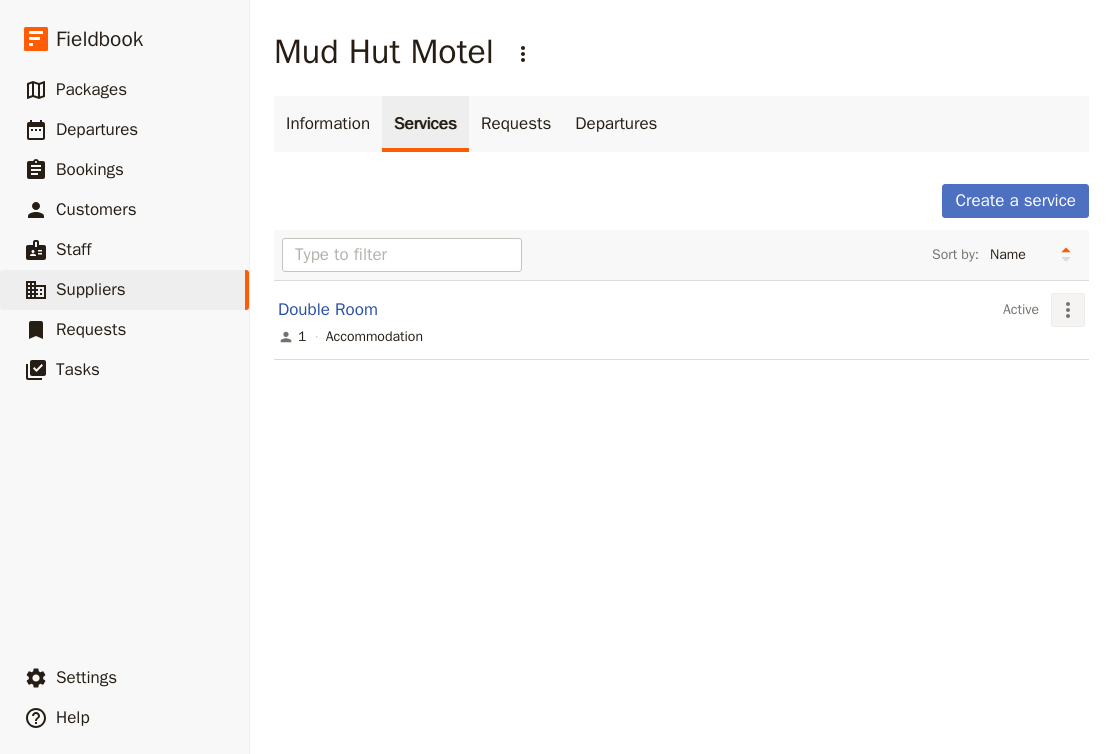 click 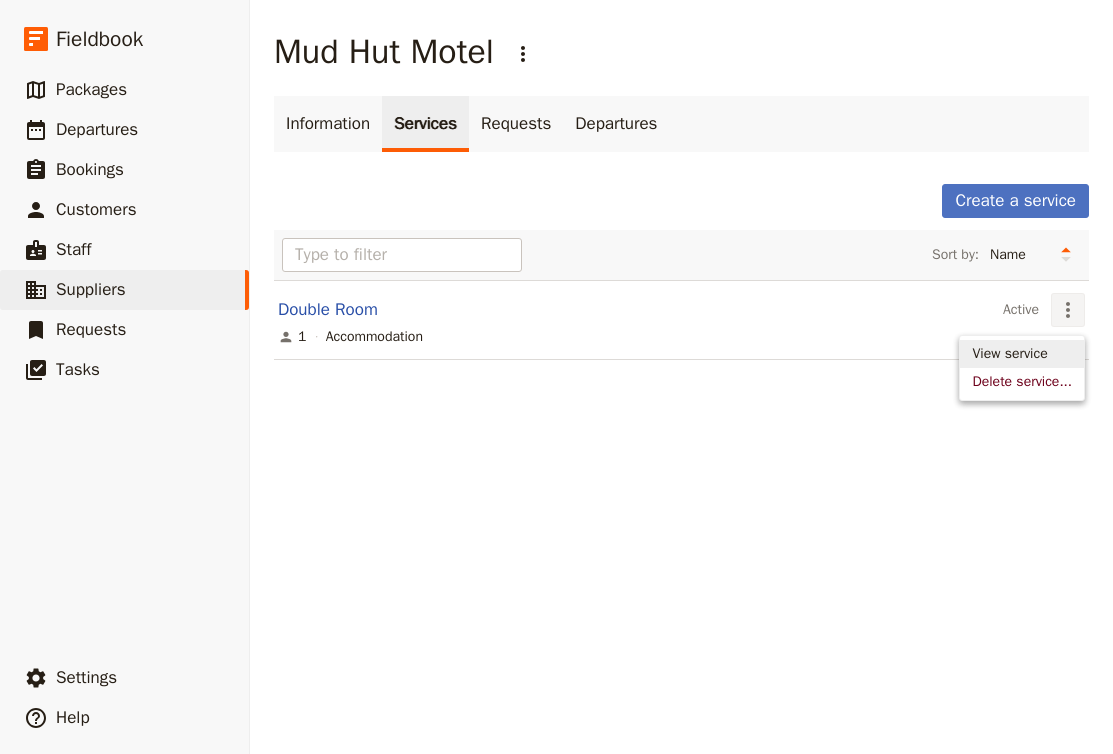 click on "View service" at bounding box center (1022, 354) 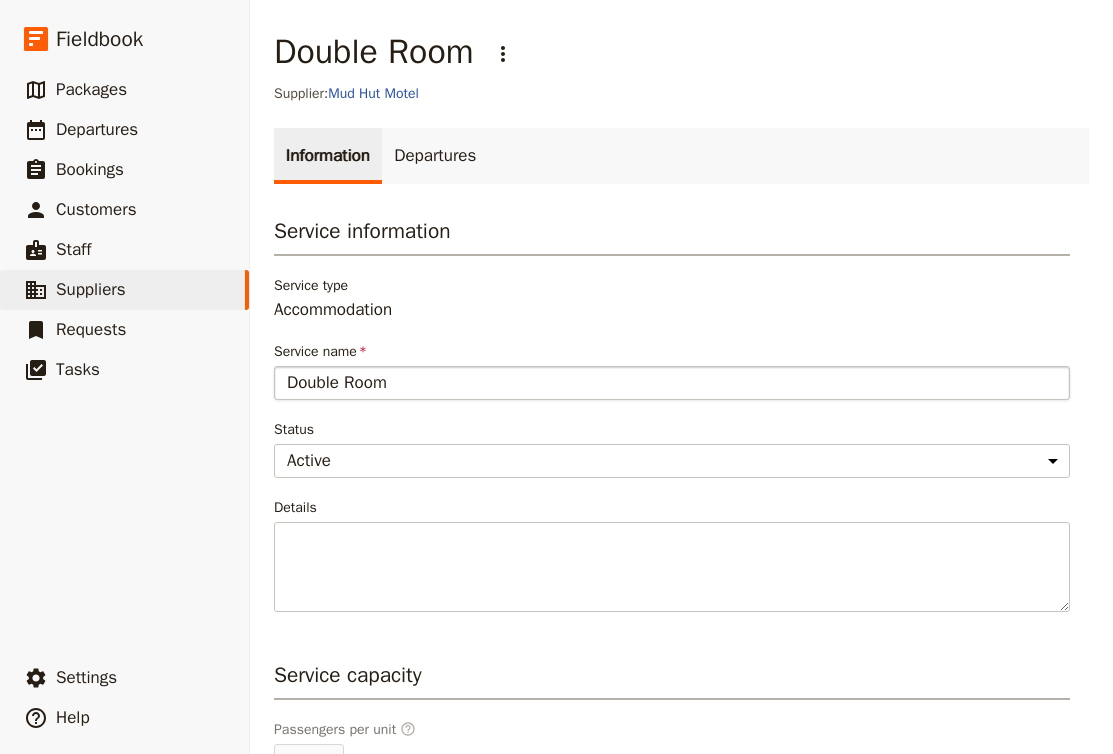 scroll, scrollTop: 0, scrollLeft: 0, axis: both 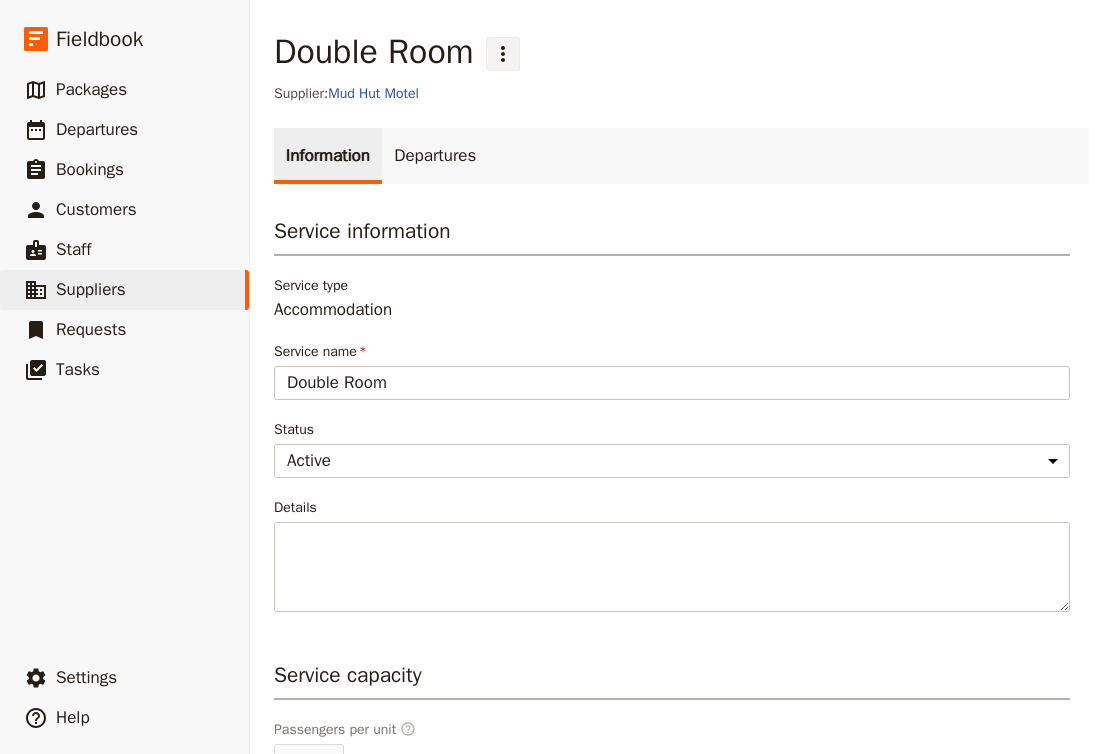 click 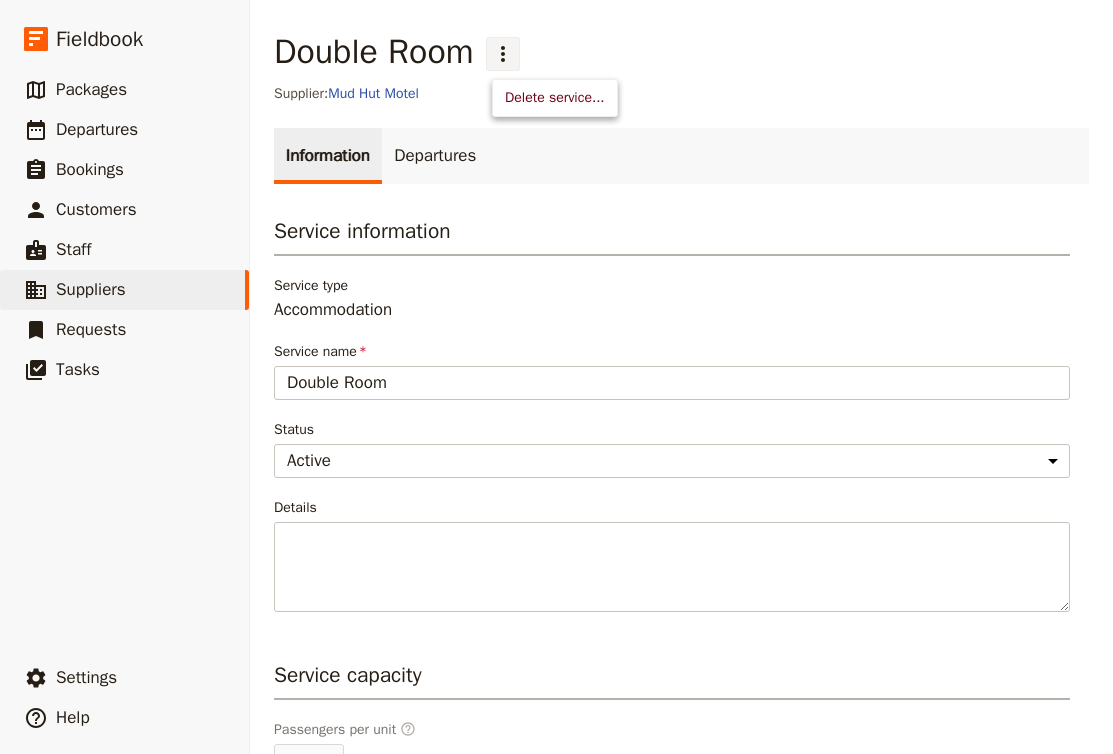 click 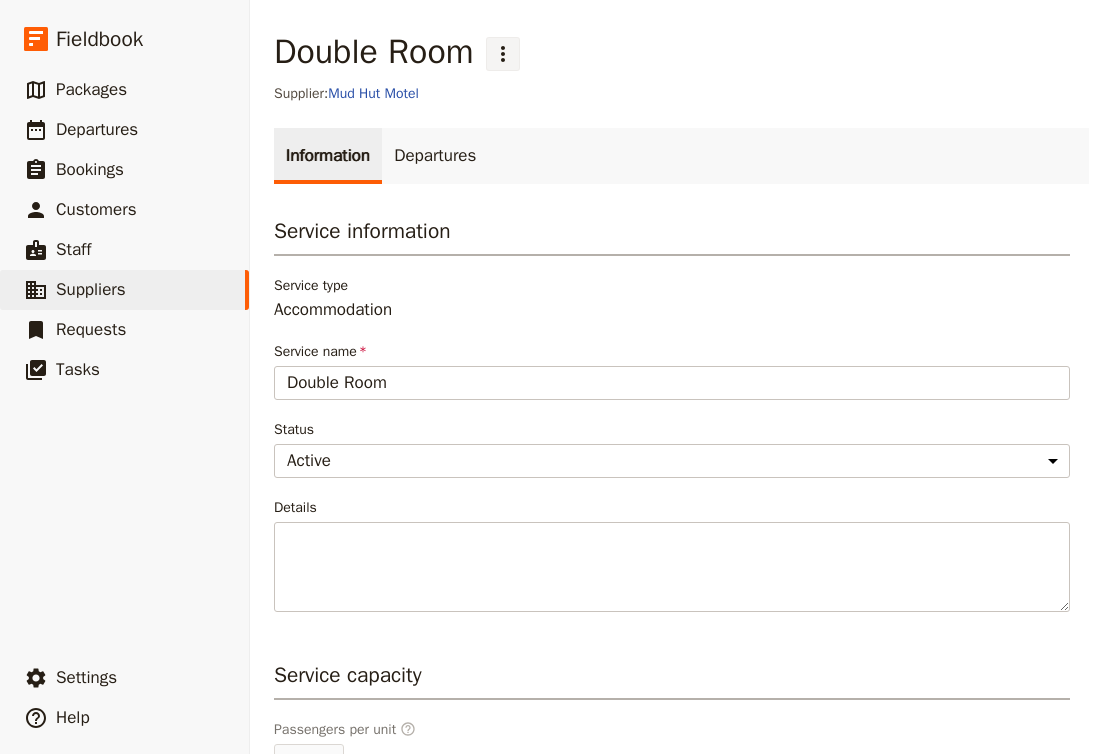 click 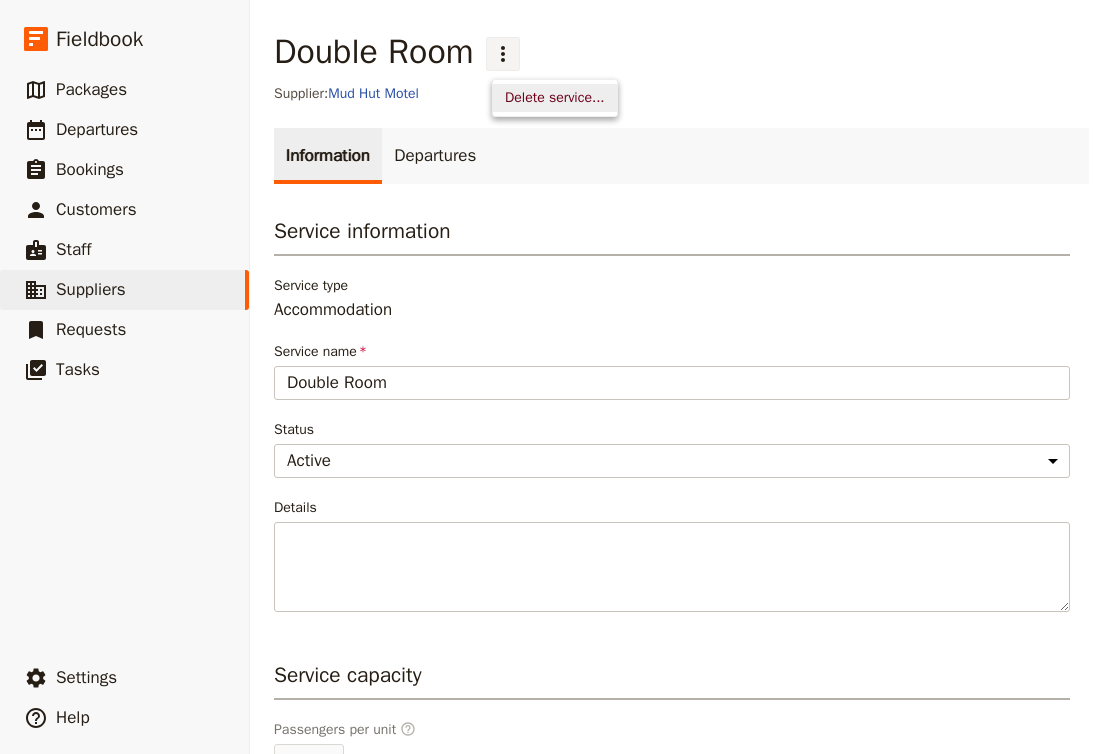 click on "Double Room ​ Supplier:  Mud Hut Motel Information Departures Service information Service type Accommodation Service name Double Room Status Active Inactive Details Service capacity Passengers per unit ​ 1 Unlimited capacity Reservation settings Reservation required ​ Yes Quantity type ​ Pre-reserved On request Save changes Cancel" at bounding box center [681, 574] 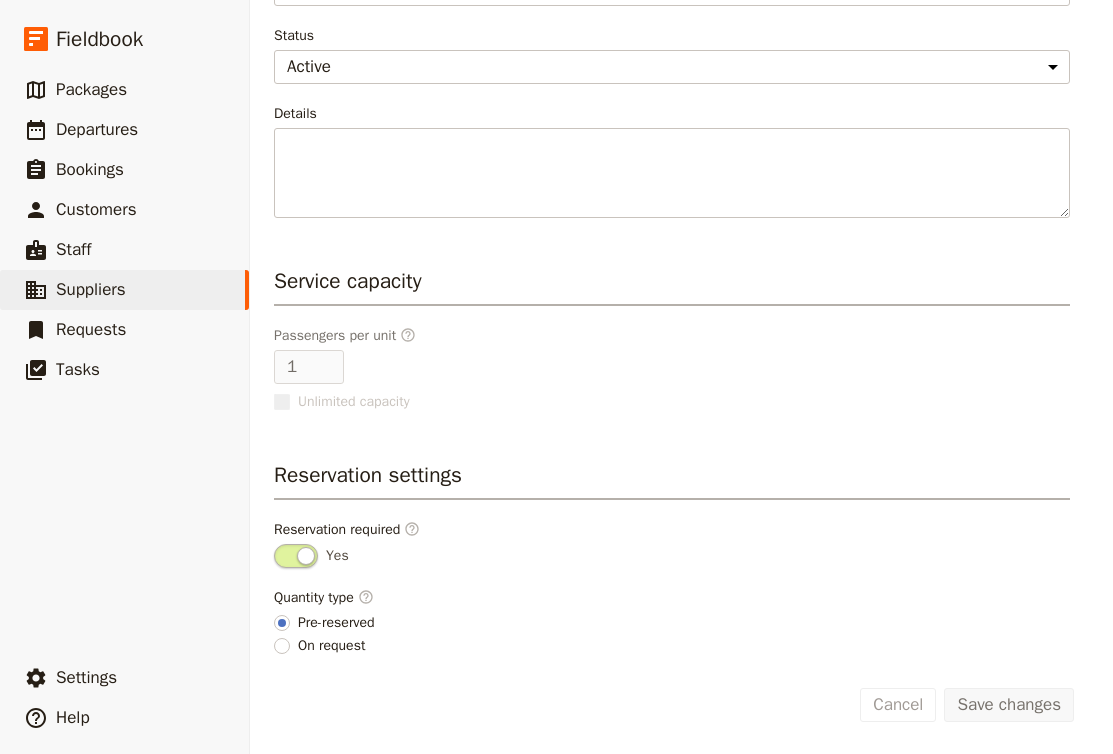 scroll, scrollTop: 394, scrollLeft: 0, axis: vertical 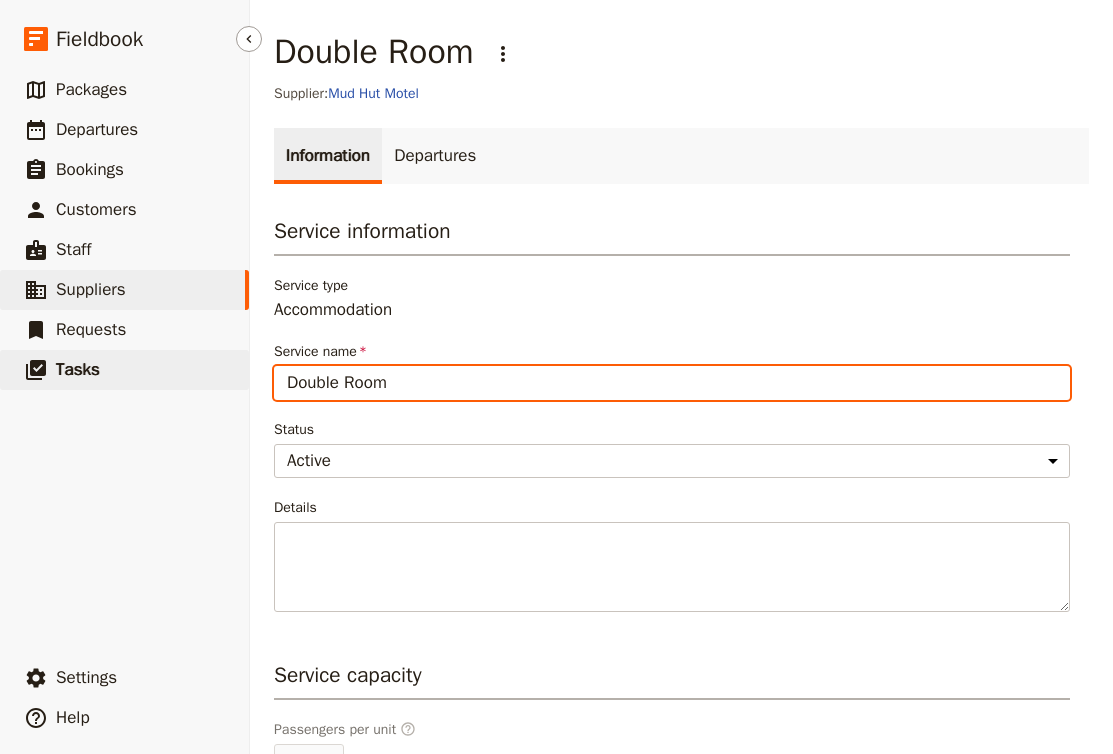 drag, startPoint x: 418, startPoint y: 376, endPoint x: 241, endPoint y: 355, distance: 178.24141 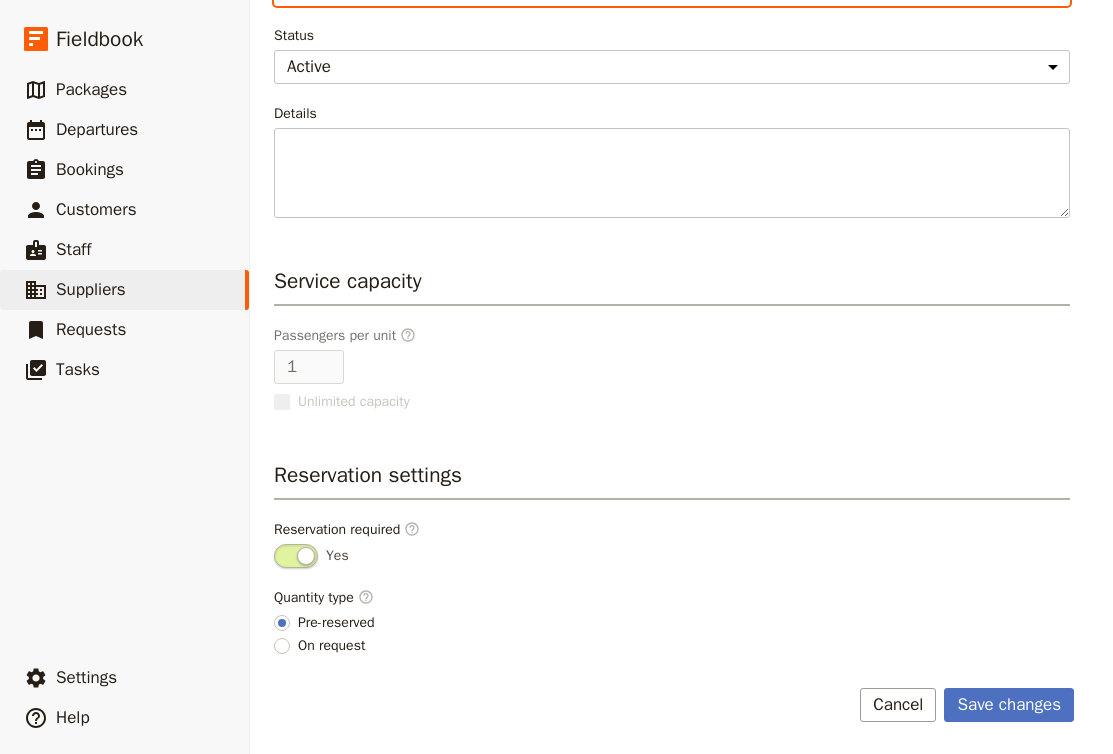 scroll, scrollTop: 394, scrollLeft: 0, axis: vertical 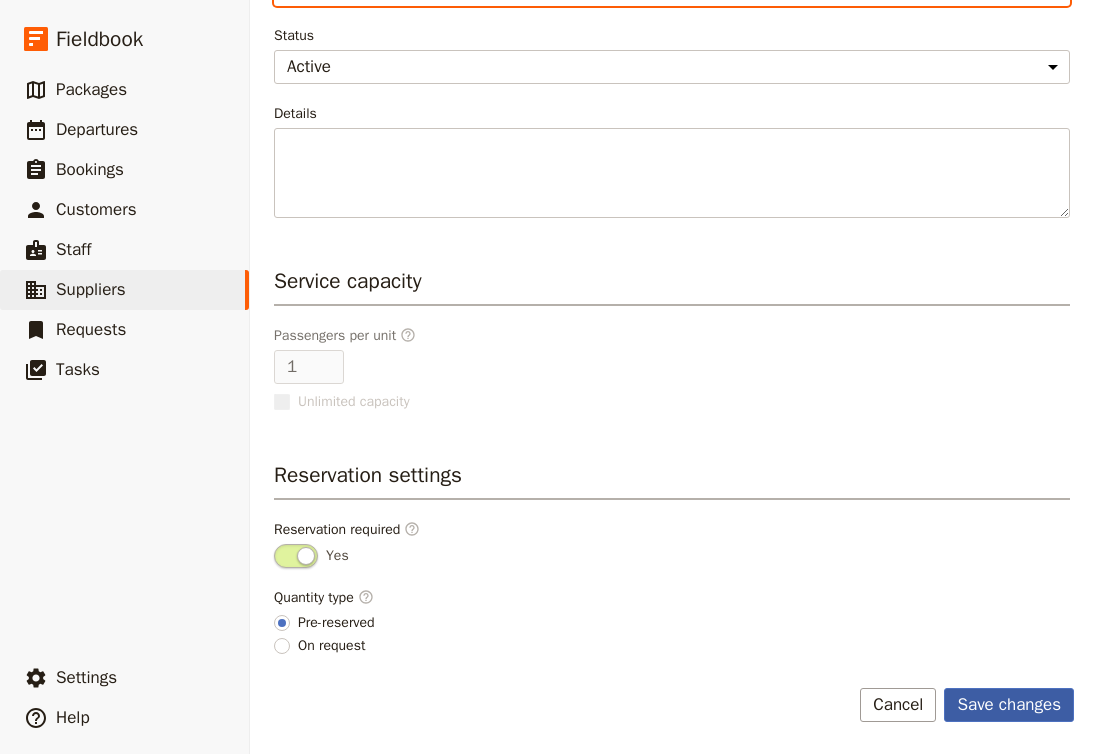 type on "Single Room" 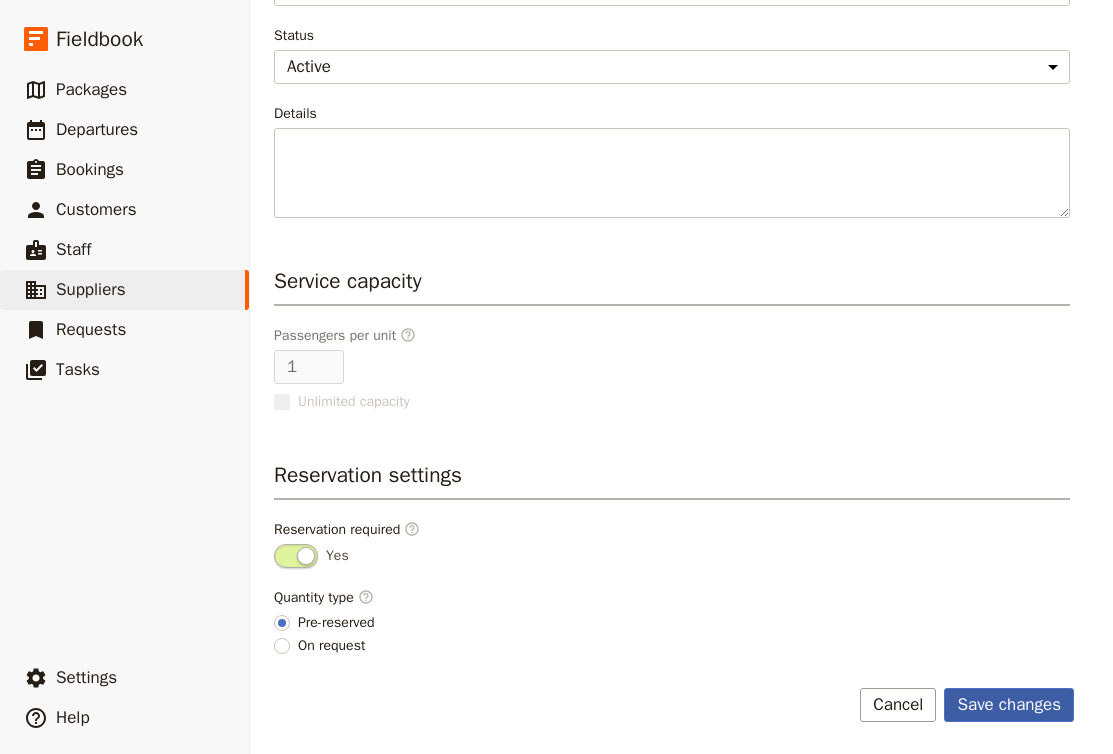 click on "Save changes" at bounding box center [1009, 705] 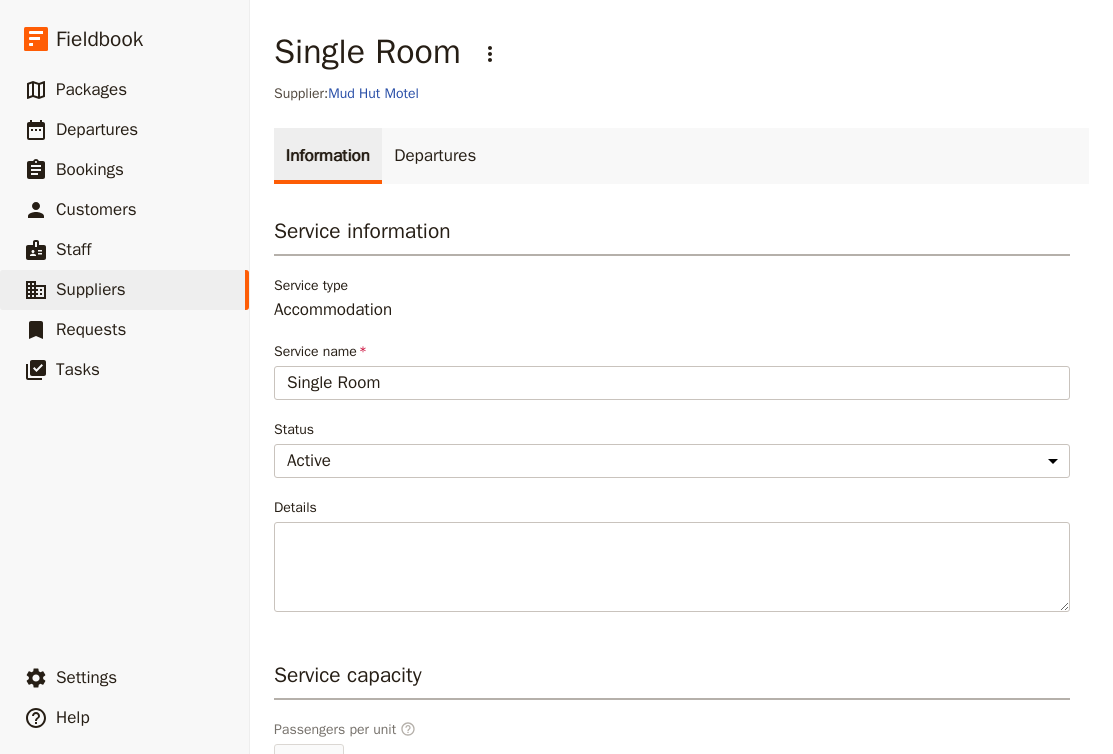 scroll, scrollTop: 0, scrollLeft: 0, axis: both 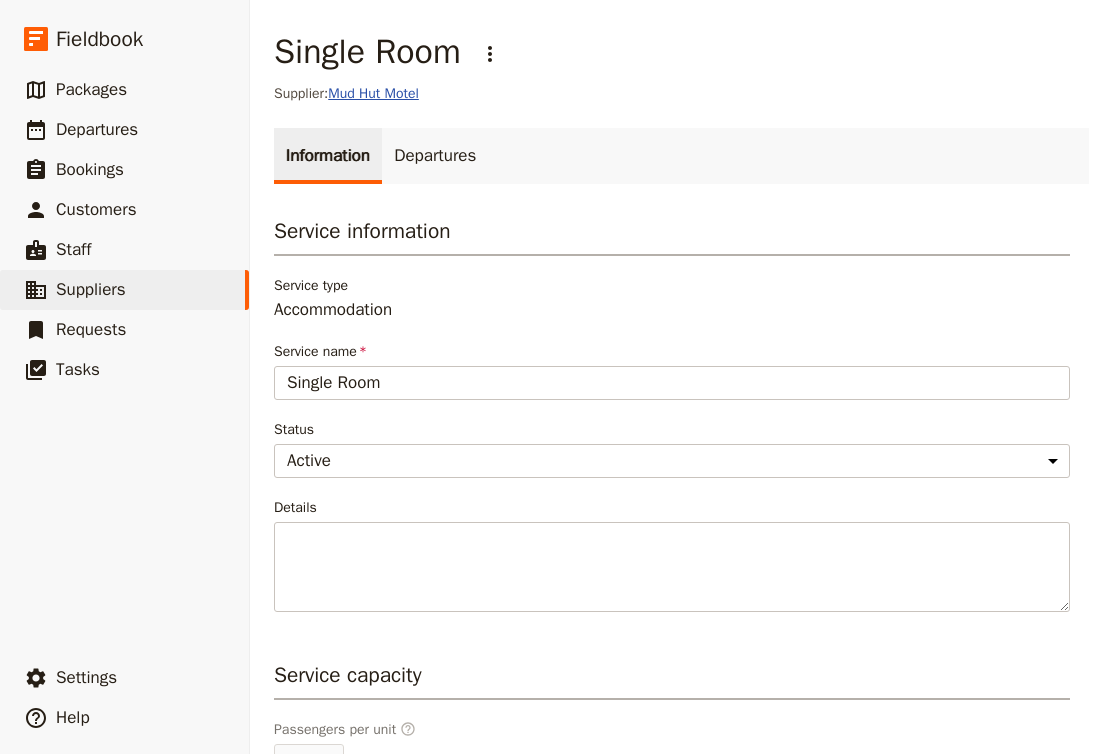 click on "Mud Hut Motel" at bounding box center (373, 93) 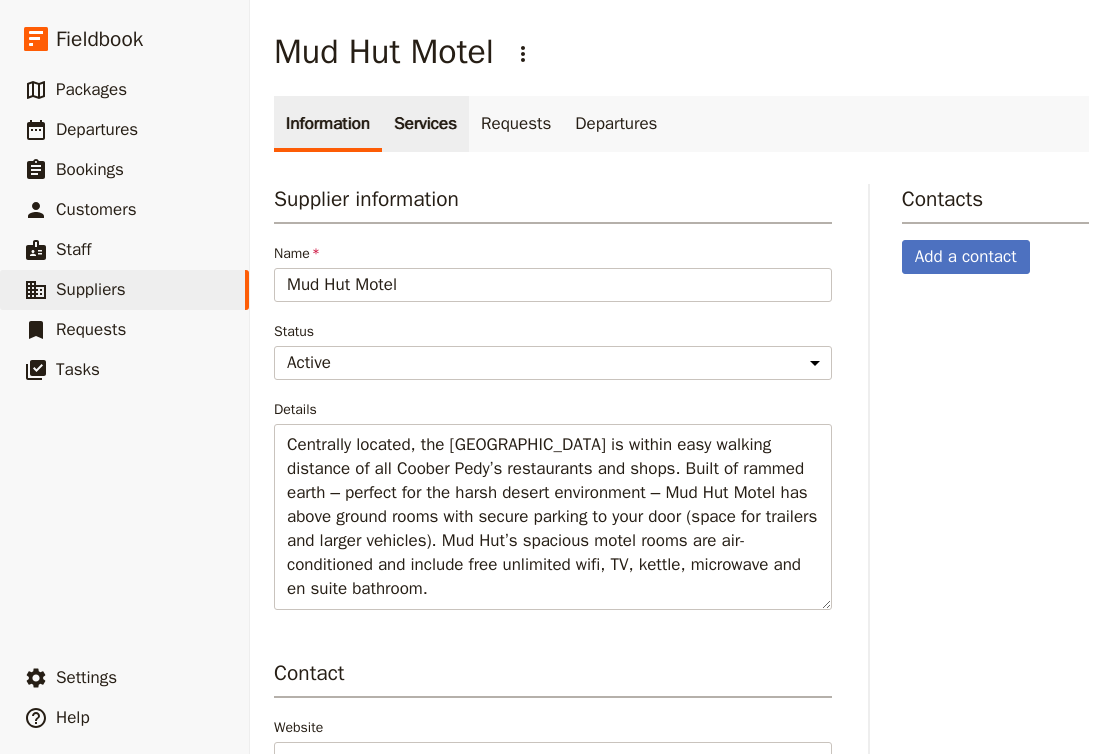 click on "Services" at bounding box center [425, 124] 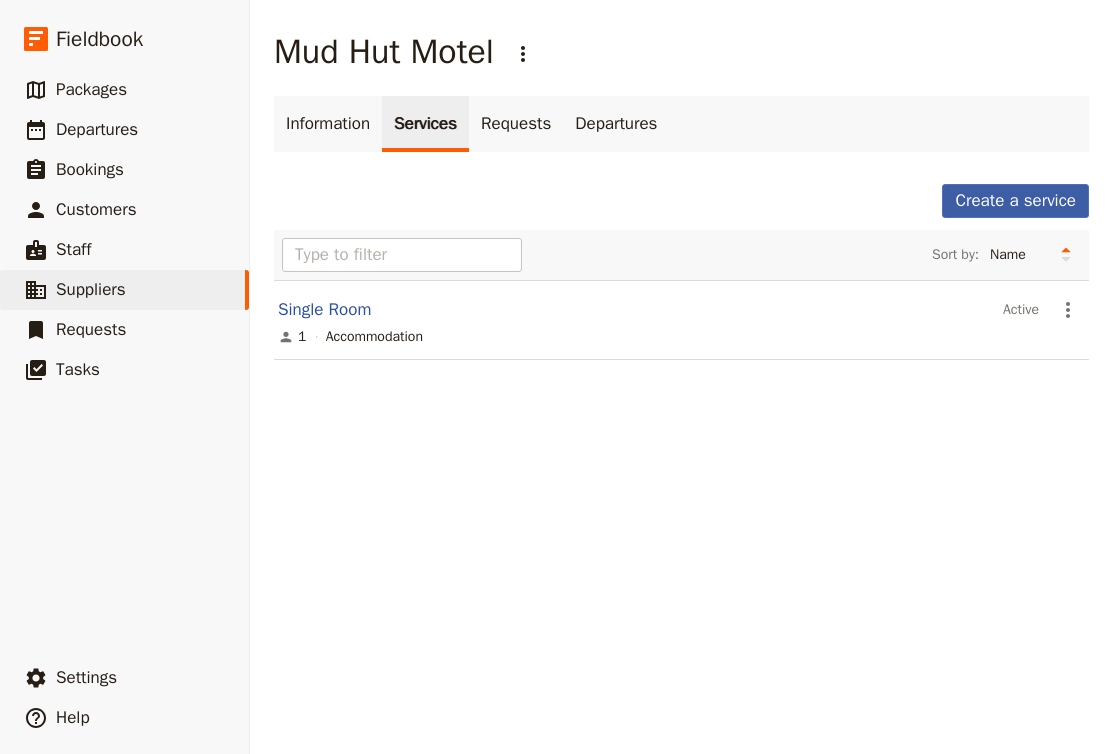 click on "Create a service" at bounding box center (1015, 201) 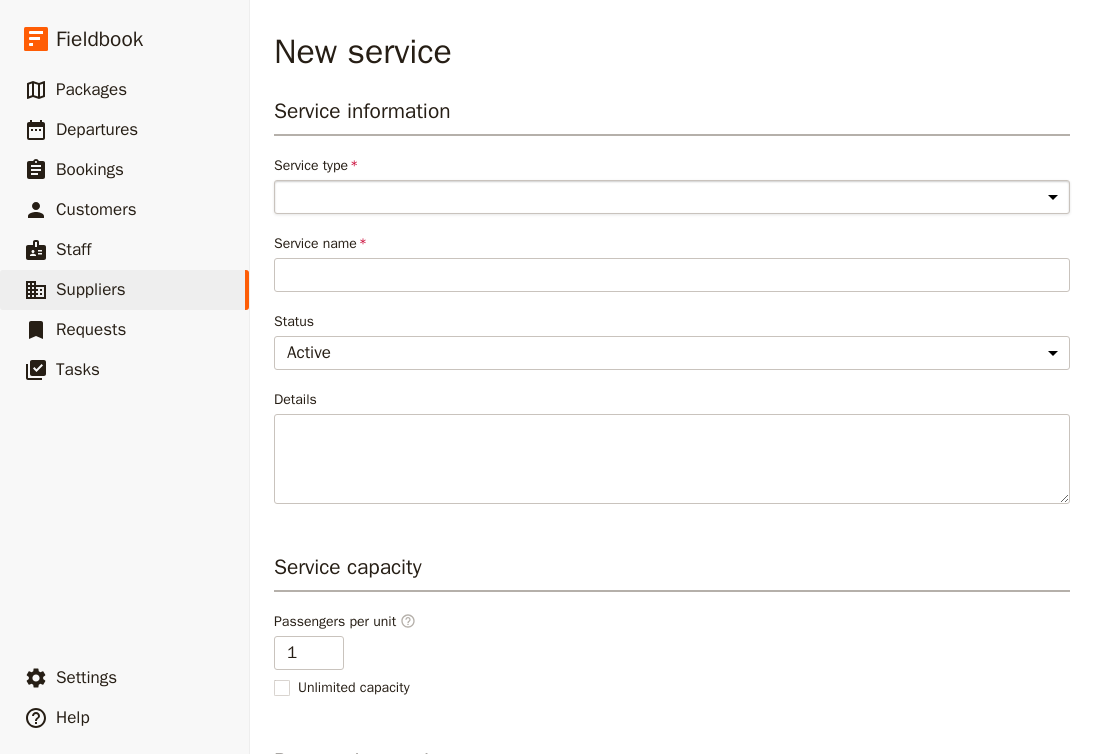select on "AccommodationService" 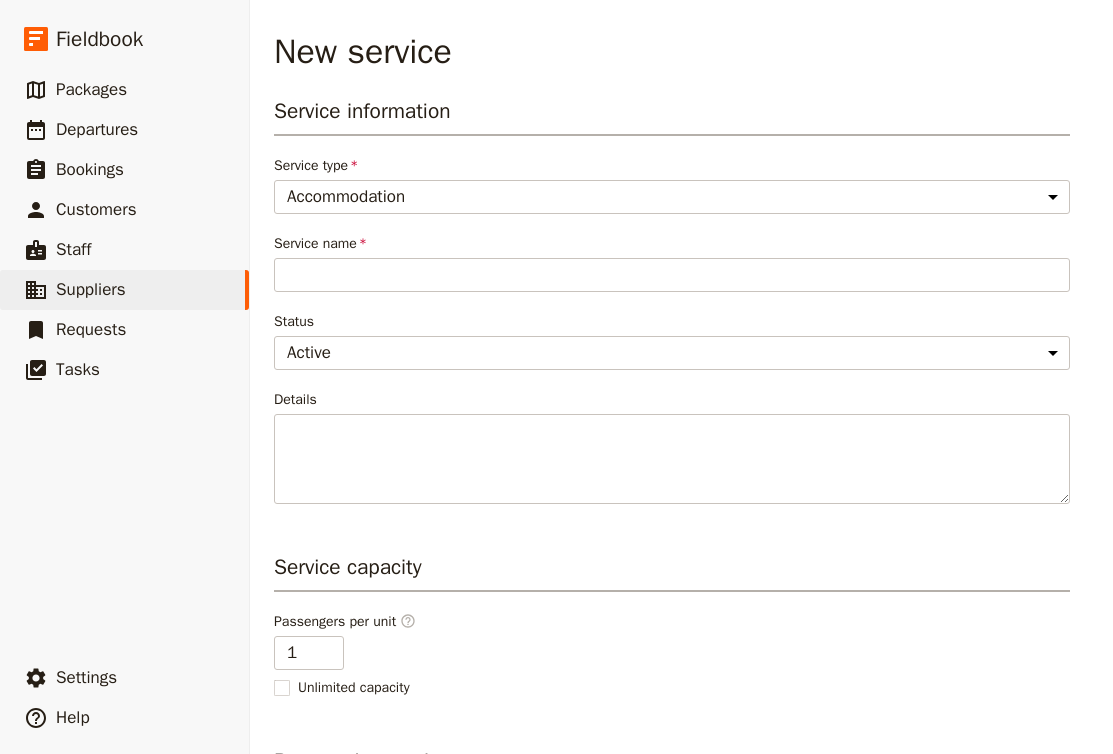 click on "Service name" at bounding box center [672, 244] 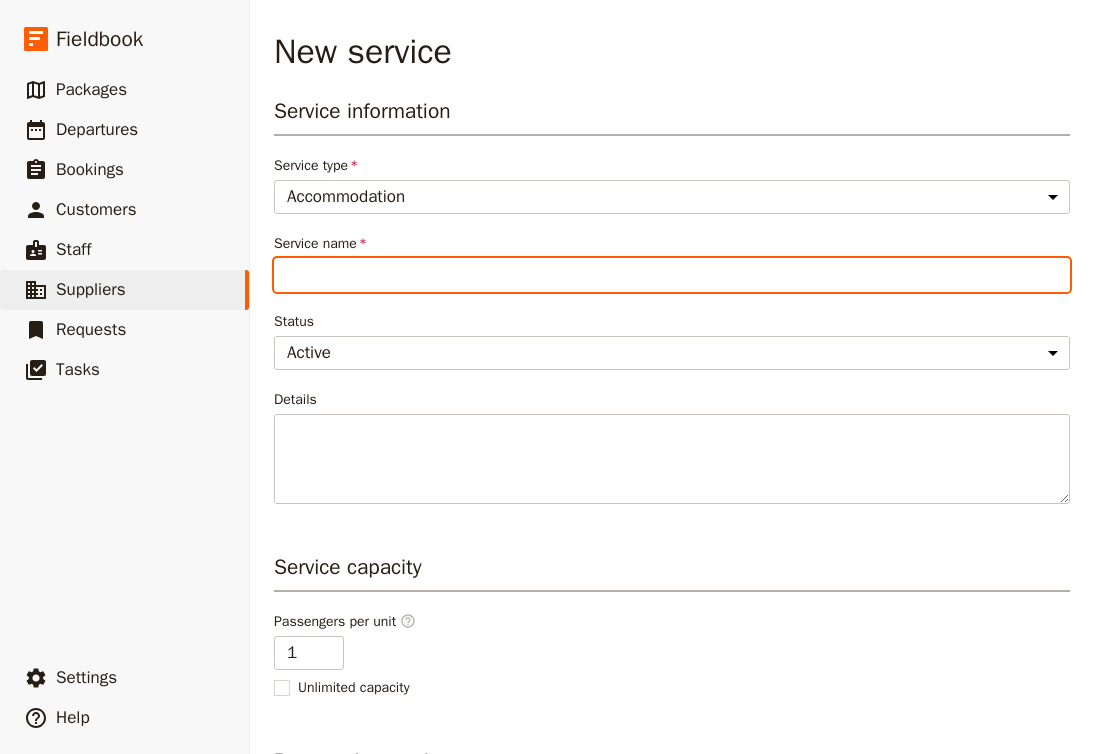 click on "Service name" at bounding box center (672, 275) 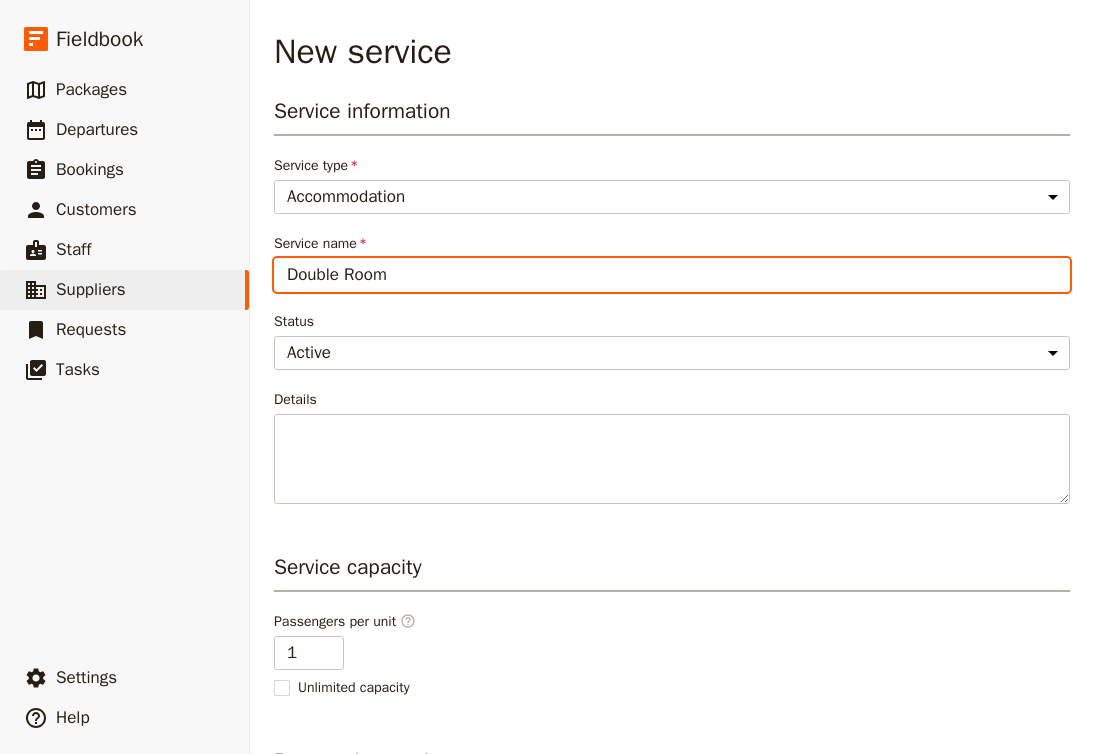 scroll, scrollTop: 182, scrollLeft: 0, axis: vertical 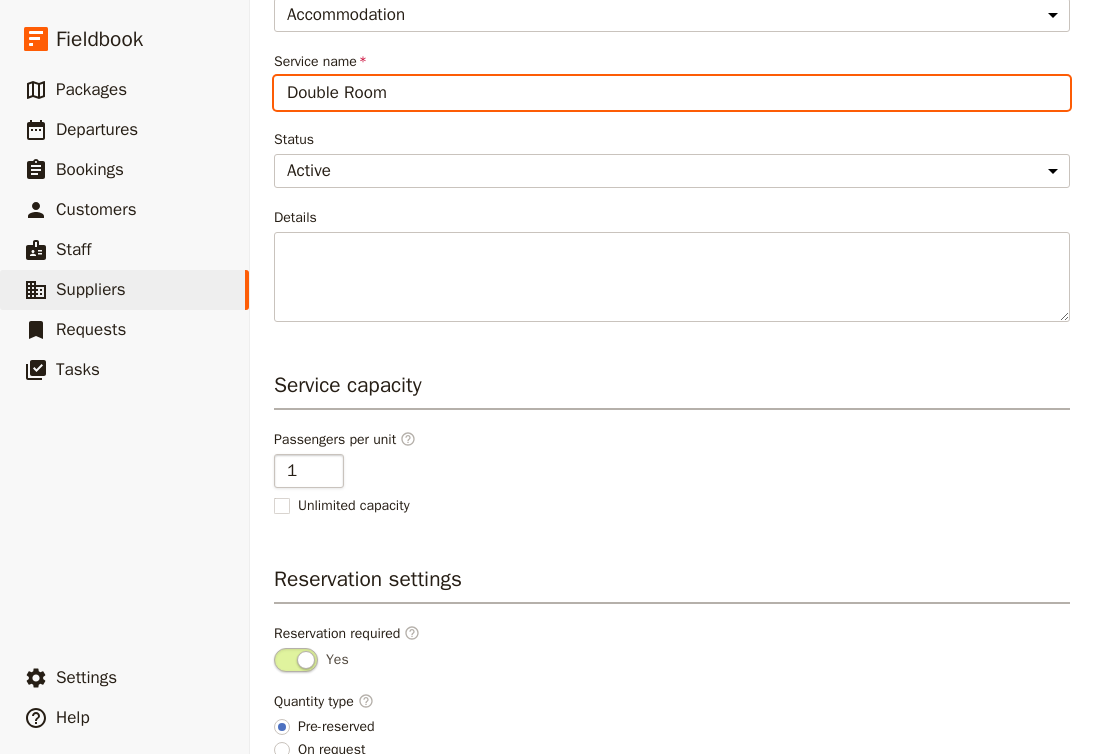 type on "Double Room" 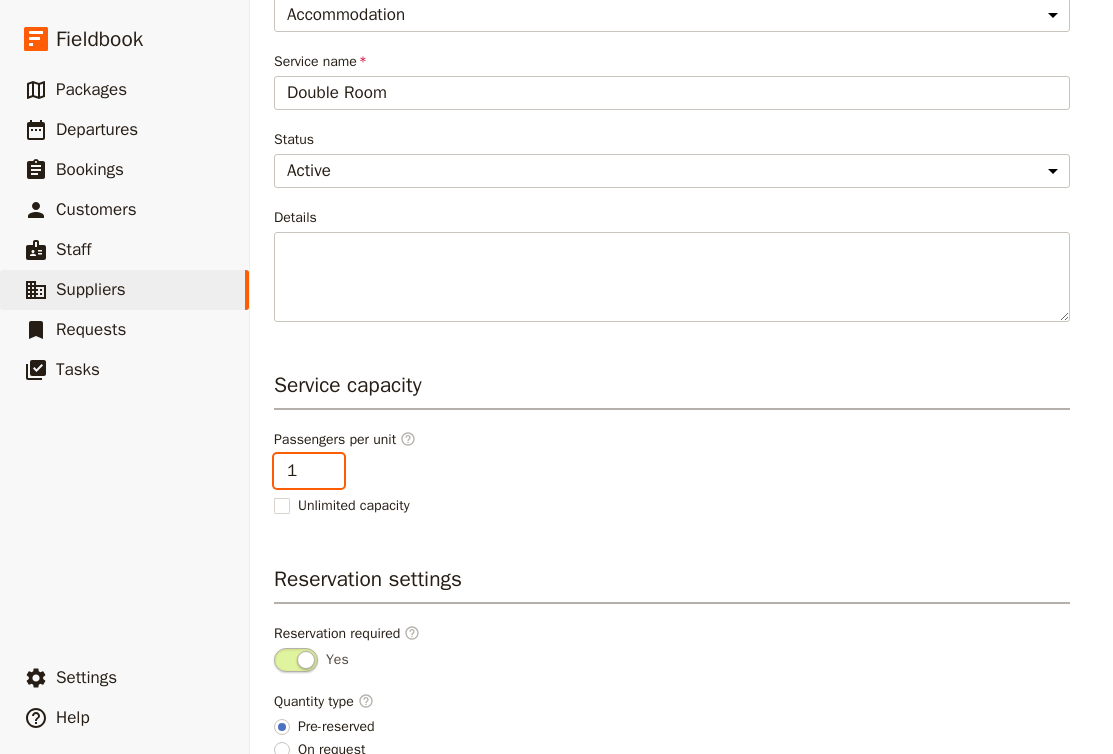 type on "2" 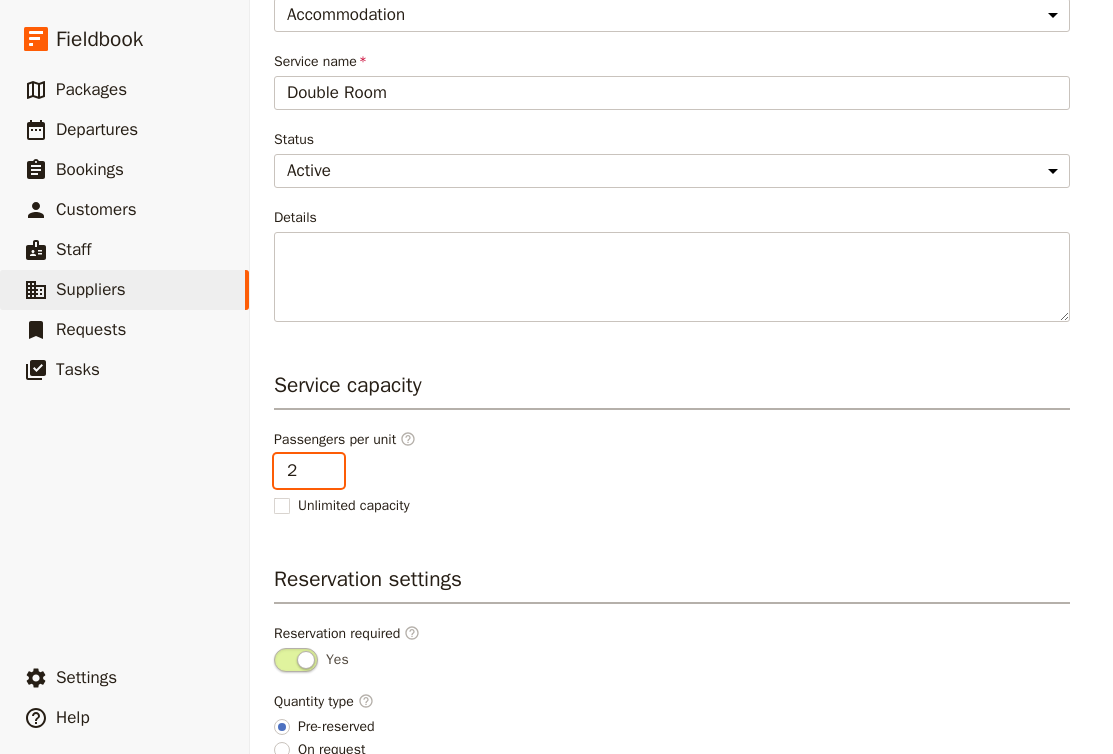 click on "2" at bounding box center [309, 471] 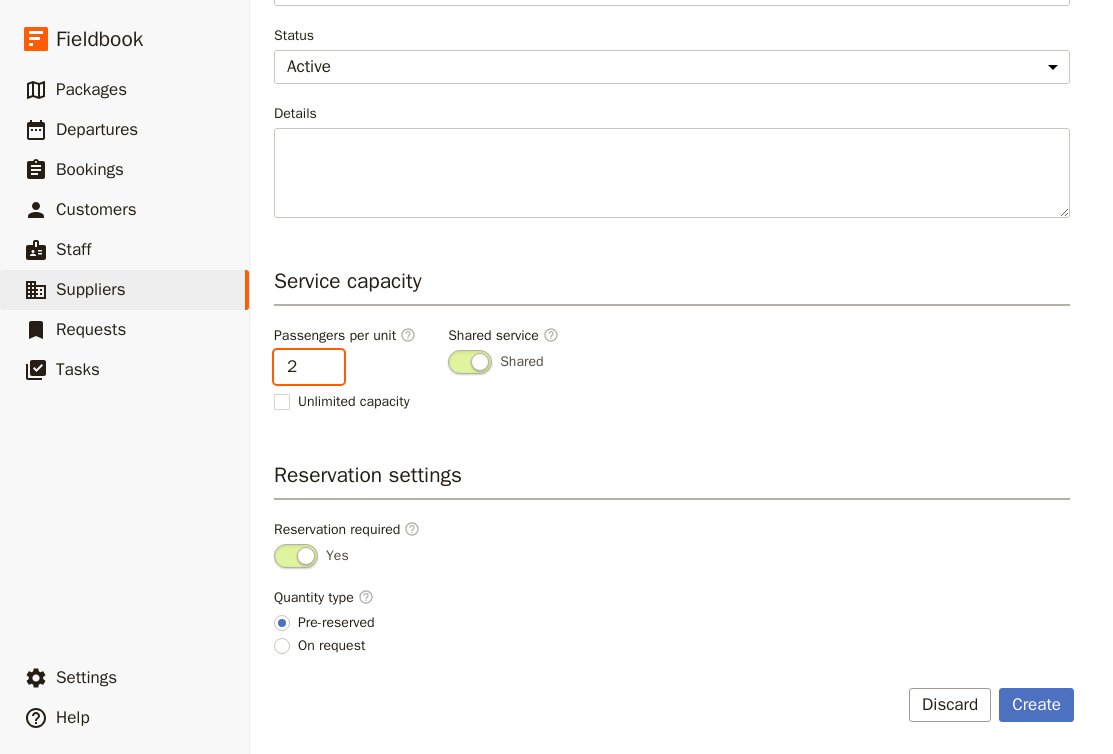 scroll, scrollTop: 286, scrollLeft: 0, axis: vertical 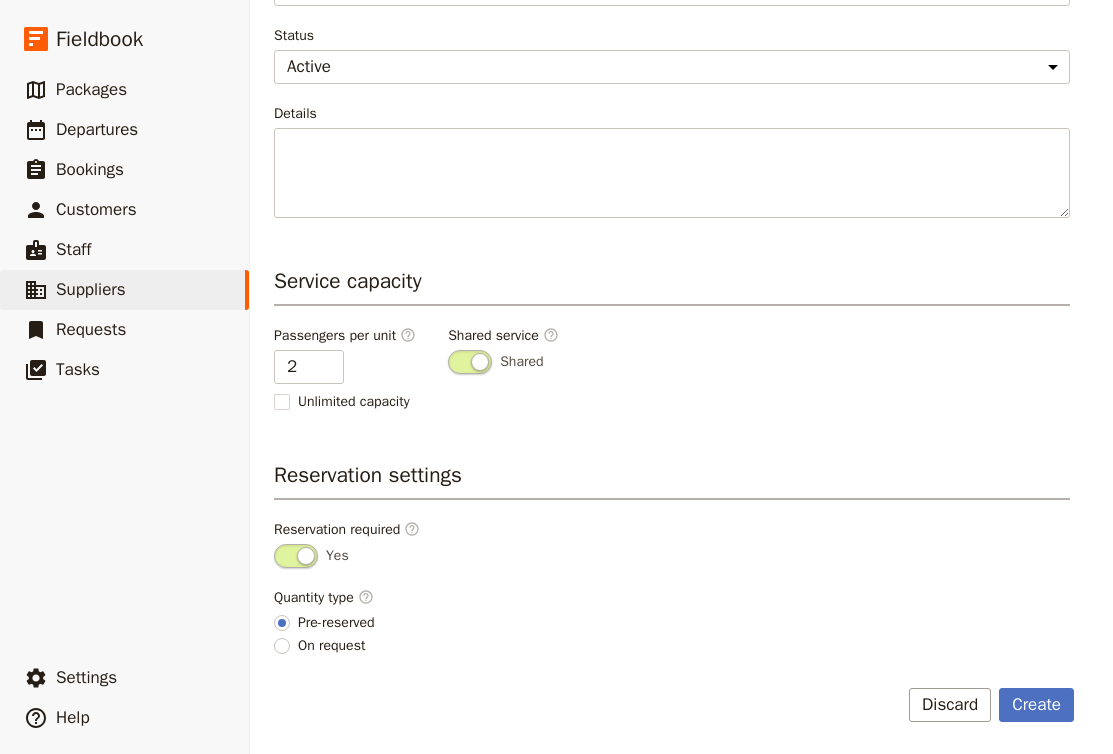 click at bounding box center (296, 556) 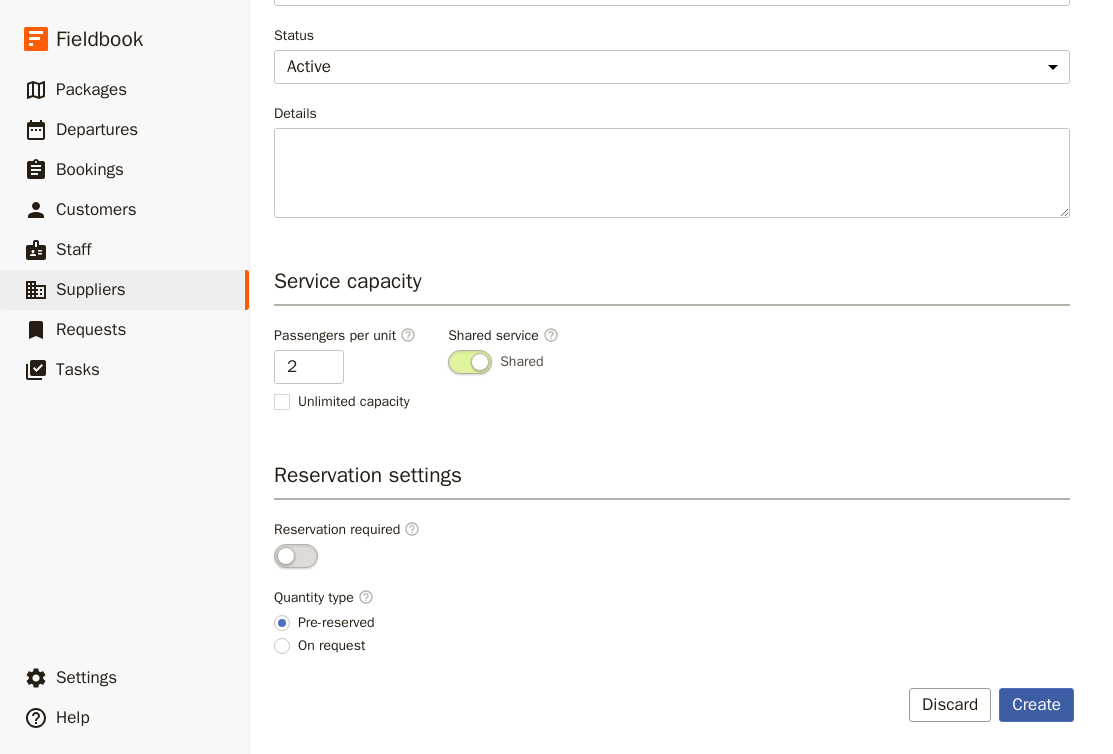 click on "Create" at bounding box center (1036, 705) 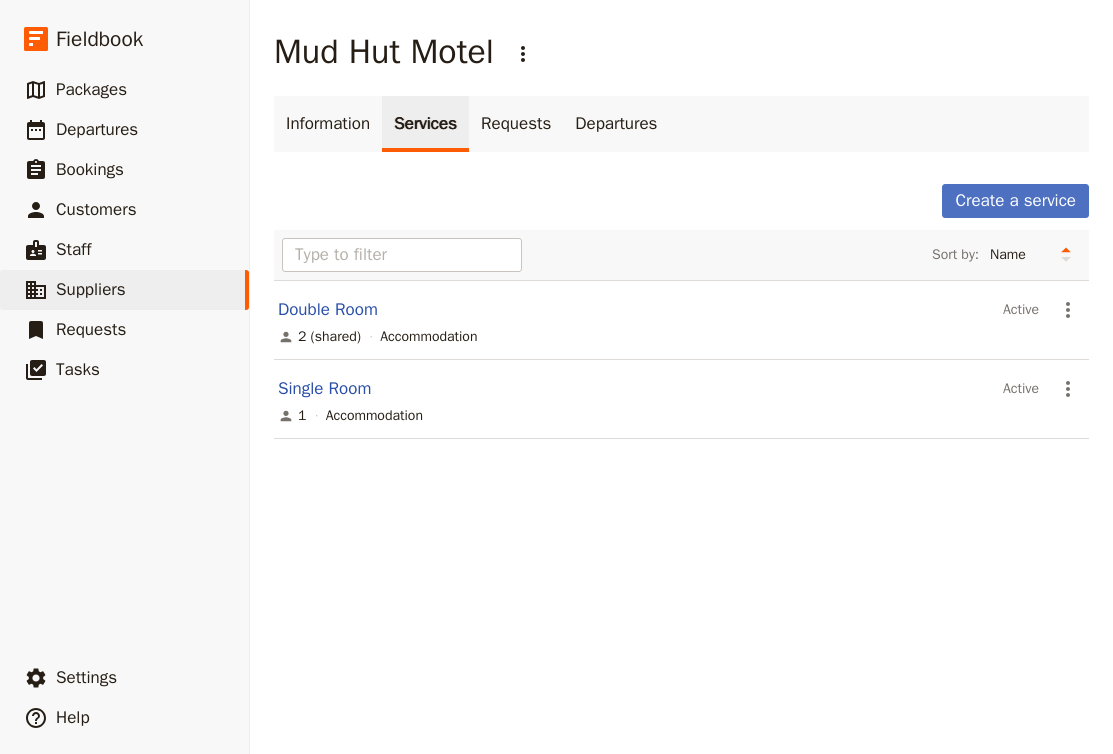scroll, scrollTop: 0, scrollLeft: 0, axis: both 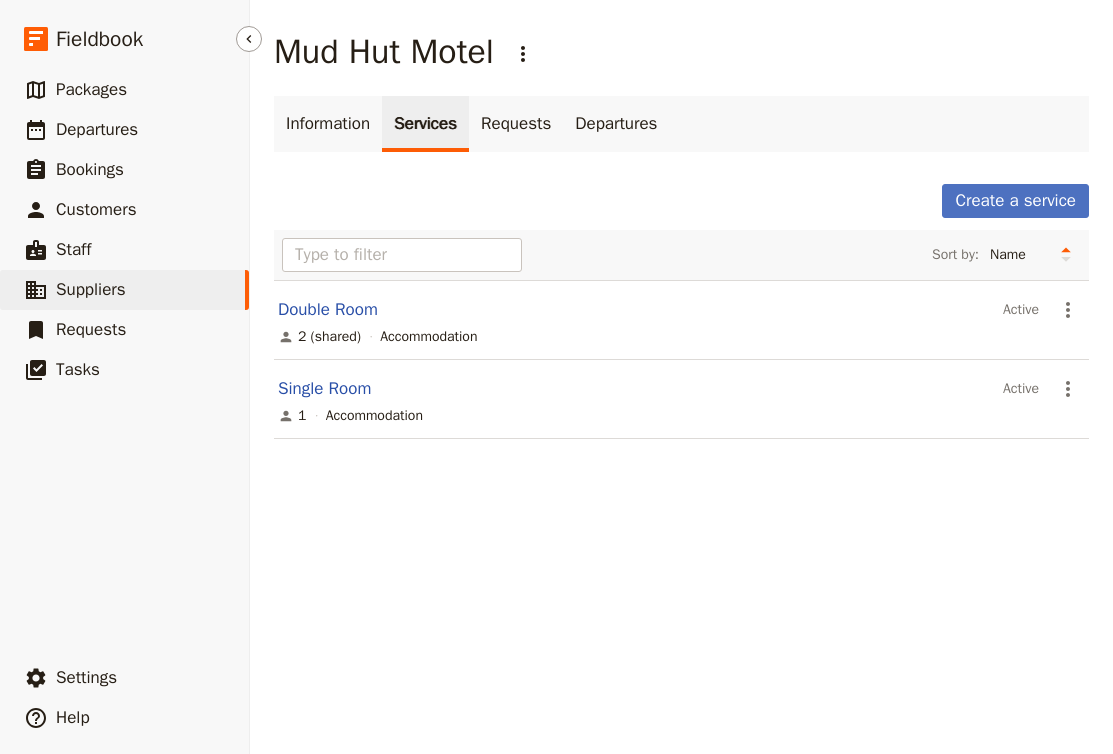 click on "​ Suppliers" at bounding box center [124, 290] 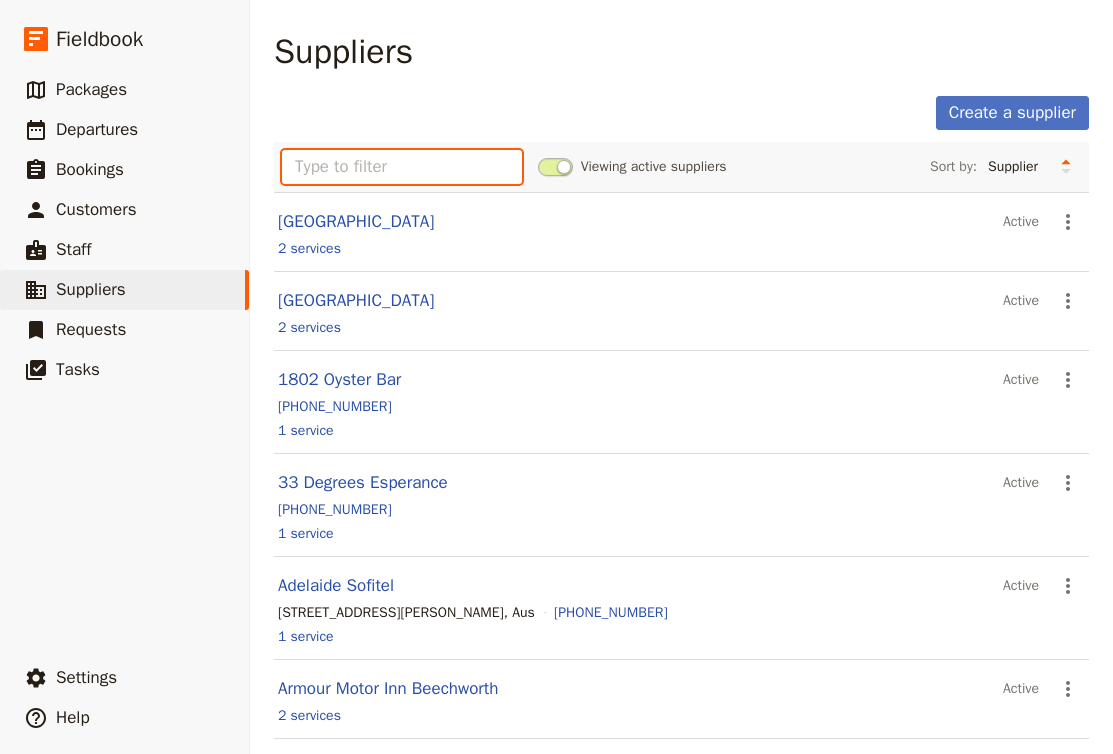 click at bounding box center [402, 167] 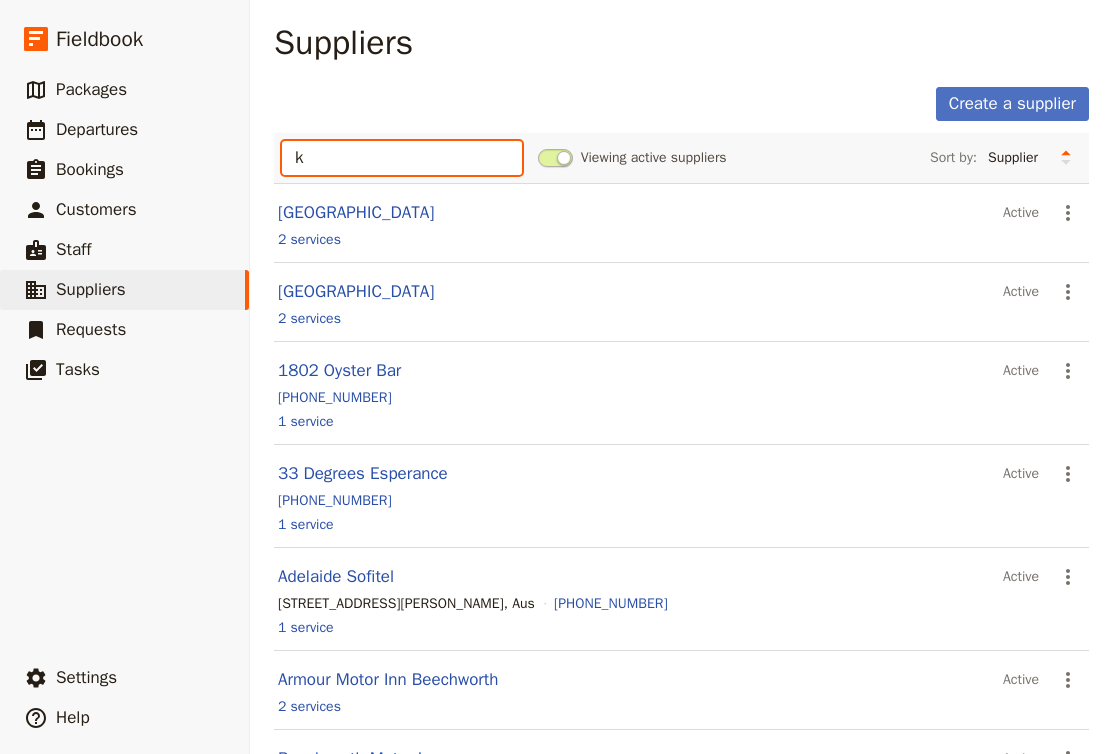 scroll, scrollTop: 0, scrollLeft: 0, axis: both 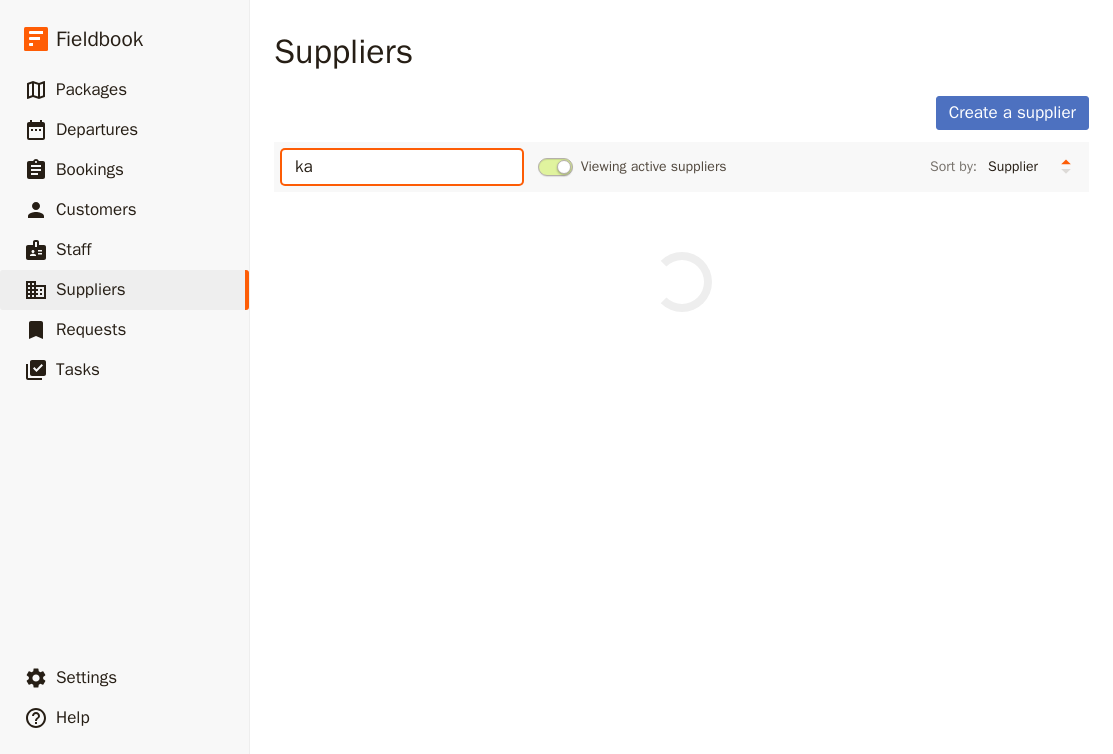 type on "k" 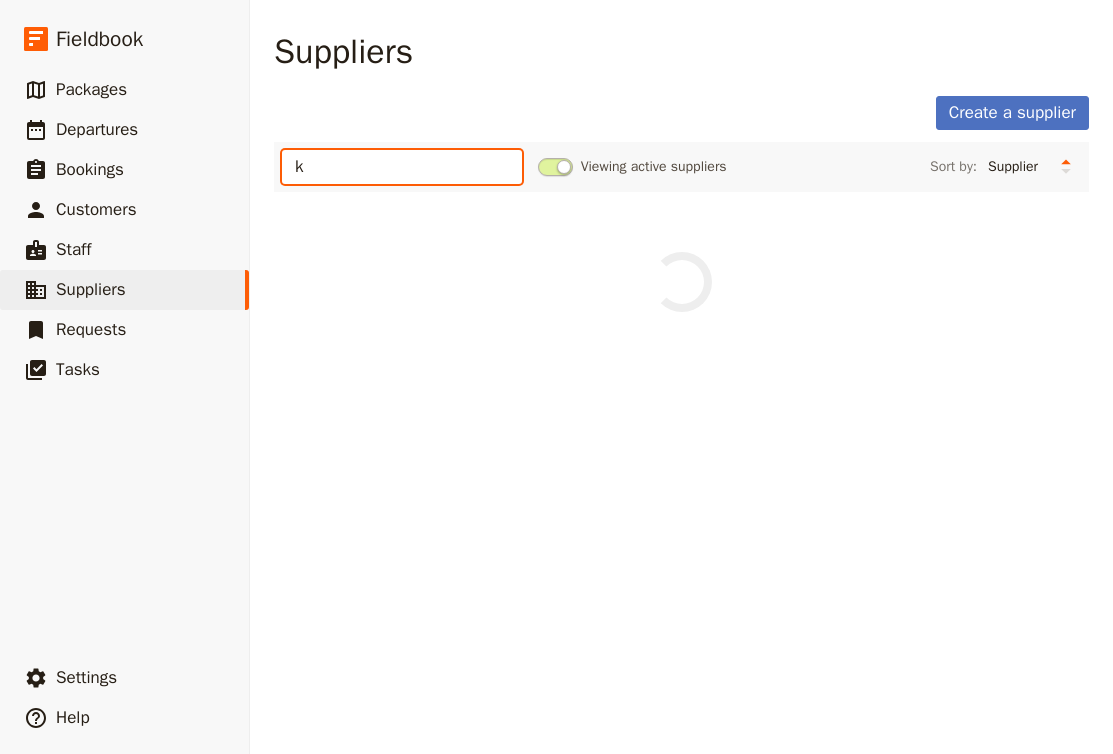 type 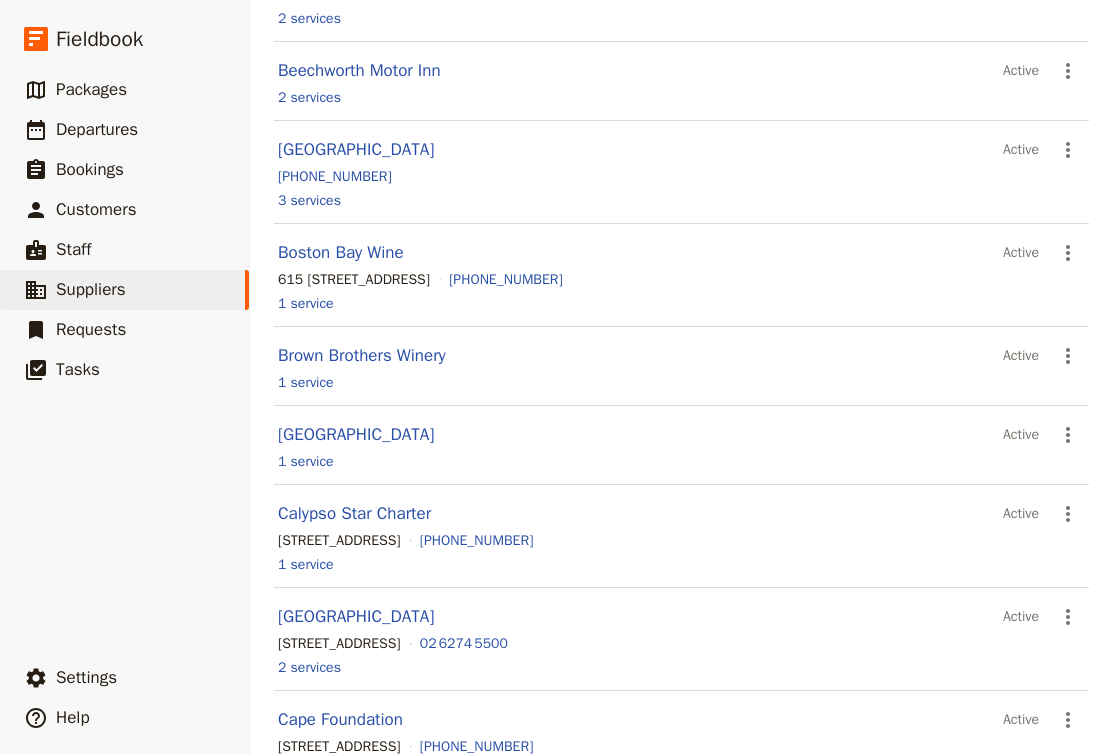 scroll, scrollTop: 701, scrollLeft: 0, axis: vertical 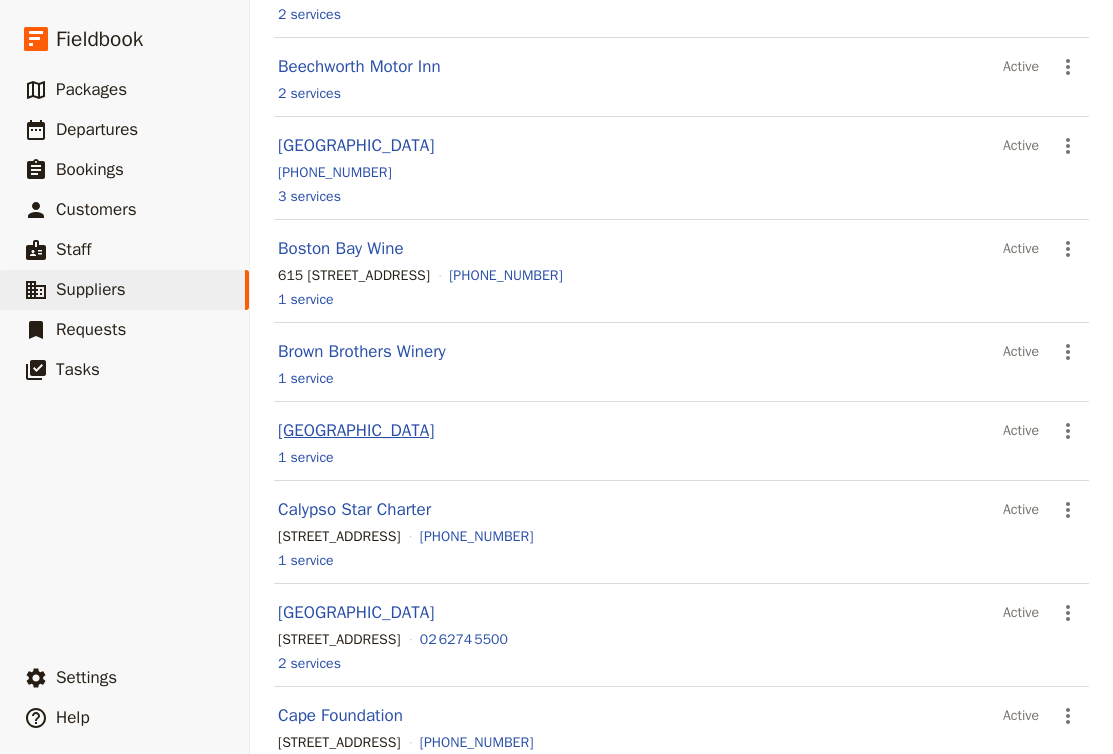 click on "Cairns Plaza Hotel" at bounding box center [356, 430] 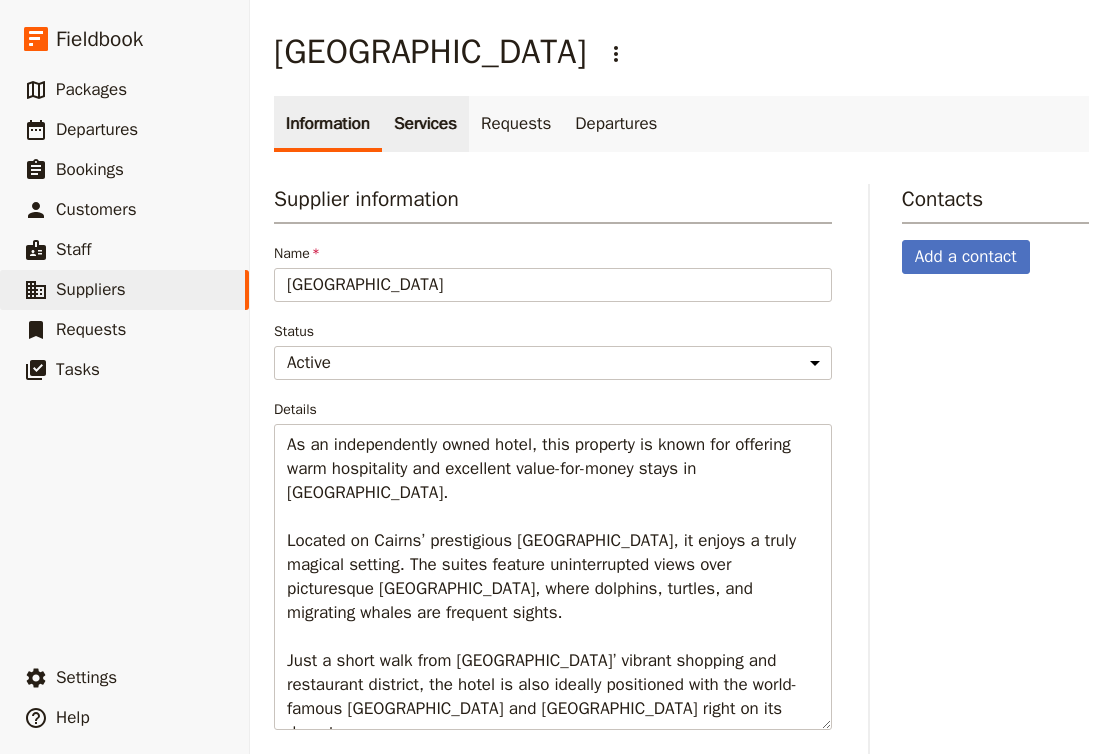 click on "Services" at bounding box center (425, 124) 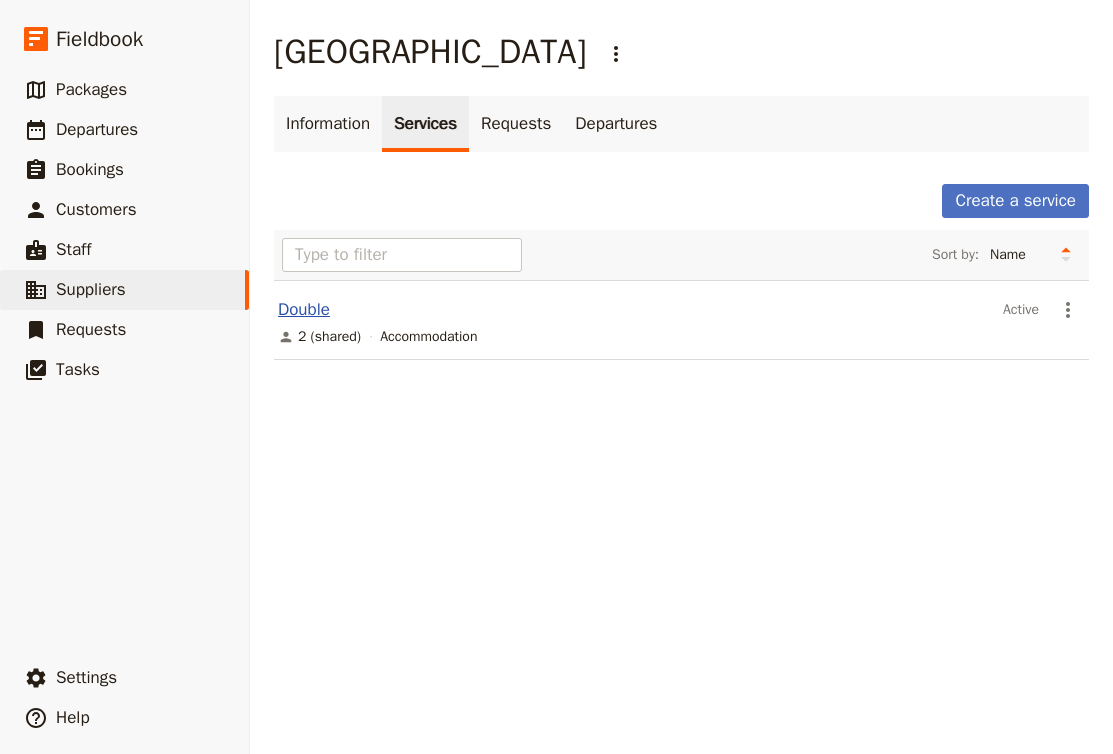 click on "Double" at bounding box center (304, 309) 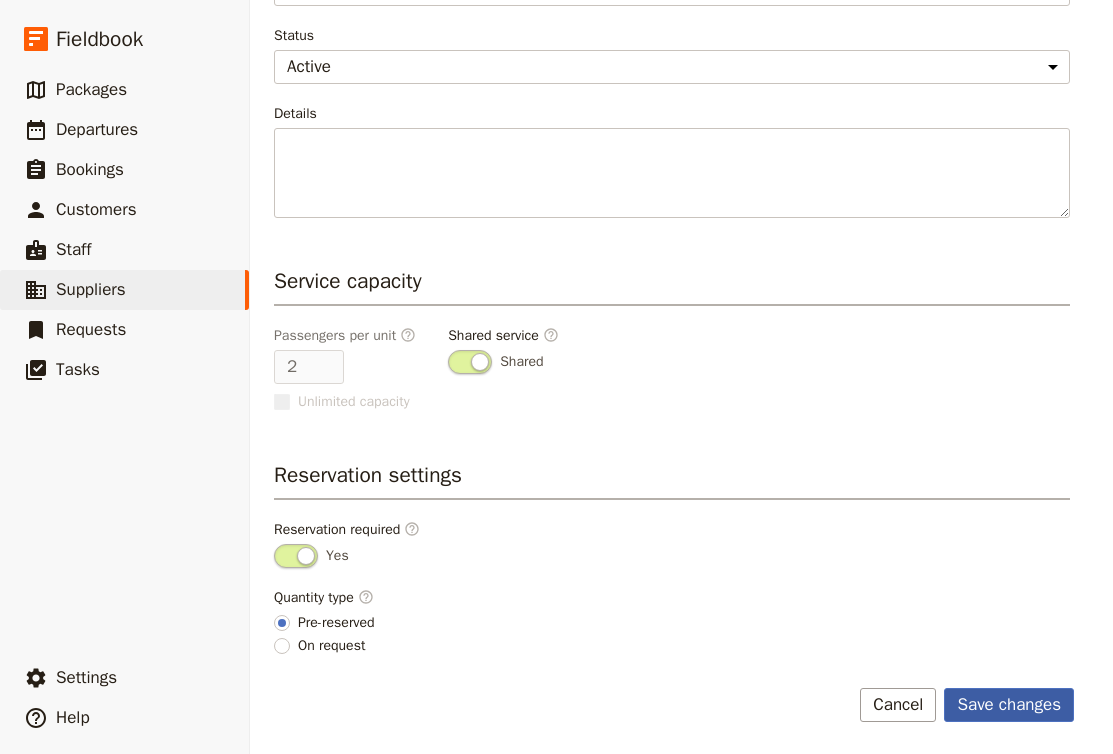 scroll, scrollTop: 394, scrollLeft: 0, axis: vertical 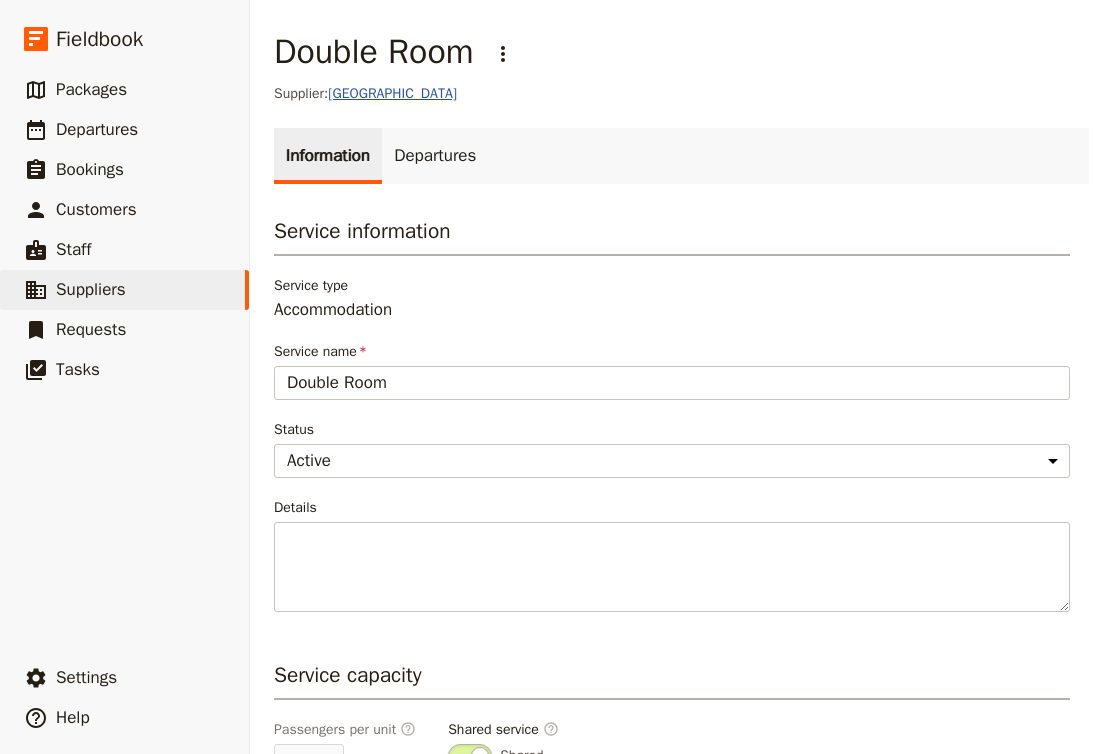 click on "Cairns Plaza Hotel" at bounding box center (392, 93) 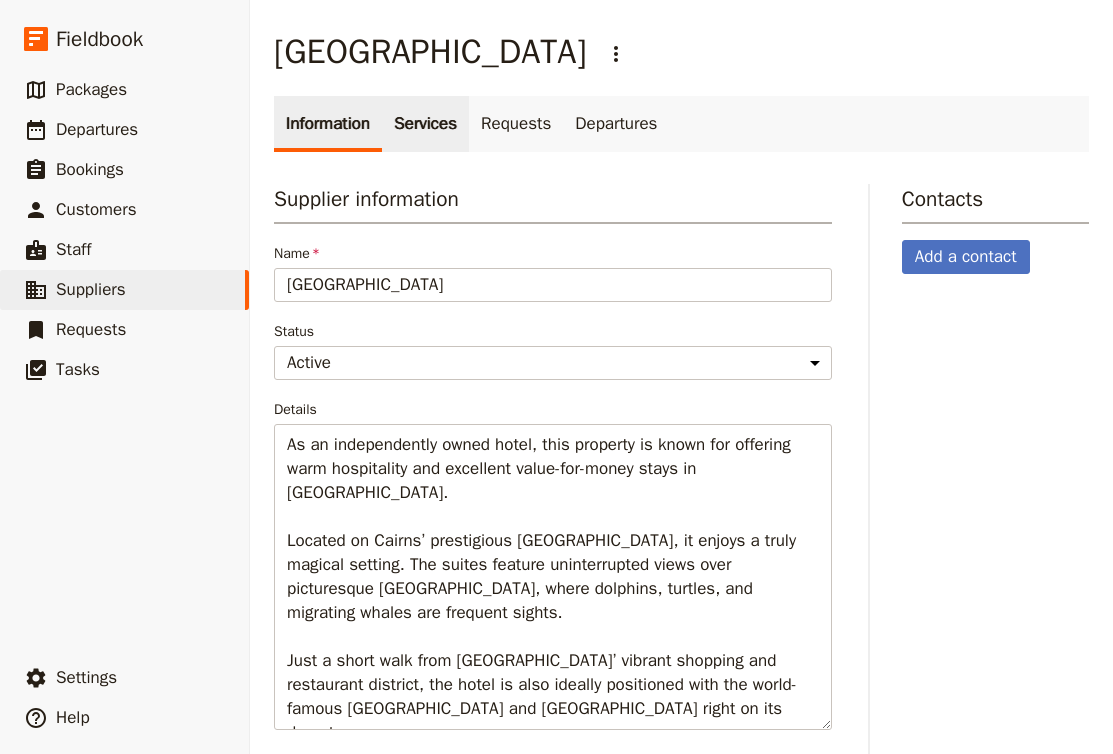click on "Services" at bounding box center [425, 124] 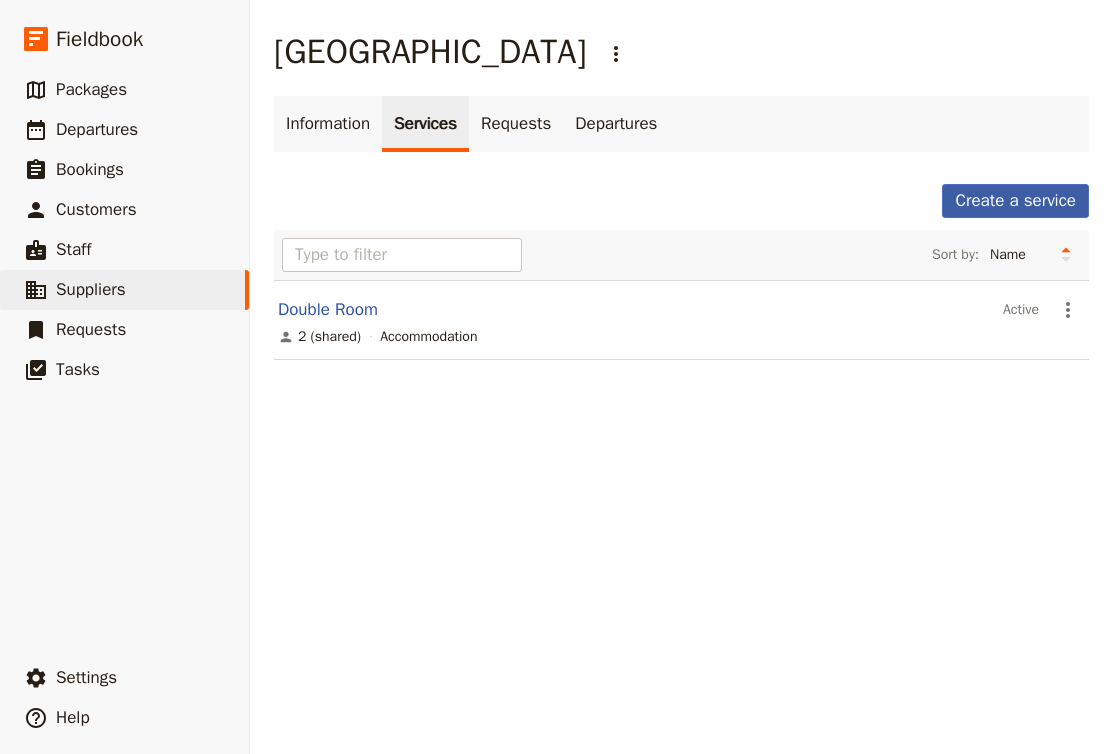 click on "Create a service" at bounding box center [1015, 201] 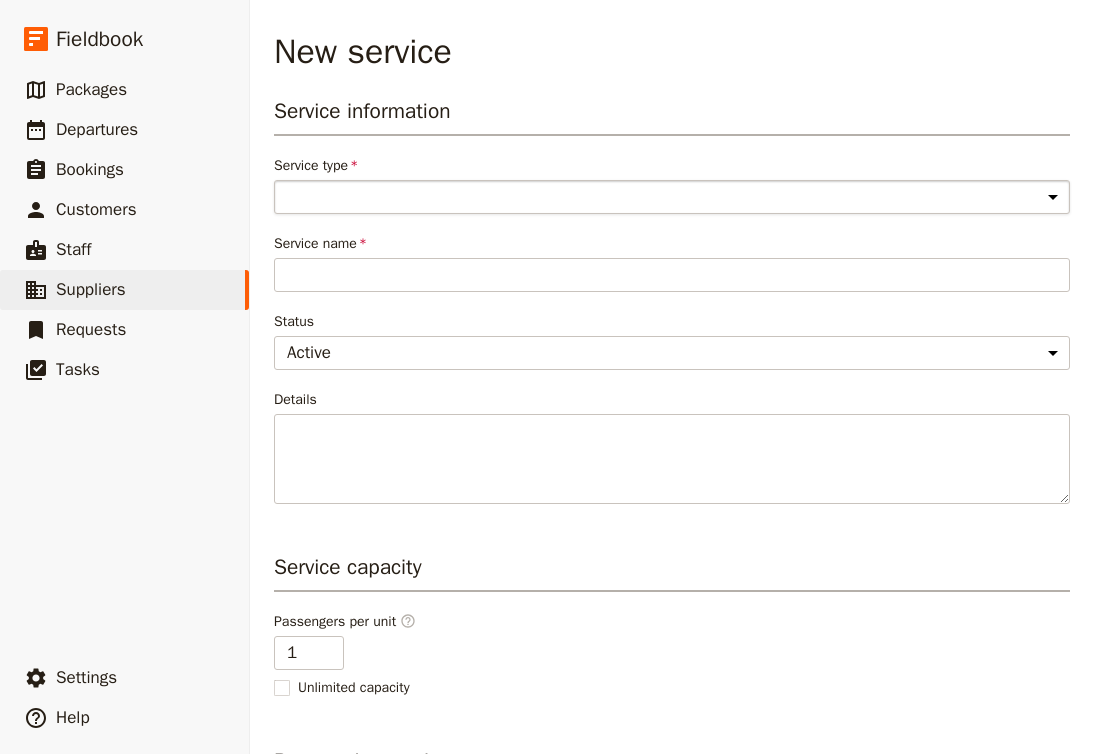 select on "AccommodationService" 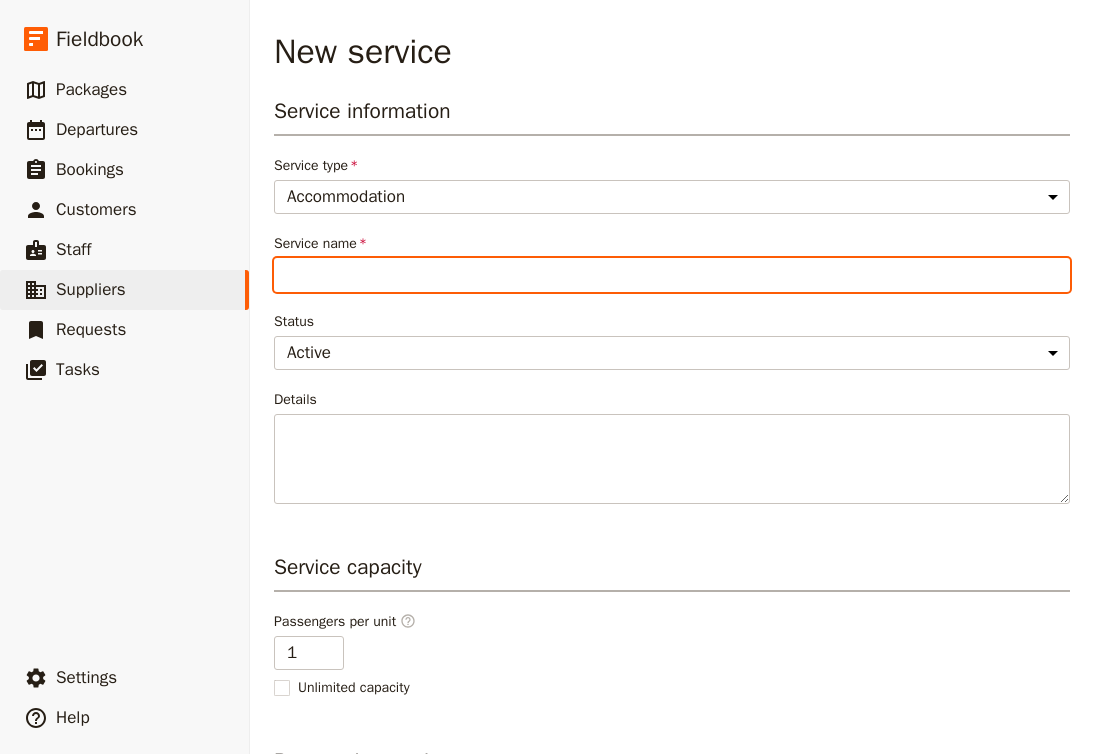 click on "Service name" at bounding box center (672, 275) 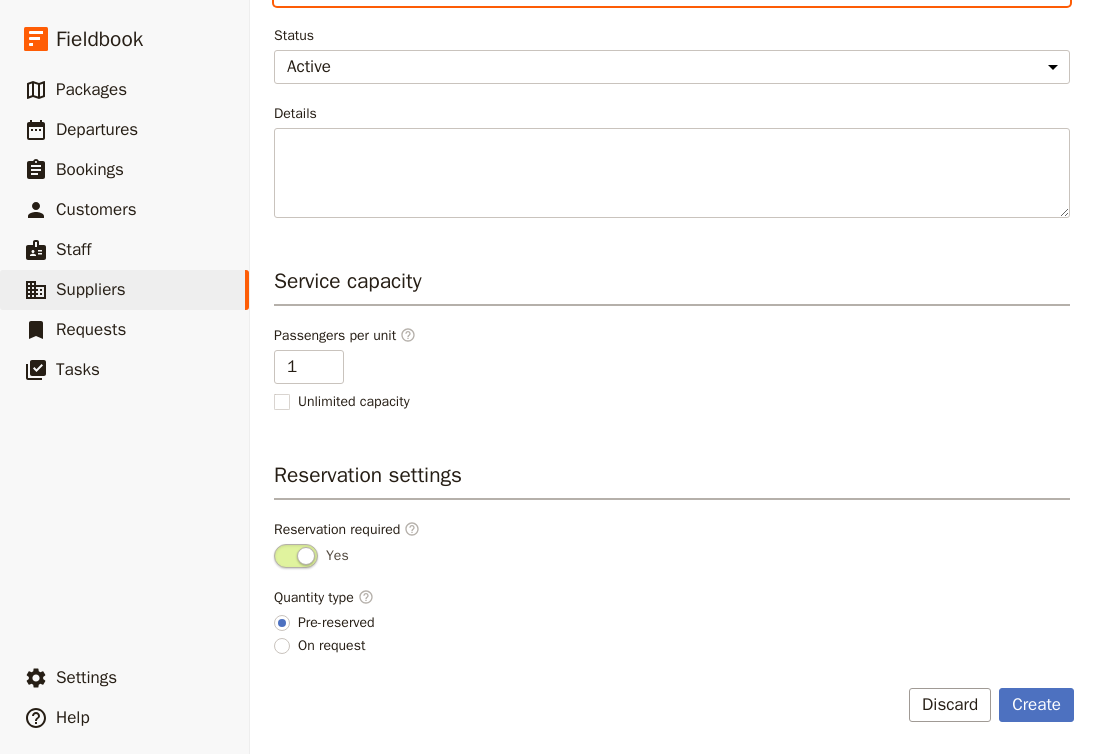 scroll, scrollTop: 286, scrollLeft: 0, axis: vertical 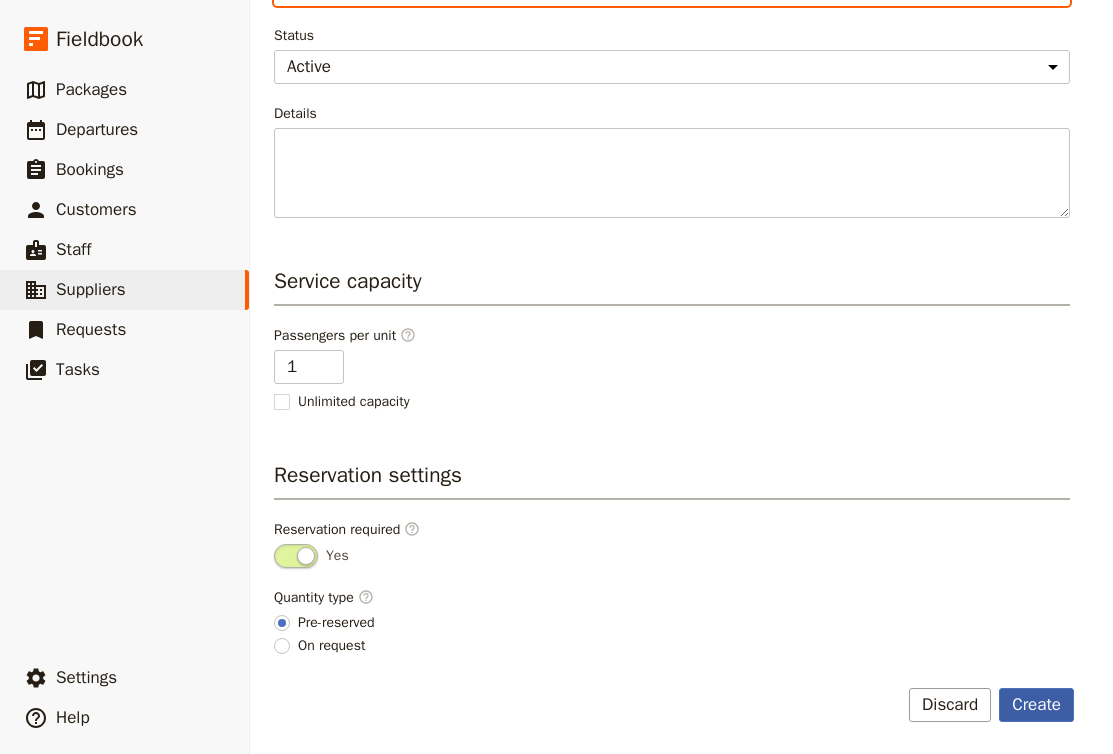 type on "Single Room" 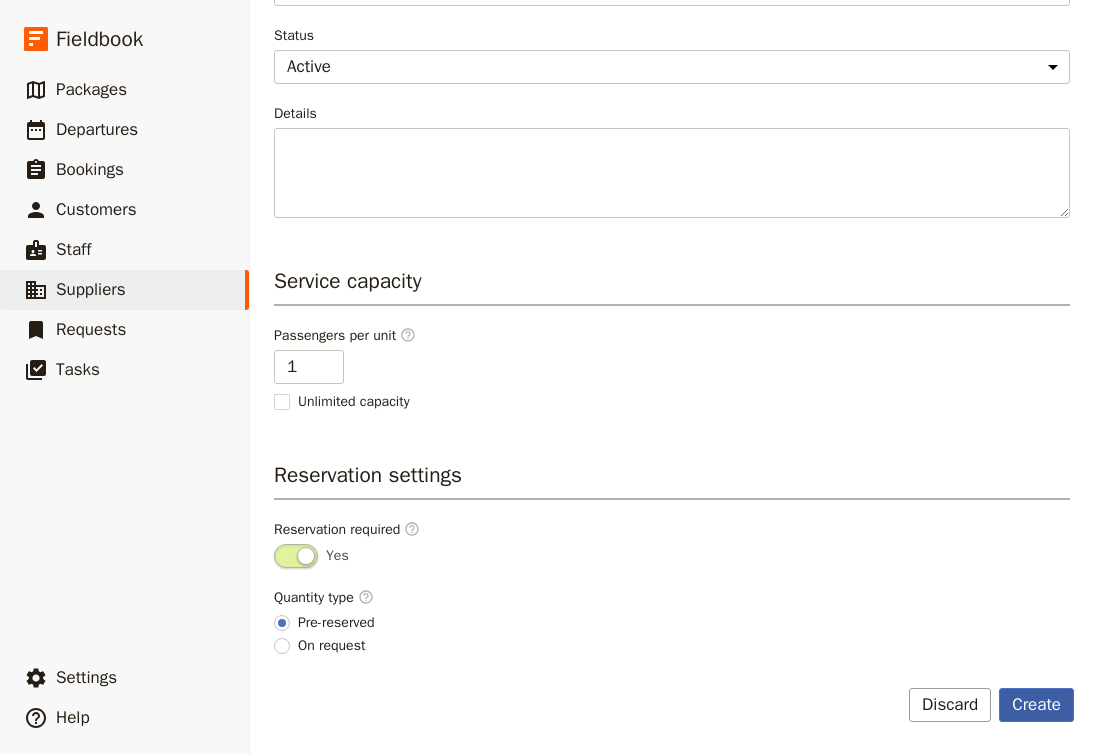 click on "Create" at bounding box center (1036, 705) 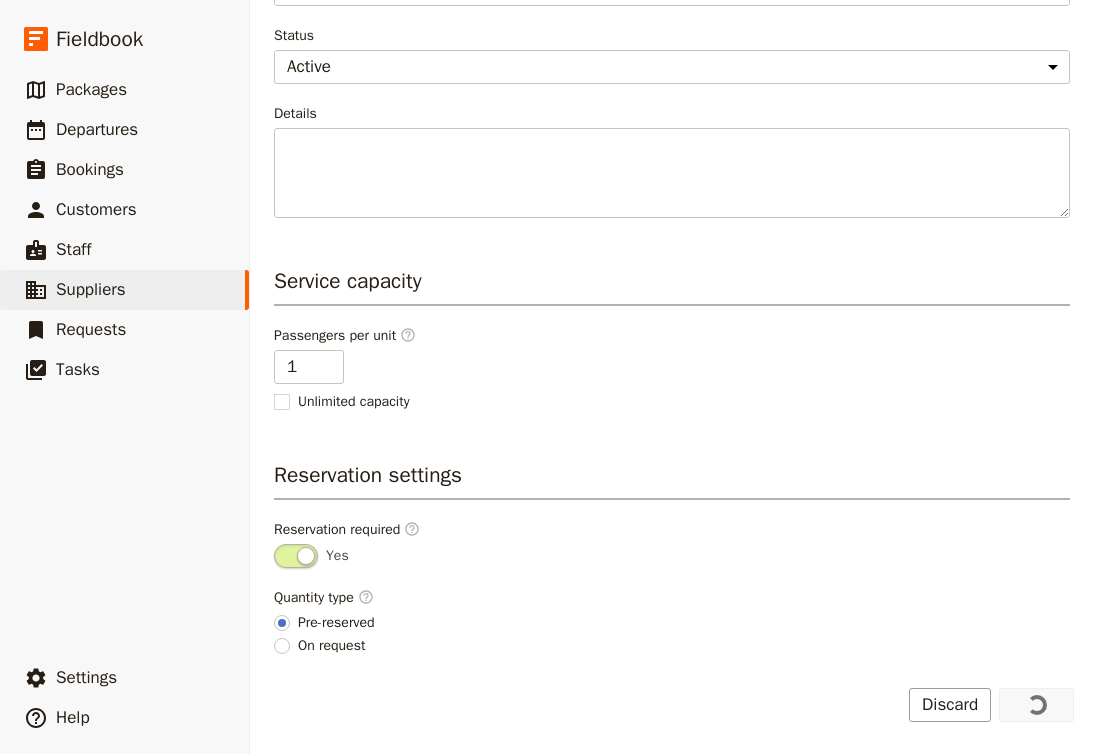 scroll, scrollTop: 0, scrollLeft: 0, axis: both 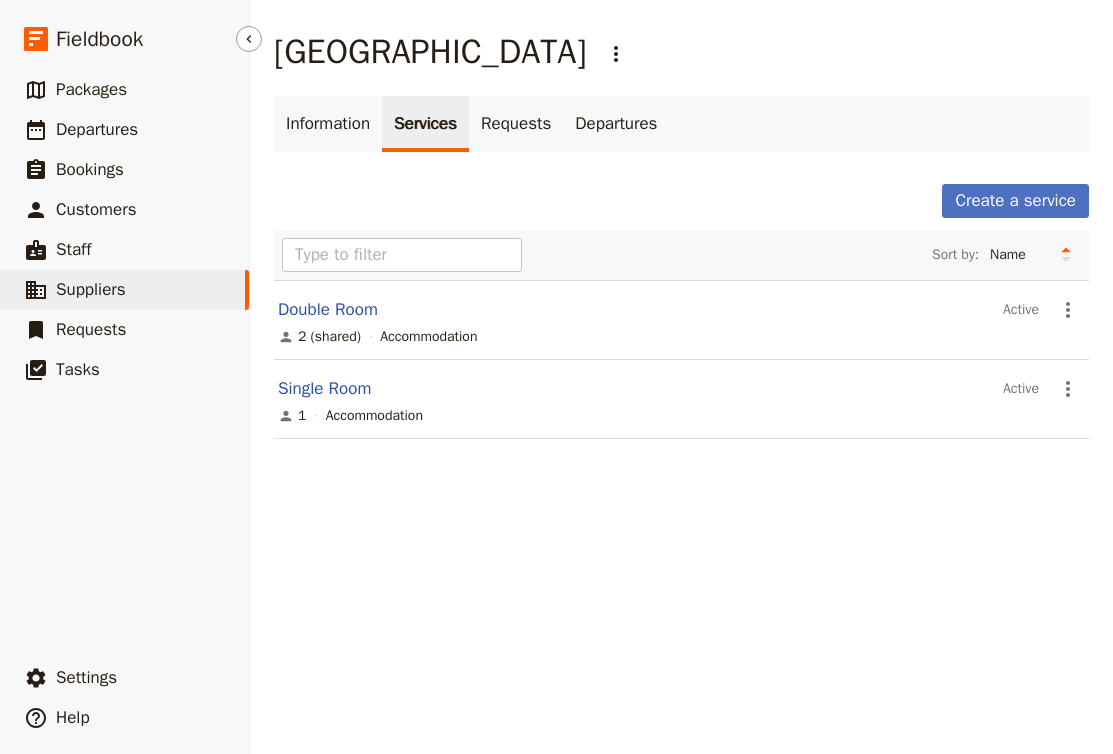 click on "​ Suppliers" at bounding box center [124, 290] 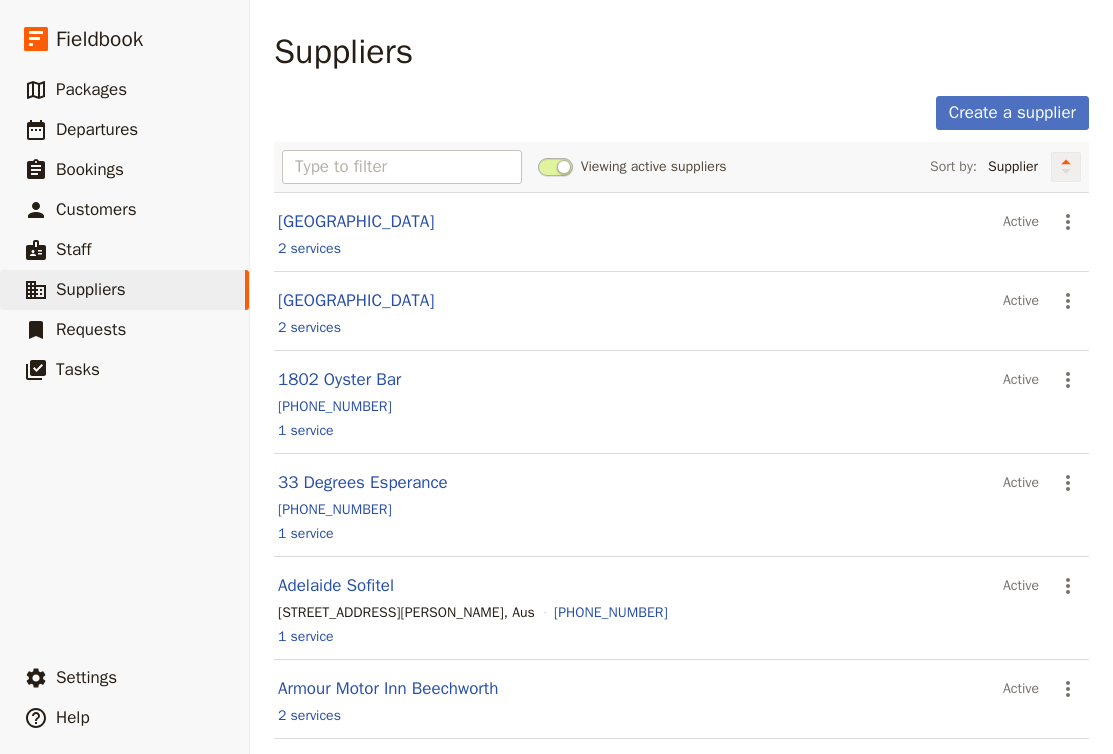click at bounding box center (1066, 167) 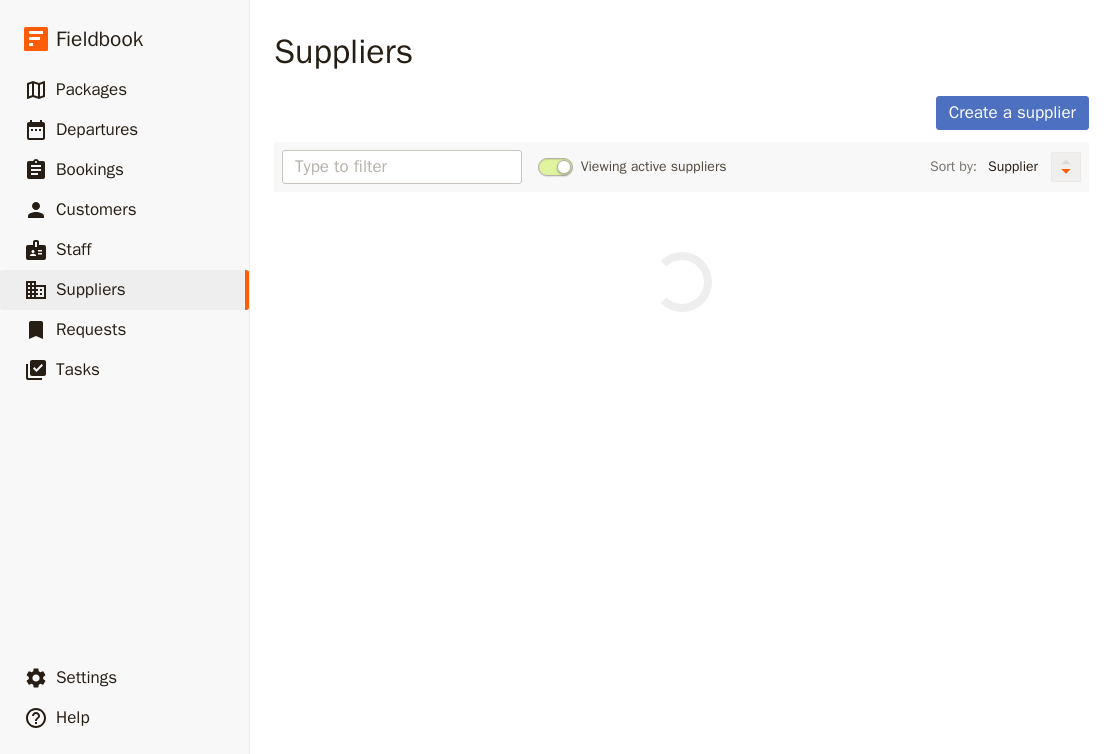 click at bounding box center (1066, 167) 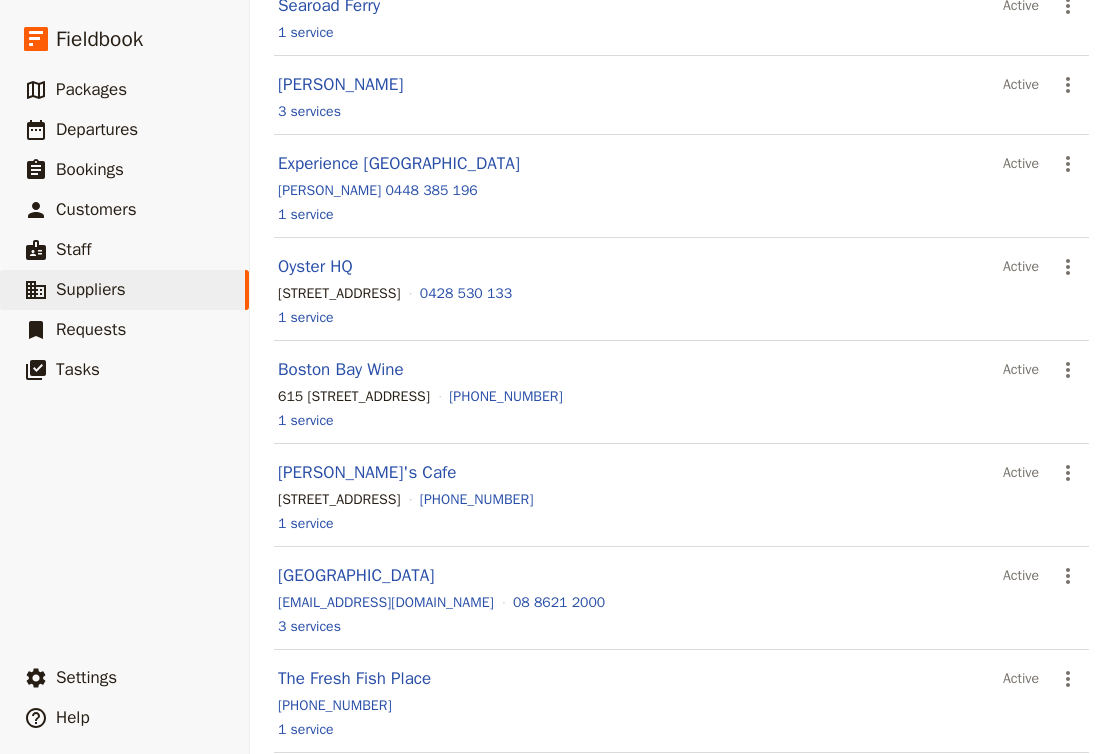 scroll, scrollTop: 1550, scrollLeft: 0, axis: vertical 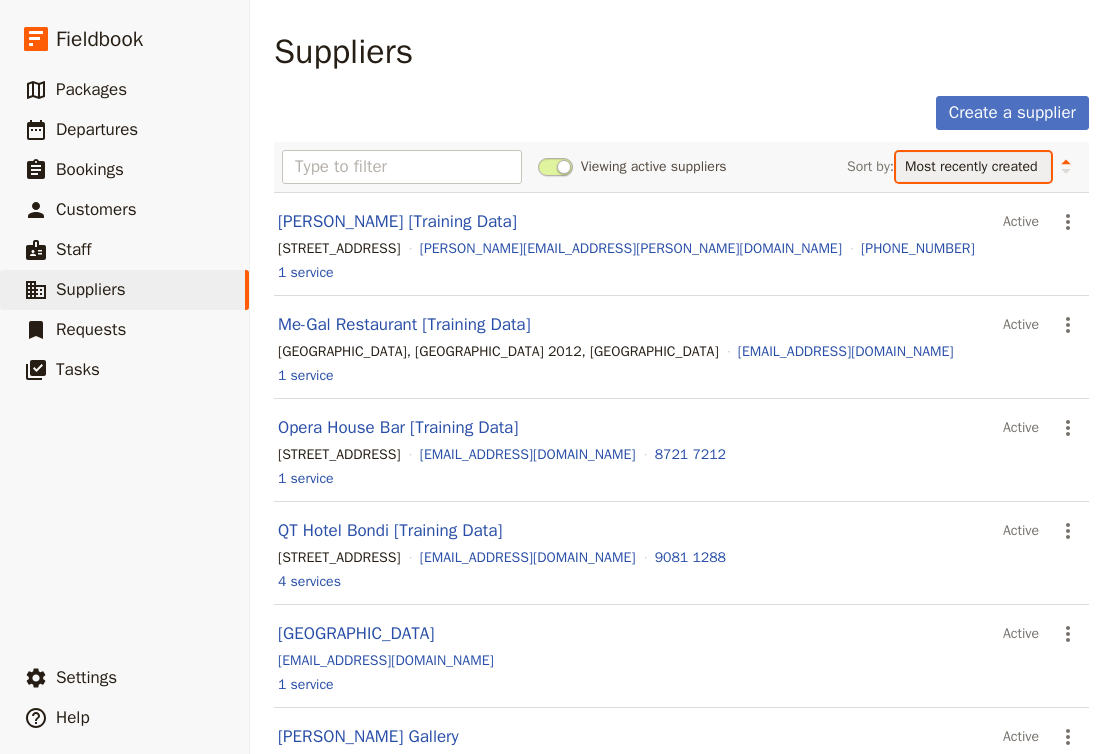 select on "NAME" 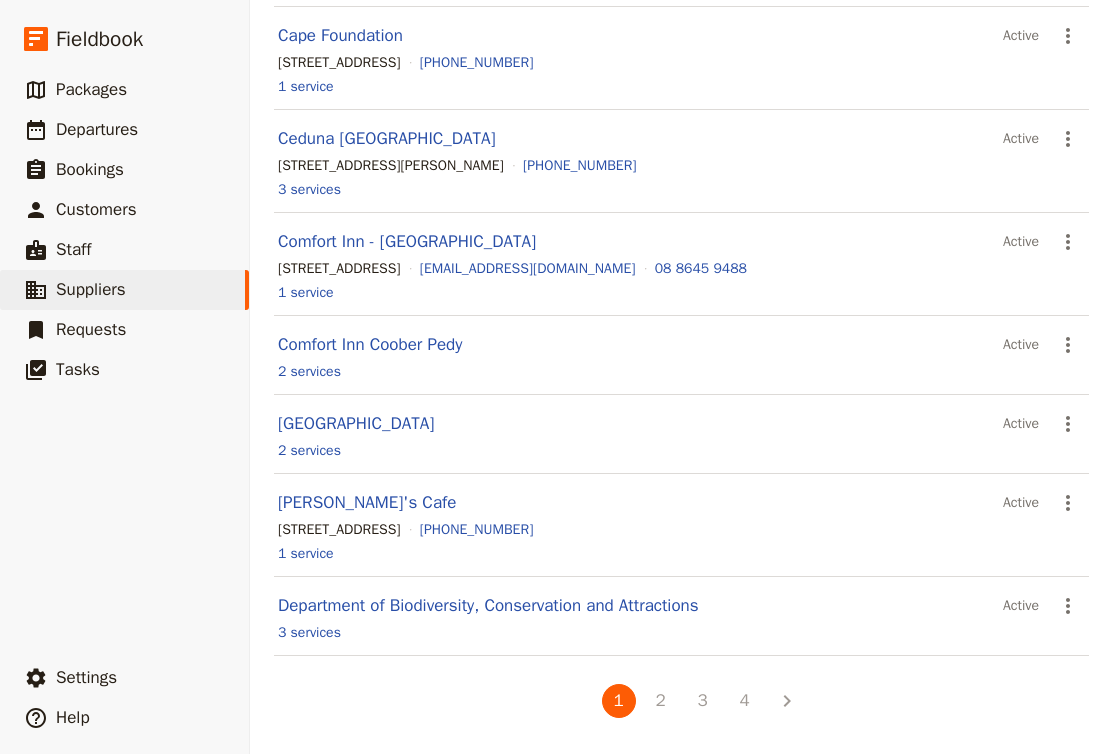 scroll, scrollTop: 1381, scrollLeft: 0, axis: vertical 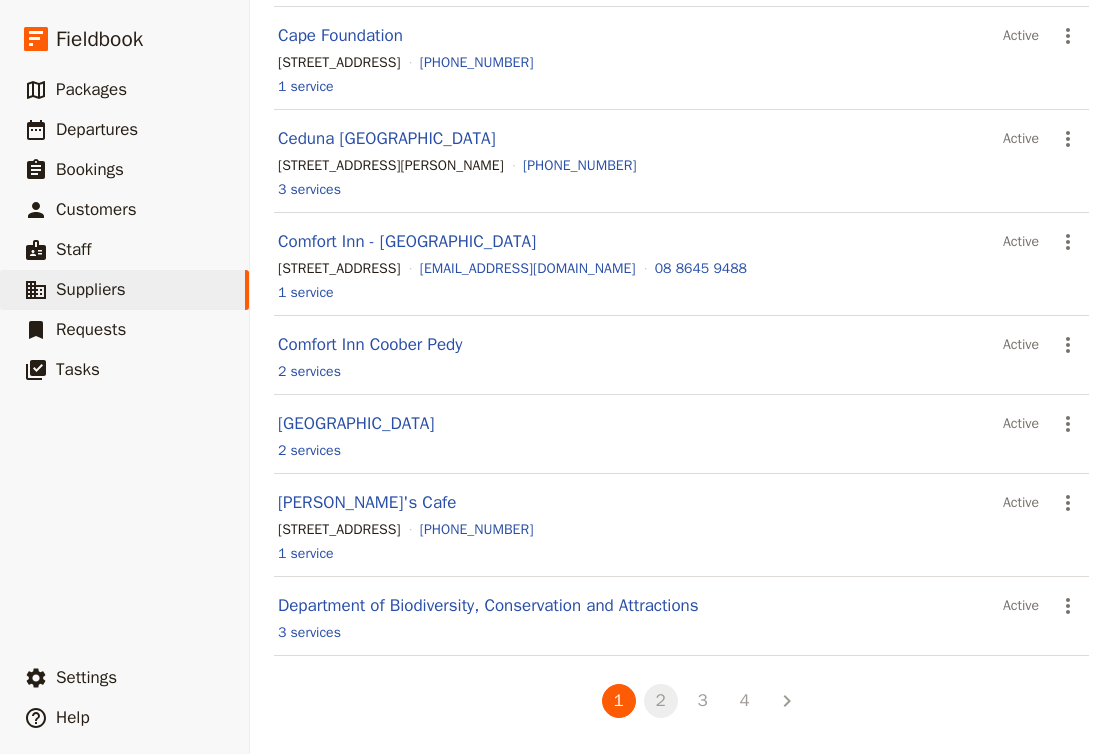 click on "2" at bounding box center (661, 701) 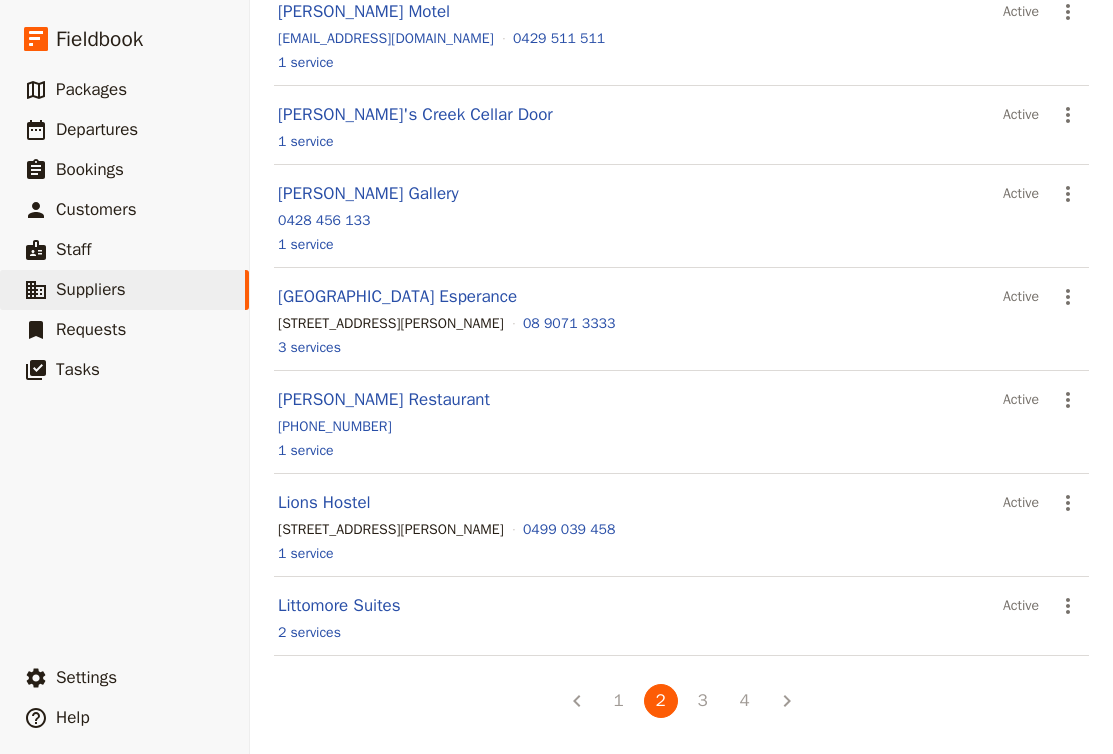scroll, scrollTop: 0, scrollLeft: 0, axis: both 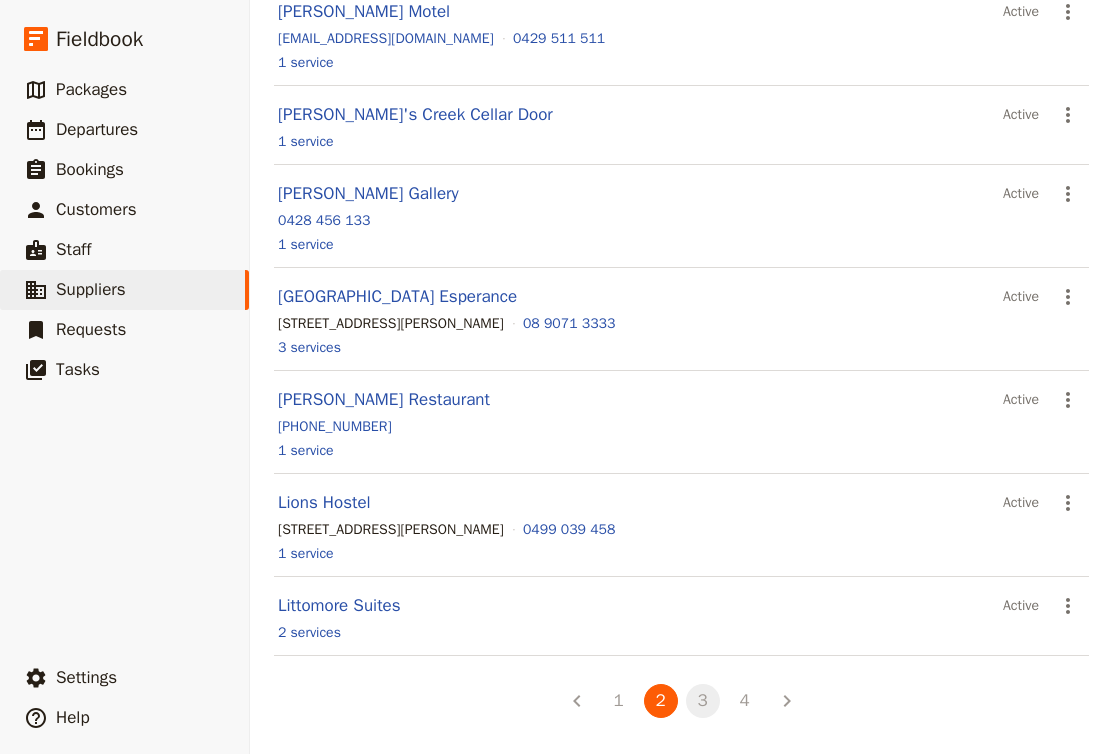 click on "3" at bounding box center [703, 701] 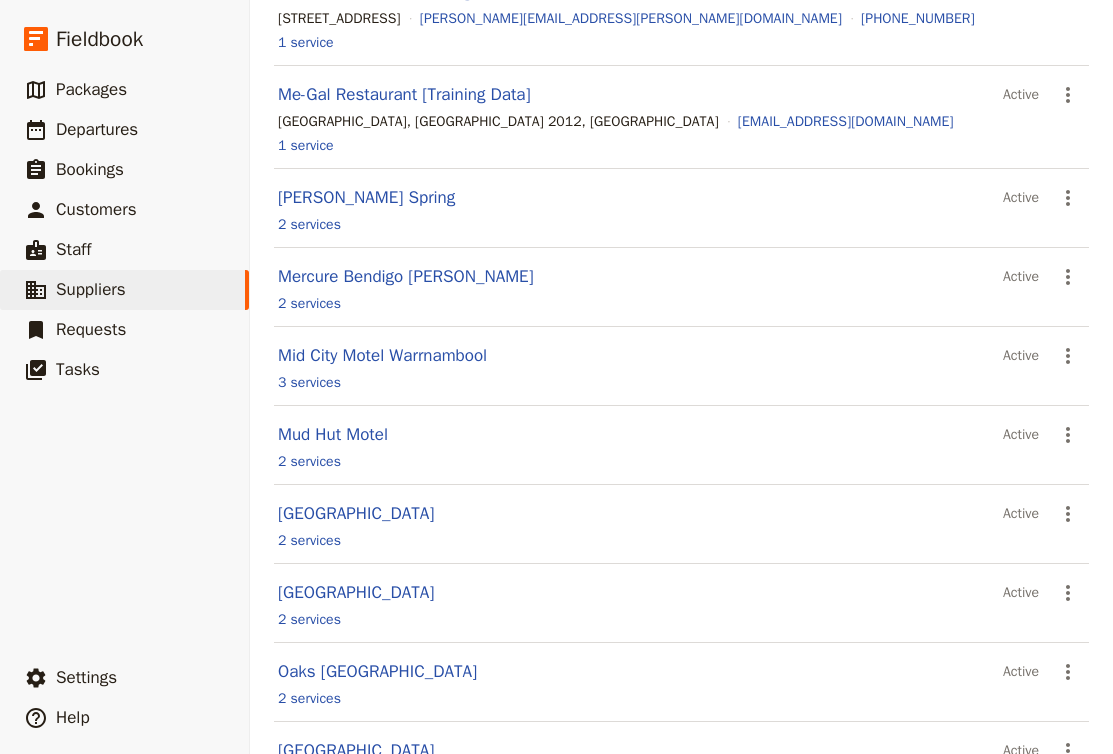 scroll, scrollTop: 576, scrollLeft: 0, axis: vertical 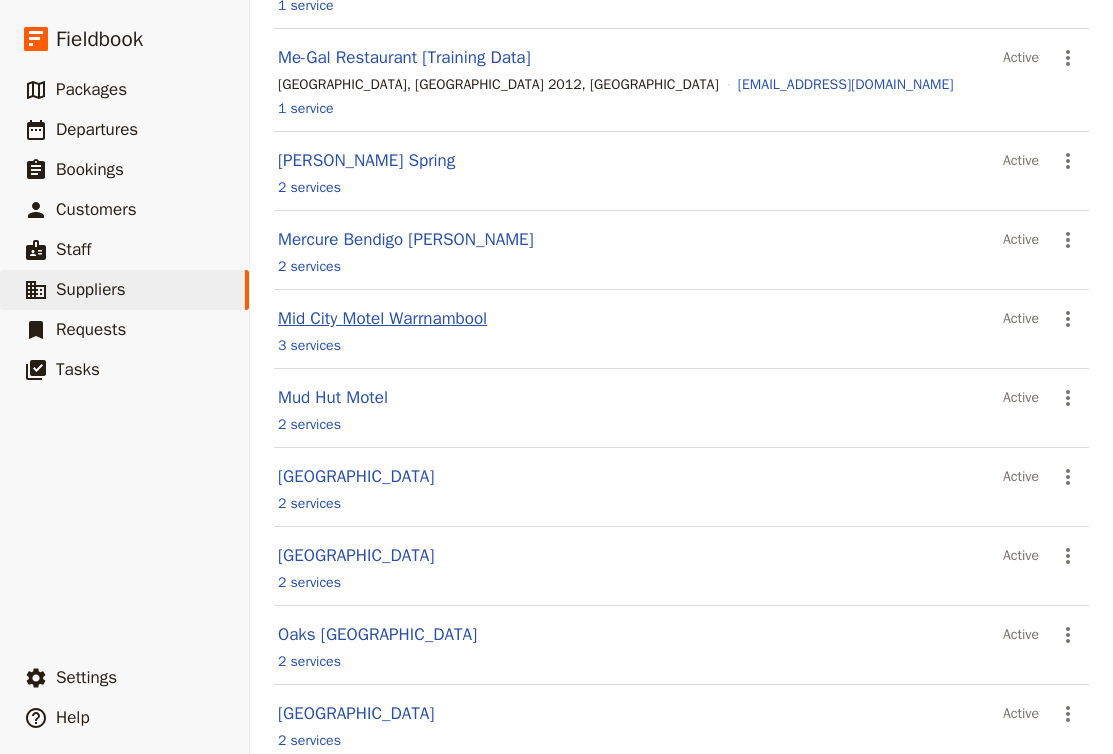 click on "Mid City Motel Warrnambool" at bounding box center [382, 318] 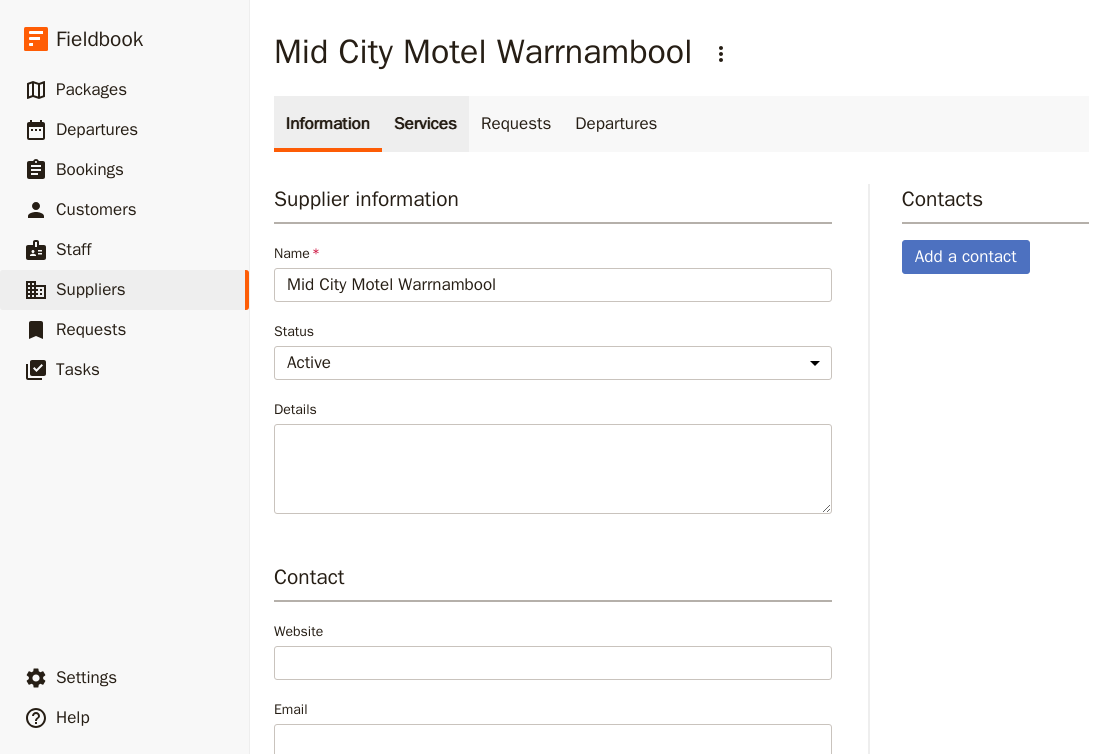 click on "Services" at bounding box center [425, 124] 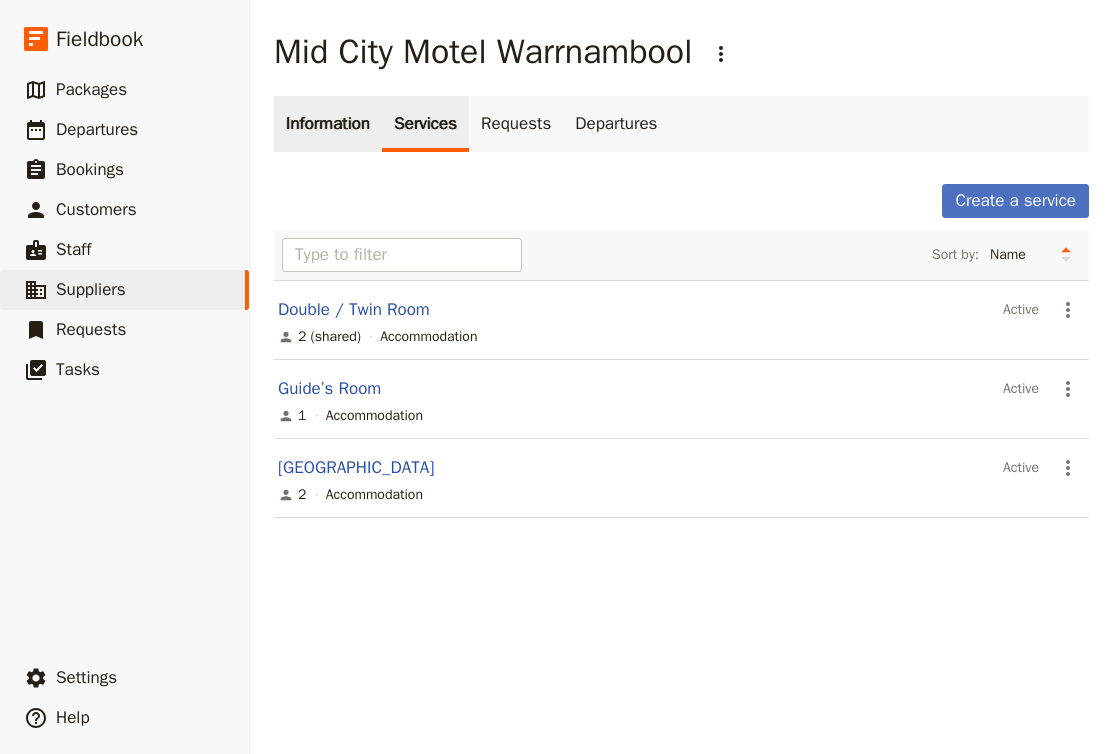 click on "Information" at bounding box center (328, 124) 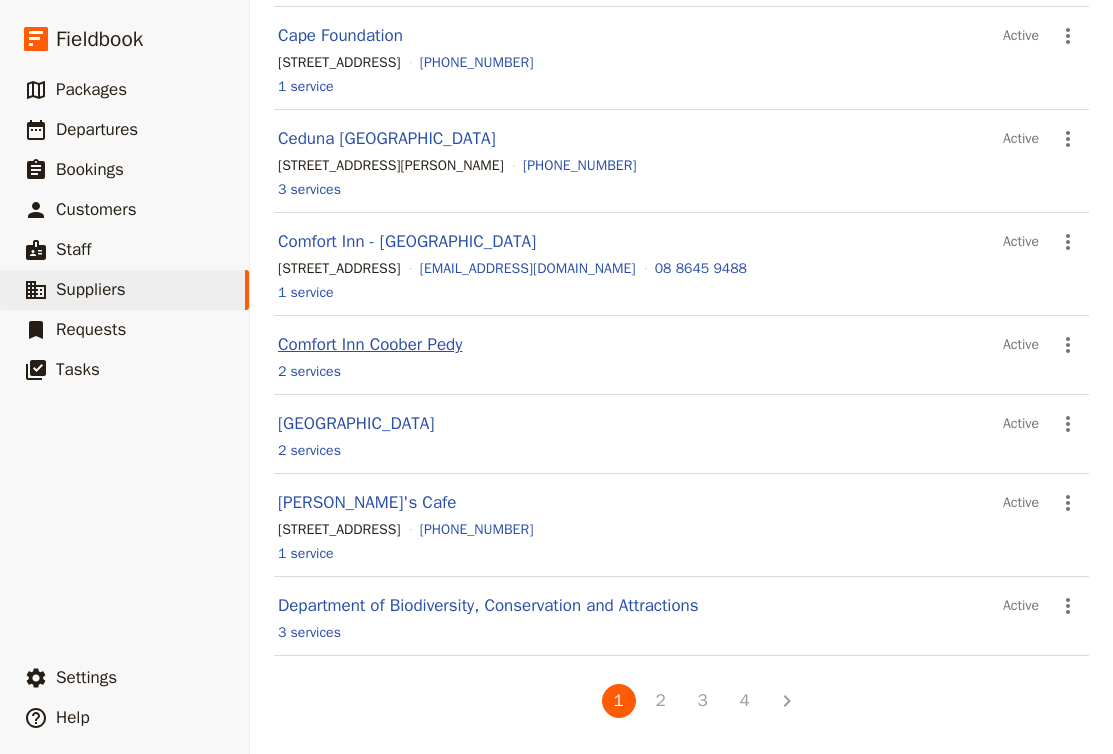 scroll, scrollTop: 1381, scrollLeft: 0, axis: vertical 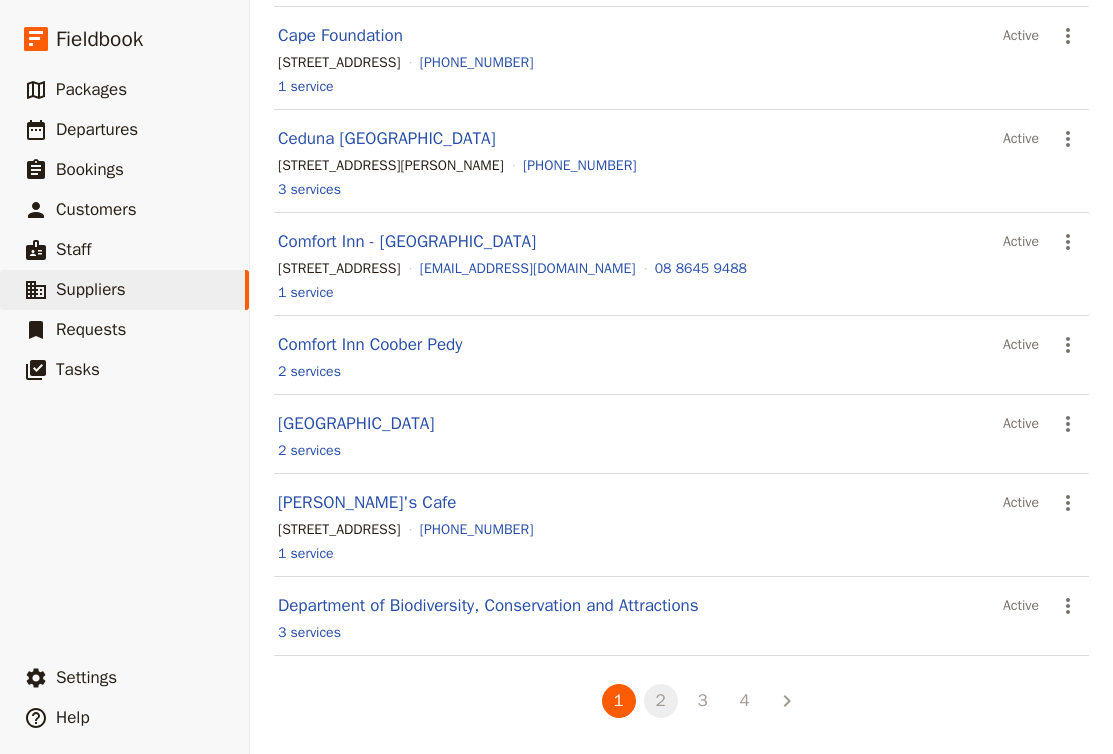 click on "2" at bounding box center (661, 701) 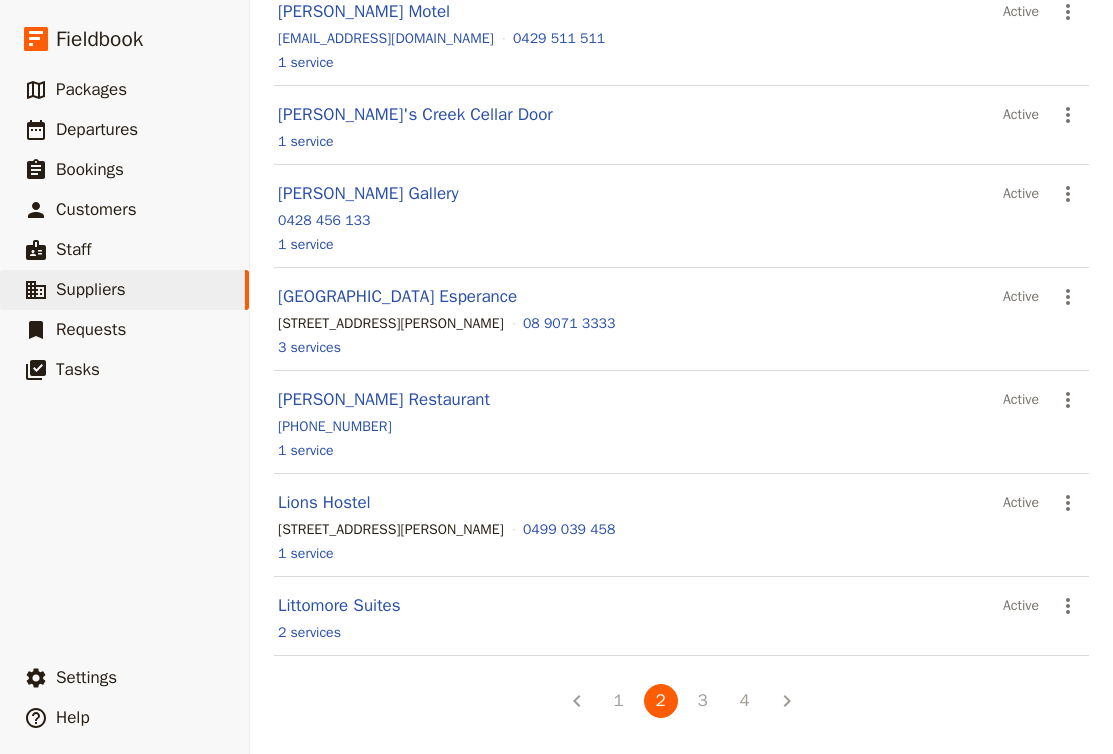 scroll, scrollTop: 1357, scrollLeft: 0, axis: vertical 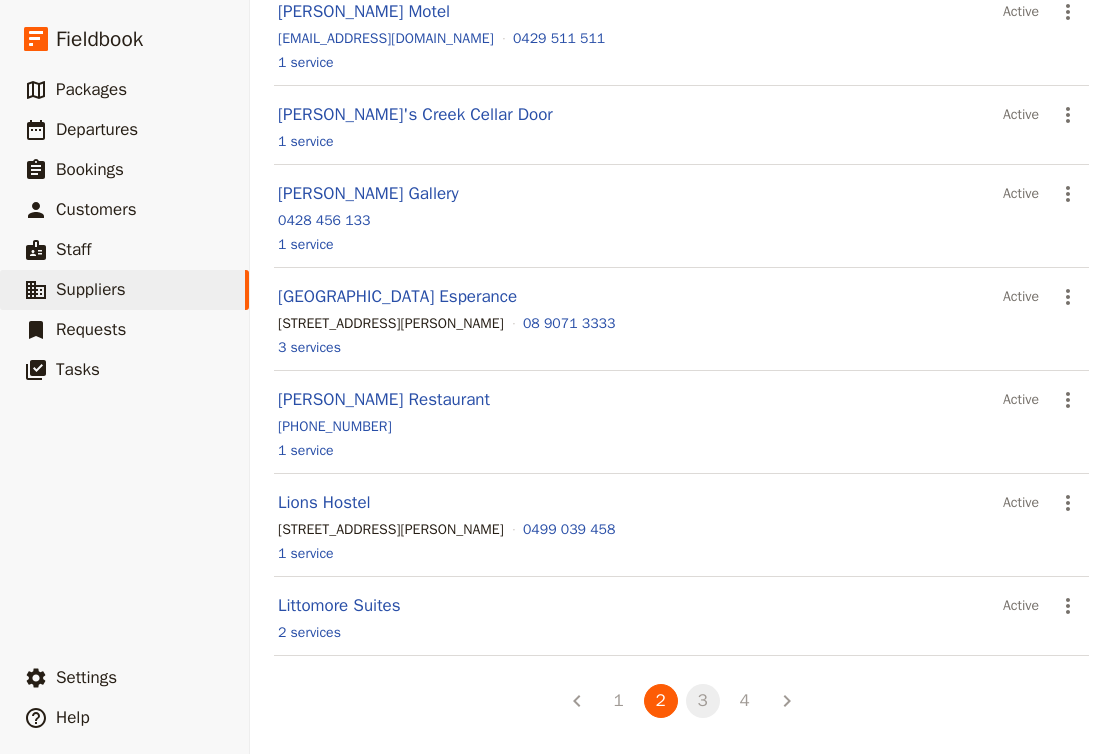 click on "3" at bounding box center [703, 701] 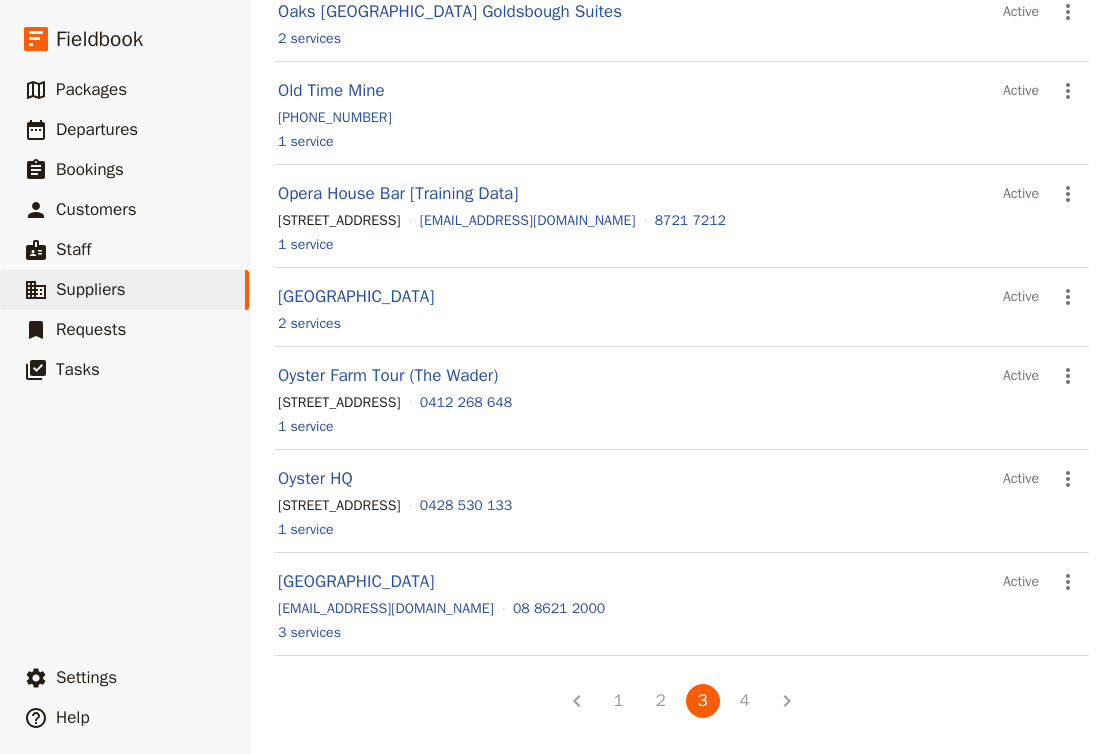 scroll, scrollTop: 1357, scrollLeft: 0, axis: vertical 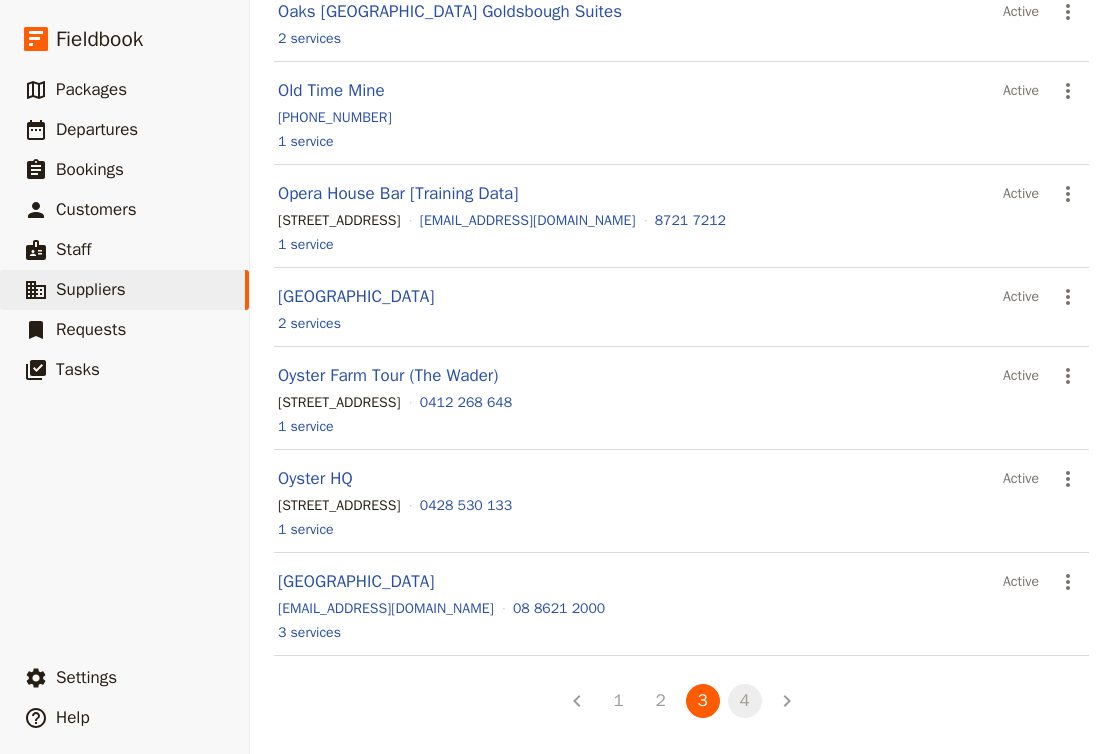 click on "4" at bounding box center (745, 701) 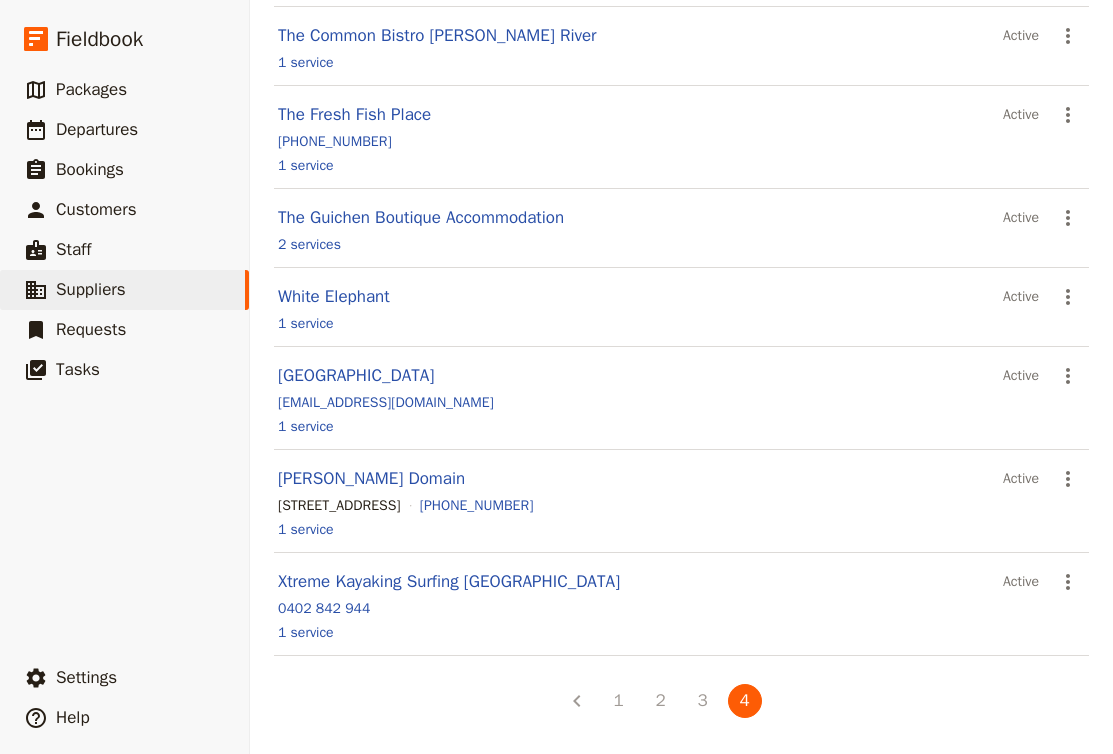 scroll, scrollTop: 866, scrollLeft: 0, axis: vertical 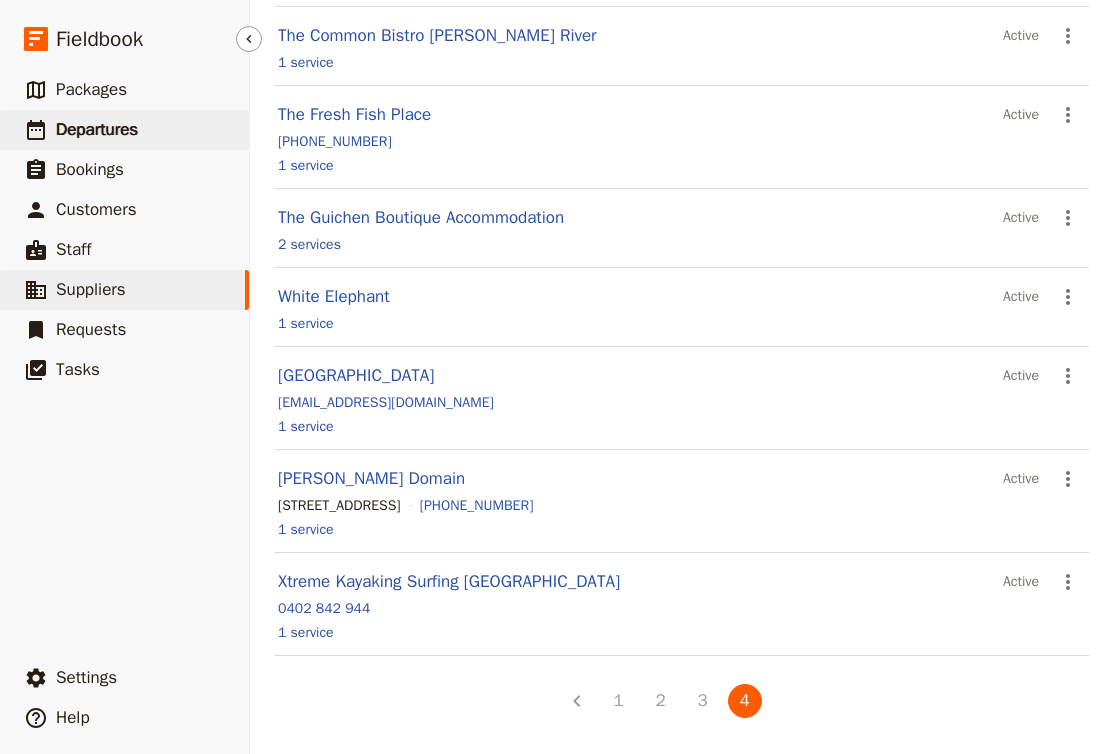 click on "​ Departures" at bounding box center (124, 130) 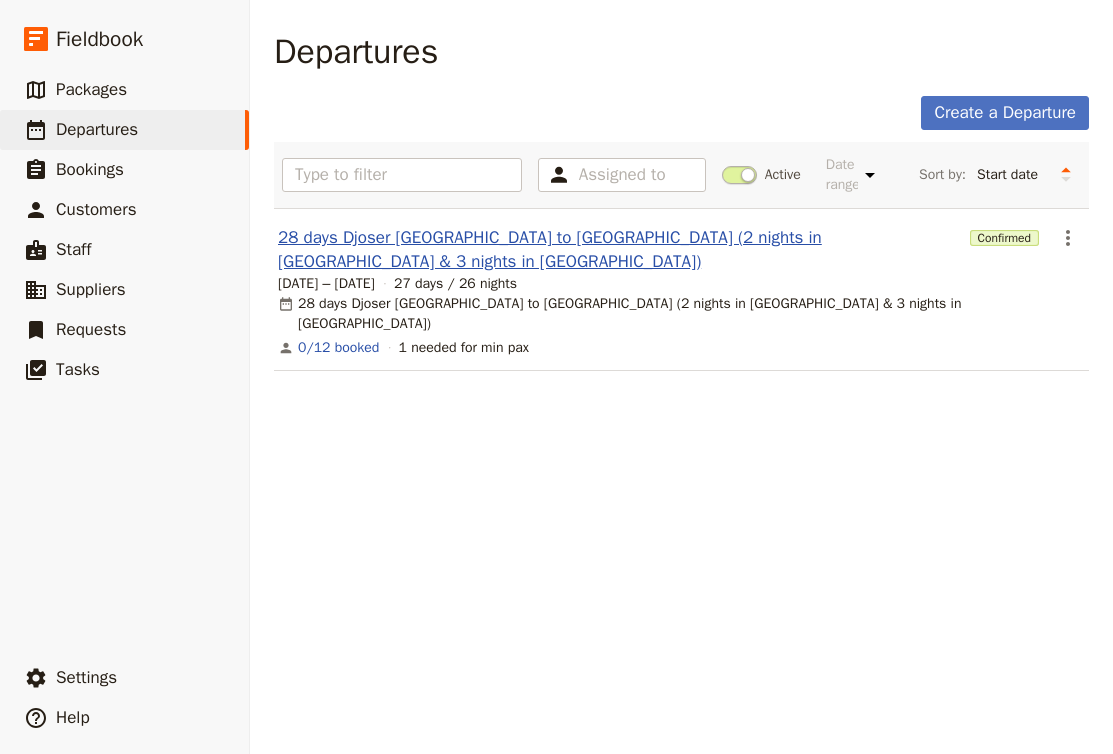 click on "28 days Djoser Sydney to Cairns (2 nights in Darwin & 3 nights in CRNS)" at bounding box center [620, 250] 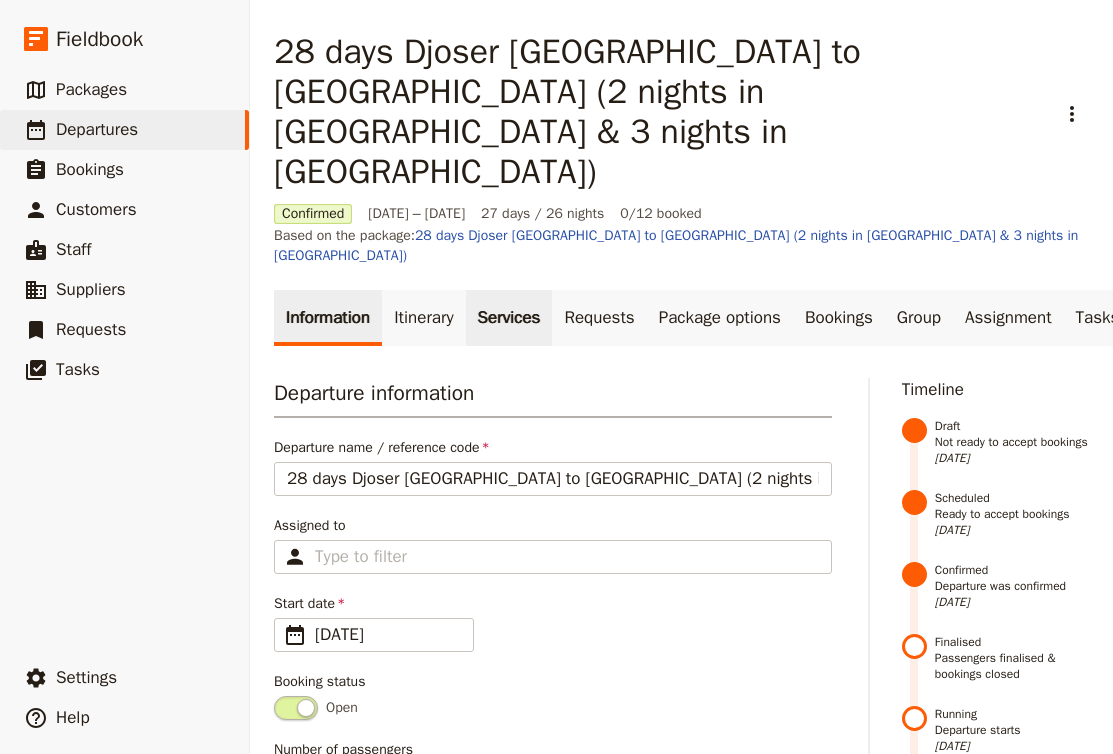 click on "Services" at bounding box center [509, 318] 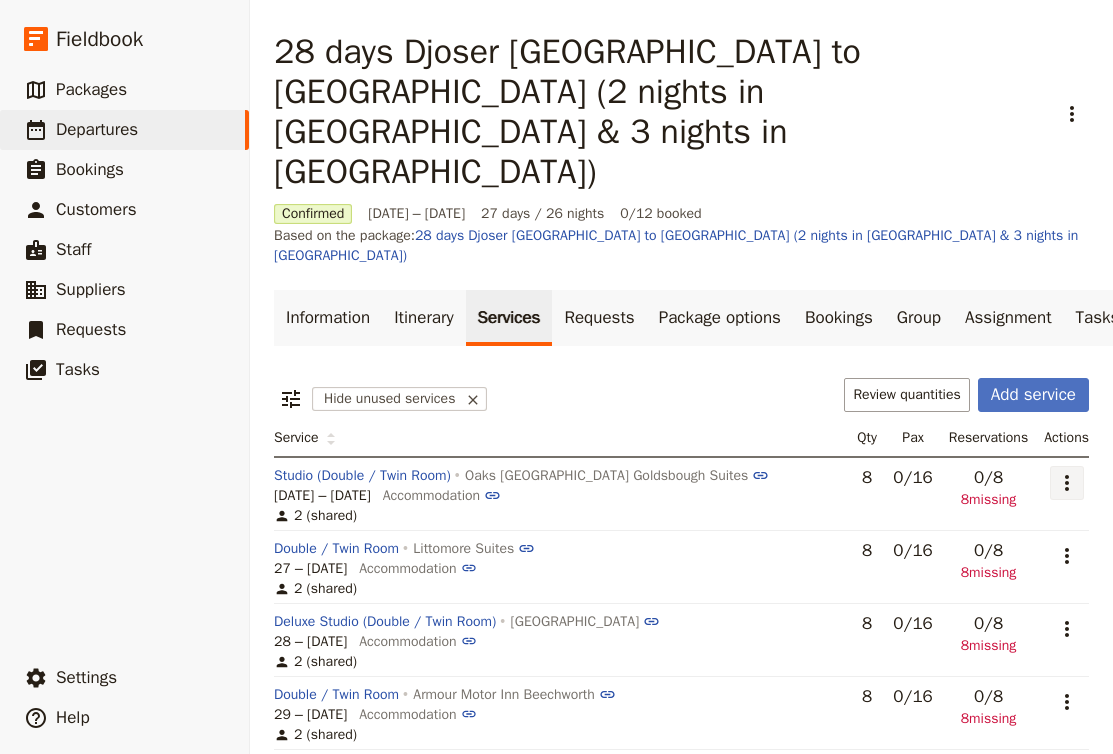 click 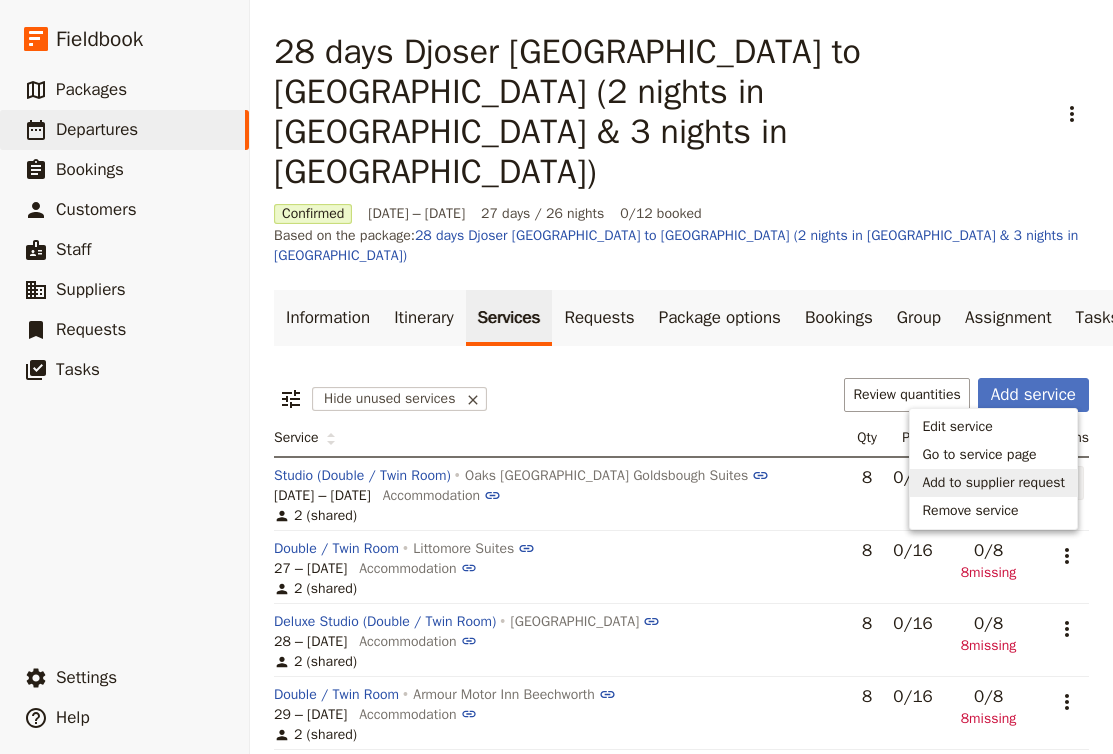 click on "Add to supplier request" at bounding box center [993, 483] 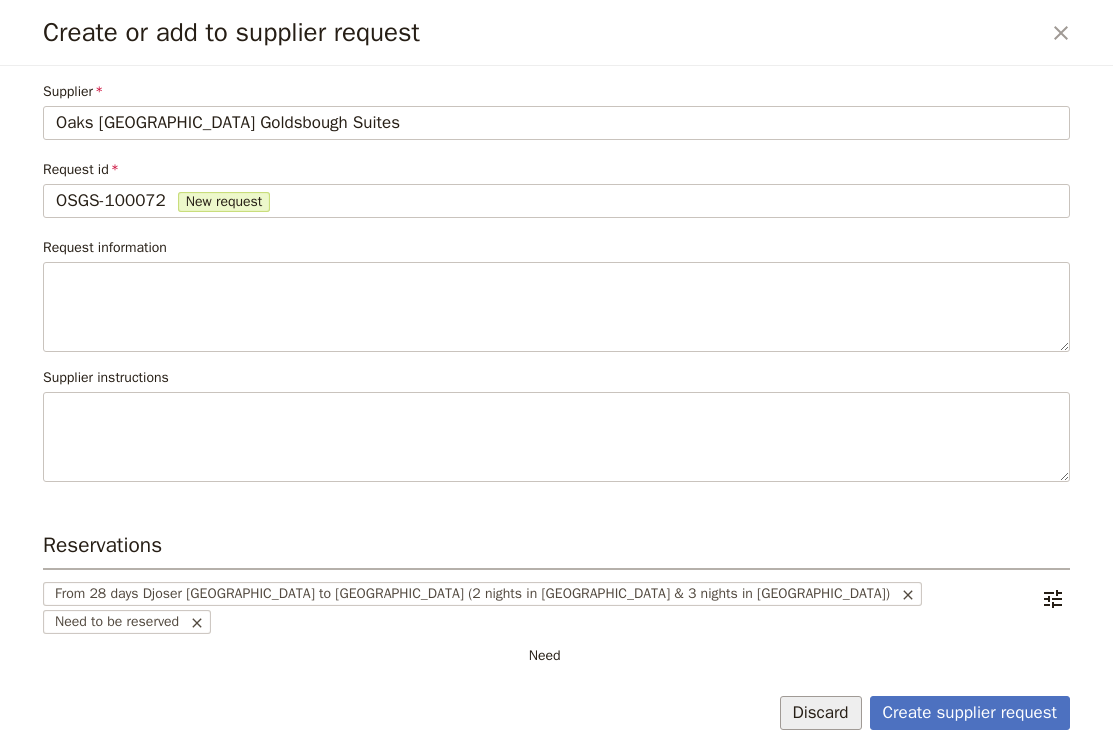 click on "Discard" at bounding box center (821, 713) 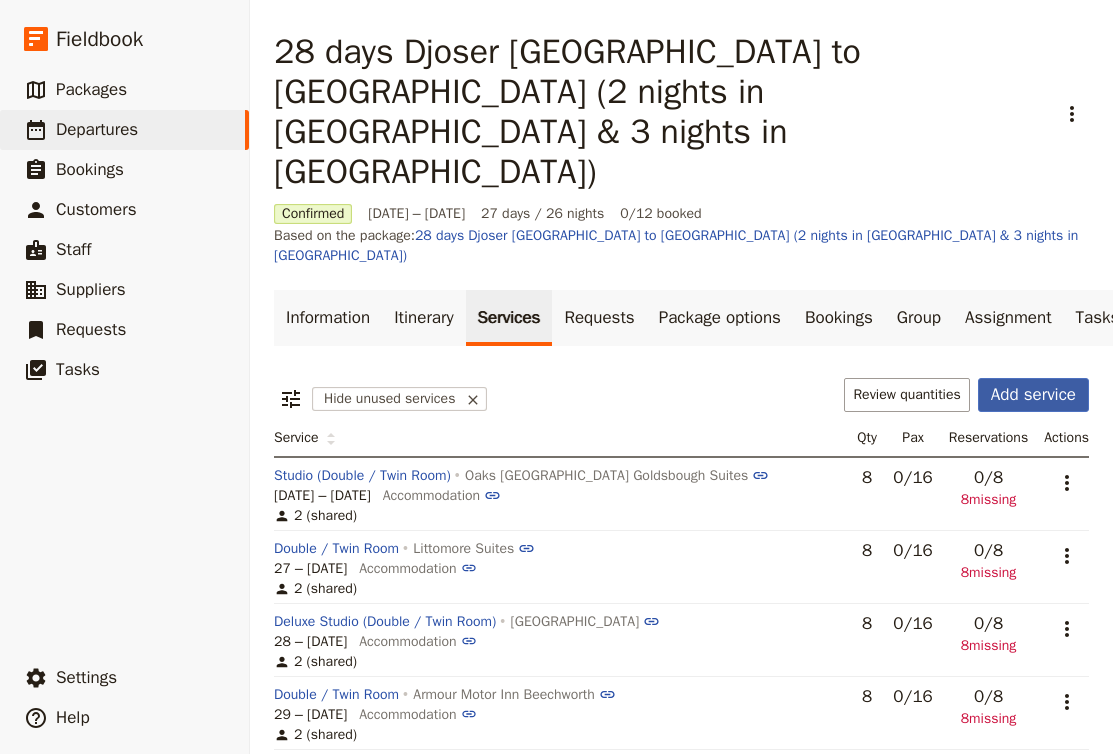 click on "Add service" at bounding box center [1033, 395] 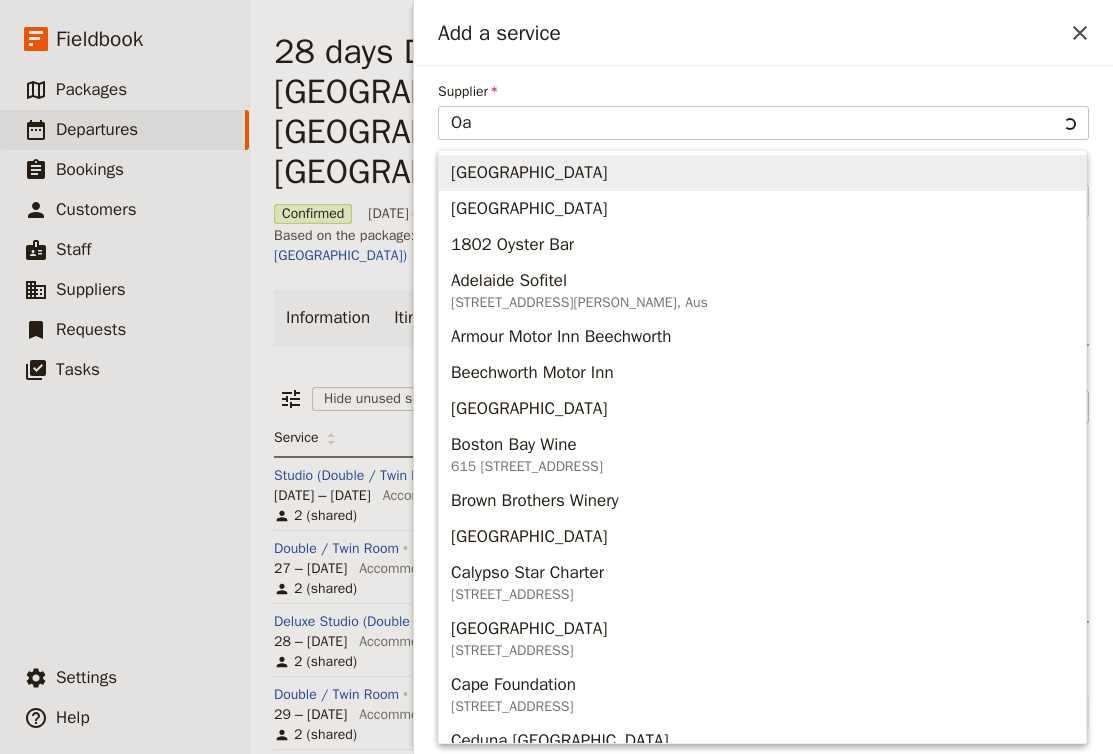 type on "Oak" 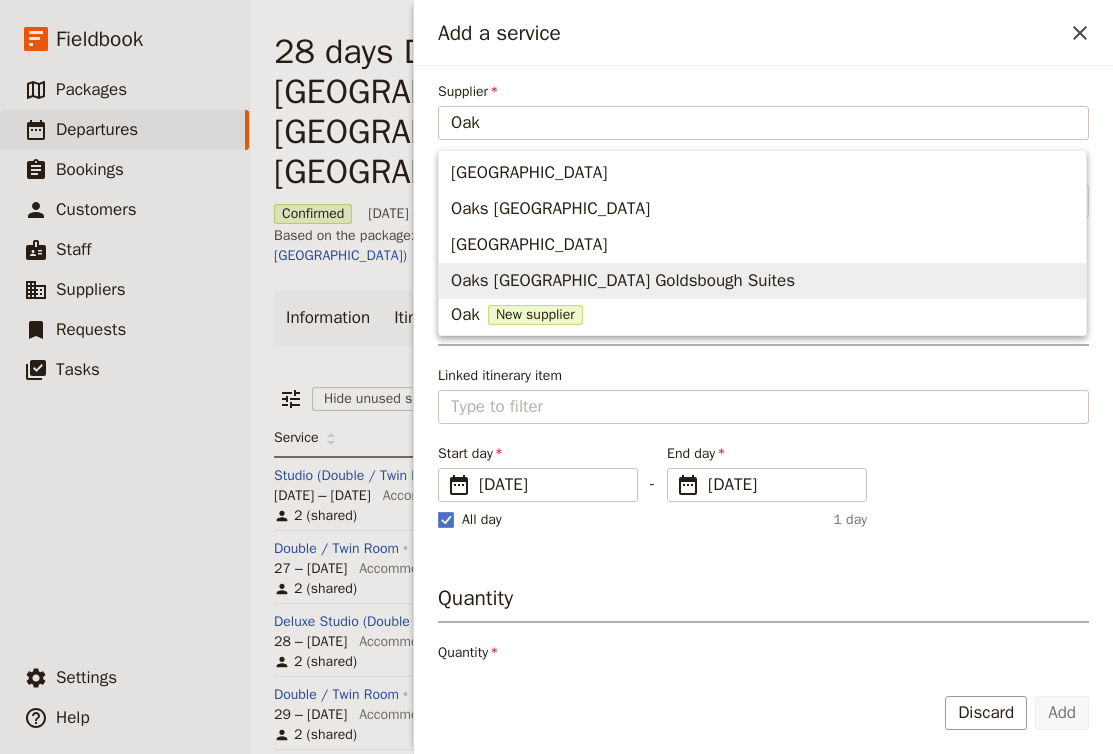 click on "Oaks Sydney Goldsbough Suites" at bounding box center (762, 281) 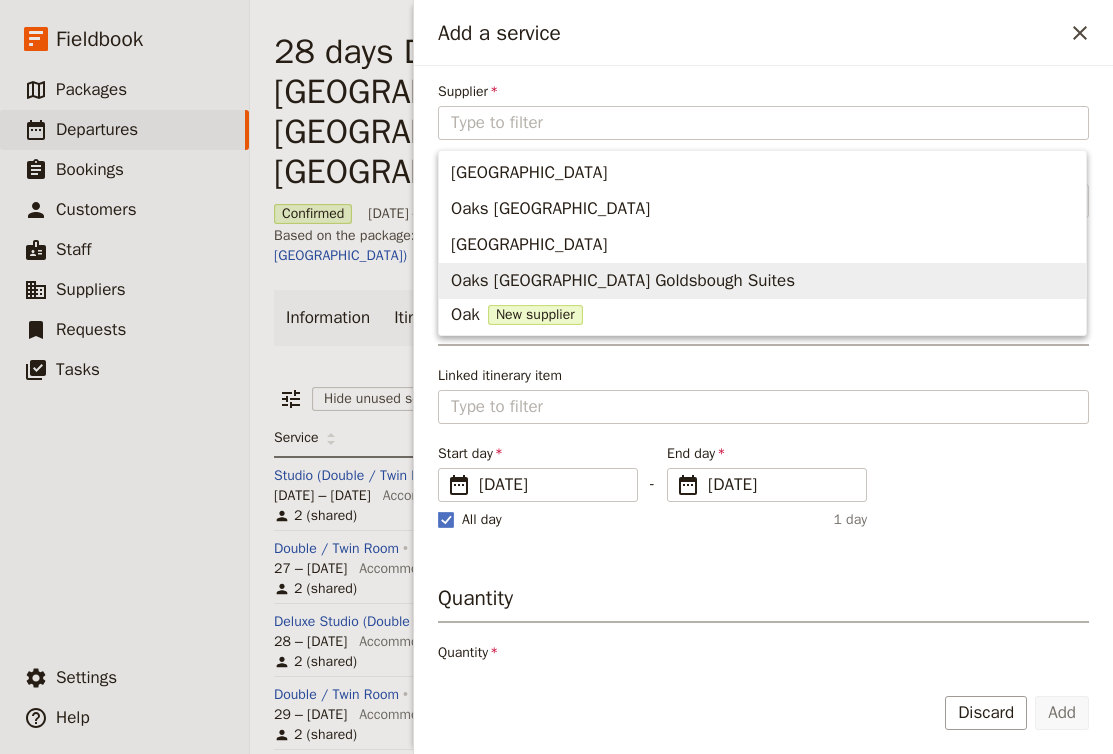 type on "Oaks Sydney Goldsbough Suites" 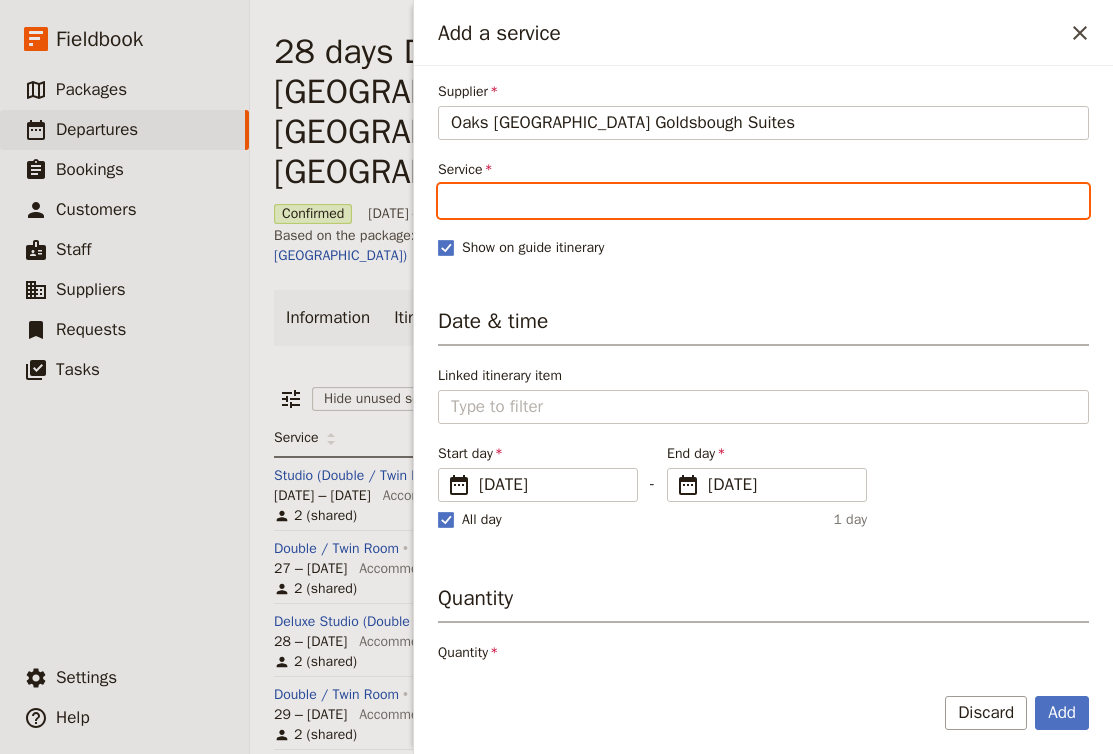 click on "Service" at bounding box center [763, 201] 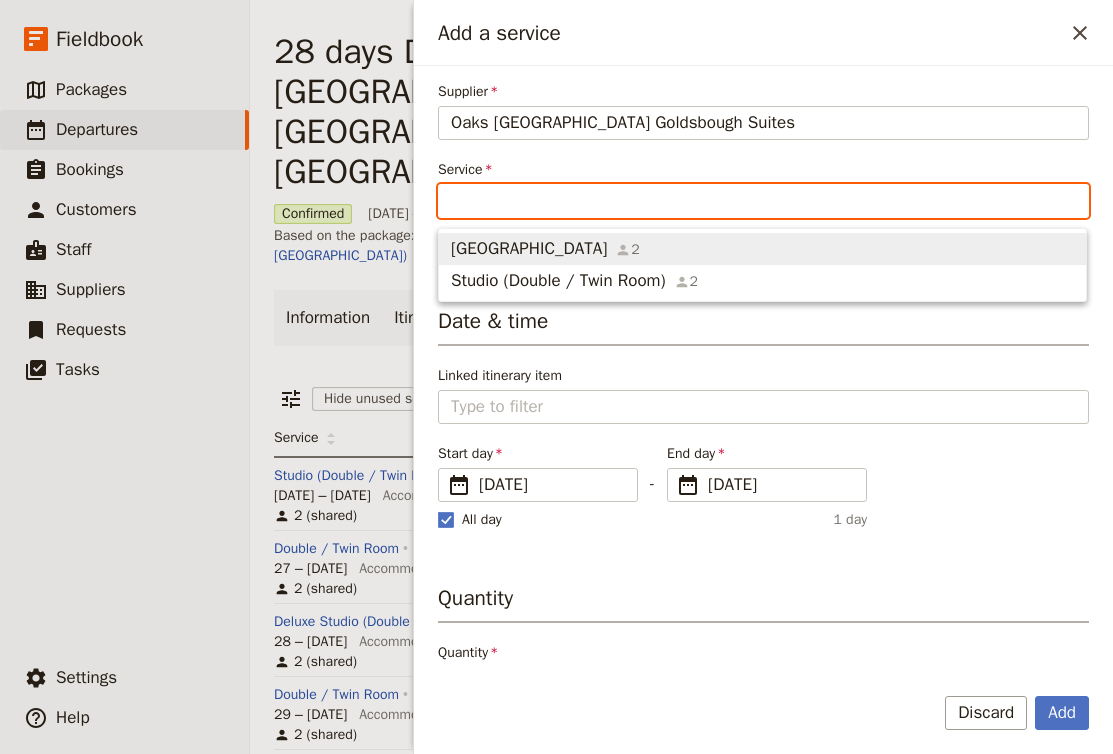 click on "Singel Room 2" at bounding box center [762, 249] 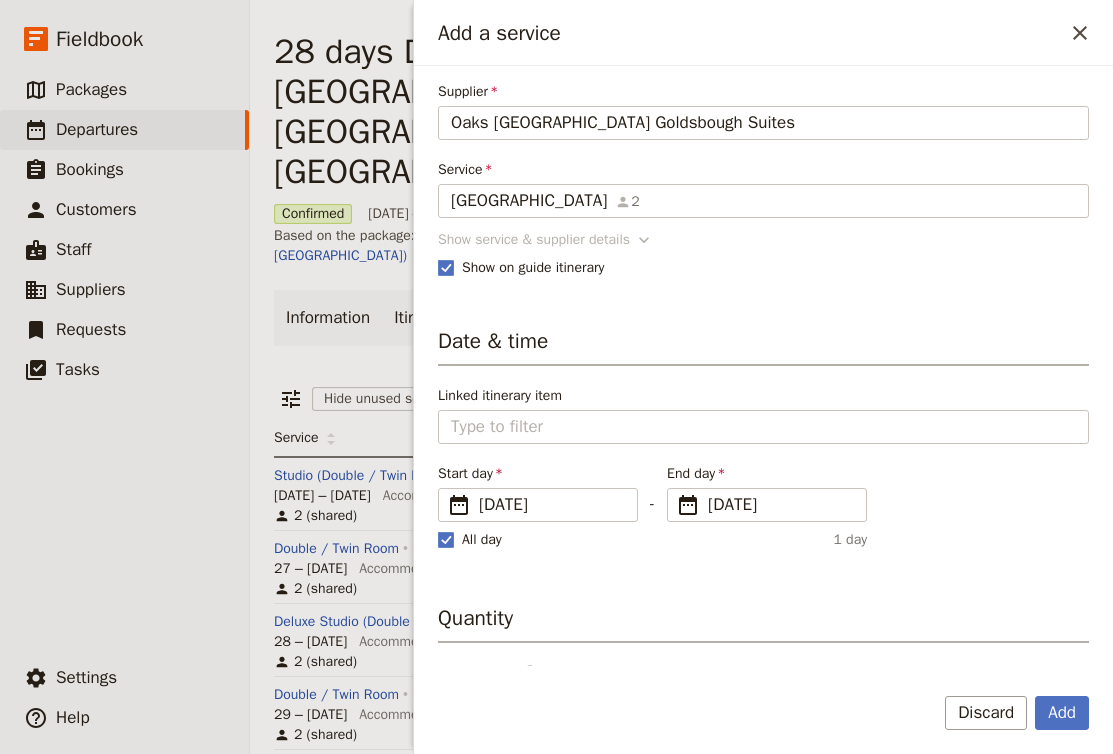 click 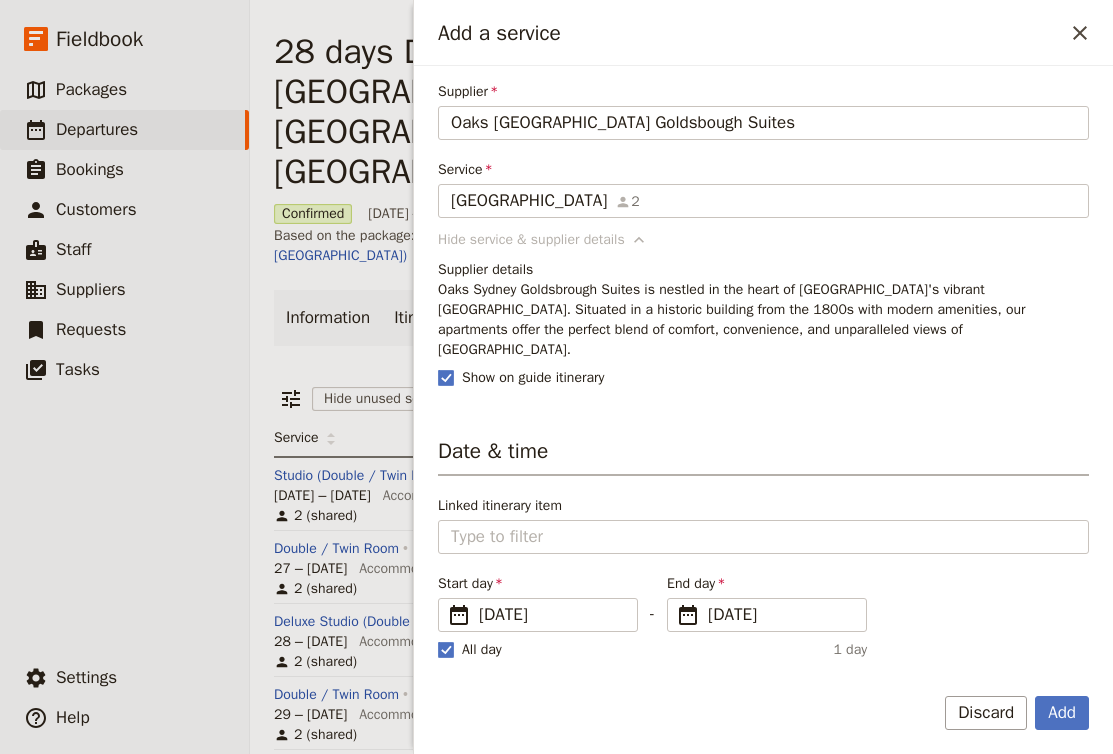 click 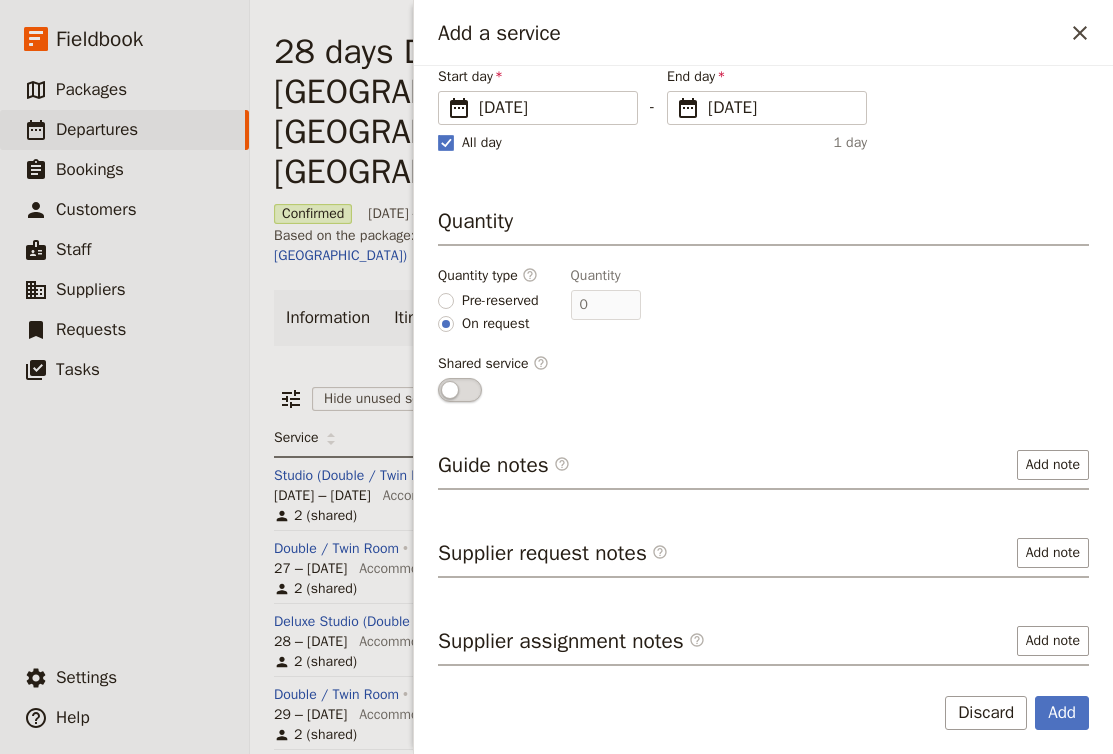 scroll, scrollTop: 396, scrollLeft: 0, axis: vertical 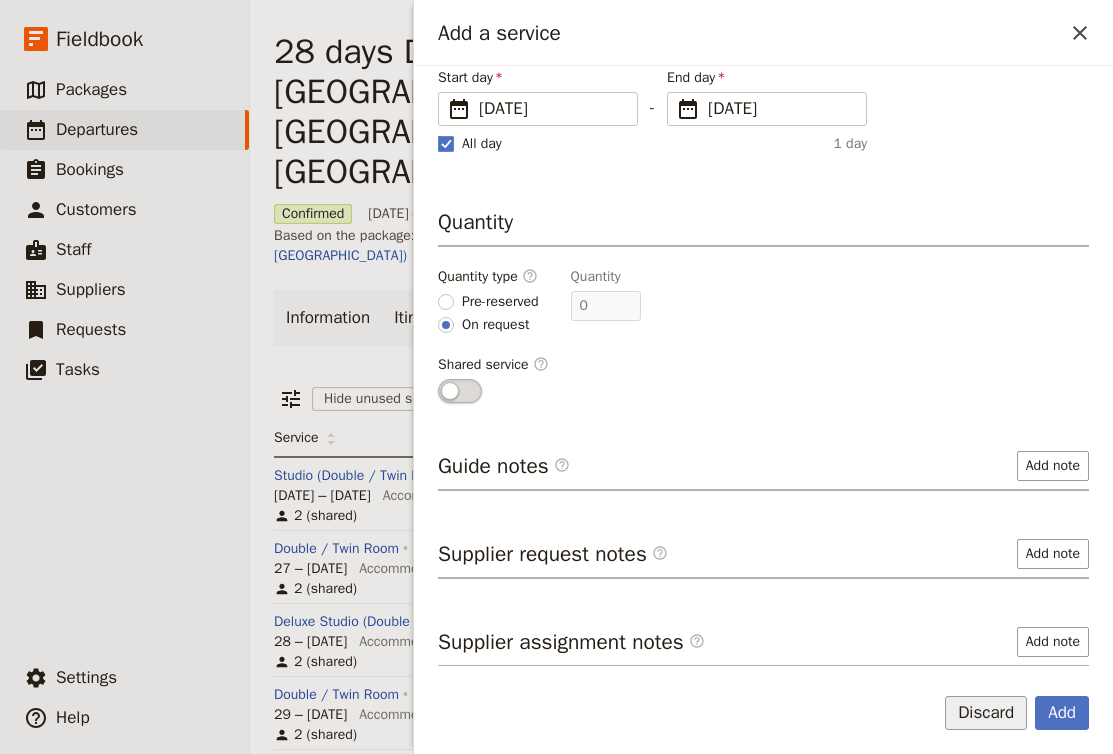 click on "Discard" at bounding box center (986, 713) 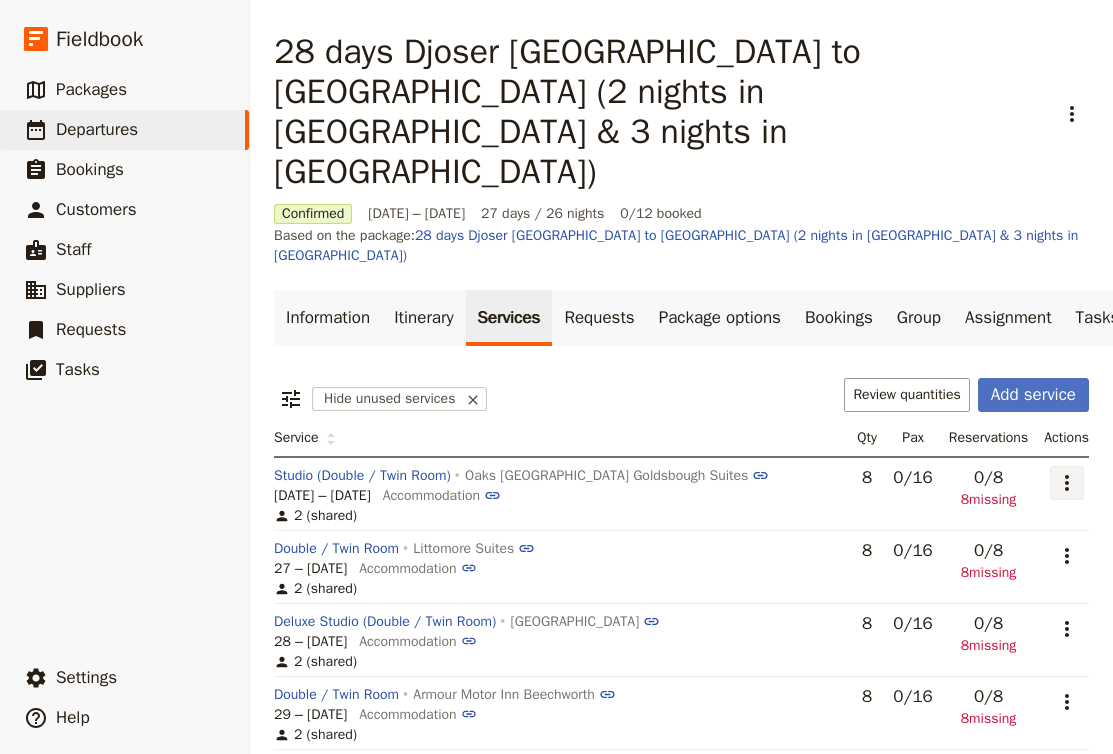 click 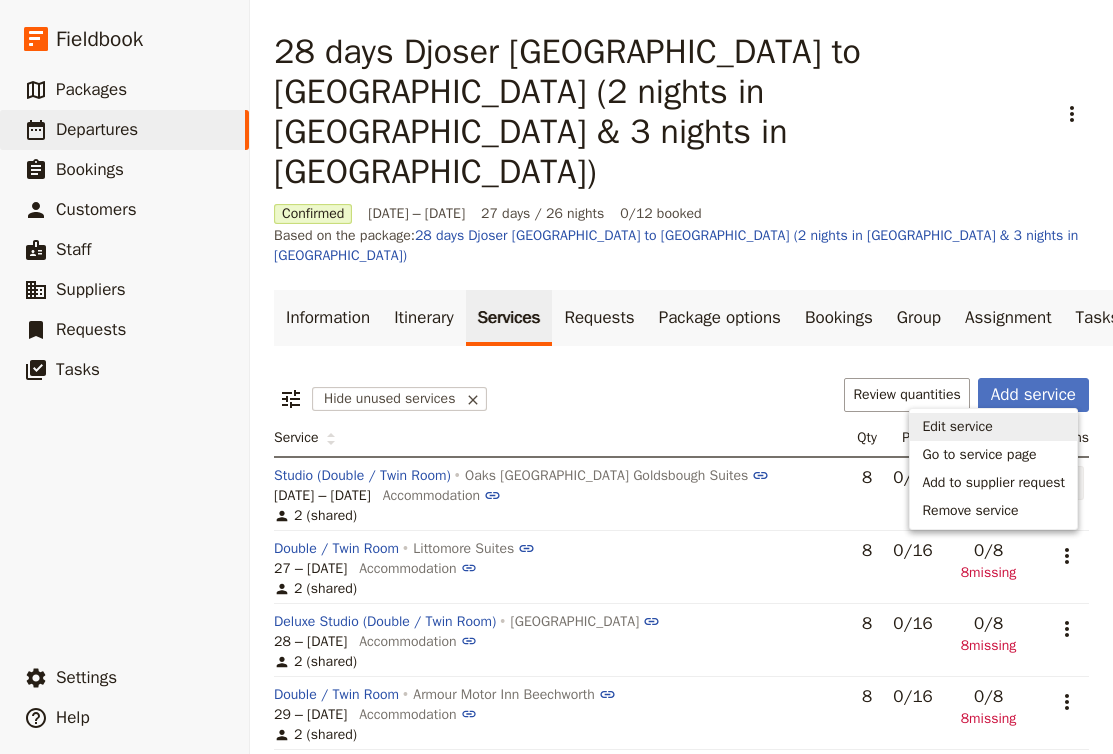 click on "Edit service" at bounding box center [993, 427] 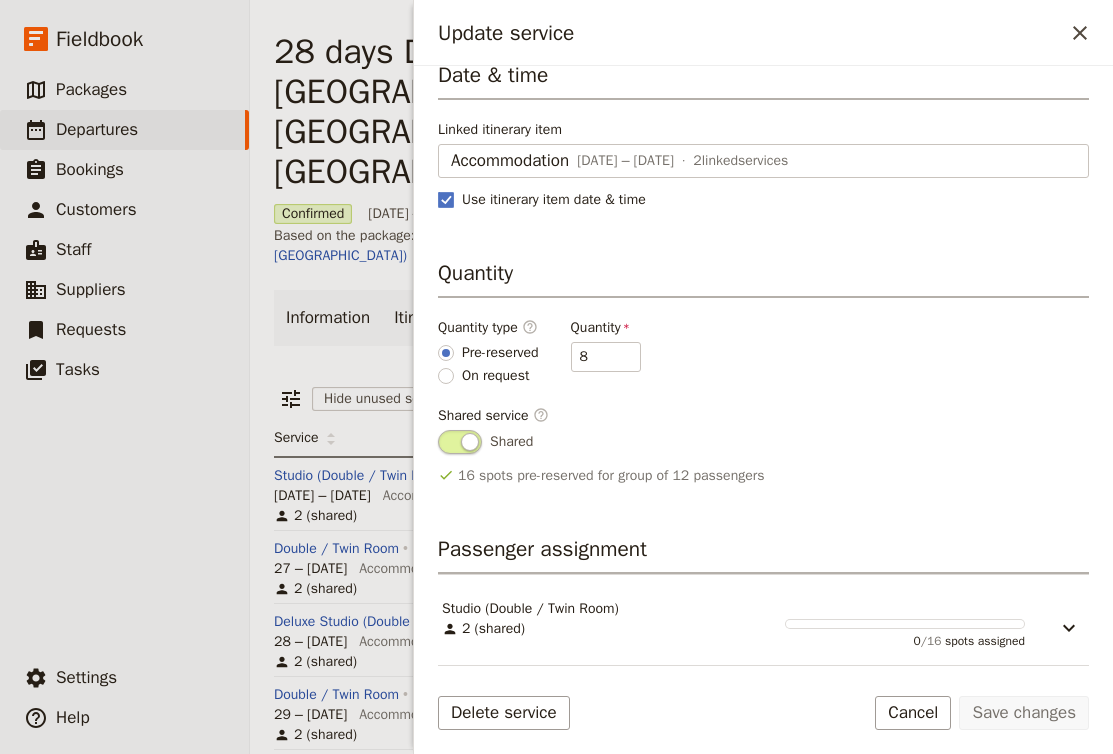 scroll, scrollTop: 124, scrollLeft: 0, axis: vertical 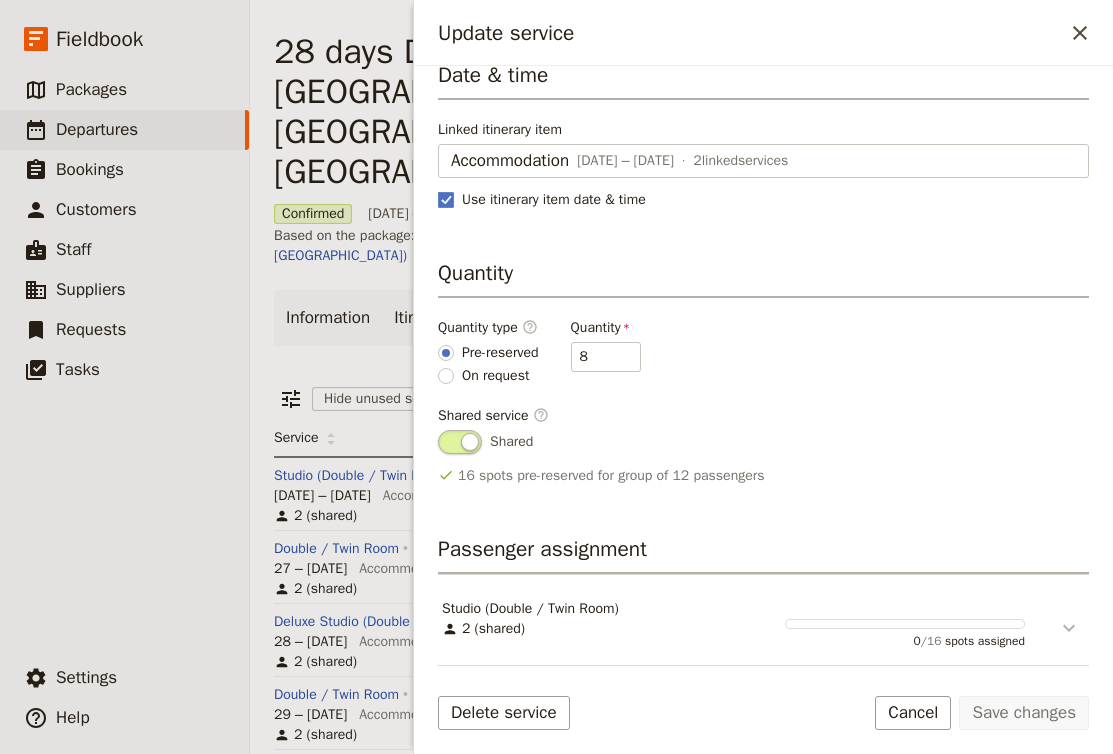 click 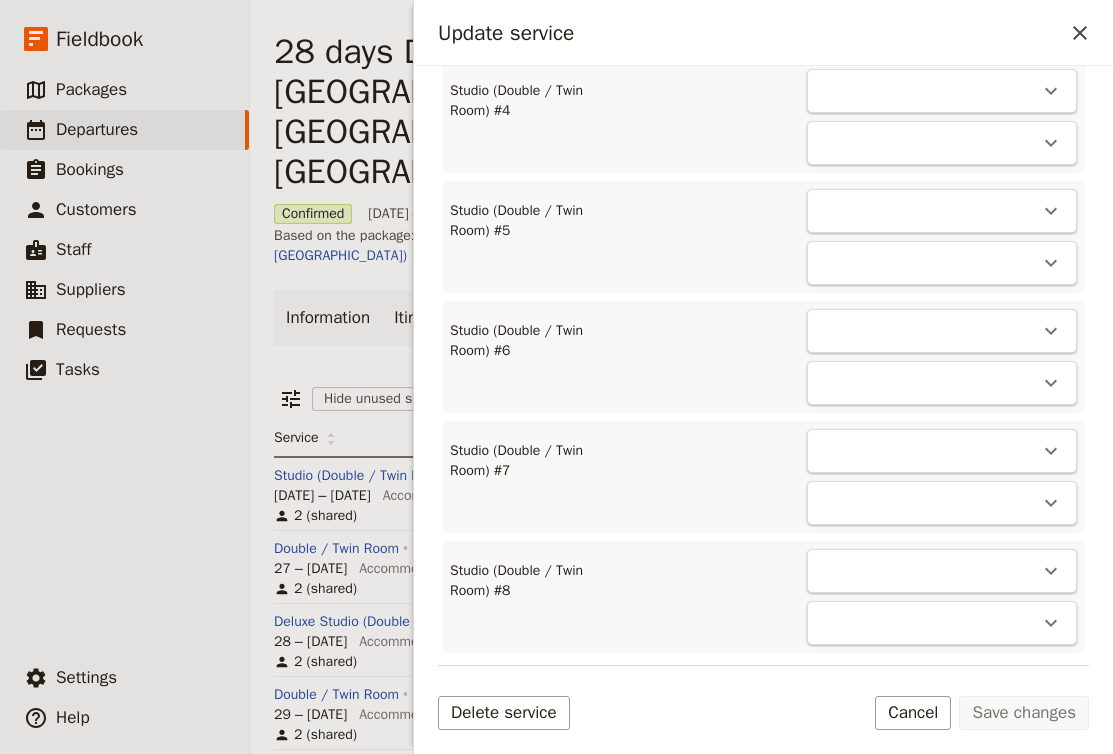 scroll, scrollTop: 1109, scrollLeft: 0, axis: vertical 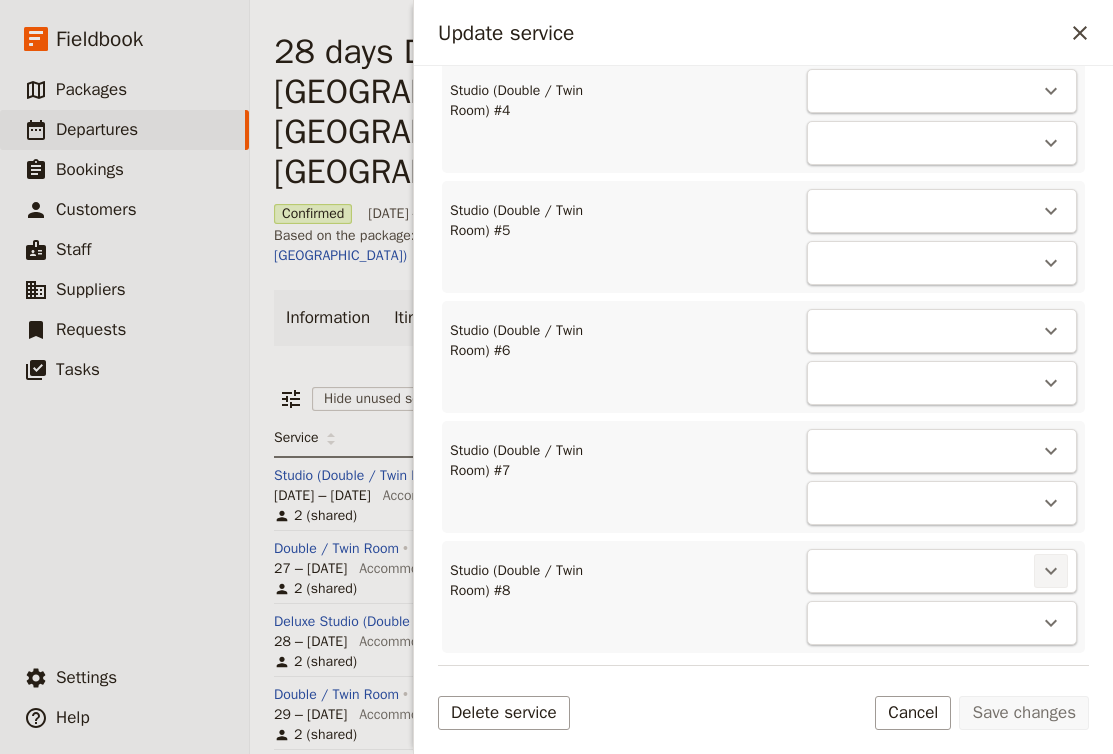 click 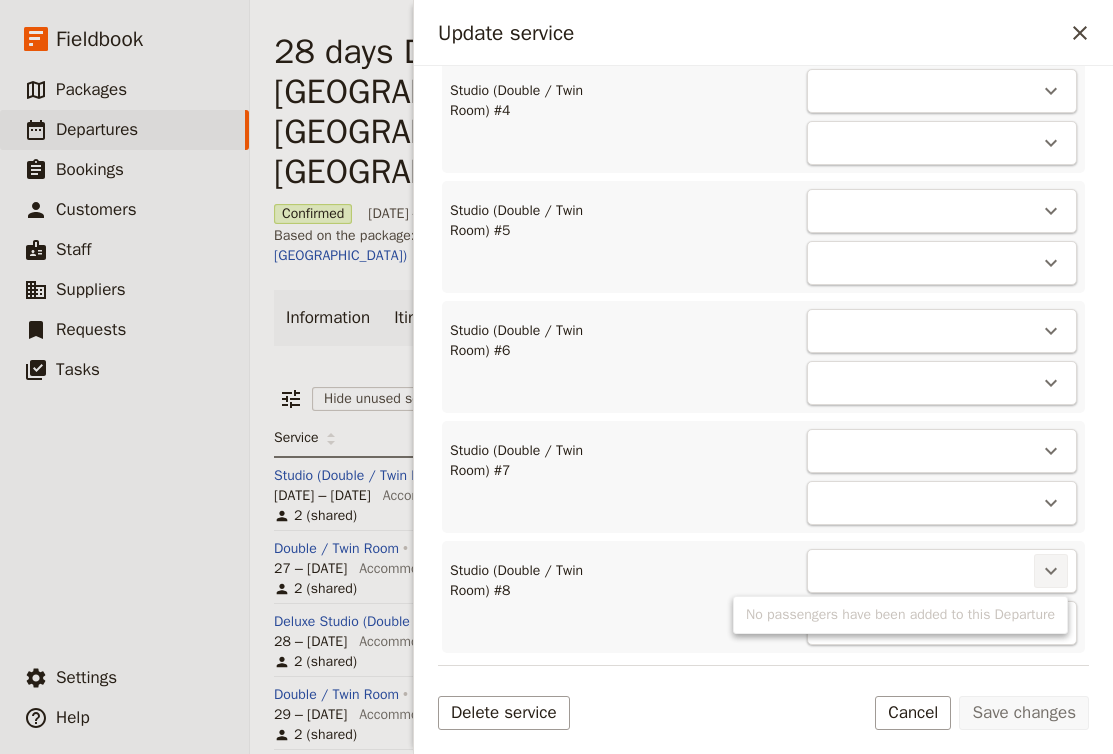 click 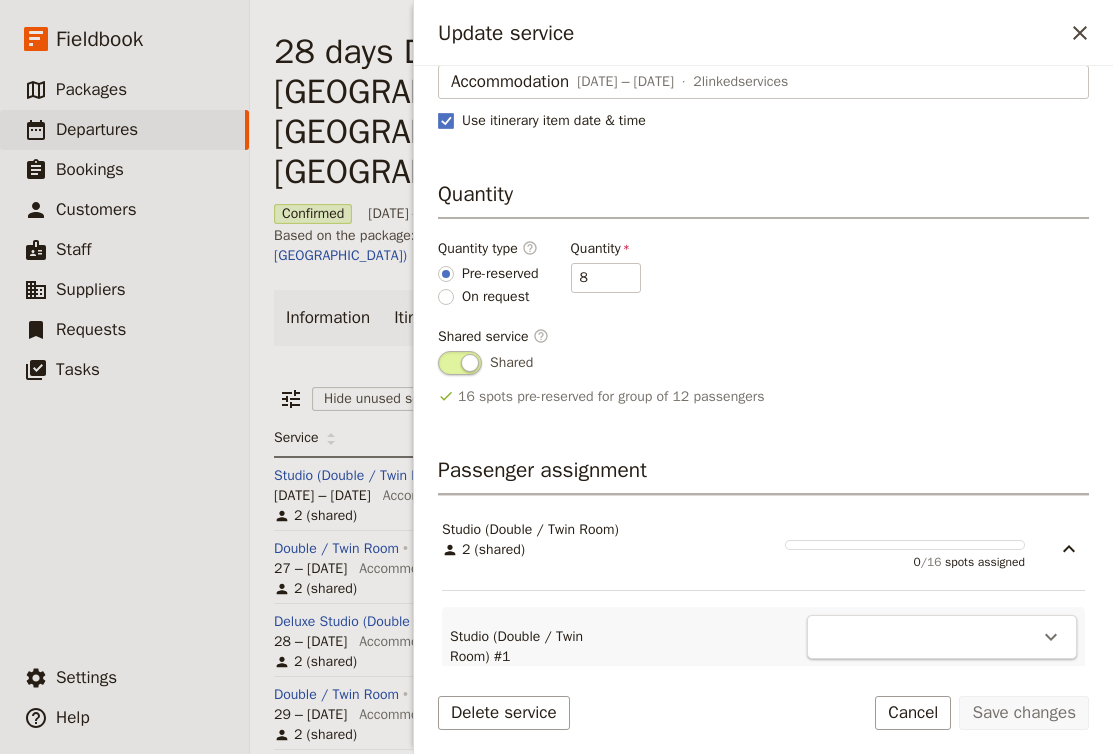 scroll, scrollTop: 204, scrollLeft: 0, axis: vertical 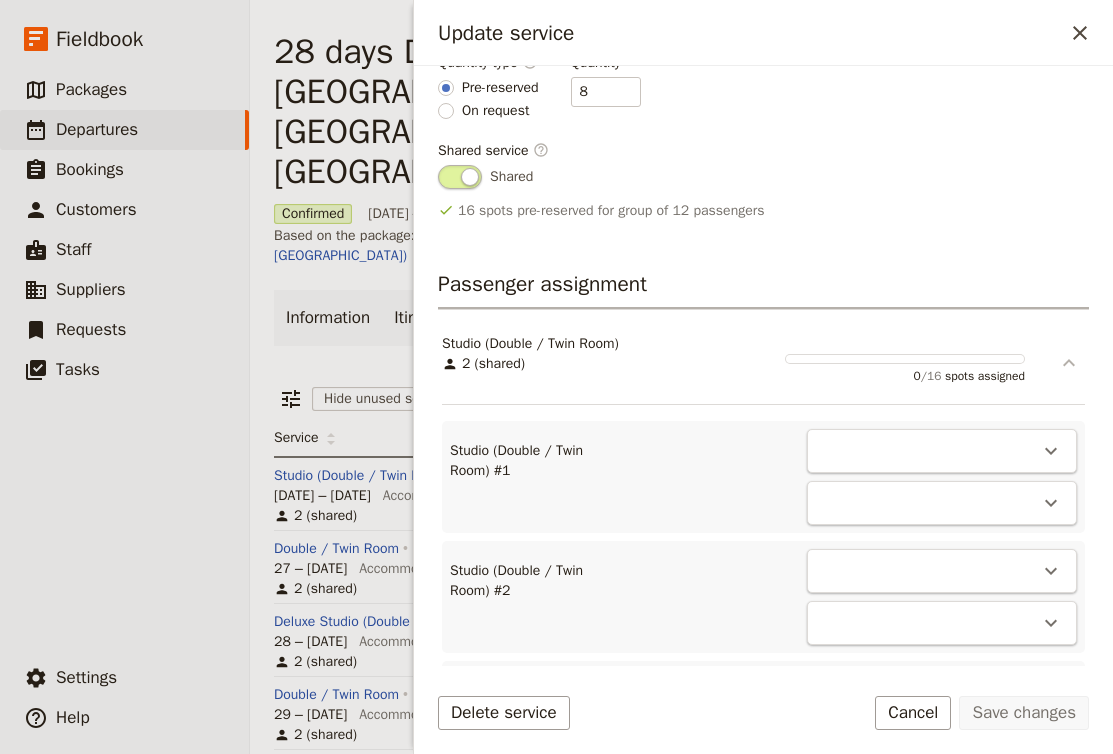 click 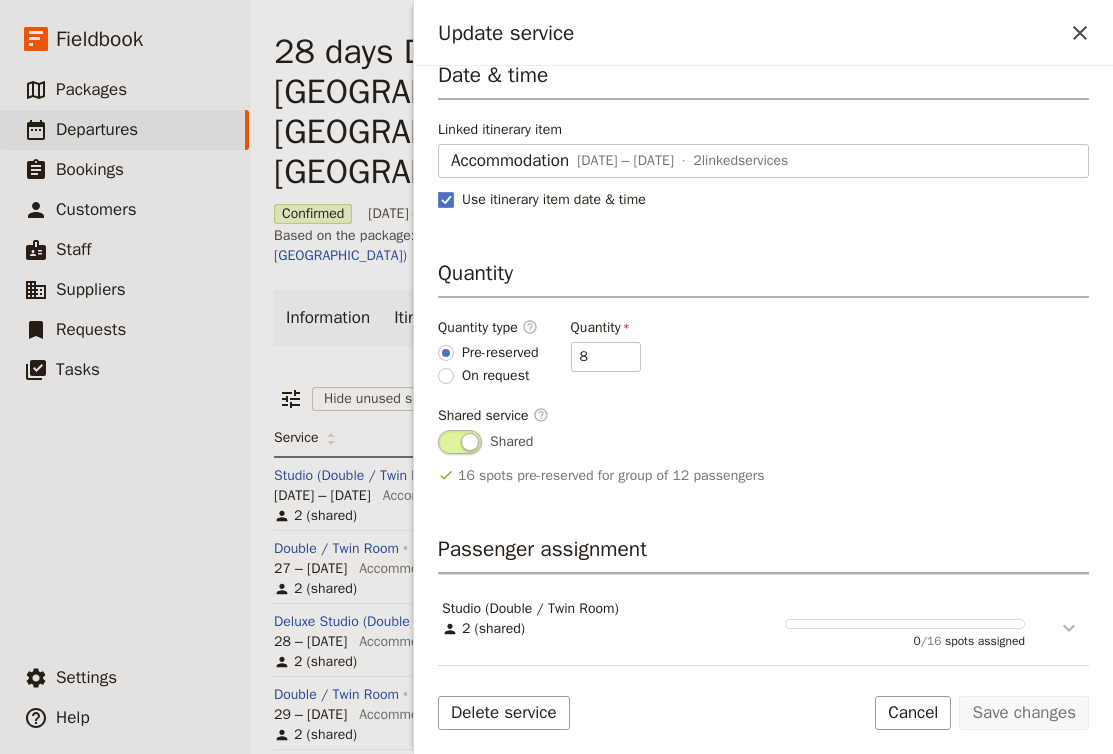 scroll, scrollTop: 124, scrollLeft: 0, axis: vertical 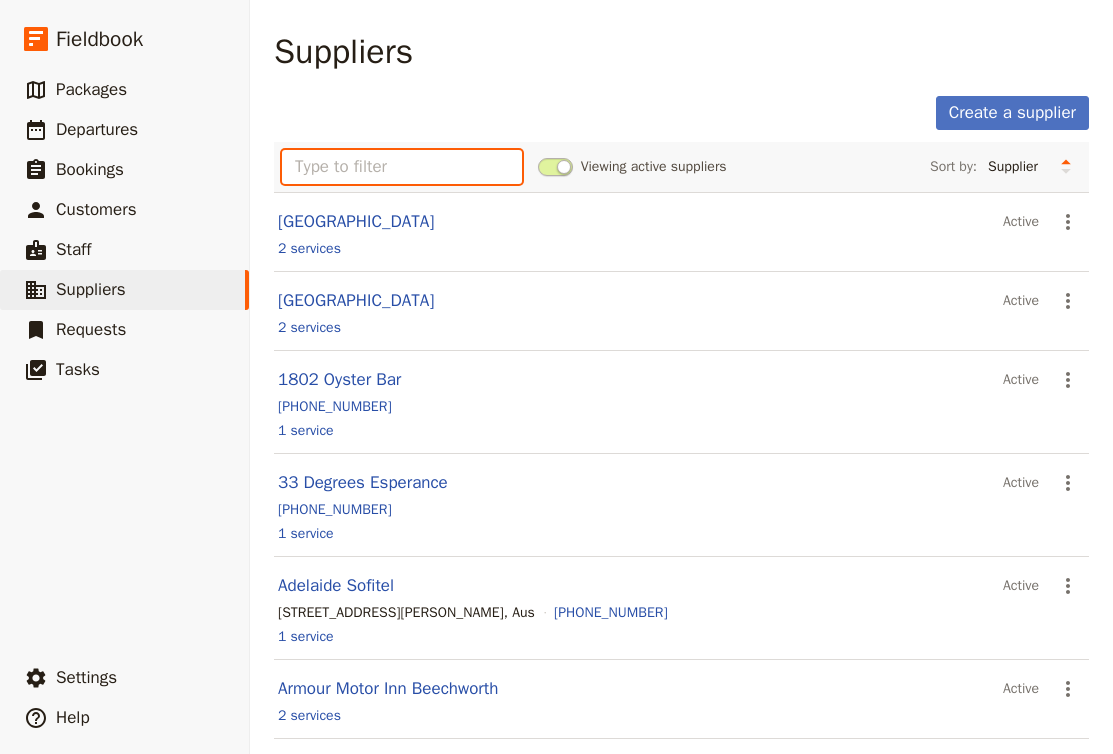 click at bounding box center [402, 167] 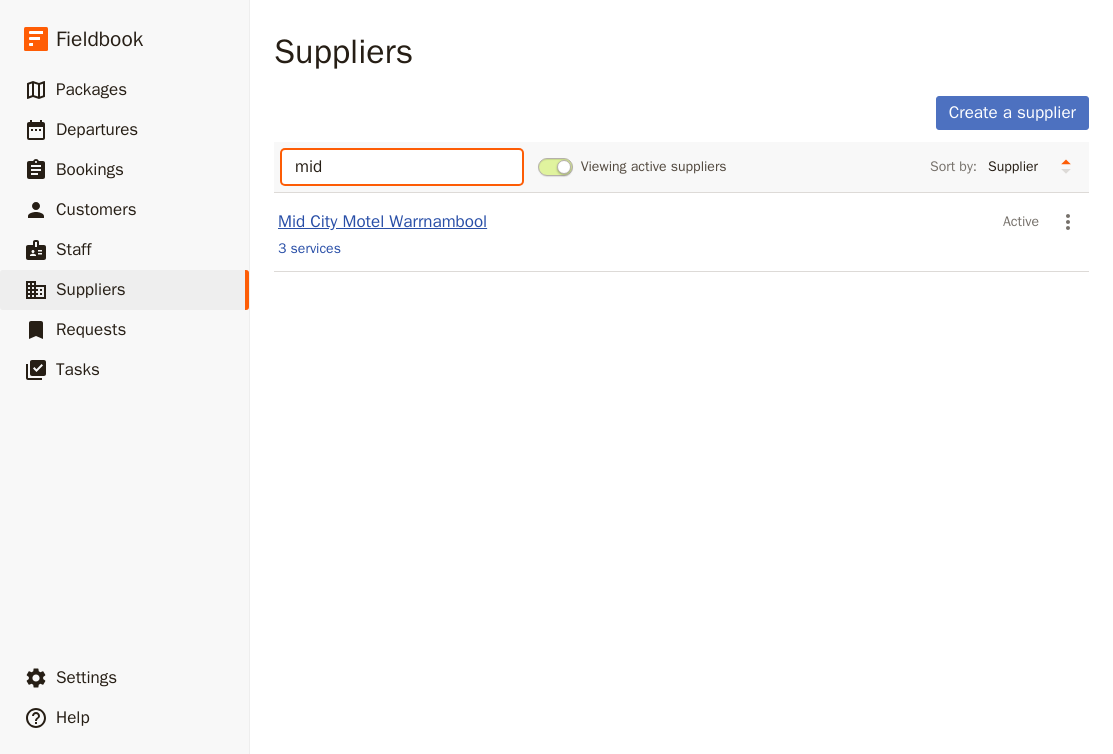 type on "mid" 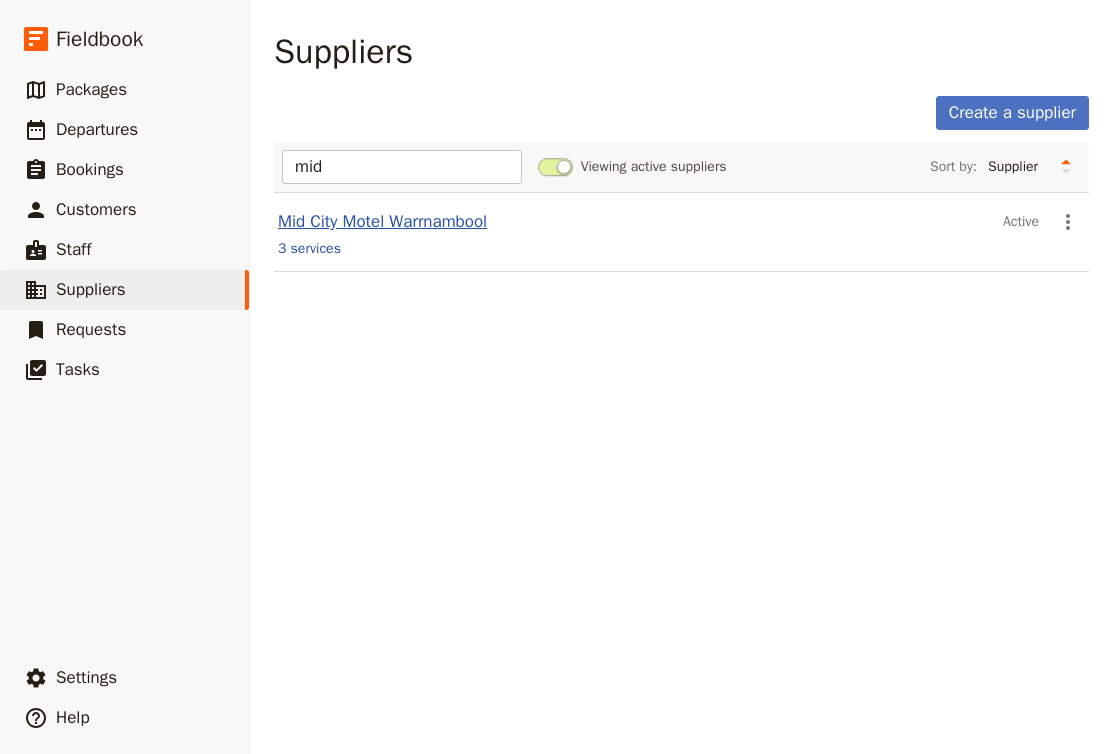 click on "Mid City Motel Warrnambool" at bounding box center [382, 221] 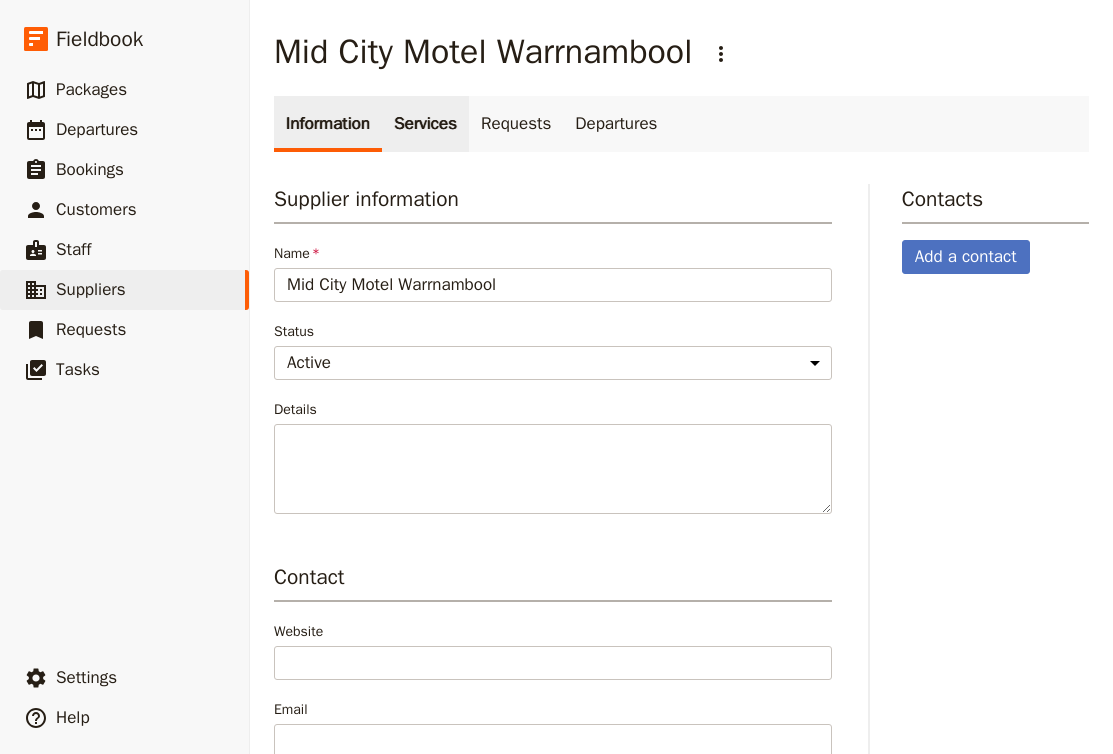 click on "Services" at bounding box center [425, 124] 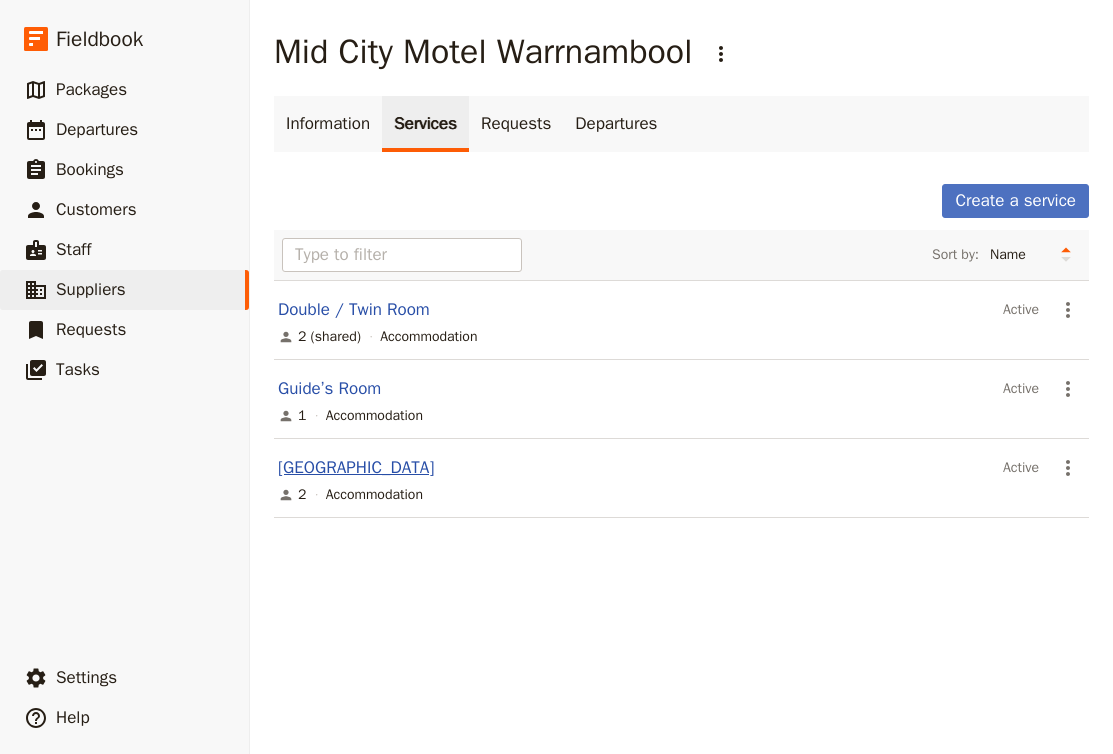 click on "Singel Room" at bounding box center (356, 467) 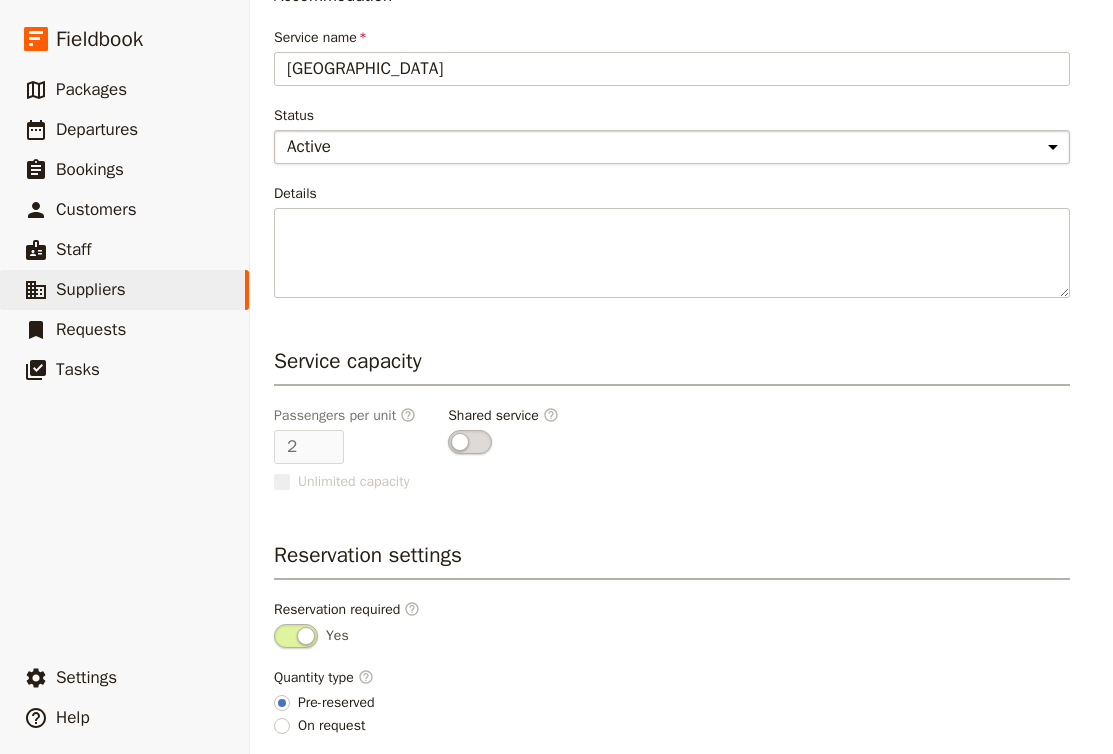 scroll, scrollTop: 321, scrollLeft: 0, axis: vertical 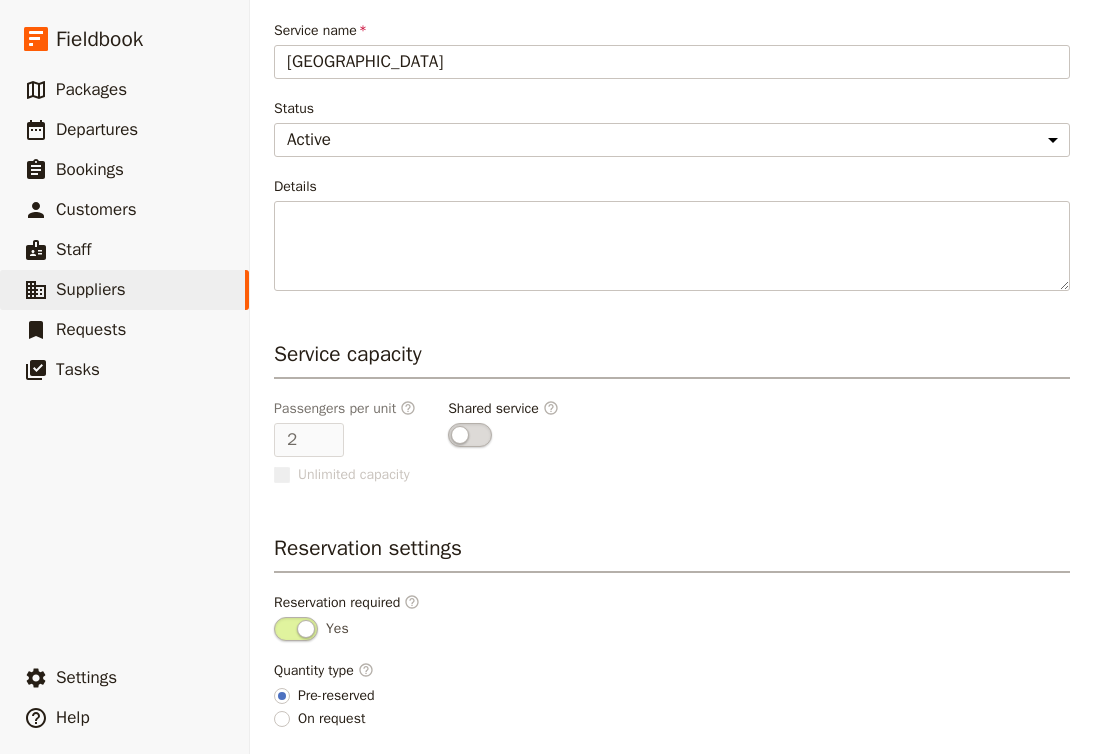 click at bounding box center (470, 435) 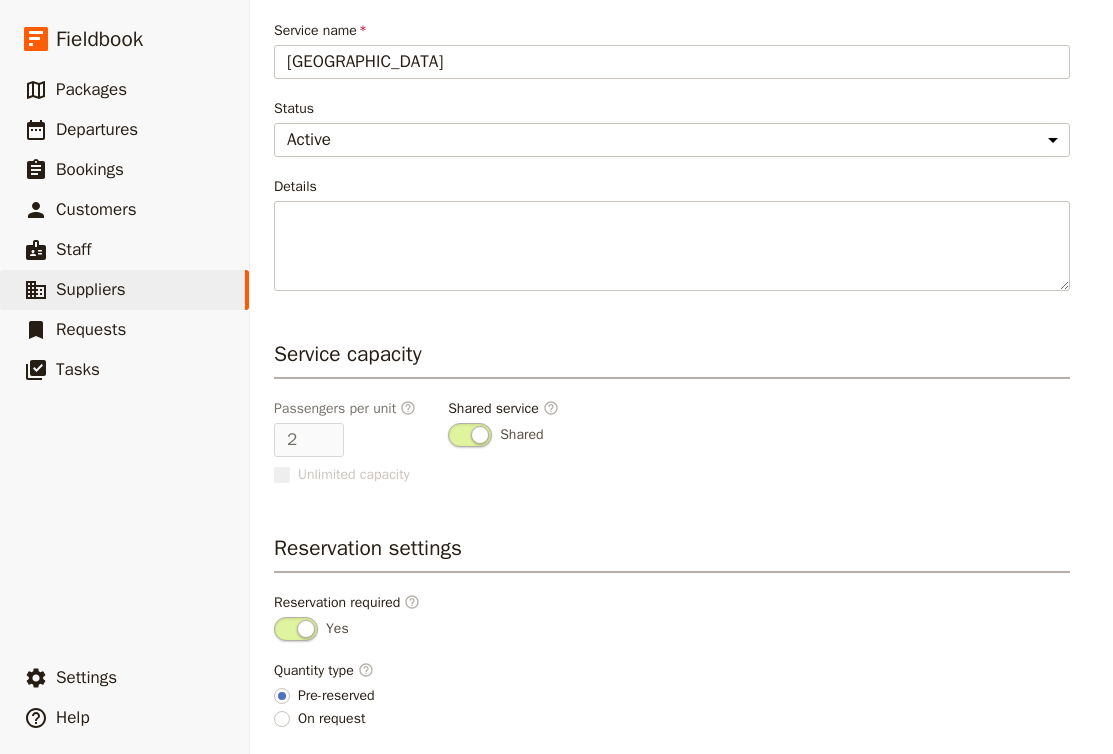 click at bounding box center [470, 435] 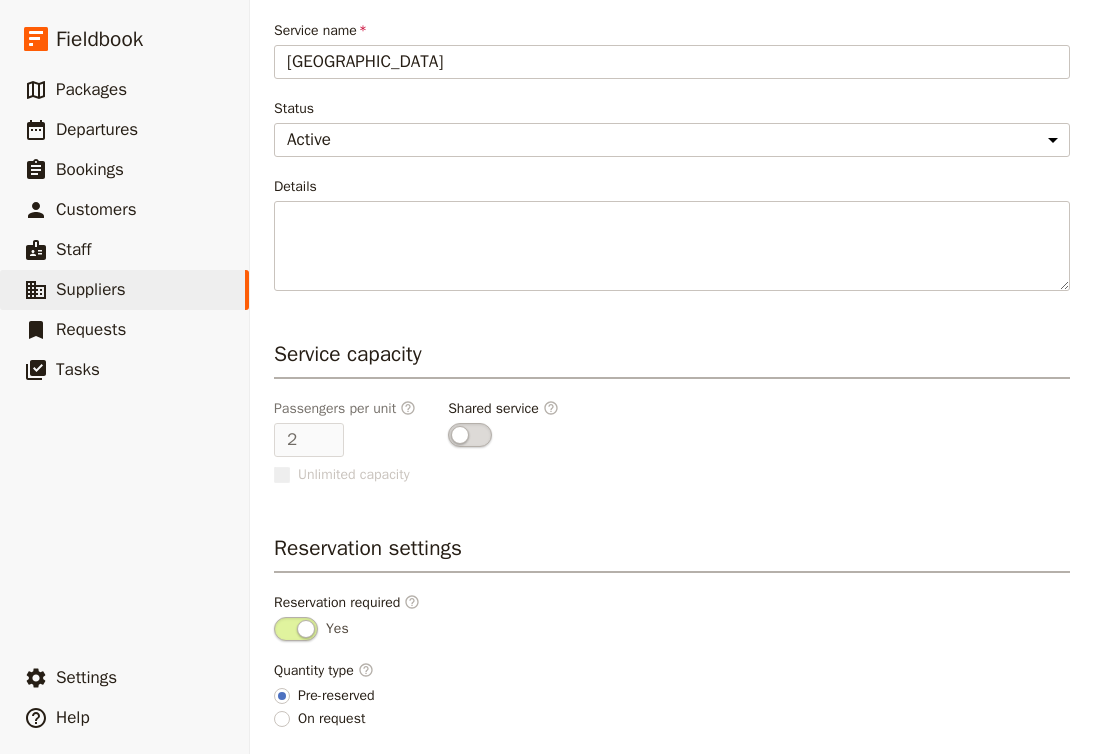 click at bounding box center [470, 435] 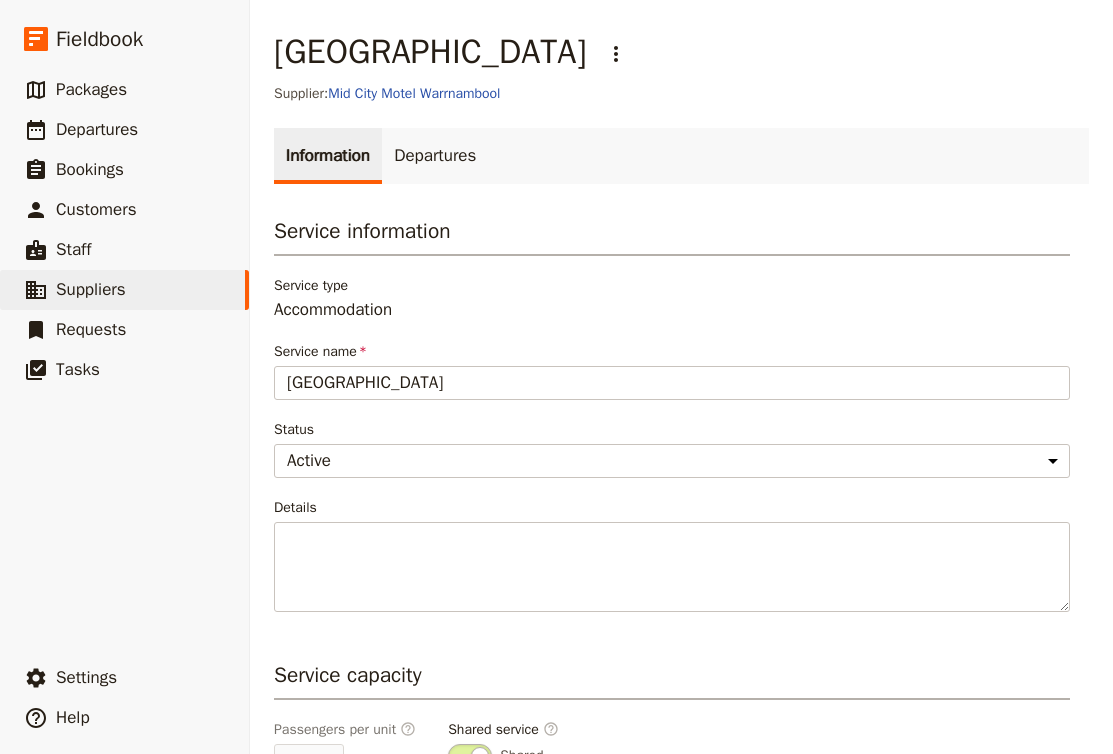 scroll, scrollTop: 0, scrollLeft: 0, axis: both 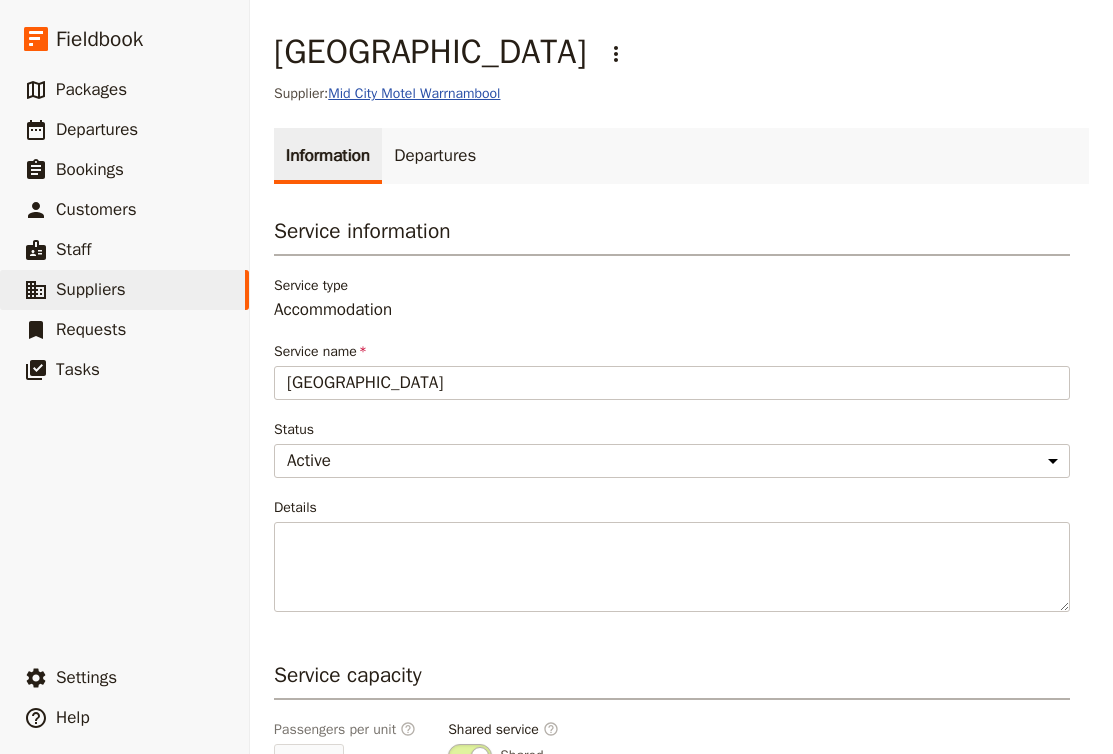 click on "Mid City Motel Warrnambool" at bounding box center [414, 93] 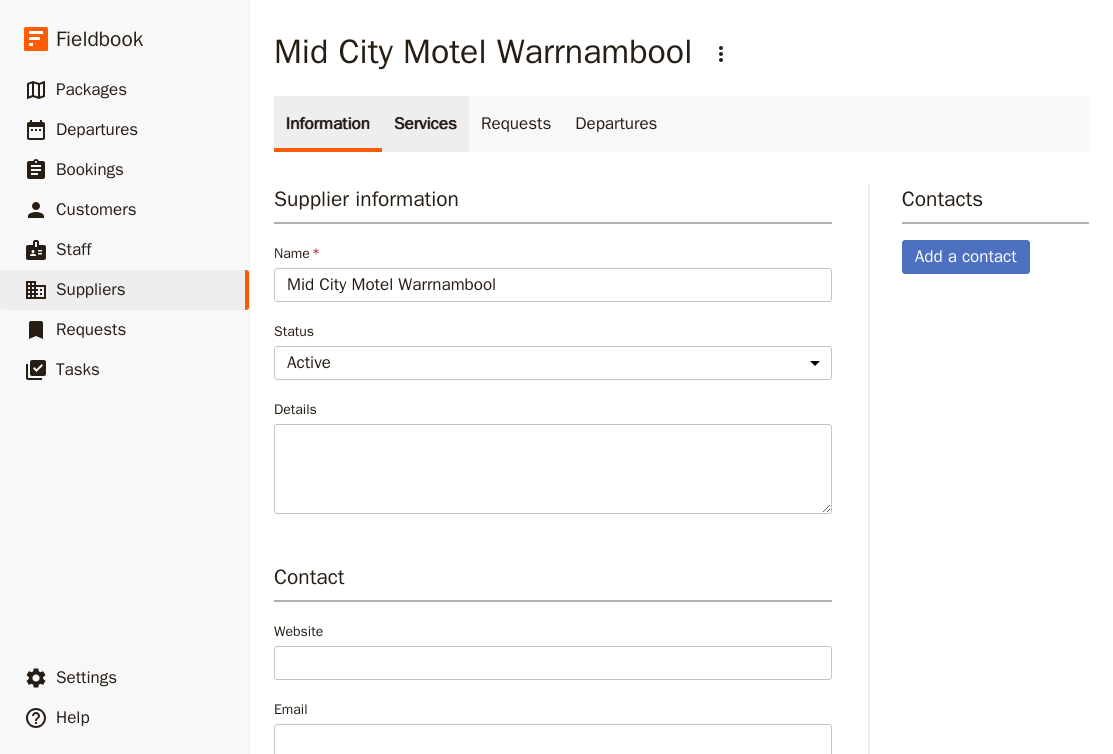 click on "Services" at bounding box center [425, 124] 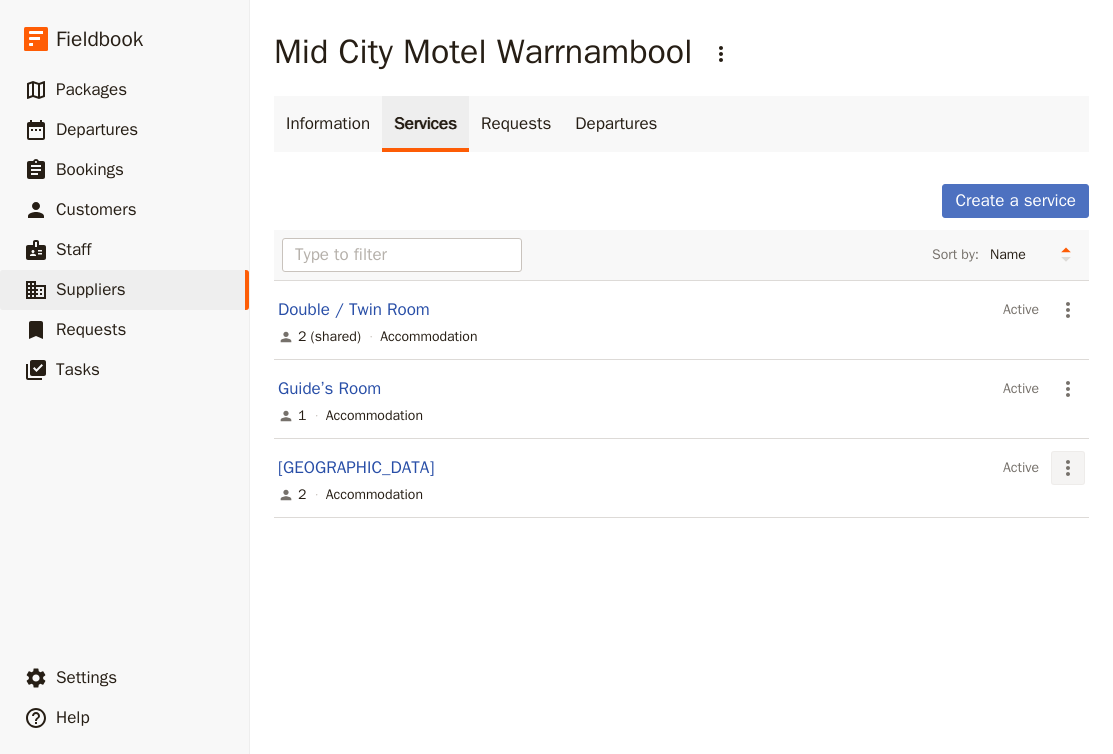 click 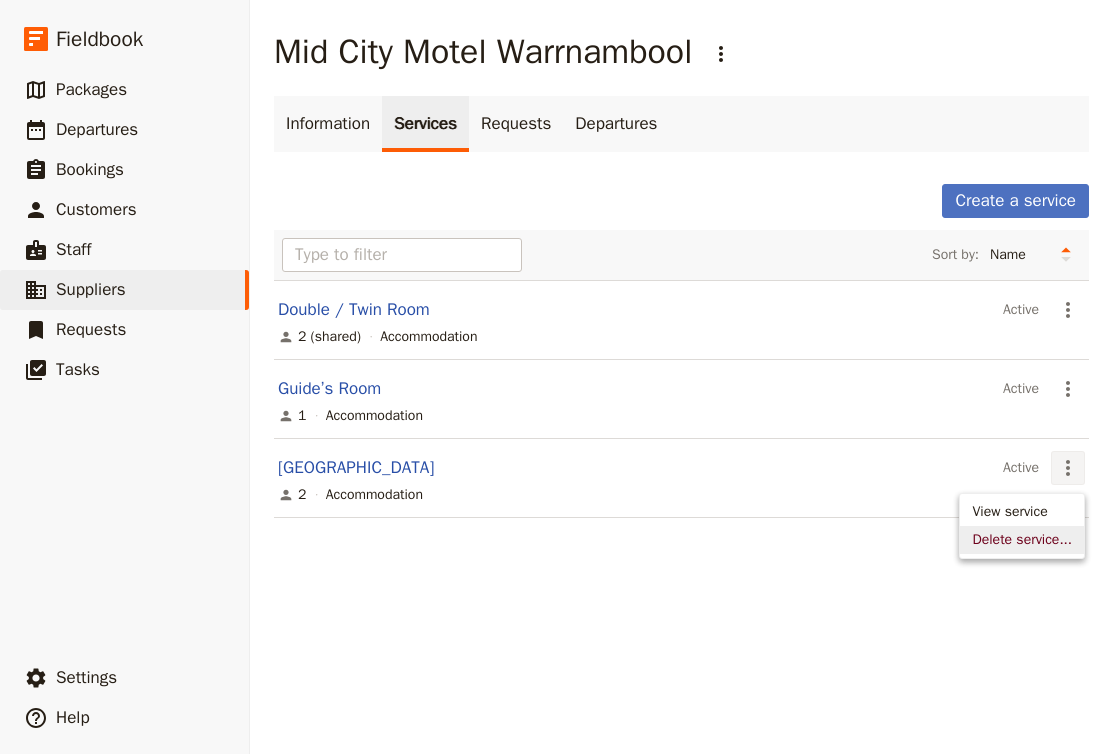 click on "Delete service..." at bounding box center [1022, 540] 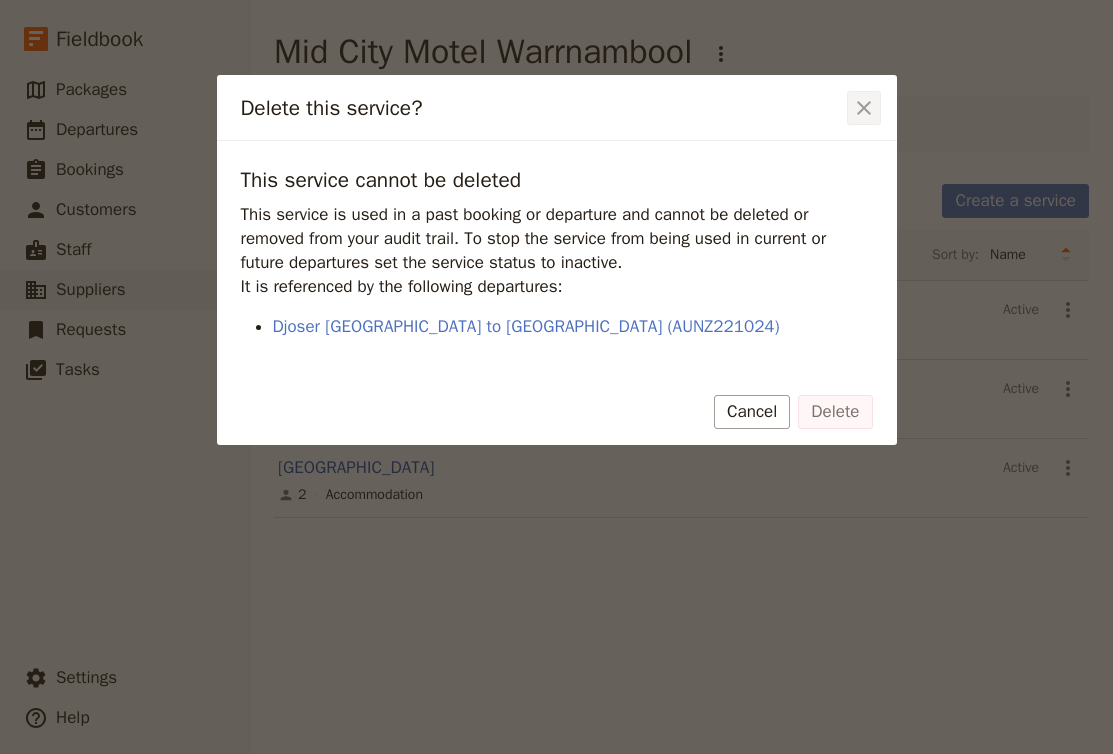 click 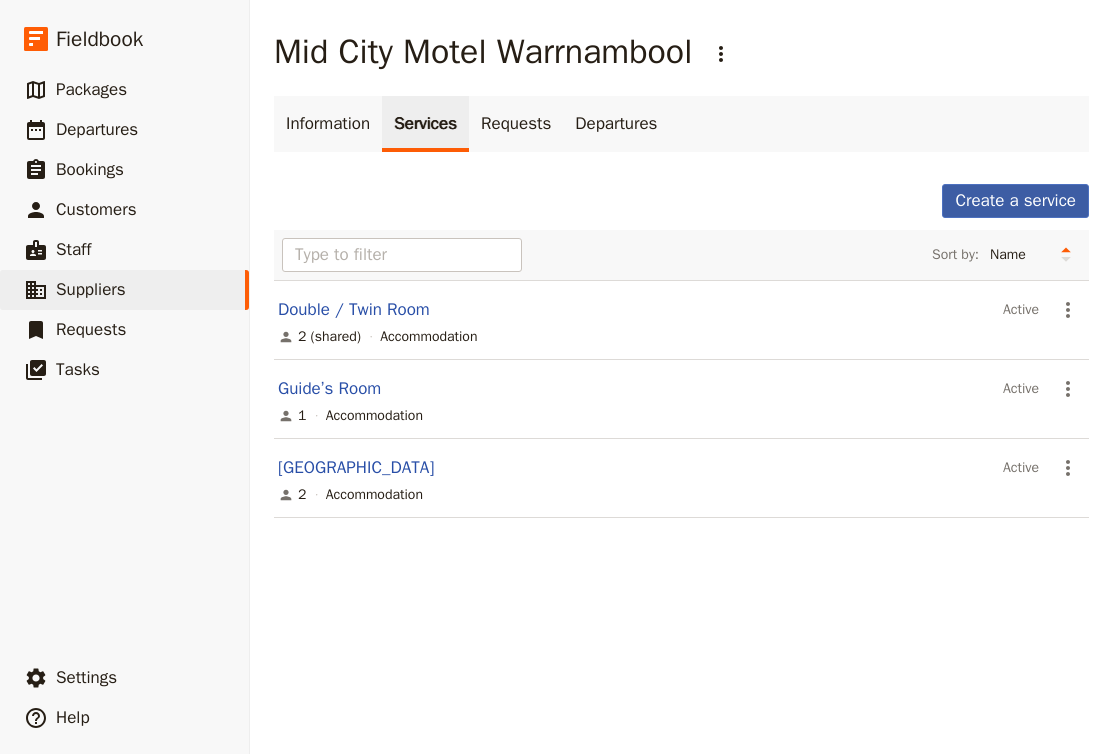 click on "Create a service" at bounding box center (1015, 201) 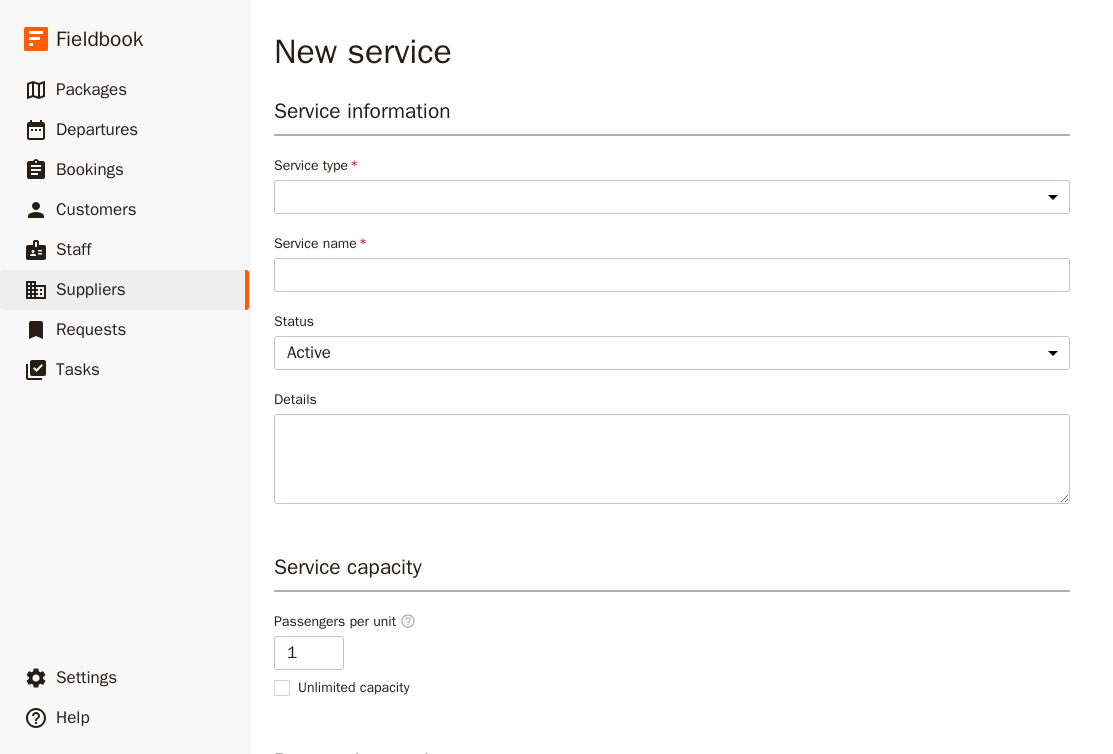 click on "Service type" at bounding box center [672, 166] 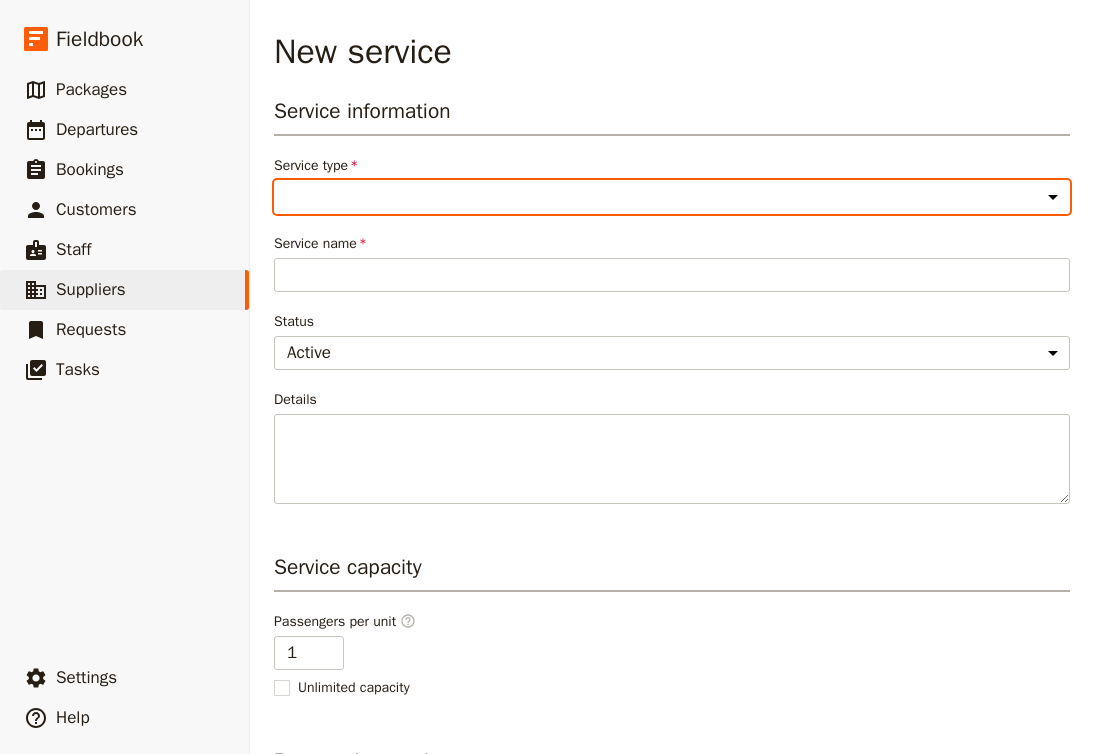 select on "AccommodationService" 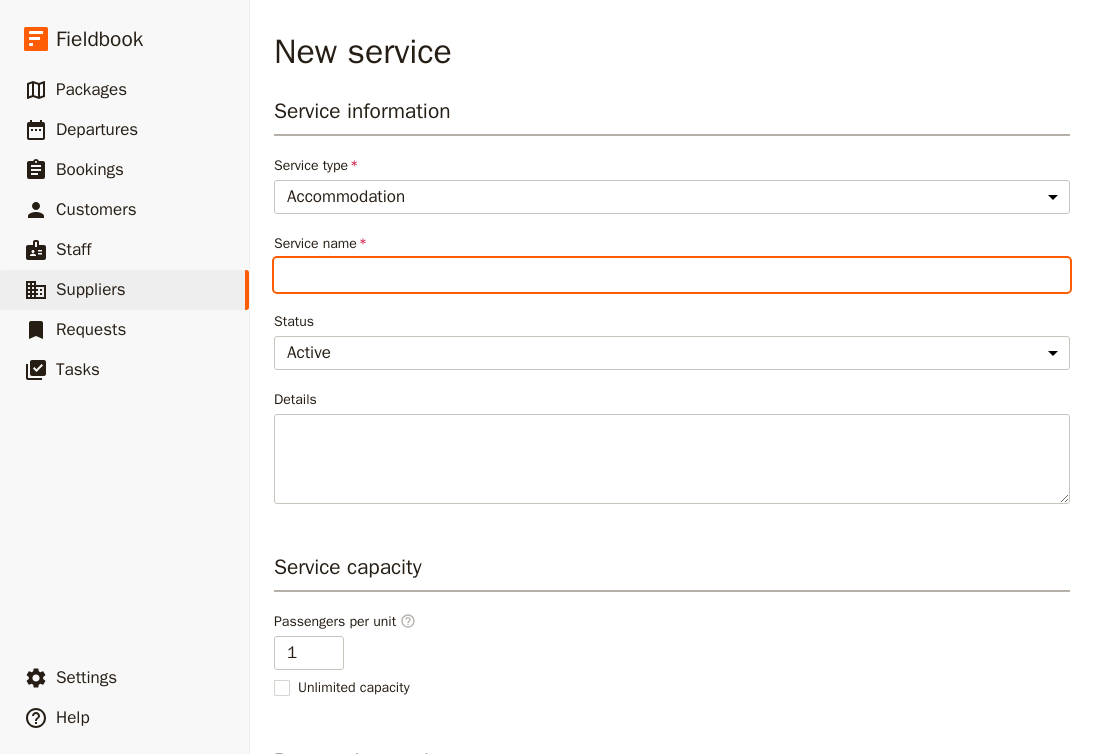 click on "Service name" at bounding box center (672, 275) 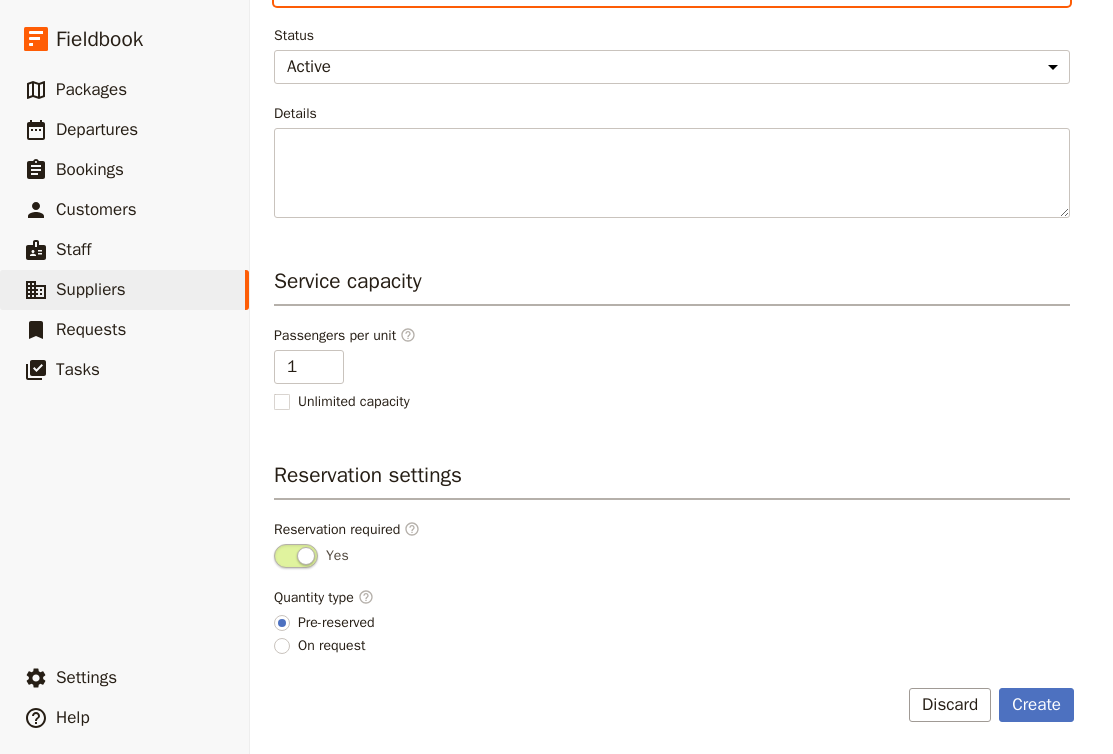 scroll, scrollTop: 286, scrollLeft: 0, axis: vertical 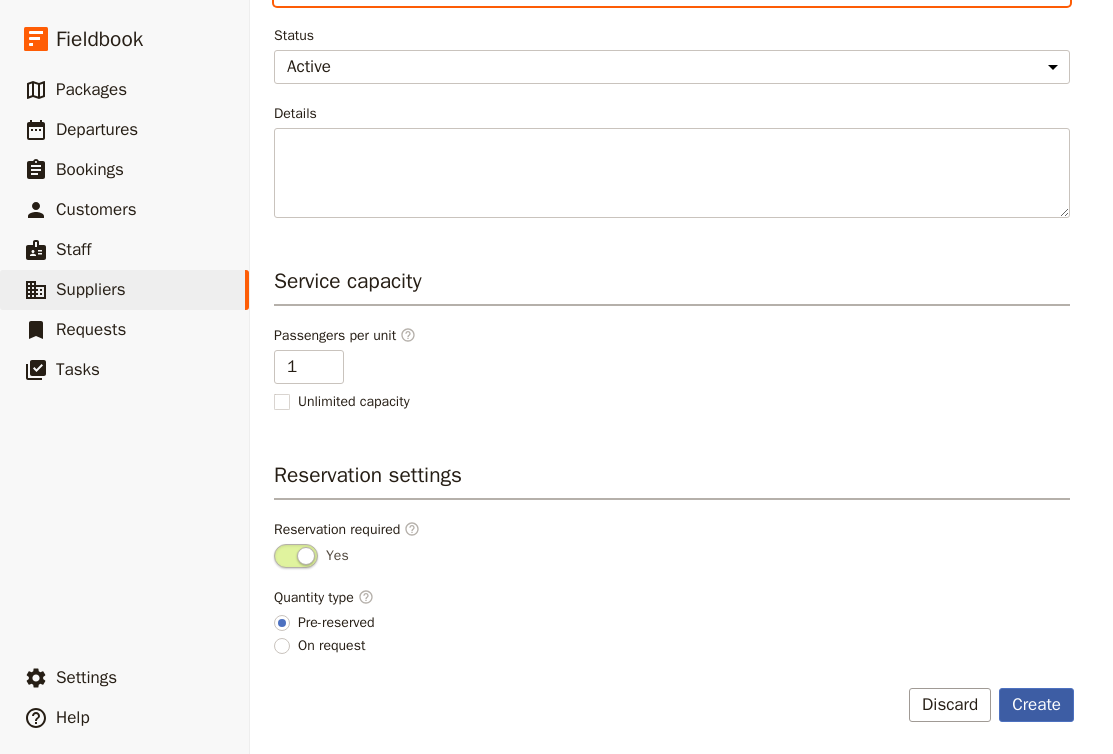 type on "Single Room" 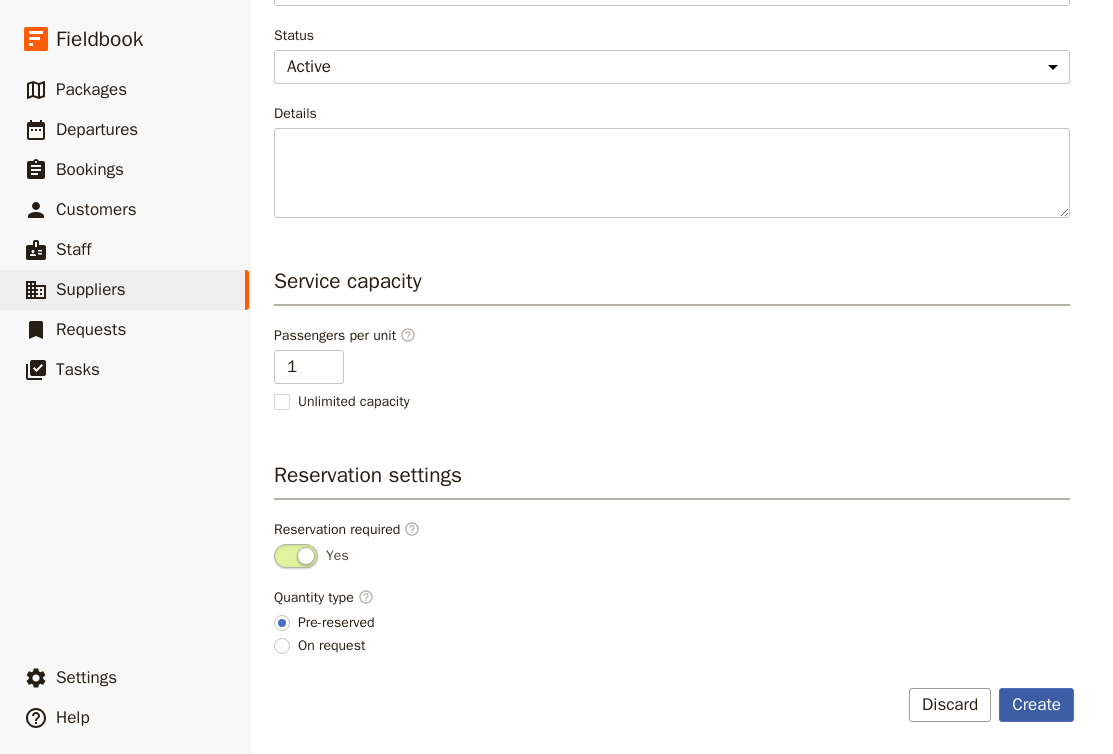 click on "Create" at bounding box center [1036, 705] 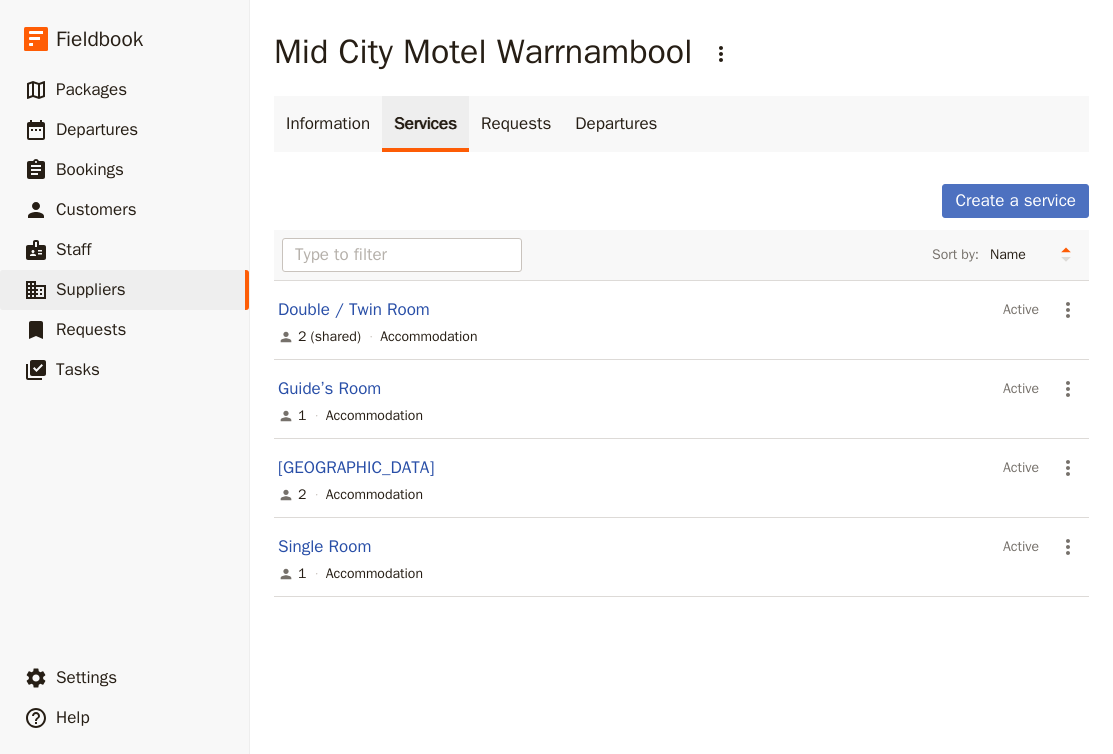 scroll, scrollTop: 0, scrollLeft: 0, axis: both 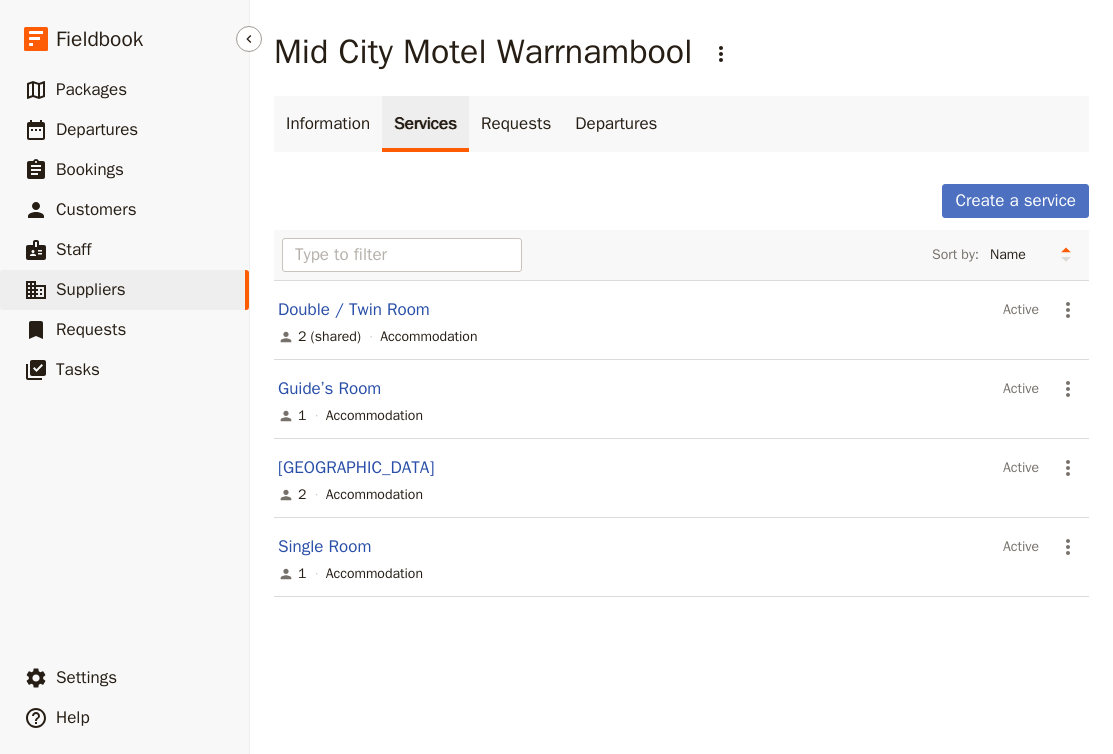 click on "​ Suppliers" at bounding box center (124, 290) 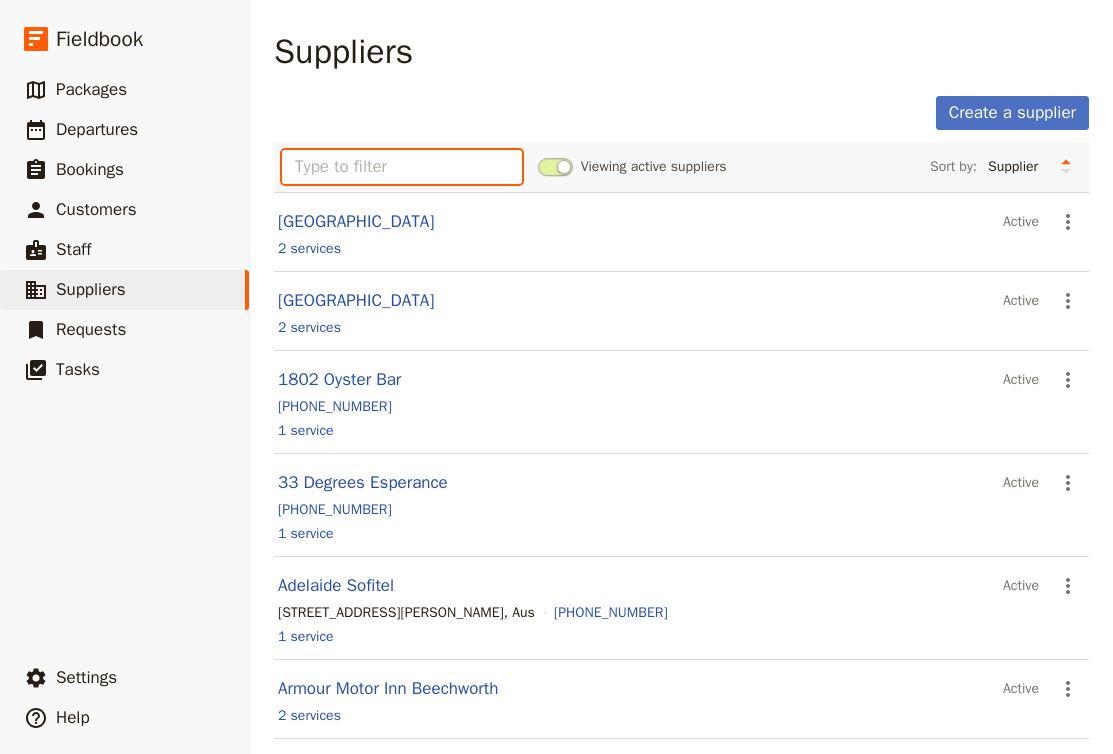 click at bounding box center [402, 167] 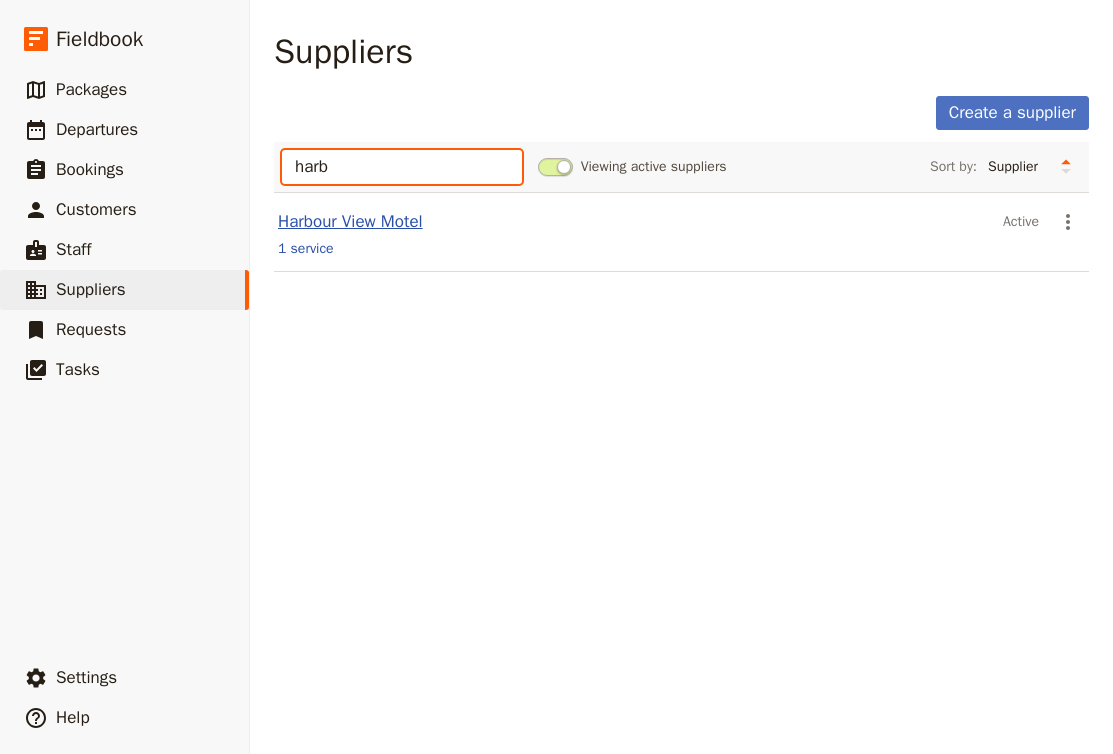 type on "harb" 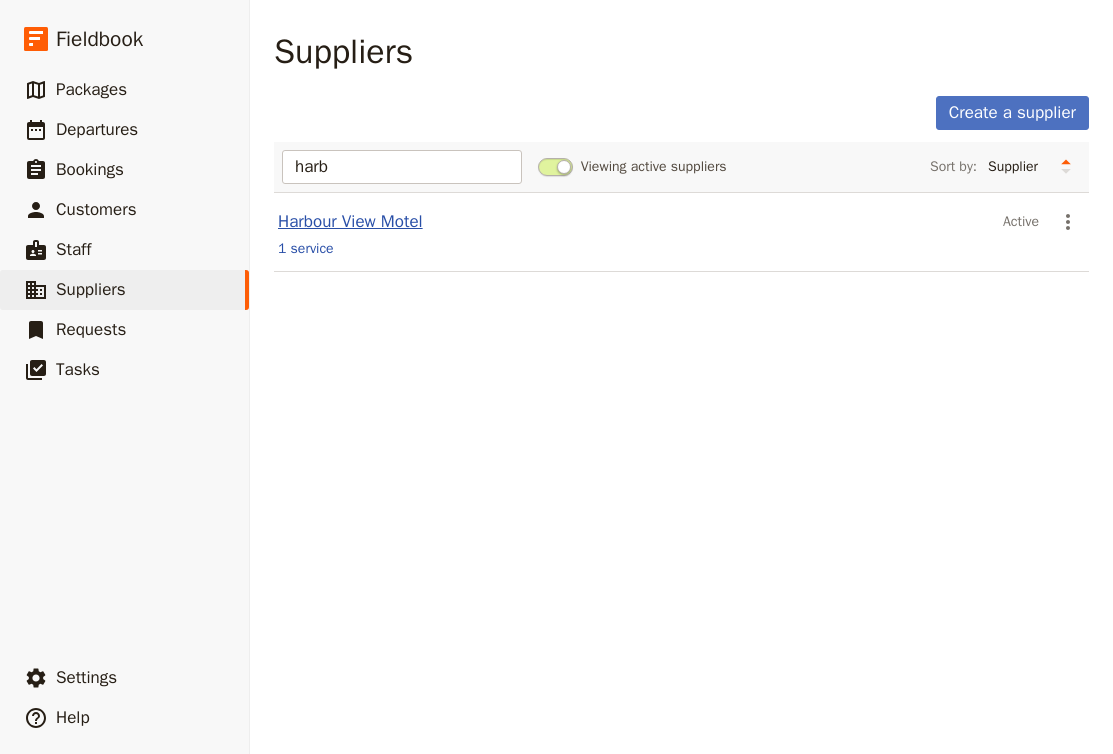 click on "Harbour View Motel" at bounding box center (350, 221) 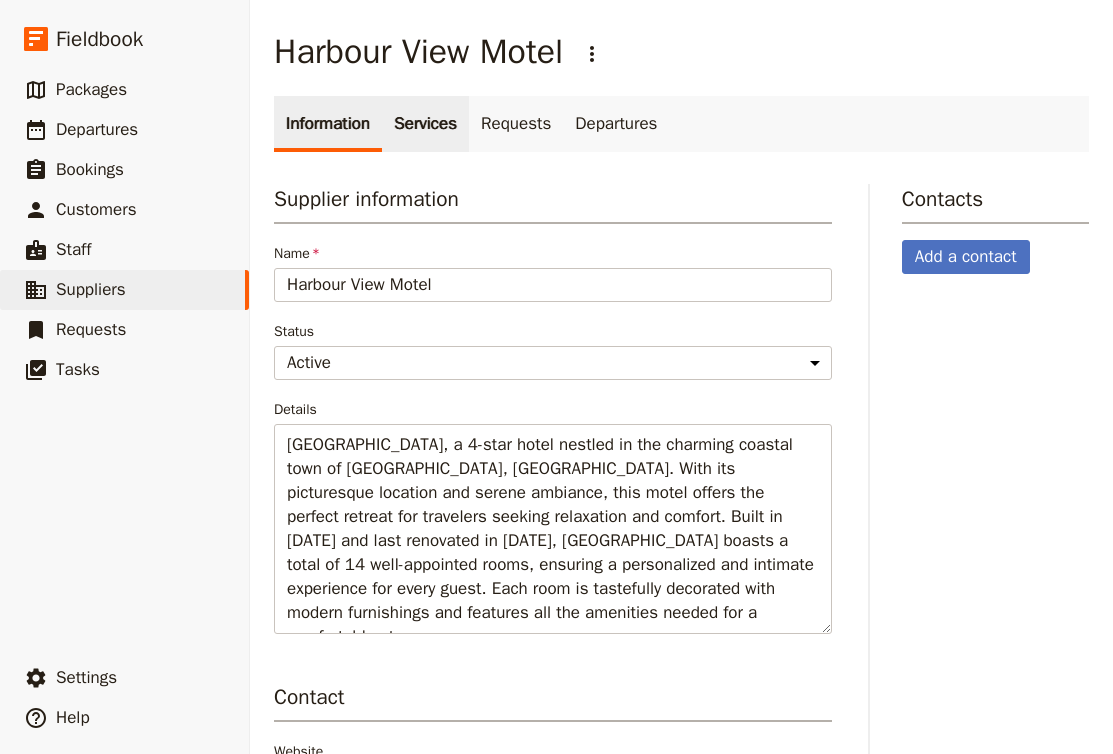 click on "Services" at bounding box center (425, 124) 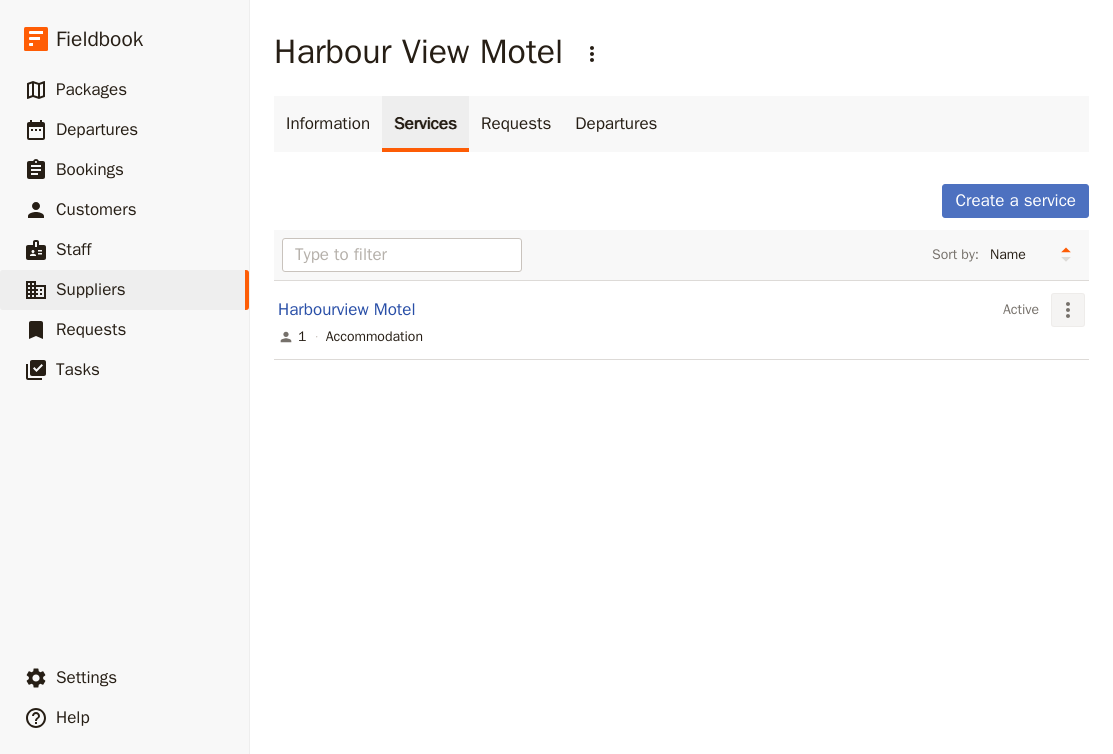 click 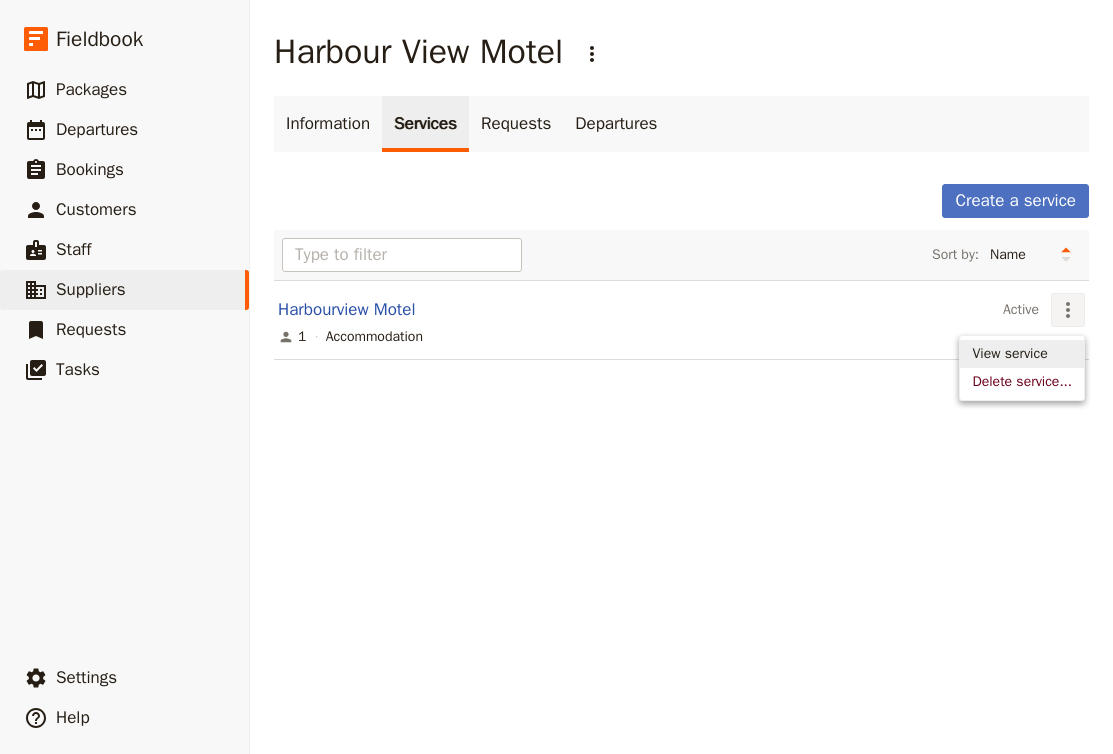 click on "View service" at bounding box center [1009, 354] 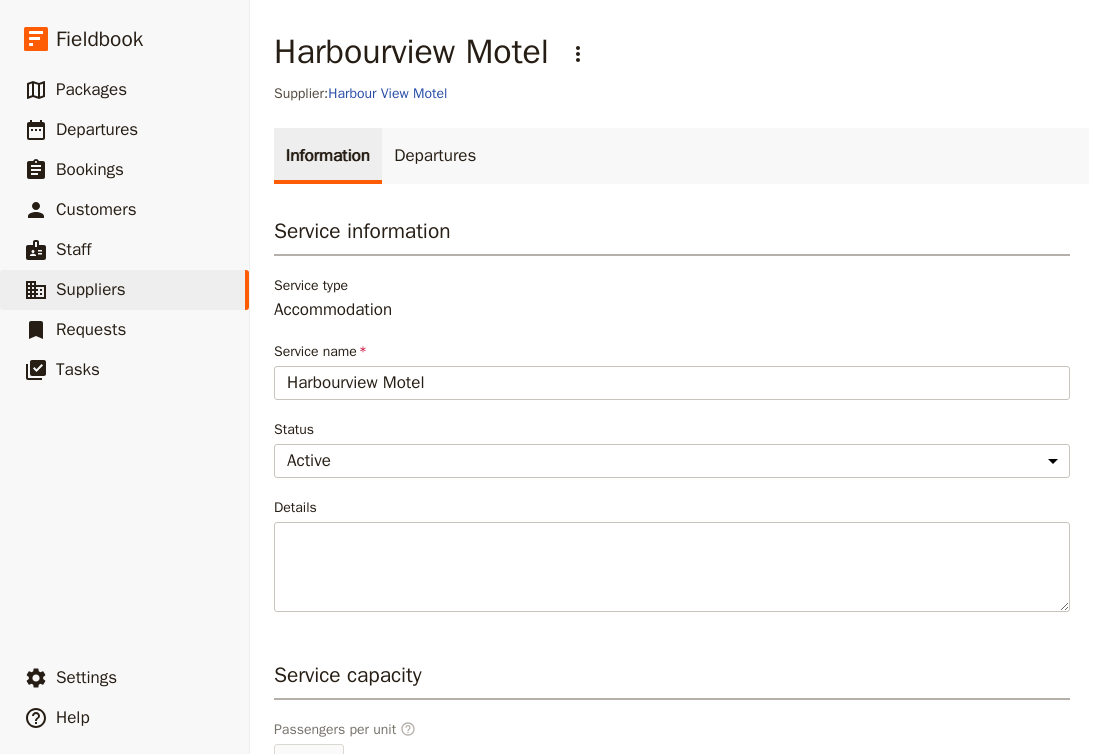 scroll, scrollTop: 0, scrollLeft: 0, axis: both 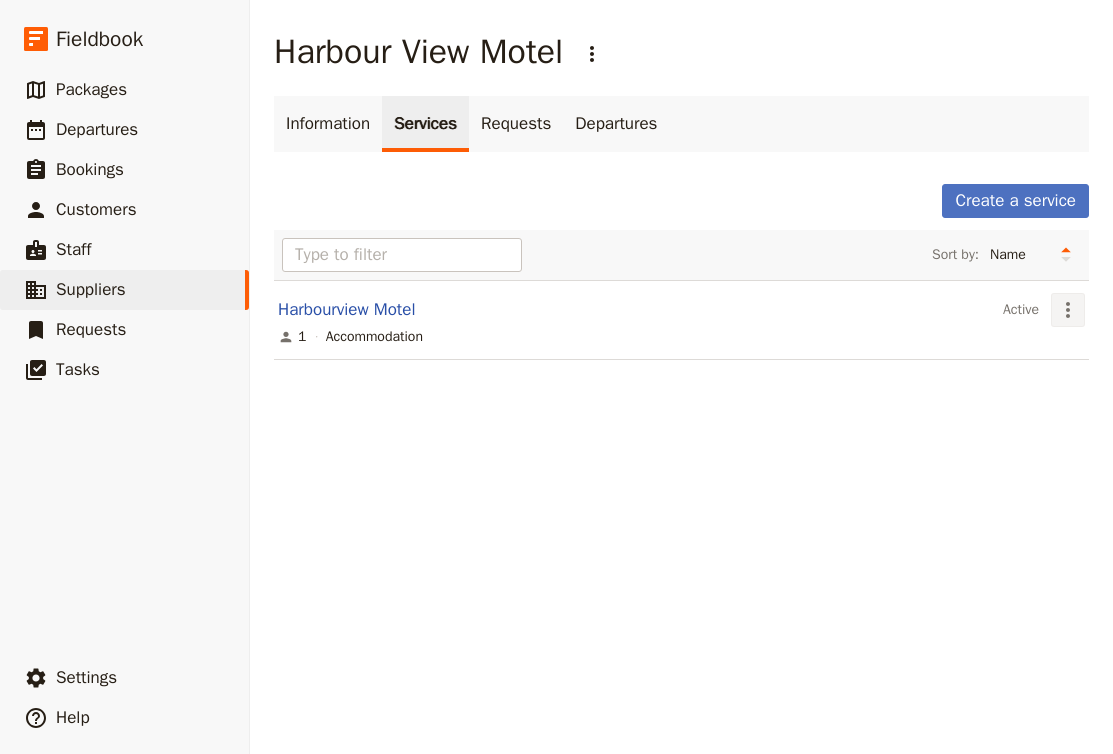 click on "​" at bounding box center (1068, 310) 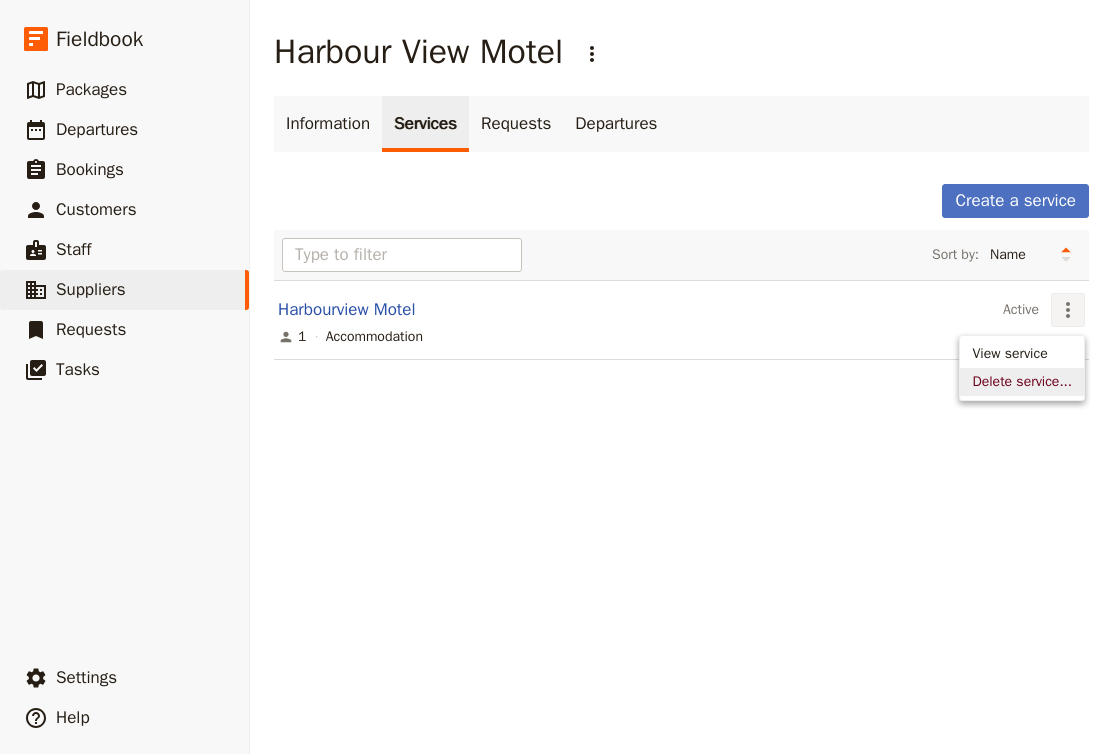 click on "Delete service..." at bounding box center [1022, 382] 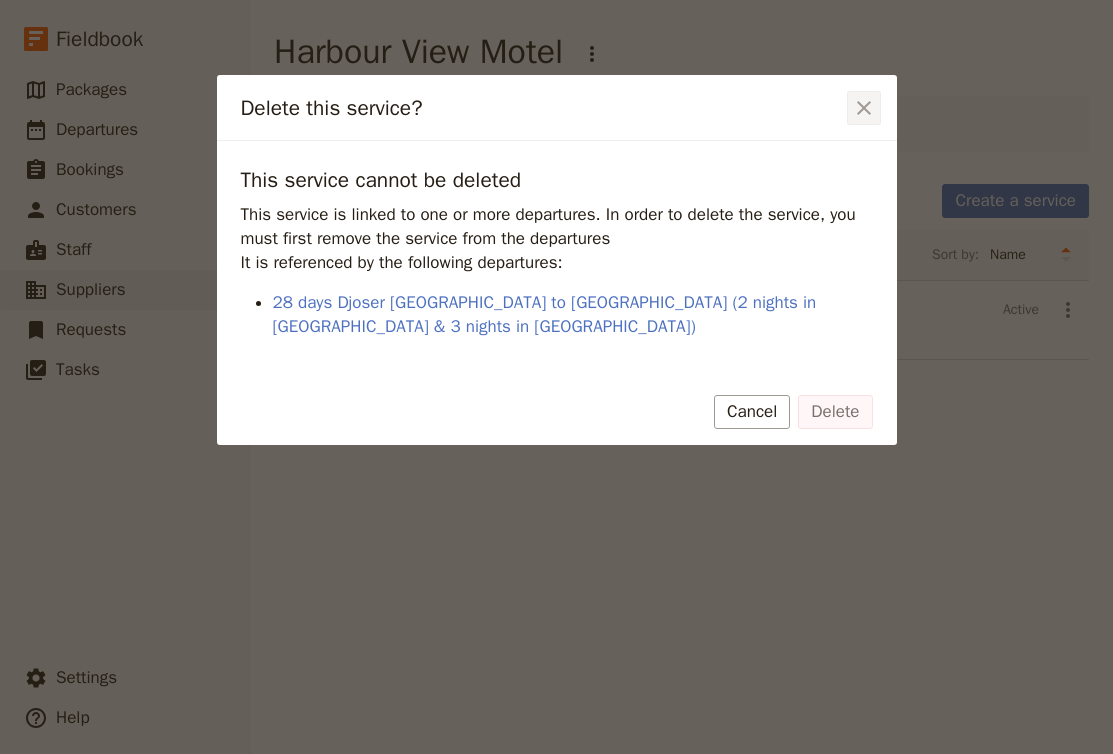 click 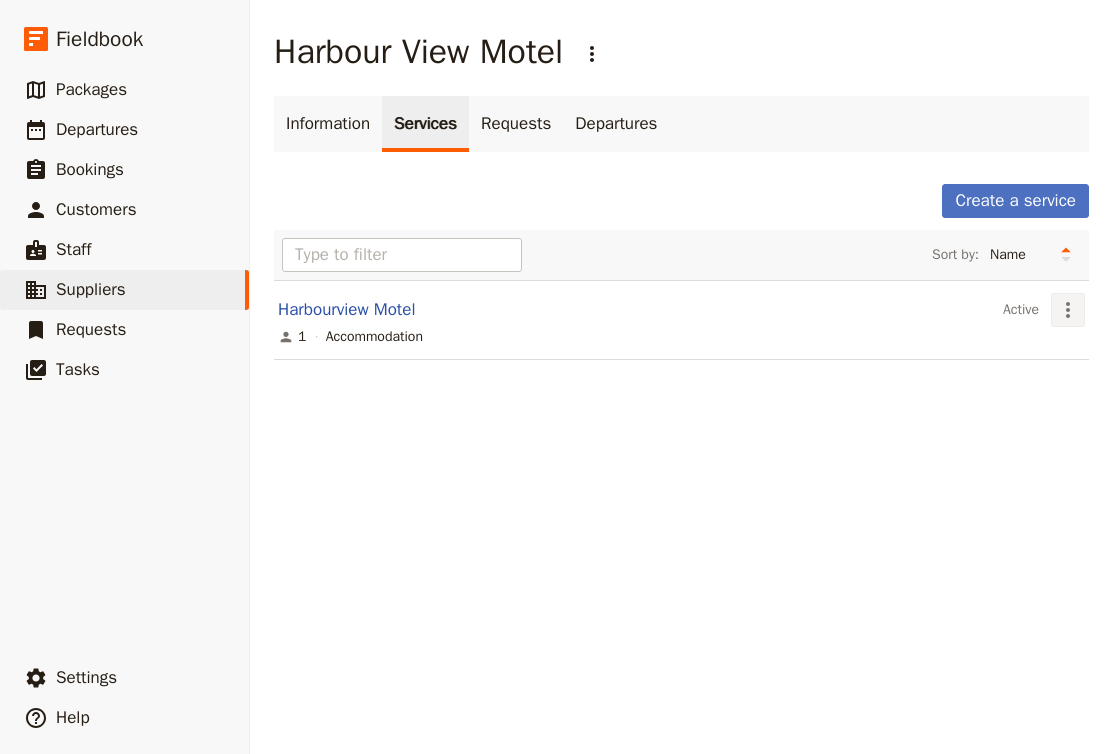 click 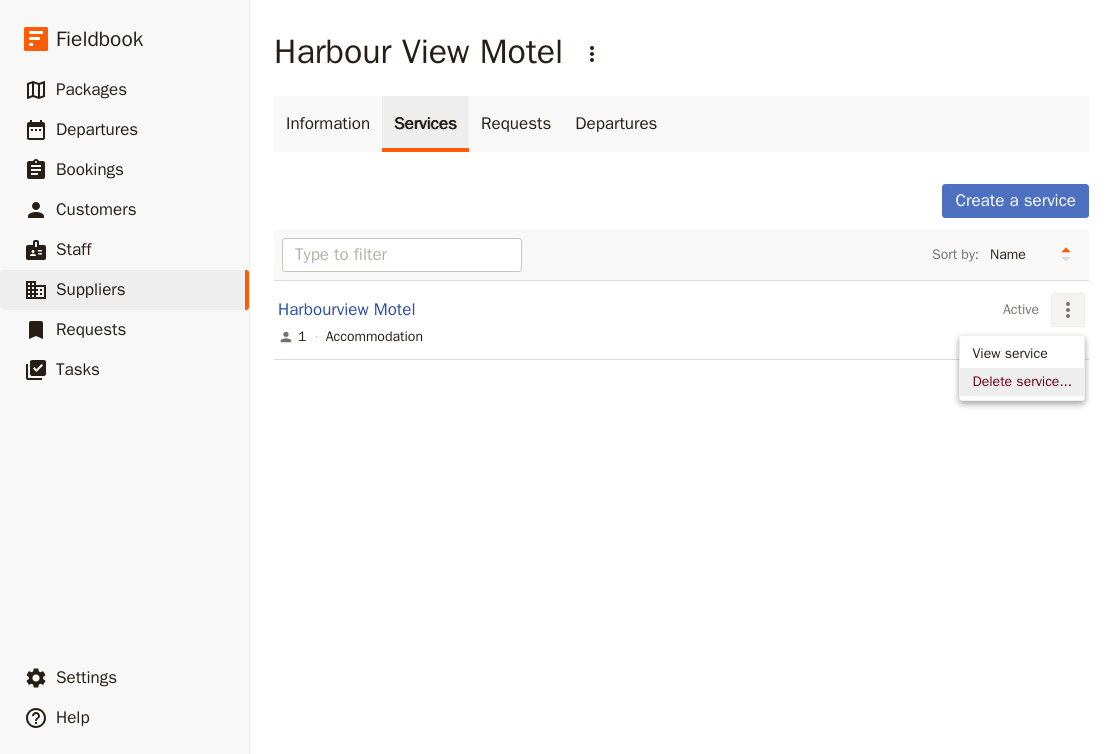 click on "Delete service..." at bounding box center [1022, 382] 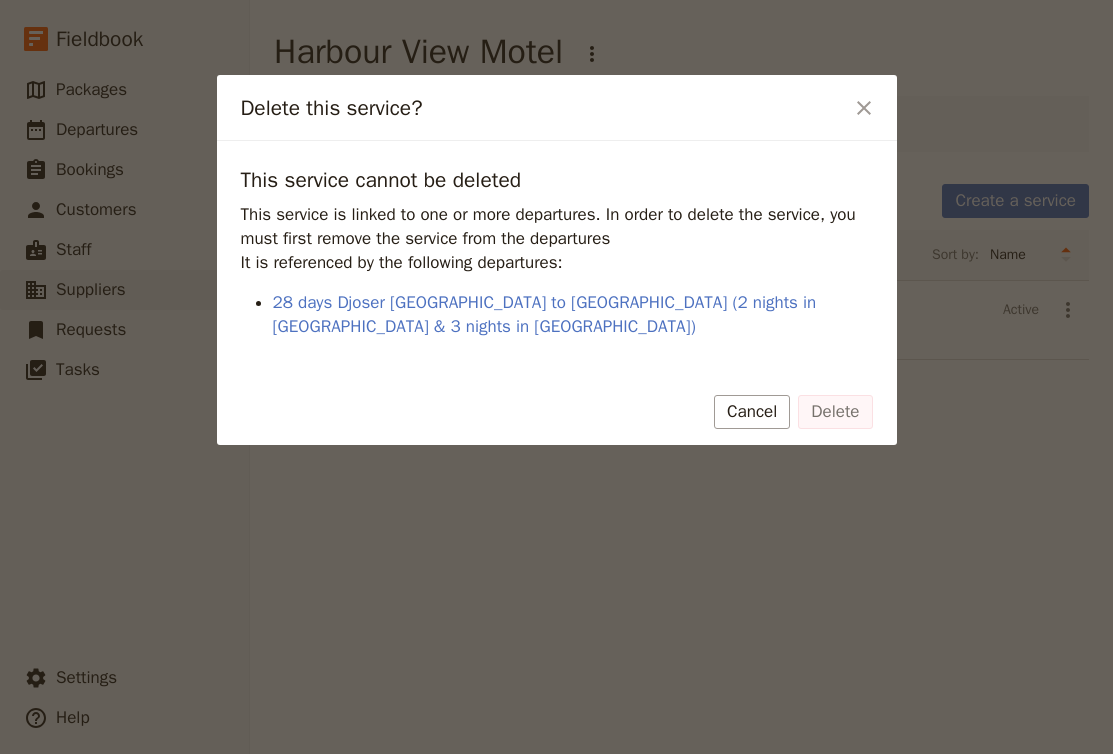 click on "Delete this service? ​" at bounding box center [557, 108] 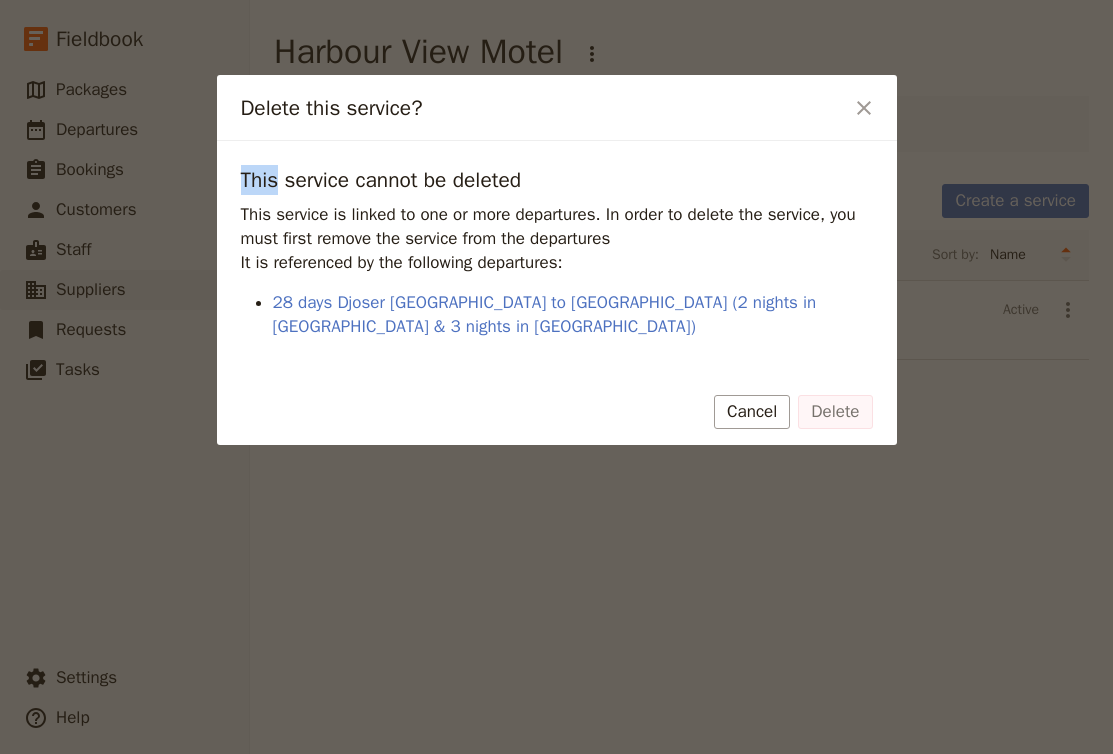 click on "Delete this service? ​" at bounding box center [557, 108] 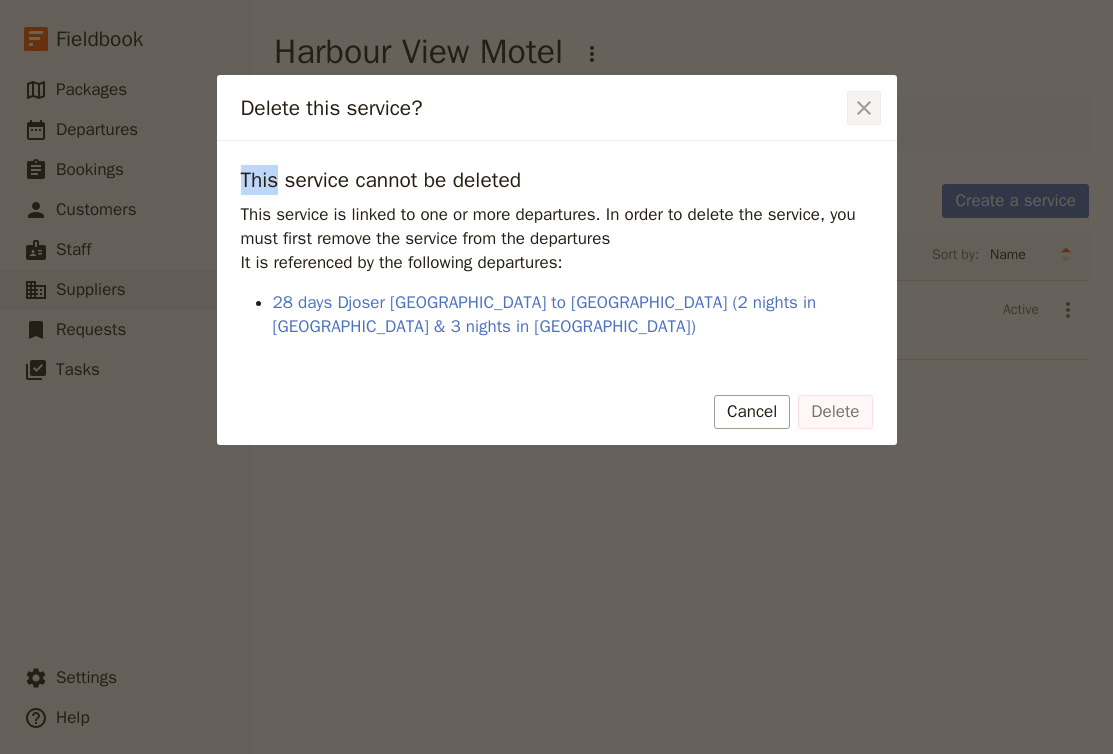 click 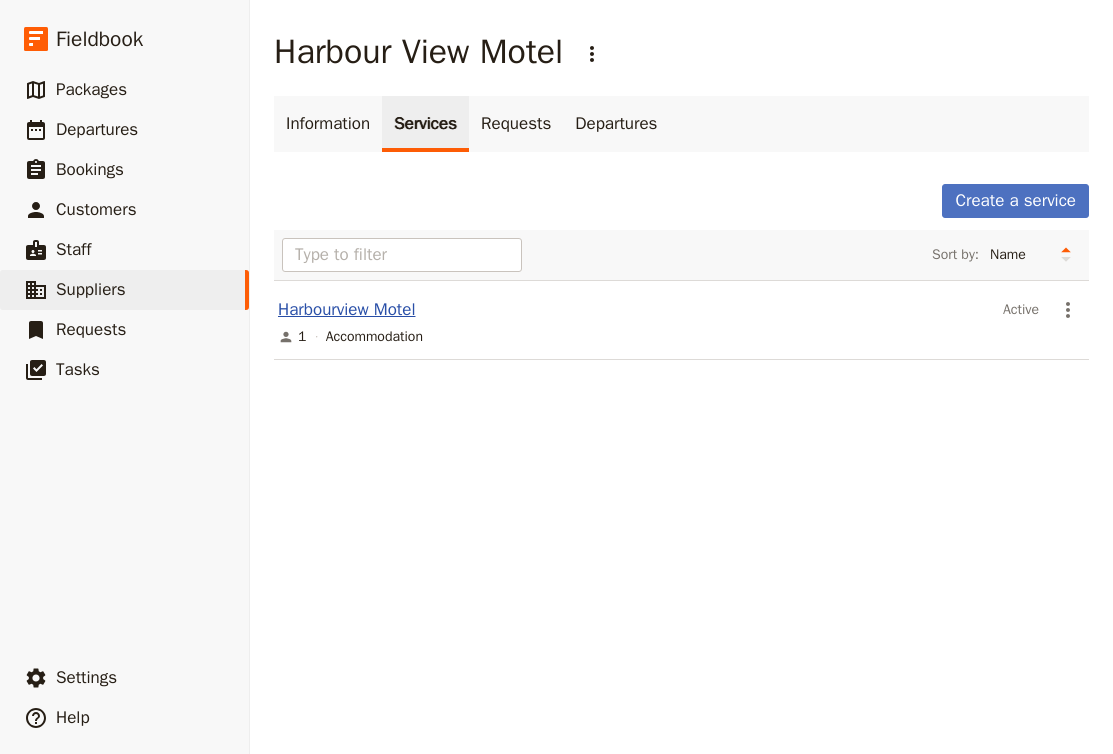 click on "Harbourview Motel" at bounding box center (346, 309) 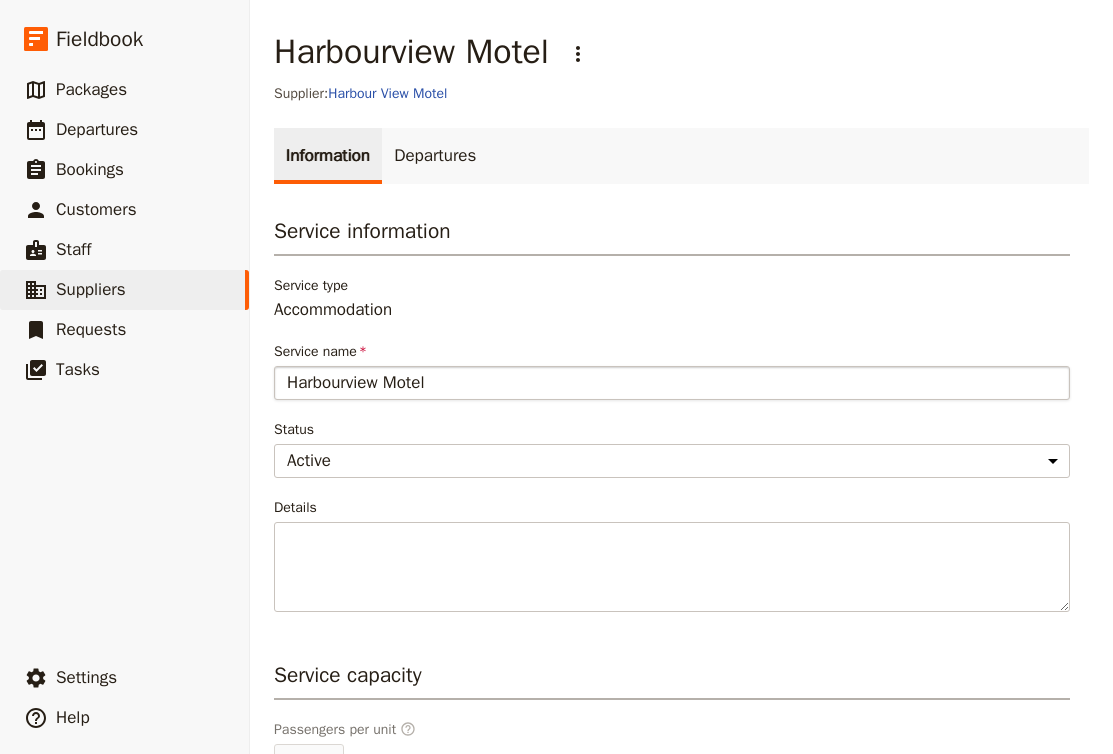 drag, startPoint x: 450, startPoint y: 370, endPoint x: 475, endPoint y: 378, distance: 26.24881 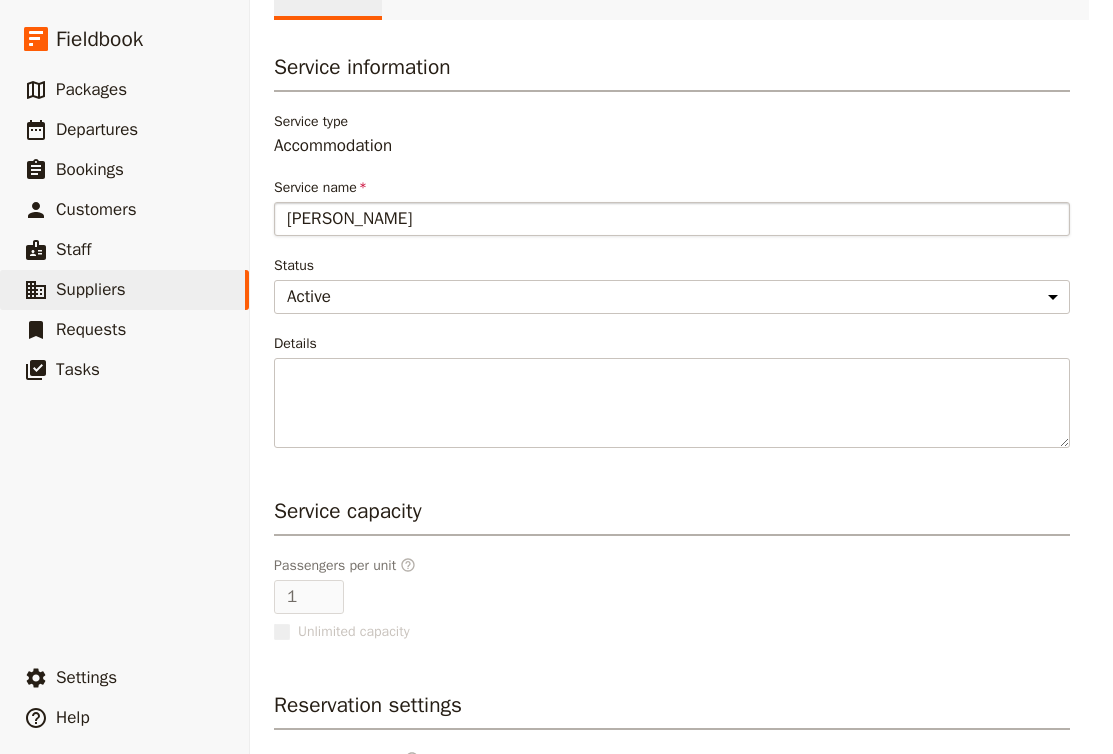 scroll, scrollTop: 160, scrollLeft: 0, axis: vertical 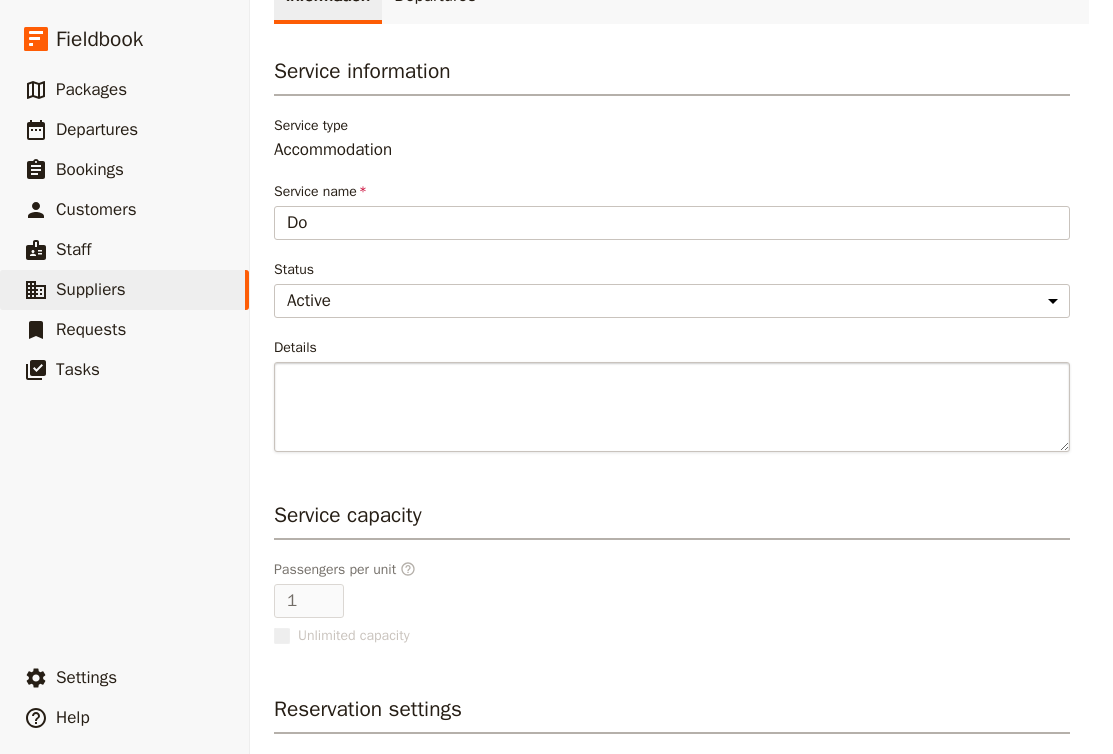 type on "D" 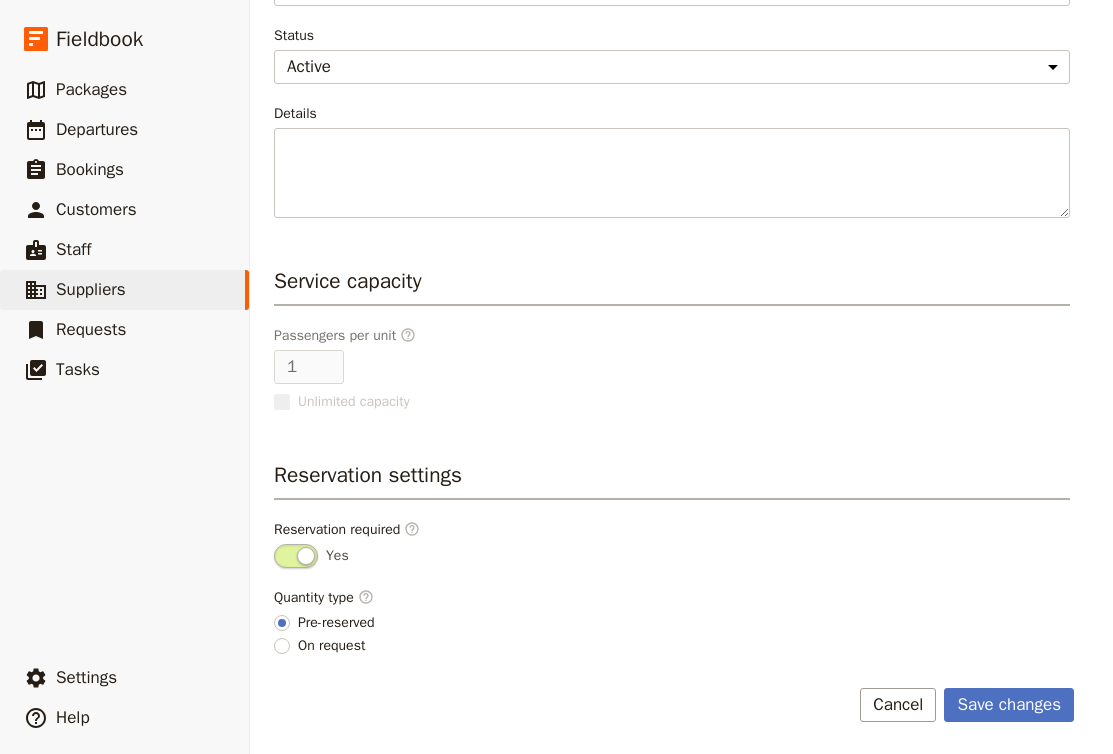 scroll, scrollTop: 394, scrollLeft: 0, axis: vertical 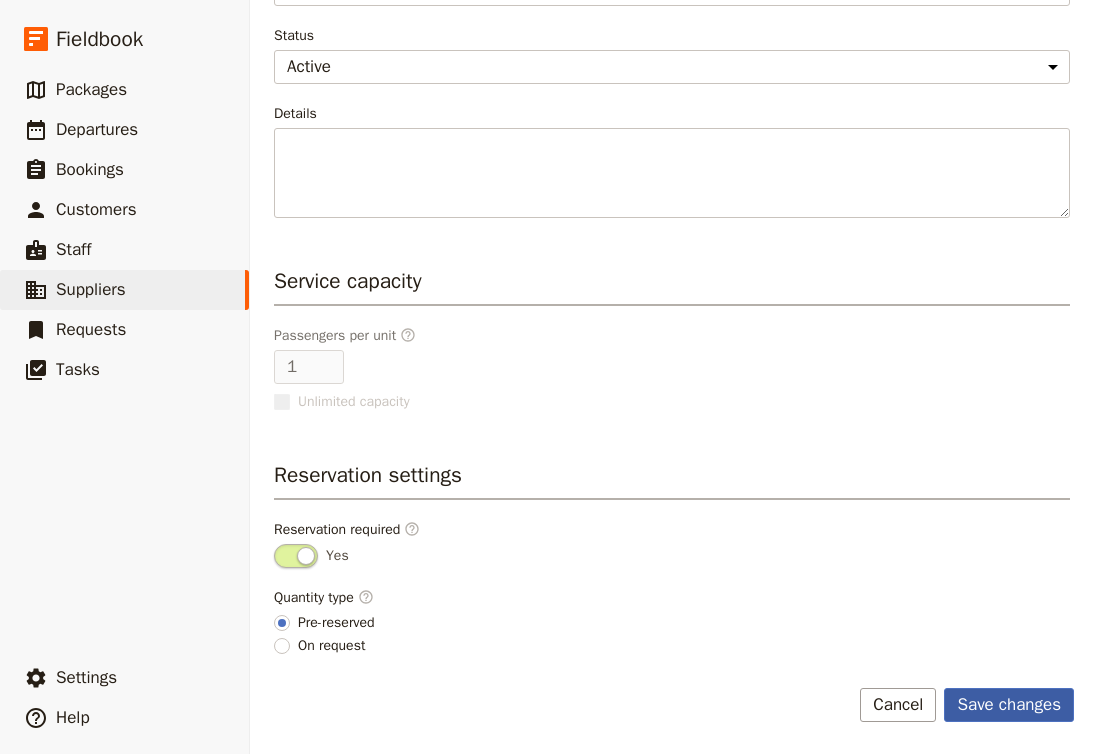 type on "Single Room" 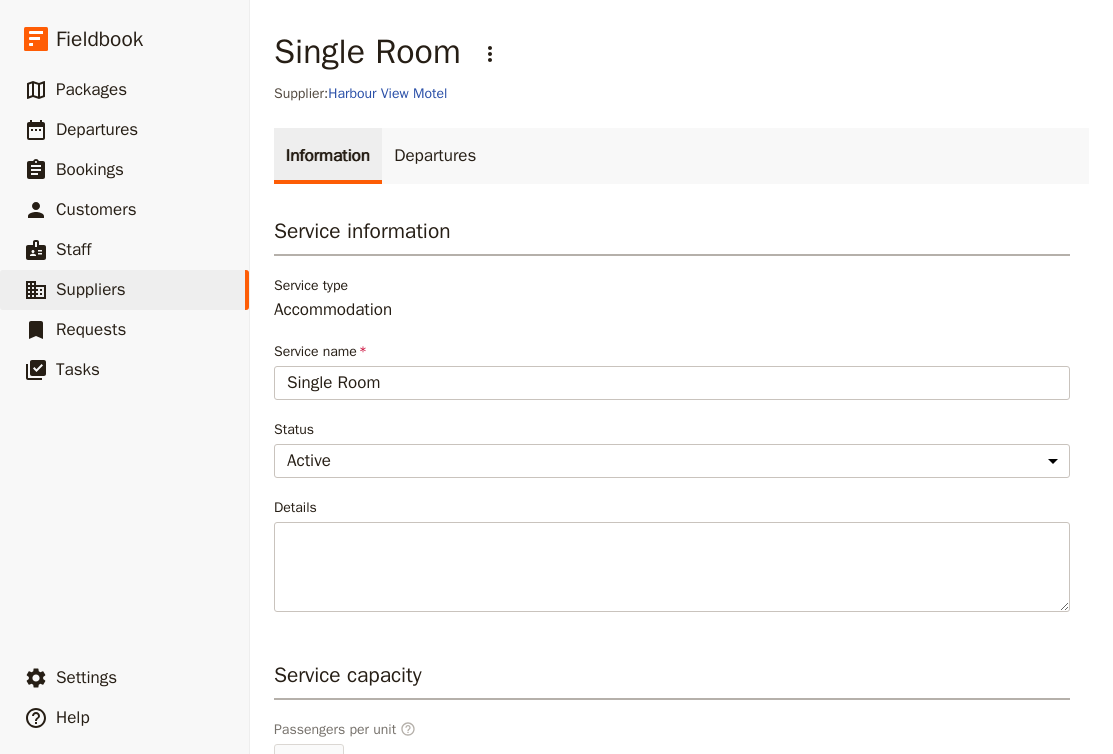 scroll, scrollTop: 0, scrollLeft: 0, axis: both 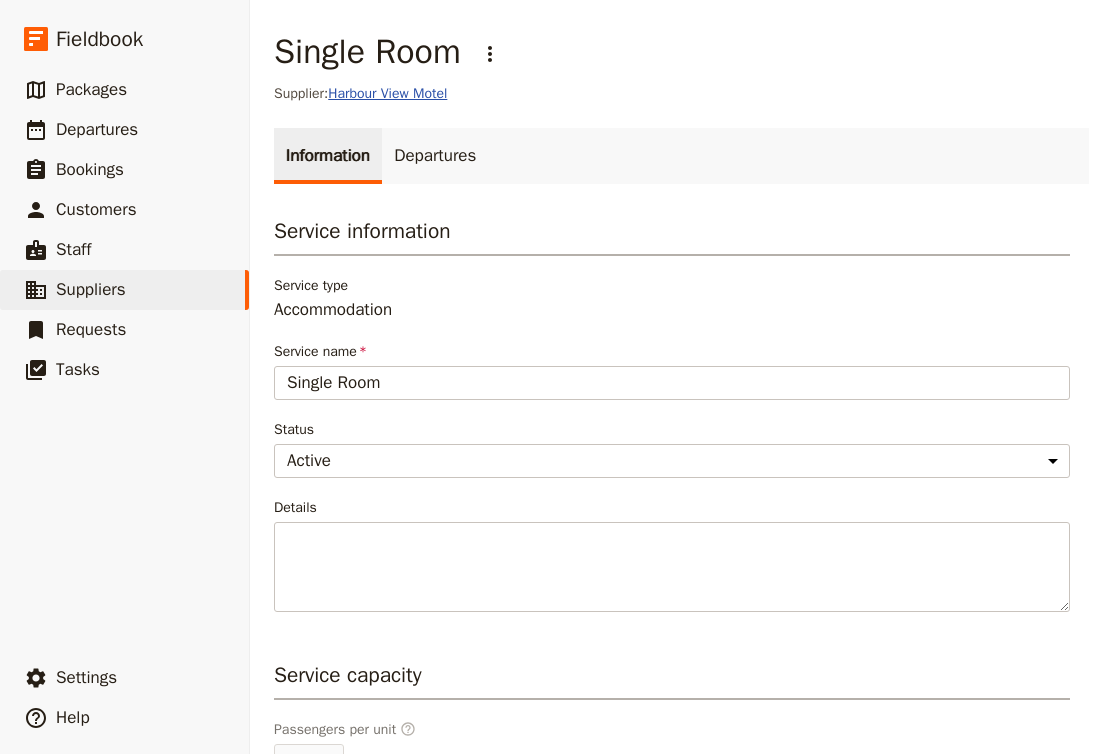 click on "Harbour View Motel" at bounding box center (387, 93) 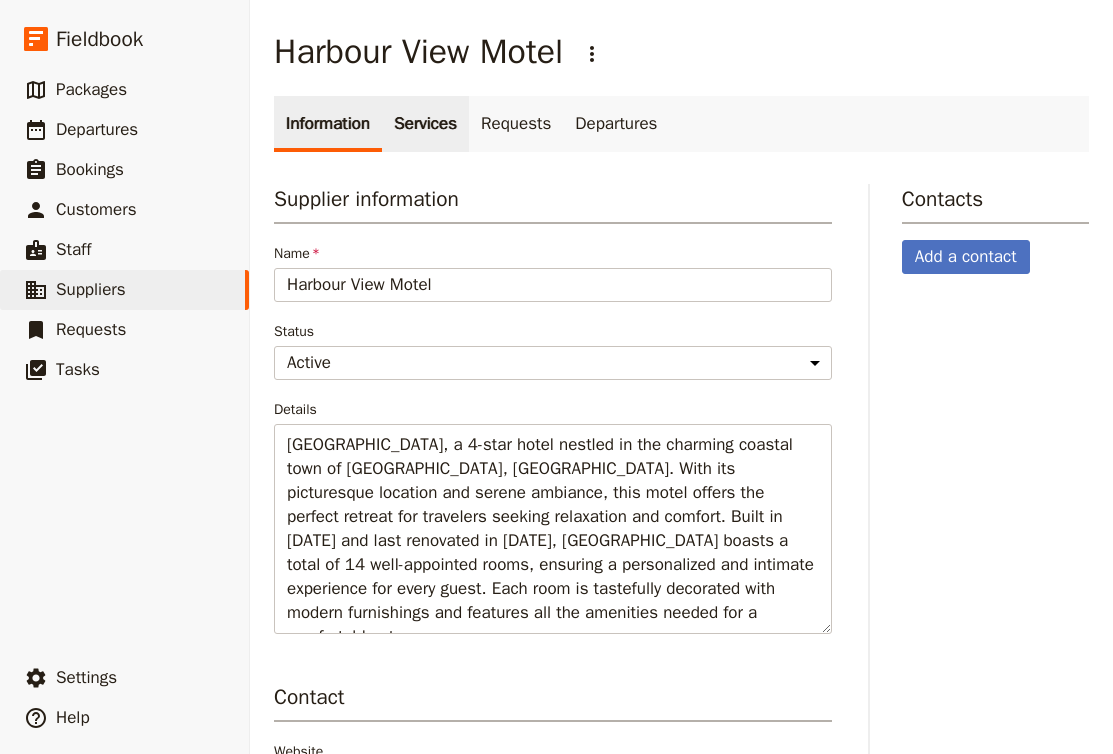 click on "Services" at bounding box center (425, 124) 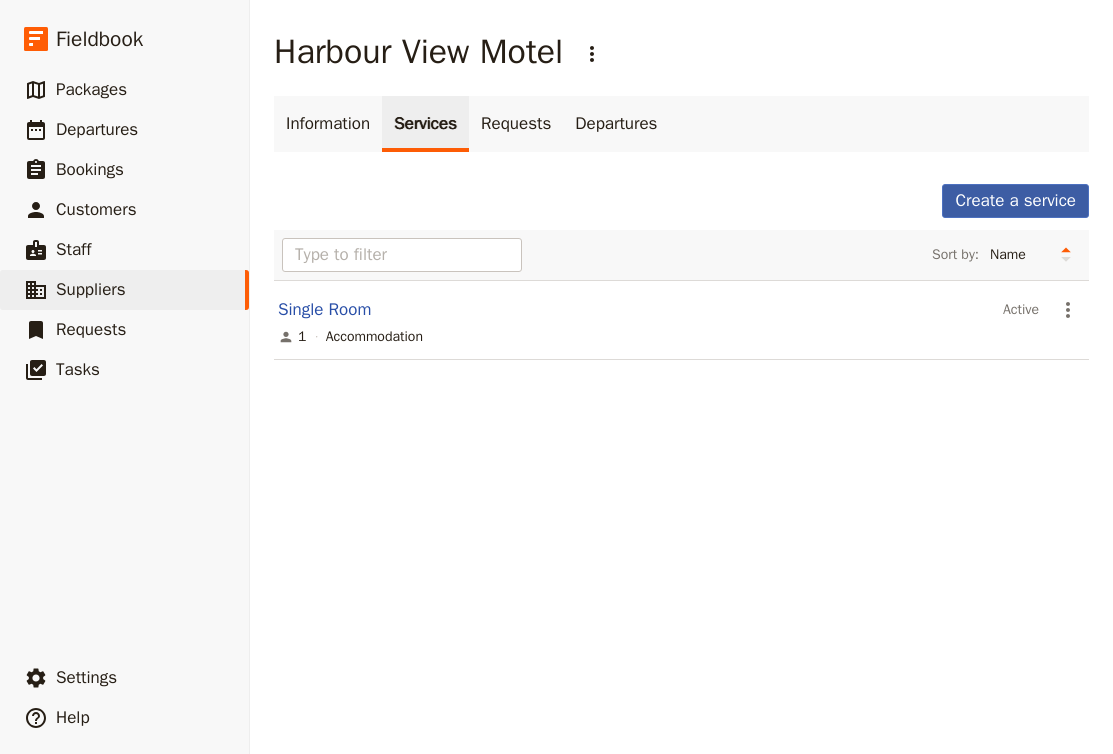 click on "Create a service" at bounding box center [1015, 201] 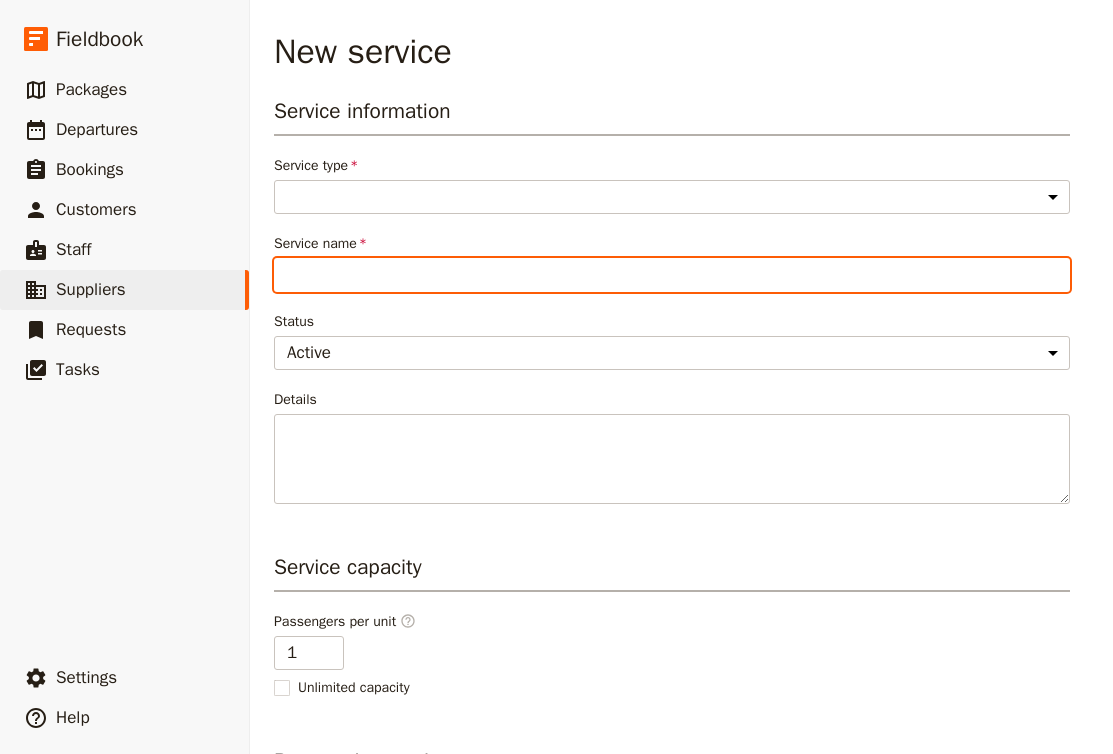 click on "Service name" at bounding box center [672, 275] 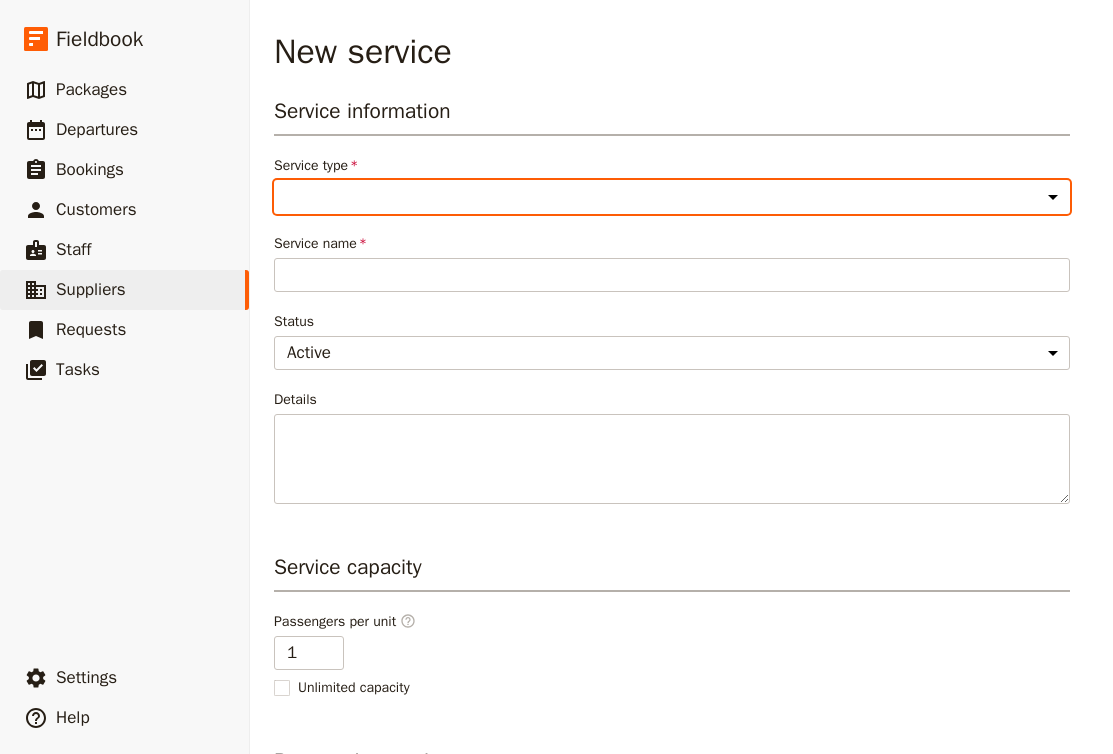 select on "AccommodationService" 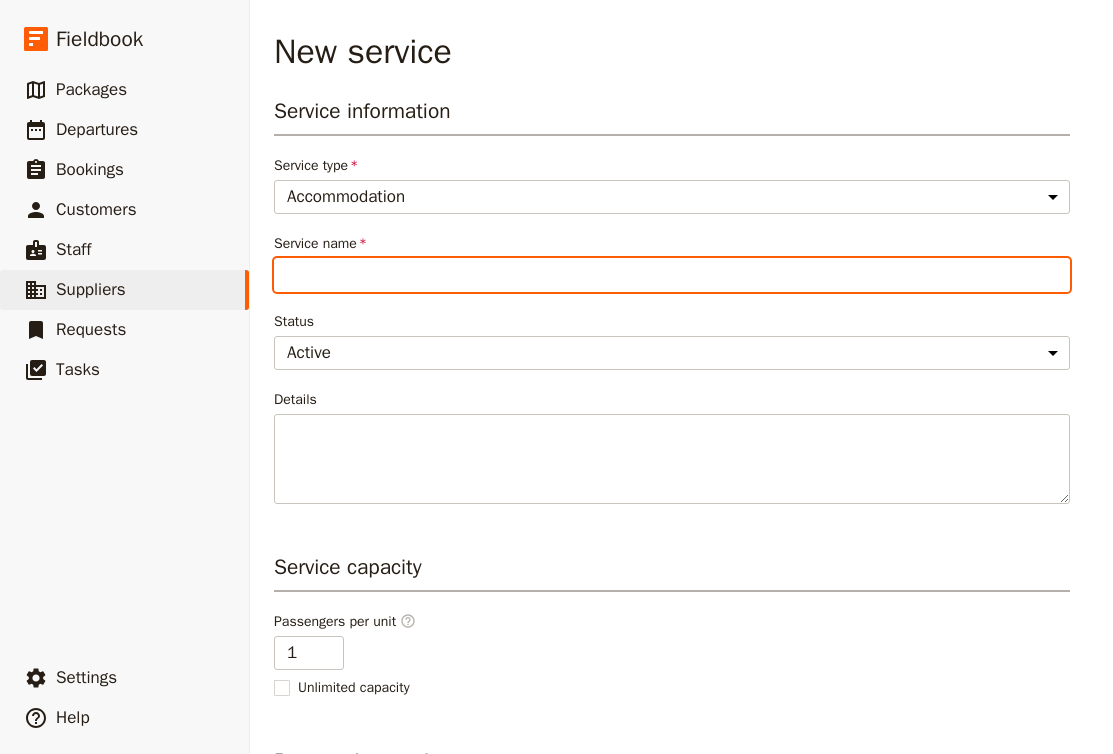 click on "Service name" at bounding box center (672, 275) 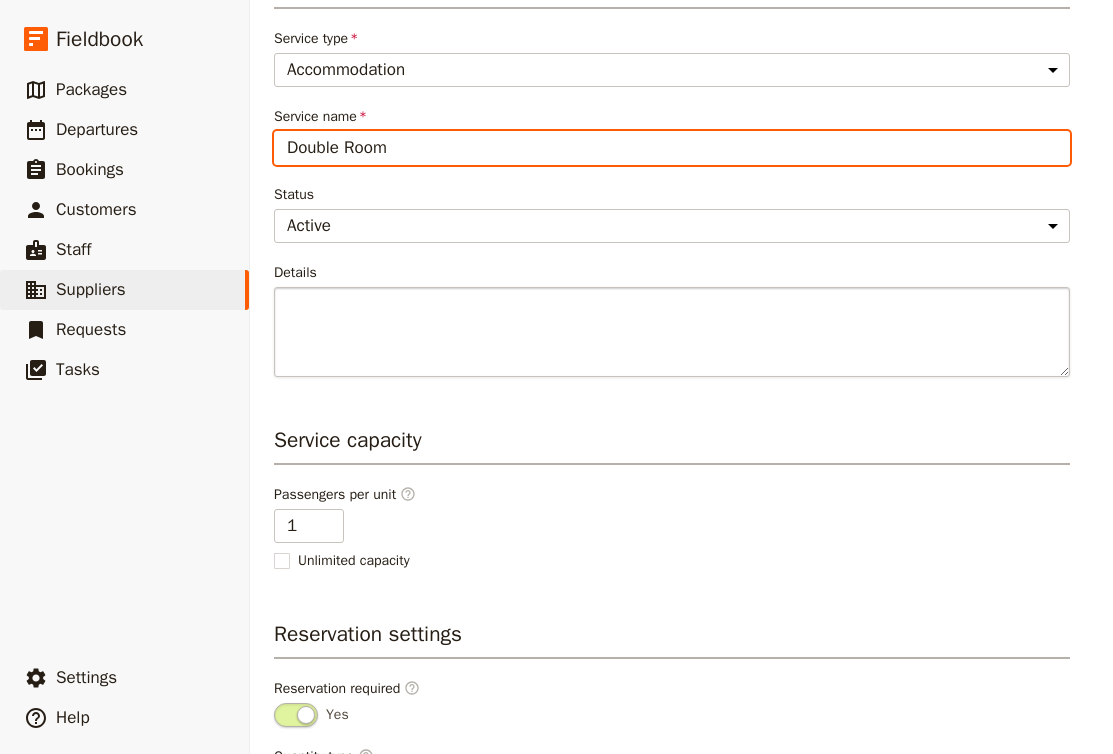 scroll, scrollTop: 129, scrollLeft: 0, axis: vertical 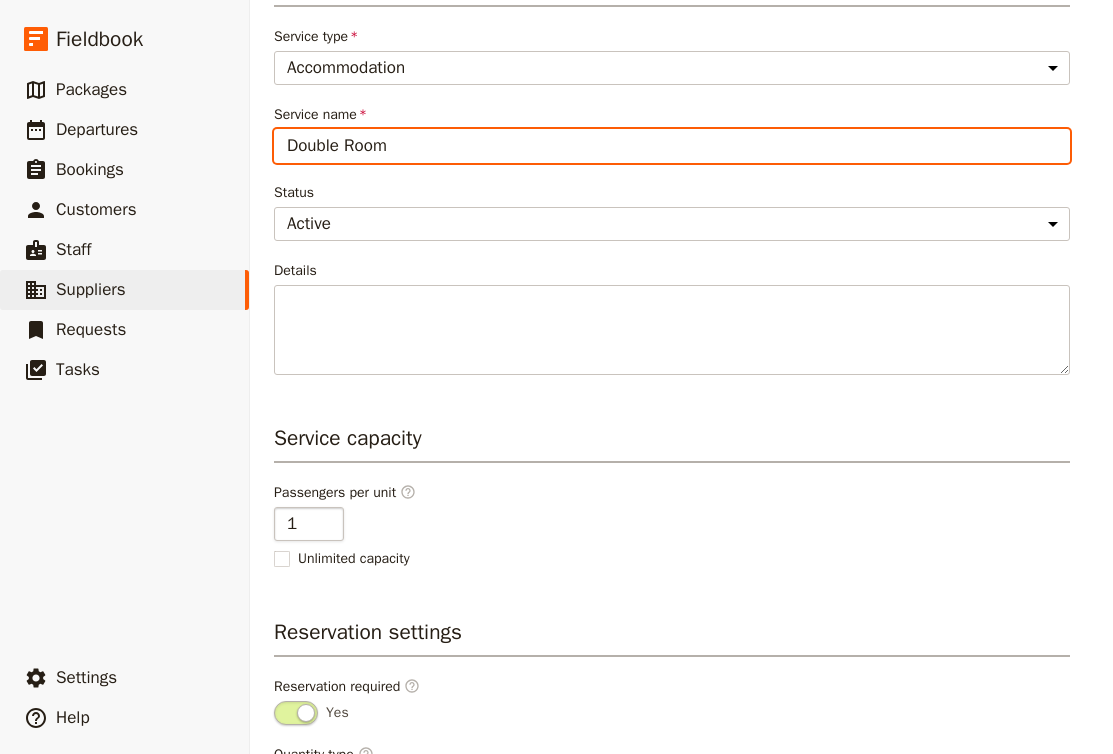 type on "Double Room" 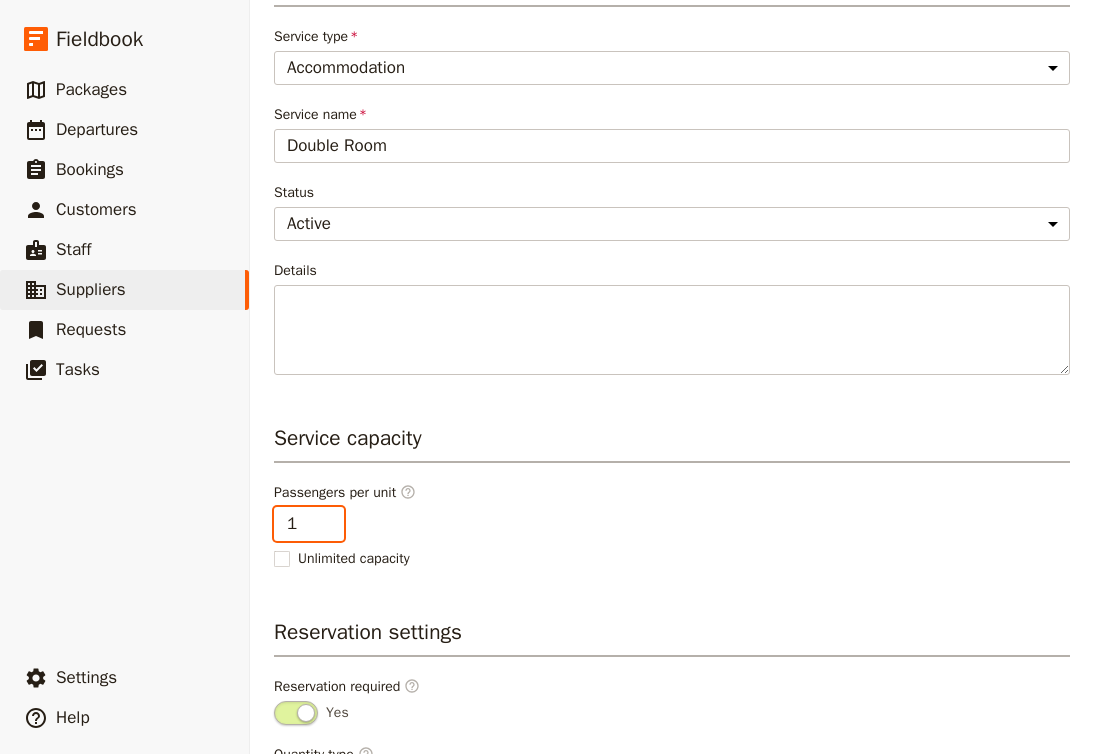 type on "2" 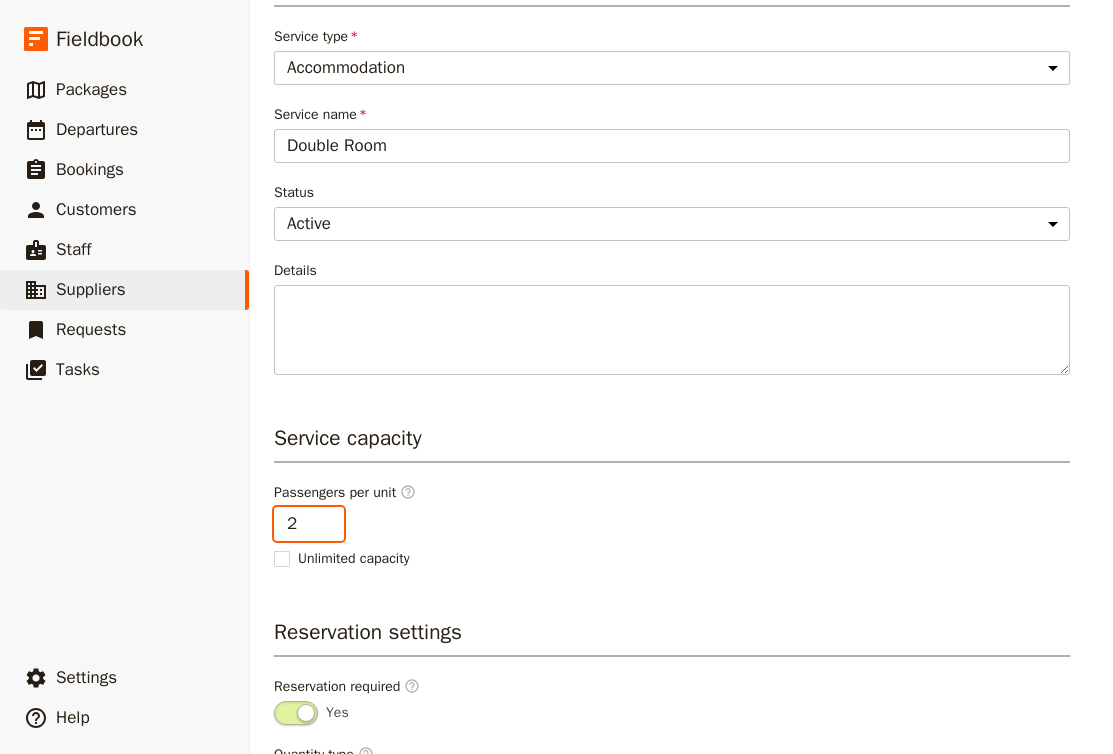 click on "2" at bounding box center [309, 524] 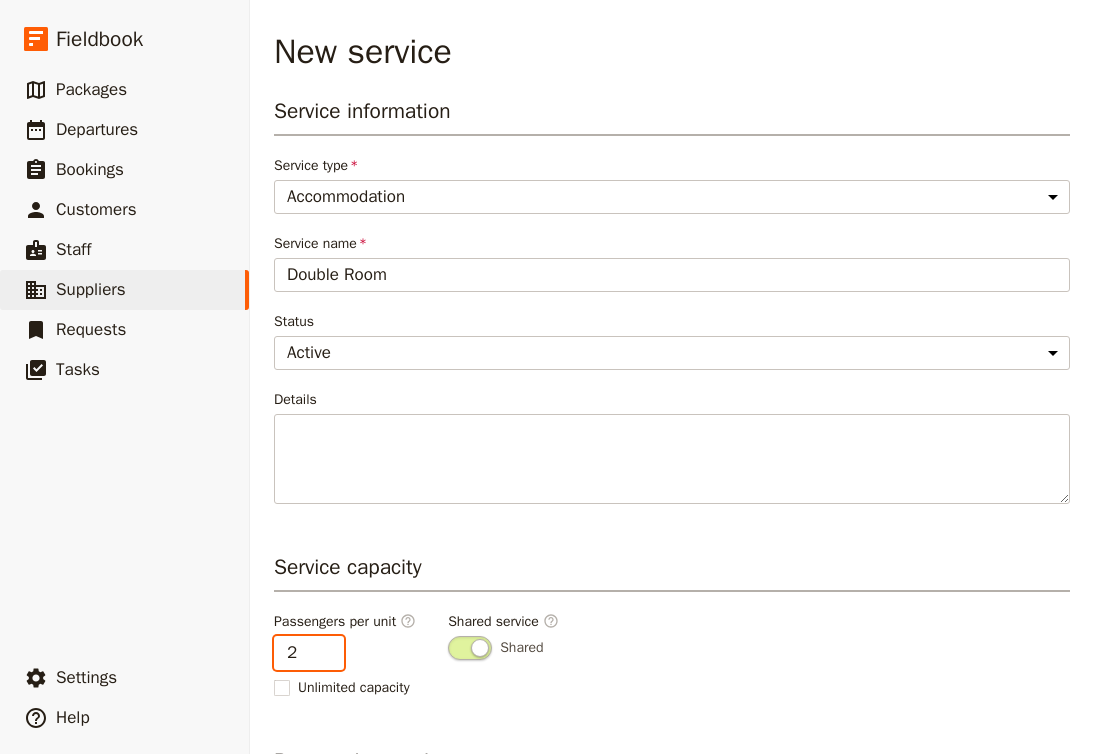 scroll, scrollTop: 0, scrollLeft: 0, axis: both 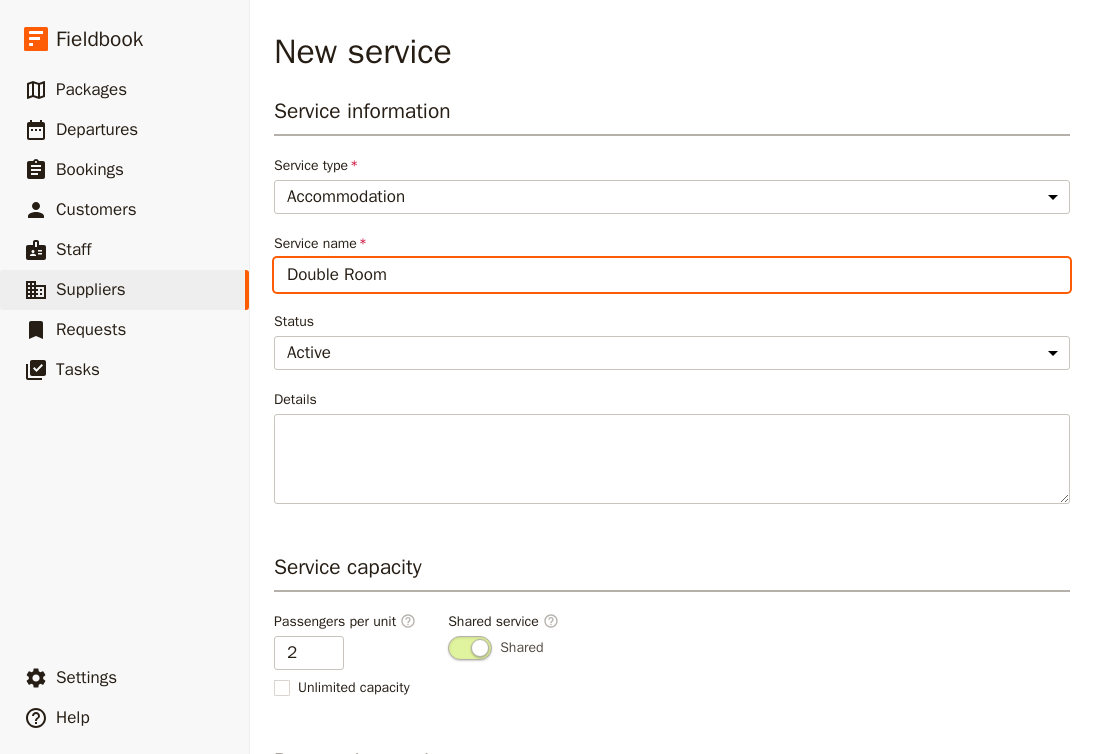 click on "Double Room" at bounding box center [672, 275] 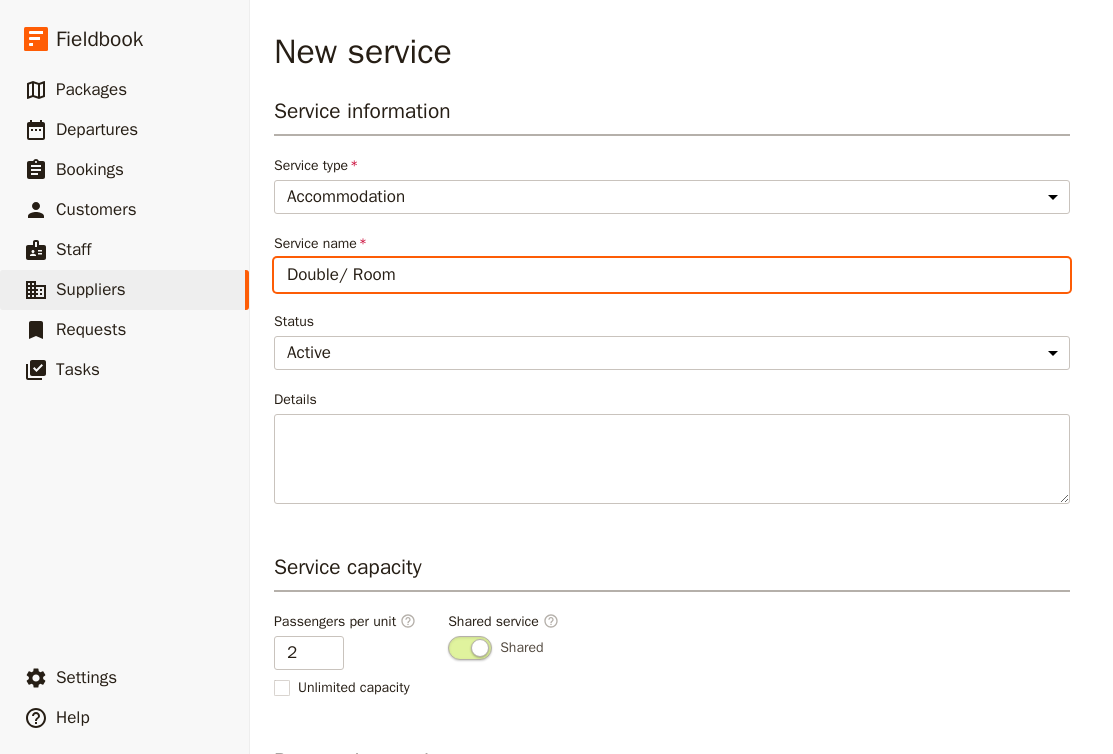 type on "Double Room" 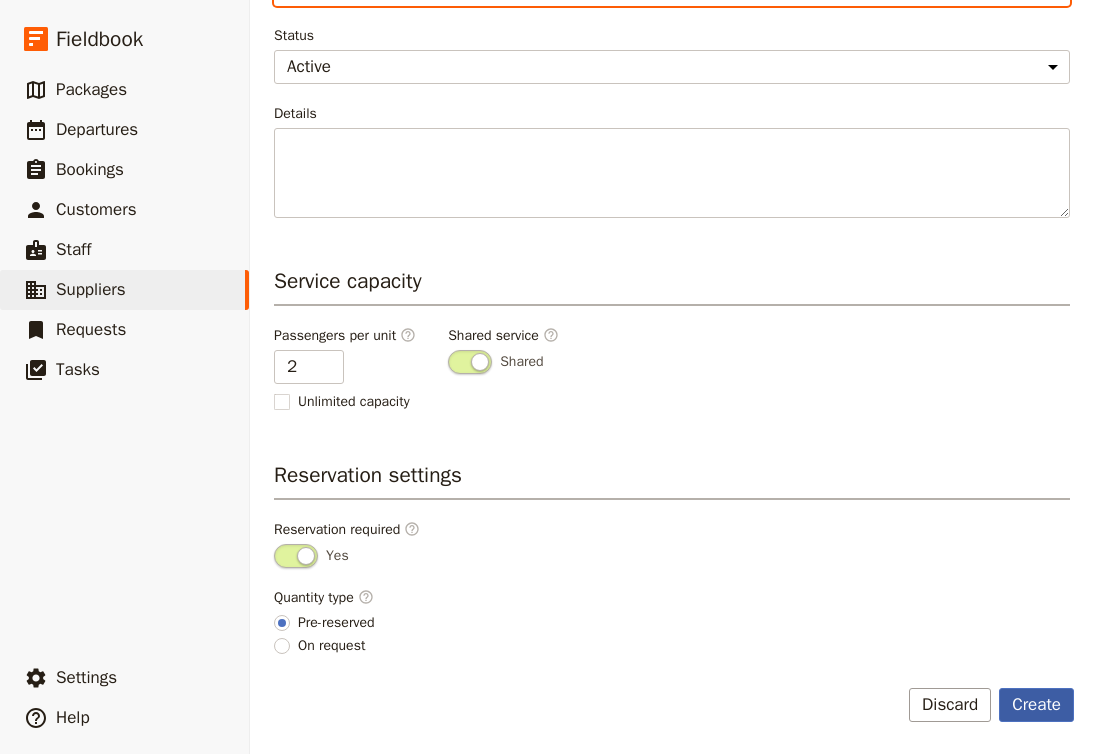 scroll, scrollTop: 286, scrollLeft: 0, axis: vertical 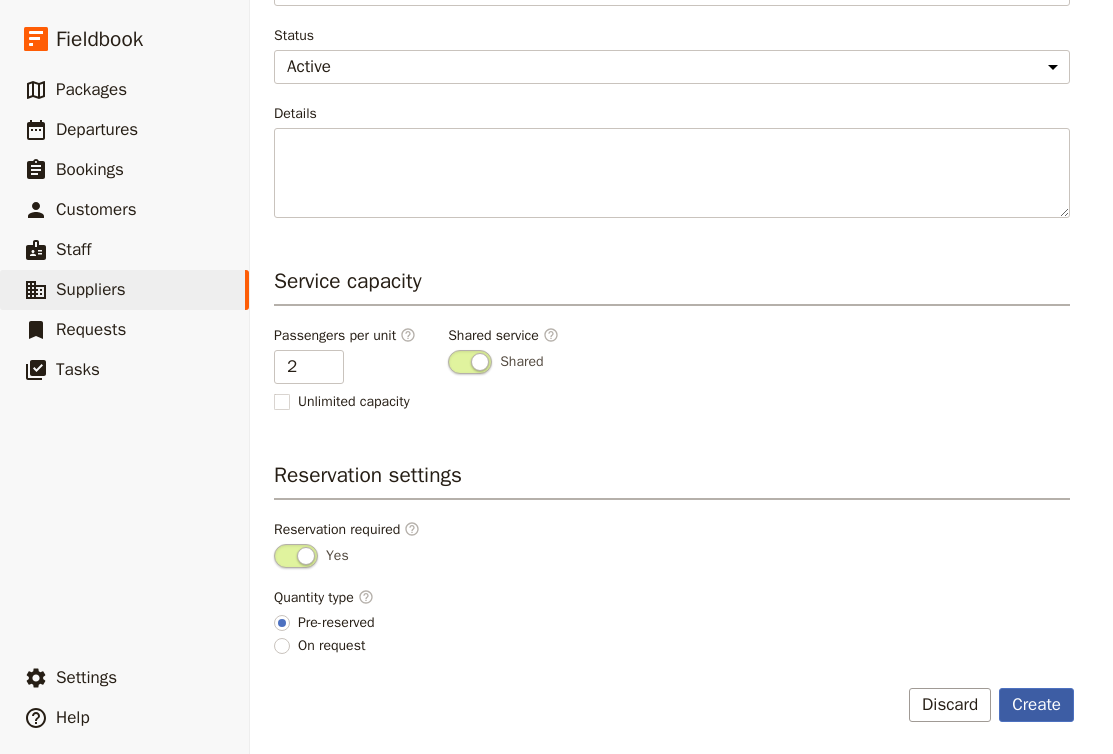 click on "Create" at bounding box center (1036, 705) 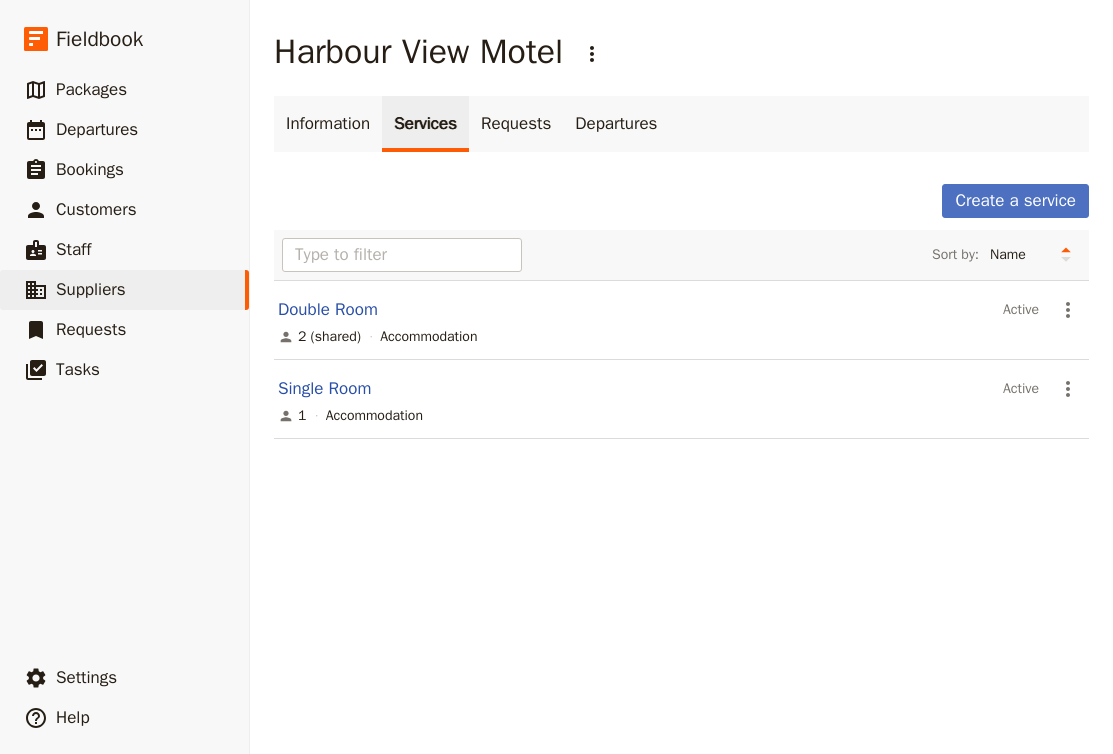 scroll, scrollTop: 0, scrollLeft: 0, axis: both 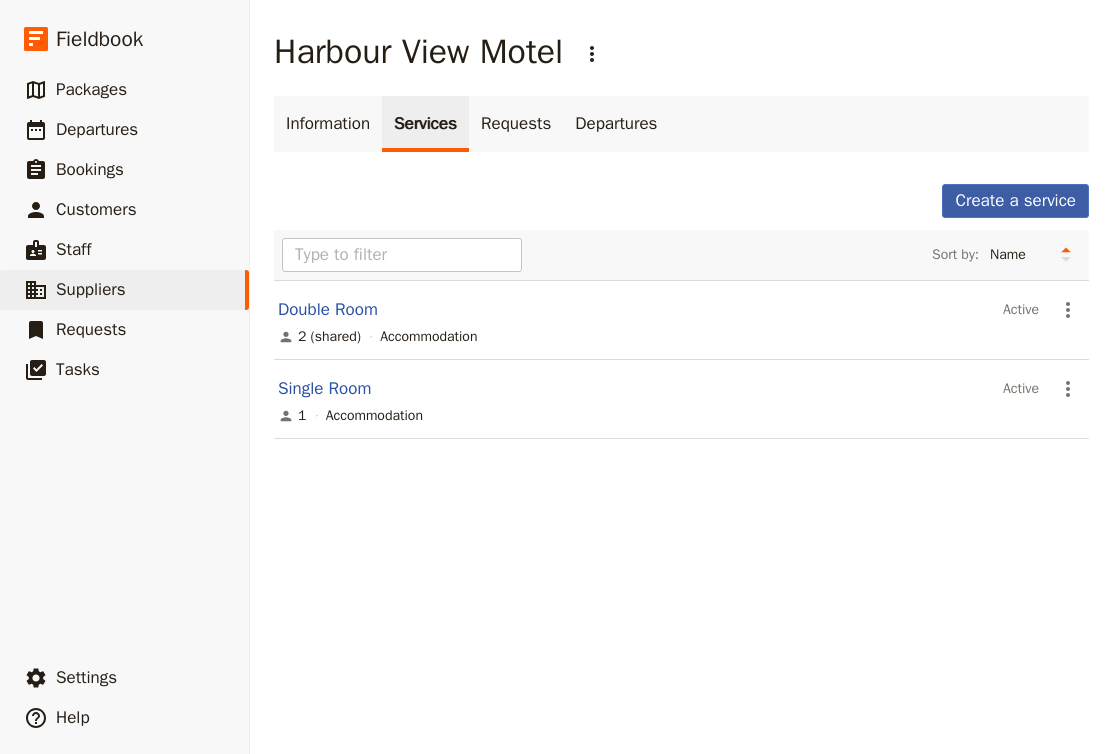 click on "Create a service" at bounding box center (1015, 201) 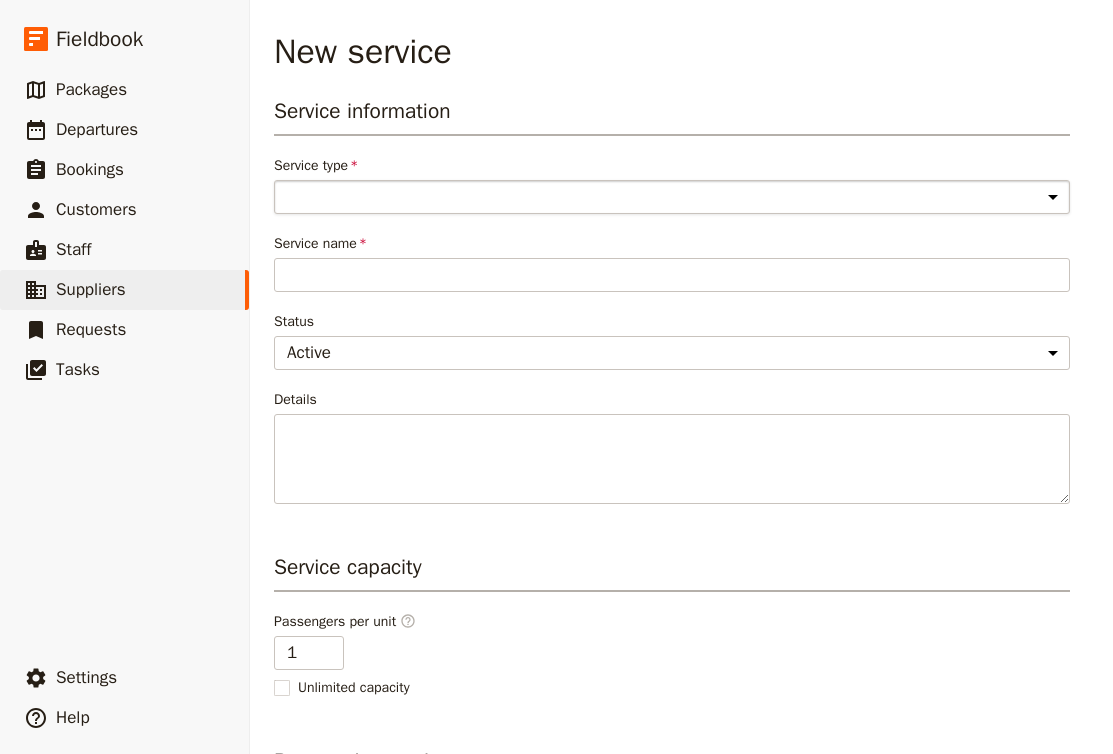 select on "AccommodationService" 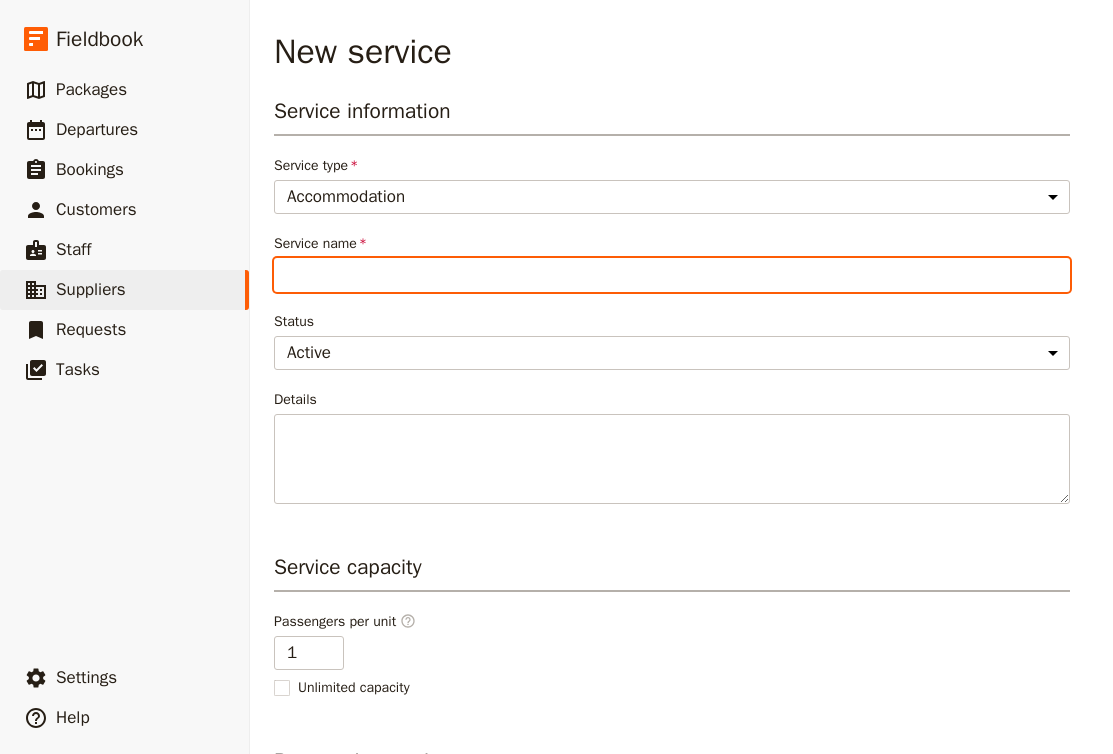 click on "Service name" at bounding box center (672, 275) 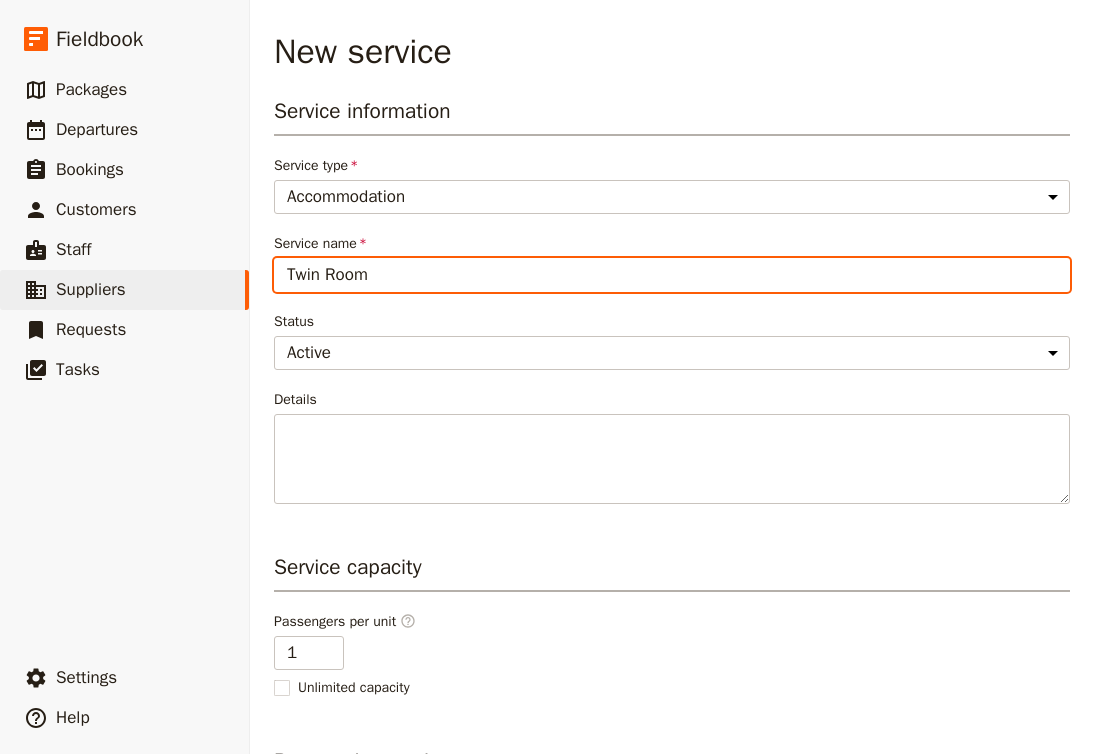 scroll, scrollTop: 70, scrollLeft: 0, axis: vertical 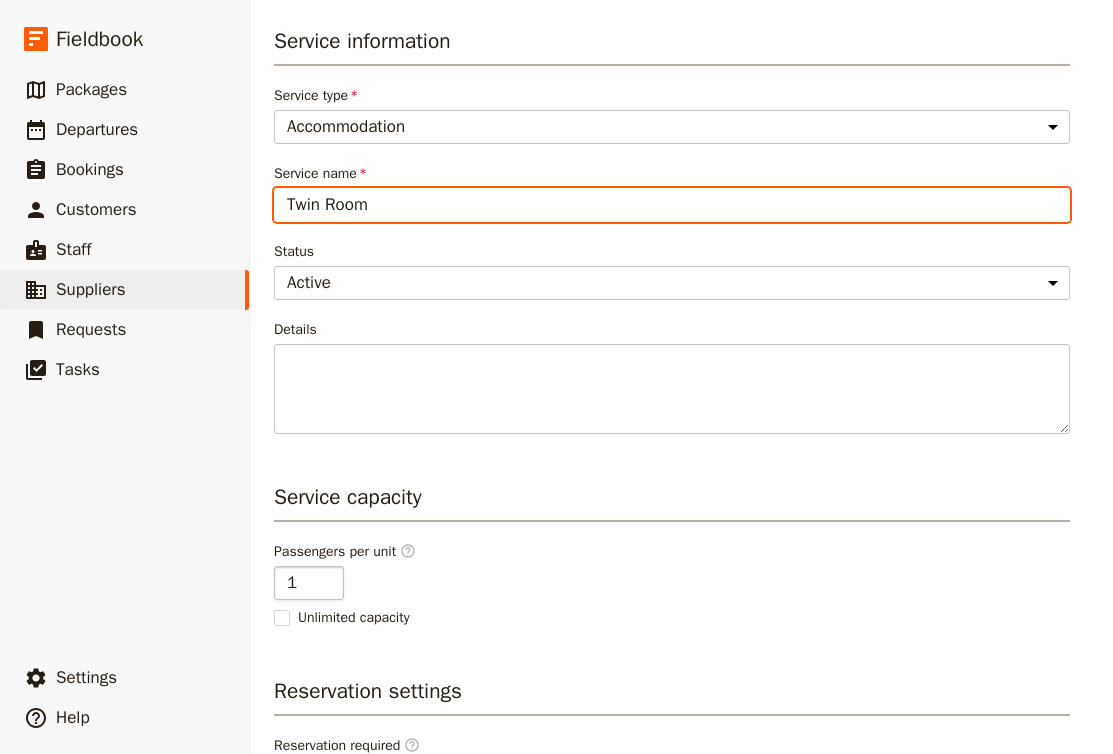 type on "Twin Room" 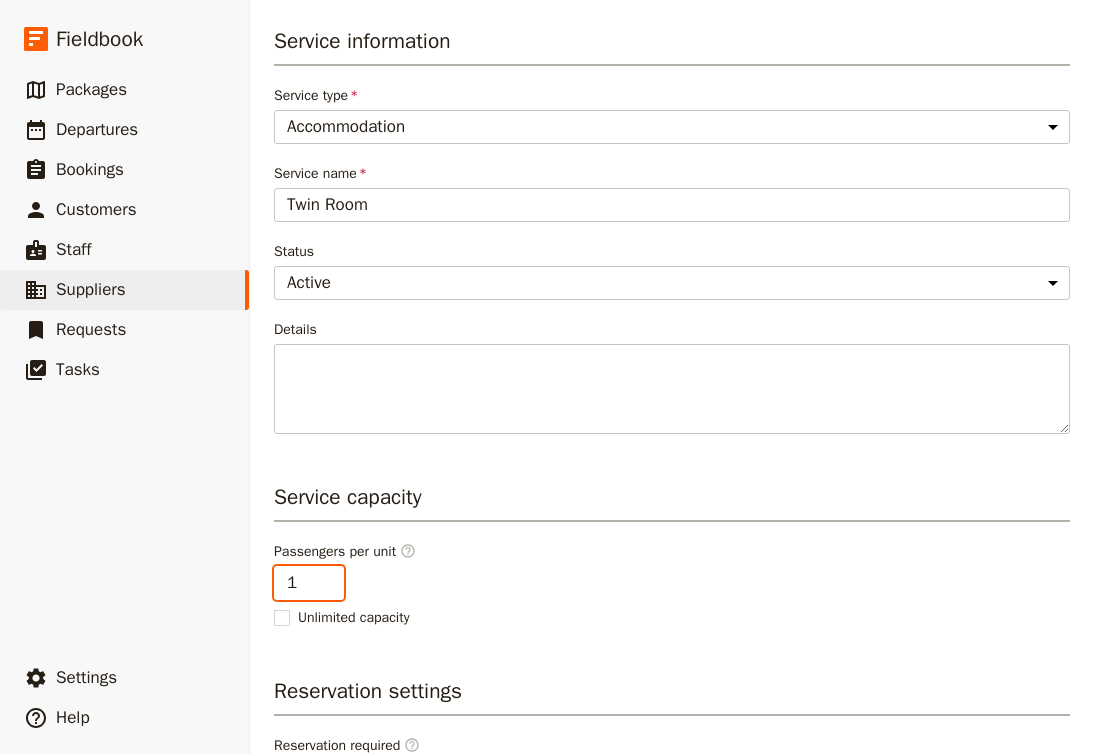 type on "2" 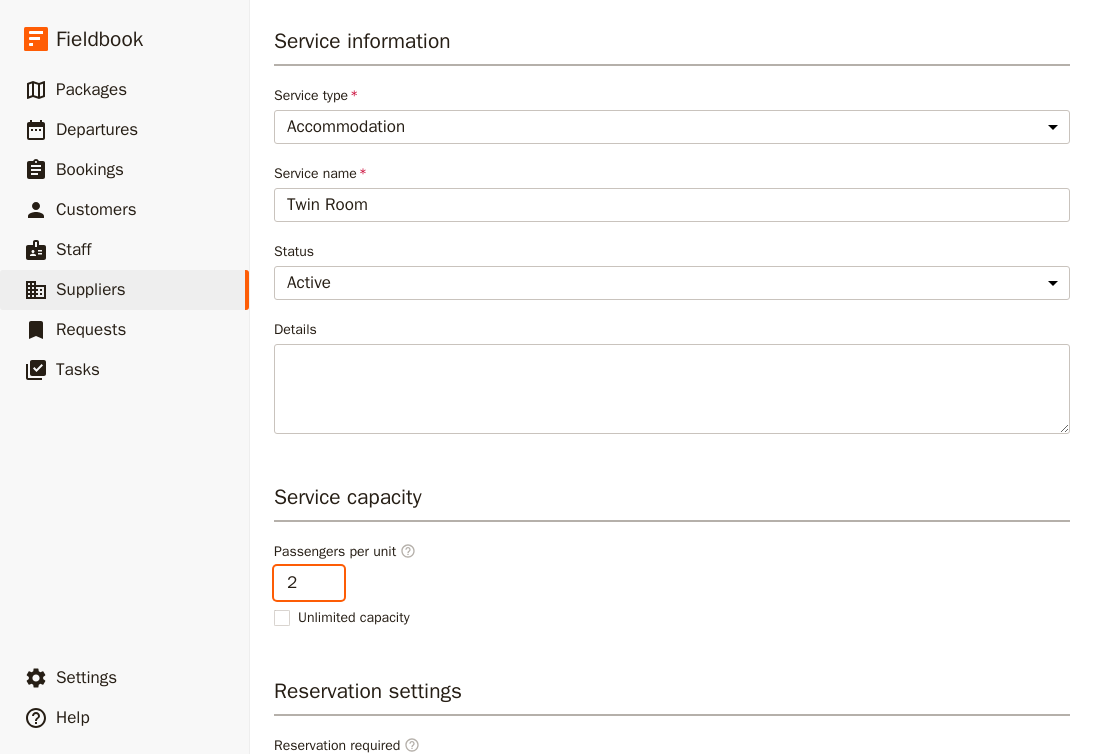 click on "2" at bounding box center (309, 583) 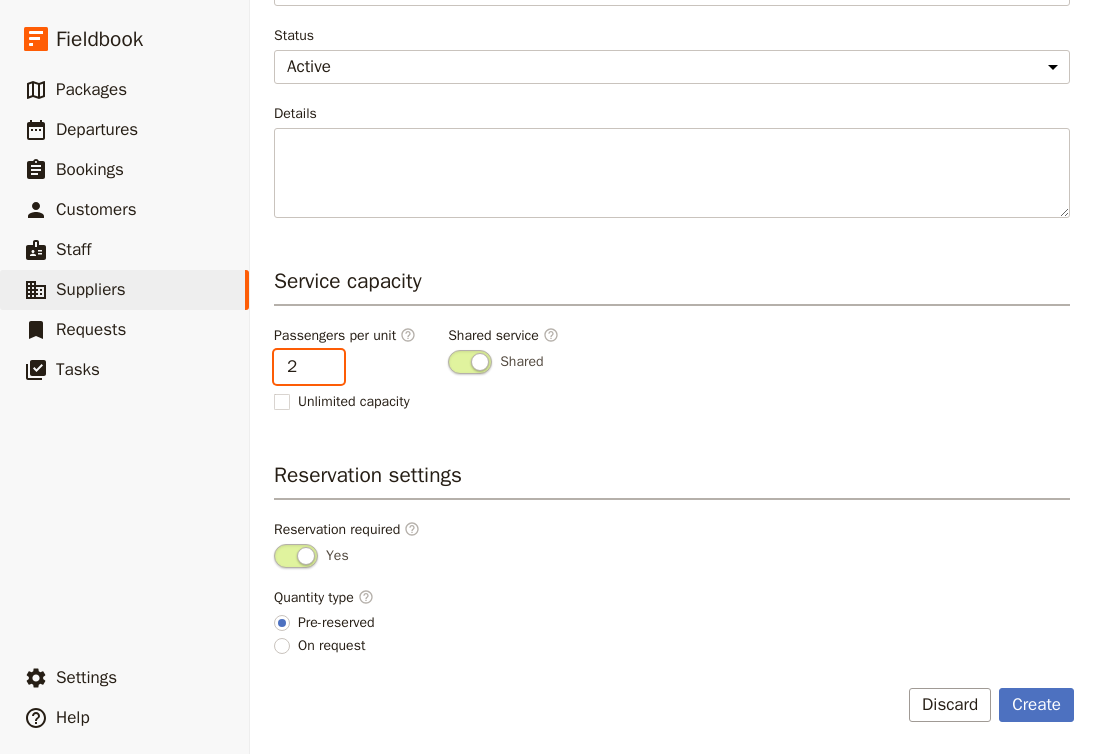 scroll, scrollTop: 286, scrollLeft: 0, axis: vertical 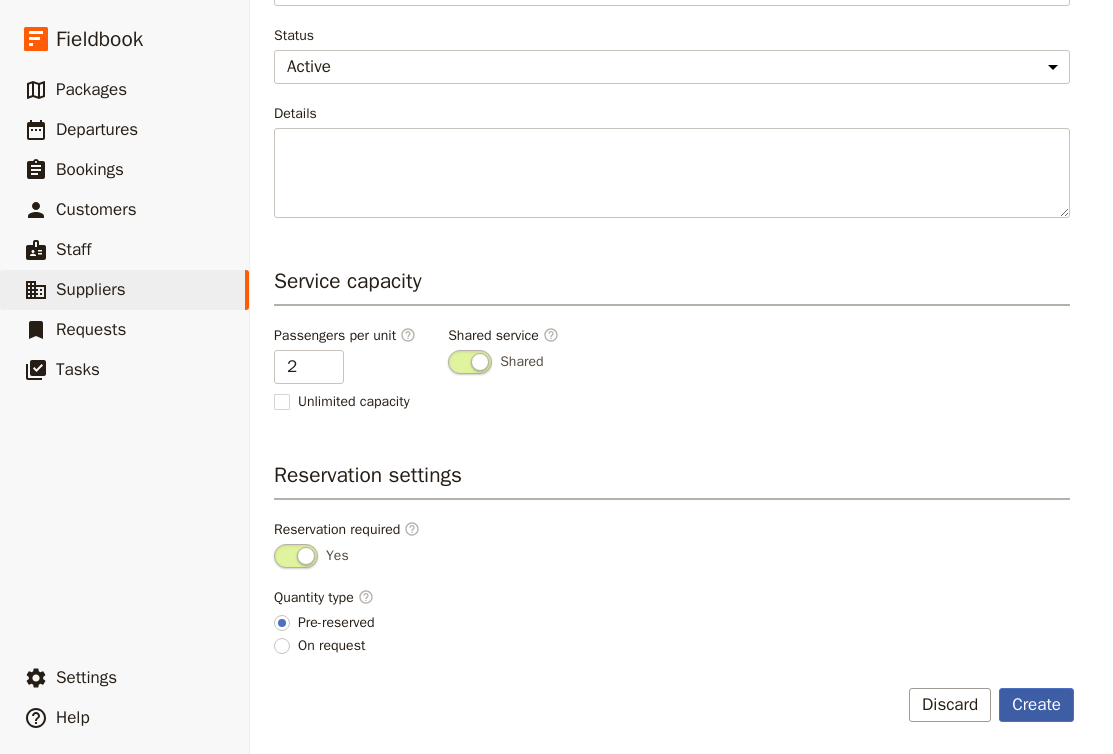 click on "Create" at bounding box center [1036, 705] 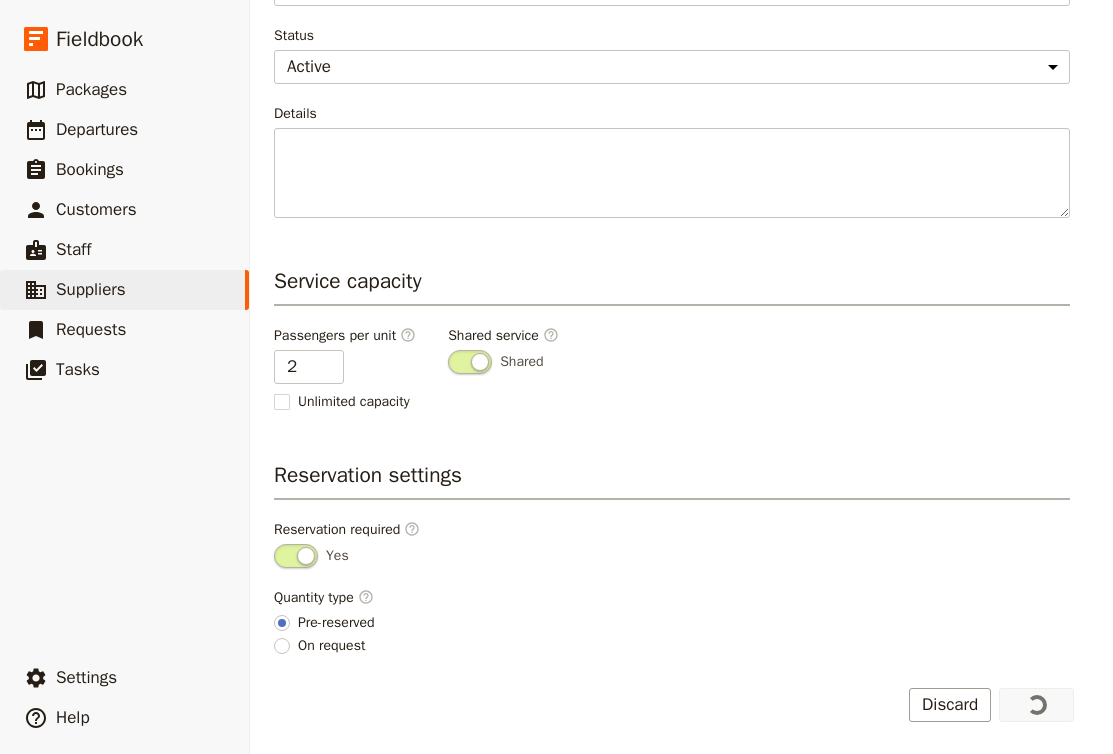 scroll, scrollTop: 0, scrollLeft: 0, axis: both 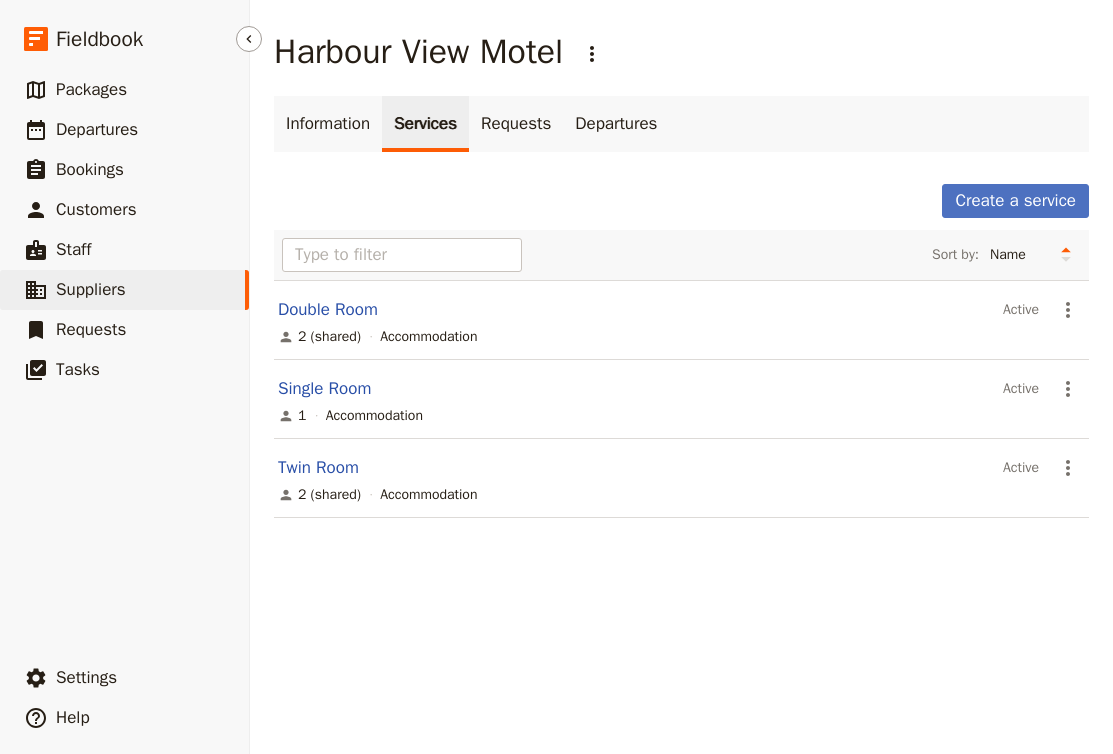 click on "​ Suppliers" at bounding box center (124, 290) 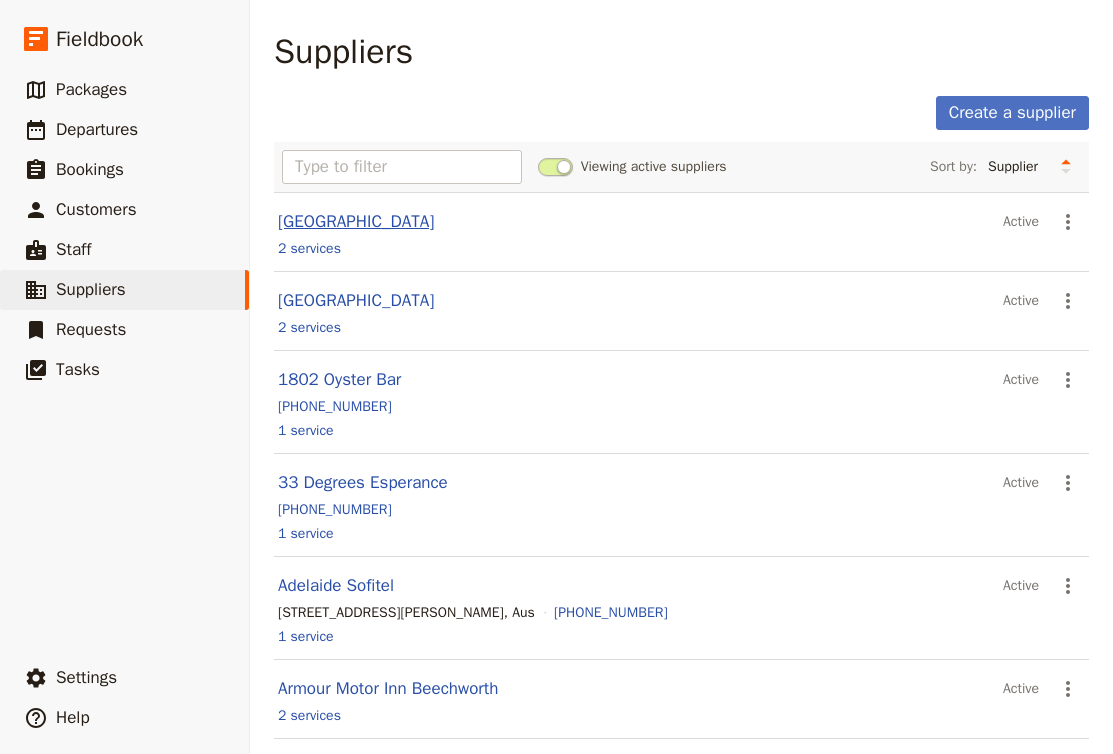 click on "Kings Canyon Resort" at bounding box center [356, 221] 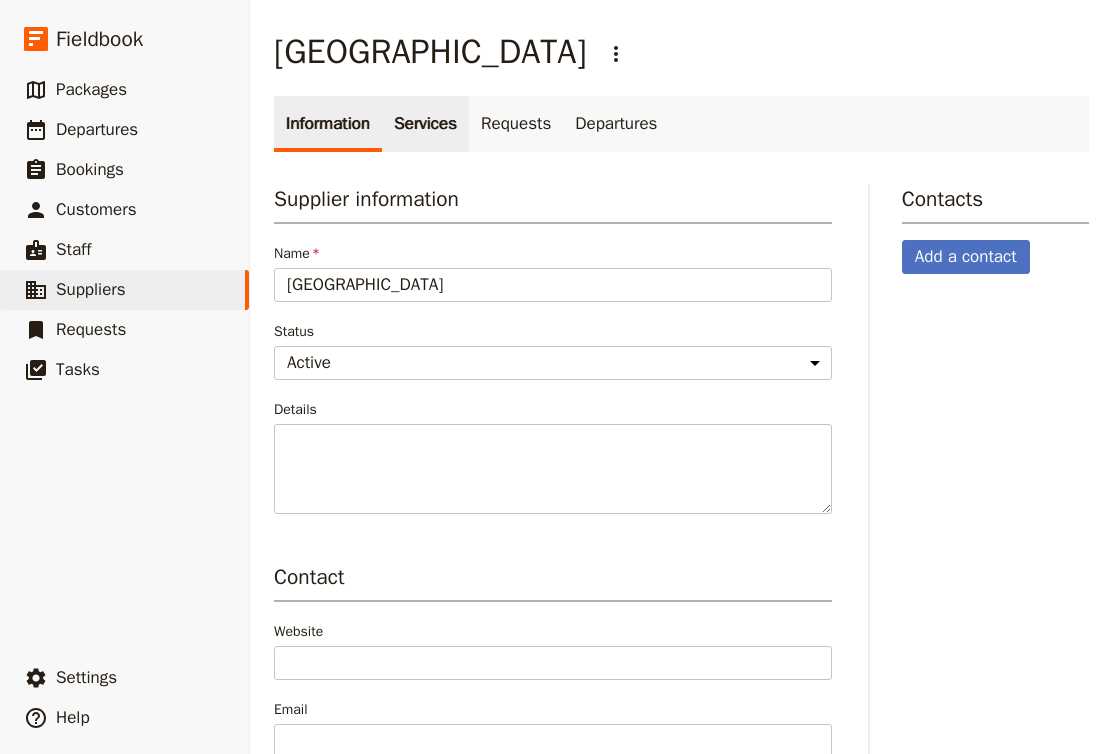 click on "Services" at bounding box center (425, 124) 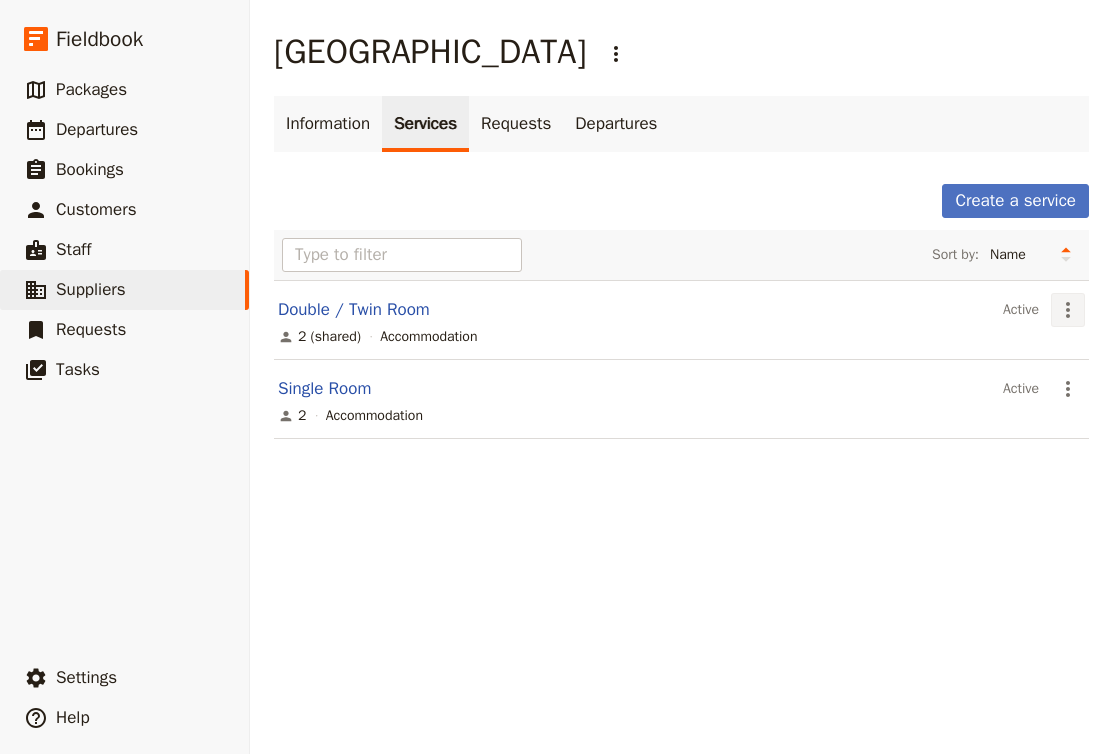click 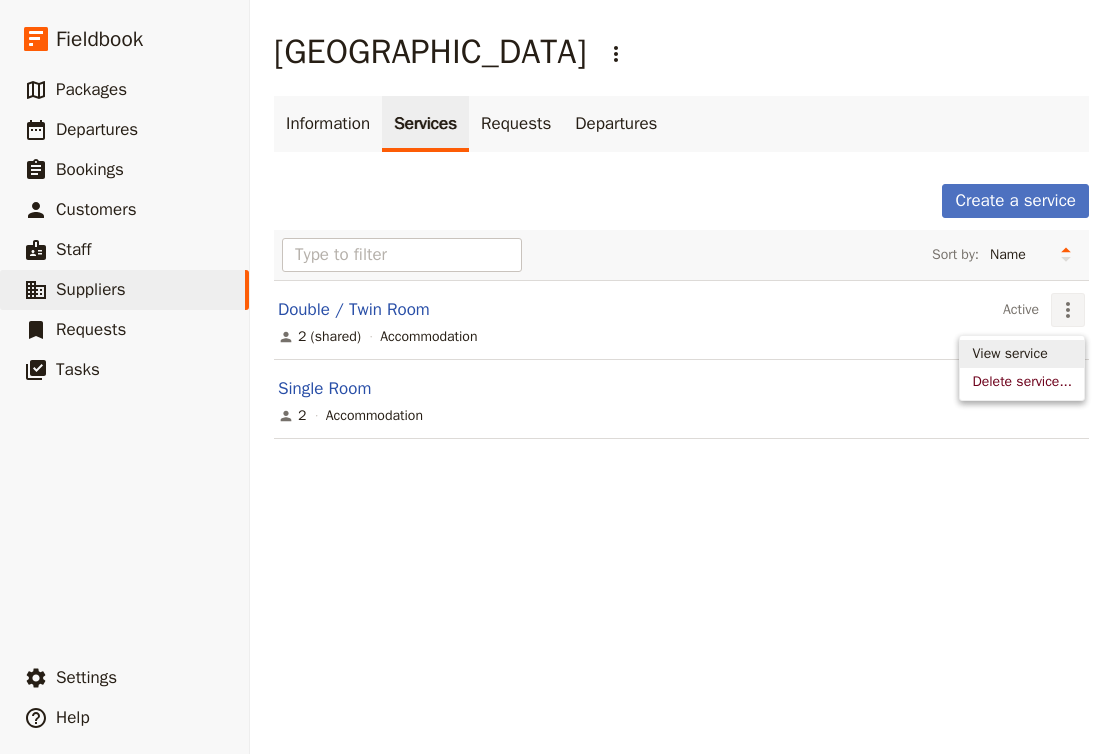 click on "View service" at bounding box center [1009, 354] 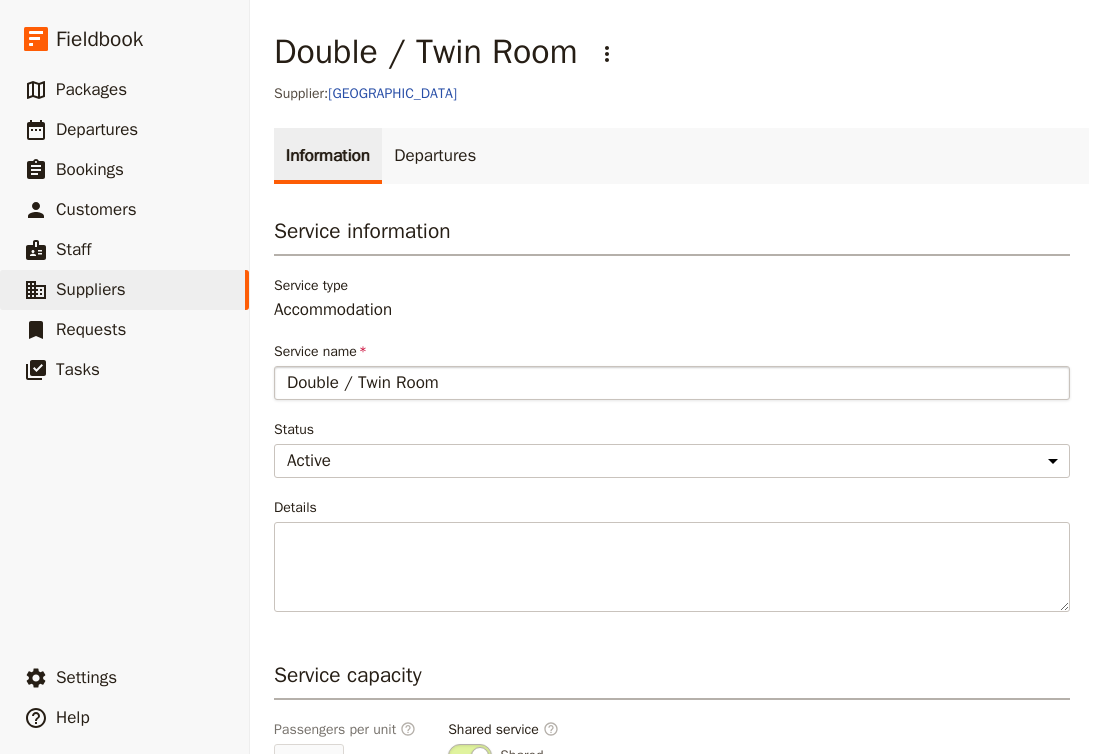 drag, startPoint x: 349, startPoint y: 379, endPoint x: 394, endPoint y: 381, distance: 45.044422 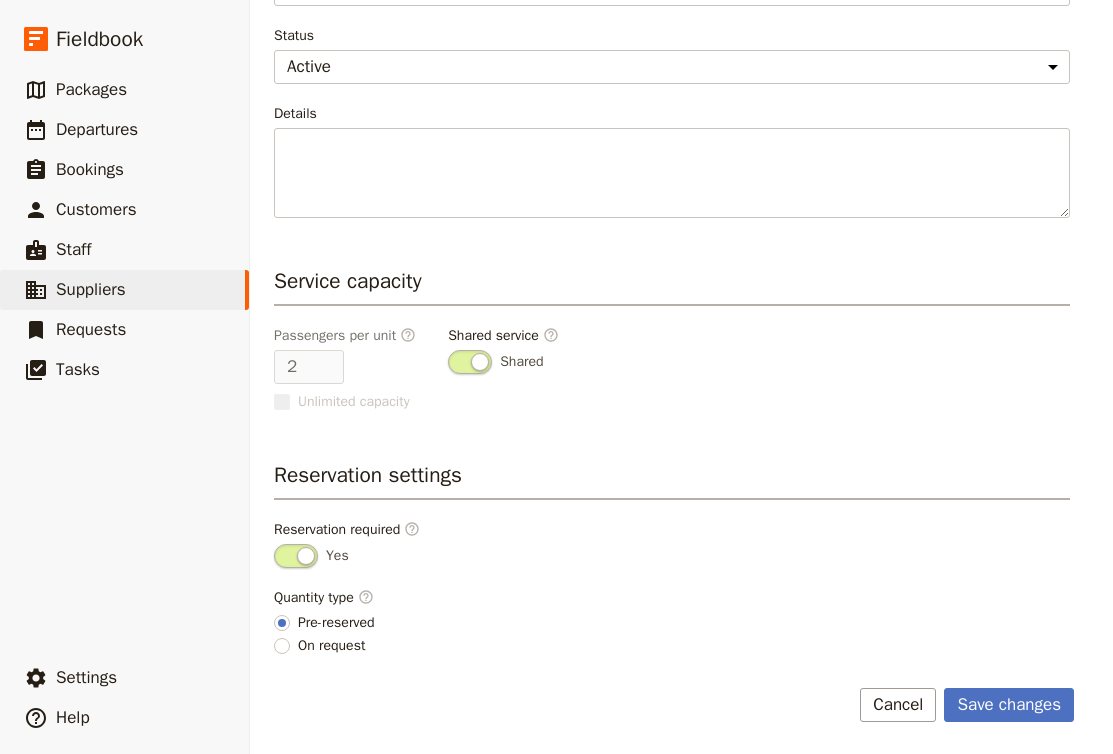 scroll, scrollTop: 394, scrollLeft: 0, axis: vertical 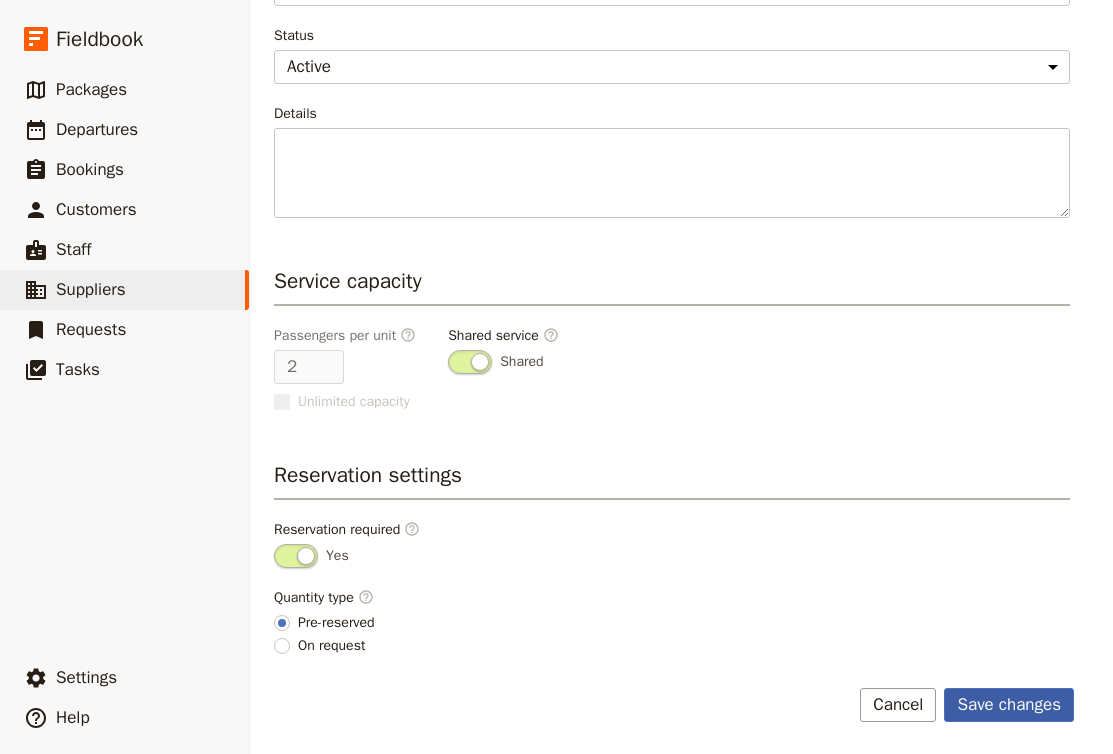 type on "Double Room" 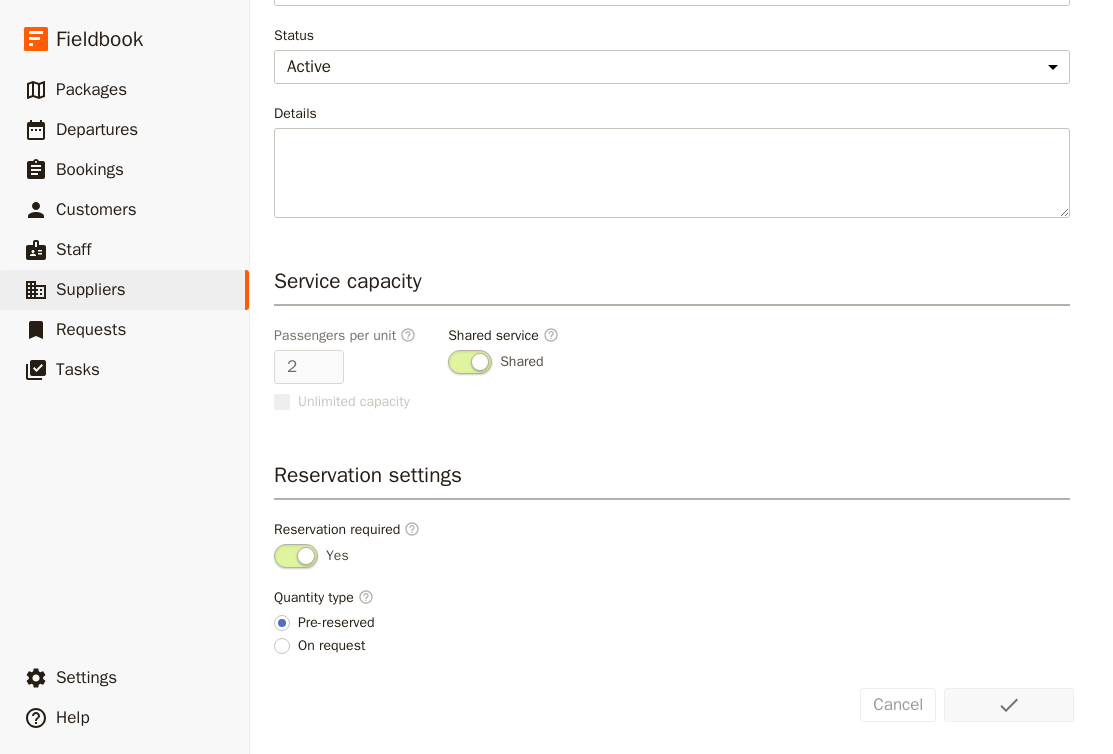 scroll, scrollTop: 0, scrollLeft: 0, axis: both 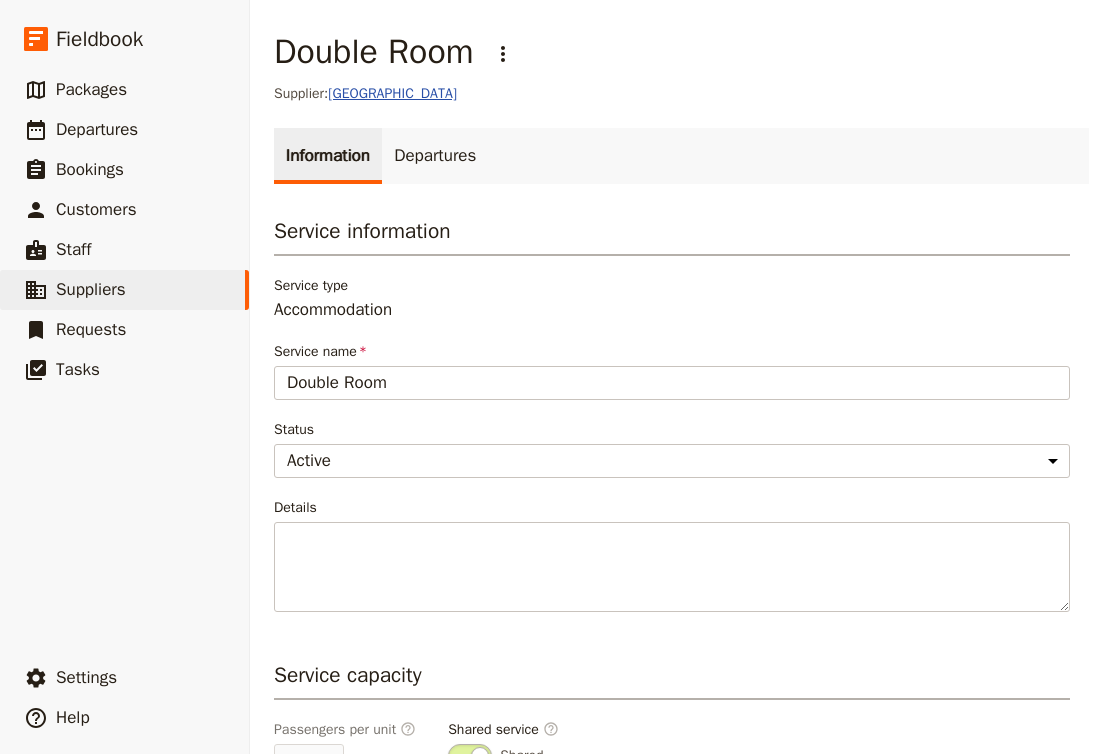click on "Kings Canyon Resort" at bounding box center [392, 93] 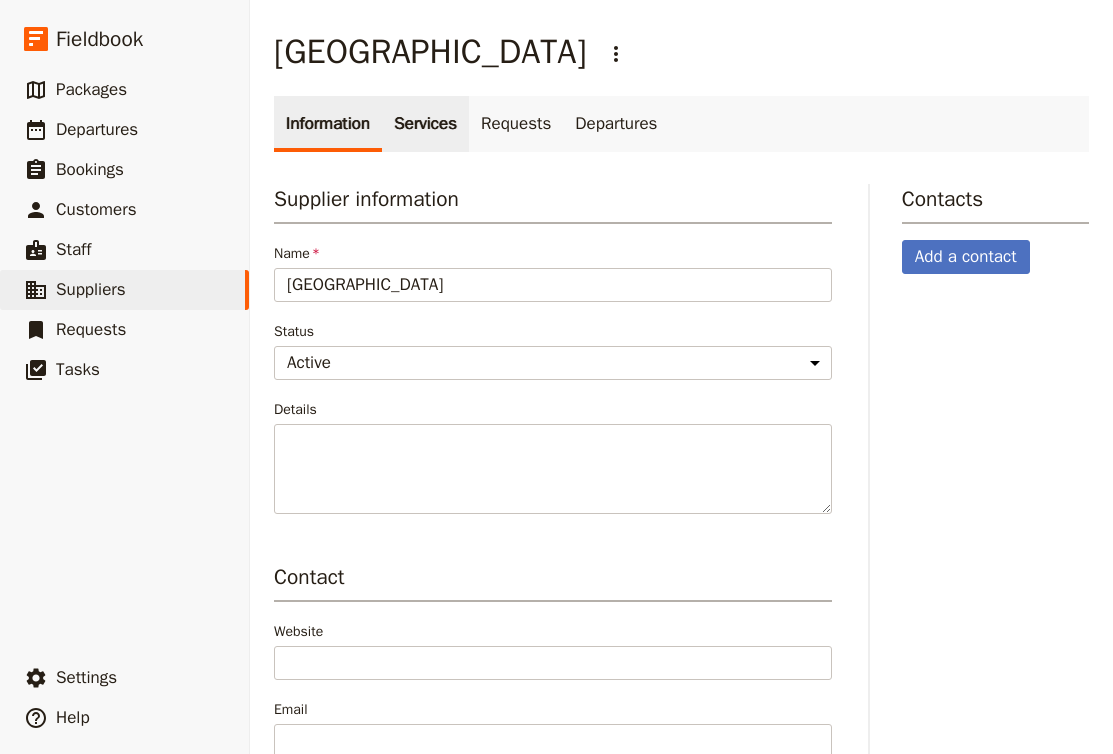click on "Services" at bounding box center (425, 124) 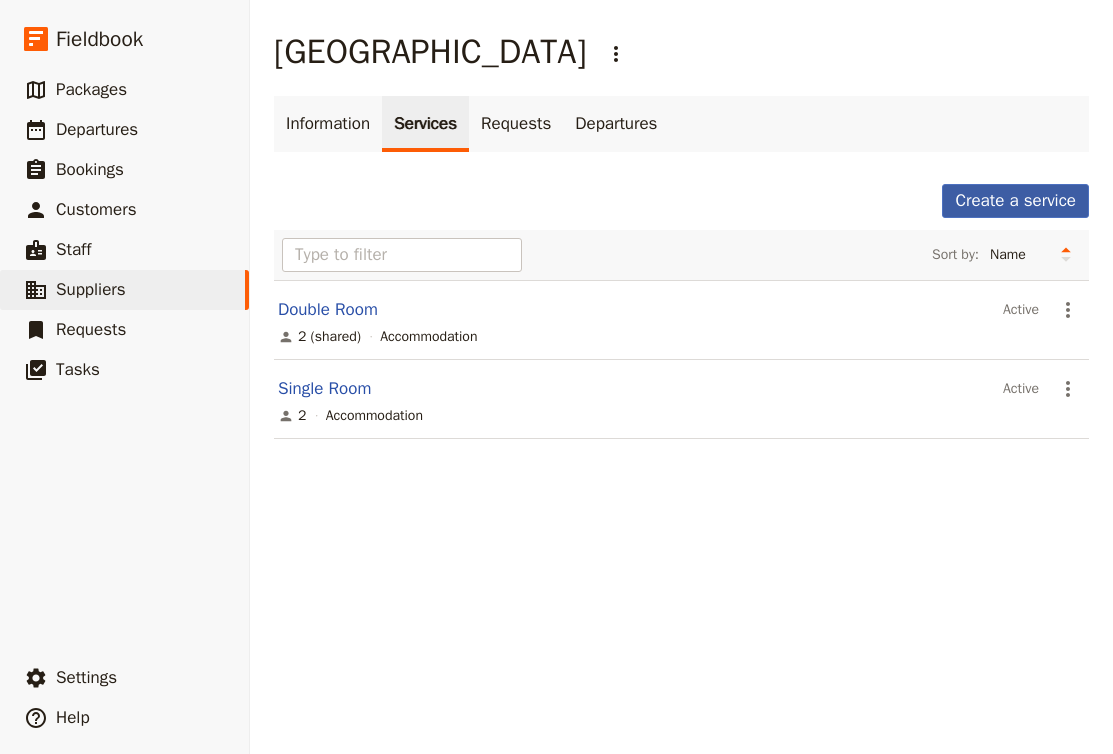 click on "Create a service" at bounding box center (1015, 201) 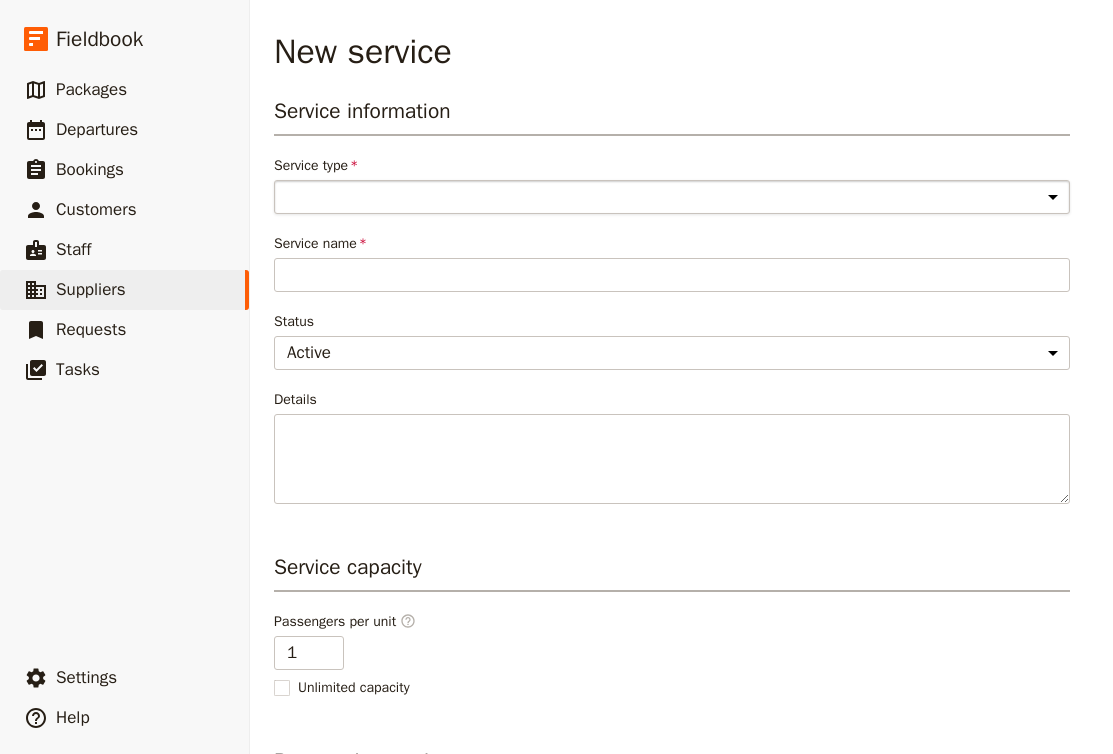 select on "AccommodationService" 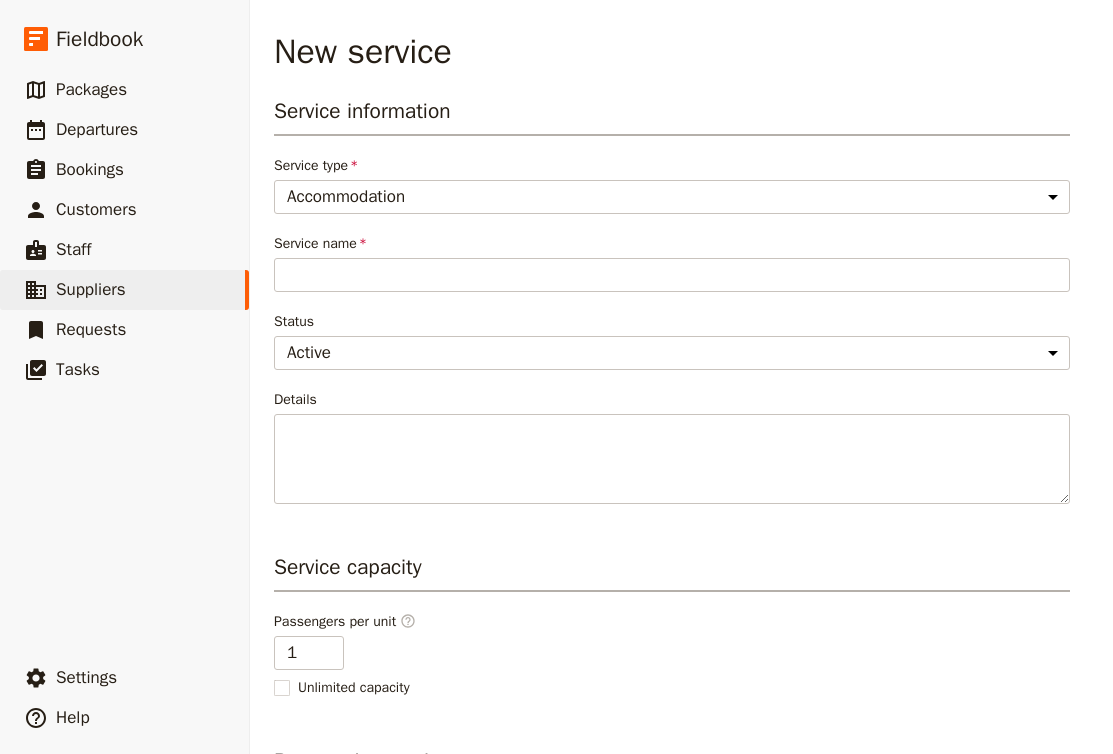 click on "Service name Fill out this field" at bounding box center [672, 263] 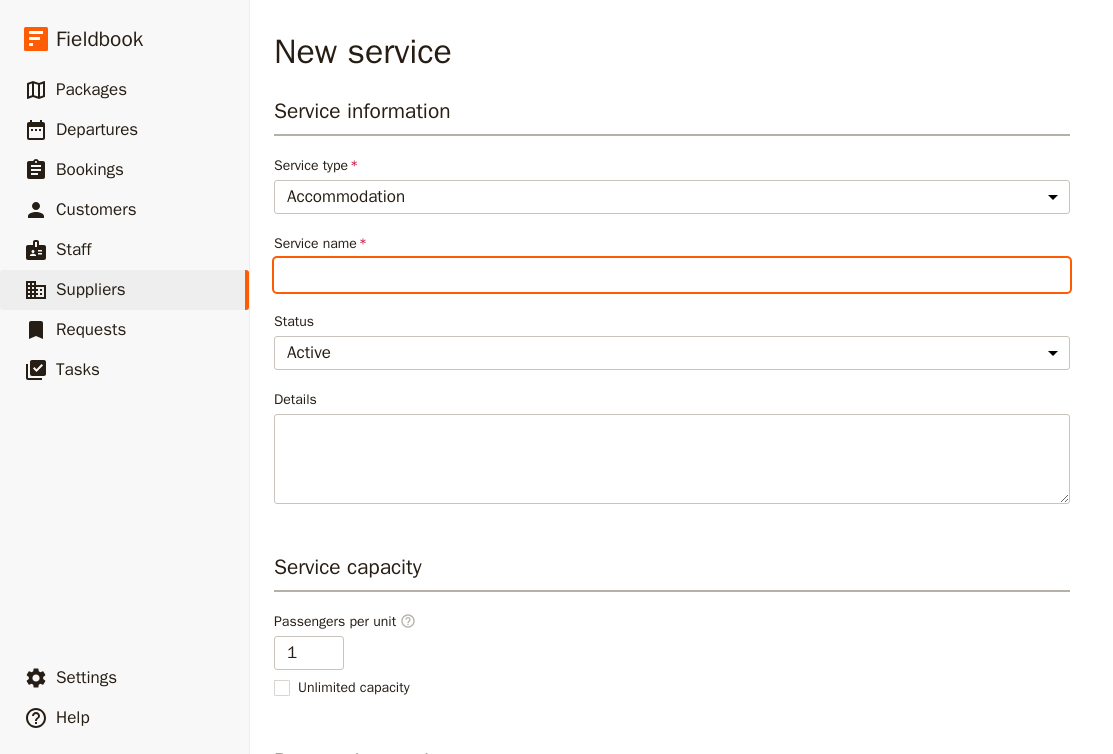 click on "Service name" at bounding box center [672, 275] 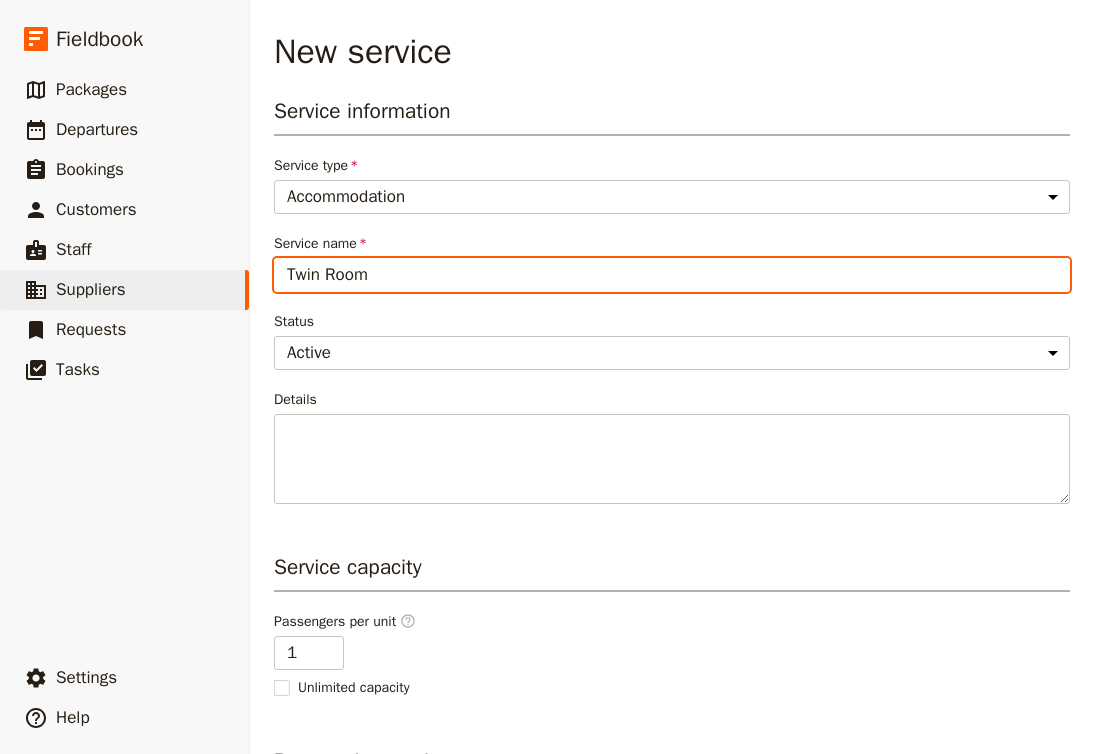 scroll, scrollTop: 77, scrollLeft: 0, axis: vertical 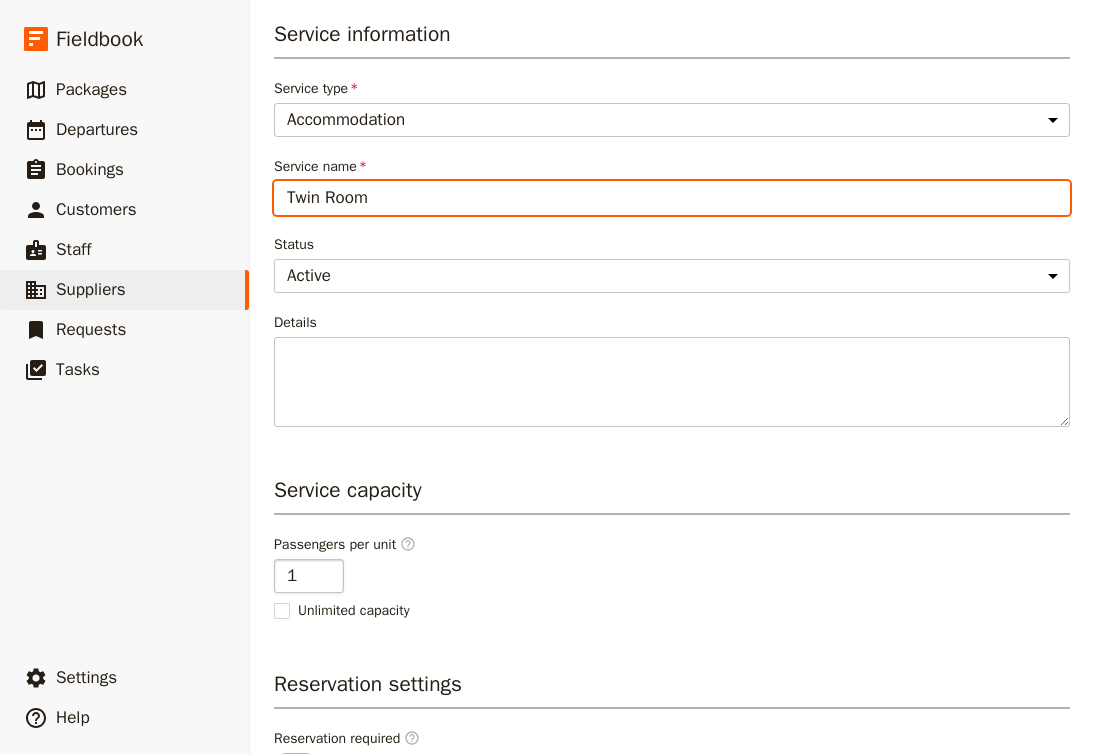 type on "Twin Room" 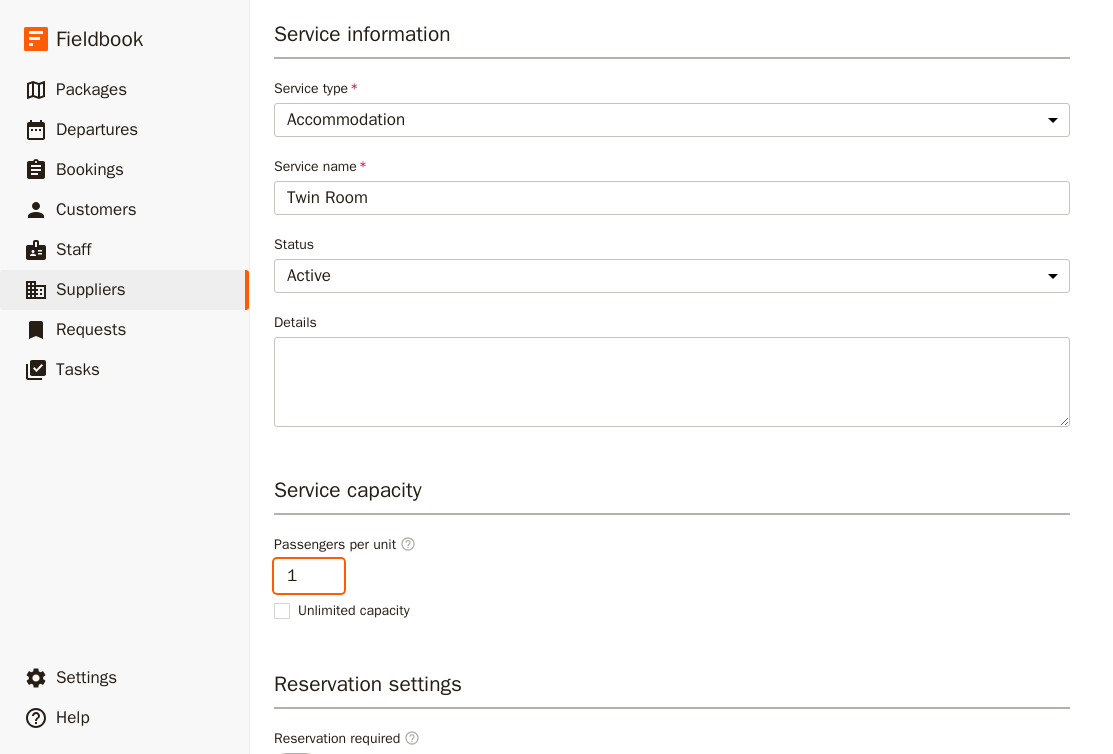 type on "2" 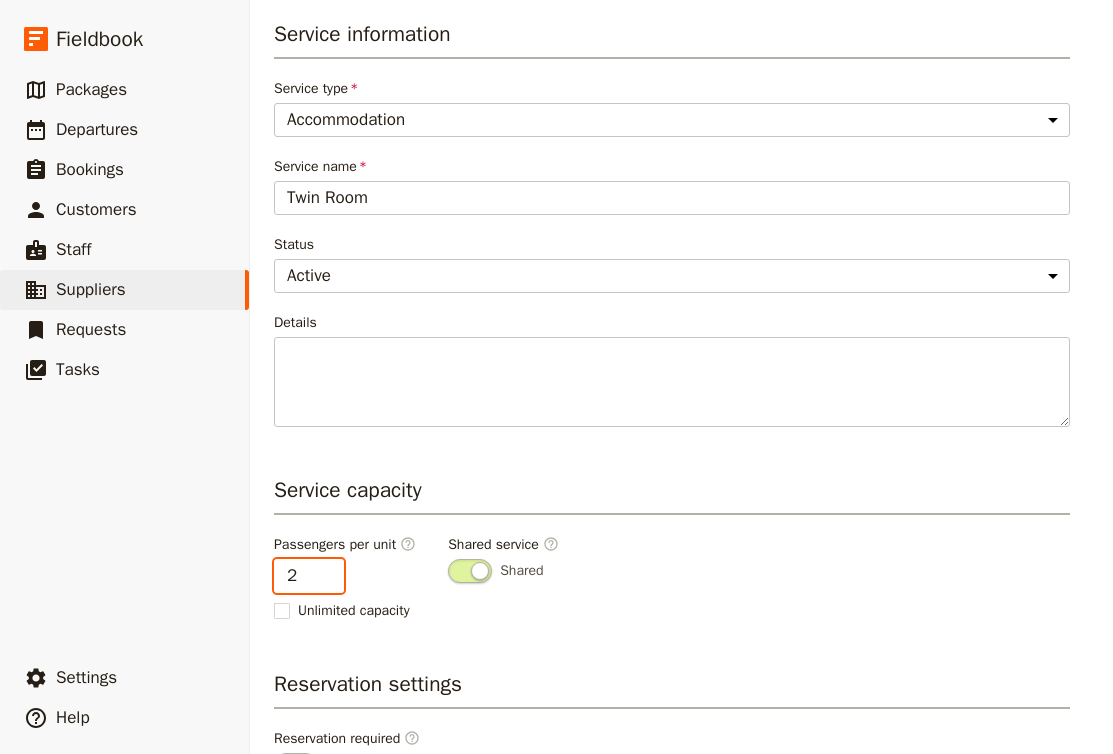 click on "2" at bounding box center [309, 576] 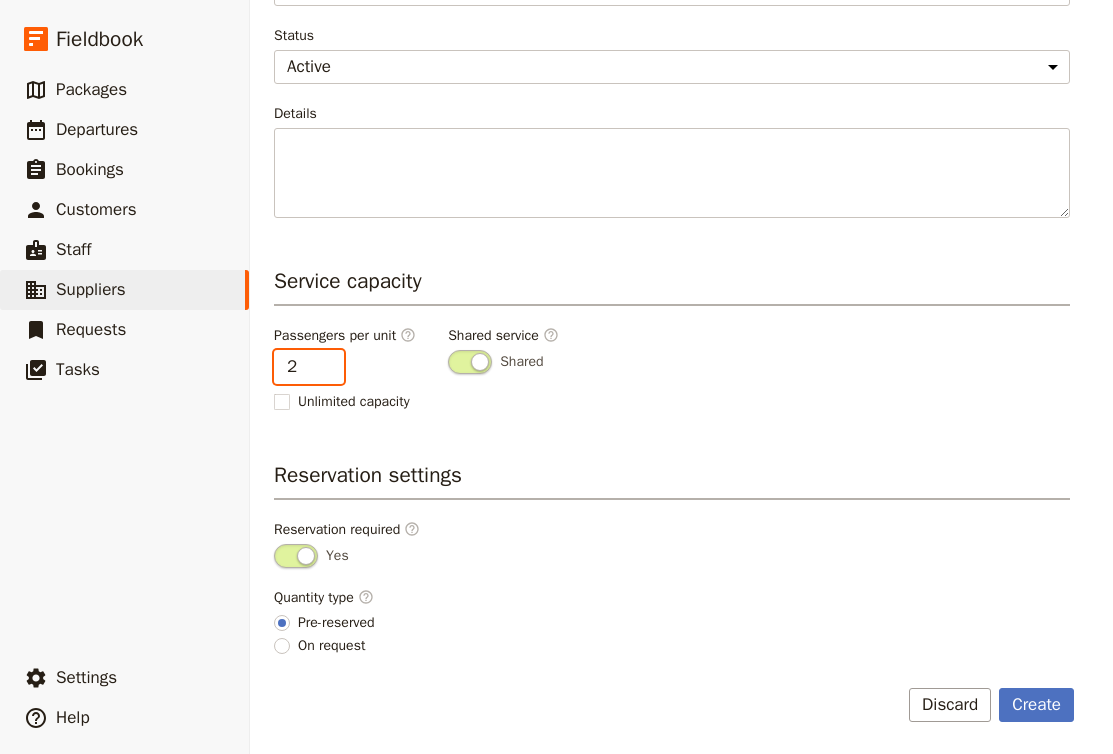 scroll, scrollTop: 286, scrollLeft: 0, axis: vertical 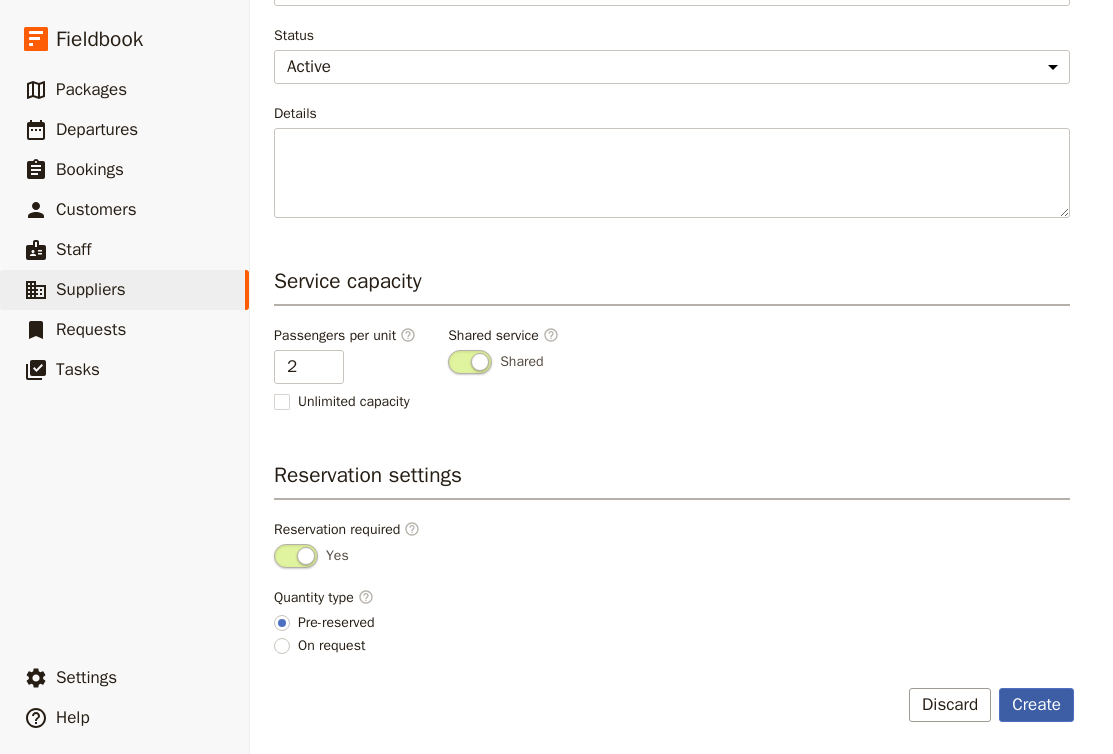 click on "Create" at bounding box center [1036, 705] 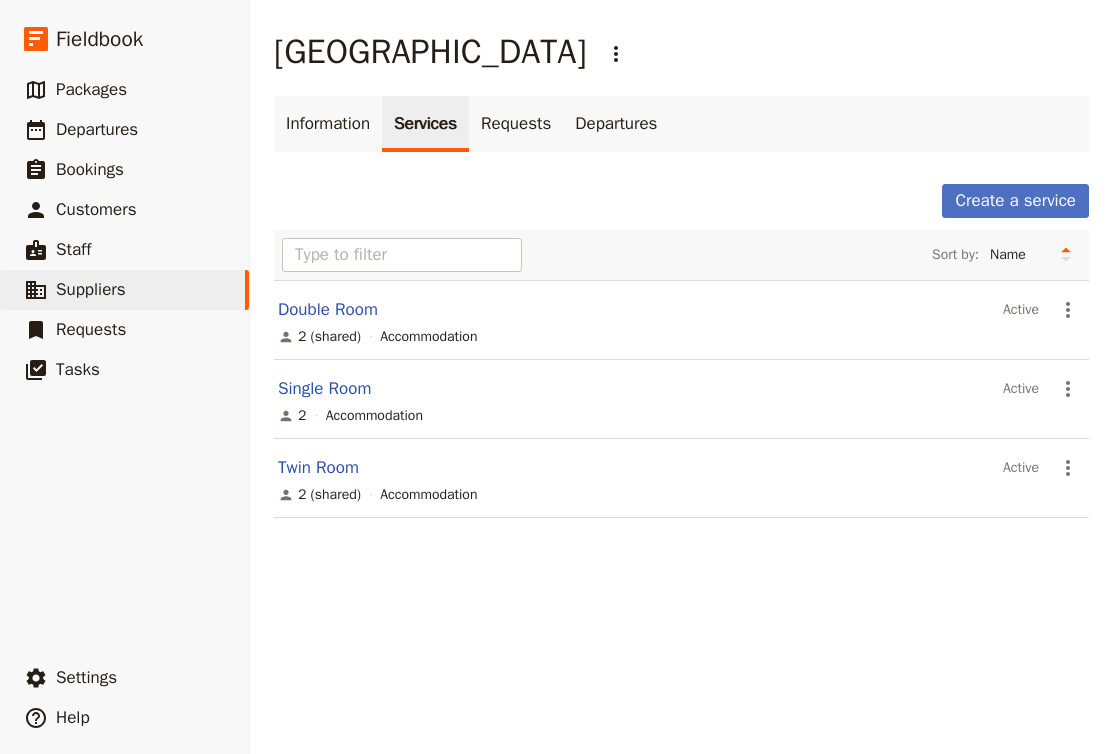 scroll, scrollTop: 0, scrollLeft: 0, axis: both 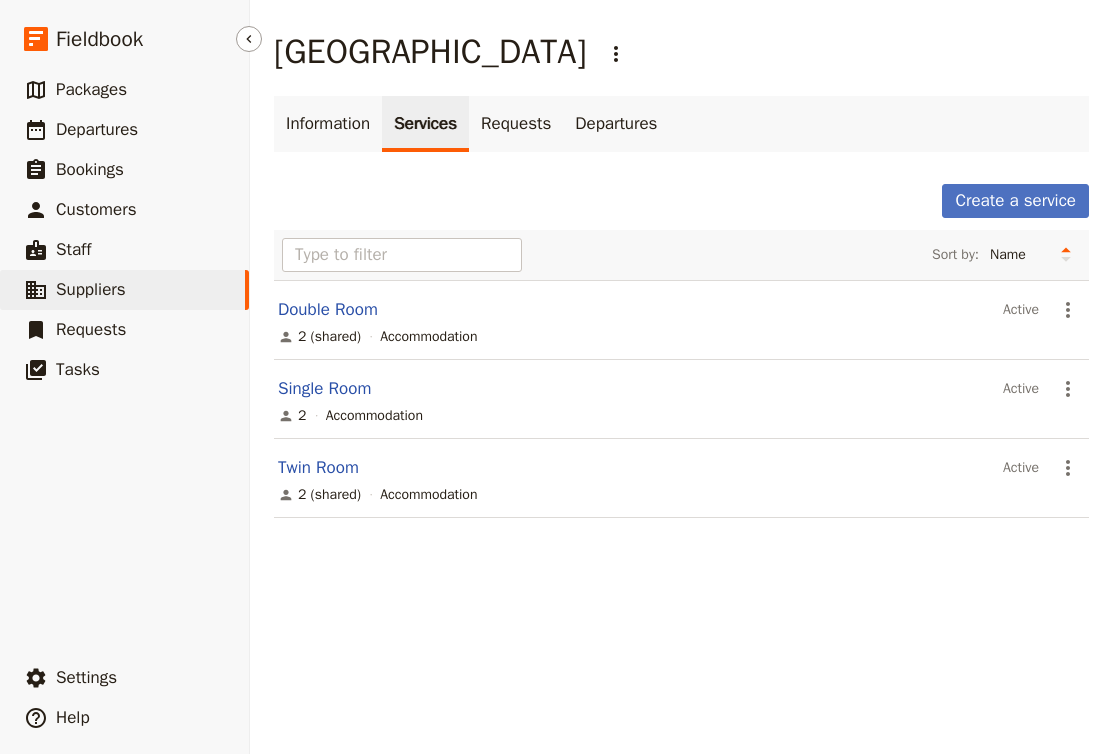 click on "​ Suppliers" at bounding box center [124, 290] 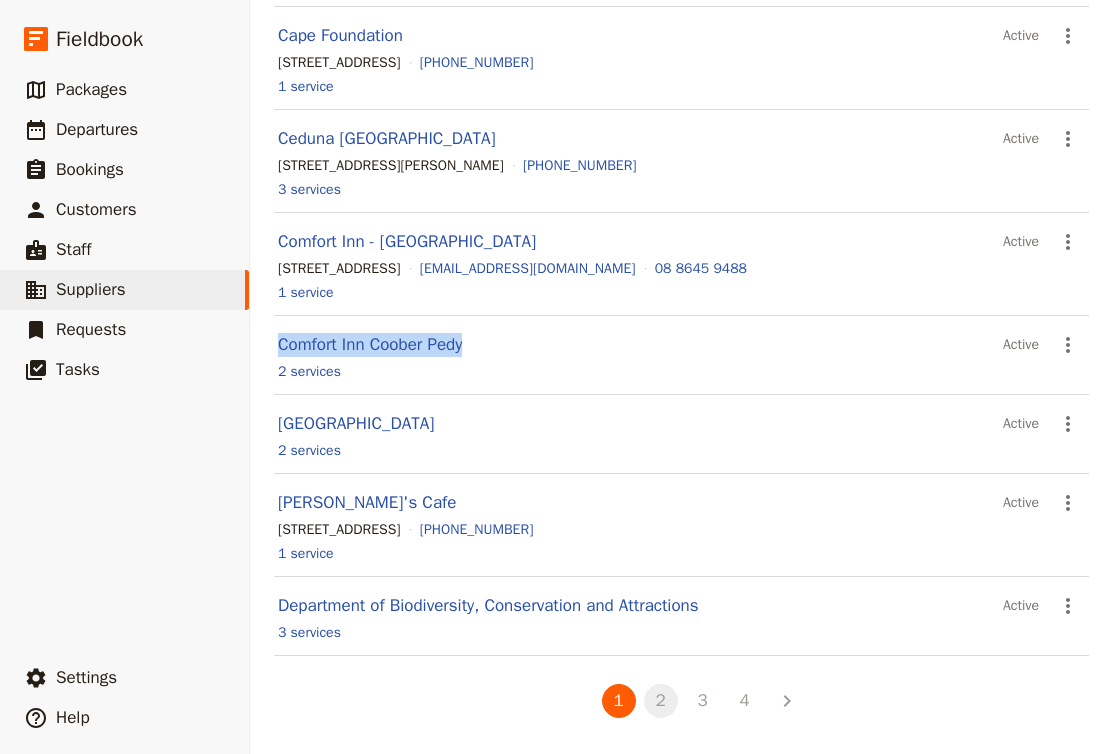 scroll, scrollTop: 1381, scrollLeft: 0, axis: vertical 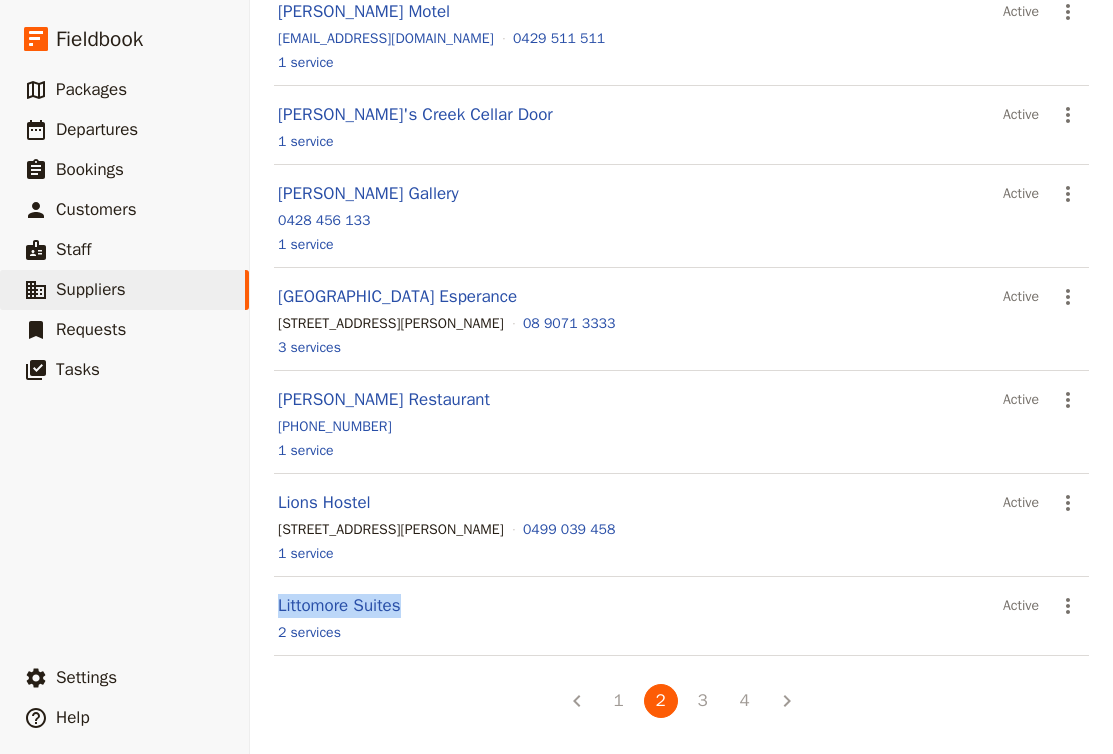 click on "3" at bounding box center (703, 701) 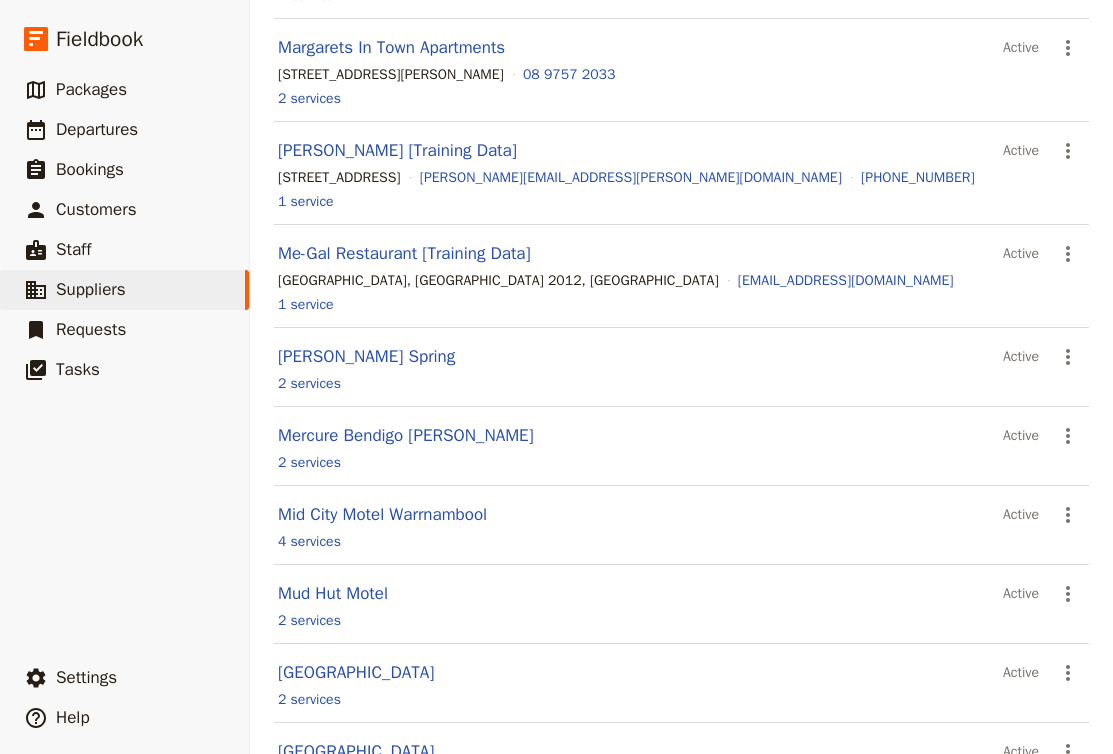 scroll, scrollTop: 385, scrollLeft: 0, axis: vertical 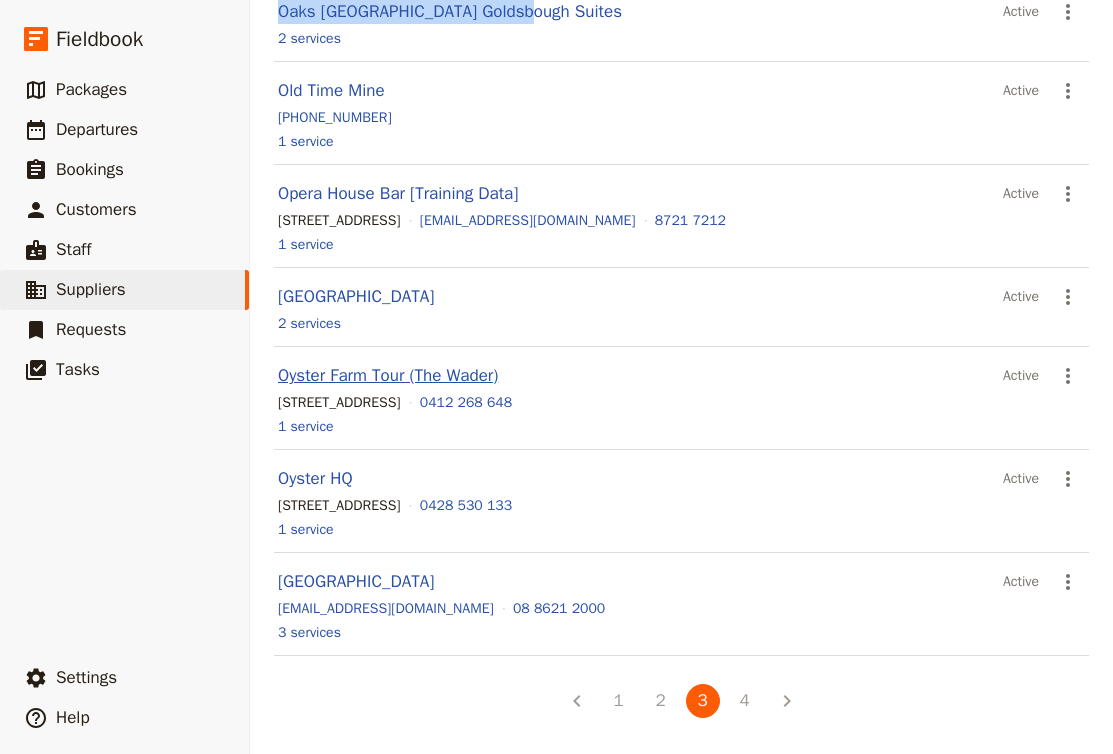 click on "4" at bounding box center [745, 701] 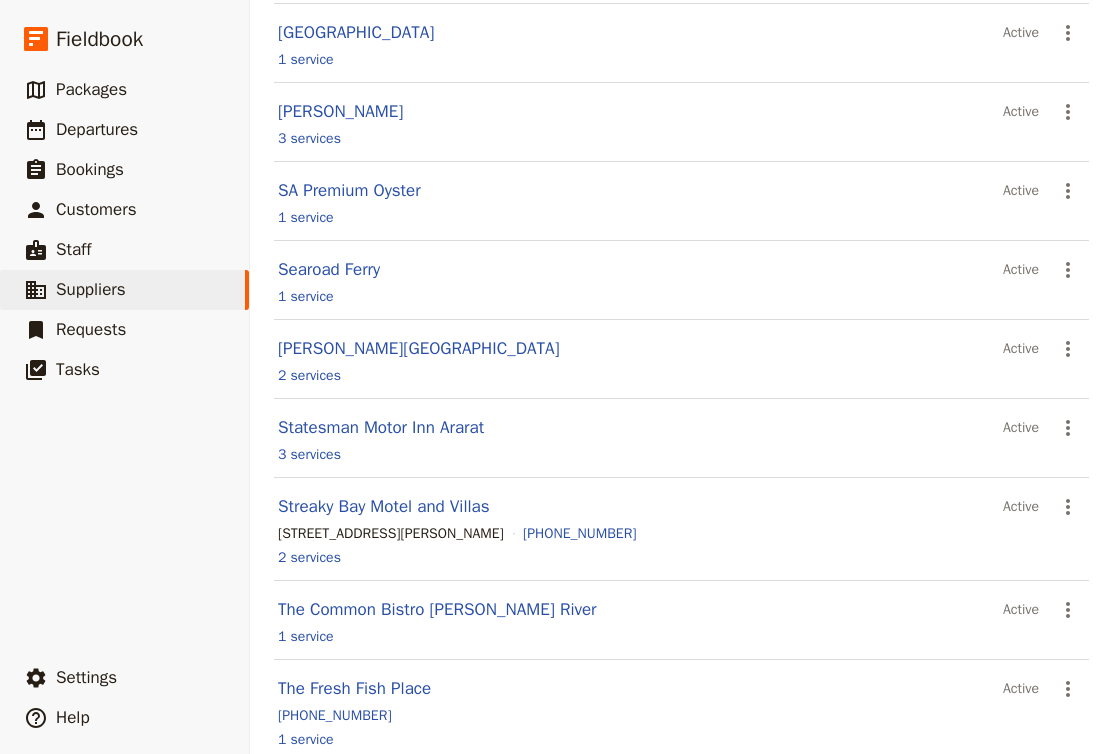 scroll, scrollTop: 301, scrollLeft: 0, axis: vertical 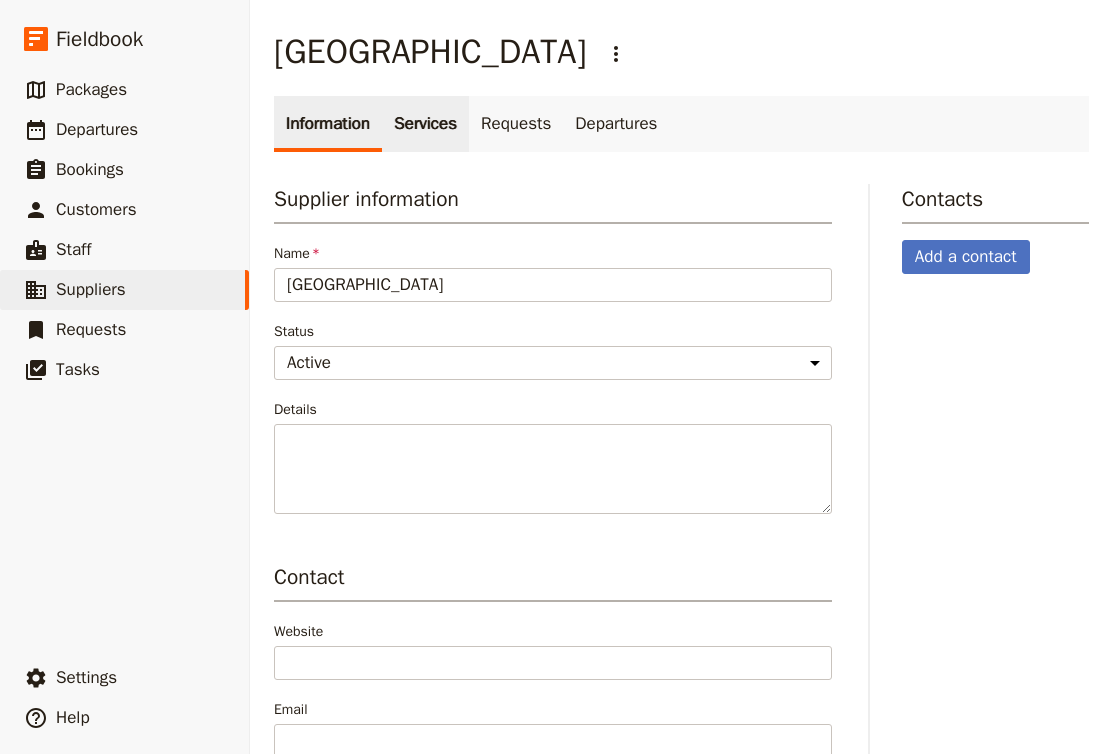 click on "Services" at bounding box center [425, 124] 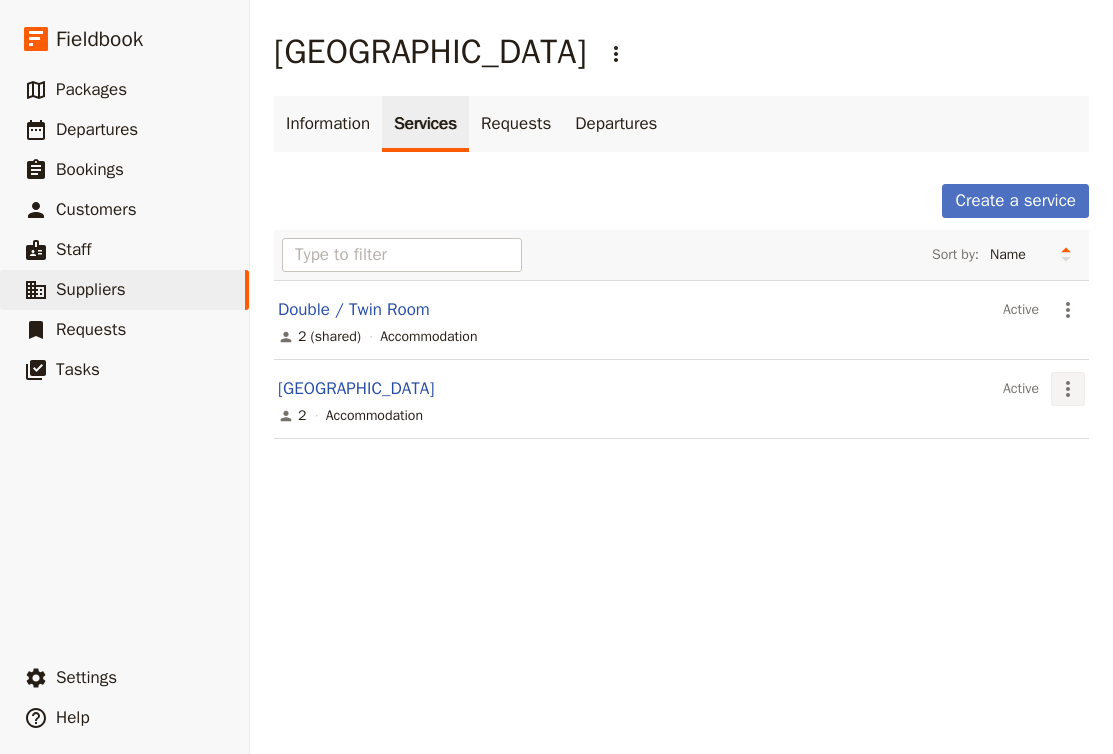 click 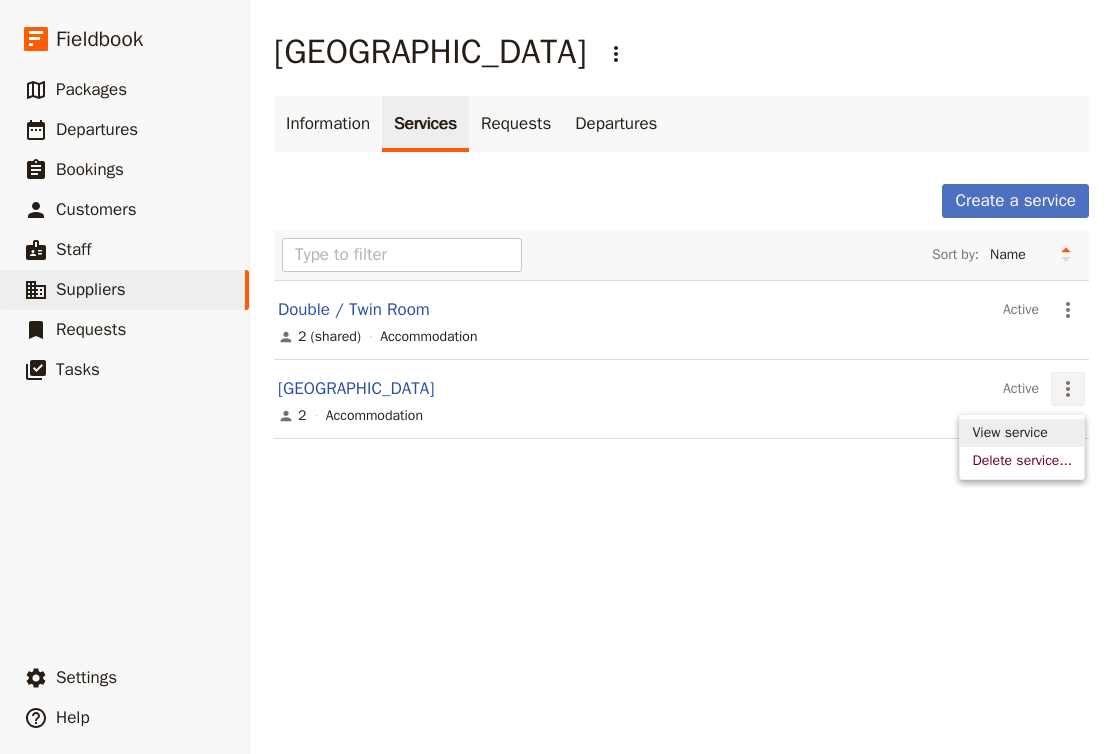 click on "View service" at bounding box center [1009, 433] 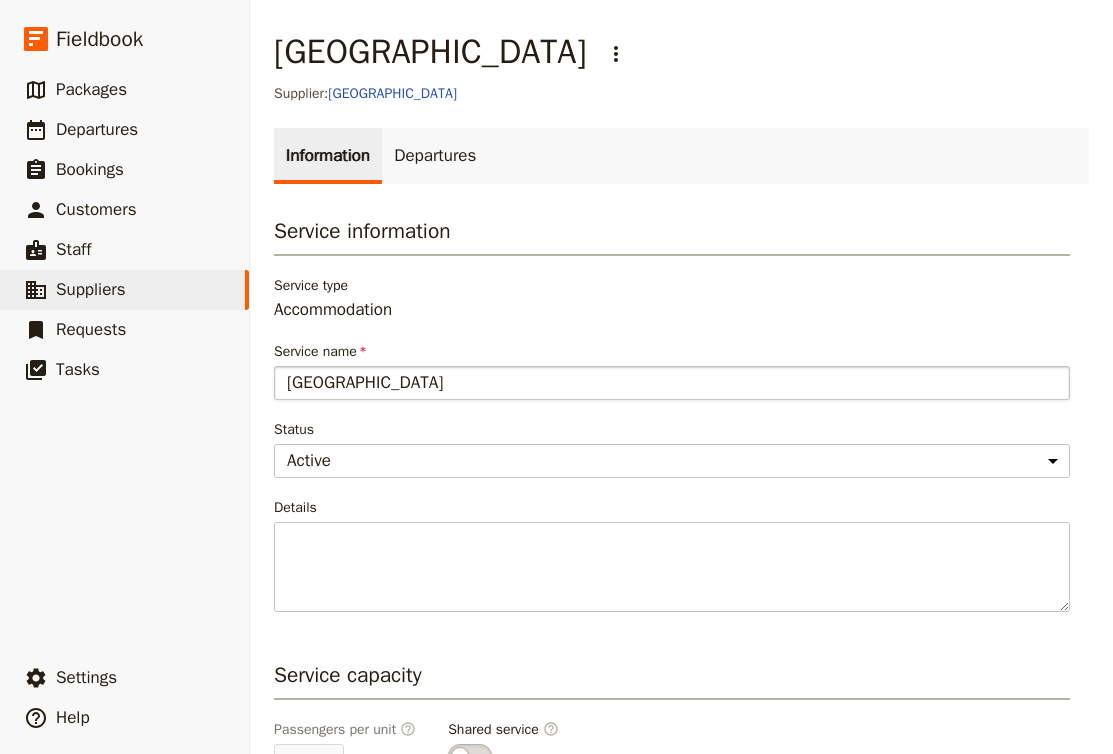 click on "[GEOGRAPHIC_DATA]" at bounding box center [672, 383] 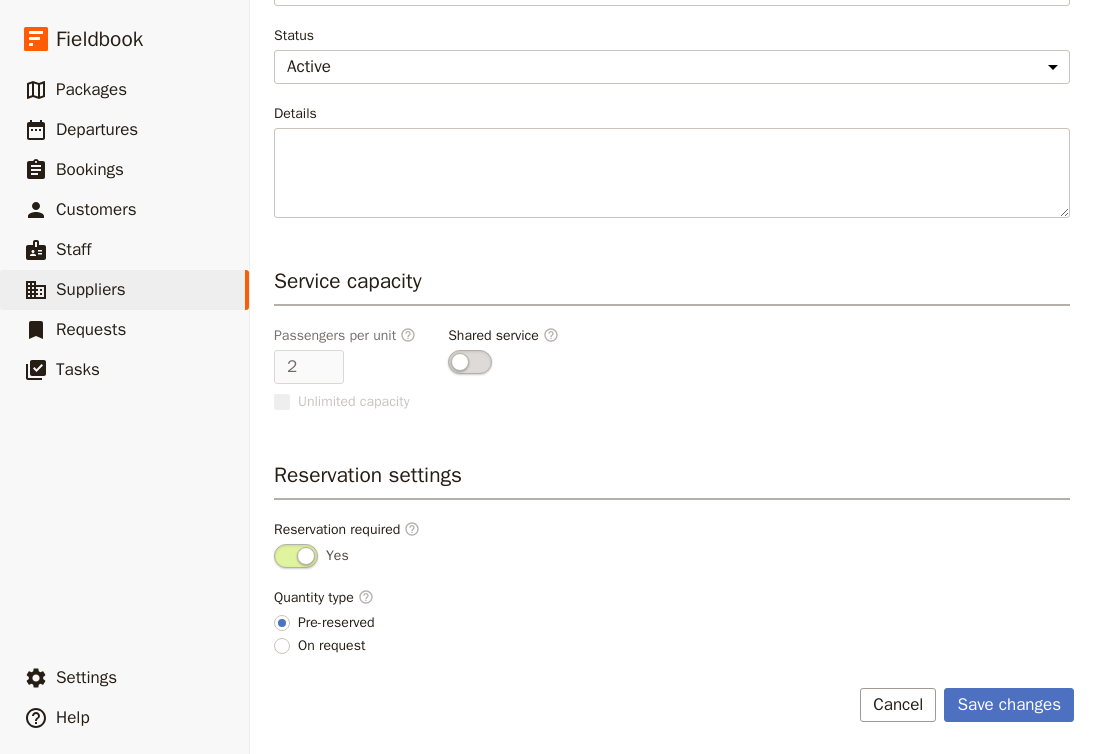 scroll, scrollTop: 394, scrollLeft: 0, axis: vertical 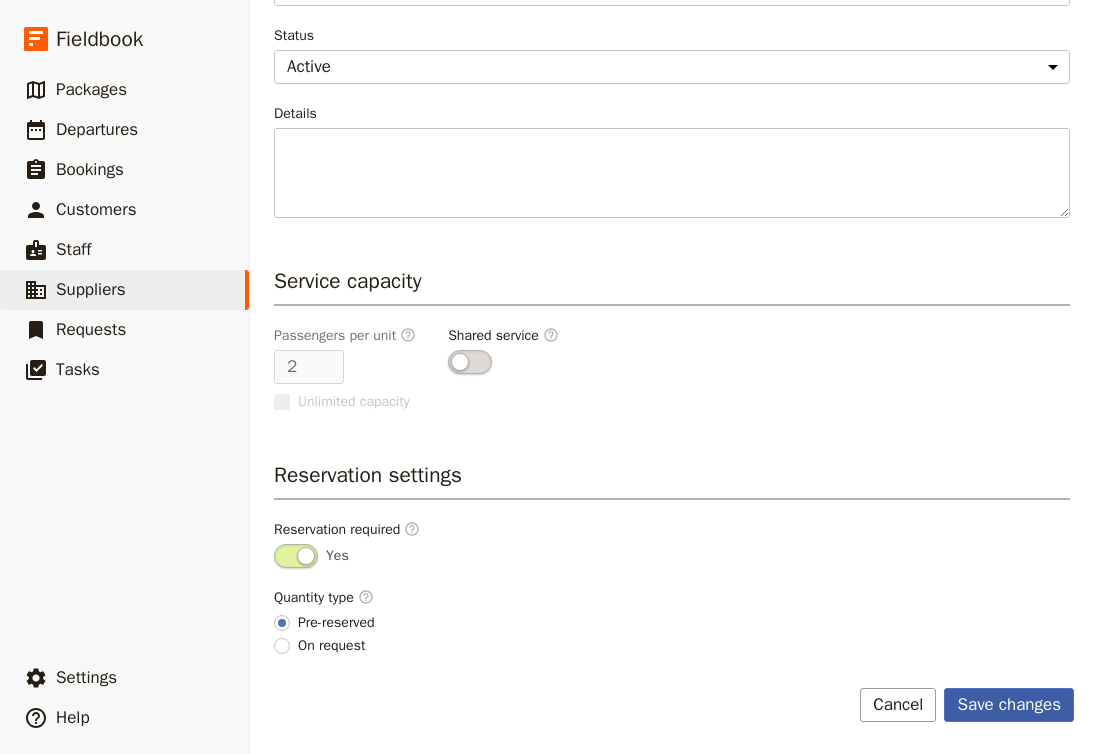type on "Single Room" 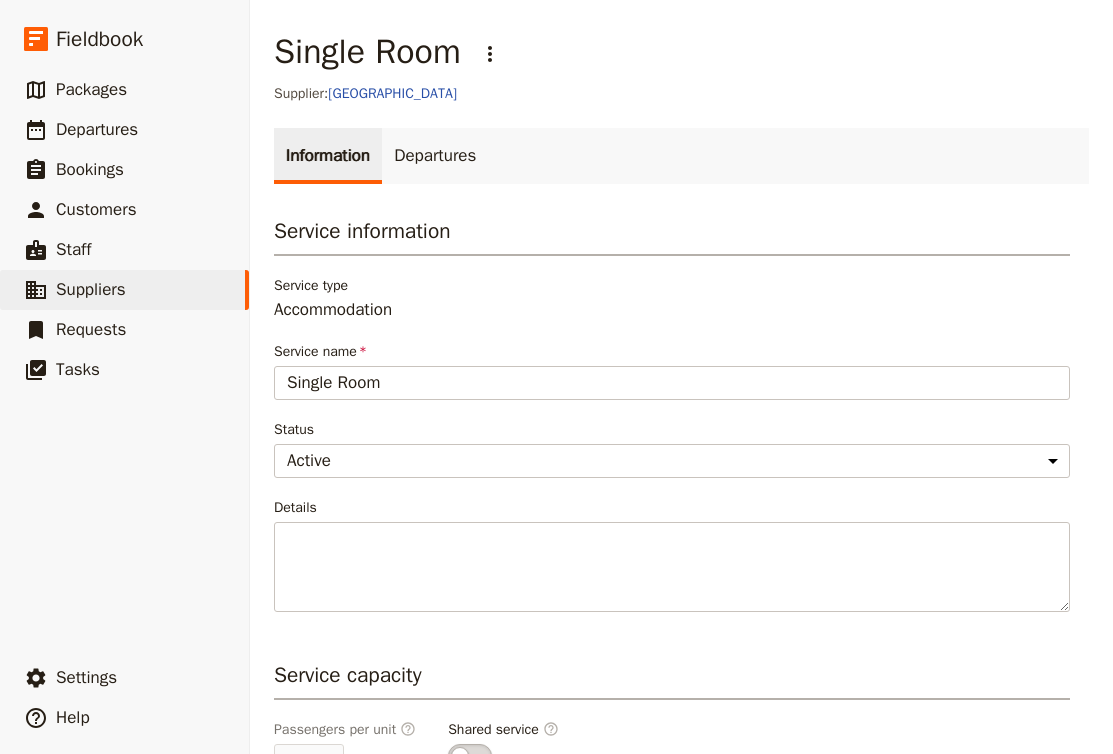 scroll, scrollTop: 0, scrollLeft: 0, axis: both 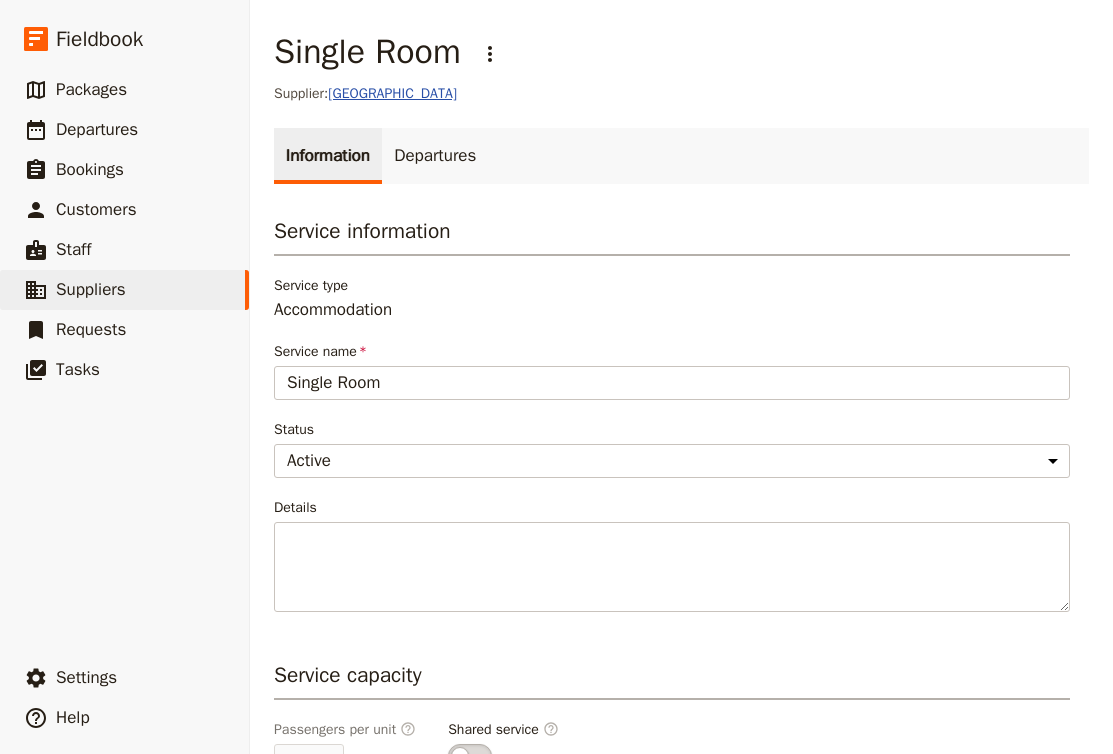 click on "[GEOGRAPHIC_DATA]" at bounding box center [392, 93] 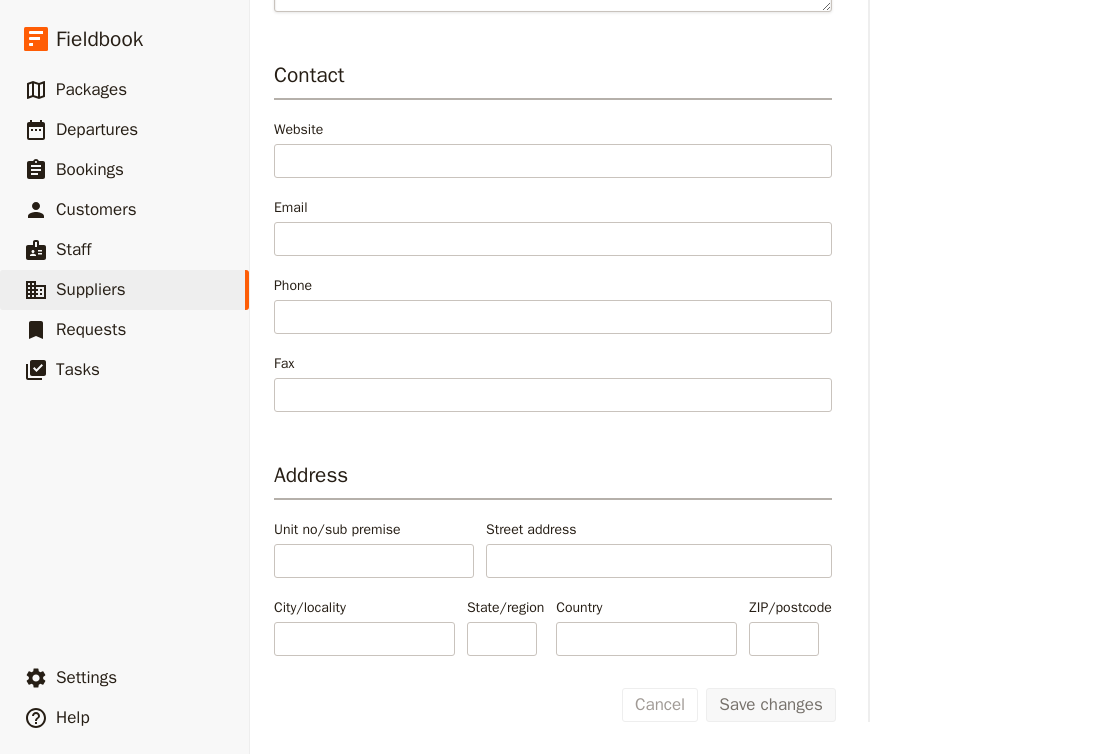scroll, scrollTop: 502, scrollLeft: 0, axis: vertical 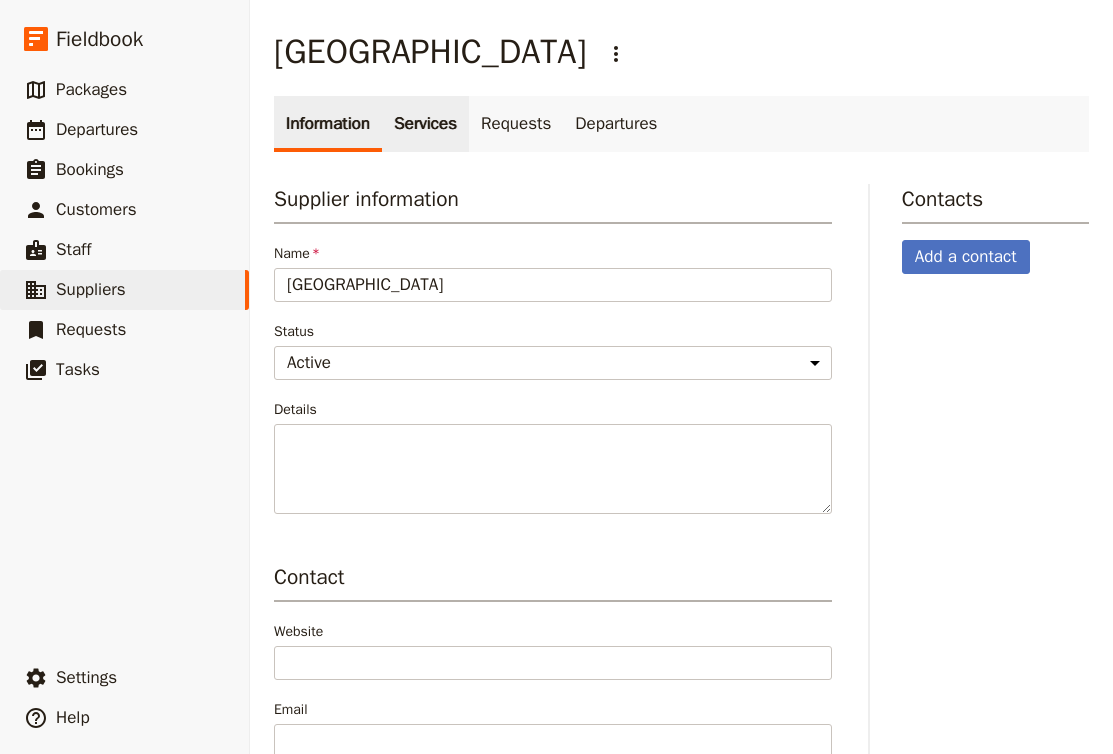 click on "Services" at bounding box center [425, 124] 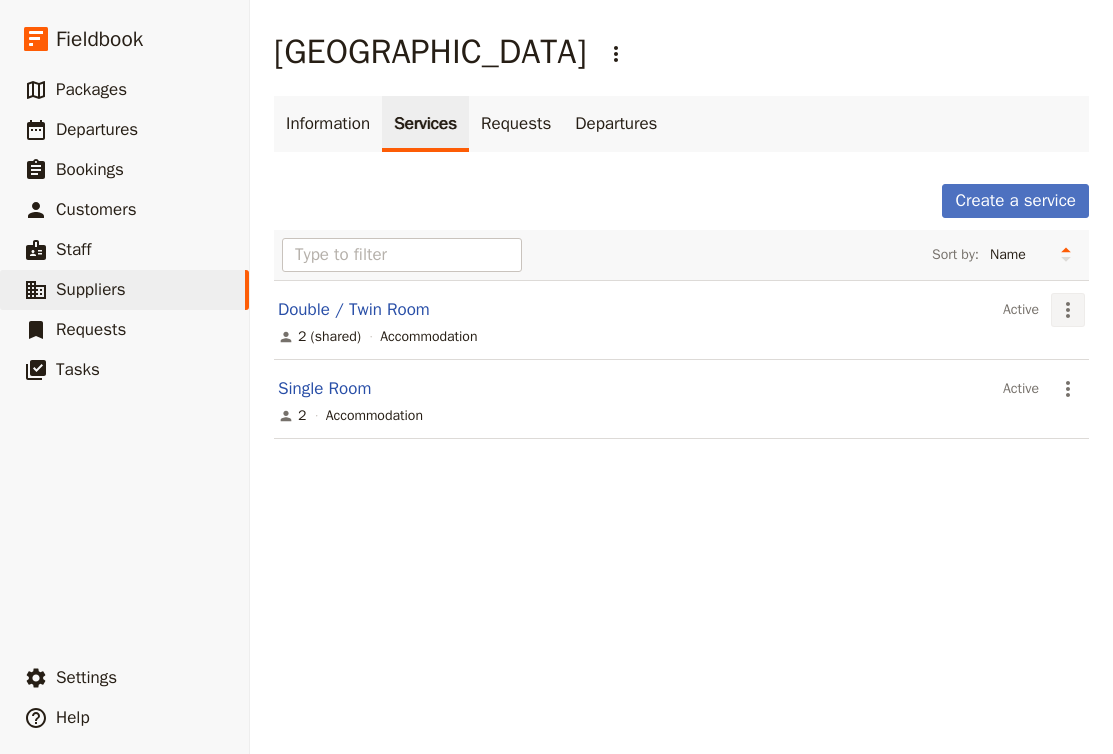 click 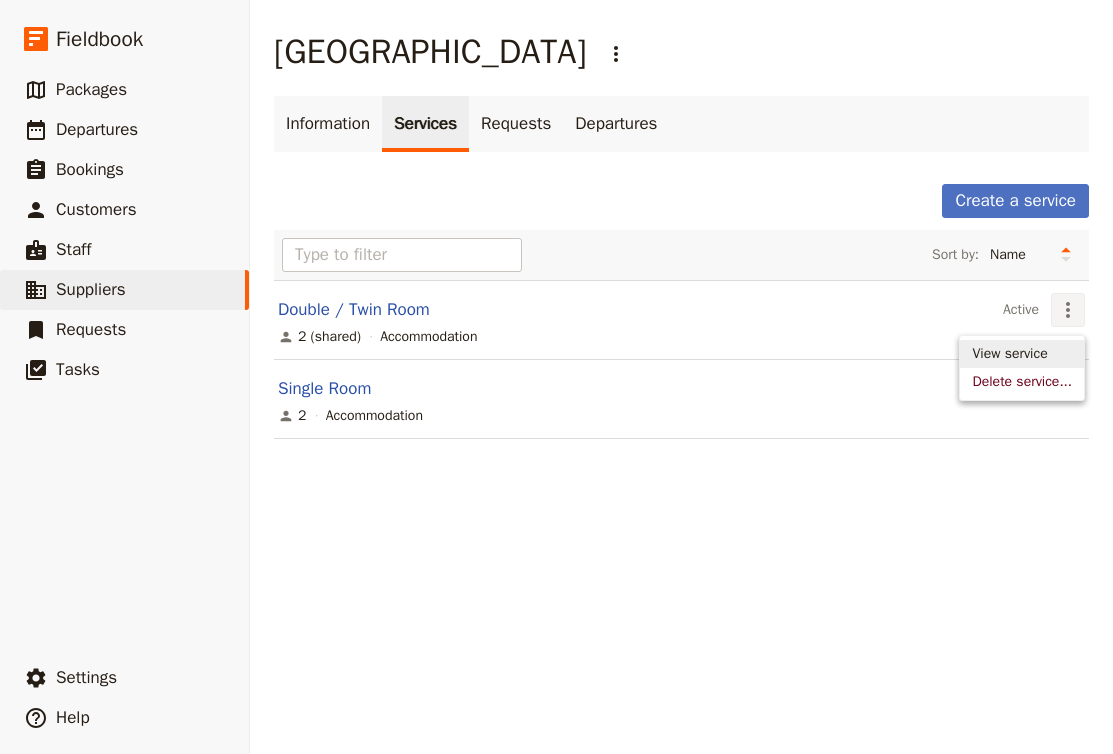 click on "View service" at bounding box center (1009, 354) 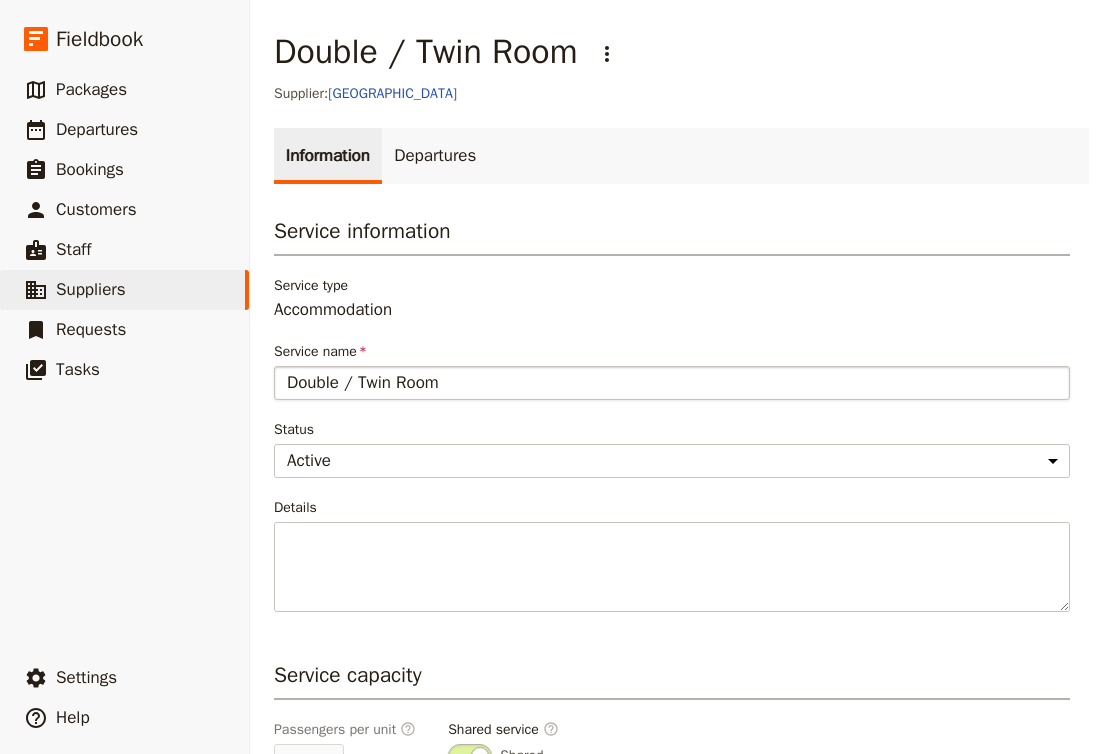 drag, startPoint x: 398, startPoint y: 384, endPoint x: 341, endPoint y: 380, distance: 57.14018 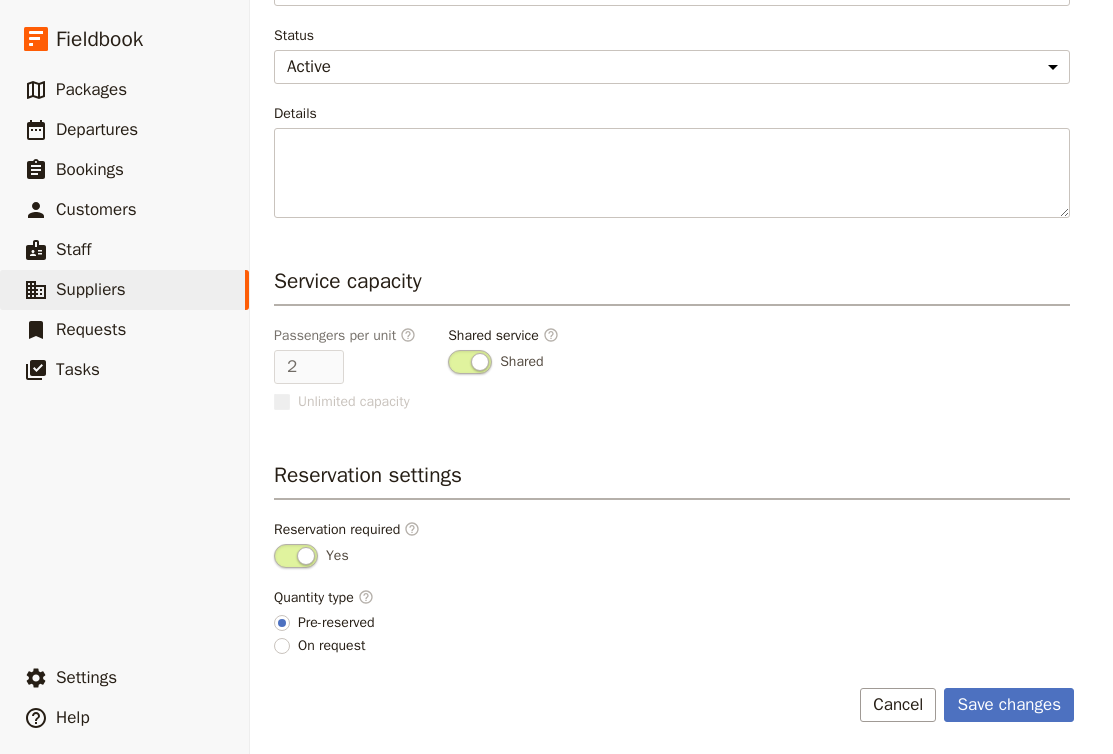 scroll, scrollTop: 394, scrollLeft: 0, axis: vertical 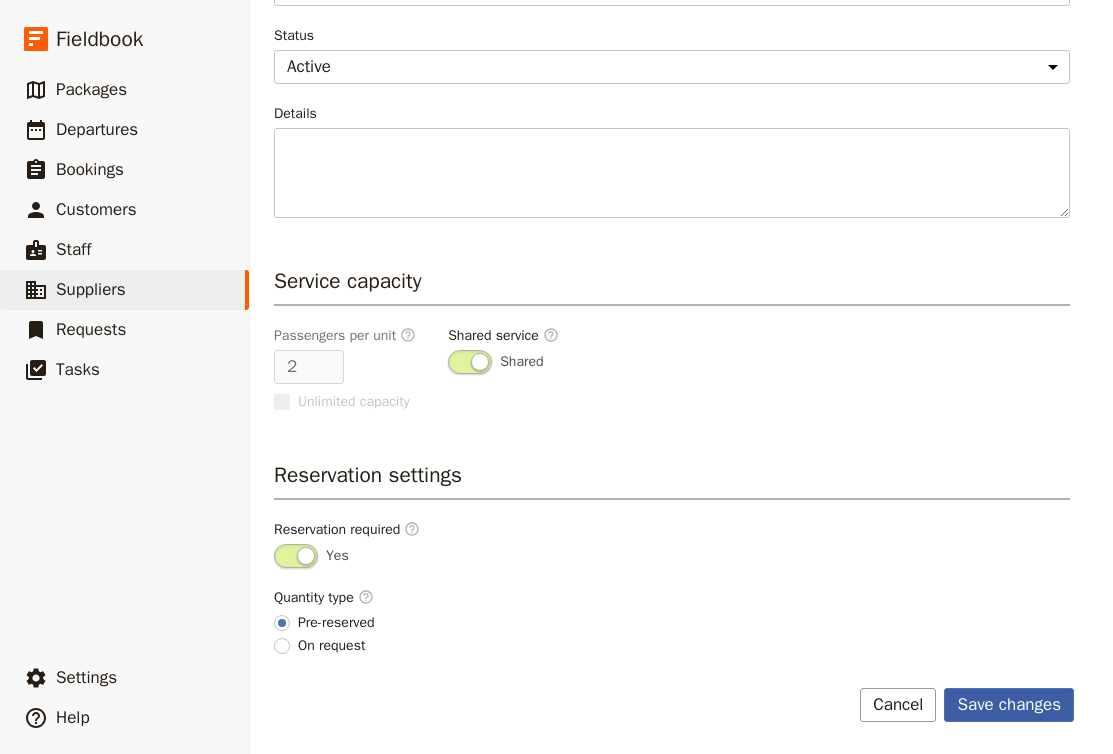 type on "Double Room" 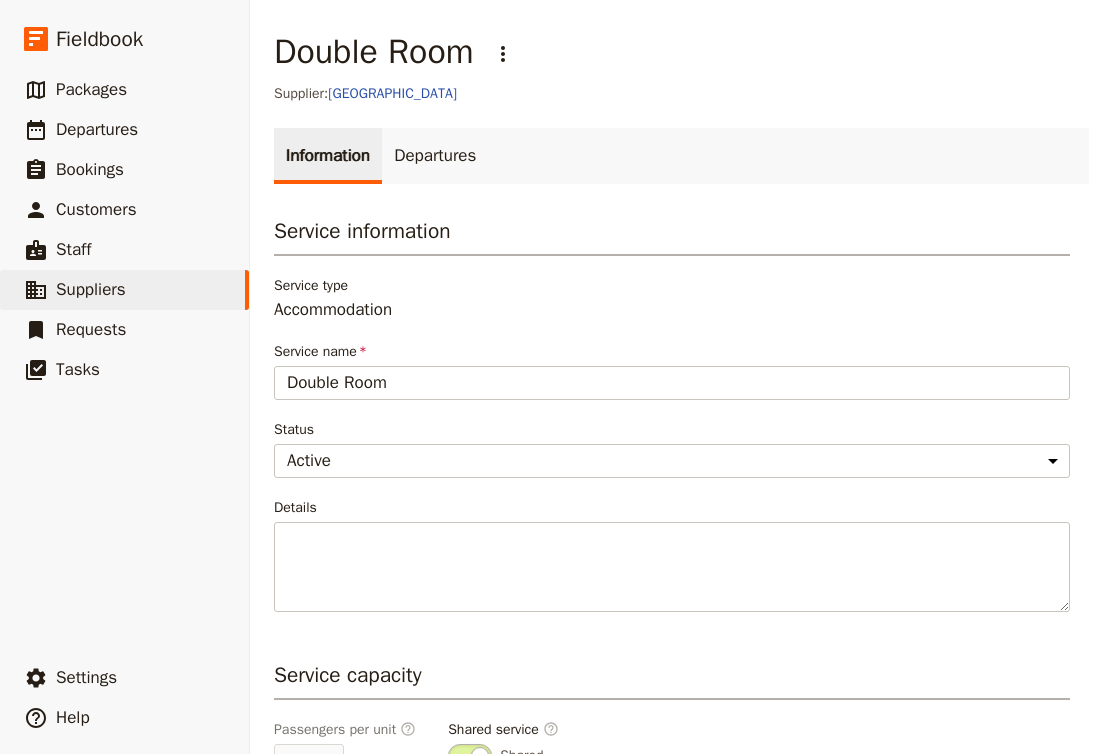 scroll, scrollTop: 0, scrollLeft: 0, axis: both 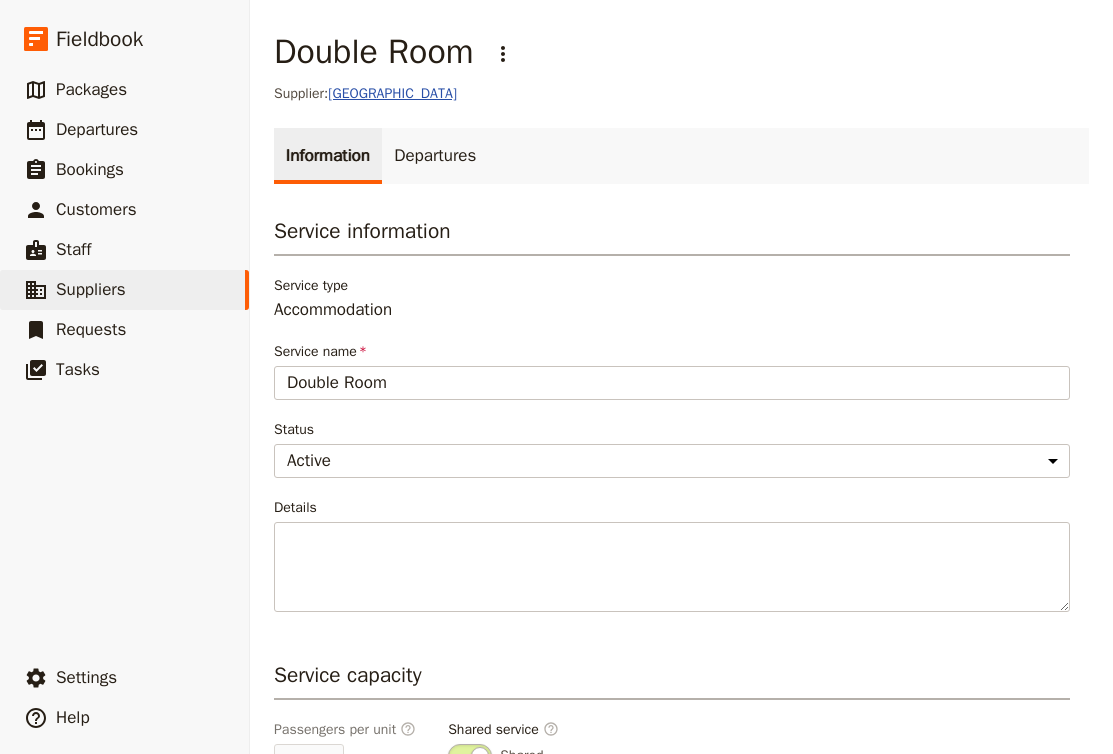 click on "[GEOGRAPHIC_DATA]" at bounding box center (392, 93) 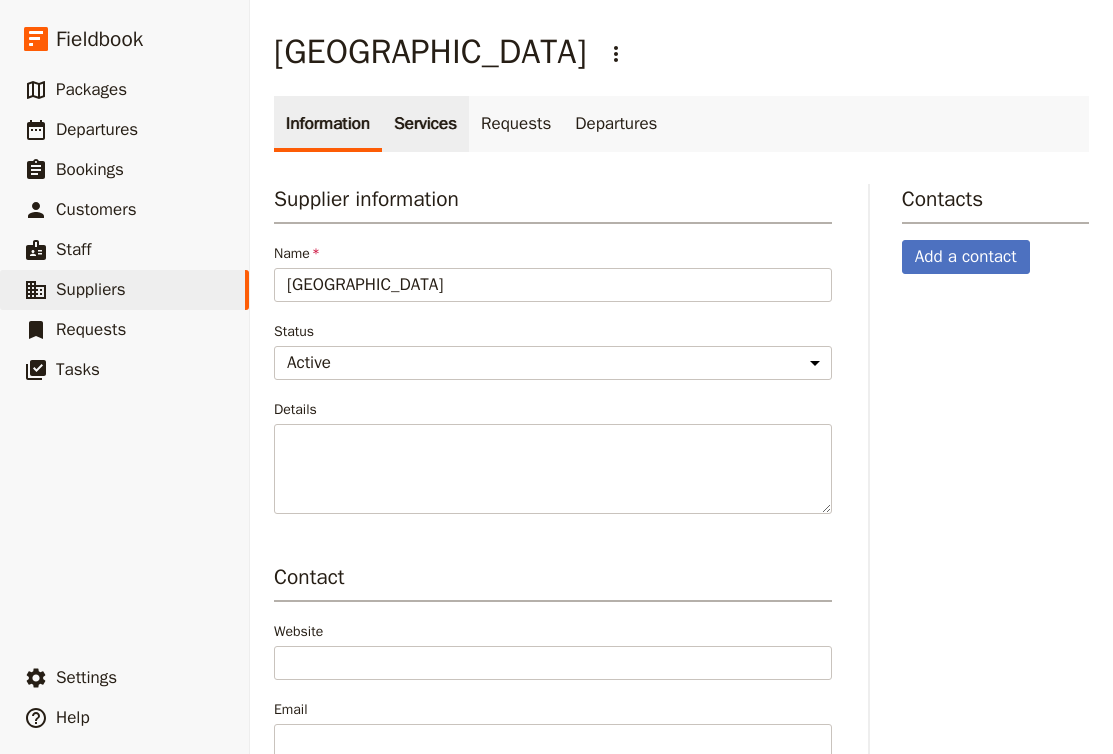 click on "Services" at bounding box center [425, 124] 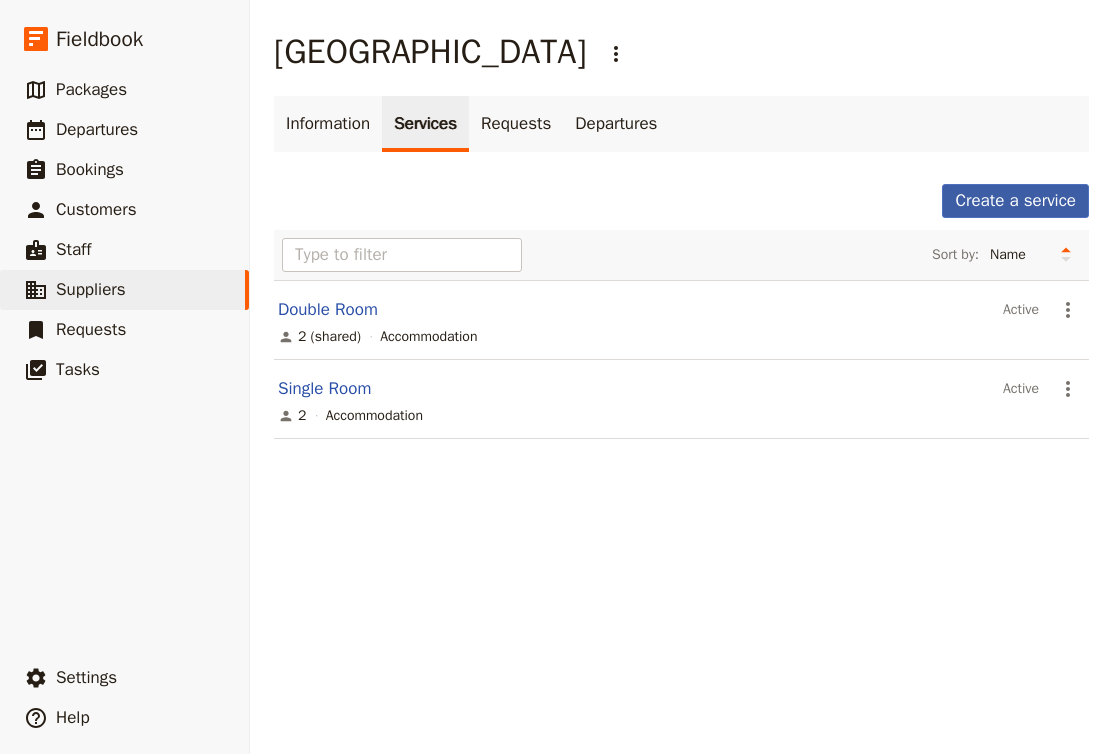 click on "Create a service" at bounding box center [1015, 201] 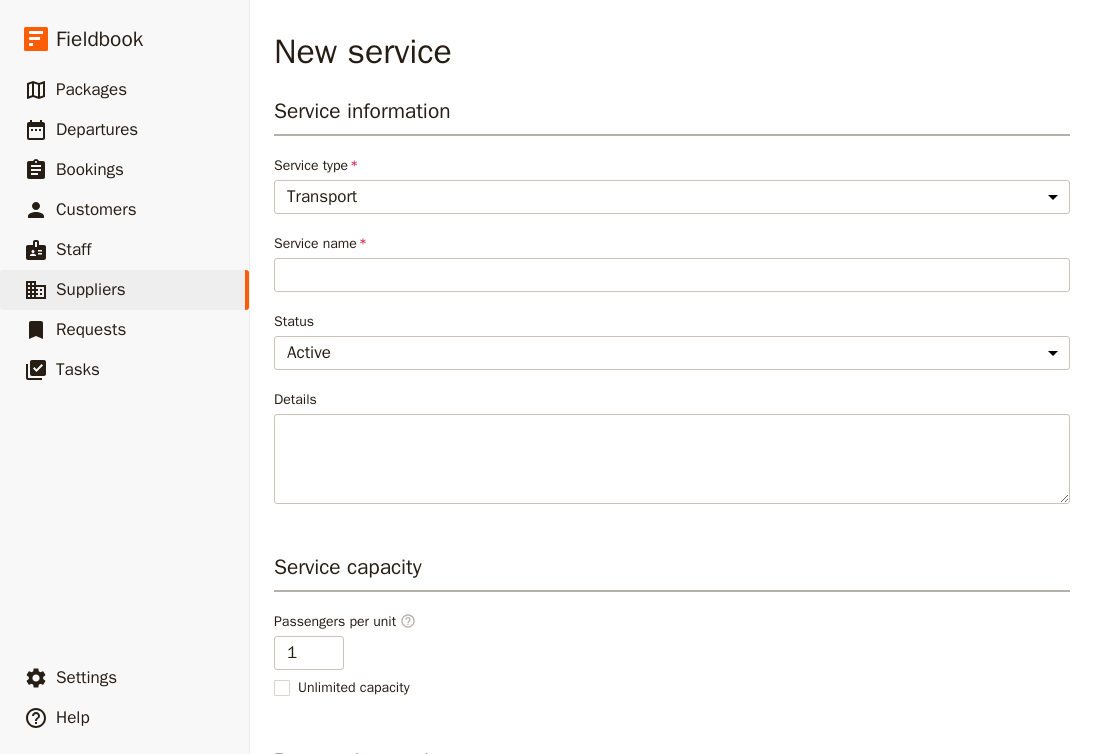 select on "AccommodationService" 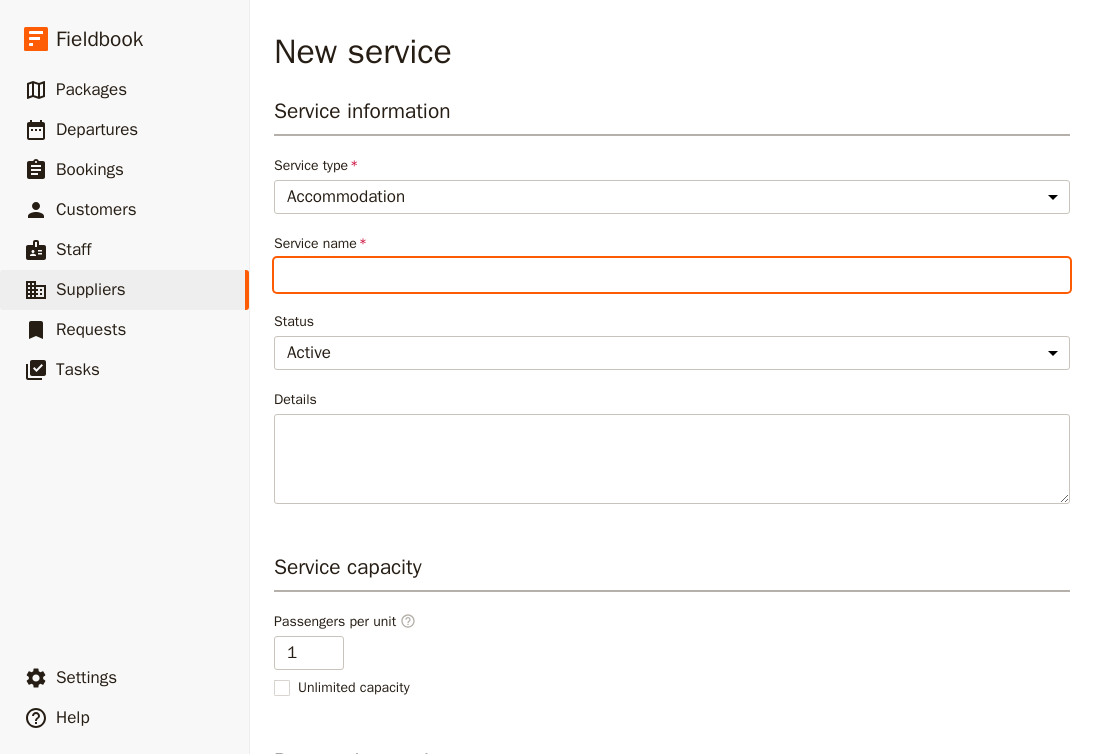 click on "Service name" at bounding box center (672, 275) 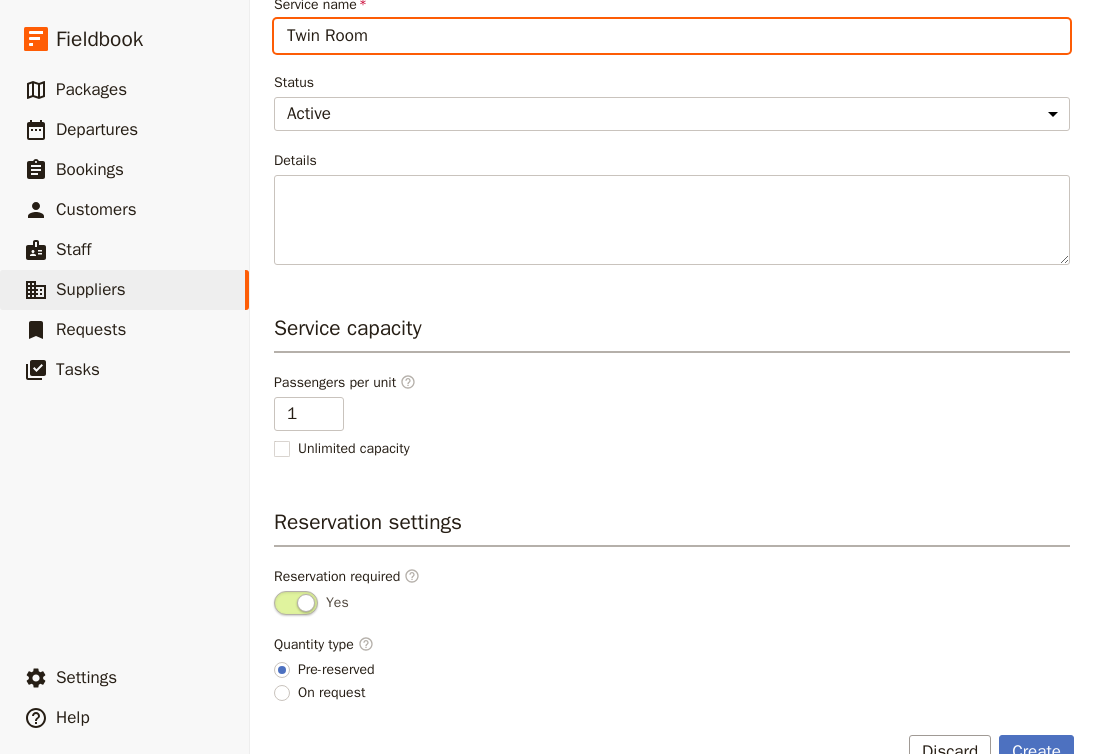 scroll, scrollTop: 265, scrollLeft: 0, axis: vertical 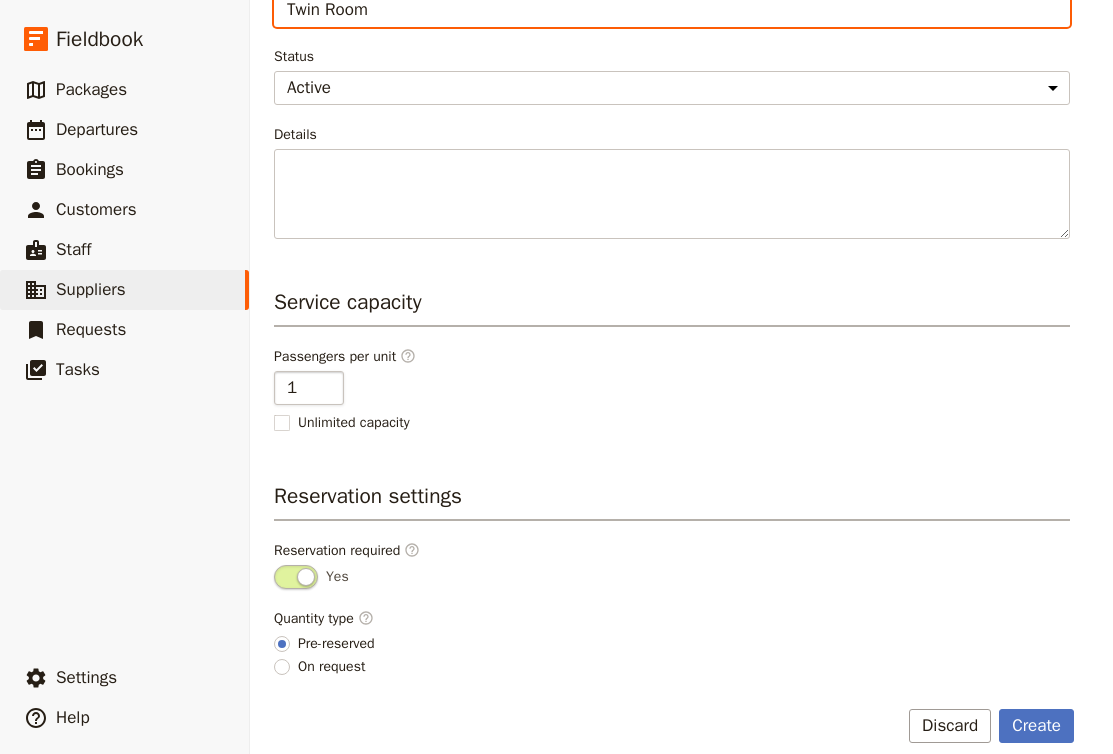 type on "Twin Room" 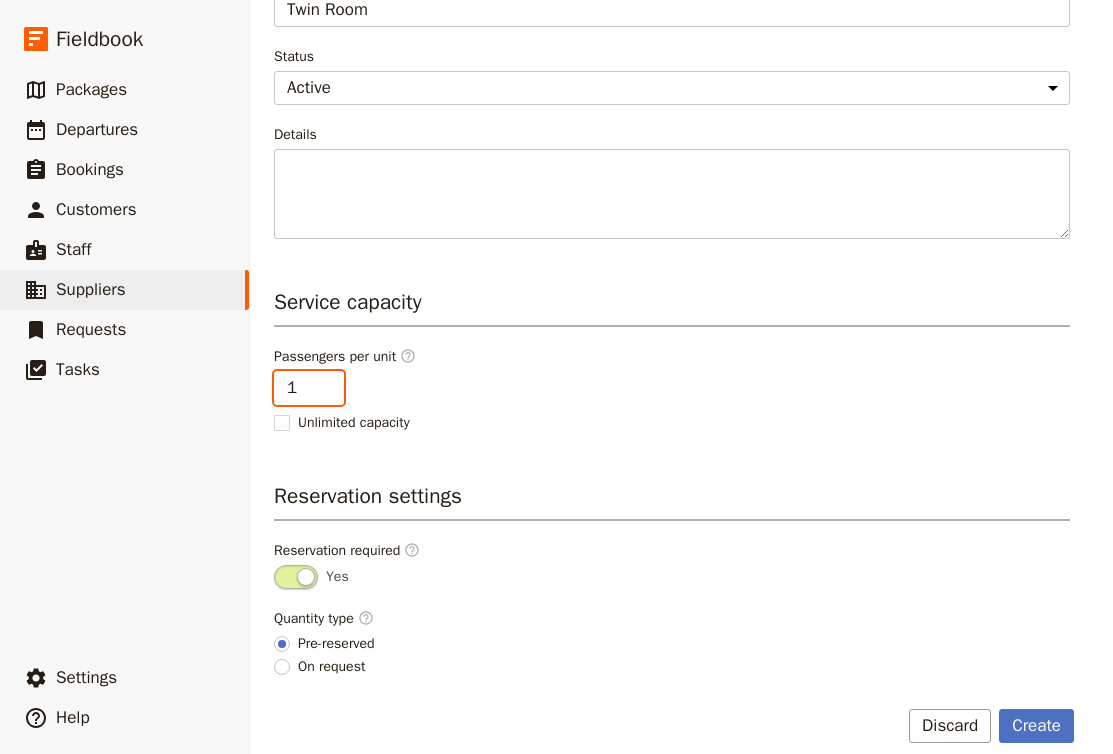 click on "1" at bounding box center (309, 388) 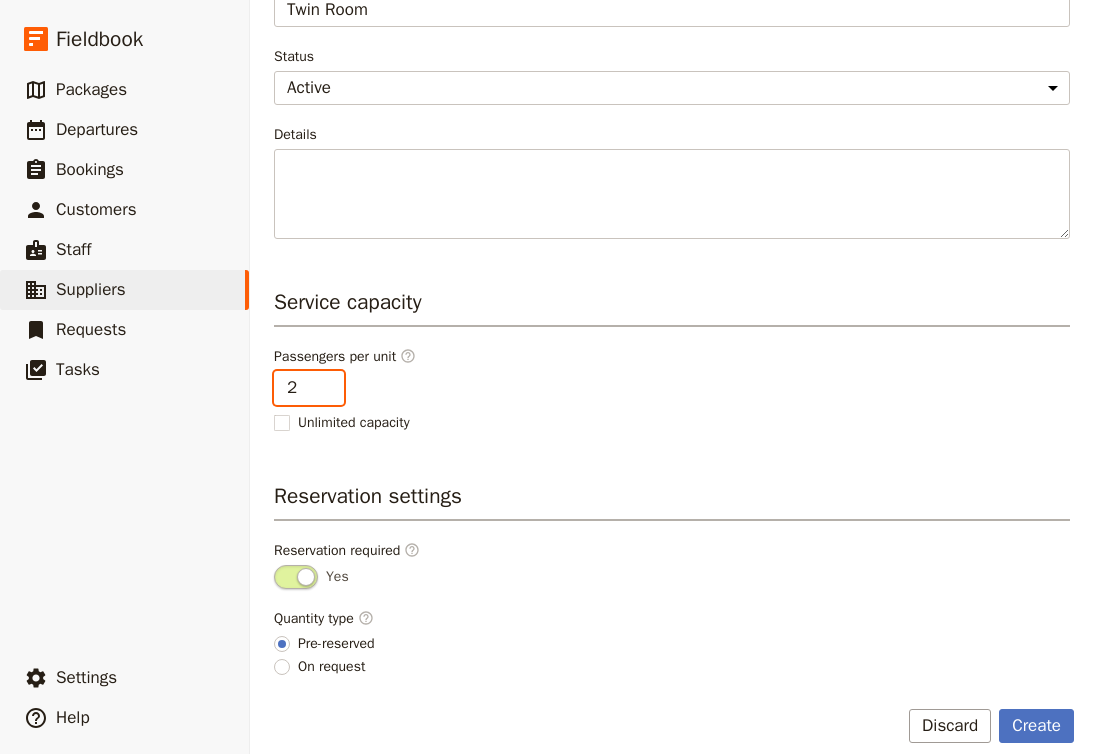 click on "2" at bounding box center [309, 388] 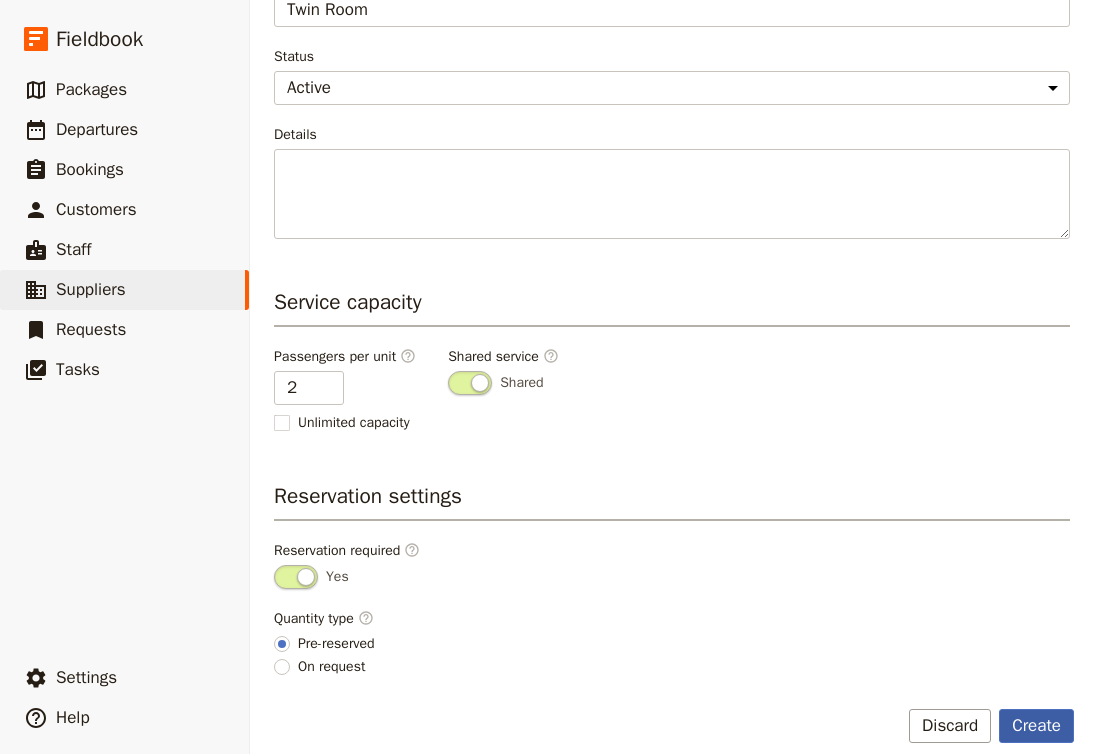 click on "Create" at bounding box center (1036, 726) 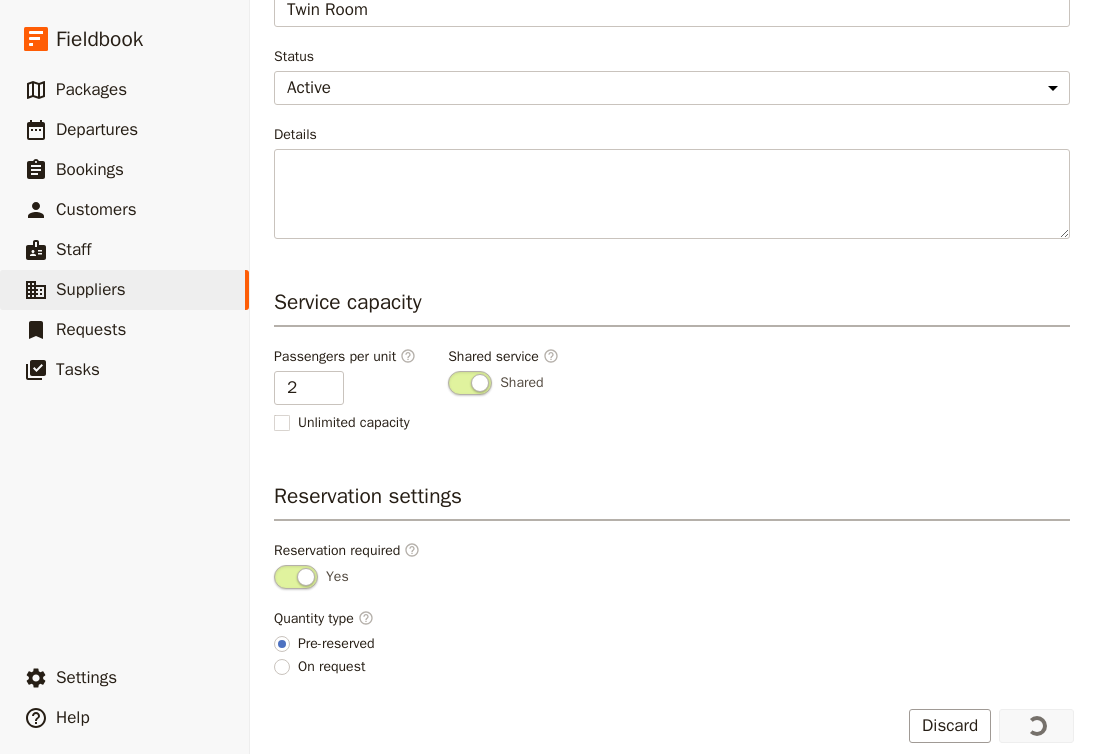 scroll, scrollTop: 0, scrollLeft: 0, axis: both 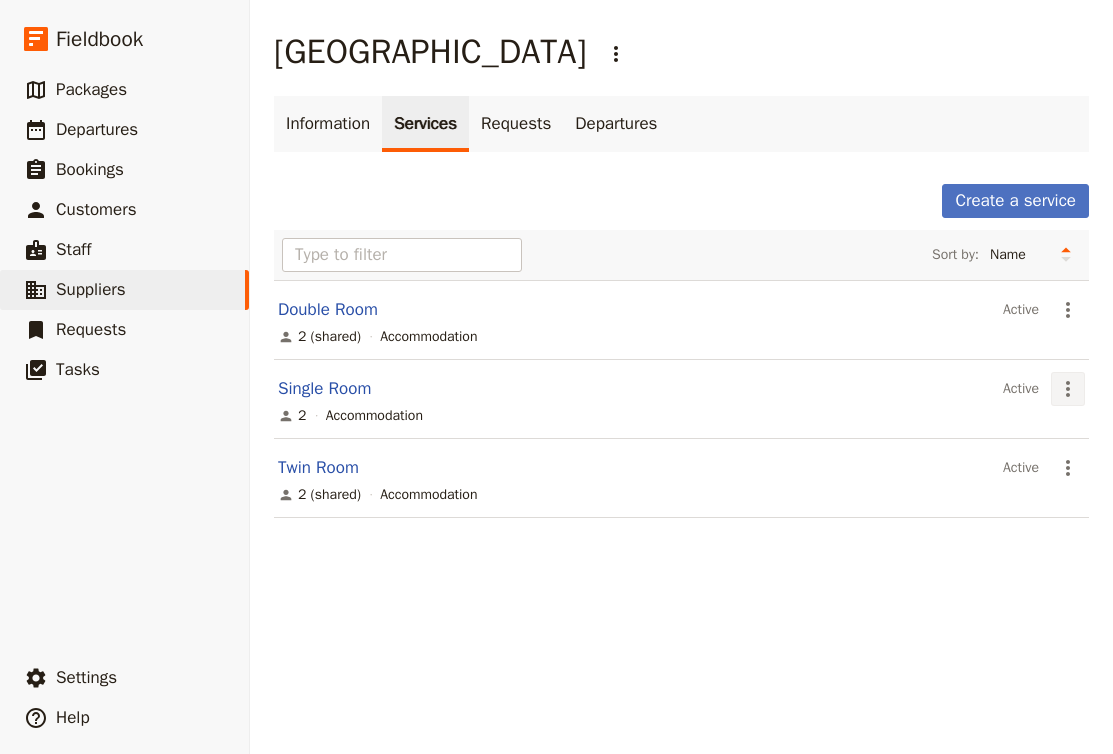 click 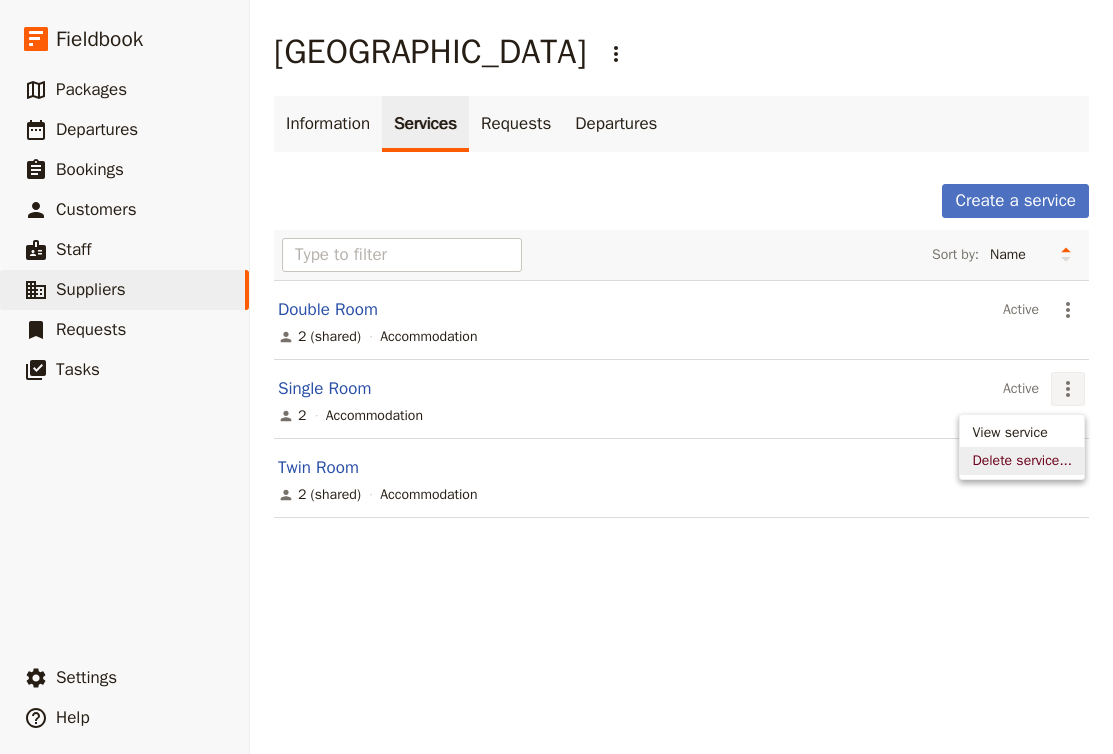 click on "Delete service..." at bounding box center (1022, 461) 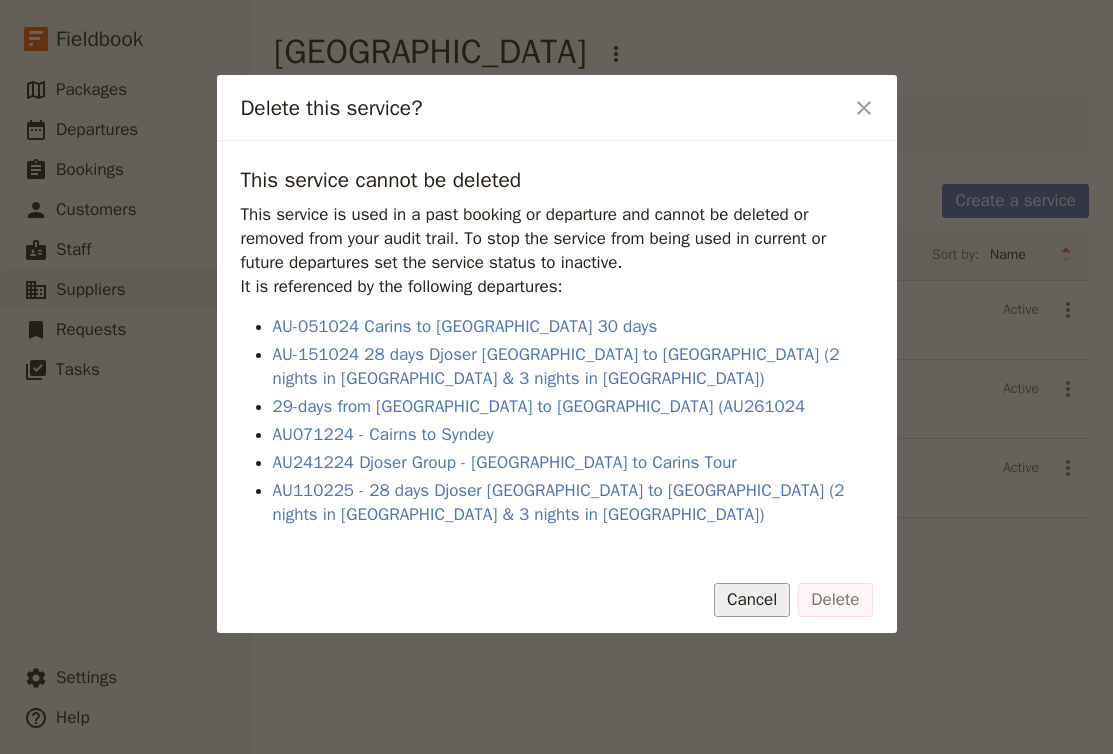 click on "Cancel" at bounding box center [752, 600] 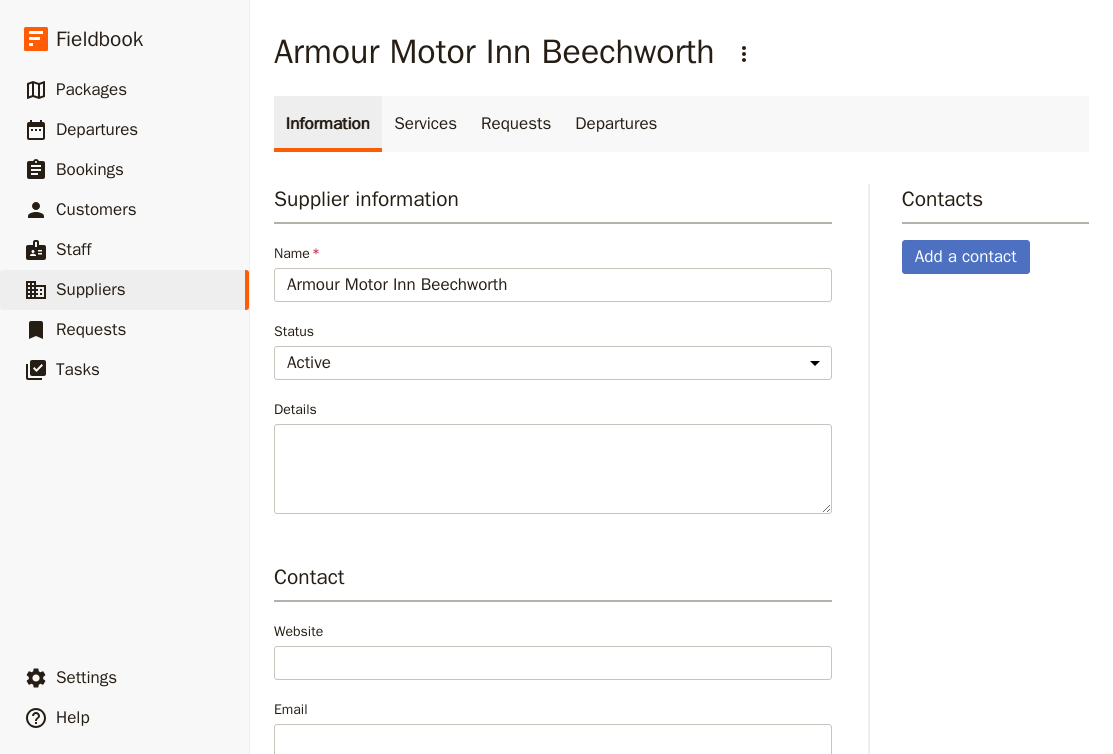 scroll, scrollTop: 0, scrollLeft: 0, axis: both 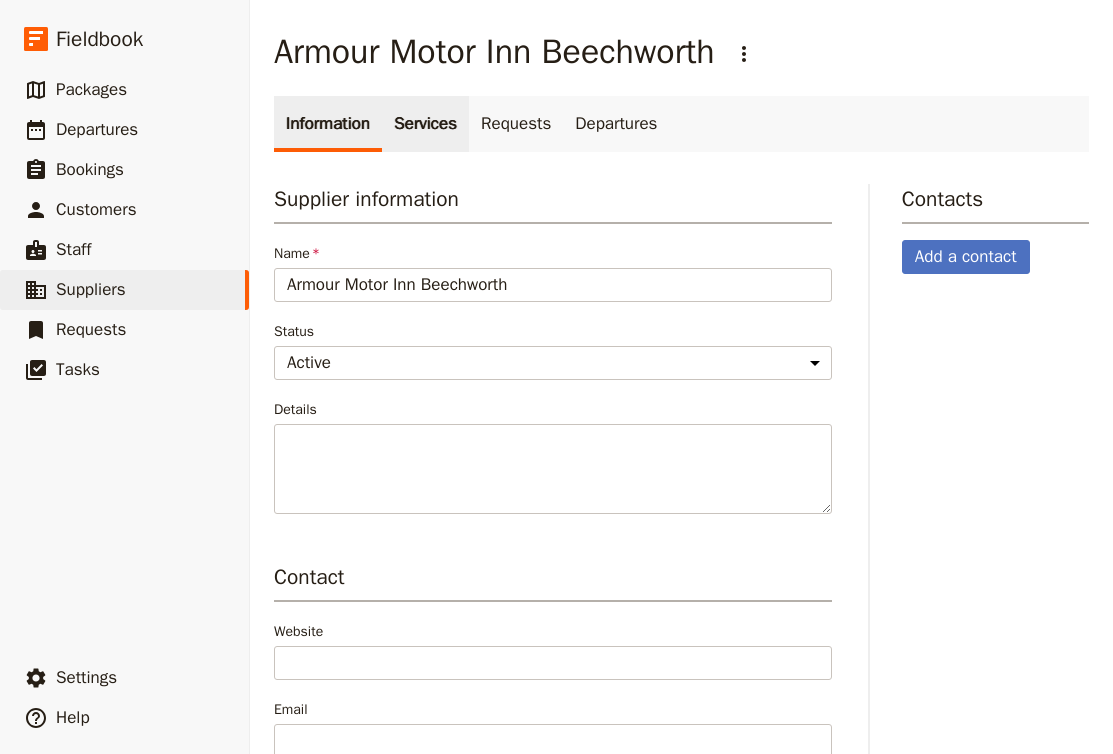 click on "Services" at bounding box center (425, 124) 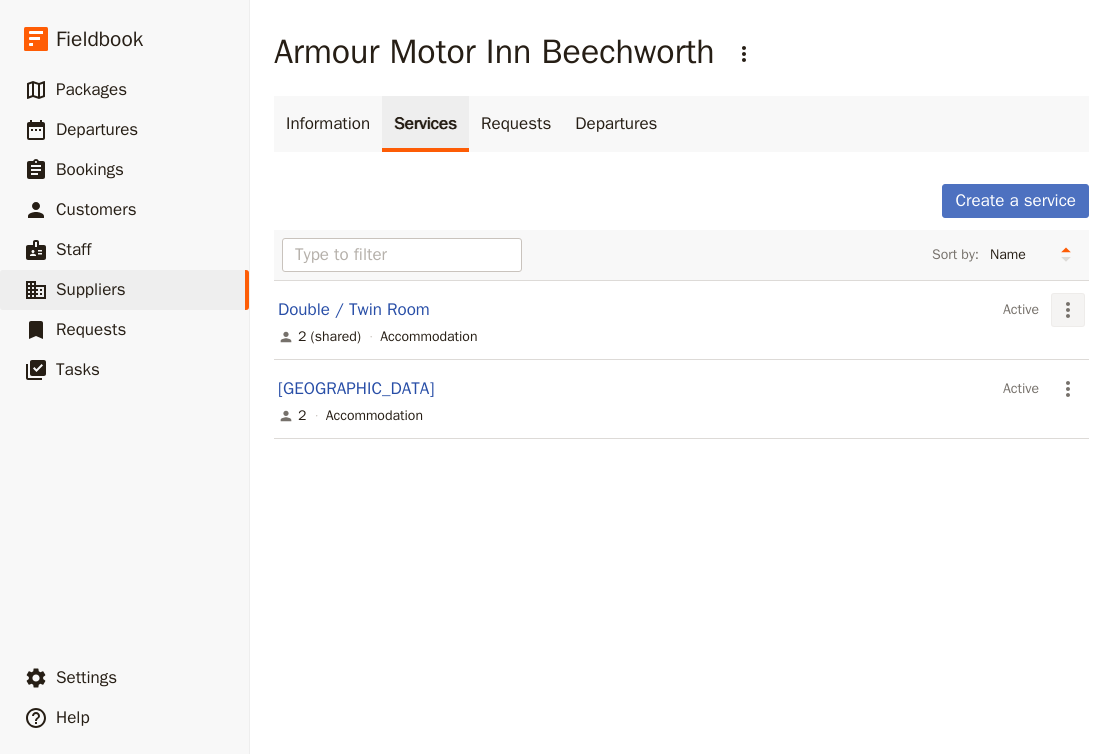click 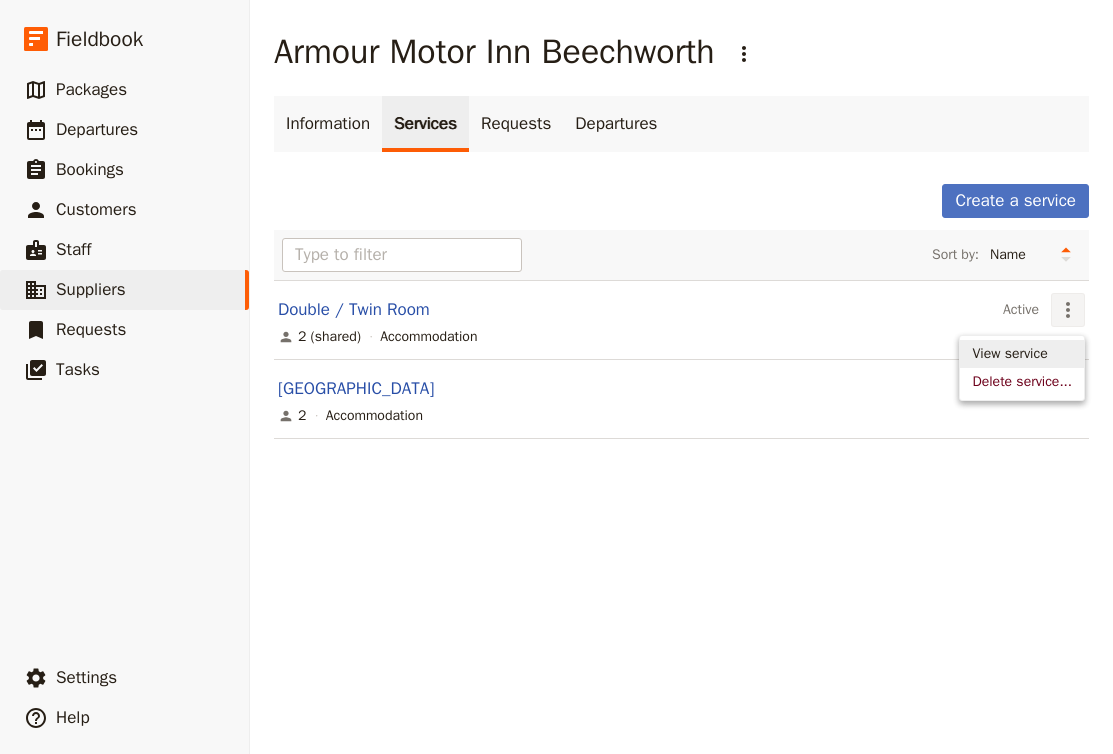 click on "View service" at bounding box center (1009, 354) 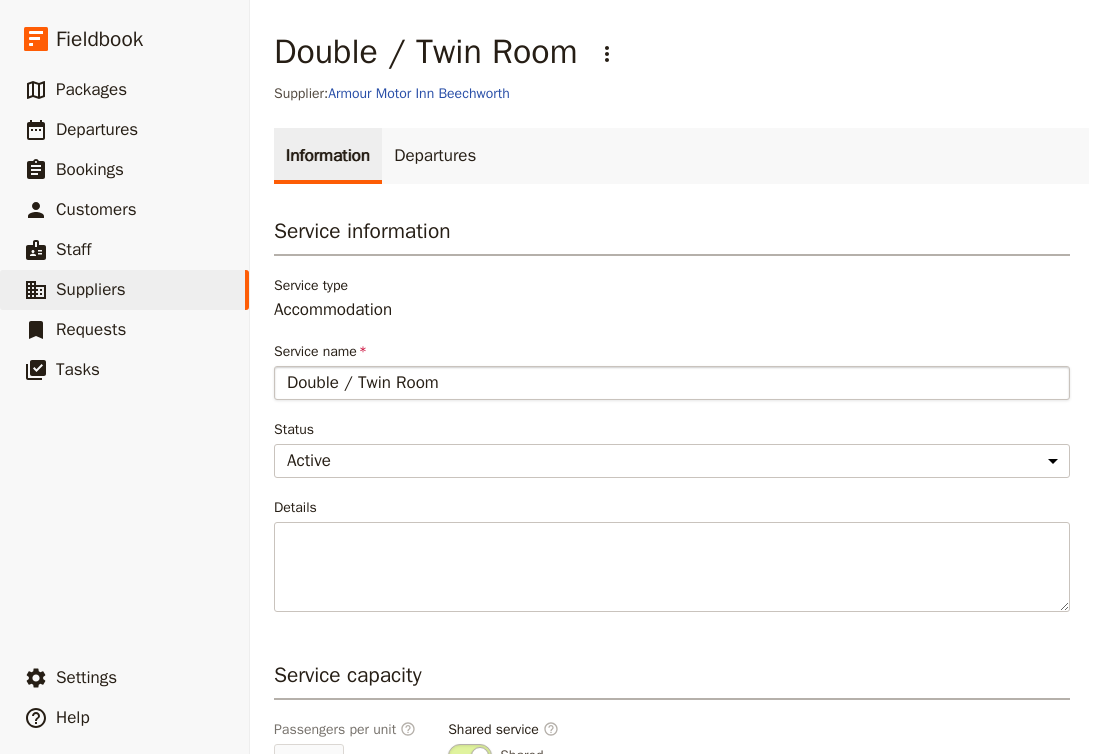 click on "Double / Twin Room" at bounding box center [672, 383] 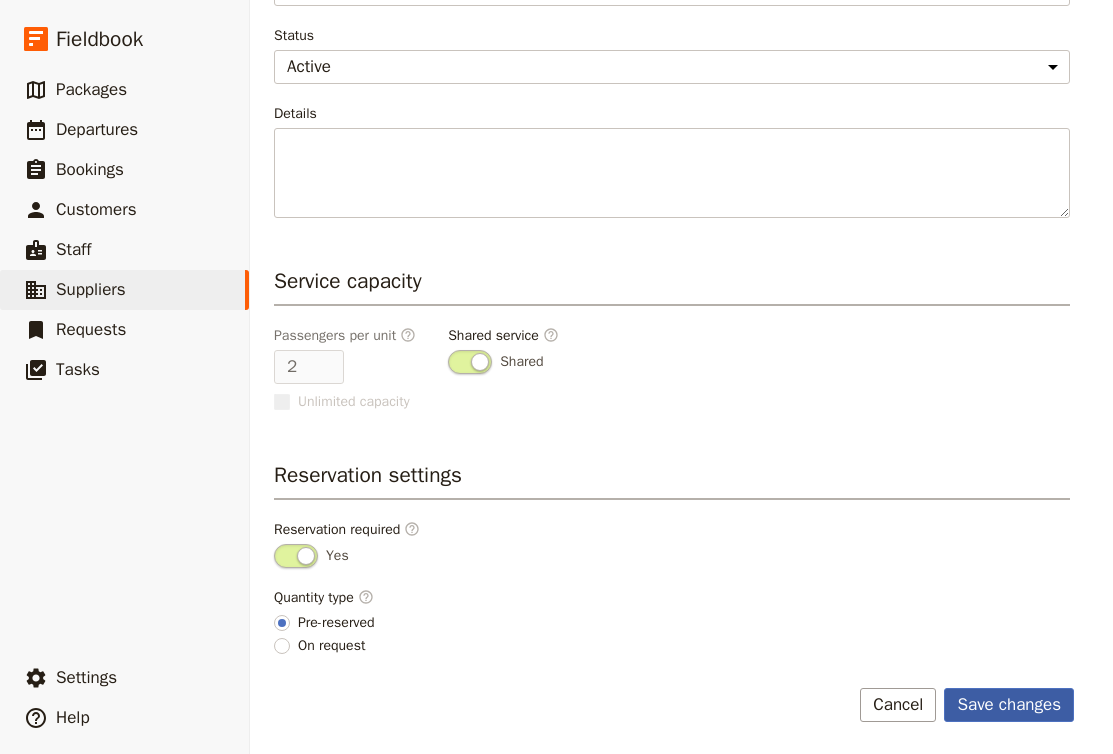 scroll, scrollTop: 394, scrollLeft: 0, axis: vertical 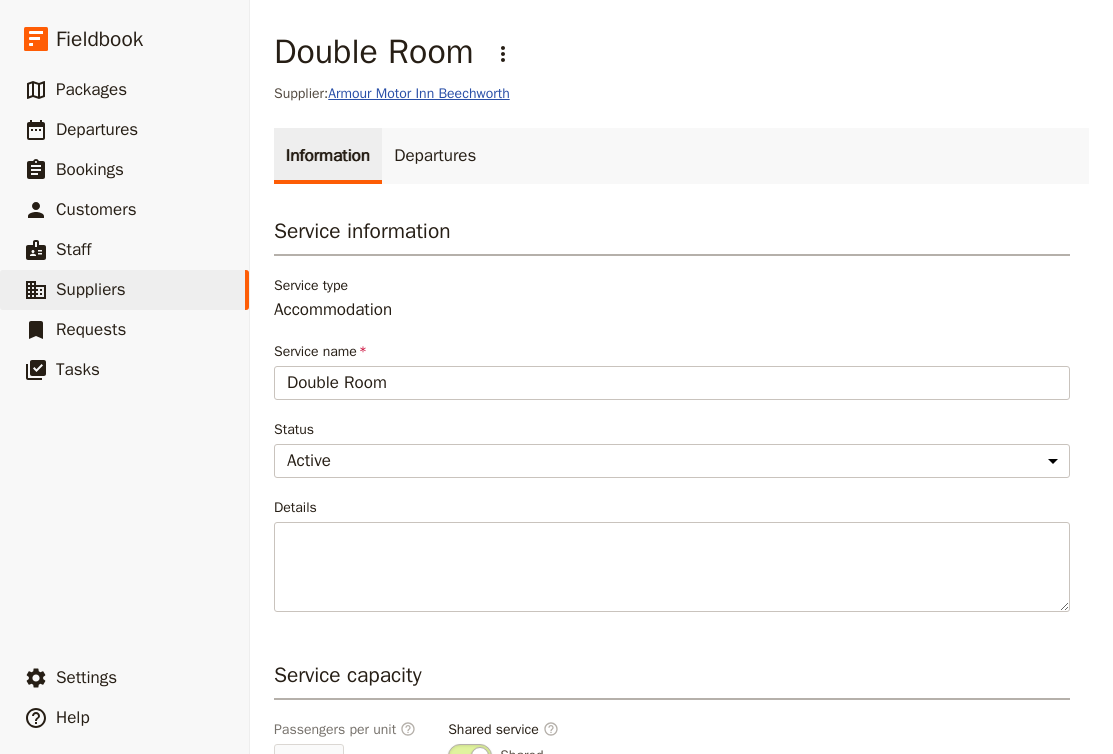 click on "Armour Motor Inn Beechworth" at bounding box center [418, 93] 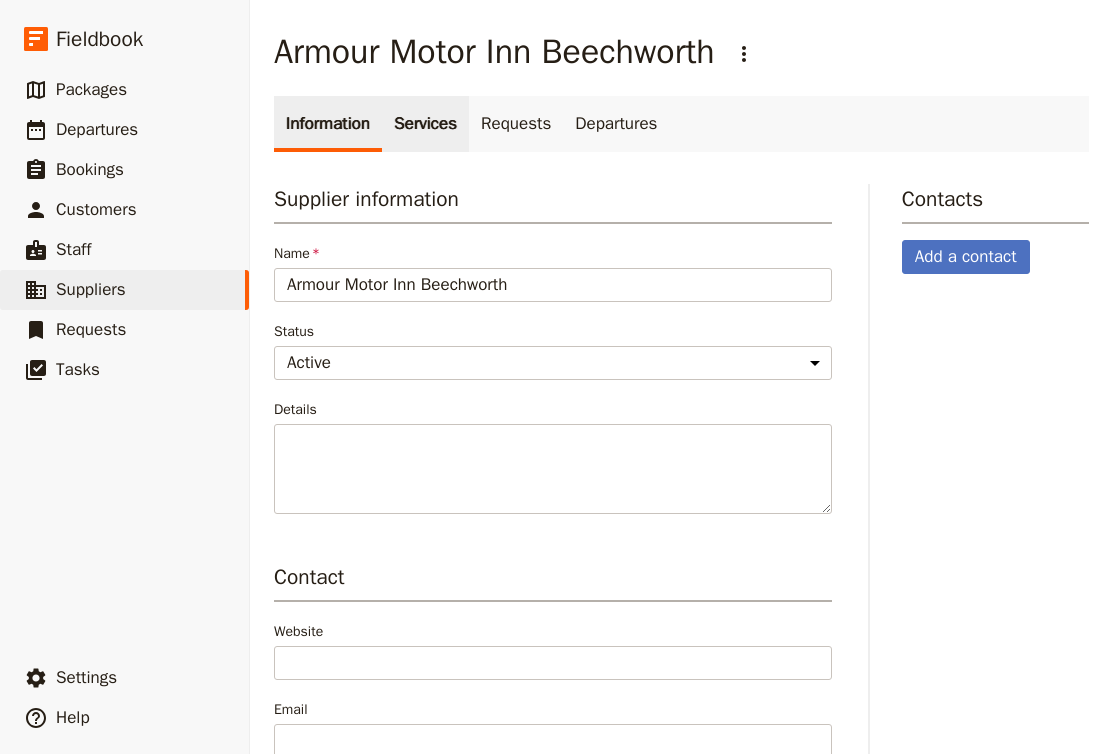 click on "Services" at bounding box center [425, 124] 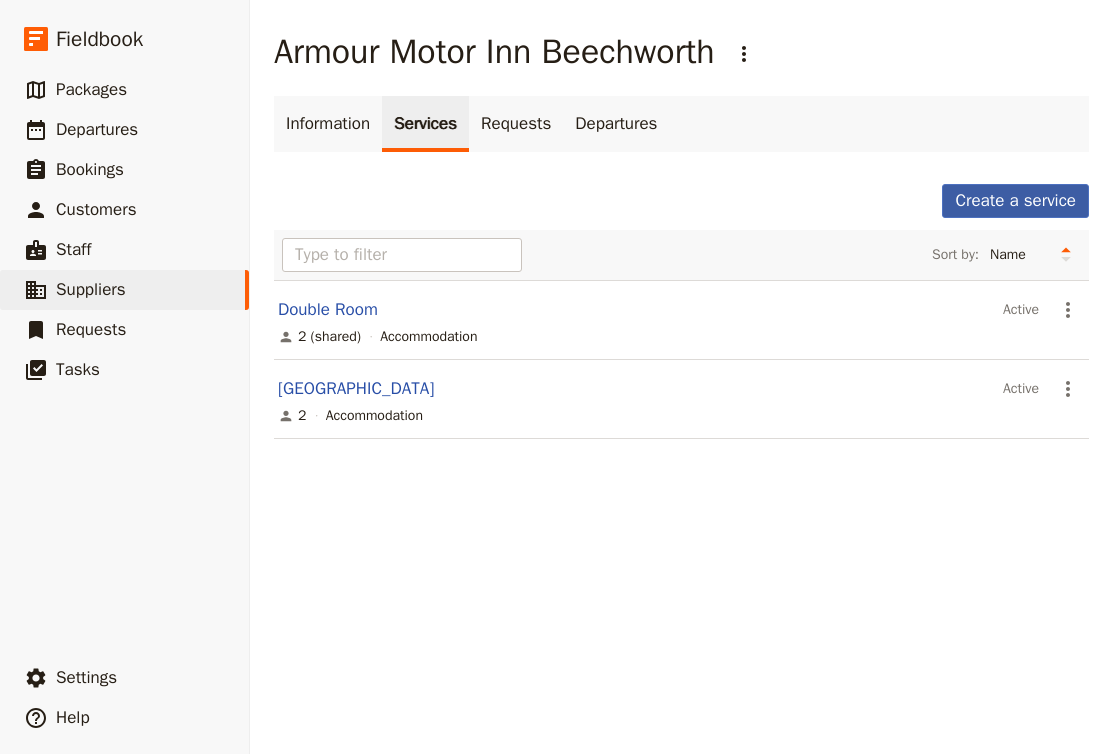 click on "Create a service" at bounding box center [1015, 201] 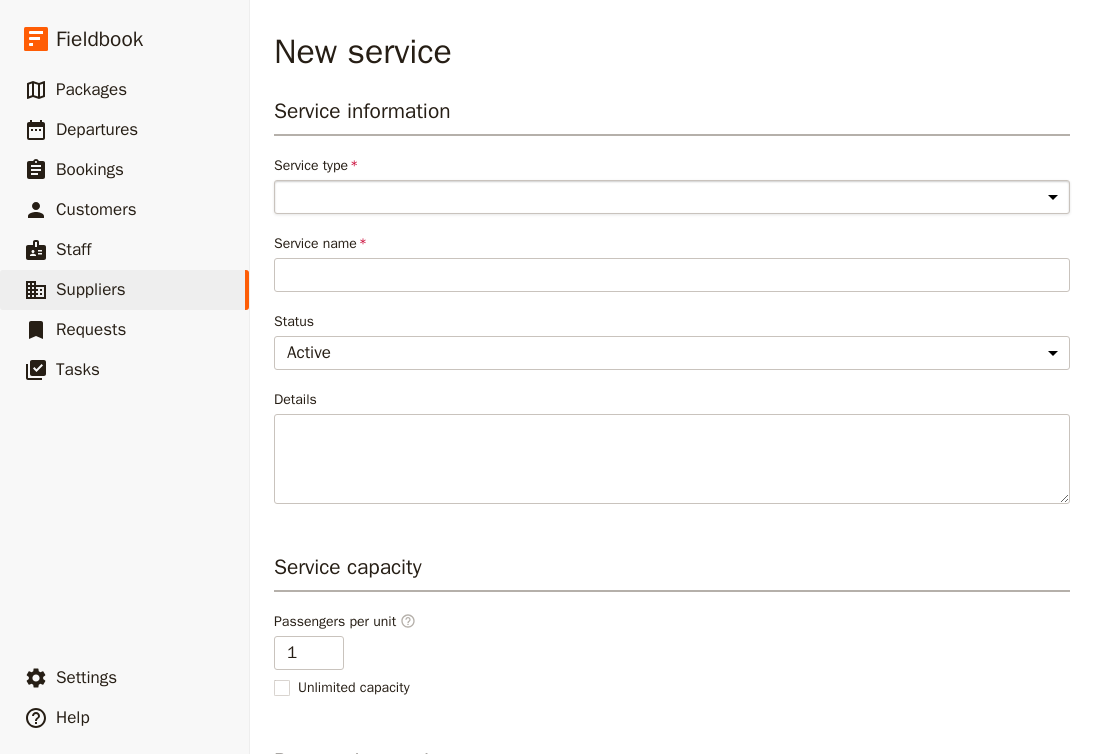 select on "AccommodationService" 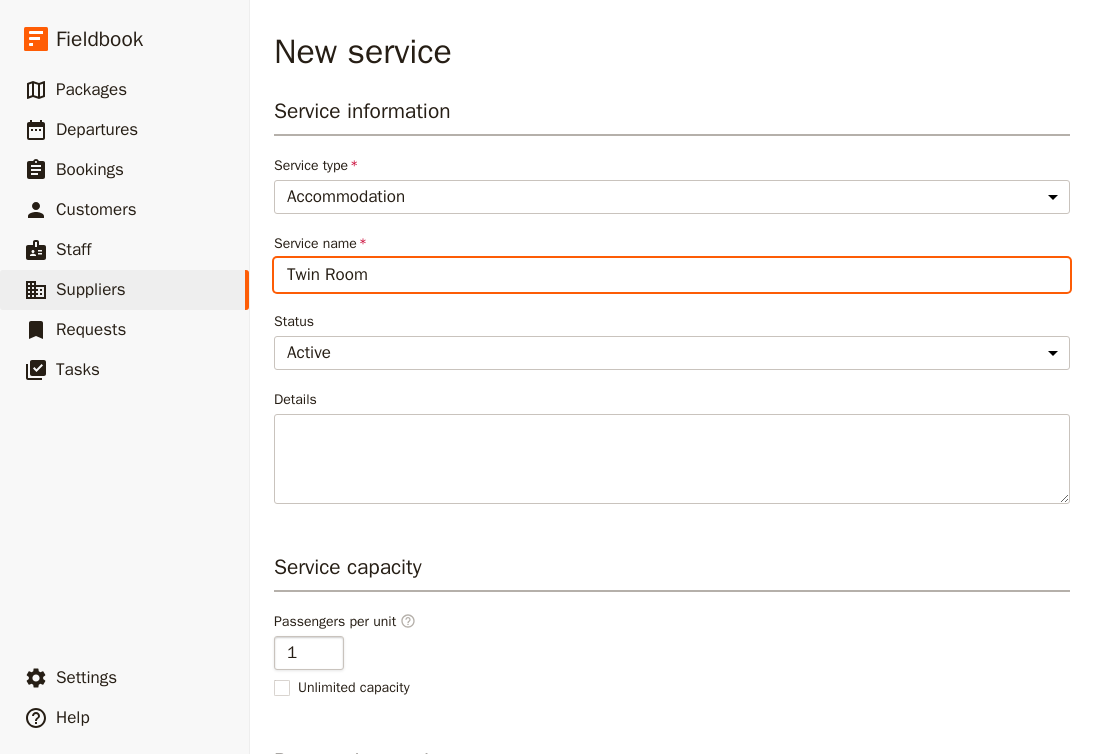 type on "Twin Room" 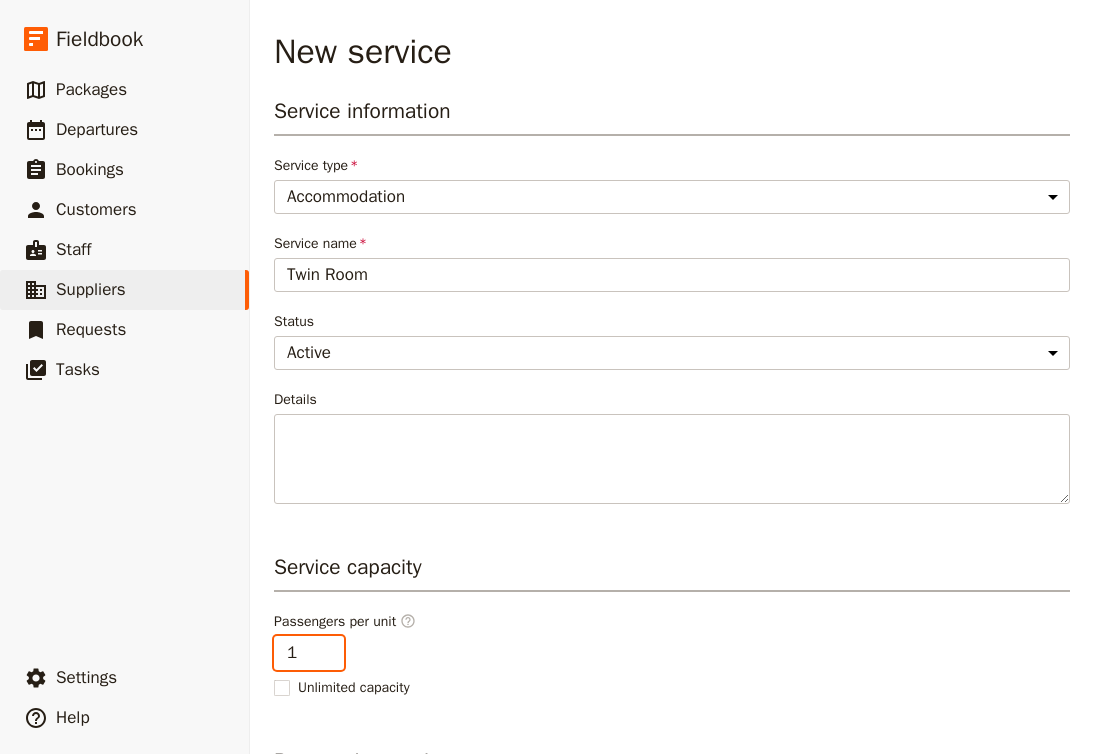 type on "2" 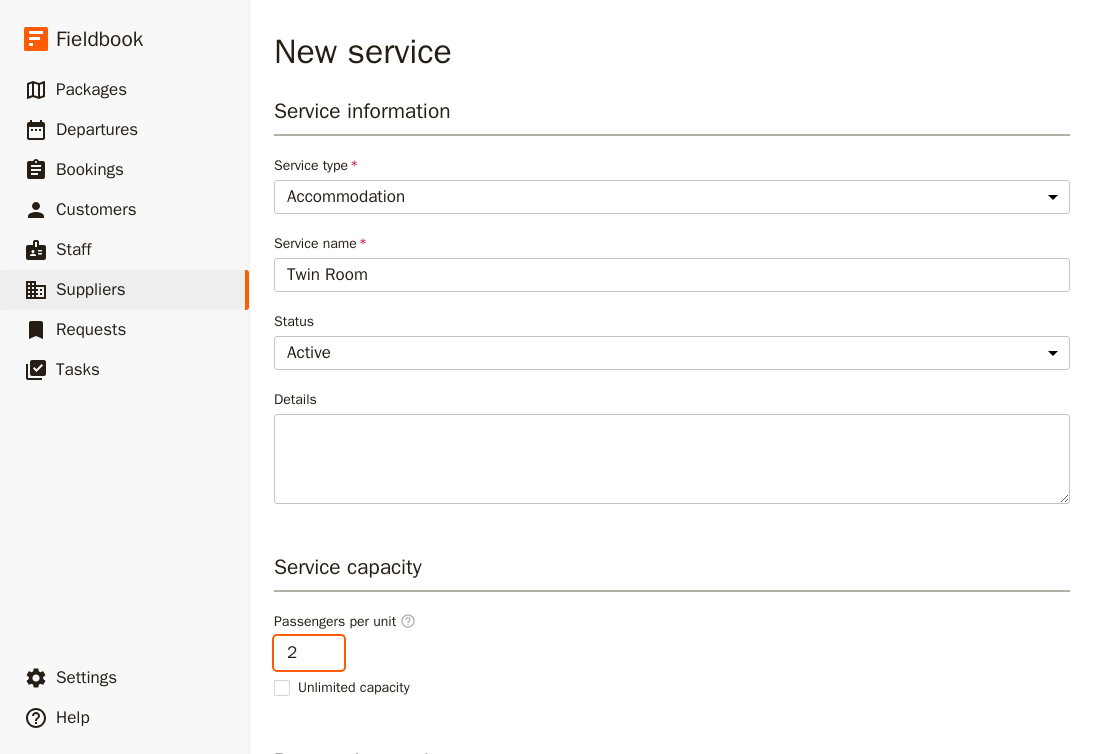 click on "2" 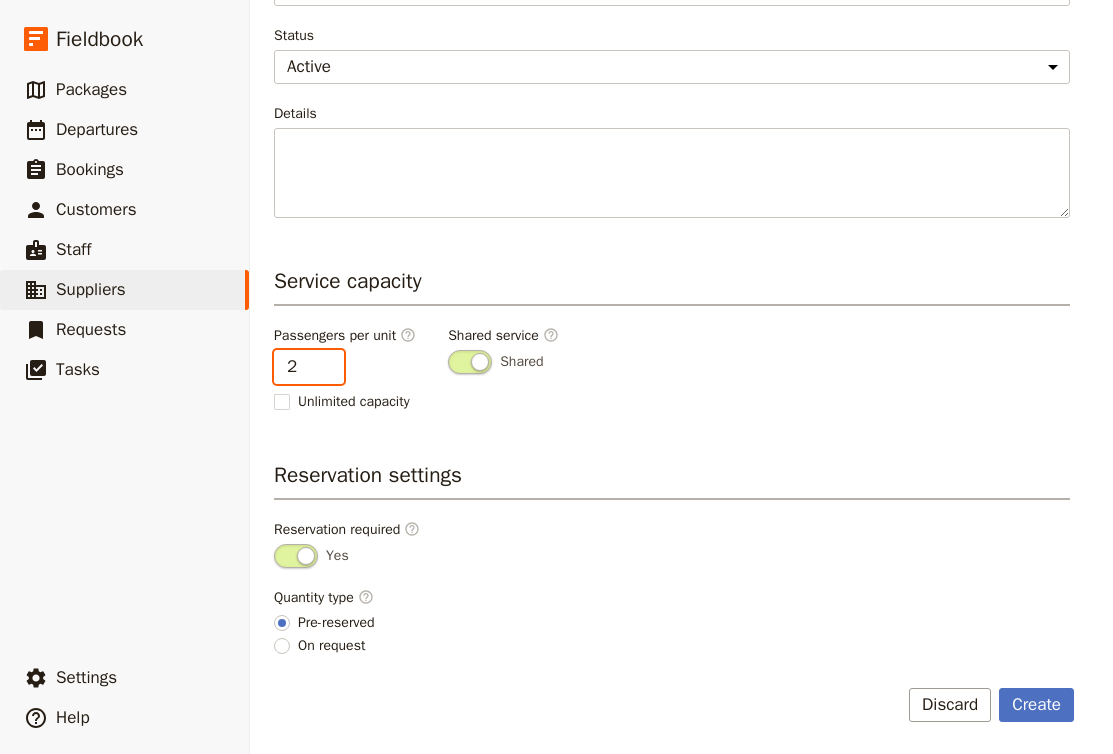 scroll, scrollTop: 286, scrollLeft: 0, axis: vertical 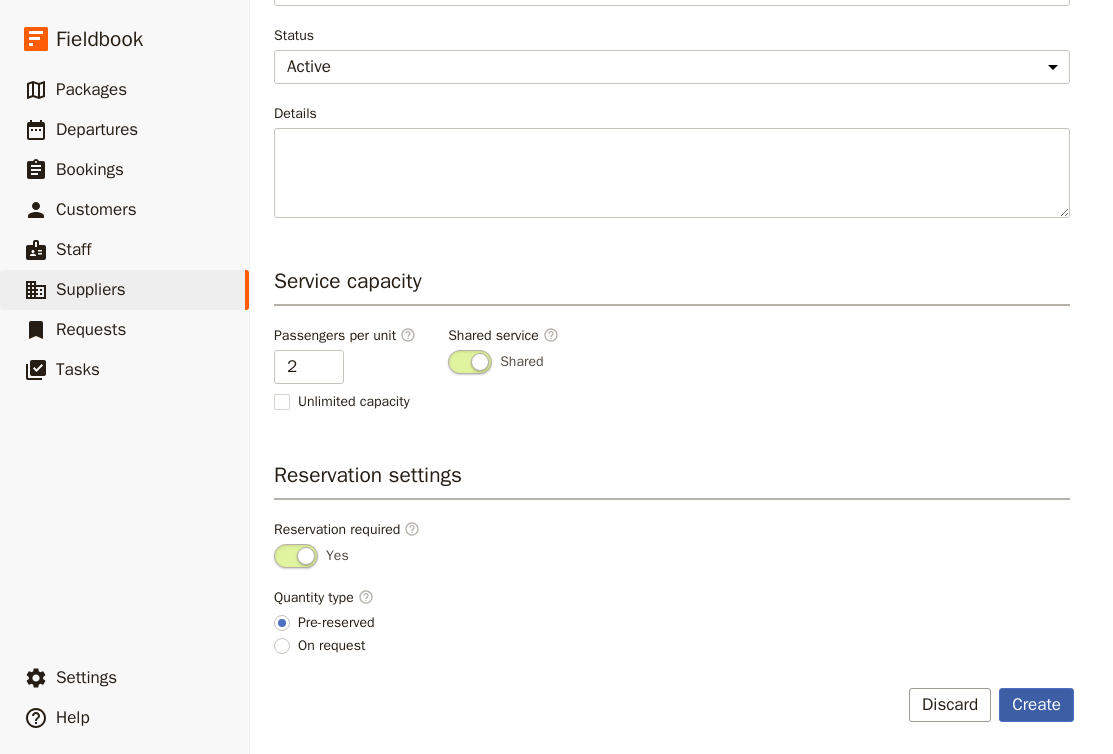 click on "Create" 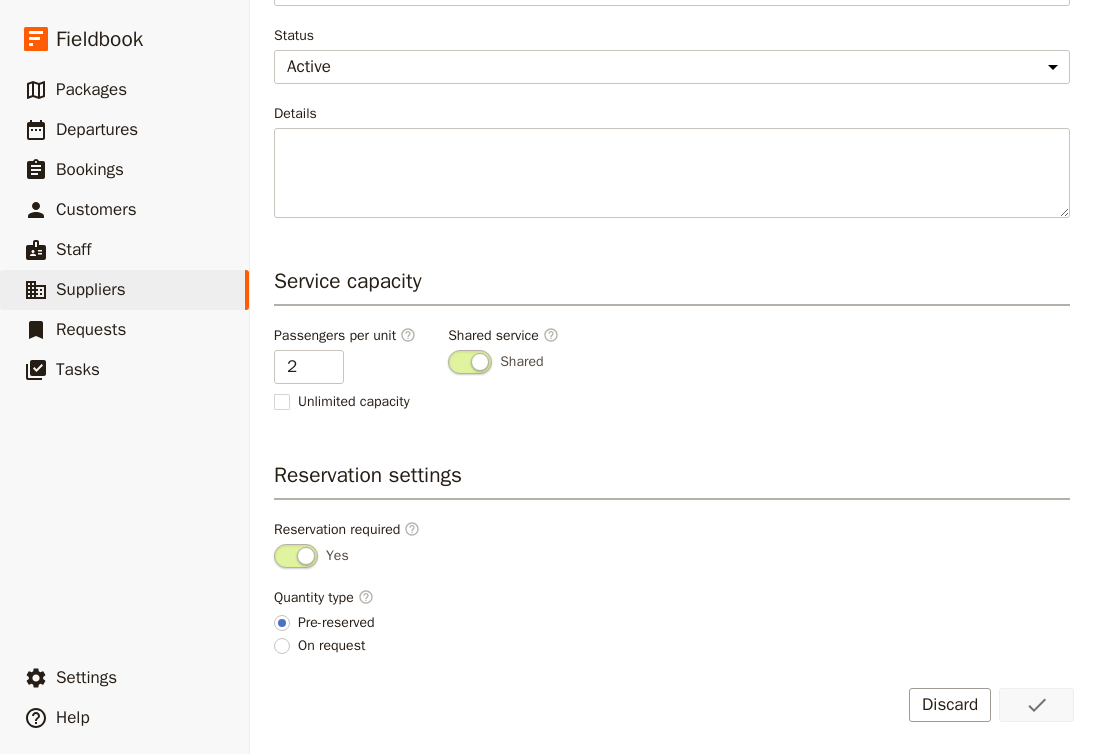 scroll, scrollTop: 0, scrollLeft: 0, axis: both 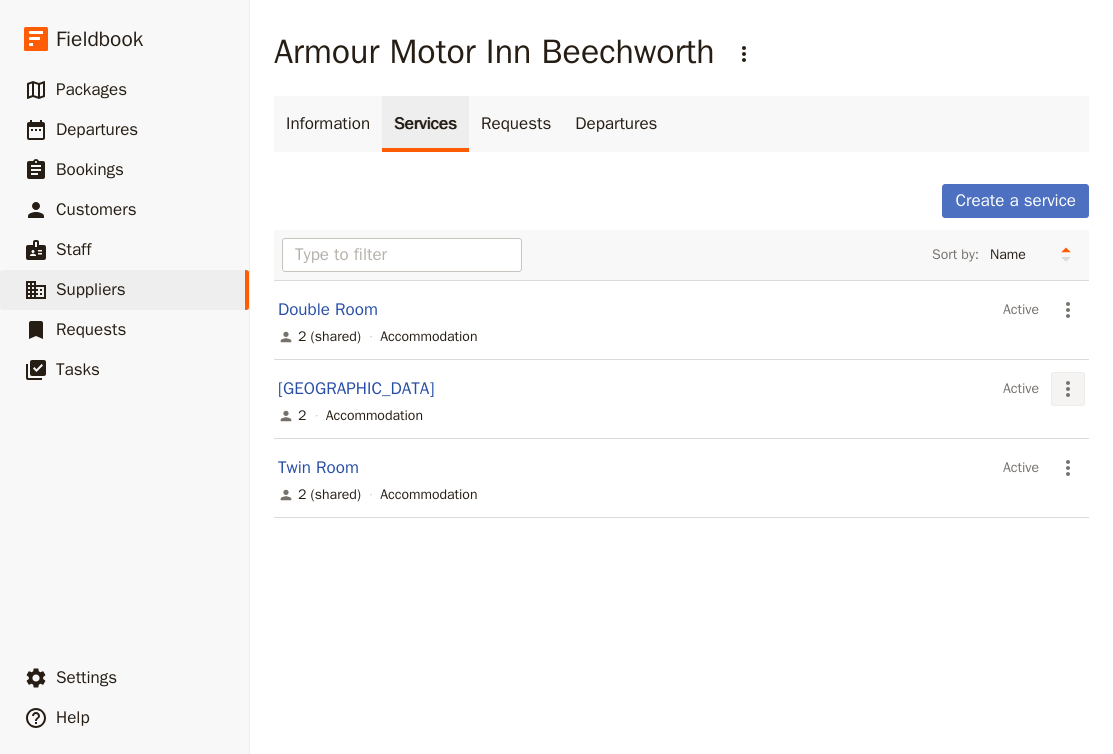 click 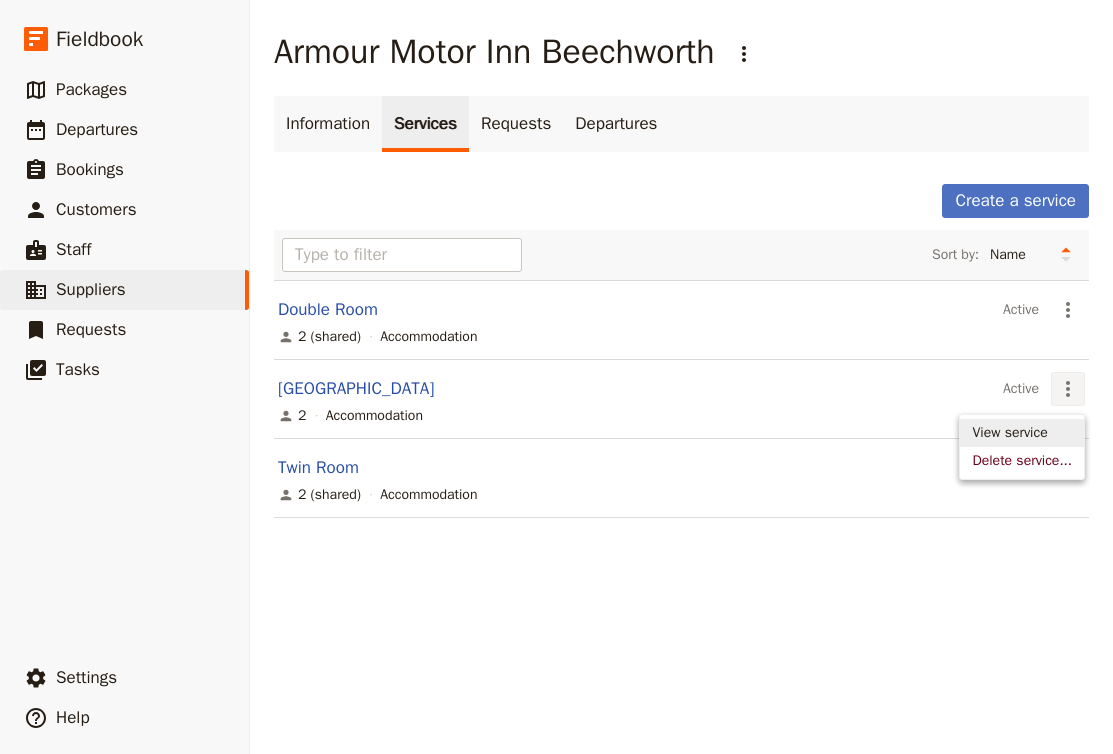 click on "View service" 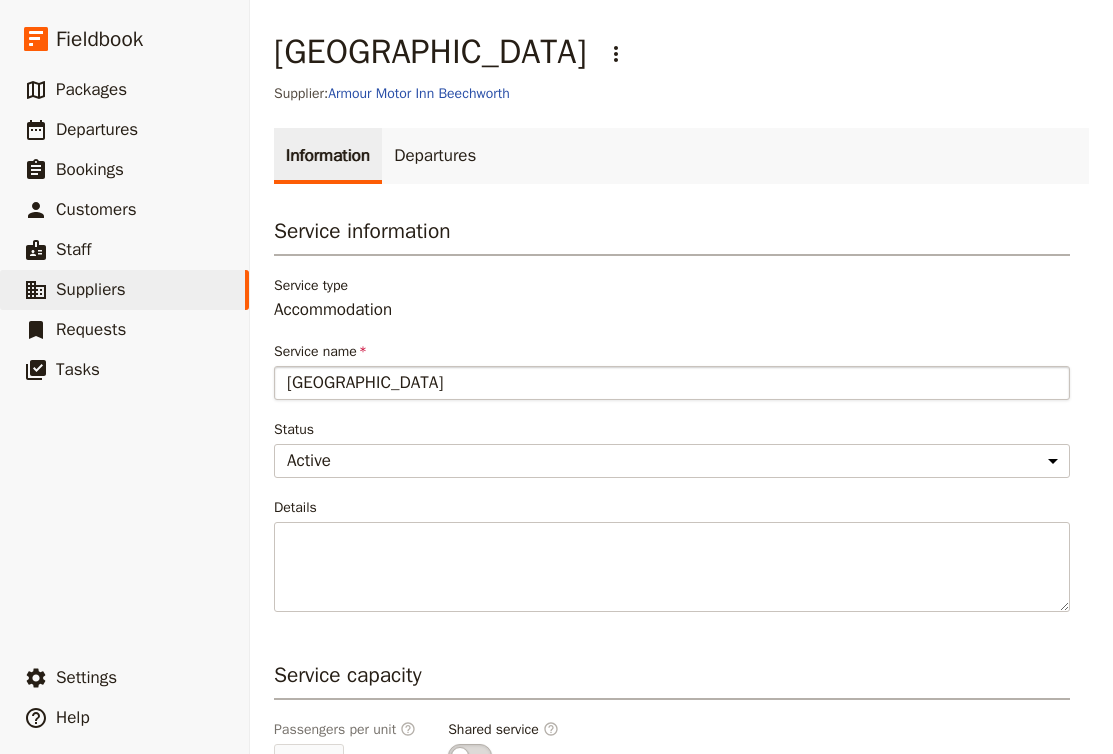 click on "[GEOGRAPHIC_DATA]" 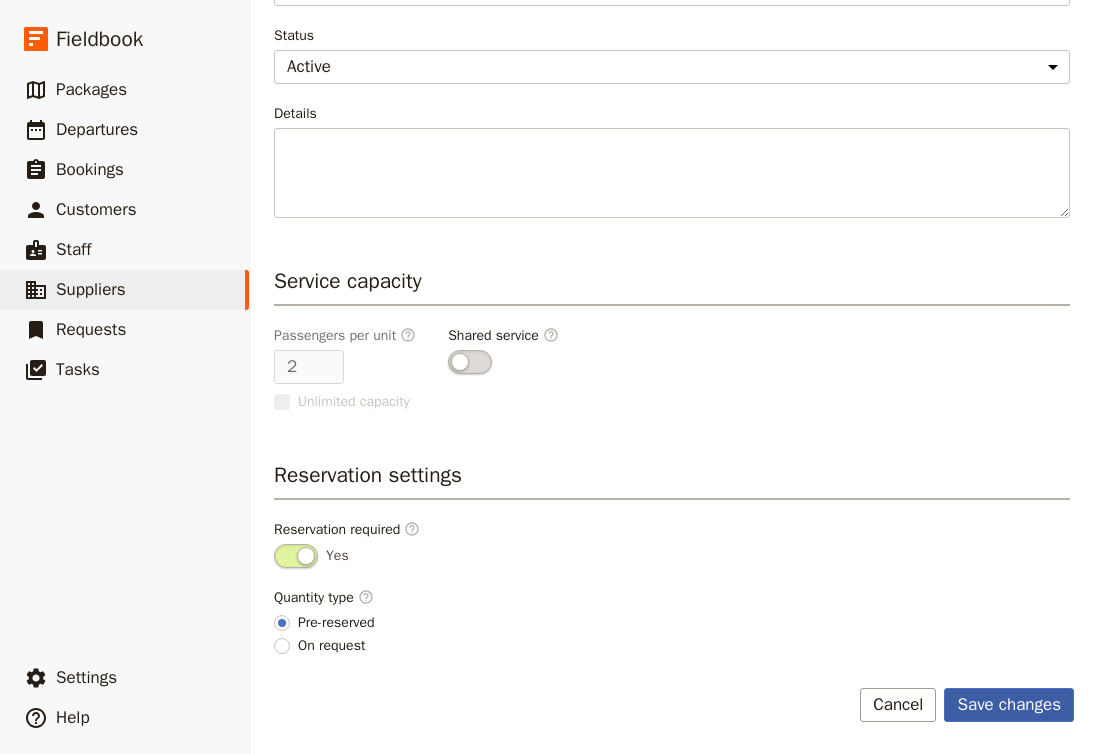 scroll, scrollTop: 394, scrollLeft: 0, axis: vertical 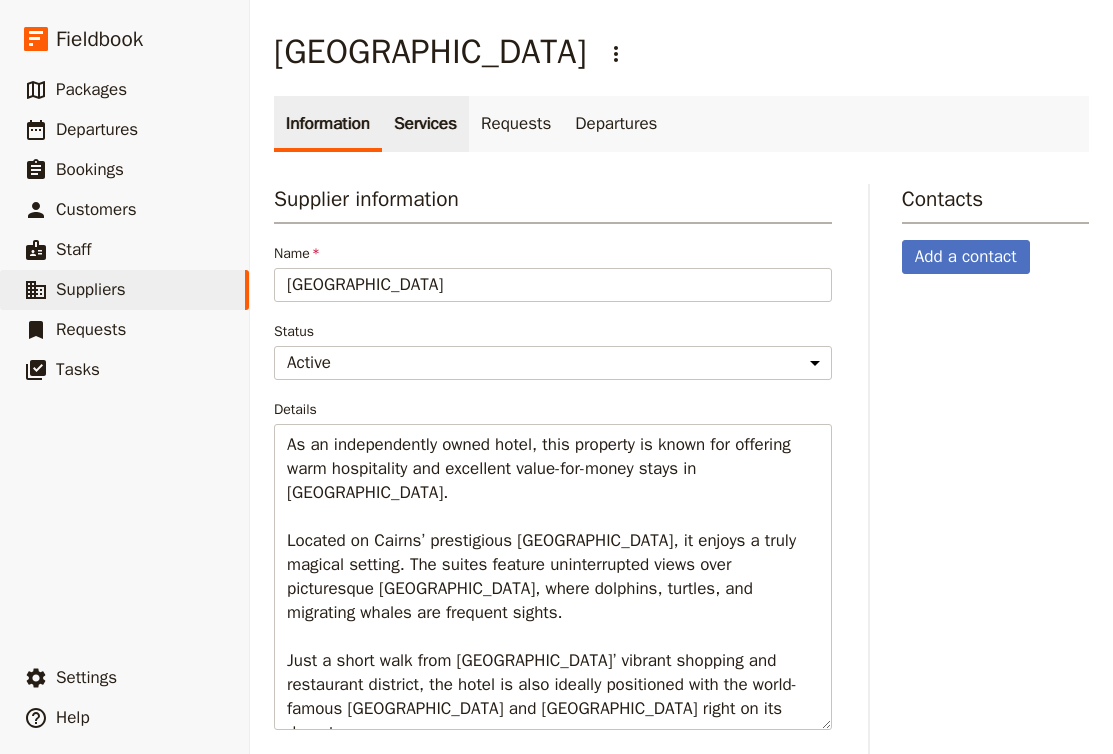 click on "Services" at bounding box center (425, 124) 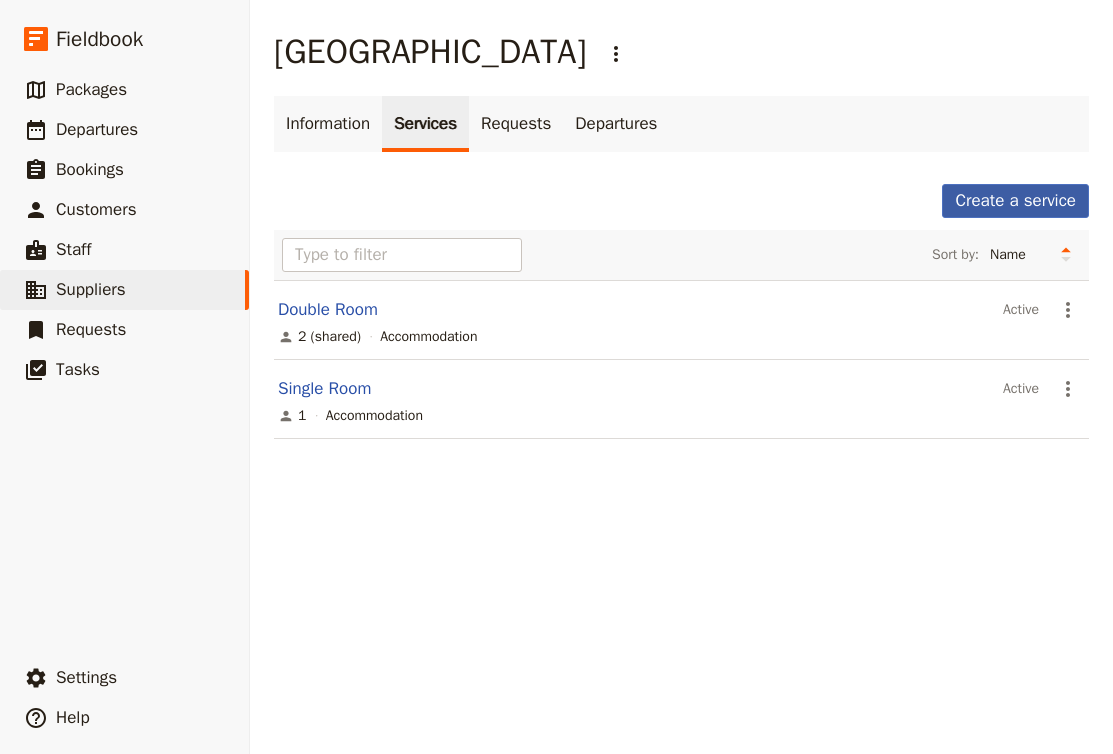 click on "Create a service" at bounding box center (1015, 201) 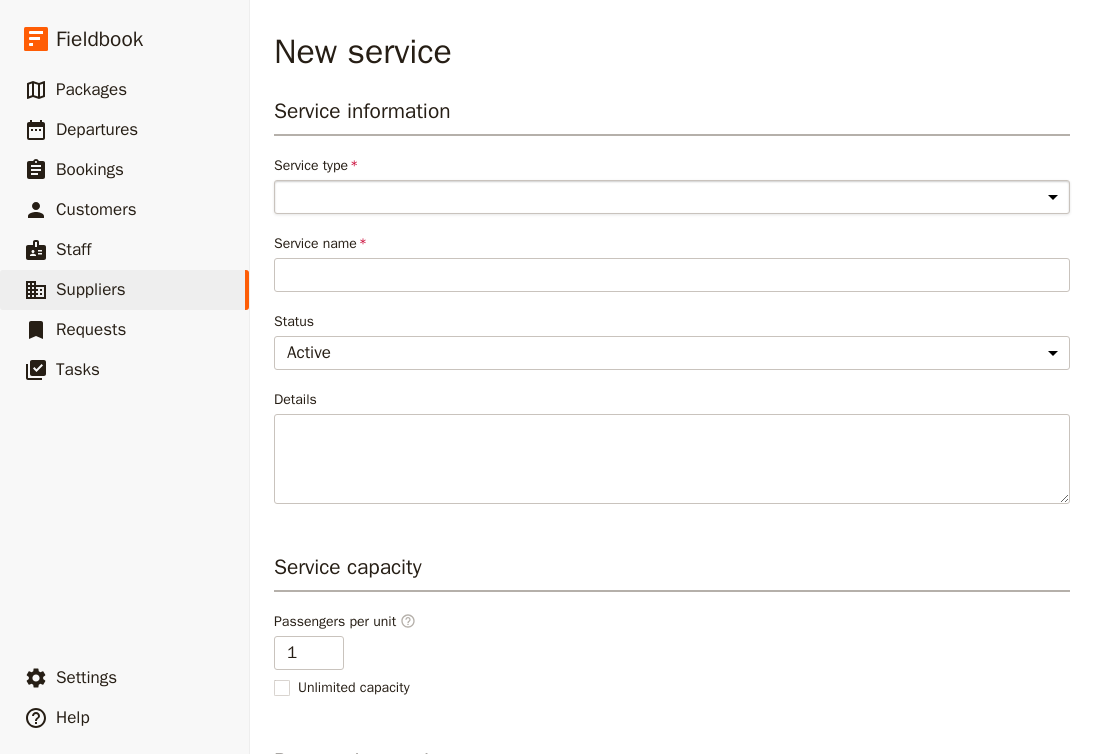 select on "AccommodationService" 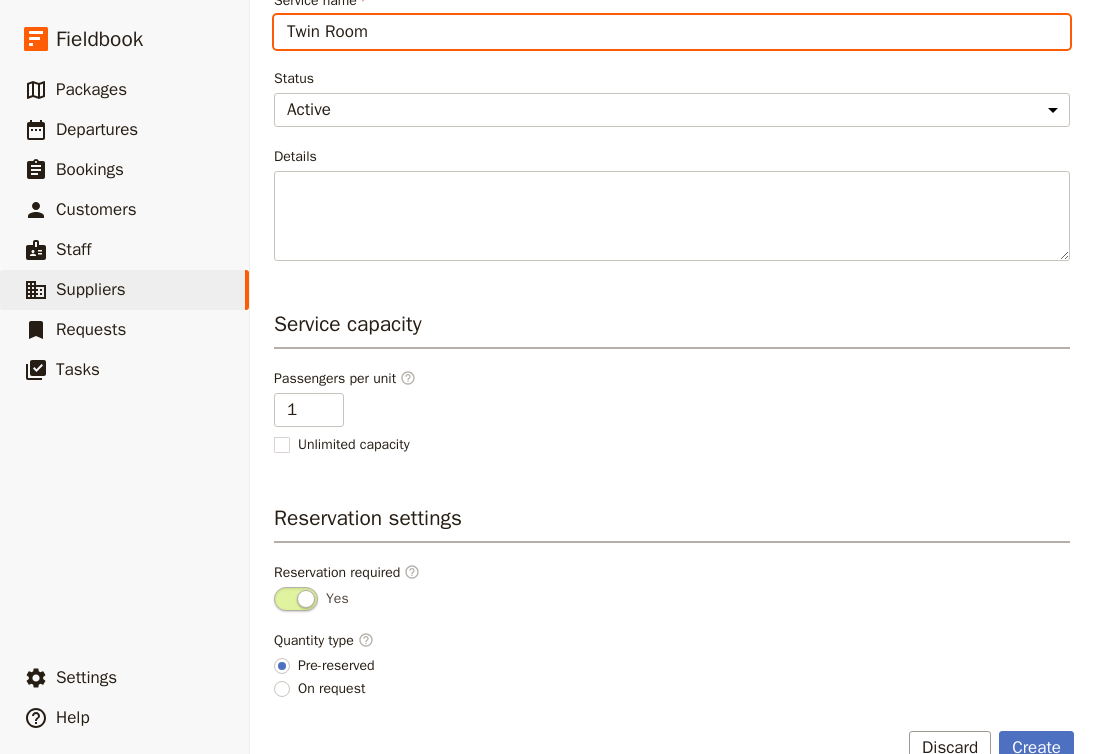 scroll, scrollTop: 244, scrollLeft: 0, axis: vertical 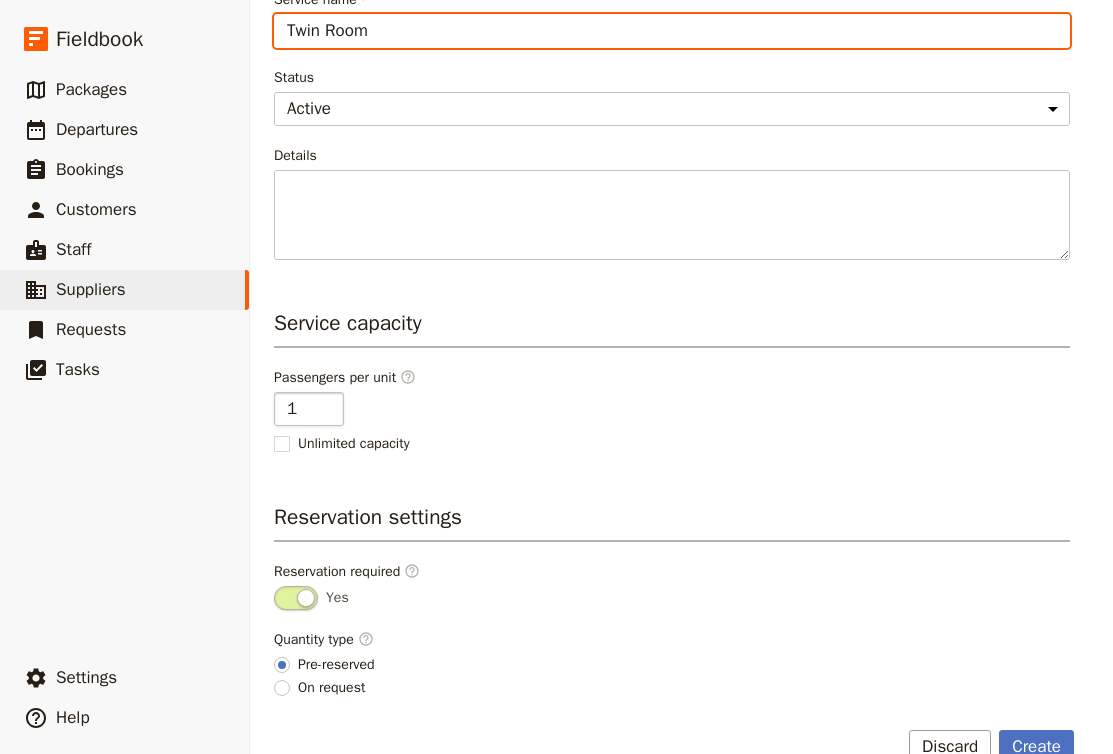 type on "Twin Room" 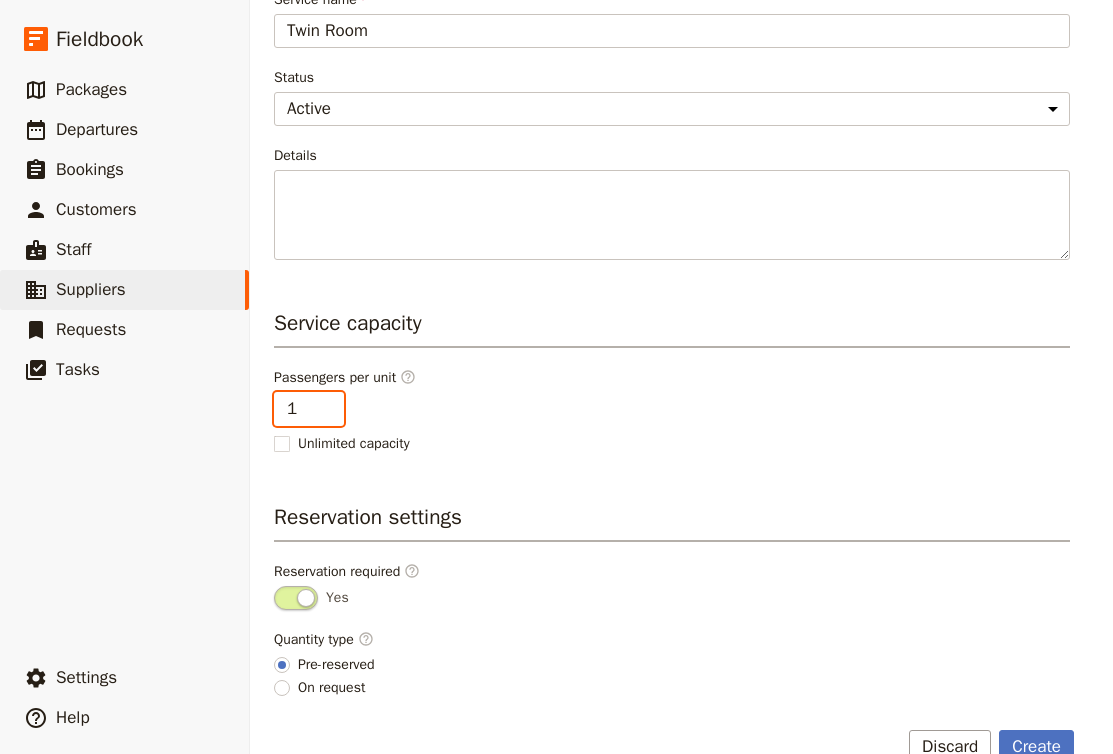 type on "2" 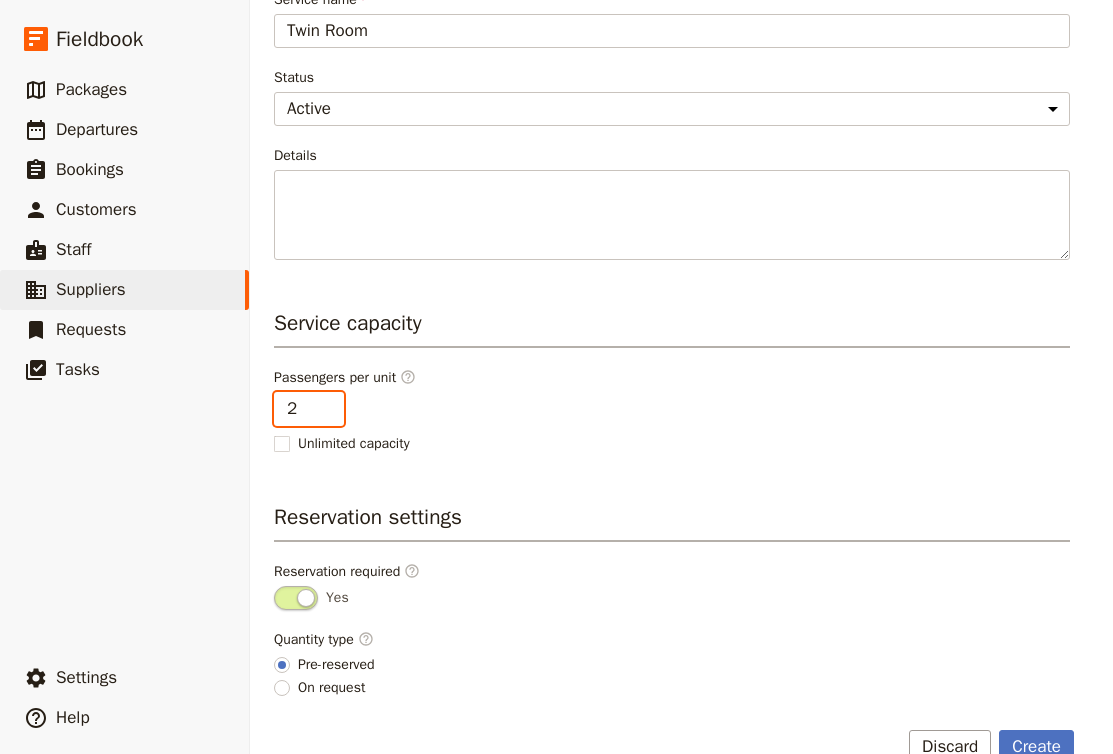 click on "2" at bounding box center (309, 409) 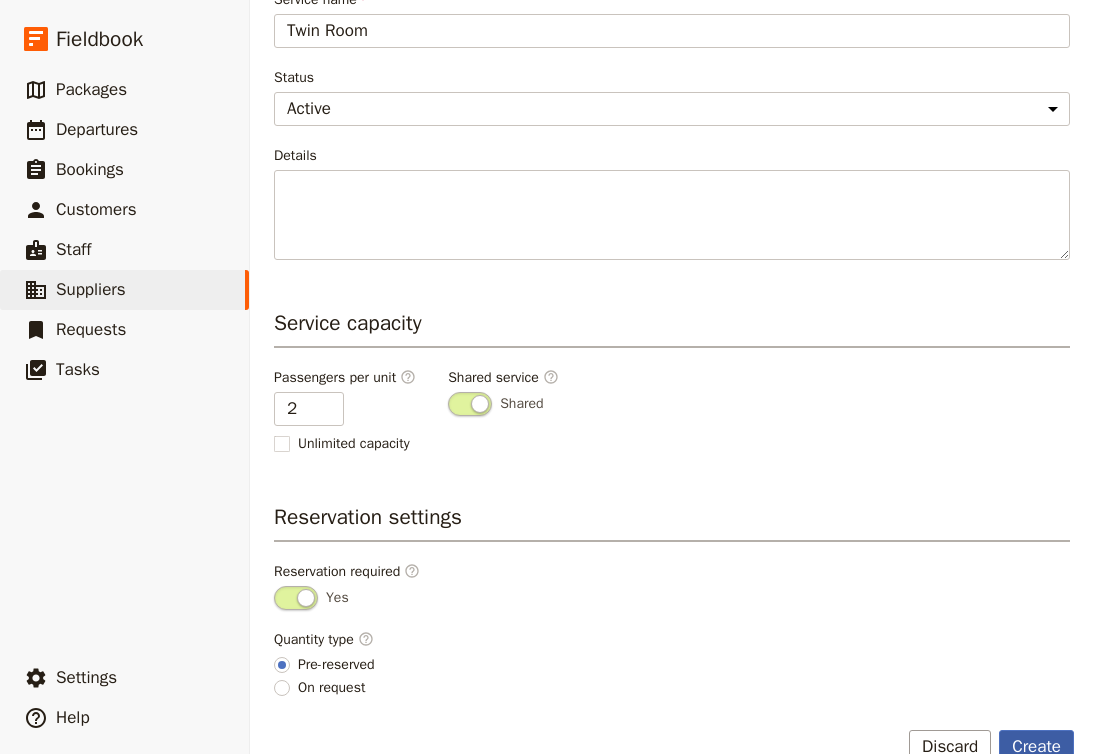 click on "Create" at bounding box center (1036, 747) 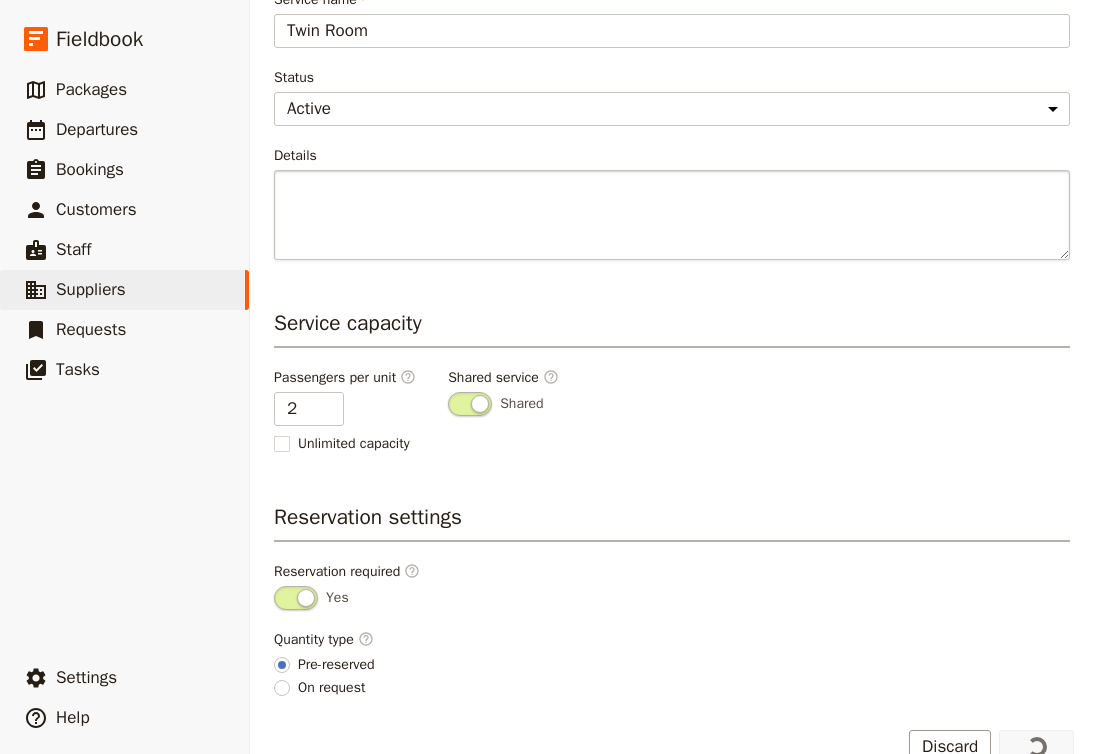 scroll, scrollTop: 193, scrollLeft: 0, axis: vertical 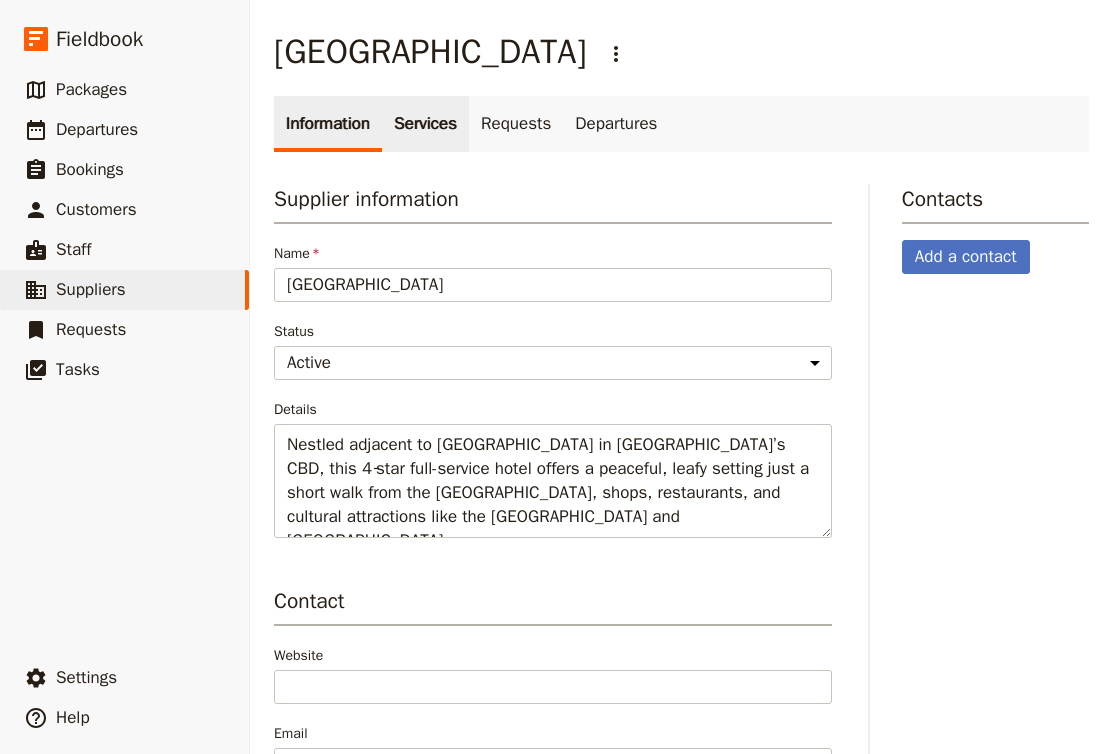 click on "Services" at bounding box center (425, 124) 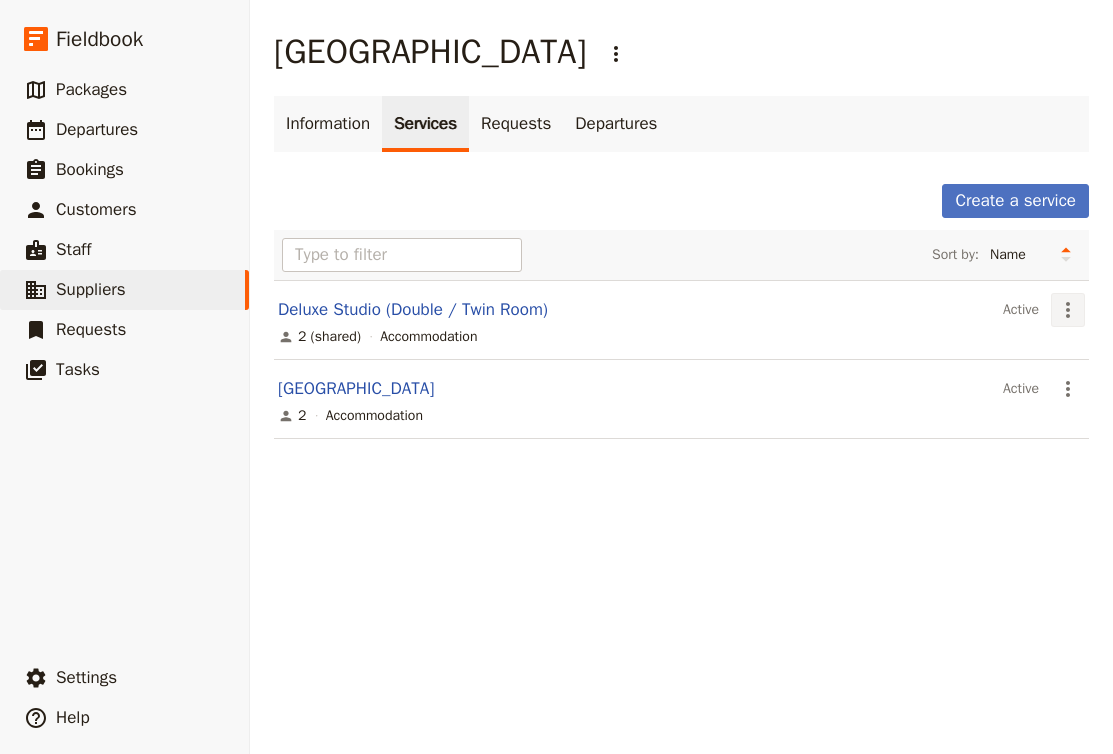 click 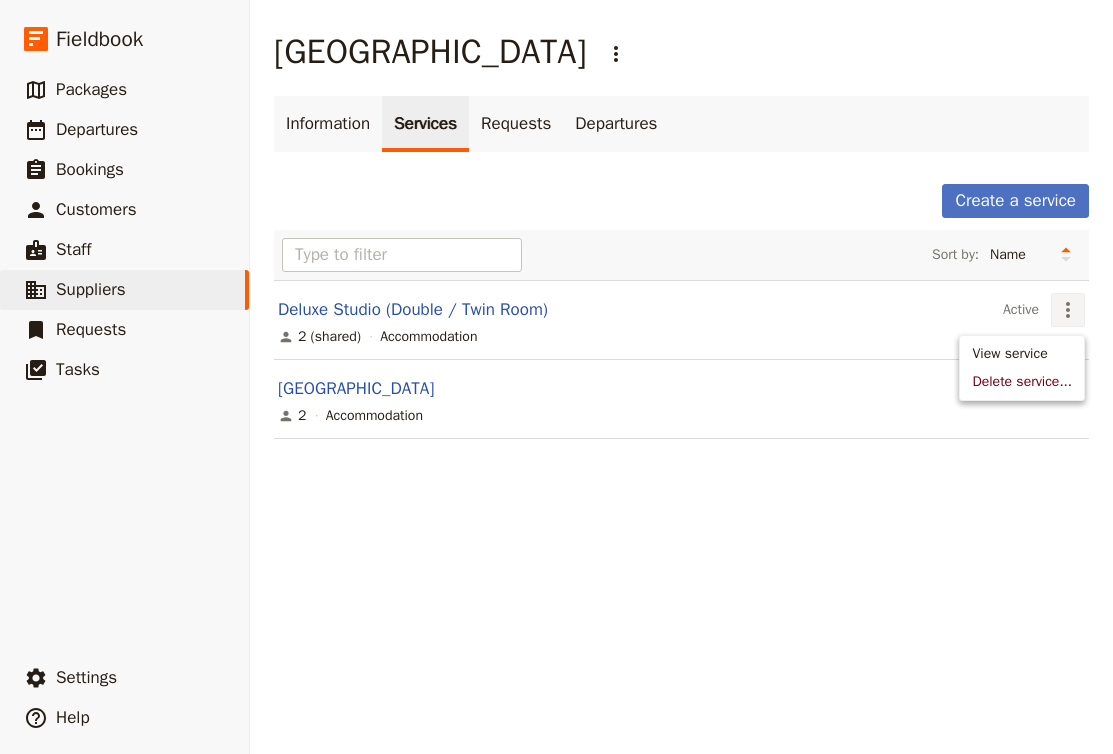 click on "​" at bounding box center [1068, 310] 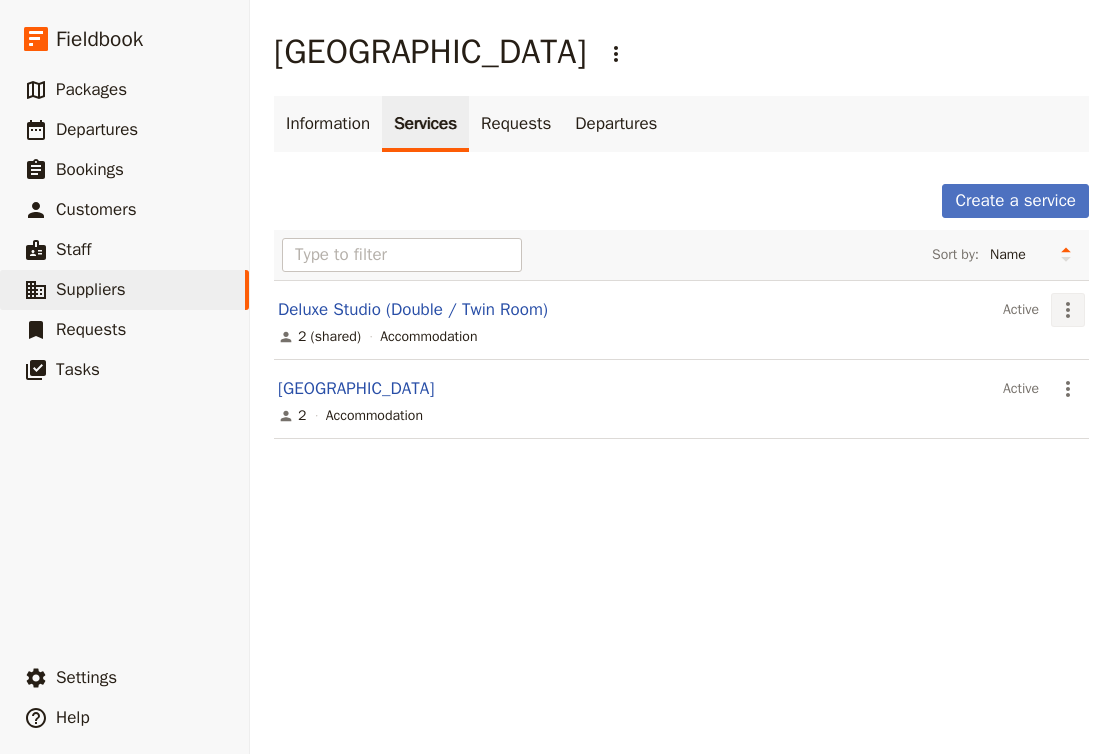 click 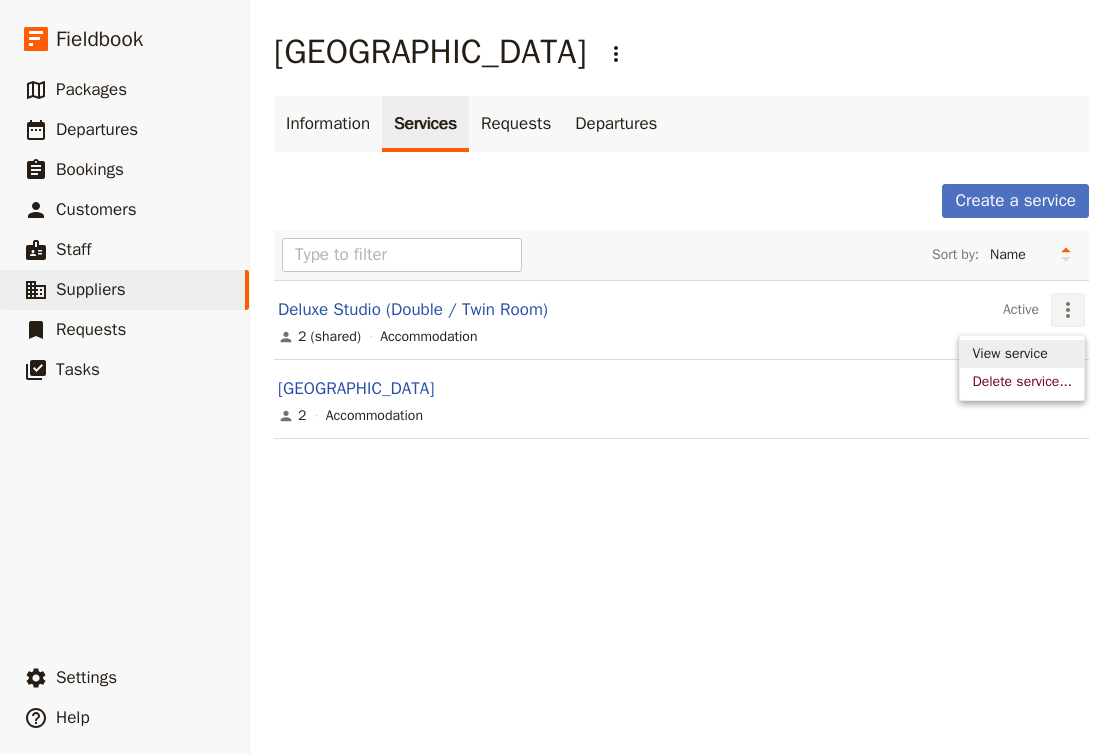 click on "View service" at bounding box center [1009, 354] 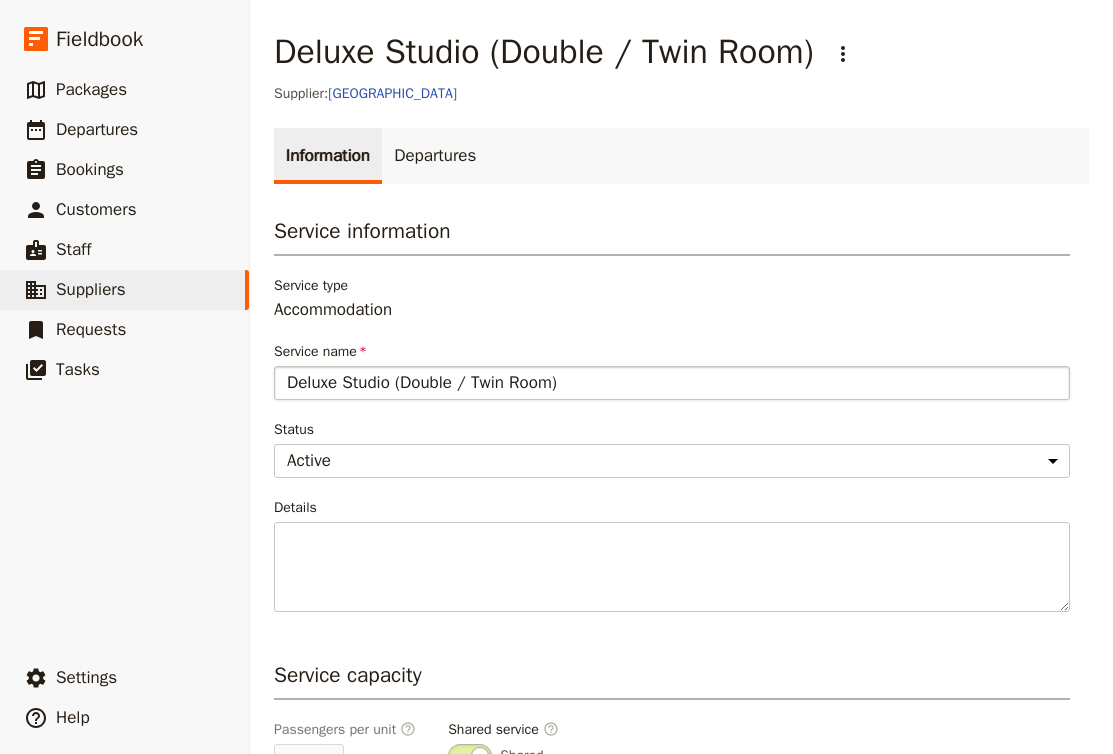 click on "Deluxe Studio (Double / Twin Room)" at bounding box center (672, 383) 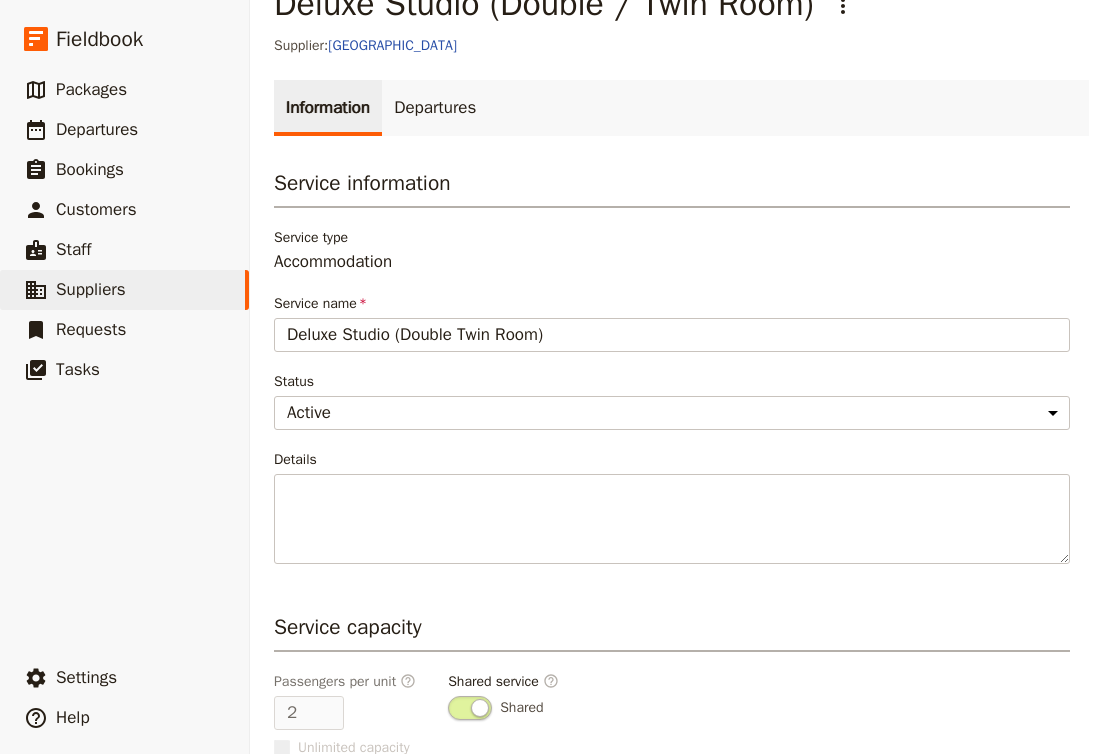 scroll, scrollTop: 82, scrollLeft: 0, axis: vertical 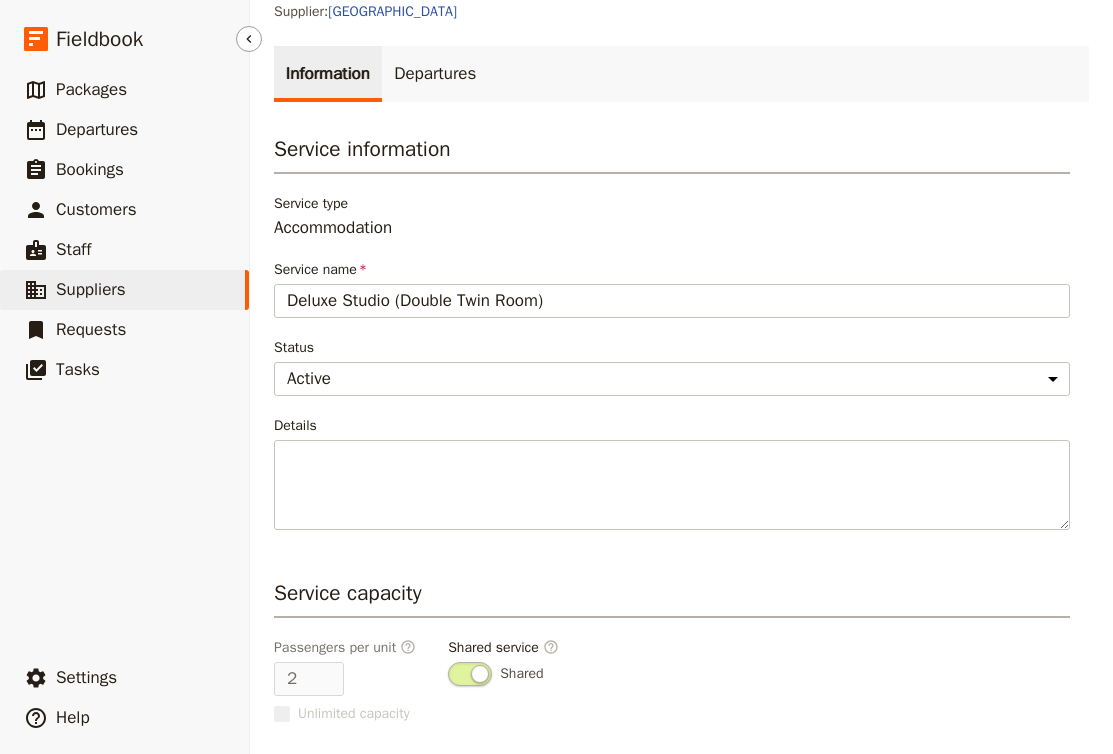 drag, startPoint x: 583, startPoint y: 296, endPoint x: 157, endPoint y: 286, distance: 426.11734 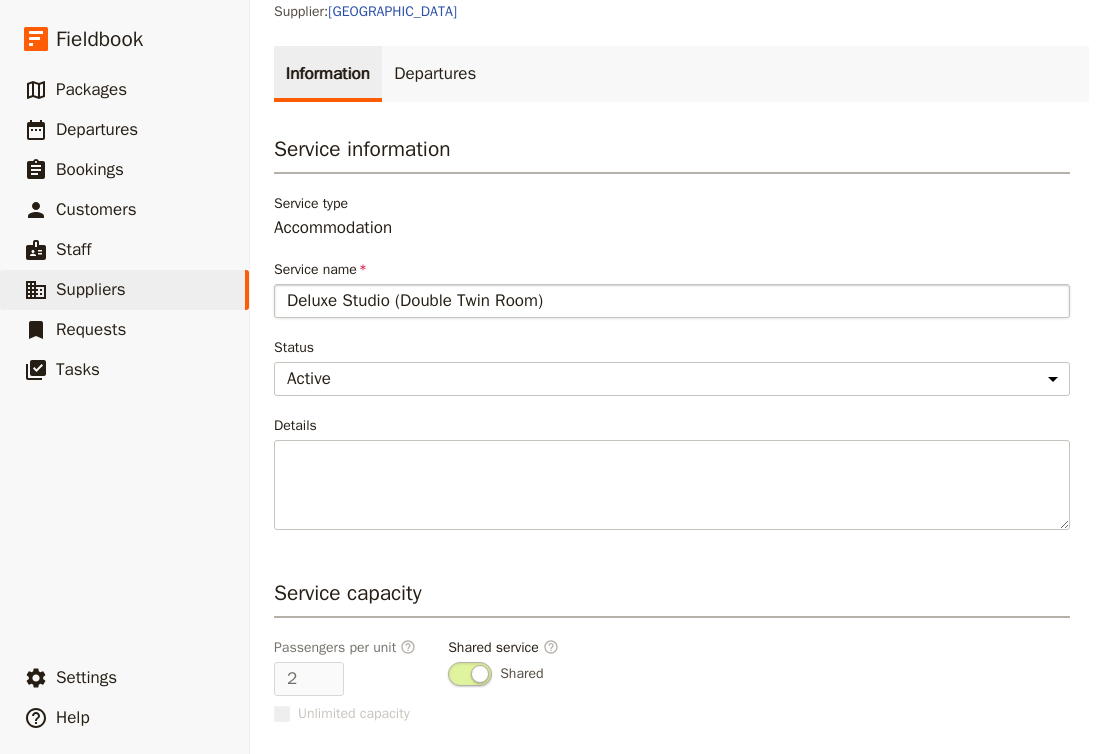 click on "Deluxe Studio (Double Twin Room)" at bounding box center [672, 301] 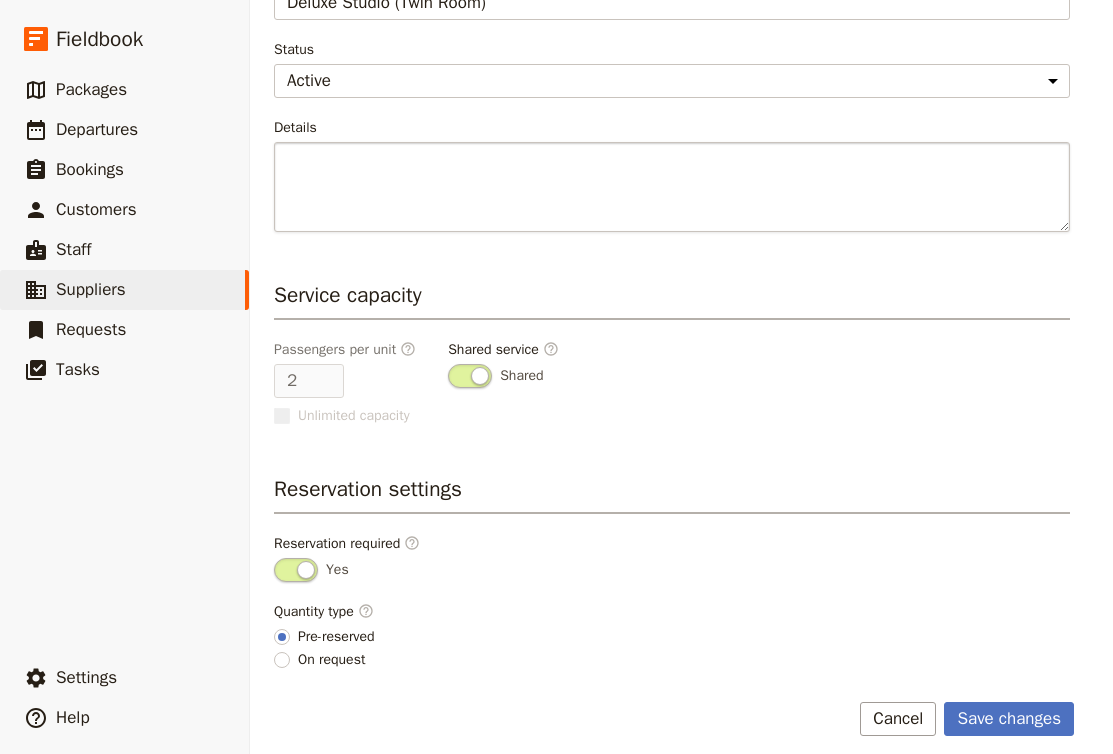 scroll, scrollTop: 386, scrollLeft: 0, axis: vertical 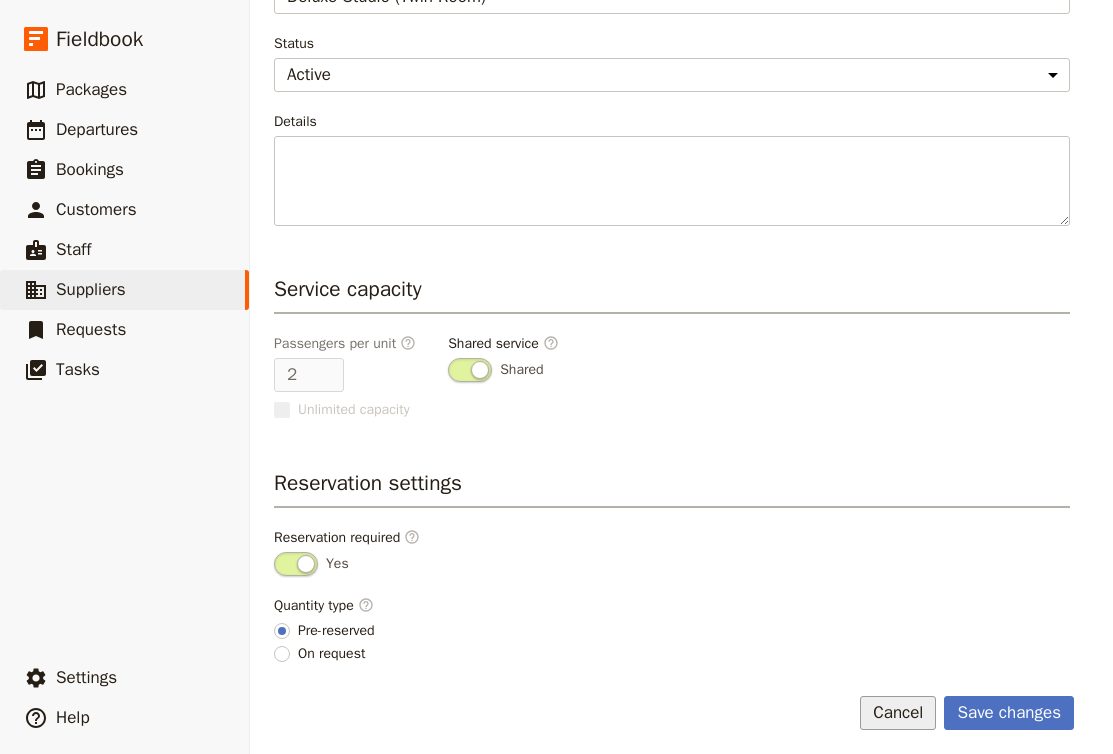 click on "Cancel" at bounding box center (898, 713) 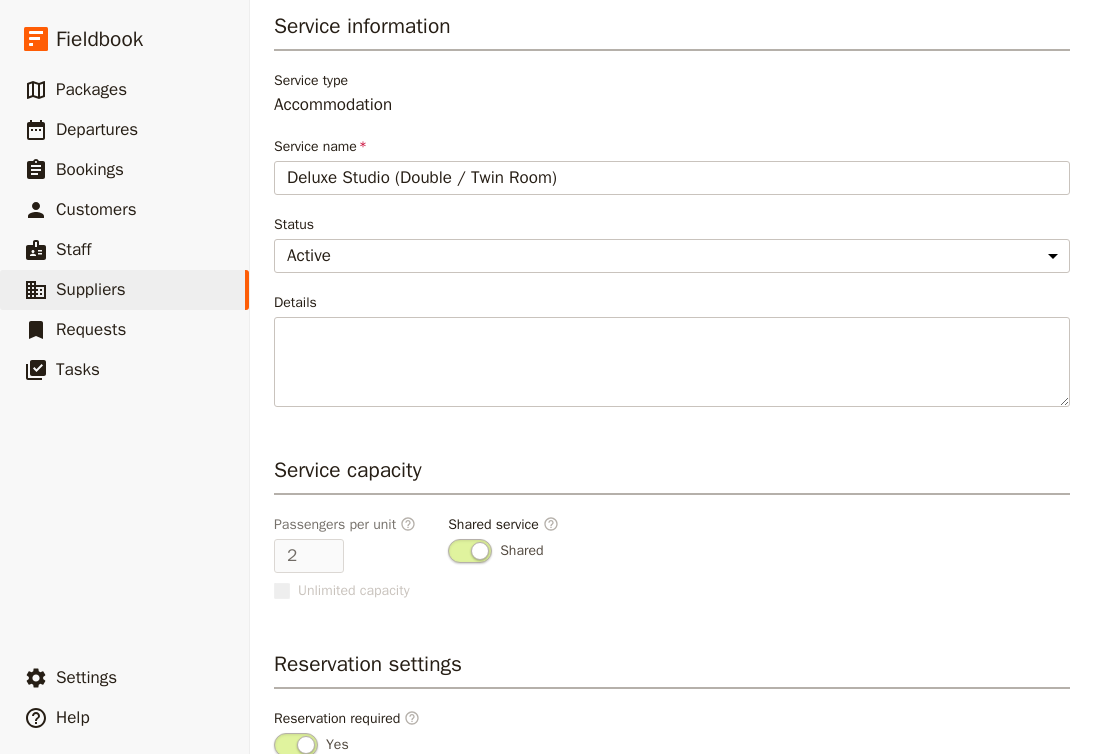 scroll, scrollTop: 153, scrollLeft: 0, axis: vertical 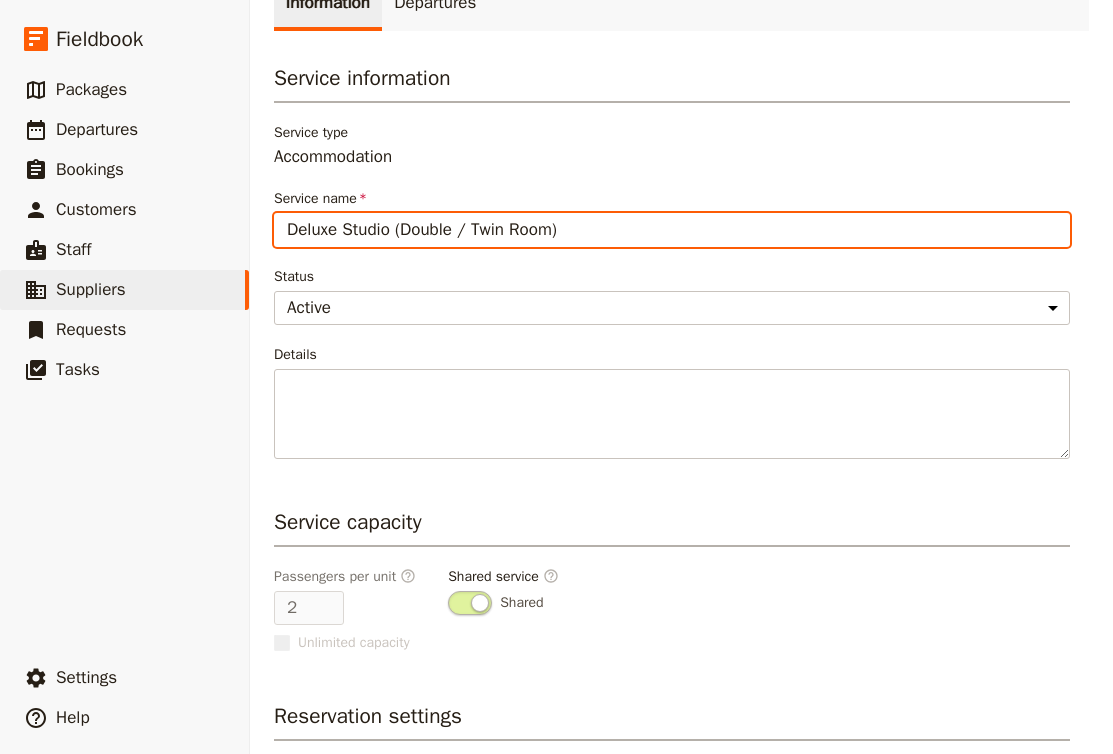 drag, startPoint x: 472, startPoint y: 230, endPoint x: 405, endPoint y: 221, distance: 67.601776 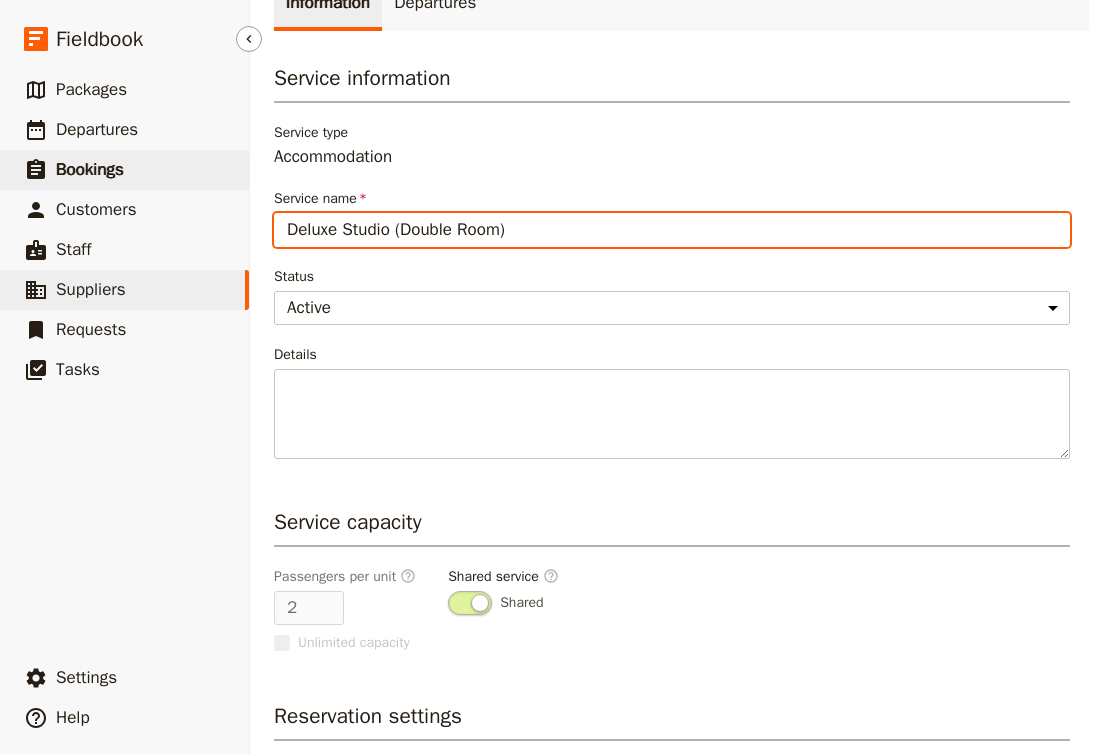 drag, startPoint x: 571, startPoint y: 228, endPoint x: 229, endPoint y: 183, distance: 344.9478 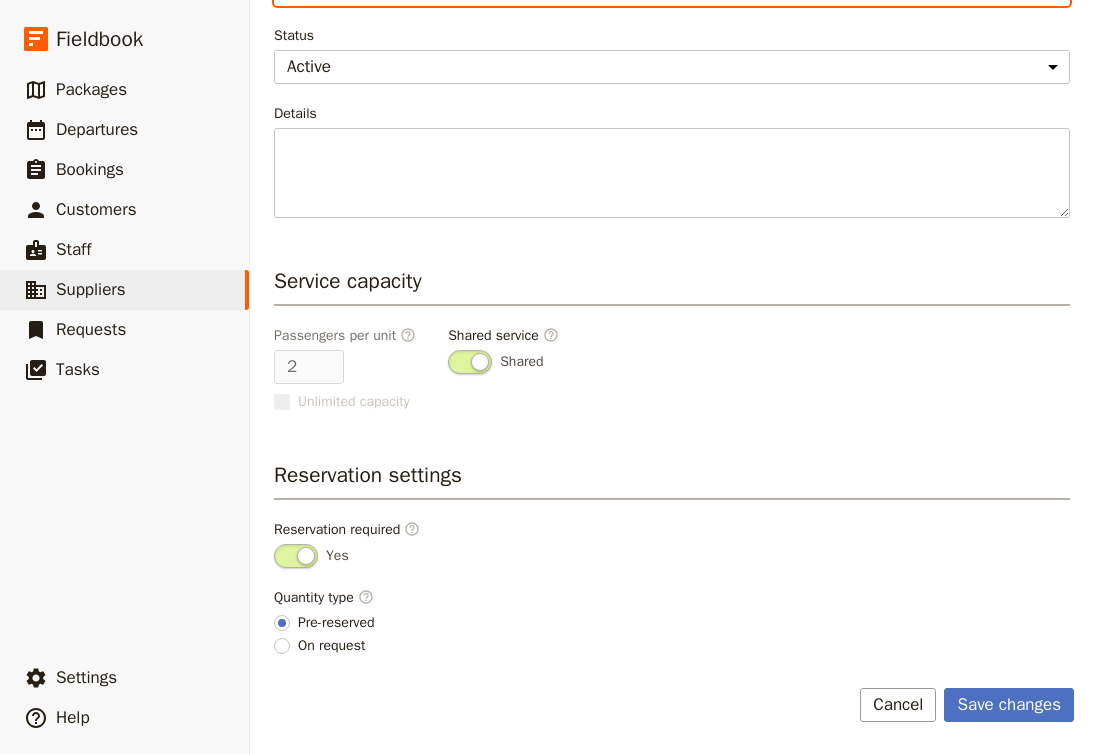 scroll, scrollTop: 394, scrollLeft: 0, axis: vertical 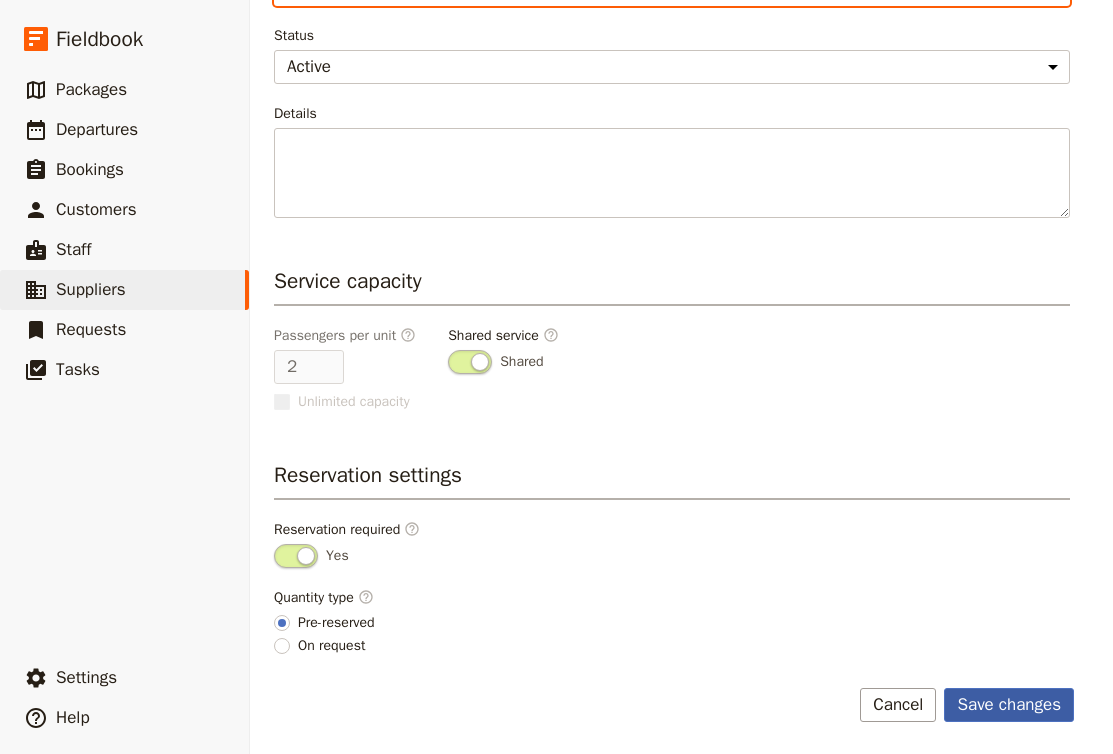 type on "Deluxe Studio (Double Room)" 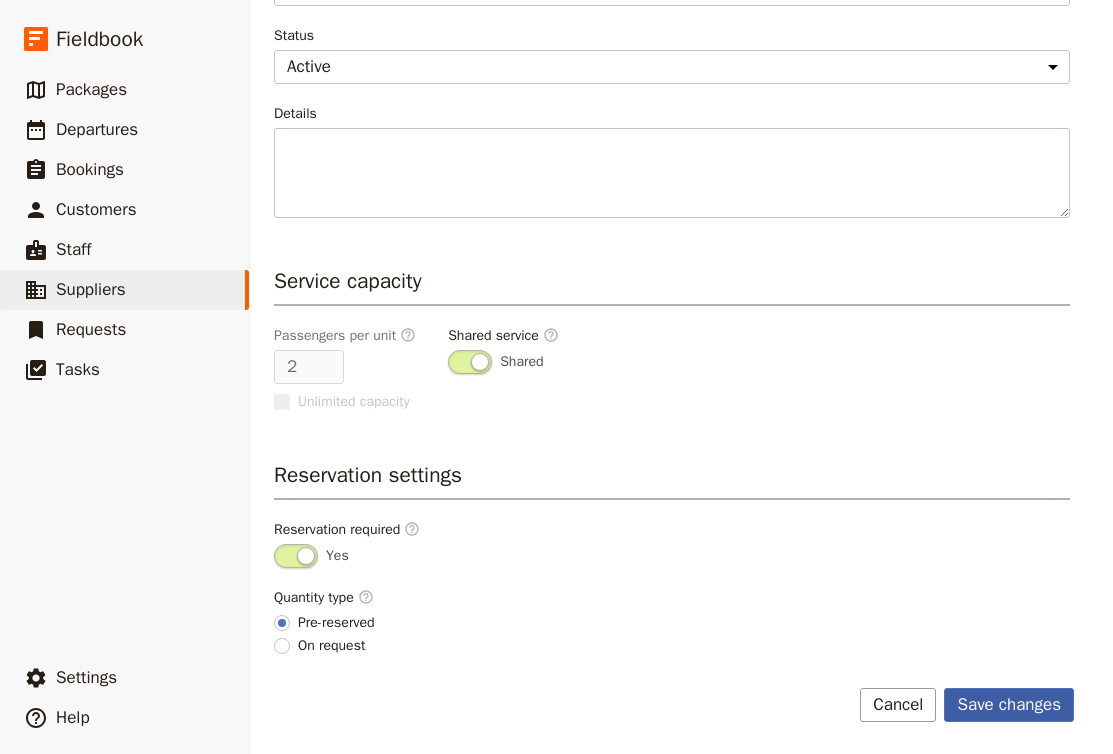 click on "Save changes" at bounding box center (1009, 705) 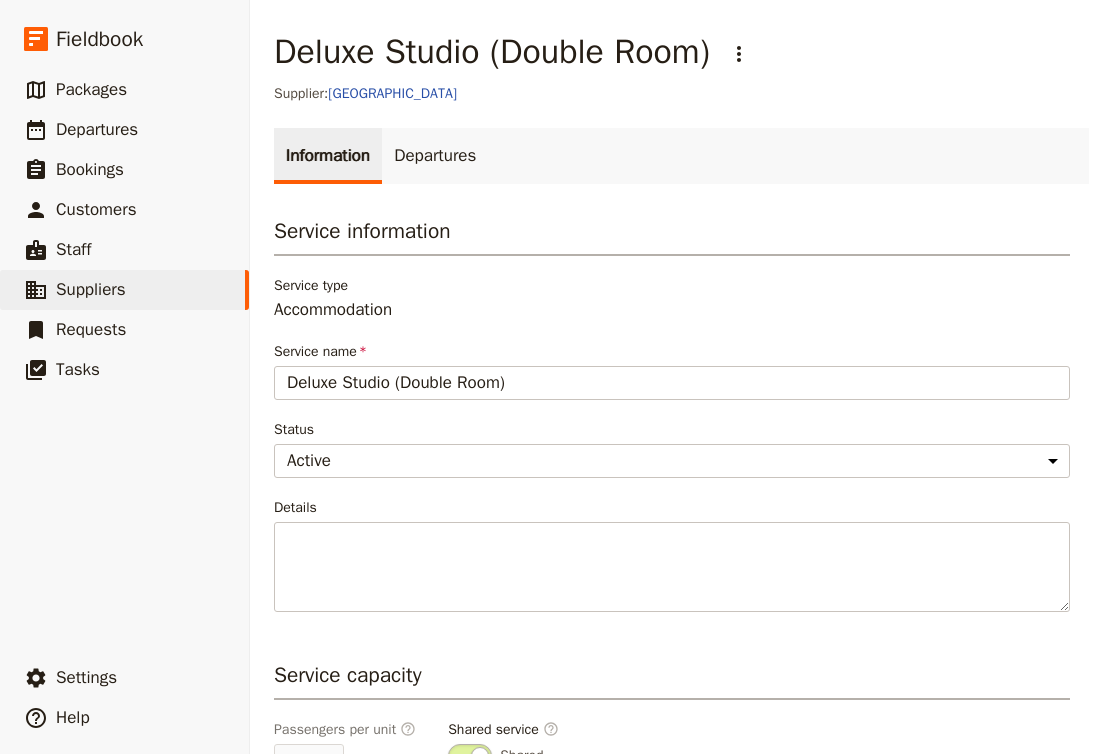 scroll, scrollTop: 0, scrollLeft: 0, axis: both 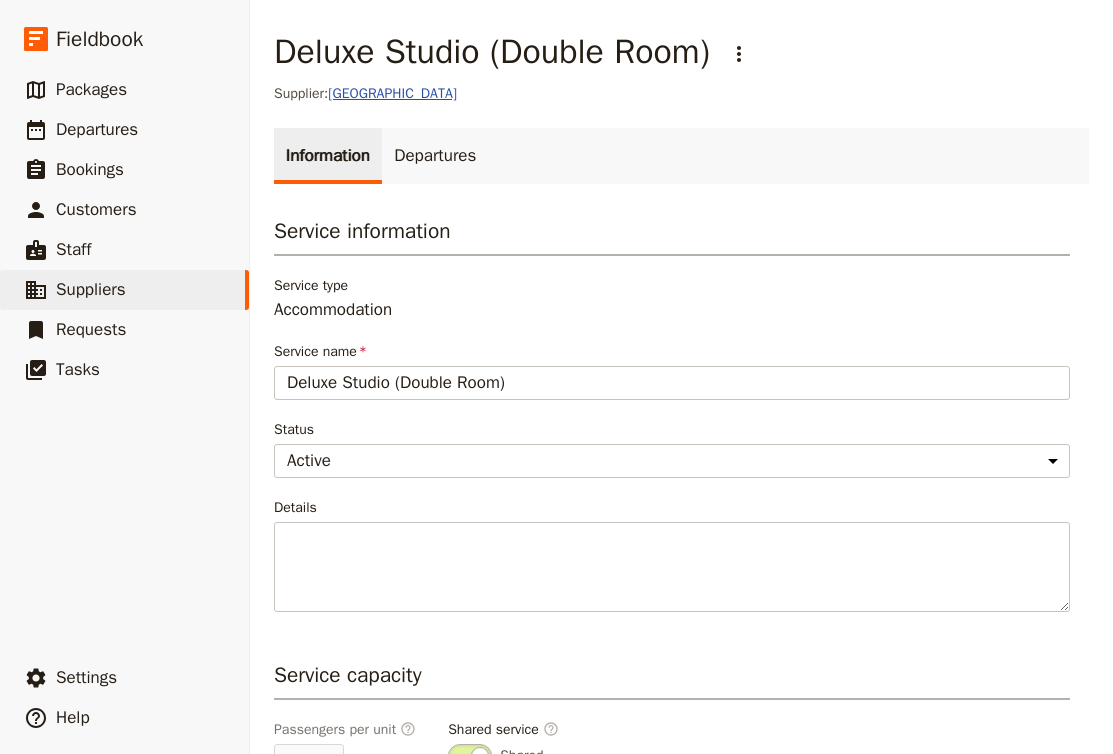 click on "Canberra Crowne Plaza" at bounding box center [392, 93] 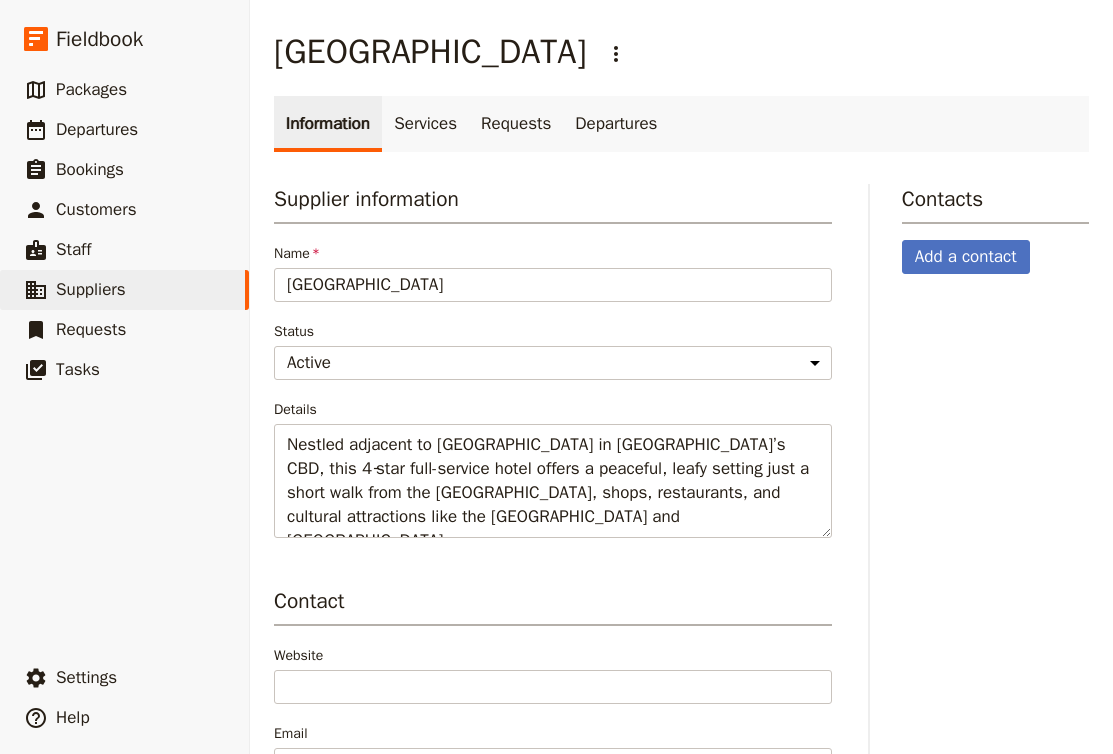 scroll, scrollTop: 0, scrollLeft: 0, axis: both 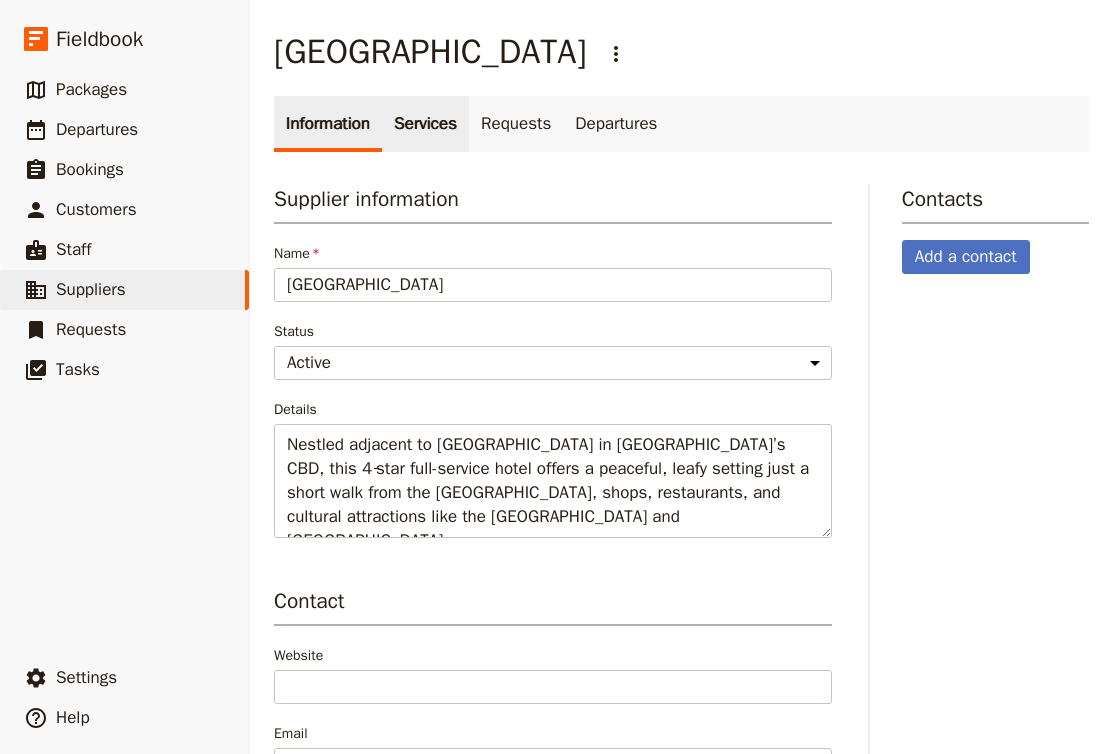 click on "Services" at bounding box center [425, 124] 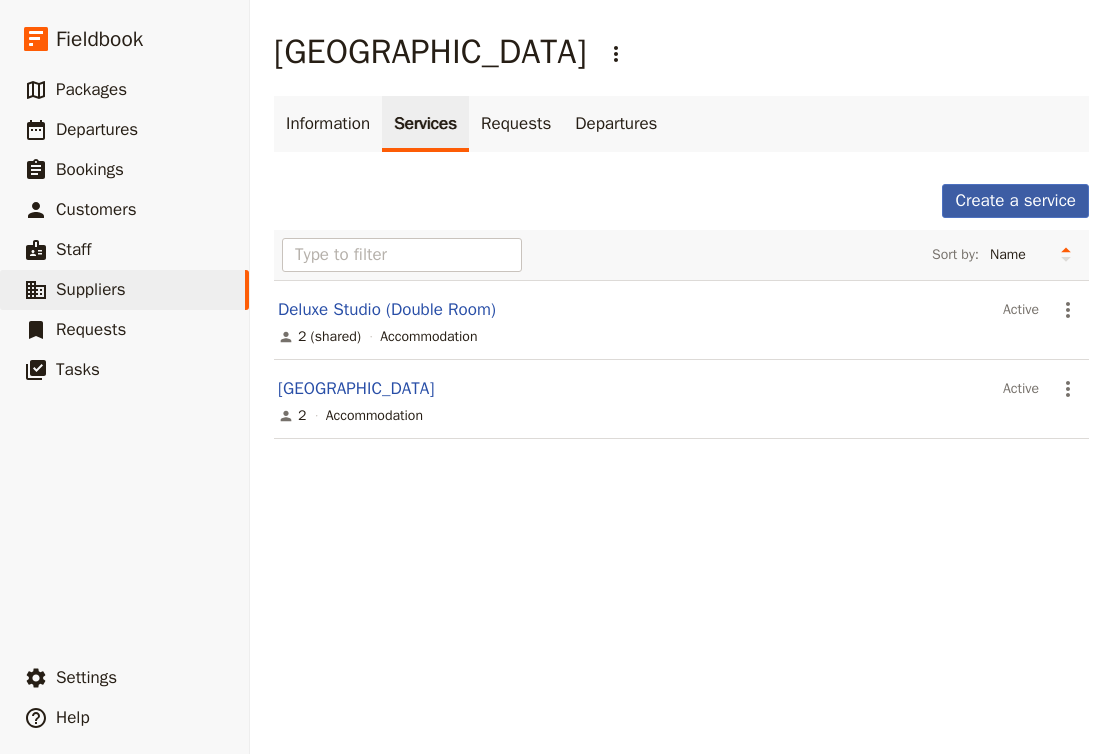 click on "Create a service" at bounding box center [1015, 201] 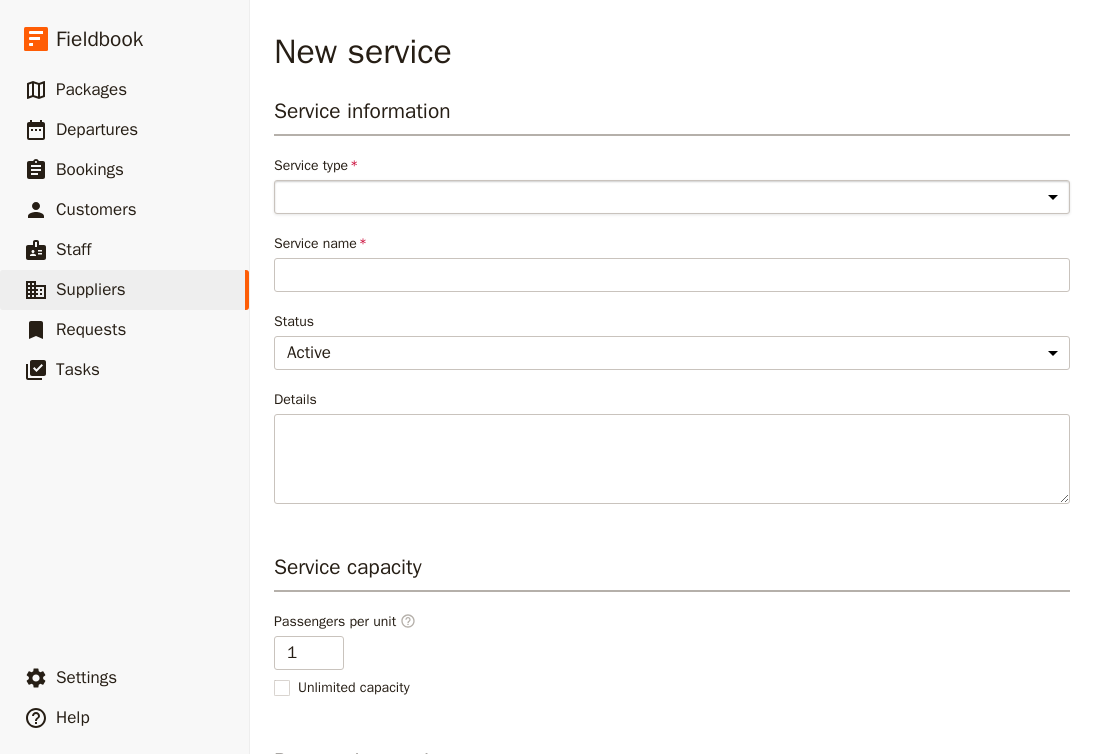 select on "AccommodationService" 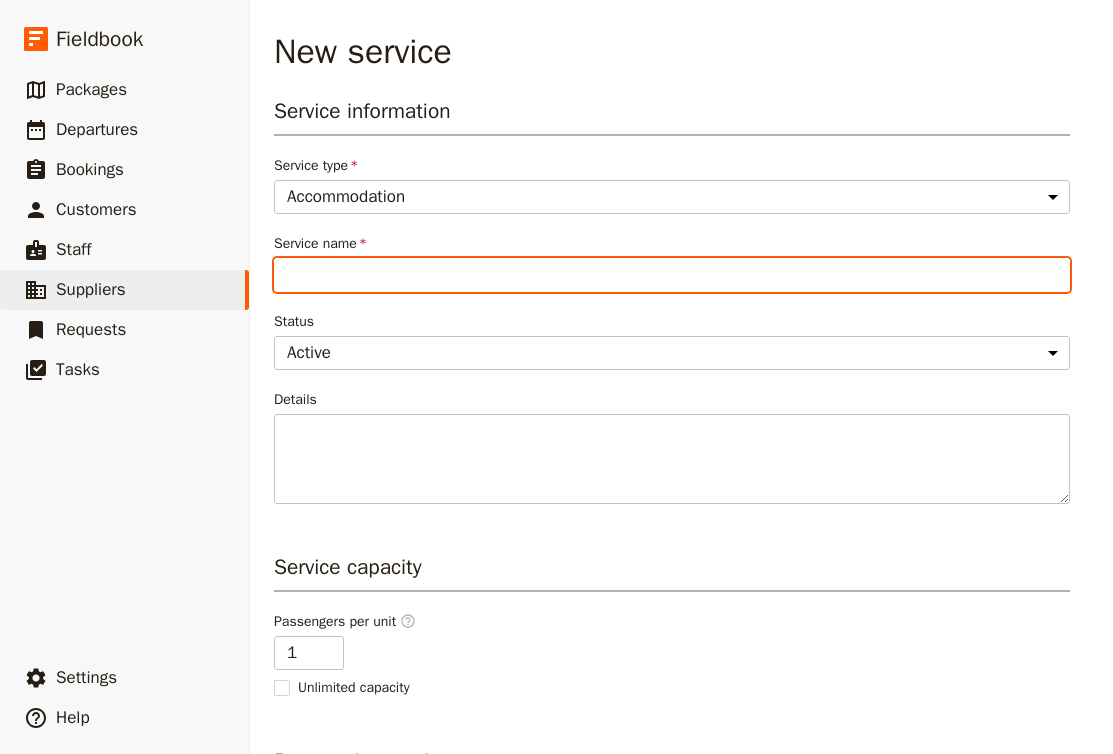 click on "Service name" at bounding box center [672, 275] 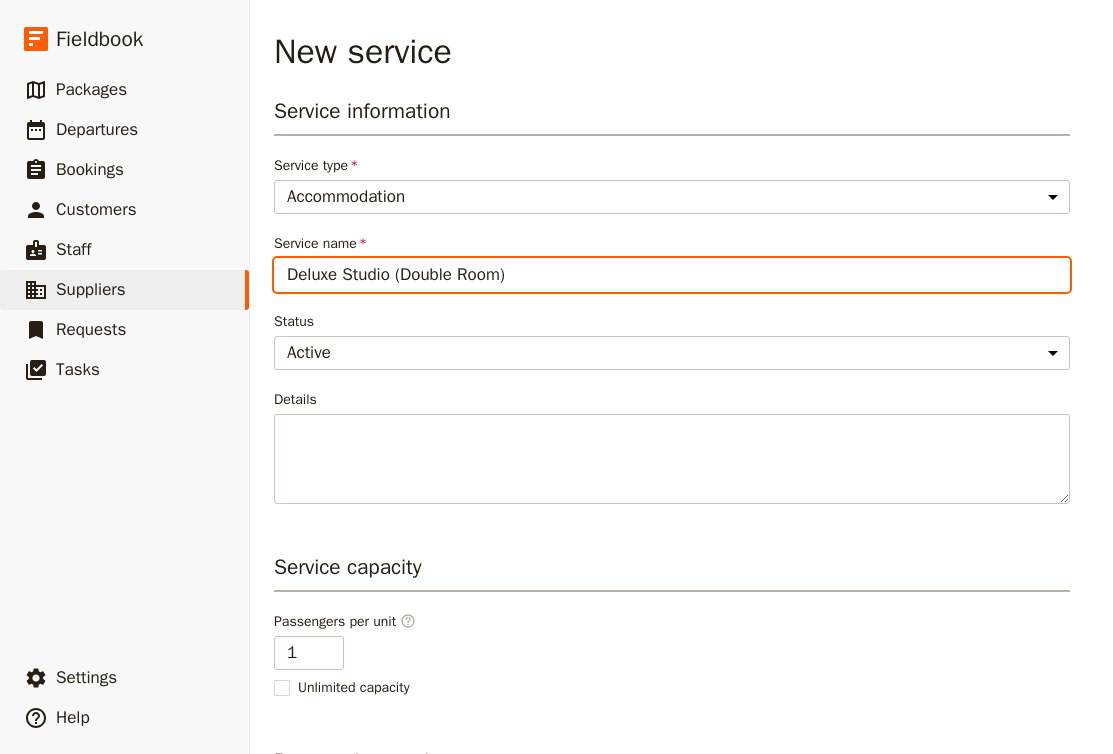 click on "Deluxe Studio (Double Room)" at bounding box center (672, 275) 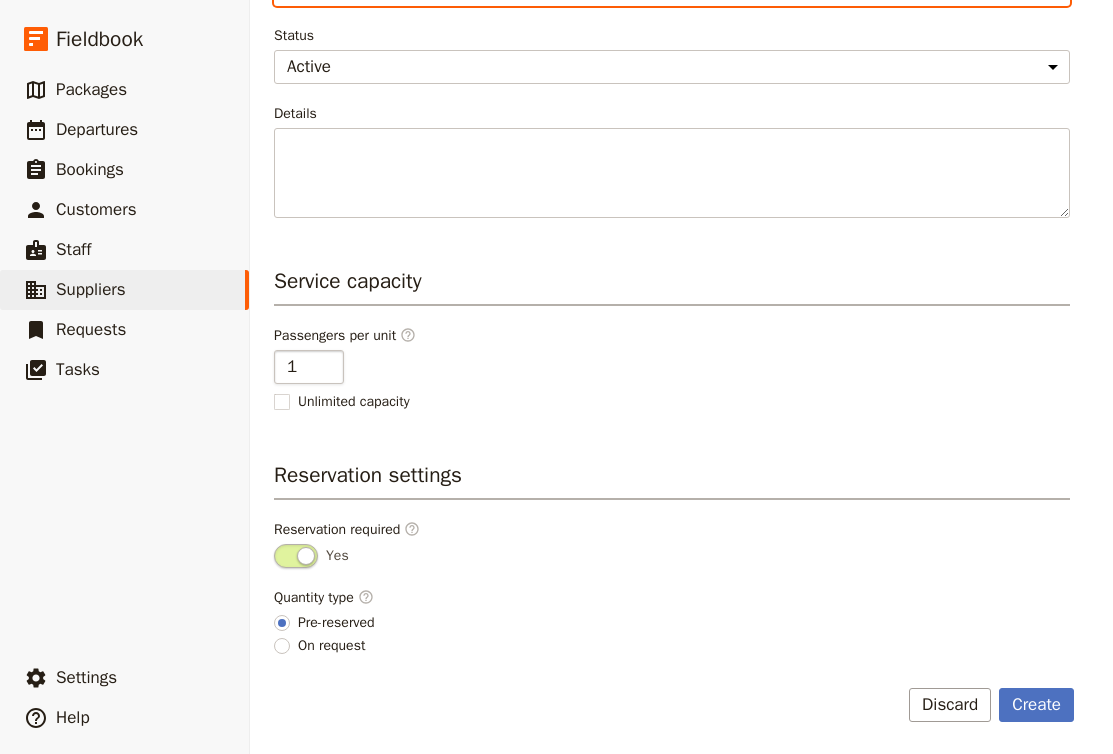 scroll, scrollTop: 286, scrollLeft: 0, axis: vertical 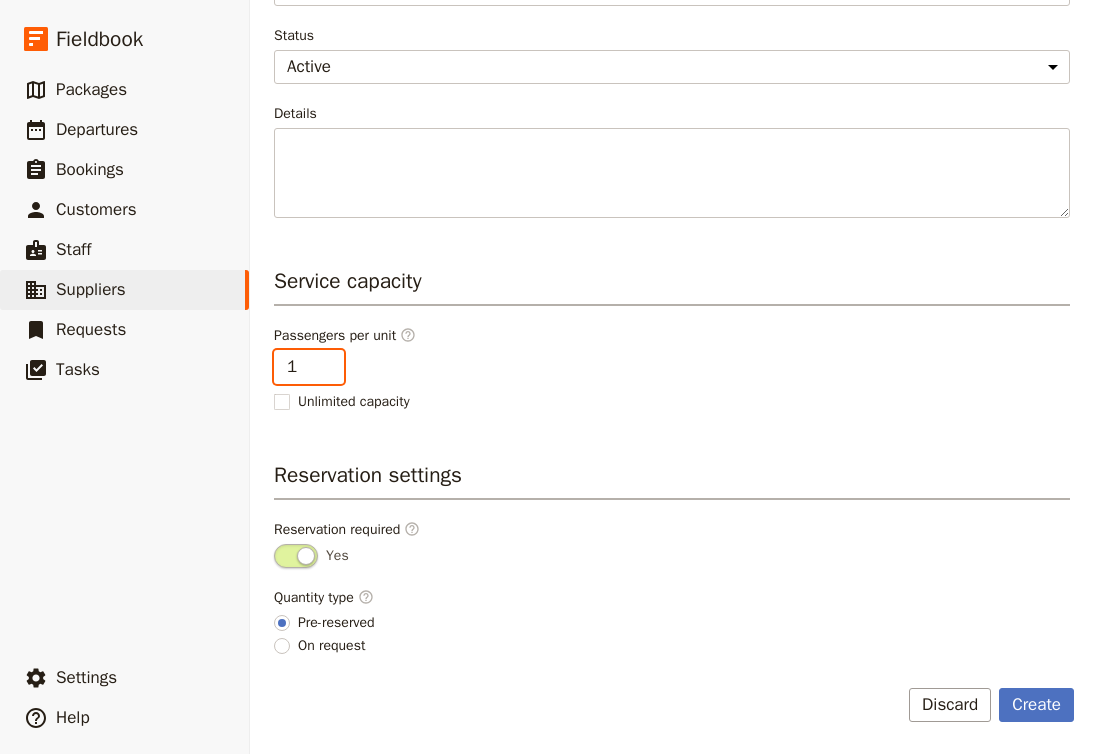 type on "2" 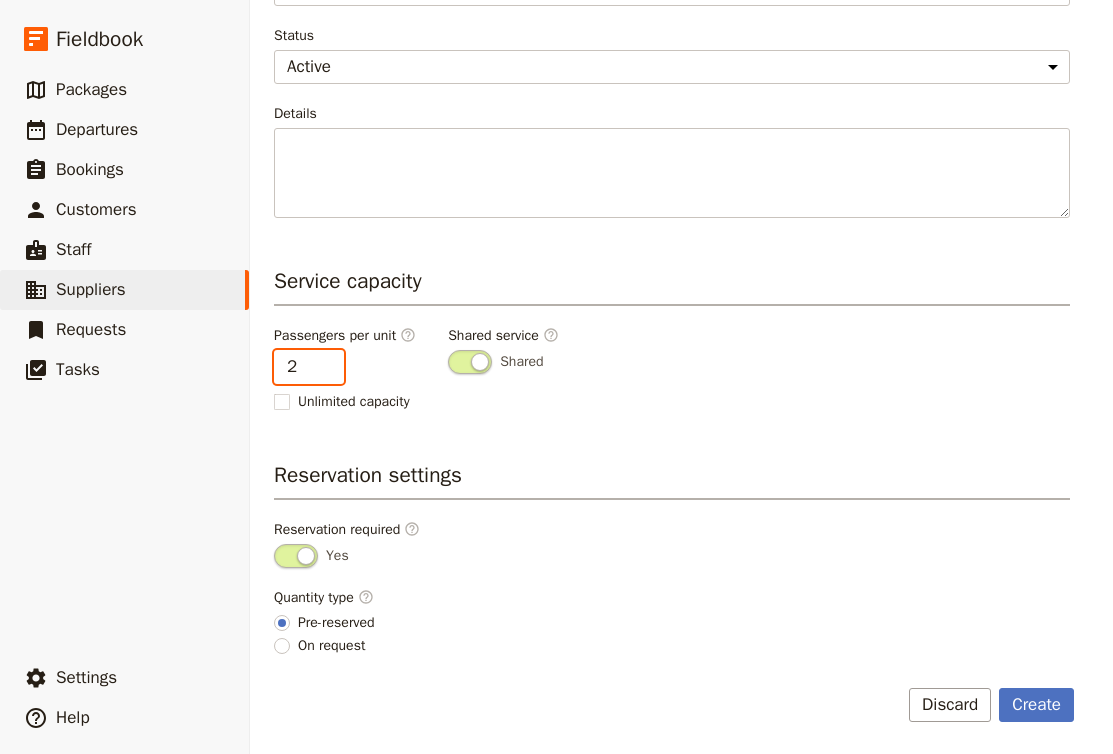 click on "2" at bounding box center [309, 367] 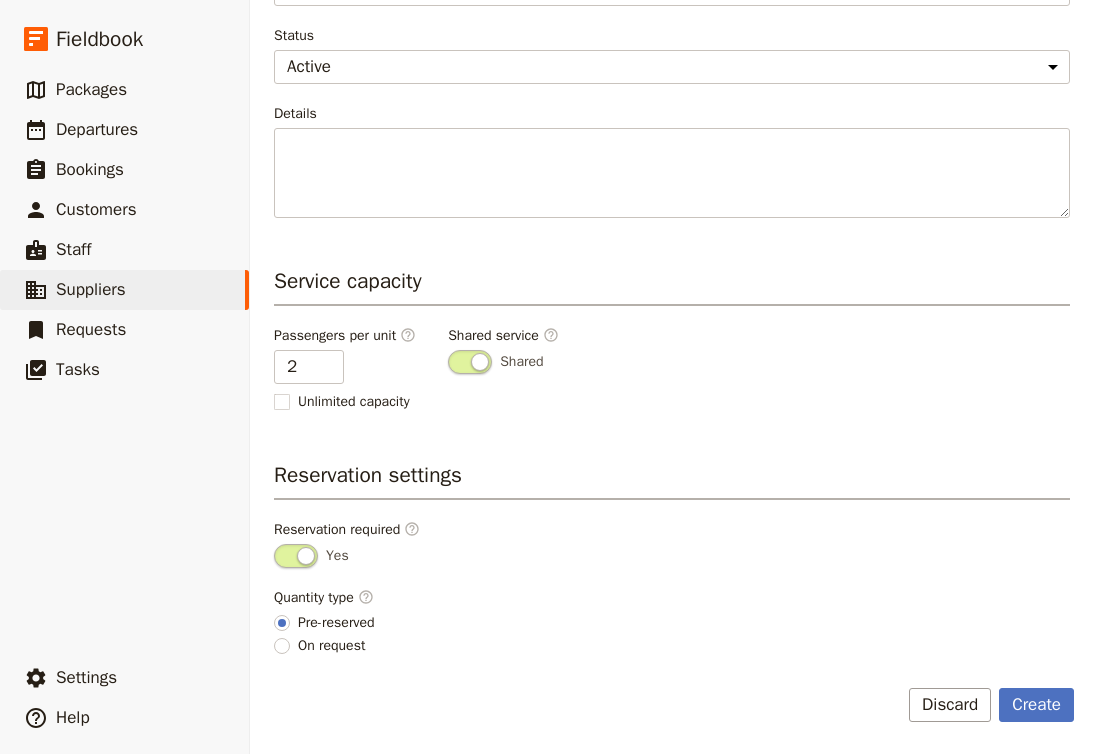 click on "New service Service information Service type Accommodation Activity Transport Flight Food and beverage Other Service name Deluxe Studio (Twin Room) Status Active Inactive Details Service capacity Passengers per unit ​ 2 Unlimited capacity Shared service ​ Shared Reservation settings Reservation required ​ Yes Quantity type ​ Pre-reserved On request Create Discard" at bounding box center (681, 234) 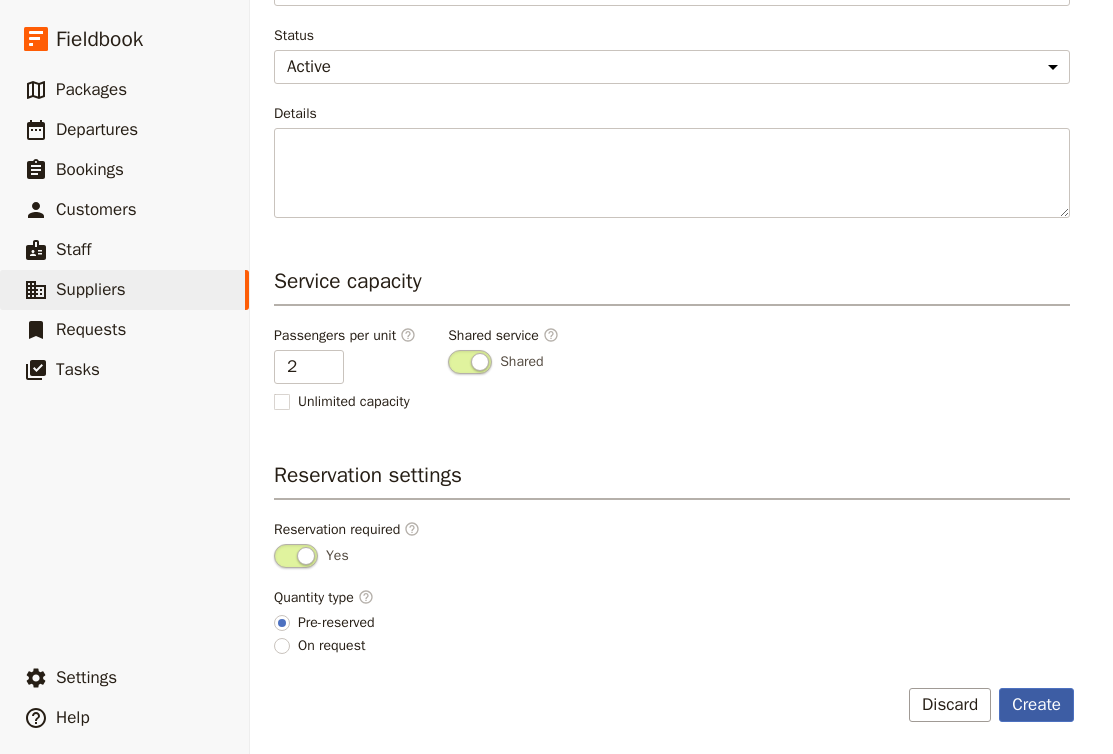 click on "Create" at bounding box center (1036, 705) 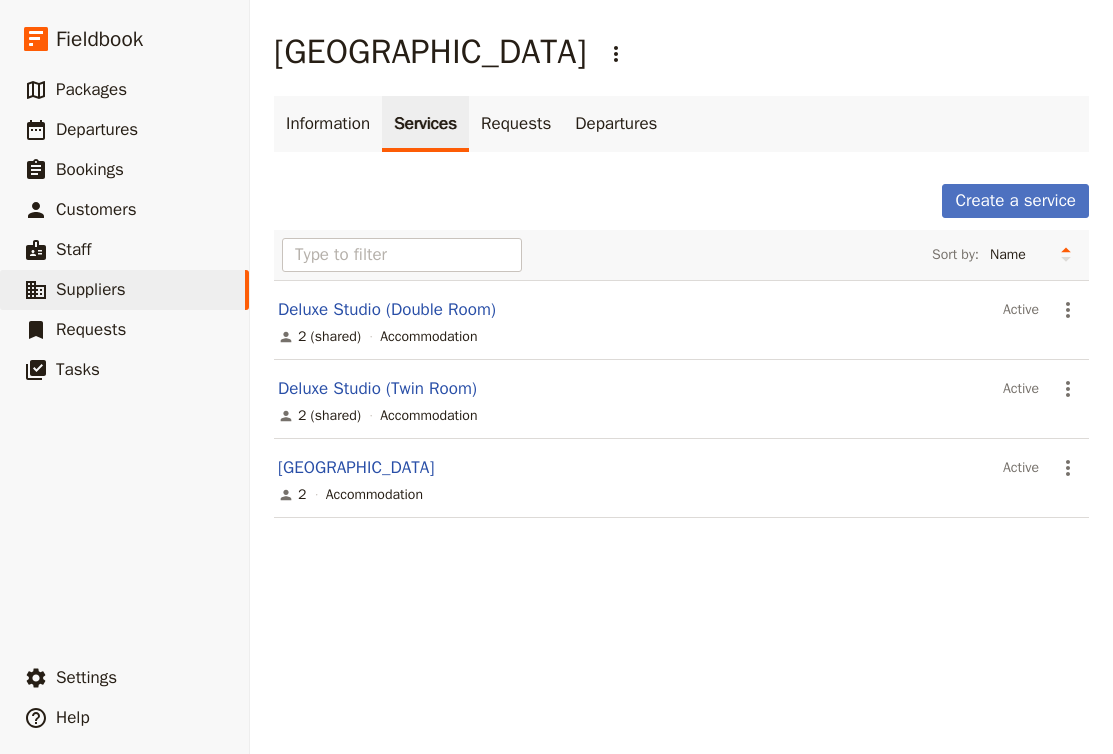 scroll, scrollTop: 0, scrollLeft: 0, axis: both 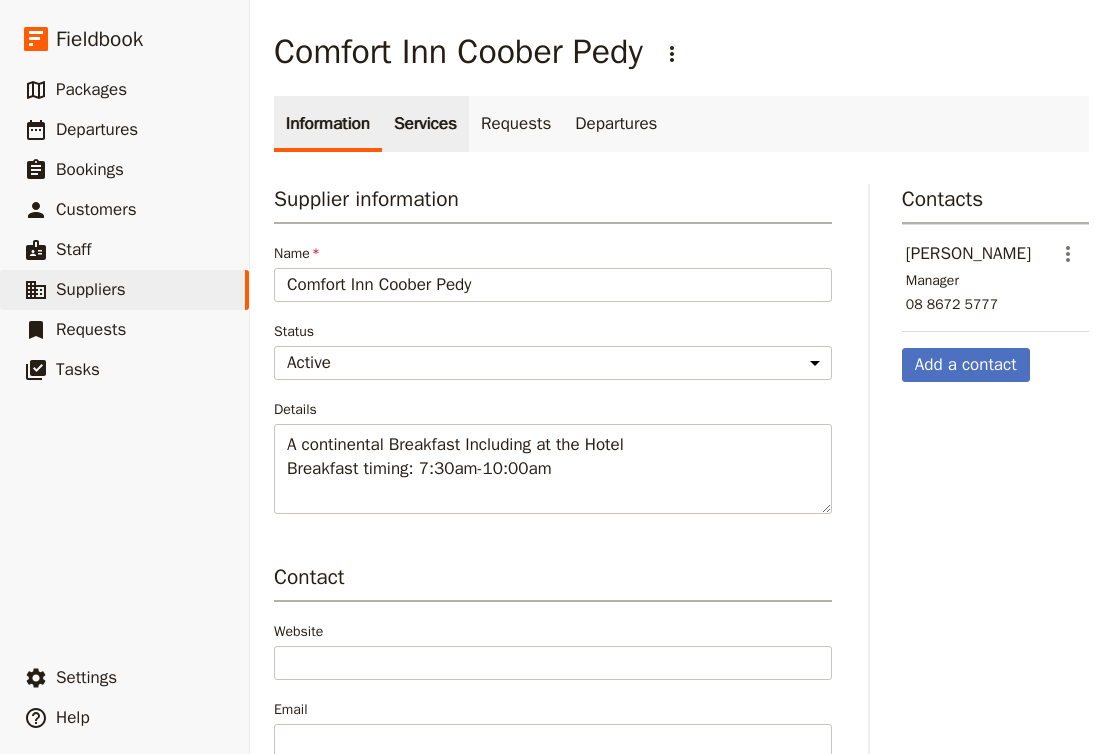 click on "Services" at bounding box center (425, 124) 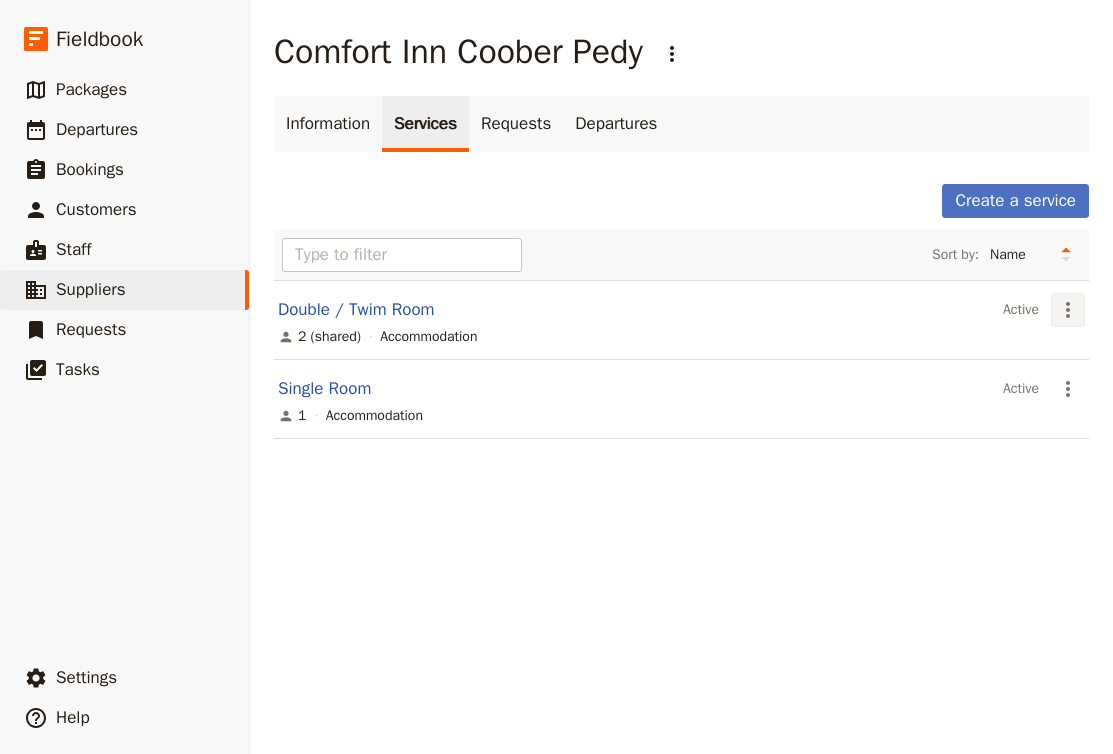 click 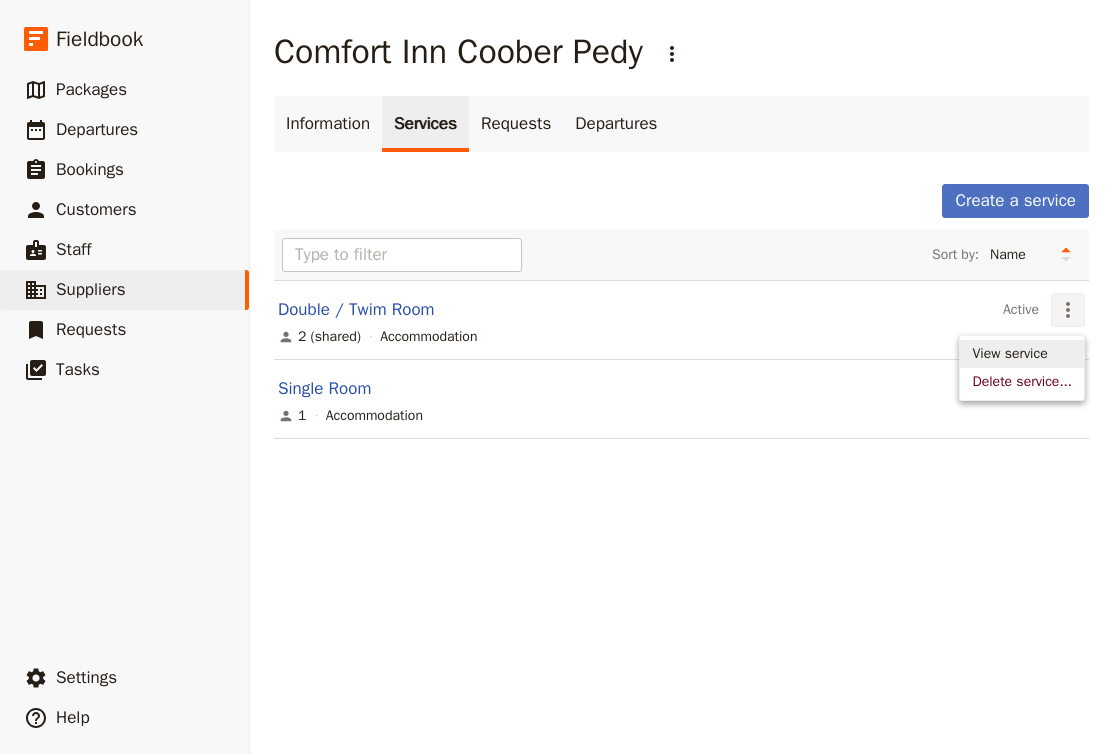 click on "View service" at bounding box center (1009, 354) 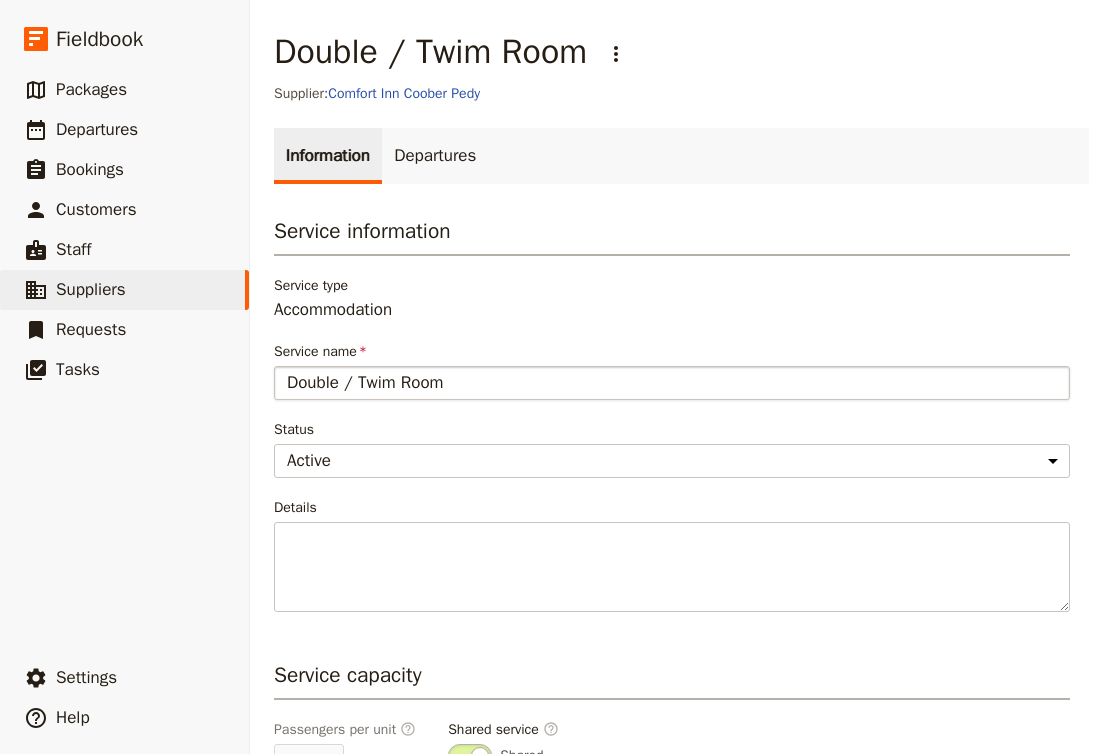drag, startPoint x: 348, startPoint y: 381, endPoint x: 391, endPoint y: 383, distance: 43.046486 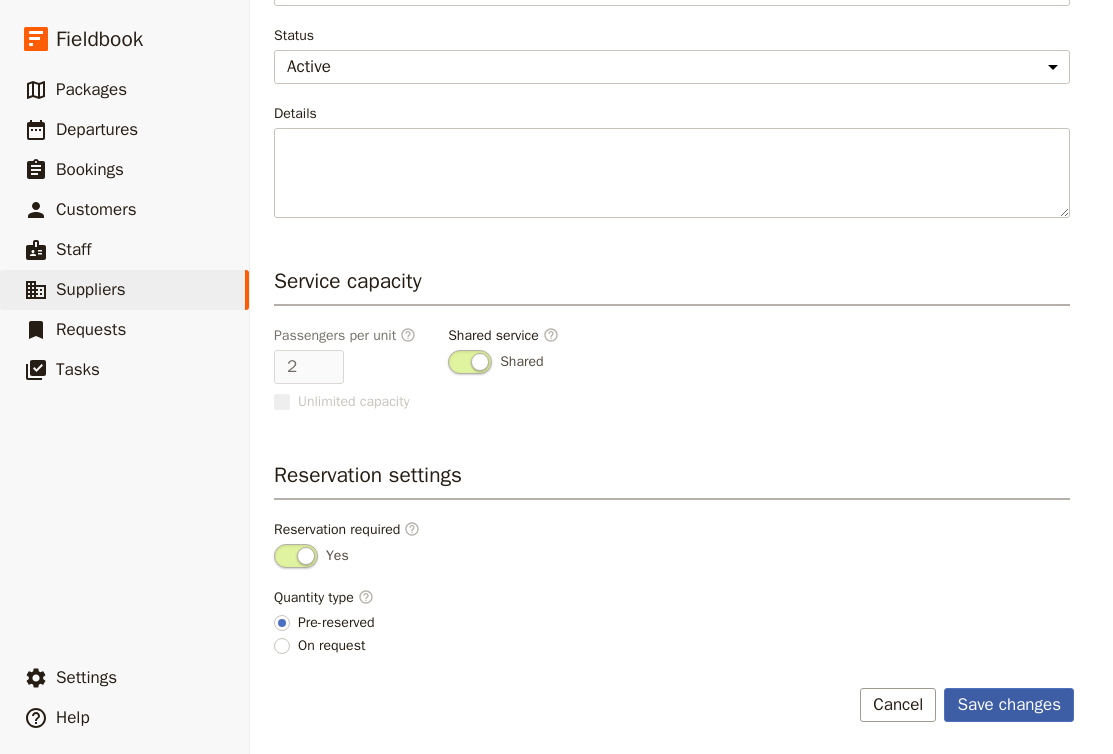 scroll, scrollTop: 394, scrollLeft: 0, axis: vertical 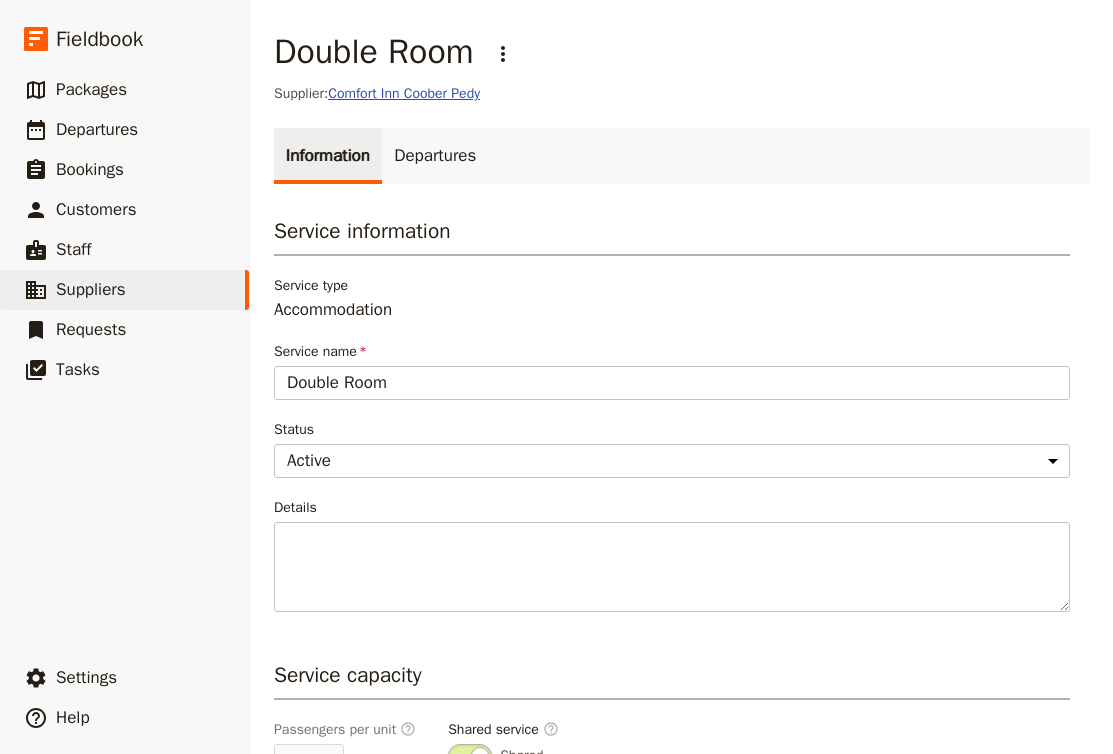 click on "Comfort Inn Coober Pedy" at bounding box center [404, 93] 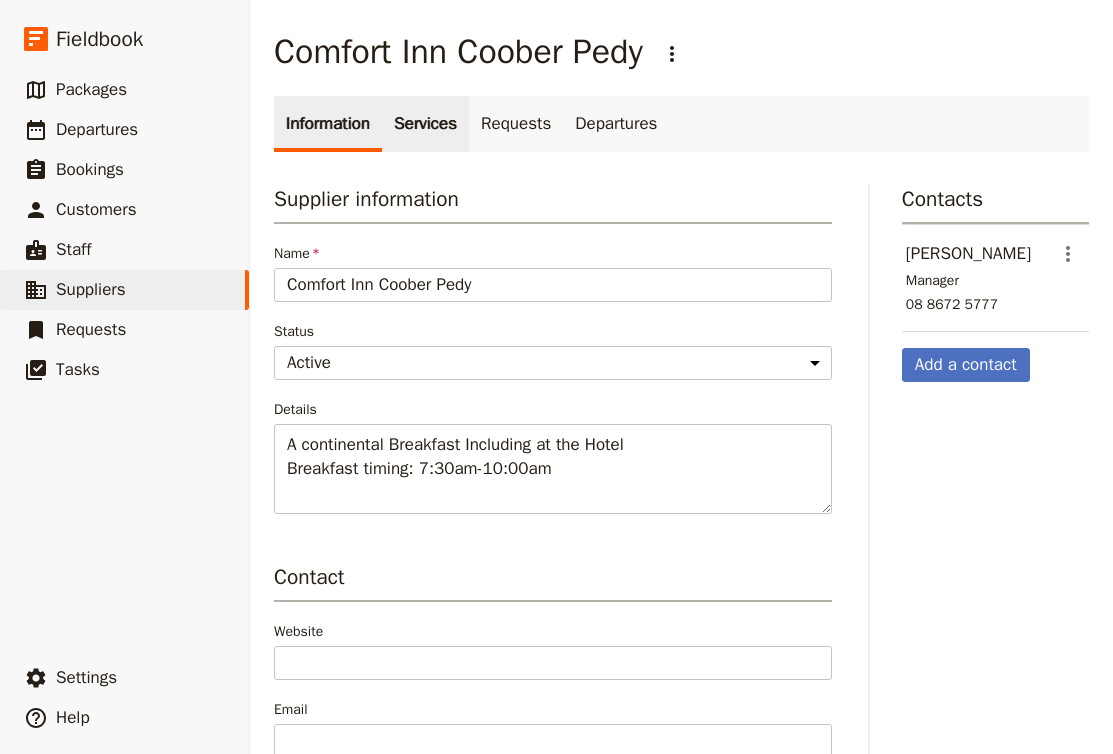 click on "Services" at bounding box center [425, 124] 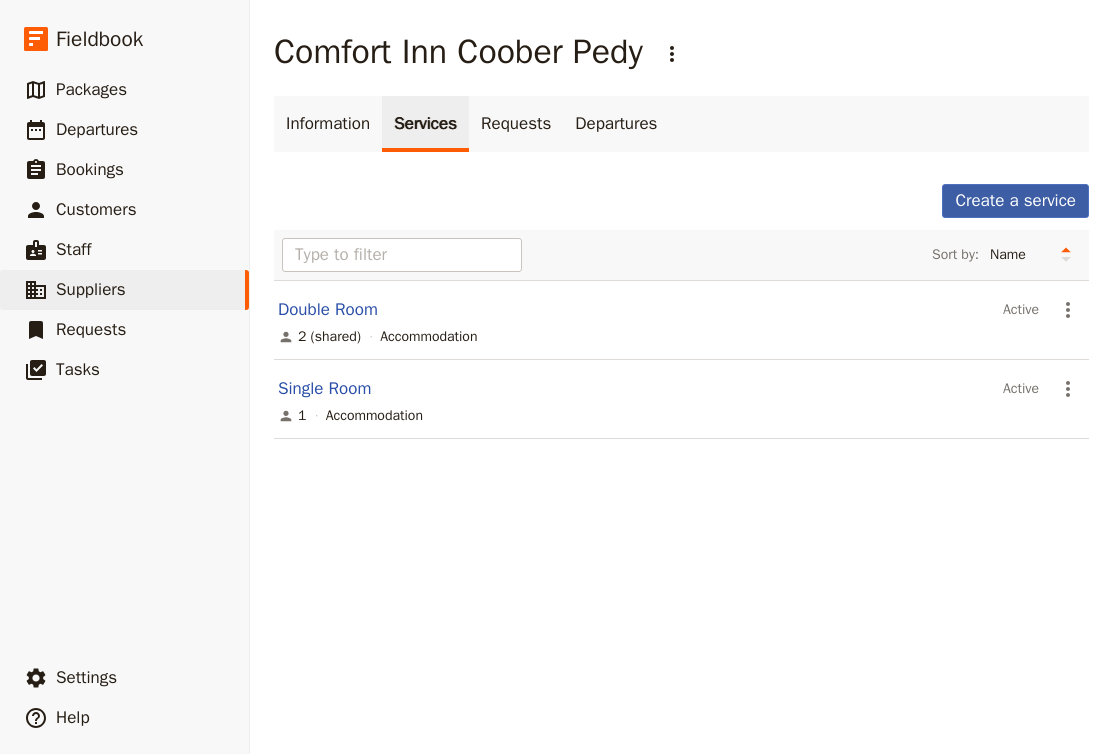 click on "Create a service" at bounding box center [1015, 201] 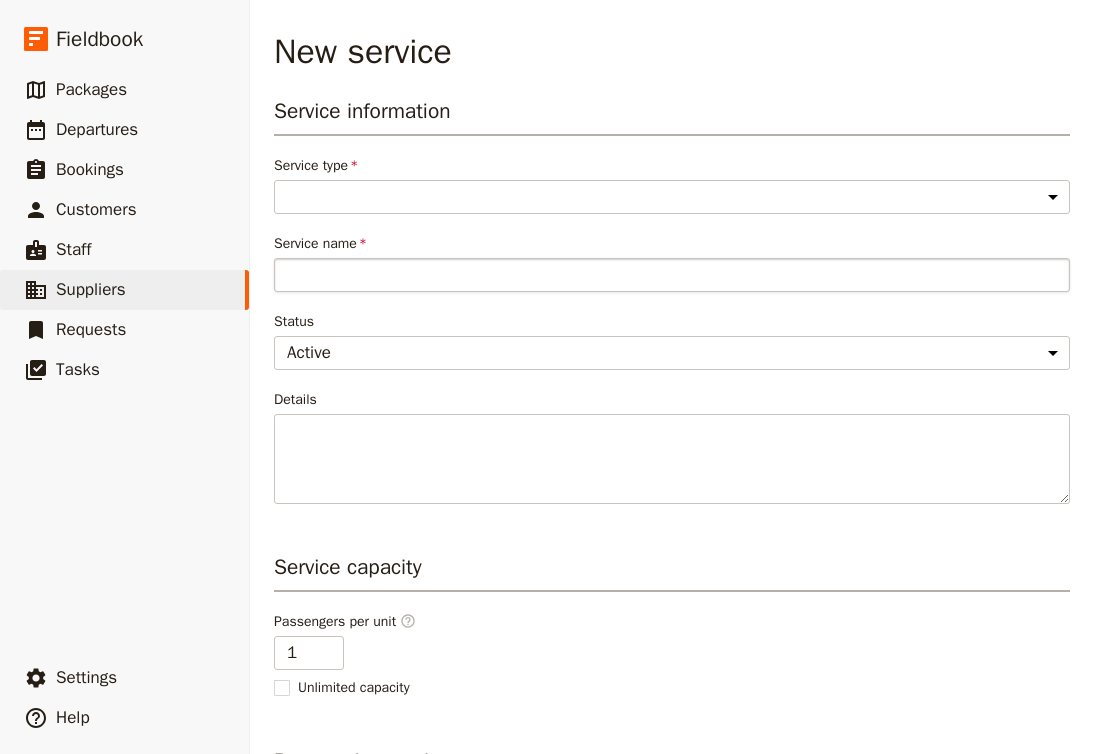 select on "AccommodationService" 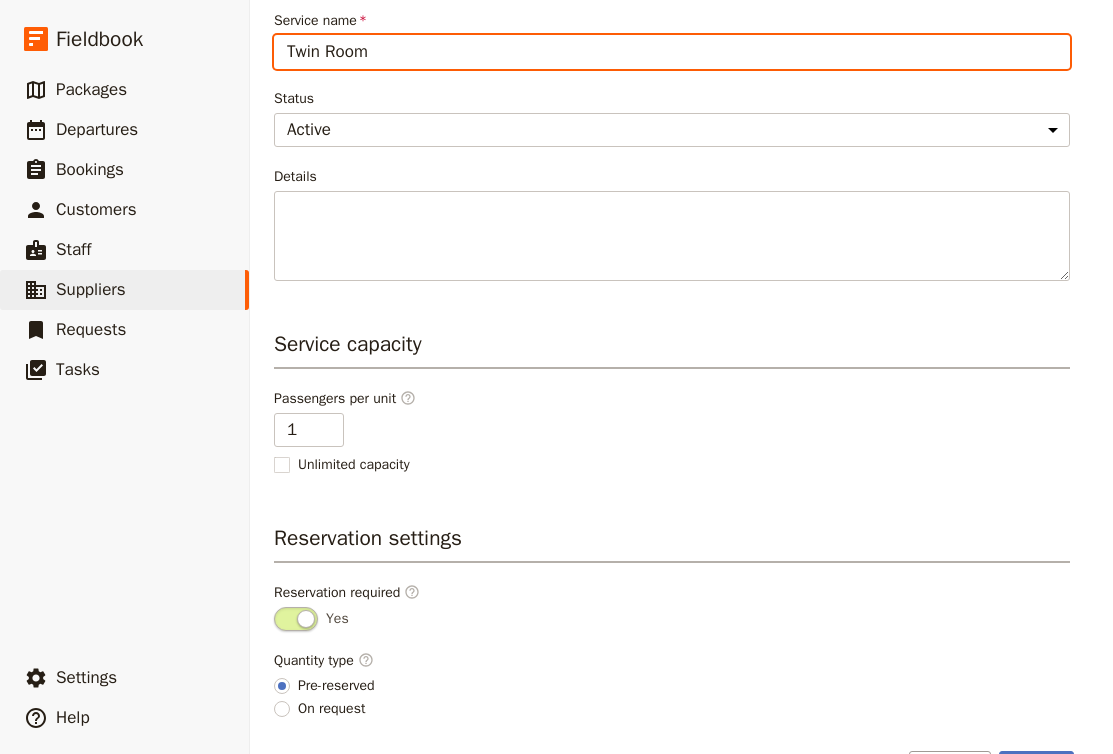 scroll, scrollTop: 252, scrollLeft: 0, axis: vertical 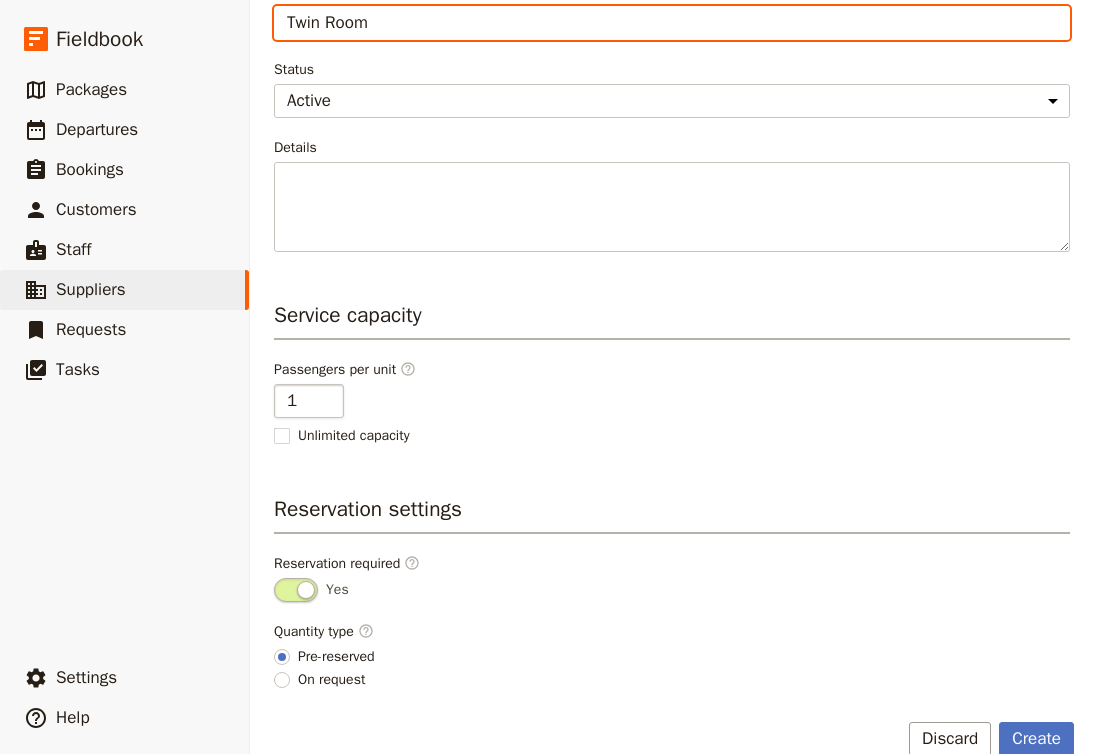 type on "Twin Room" 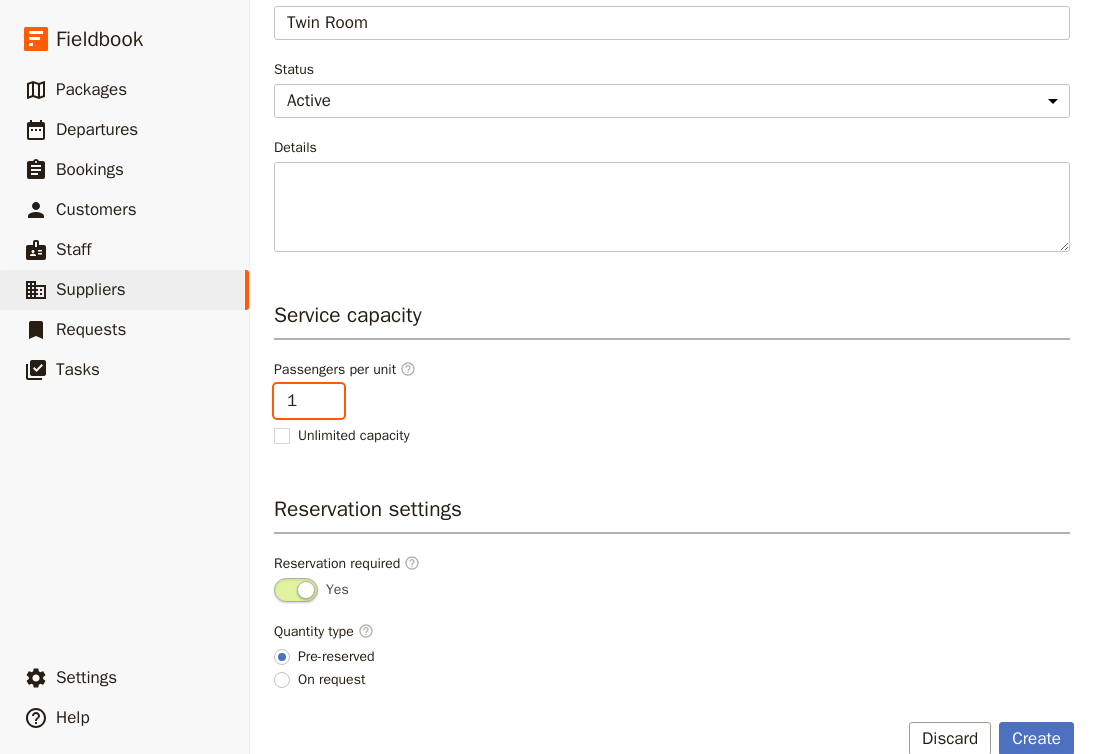 click on "1" at bounding box center (309, 401) 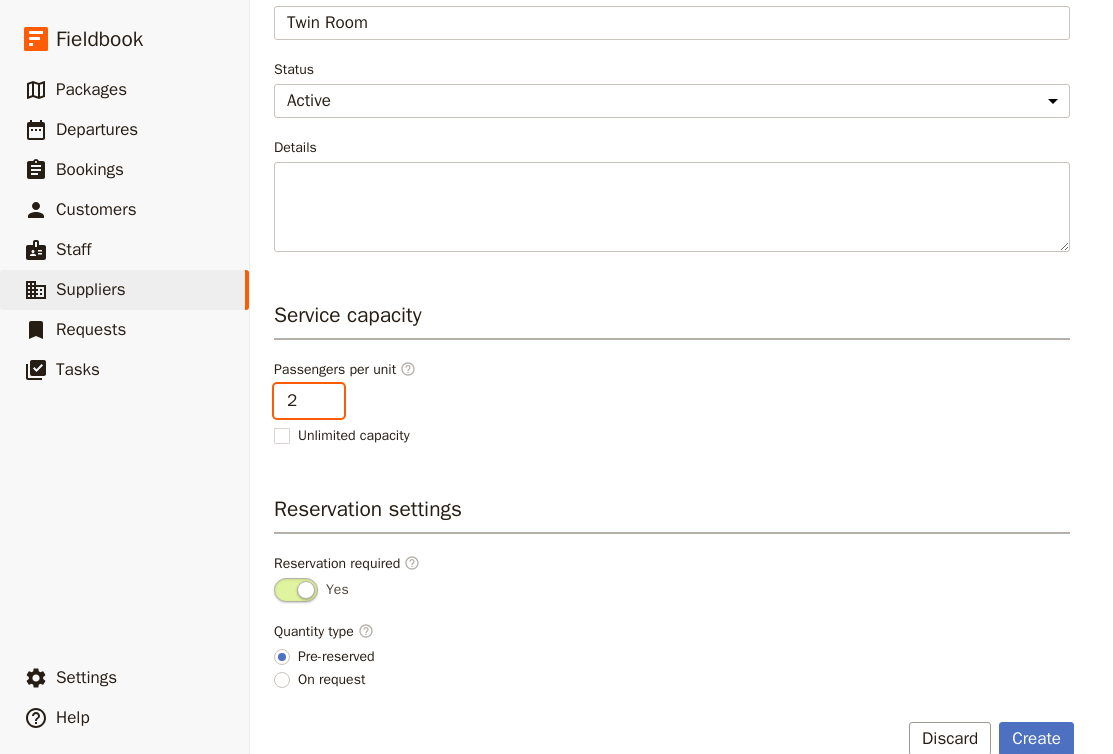 click on "2" at bounding box center (309, 401) 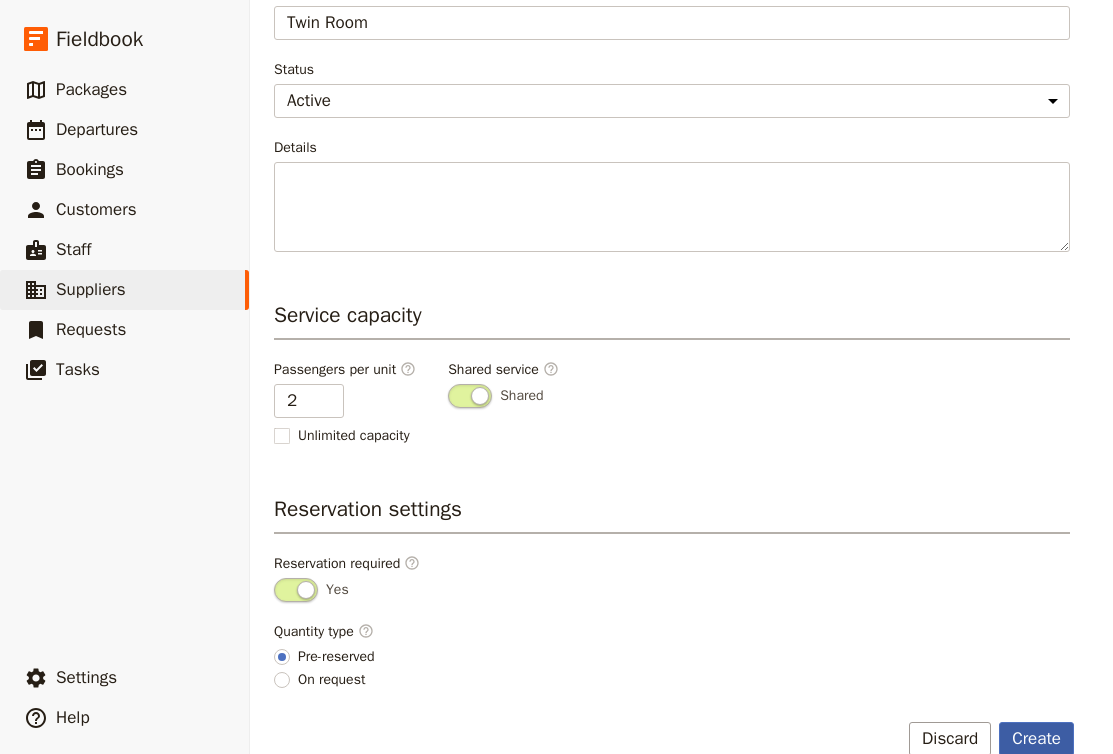 click on "Create" at bounding box center [1036, 739] 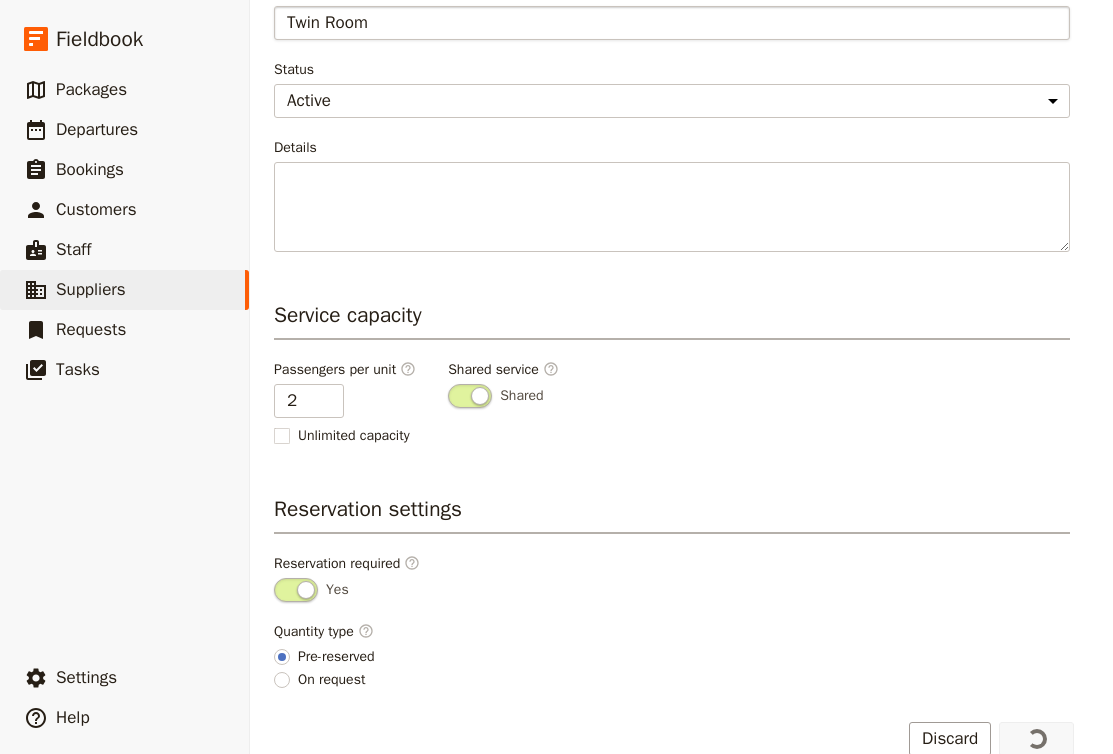 scroll, scrollTop: 0, scrollLeft: 0, axis: both 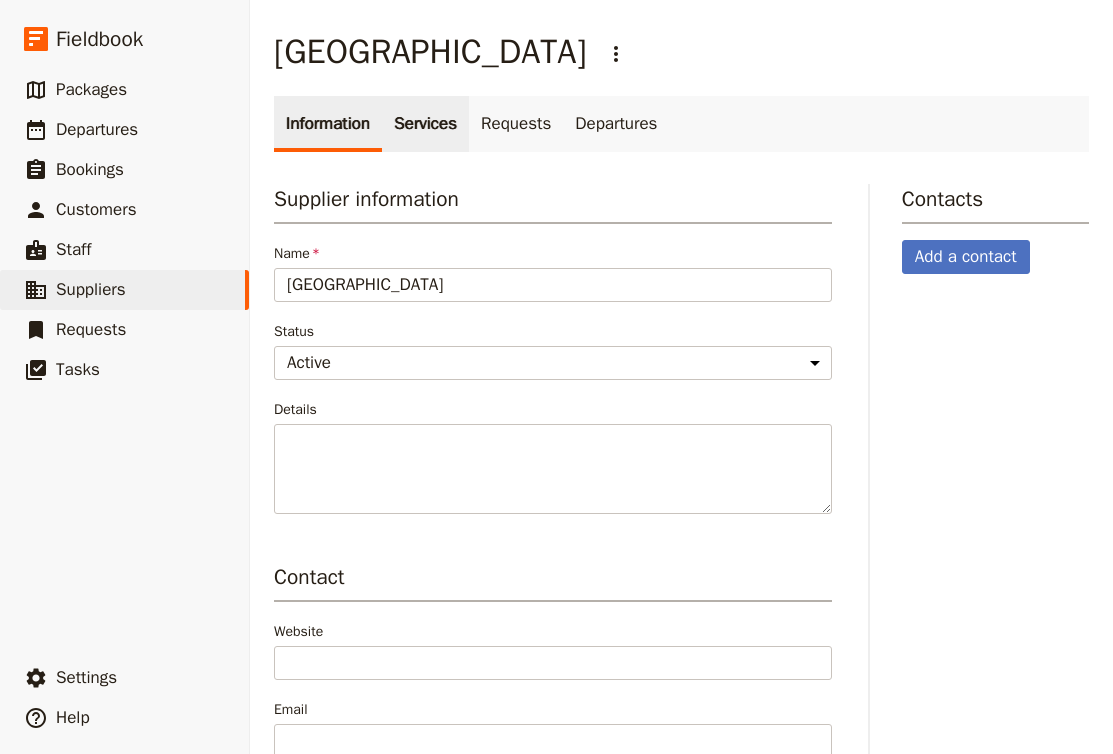 click on "Services" at bounding box center (425, 124) 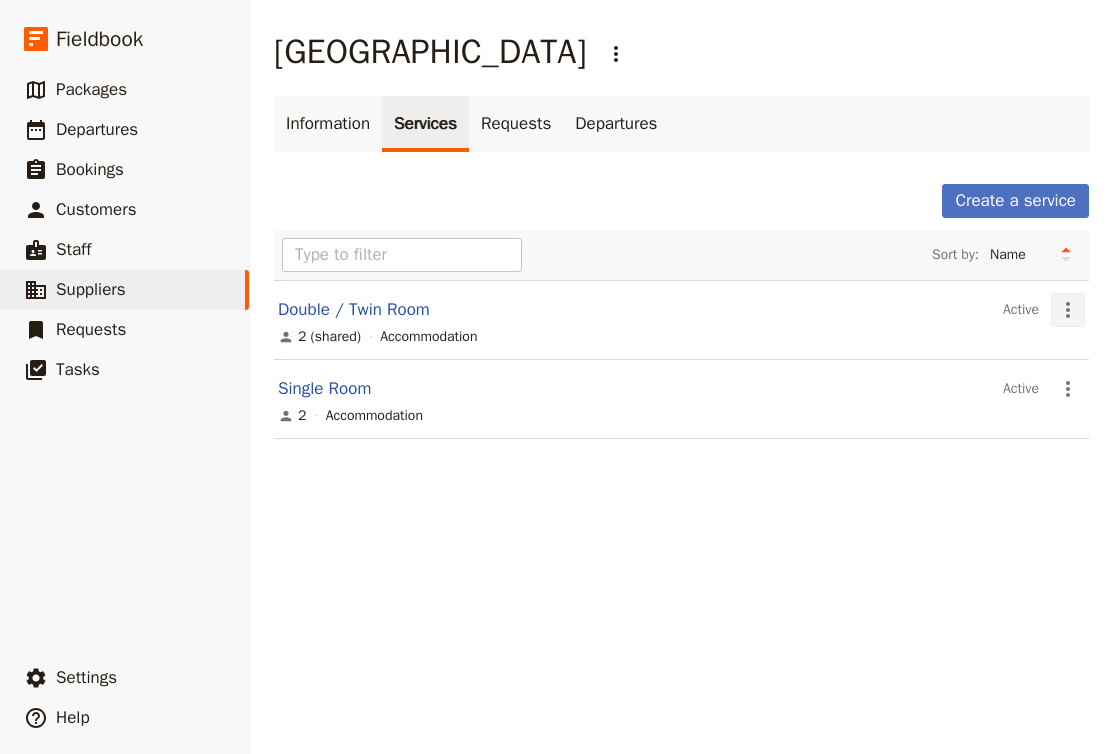 click 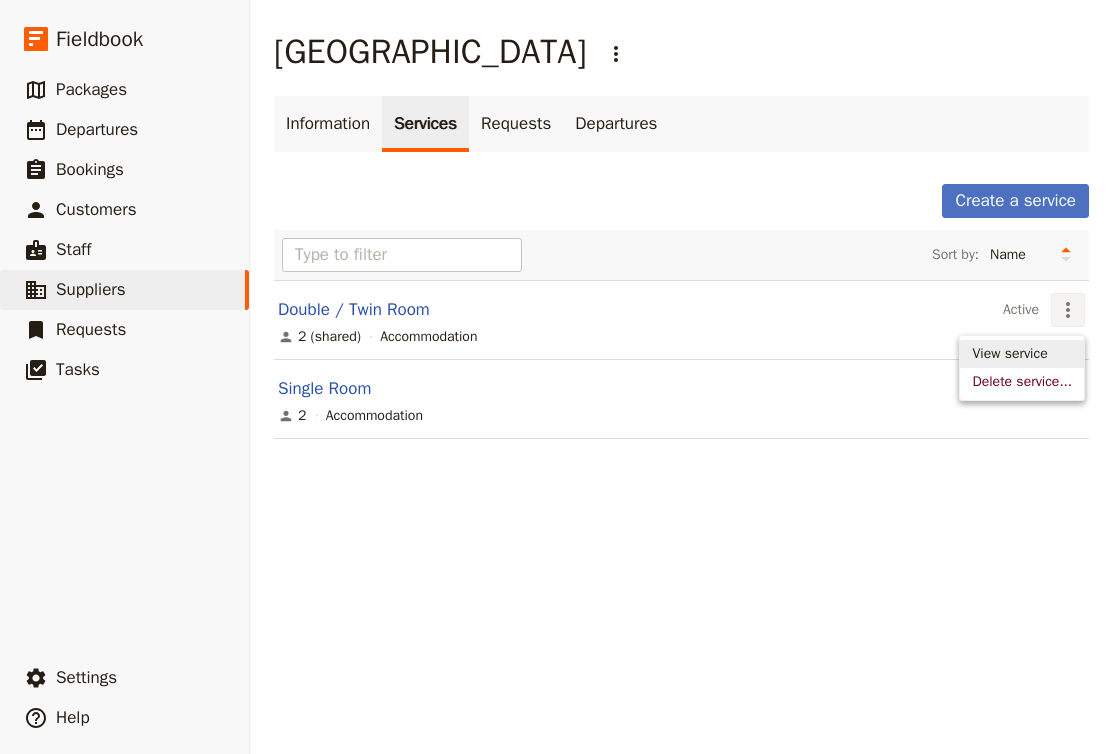 click on "View service" 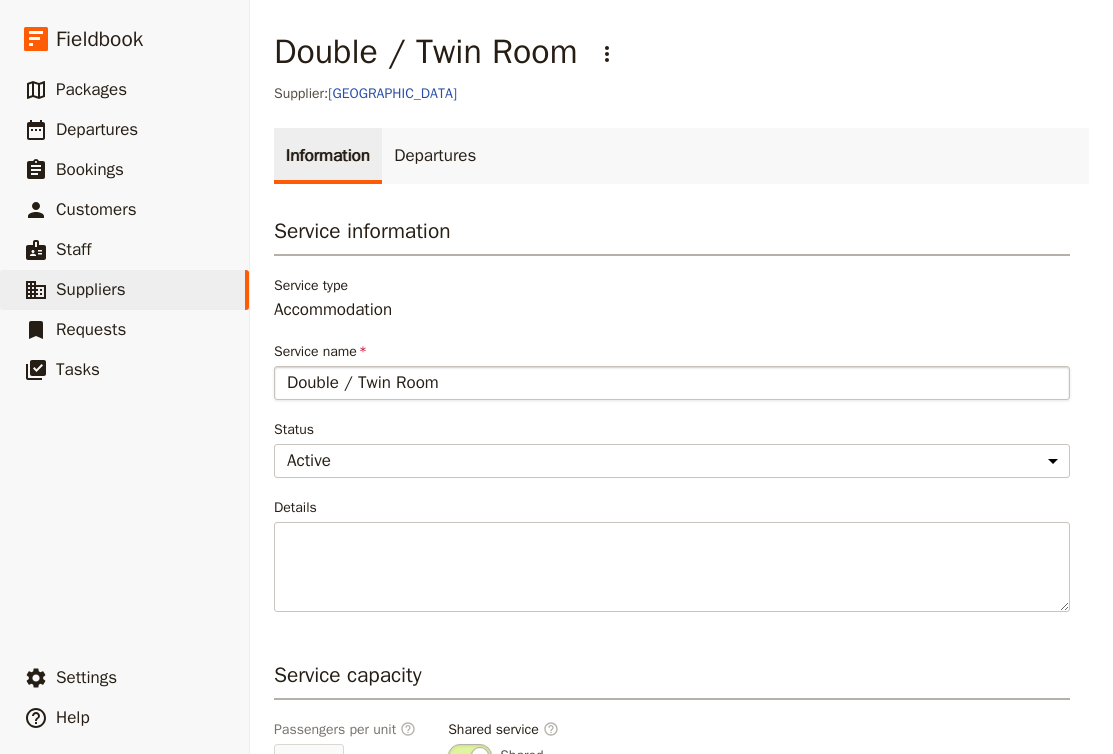 drag, startPoint x: 393, startPoint y: 380, endPoint x: 342, endPoint y: 373, distance: 51.47815 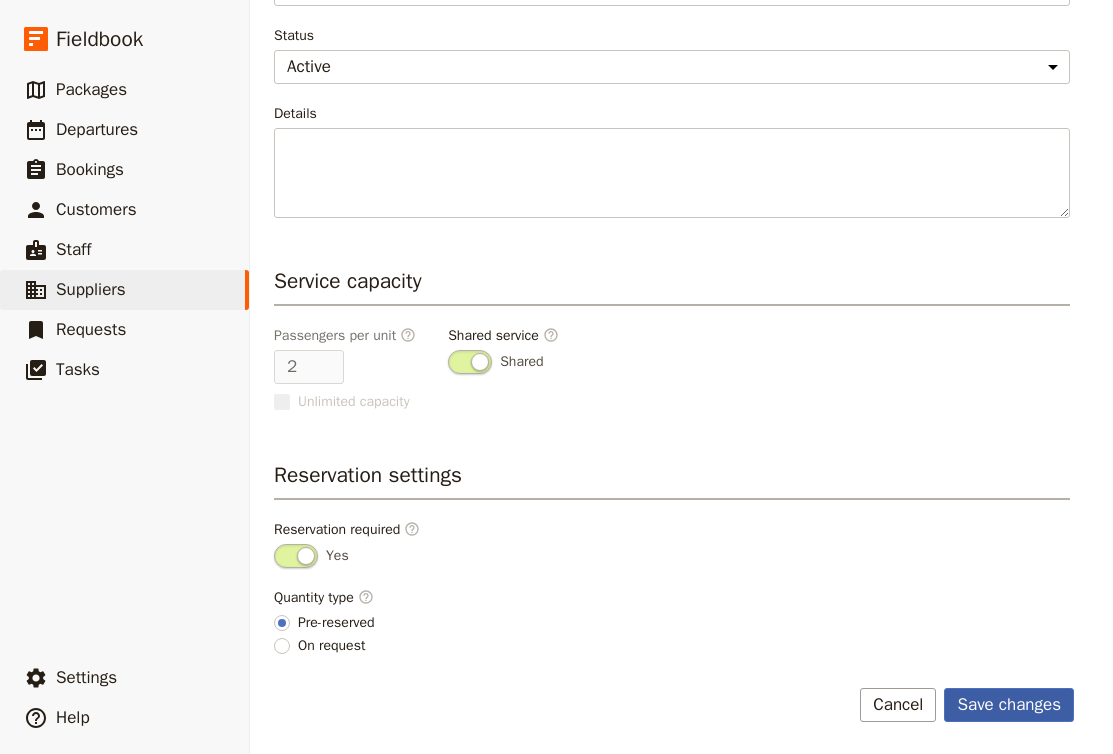 scroll, scrollTop: 394, scrollLeft: 0, axis: vertical 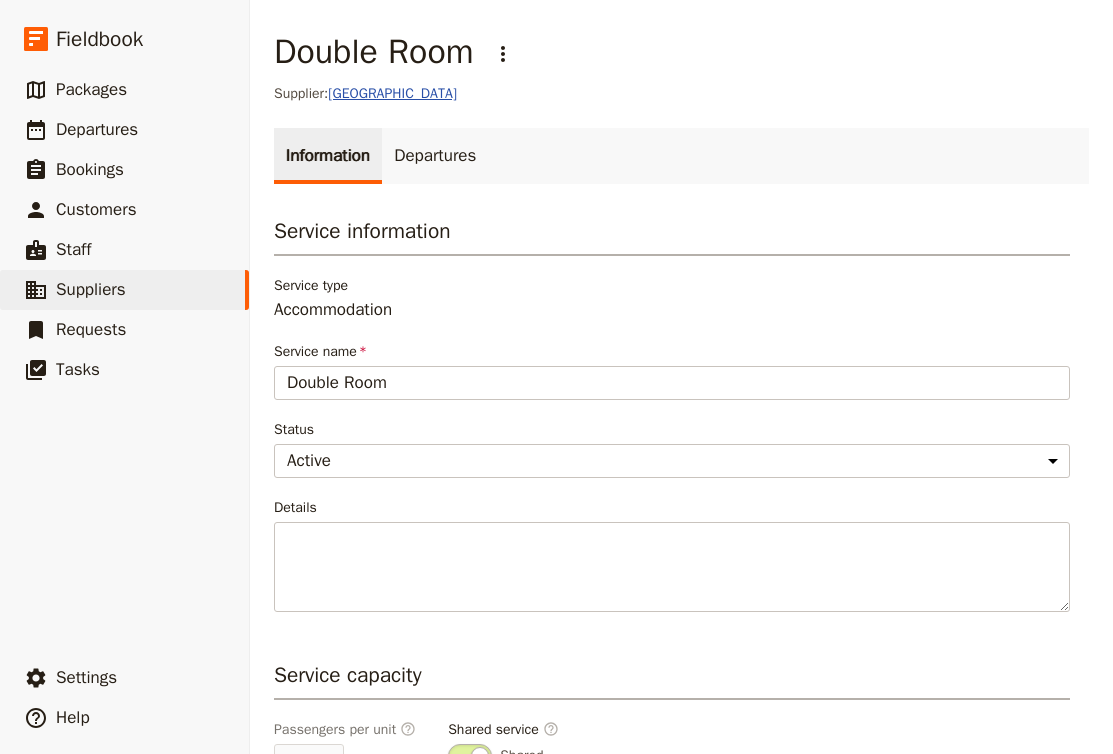 click on "Desert Cave Hotel" 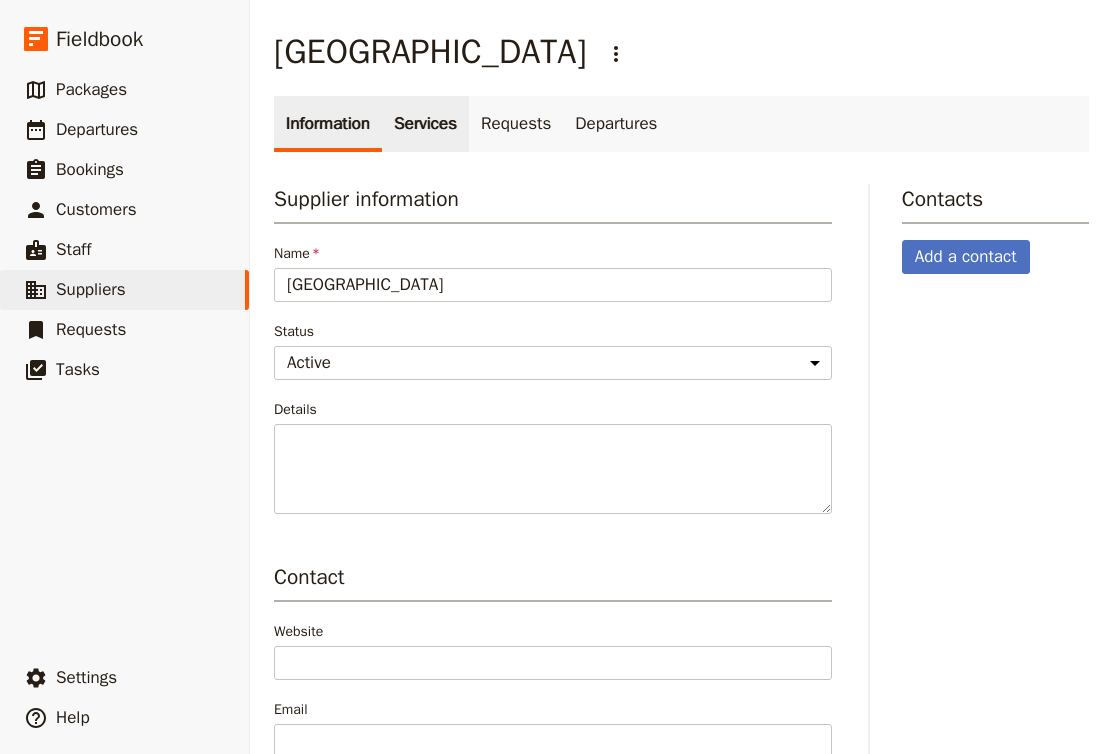 click on "Services" 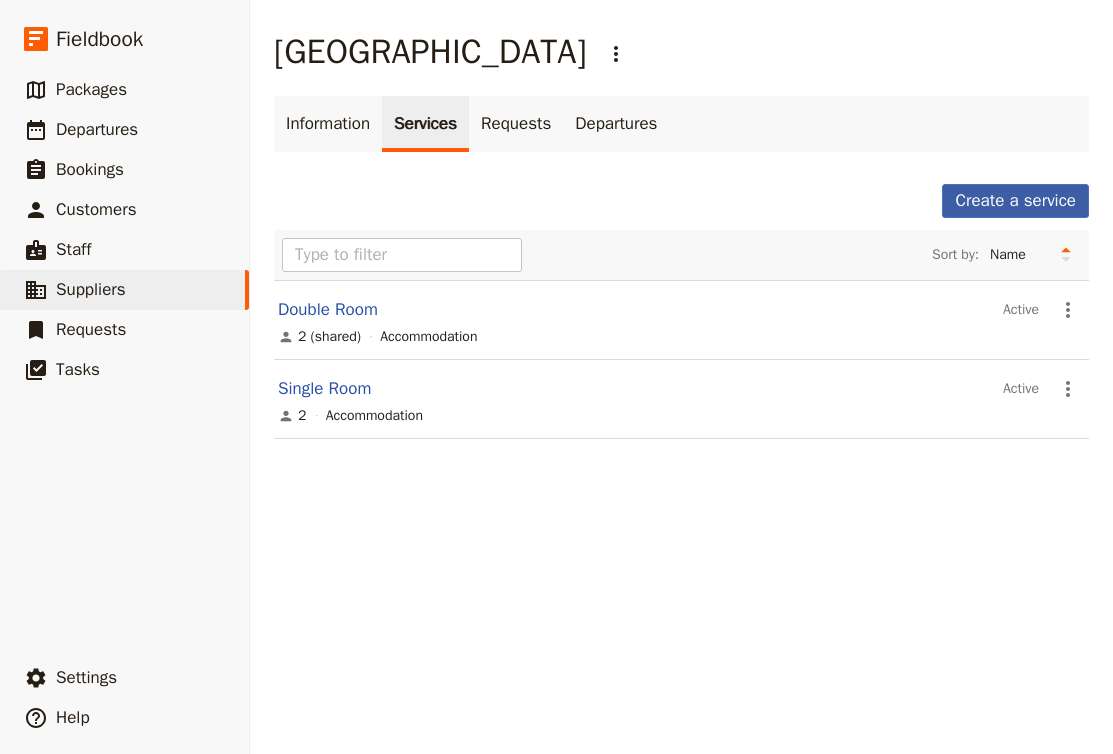 click on "Create a service" 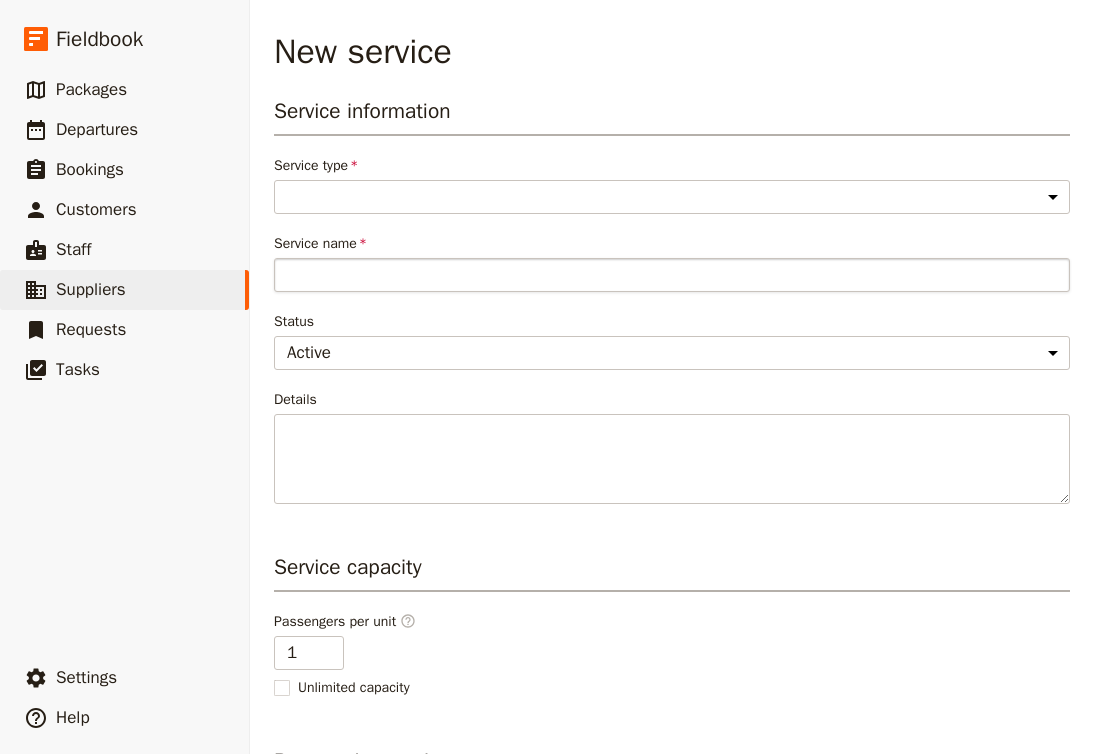 select on "AccommodationService" 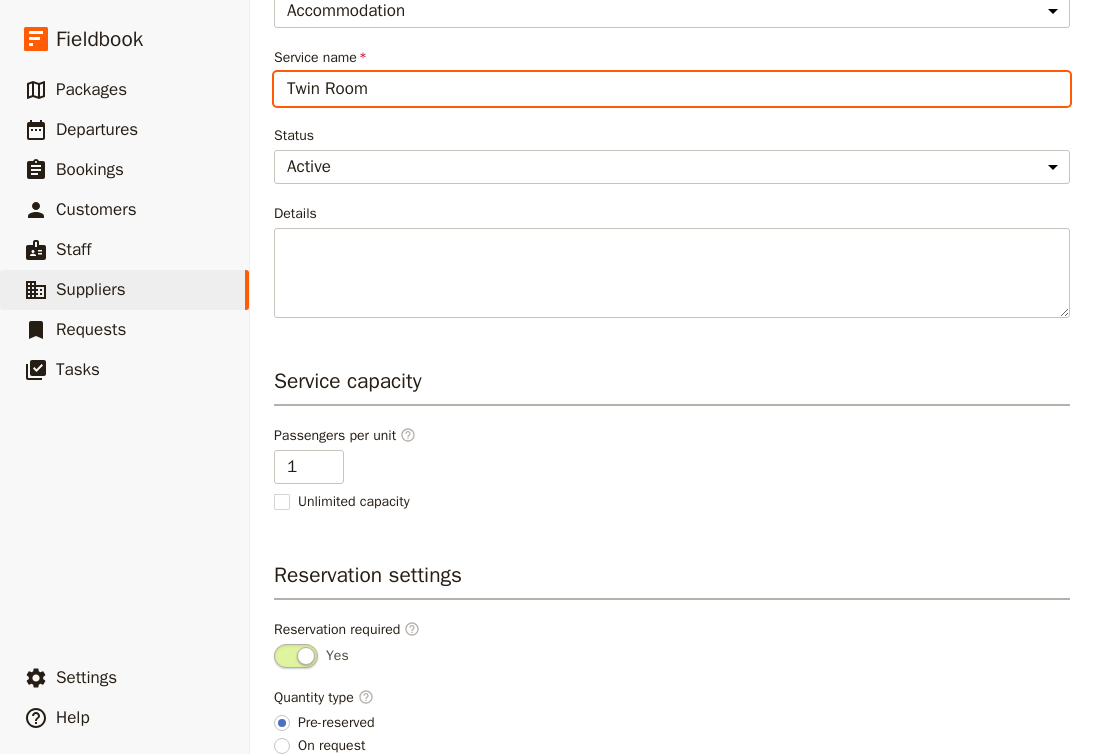 scroll, scrollTop: 212, scrollLeft: 0, axis: vertical 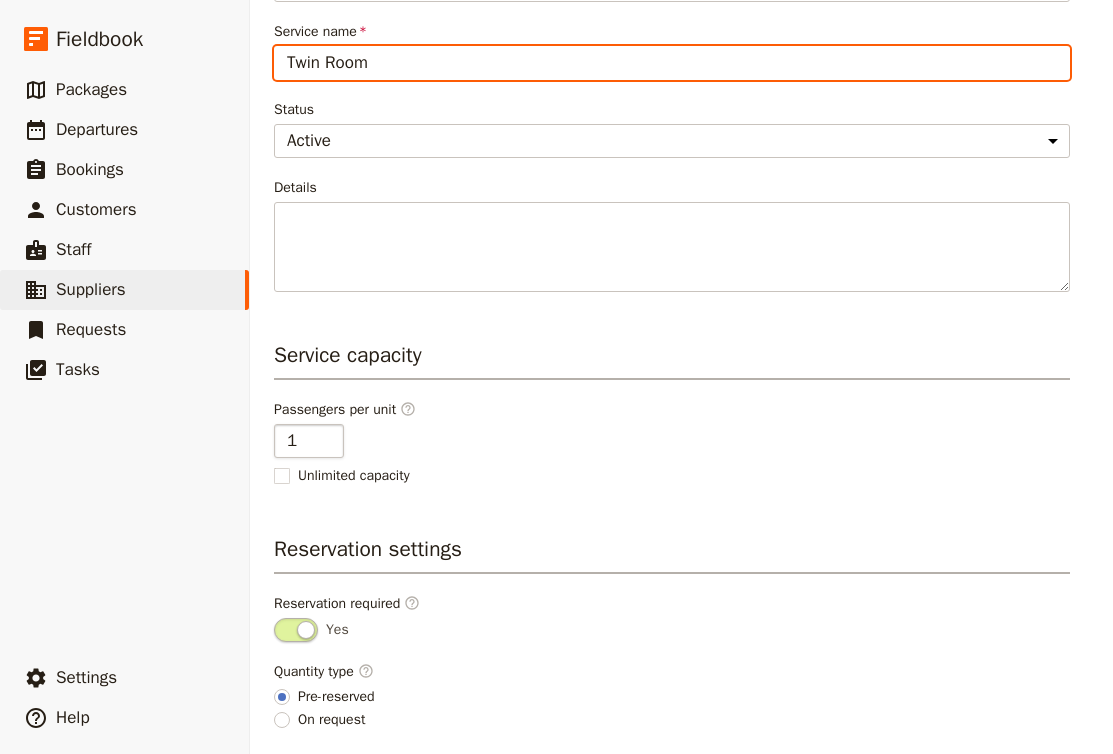 type on "Twin Room" 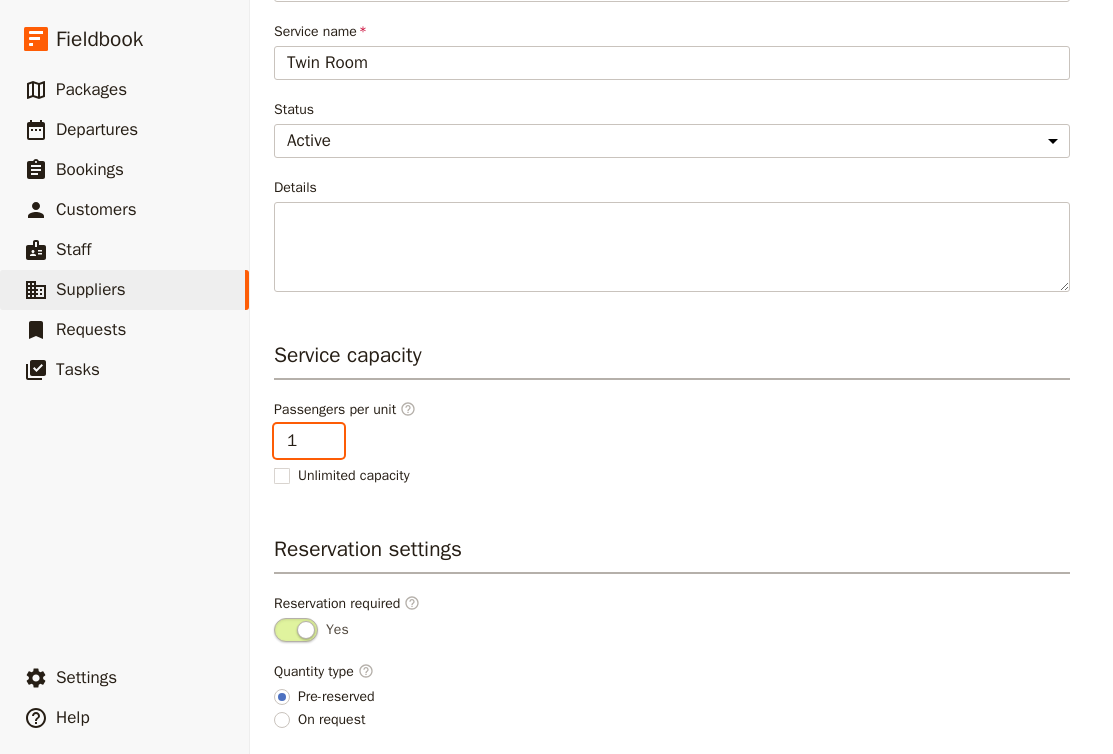 type on "2" 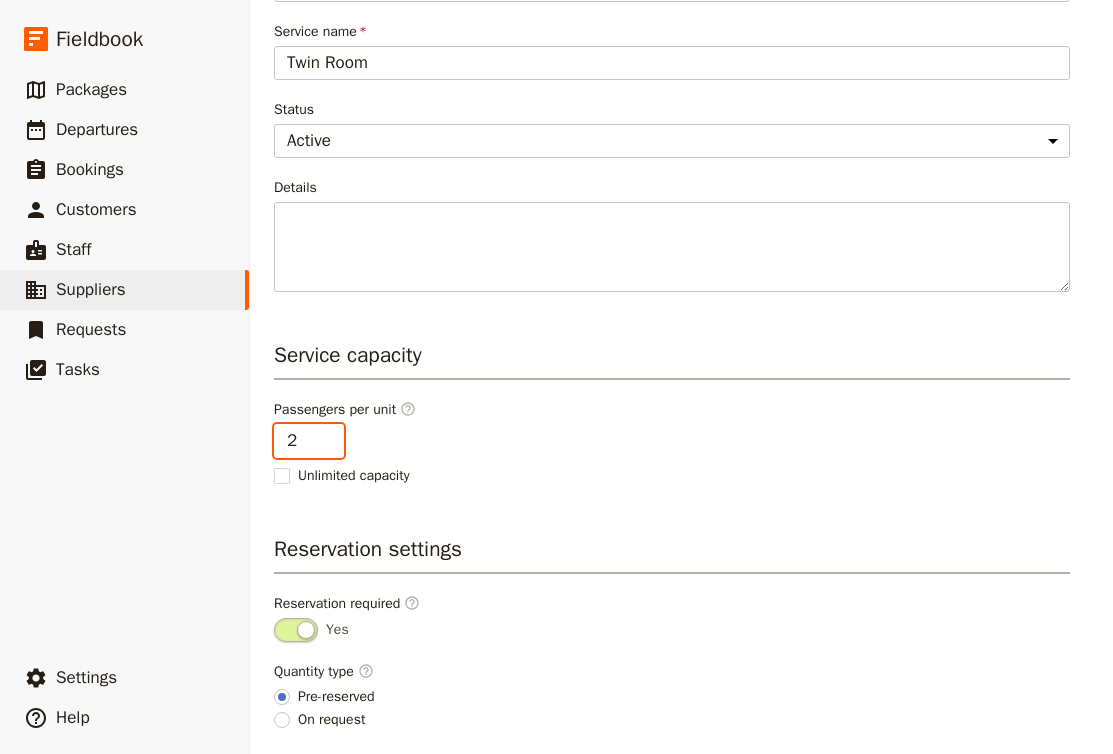 click on "2" 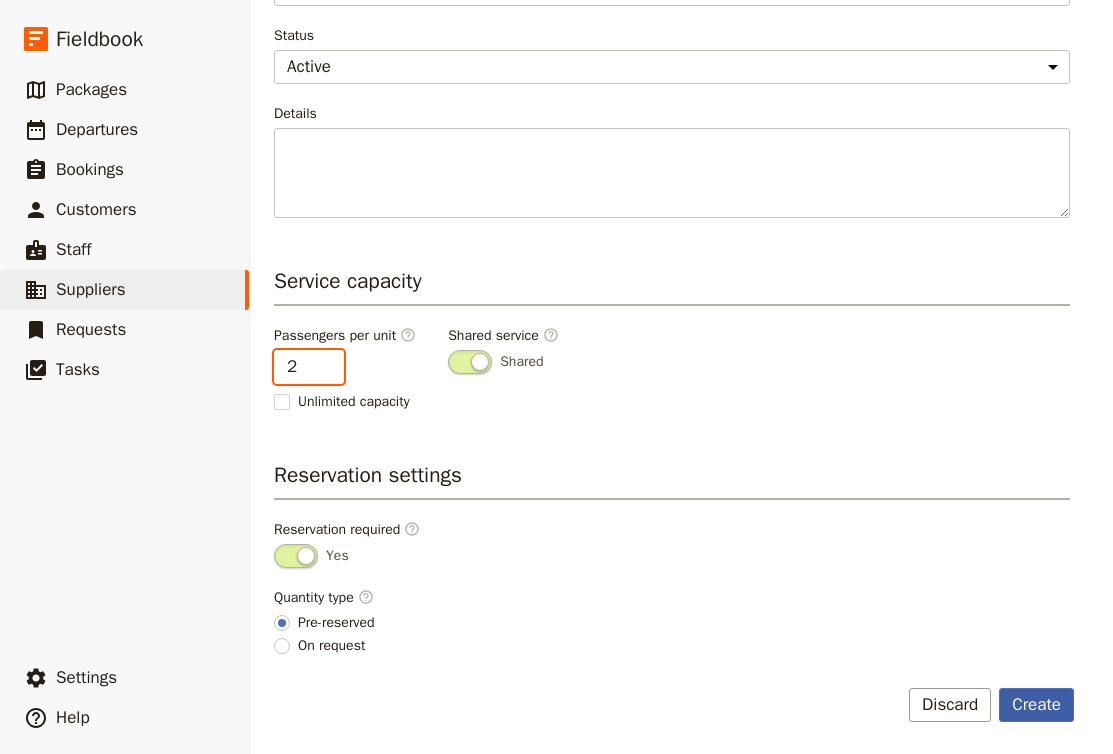 scroll, scrollTop: 286, scrollLeft: 0, axis: vertical 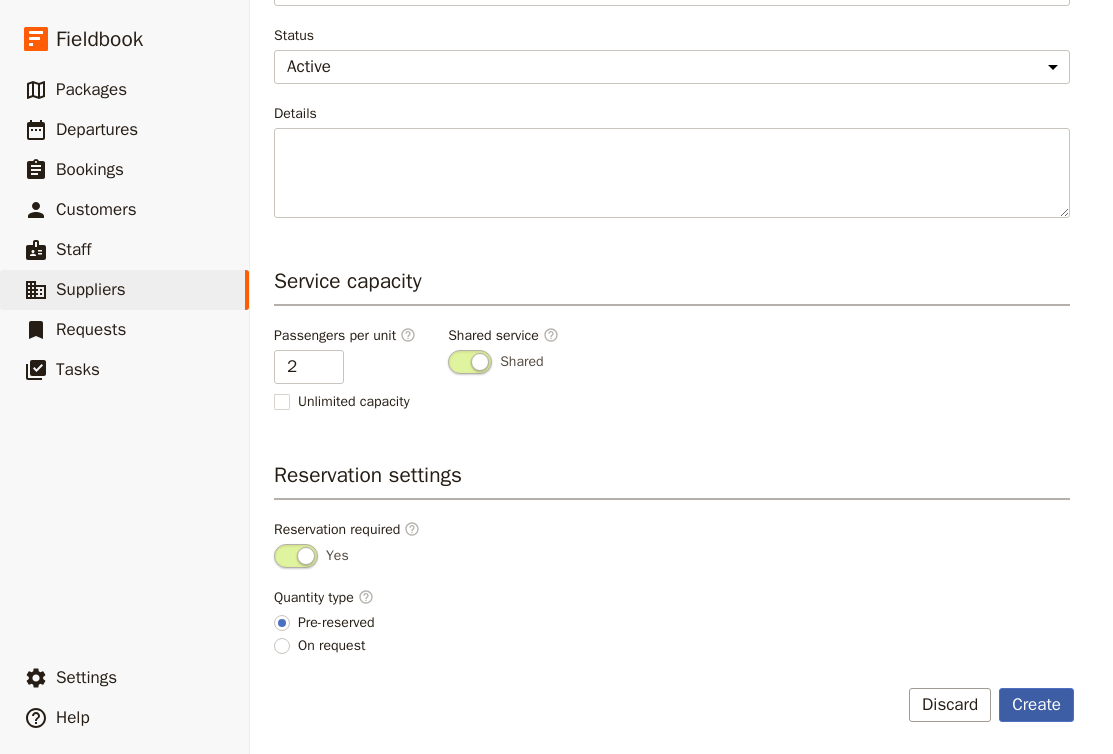 click on "Create" 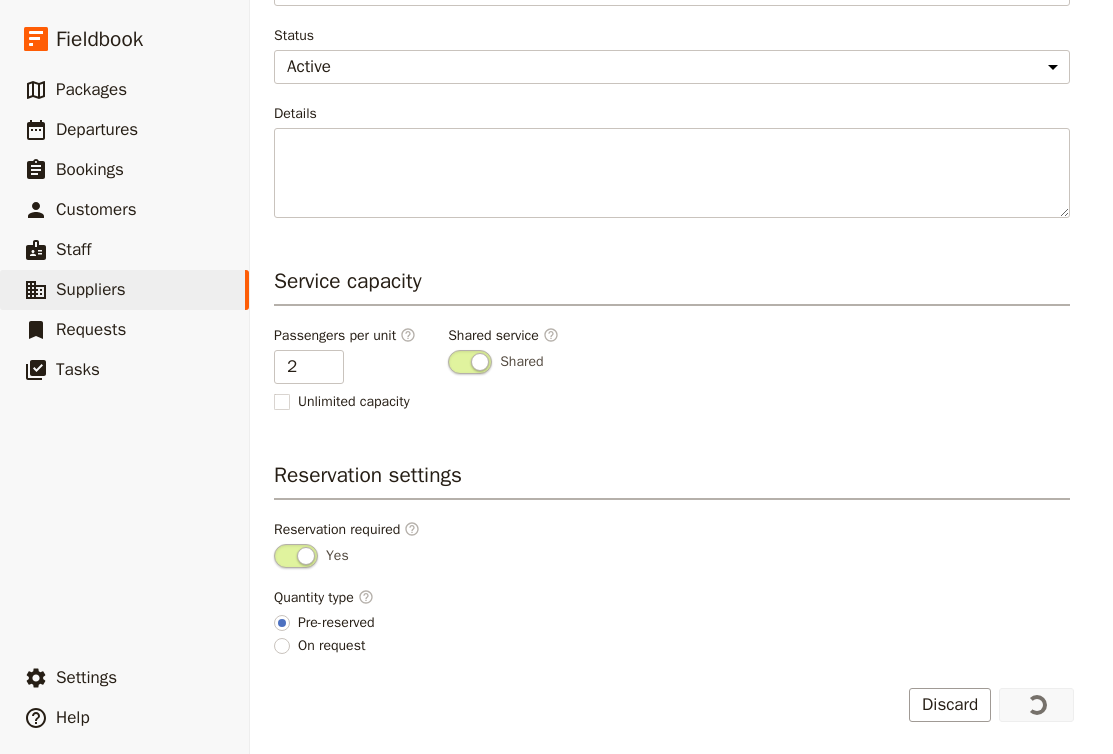 scroll, scrollTop: 0, scrollLeft: 0, axis: both 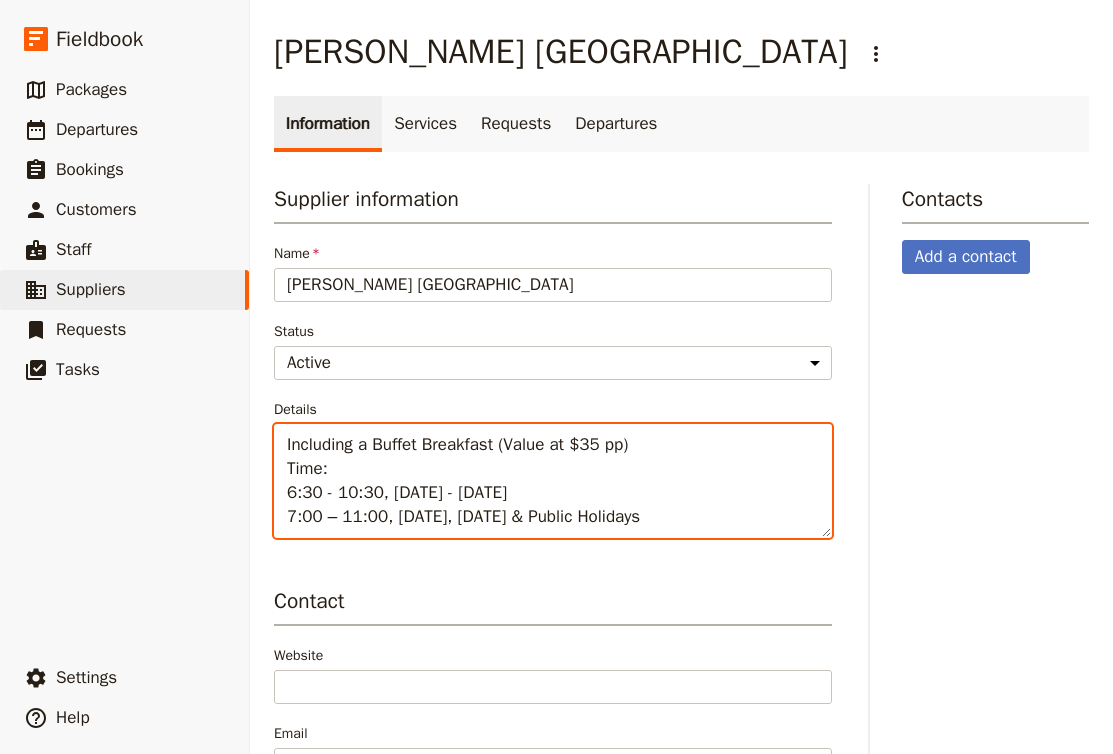 click on "Including a Buffet Breakfast (Value at $35 pp)
Time:
6:30 - 10:30, [DATE] - [DATE]
7:00 – 11:00, [DATE], [DATE] & Public Holidays" at bounding box center (553, 481) 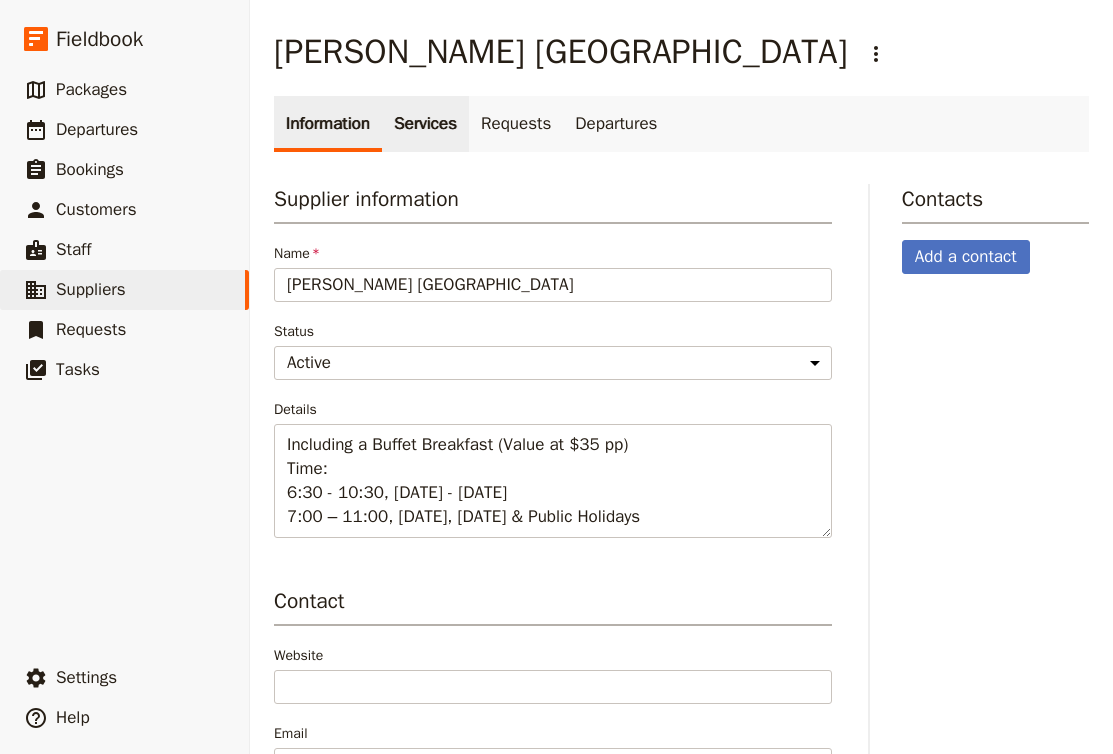 click on "Services" at bounding box center [425, 124] 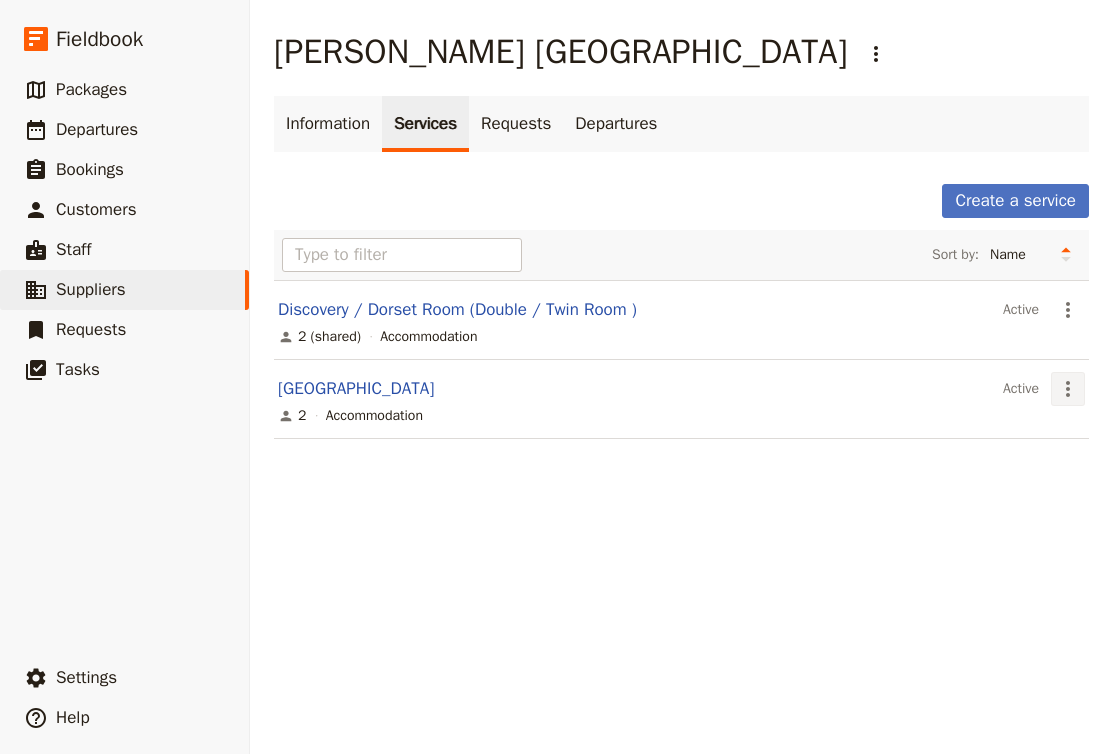 click 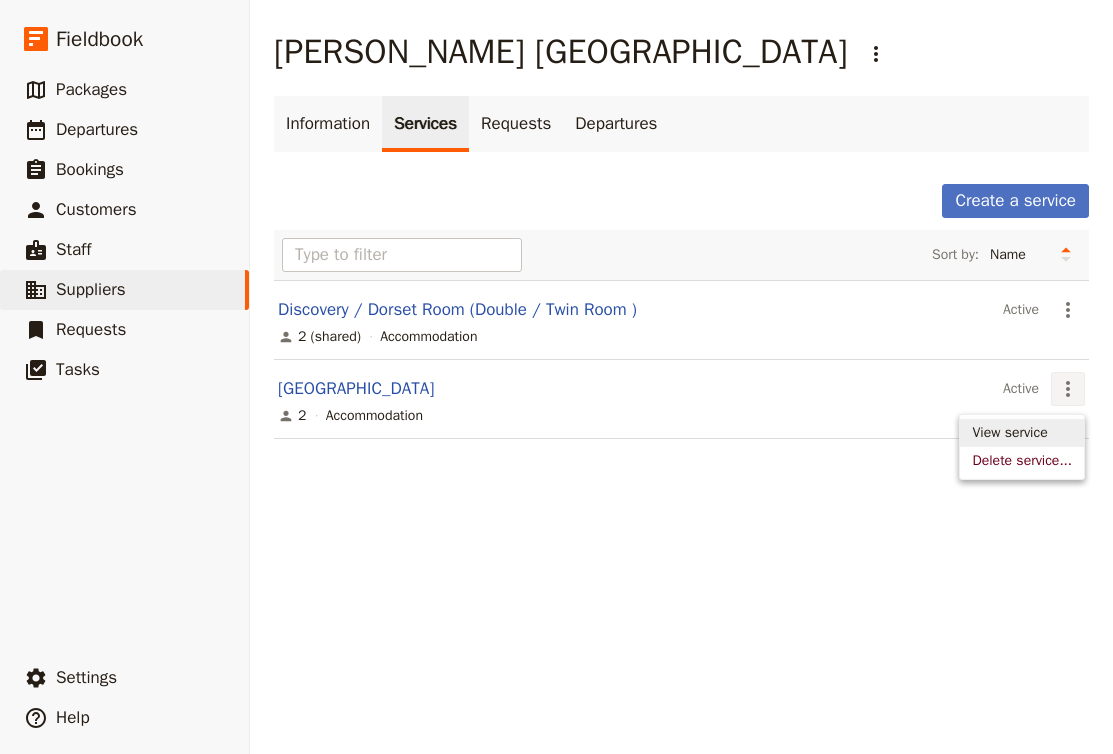 click on "View service" at bounding box center [1022, 433] 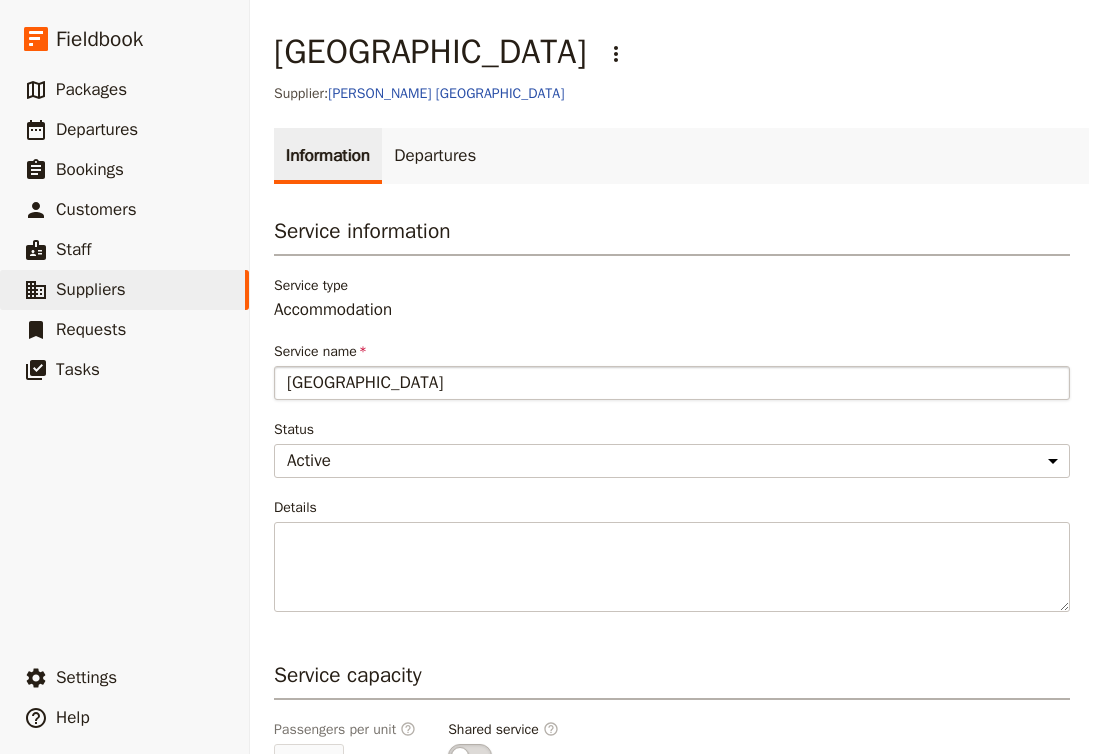 click on "[GEOGRAPHIC_DATA]" at bounding box center (672, 383) 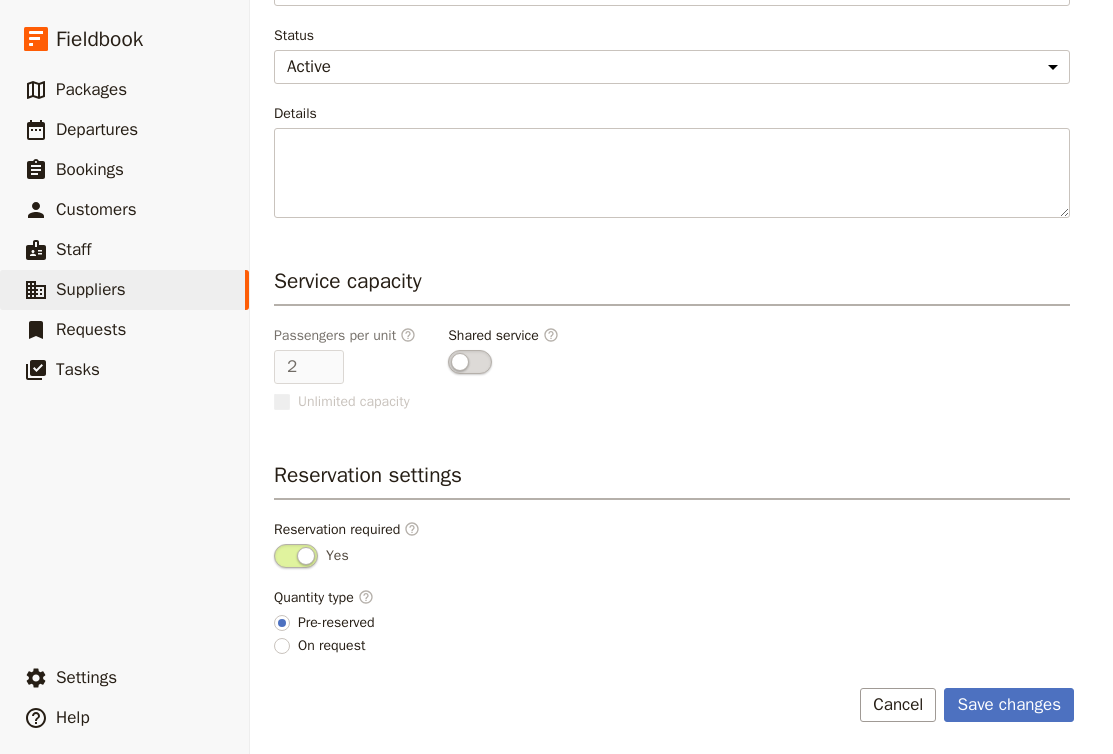 scroll, scrollTop: 394, scrollLeft: 0, axis: vertical 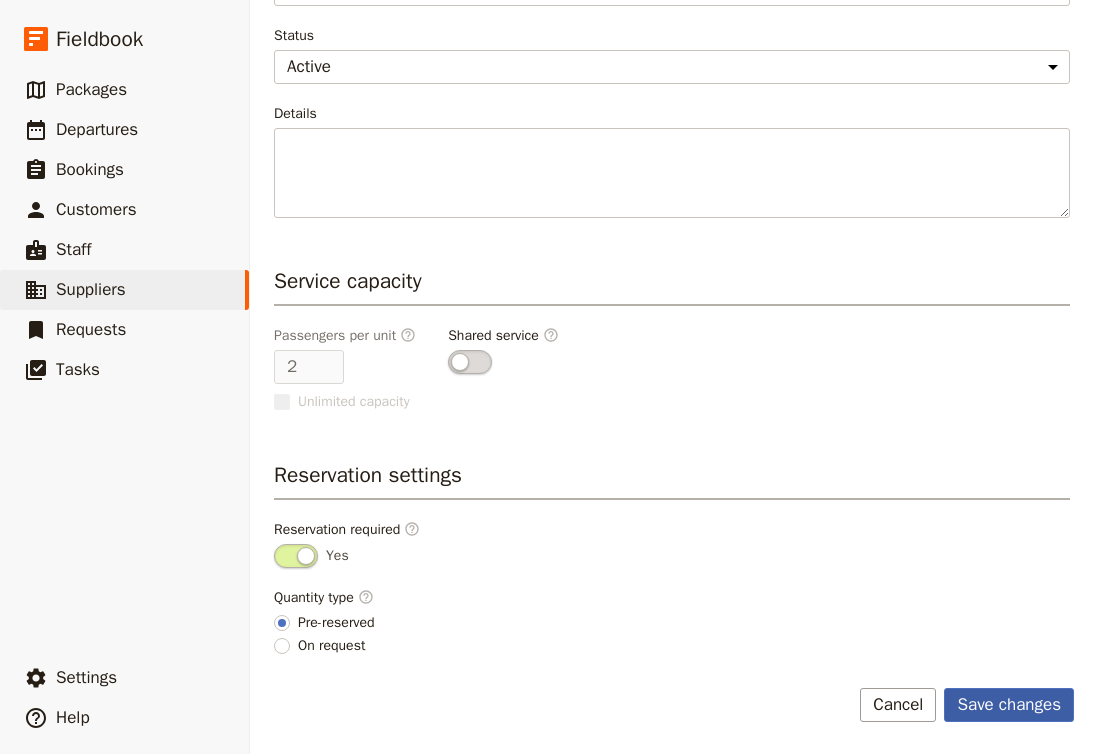 type on "Single Room" 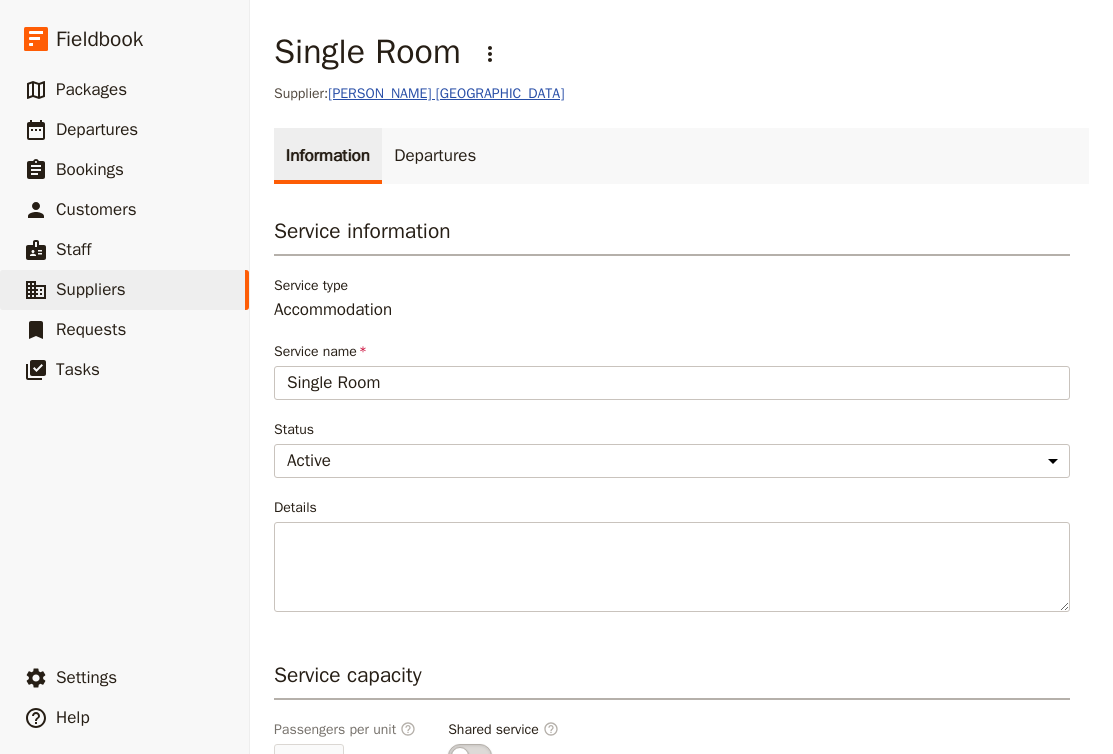 scroll, scrollTop: 0, scrollLeft: 0, axis: both 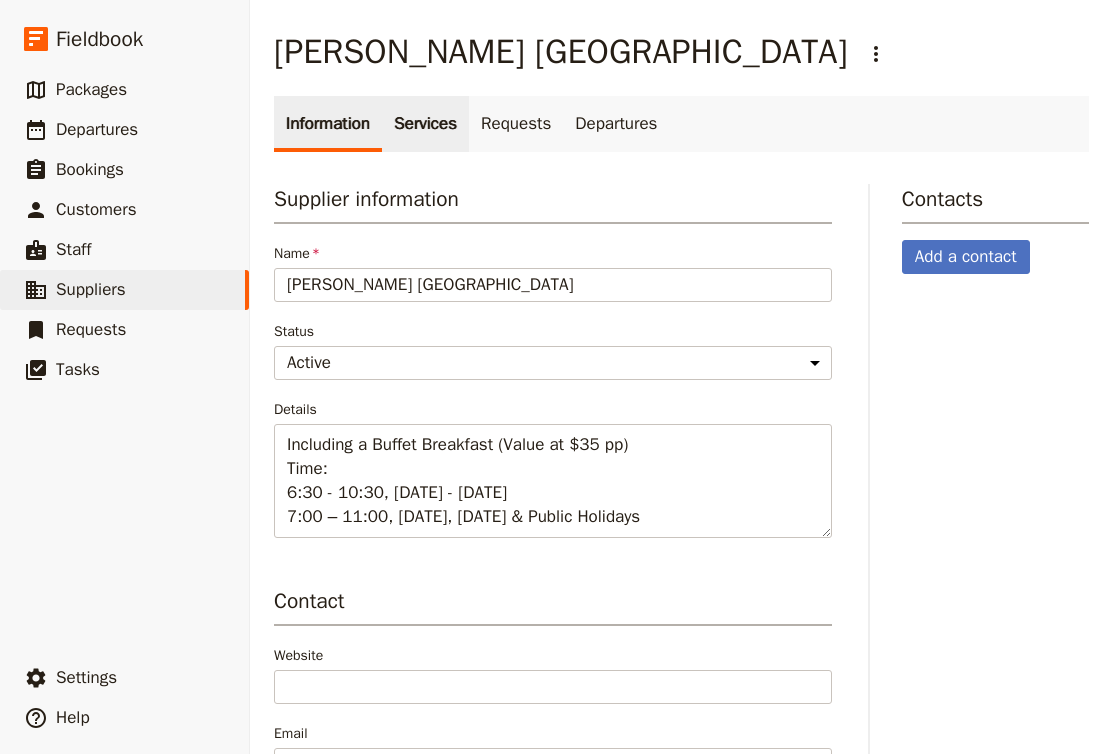 click on "Services" at bounding box center (425, 124) 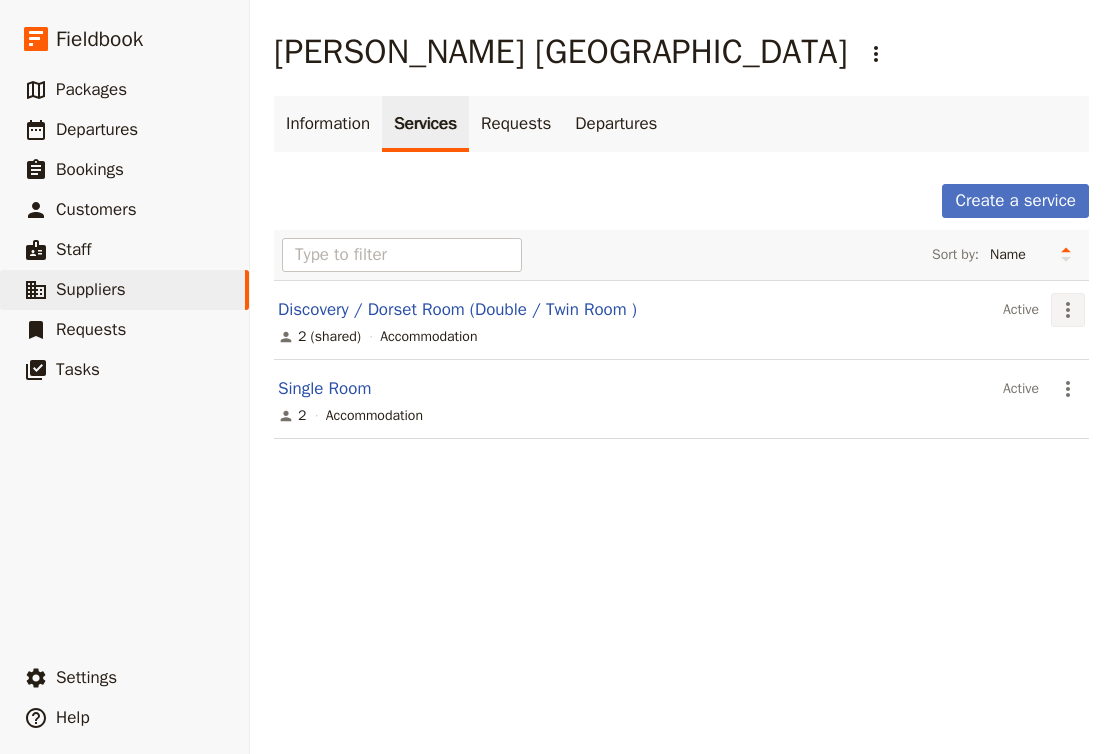 click on "​" at bounding box center (1068, 310) 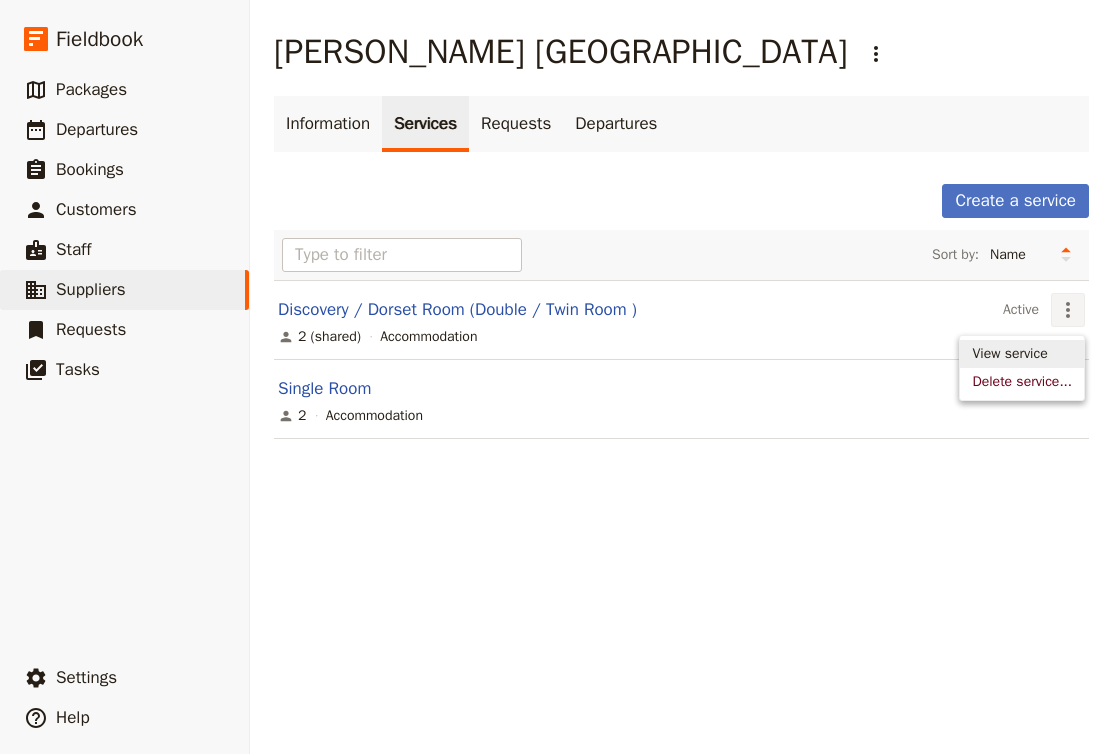 click on "View service" at bounding box center [1009, 354] 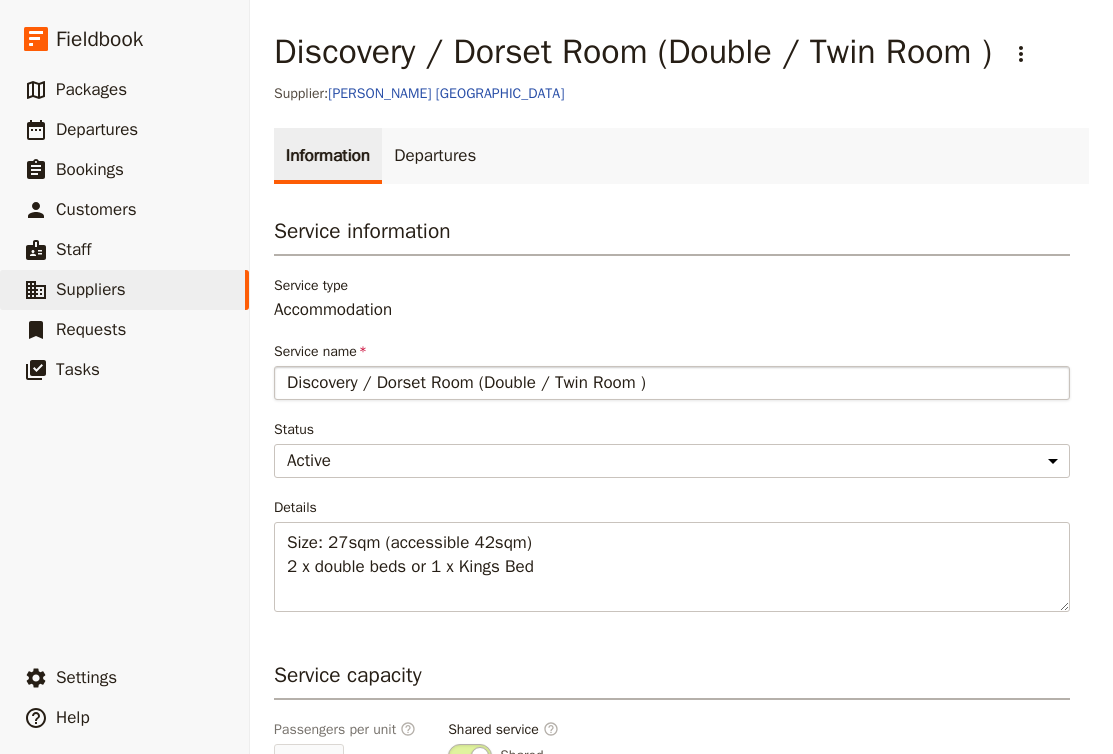 drag, startPoint x: 540, startPoint y: 385, endPoint x: 593, endPoint y: 388, distance: 53.08484 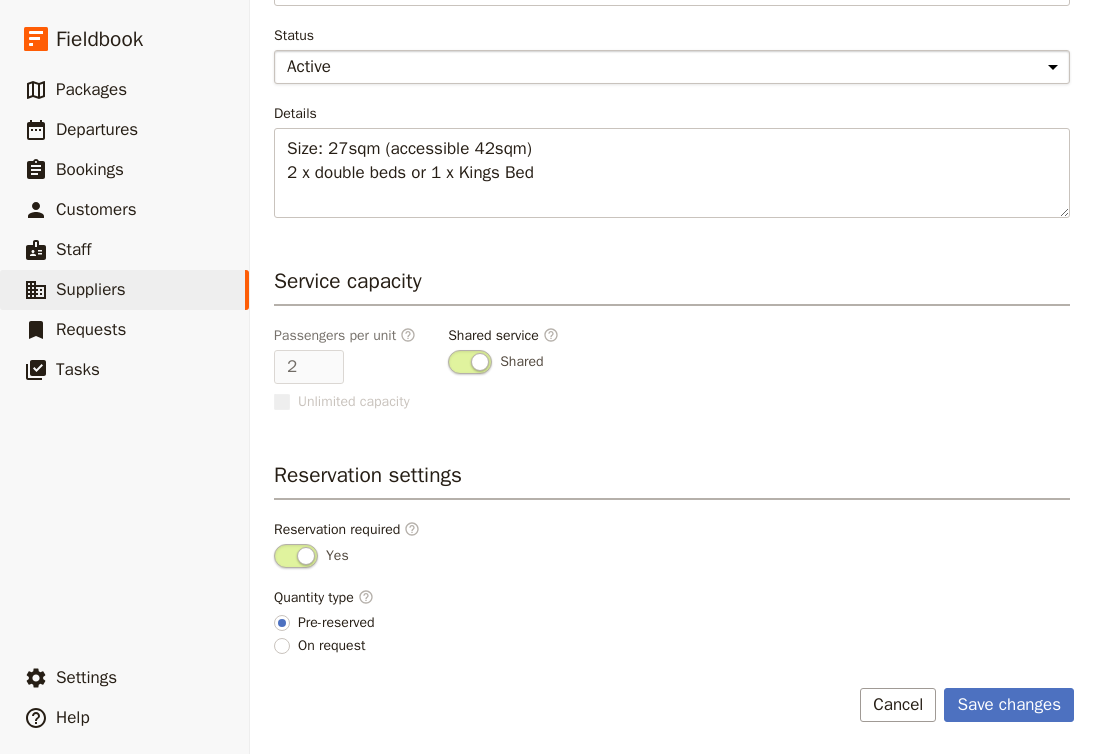 scroll, scrollTop: 394, scrollLeft: 0, axis: vertical 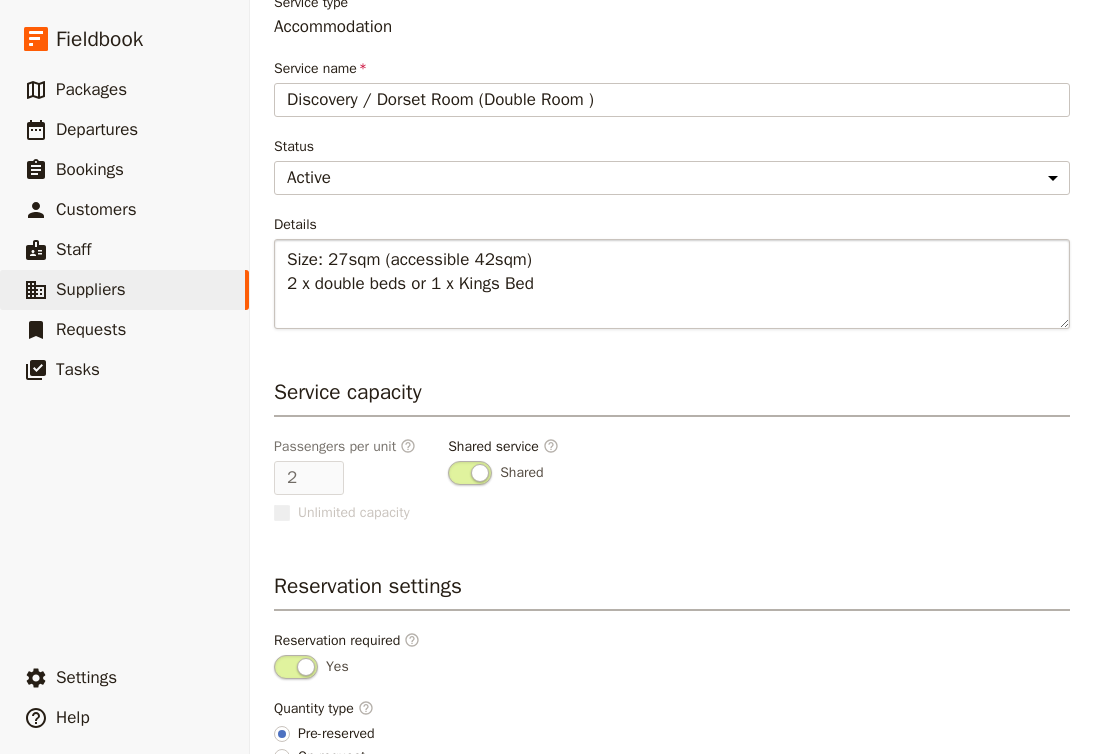 type on "Discovery / Dorset Room (Double Room )" 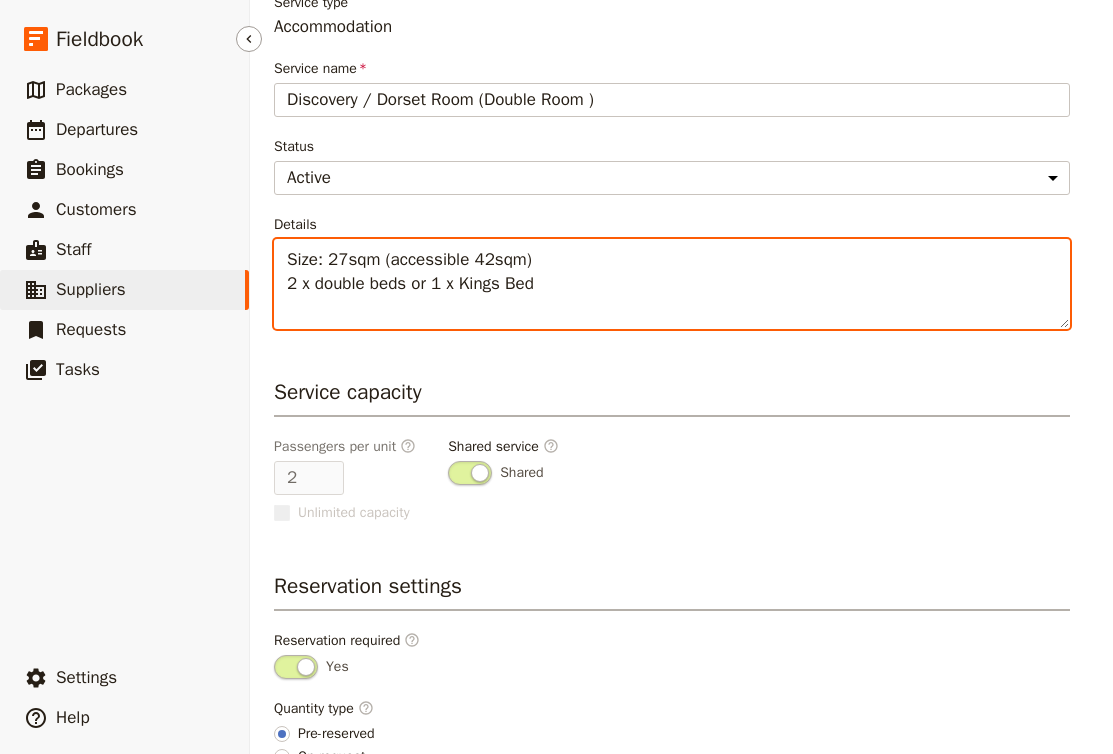 drag, startPoint x: 433, startPoint y: 286, endPoint x: 241, endPoint y: 282, distance: 192.04166 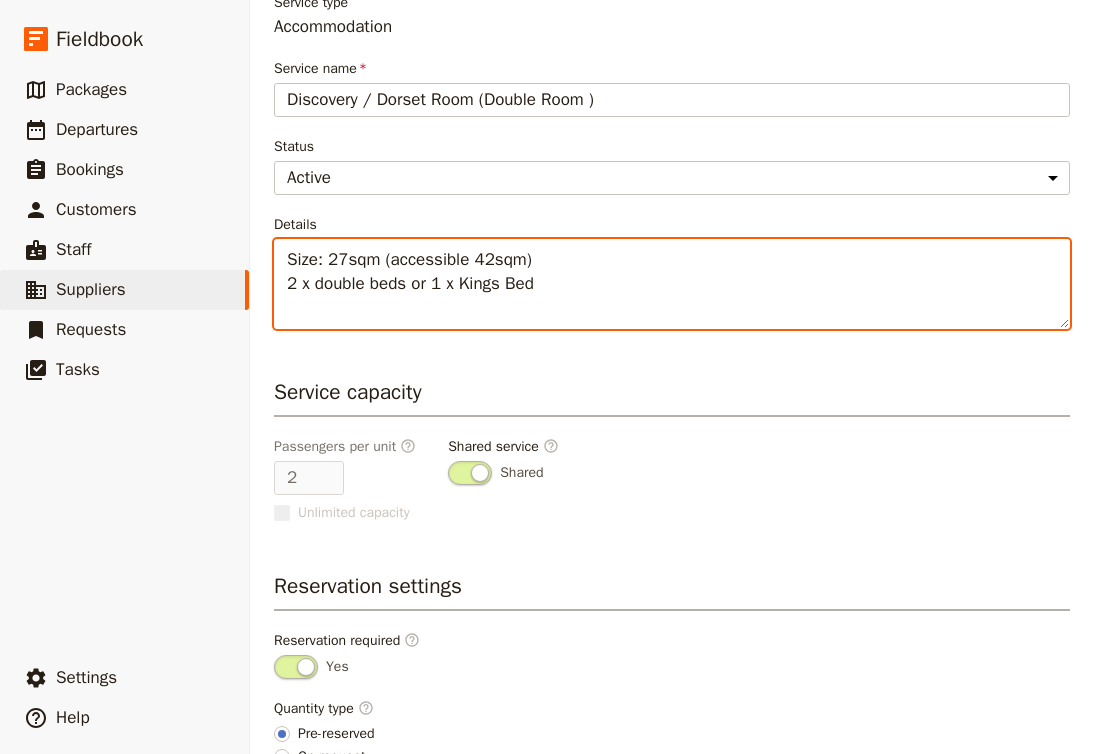 click on "Size: 27sqm (accessible 42sqm)
2 x double beds or 1 x Kings Bed" at bounding box center (672, 284) 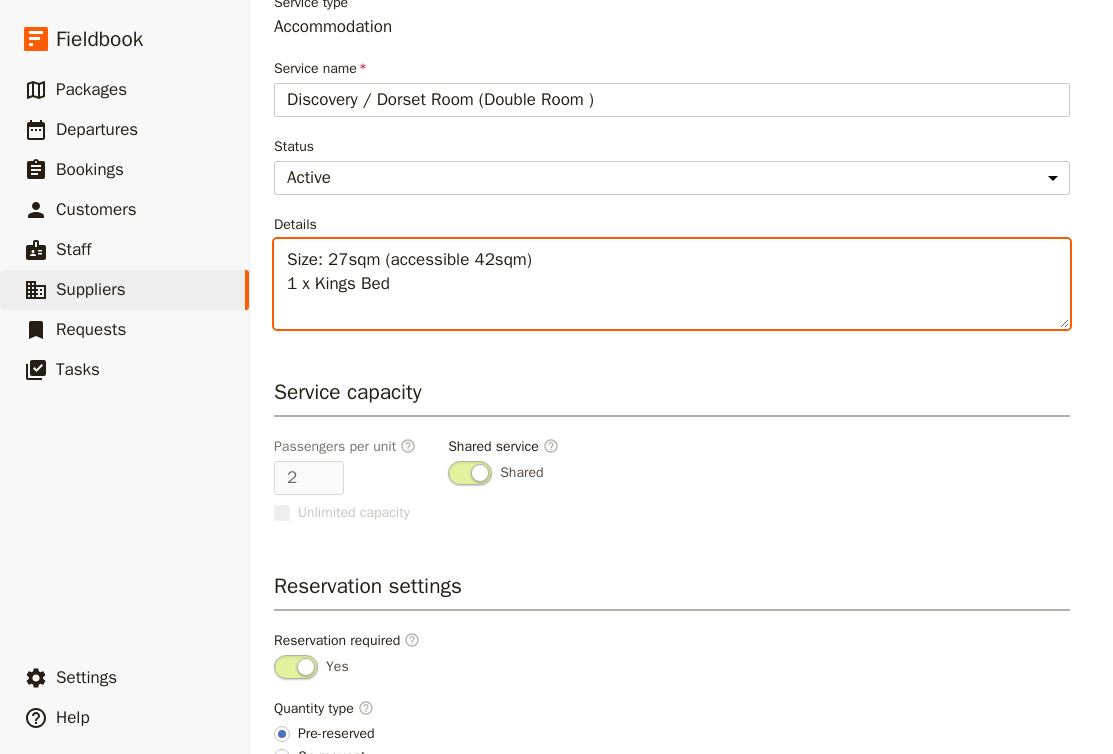click on "Size: 27sqm (accessible 42sqm)
1 x Kings Bed" at bounding box center [672, 284] 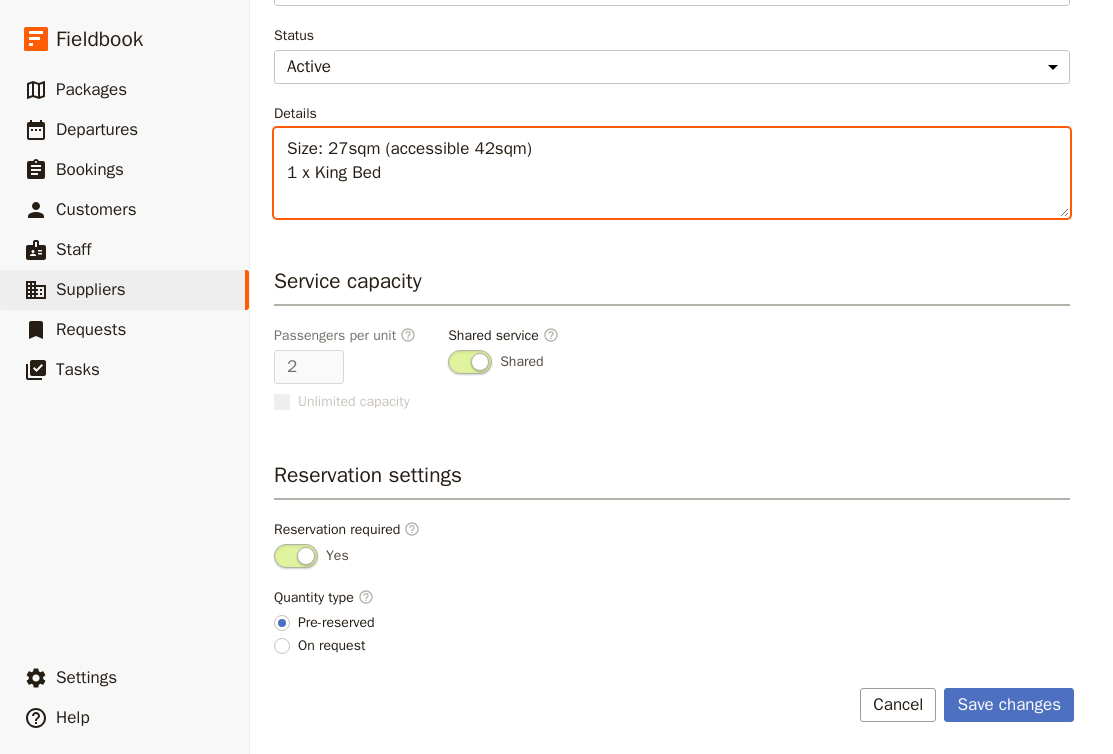 scroll, scrollTop: 394, scrollLeft: 0, axis: vertical 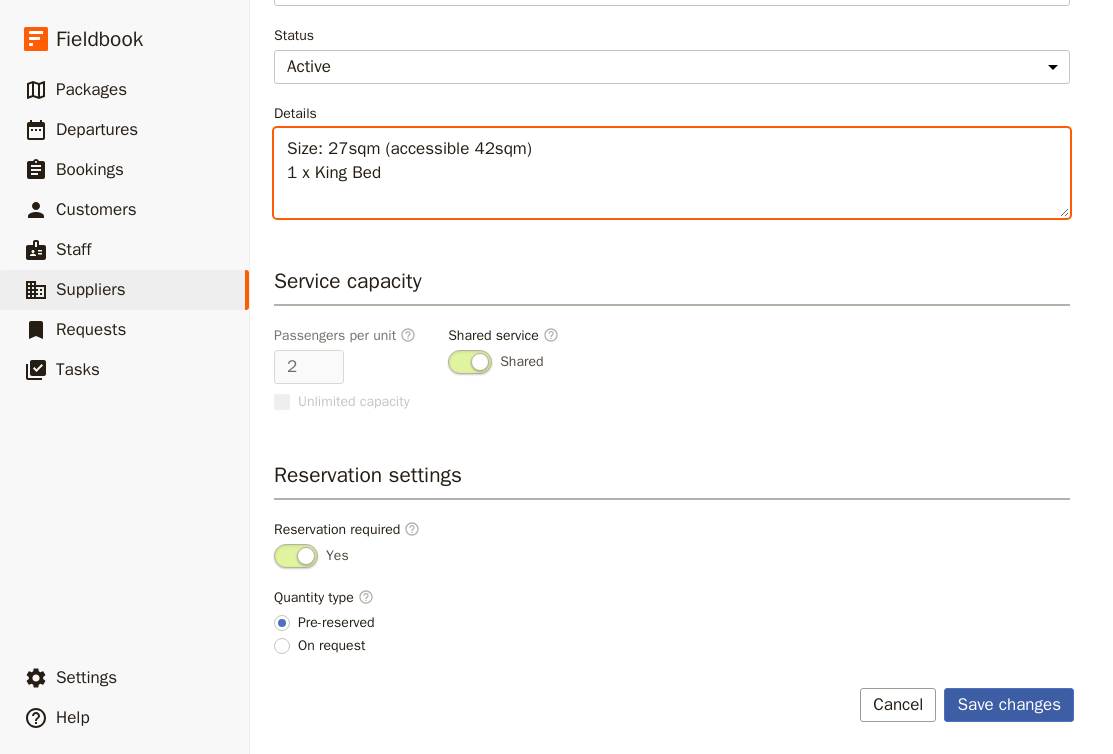 type on "Size: 27sqm (accessible 42sqm)
1 x King Bed" 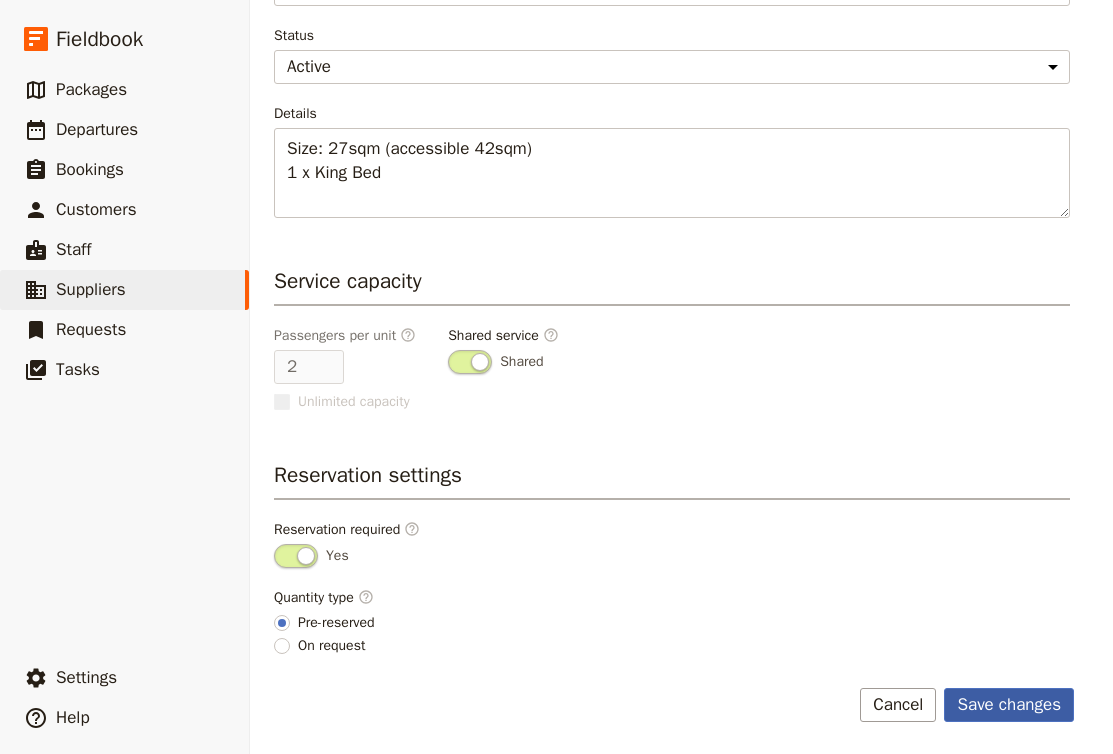 click on "Save changes" at bounding box center [1009, 705] 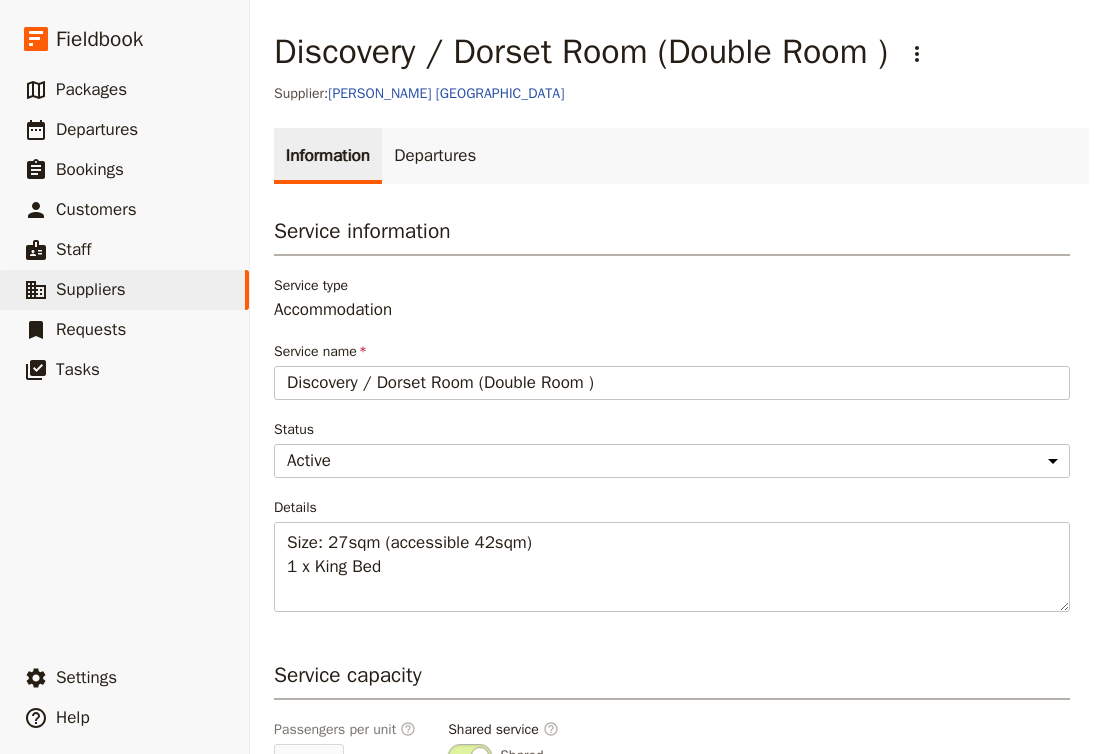 scroll, scrollTop: 0, scrollLeft: 0, axis: both 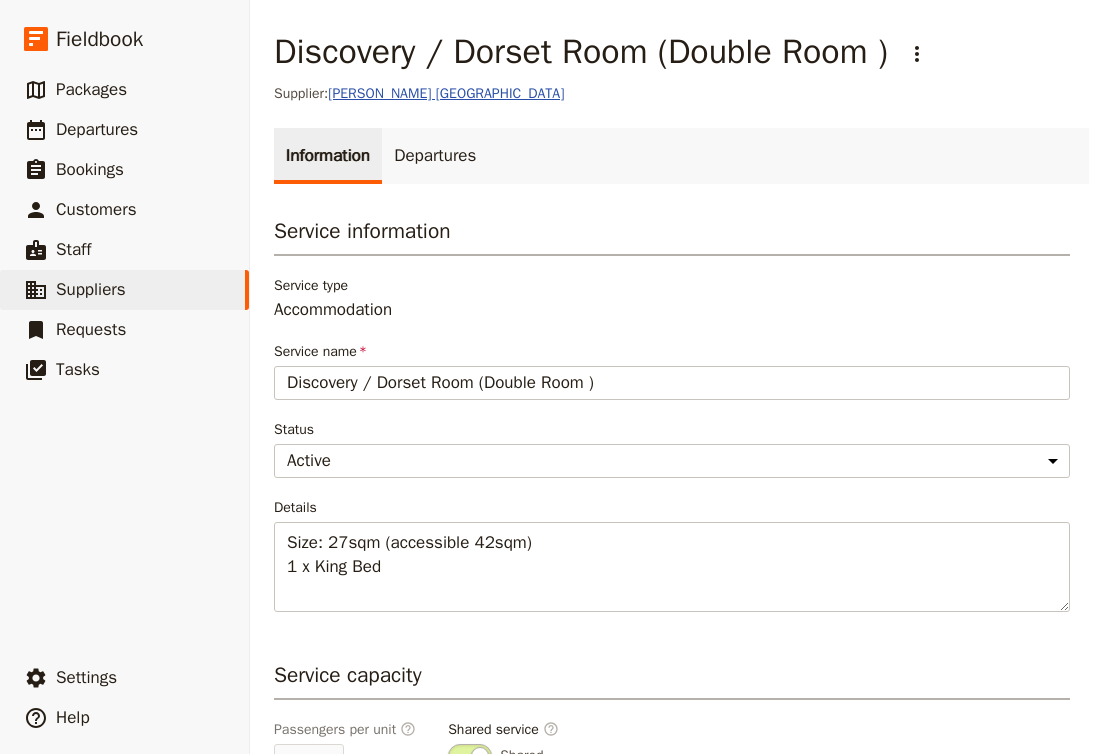 click on "Dorsett Melbourne" at bounding box center (446, 93) 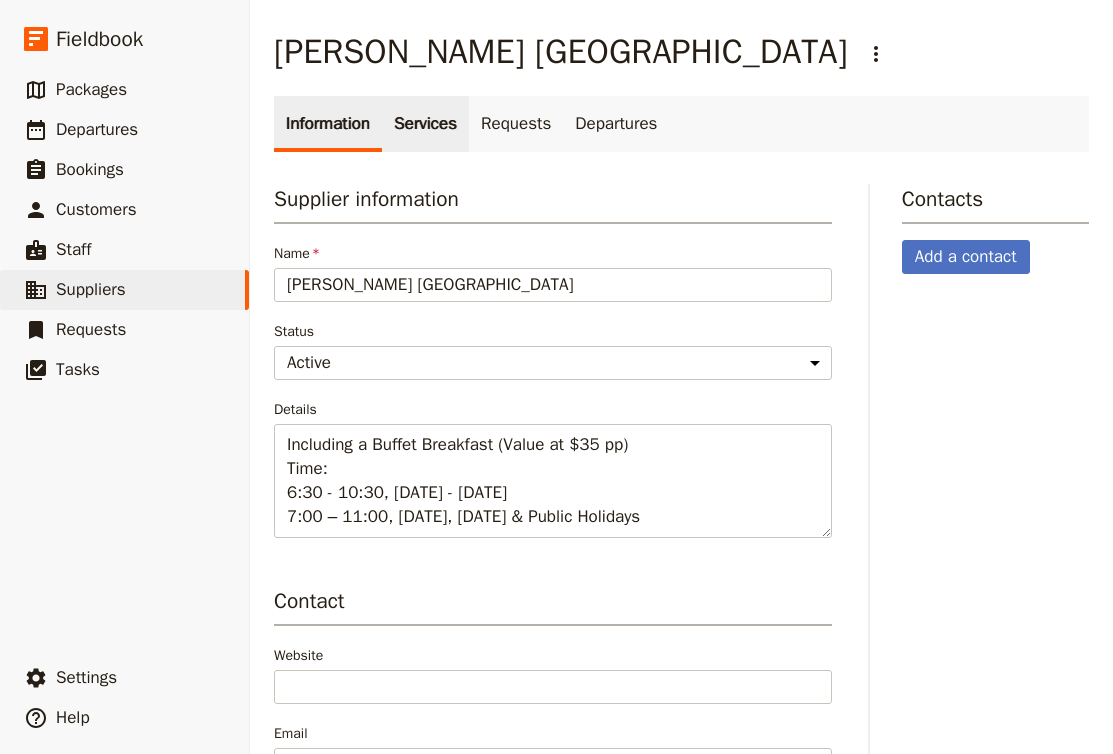 click on "Services" at bounding box center [425, 124] 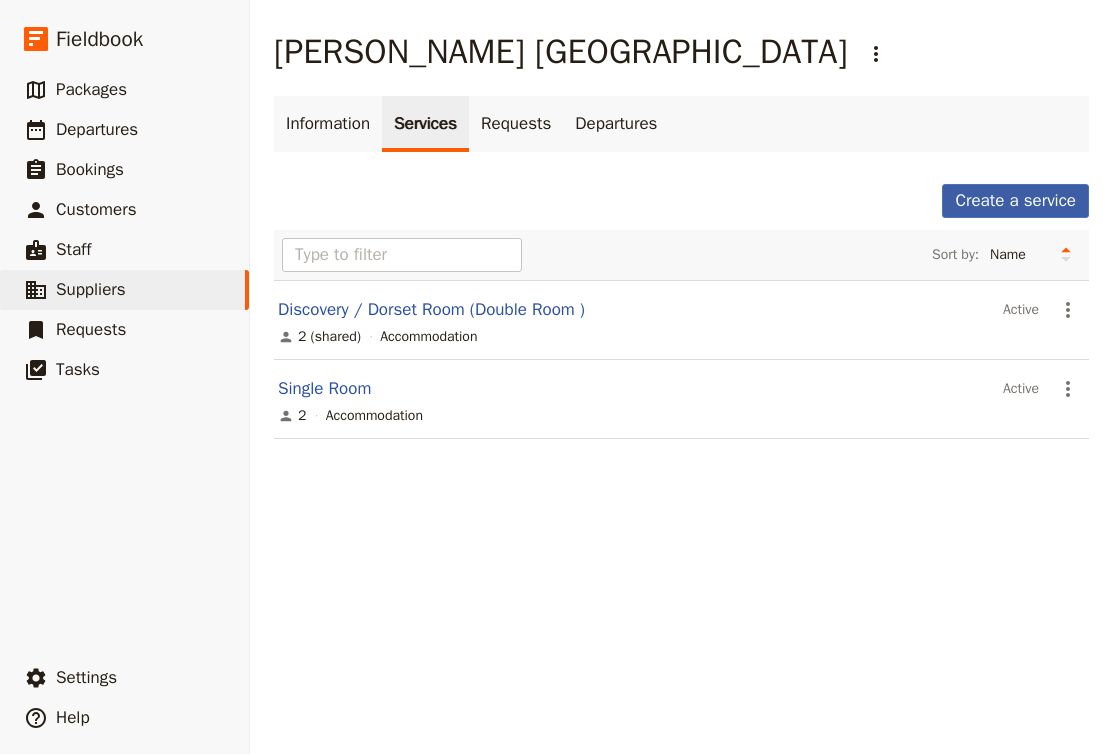 click on "Create a service" at bounding box center [1015, 201] 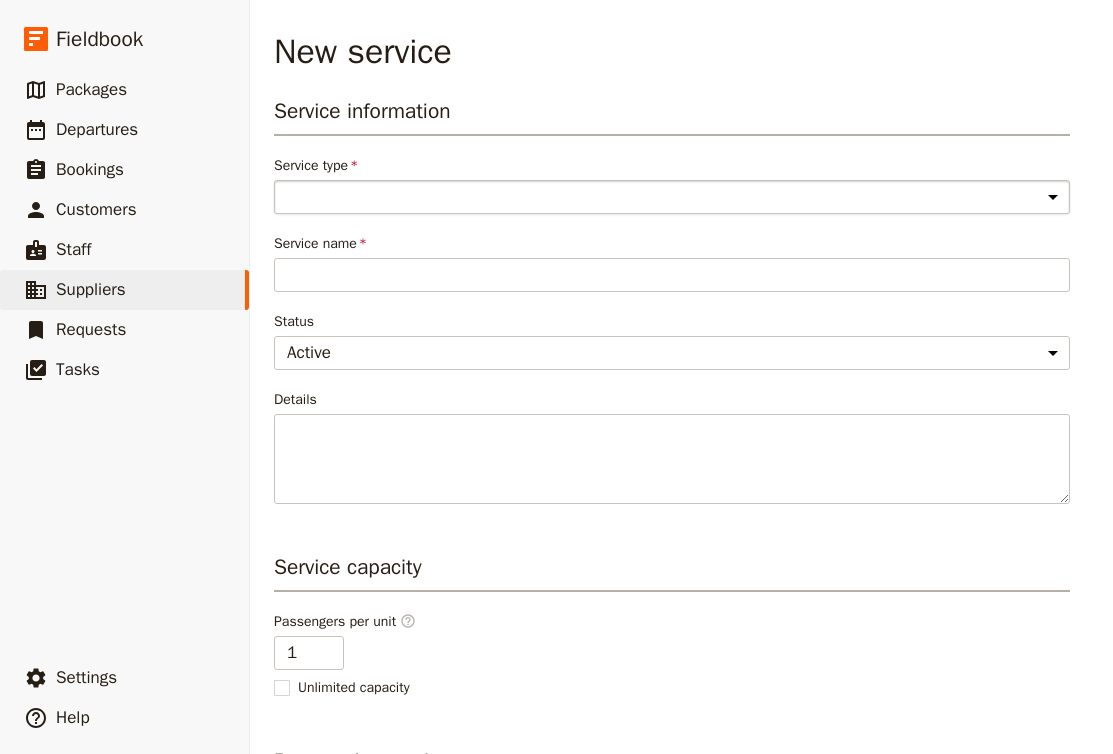 select on "AccommodationService" 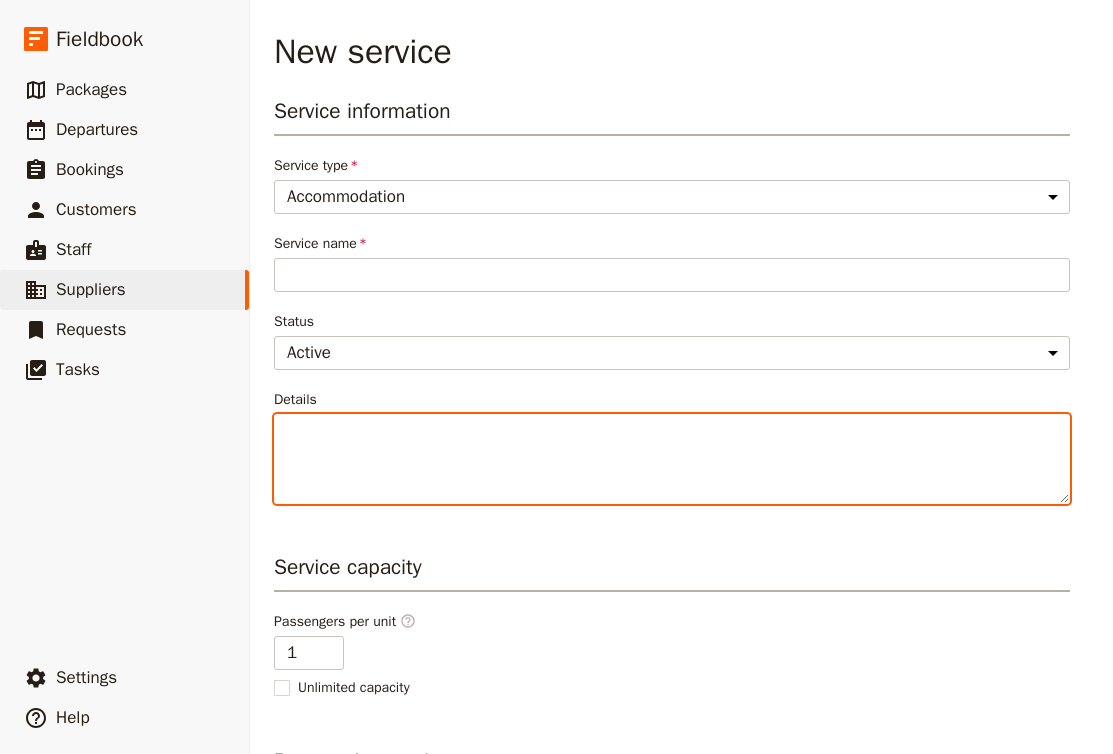 click on "Details" at bounding box center [672, 459] 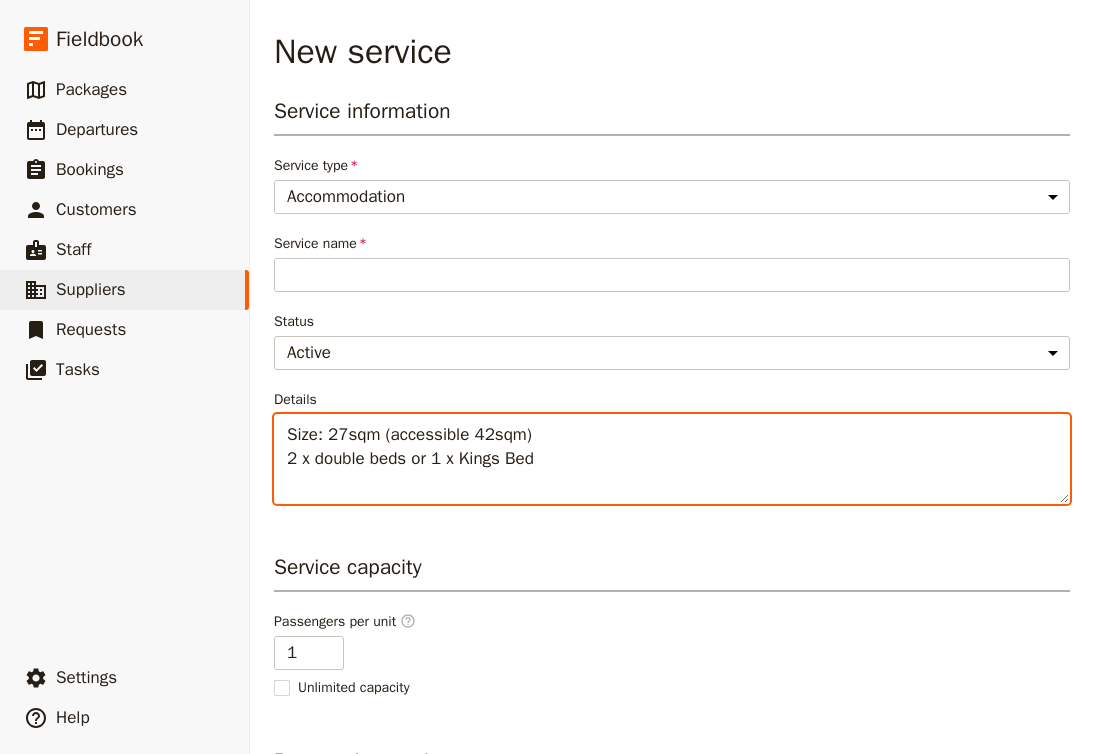 drag, startPoint x: 415, startPoint y: 459, endPoint x: 544, endPoint y: 463, distance: 129.062 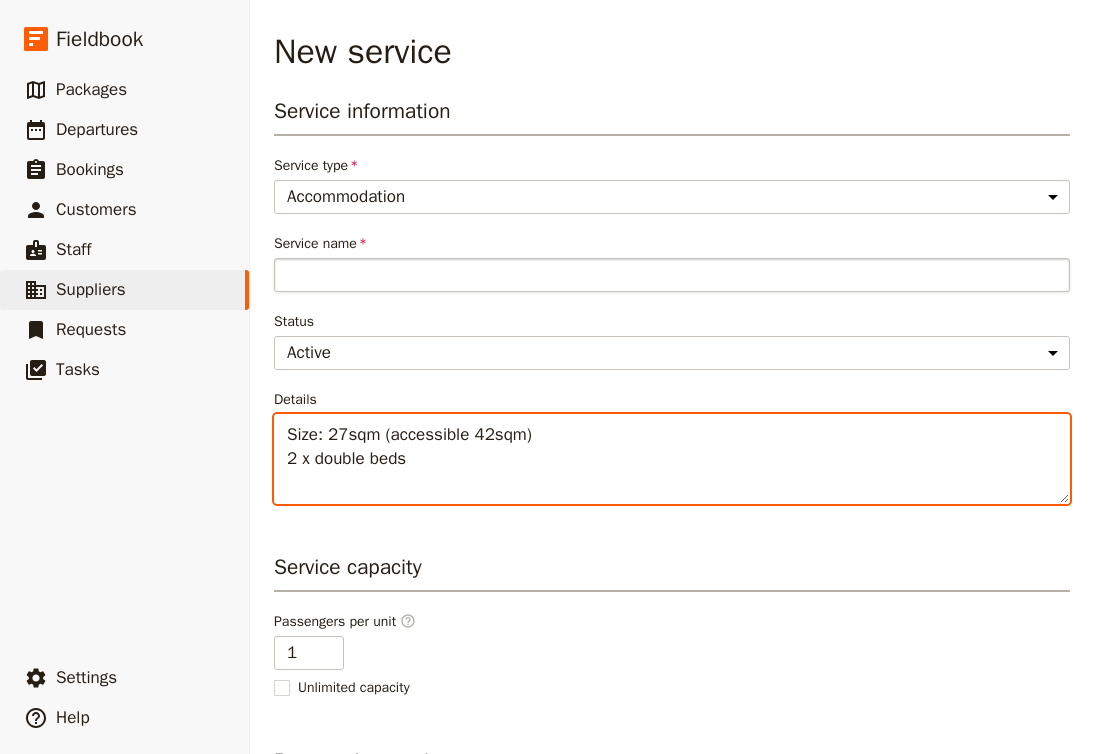 type on "Size: 27sqm (accessible 42sqm)
2 x double beds" 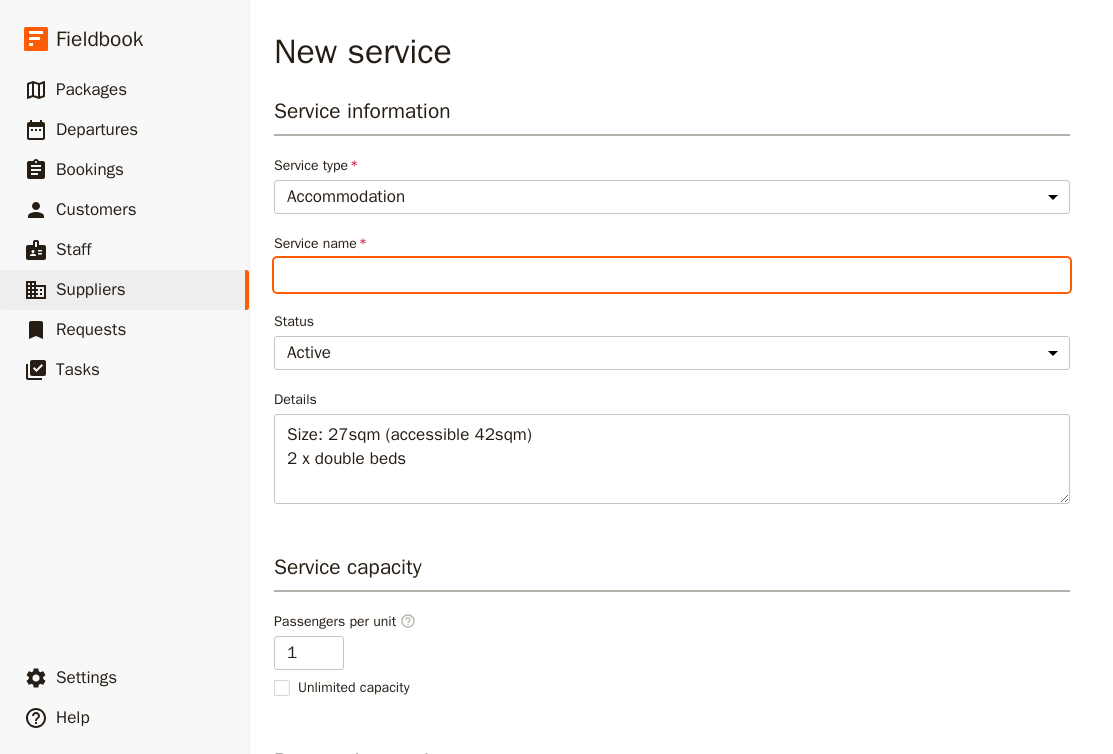 click on "Service name" at bounding box center [672, 275] 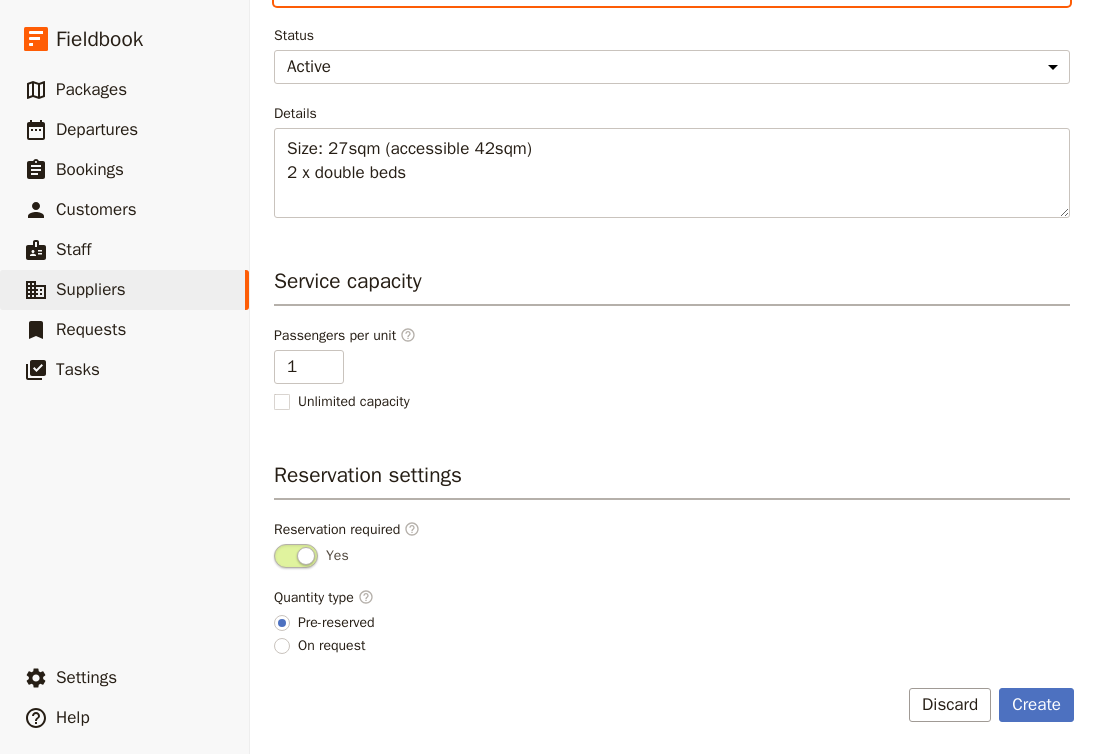 scroll, scrollTop: 286, scrollLeft: 0, axis: vertical 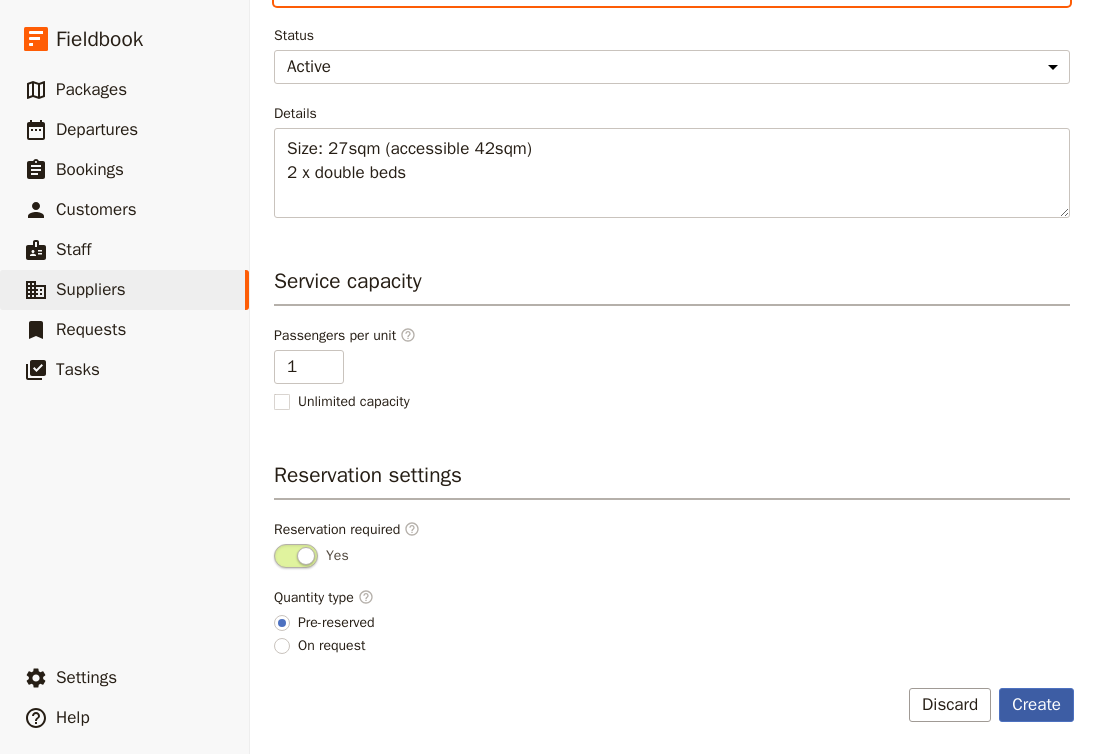 type on "Twin Room" 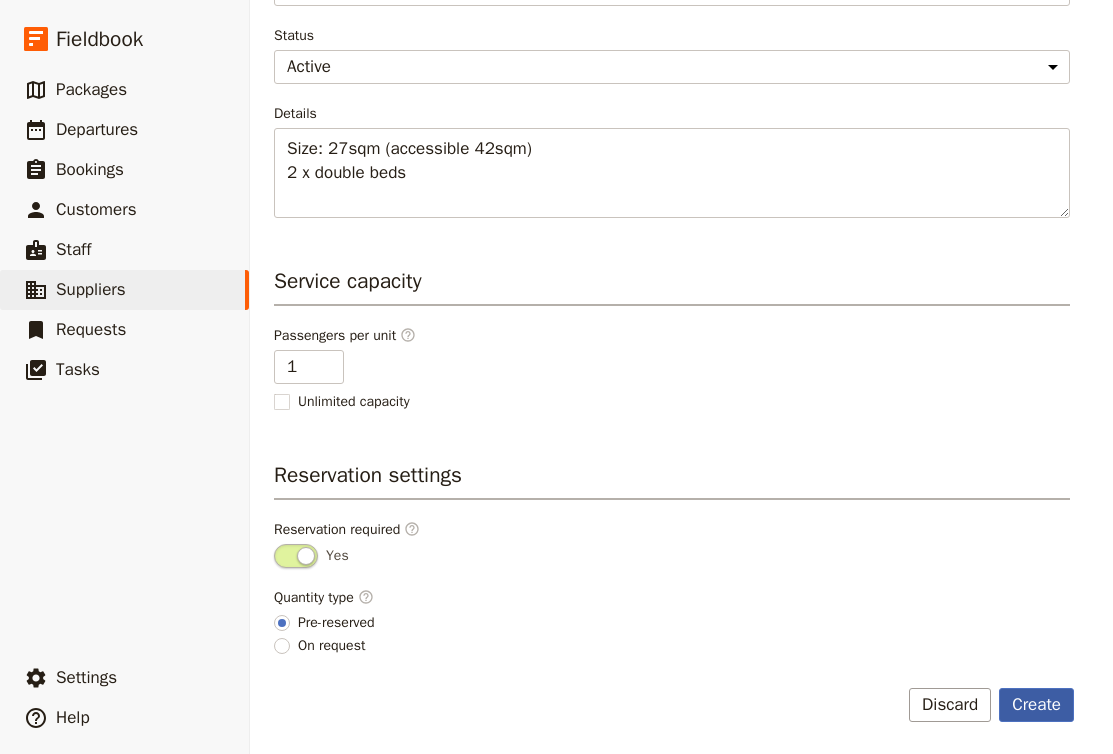 click on "Create" at bounding box center [1036, 705] 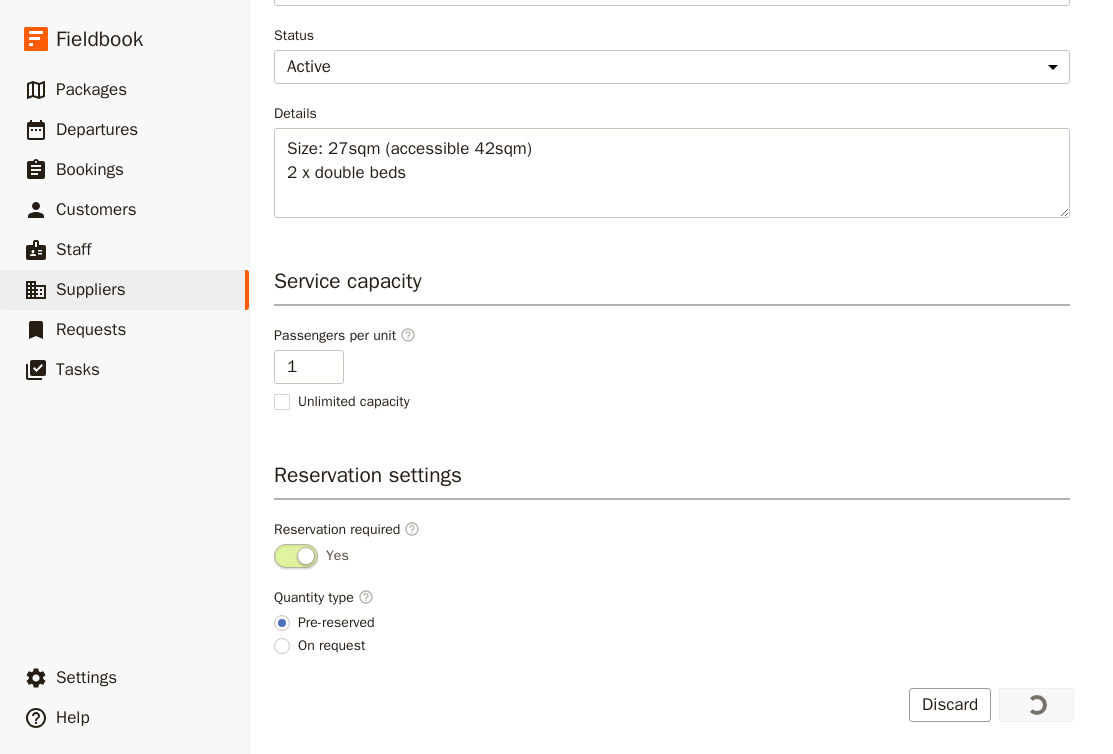 scroll, scrollTop: 0, scrollLeft: 0, axis: both 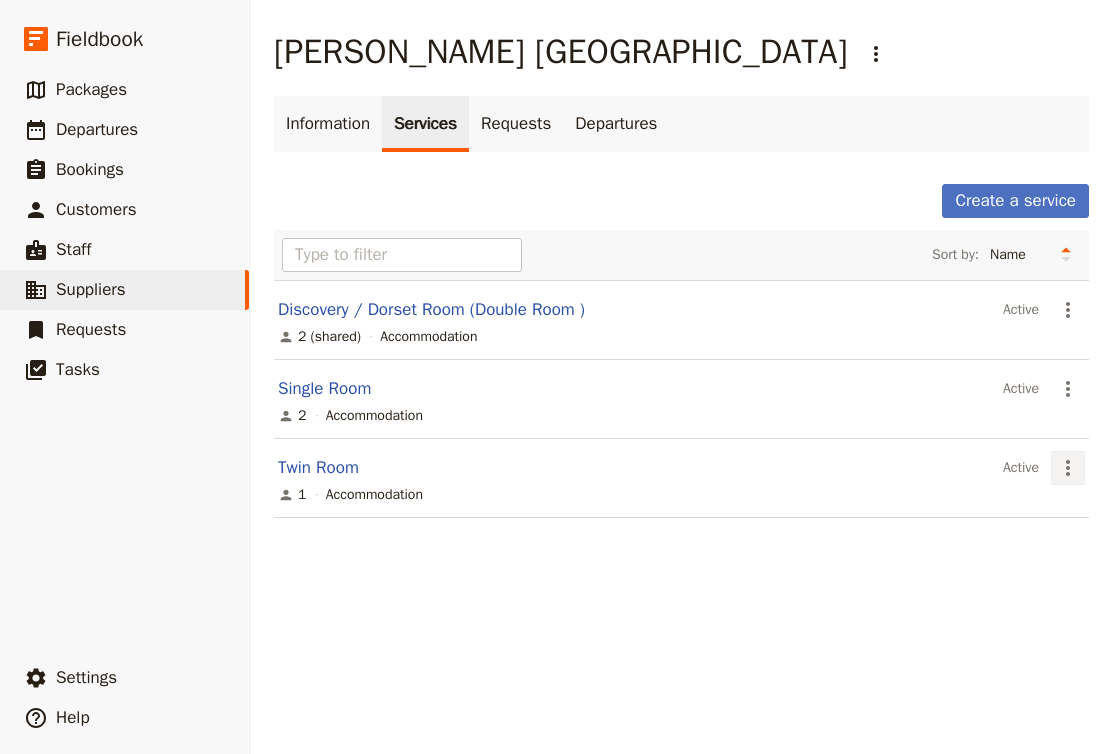 click 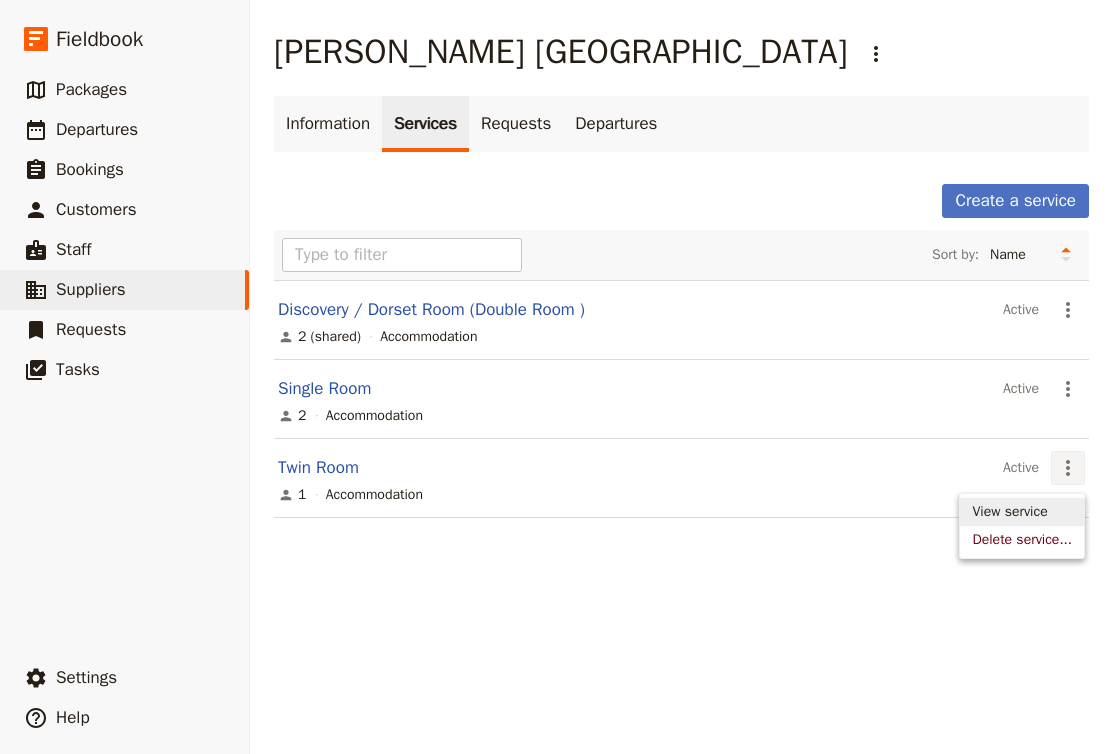 click on "View service" at bounding box center [1009, 512] 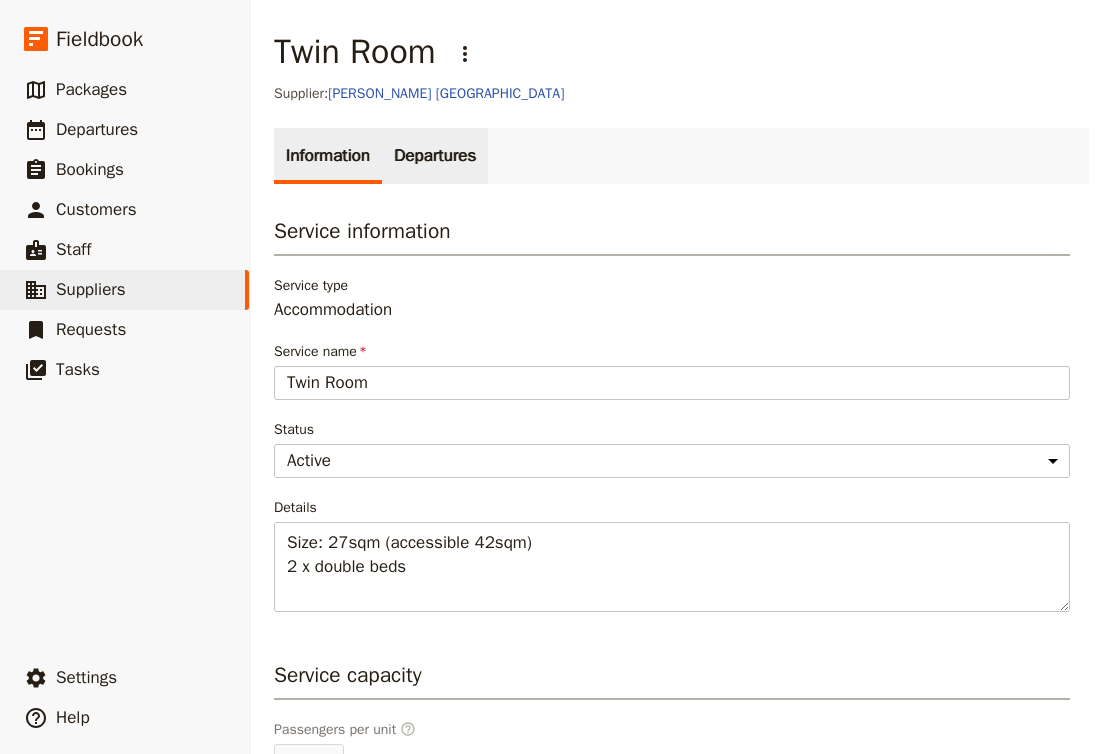 scroll, scrollTop: 0, scrollLeft: 0, axis: both 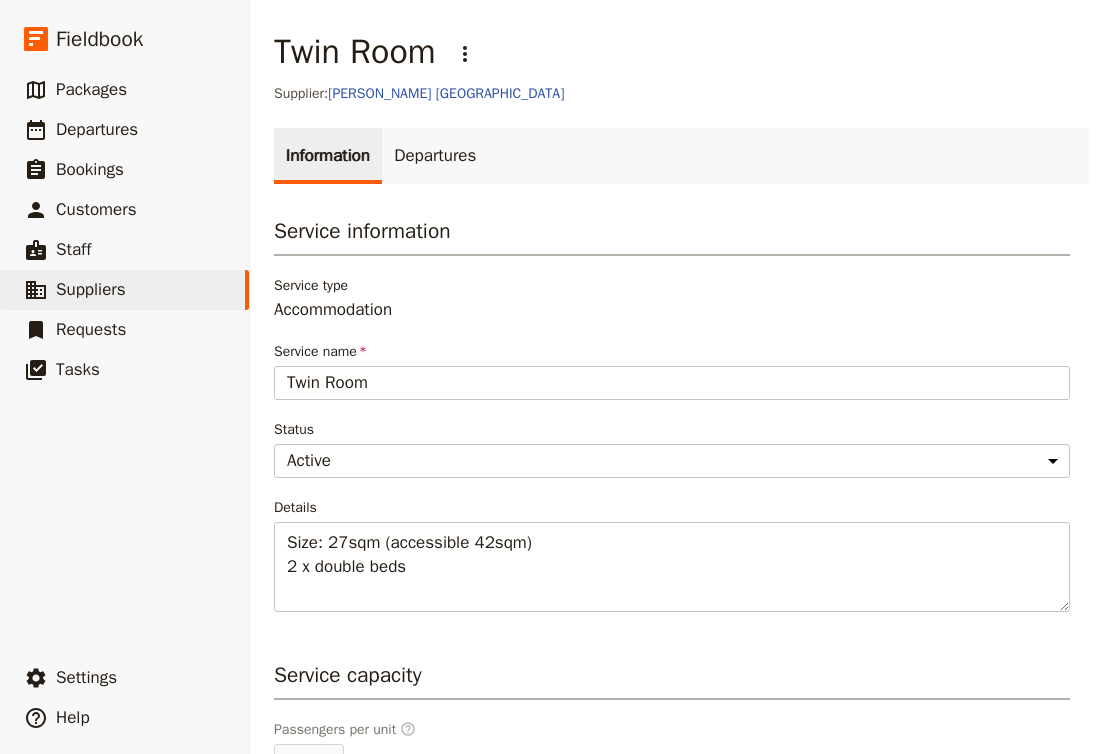 click on "Twin Room" at bounding box center [355, 52] 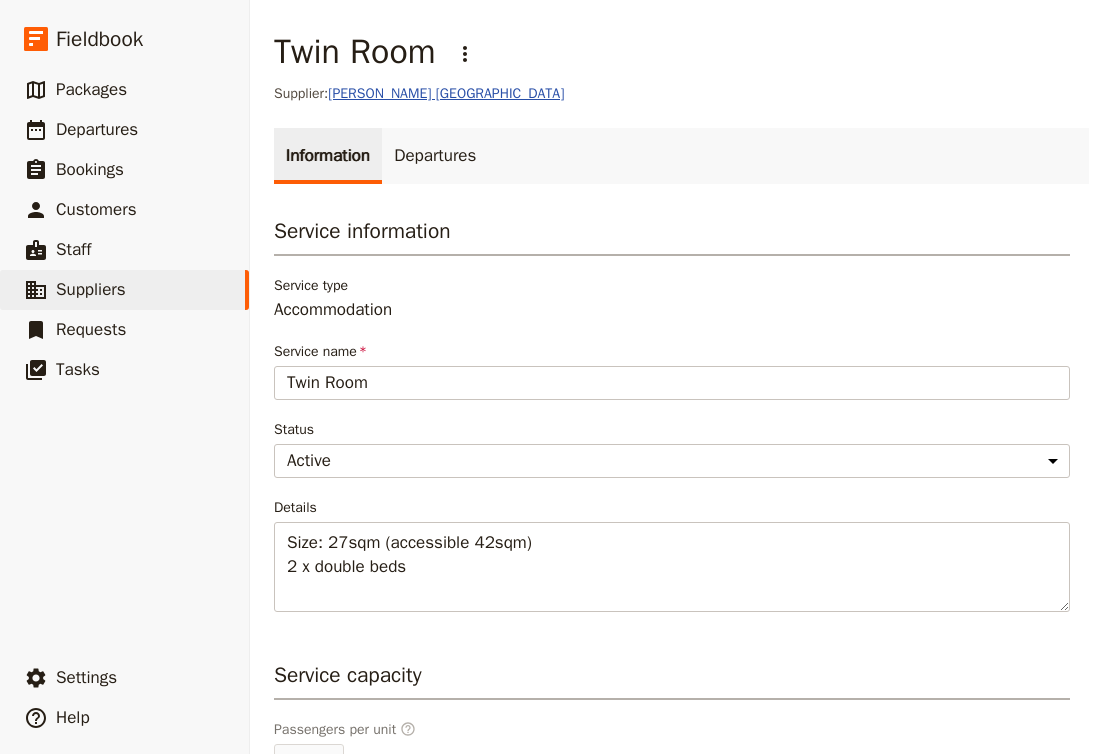 click on "Dorsett Melbourne" at bounding box center [446, 93] 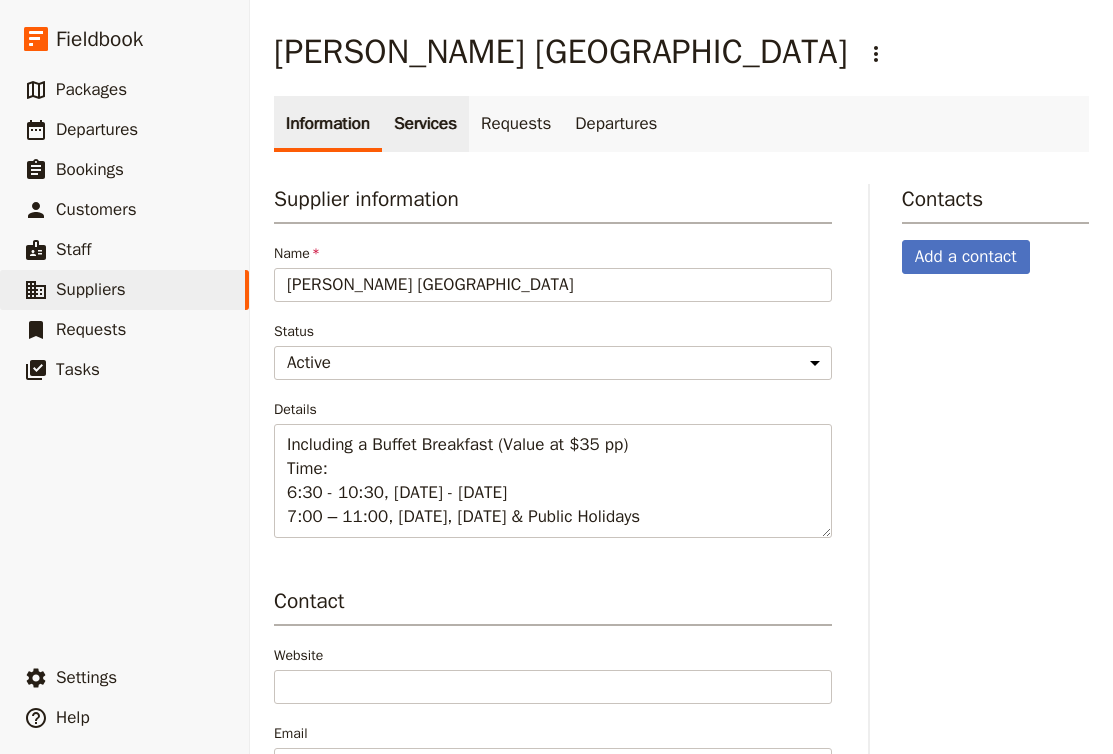 click on "Services" at bounding box center [425, 124] 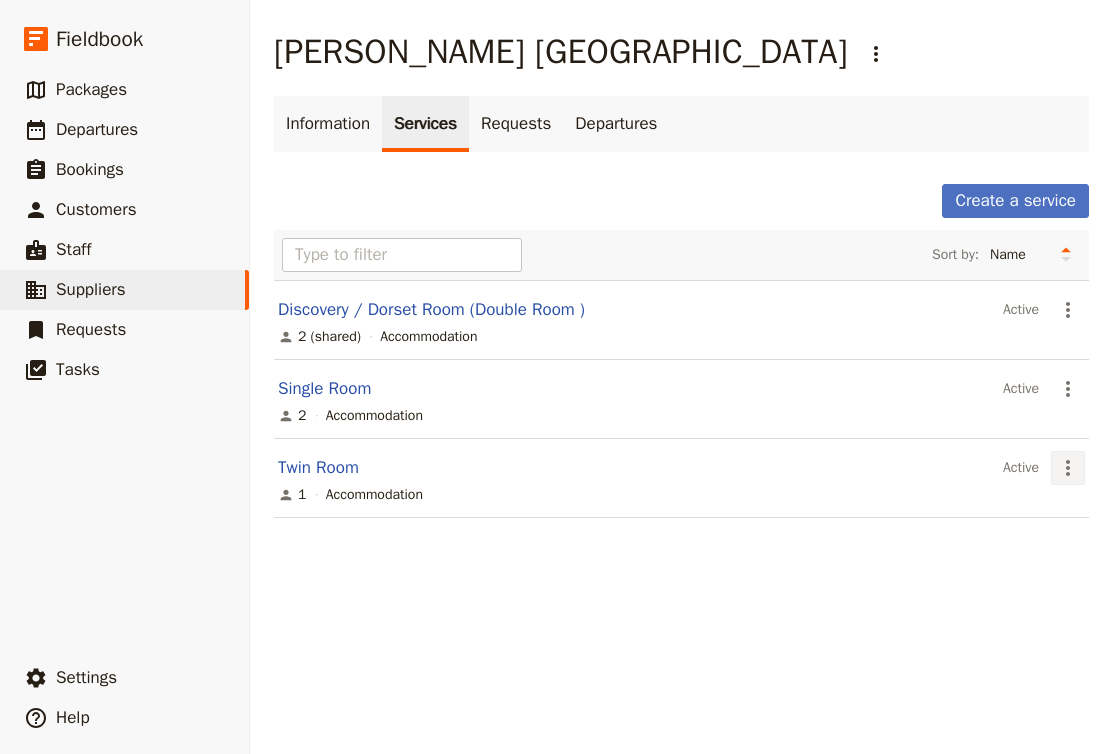 click 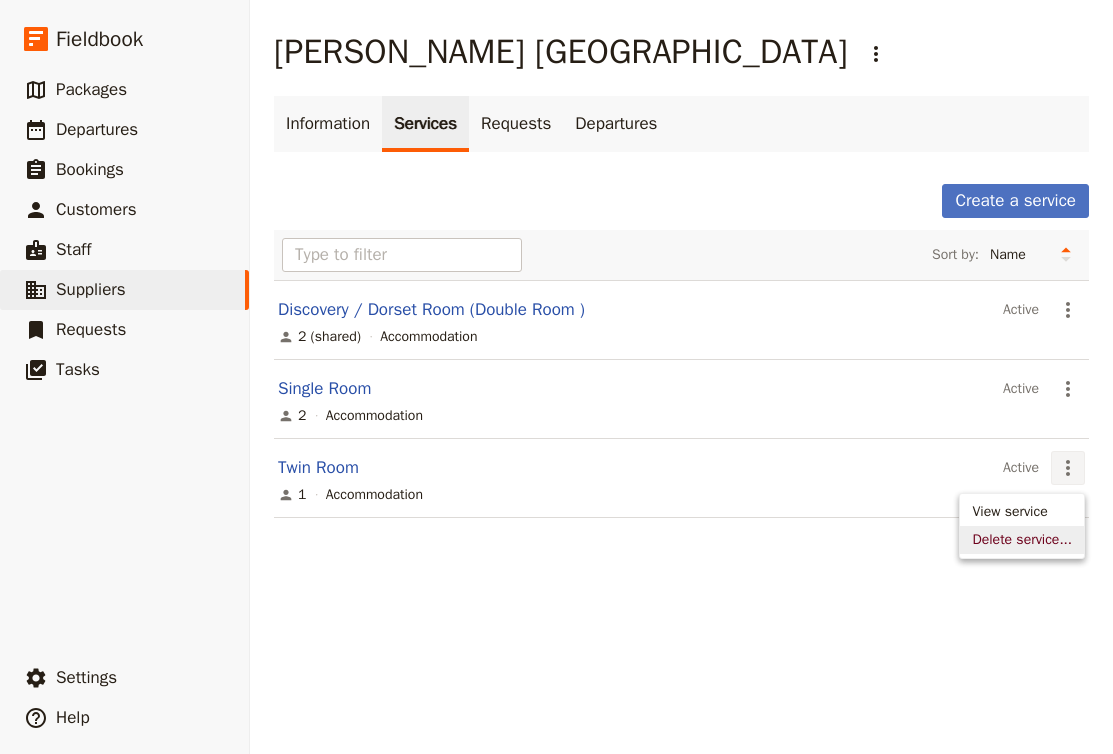 click on "Delete service..." at bounding box center (1022, 540) 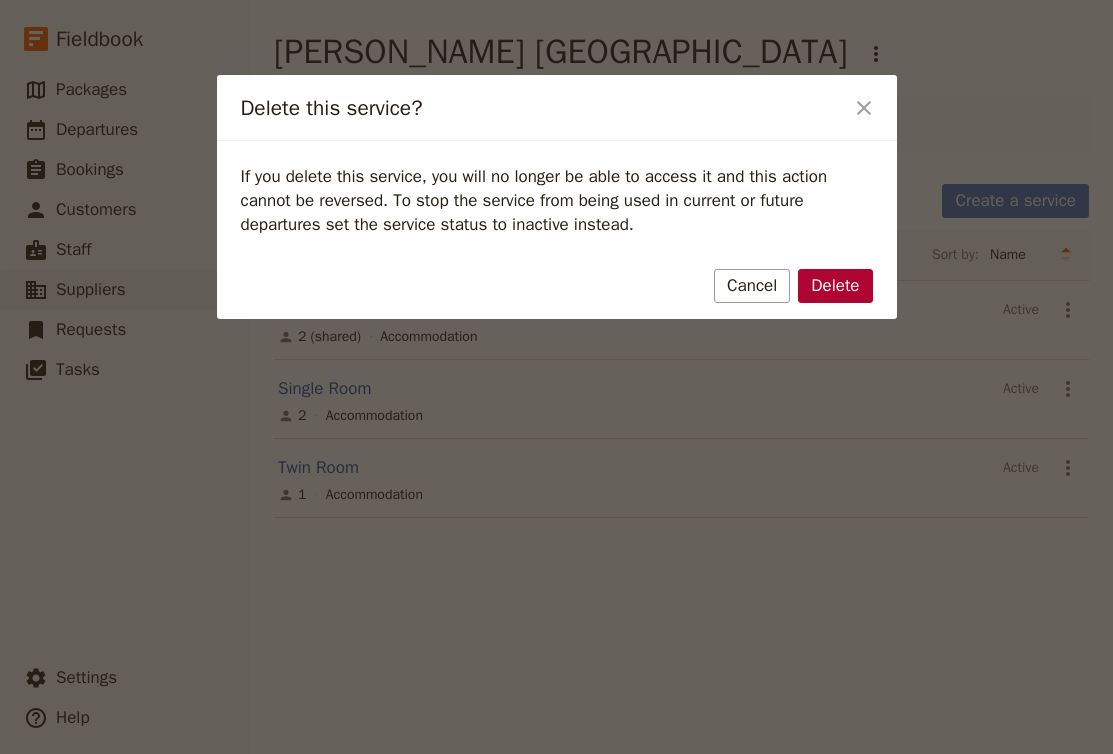 click on "Delete" at bounding box center [835, 286] 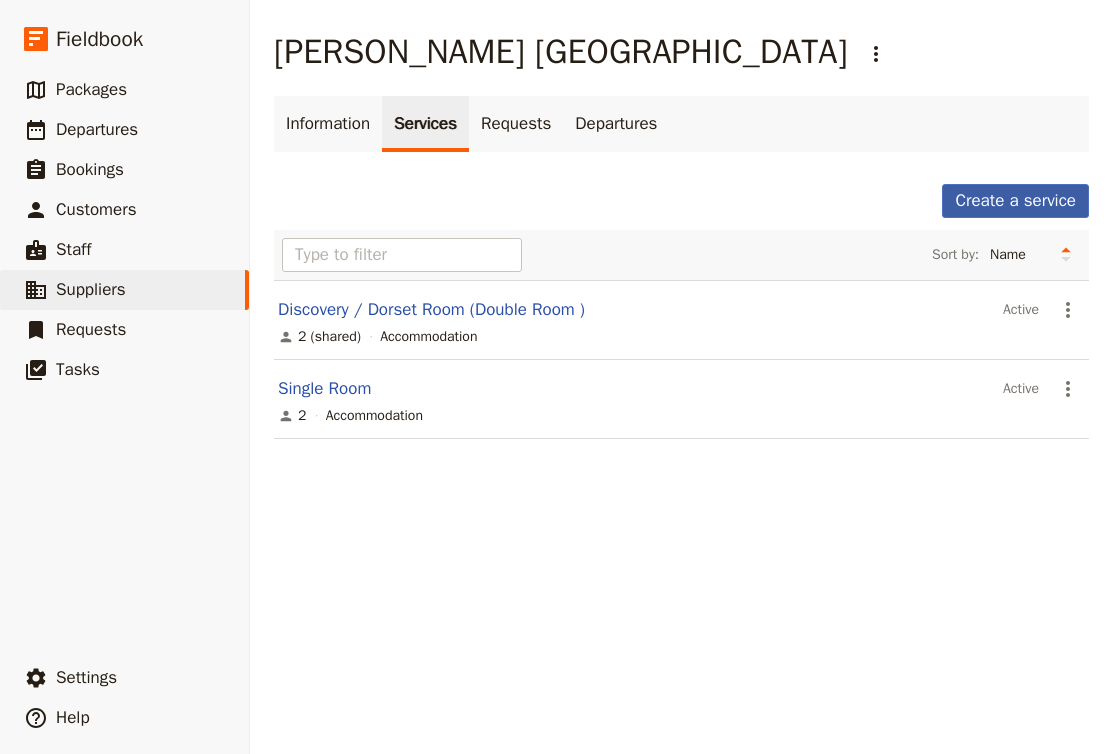 click on "Create a service" at bounding box center [1015, 201] 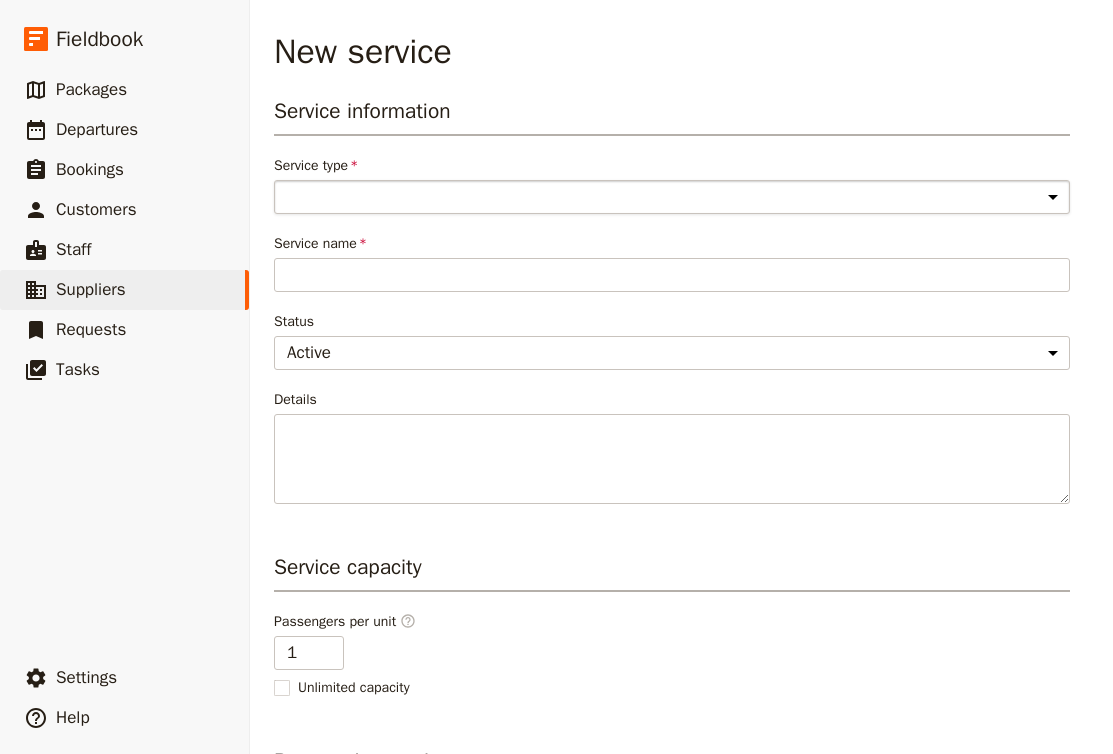 select on "AccommodationService" 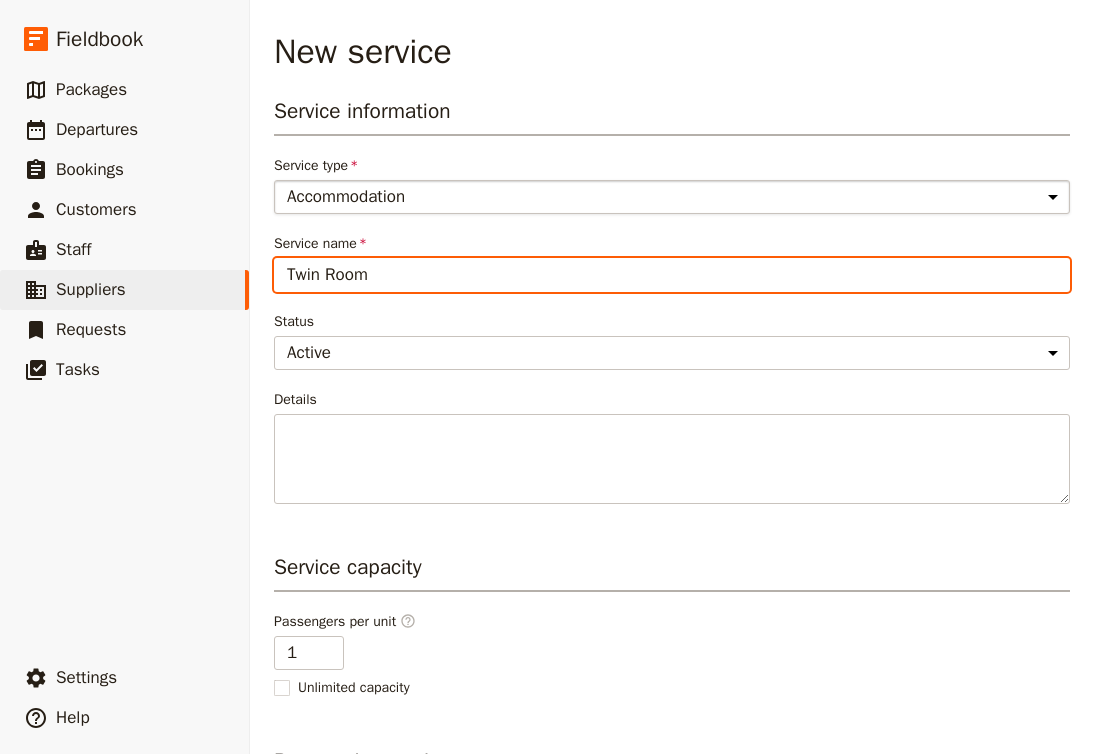 type on "Twin Room" 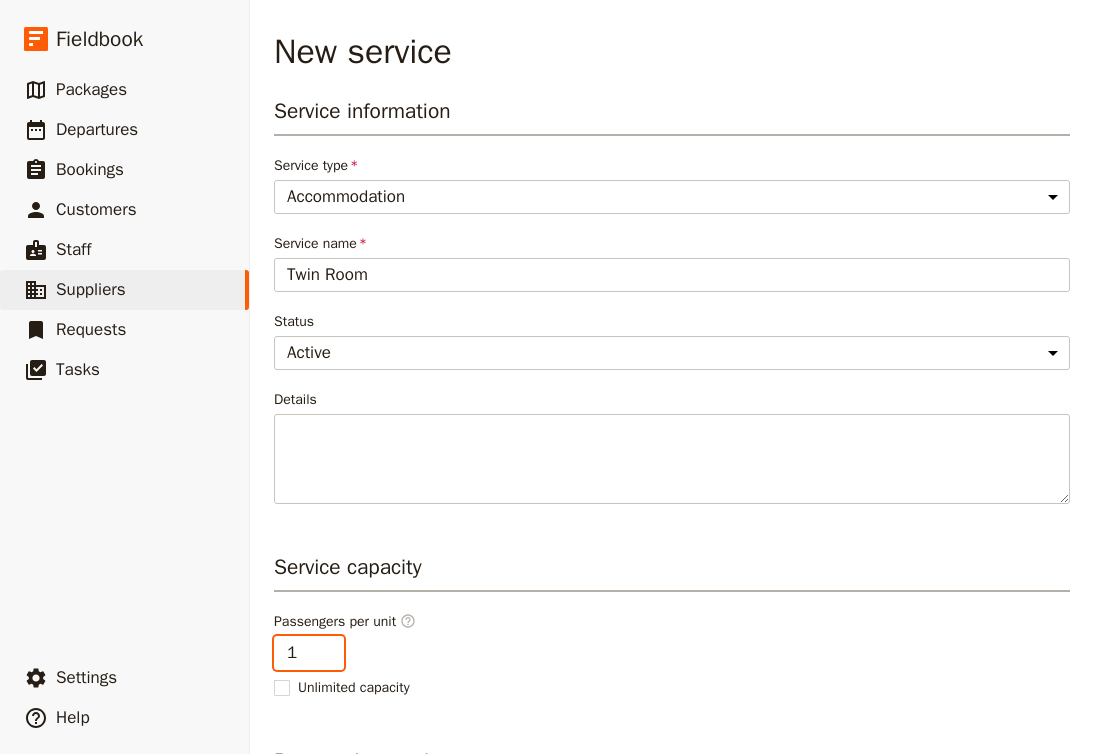 type on "2" 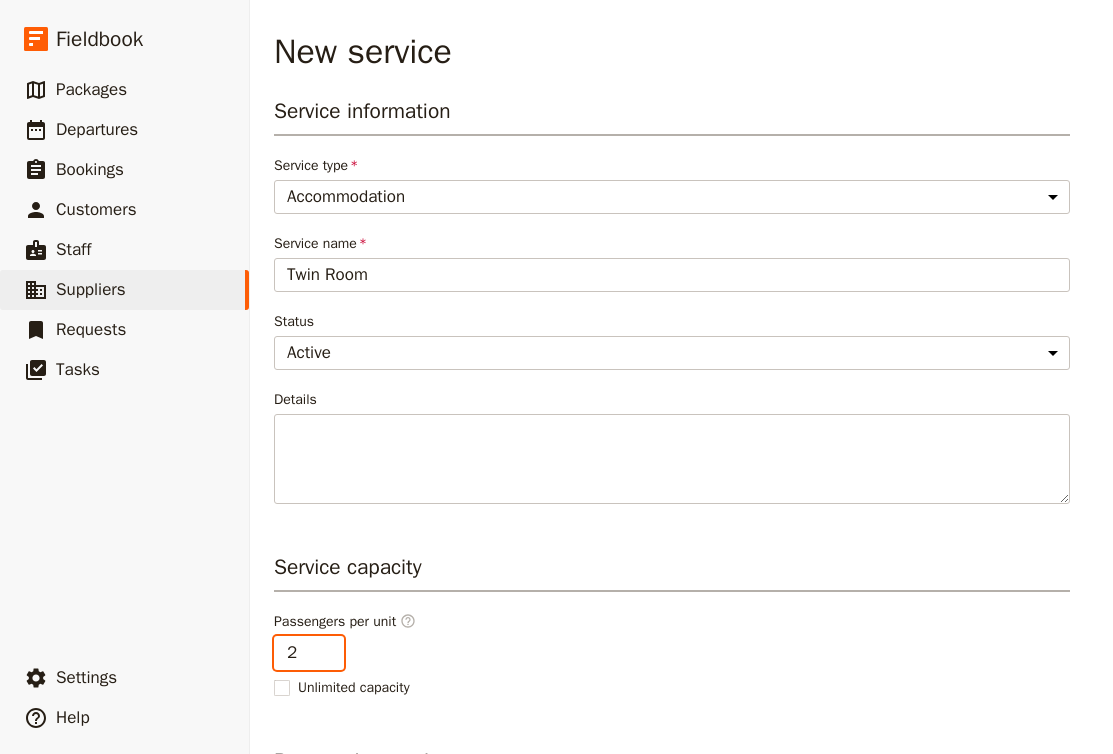 click on "2" at bounding box center [309, 653] 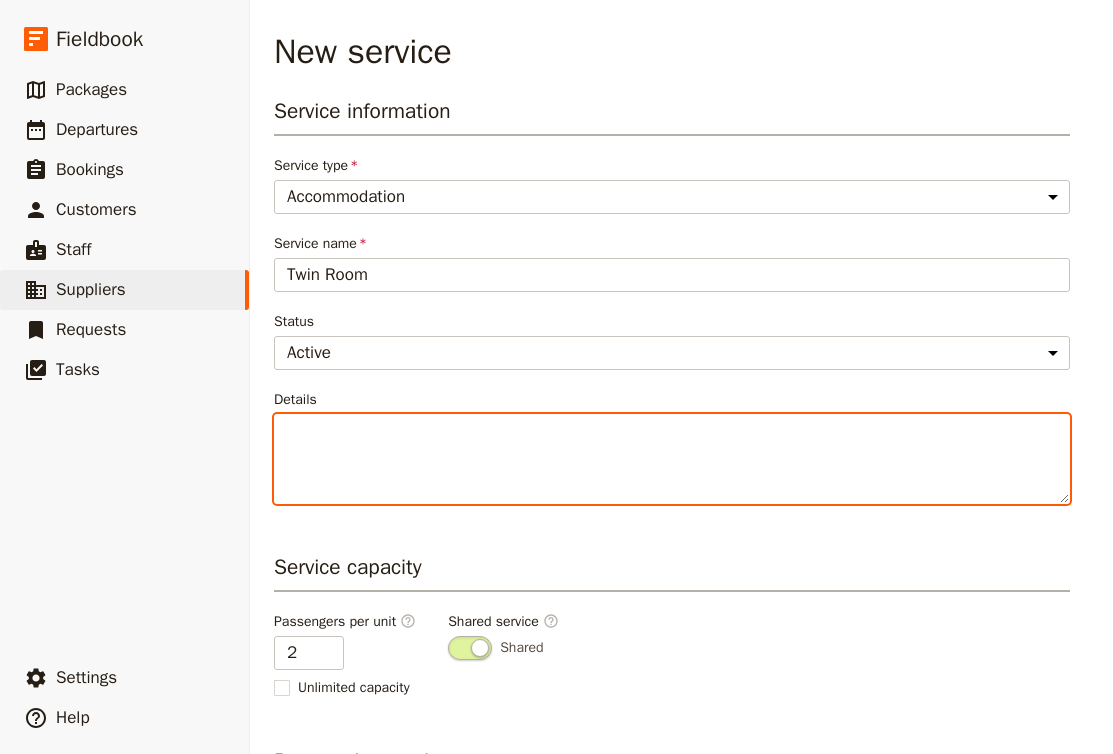 click on "Details" at bounding box center (672, 459) 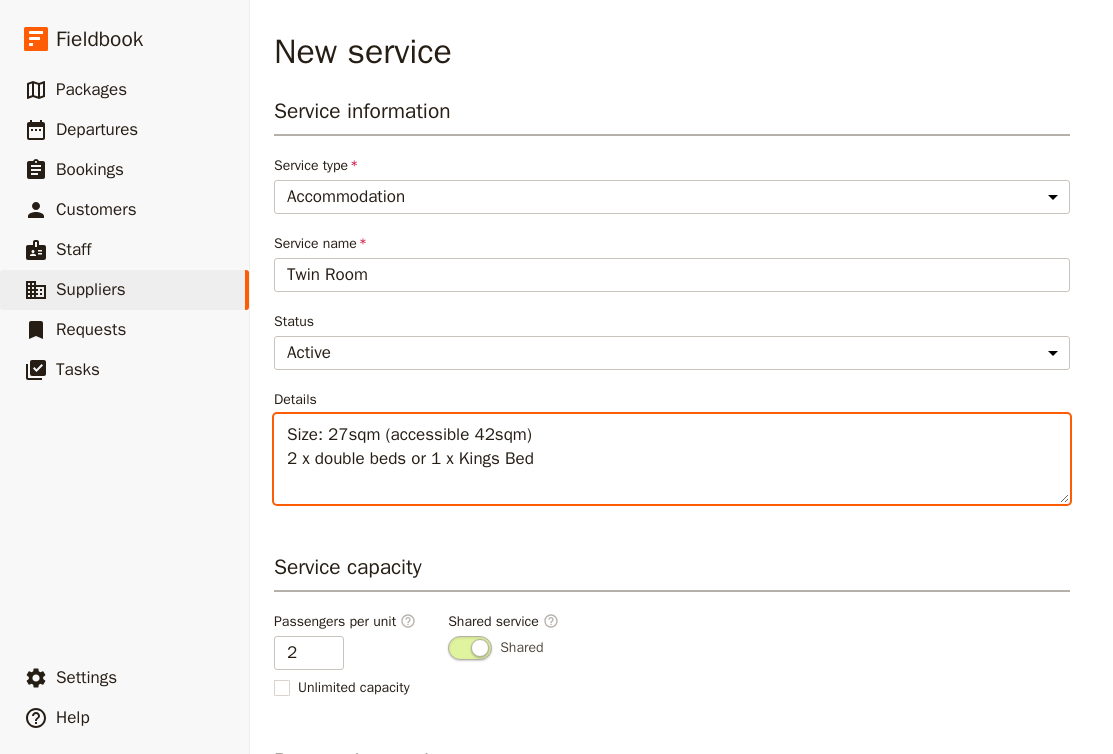 drag, startPoint x: 409, startPoint y: 458, endPoint x: 679, endPoint y: 454, distance: 270.02963 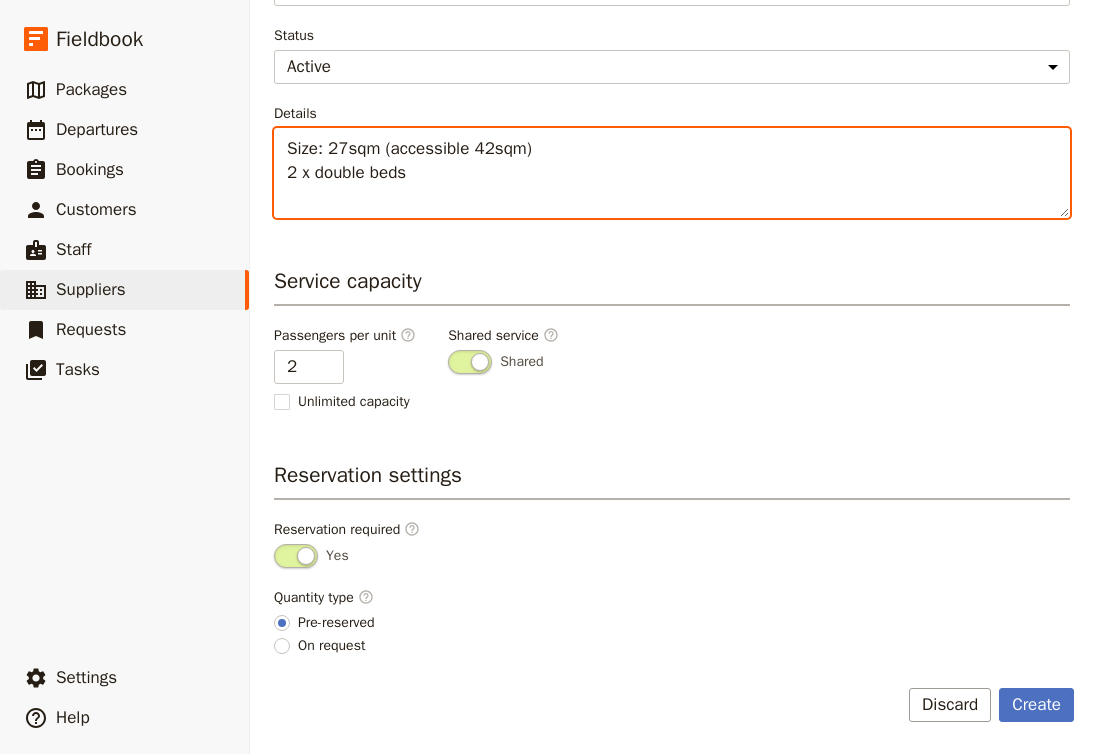 scroll, scrollTop: 286, scrollLeft: 0, axis: vertical 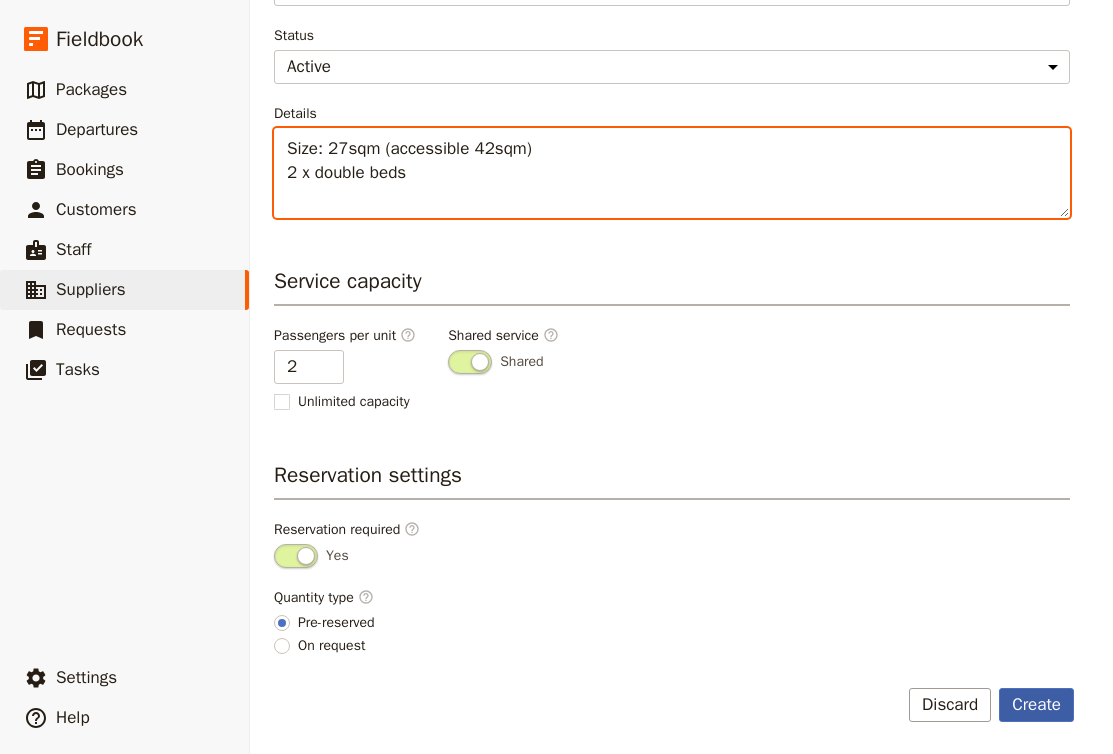 type on "Size: 27sqm (accessible 42sqm)
2 x double beds" 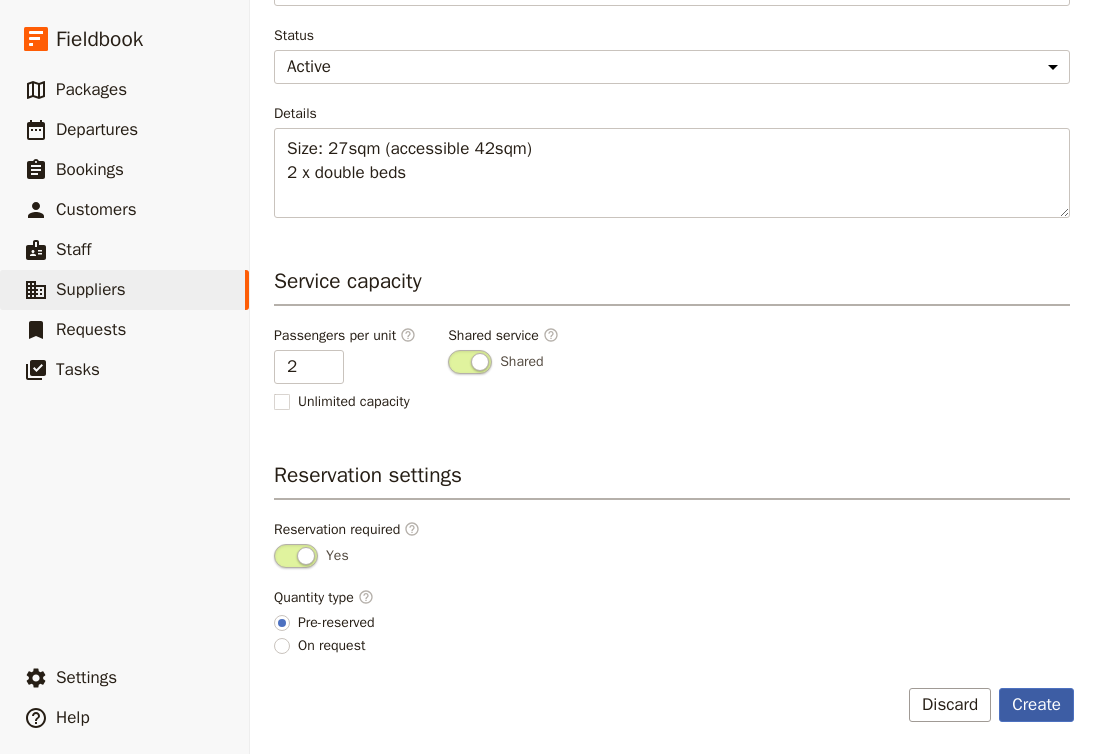 click on "Create" at bounding box center (1036, 705) 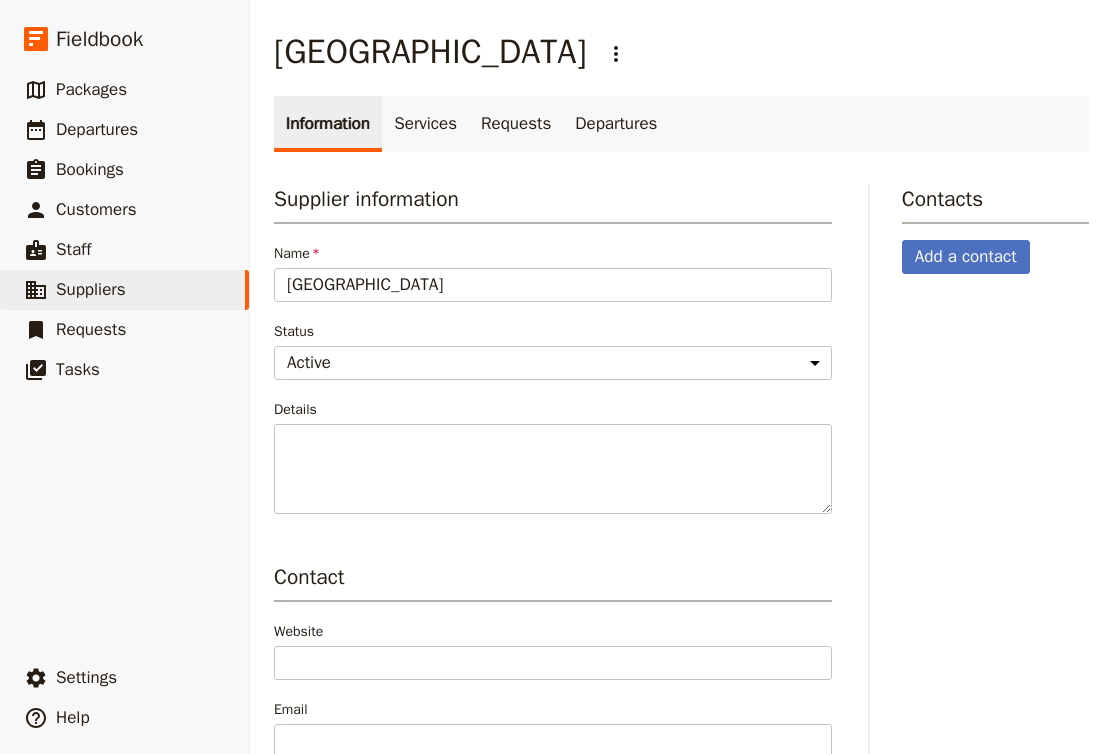 scroll, scrollTop: 0, scrollLeft: 0, axis: both 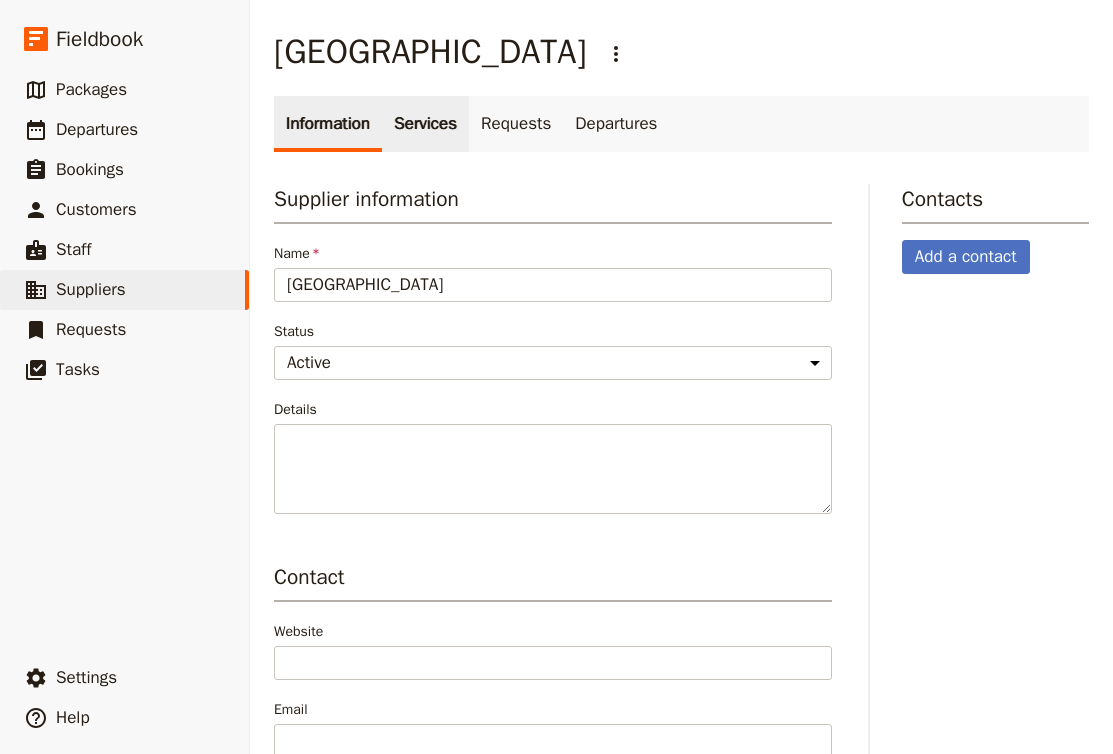 click on "Services" at bounding box center [425, 124] 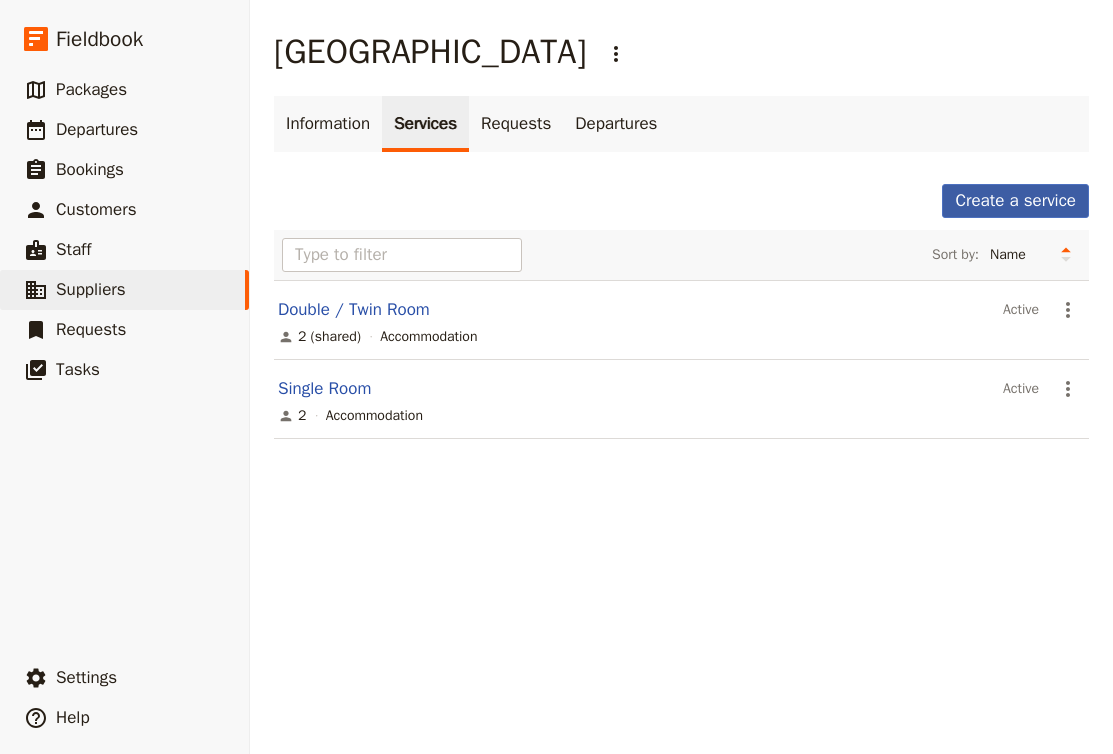 click on "Create a service" at bounding box center (1015, 201) 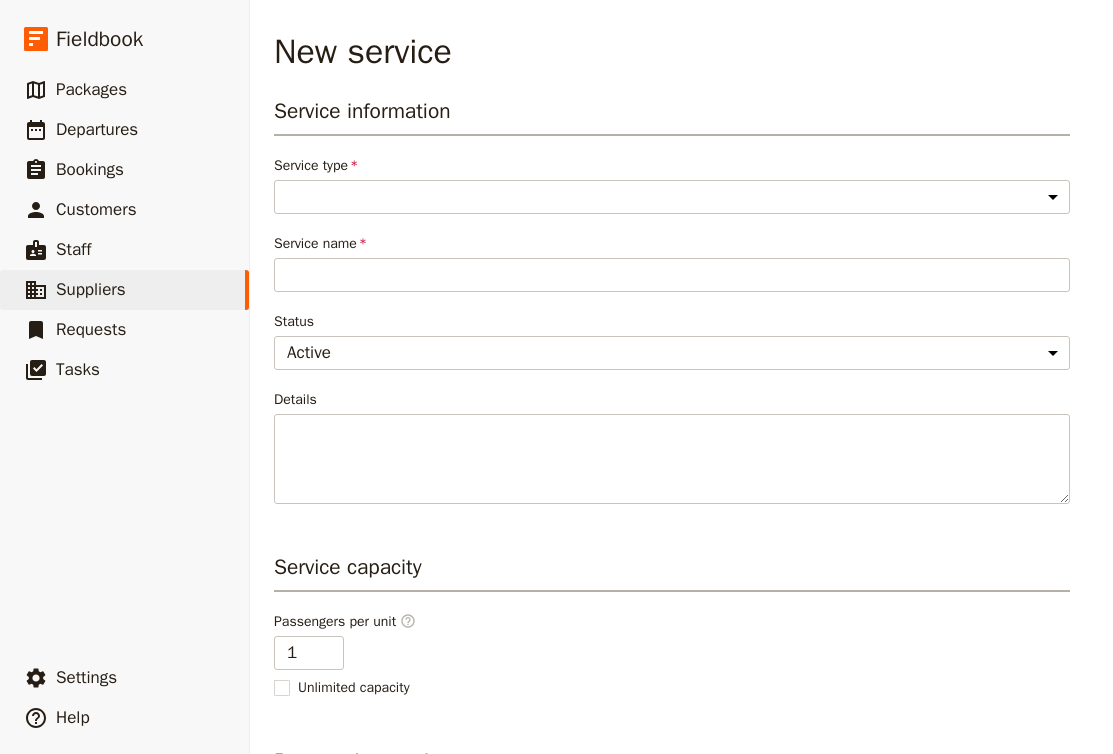 select on "AccommodationService" 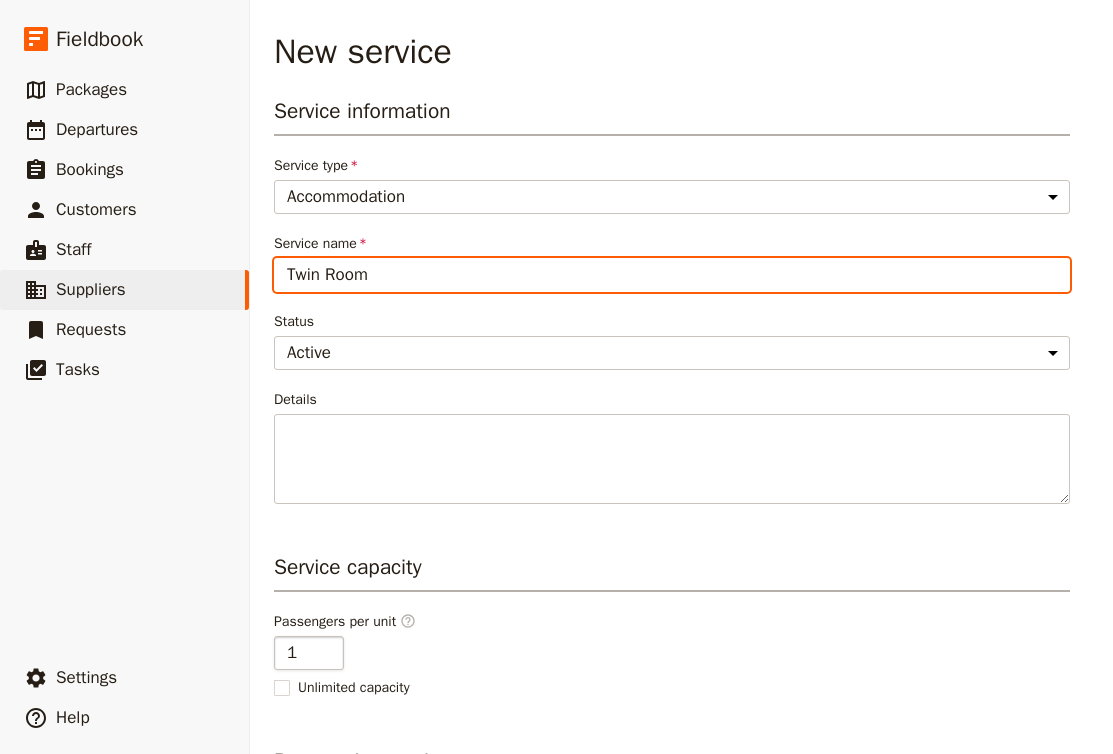 type on "Twin Room" 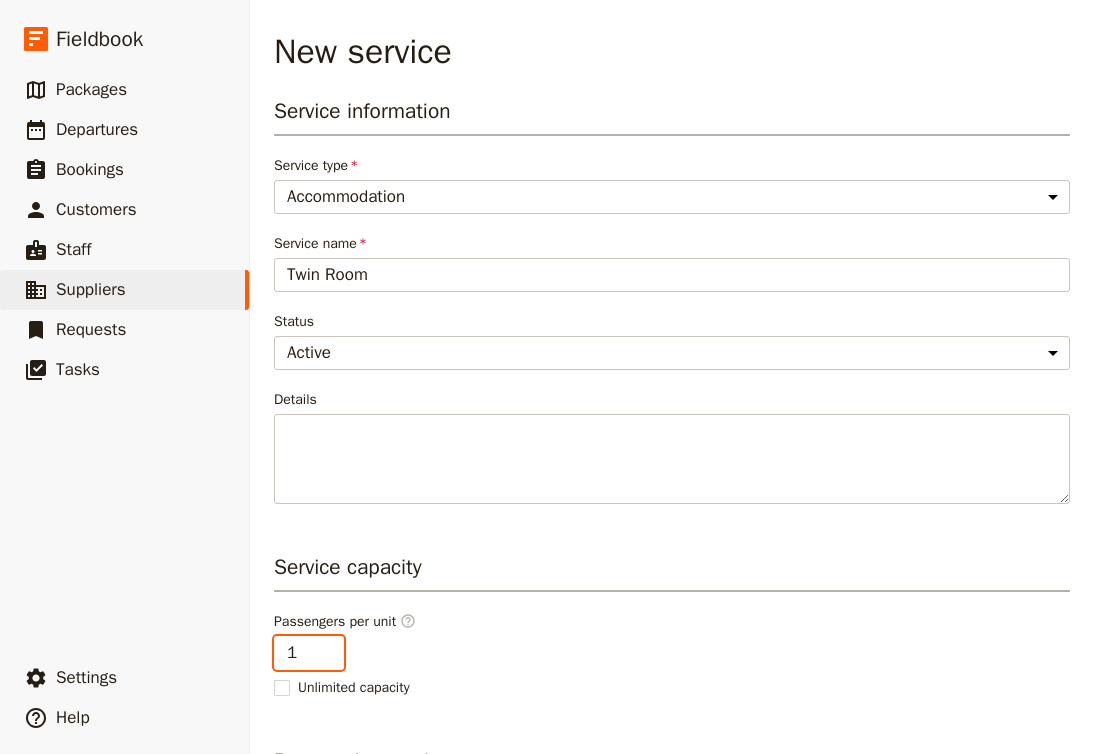 type on "2" 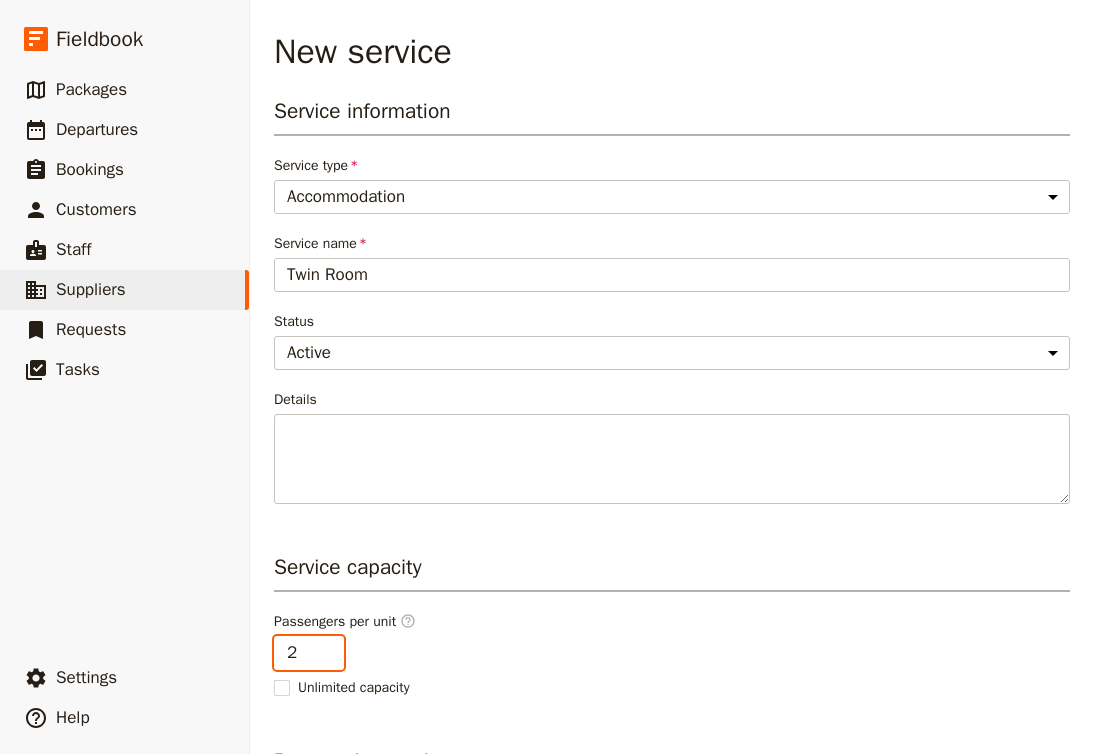 click on "2" at bounding box center [309, 653] 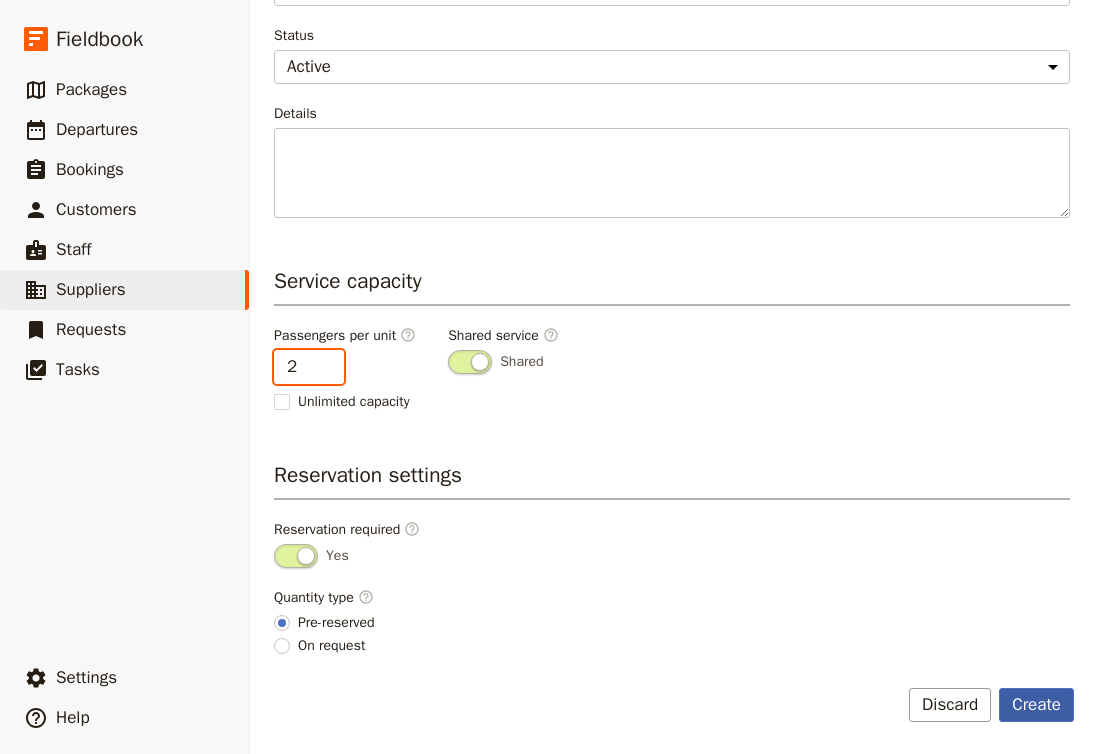 scroll, scrollTop: 286, scrollLeft: 0, axis: vertical 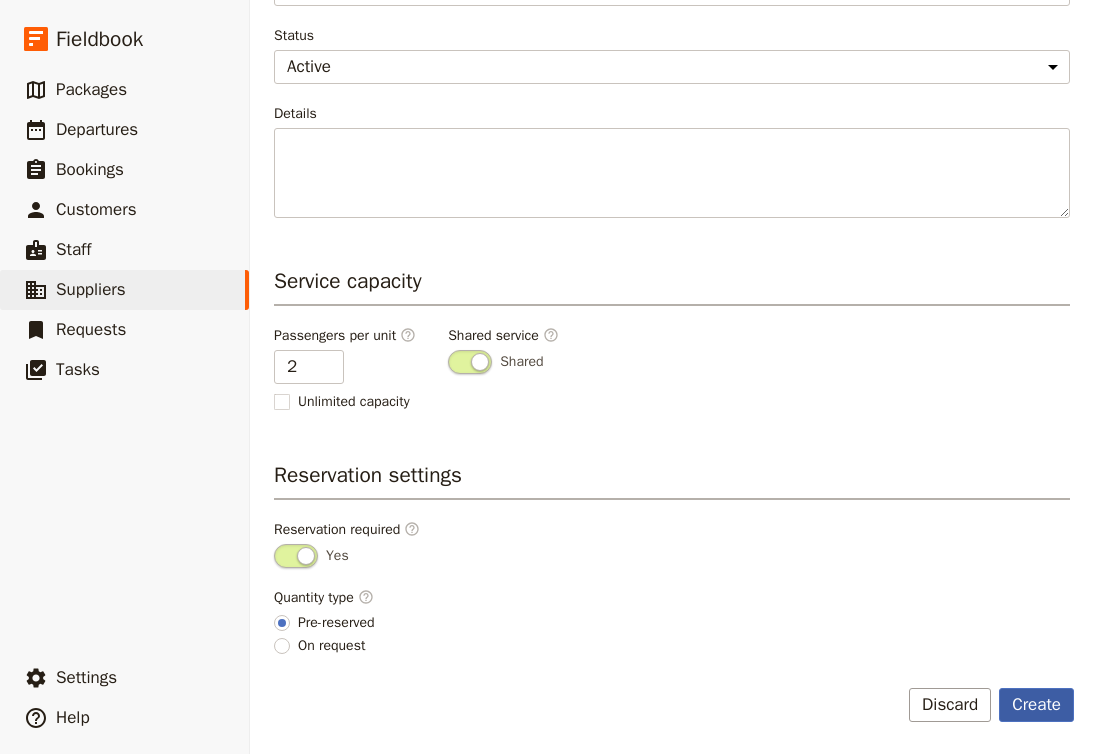 click on "Create" at bounding box center [1036, 705] 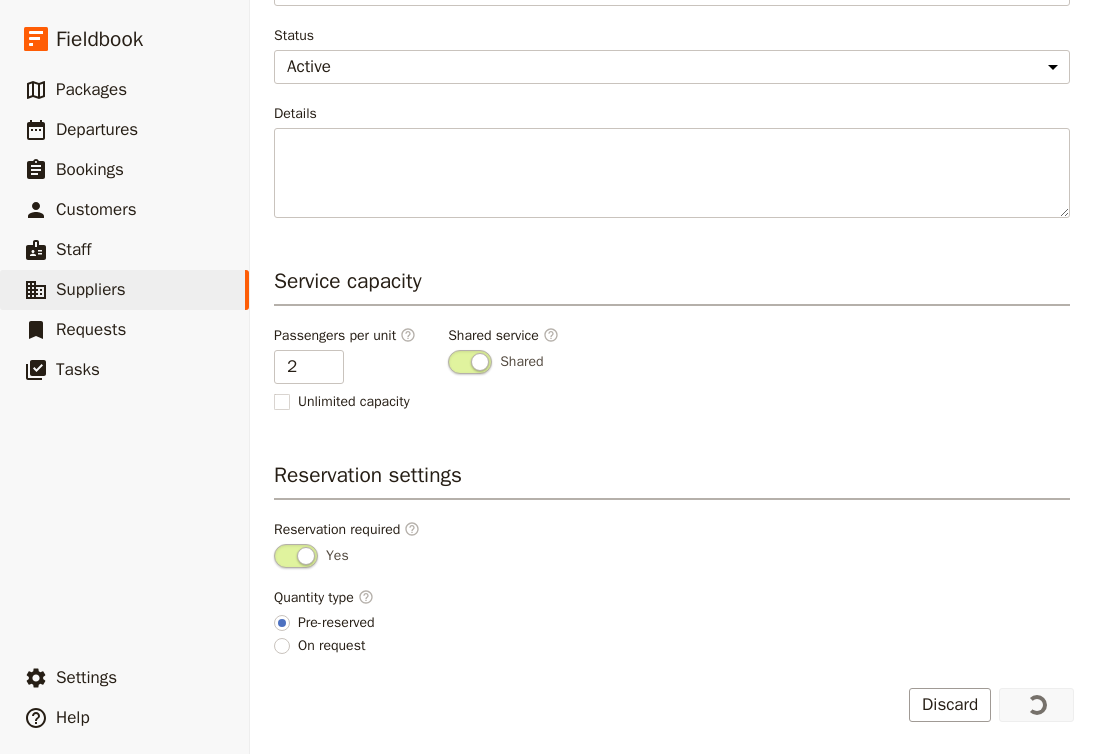 scroll, scrollTop: 0, scrollLeft: 0, axis: both 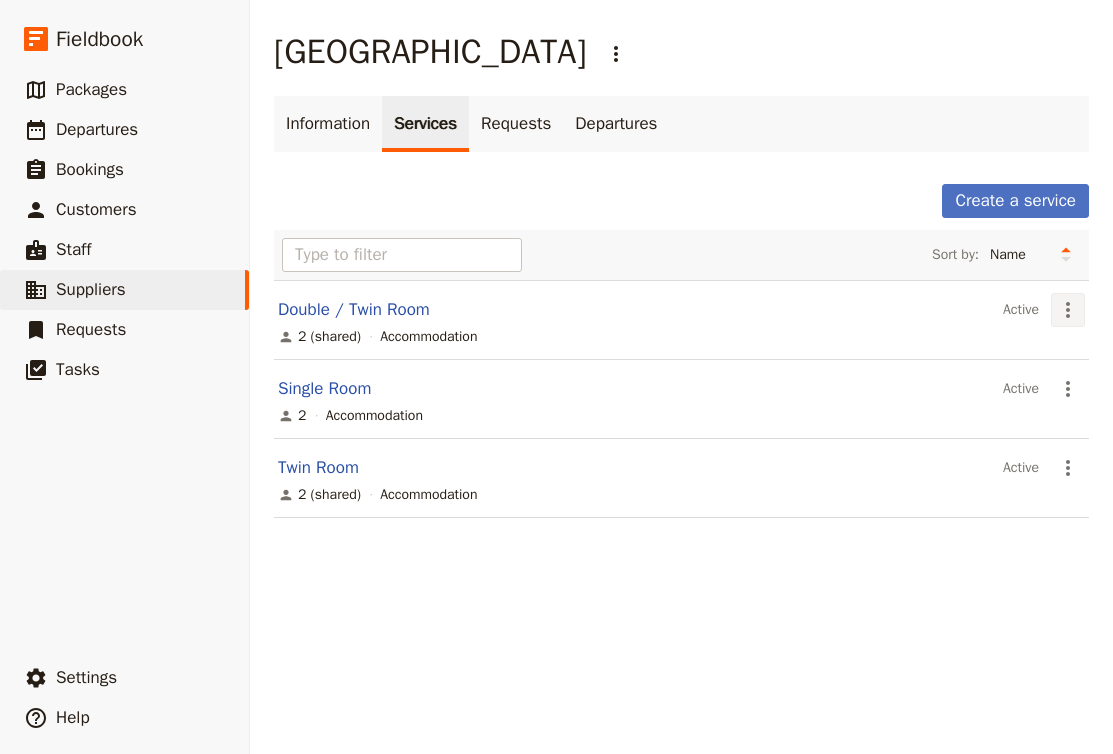 click 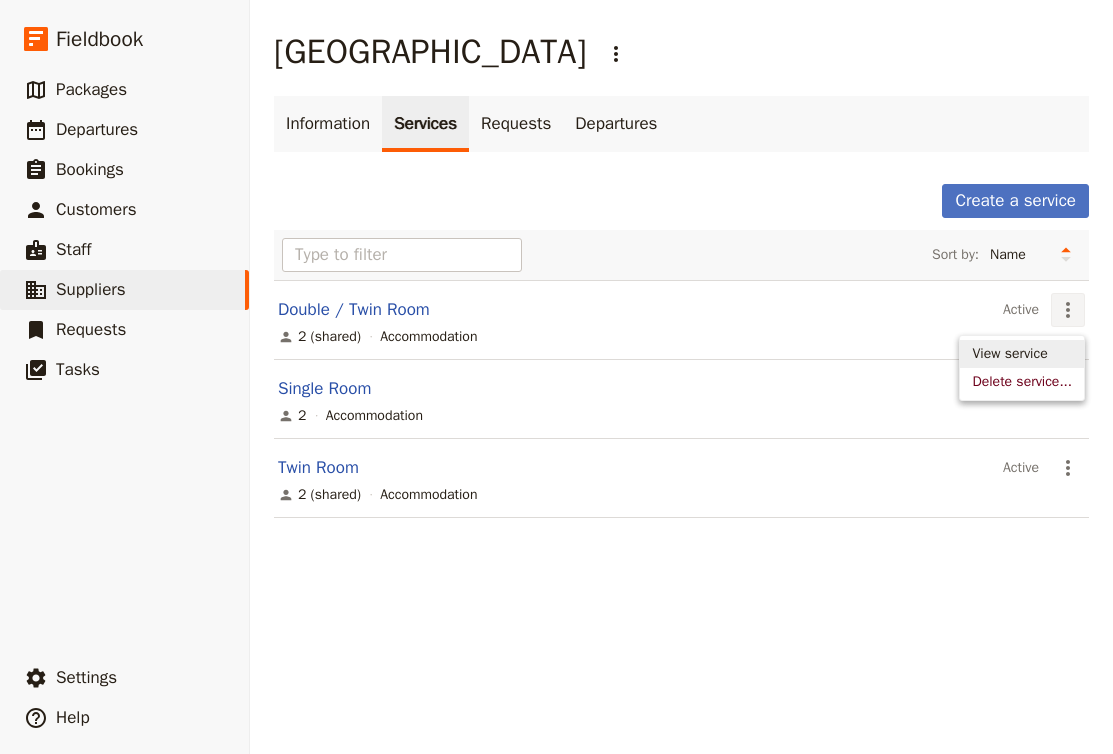 click on "View service" at bounding box center (1022, 354) 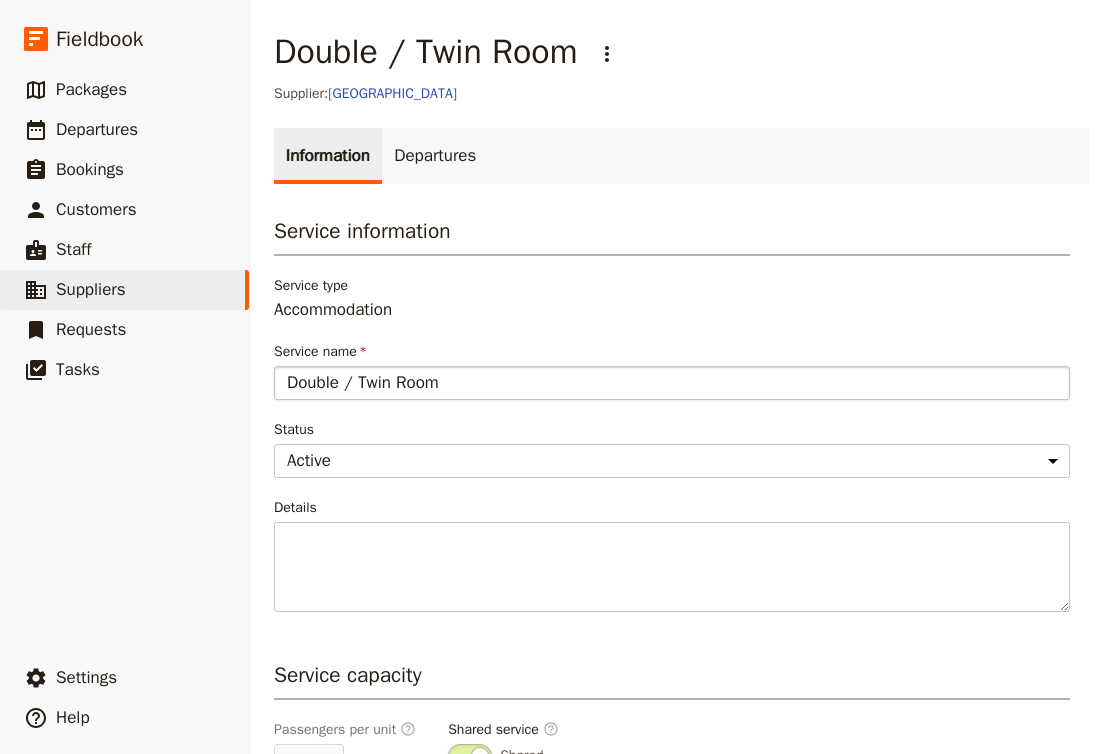 drag, startPoint x: 388, startPoint y: 382, endPoint x: 346, endPoint y: 381, distance: 42.0119 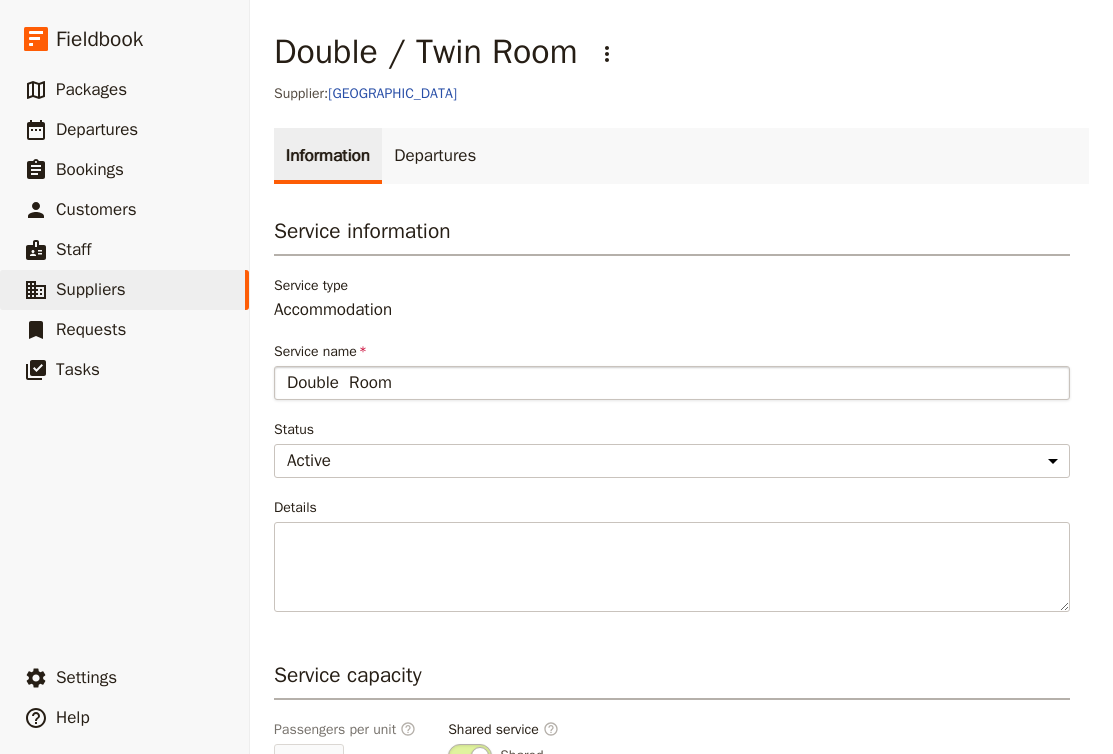type on "Double Room" 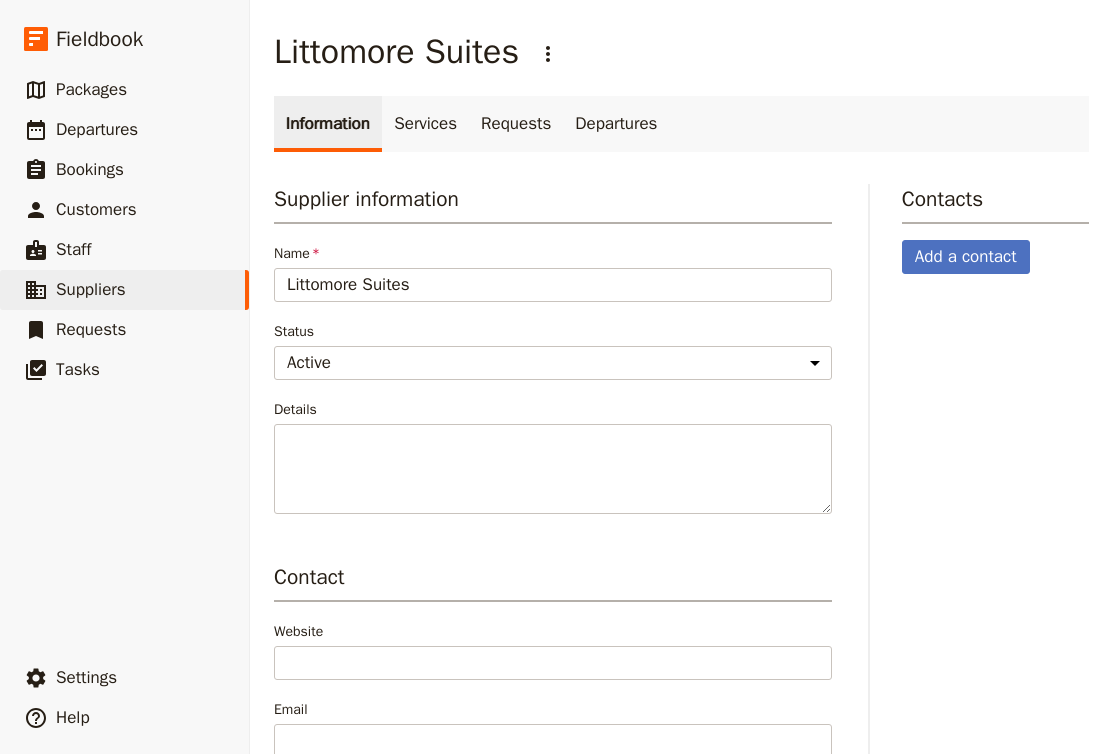 scroll, scrollTop: 0, scrollLeft: 0, axis: both 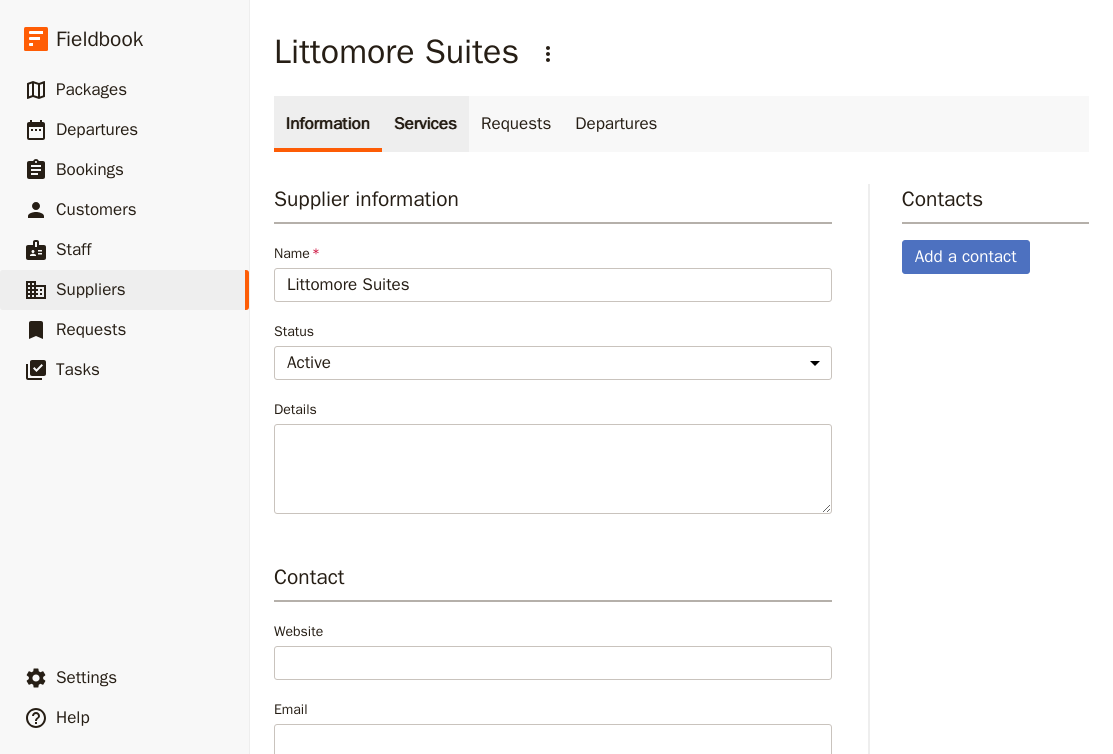 click on "Services" at bounding box center (425, 124) 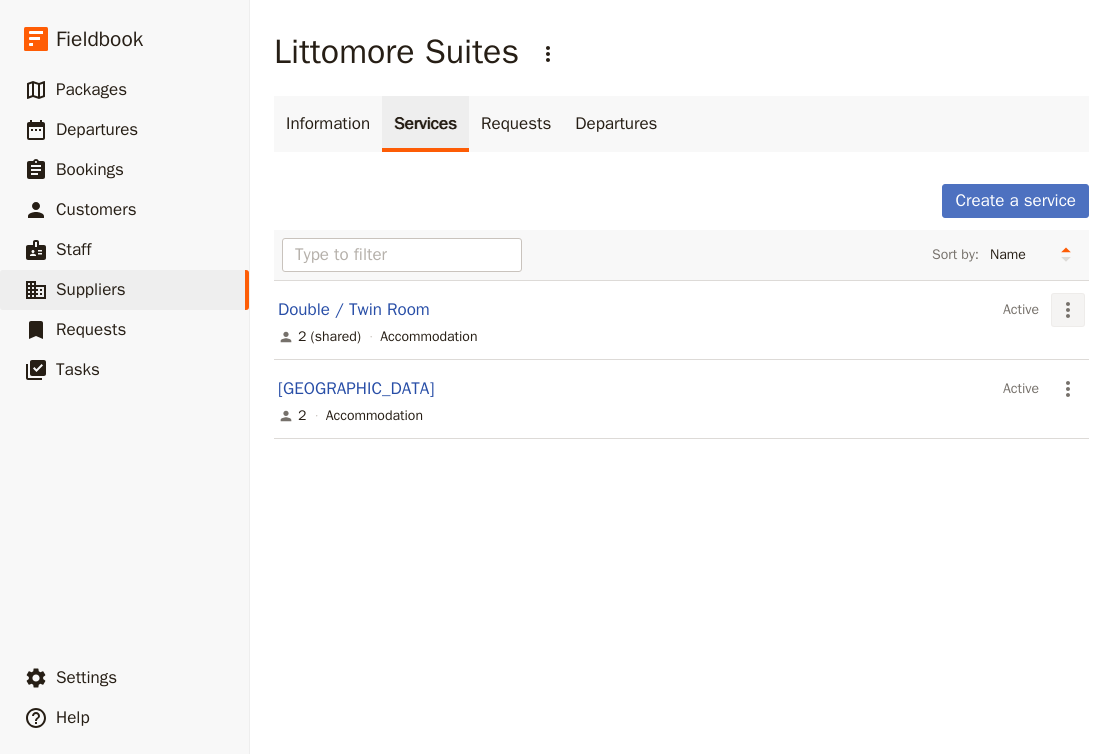 click 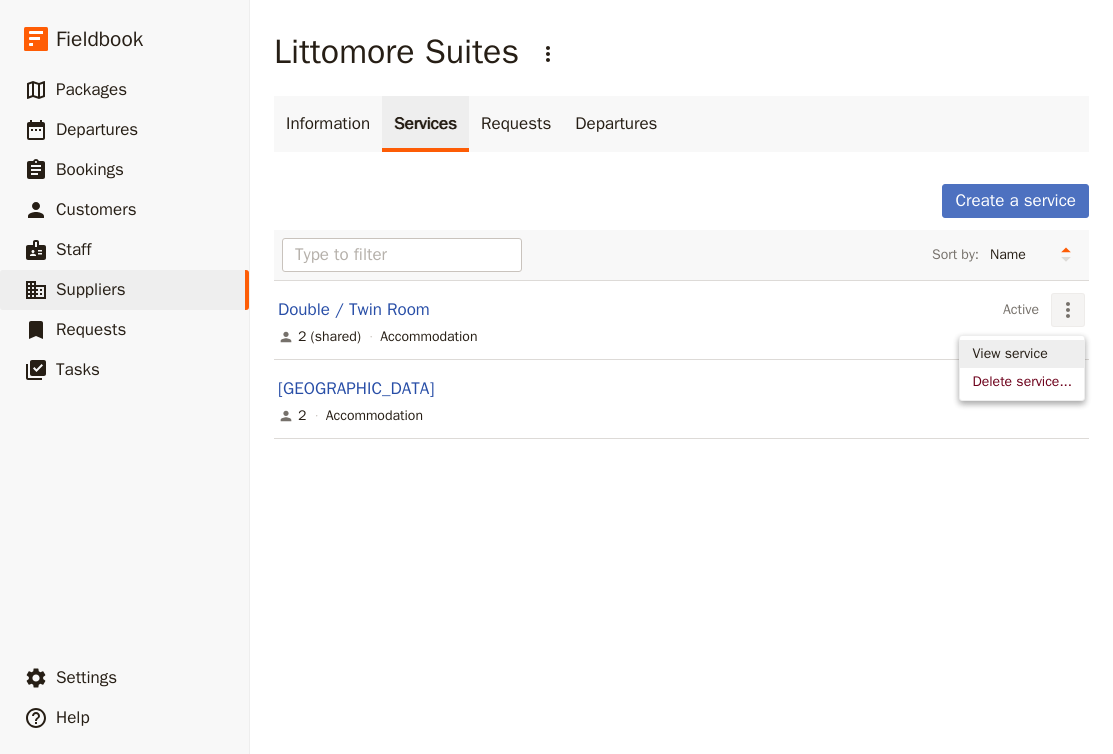 click on "View service" at bounding box center (1009, 354) 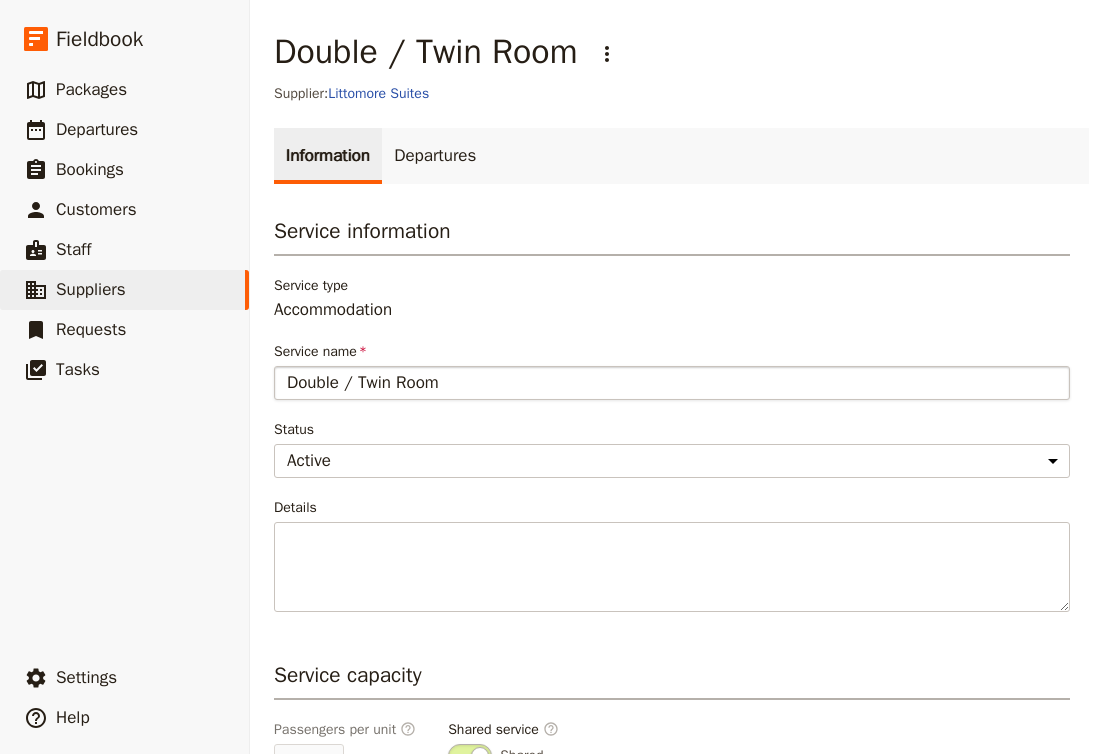 drag, startPoint x: 386, startPoint y: 380, endPoint x: 348, endPoint y: 371, distance: 39.051247 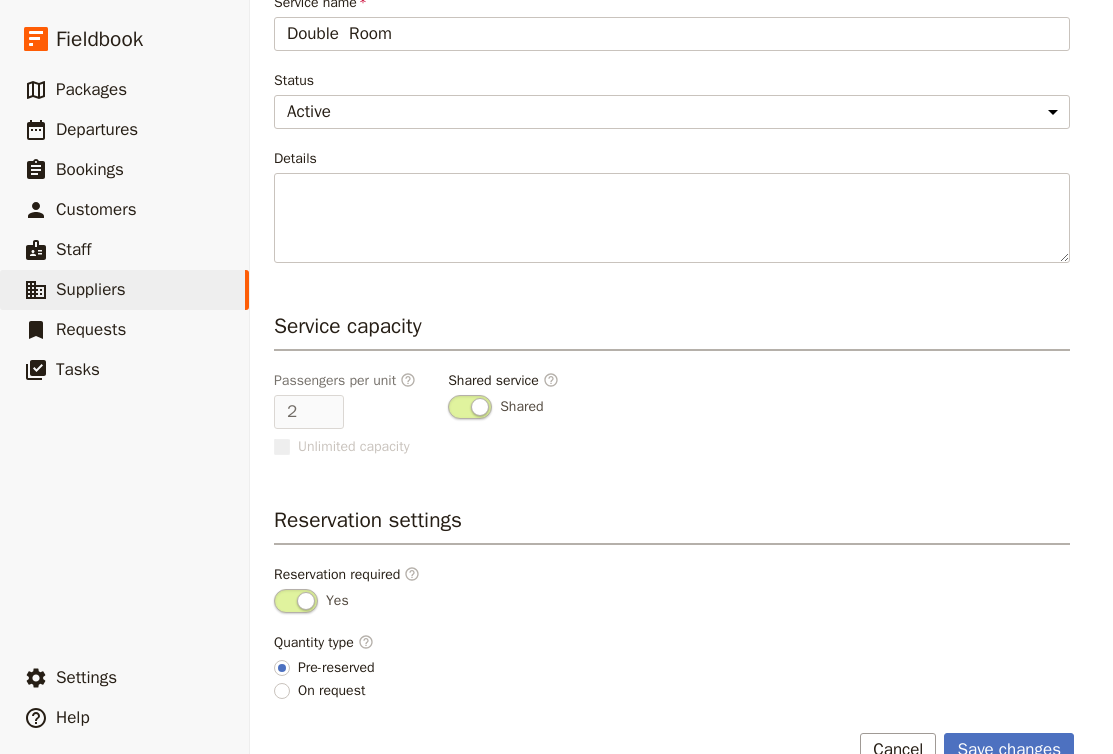 scroll, scrollTop: 360, scrollLeft: 0, axis: vertical 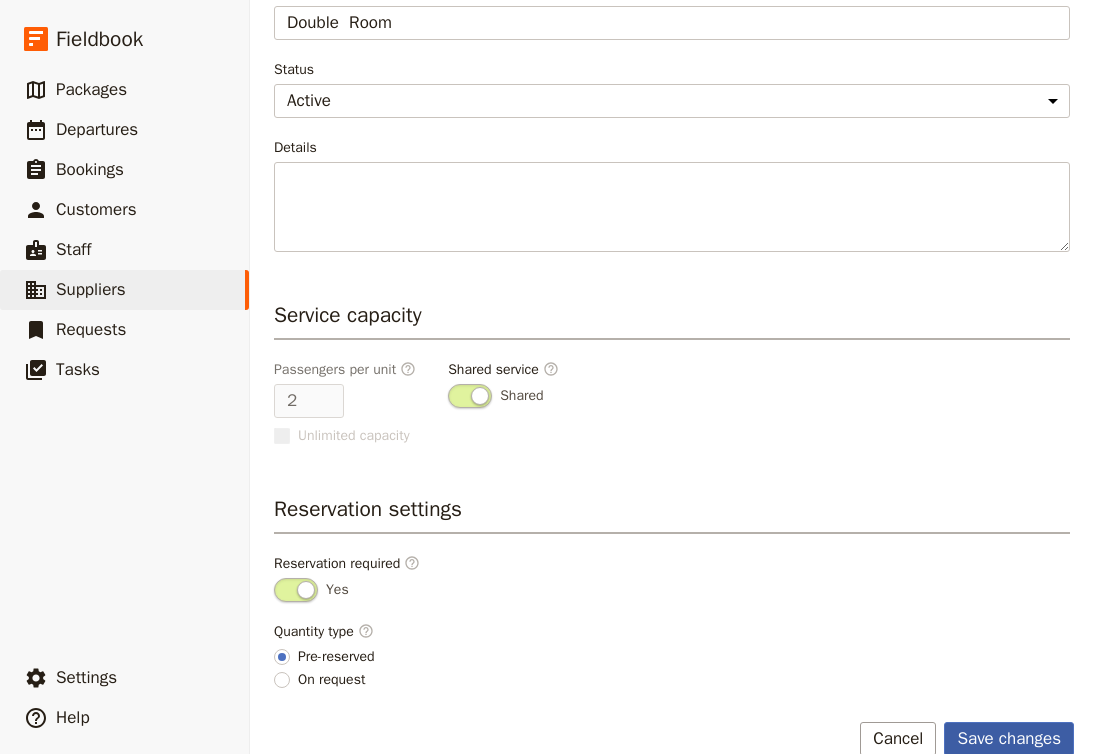 type on "Double  Room" 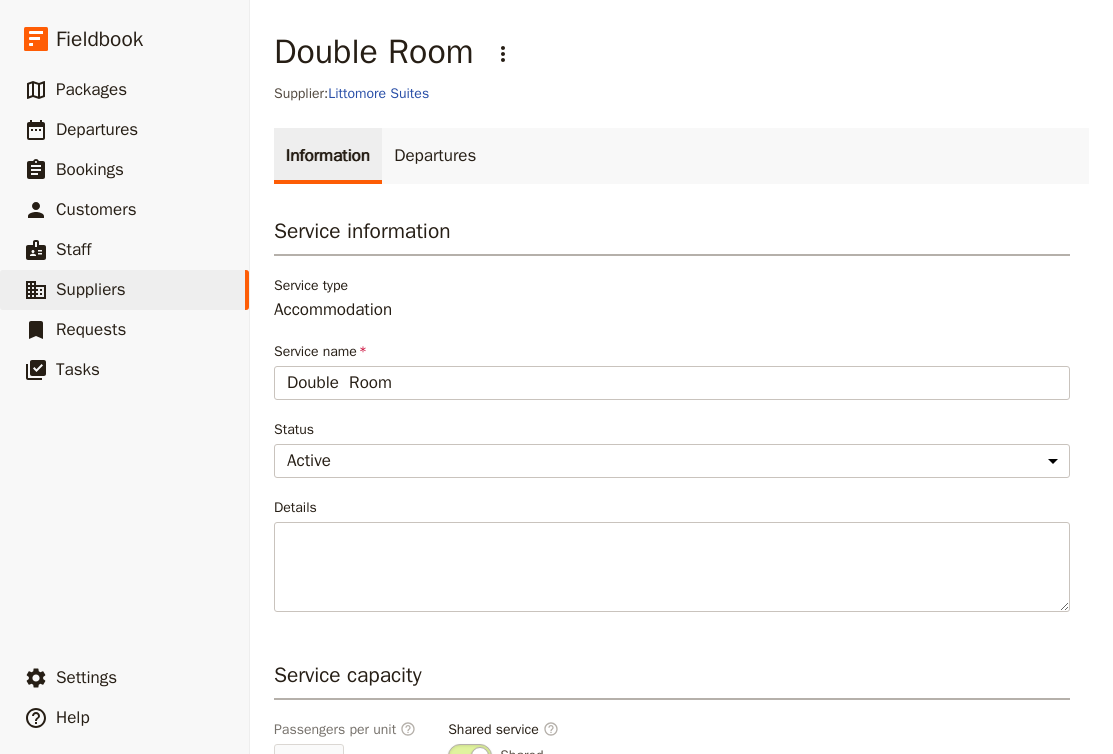 scroll, scrollTop: 0, scrollLeft: 0, axis: both 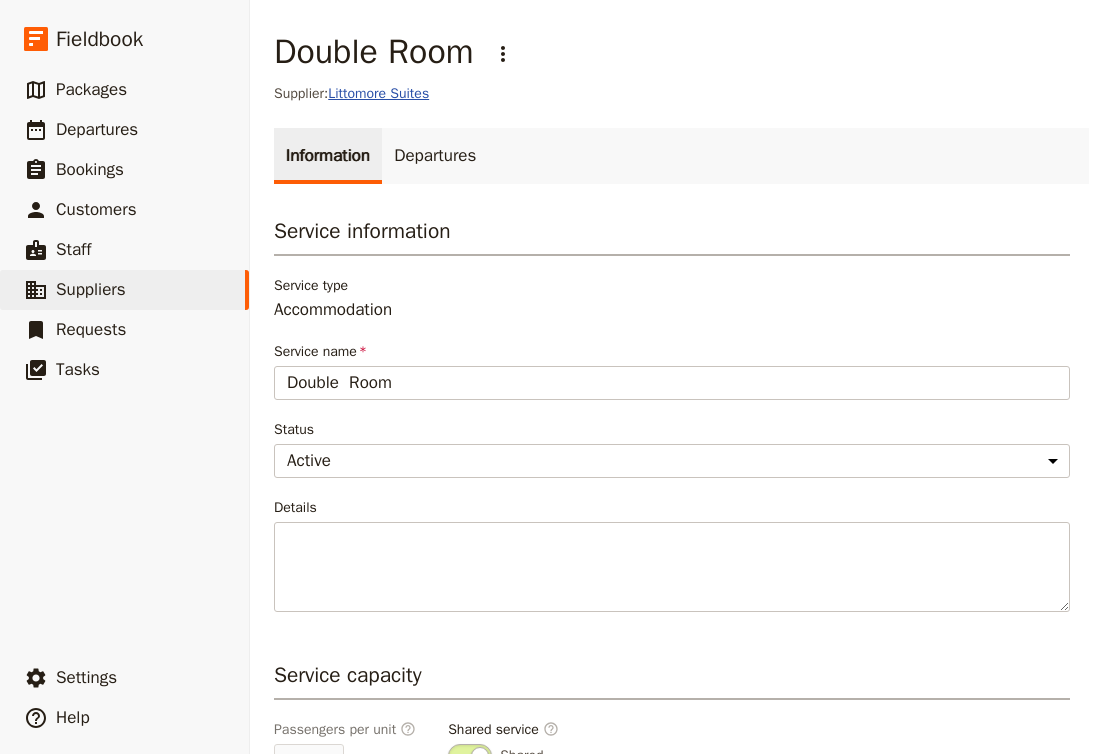 click on "Littomore Suites" at bounding box center [378, 93] 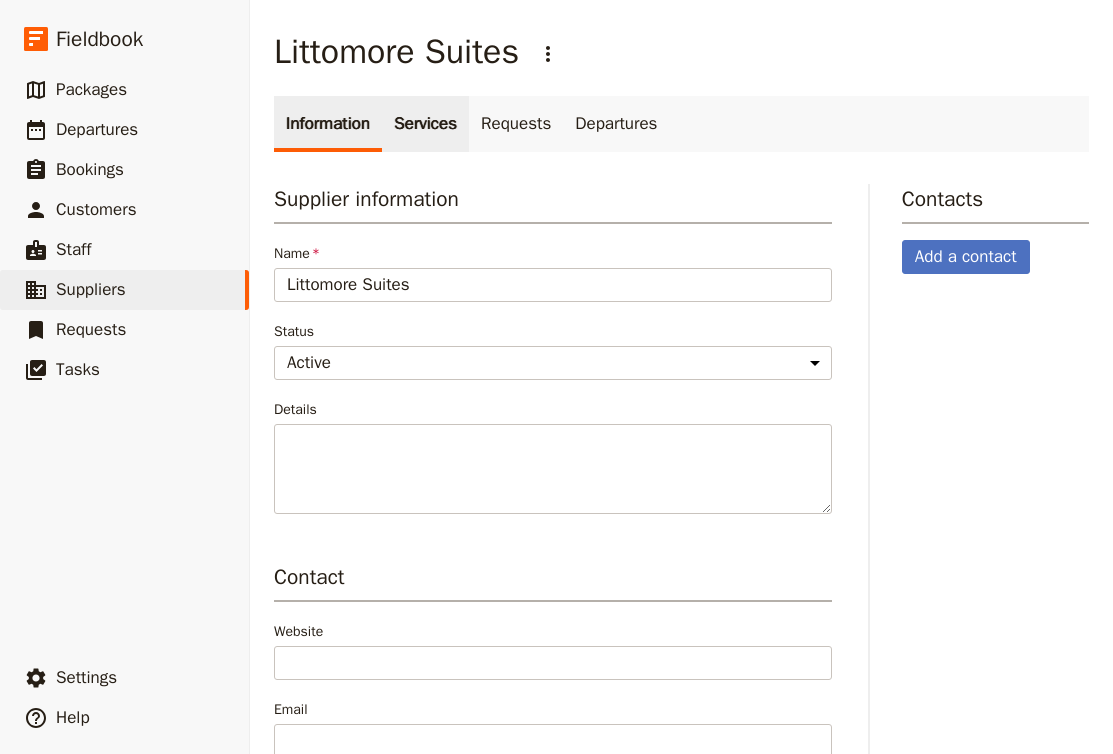 click on "Services" at bounding box center (425, 124) 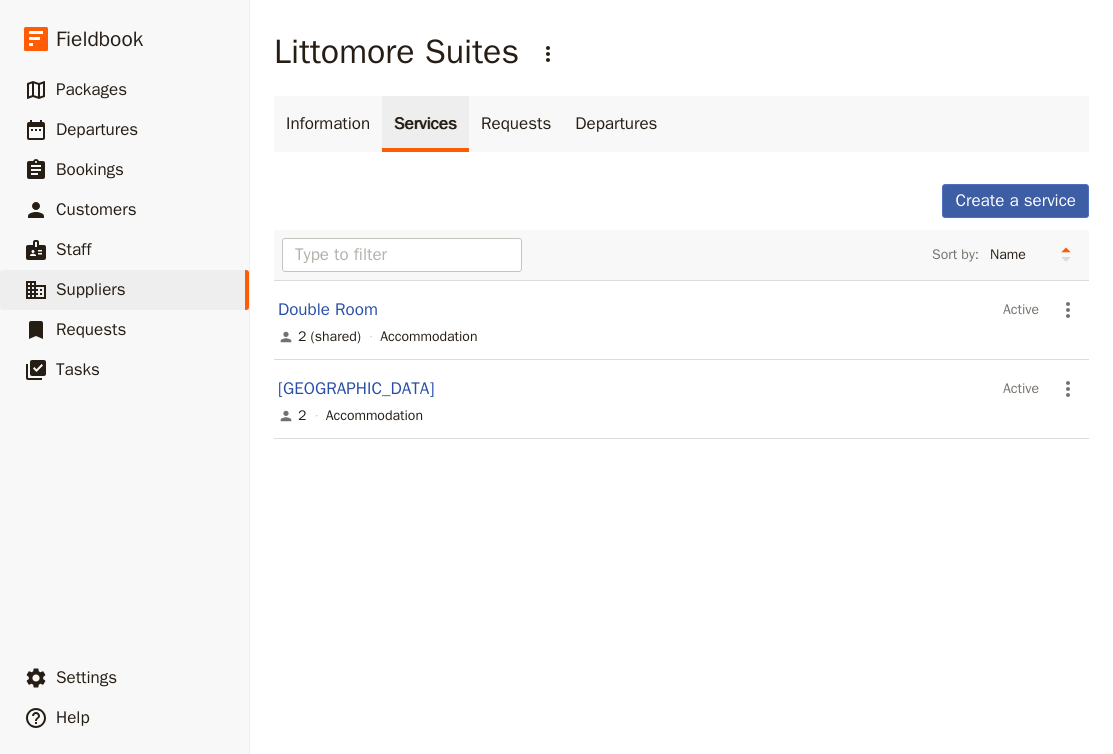 click on "Create a service" at bounding box center [1015, 201] 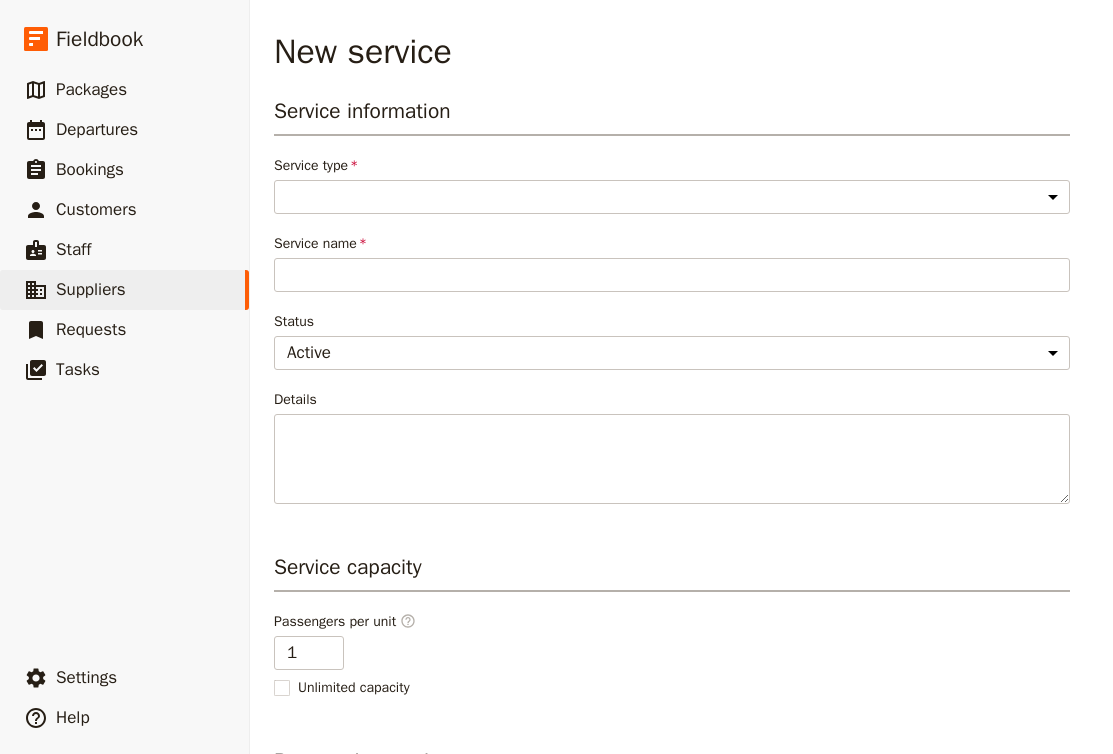 select on "AccommodationService" 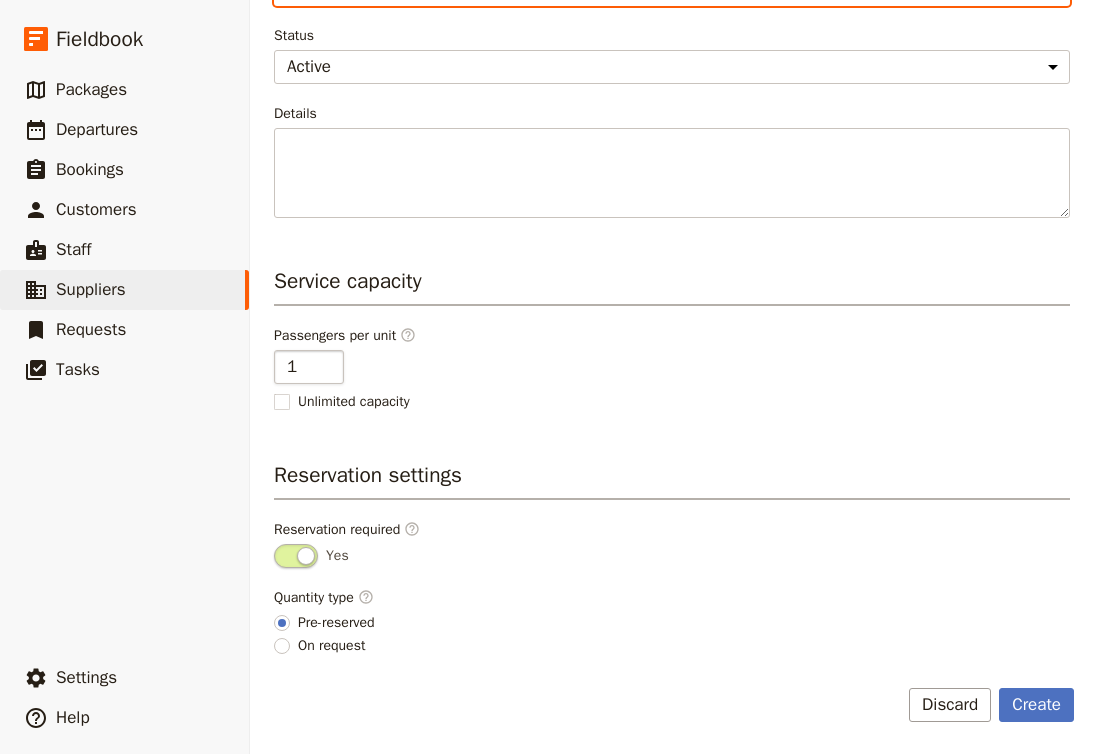 scroll, scrollTop: 286, scrollLeft: 0, axis: vertical 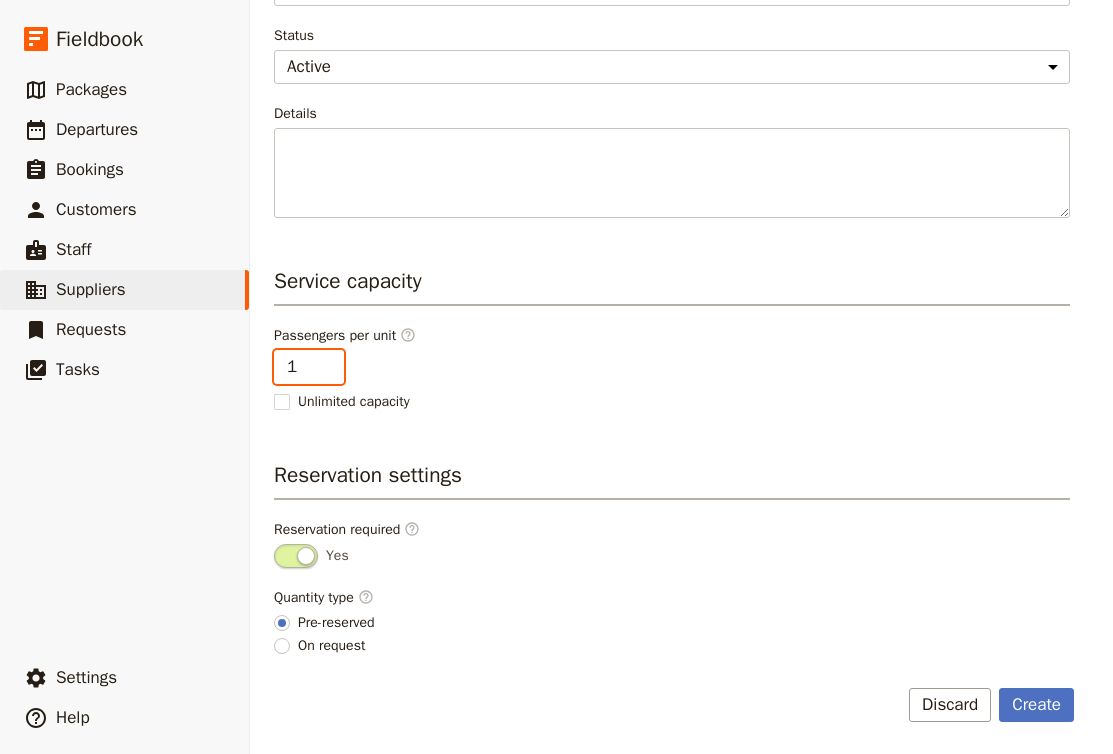 type on "2" 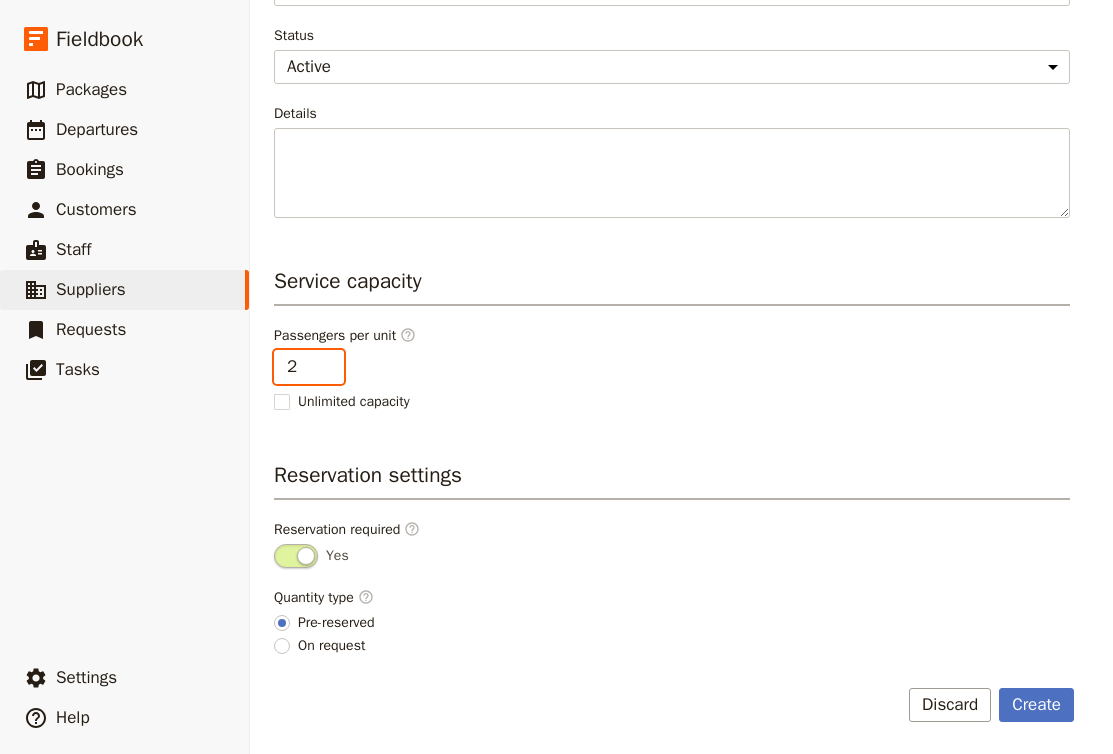 click on "2" at bounding box center [309, 367] 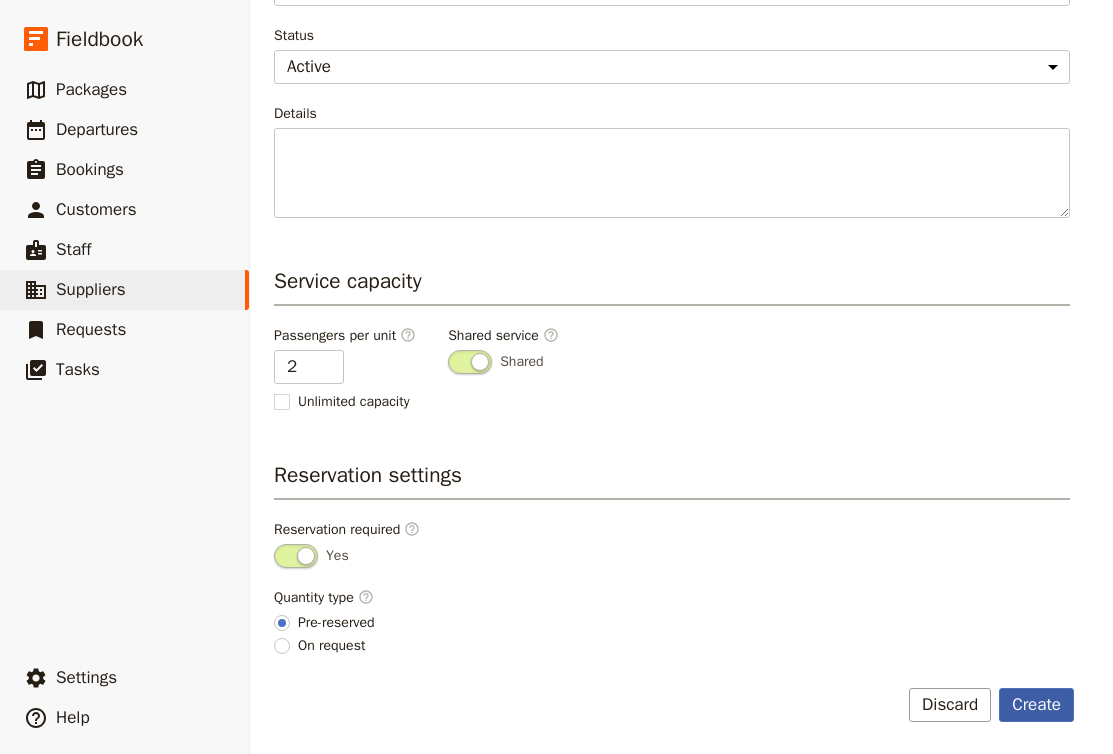click on "Create" at bounding box center (1036, 705) 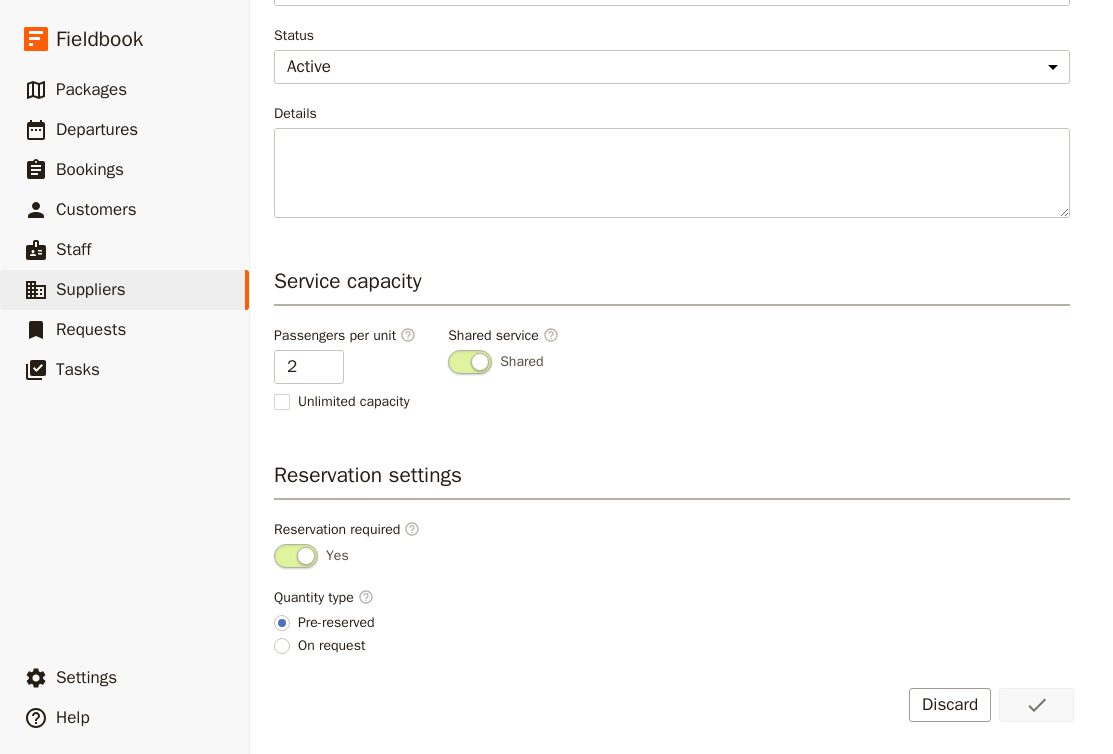 scroll, scrollTop: 0, scrollLeft: 0, axis: both 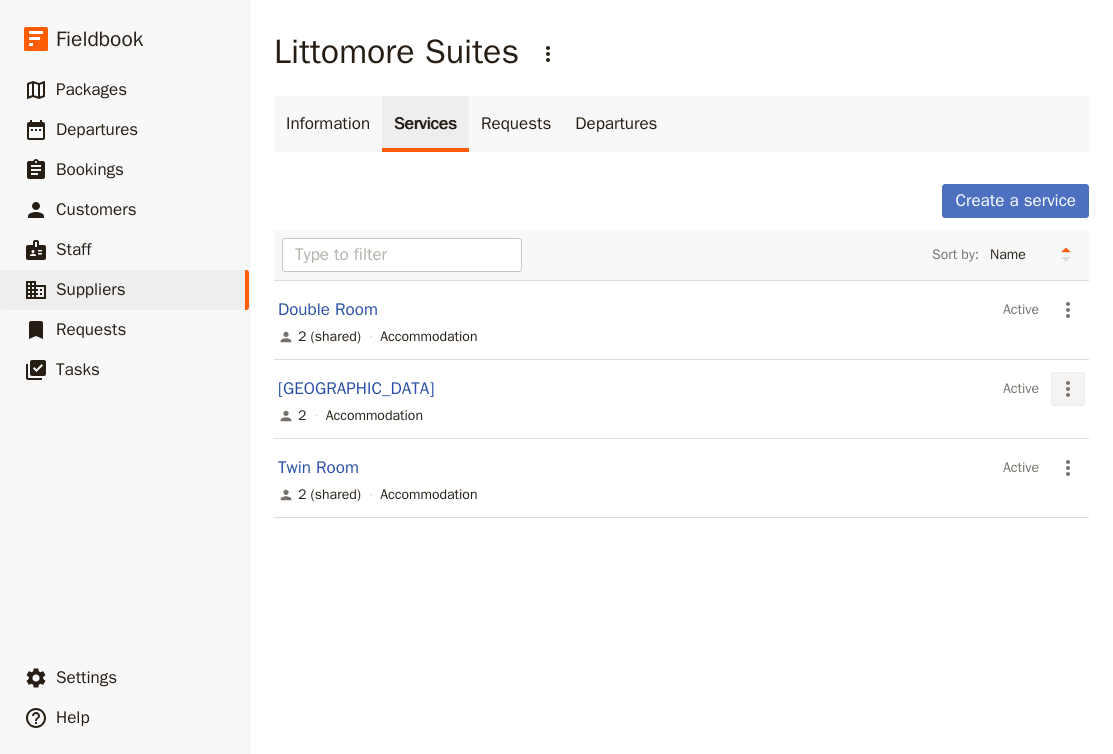 click 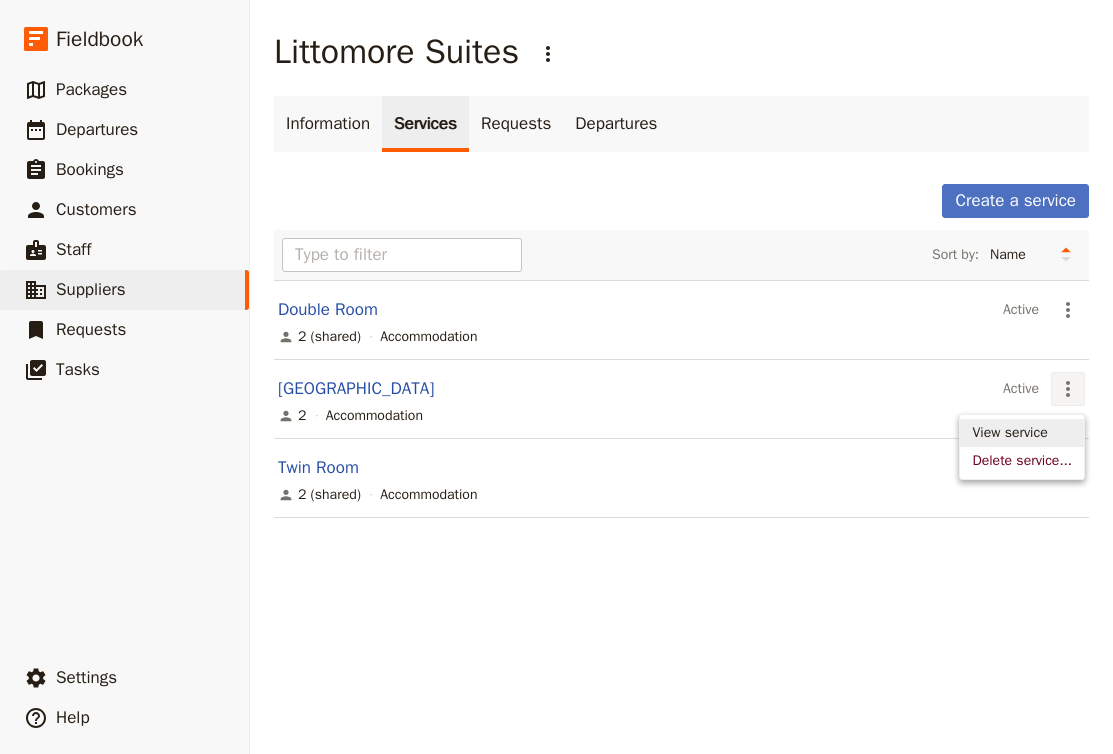 click on "View service" at bounding box center [1009, 433] 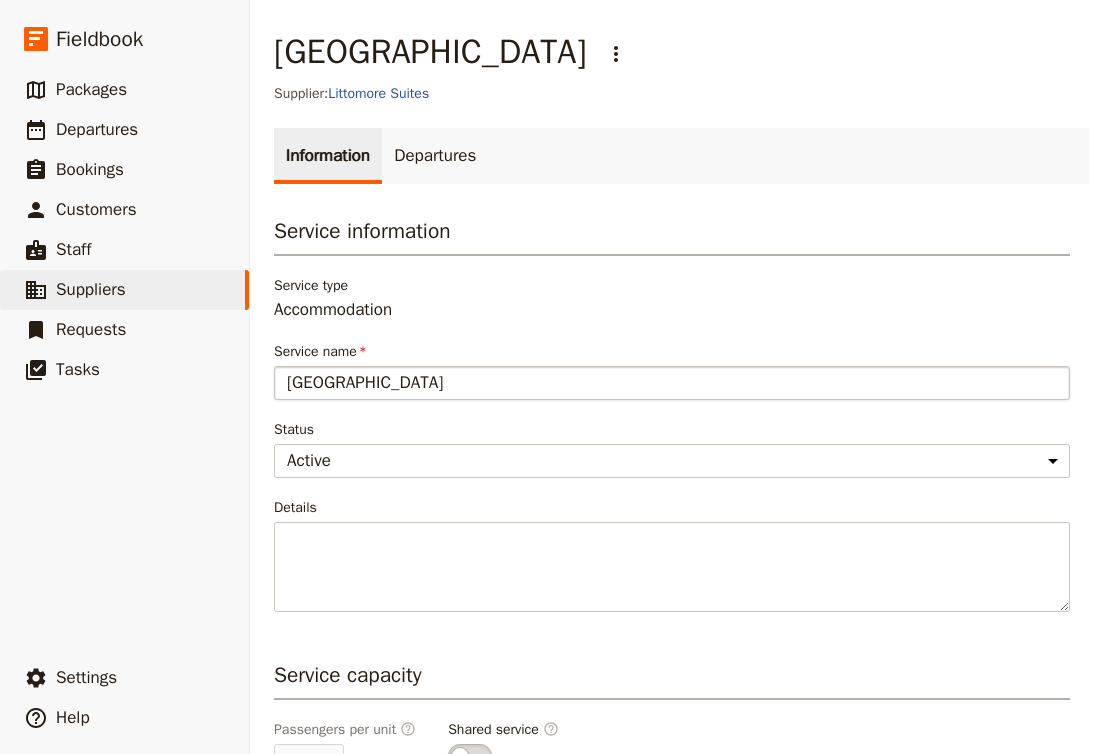 click on "[GEOGRAPHIC_DATA]" at bounding box center (672, 383) 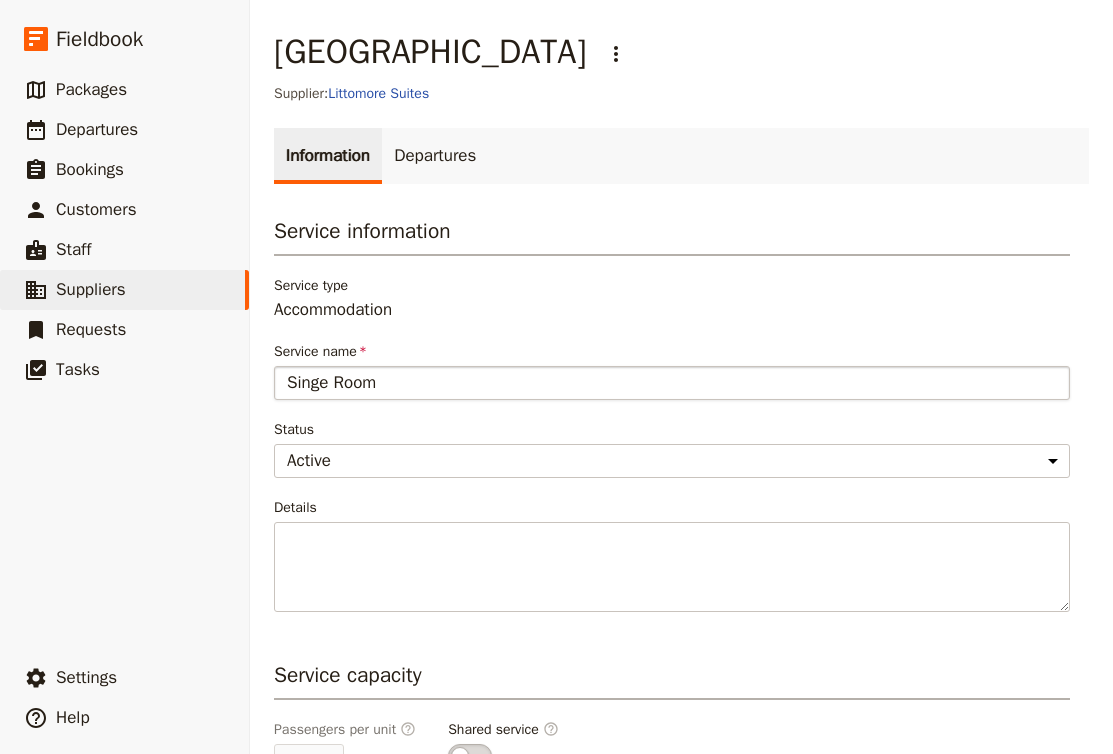 type on "Sing Room" 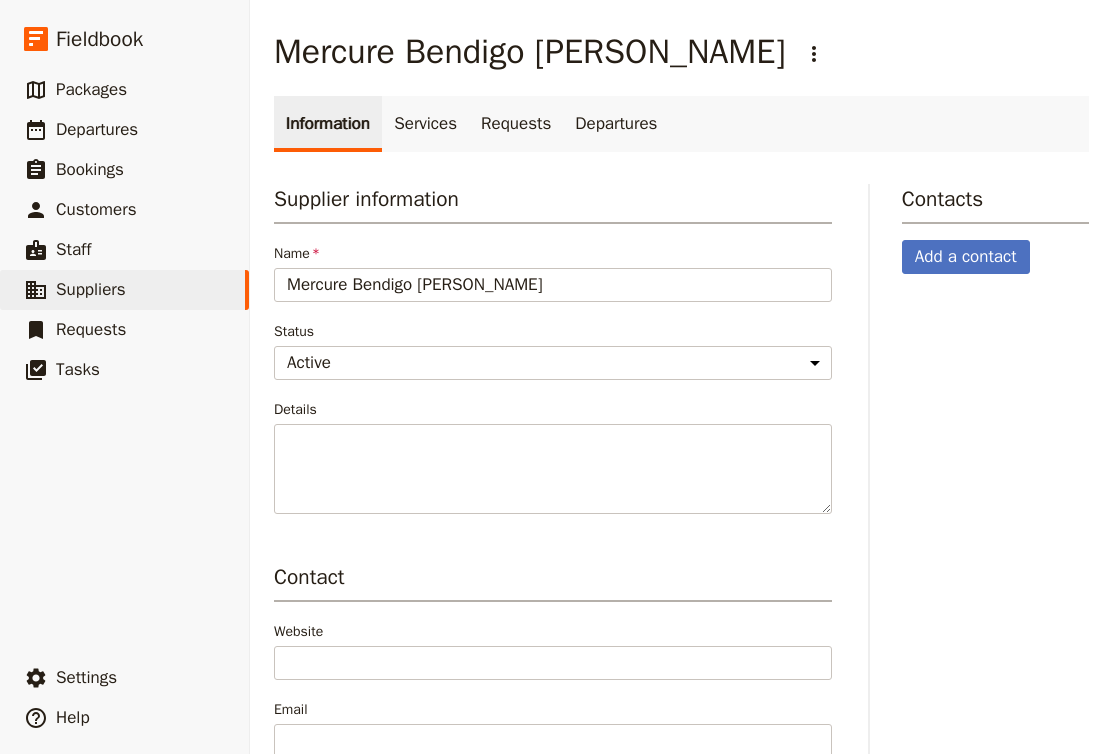 scroll, scrollTop: 0, scrollLeft: 0, axis: both 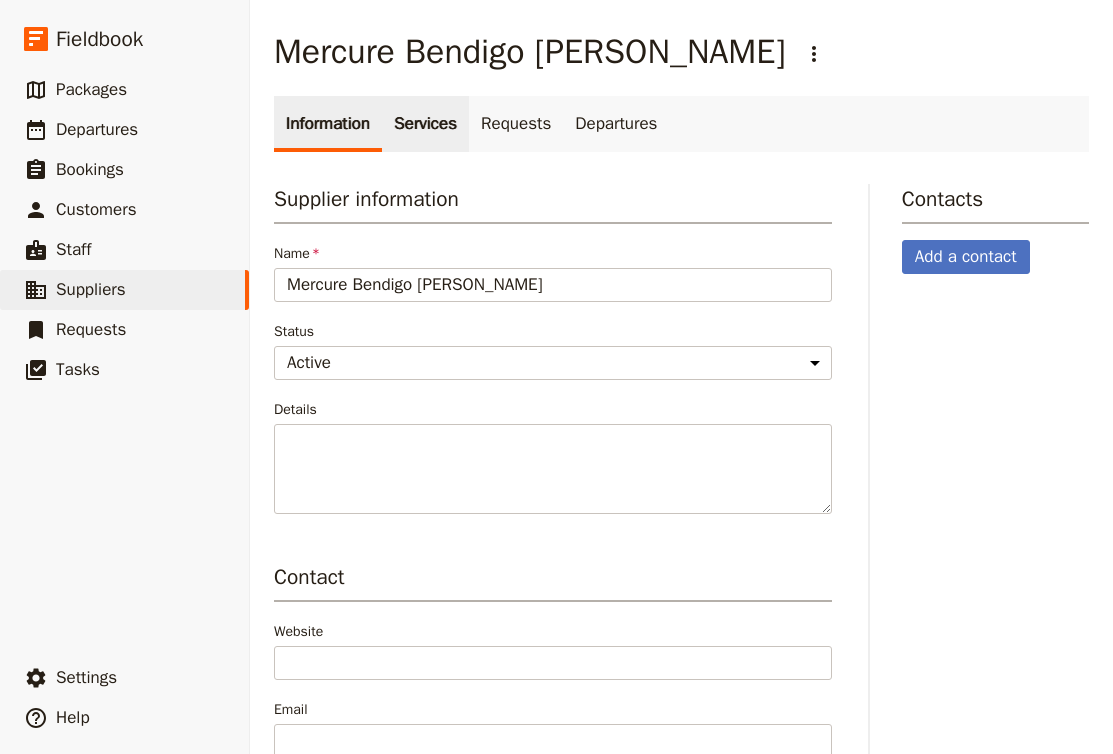click on "Services" at bounding box center (425, 124) 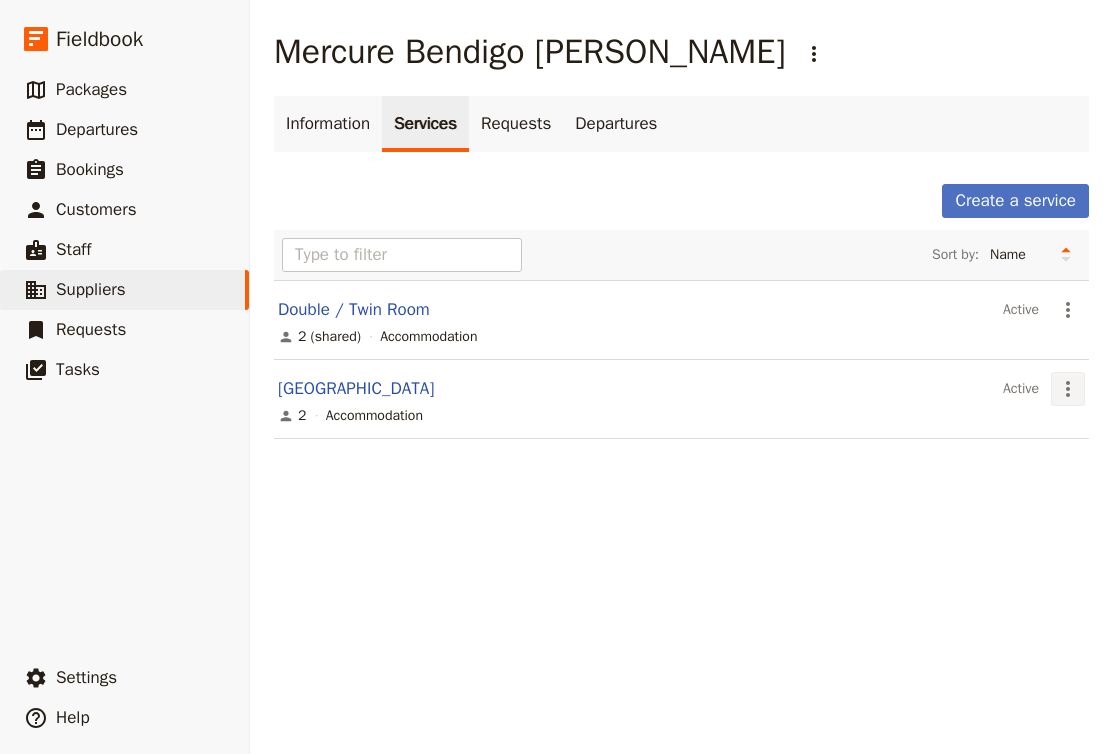 click 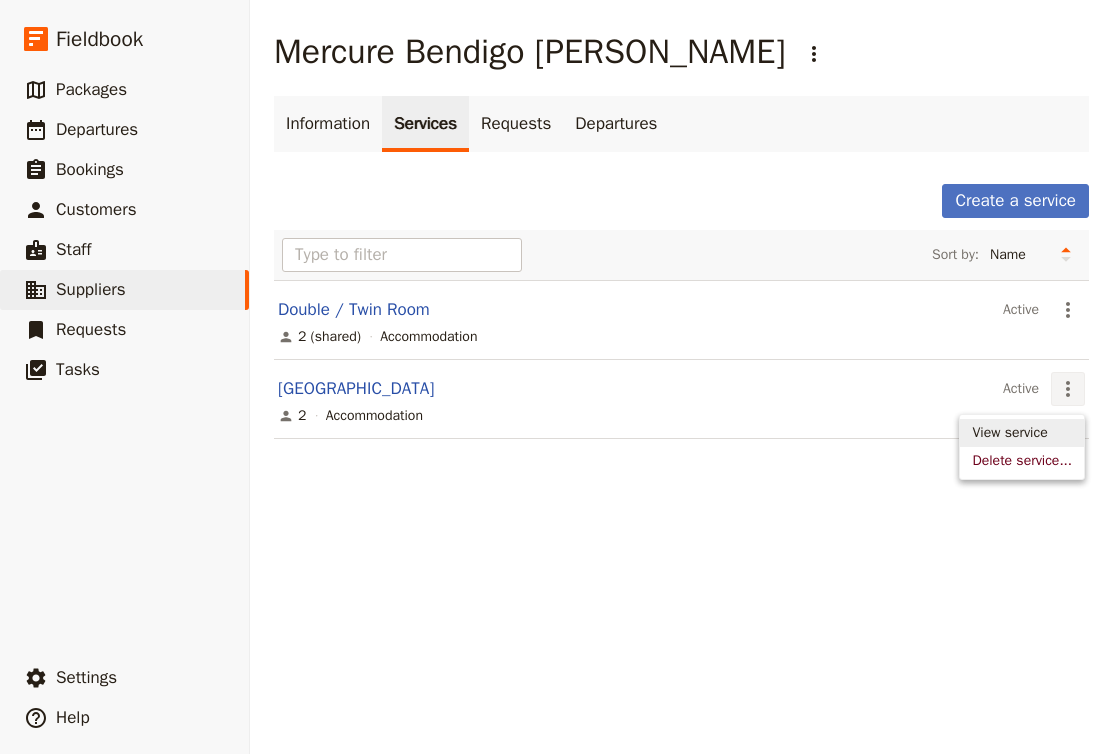 click on "View service" at bounding box center [1022, 433] 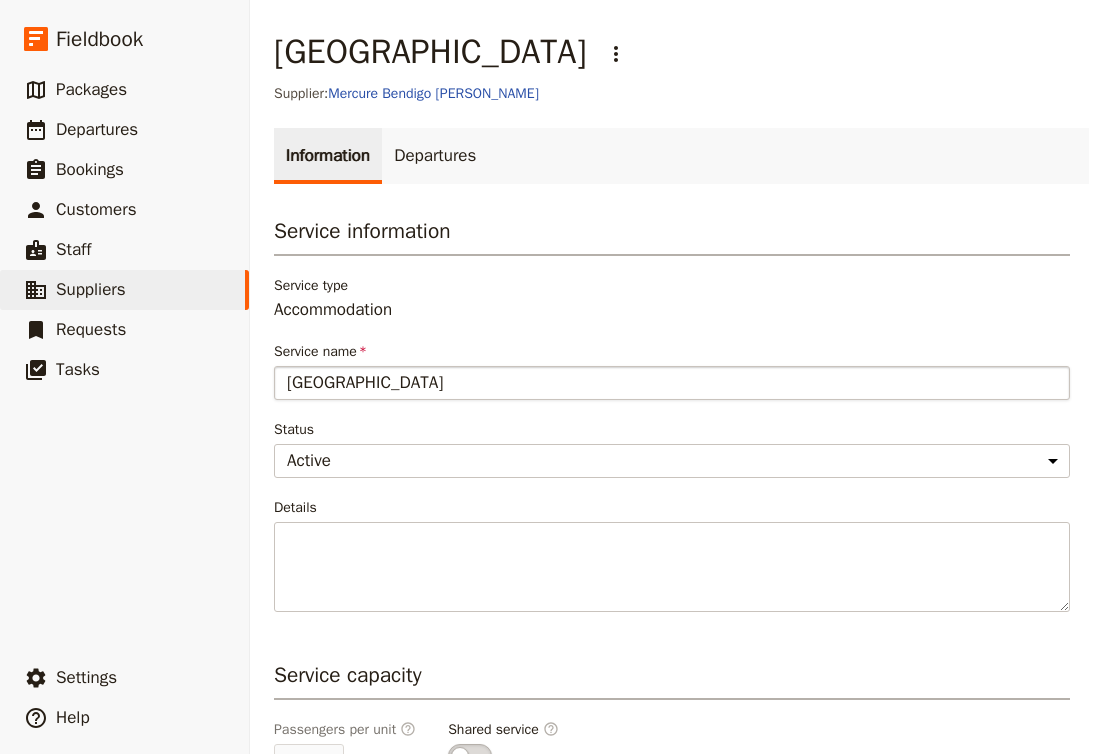 click on "[GEOGRAPHIC_DATA]" at bounding box center (672, 383) 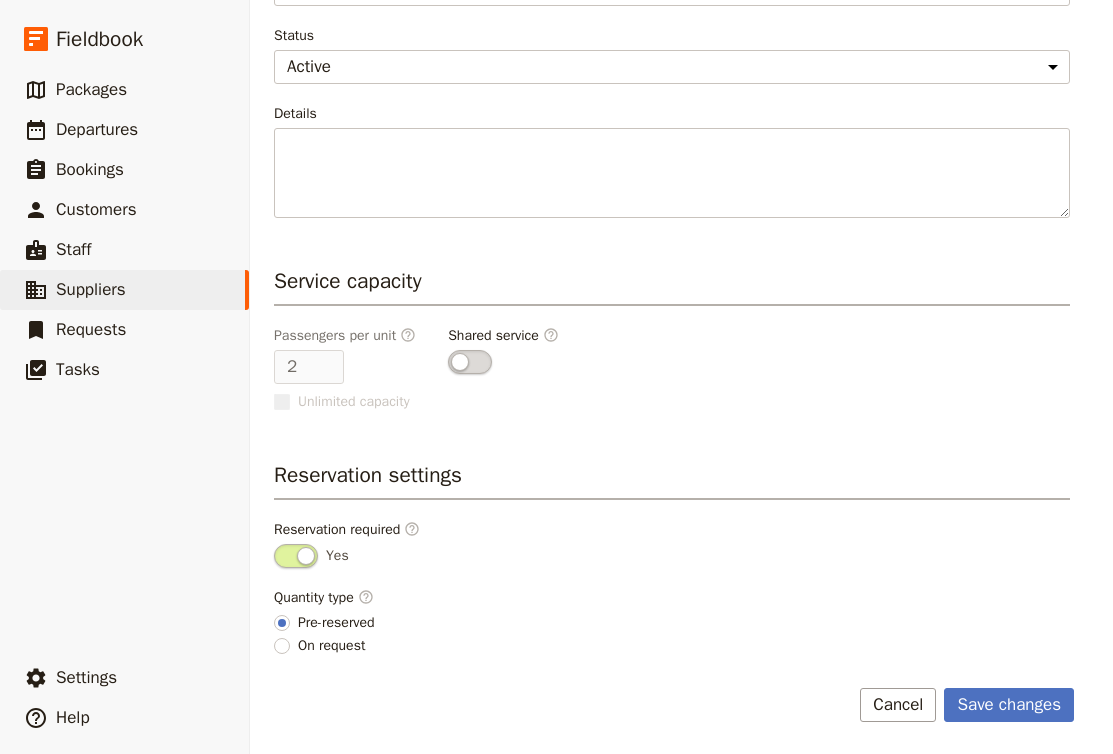scroll, scrollTop: 394, scrollLeft: 0, axis: vertical 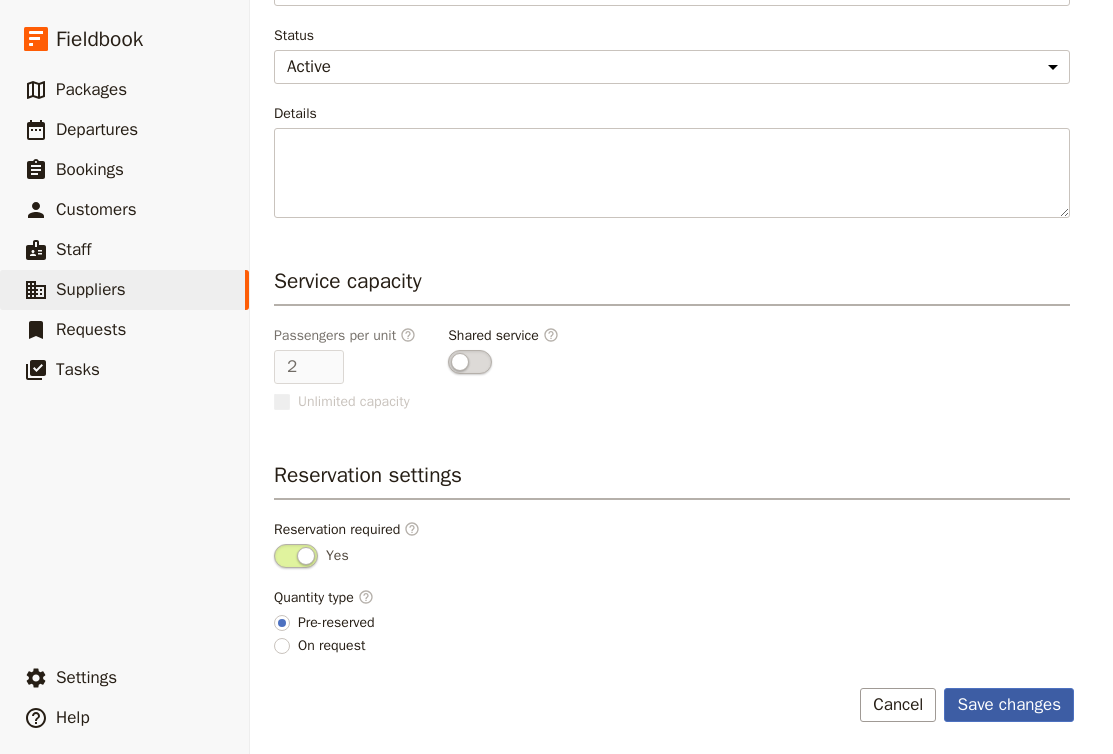 type on "Single Room" 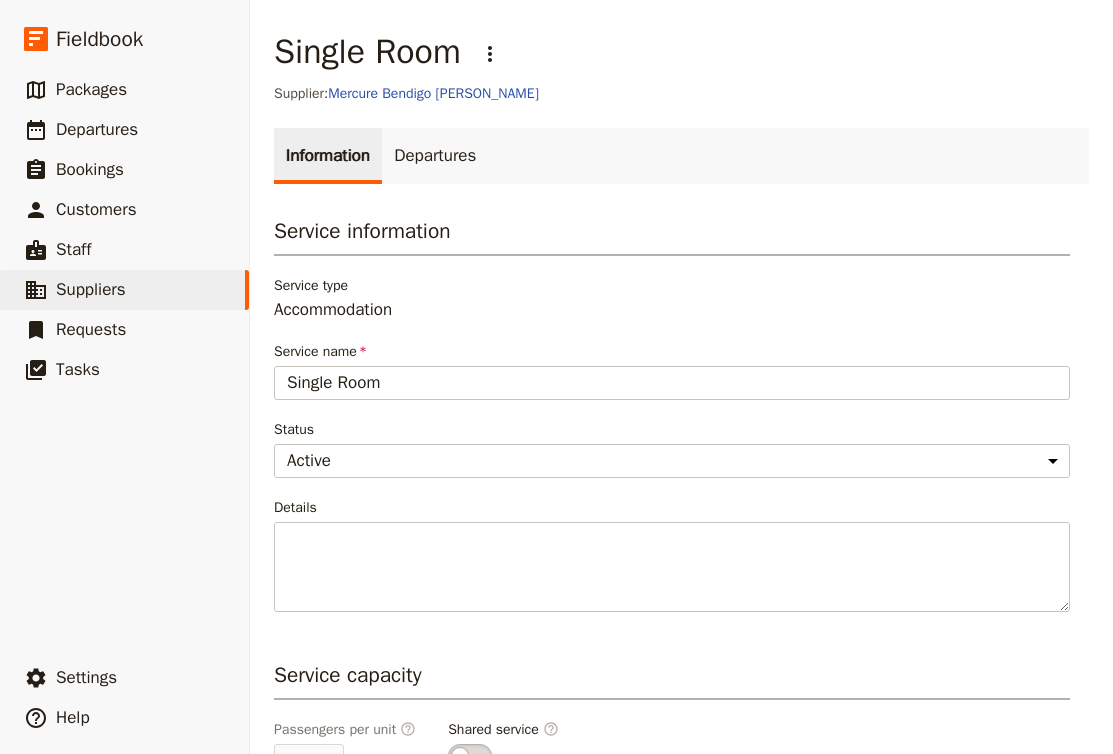 scroll, scrollTop: 0, scrollLeft: 0, axis: both 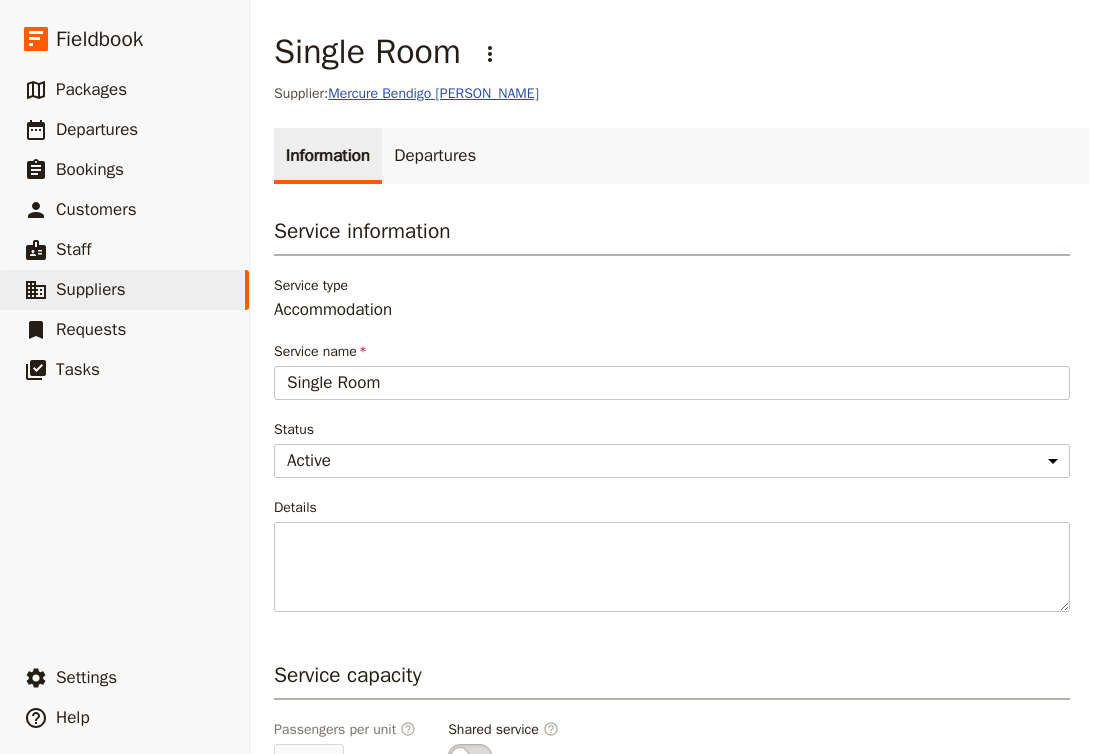 click on "Mercure Bendigo [PERSON_NAME]" at bounding box center (433, 93) 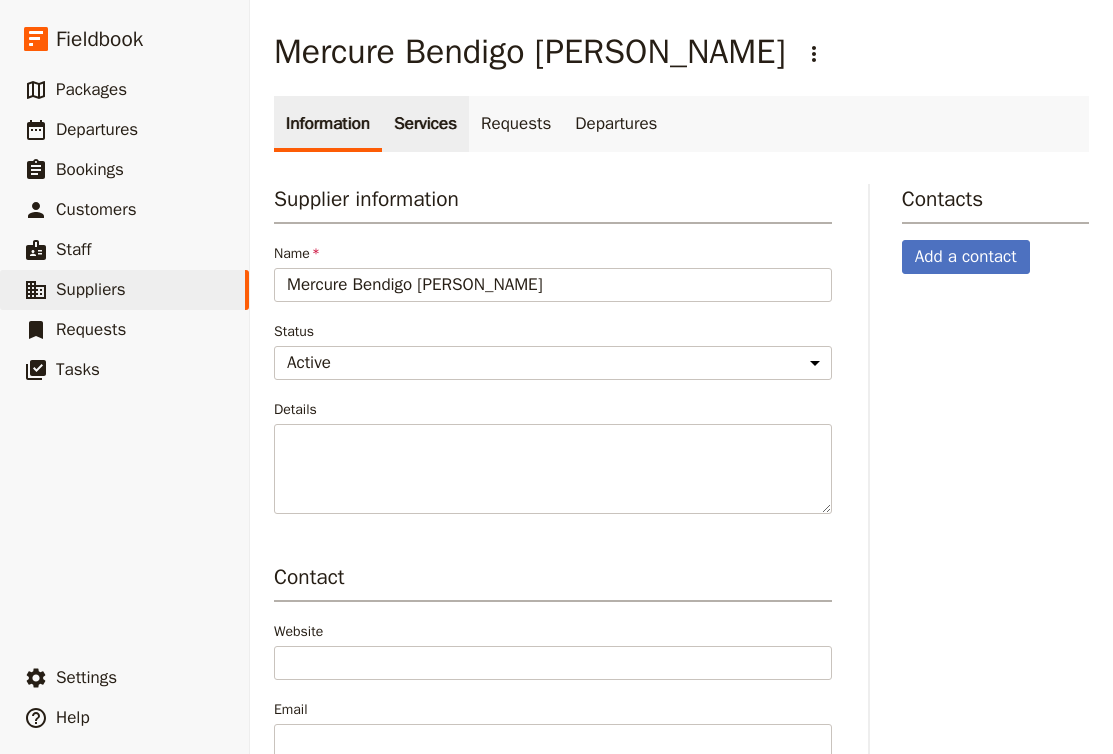 click on "Services" at bounding box center [425, 124] 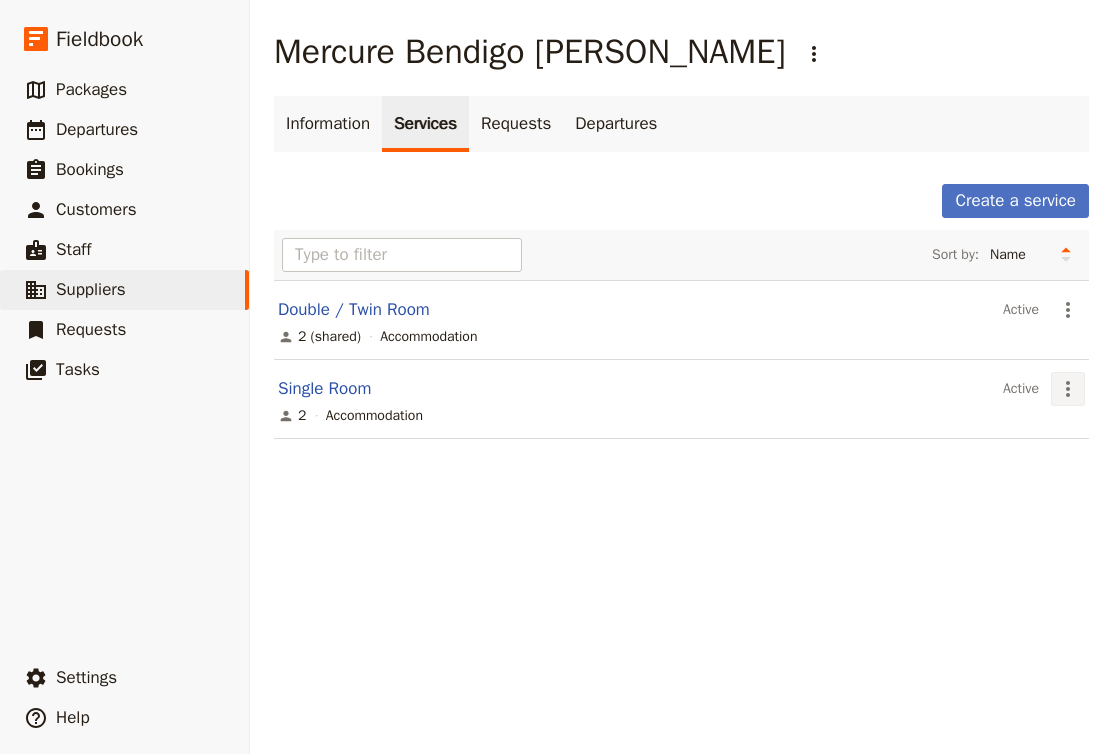 click 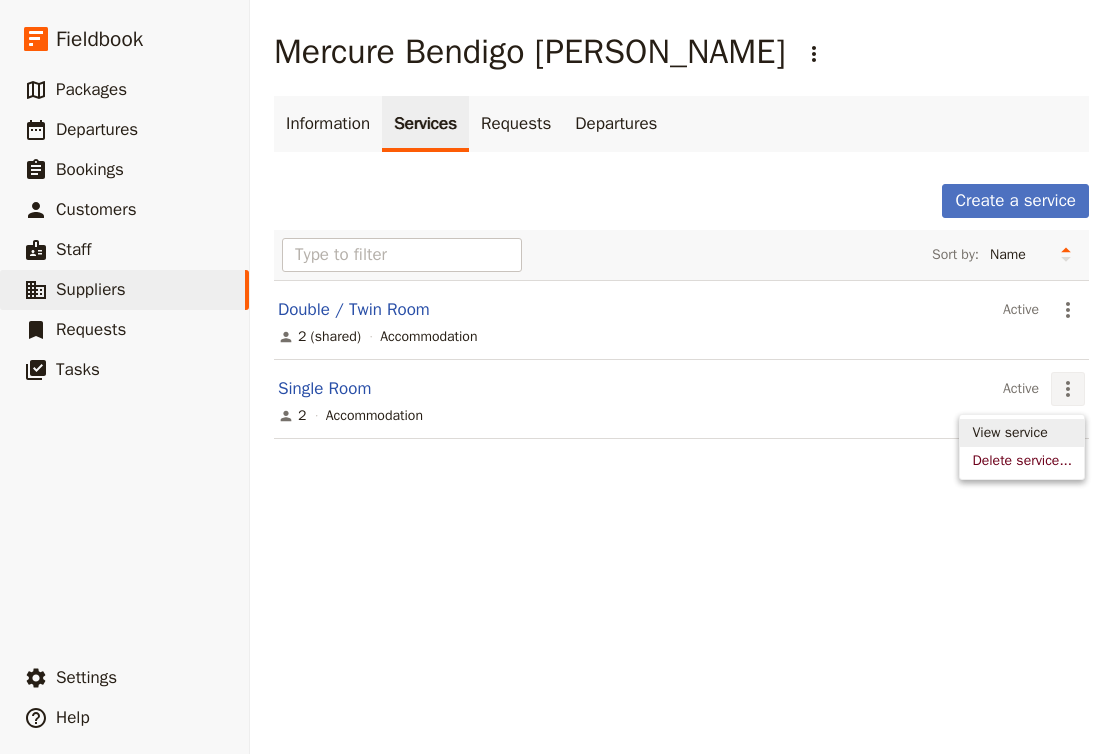 click on "View service" at bounding box center [1022, 433] 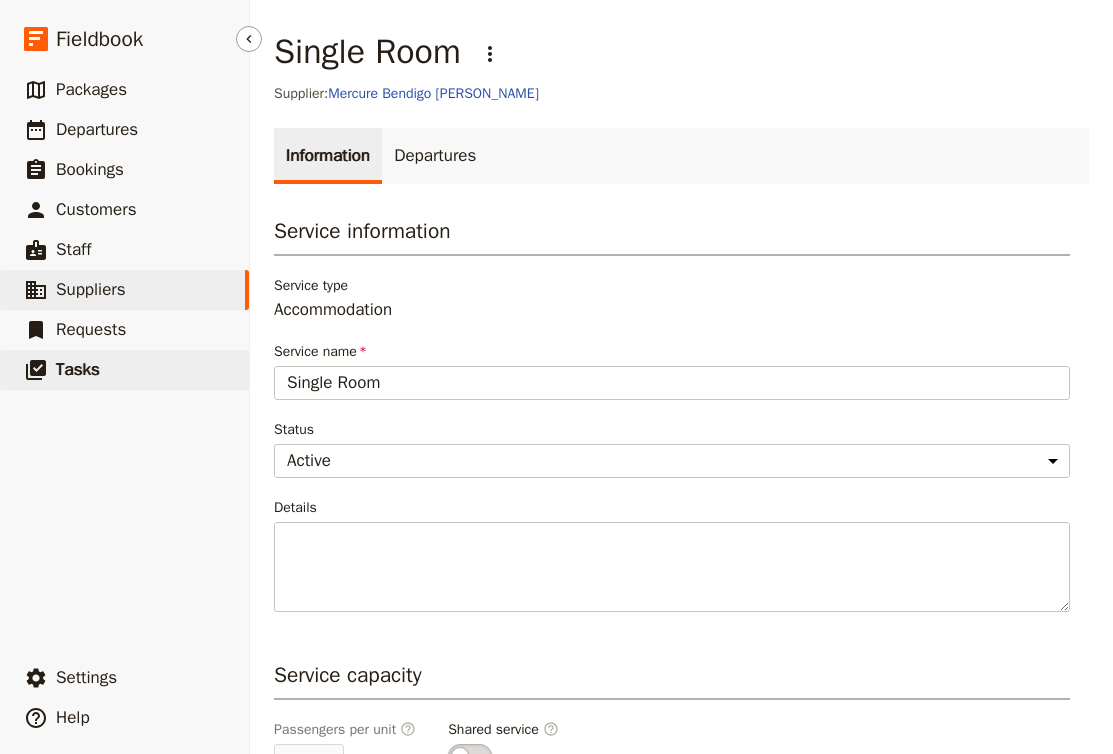 drag, startPoint x: 434, startPoint y: 394, endPoint x: 147, endPoint y: 361, distance: 288.891 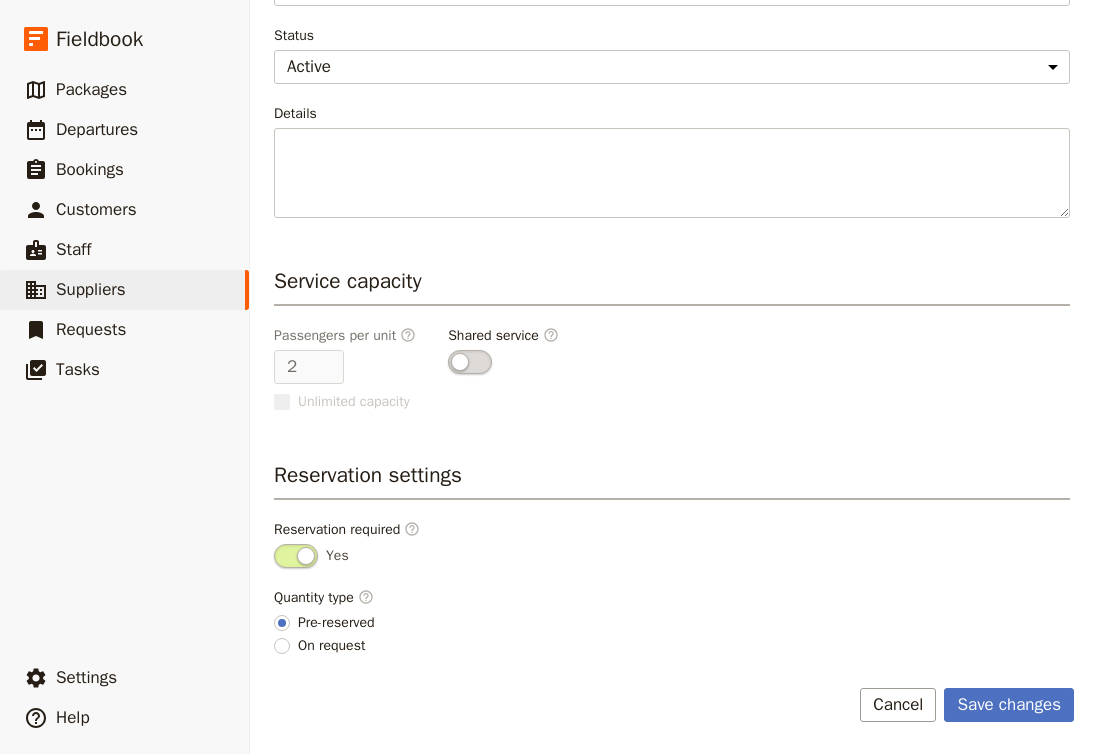 type on "Twin Room" 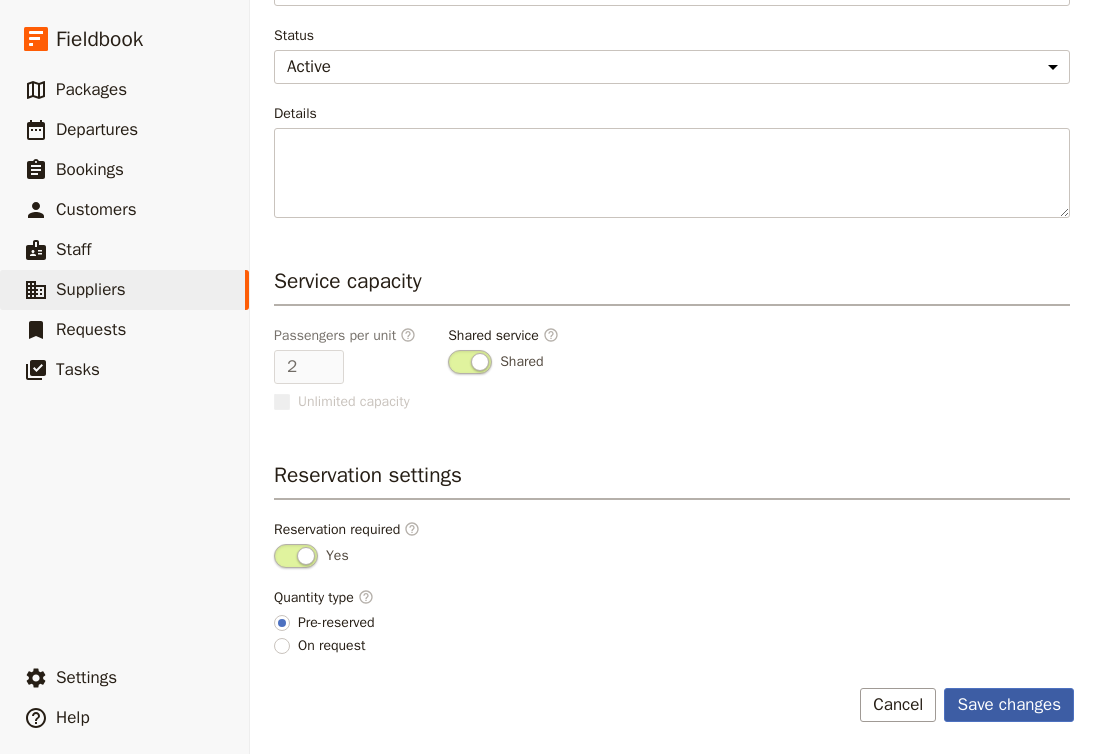 click on "Save changes" at bounding box center (1009, 705) 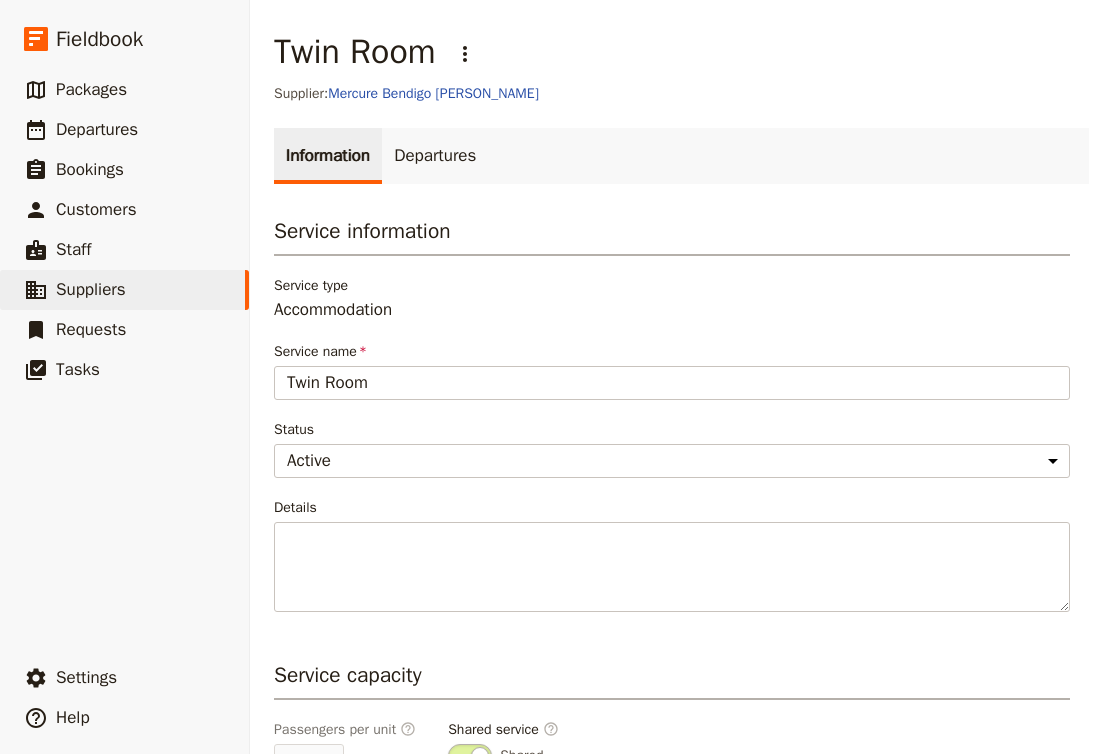 scroll, scrollTop: 0, scrollLeft: 0, axis: both 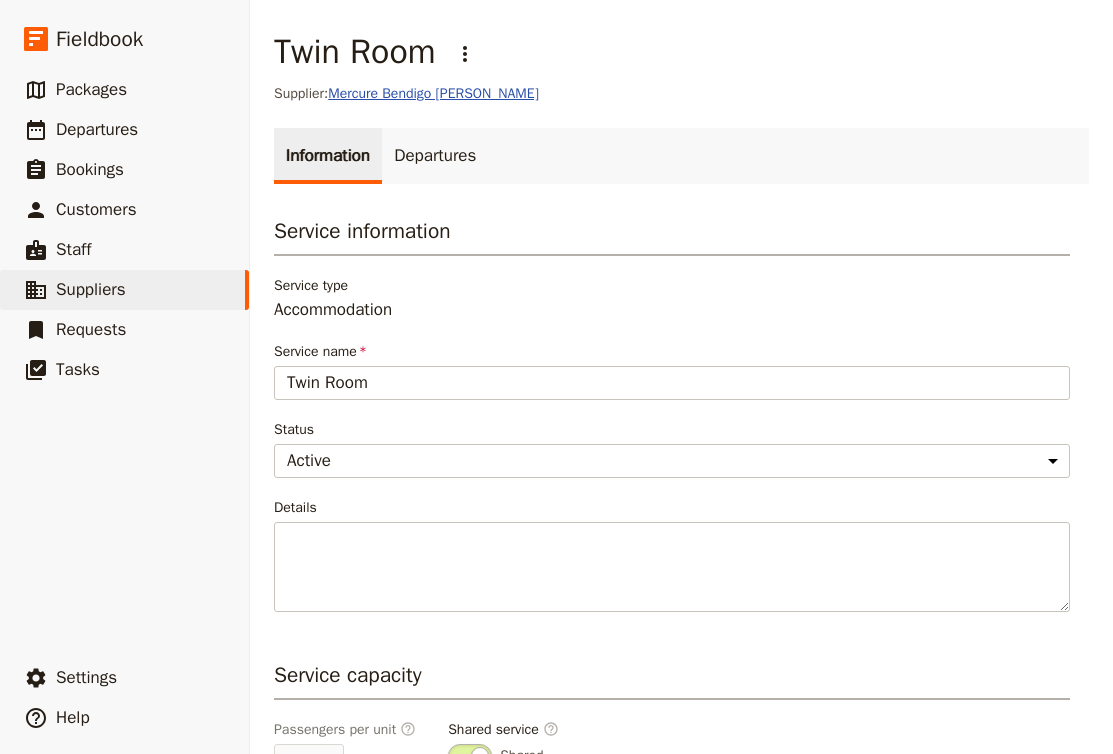 click on "Mercure Bendigo [PERSON_NAME]" at bounding box center (433, 93) 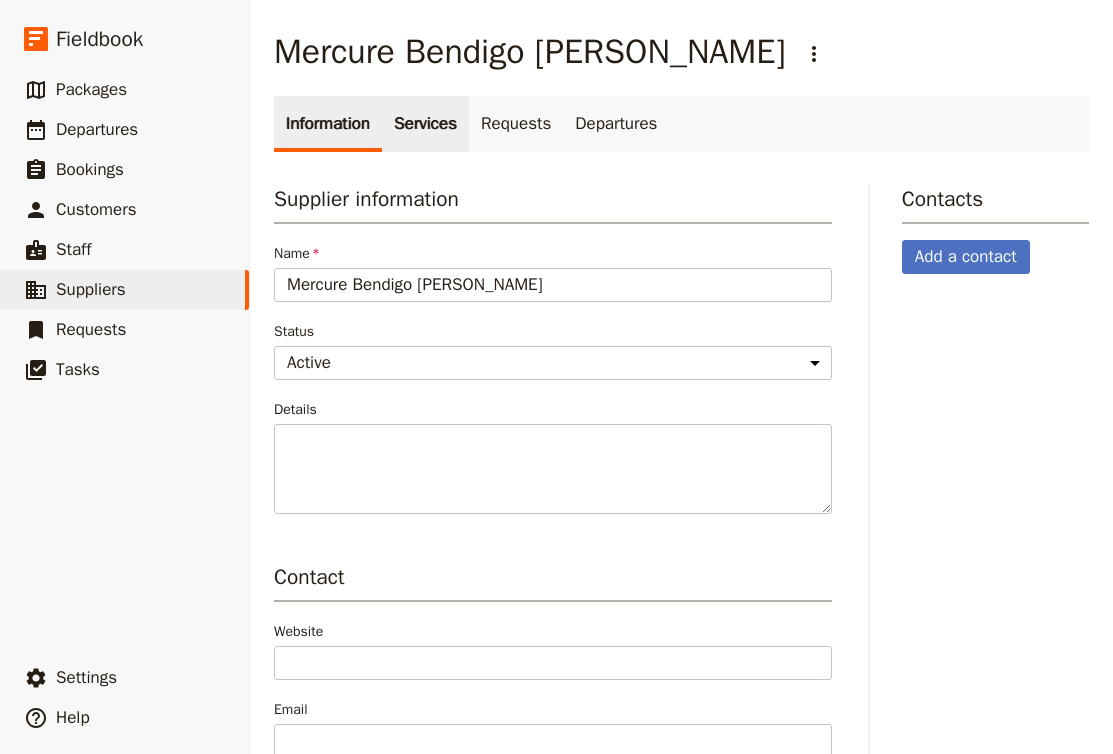 click on "Services" at bounding box center [425, 124] 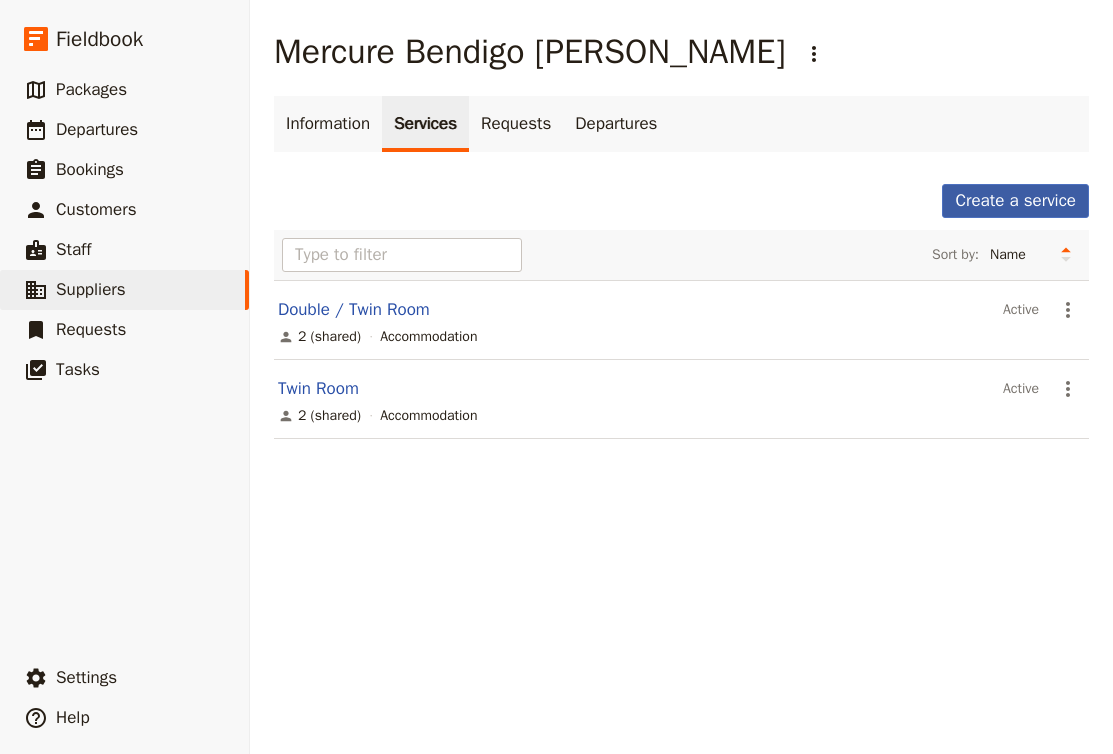 click on "Create a service" at bounding box center [1015, 201] 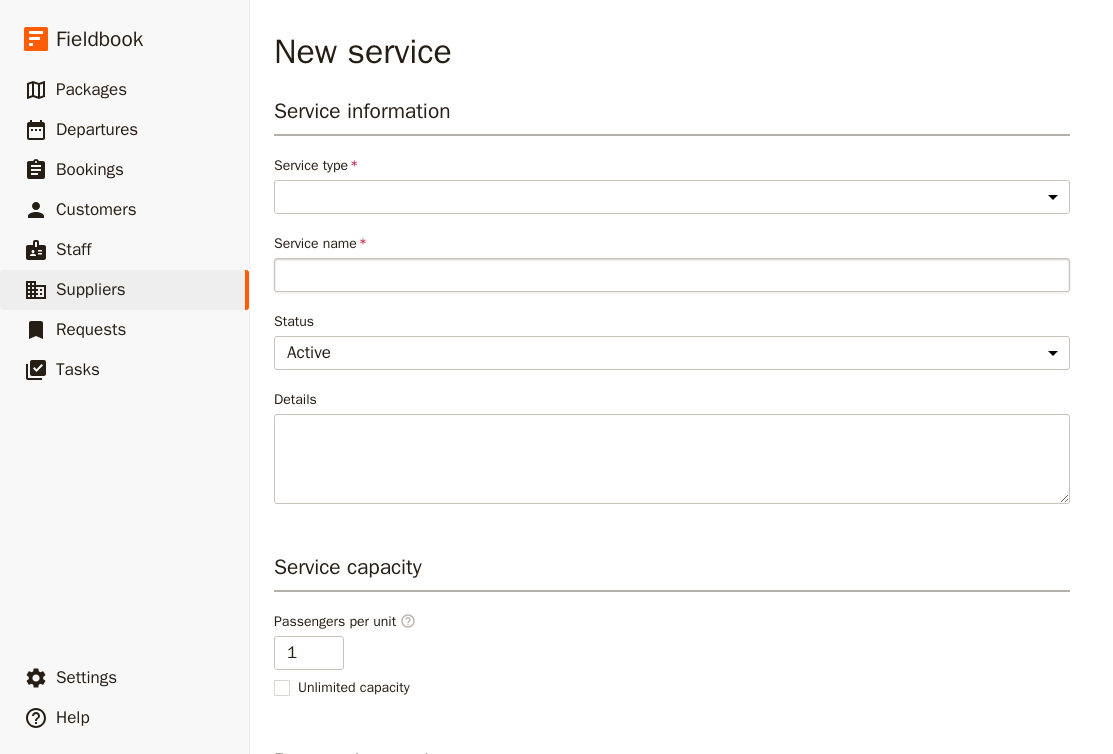 select on "AccommodationService" 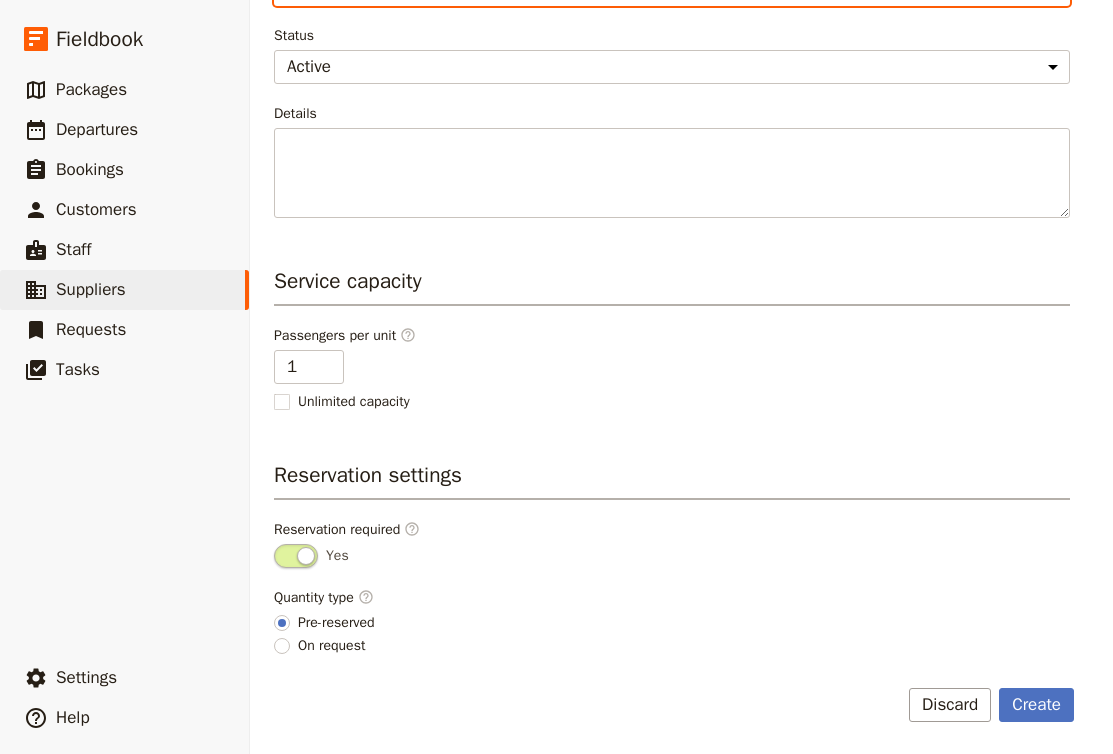 scroll, scrollTop: 286, scrollLeft: 0, axis: vertical 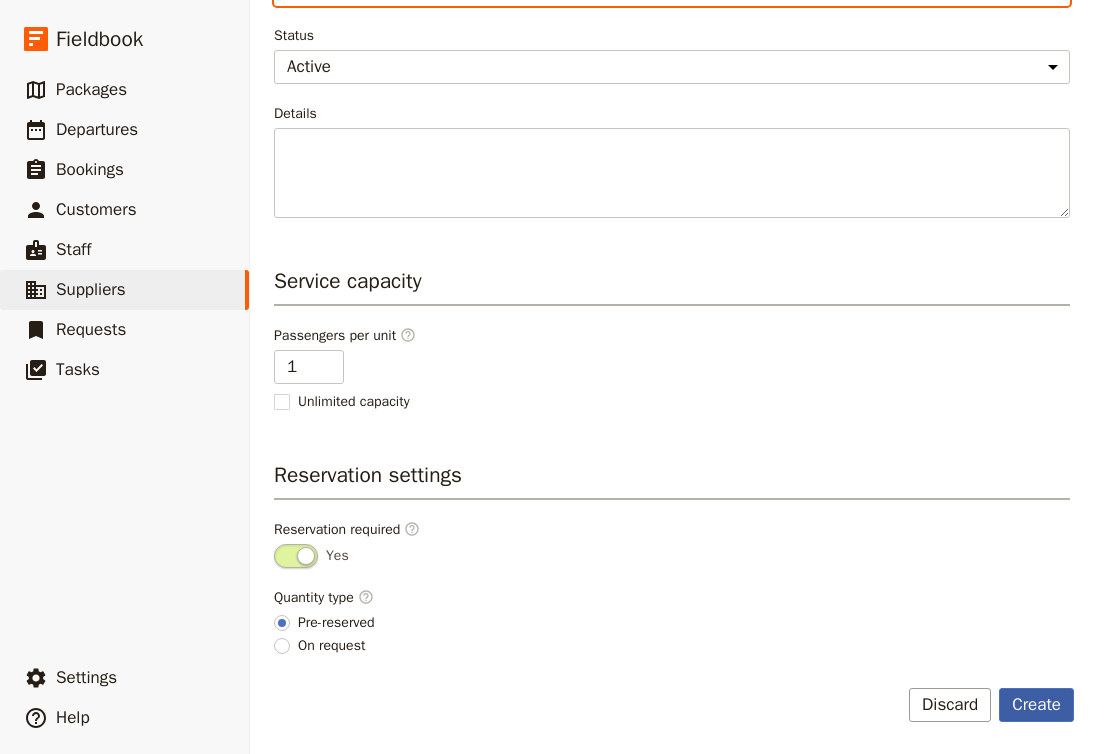type on "Single Room" 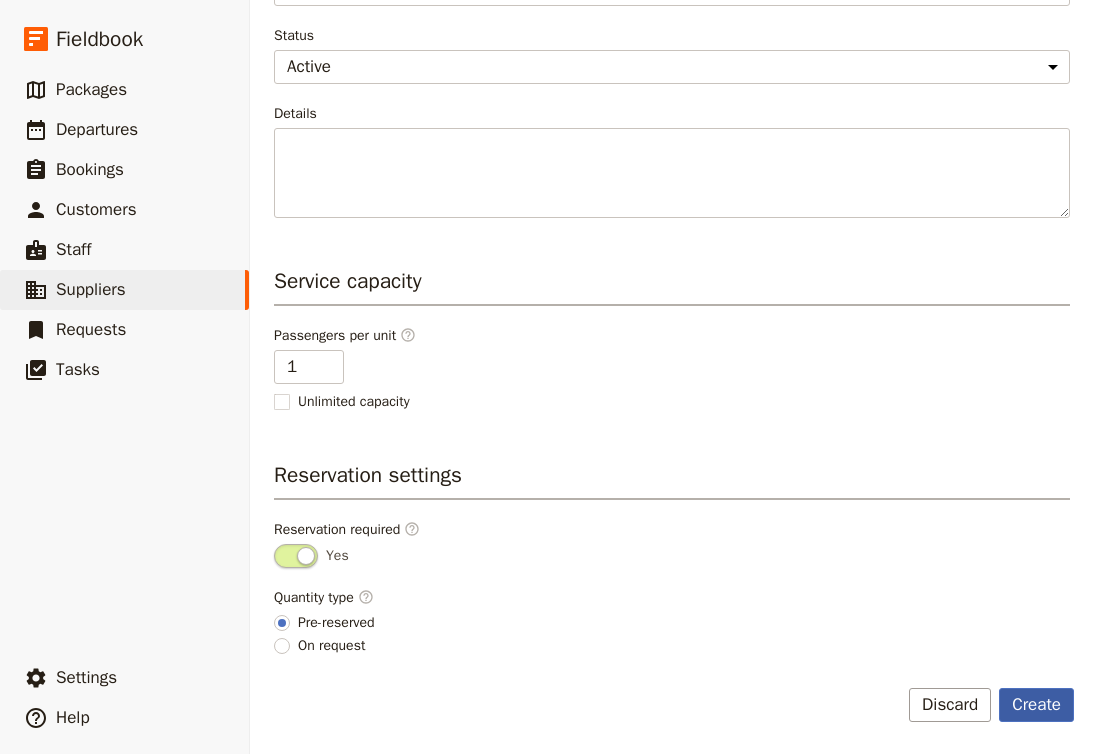 click on "Create" at bounding box center [1036, 705] 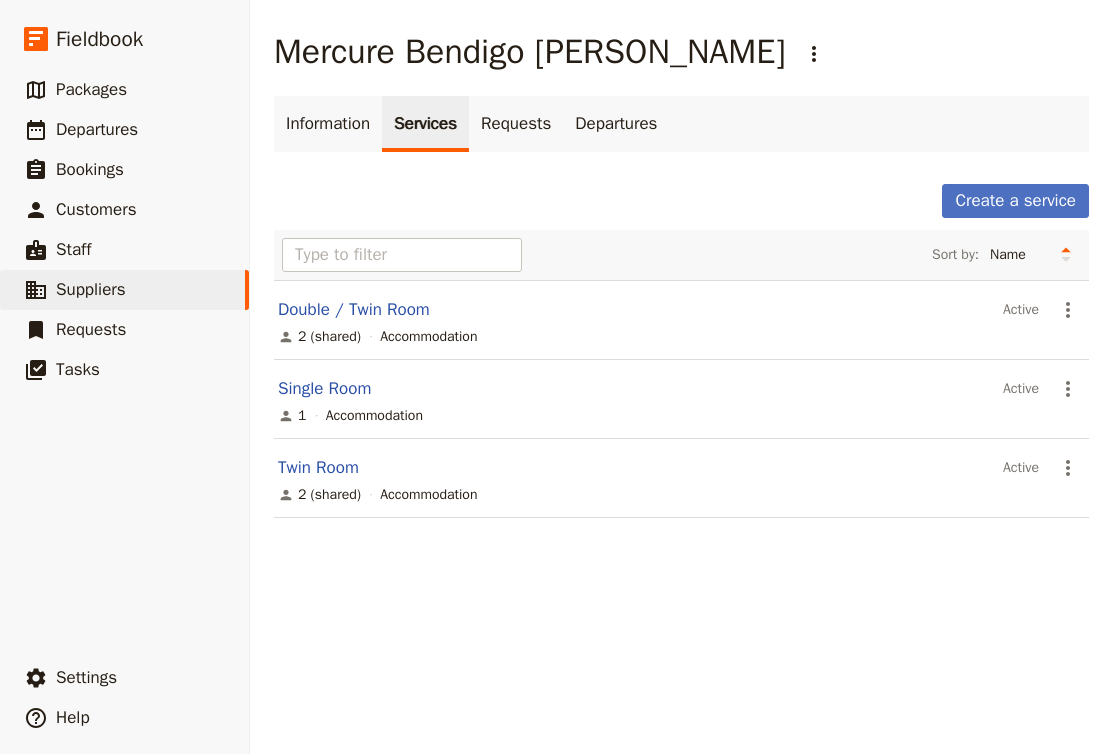 scroll, scrollTop: 0, scrollLeft: 0, axis: both 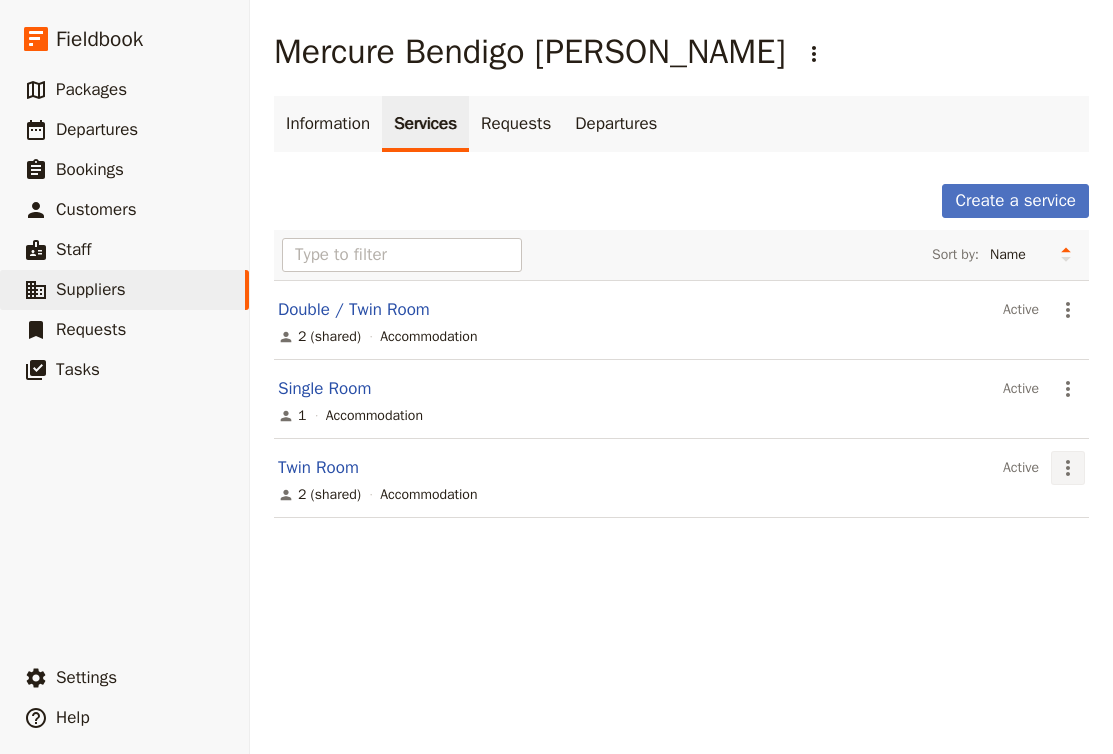 click 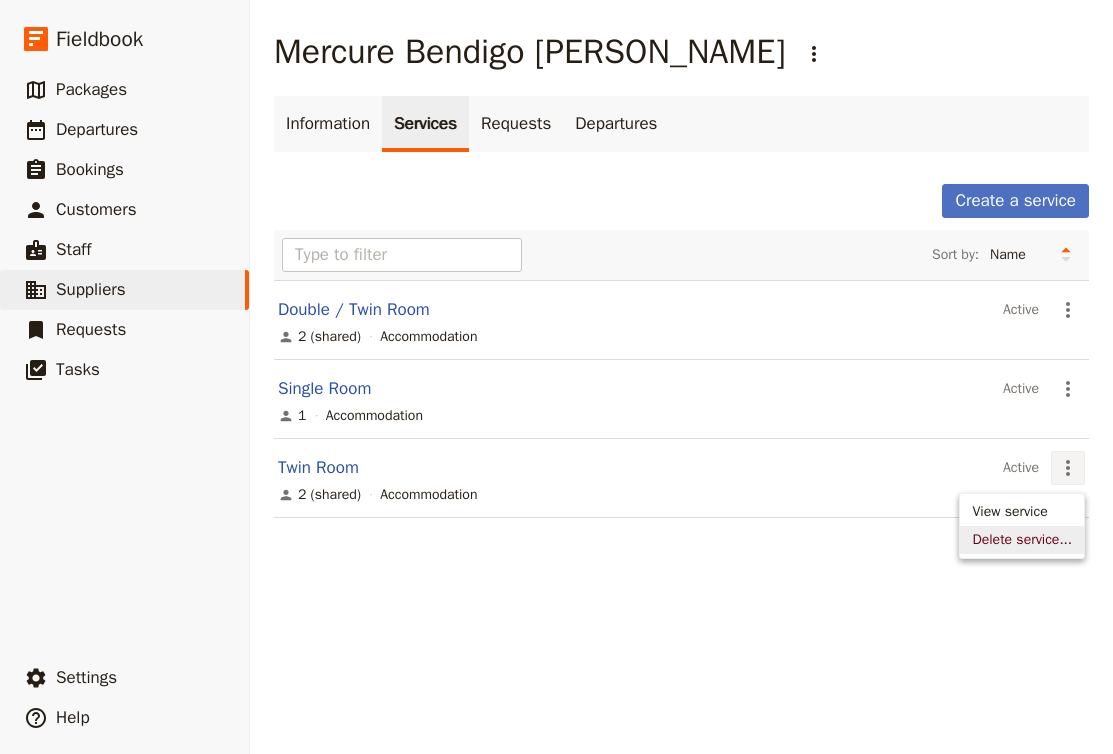 click on "Delete service..." at bounding box center [1022, 540] 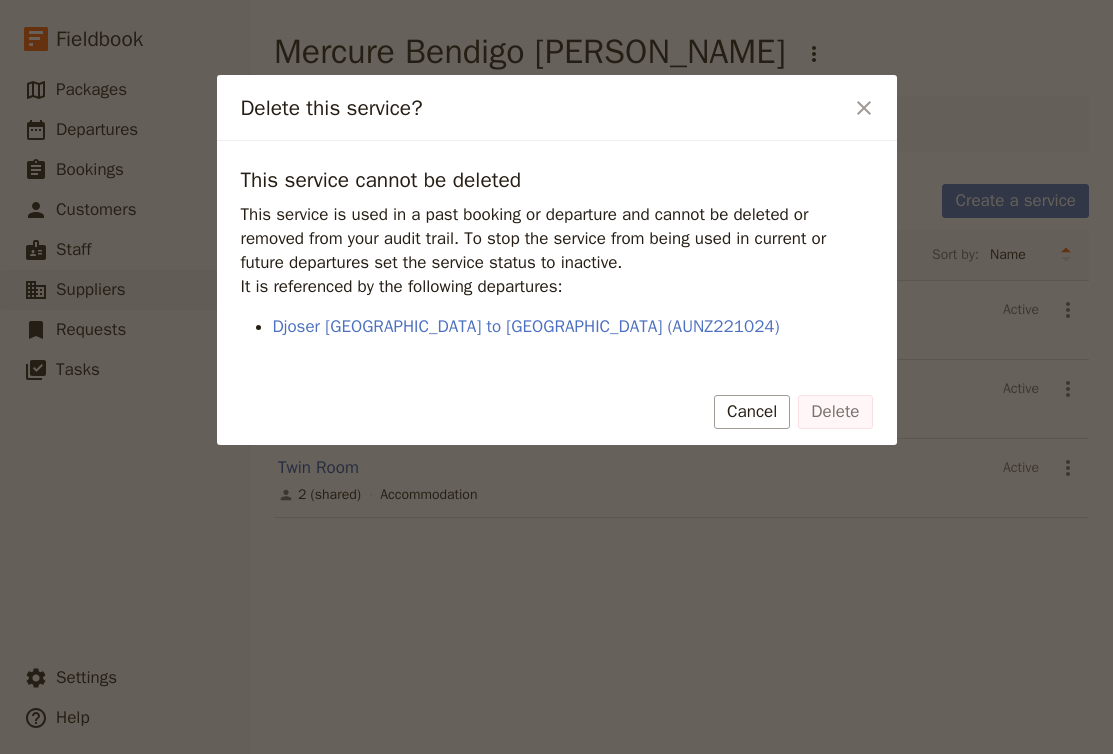 click 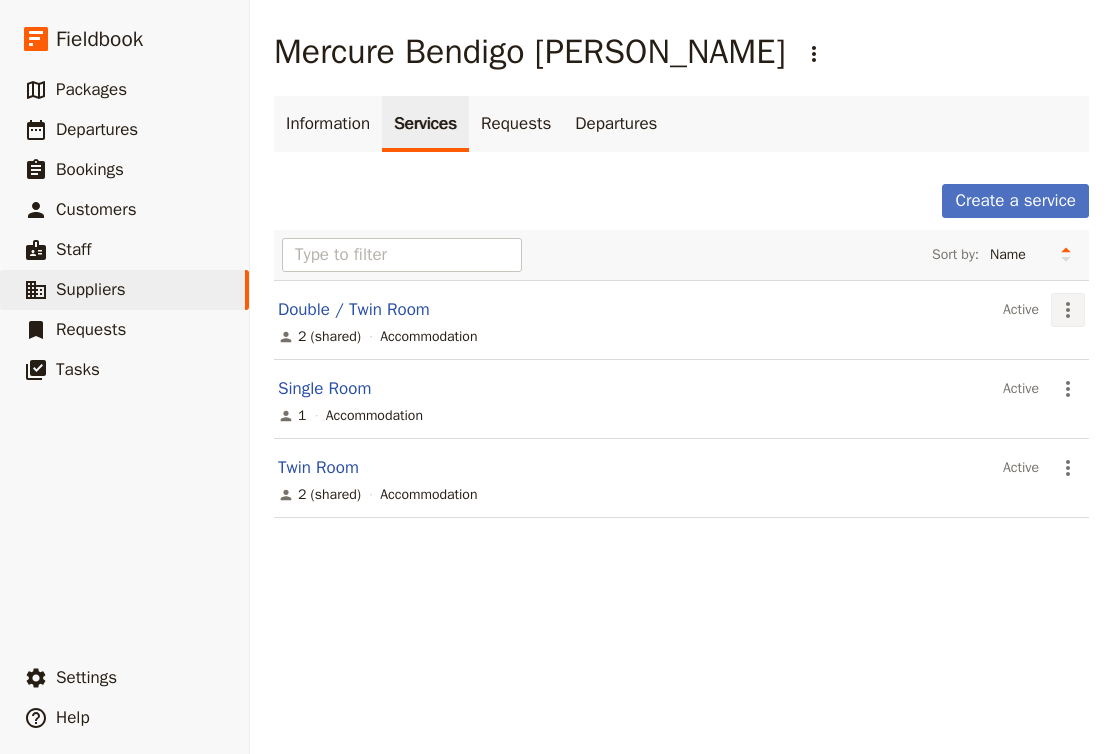 click 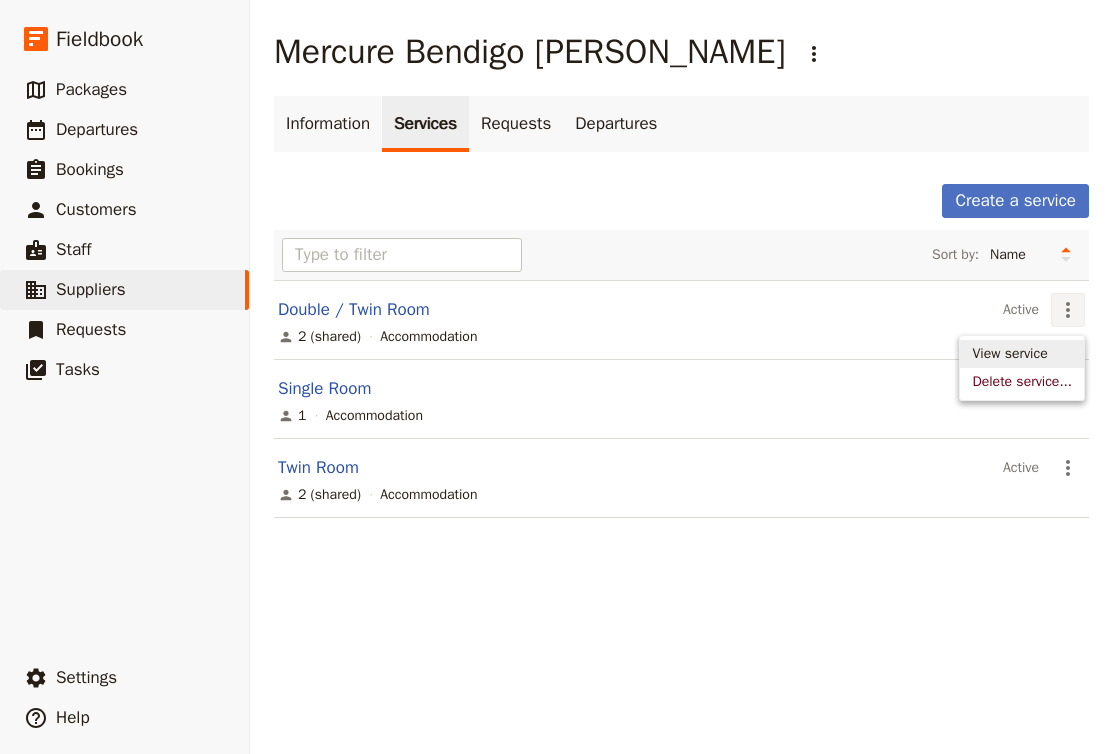 click on "View service" at bounding box center [1009, 354] 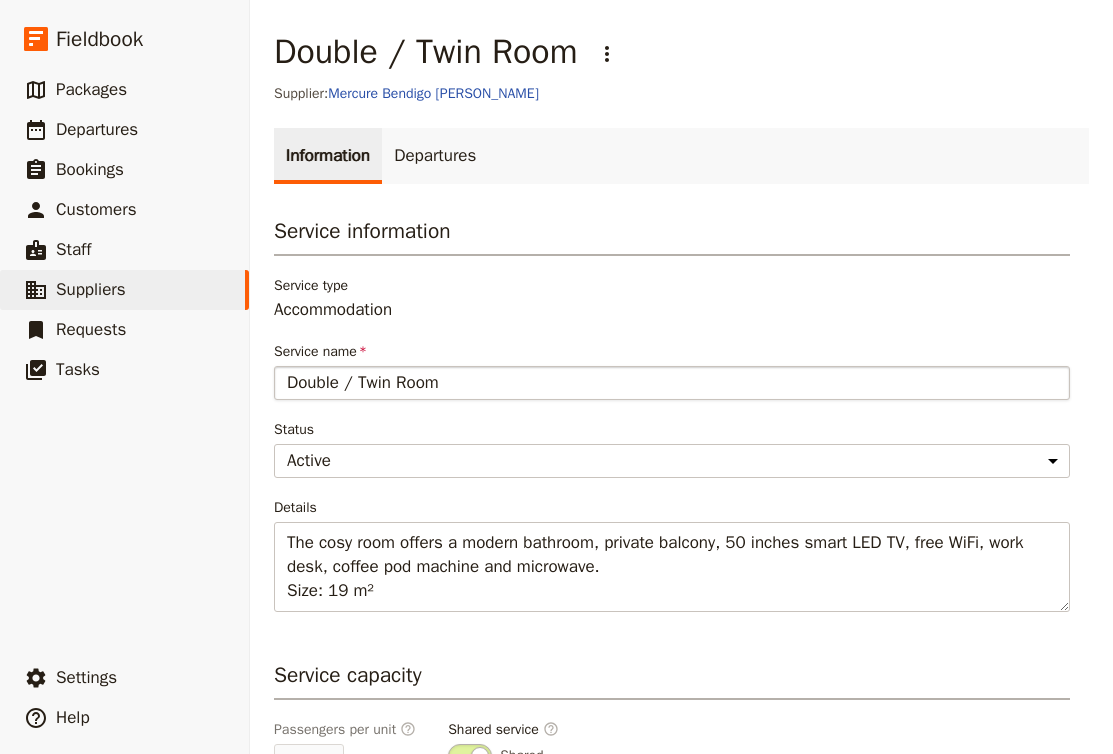 drag, startPoint x: 391, startPoint y: 376, endPoint x: 341, endPoint y: 369, distance: 50.48762 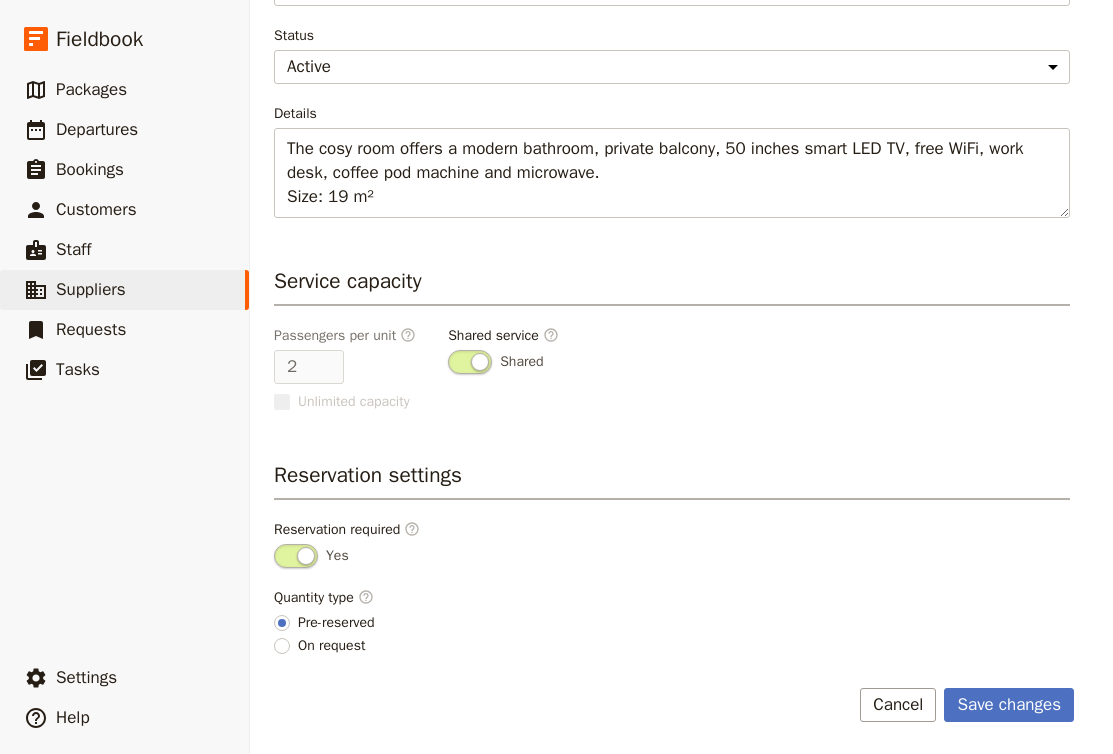 scroll, scrollTop: 394, scrollLeft: 0, axis: vertical 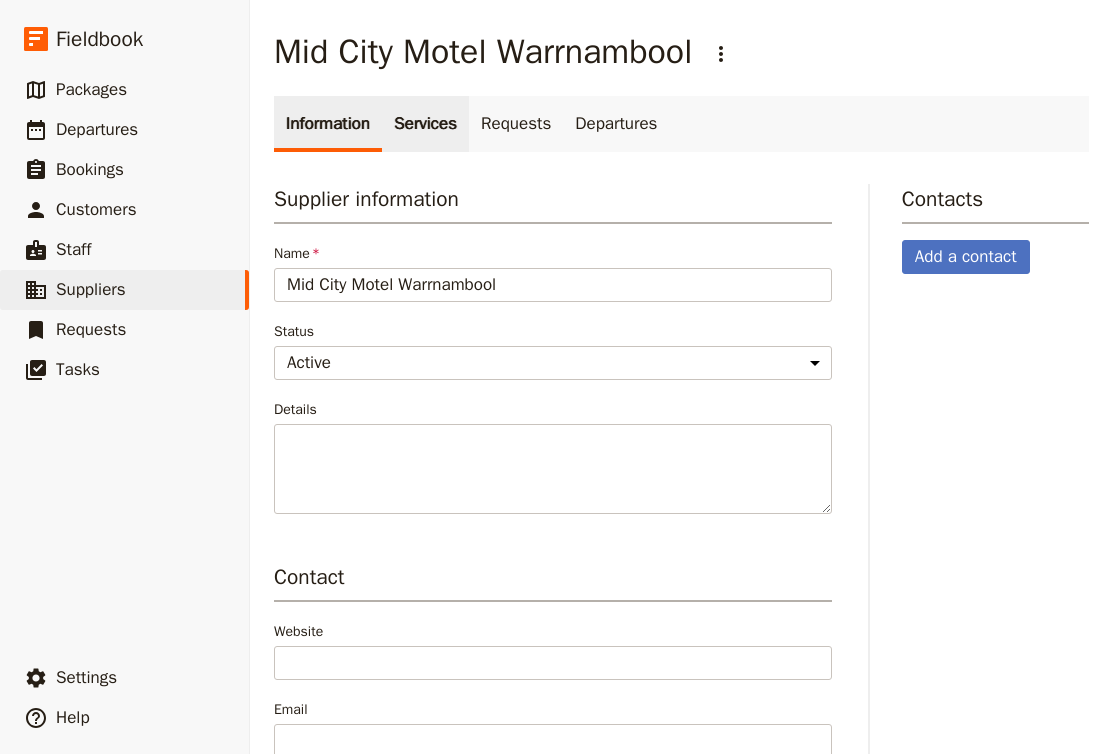 click on "Services" at bounding box center [425, 124] 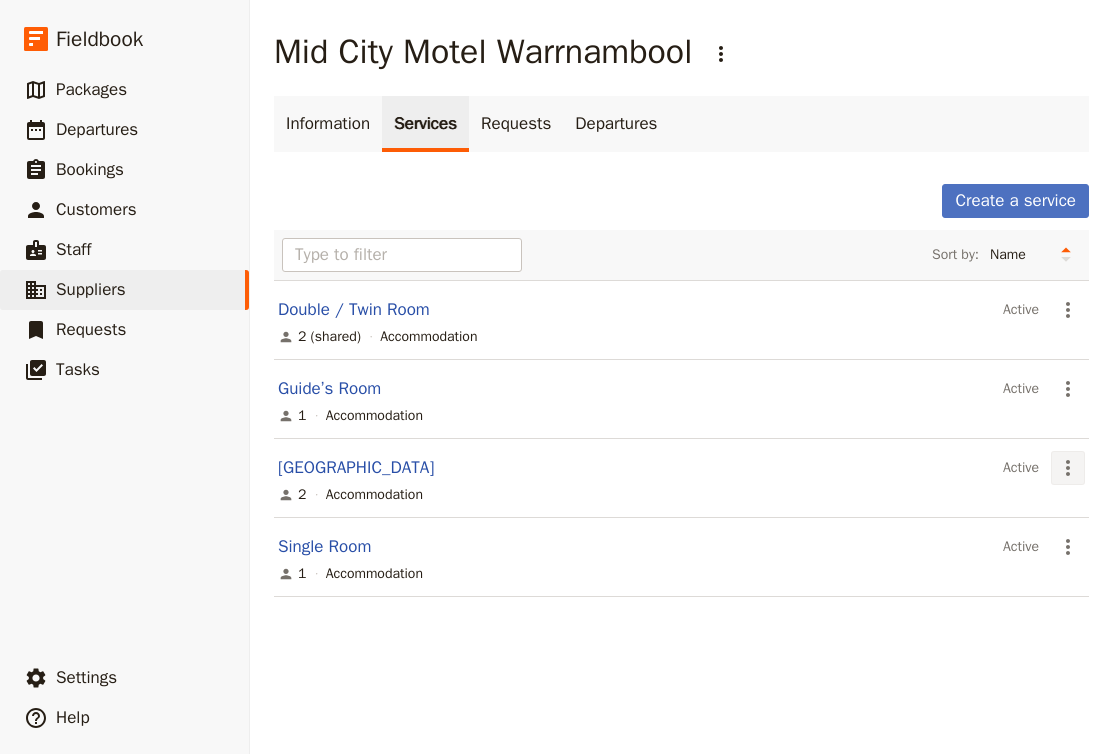 click on "​" at bounding box center (1068, 468) 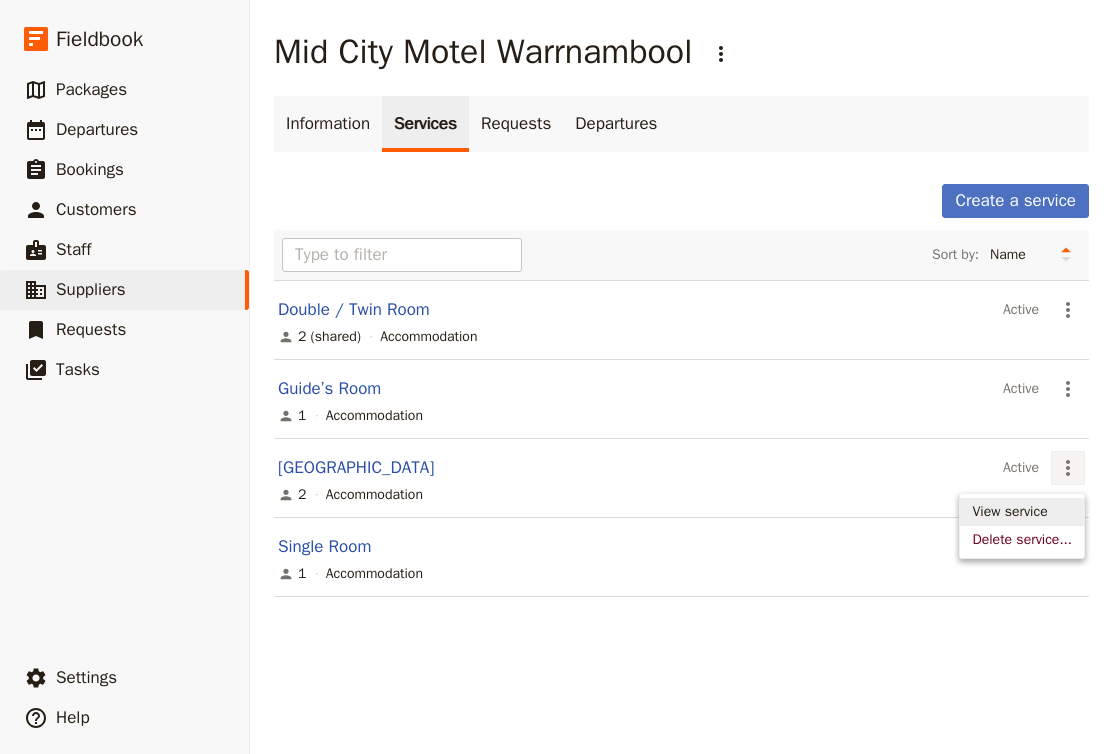 click on "View service" at bounding box center (1009, 512) 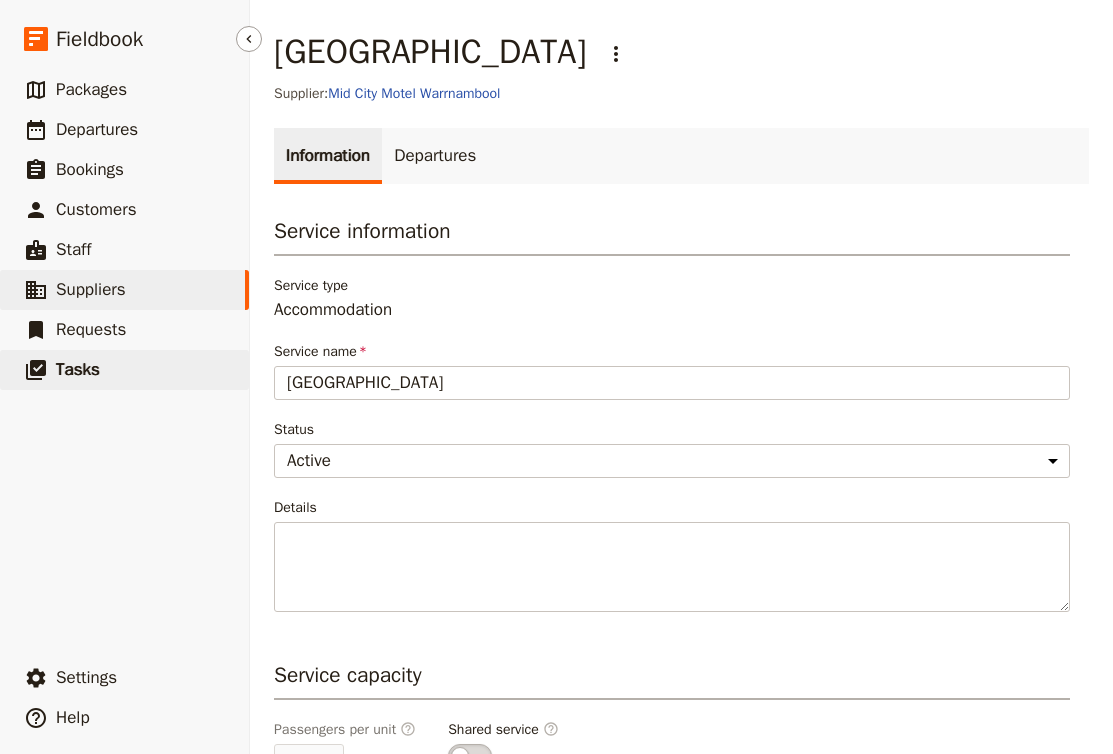 drag, startPoint x: 339, startPoint y: 379, endPoint x: 158, endPoint y: 376, distance: 181.02486 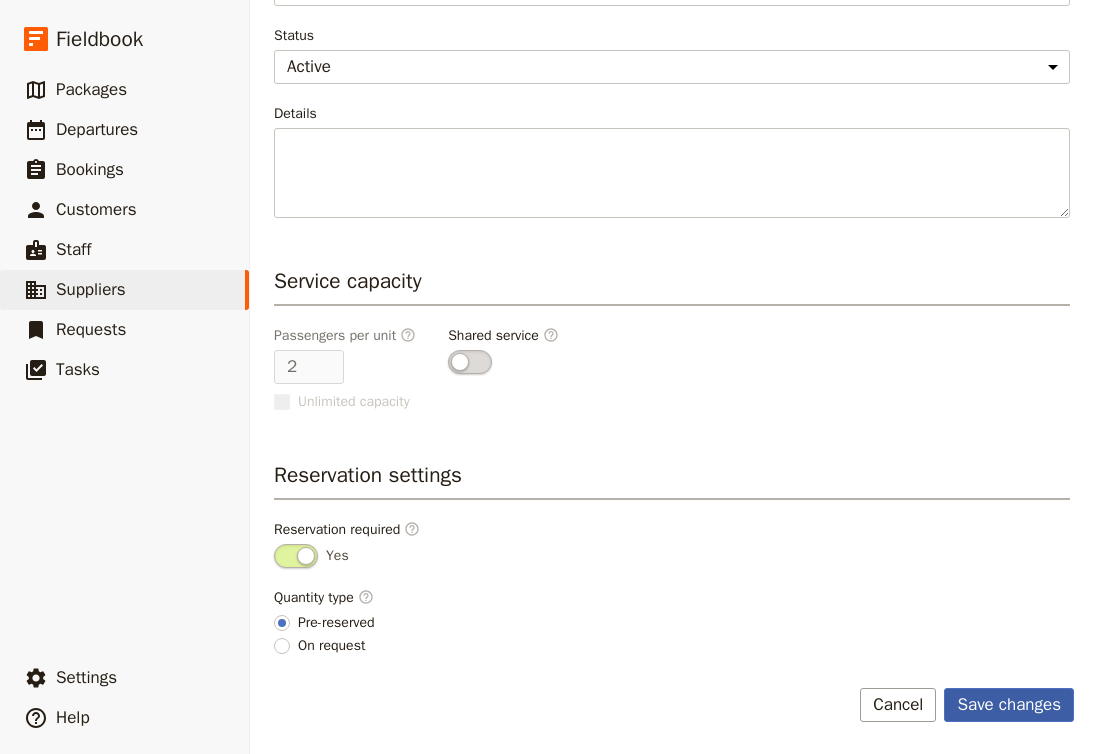 scroll, scrollTop: 394, scrollLeft: 0, axis: vertical 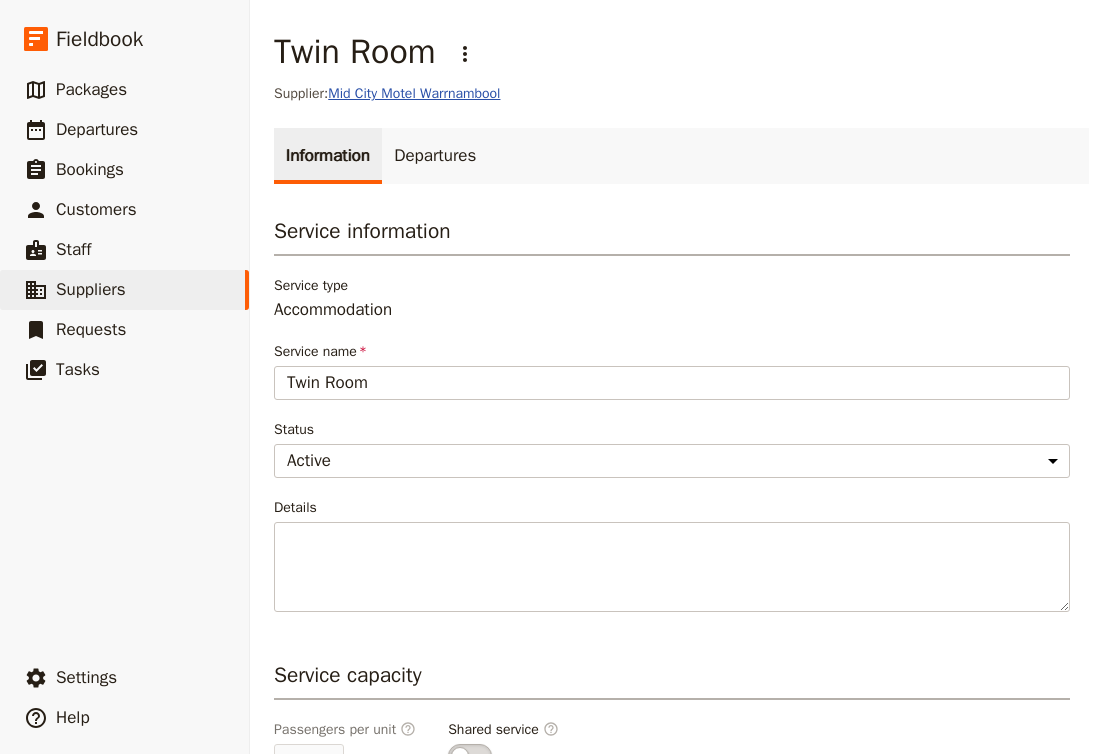 click on "Mid City Motel Warrnambool" at bounding box center (414, 93) 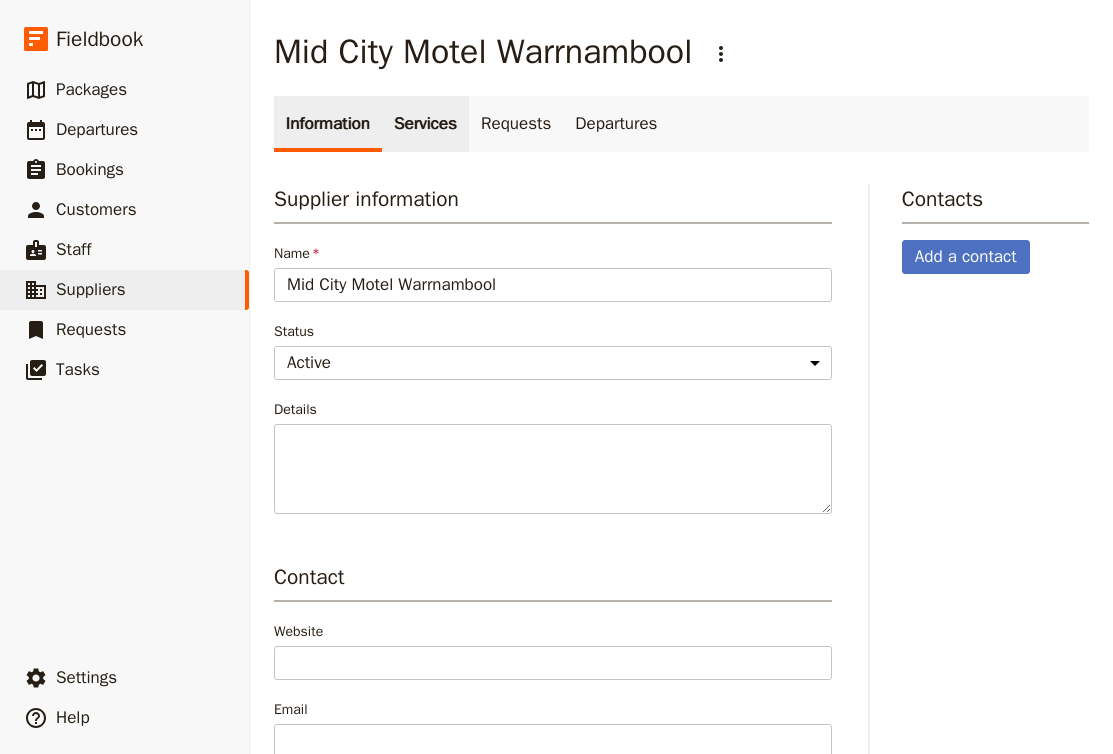 click on "Services" at bounding box center (425, 124) 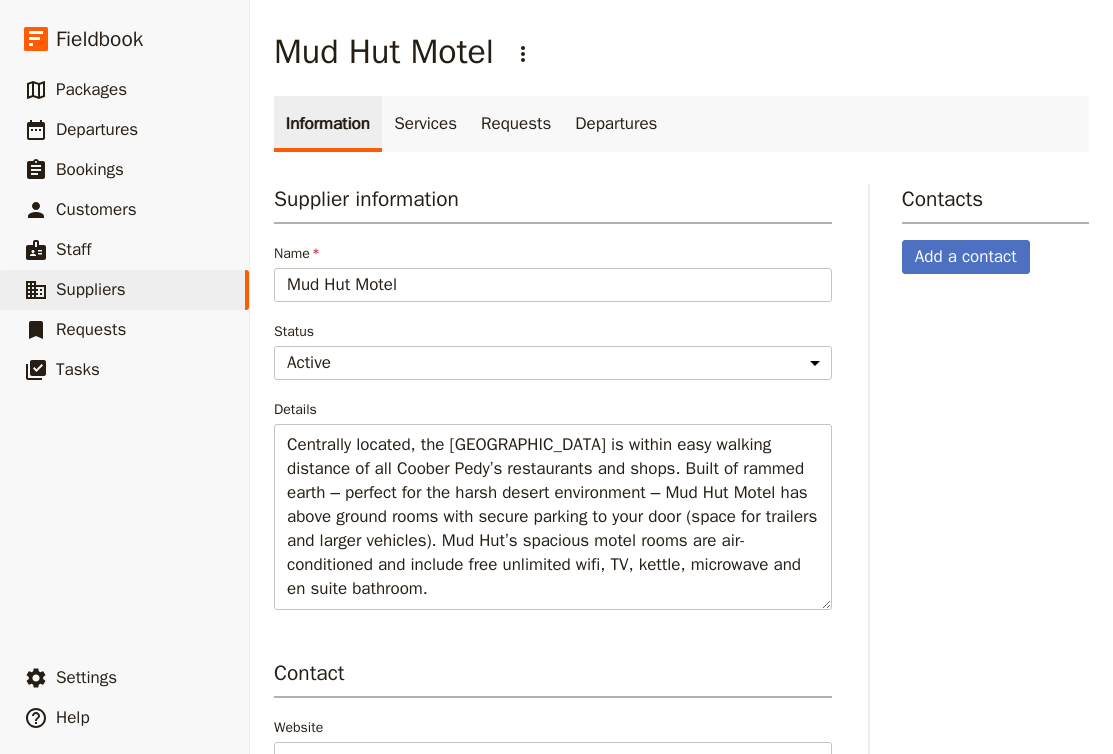 scroll, scrollTop: 0, scrollLeft: 0, axis: both 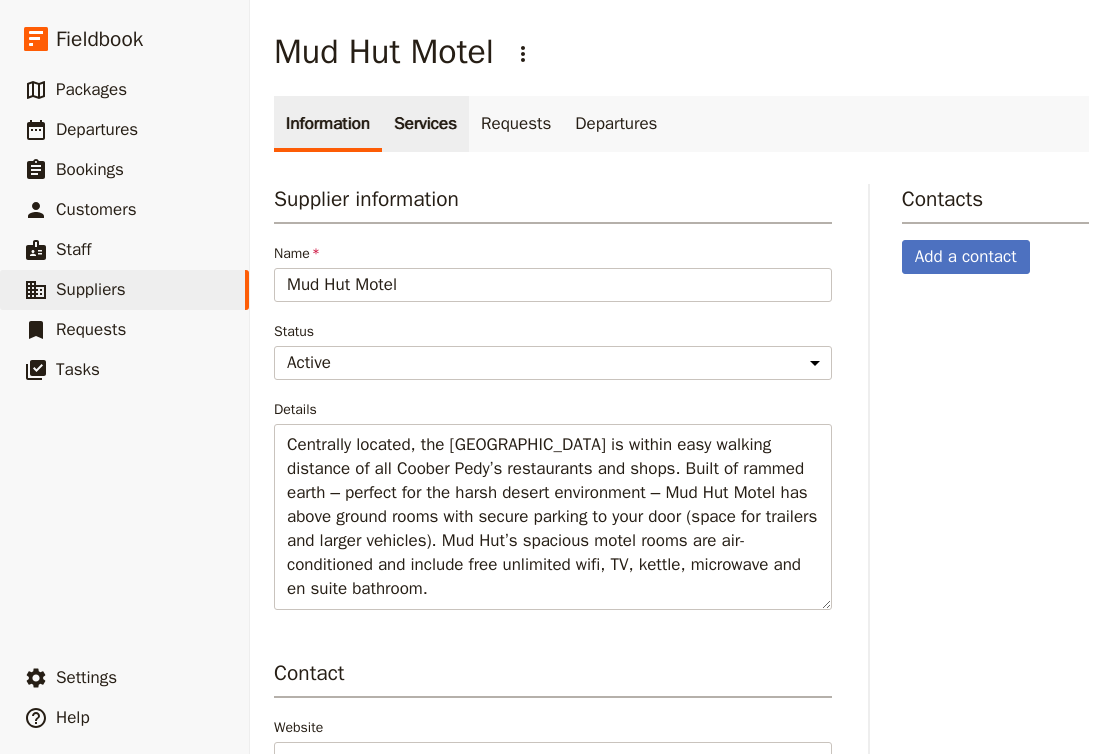 click on "Services" at bounding box center (425, 124) 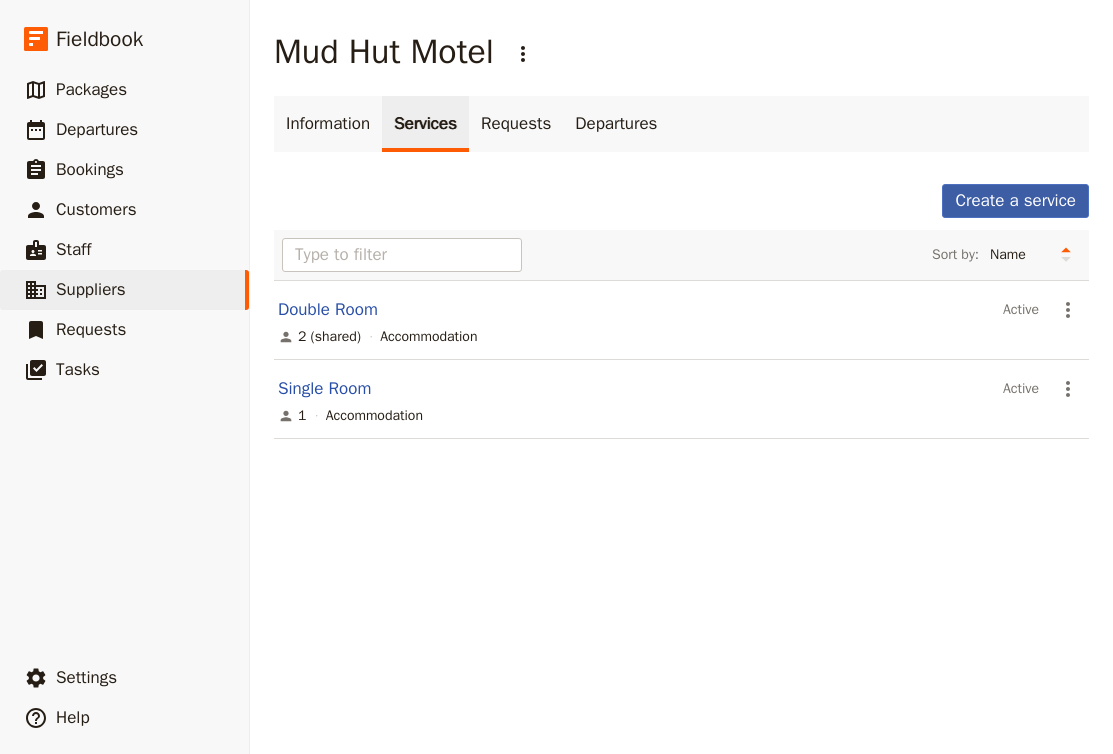 click on "Create a service" at bounding box center [1015, 201] 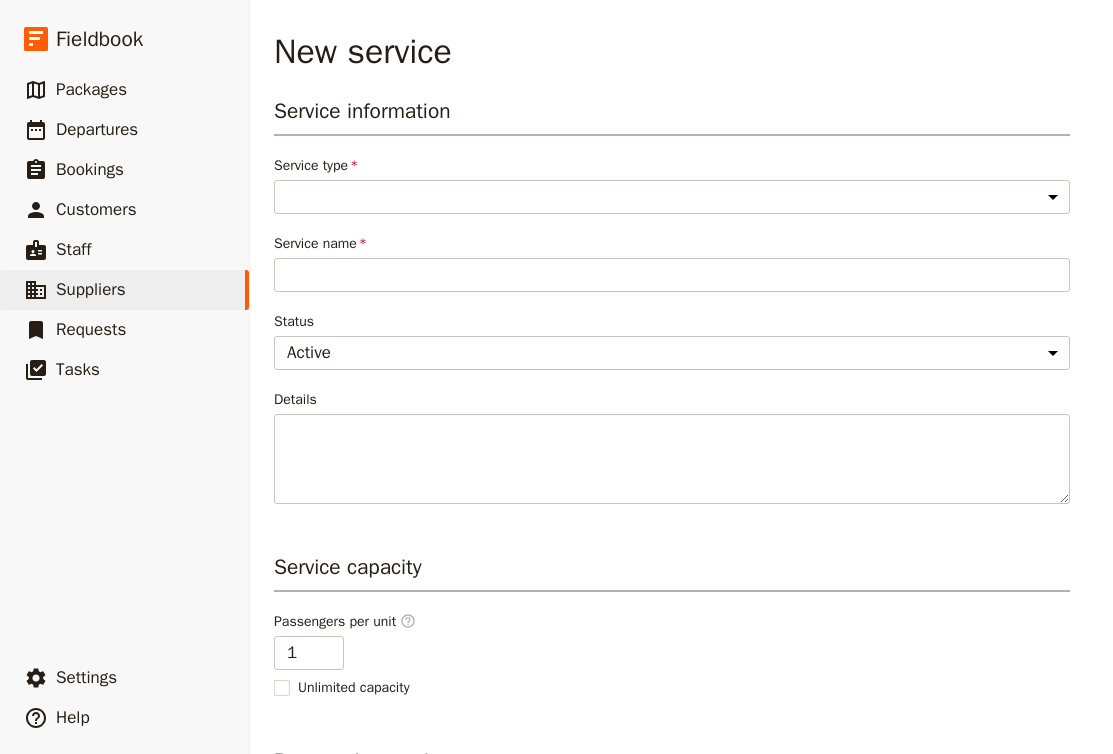 select on "AccommodationService" 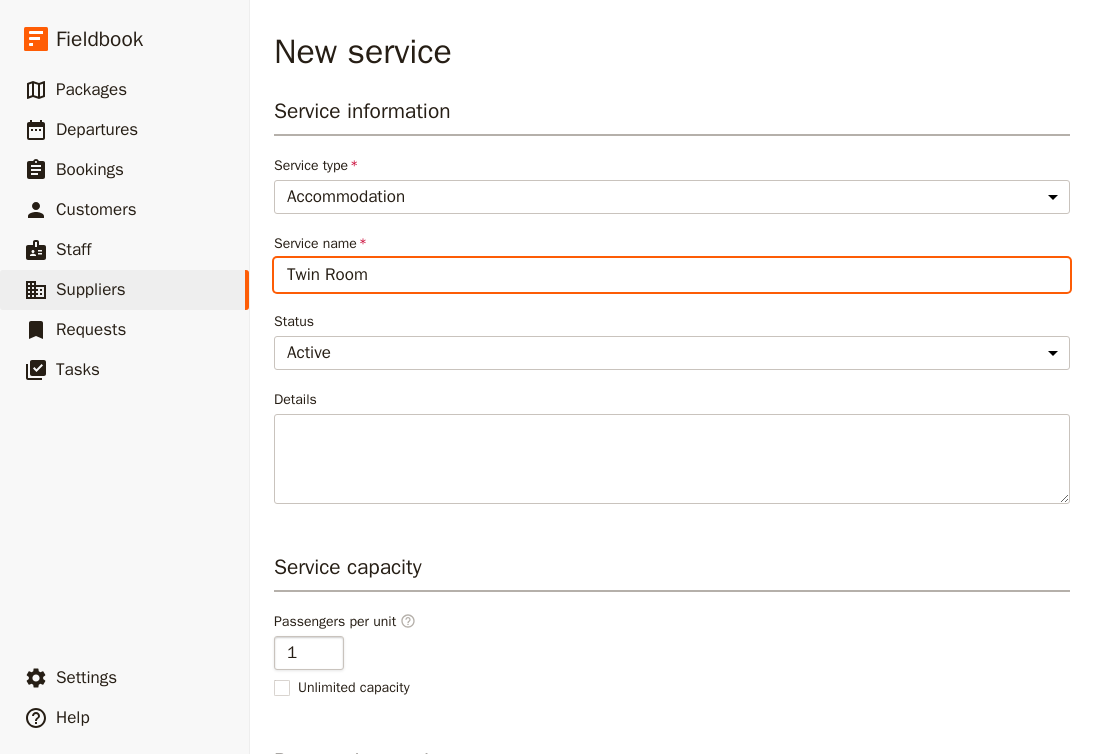 type on "Twin Room" 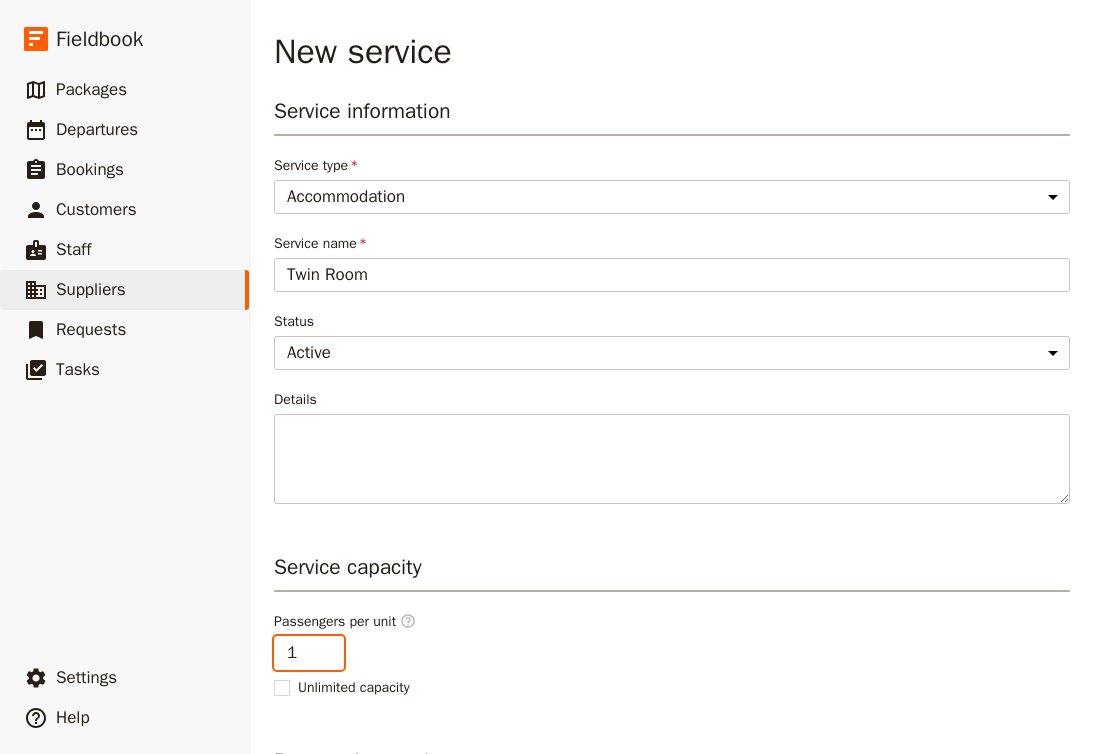 type on "2" 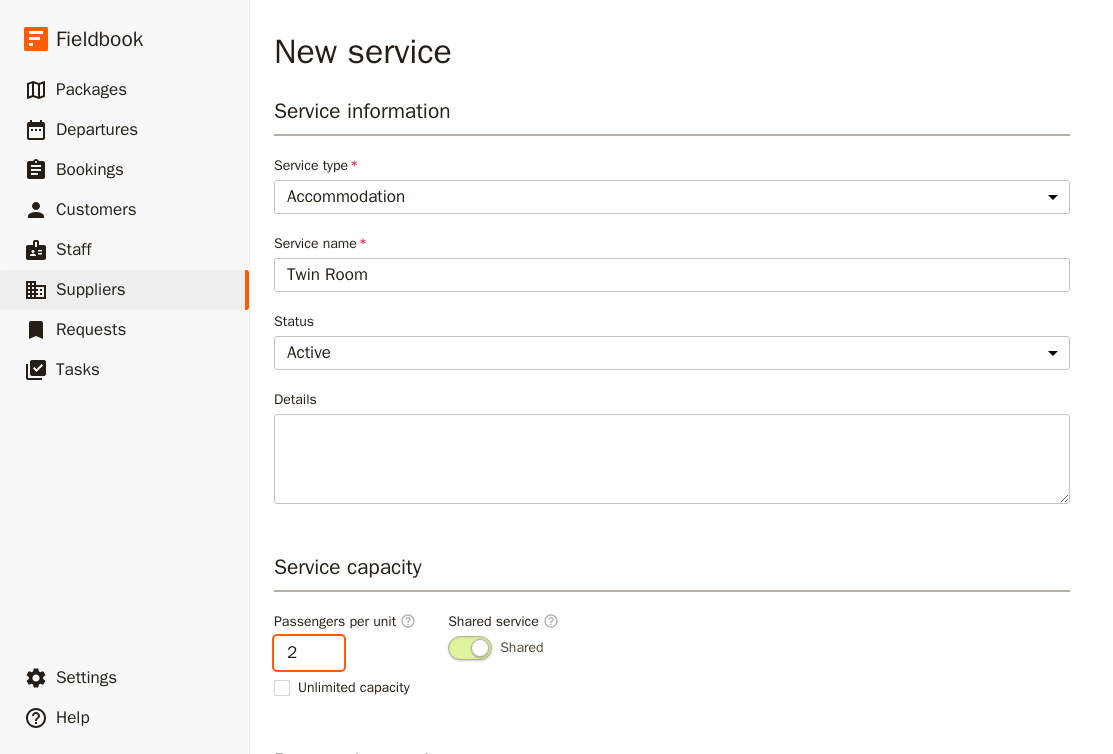 click on "2" at bounding box center [309, 653] 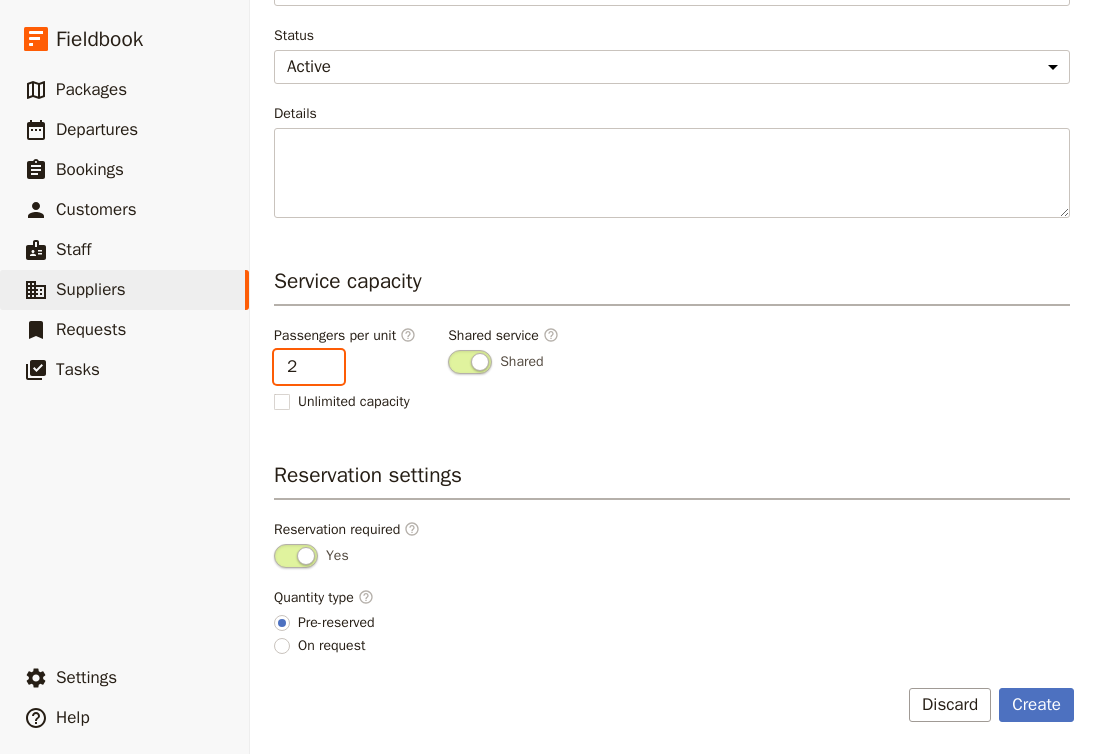 scroll, scrollTop: 287, scrollLeft: 0, axis: vertical 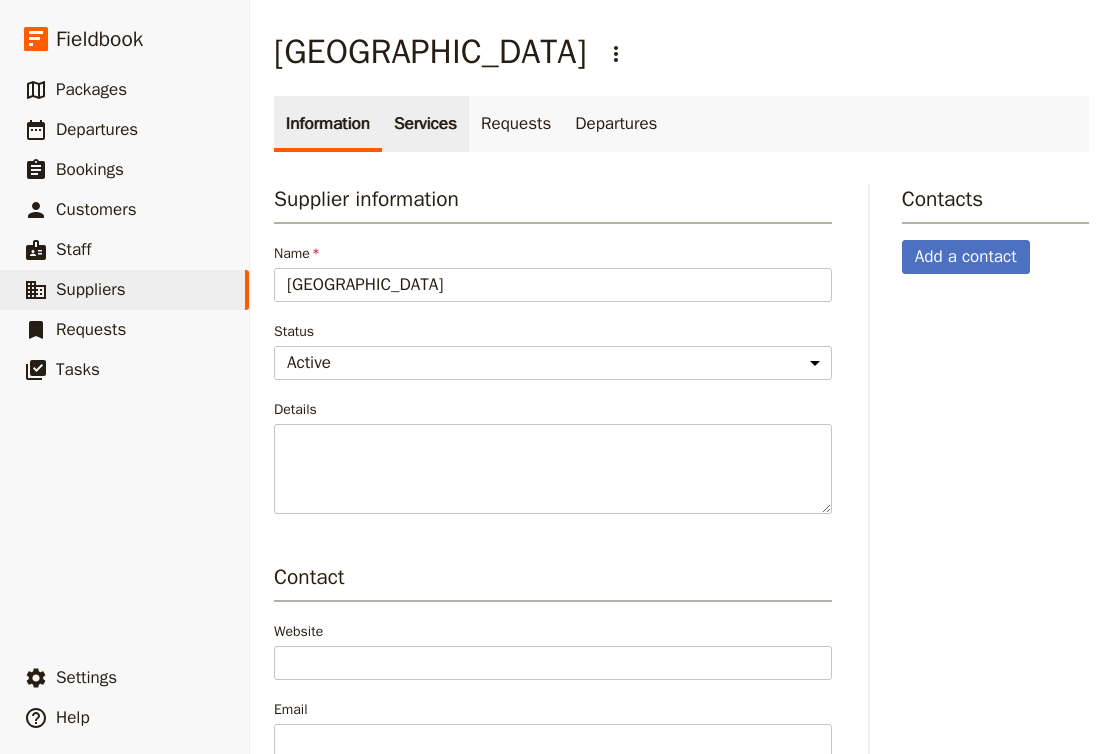 click on "Services" at bounding box center [425, 124] 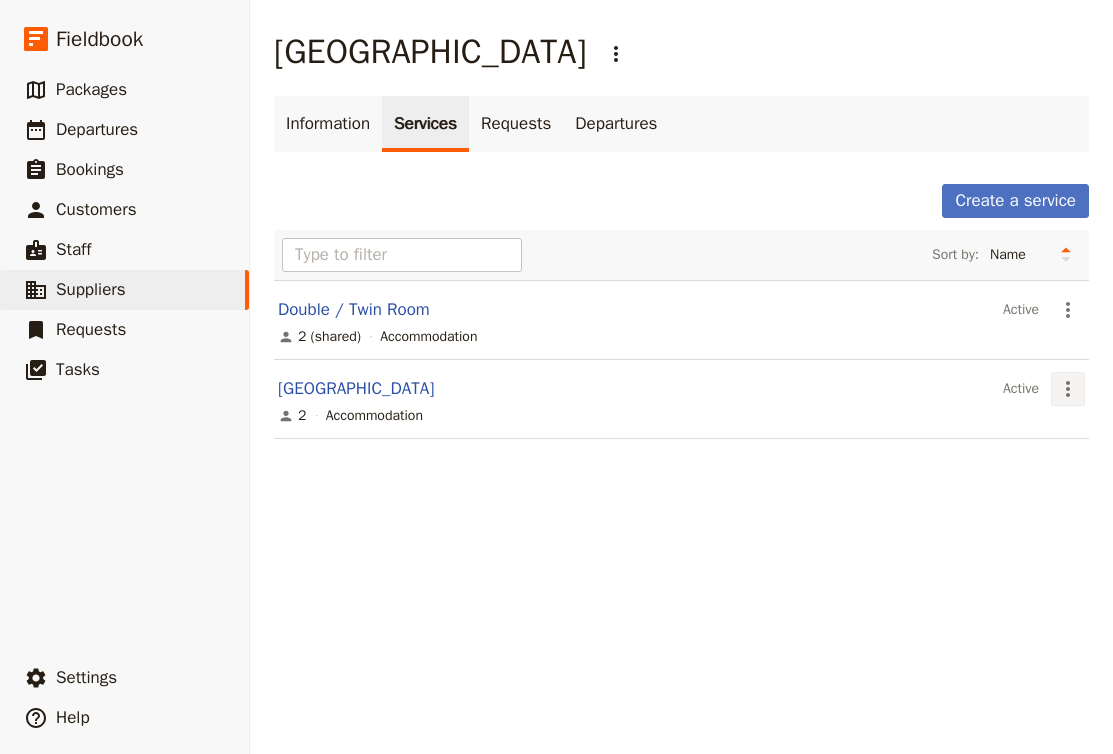 click 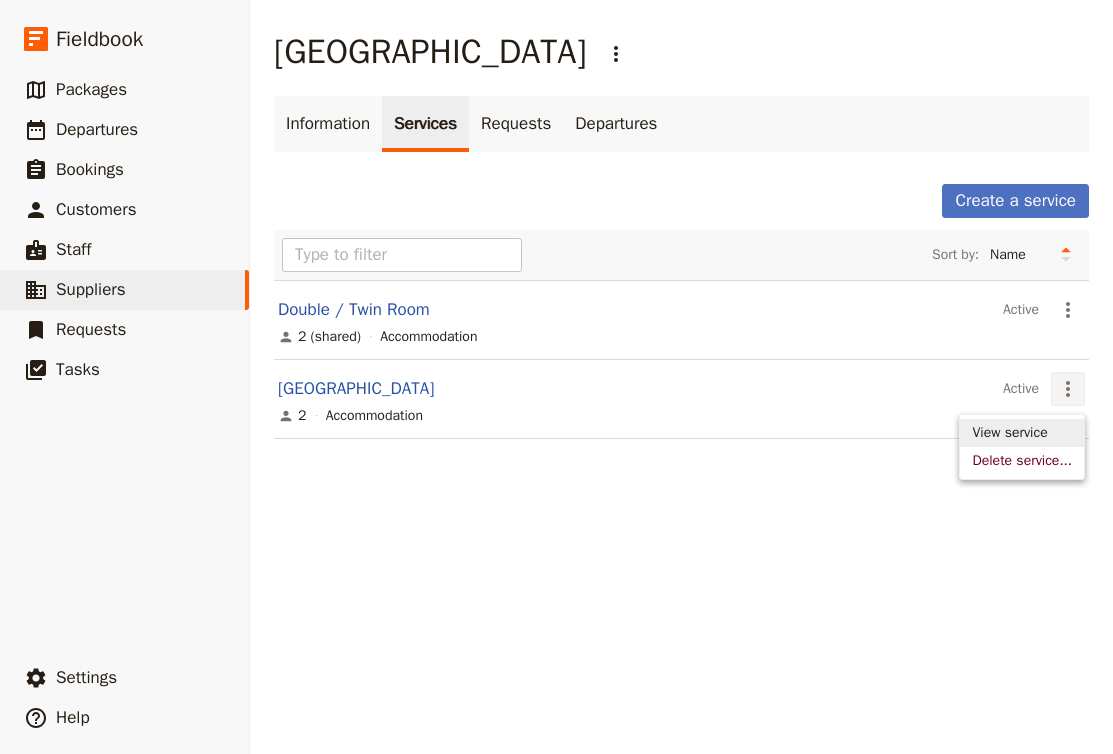 click on "View service" at bounding box center [1009, 433] 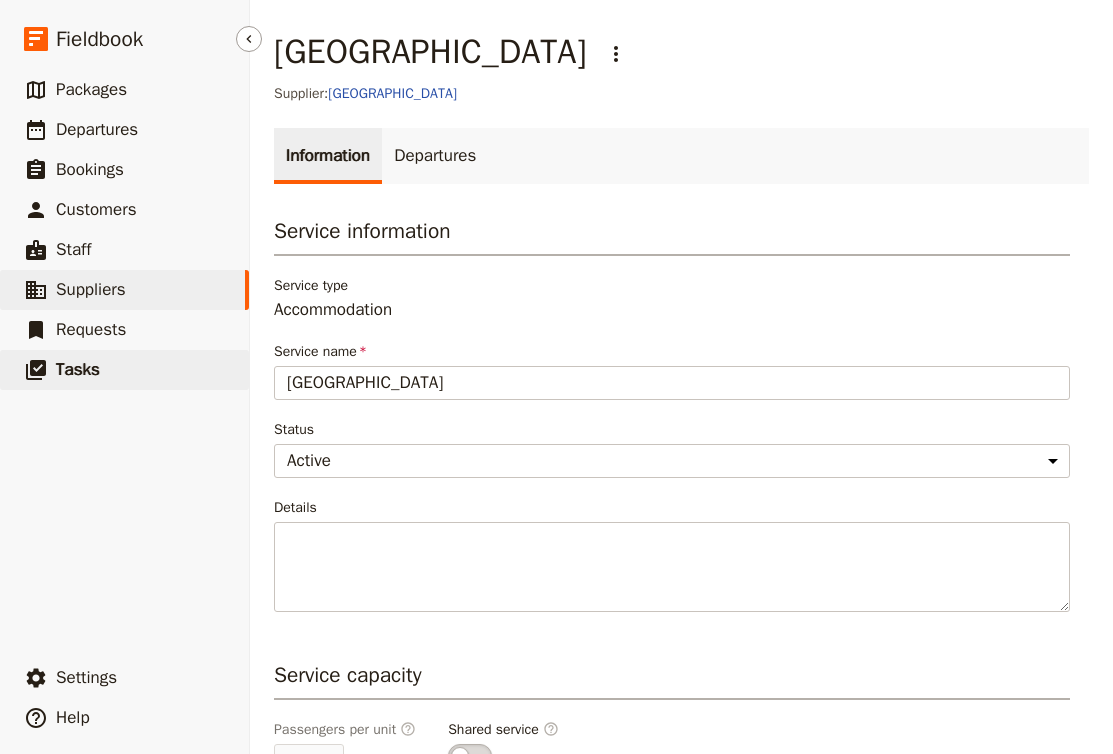 drag, startPoint x: 436, startPoint y: 389, endPoint x: 148, endPoint y: 376, distance: 288.29324 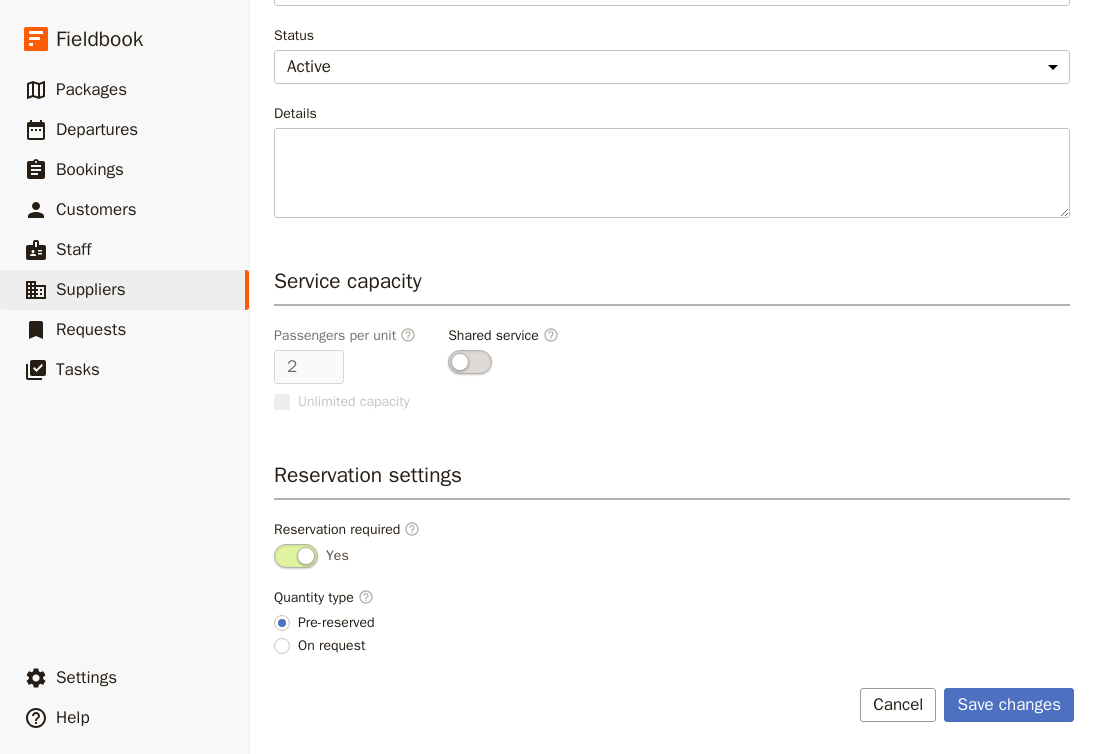 scroll, scrollTop: 394, scrollLeft: 0, axis: vertical 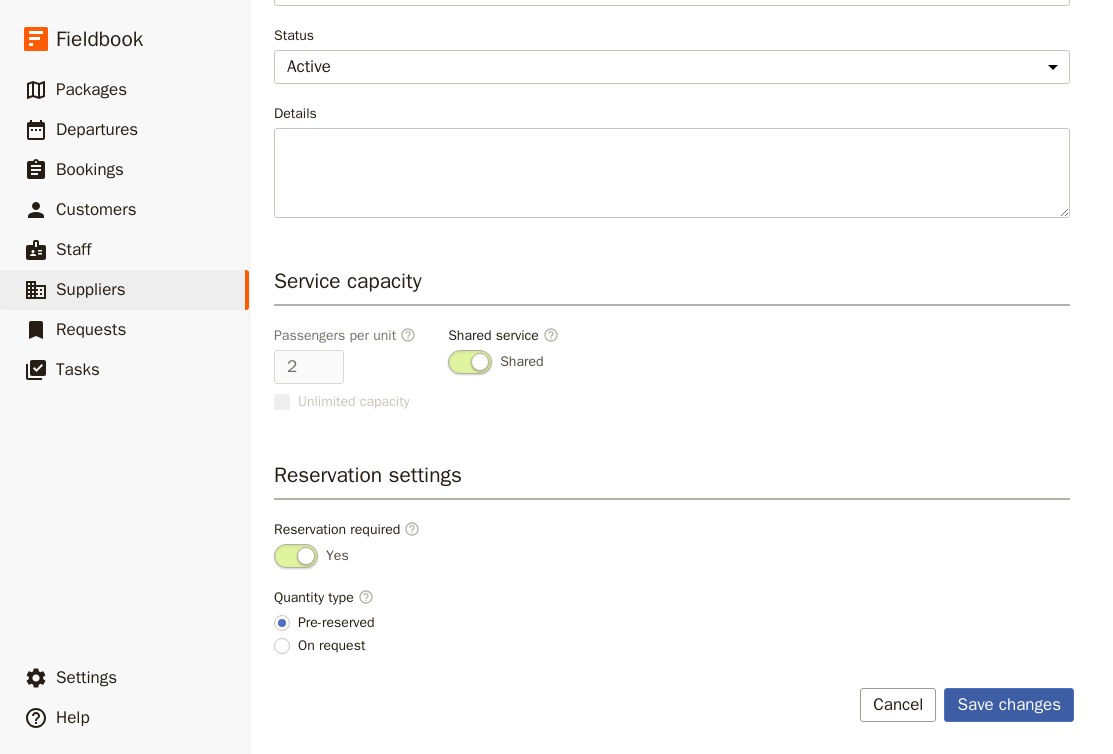 click on "Save changes" at bounding box center [1009, 705] 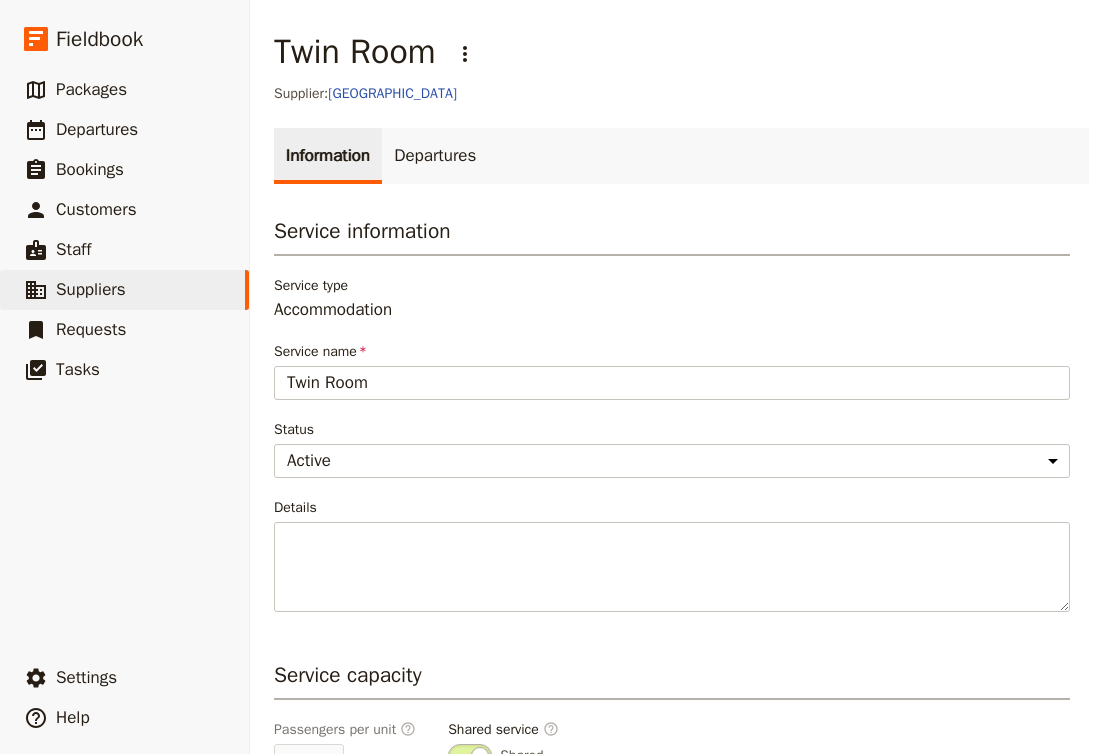 scroll, scrollTop: 0, scrollLeft: 0, axis: both 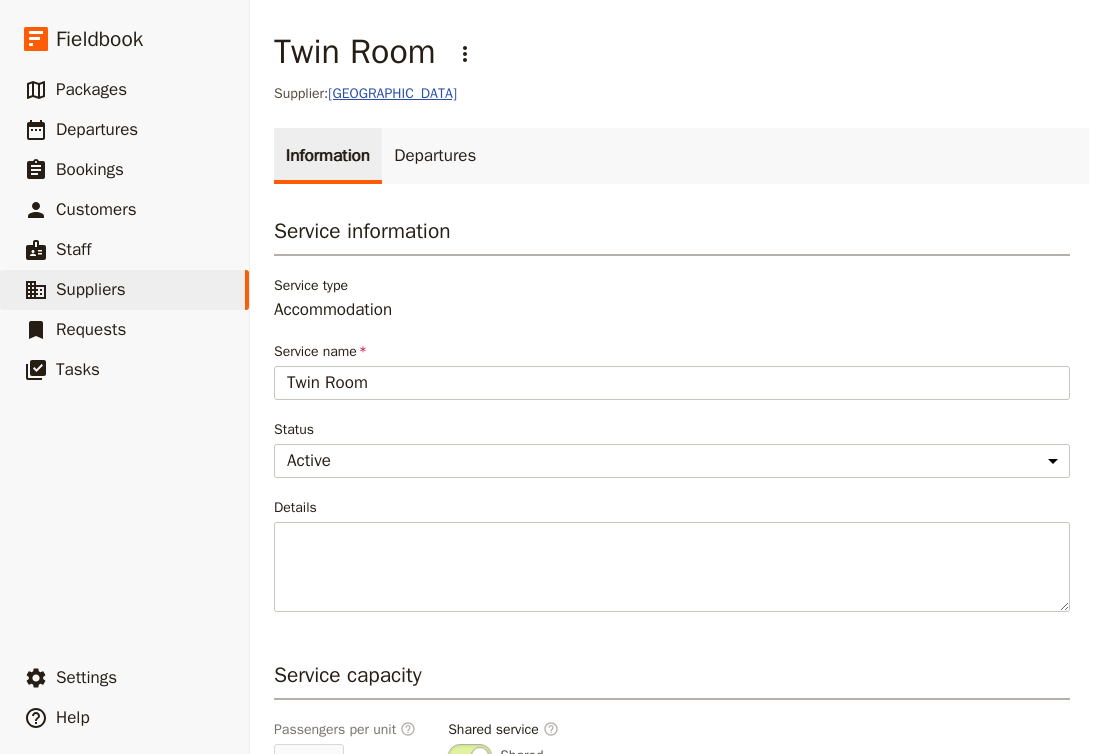 click on "Oaks Cairns Hotel" at bounding box center (392, 93) 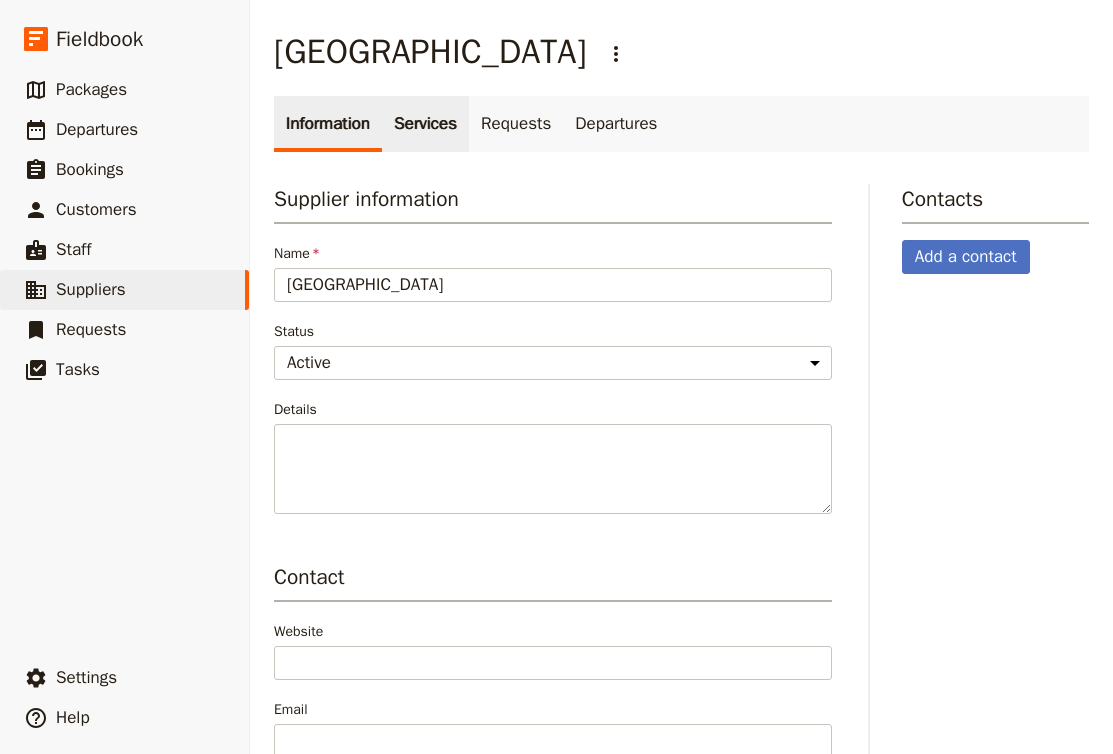 click on "Services" at bounding box center [425, 124] 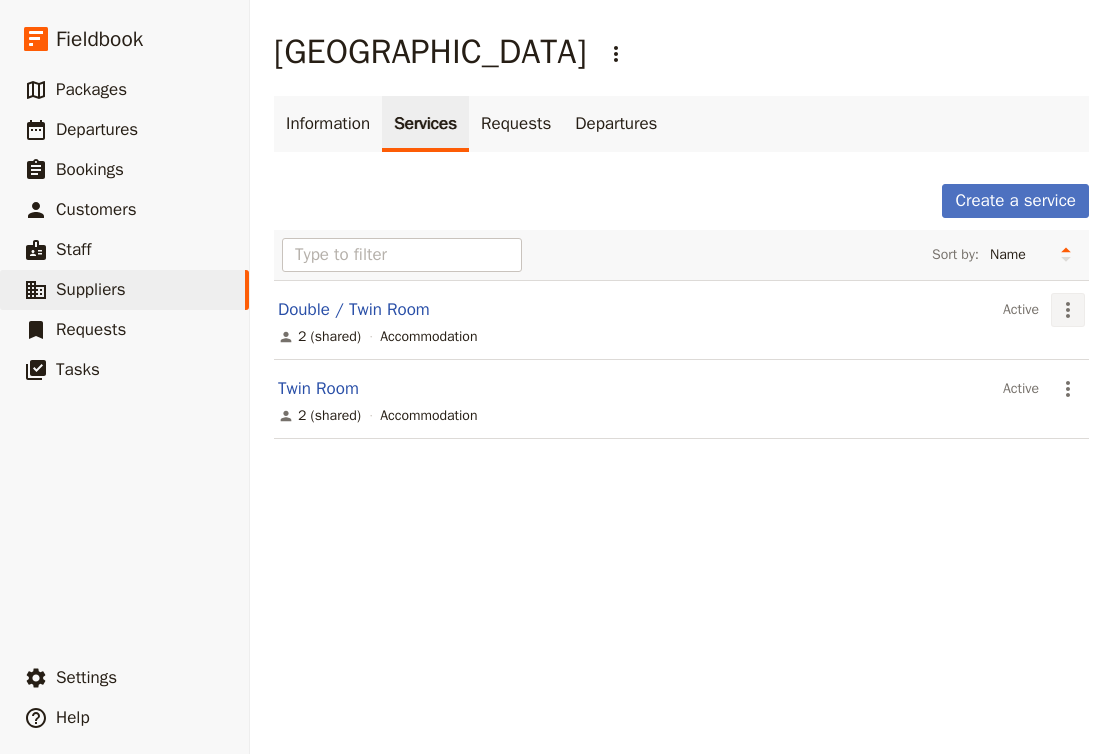 click 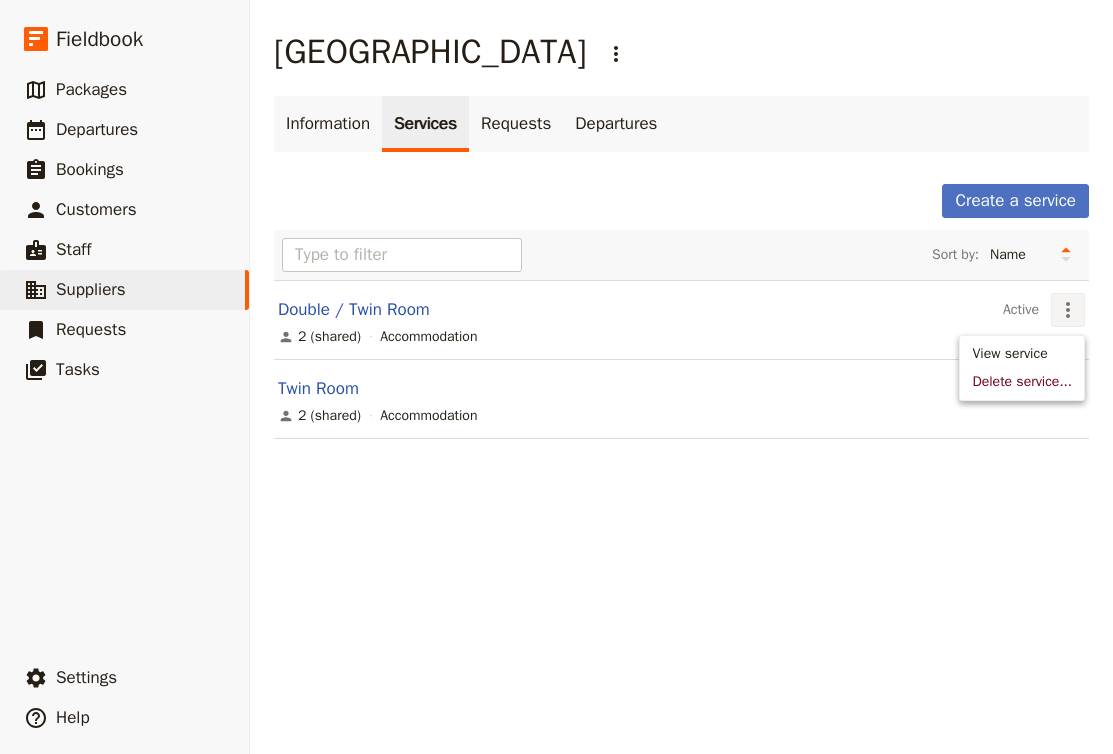 click on "View service" at bounding box center (1009, 354) 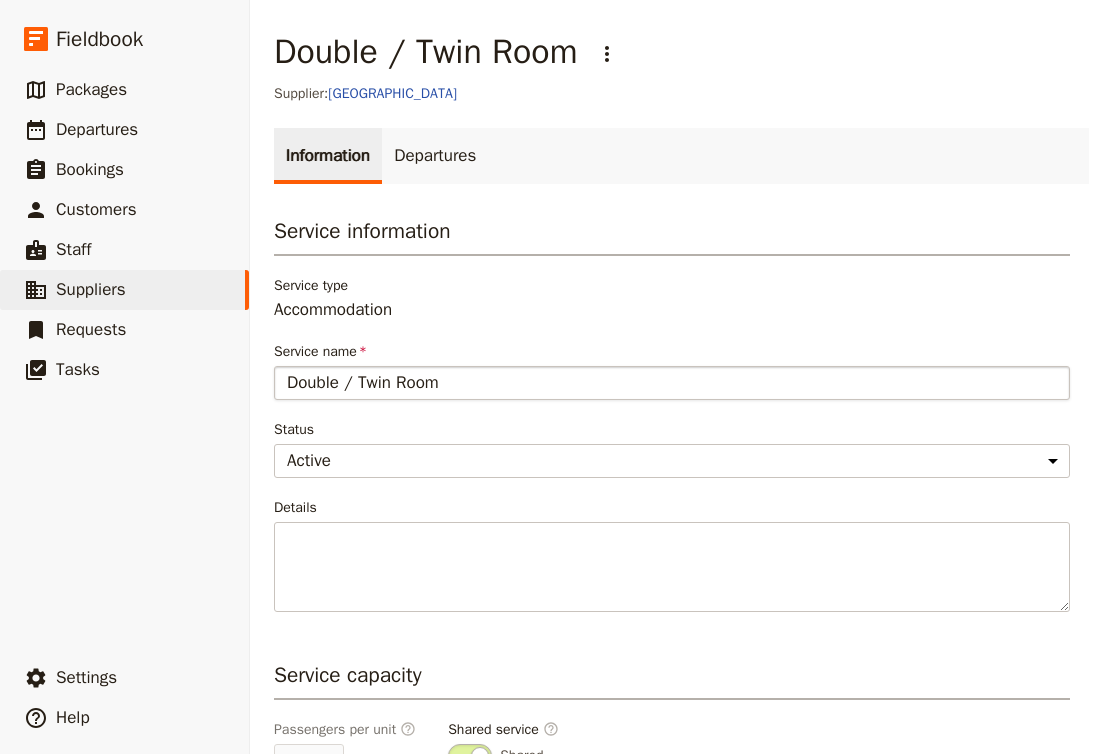 drag, startPoint x: 395, startPoint y: 386, endPoint x: 344, endPoint y: 386, distance: 51 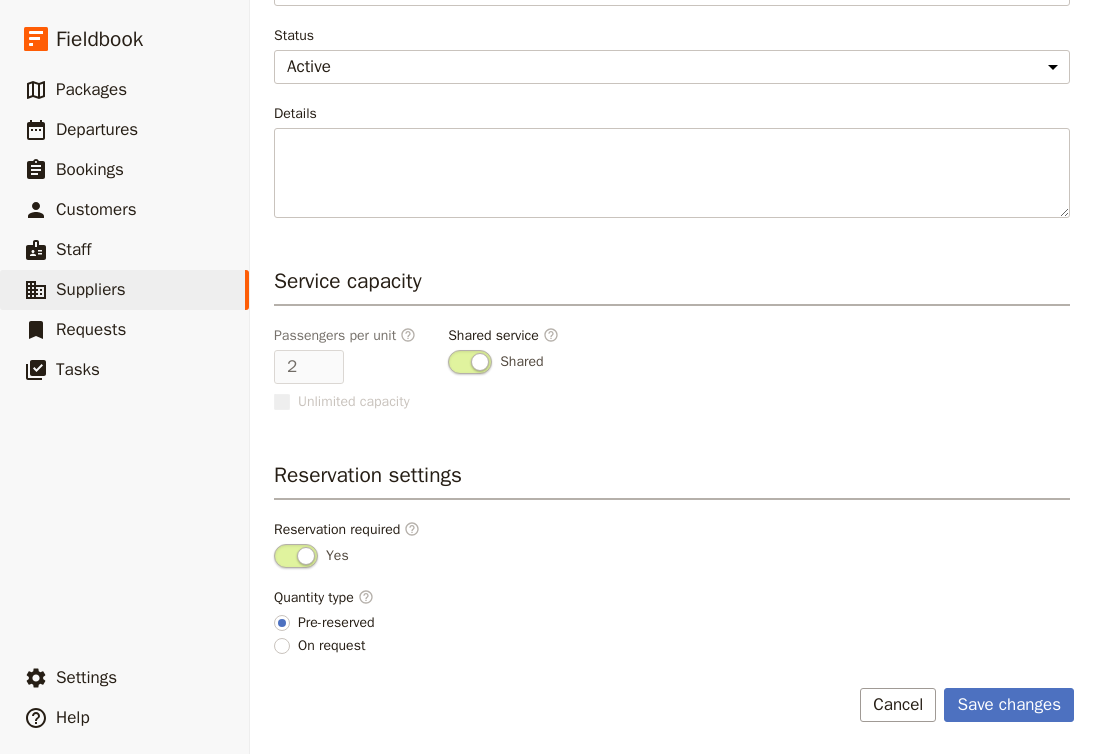scroll, scrollTop: 394, scrollLeft: 0, axis: vertical 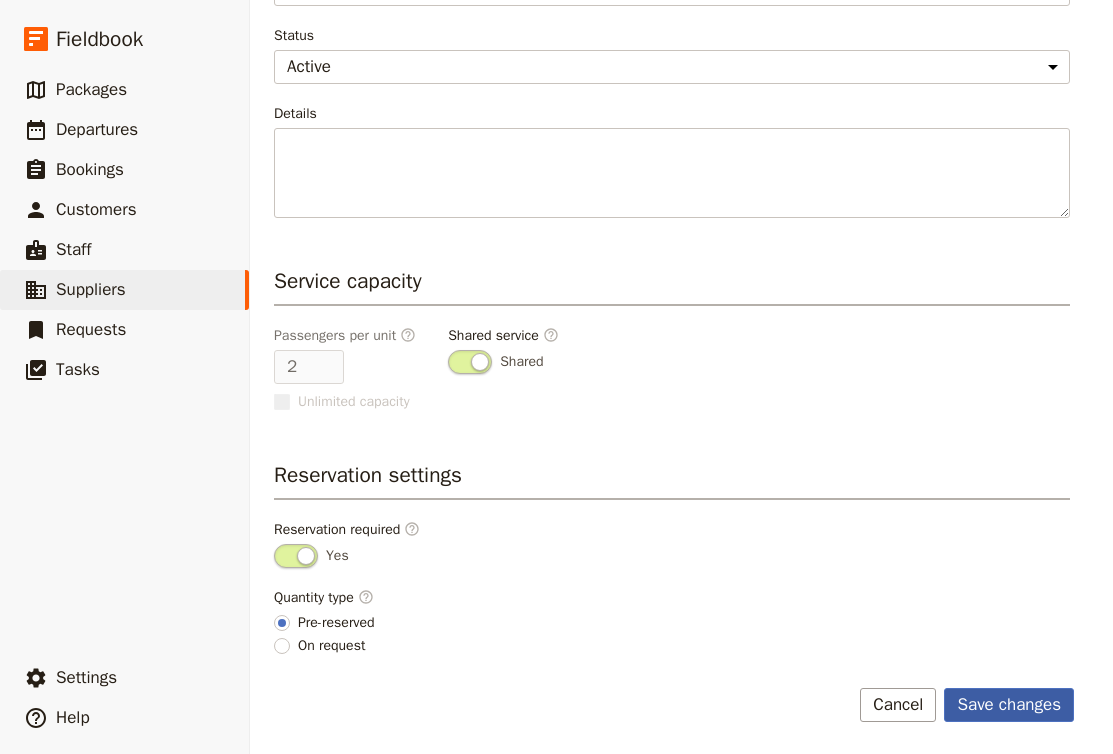 type on "Double Room" 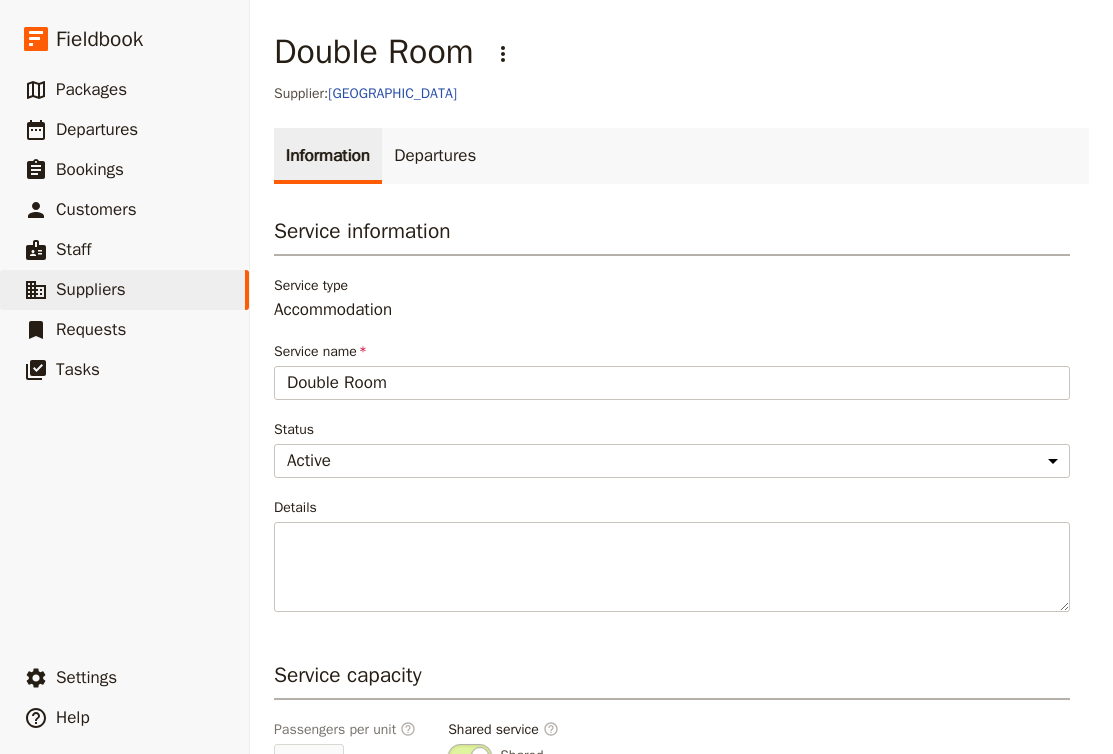 scroll, scrollTop: 0, scrollLeft: 0, axis: both 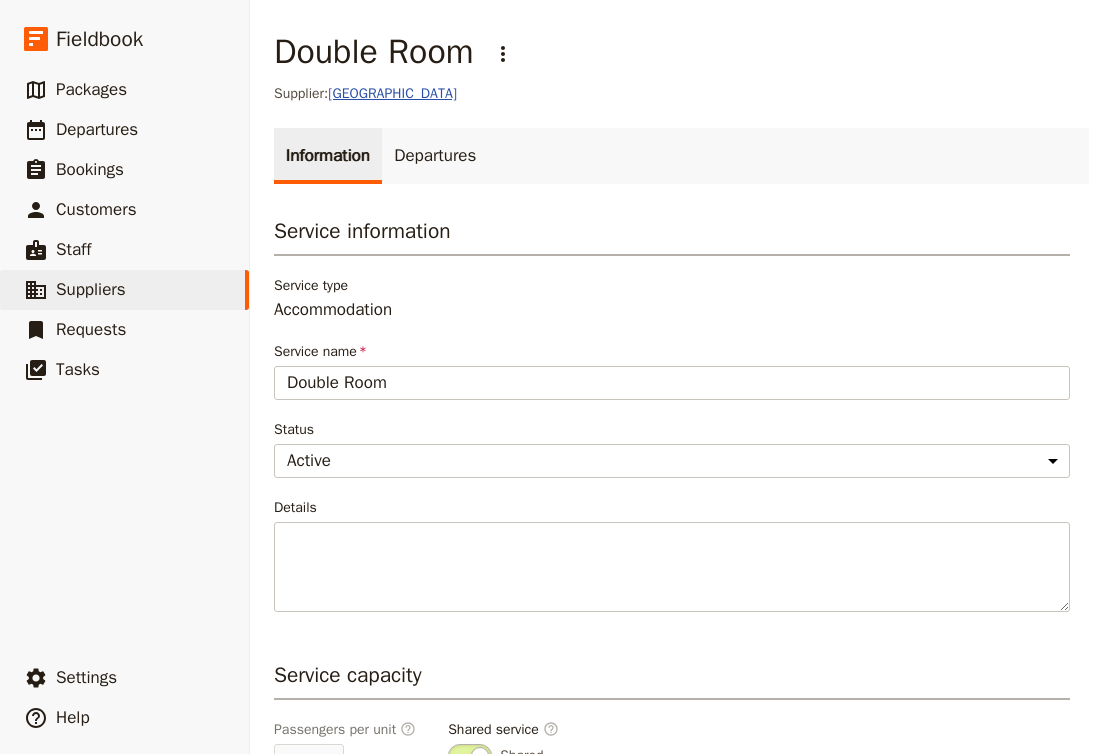 click on "Oaks Cairns Hotel" at bounding box center (392, 93) 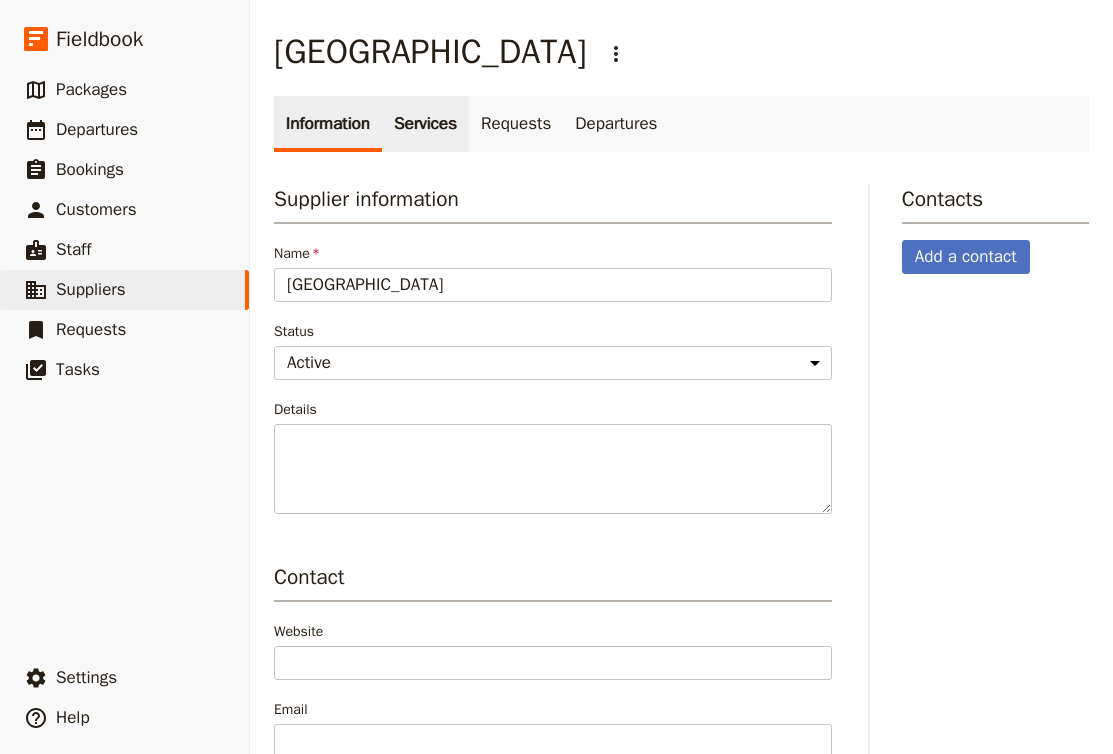 click on "Services" at bounding box center [425, 124] 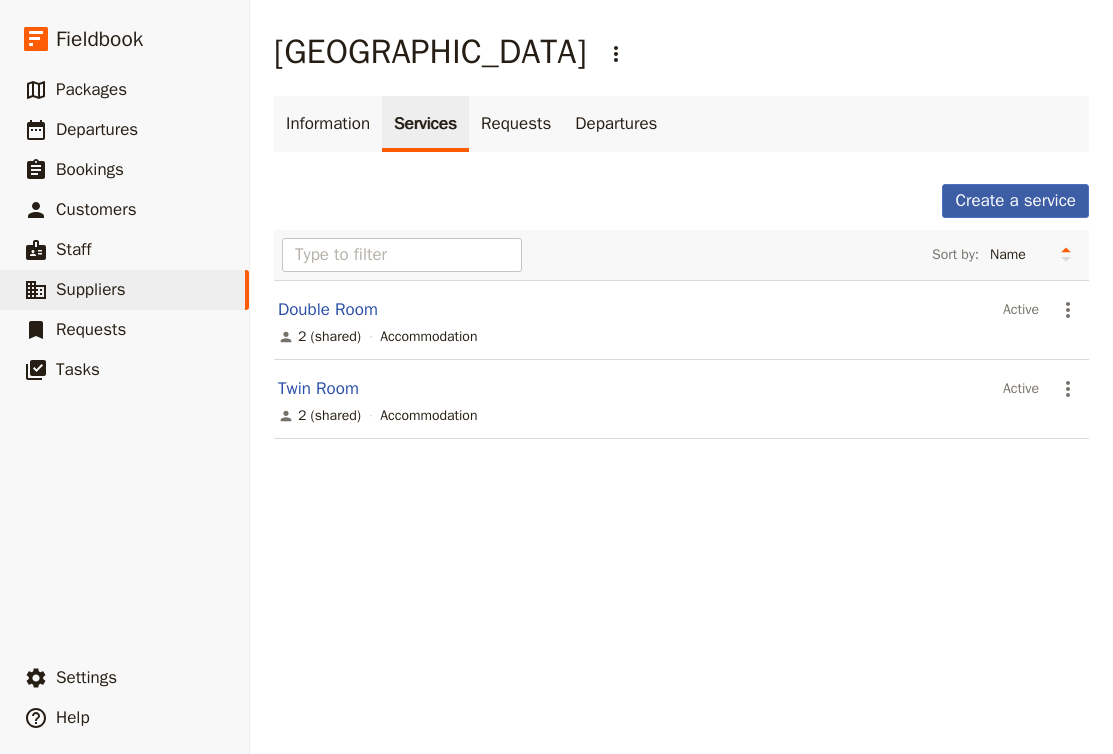 click on "Create a service" at bounding box center [1015, 201] 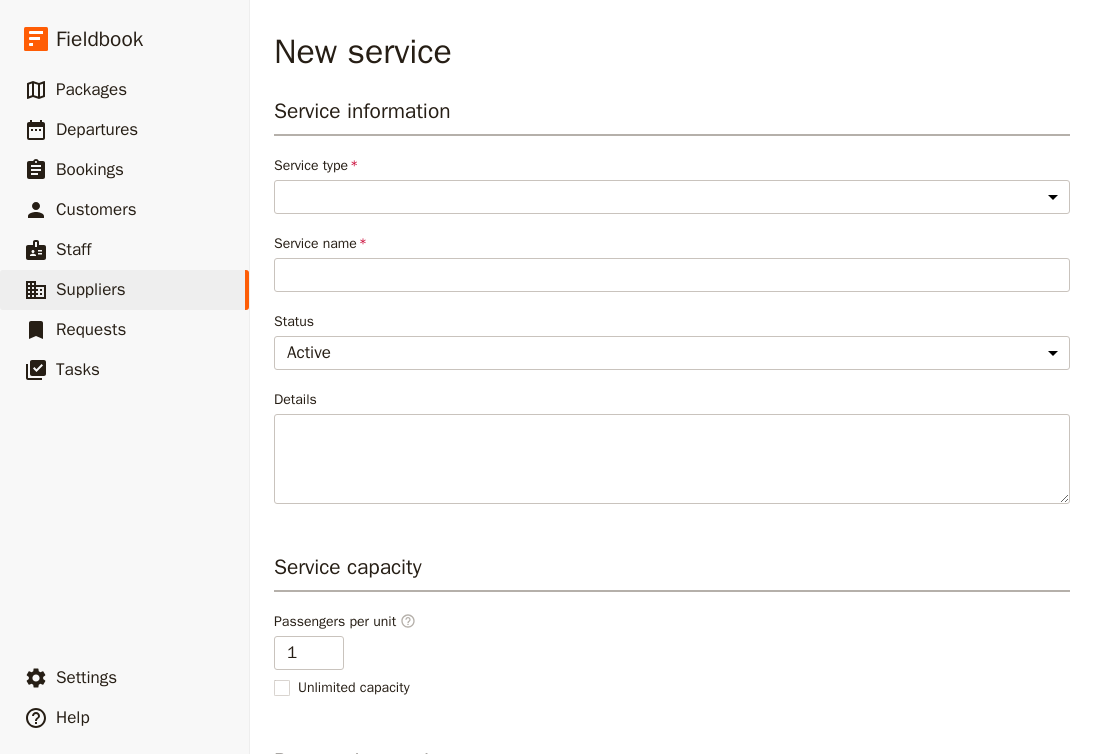 select on "AccommodationService" 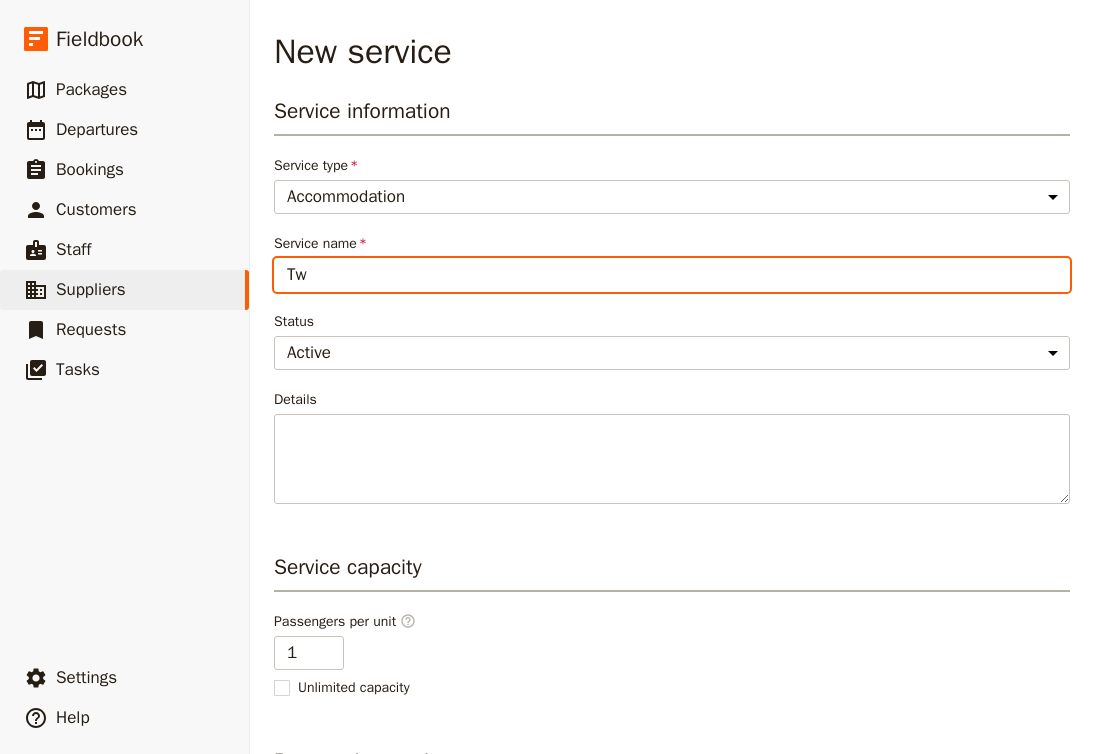 type on "T" 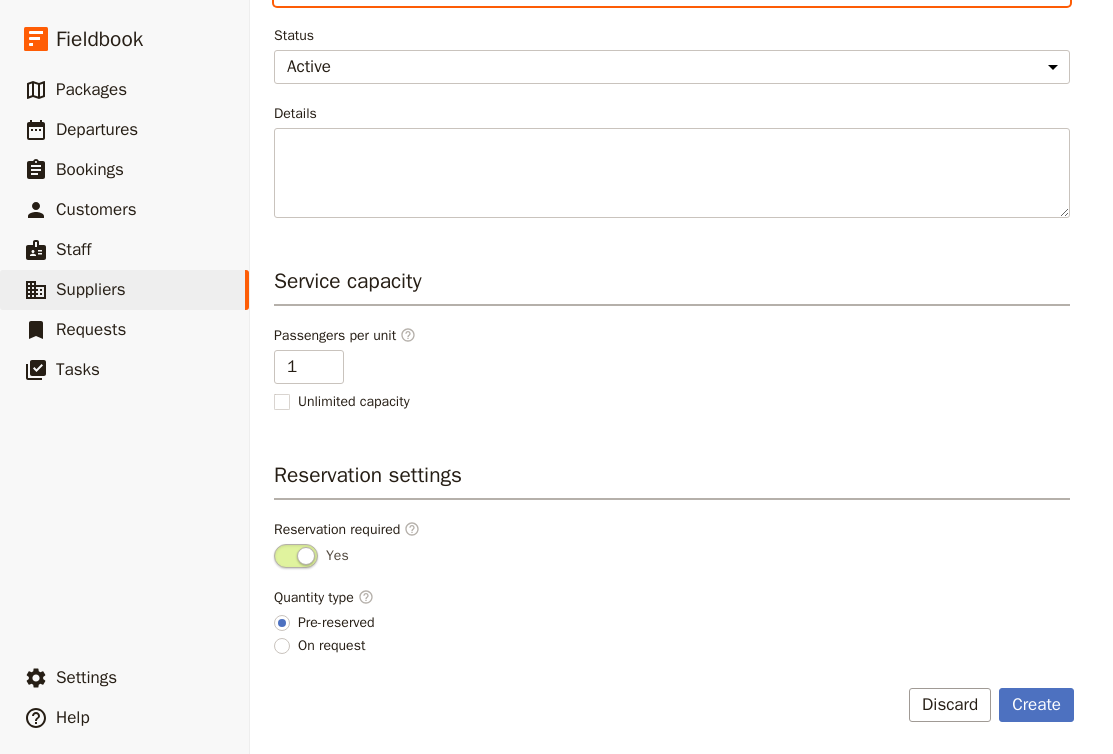 scroll, scrollTop: 286, scrollLeft: 0, axis: vertical 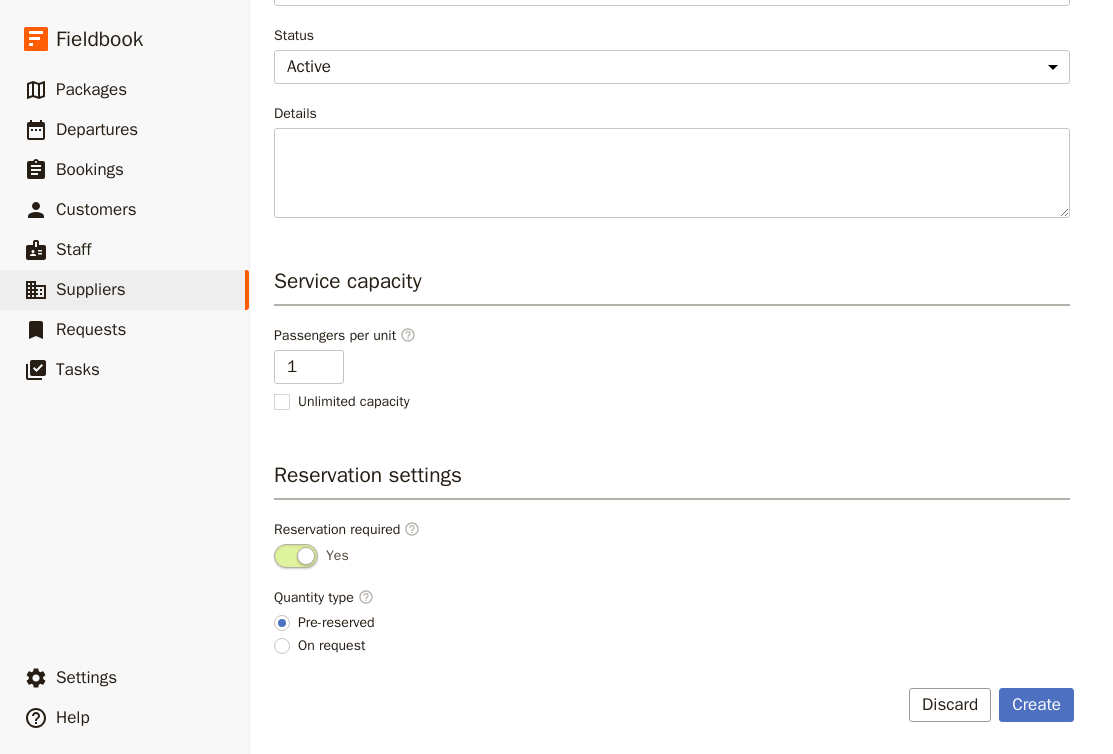 click on "Service information Service type Accommodation Activity Transport Flight Food and beverage Other Service name Single Room Status Active Inactive Details Service capacity Passengers per unit ​ 1 Unlimited capacity Reservation settings Reservation required ​ Yes Quantity type ​ Pre-reserved On request Create Discard" at bounding box center [674, 266] 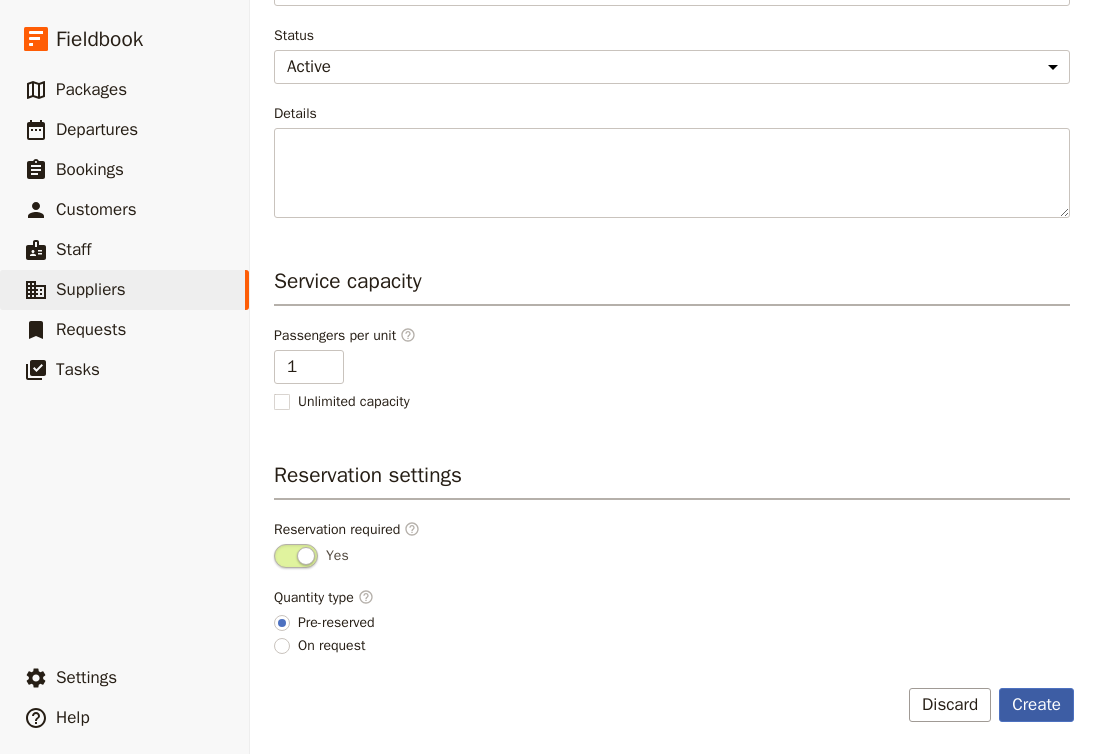 click on "Create" at bounding box center [1036, 705] 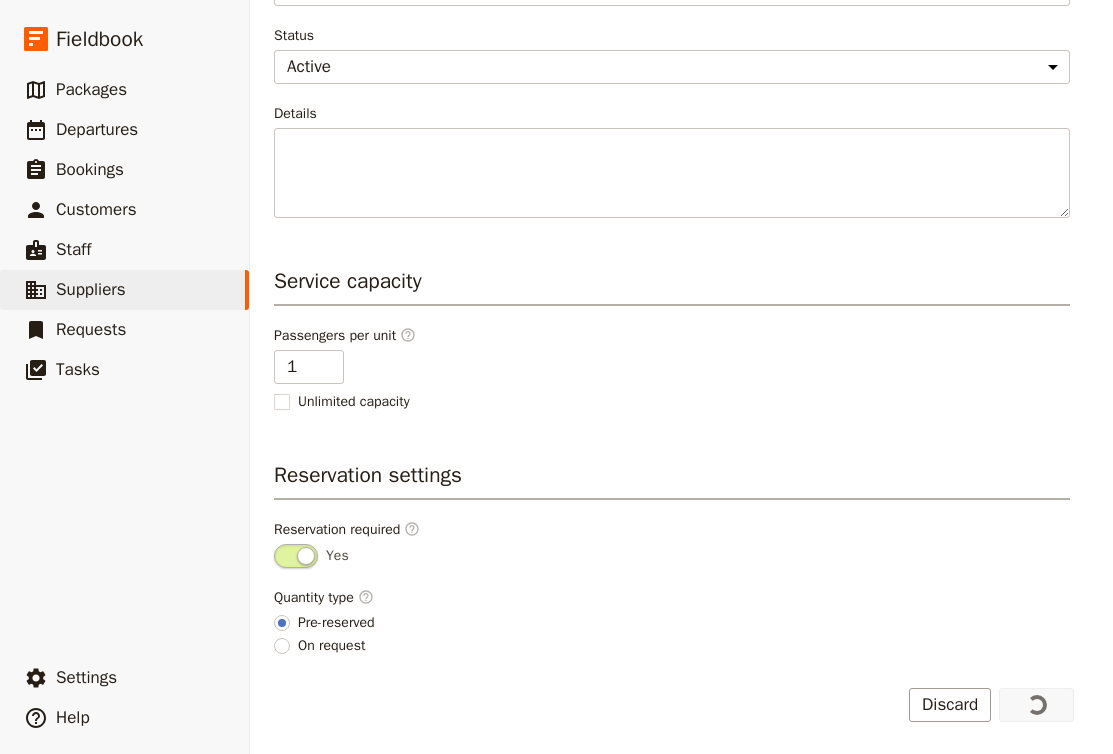 scroll, scrollTop: 0, scrollLeft: 0, axis: both 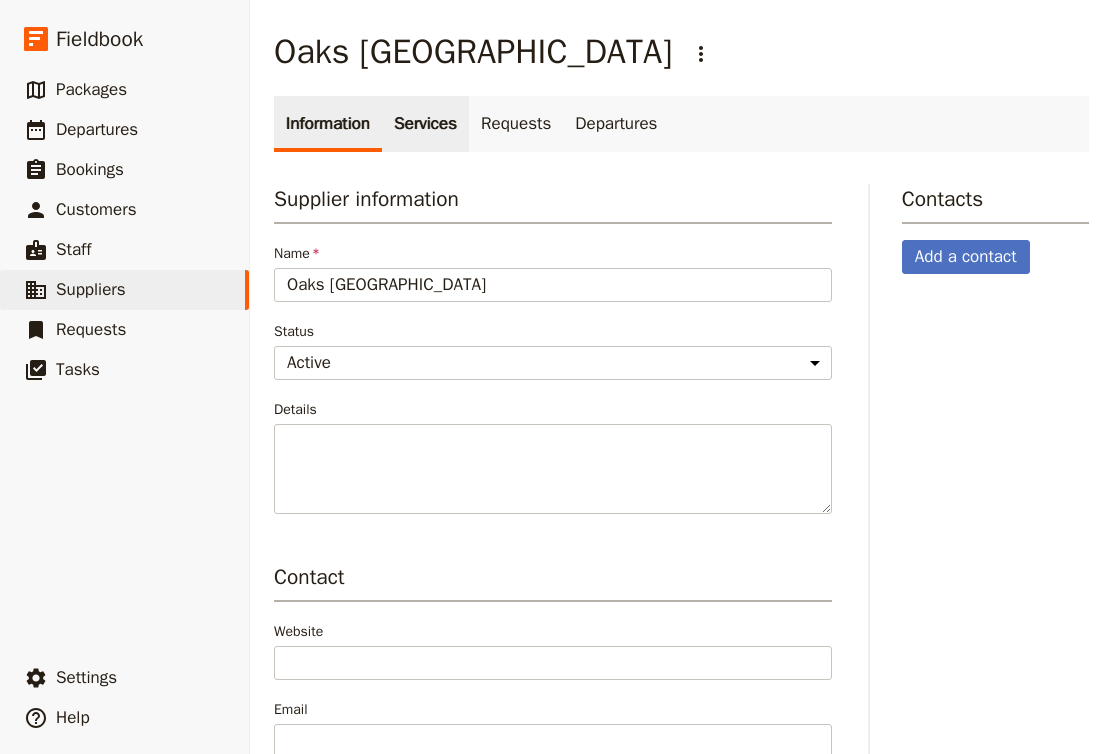 click on "Services" at bounding box center (425, 124) 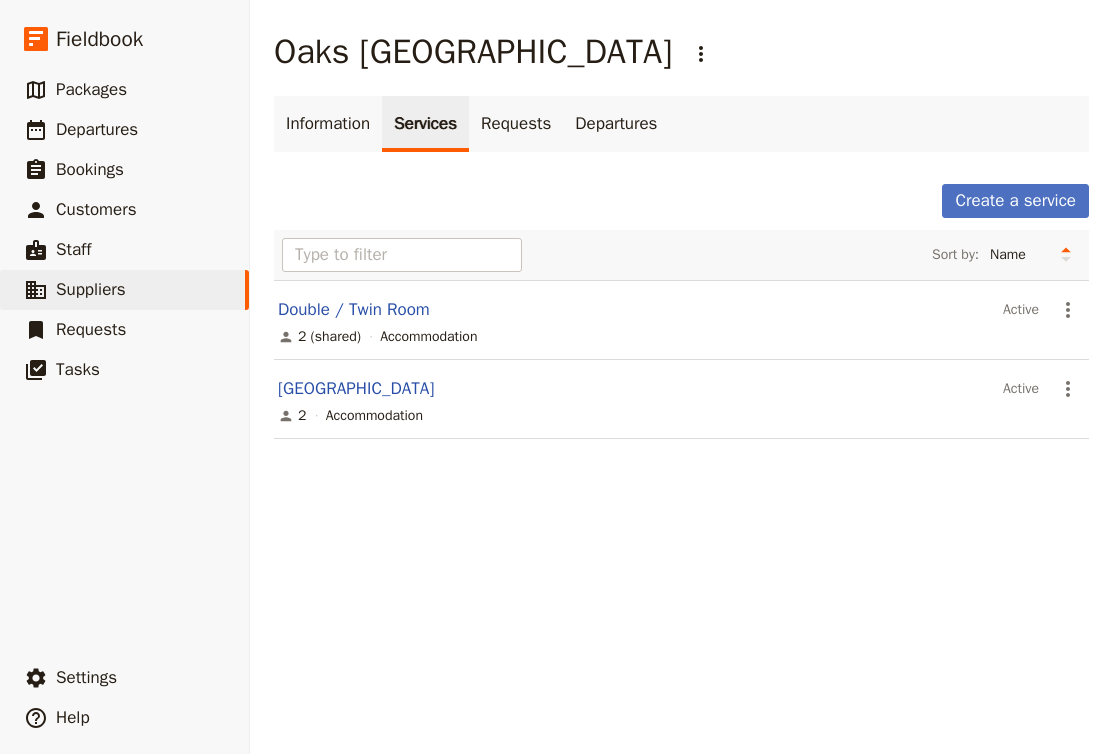 scroll, scrollTop: 0, scrollLeft: 0, axis: both 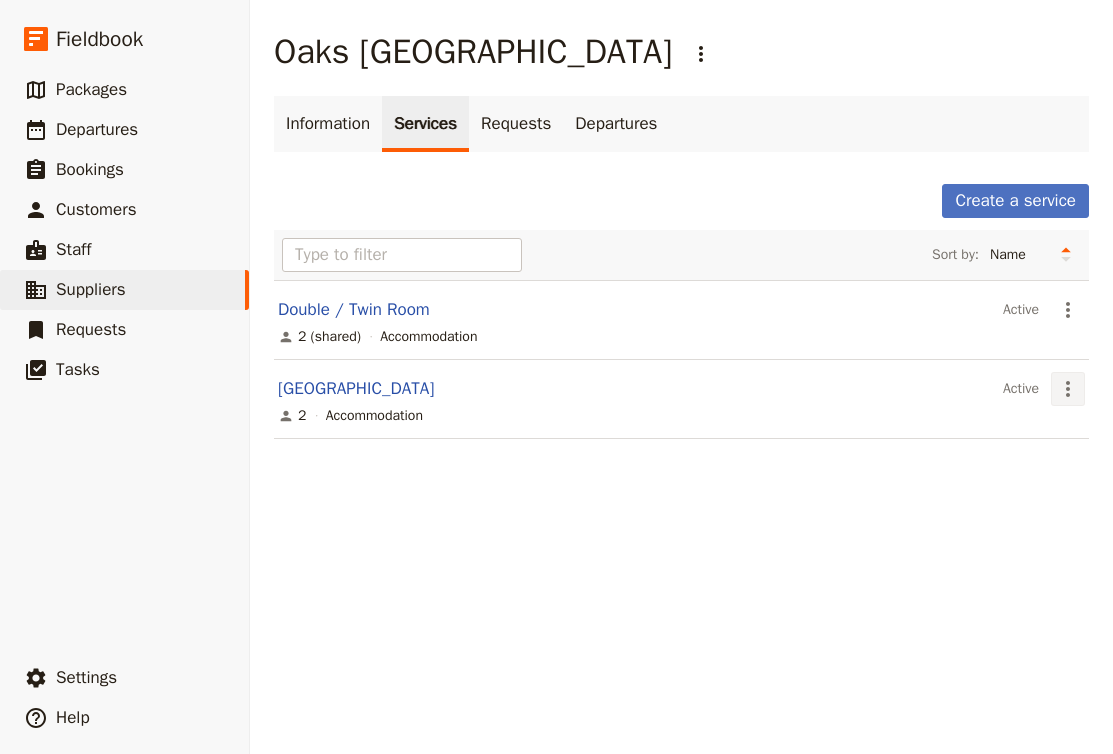 click 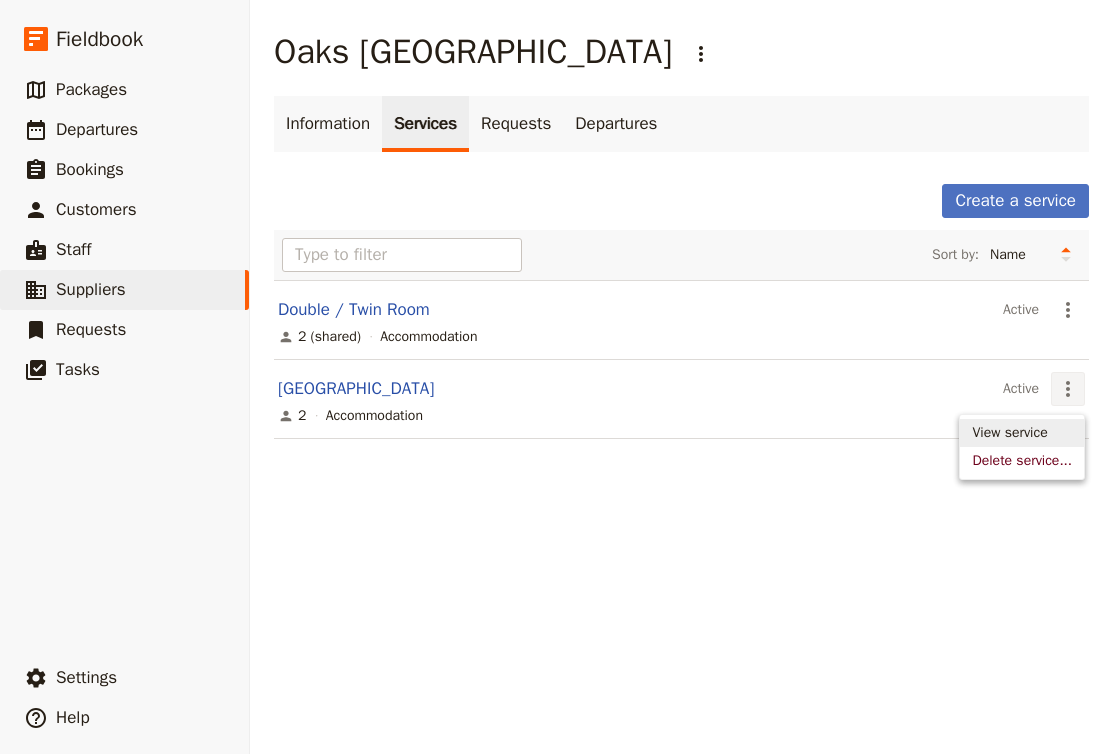 click on "View service" at bounding box center (1009, 433) 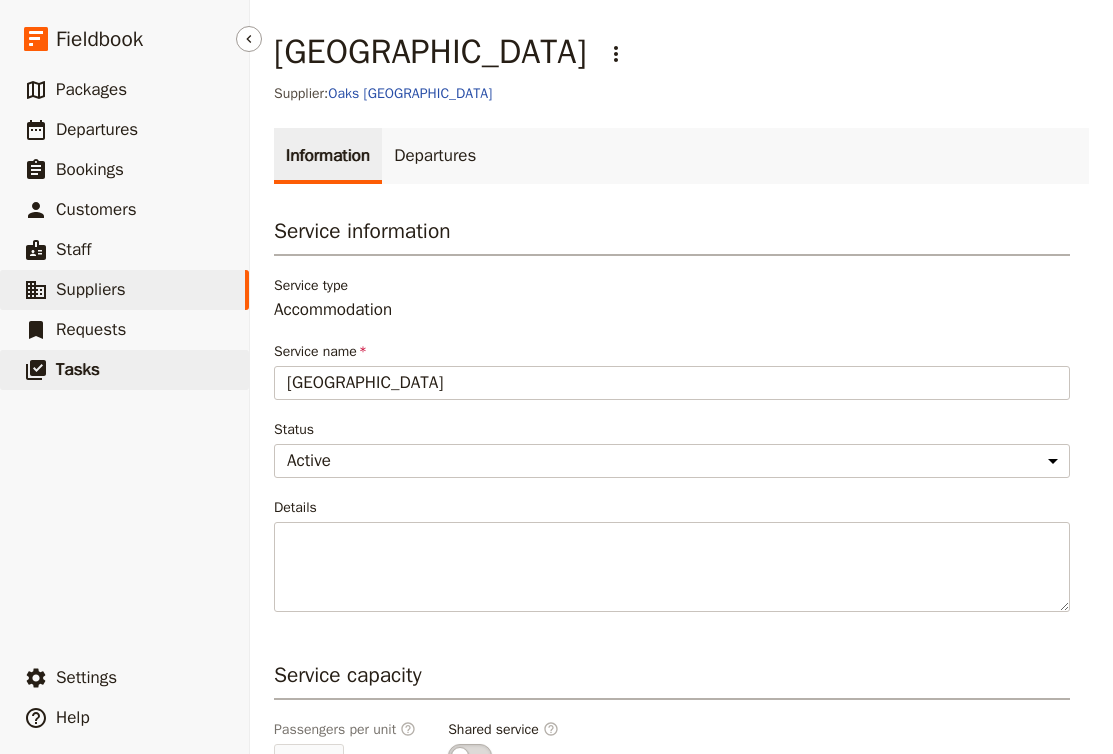 drag, startPoint x: 426, startPoint y: 385, endPoint x: 67, endPoint y: 384, distance: 359.0014 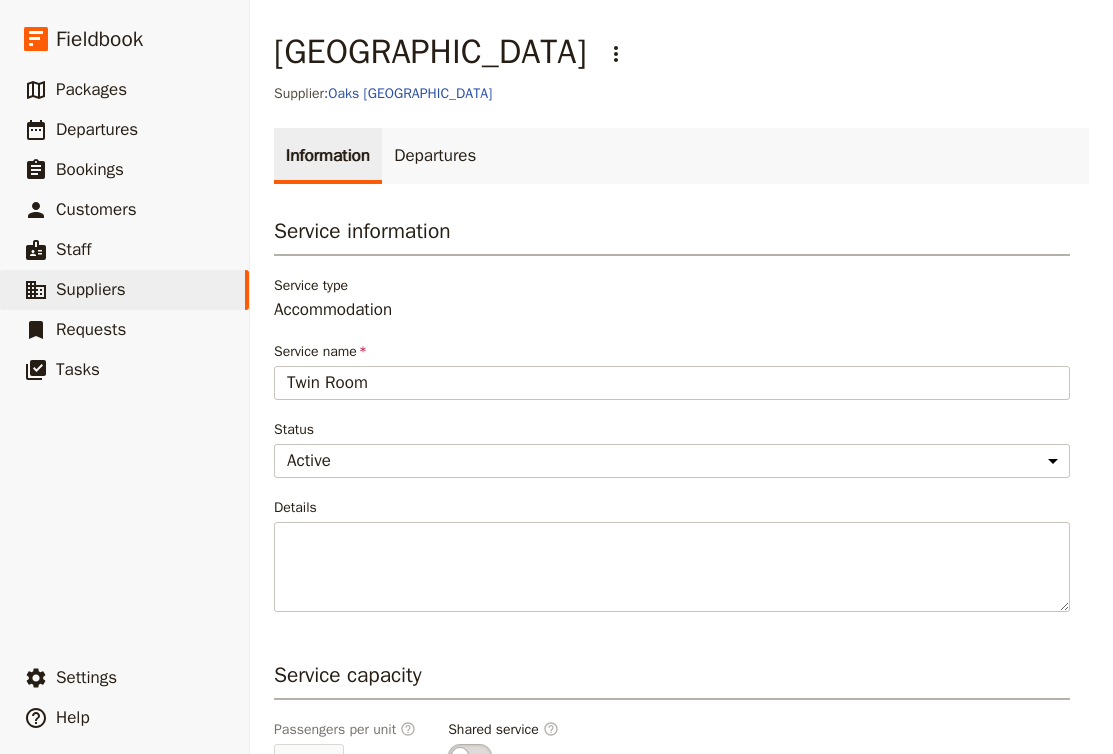 scroll, scrollTop: 0, scrollLeft: 0, axis: both 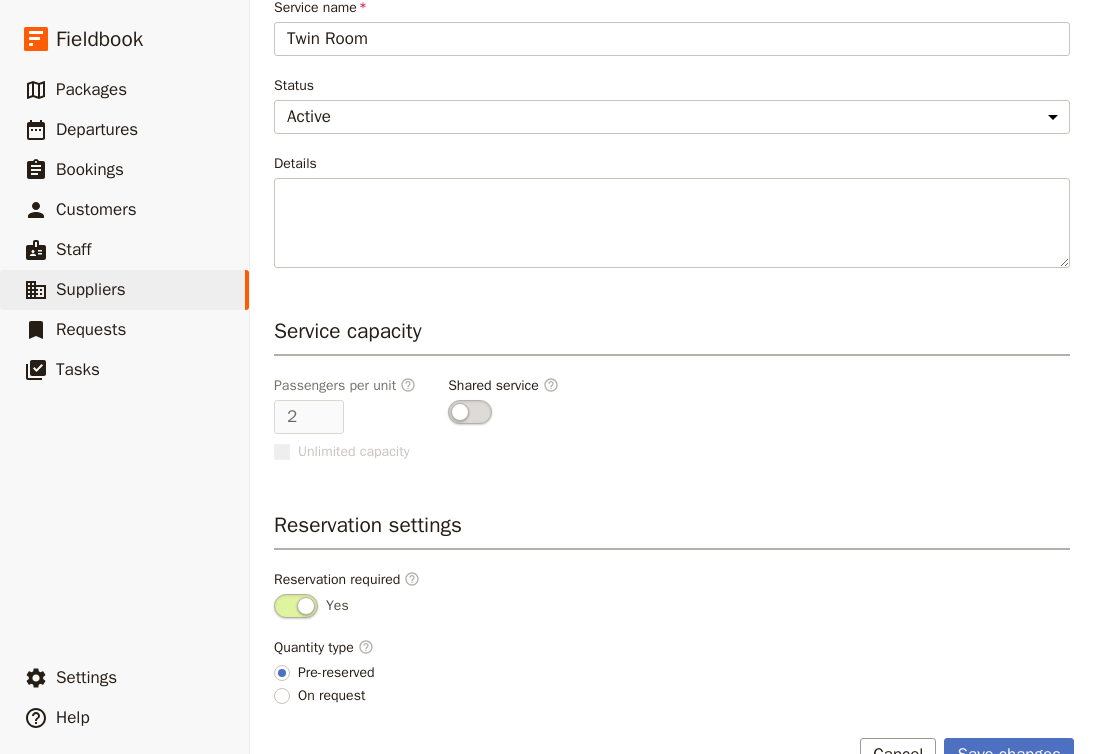 type on "Twin Room" 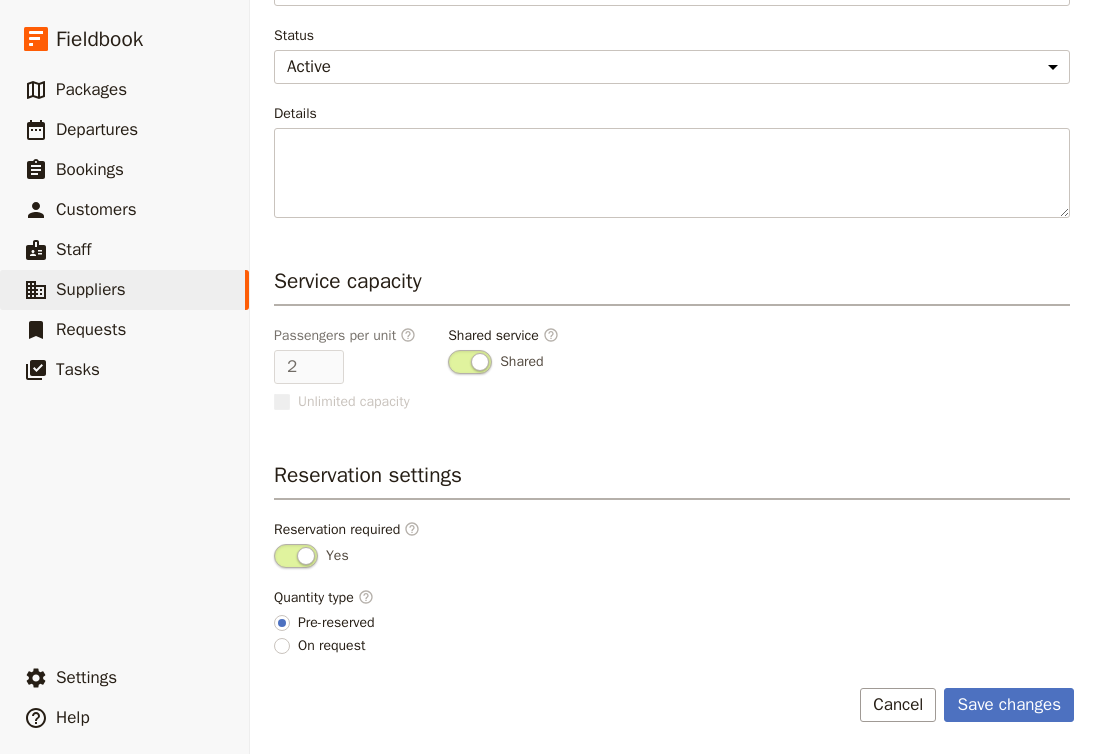 scroll, scrollTop: 394, scrollLeft: 0, axis: vertical 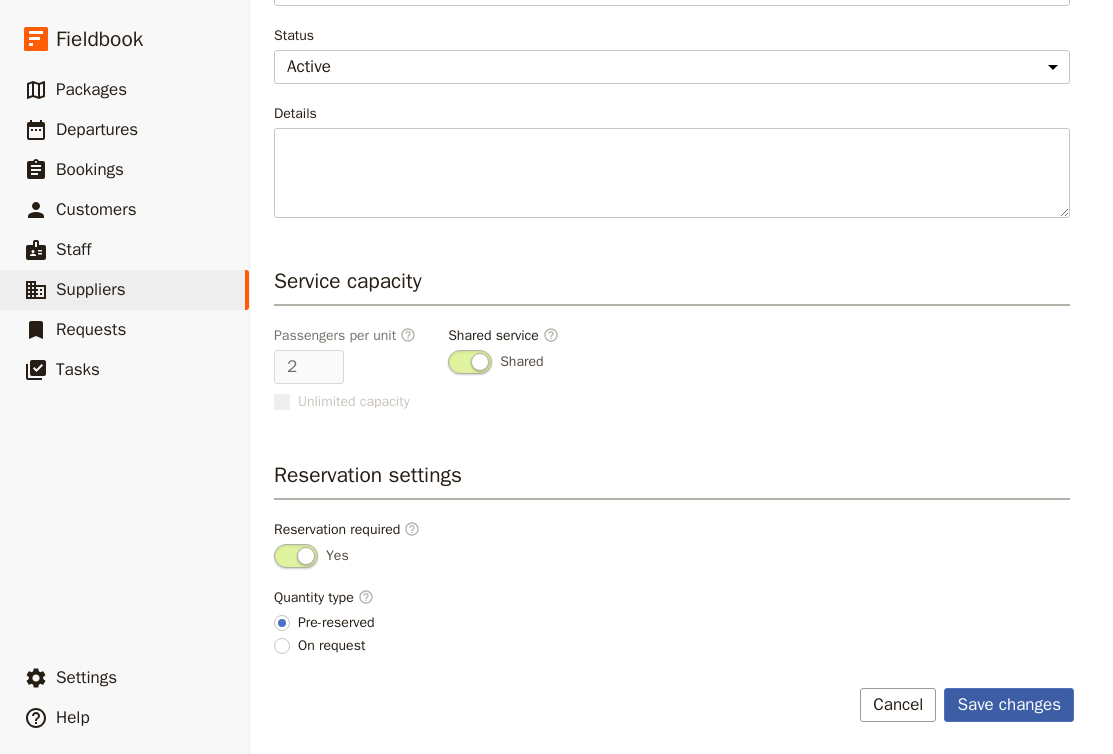 click on "Save changes" at bounding box center [1009, 705] 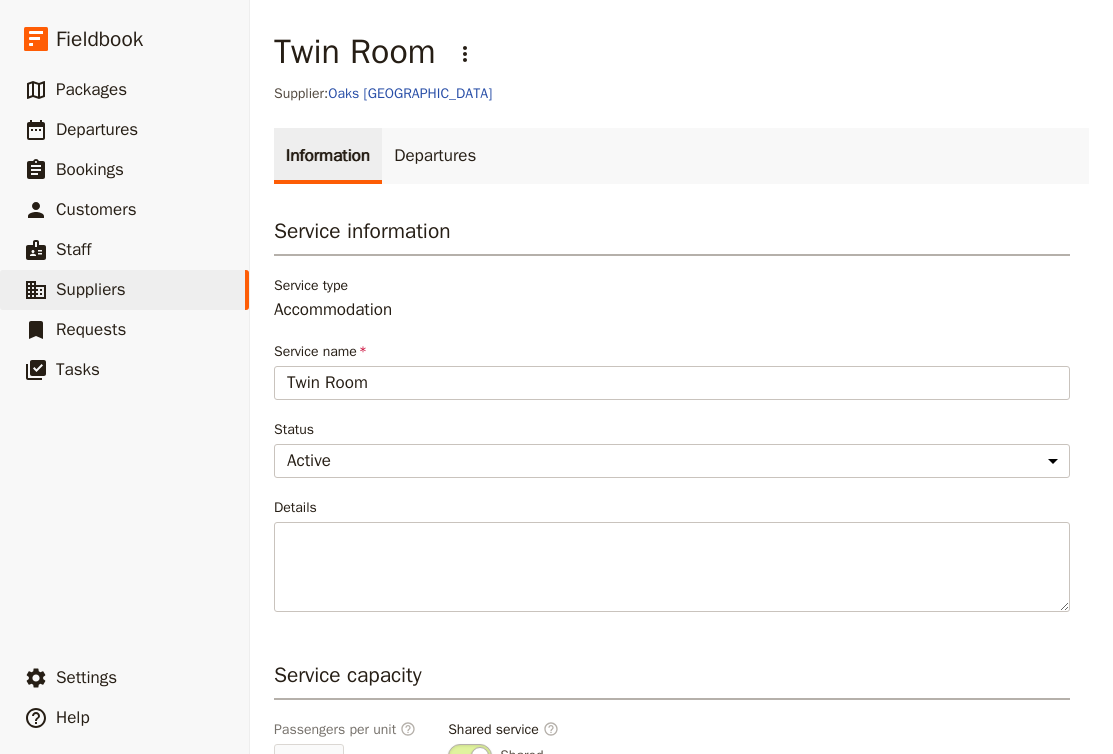 scroll, scrollTop: 0, scrollLeft: 0, axis: both 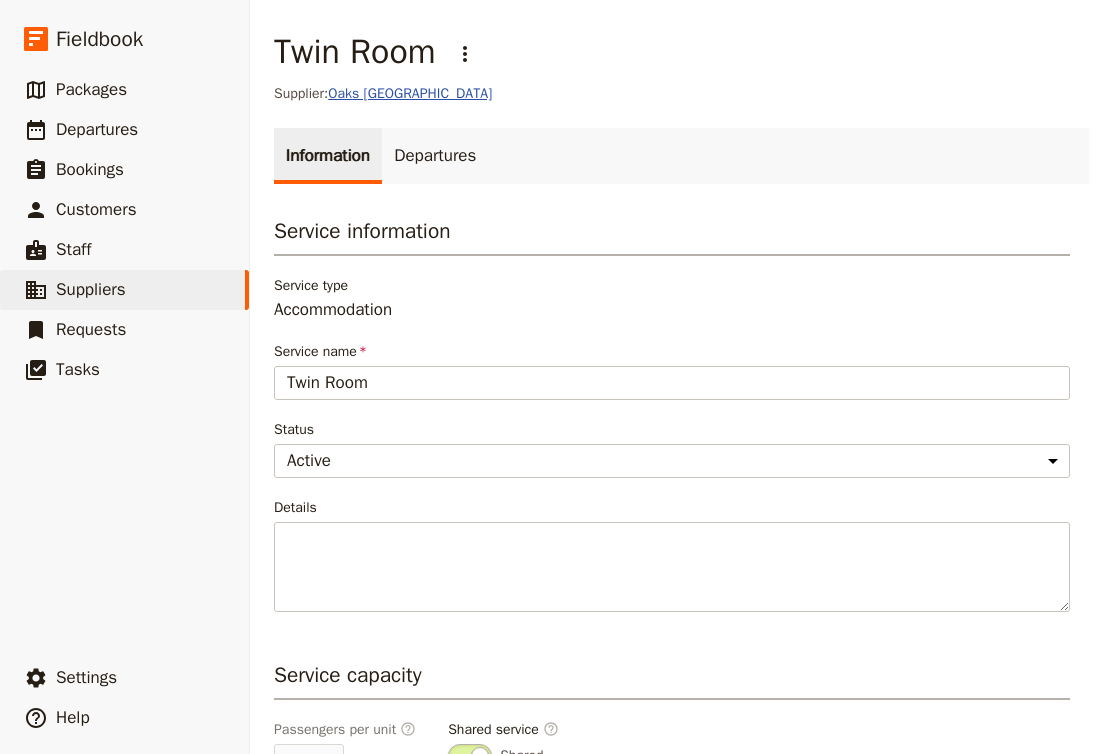 click on "Oaks [GEOGRAPHIC_DATA]" at bounding box center (410, 93) 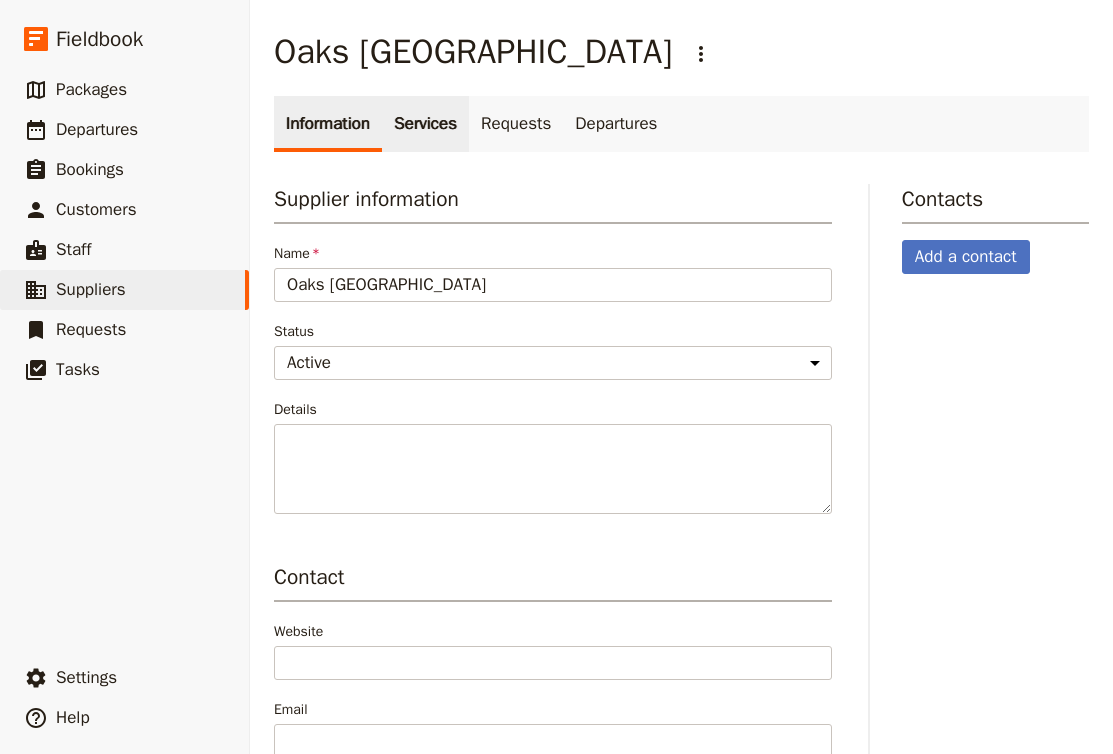 click on "Services" at bounding box center [425, 124] 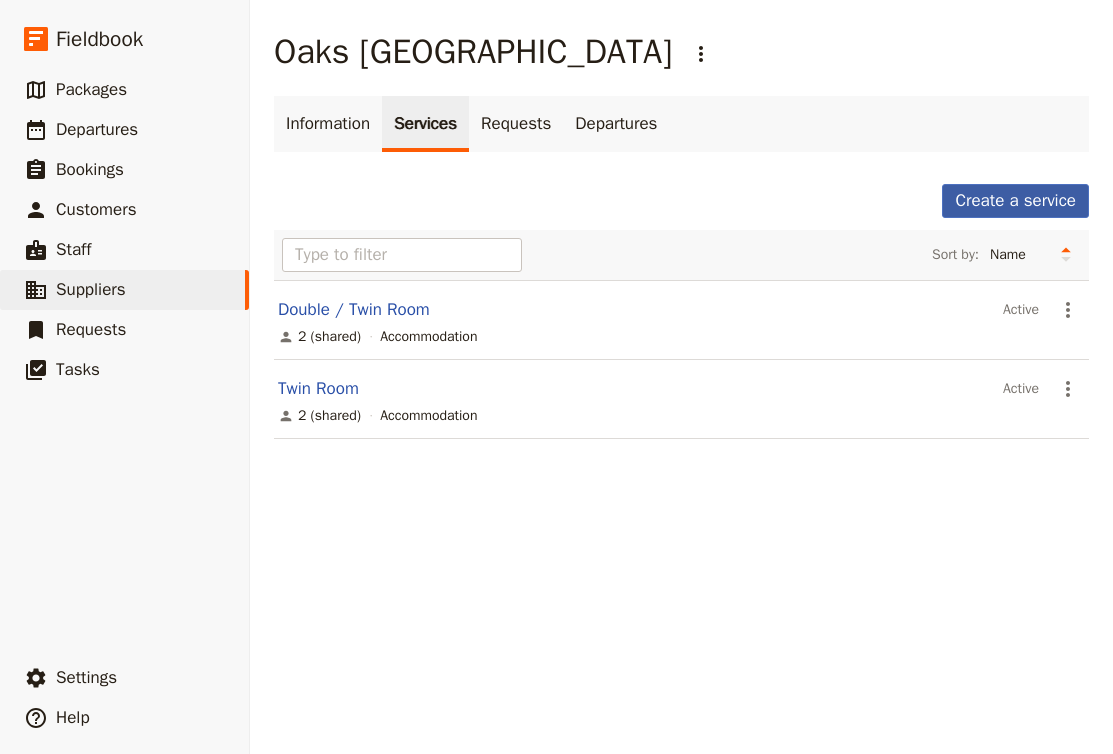 click on "Create a service" at bounding box center (1015, 201) 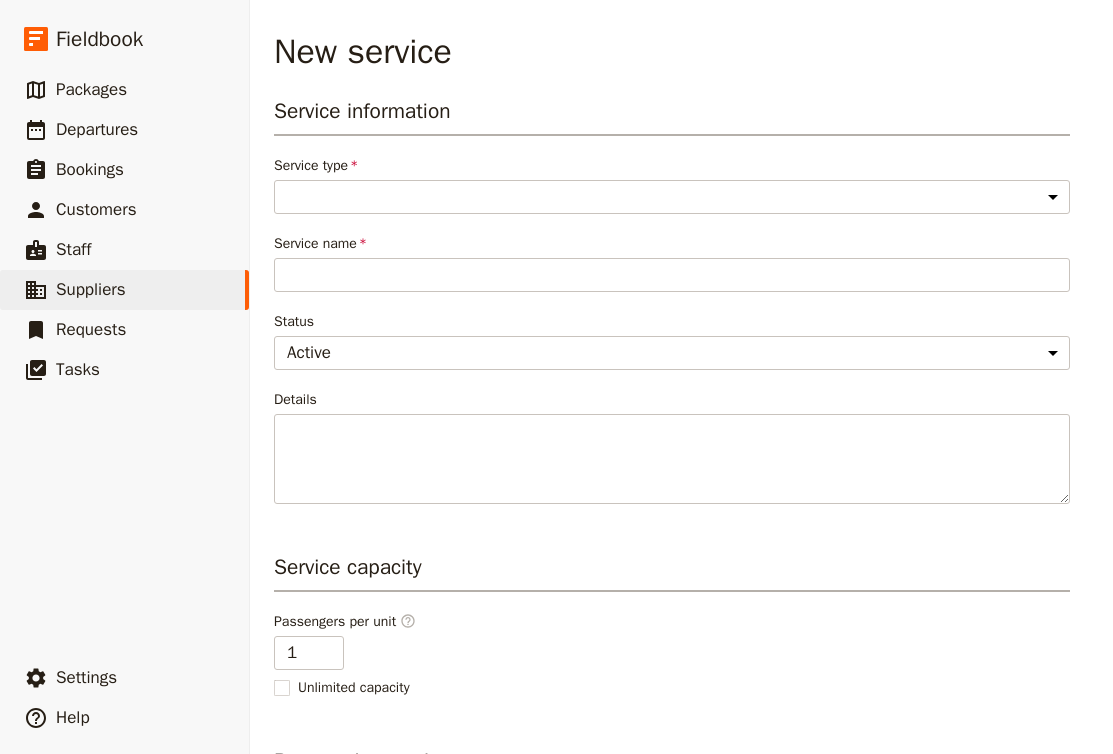 select on "AccommodationService" 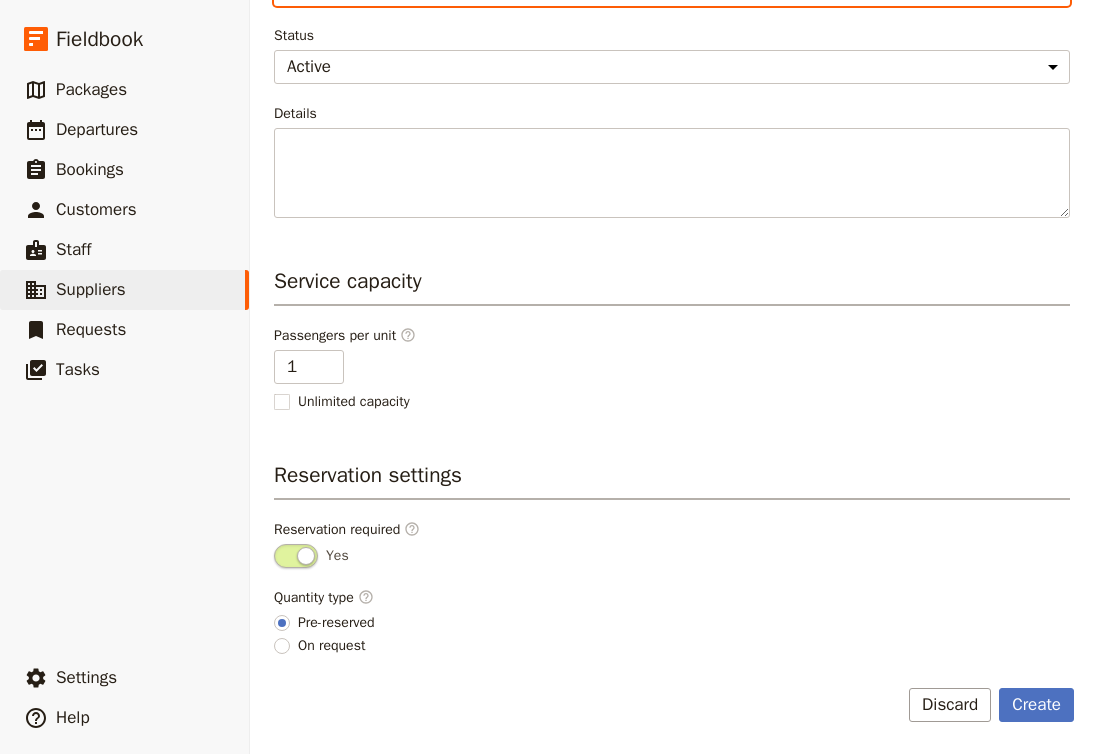 scroll, scrollTop: 286, scrollLeft: 0, axis: vertical 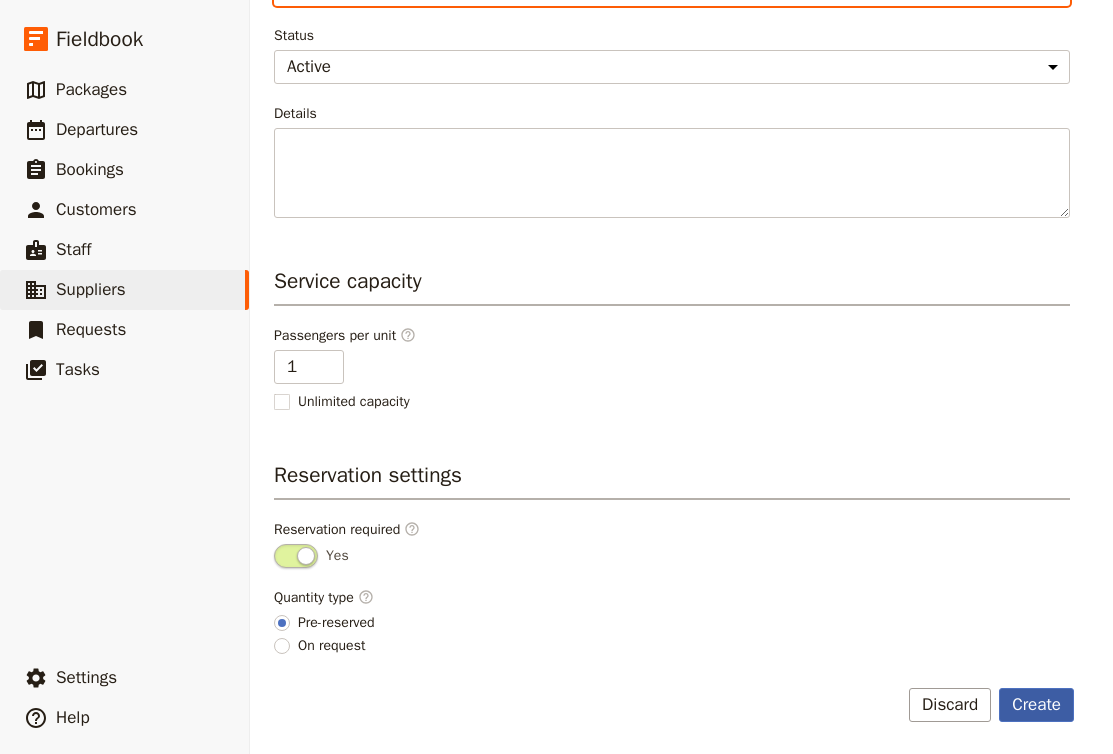 type on "Single Room" 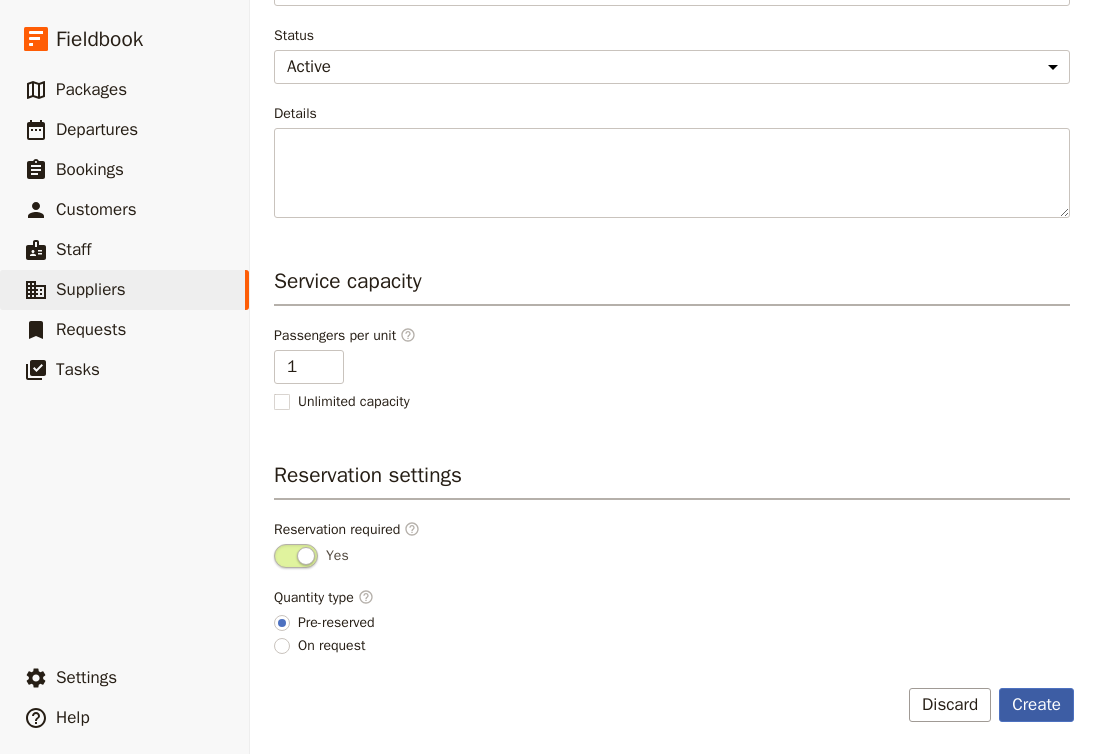 click on "Create" at bounding box center (1036, 705) 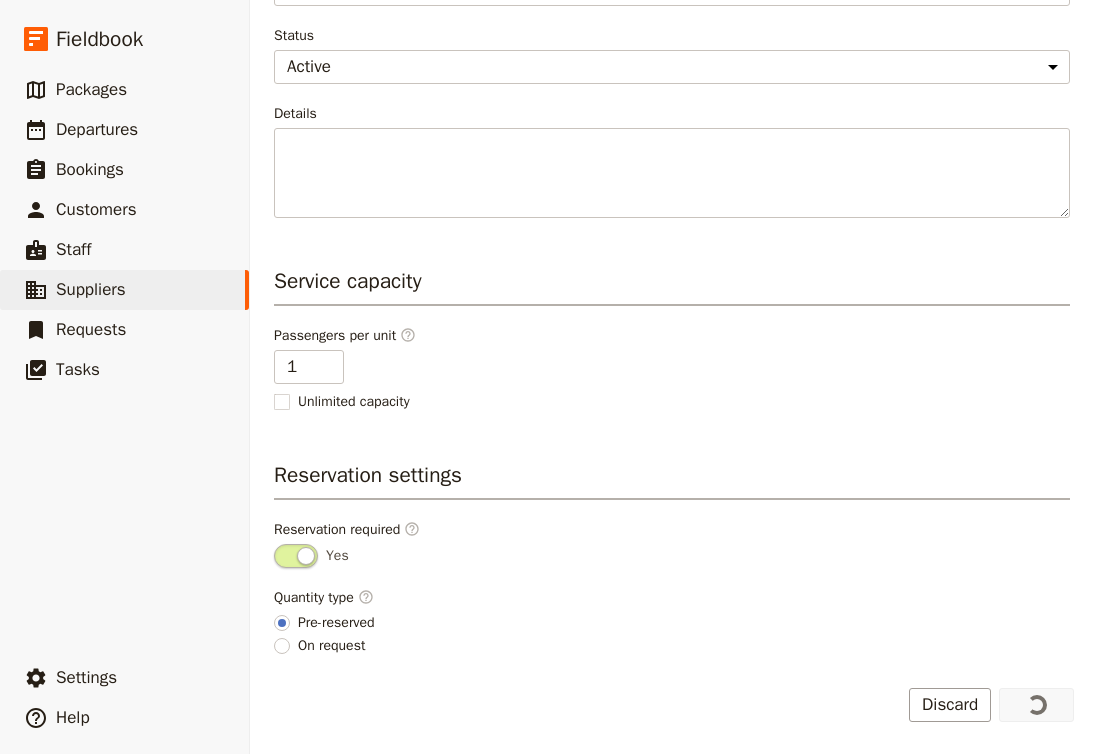 scroll, scrollTop: 0, scrollLeft: 0, axis: both 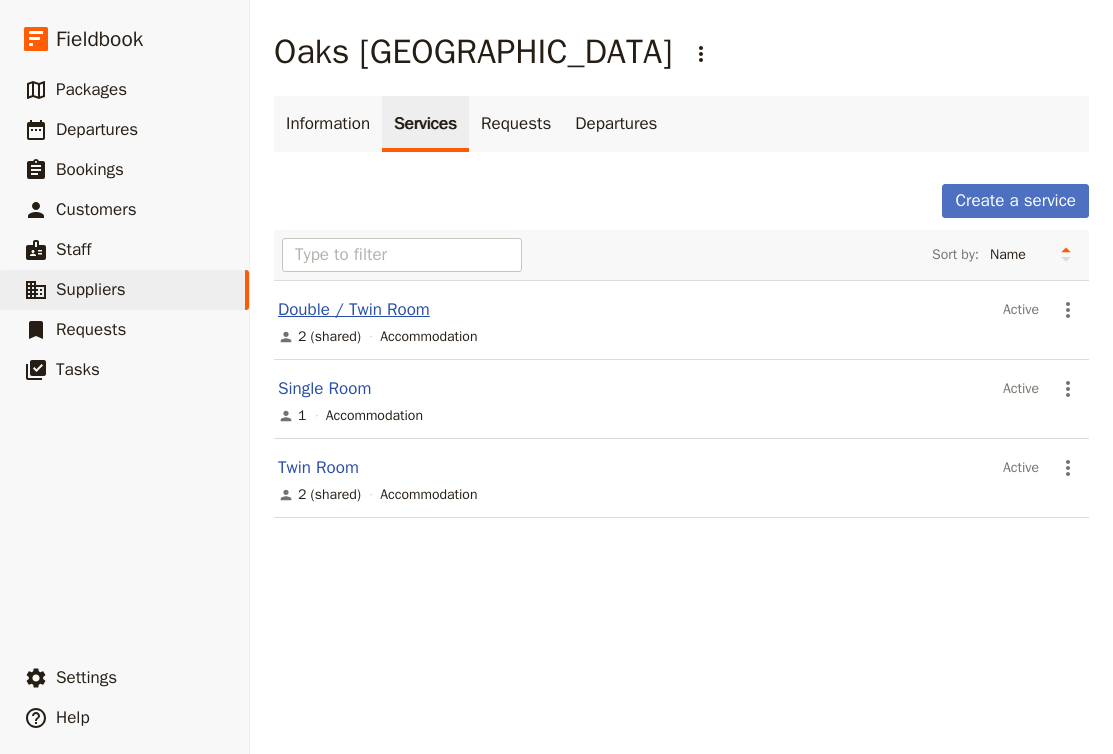 click on "Double / Twin Room" at bounding box center (354, 309) 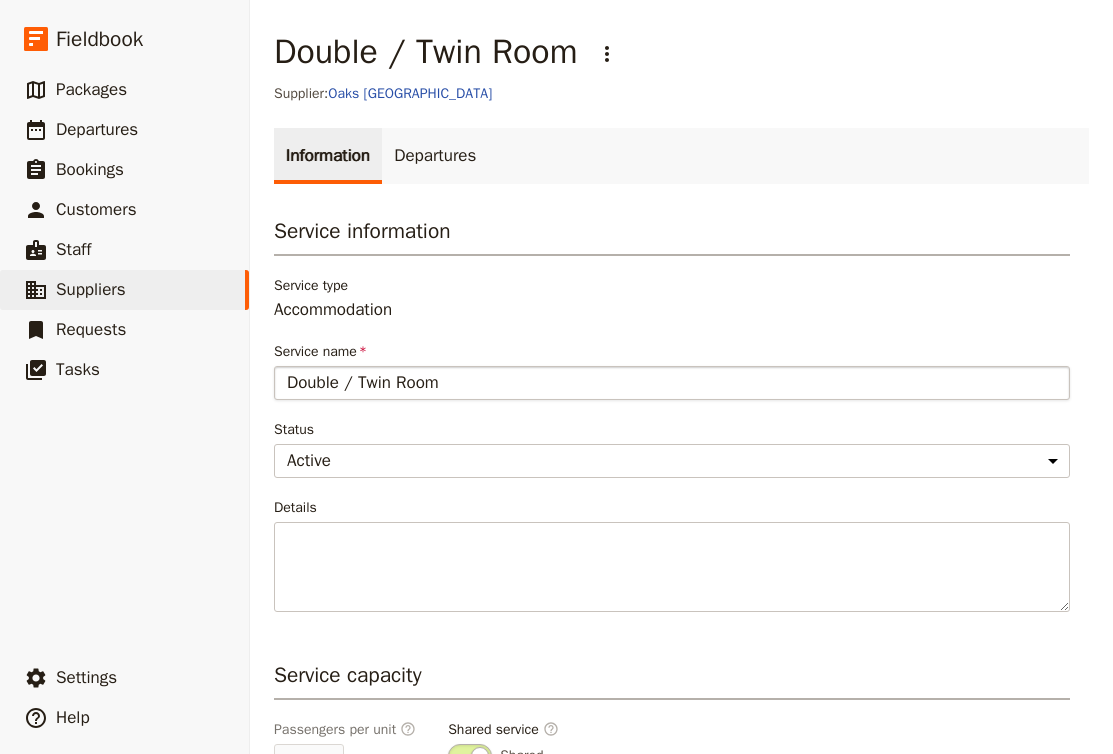 drag, startPoint x: 386, startPoint y: 382, endPoint x: 345, endPoint y: 381, distance: 41.01219 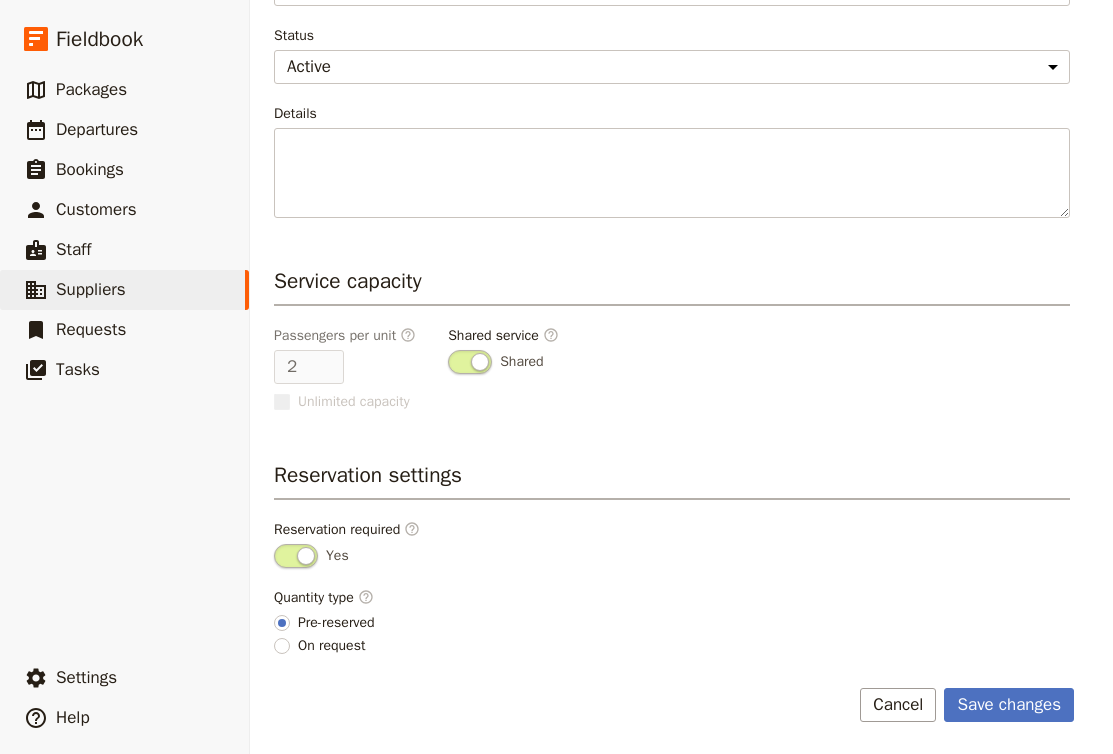 scroll, scrollTop: 394, scrollLeft: 0, axis: vertical 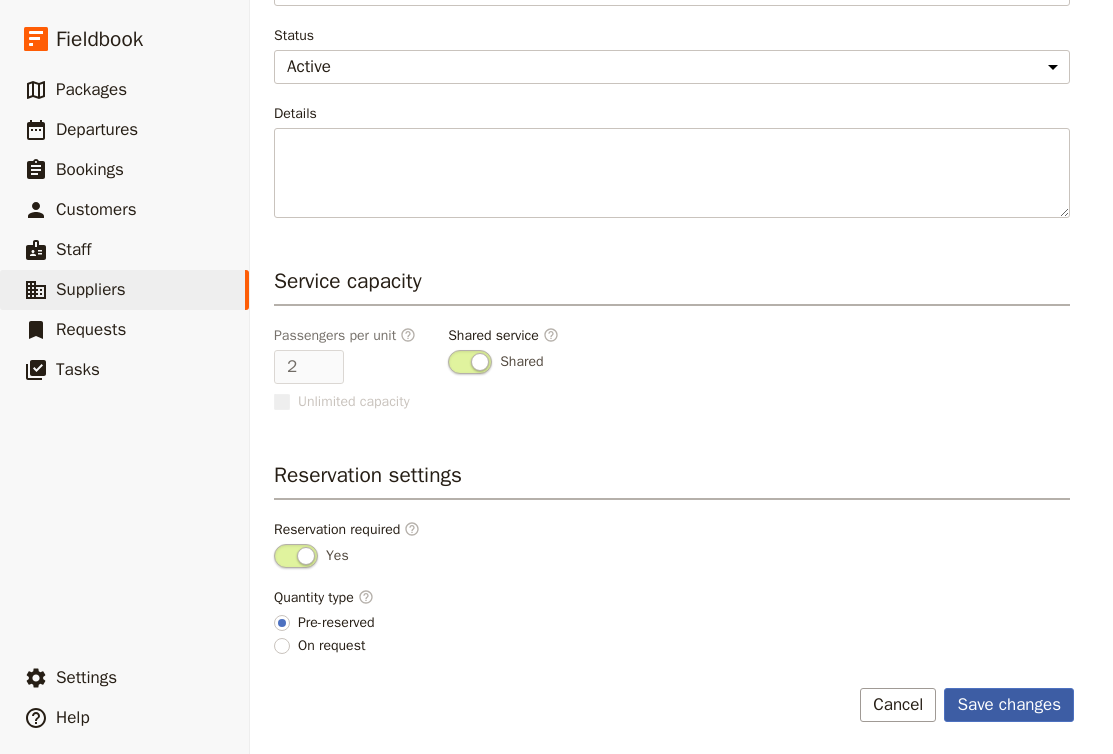 type on "Double Room" 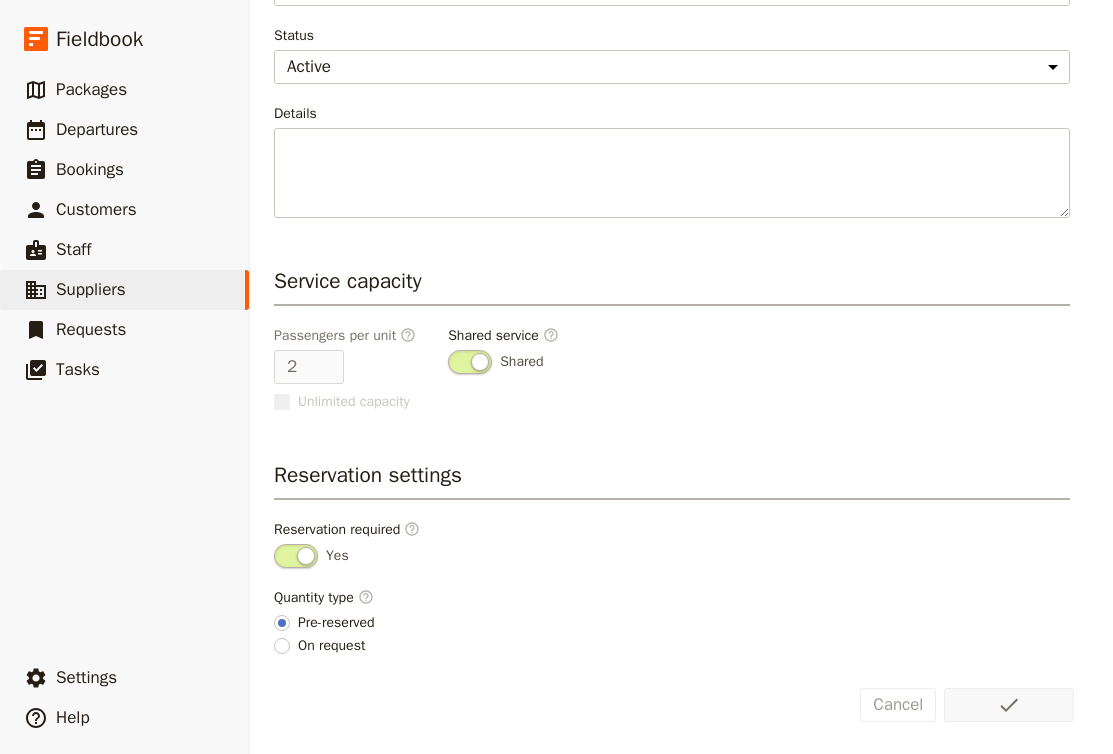 scroll, scrollTop: 1, scrollLeft: 0, axis: vertical 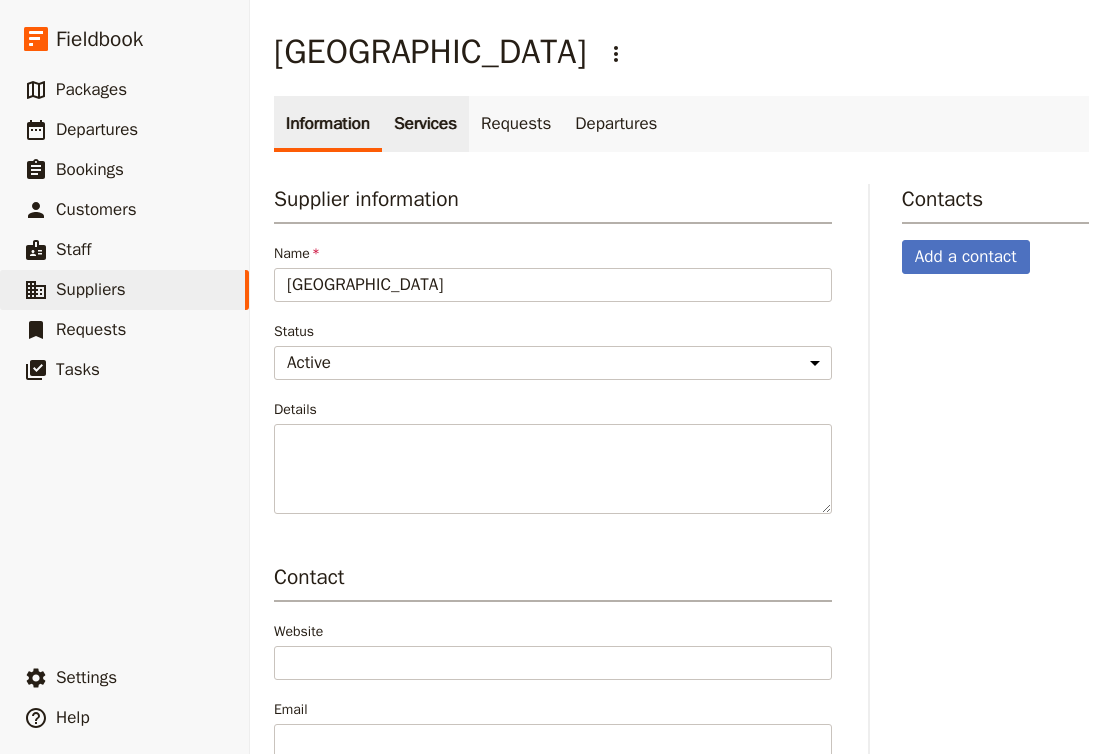 click on "Services" at bounding box center (425, 124) 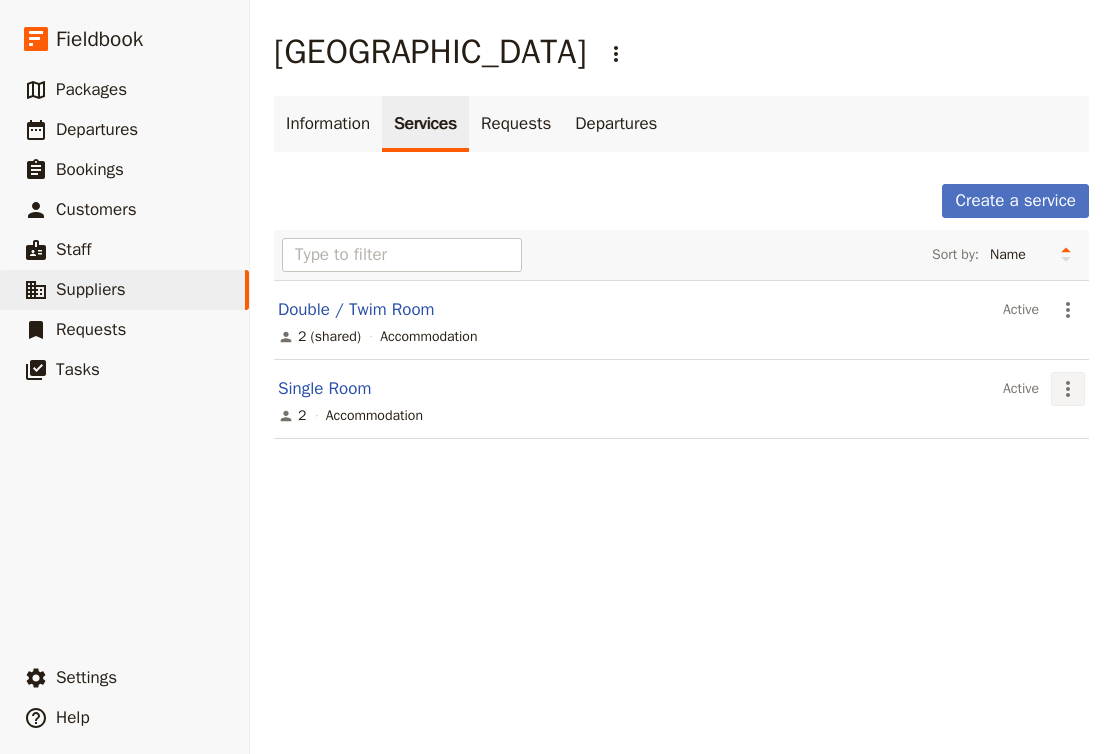 click on "​" at bounding box center (1068, 389) 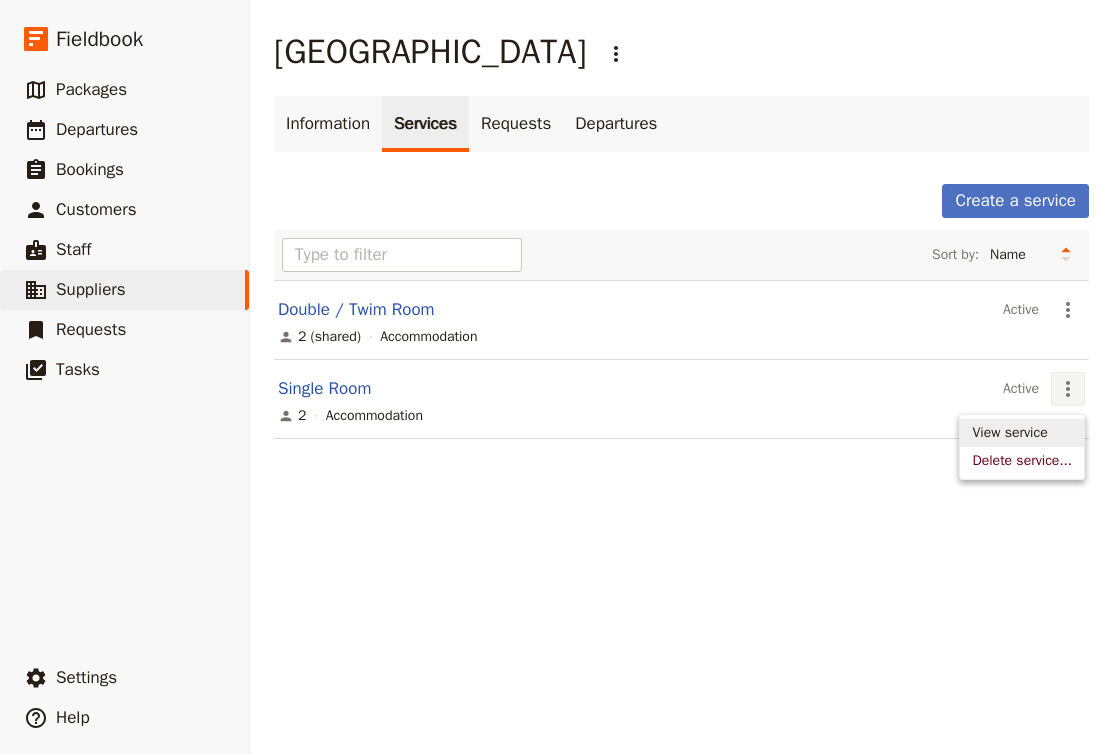 click on "View service" at bounding box center [1009, 433] 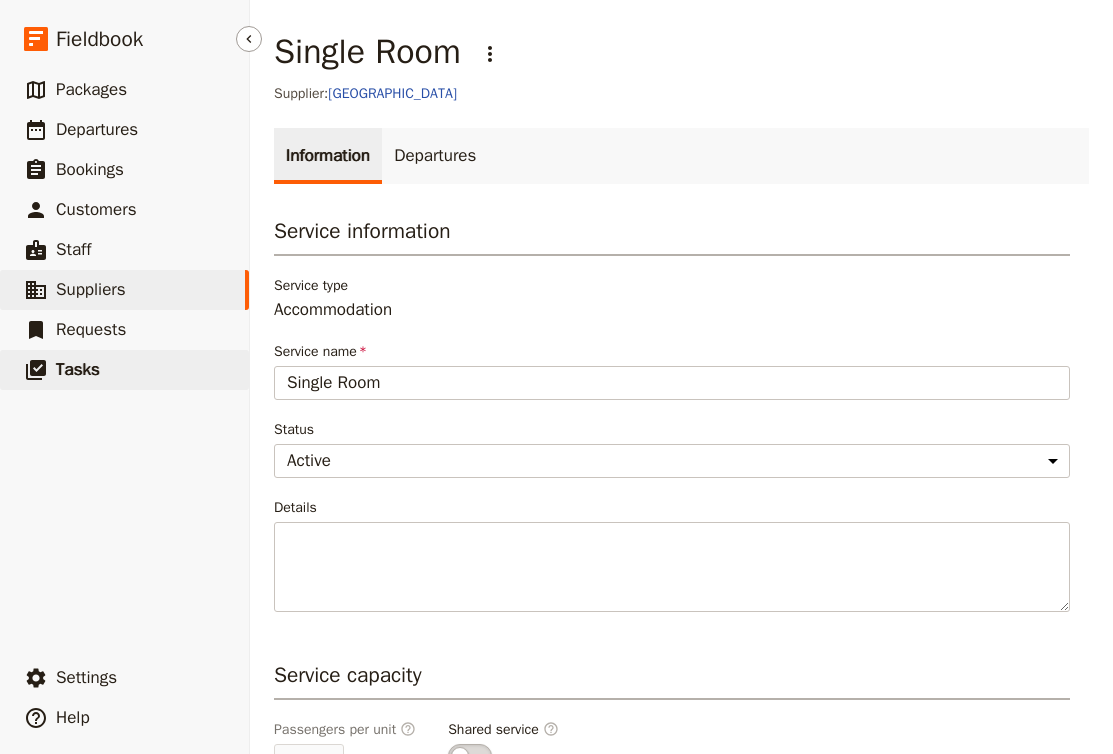 drag, startPoint x: 419, startPoint y: 372, endPoint x: 65, endPoint y: 351, distance: 354.62234 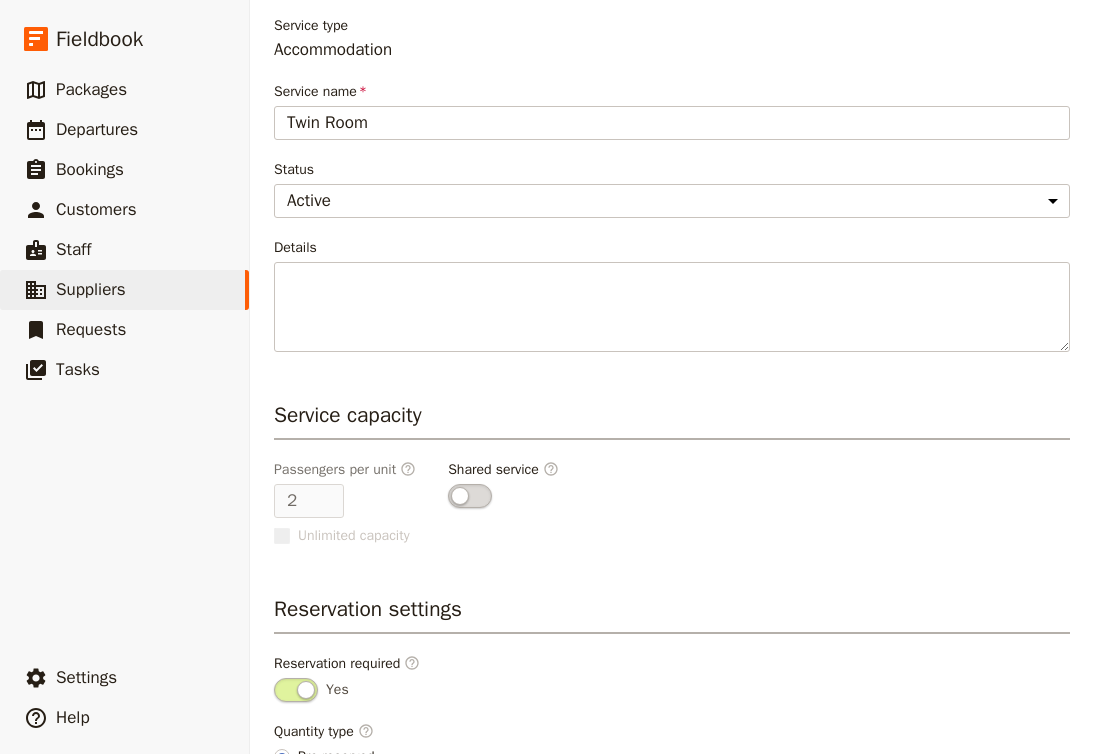 scroll, scrollTop: 272, scrollLeft: 0, axis: vertical 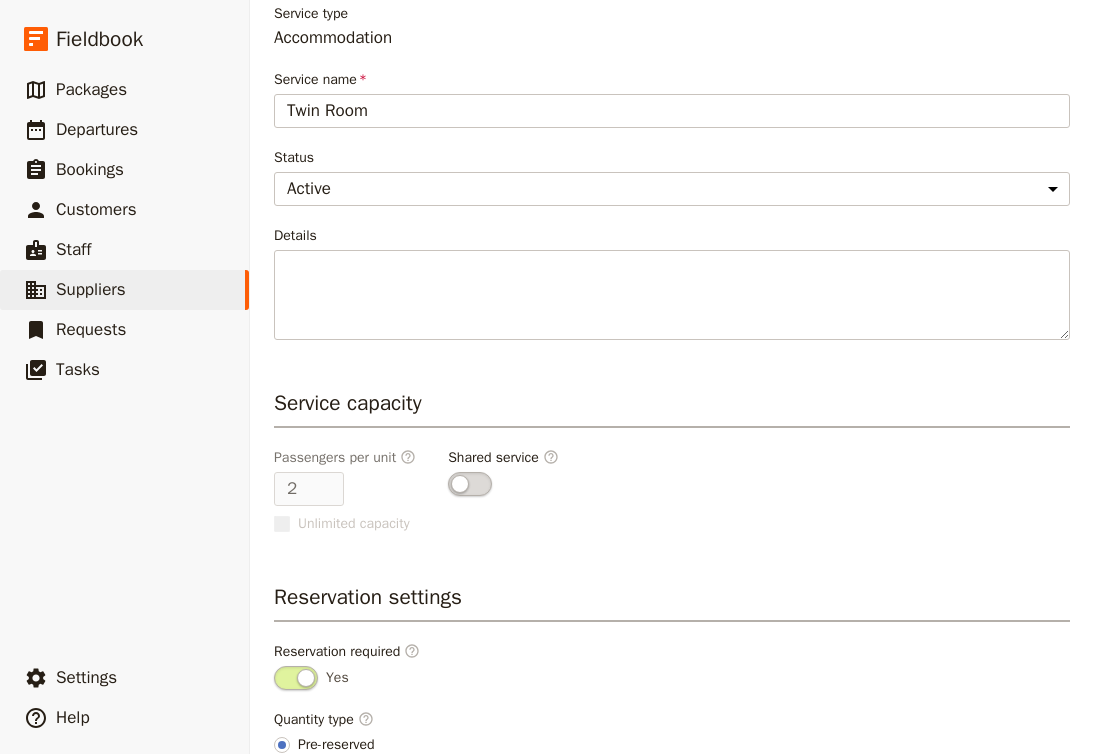type on "Twin Room" 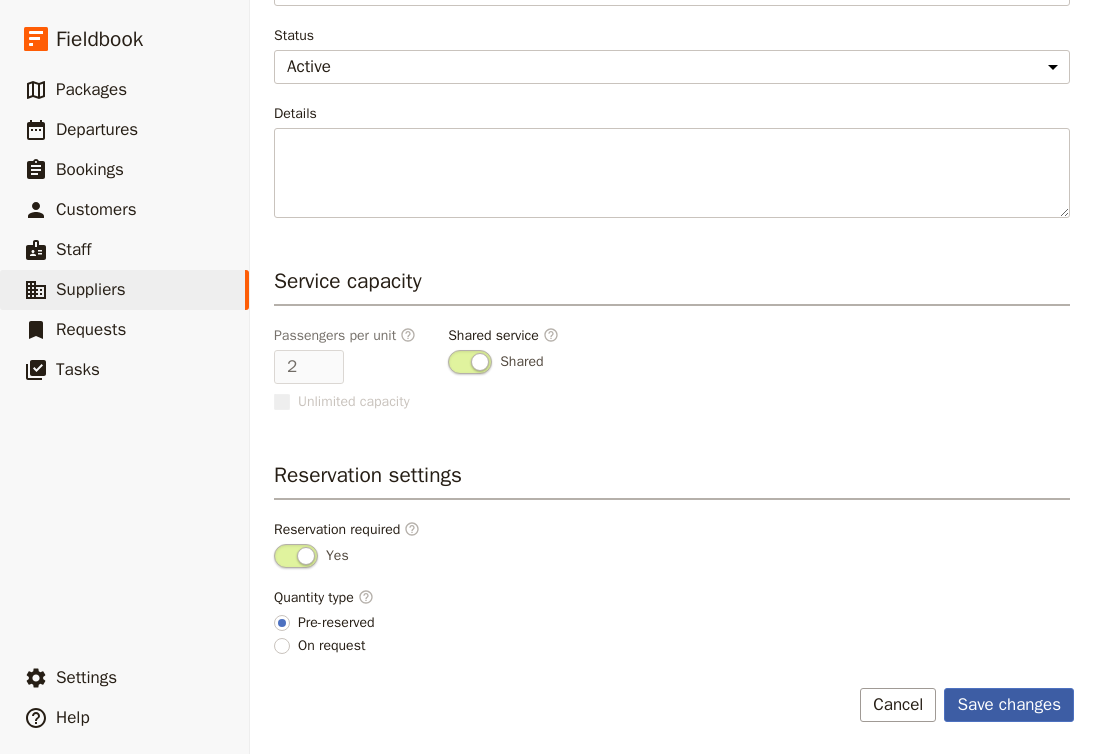 scroll, scrollTop: 394, scrollLeft: 0, axis: vertical 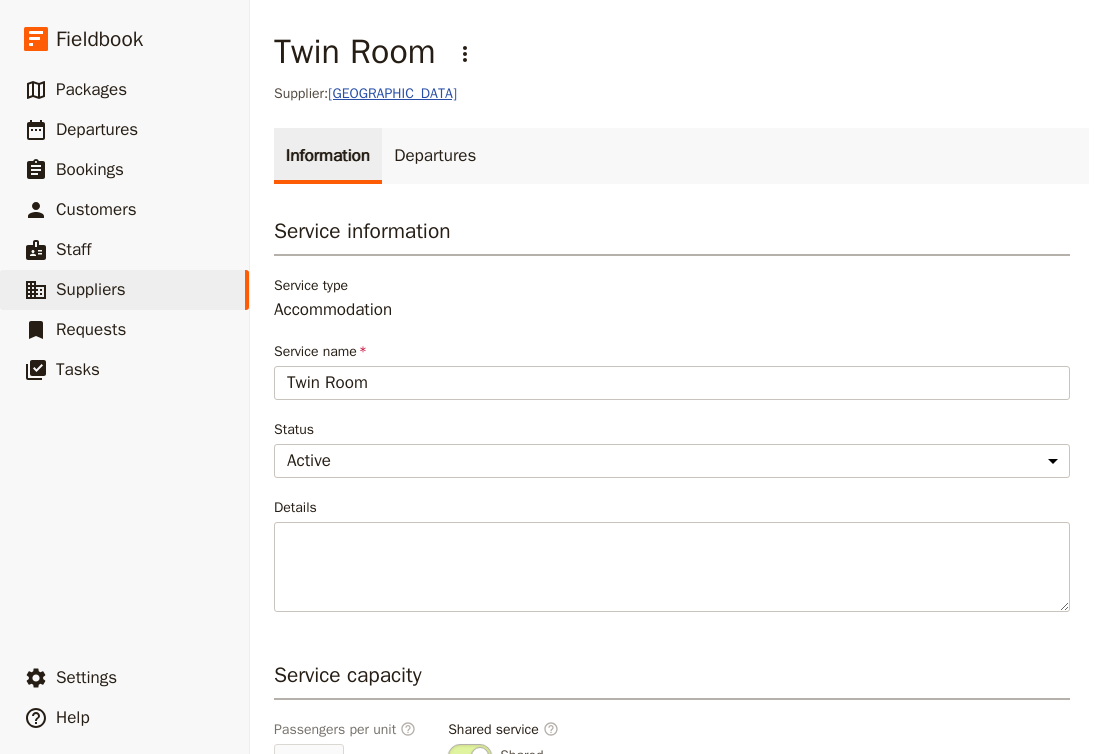 click on "[GEOGRAPHIC_DATA]" at bounding box center [392, 93] 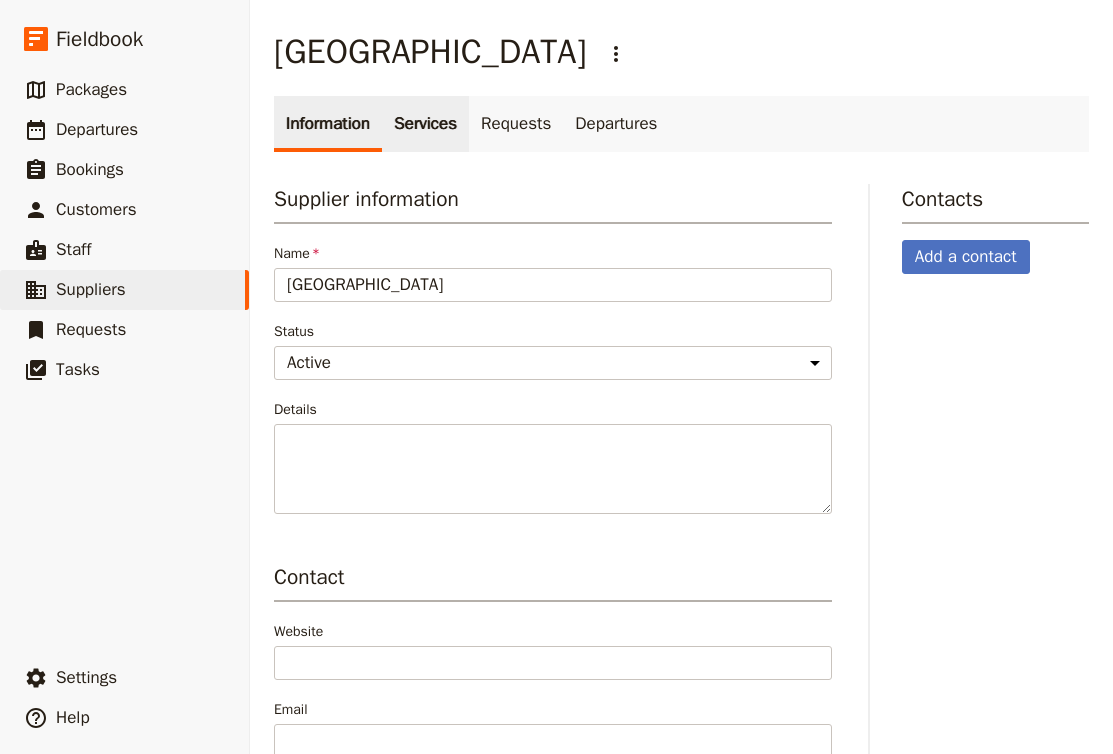 click on "Services" at bounding box center (425, 124) 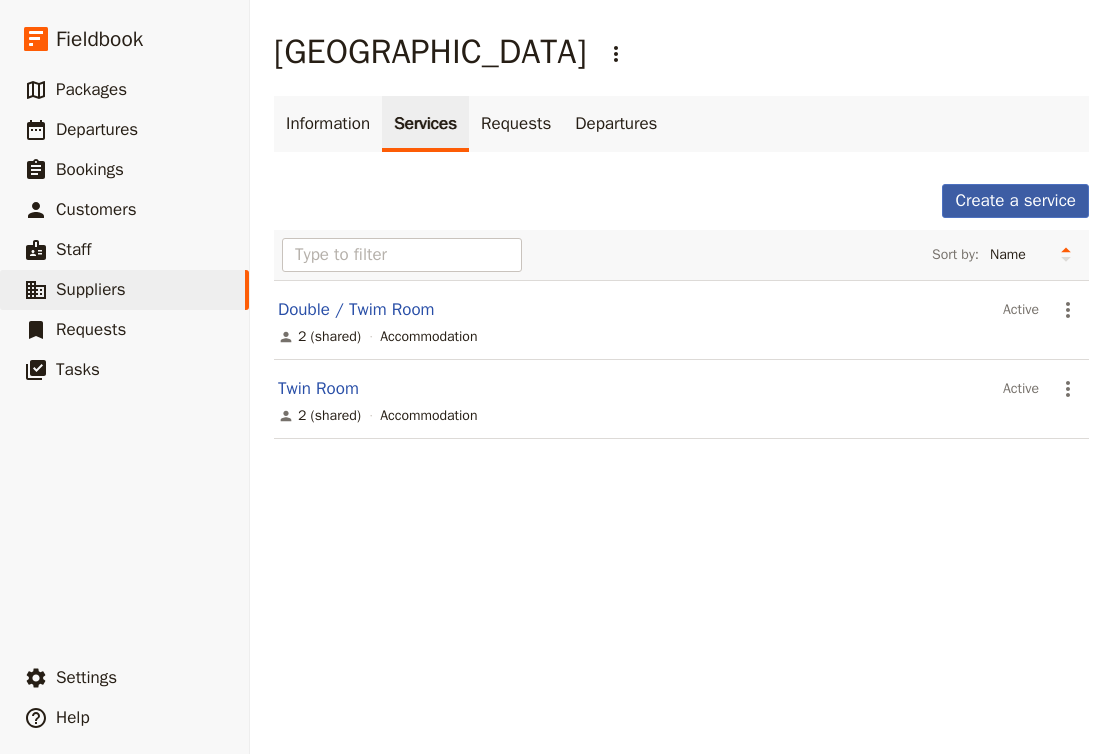 click on "Create a service" at bounding box center [1015, 201] 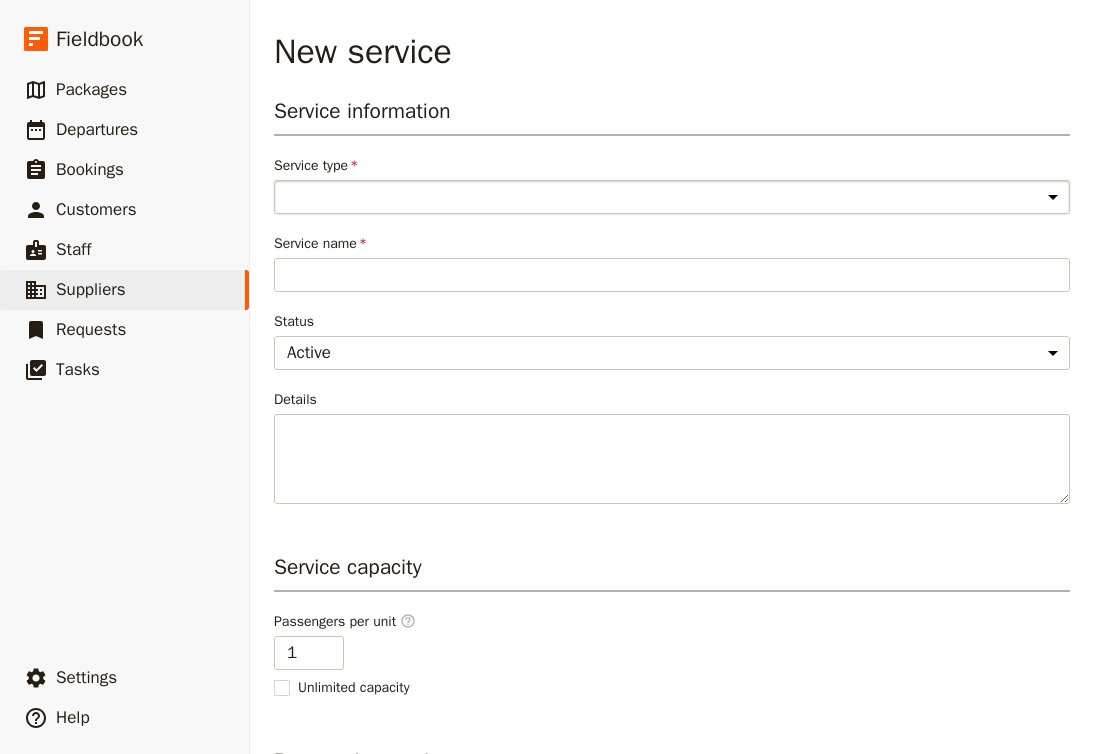 select on "AccommodationService" 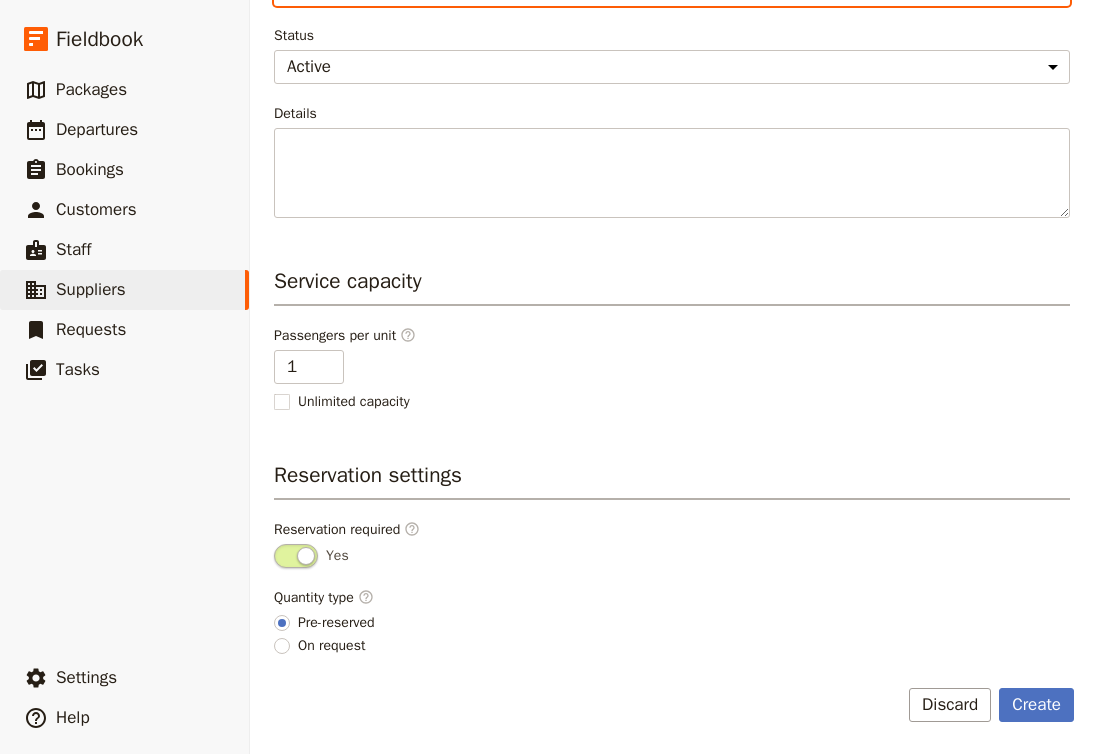 scroll, scrollTop: 286, scrollLeft: 0, axis: vertical 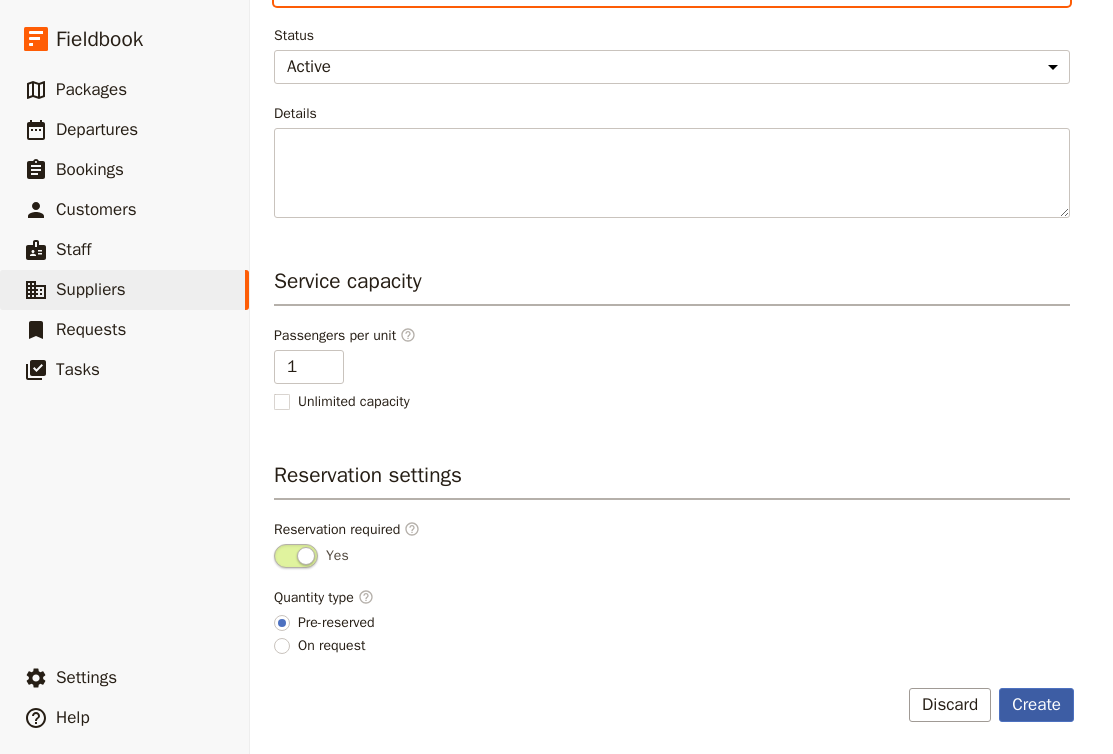 type on "Single Room" 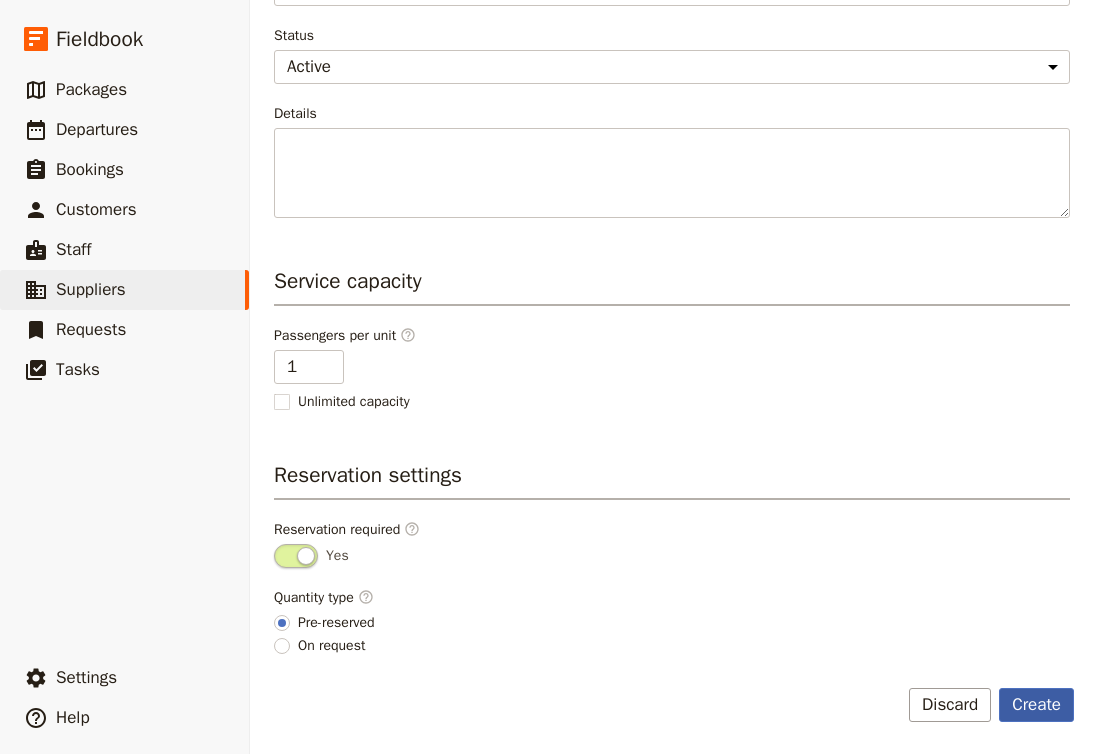 click on "Create" at bounding box center [1036, 705] 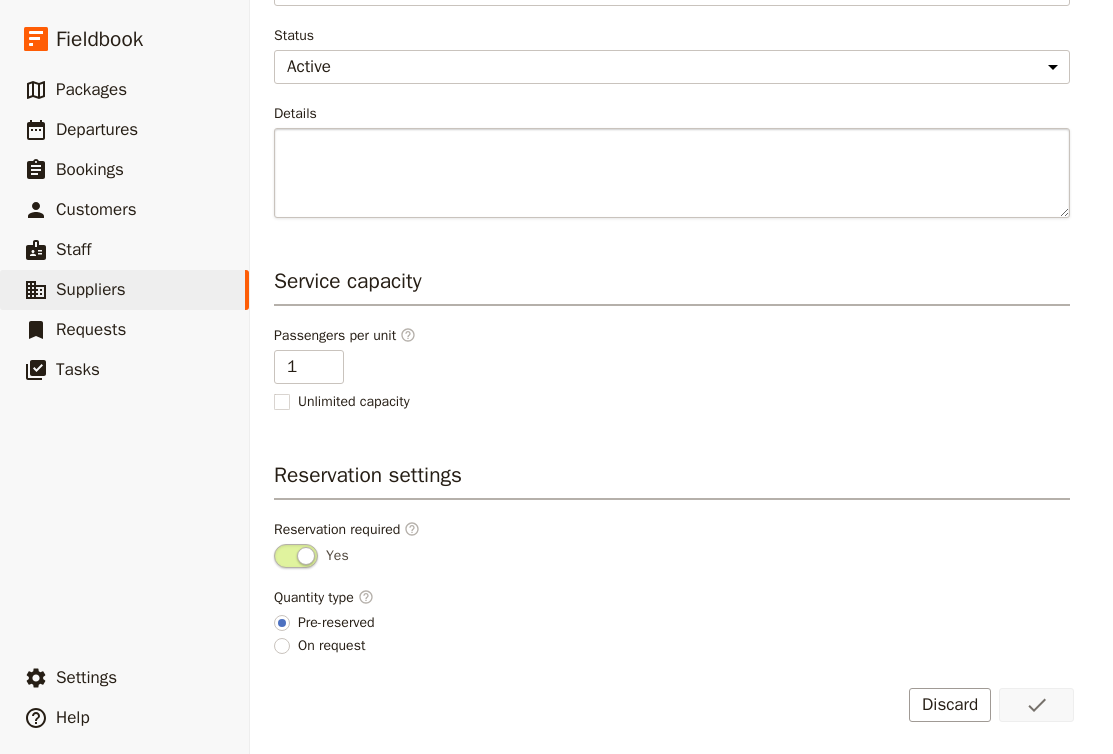 scroll, scrollTop: 275, scrollLeft: 0, axis: vertical 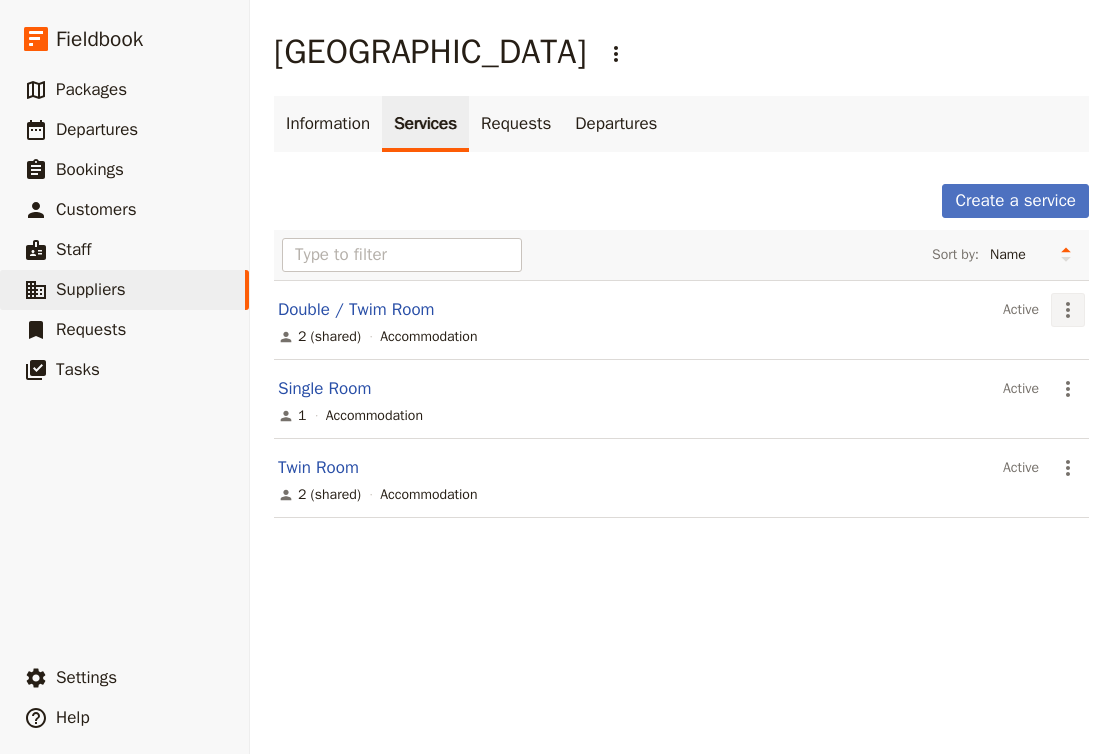 click on "​" at bounding box center [1068, 310] 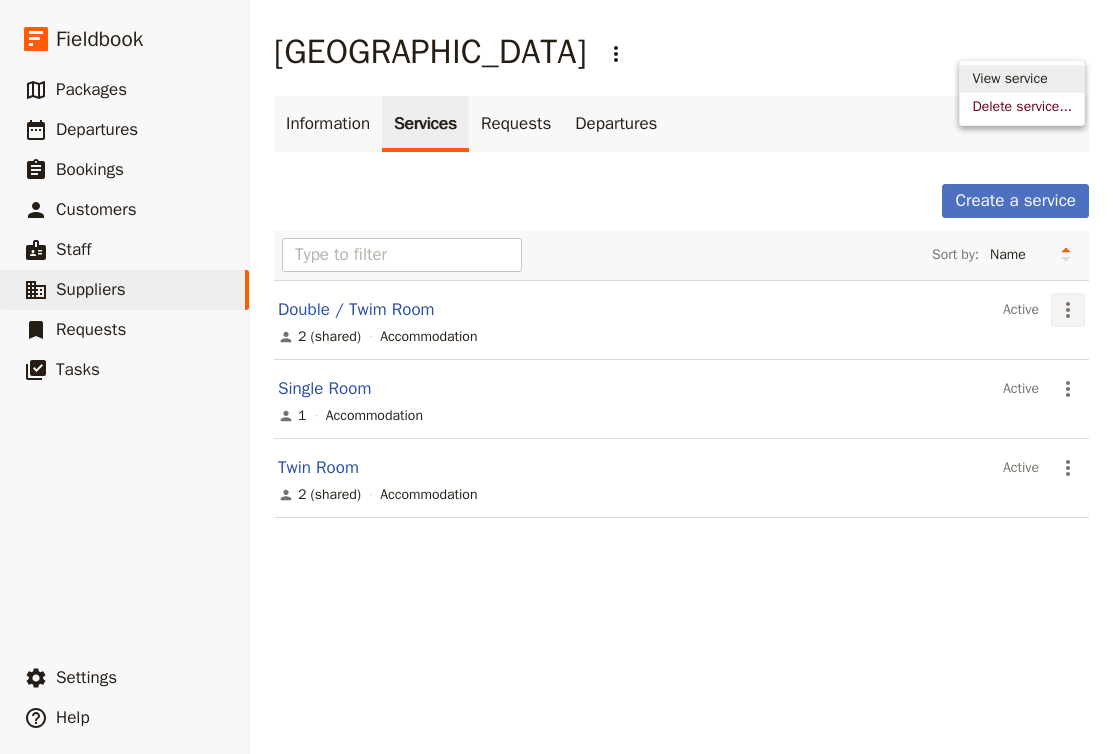 click on "View service" at bounding box center (1022, 79) 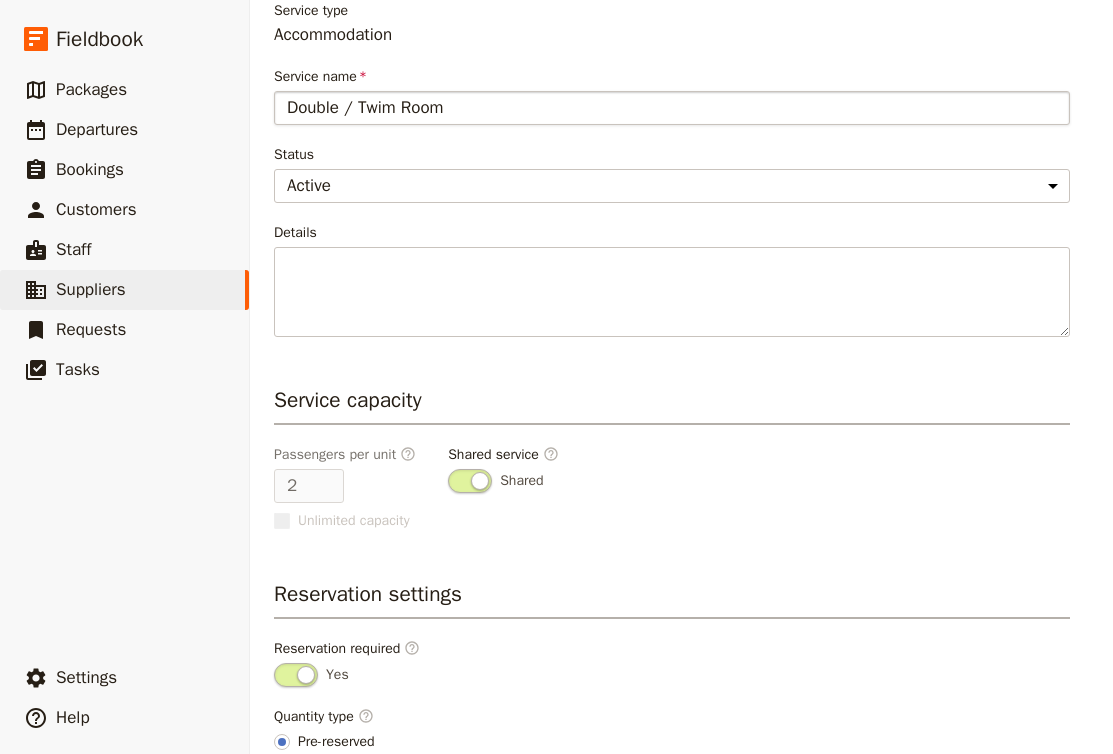 drag, startPoint x: 402, startPoint y: 111, endPoint x: 349, endPoint y: 111, distance: 53 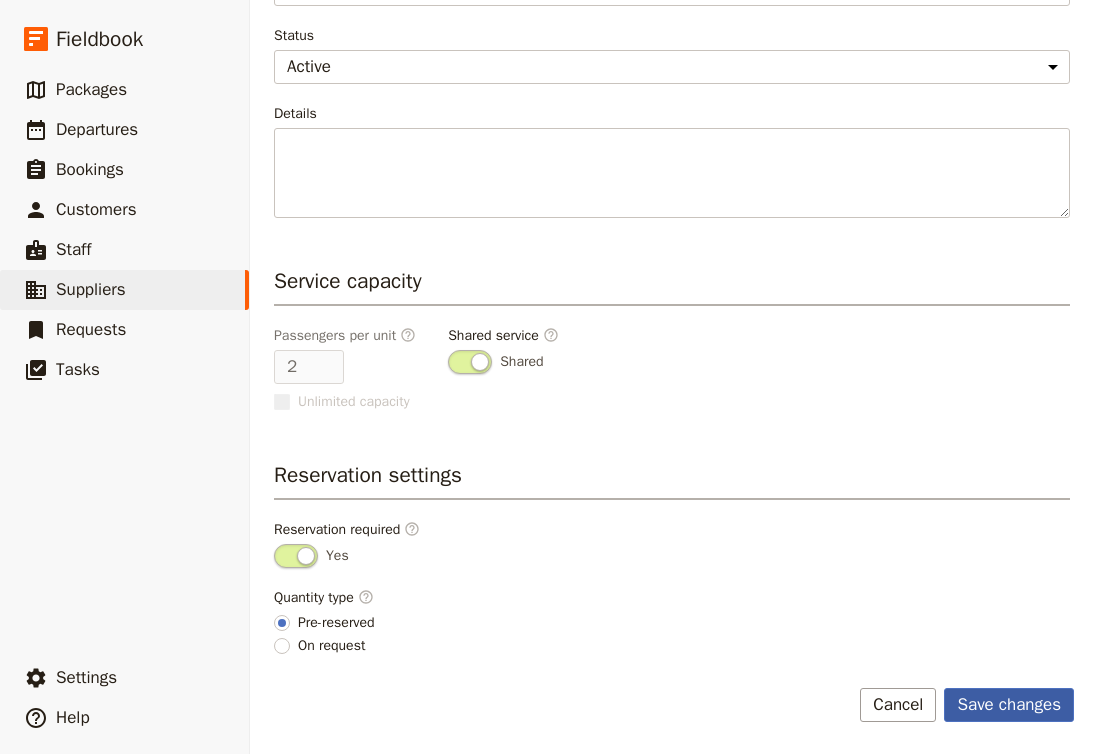 scroll, scrollTop: 394, scrollLeft: 0, axis: vertical 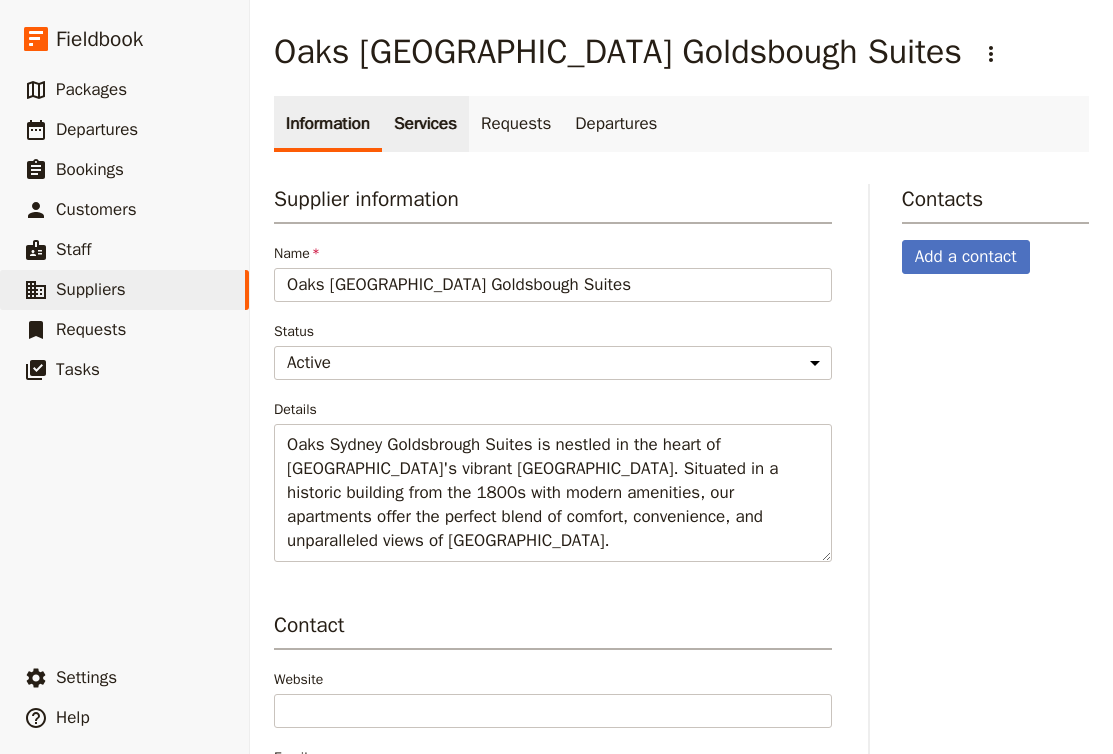 click on "Services" at bounding box center (425, 124) 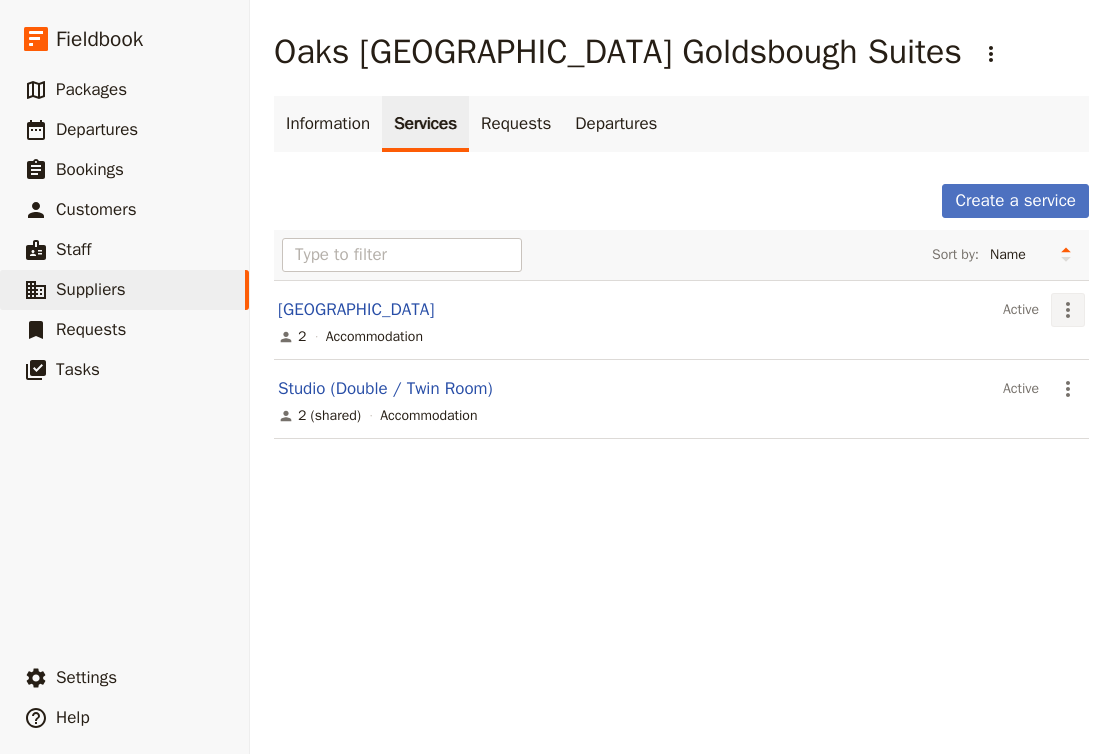 click 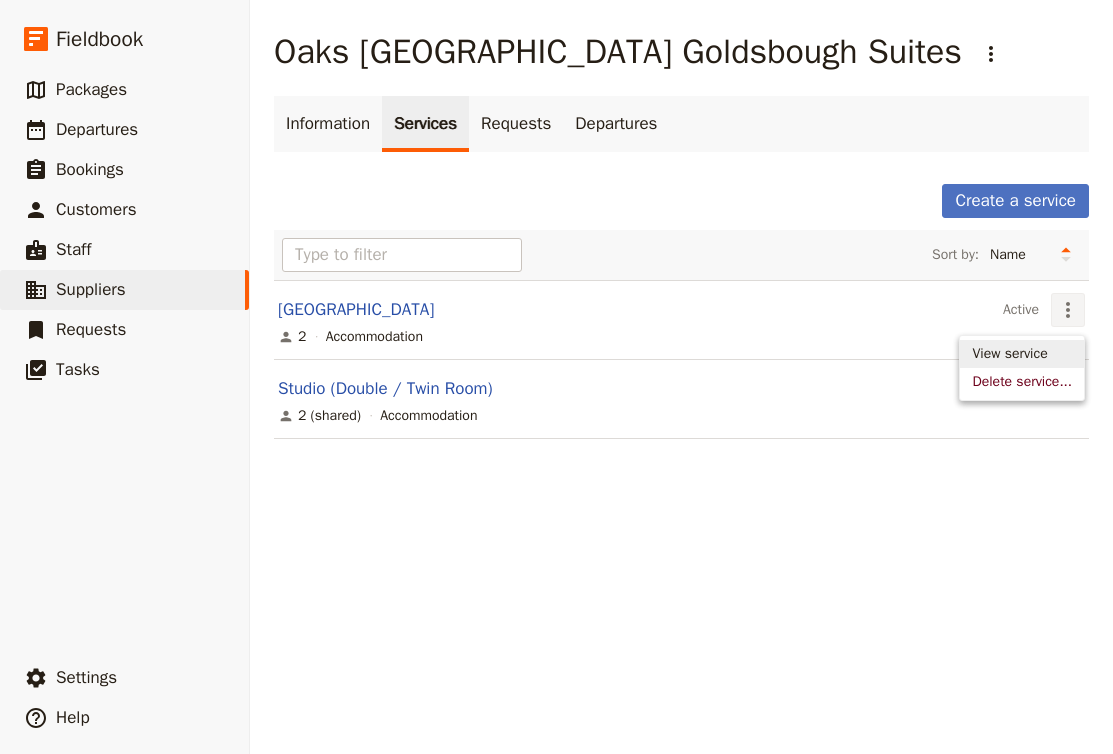 click on "View service" at bounding box center [1009, 354] 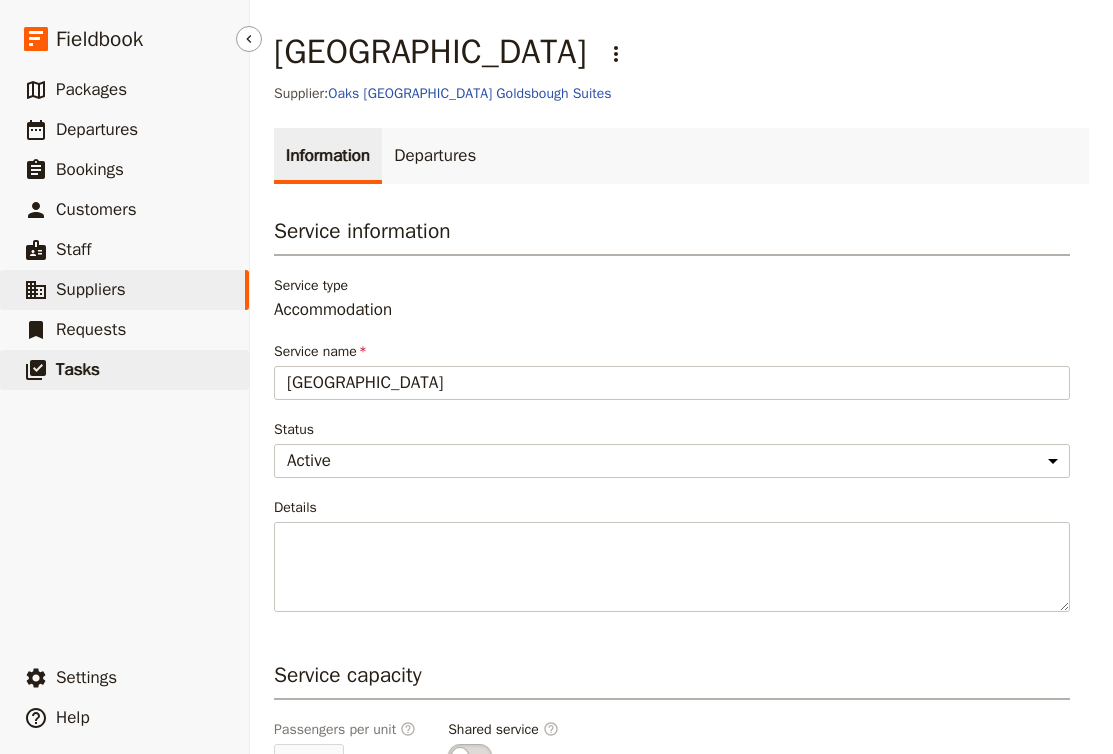 drag, startPoint x: 396, startPoint y: 383, endPoint x: 62, endPoint y: 370, distance: 334.2529 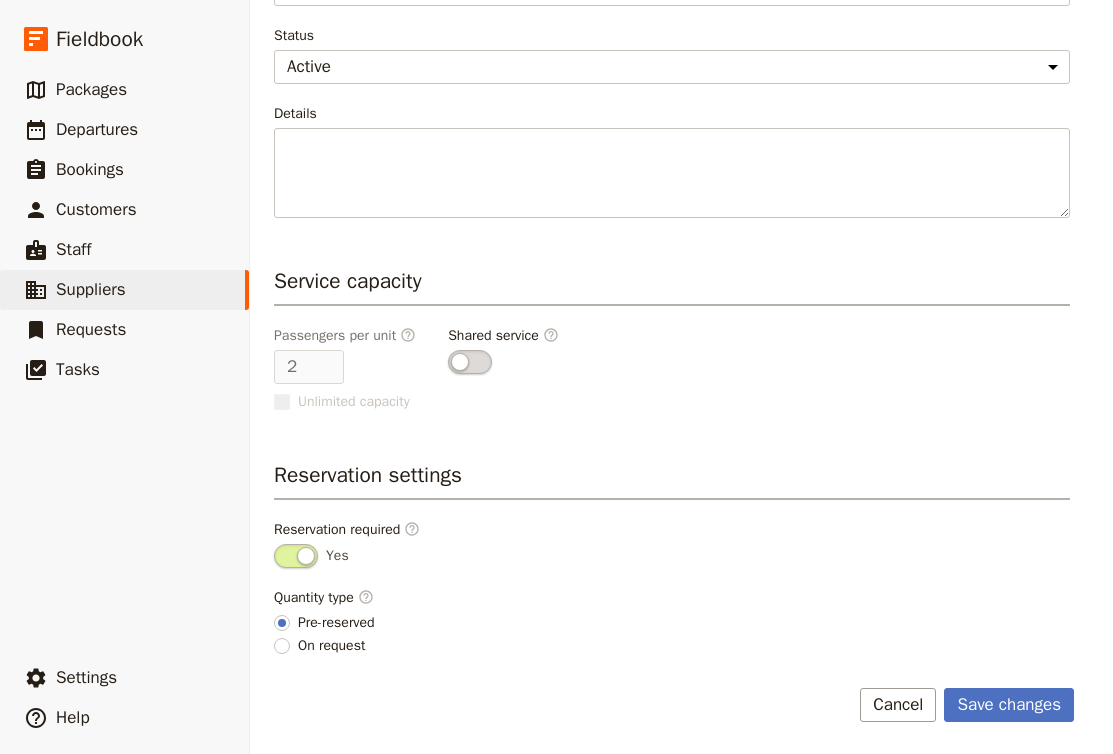 scroll, scrollTop: 394, scrollLeft: 0, axis: vertical 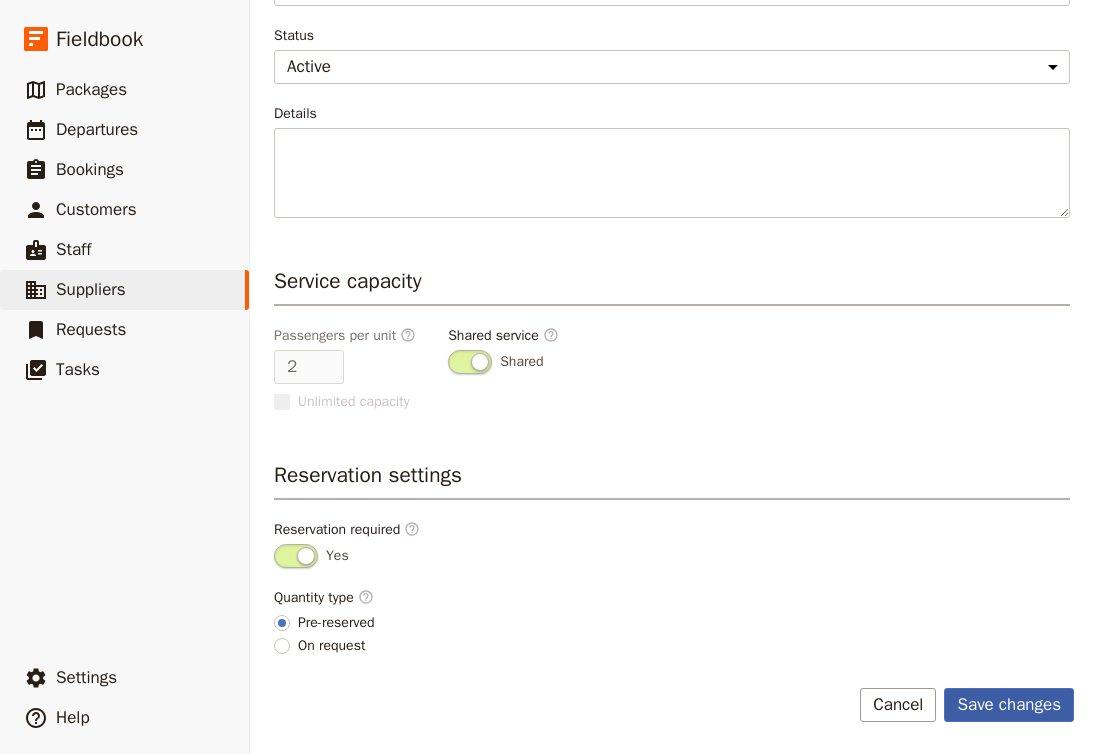 click on "Save changes" at bounding box center [1009, 705] 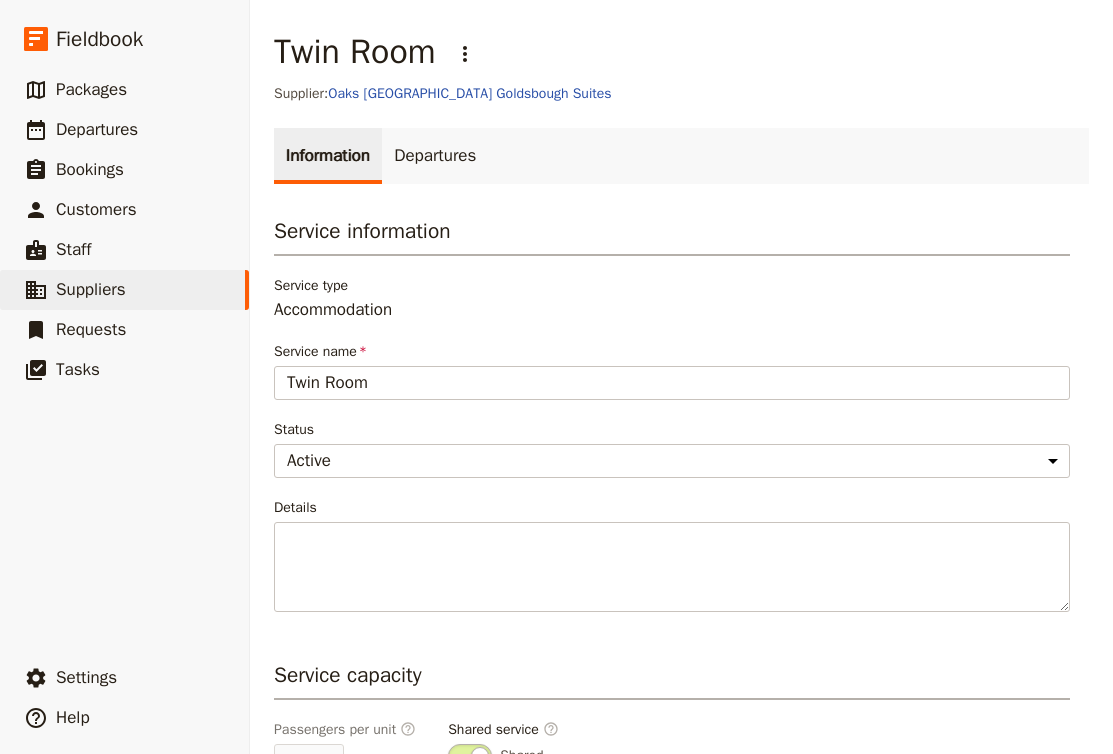 scroll, scrollTop: 0, scrollLeft: 0, axis: both 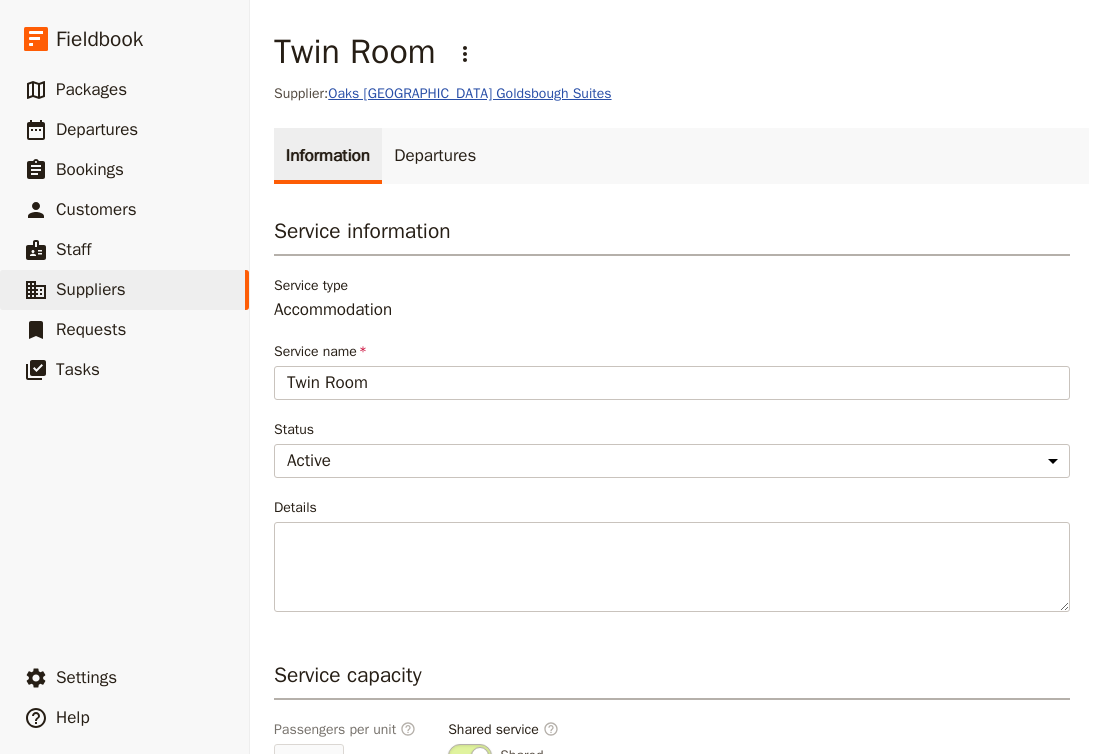 click on "Oaks [GEOGRAPHIC_DATA] Goldsbough Suites" at bounding box center [469, 93] 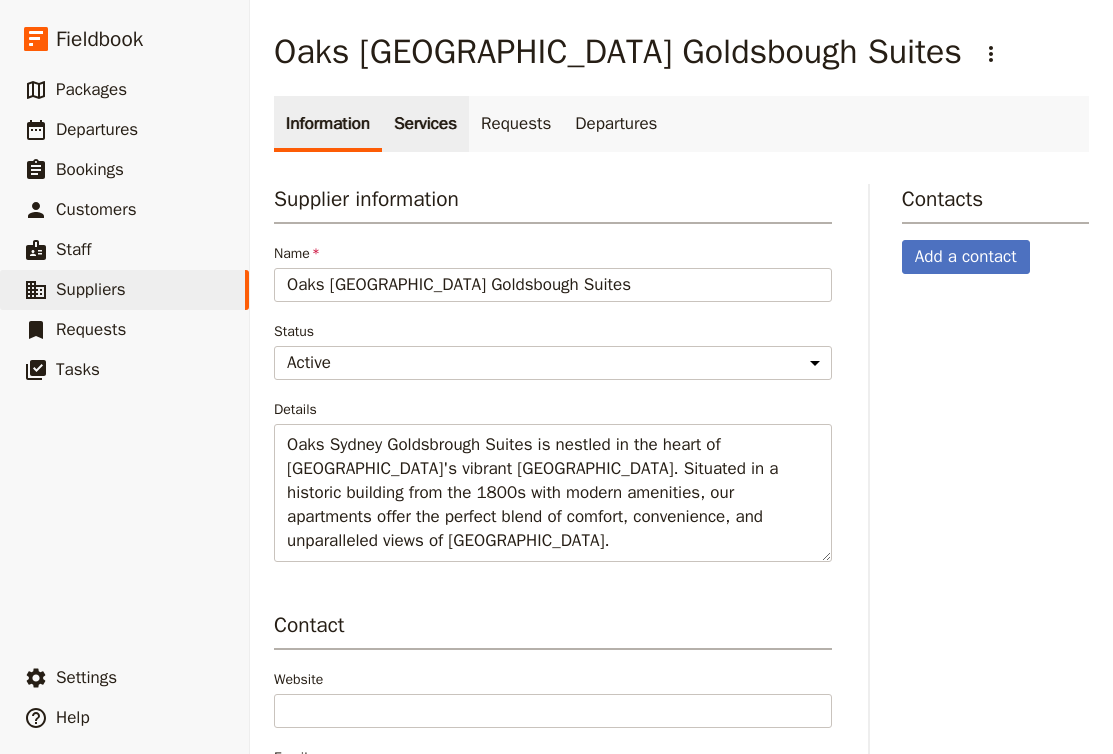 click on "Information Services Requests Departures" at bounding box center (681, 124) 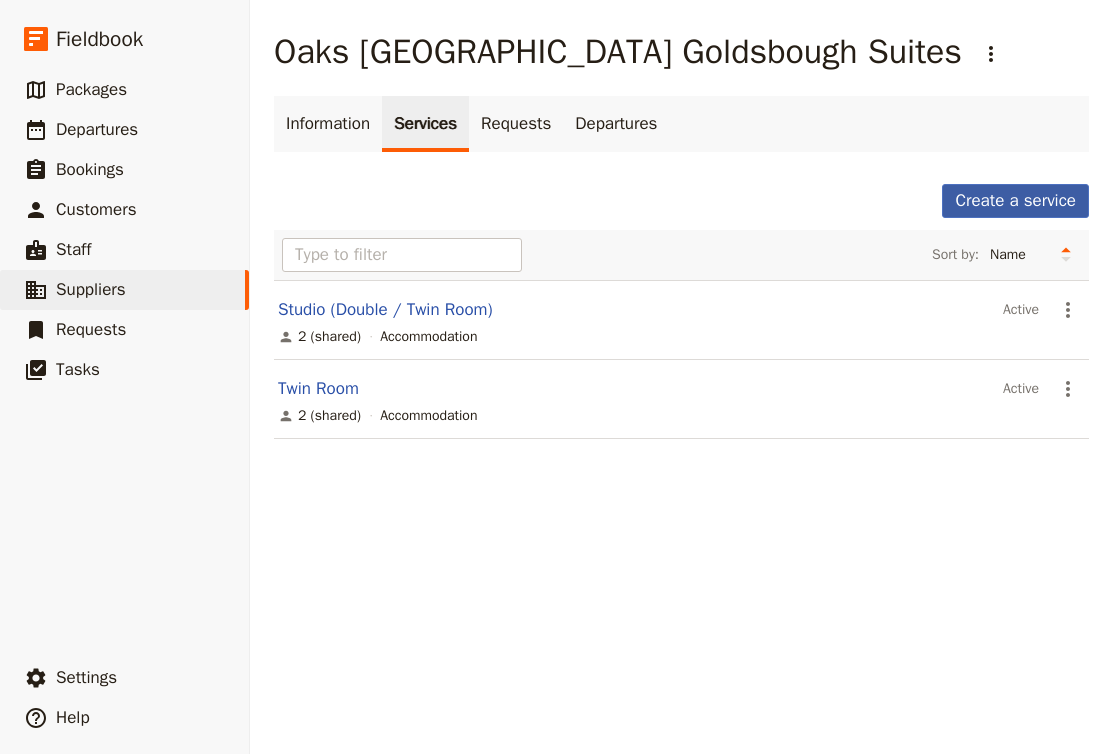 click on "Create a service" at bounding box center (1015, 201) 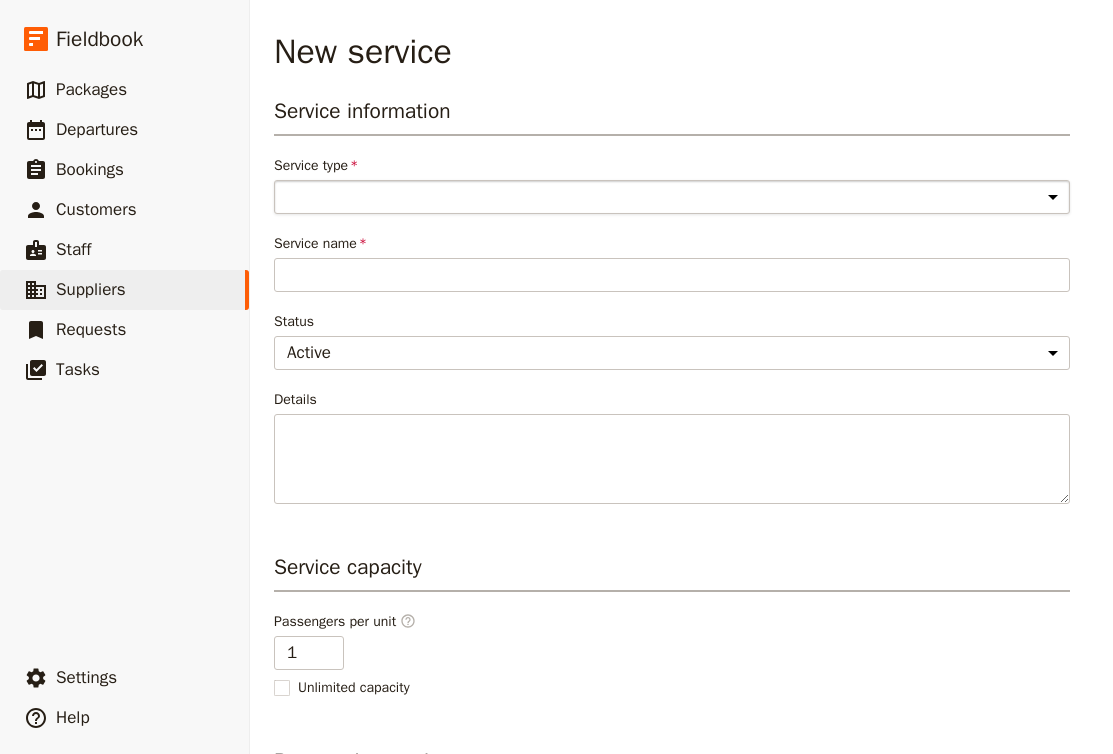 select on "AccommodationService" 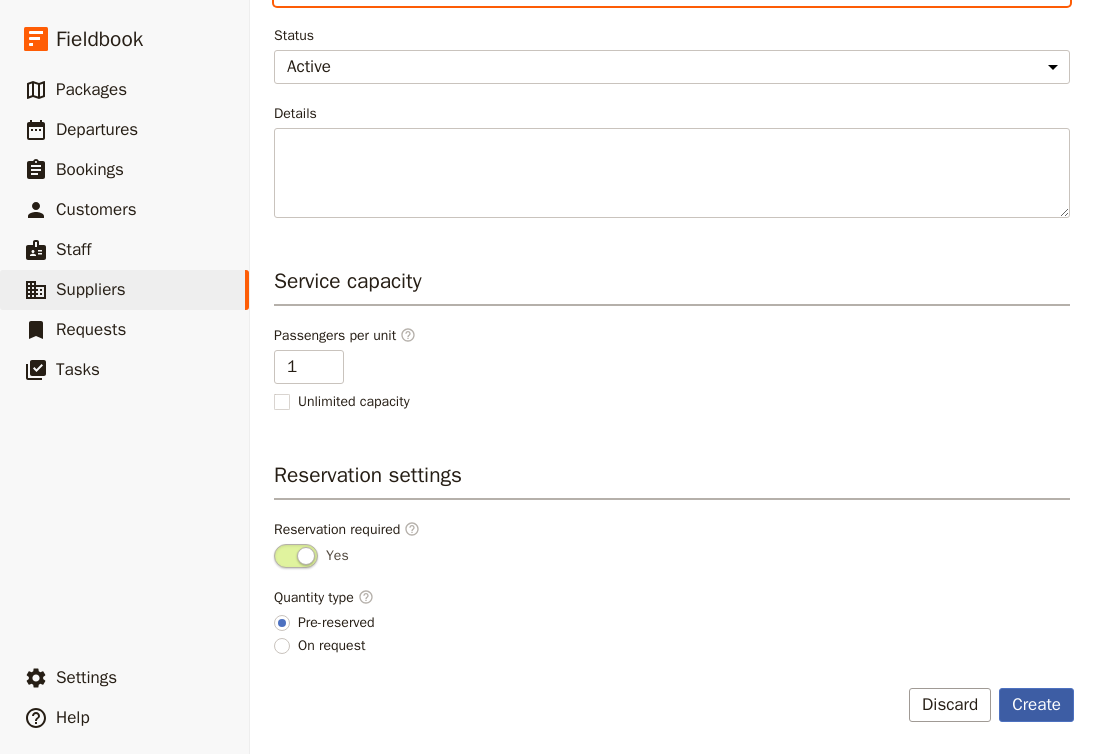 scroll, scrollTop: 286, scrollLeft: 0, axis: vertical 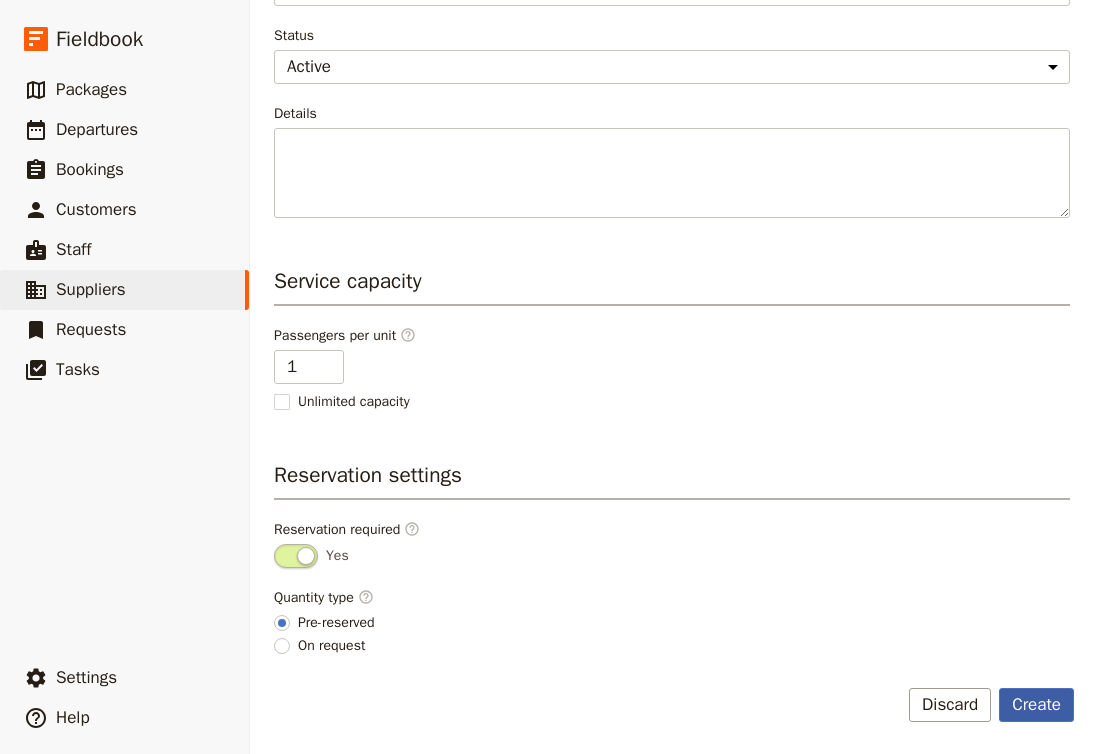 click on "Create" at bounding box center [1036, 705] 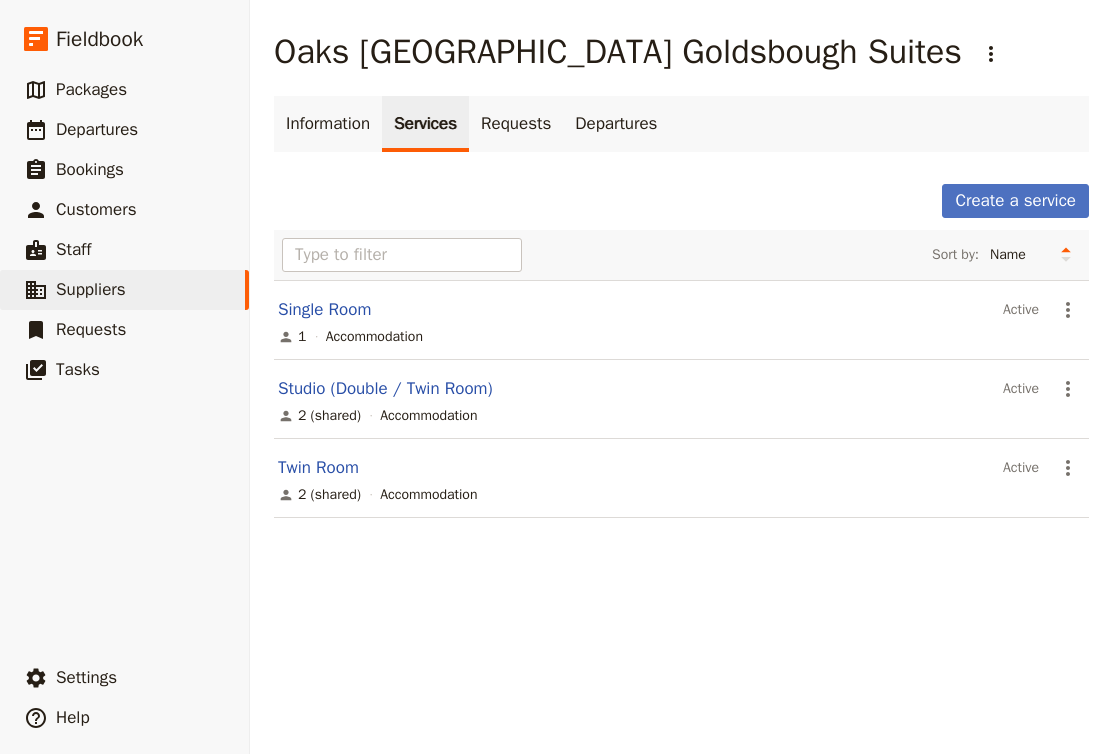 scroll, scrollTop: 0, scrollLeft: 0, axis: both 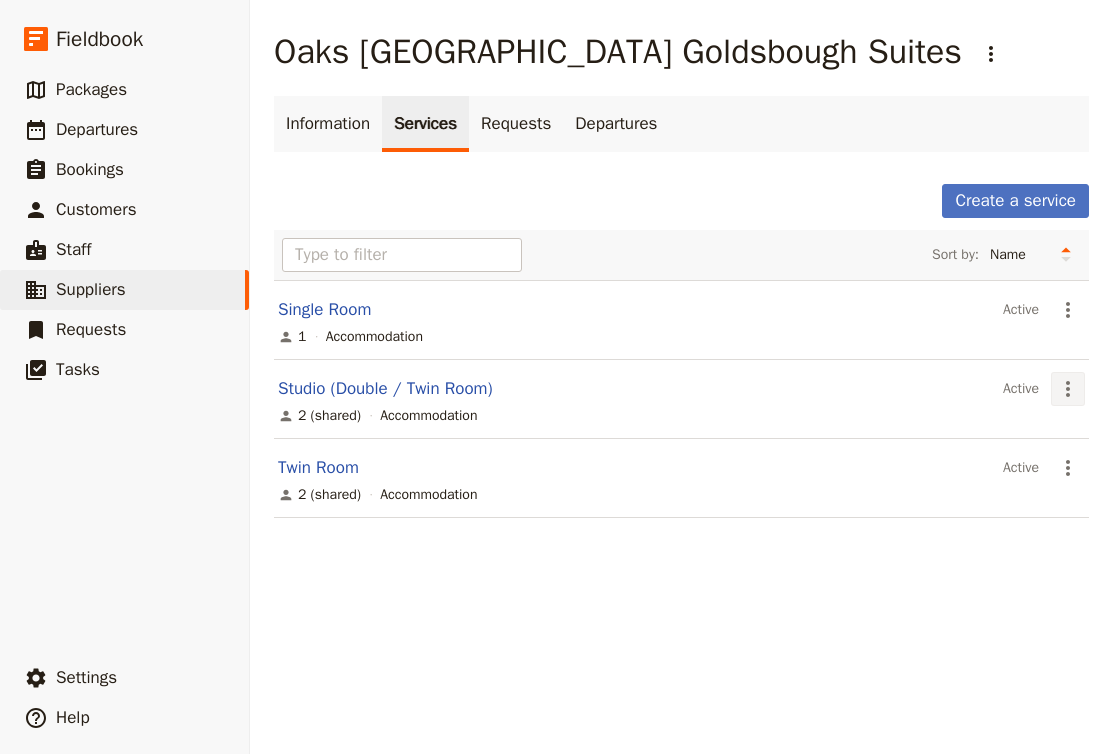 click on "​" at bounding box center (1068, 389) 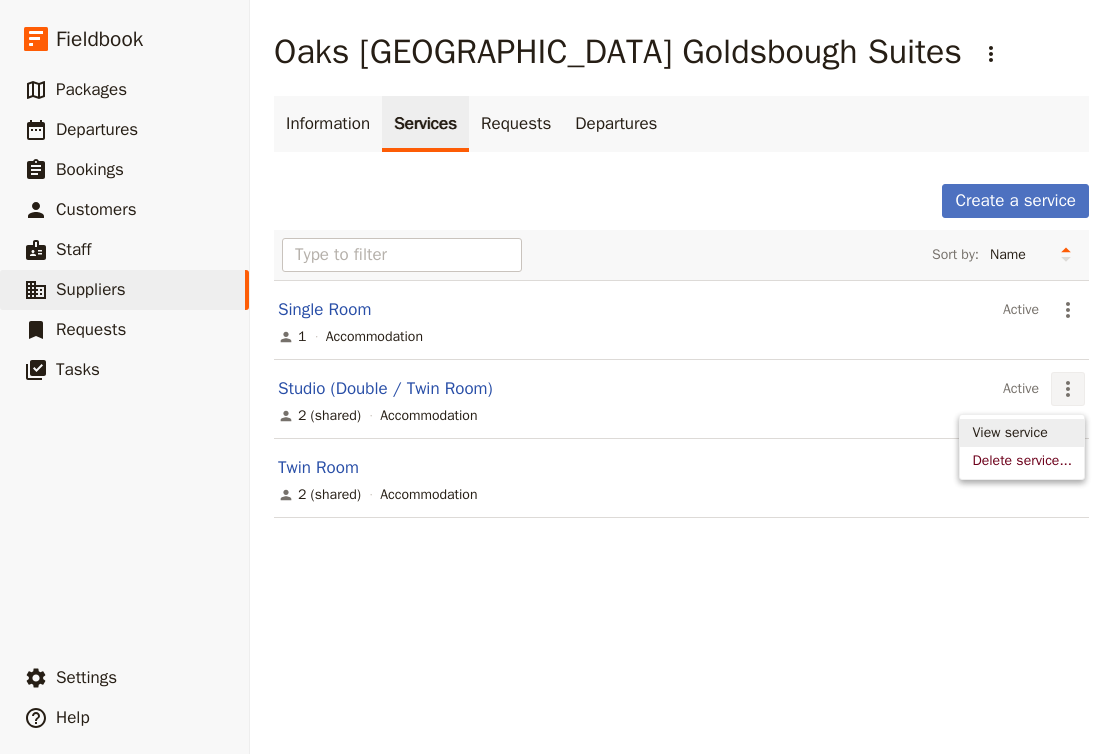 click on "View service" at bounding box center (1009, 433) 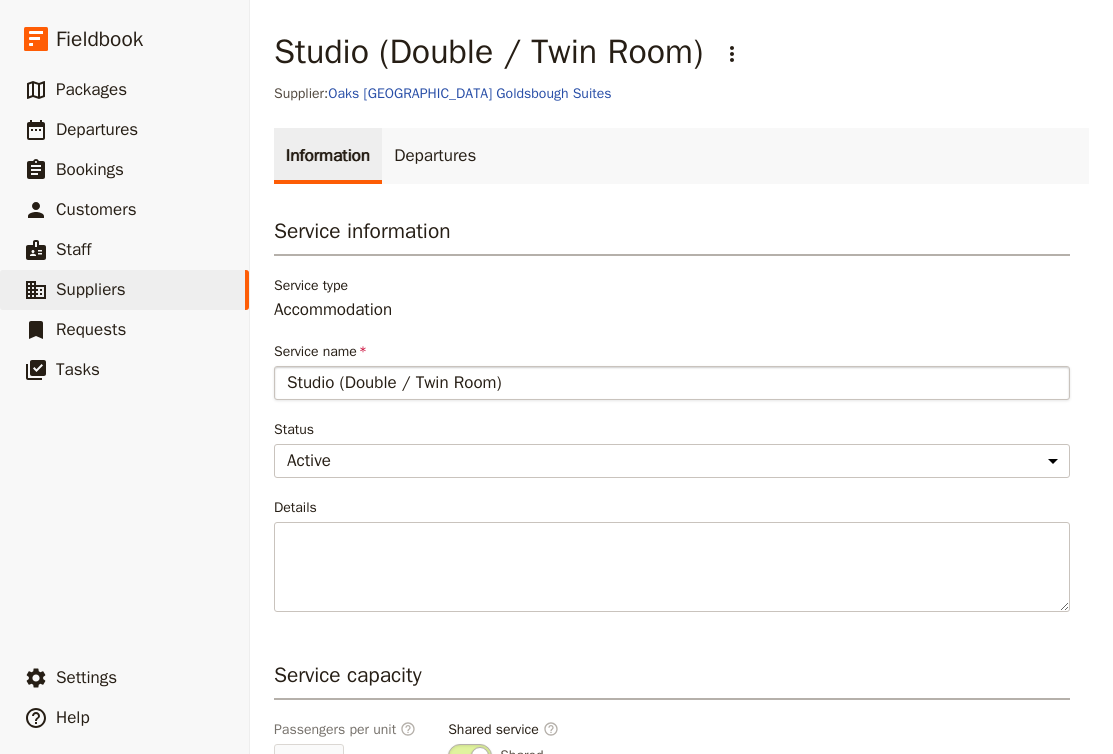 drag, startPoint x: 447, startPoint y: 384, endPoint x: 413, endPoint y: 389, distance: 34.36568 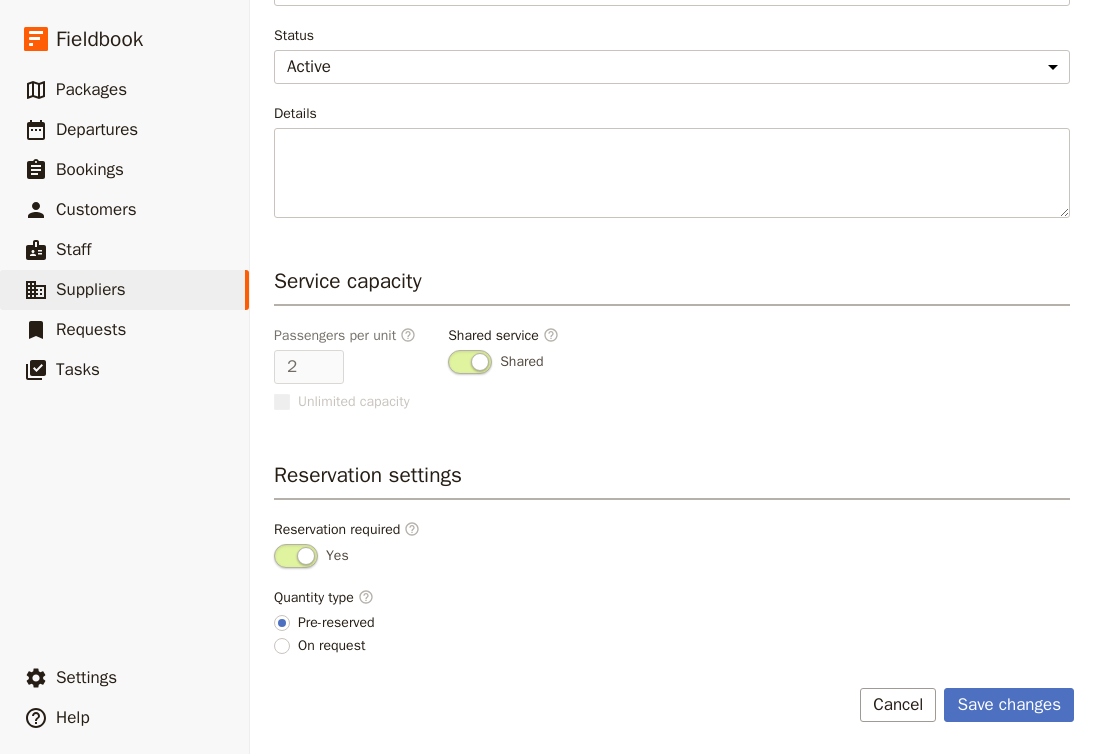 scroll, scrollTop: 394, scrollLeft: 0, axis: vertical 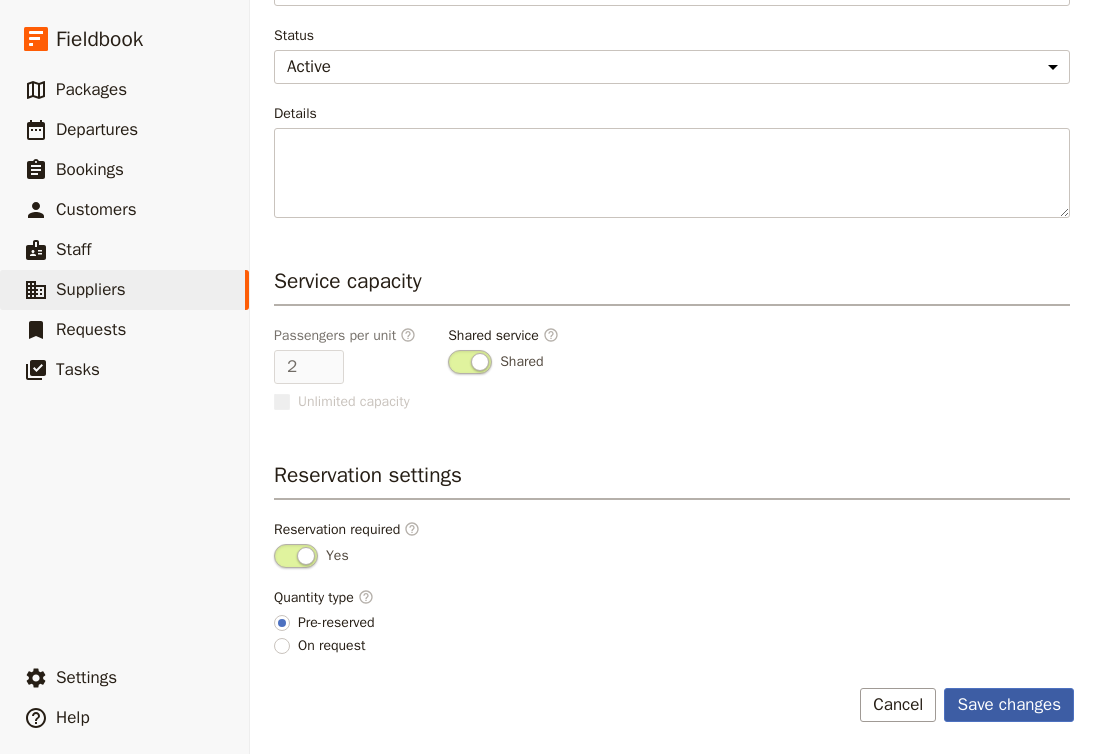 type on "Studio (Double Room)" 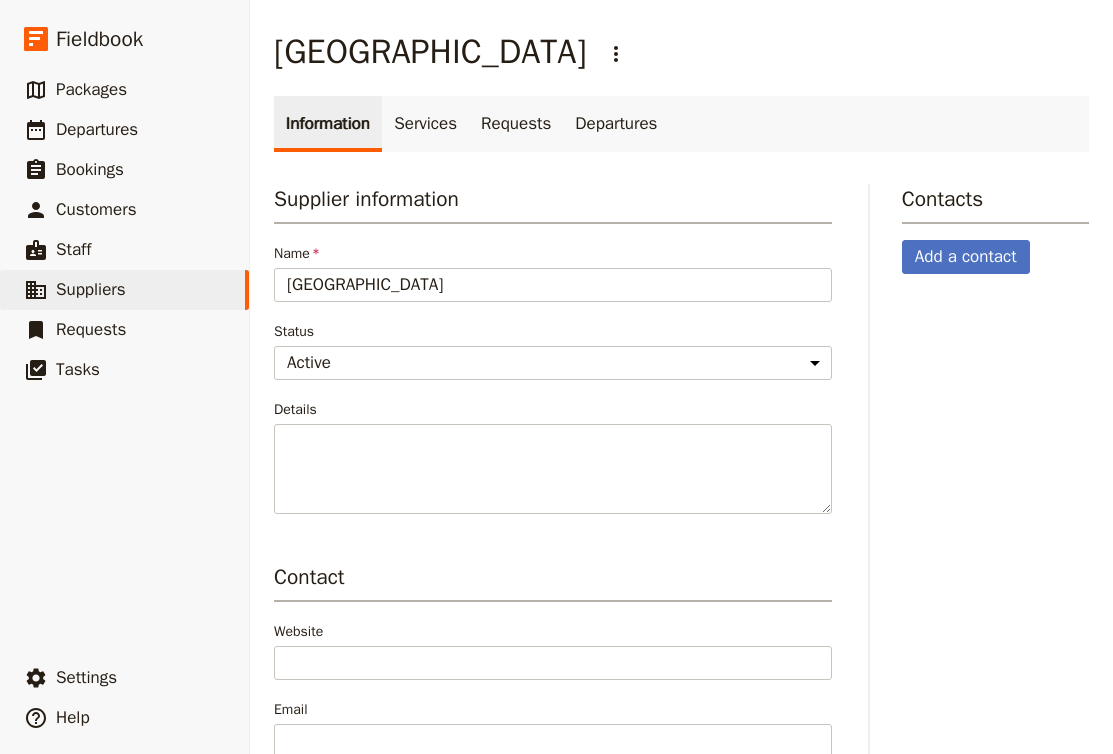 scroll, scrollTop: 0, scrollLeft: 0, axis: both 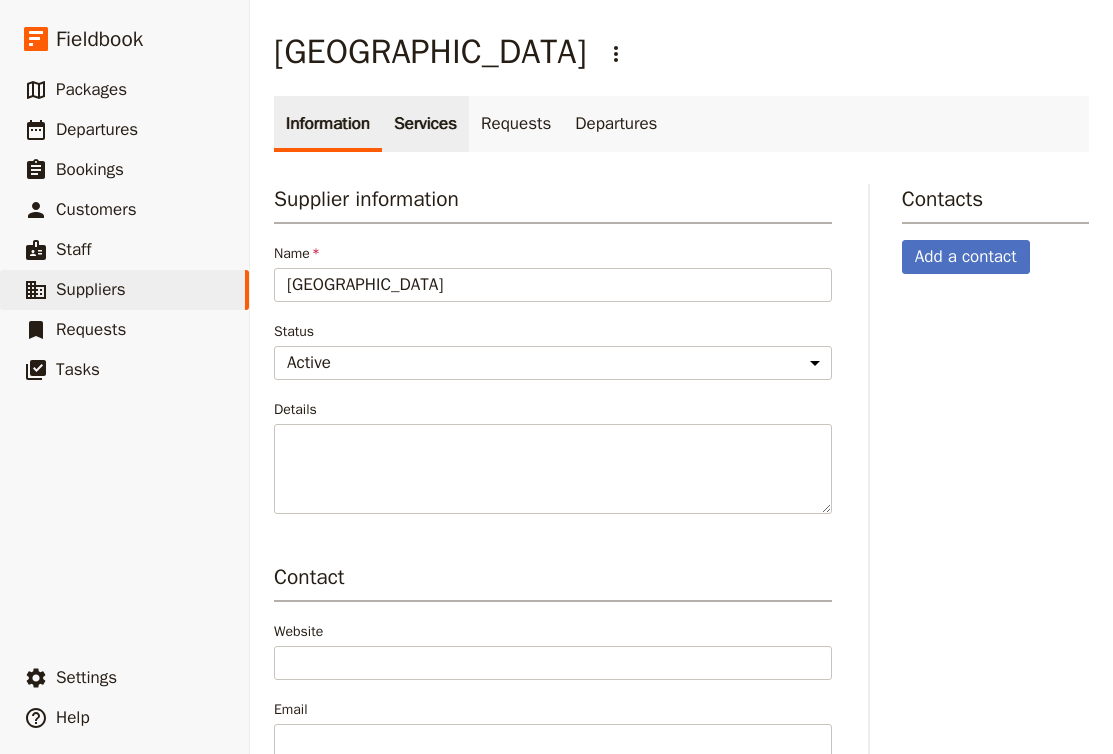 click on "Services" at bounding box center (425, 124) 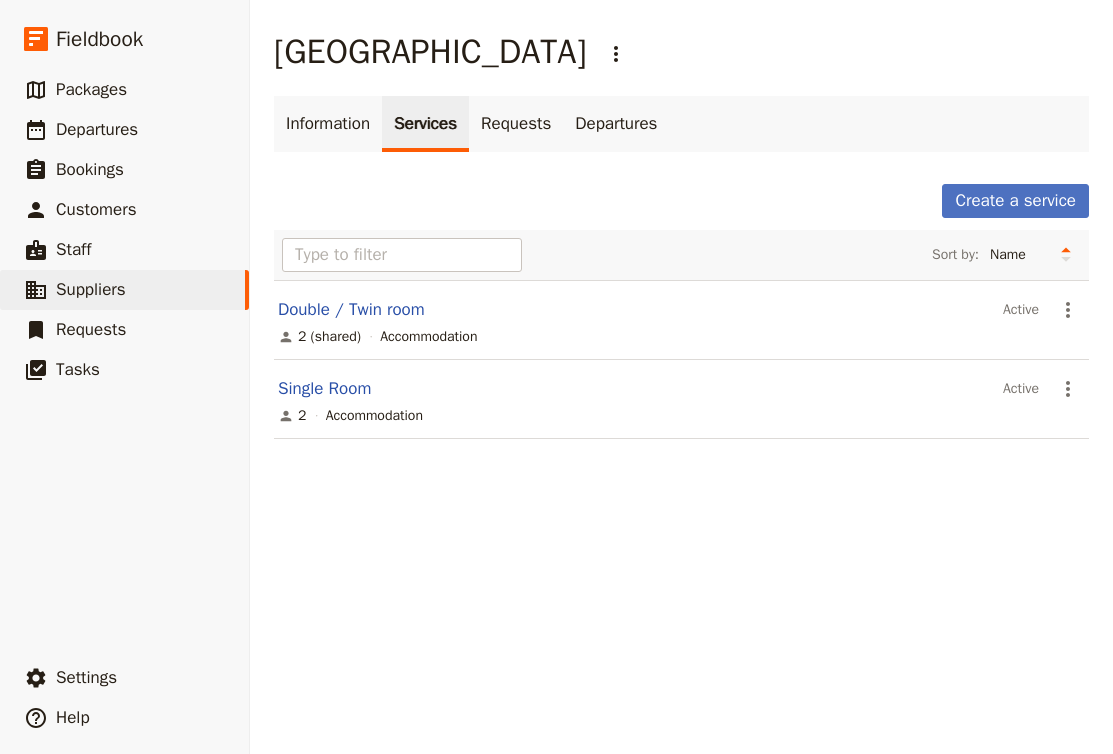 click on "2 Accommodation" at bounding box center [681, 416] 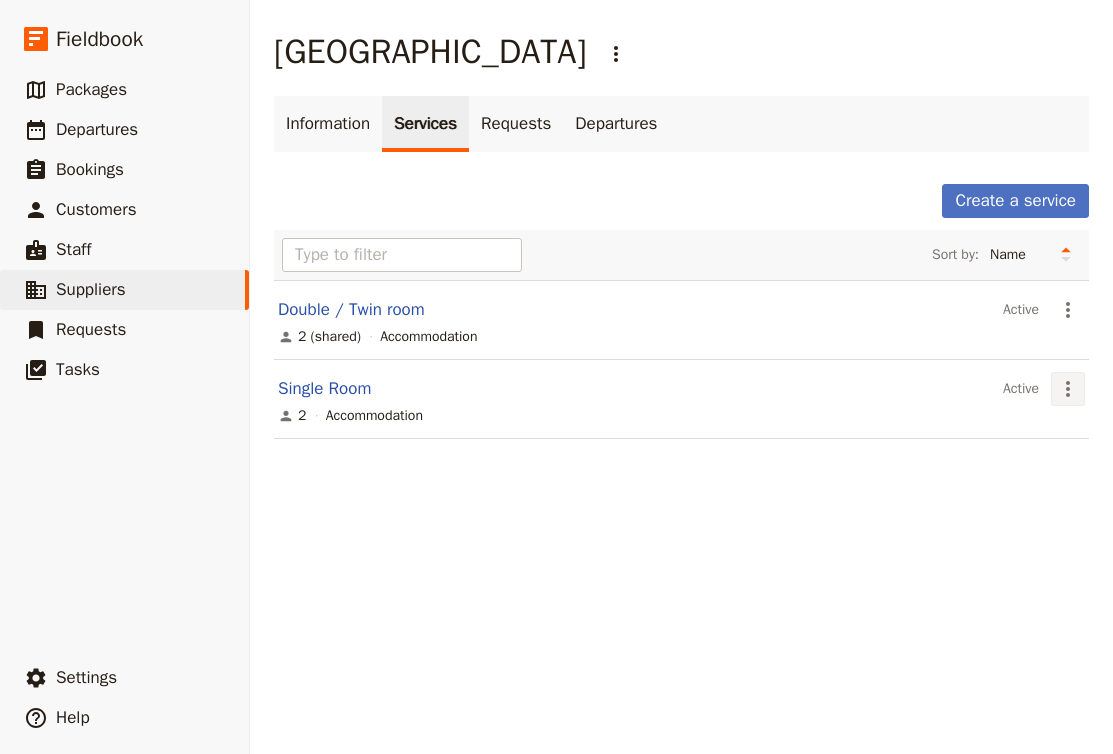 click 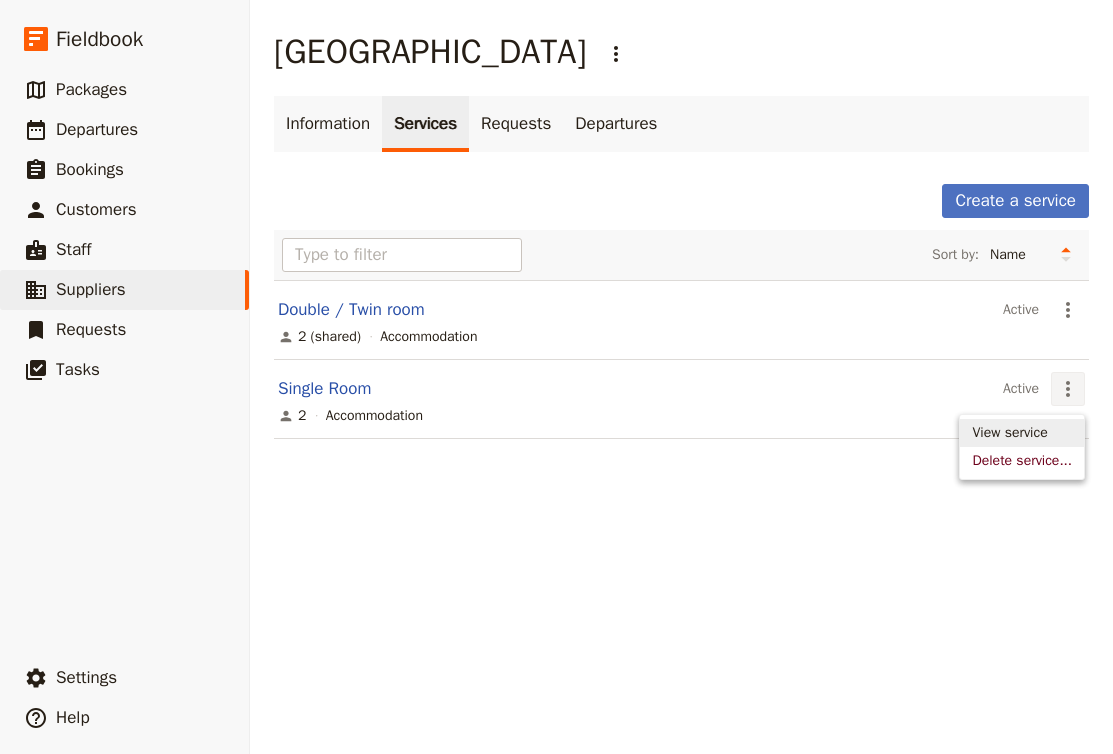 click on "View service" at bounding box center (1009, 433) 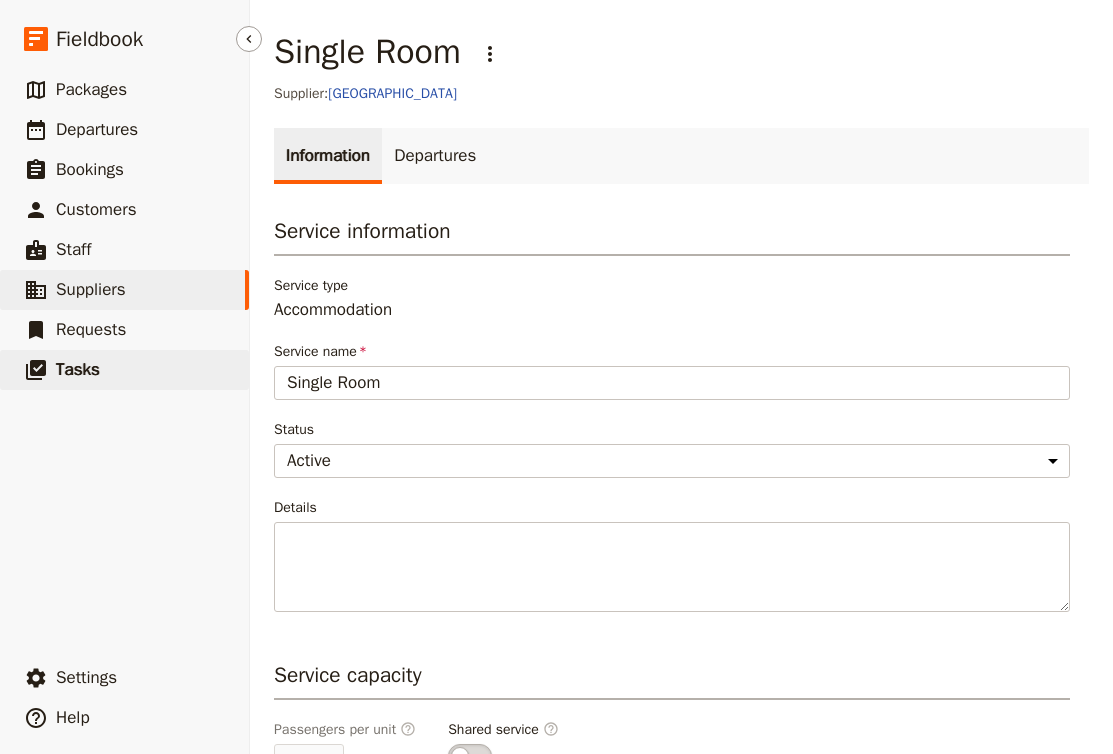 drag, startPoint x: 408, startPoint y: 373, endPoint x: 145, endPoint y: 350, distance: 264.00378 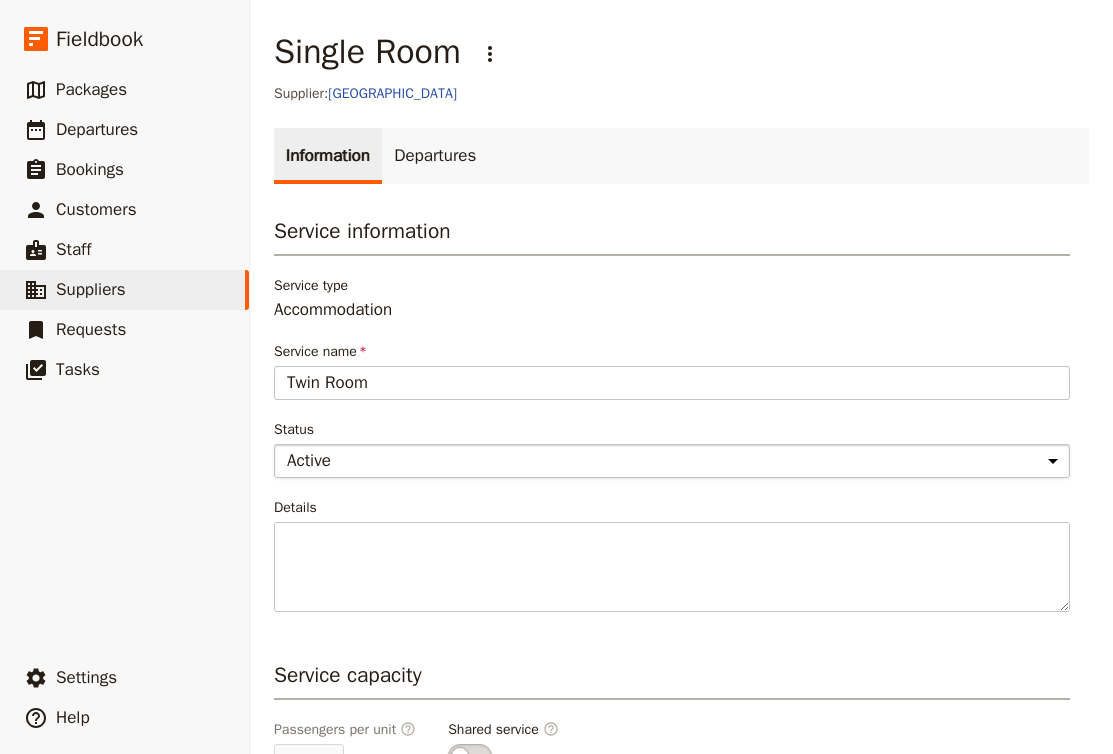 scroll, scrollTop: 0, scrollLeft: 0, axis: both 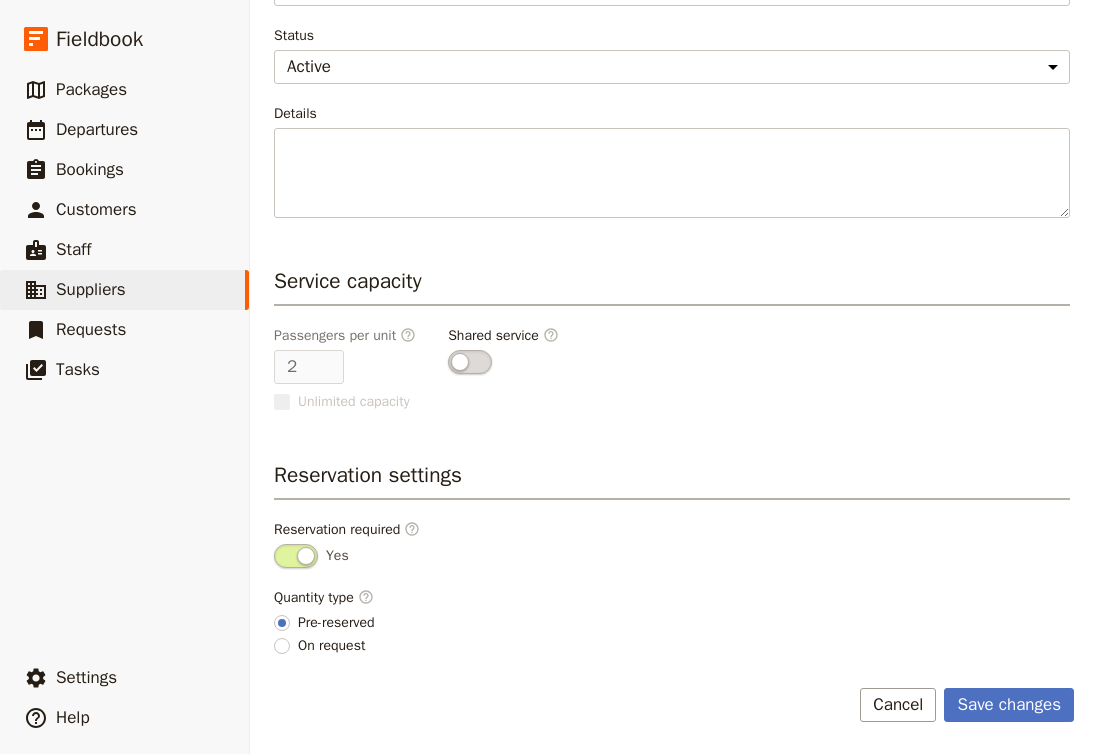 type on "Twin Room" 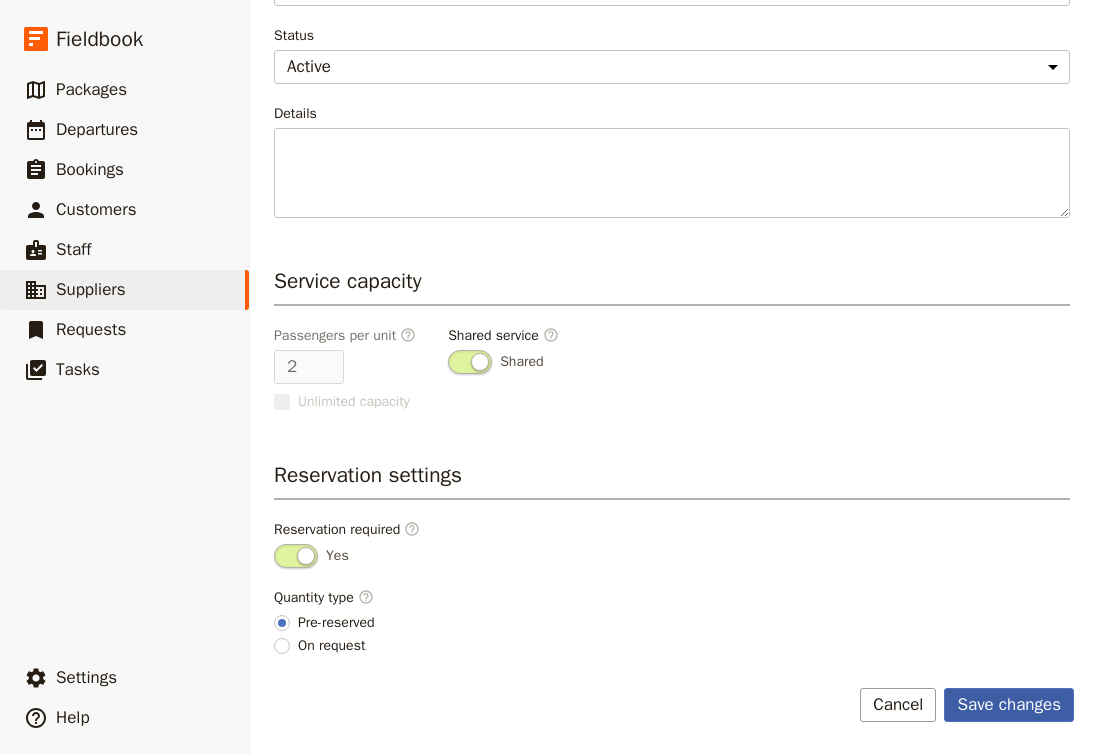 click on "Save changes" at bounding box center (1009, 705) 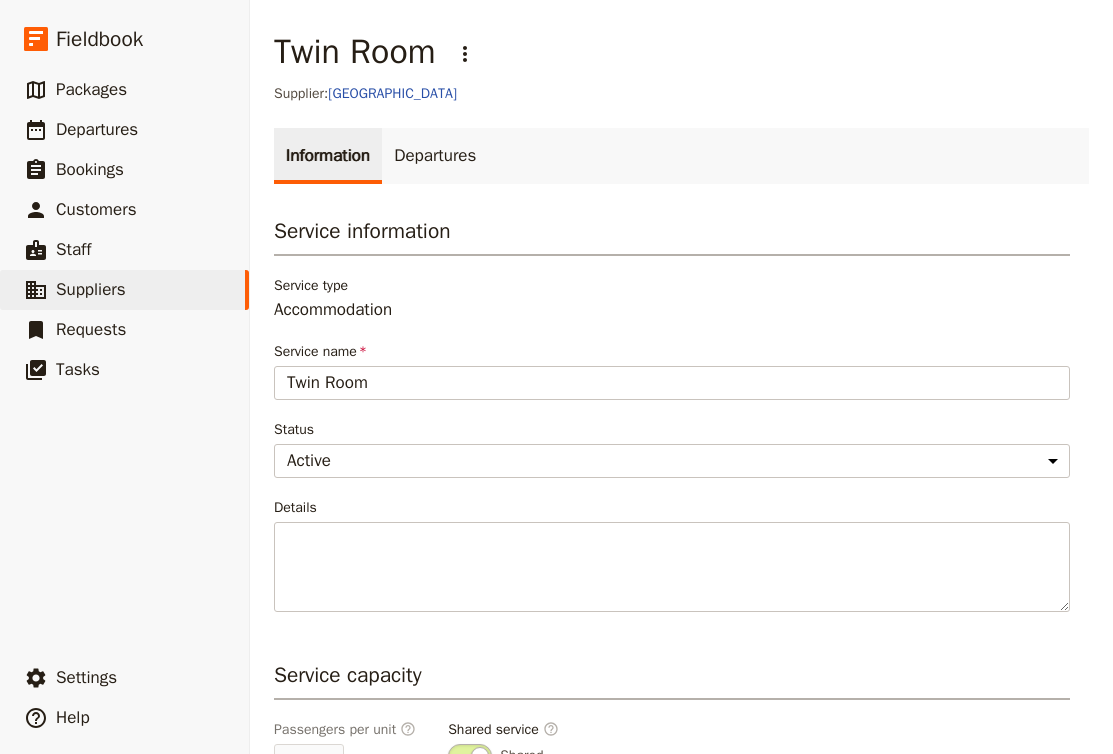 scroll, scrollTop: 0, scrollLeft: 0, axis: both 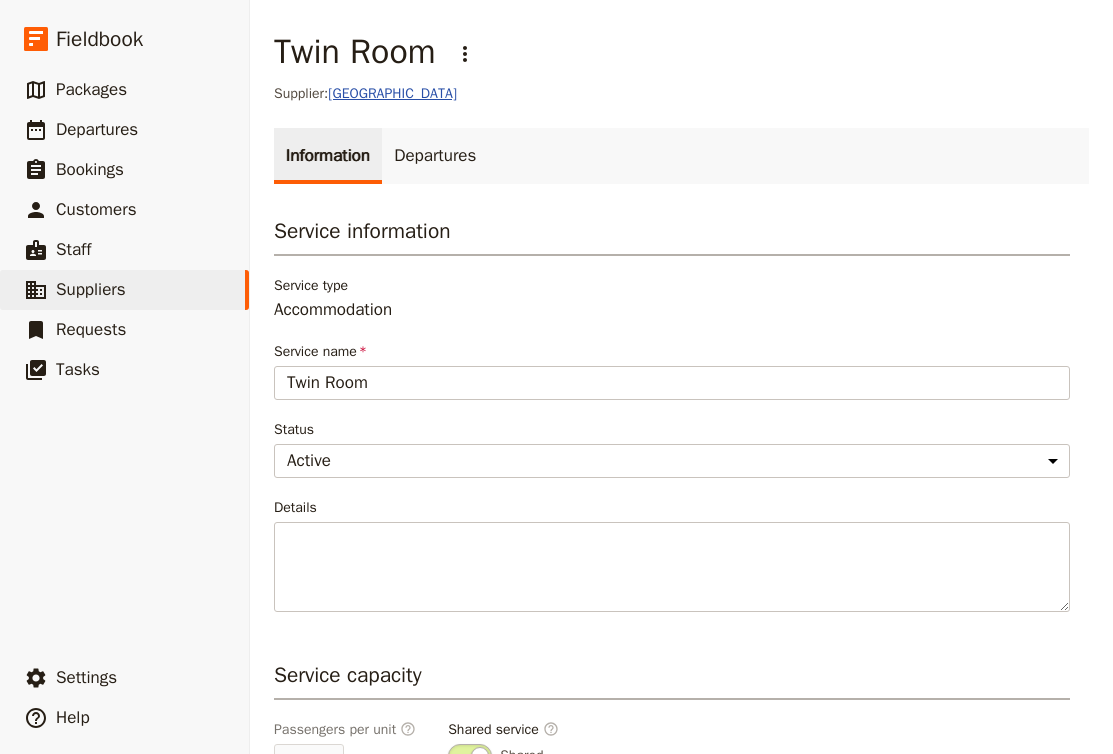 click on "Outback Hotel & Lodge" at bounding box center [392, 93] 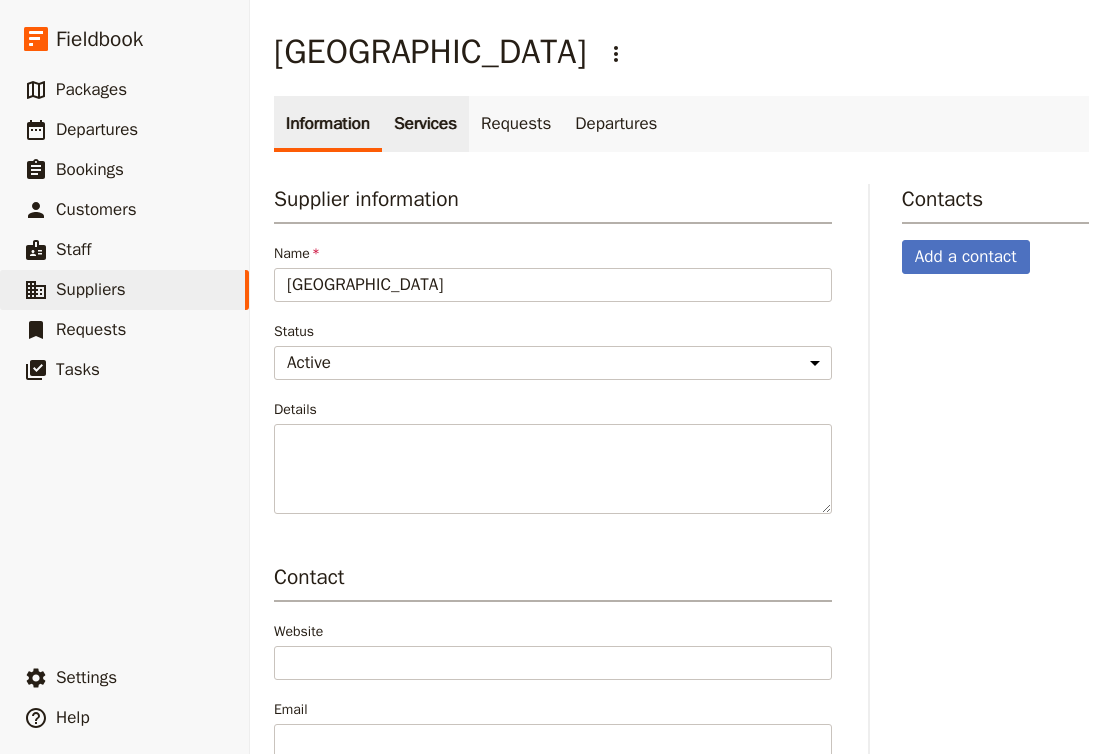 click on "Services" at bounding box center (425, 124) 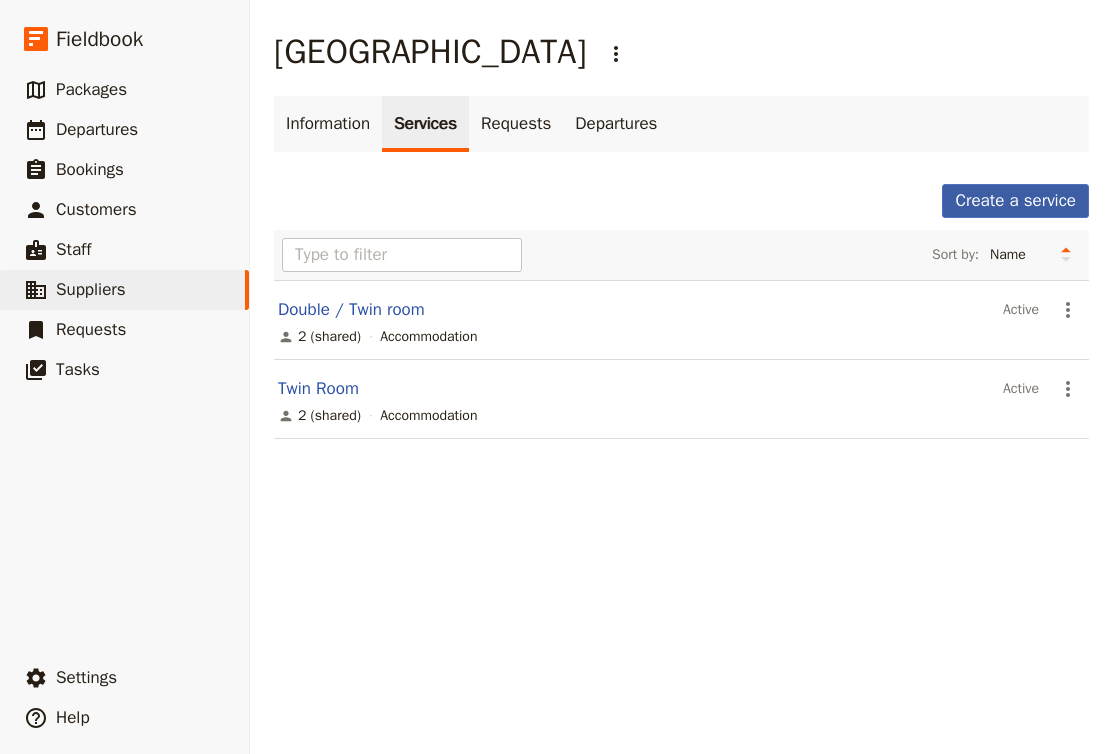 click on "Create a service" at bounding box center [1015, 201] 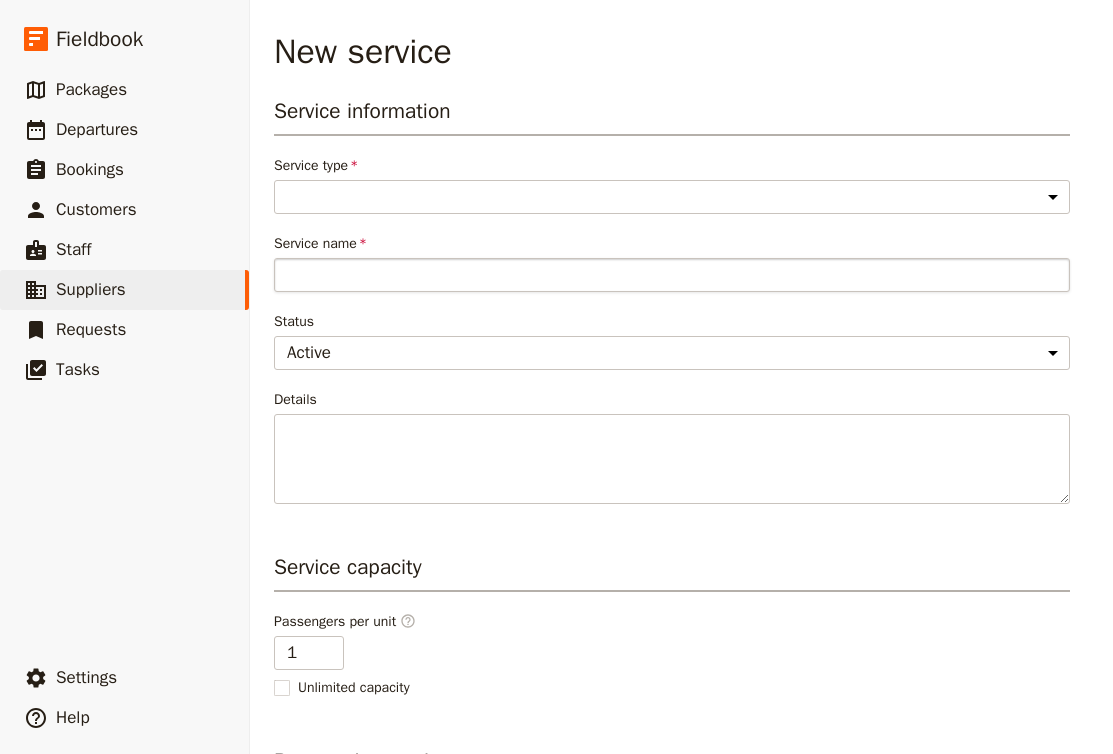 select on "AccommodationService" 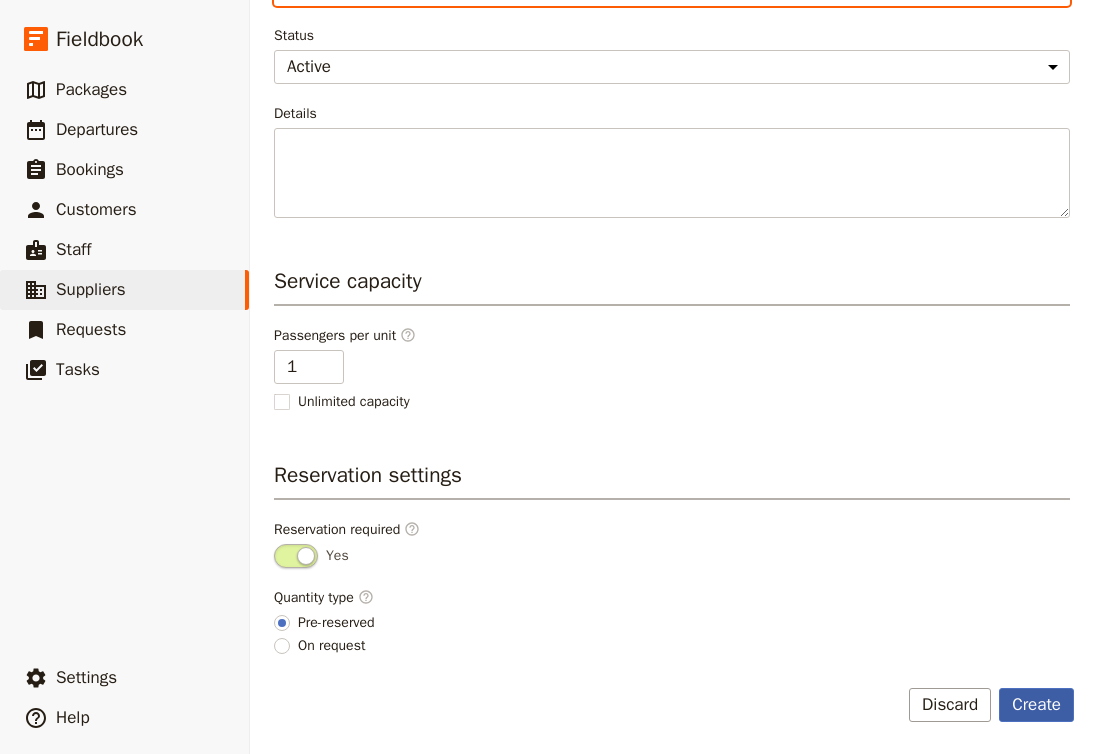 scroll, scrollTop: 286, scrollLeft: 0, axis: vertical 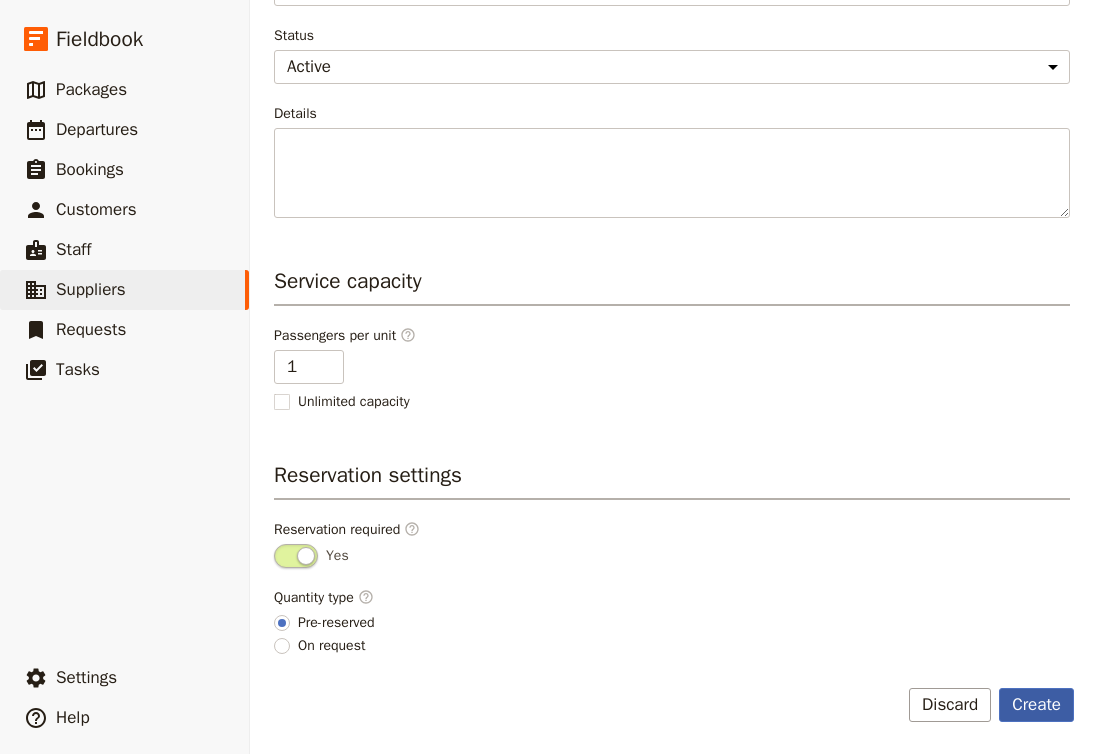 click on "Create" at bounding box center [1036, 705] 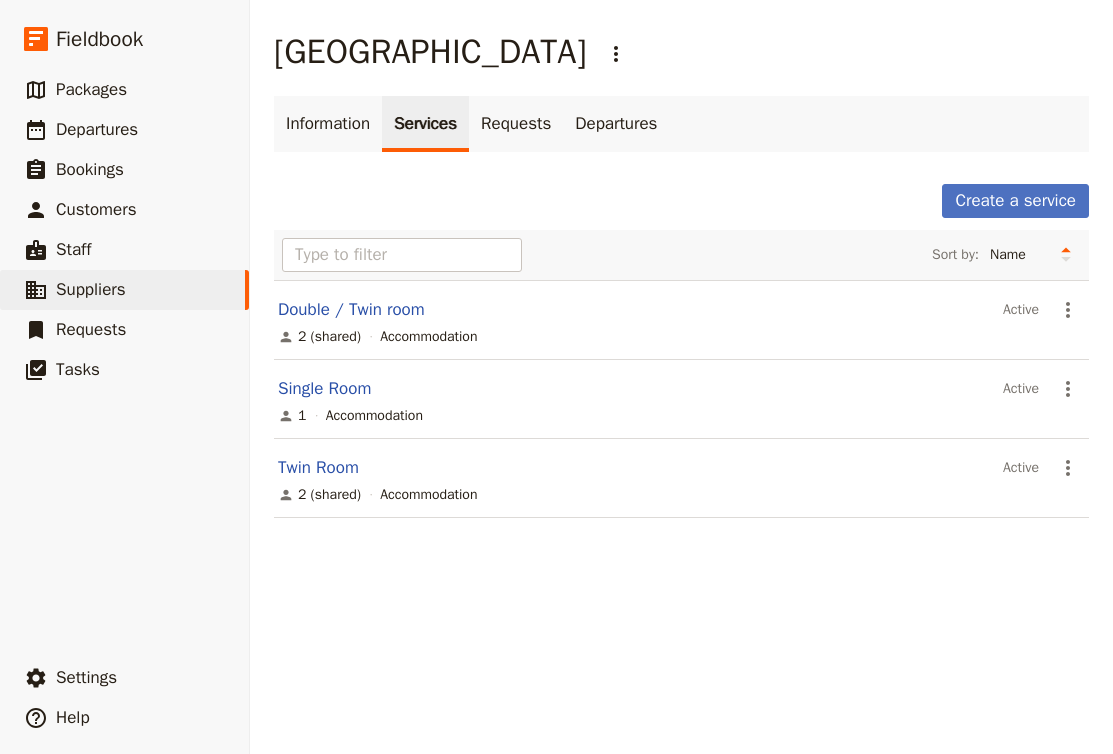 scroll, scrollTop: 0, scrollLeft: 0, axis: both 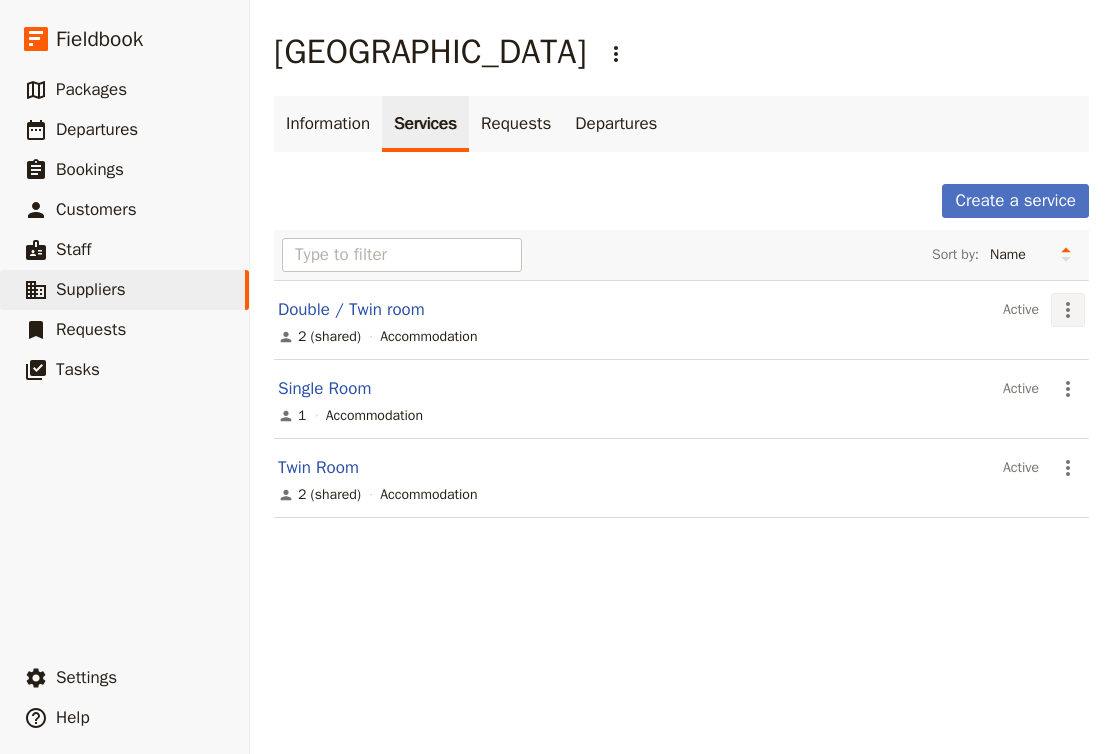 click 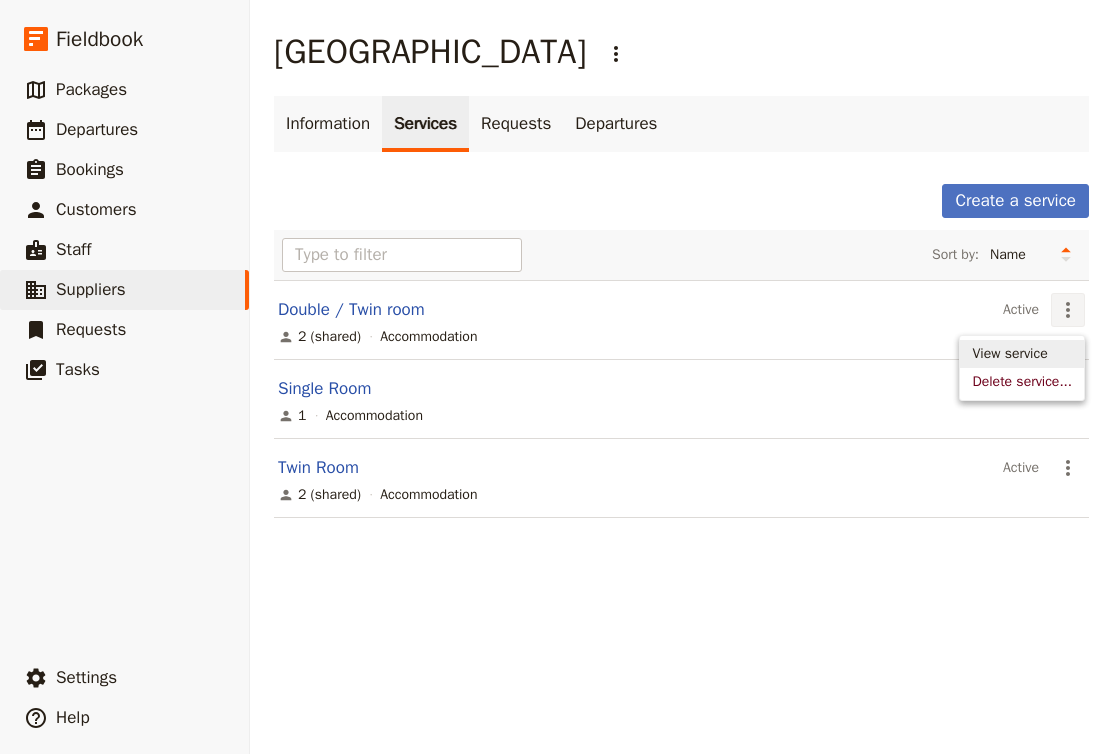 click on "View service" at bounding box center (1009, 354) 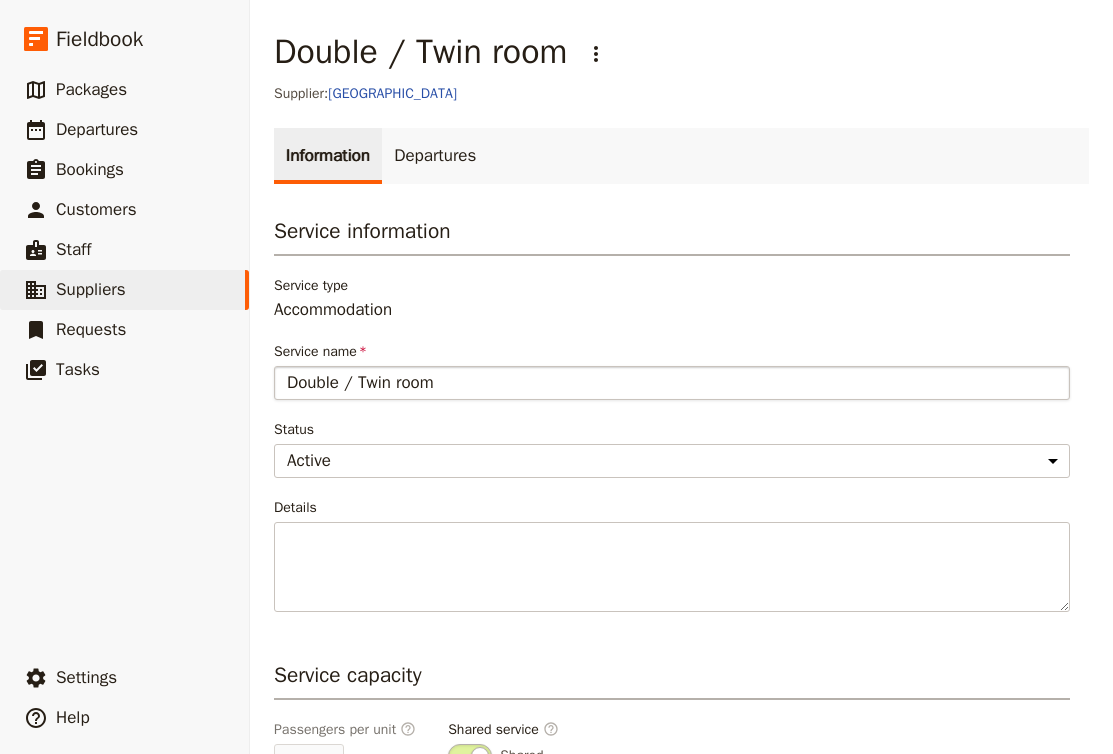 drag, startPoint x: 393, startPoint y: 383, endPoint x: 343, endPoint y: 381, distance: 50.039986 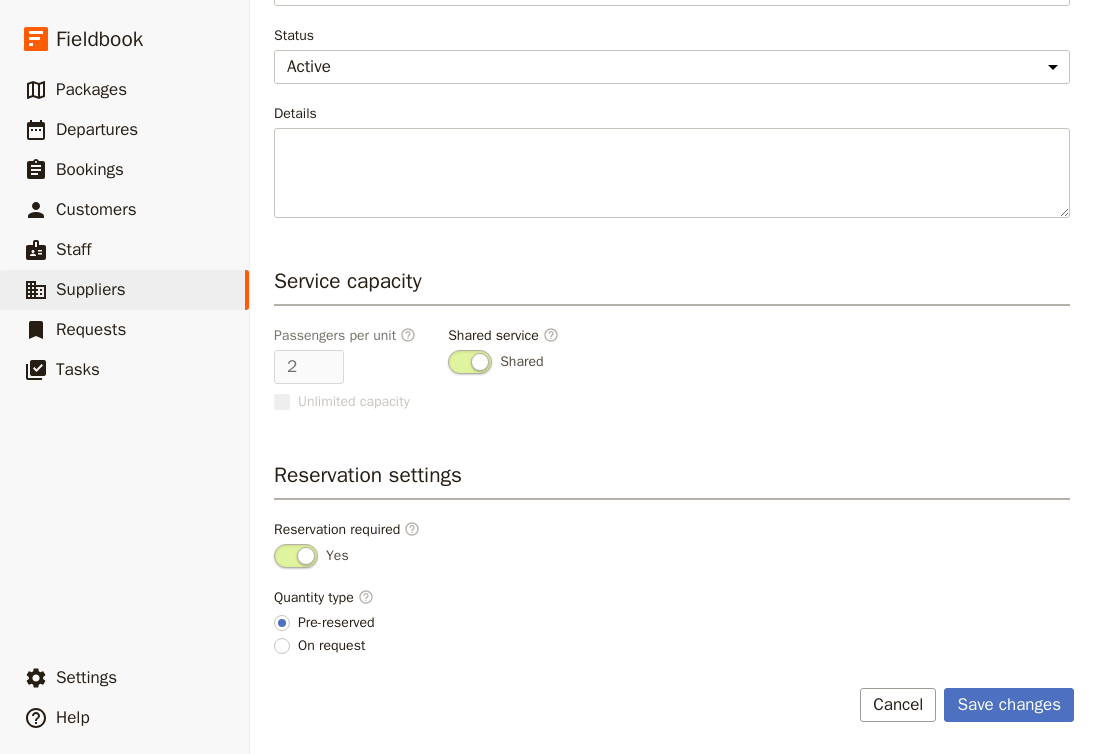 scroll, scrollTop: 394, scrollLeft: 0, axis: vertical 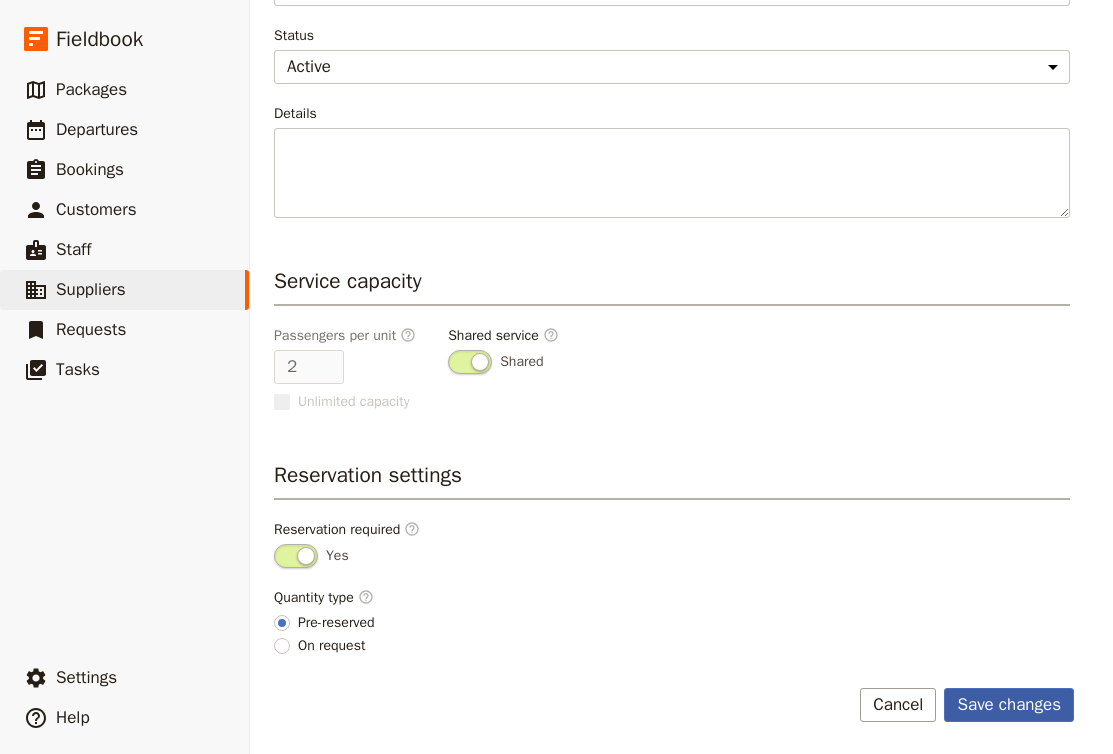 type on "Double Room" 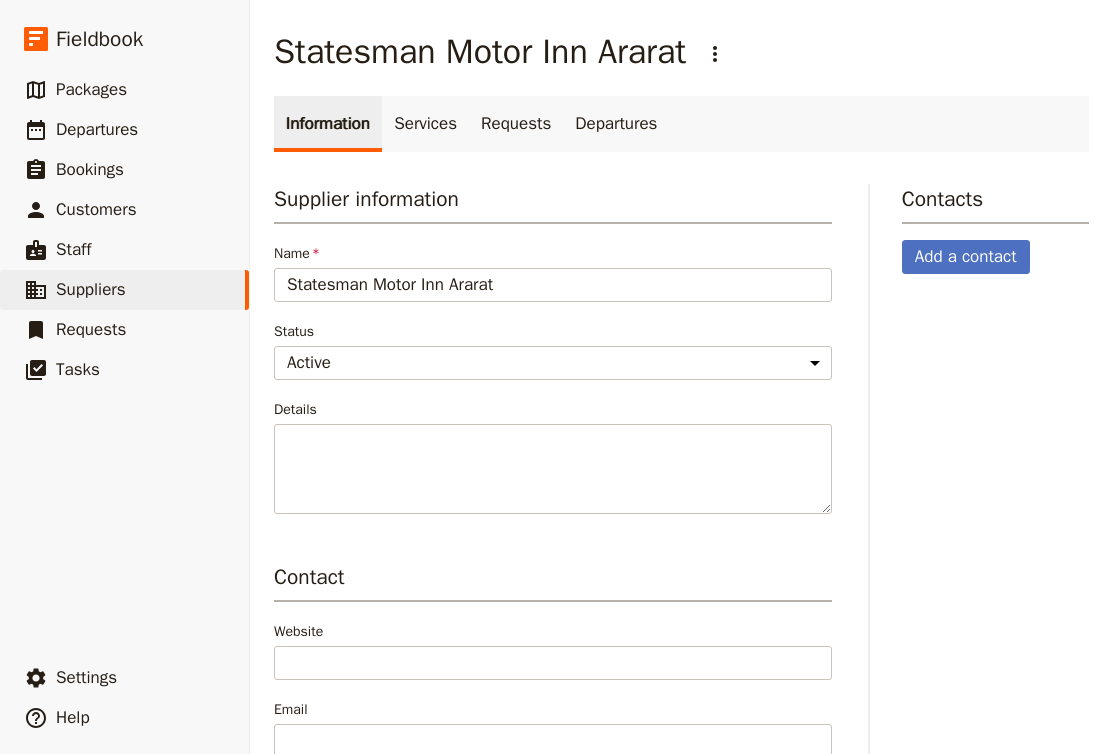 scroll, scrollTop: 0, scrollLeft: 0, axis: both 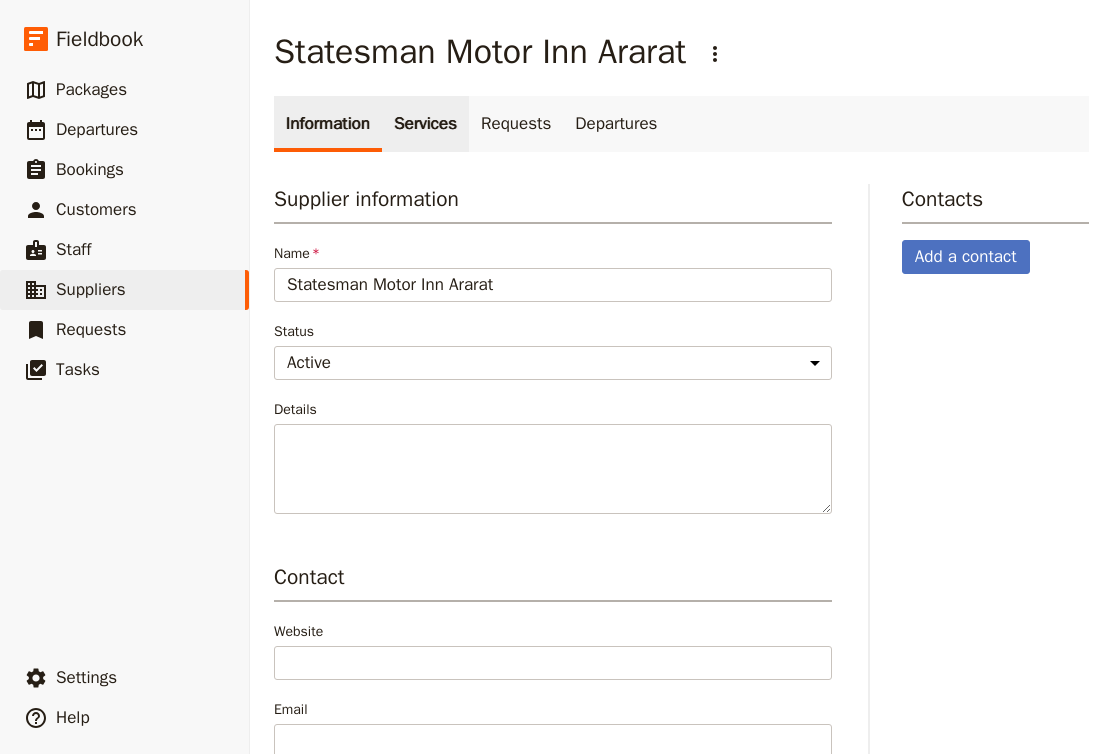 click on "Services" at bounding box center (425, 124) 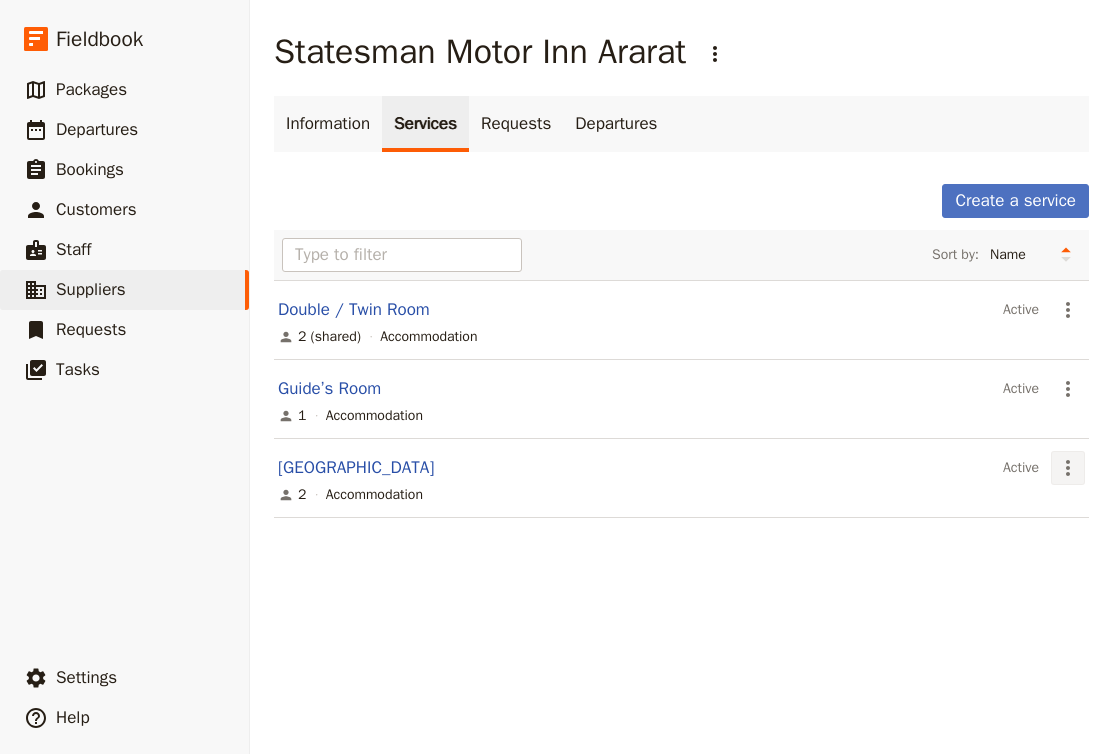 click 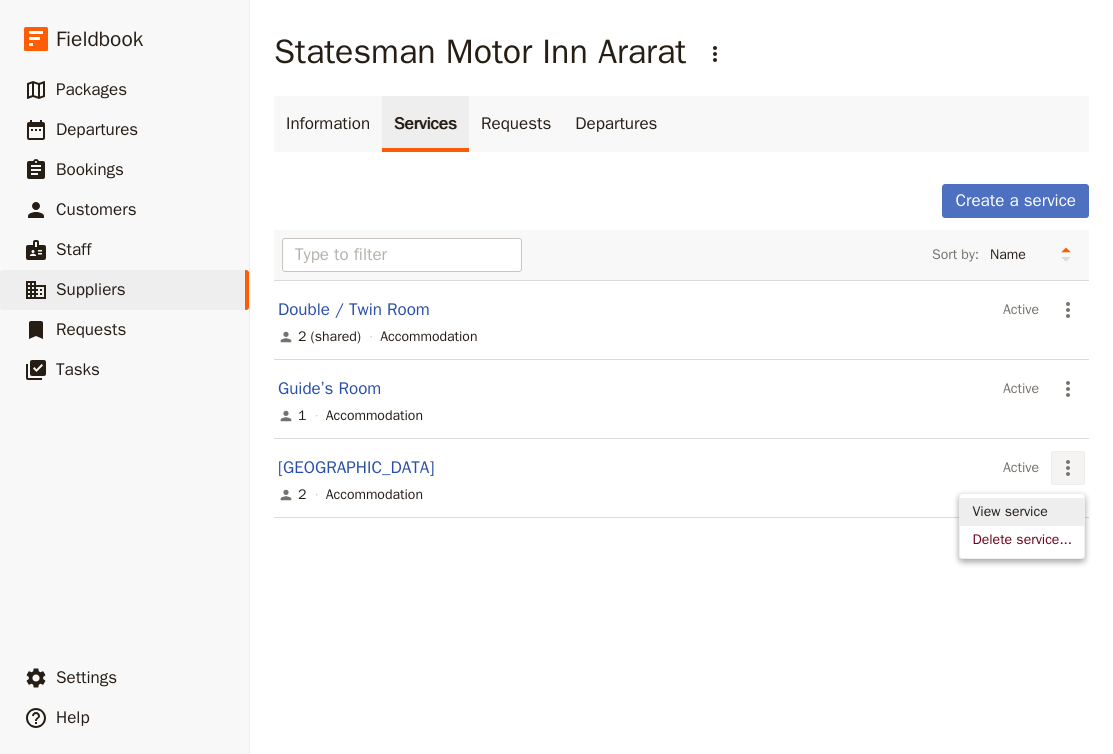 click on "View service" at bounding box center (1009, 512) 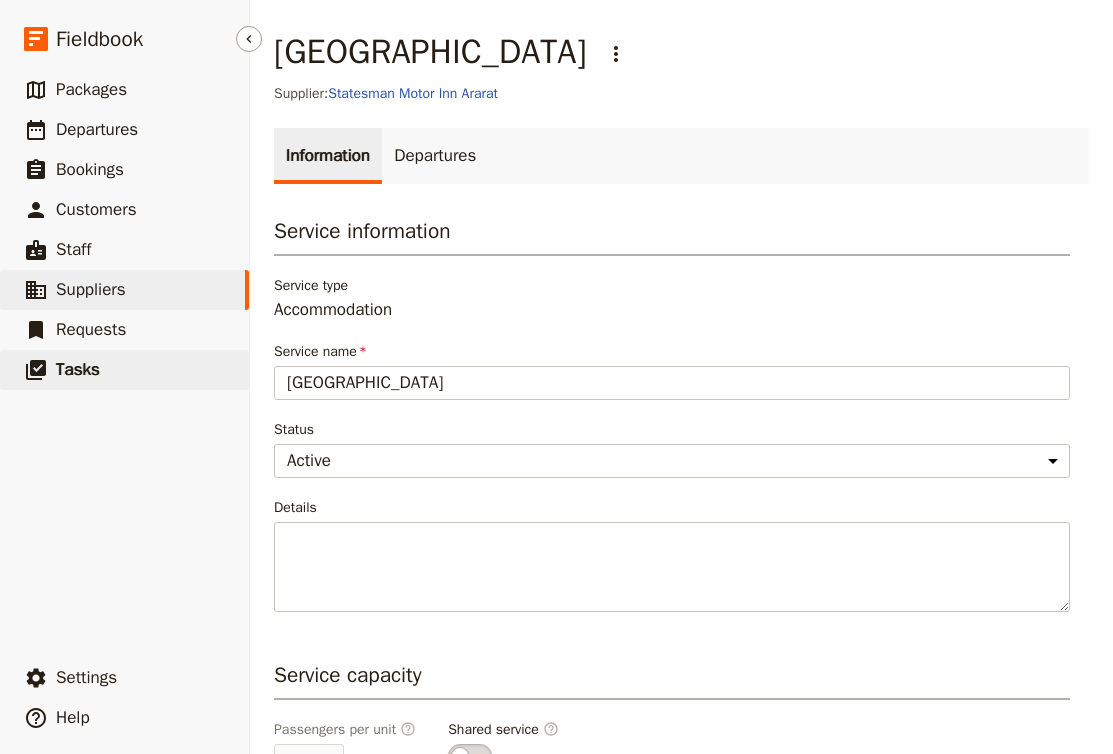 drag, startPoint x: 471, startPoint y: 390, endPoint x: 136, endPoint y: 359, distance: 336.43127 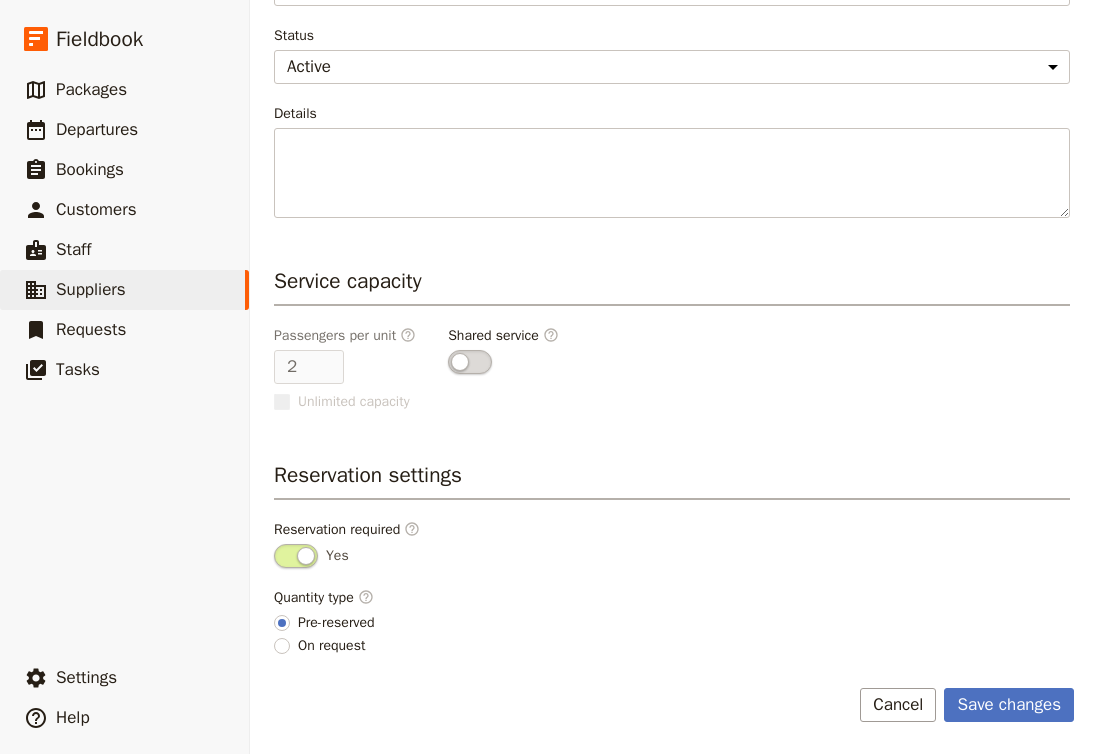 scroll, scrollTop: 394, scrollLeft: 0, axis: vertical 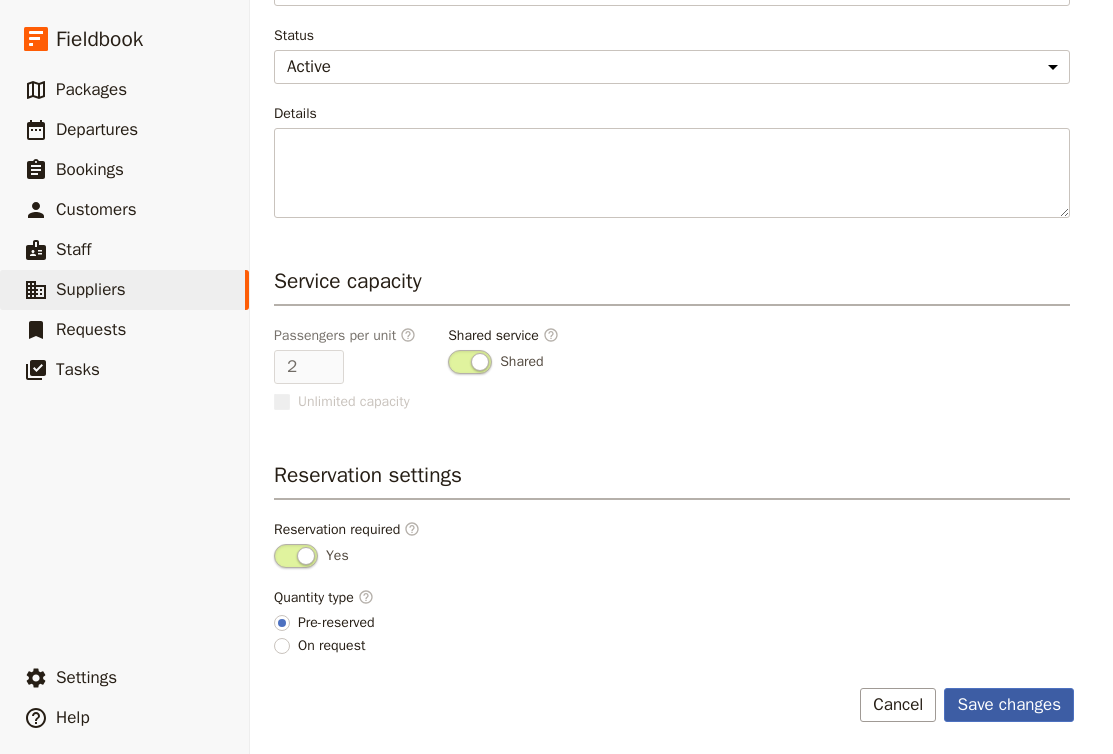 click on "Save changes" at bounding box center (1009, 705) 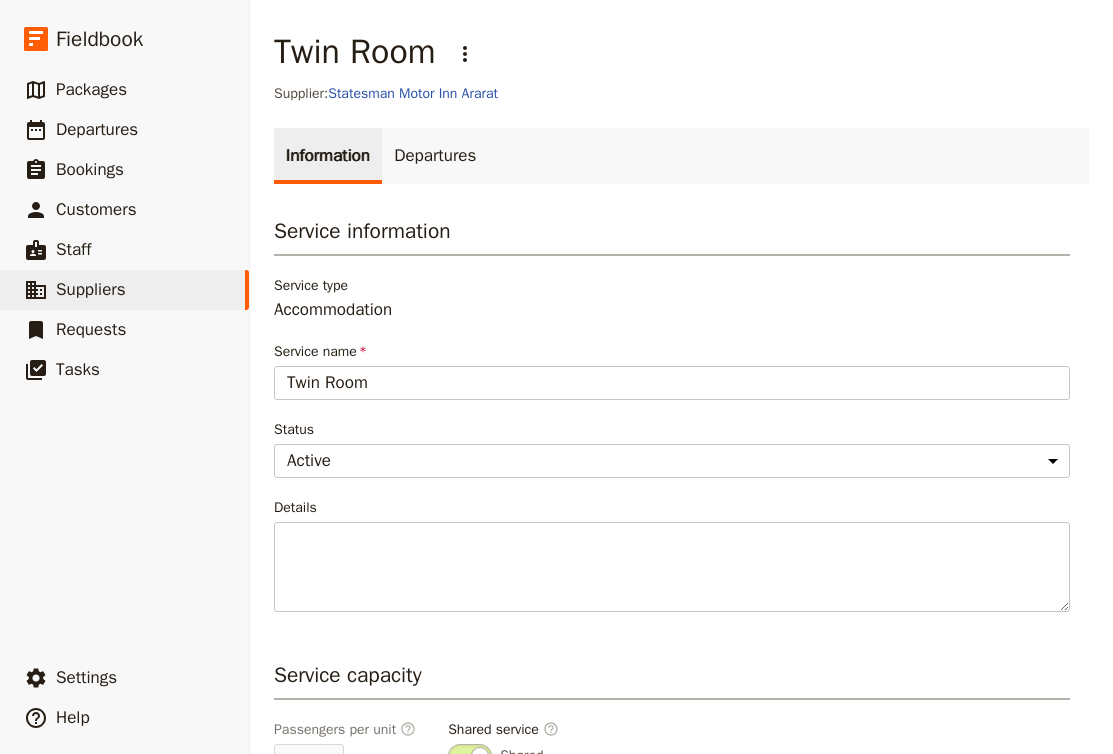 scroll, scrollTop: 0, scrollLeft: 0, axis: both 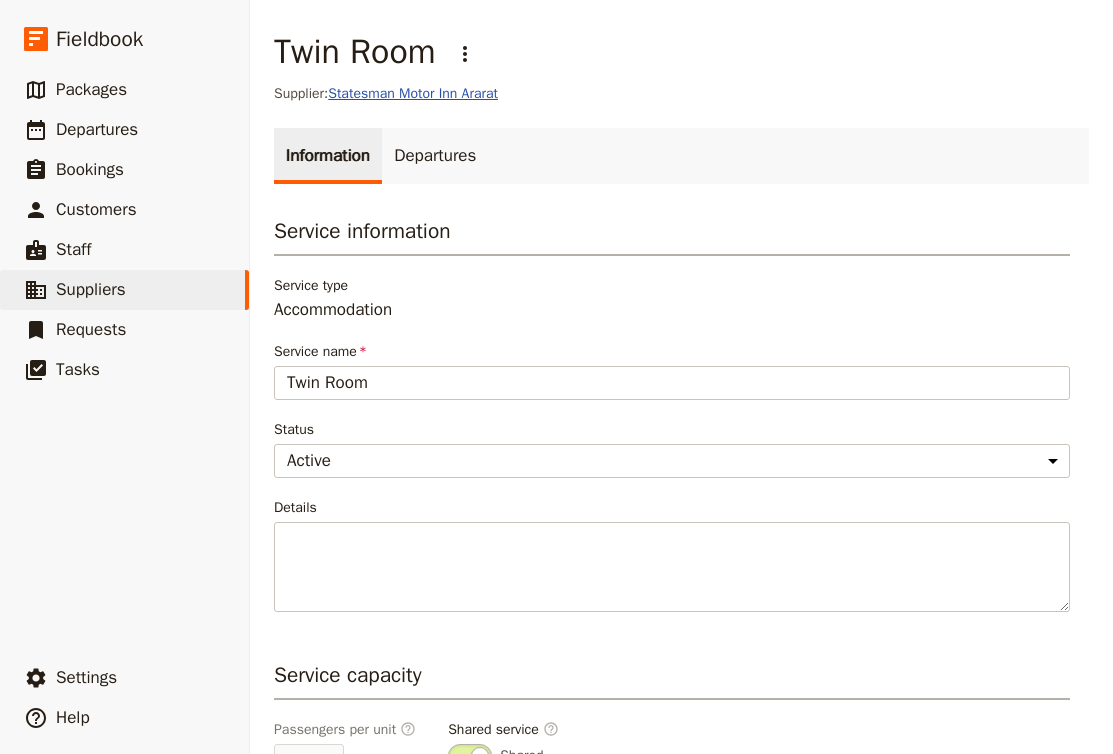 click on "Statesman Motor Inn Ararat" at bounding box center (413, 93) 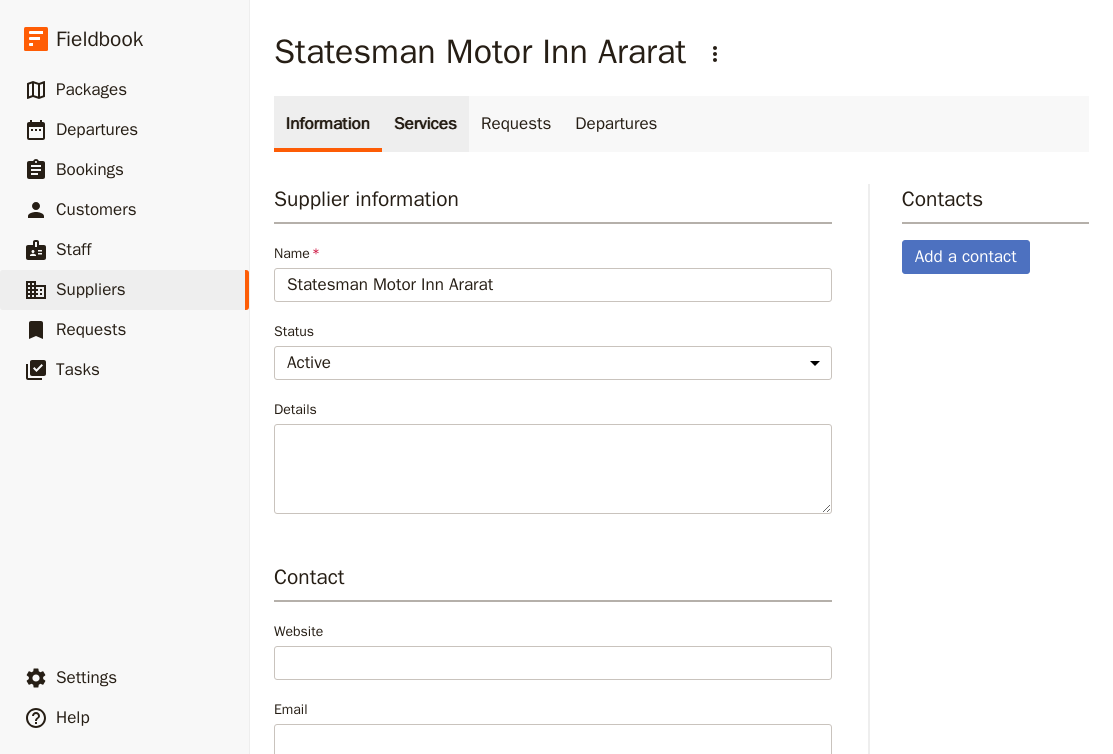click on "Services" at bounding box center [425, 124] 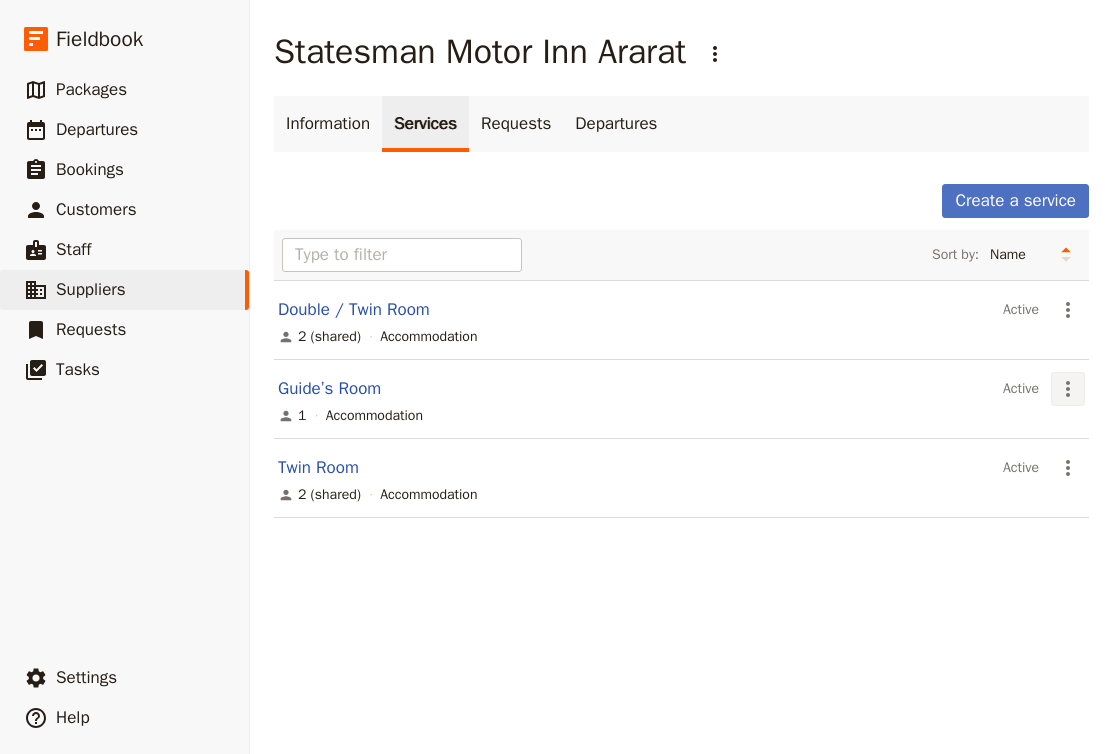 click 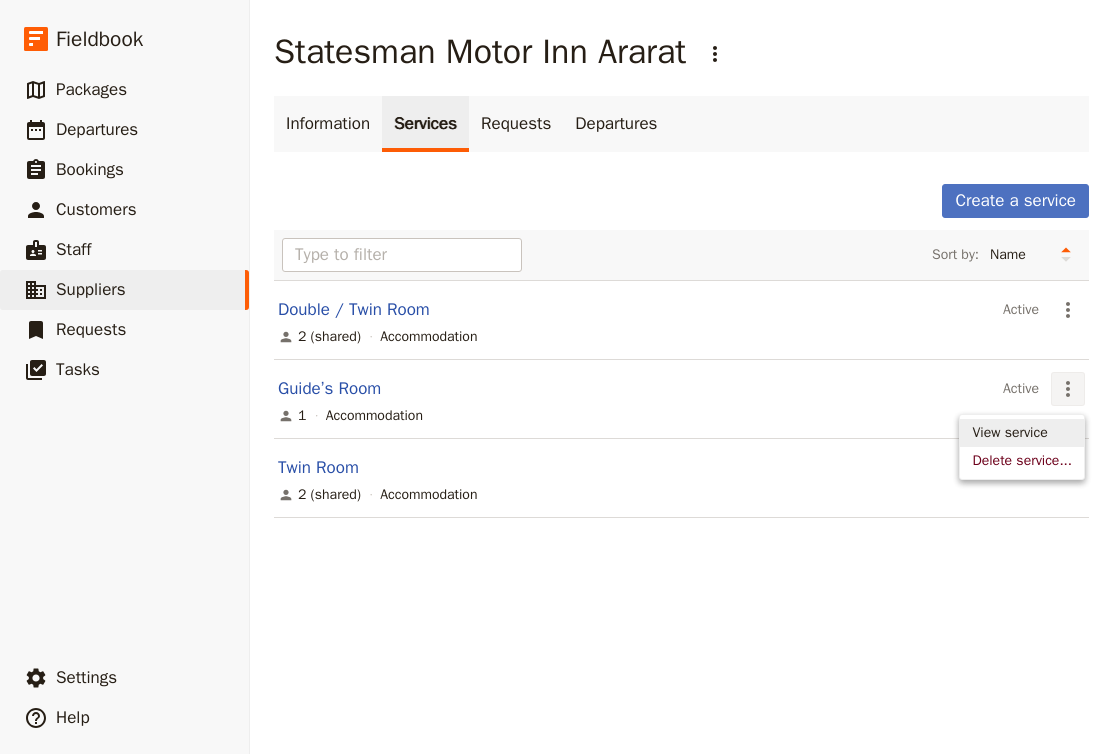 click on "View service" at bounding box center (1009, 433) 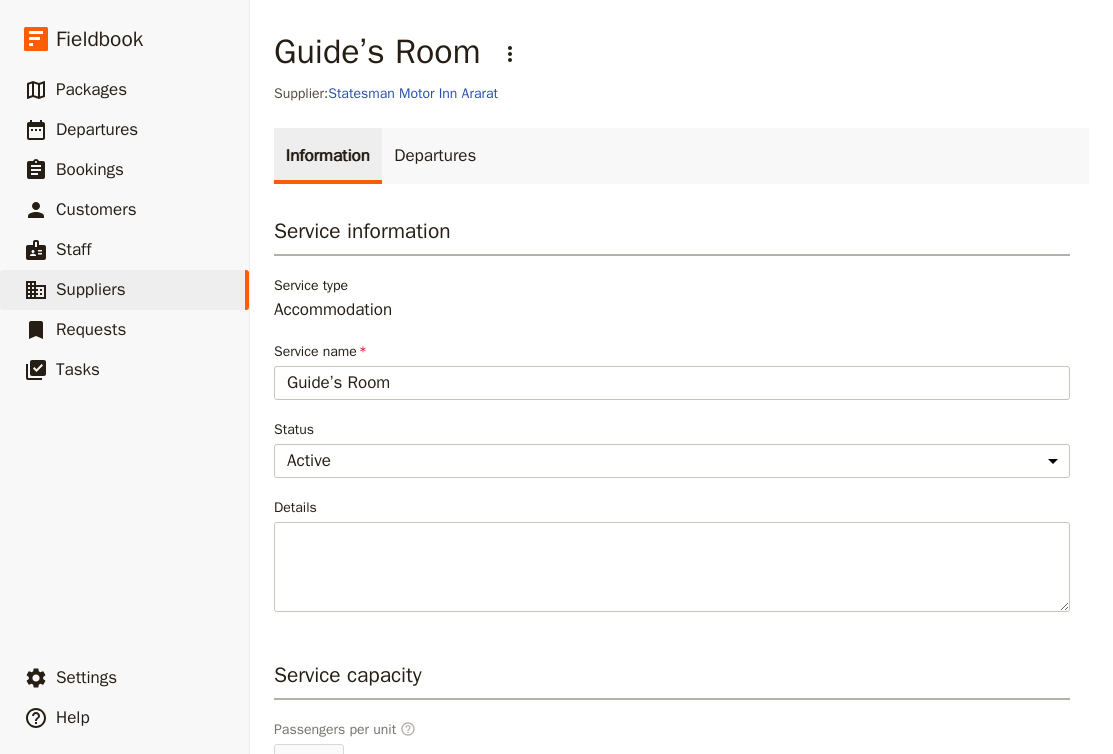 click on "Service name Guide’s Room" at bounding box center (672, 371) 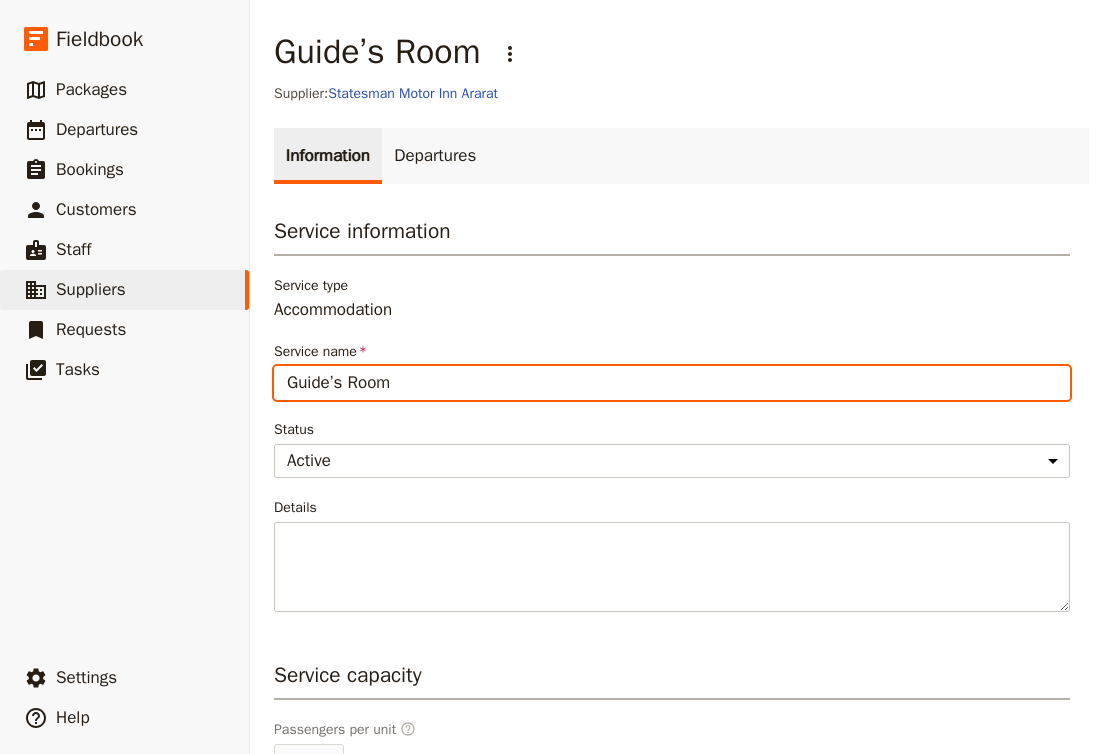 drag, startPoint x: 475, startPoint y: 370, endPoint x: 483, endPoint y: 383, distance: 15.264338 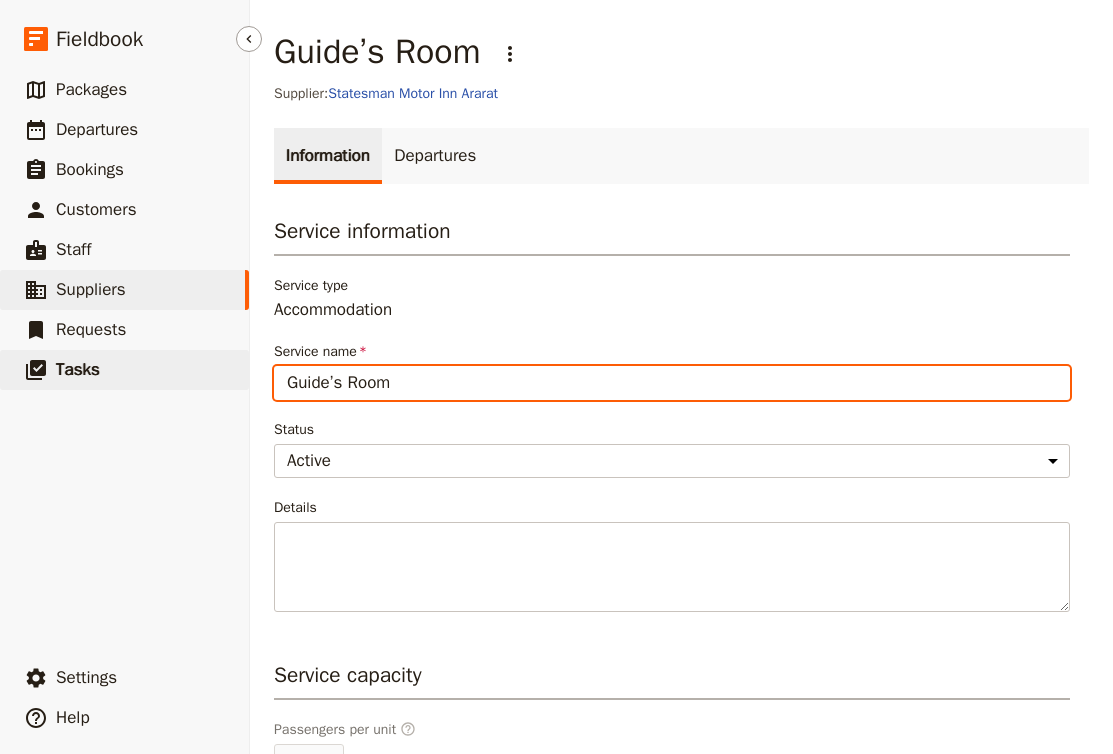drag, startPoint x: 342, startPoint y: 384, endPoint x: 133, endPoint y: 375, distance: 209.1937 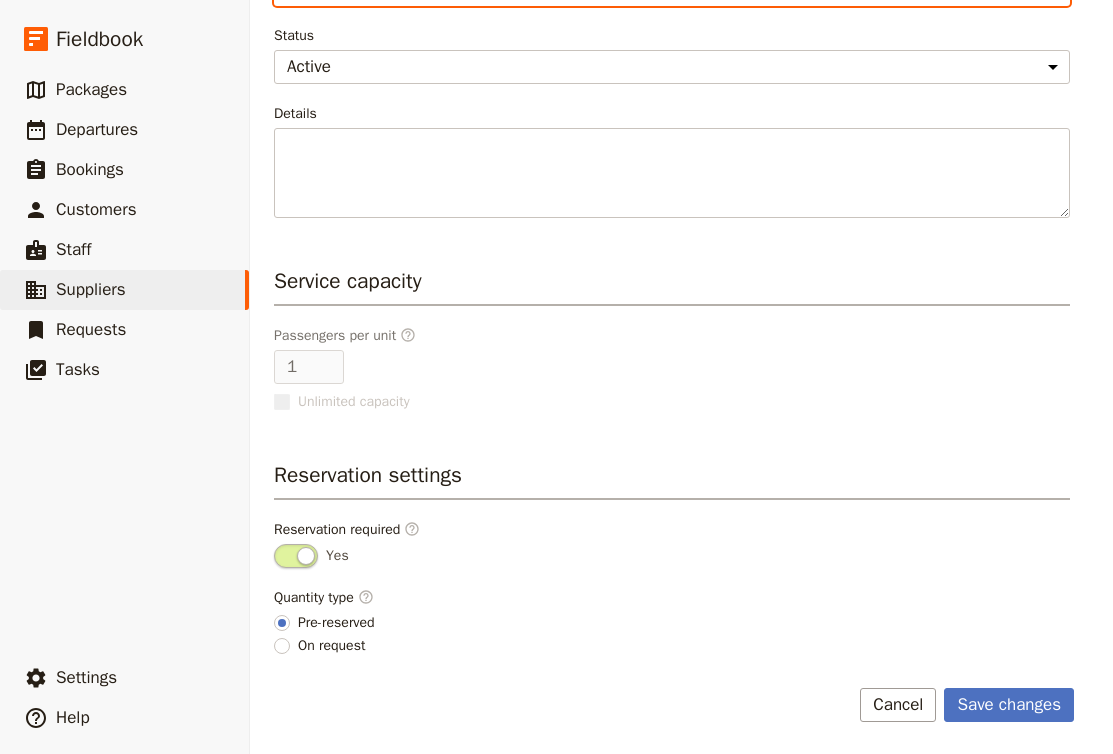 scroll, scrollTop: 394, scrollLeft: 0, axis: vertical 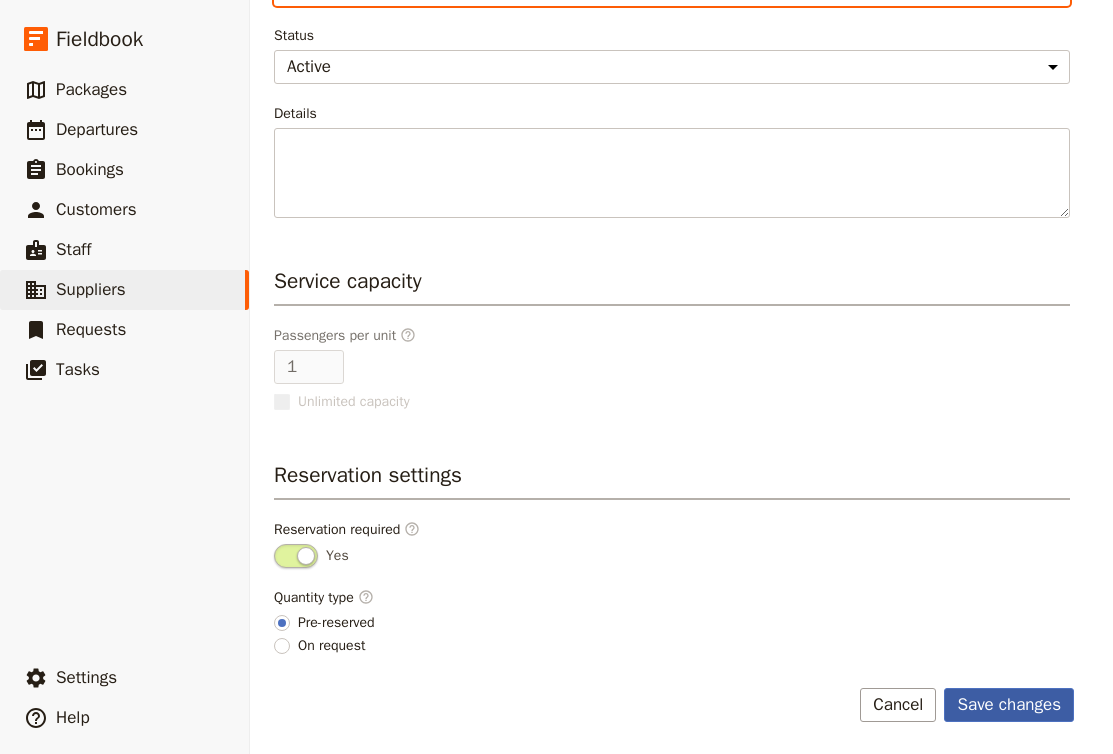 type on "Single Room" 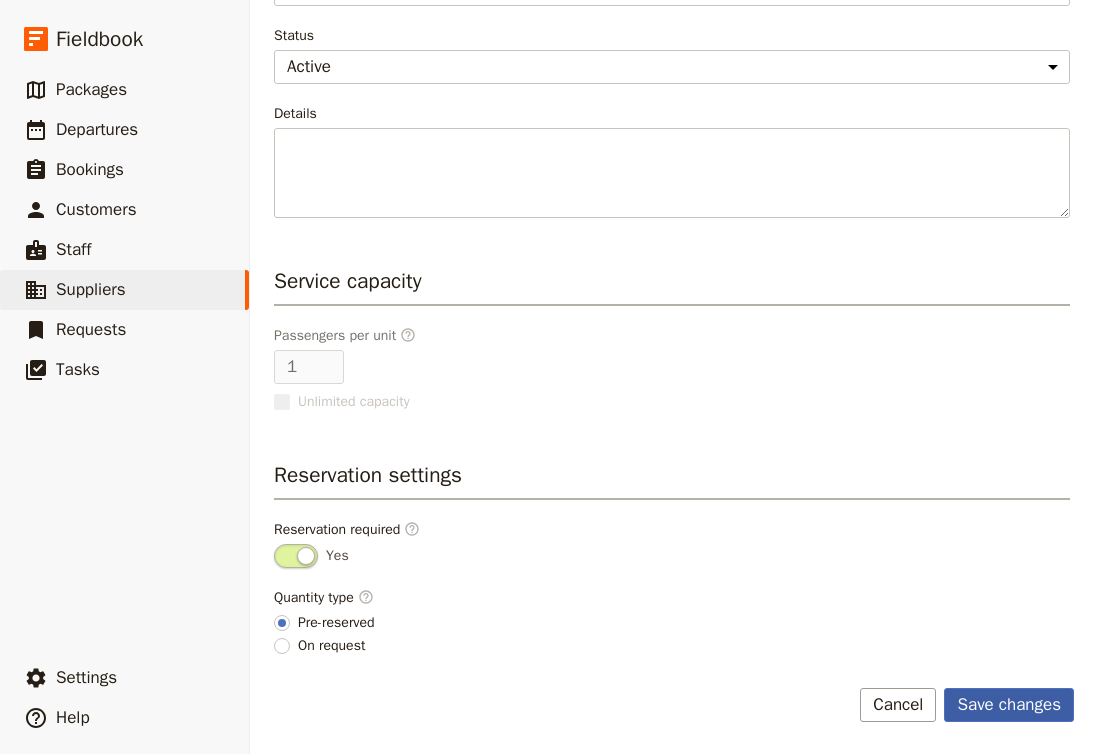 click on "Save changes" at bounding box center [1009, 705] 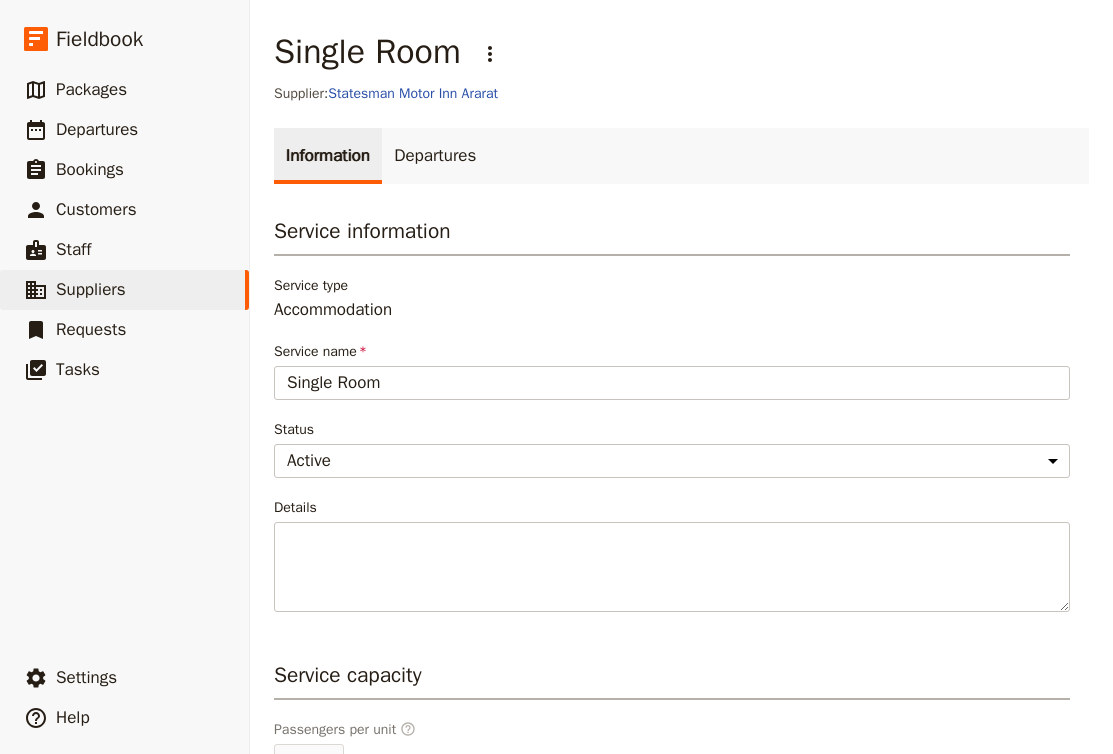 scroll, scrollTop: 0, scrollLeft: 0, axis: both 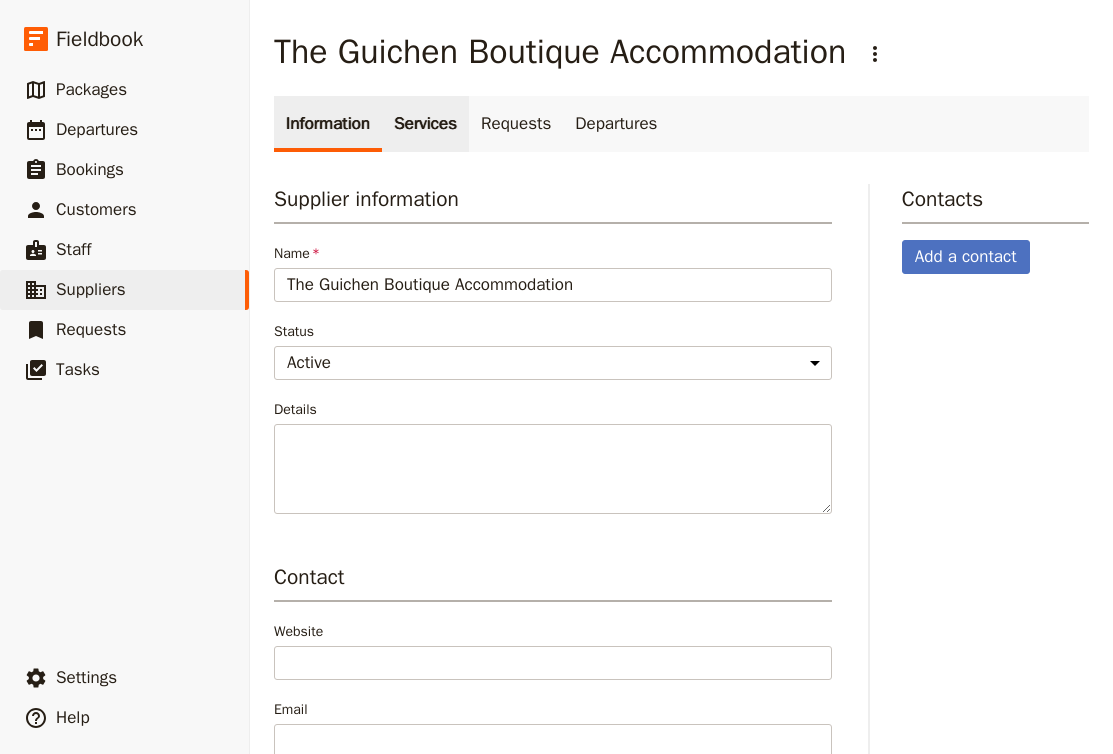 click on "Services" at bounding box center [425, 124] 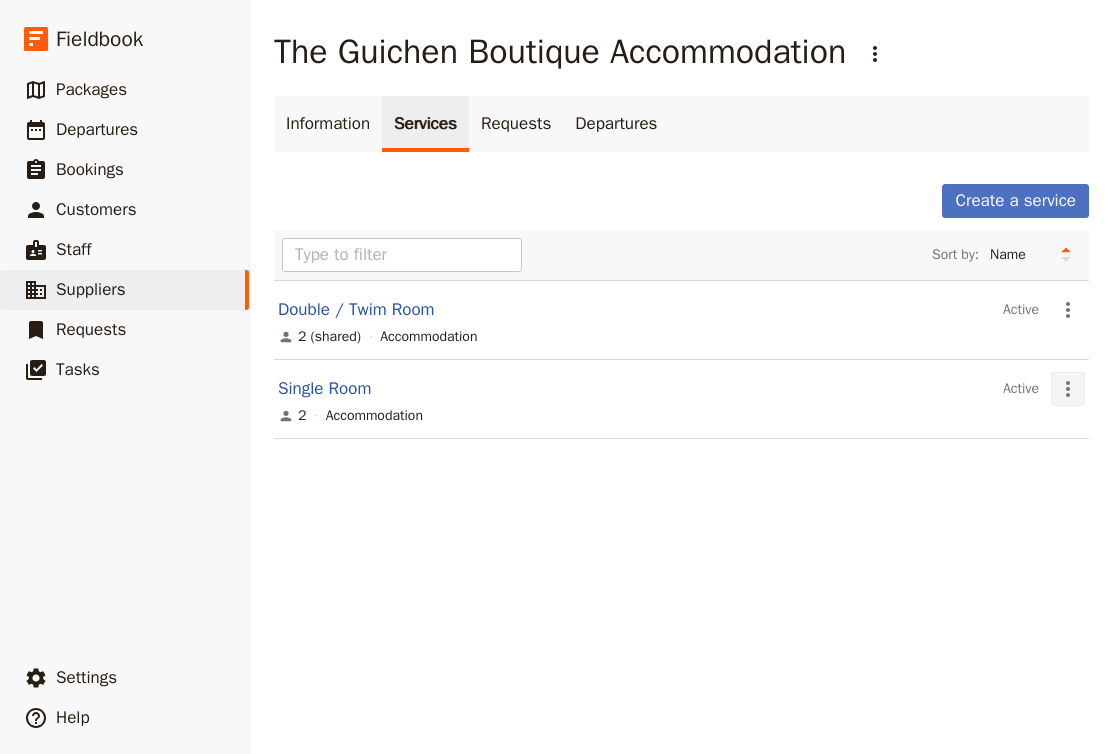 click 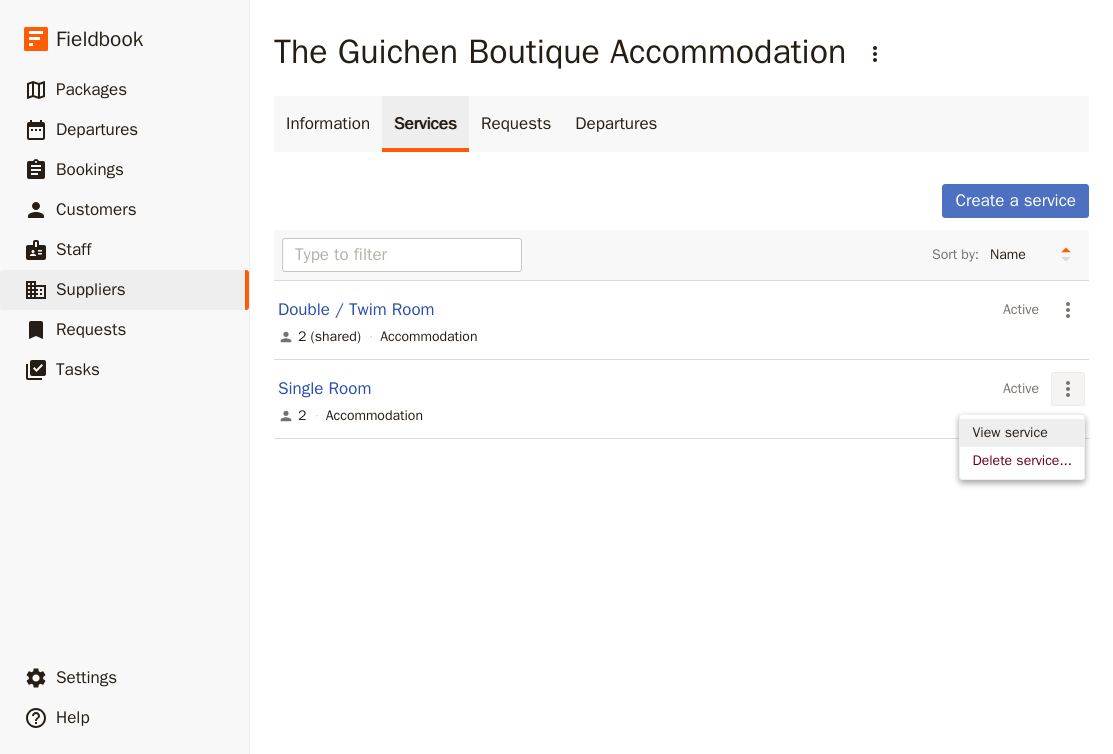 click on "View service" at bounding box center (1009, 433) 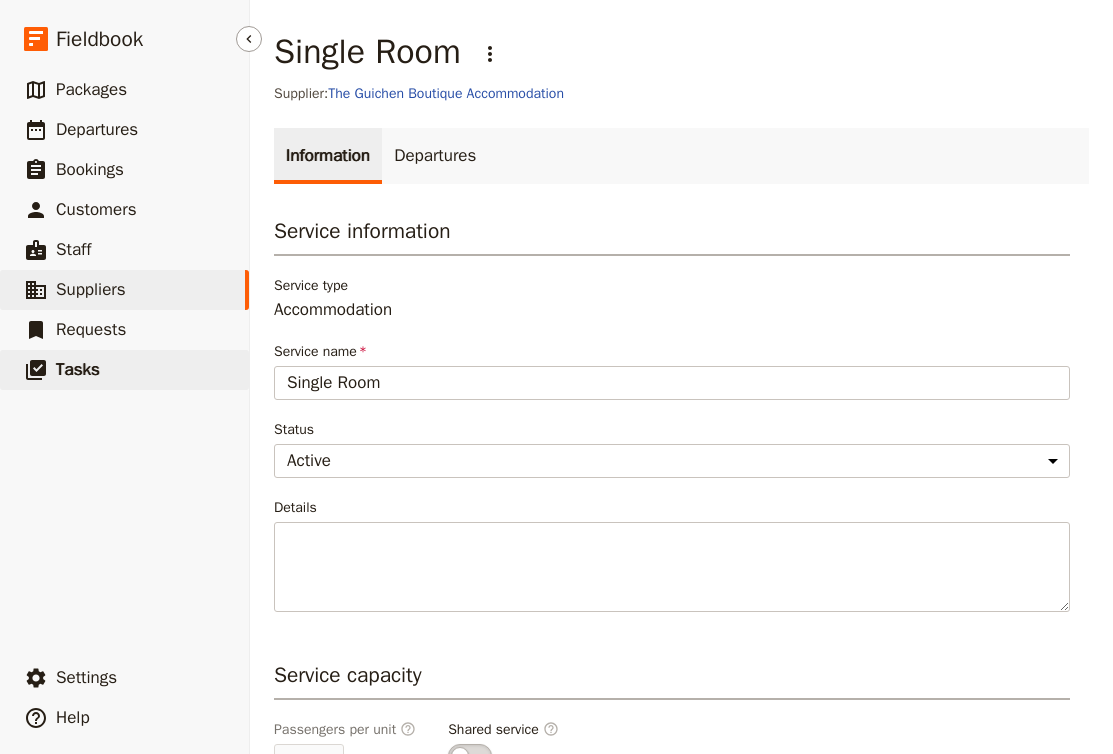 drag, startPoint x: 453, startPoint y: 379, endPoint x: 139, endPoint y: 380, distance: 314.0016 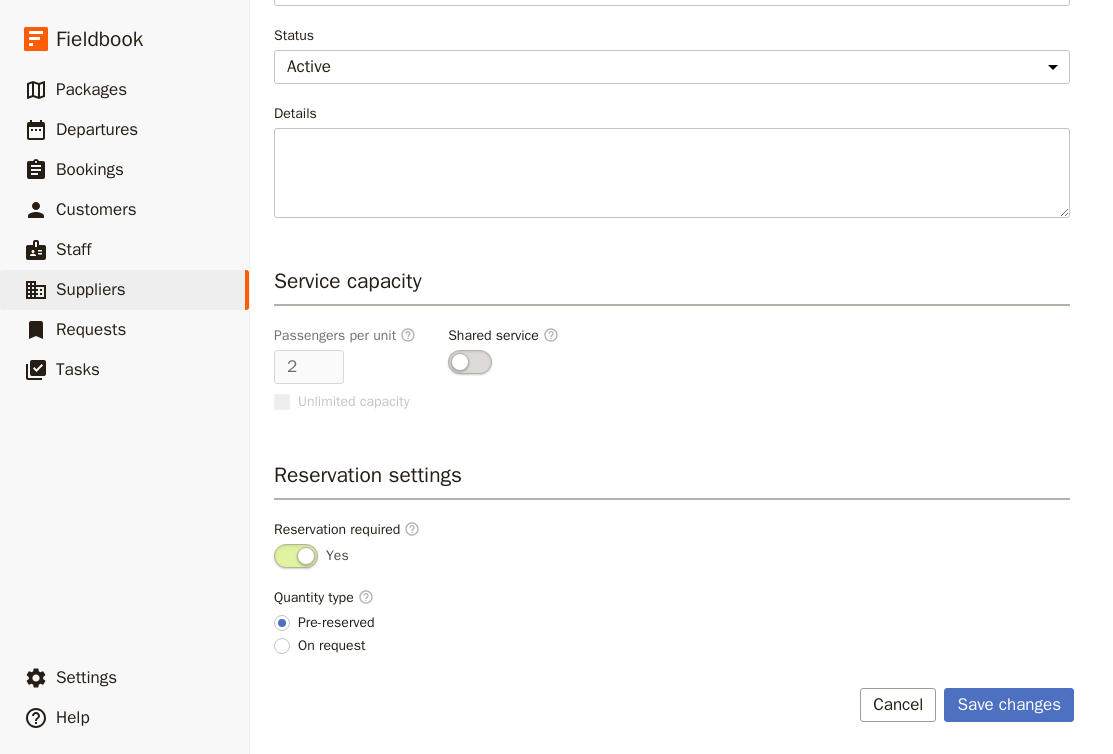 scroll, scrollTop: 394, scrollLeft: 0, axis: vertical 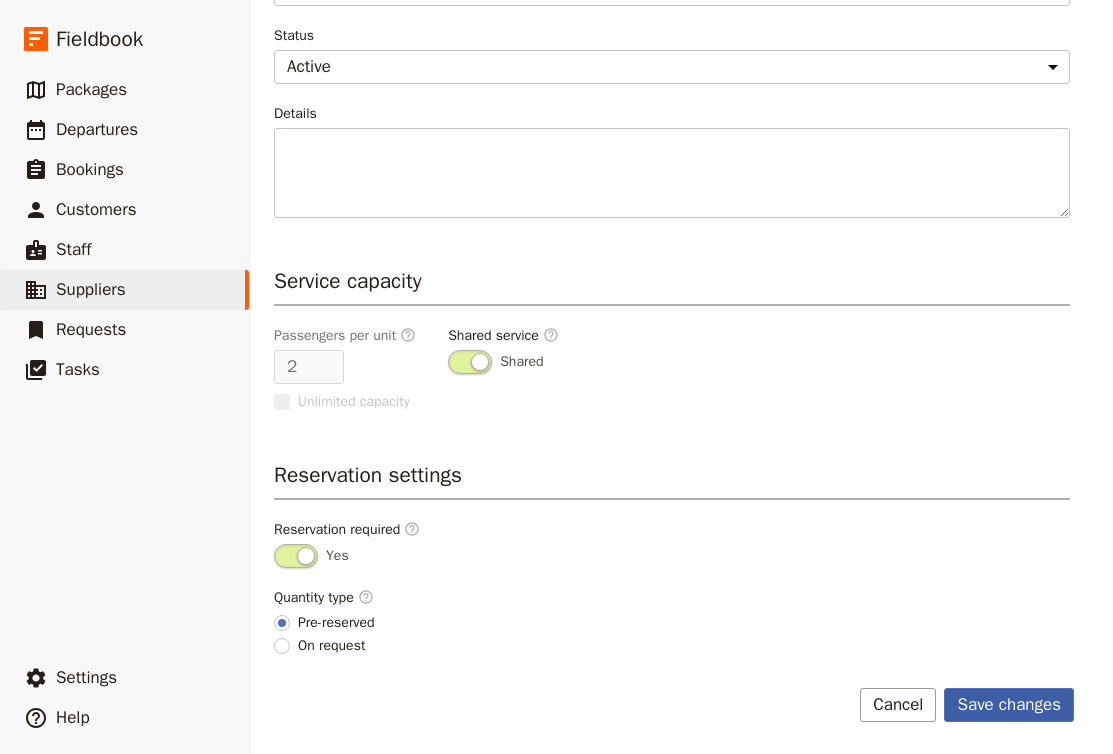 click on "Save changes" at bounding box center (1009, 705) 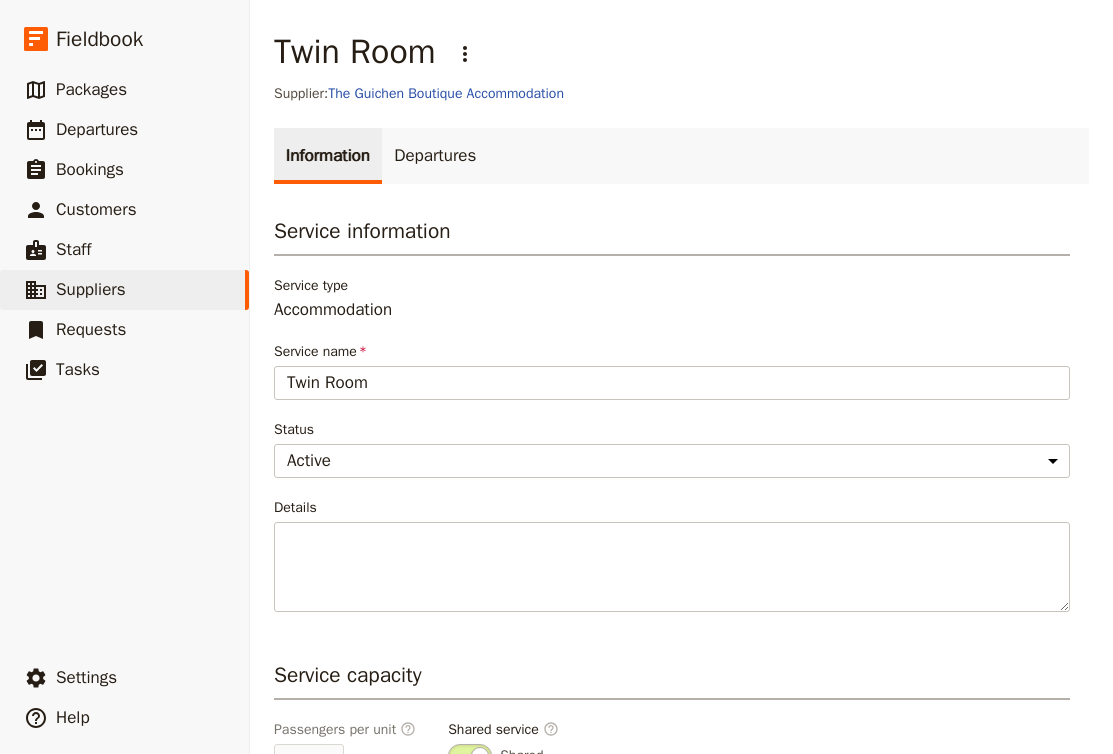 scroll, scrollTop: 0, scrollLeft: 0, axis: both 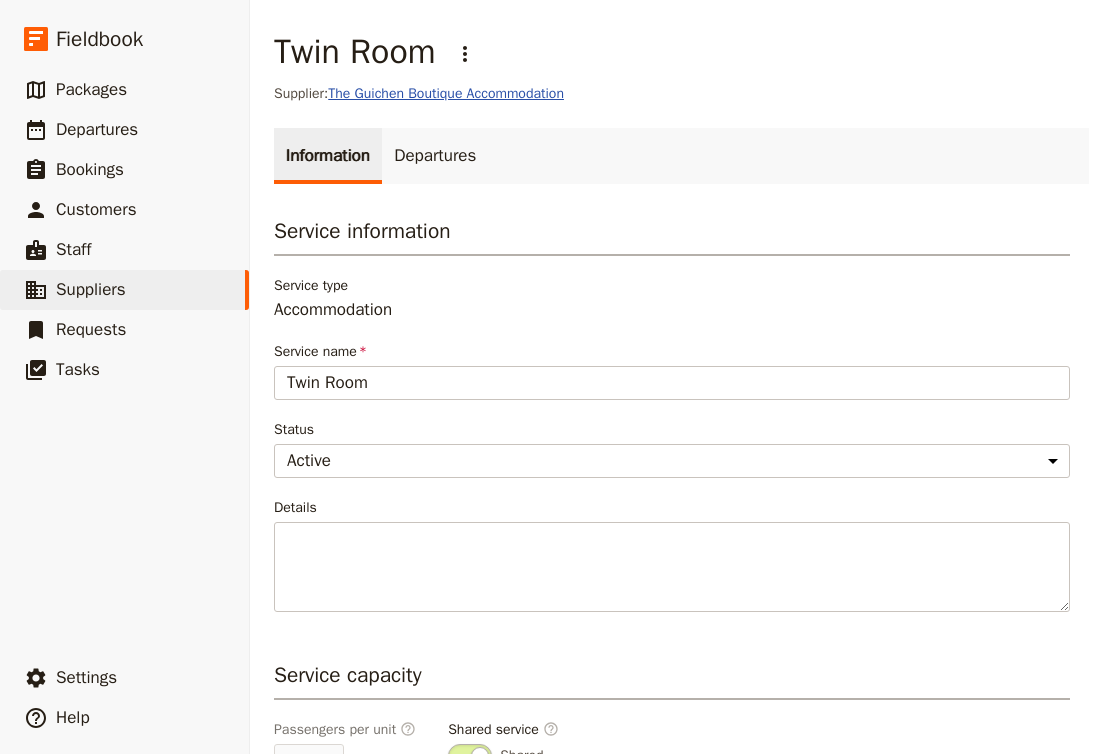 click on "The Guichen Boutique Accommodation" at bounding box center [446, 93] 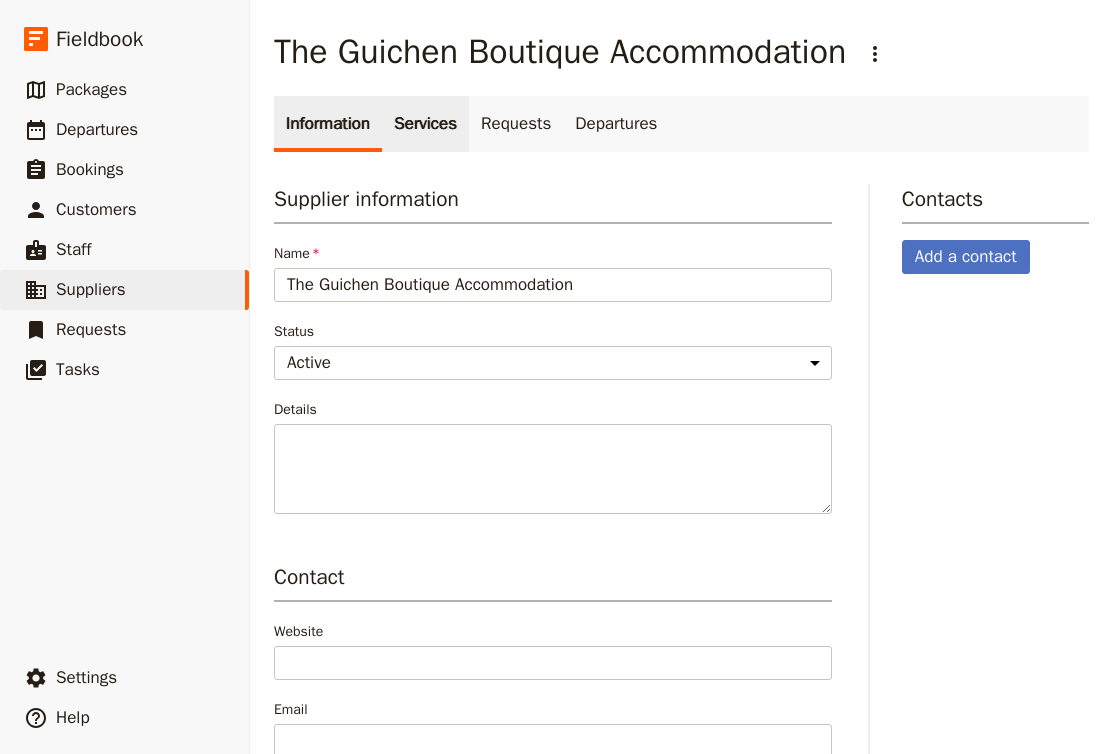 click on "Services" at bounding box center [425, 124] 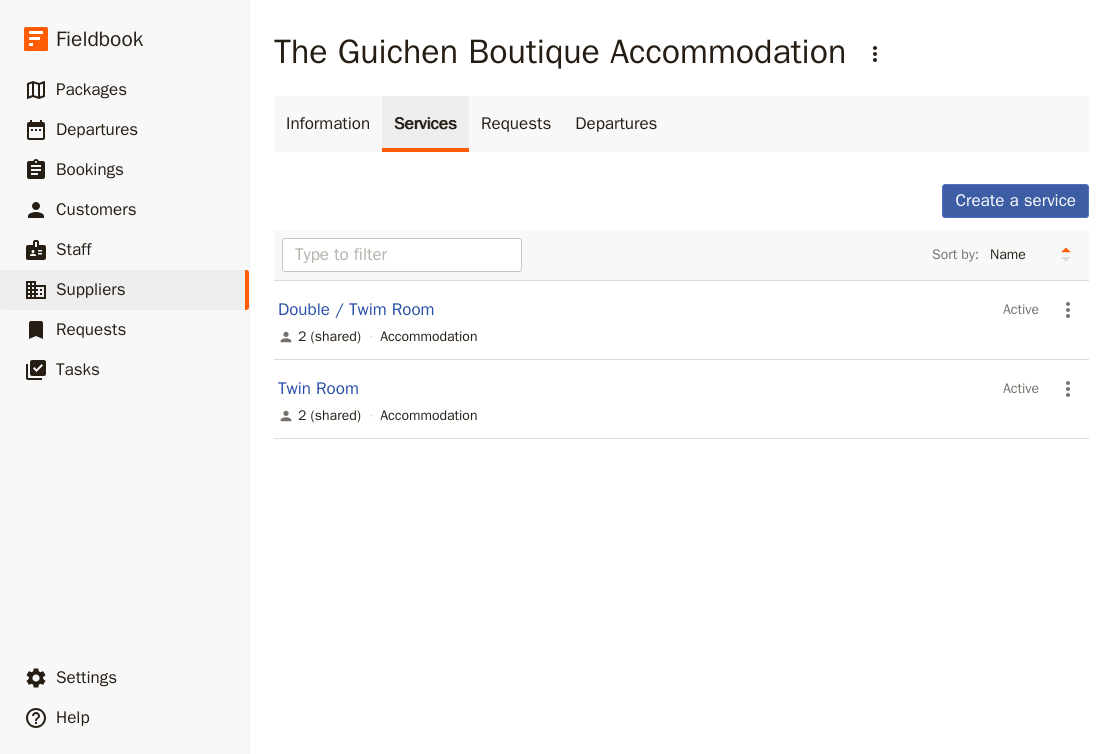 click on "Create a service" at bounding box center [1015, 201] 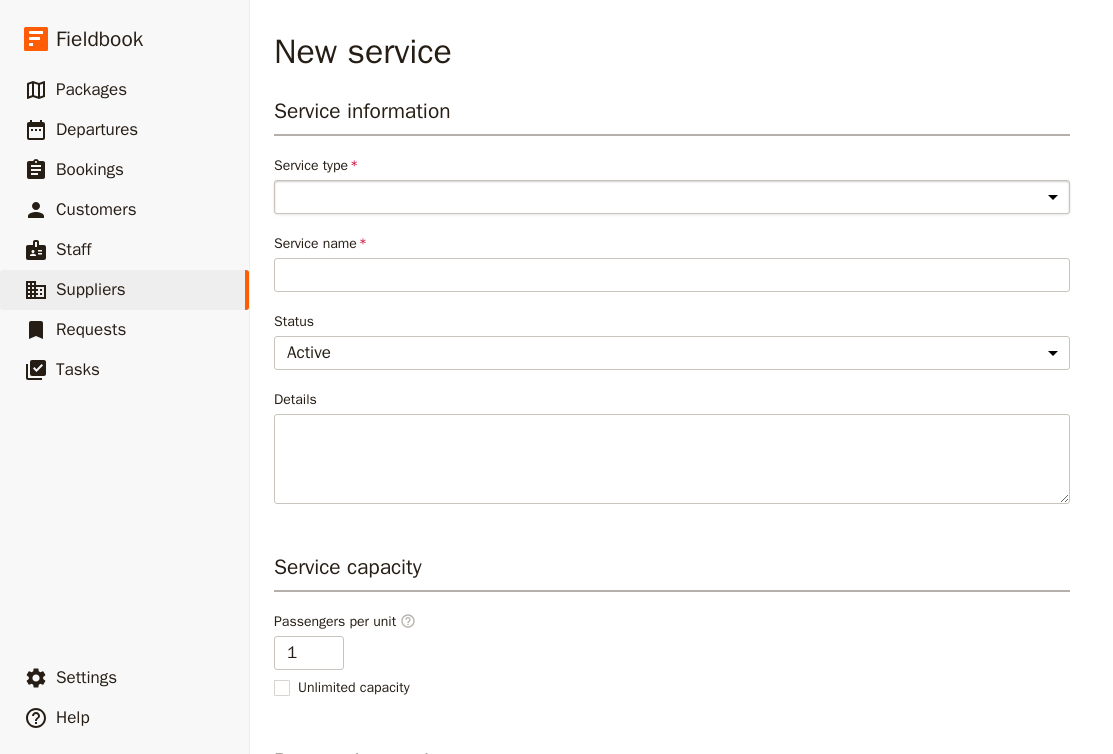 select on "AccommodationService" 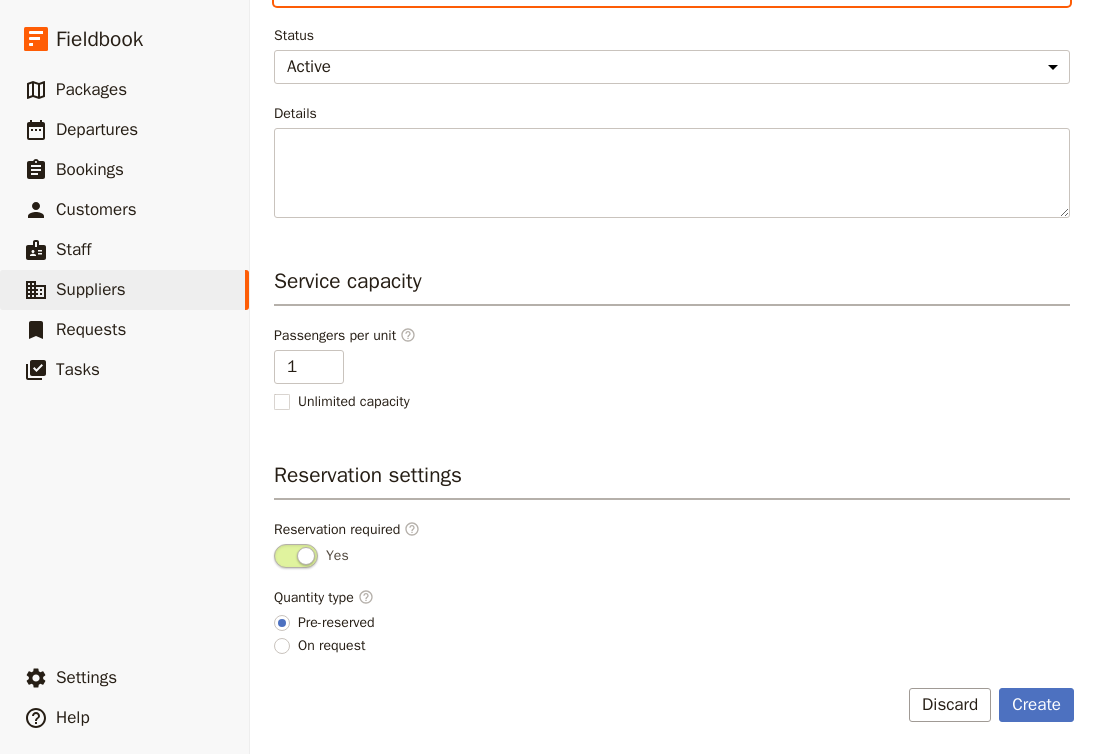 scroll, scrollTop: 286, scrollLeft: 0, axis: vertical 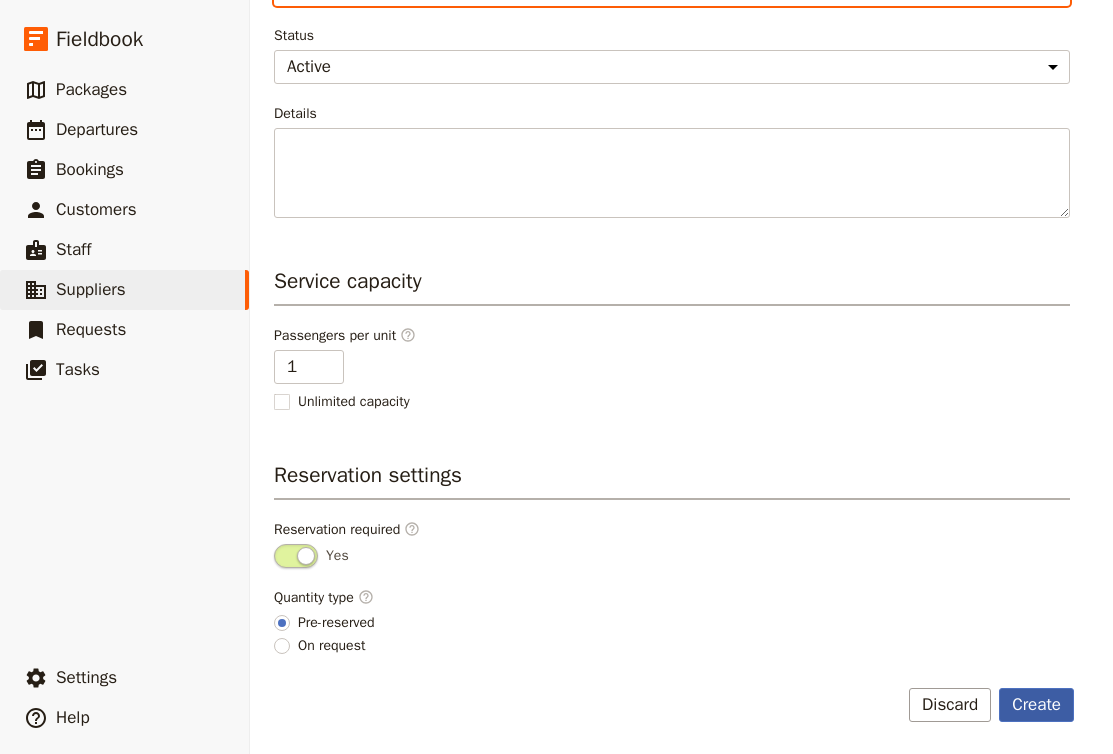 type on "Single Room" 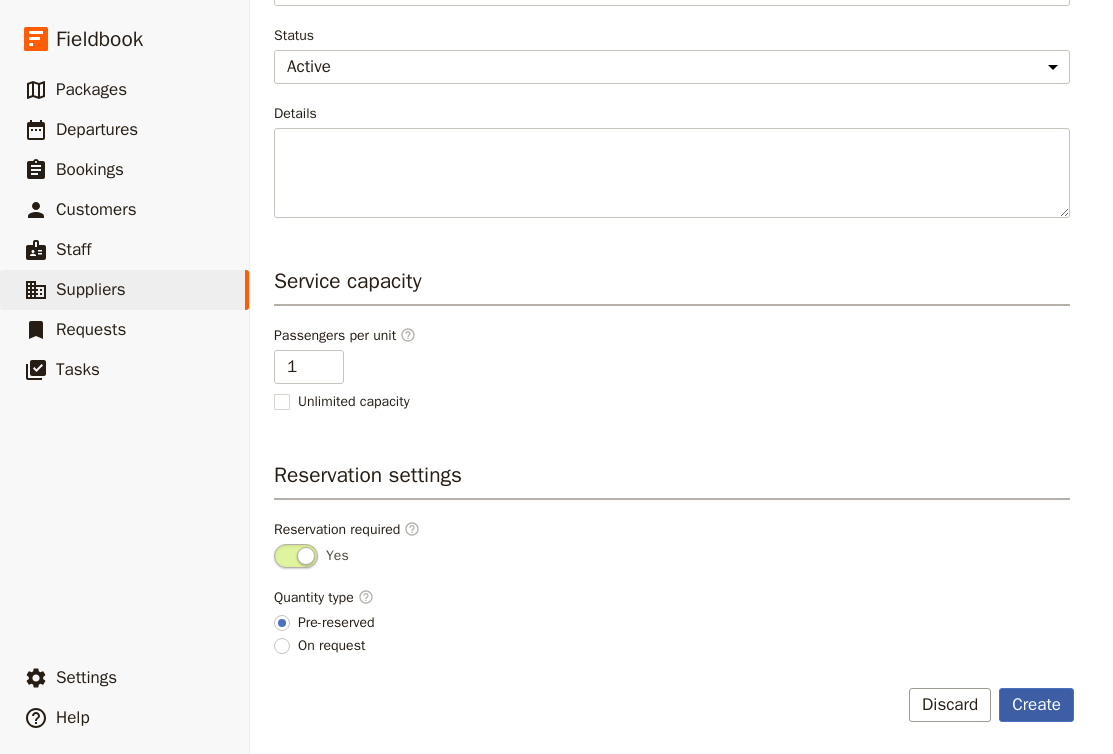 click on "Create" at bounding box center (1036, 705) 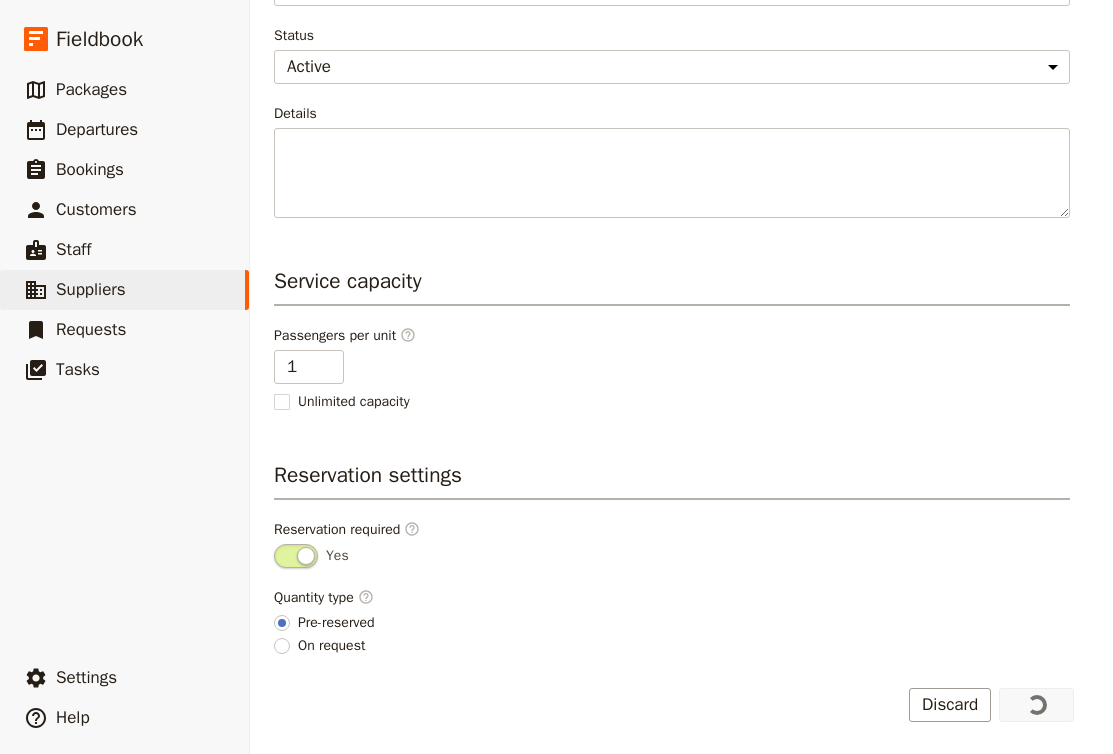 scroll, scrollTop: 0, scrollLeft: 0, axis: both 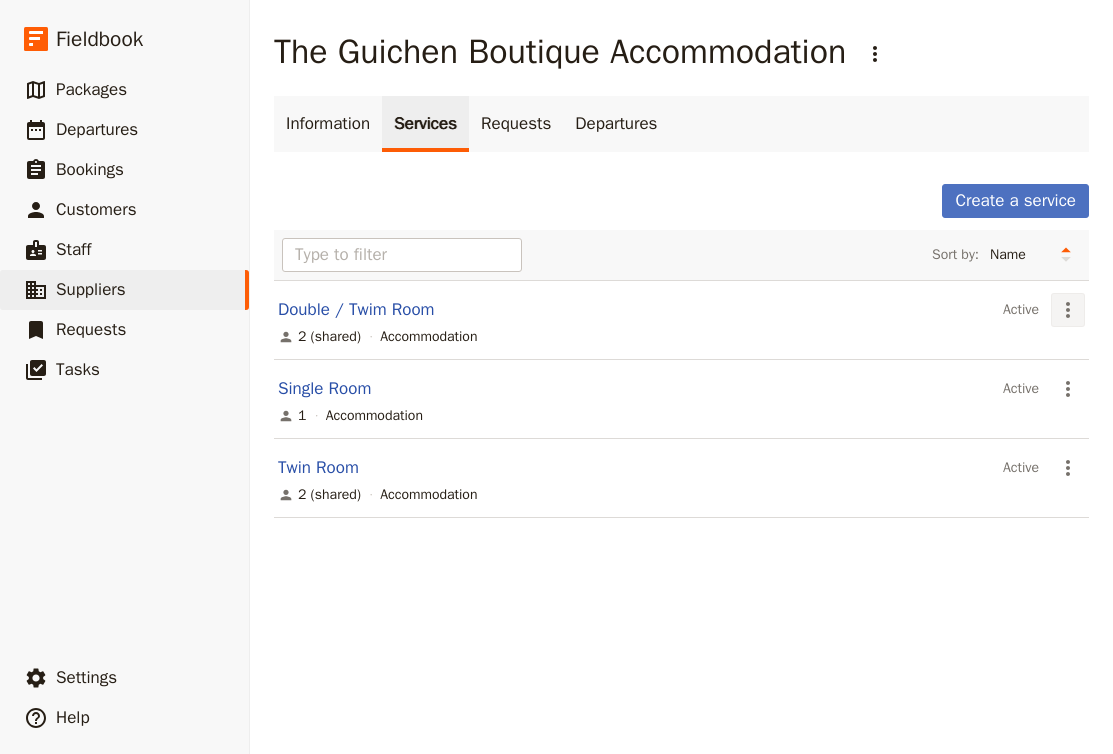 click 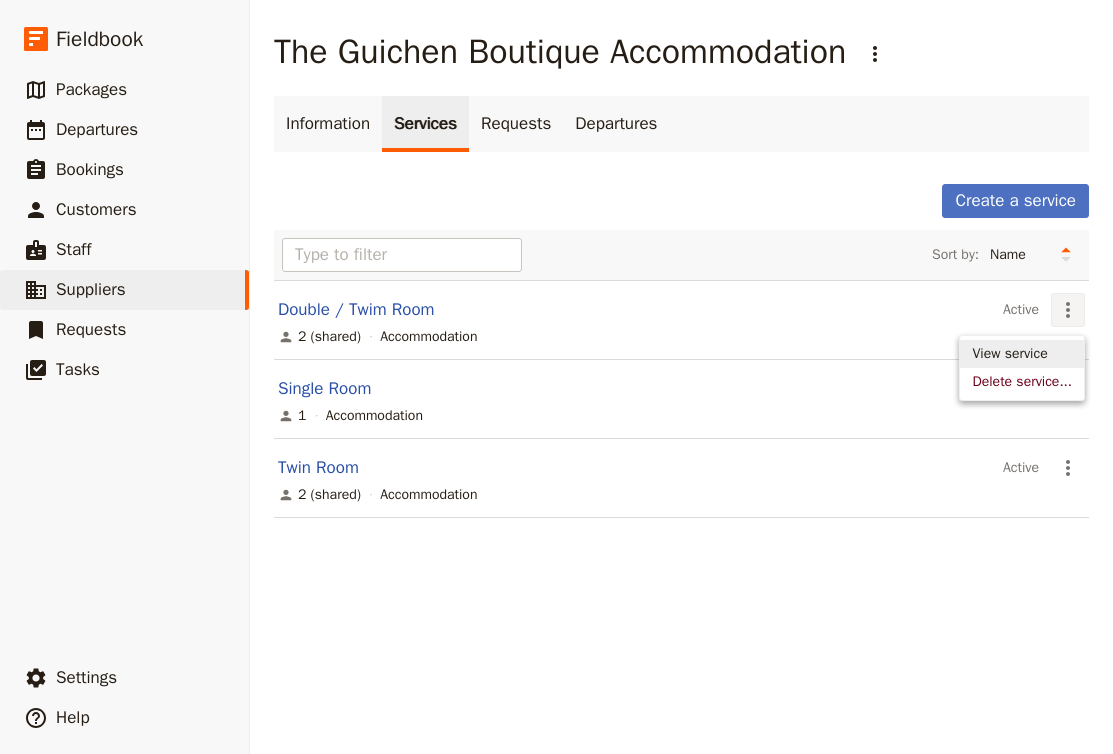 drag, startPoint x: 1026, startPoint y: 370, endPoint x: 1024, endPoint y: 352, distance: 18.110771 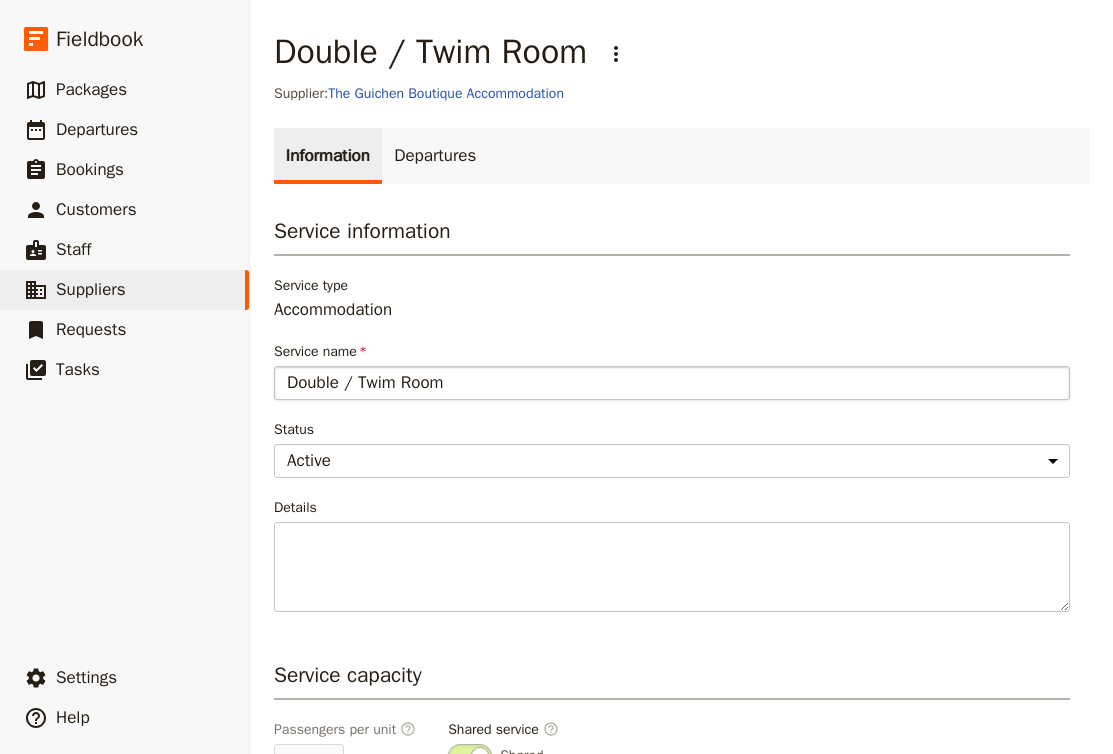 drag, startPoint x: 395, startPoint y: 383, endPoint x: 345, endPoint y: 378, distance: 50.24938 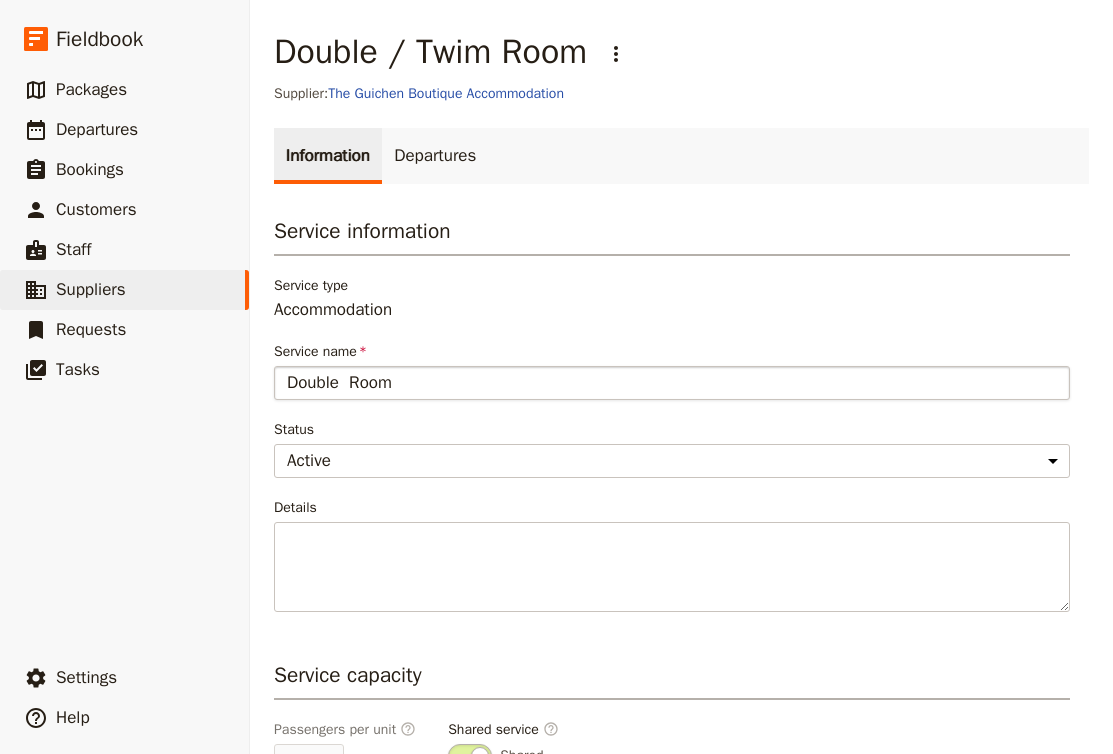 type on "Double Room" 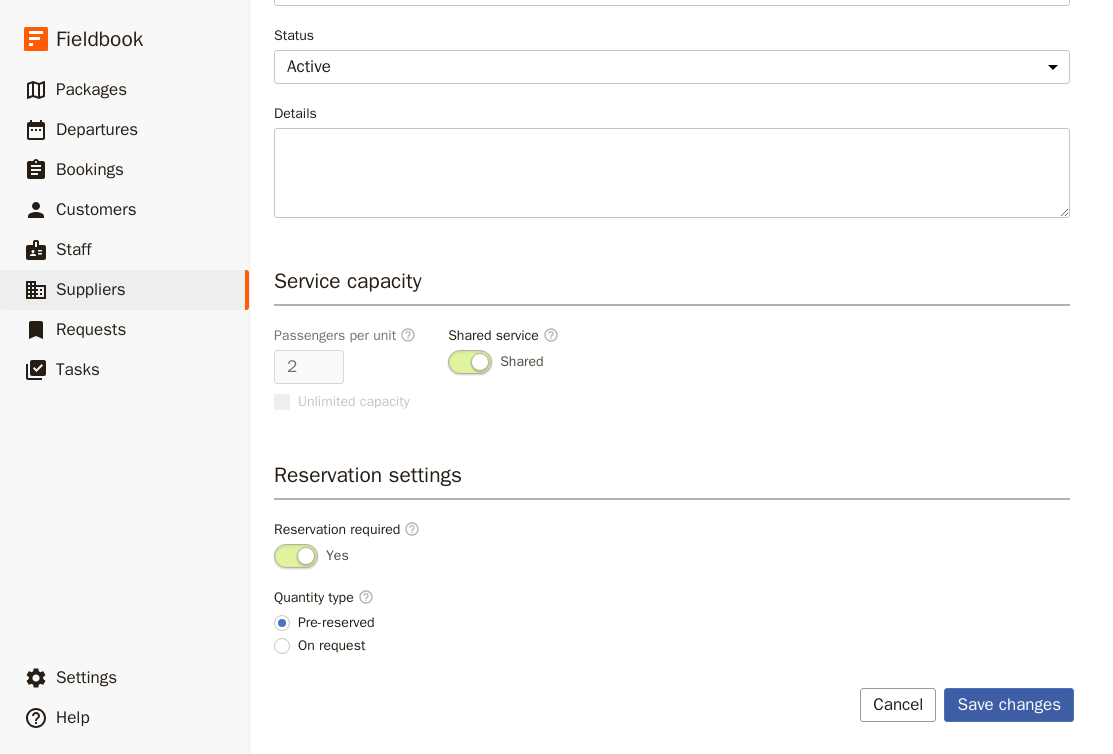 scroll, scrollTop: 394, scrollLeft: 0, axis: vertical 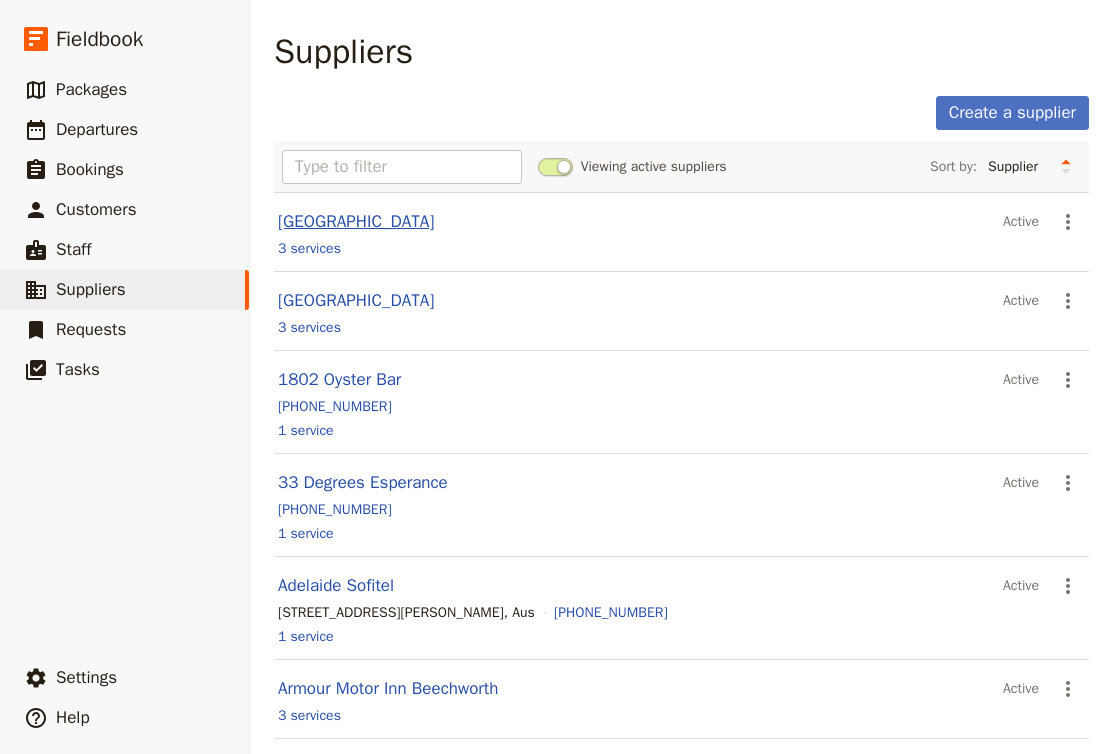 click on "[GEOGRAPHIC_DATA]" at bounding box center [356, 221] 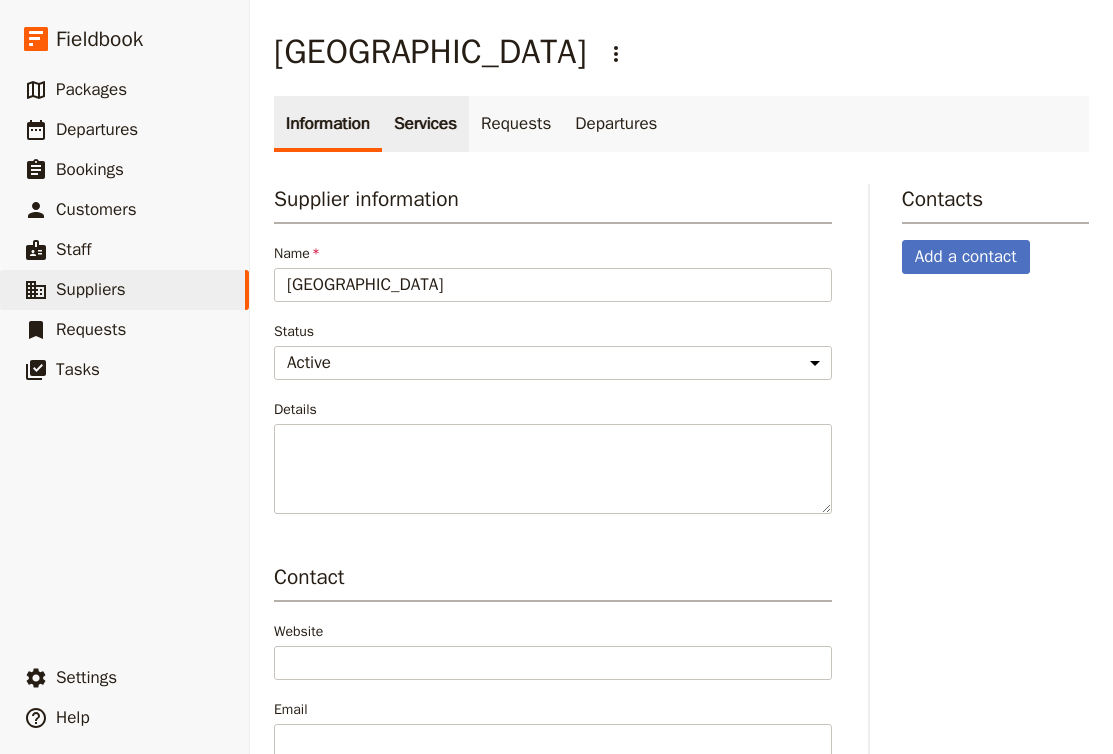 click on "Services" at bounding box center [425, 124] 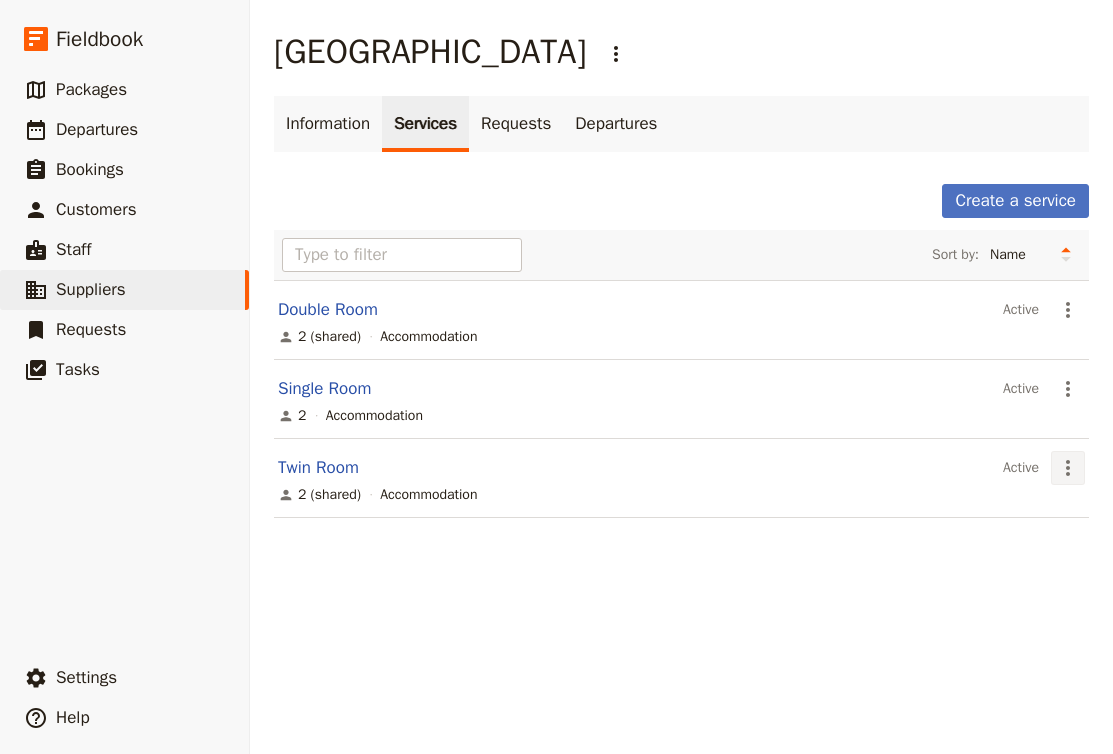 click 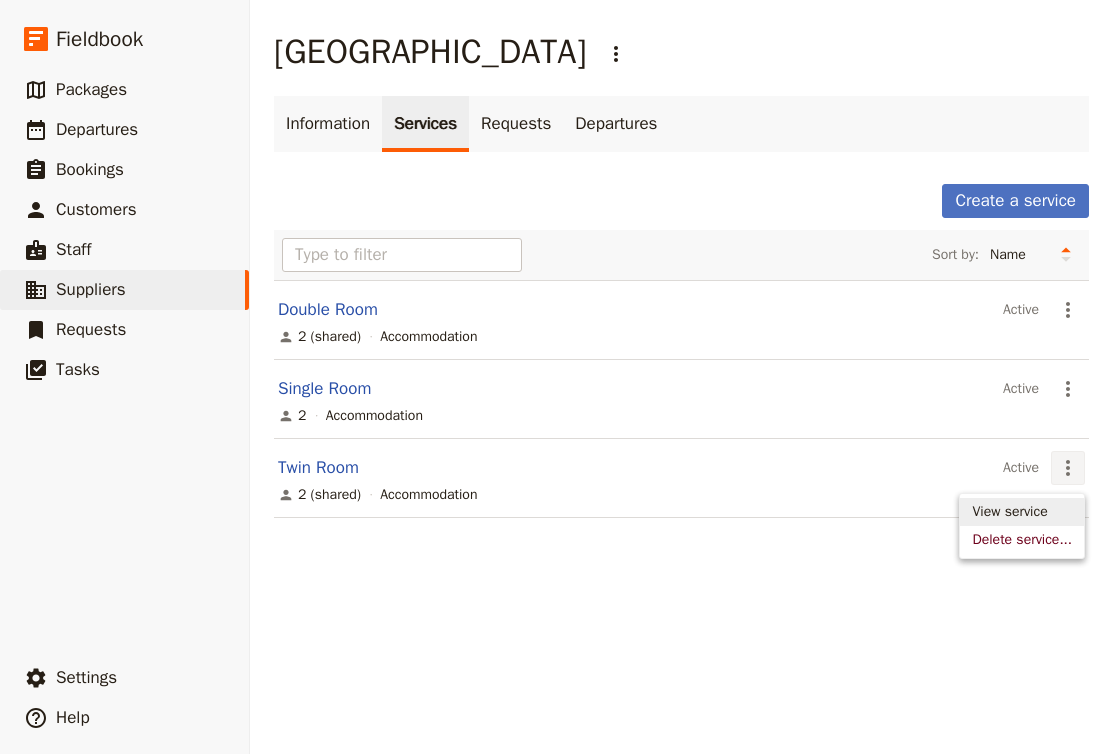 click on "Delete service..." at bounding box center (1022, 540) 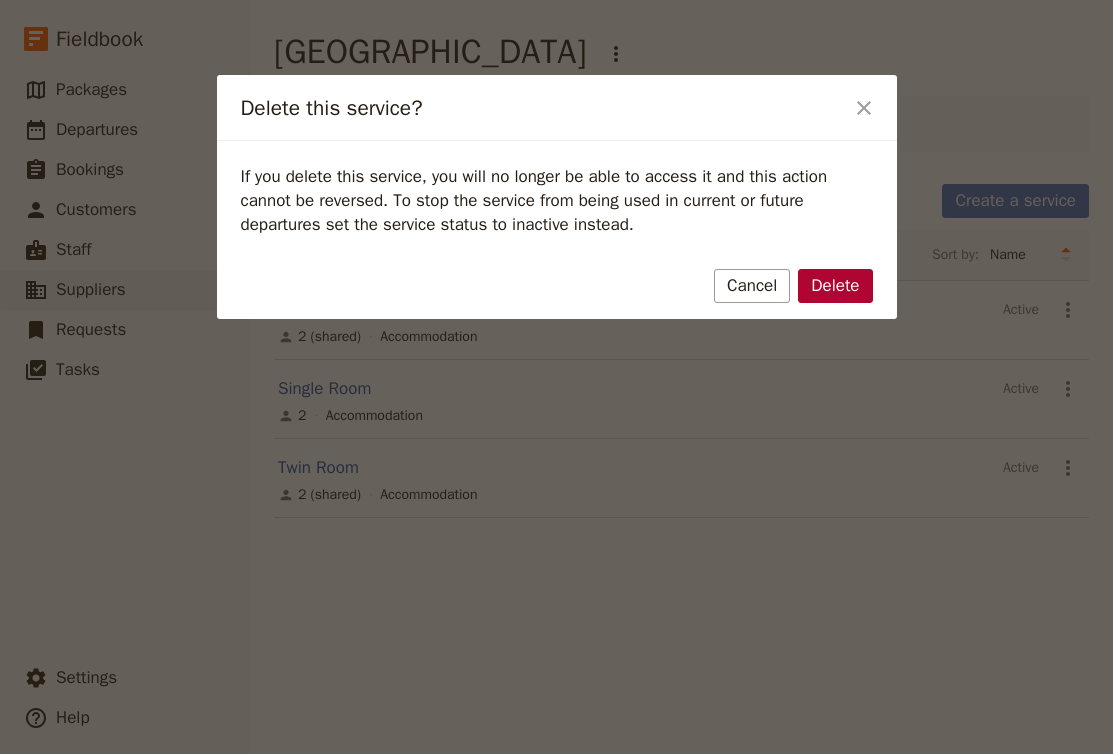 click on "Delete" at bounding box center (835, 286) 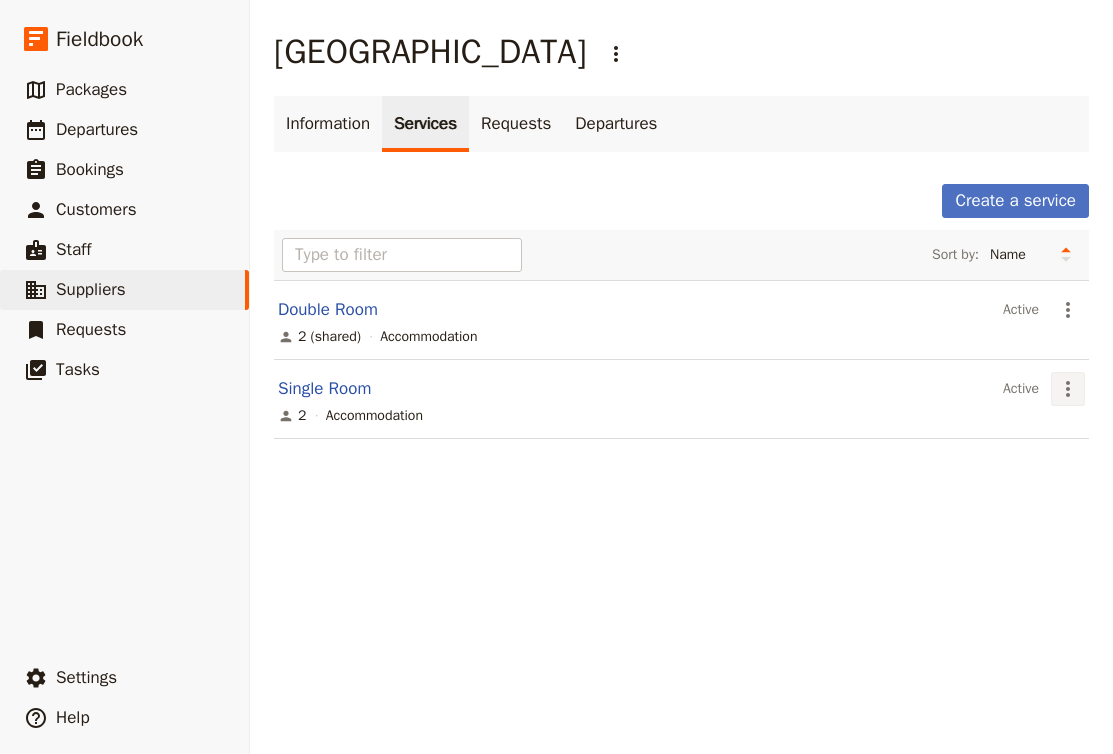 click 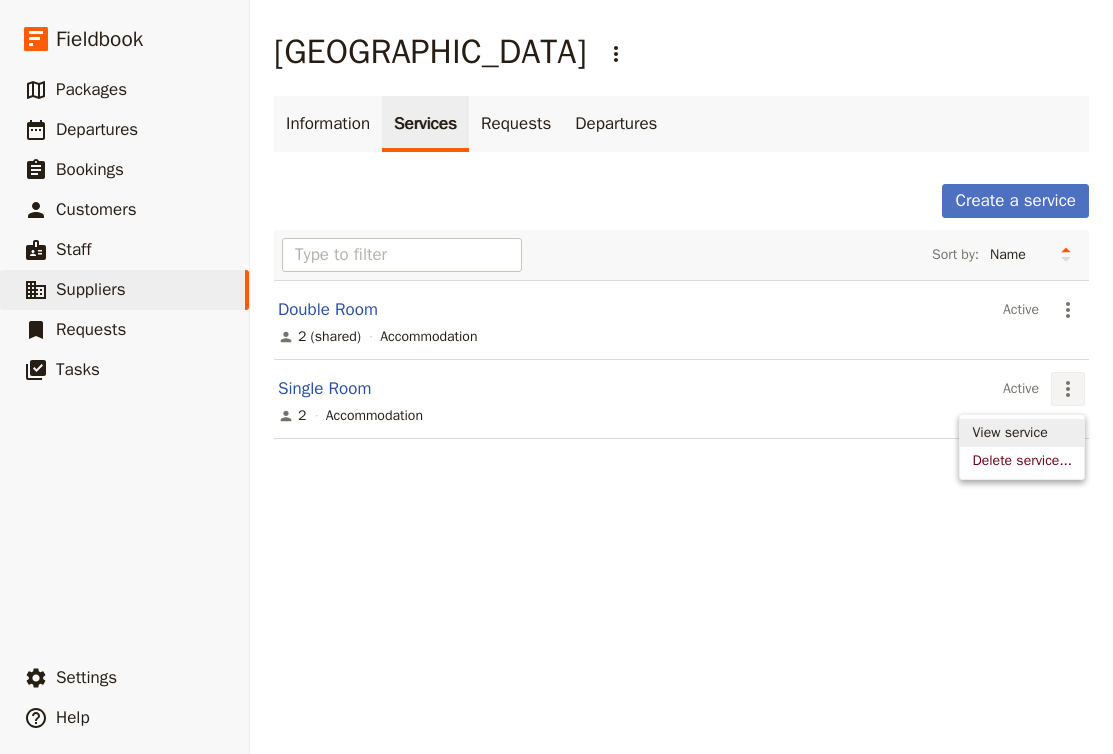 click on "View service" at bounding box center [1009, 433] 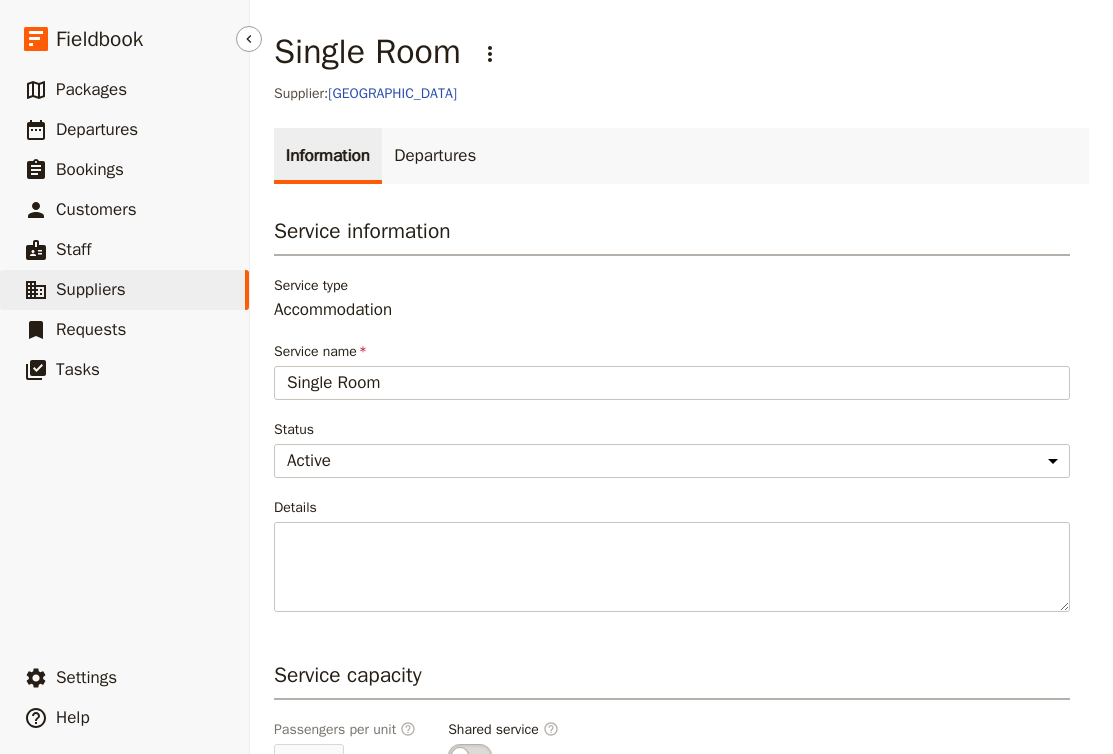 drag, startPoint x: 326, startPoint y: 380, endPoint x: 249, endPoint y: 372, distance: 77.41447 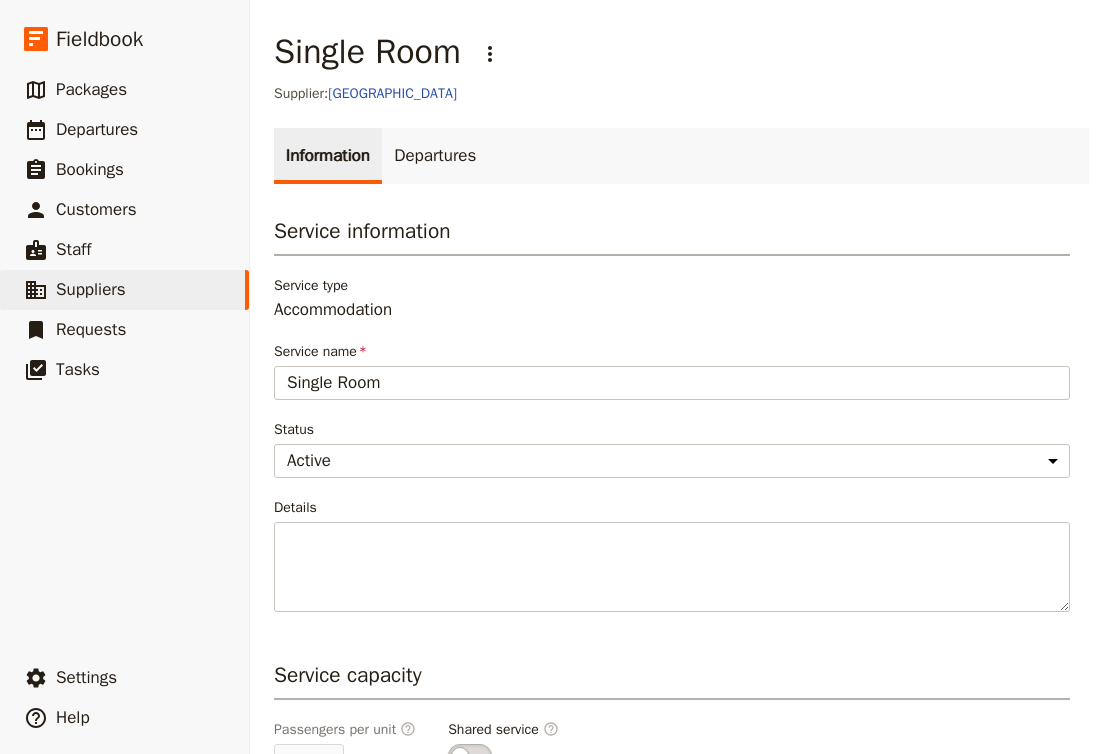 click on "Single Room ​ Supplier:   [GEOGRAPHIC_DATA] Information Departures Service information Service type Accommodation Service name Single Room Status Active Inactive Details Service capacity Passengers per unit ​ 2 Unlimited capacity Shared service ​ Reservation settings Reservation required ​ Yes Quantity type ​ Pre-reserved On request Save changes Cancel" at bounding box center (681, 574) 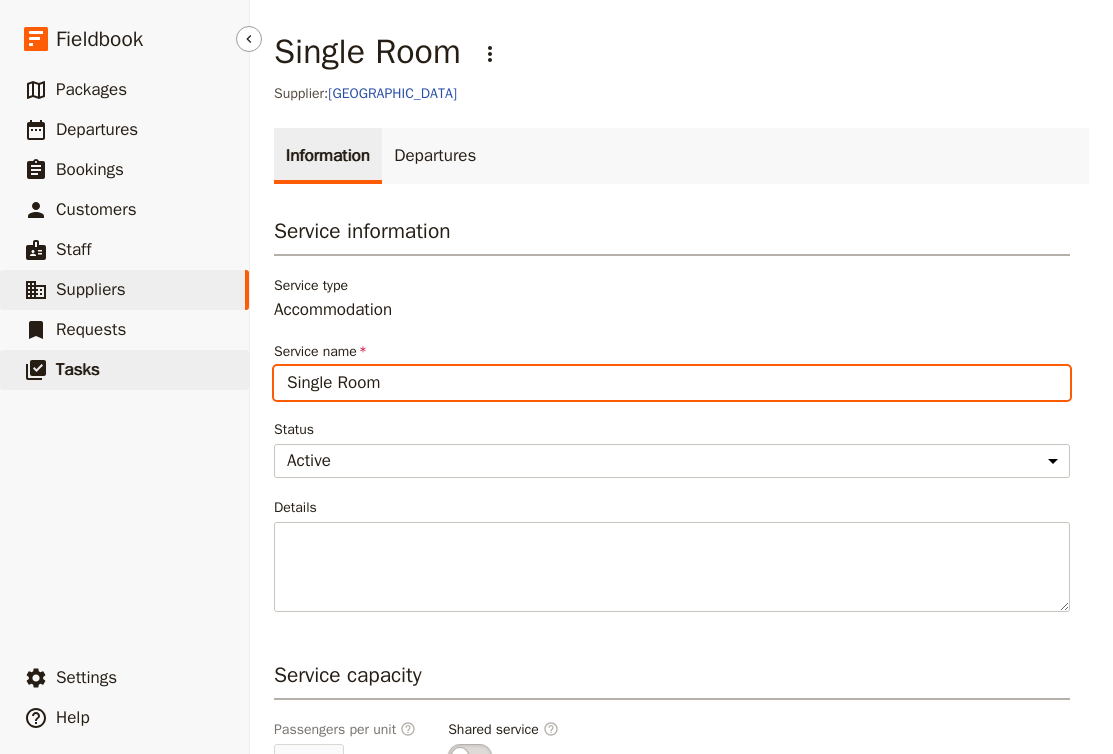 drag, startPoint x: 341, startPoint y: 381, endPoint x: 227, endPoint y: 365, distance: 115.11733 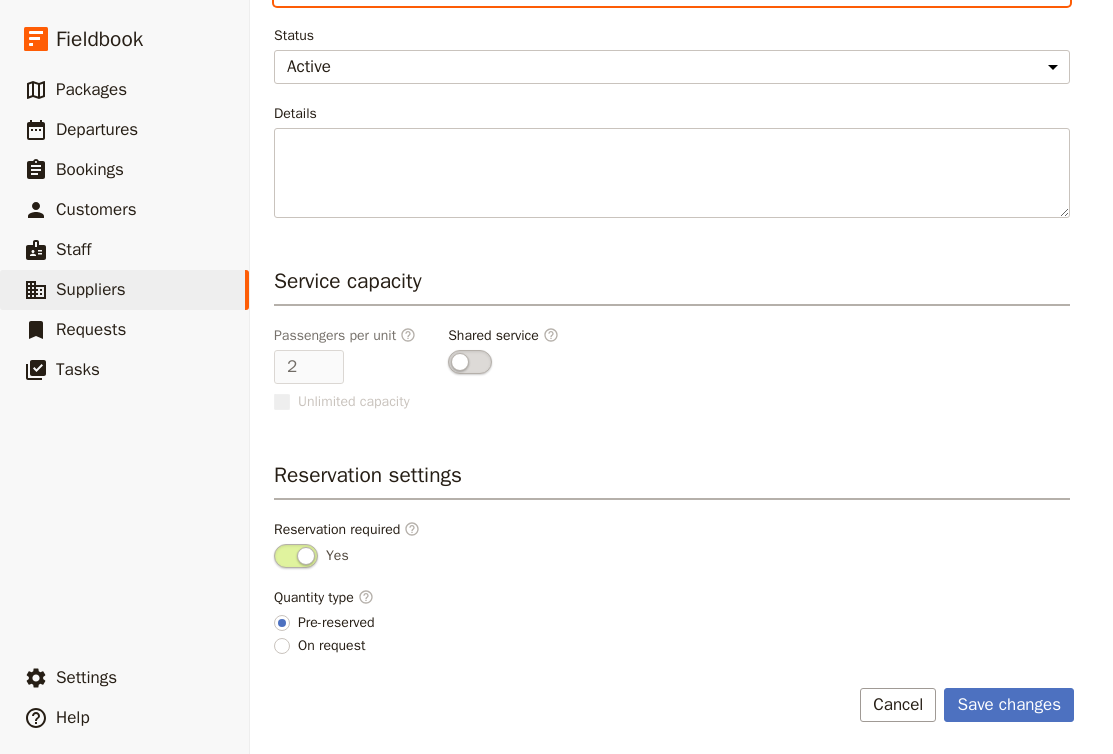 scroll, scrollTop: 394, scrollLeft: 0, axis: vertical 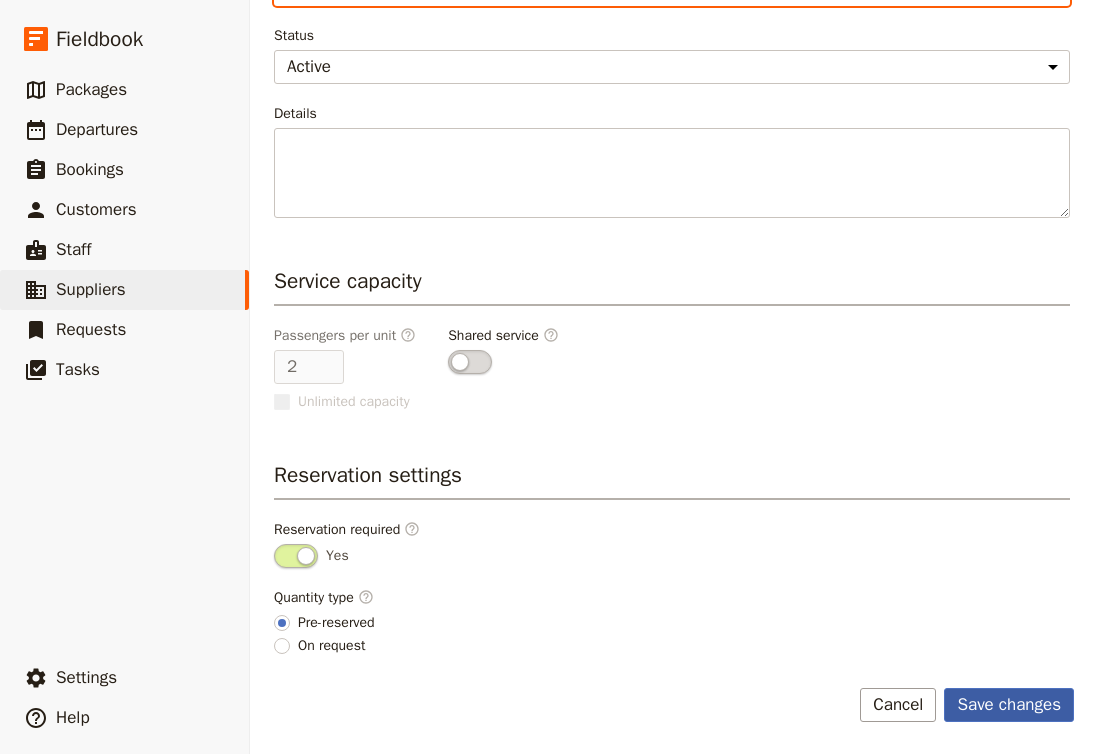 type on "Twin Room" 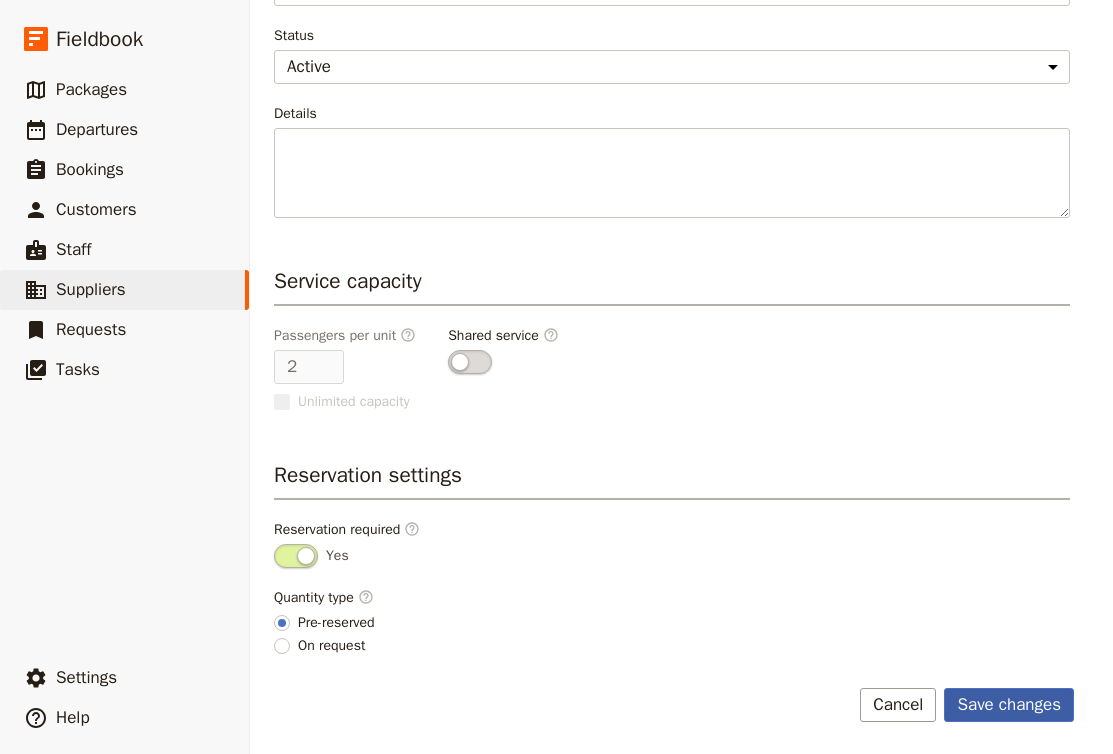 click on "Save changes" at bounding box center [1009, 705] 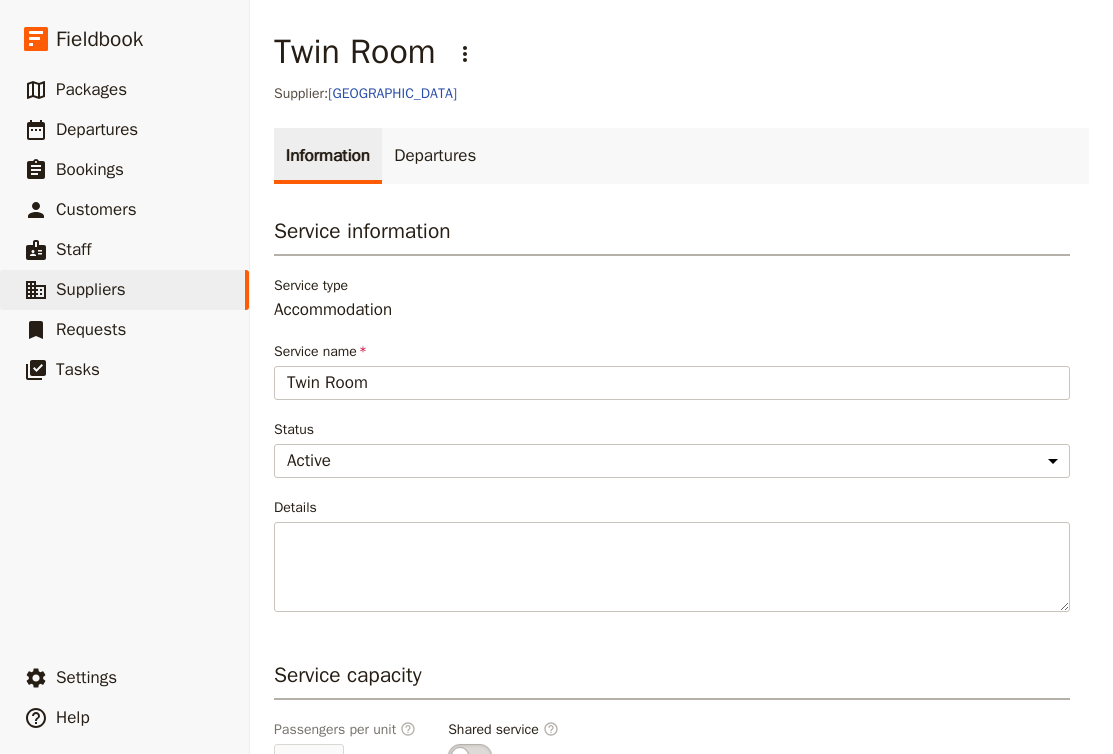 scroll, scrollTop: 0, scrollLeft: 0, axis: both 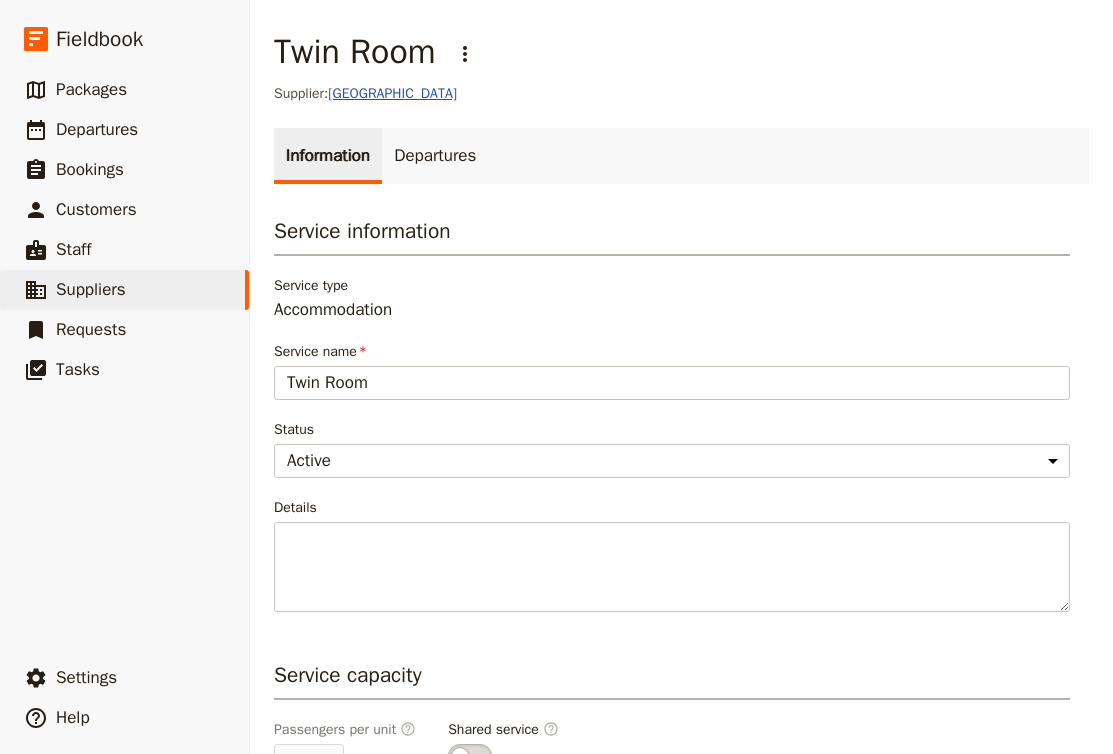 click on "[GEOGRAPHIC_DATA]" at bounding box center [392, 93] 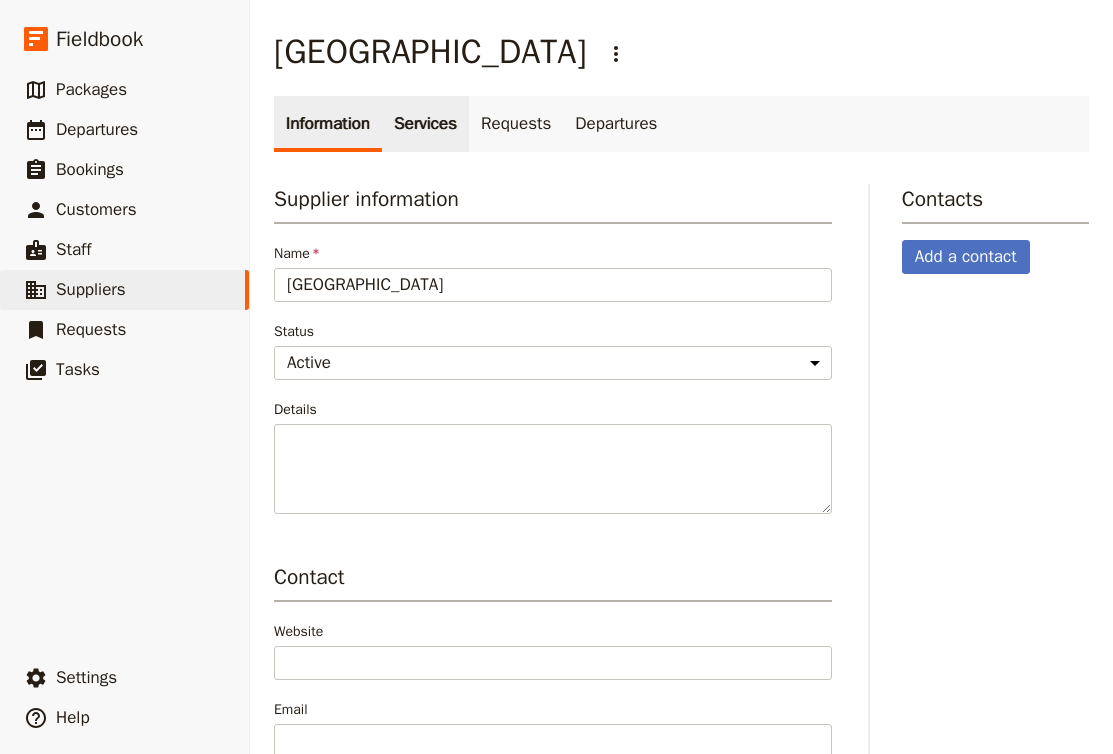 click on "Services" at bounding box center (425, 124) 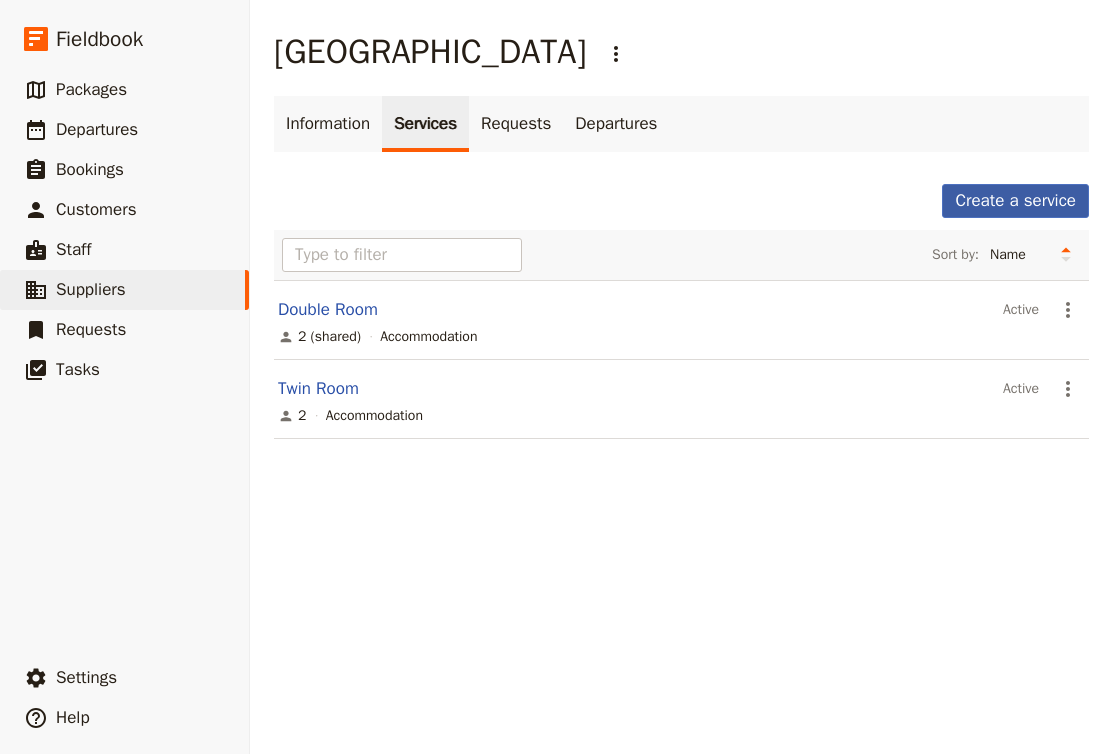 click on "Create a service" at bounding box center [1015, 201] 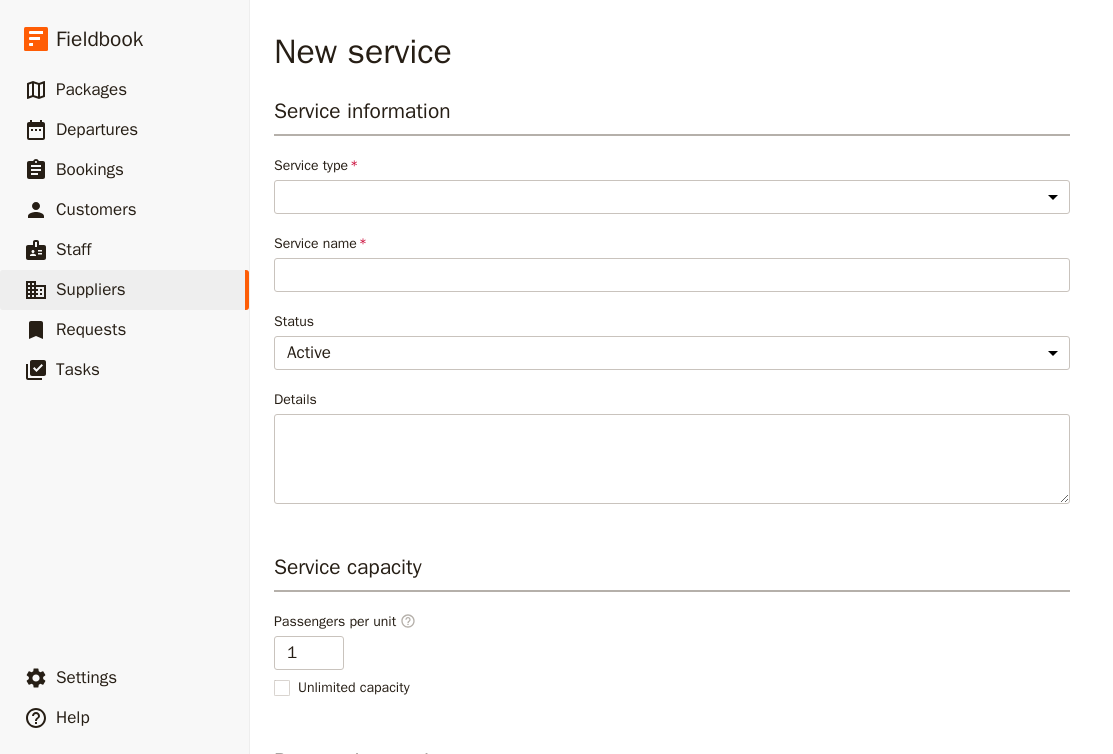 select on "AccommodationService" 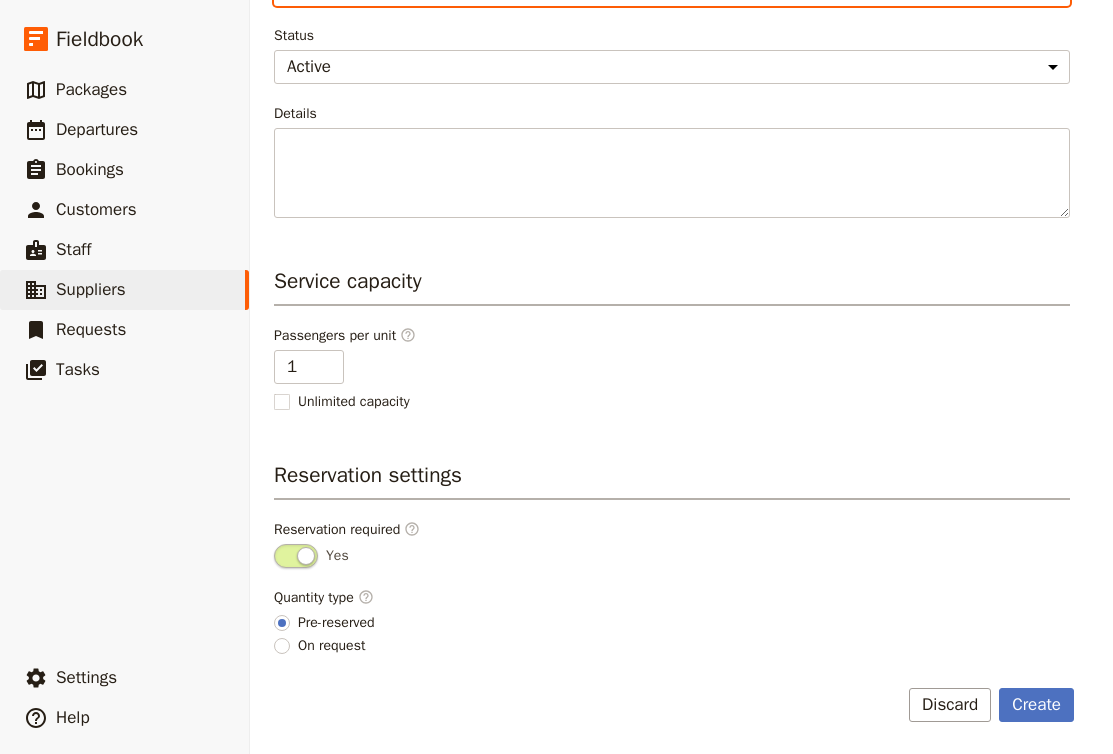 scroll, scrollTop: 286, scrollLeft: 0, axis: vertical 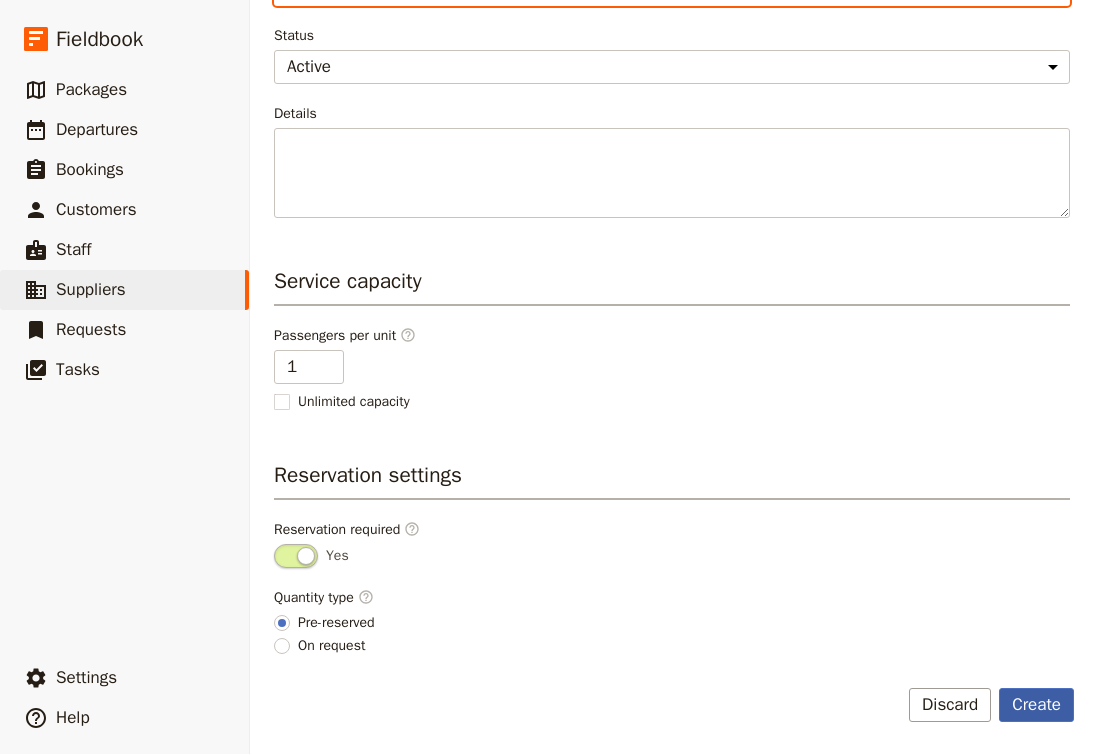 type on "Single Room" 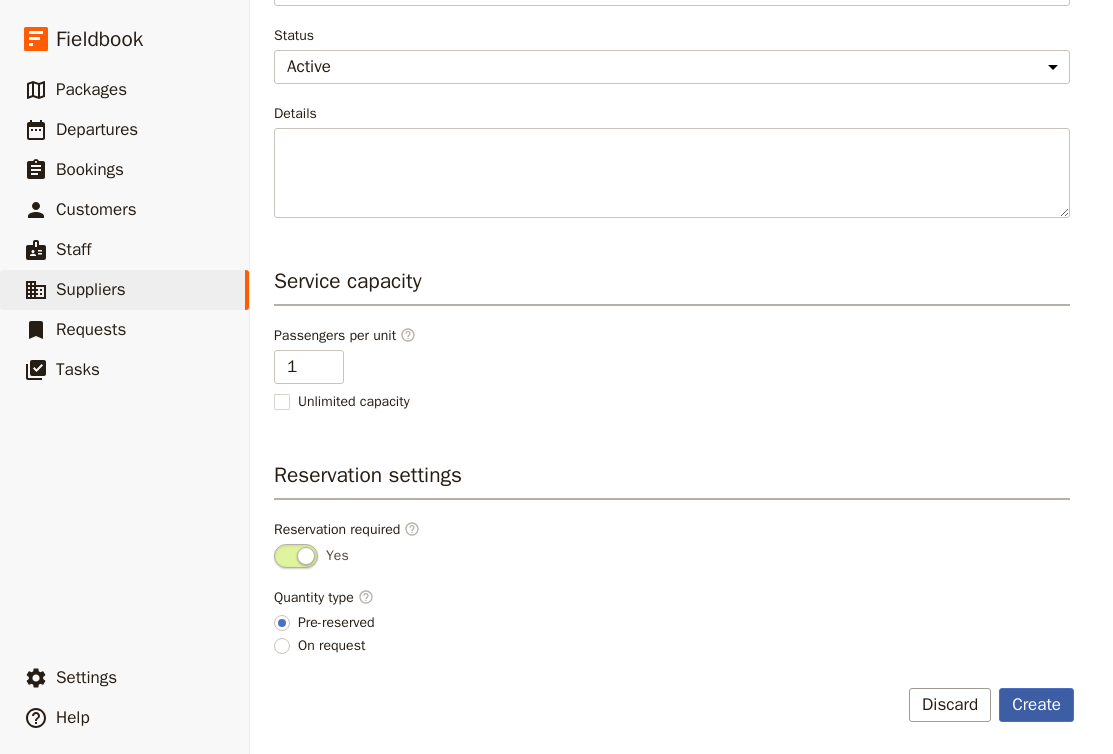 click on "Create" at bounding box center (1036, 705) 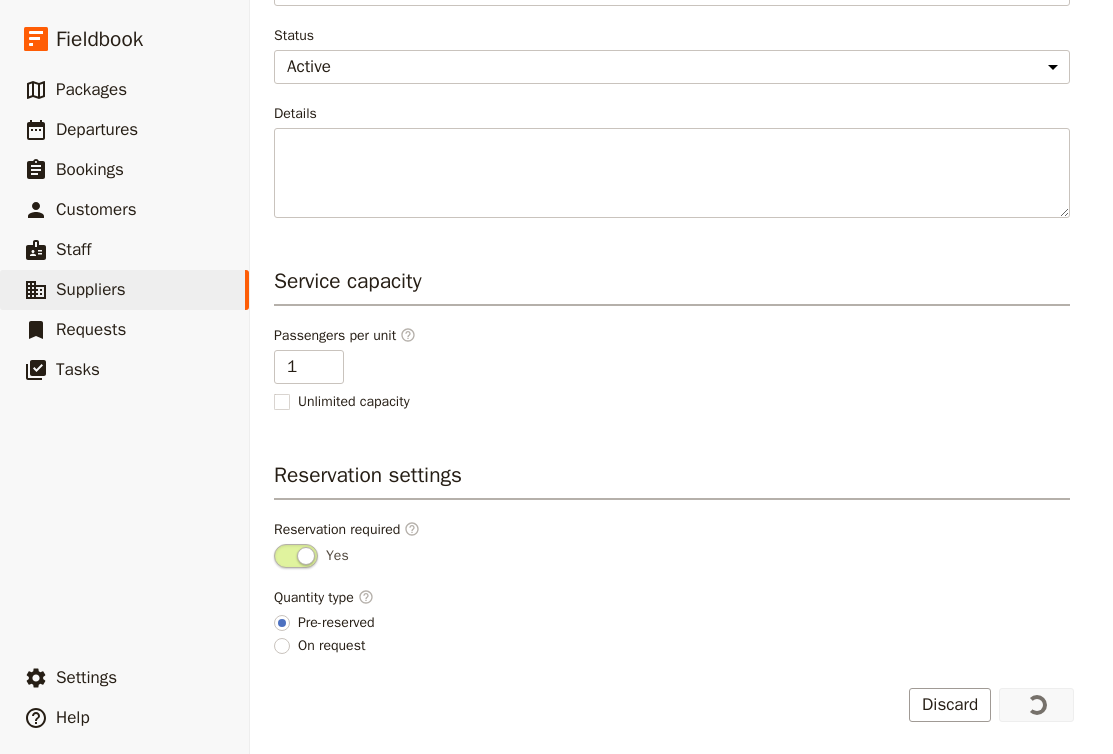 scroll, scrollTop: 0, scrollLeft: 0, axis: both 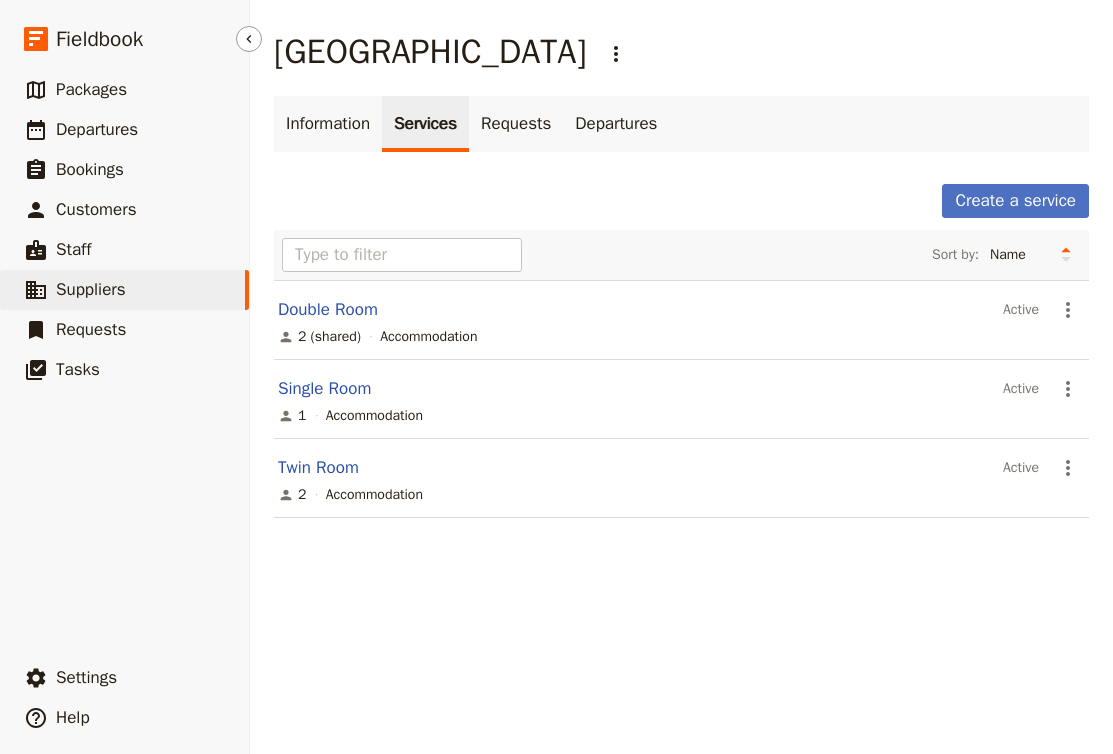click on "Suppliers" at bounding box center (91, 289) 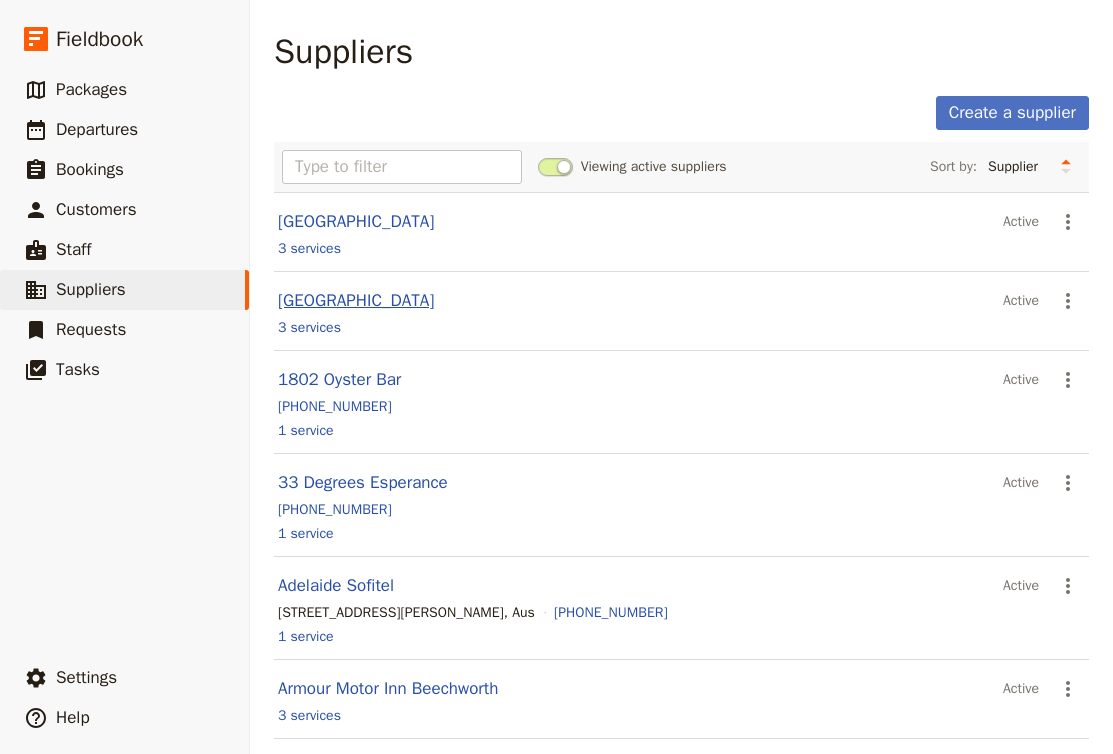 click on "[GEOGRAPHIC_DATA]" at bounding box center [356, 300] 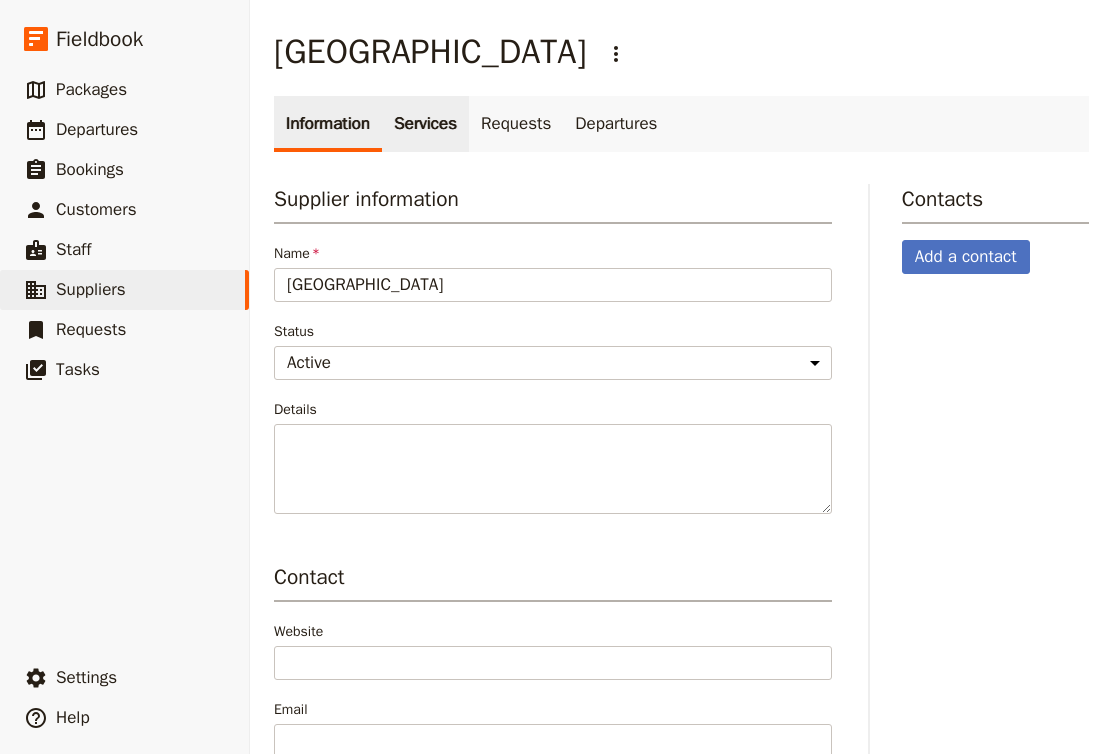 click on "Services" at bounding box center [425, 124] 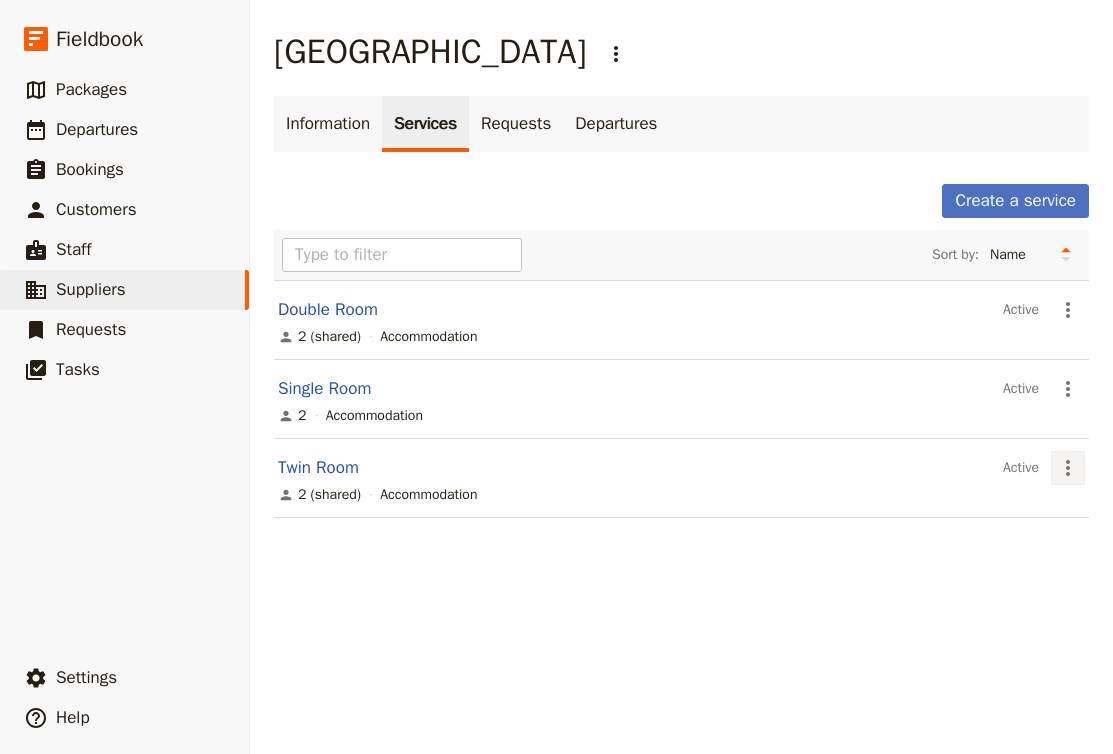 click 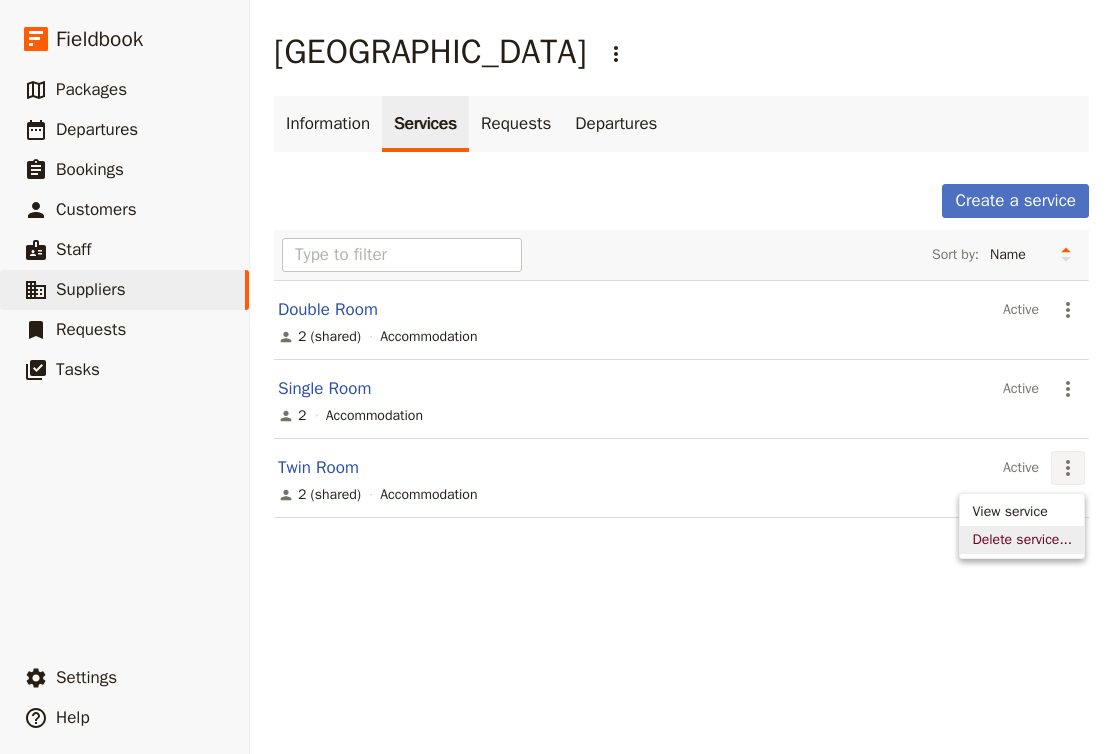 click on "Delete service..." at bounding box center (1022, 540) 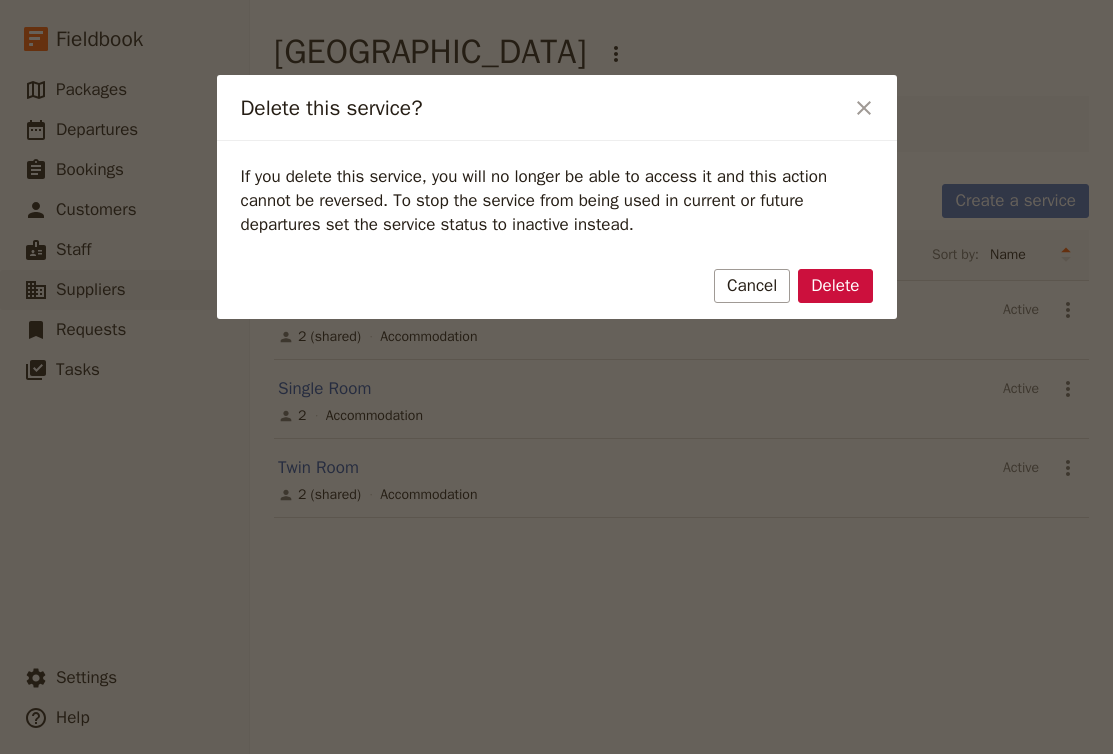 click on "Delete" at bounding box center (835, 286) 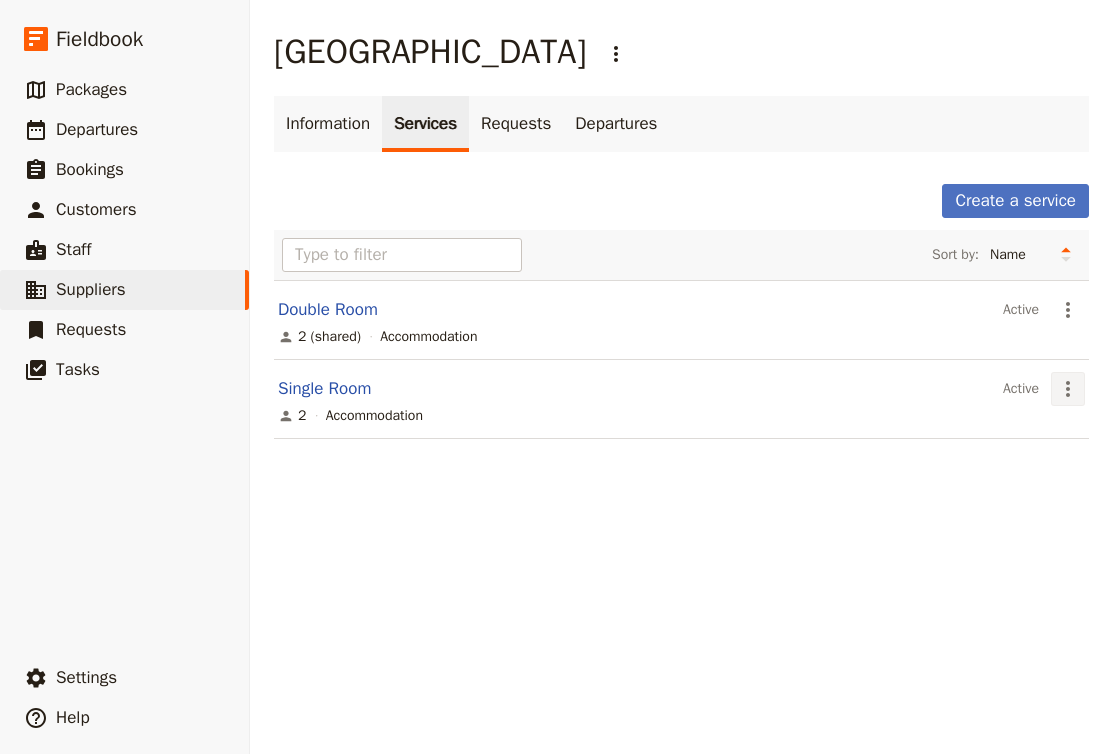 click 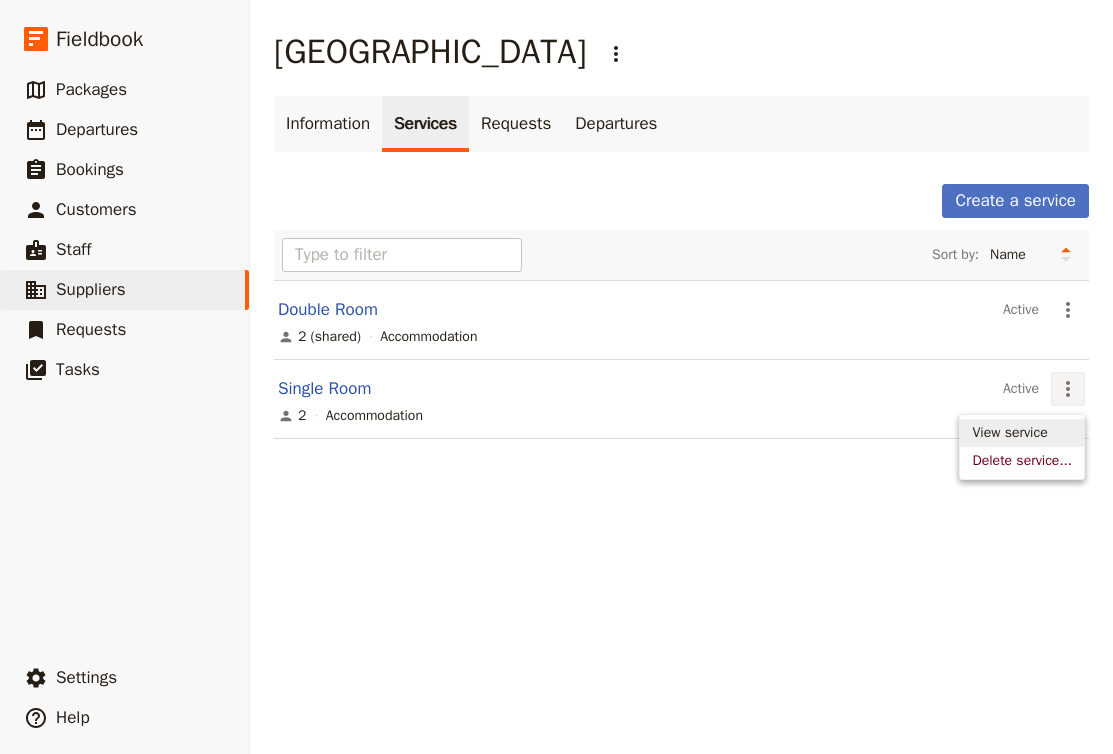 click on "View service" at bounding box center (1009, 433) 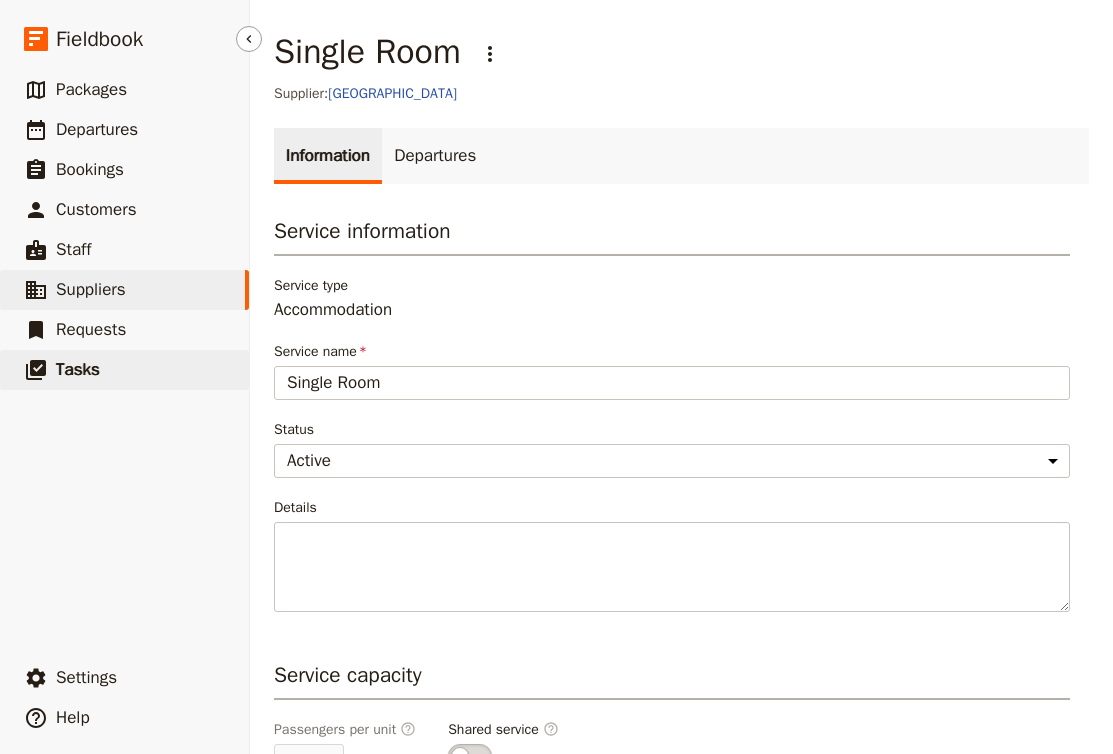 drag, startPoint x: 411, startPoint y: 385, endPoint x: 121, endPoint y: 369, distance: 290.44104 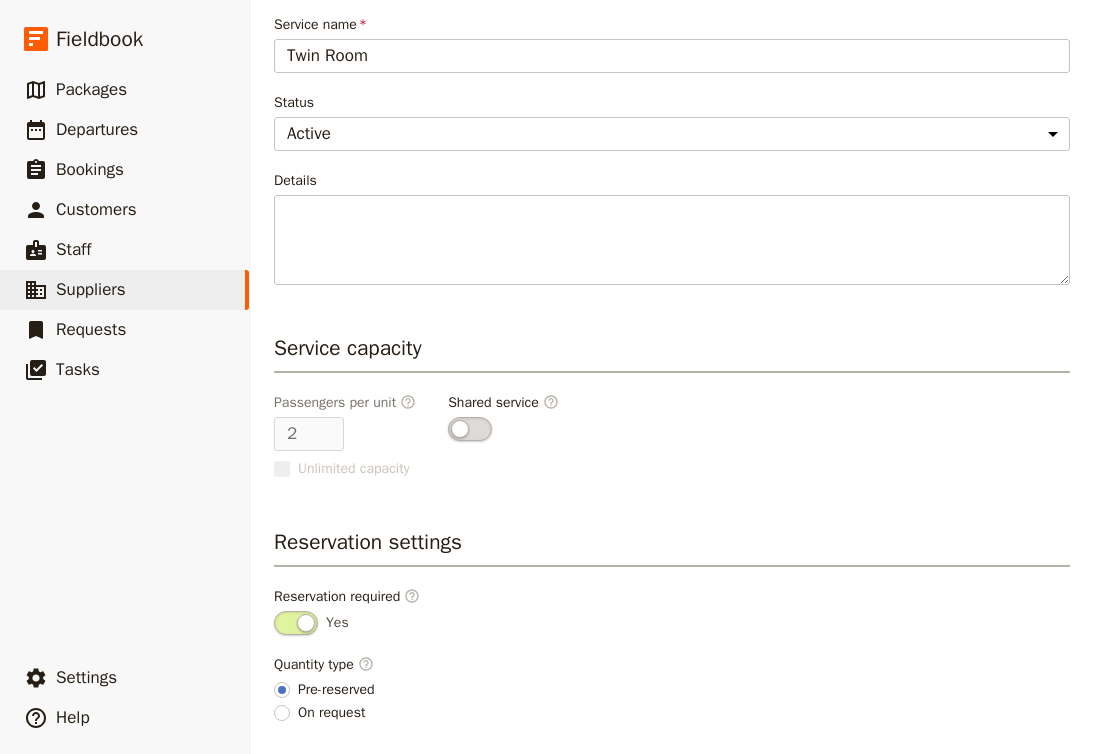 scroll, scrollTop: 345, scrollLeft: 0, axis: vertical 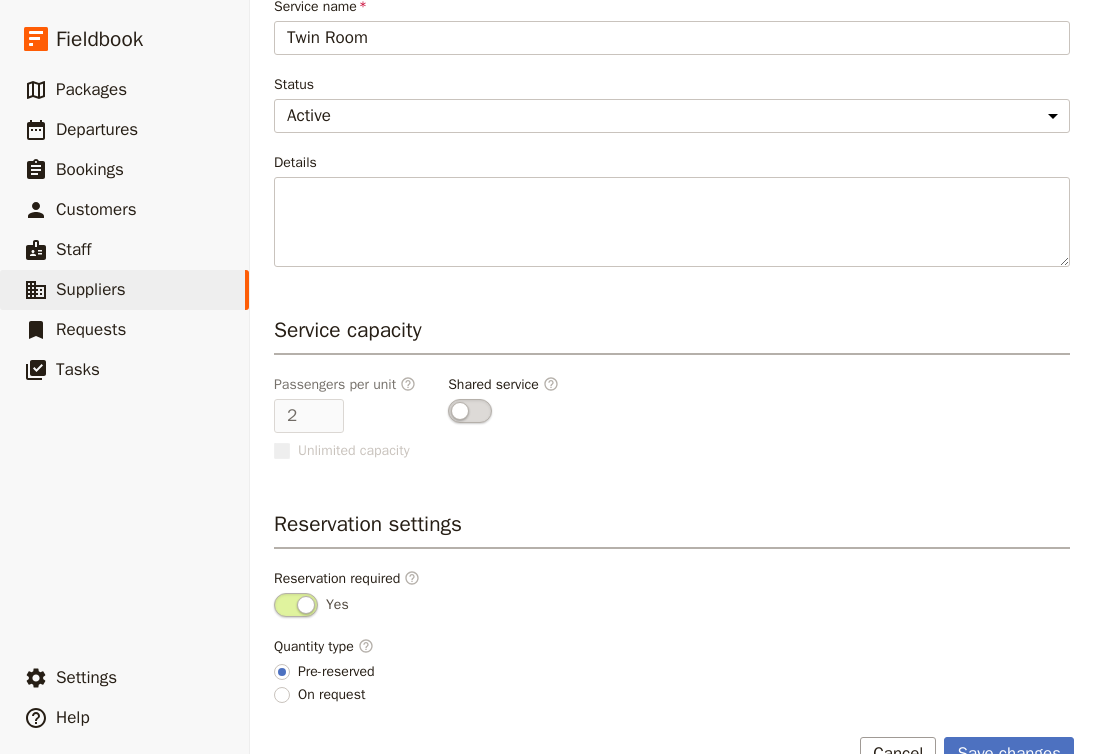 type on "Twin Room" 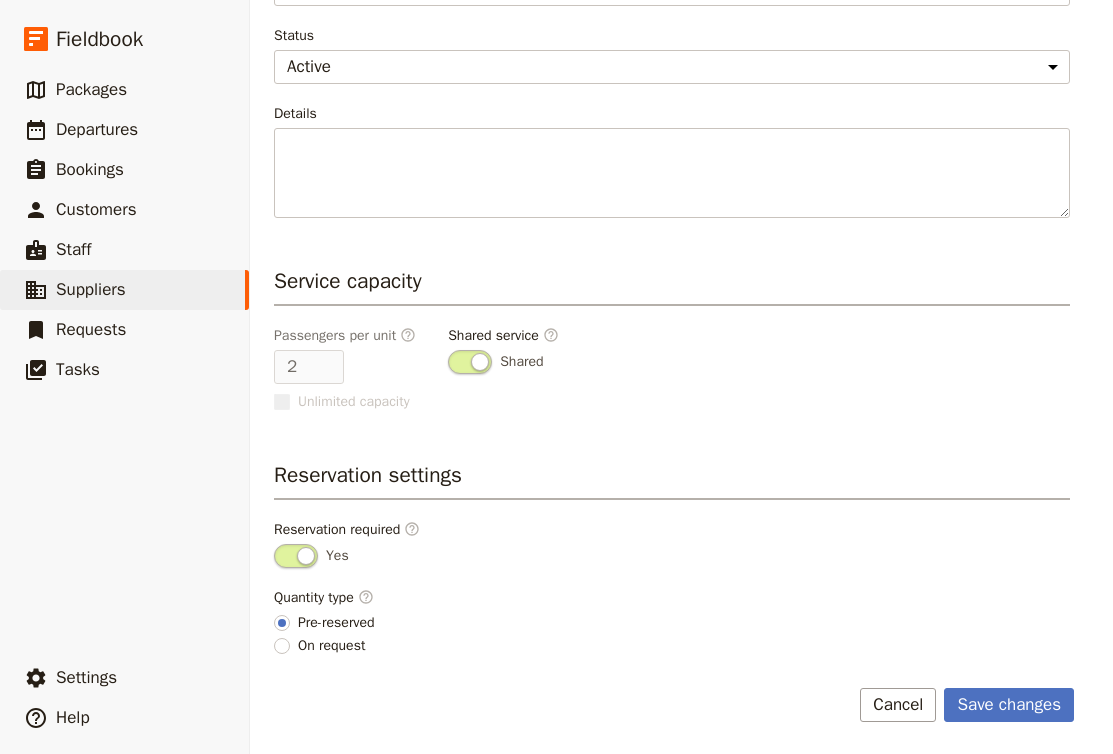 scroll, scrollTop: 394, scrollLeft: 0, axis: vertical 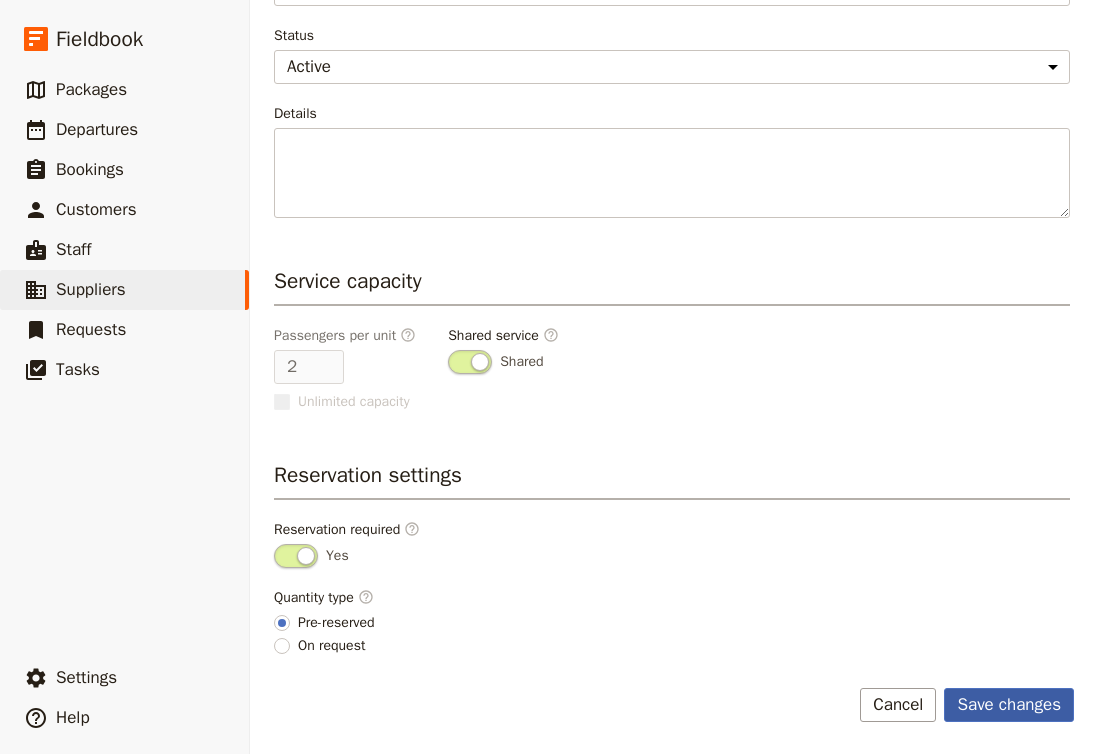 click on "Save changes" at bounding box center (1009, 705) 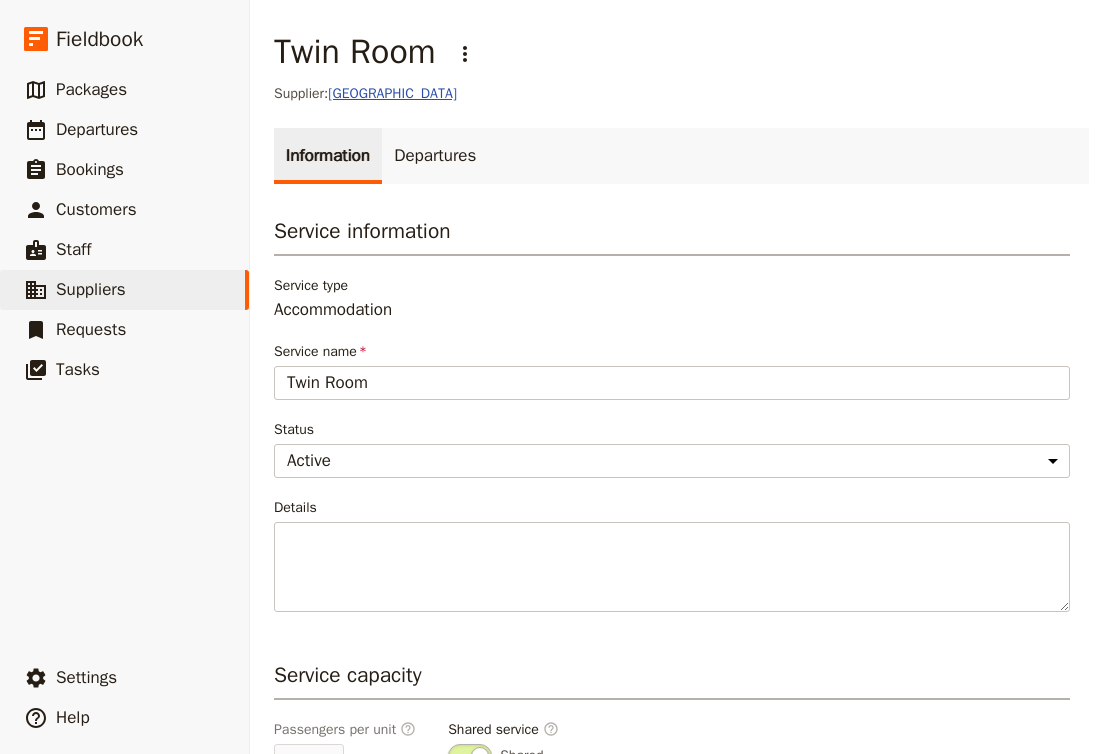 scroll, scrollTop: 0, scrollLeft: 0, axis: both 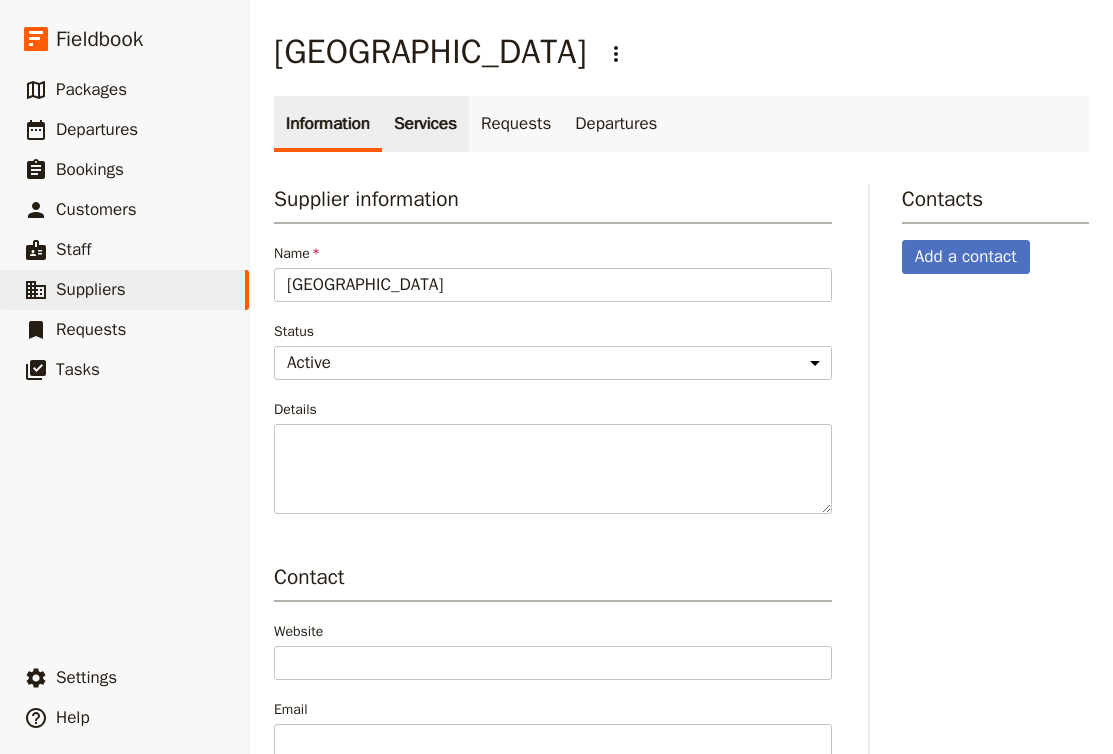 click on "Services" at bounding box center (425, 124) 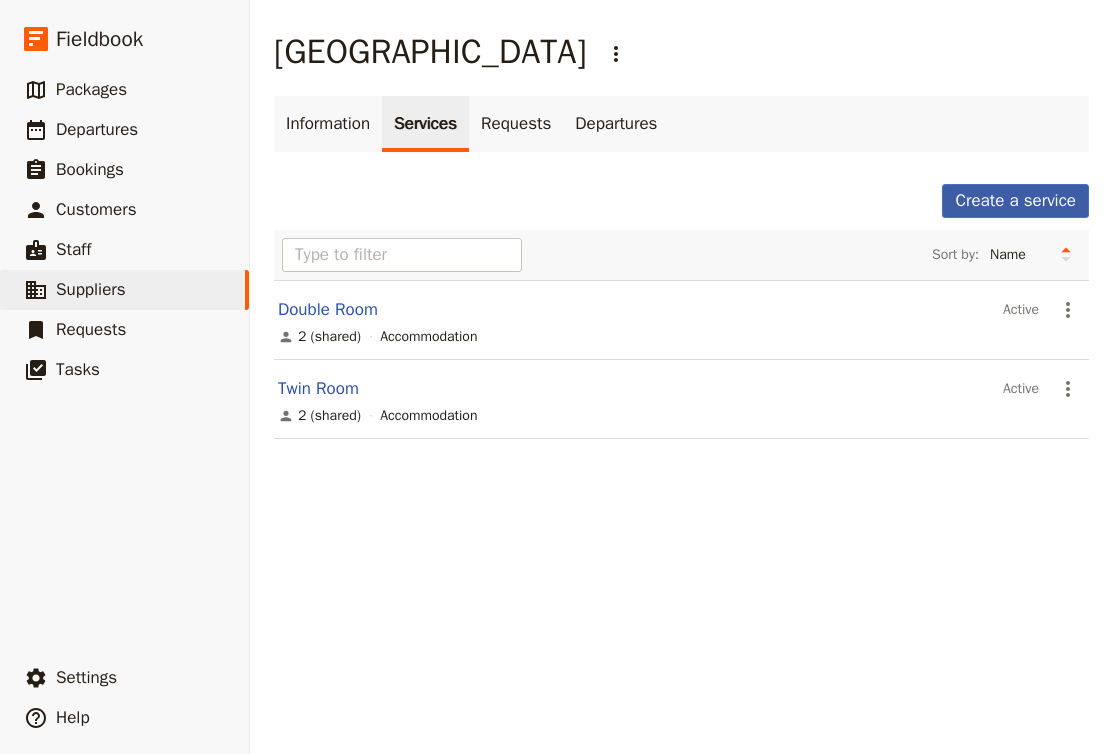 click on "Create a service" at bounding box center [1015, 201] 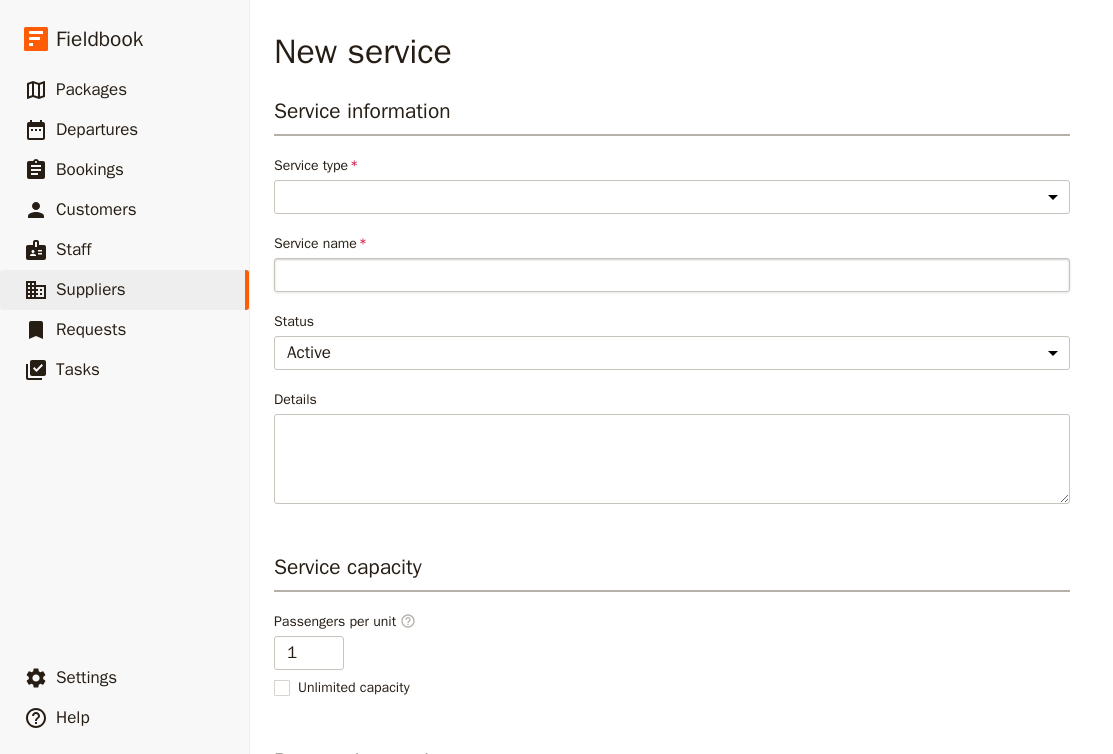 select on "AccommodationService" 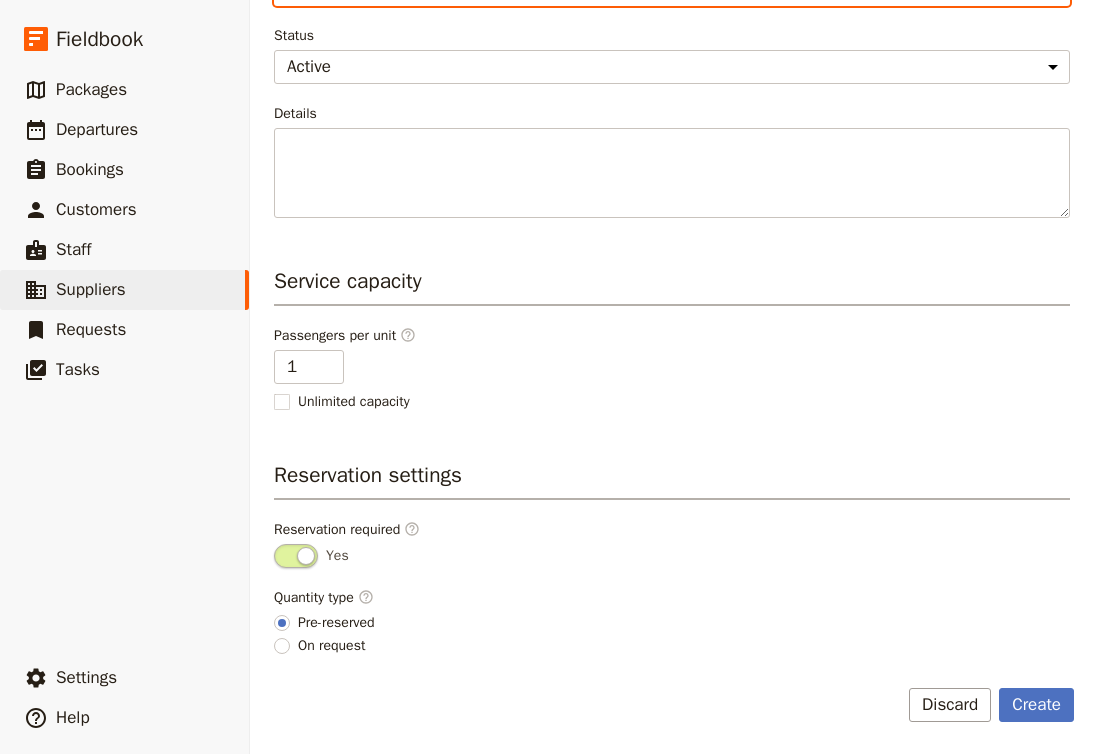scroll, scrollTop: 286, scrollLeft: 0, axis: vertical 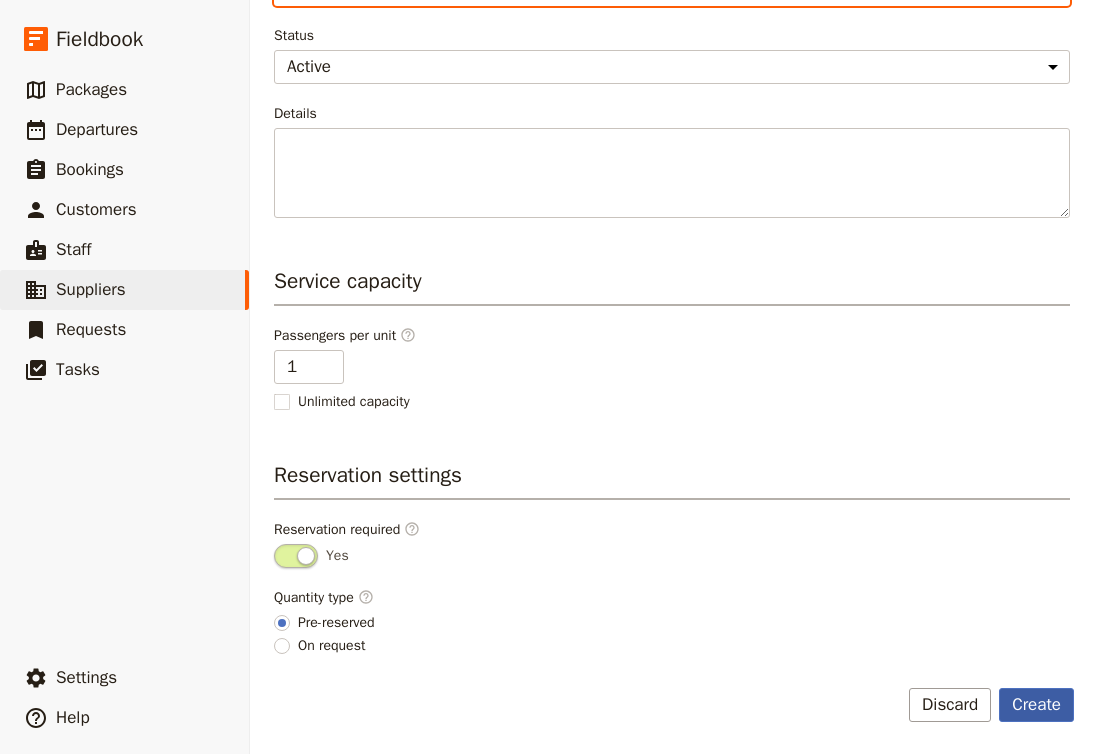 type on "Single Room" 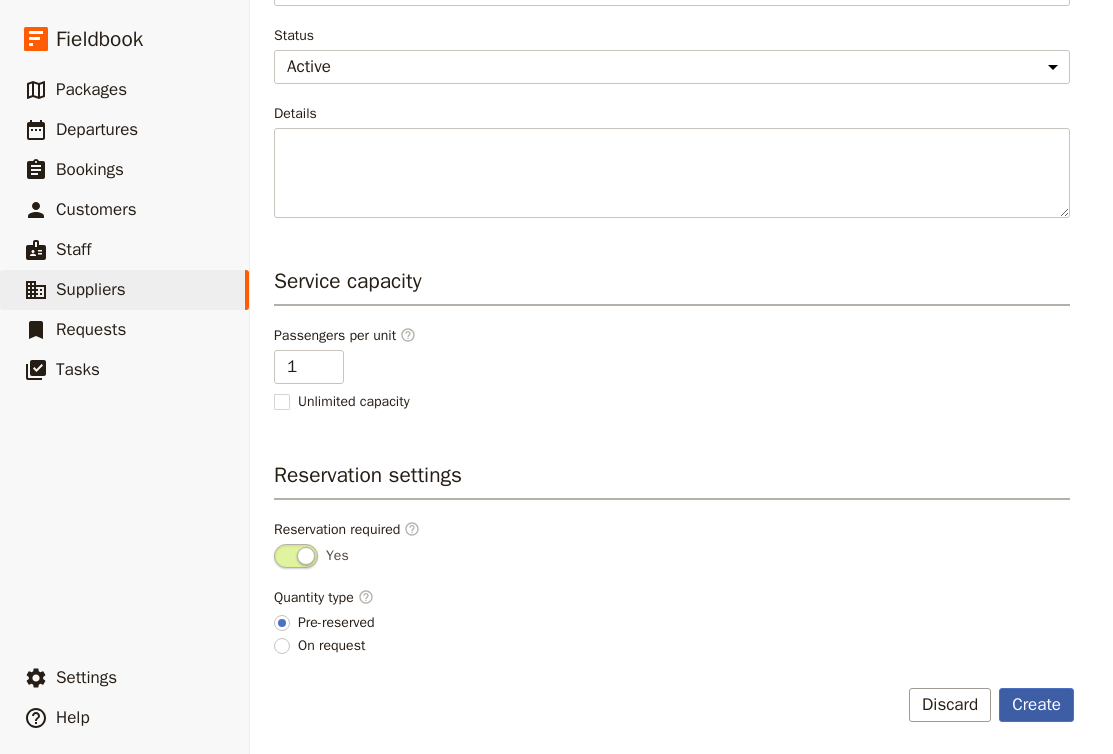 click on "Create" at bounding box center (1036, 705) 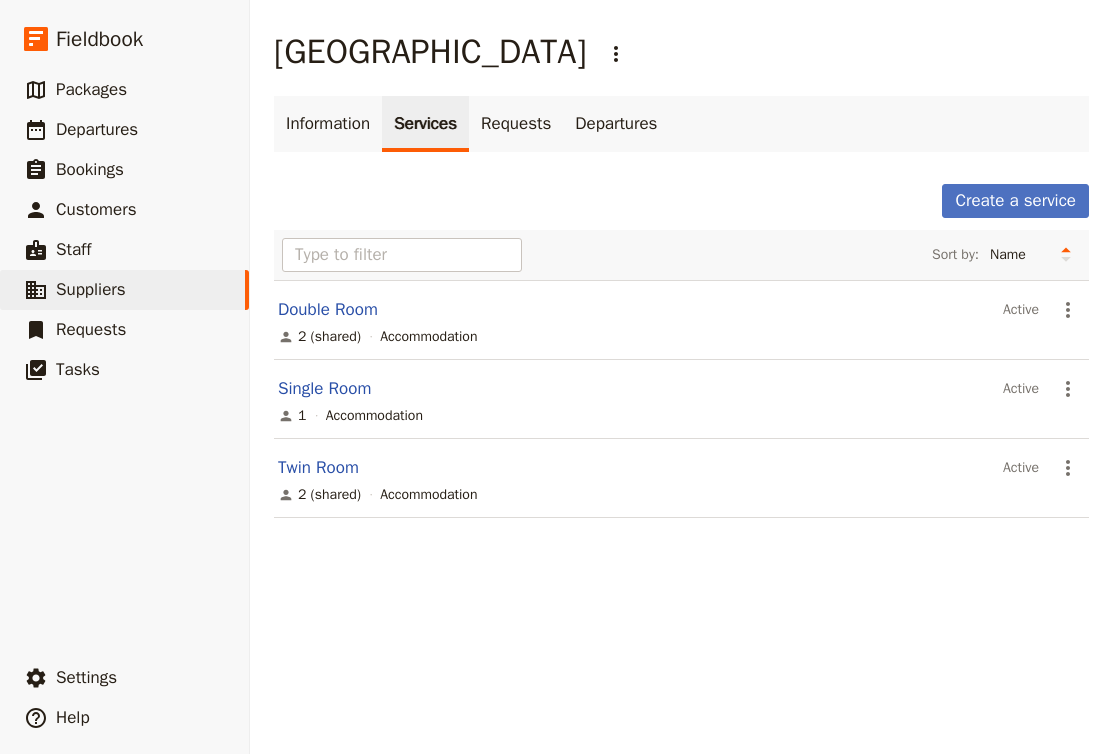 scroll, scrollTop: 0, scrollLeft: 0, axis: both 